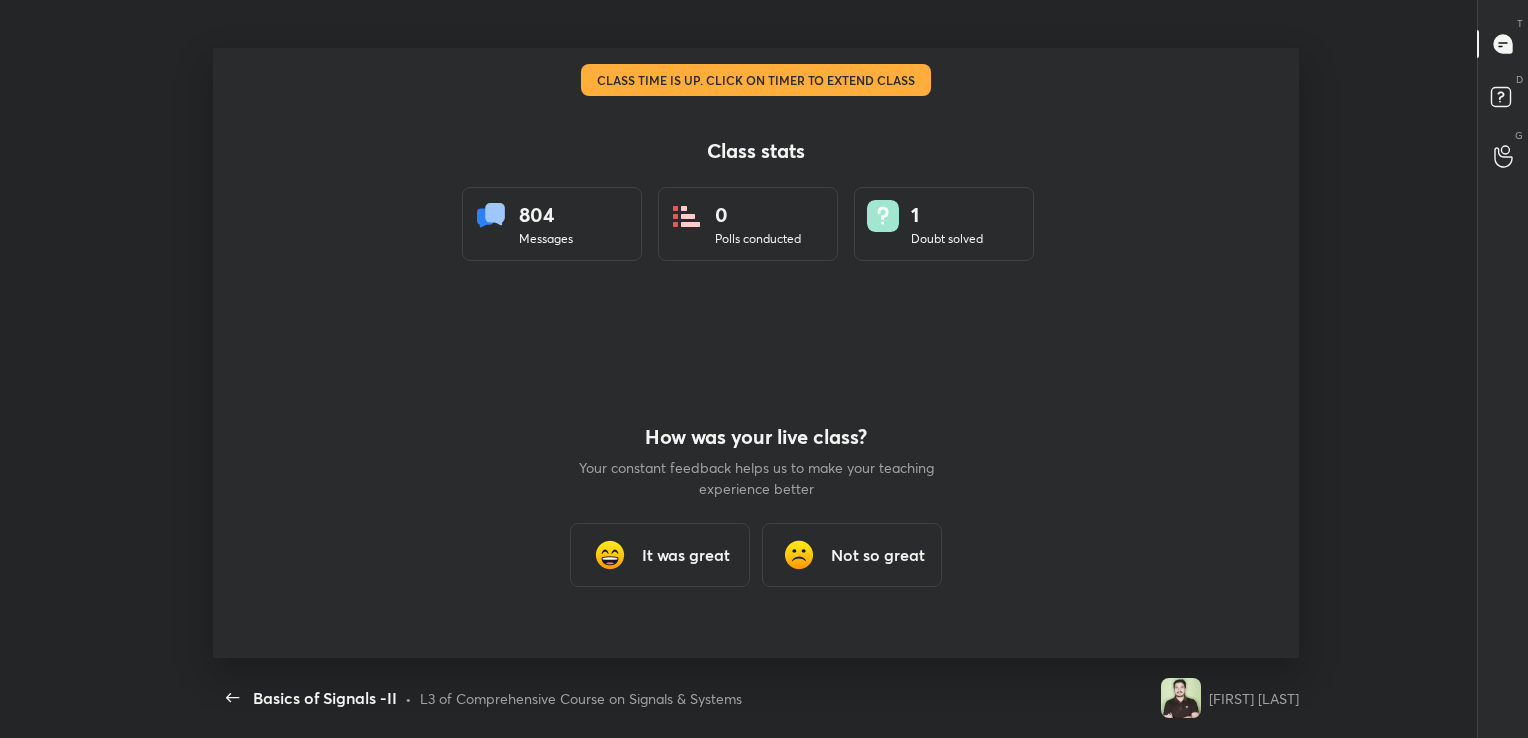 scroll, scrollTop: 0, scrollLeft: 0, axis: both 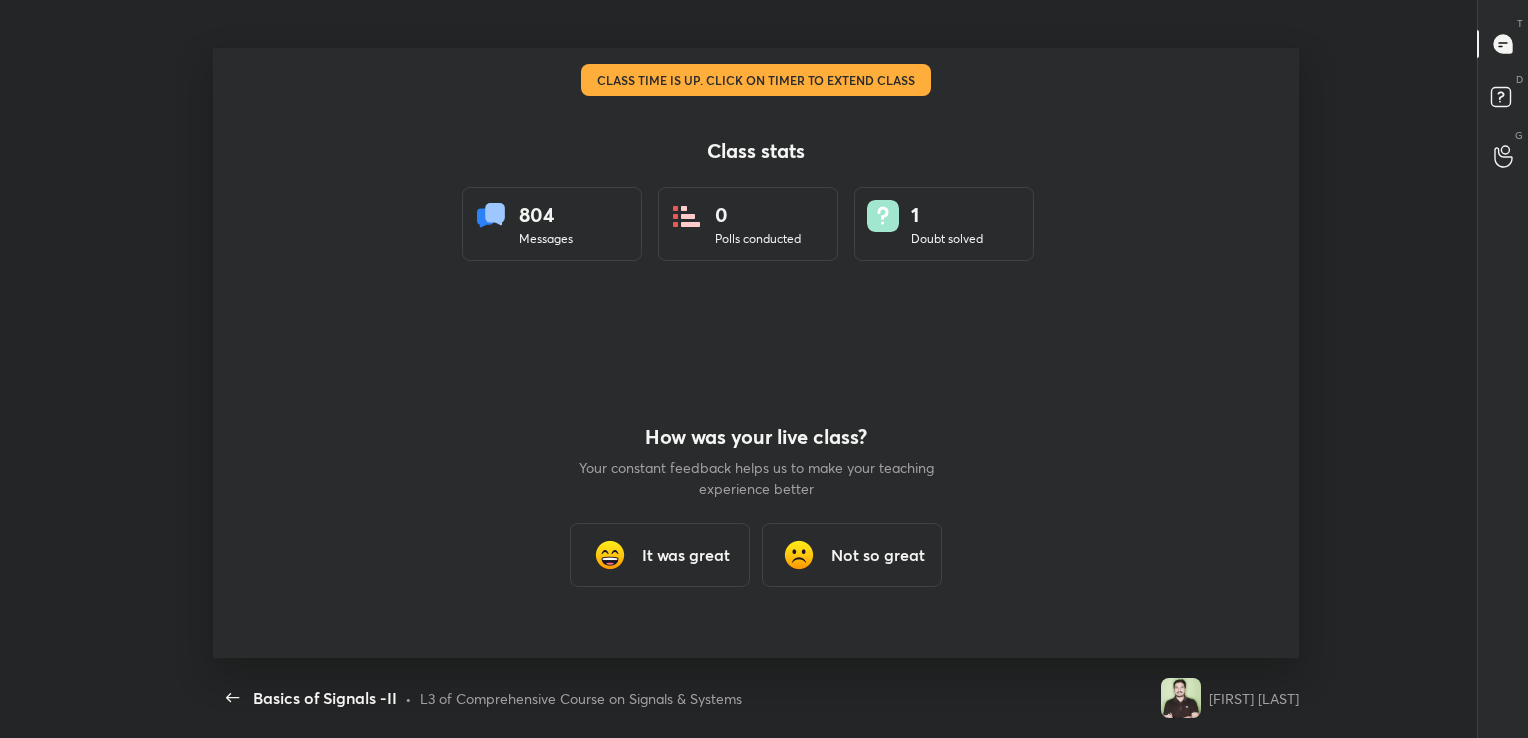 click on "It was great" at bounding box center [660, 555] 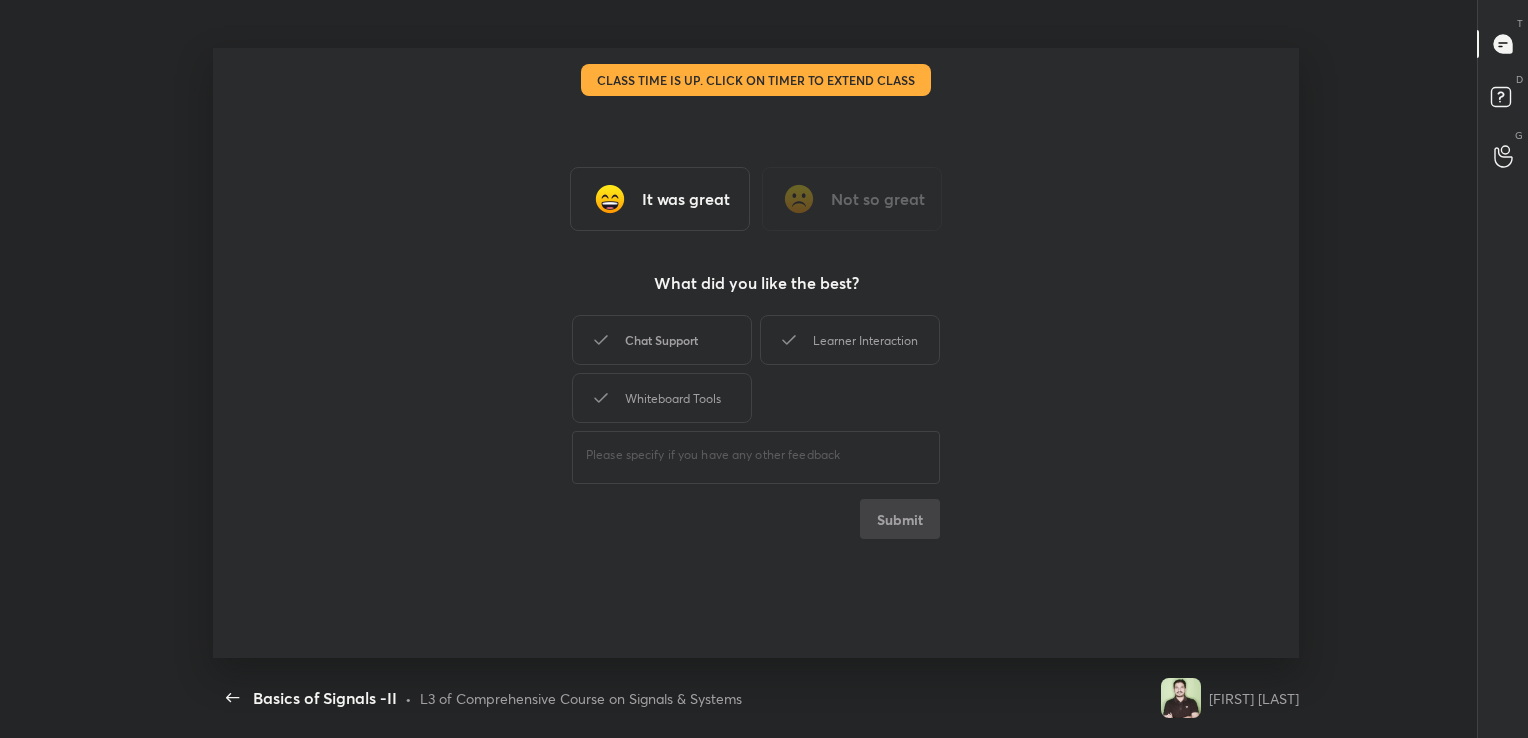 click on "Chat Support" at bounding box center [662, 340] 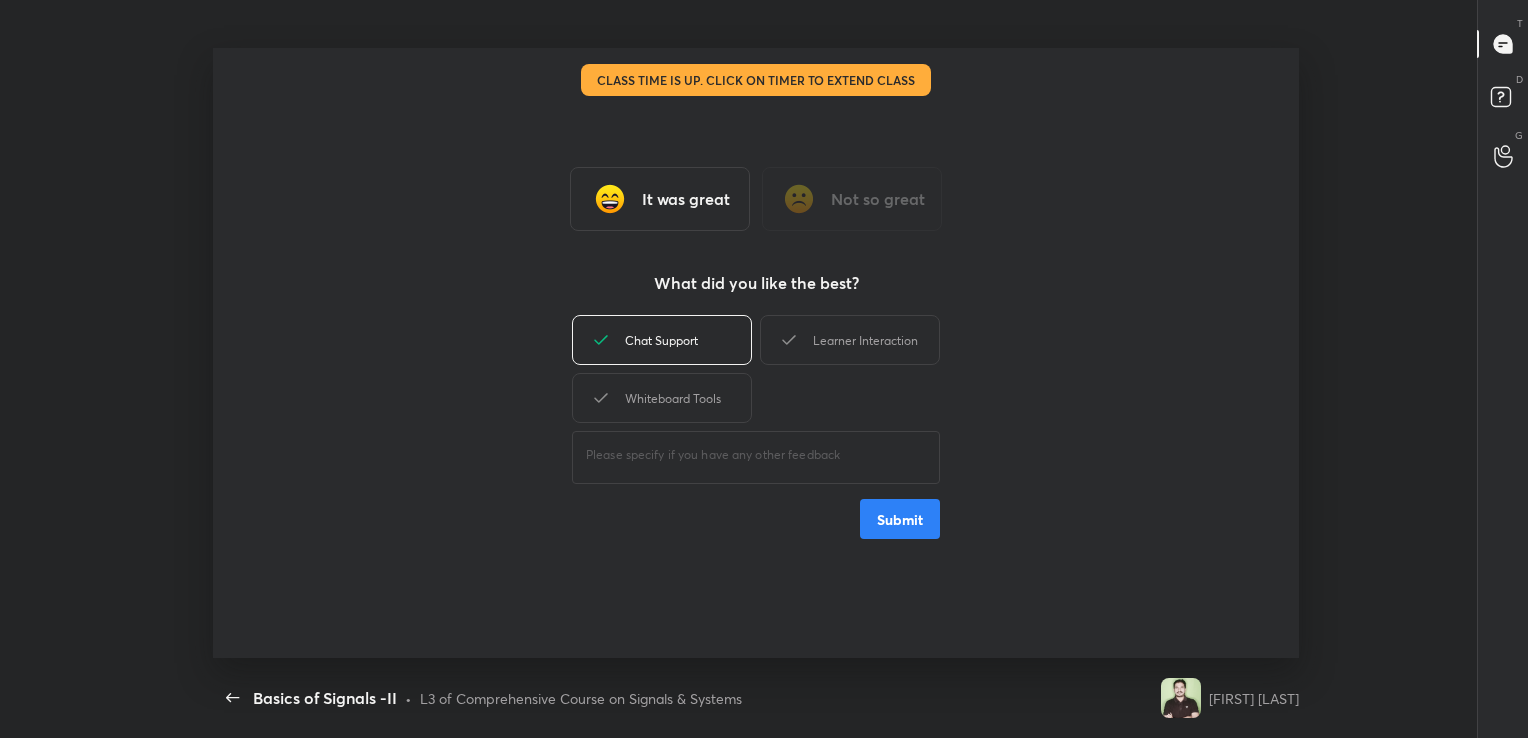 click on "Submit" at bounding box center (900, 519) 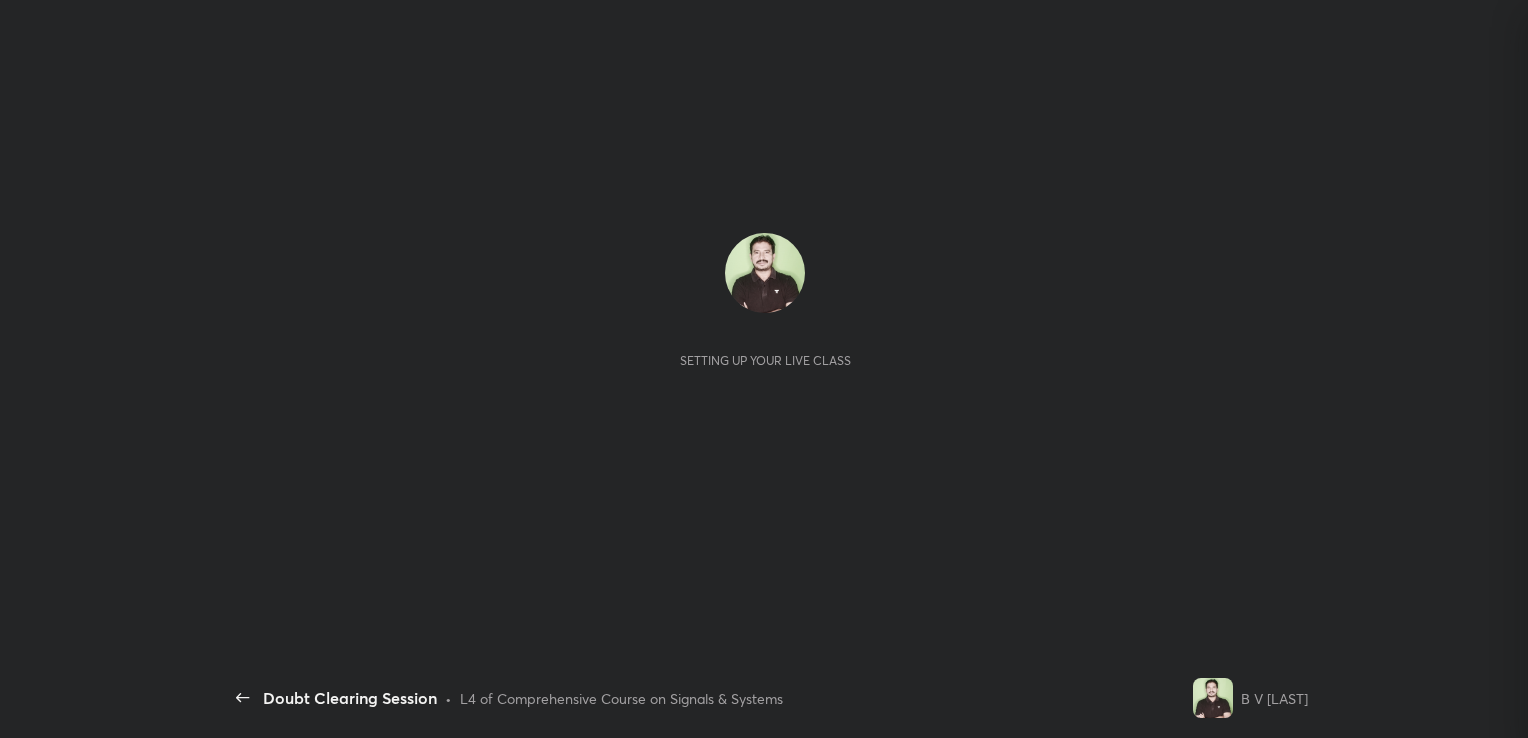 scroll, scrollTop: 0, scrollLeft: 0, axis: both 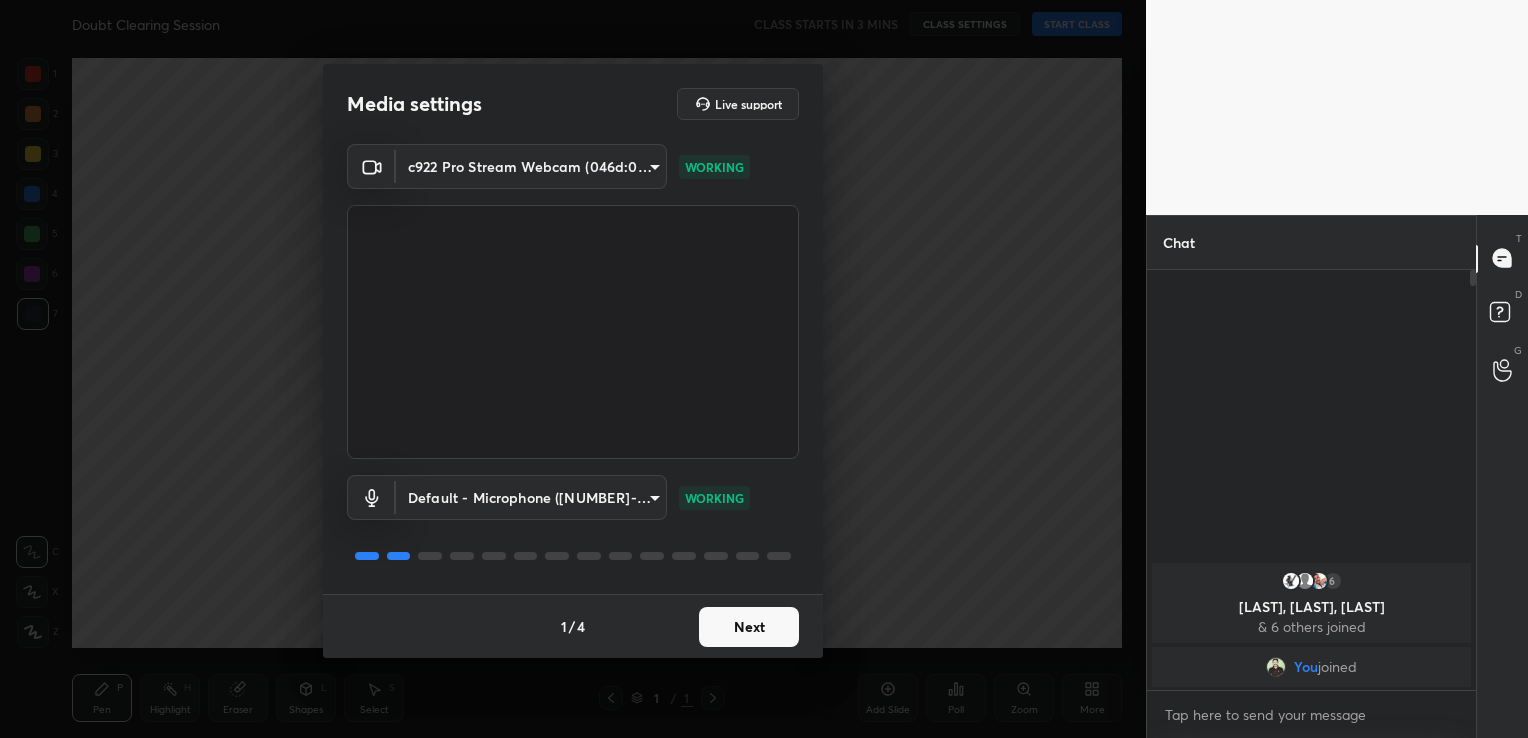 click on "Next" at bounding box center [749, 627] 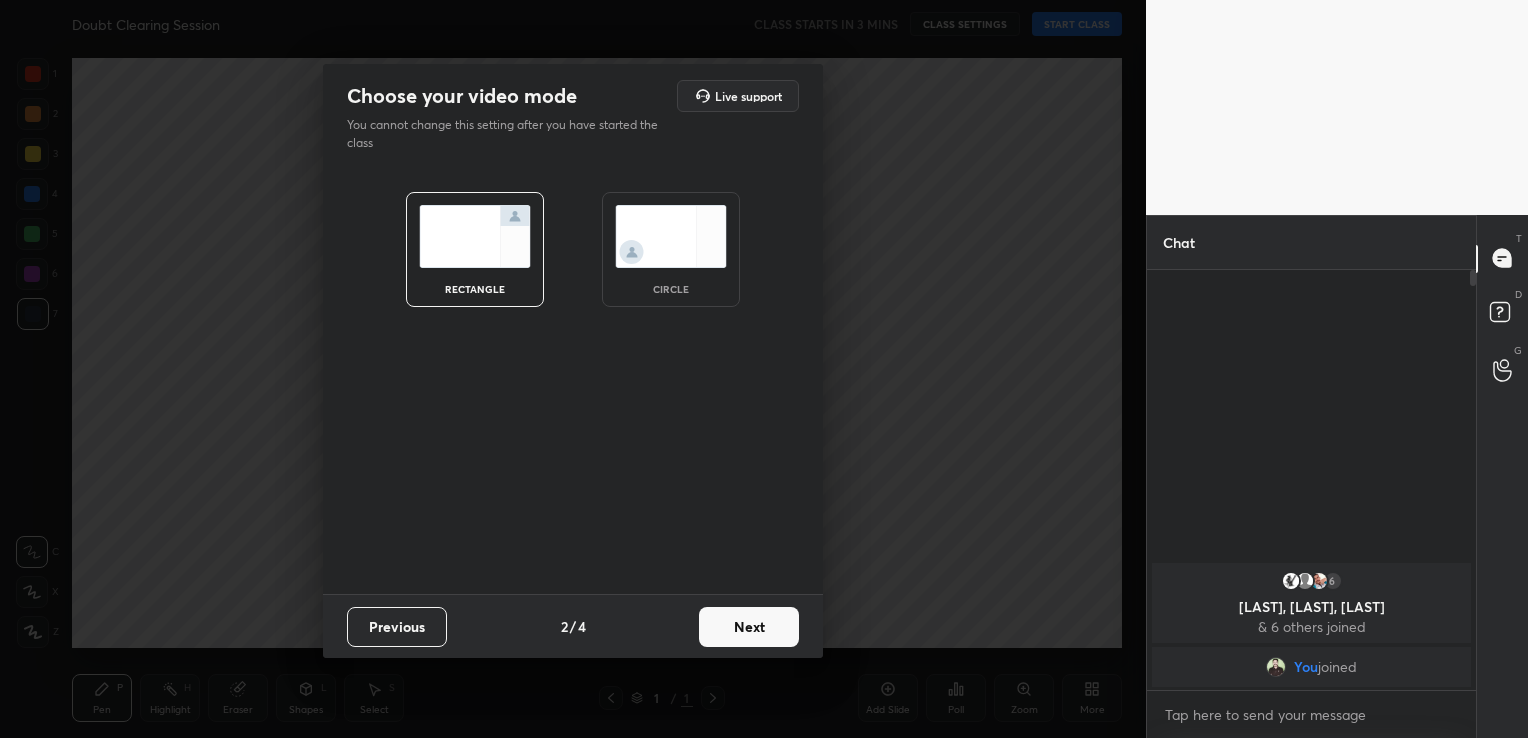 click on "Next" at bounding box center (749, 627) 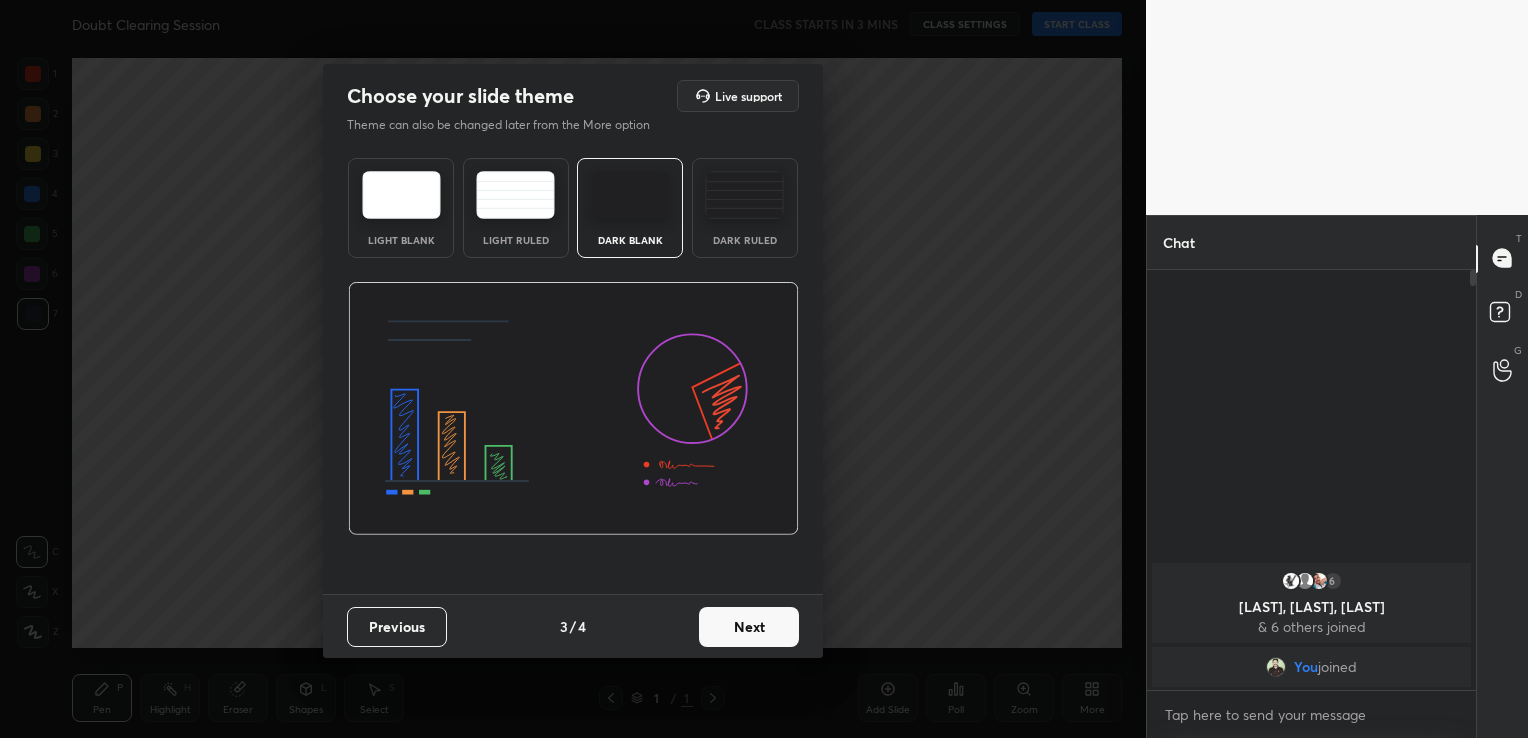 click on "Next" at bounding box center (749, 627) 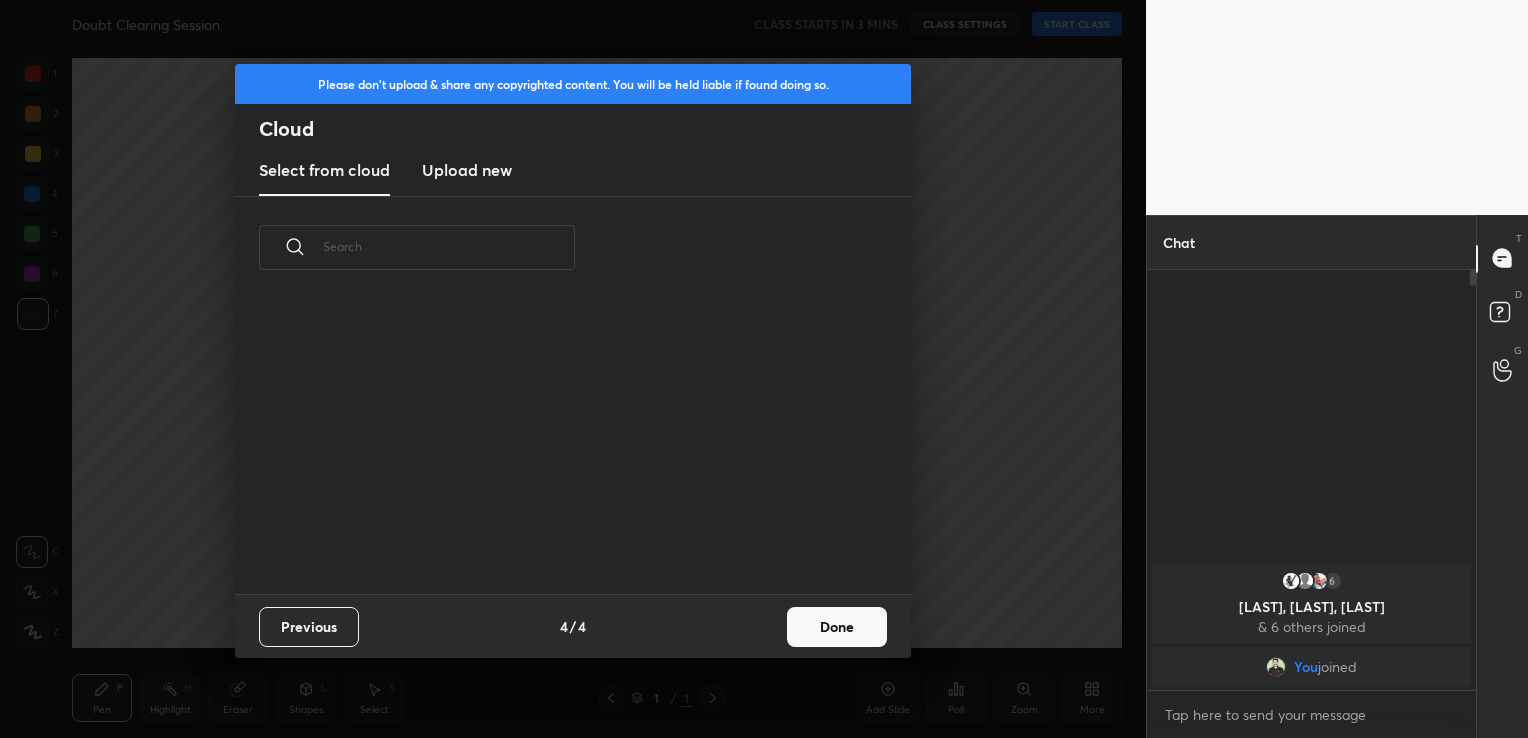 scroll, scrollTop: 6, scrollLeft: 10, axis: both 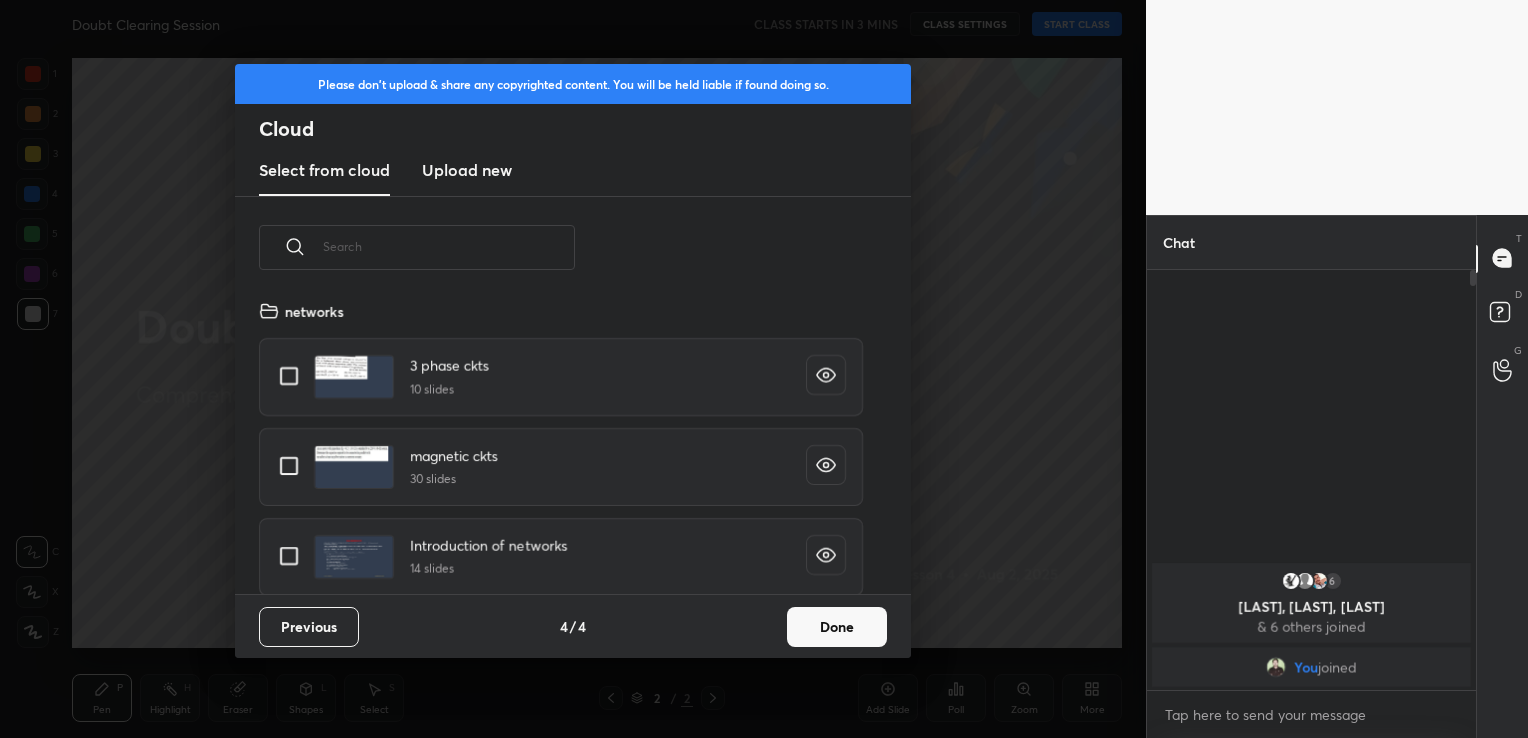 click on "Upload new" at bounding box center [467, 170] 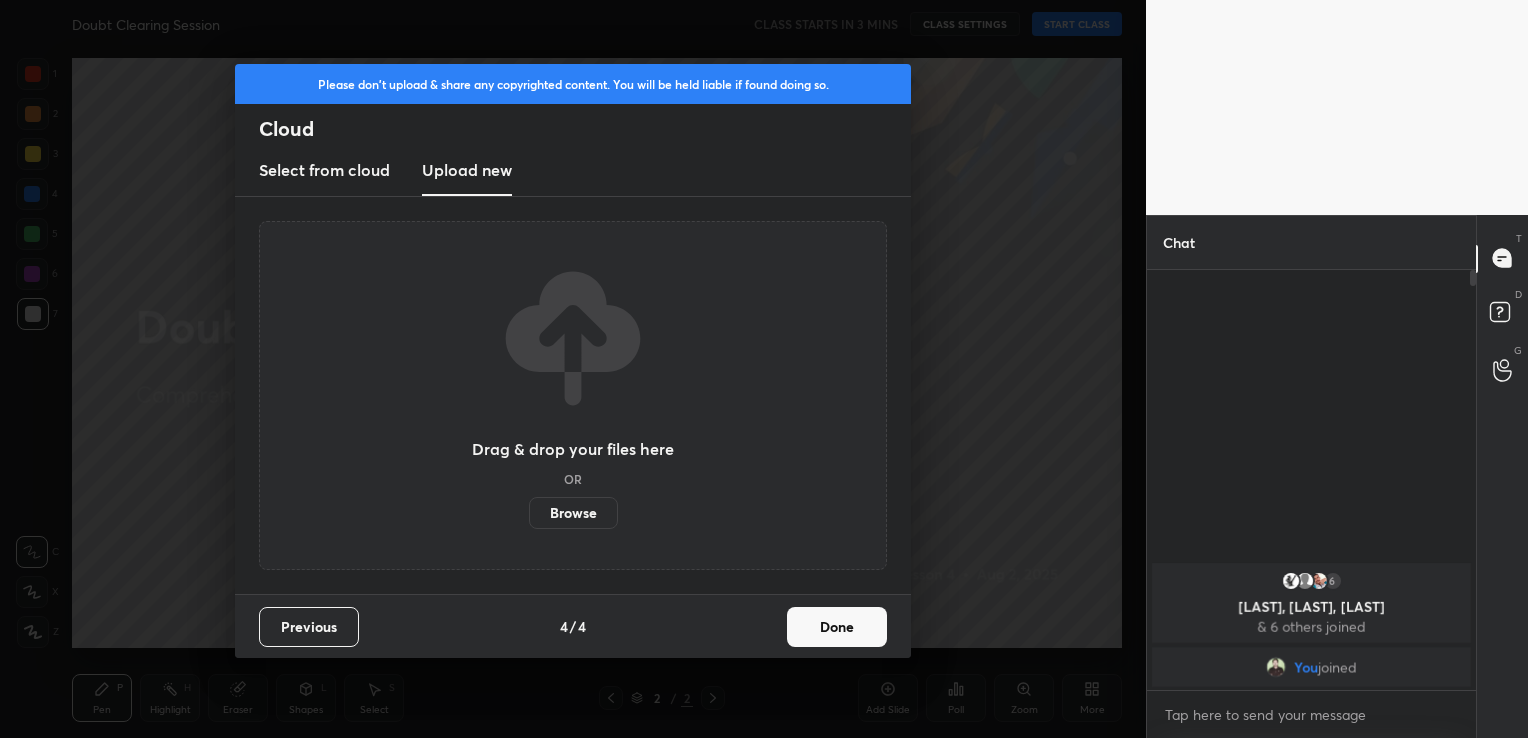 click on "Browse" at bounding box center [573, 513] 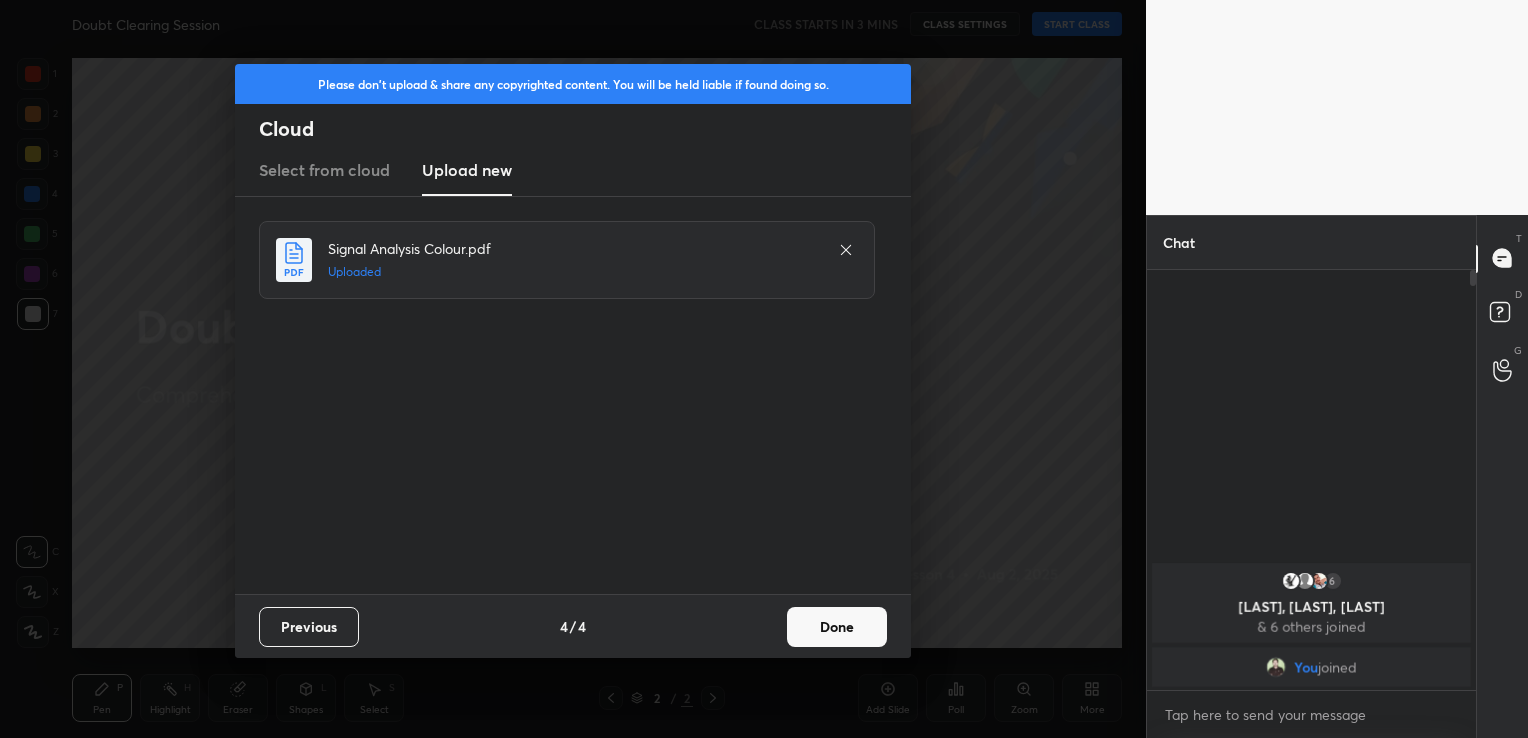 click on "Done" at bounding box center (837, 627) 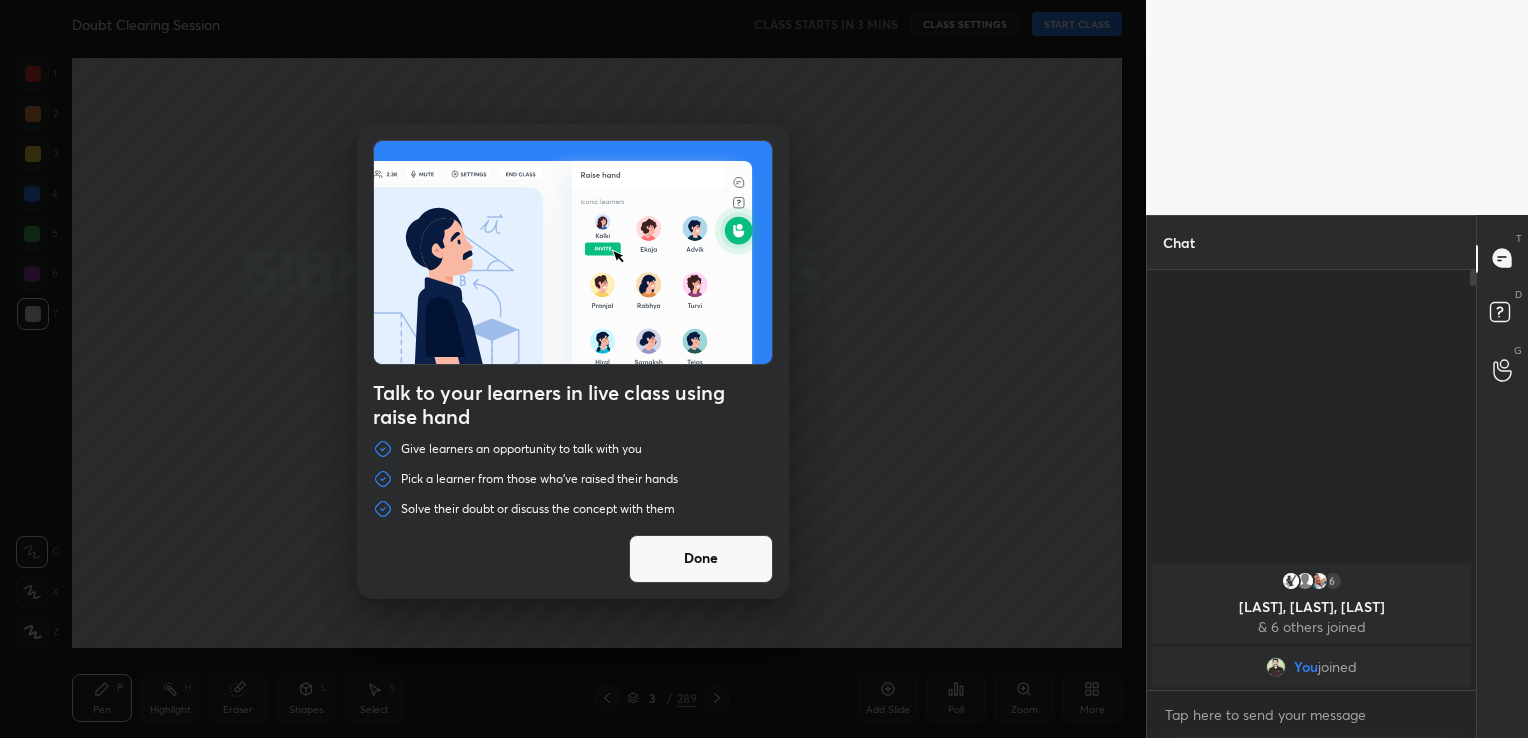 click on "Done" at bounding box center (701, 559) 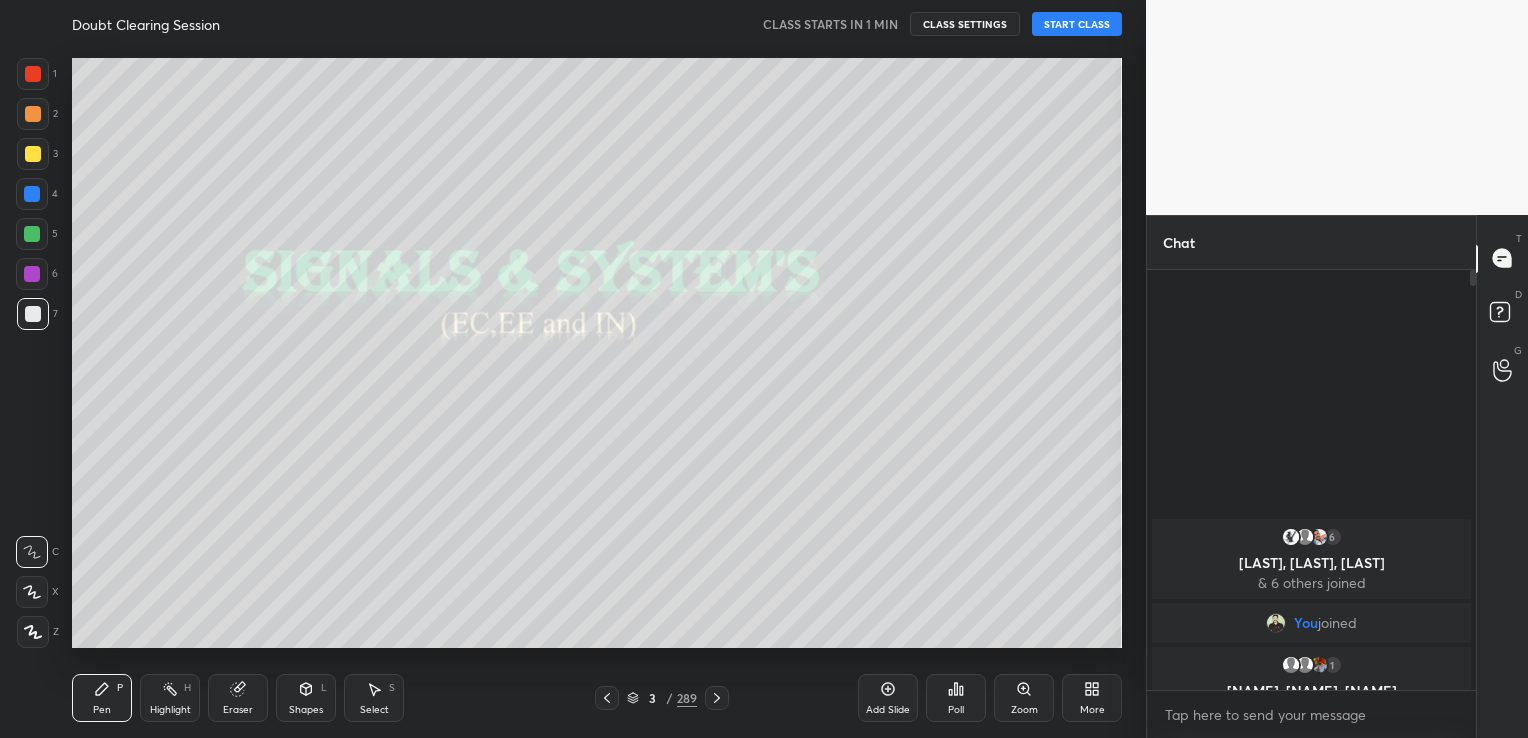 click on "START CLASS" at bounding box center [1077, 24] 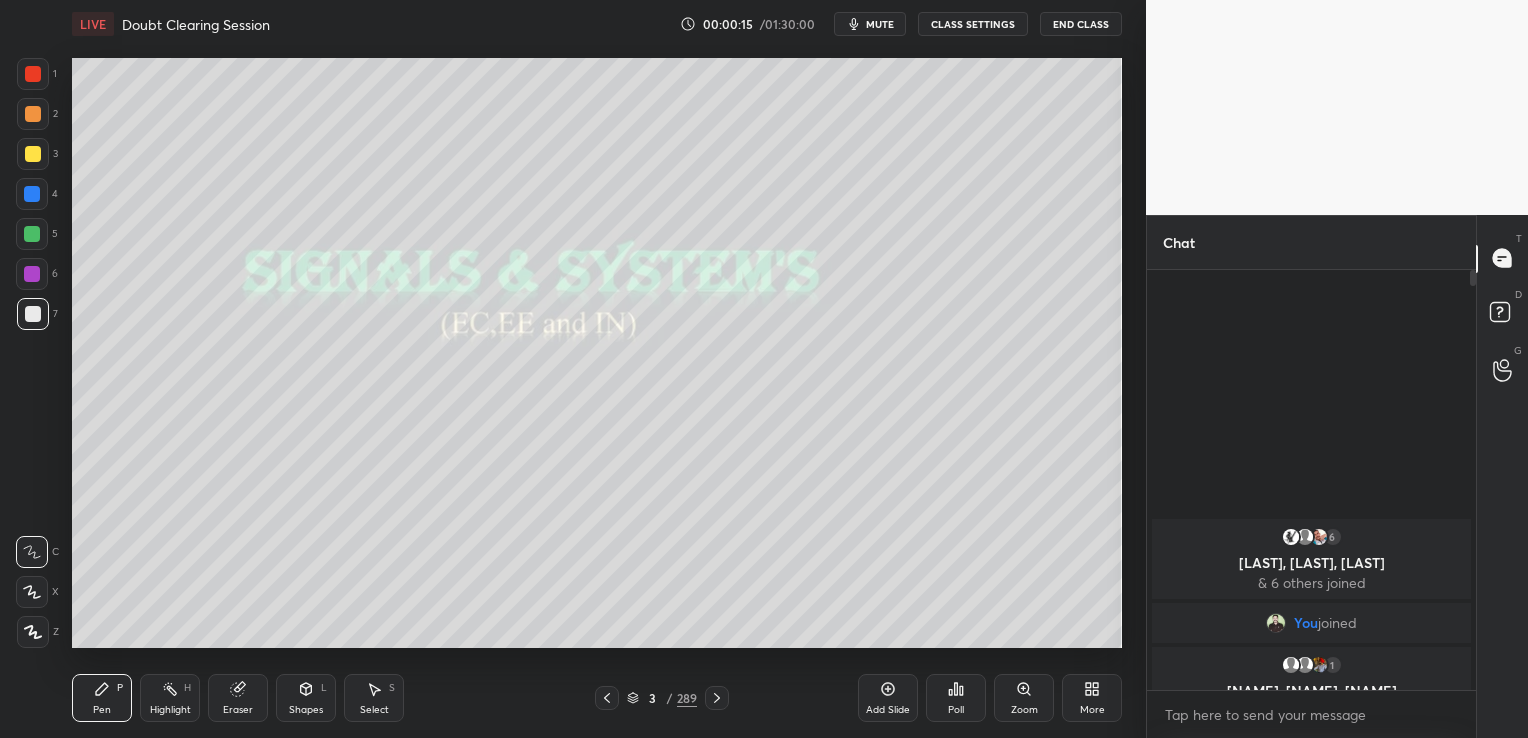 click on "More" at bounding box center [1092, 698] 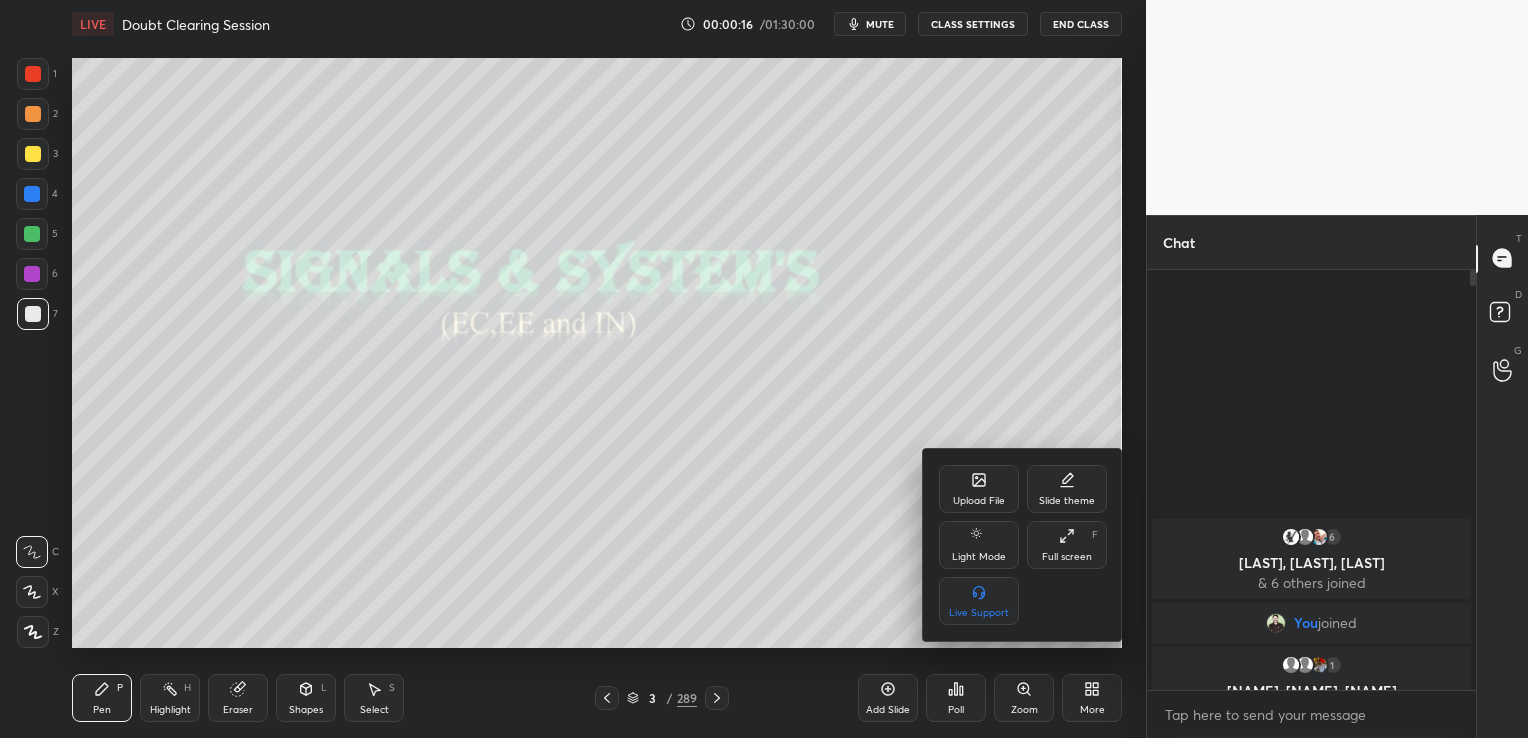 click on "Full screen" at bounding box center (1067, 557) 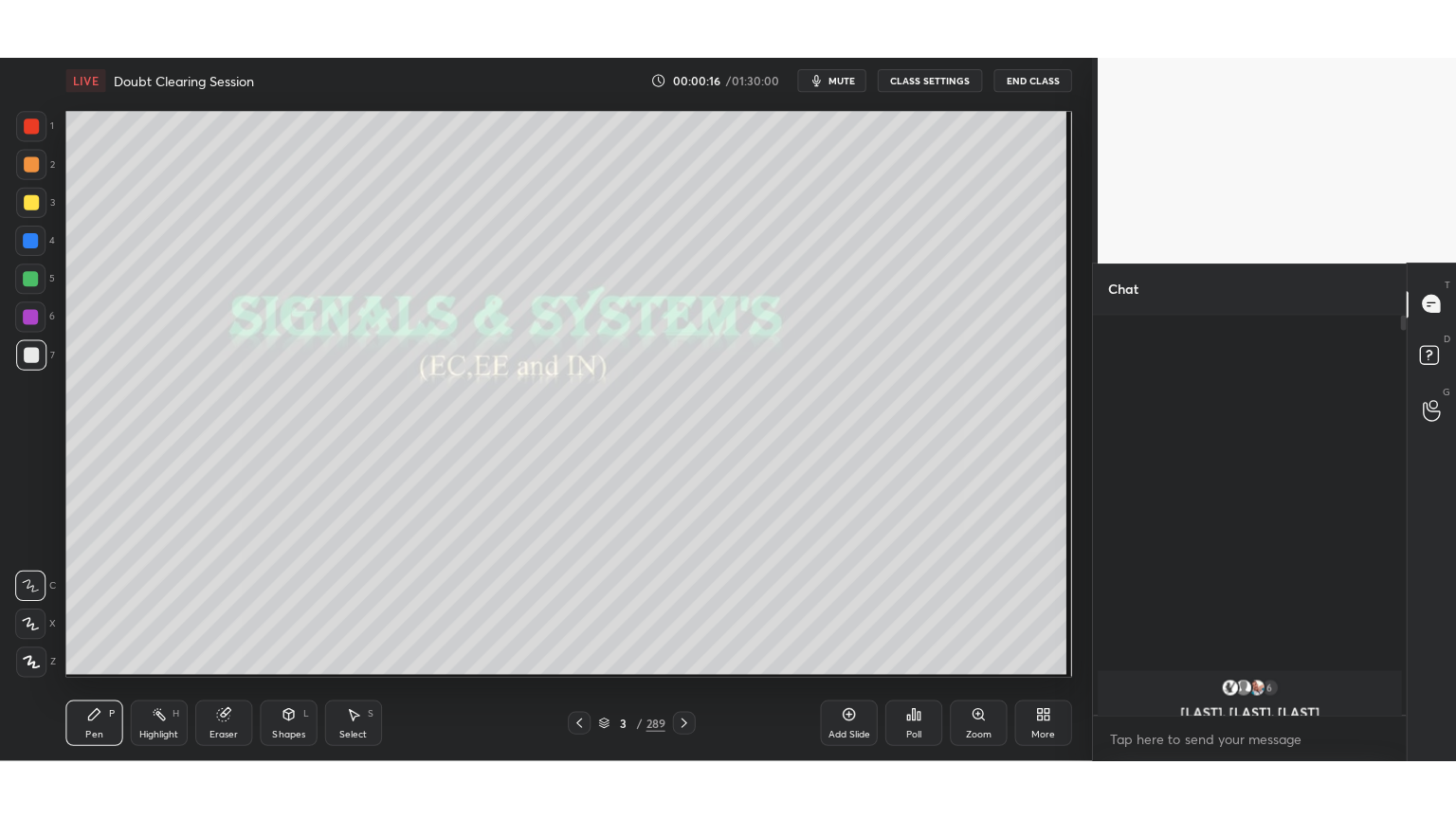 scroll, scrollTop: 94094, scrollLeft: 93776, axis: both 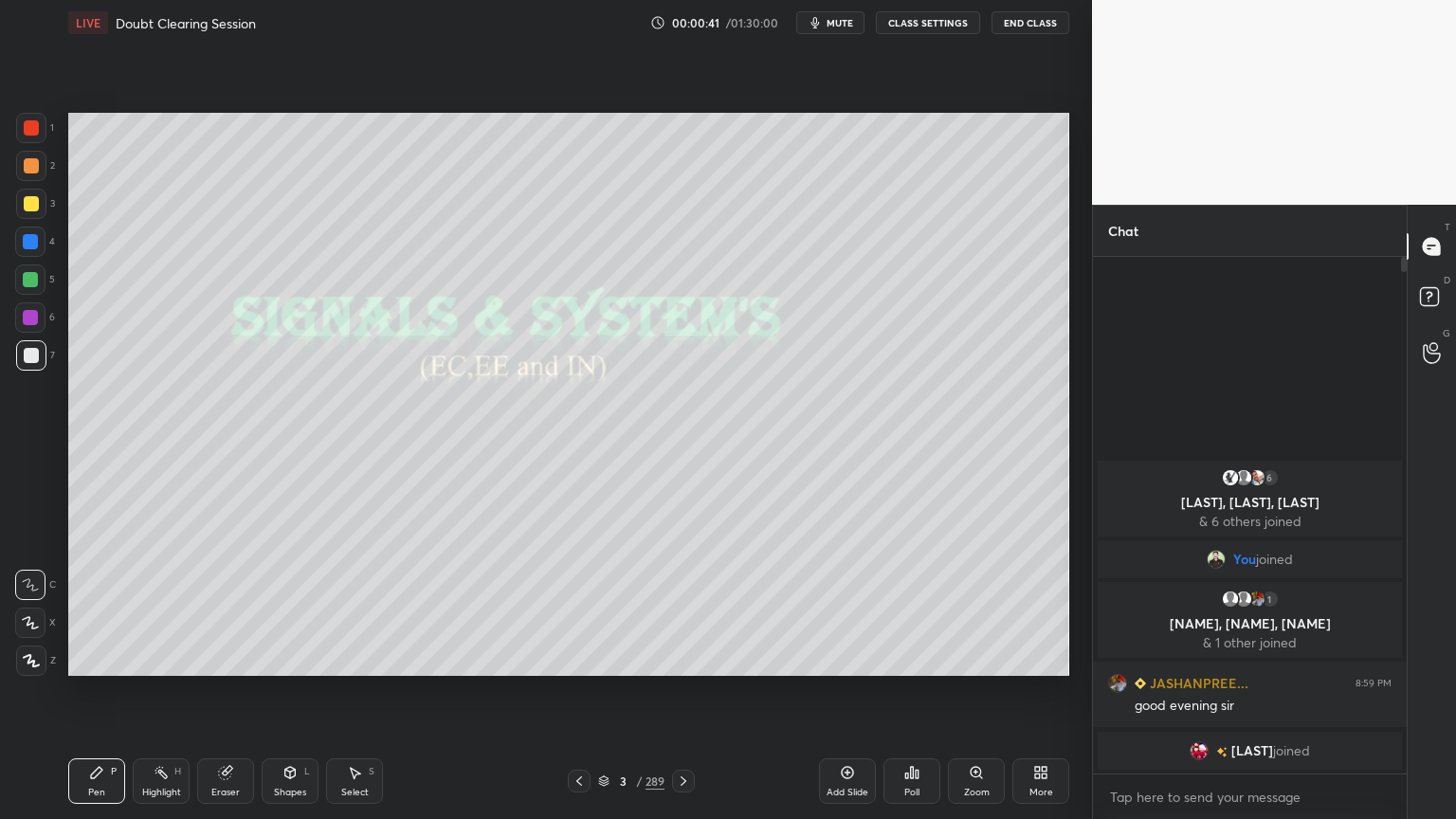 click 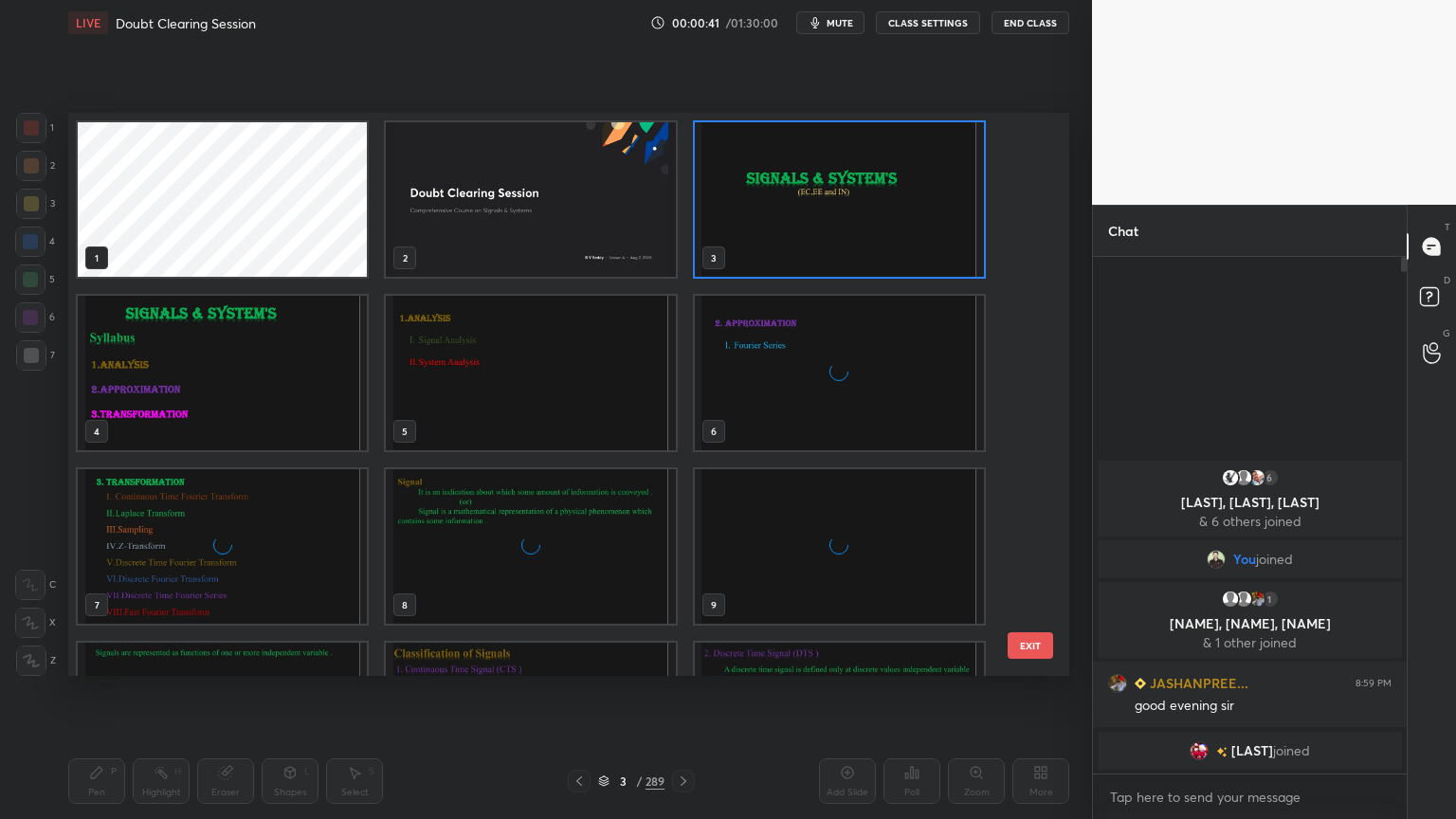 scroll, scrollTop: 6, scrollLeft: 9, axis: both 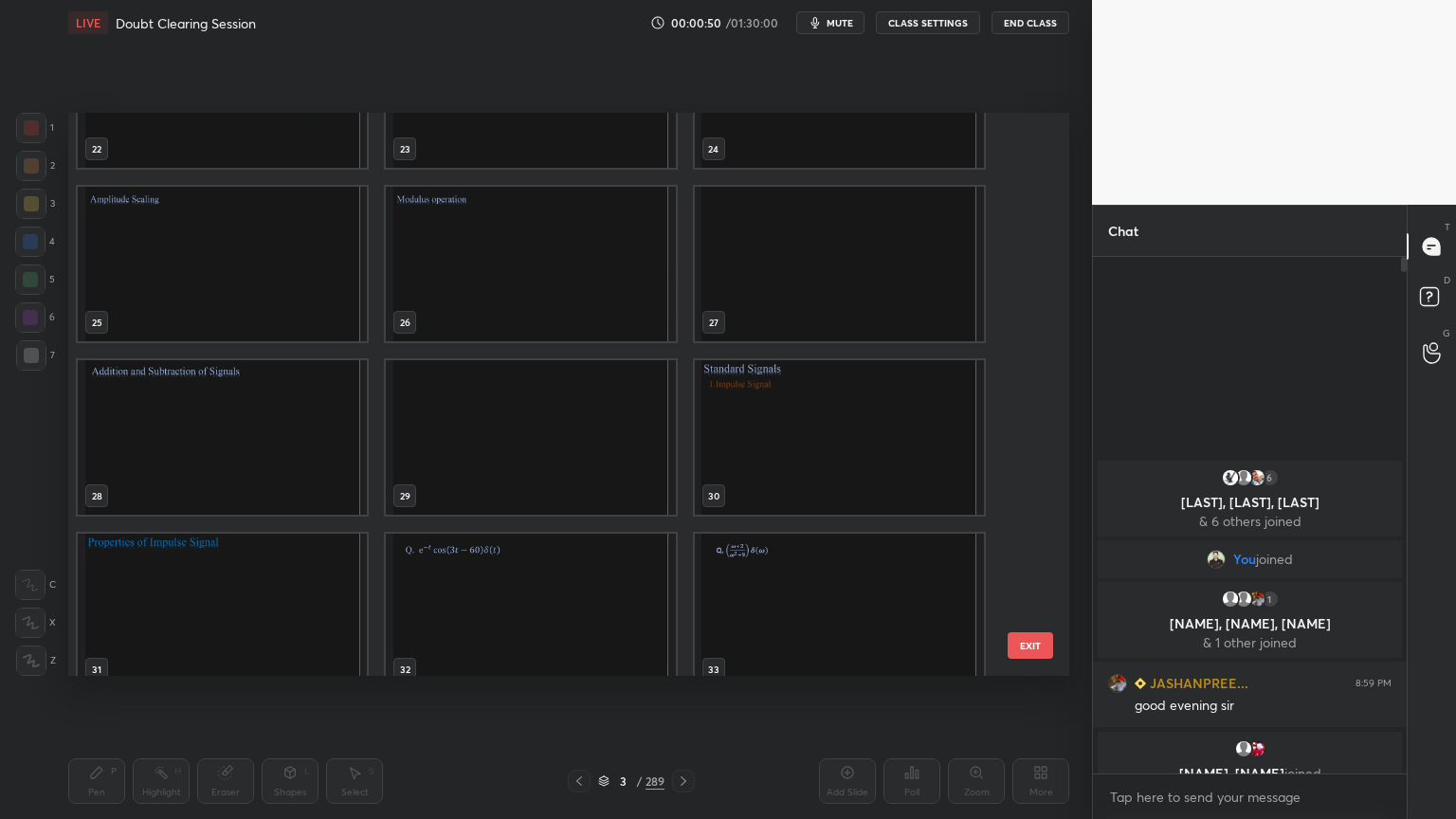 click at bounding box center (222, 610) 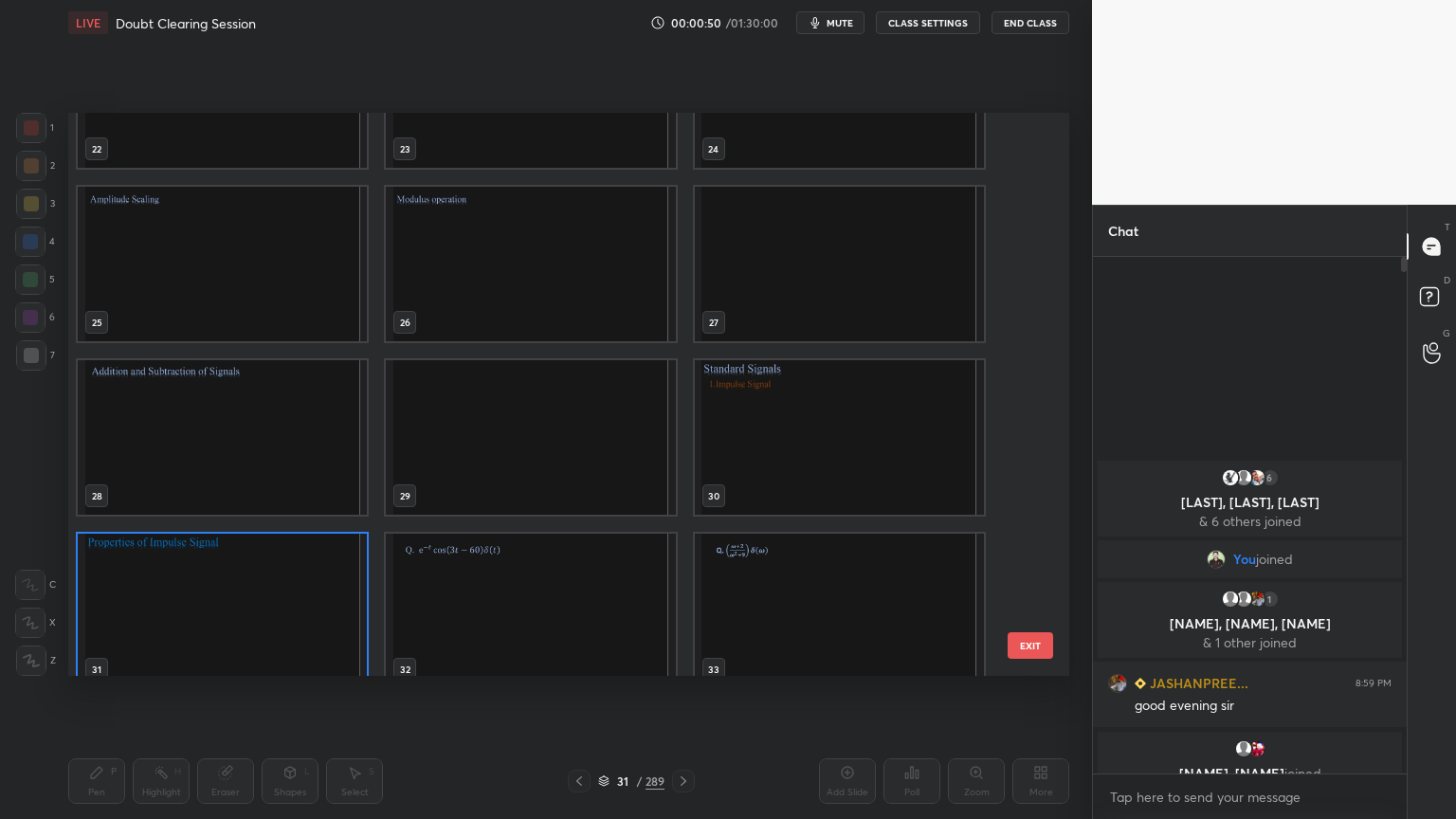 scroll, scrollTop: 1345, scrollLeft: 0, axis: vertical 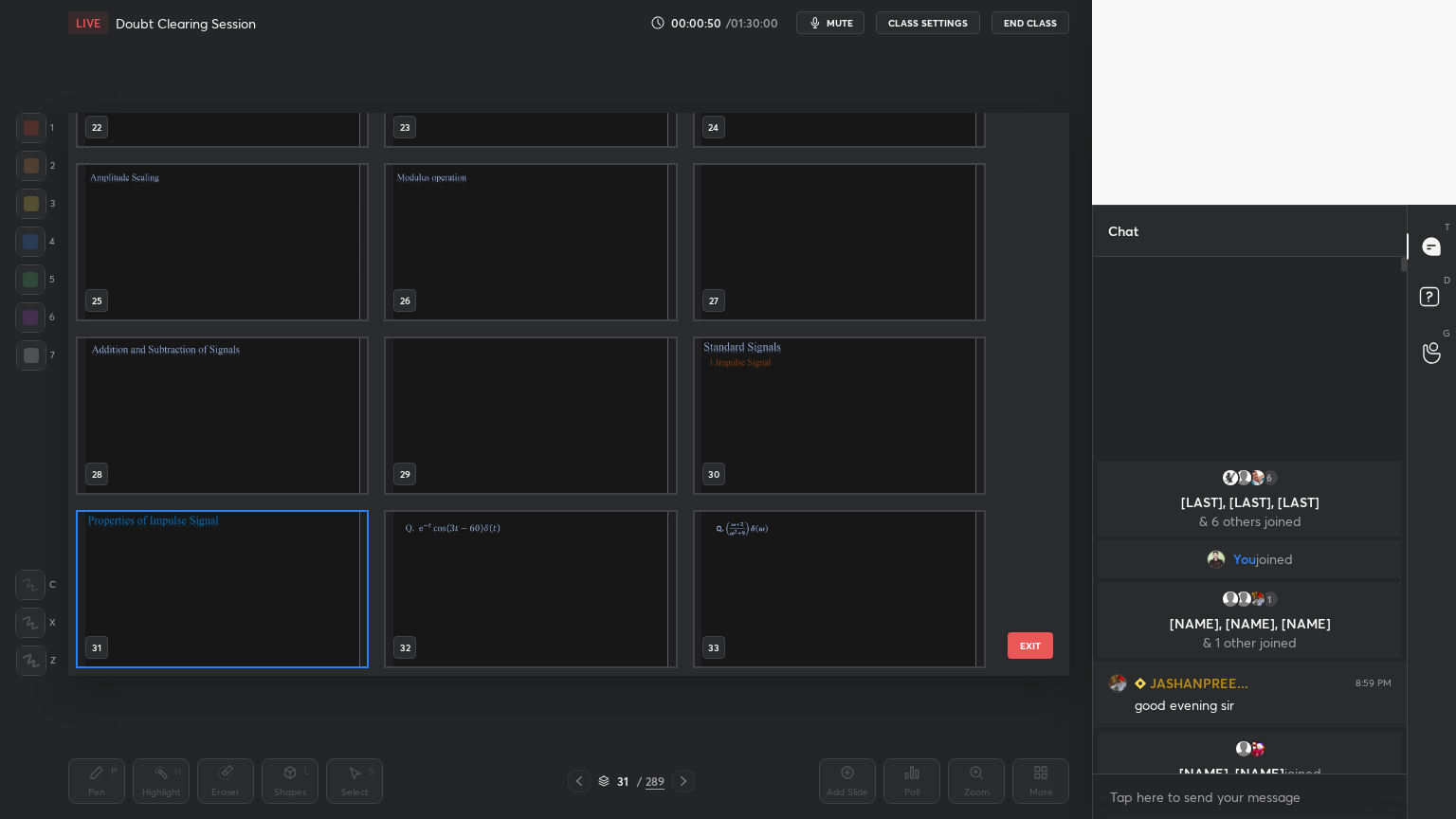 click at bounding box center [222, 589] 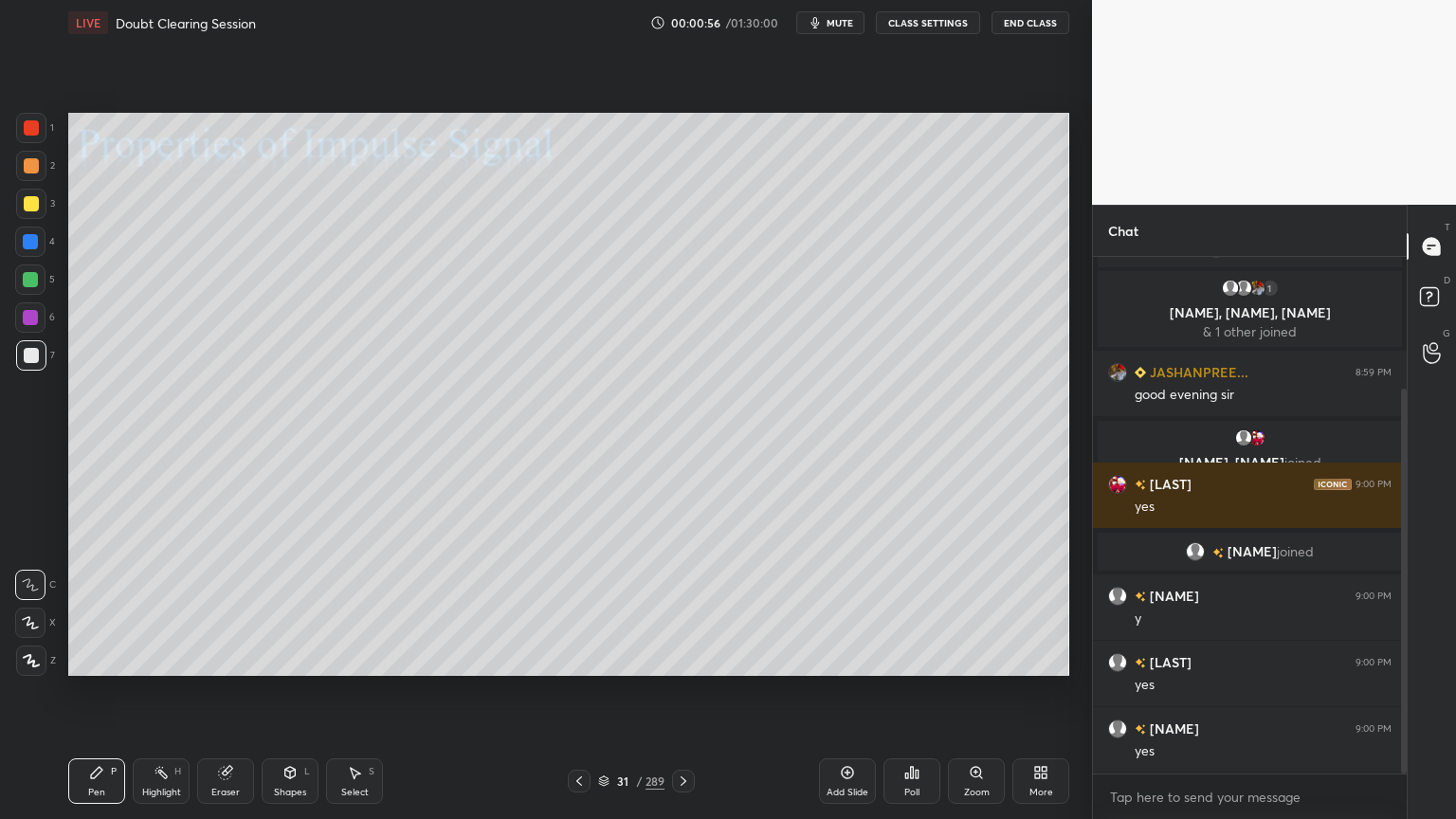 scroll, scrollTop: 177, scrollLeft: 0, axis: vertical 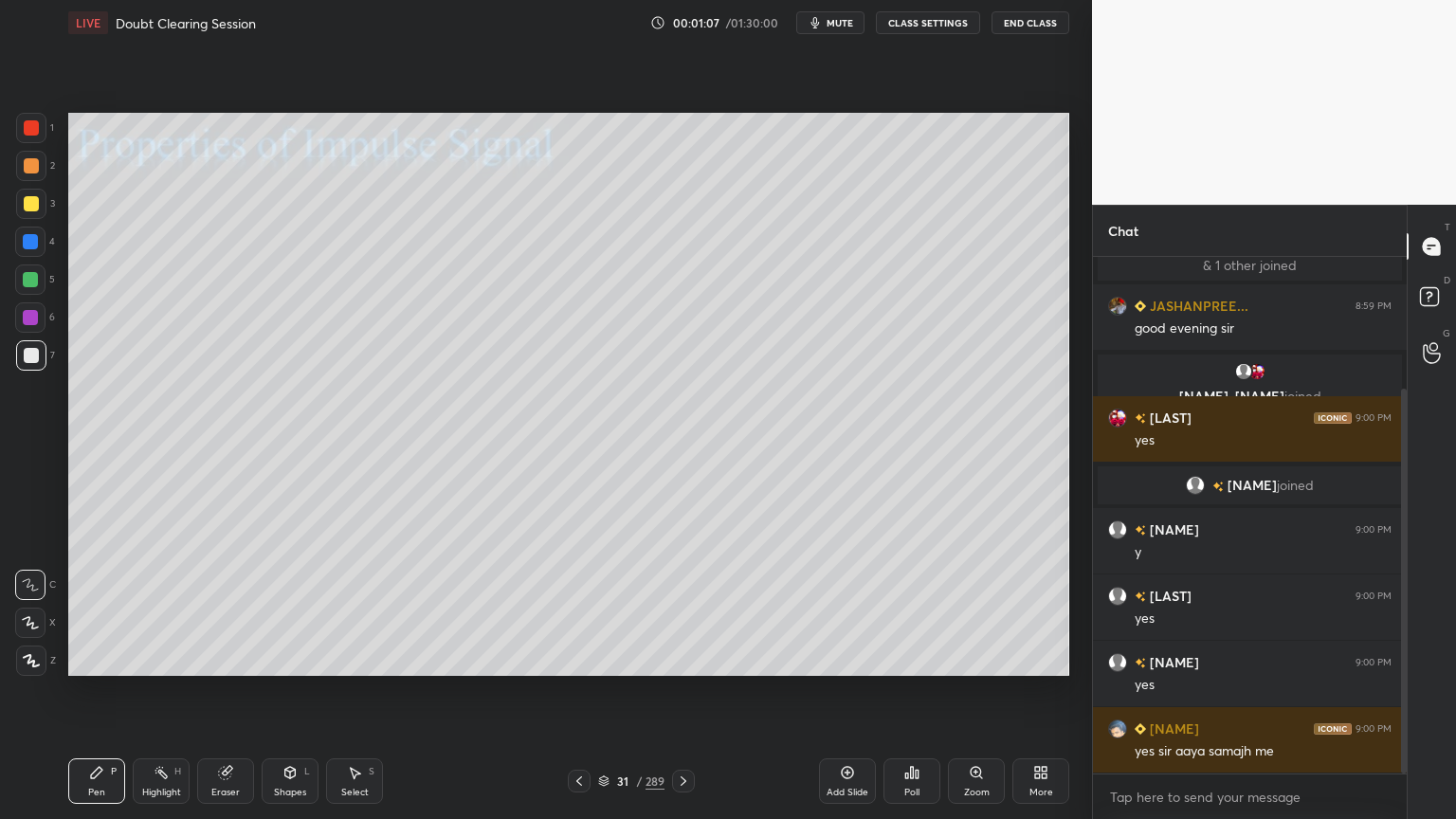 click 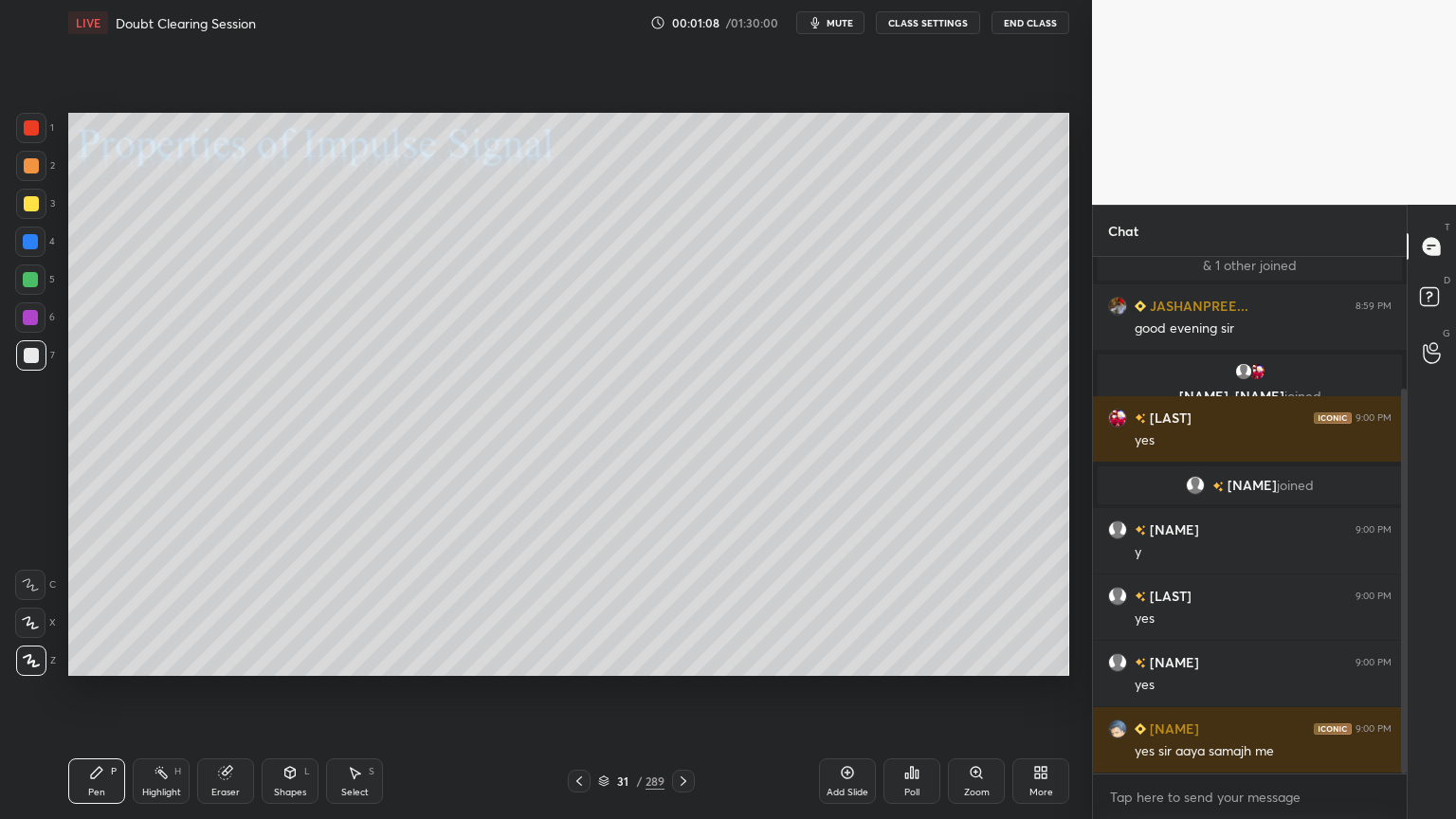 click at bounding box center (31, 204) 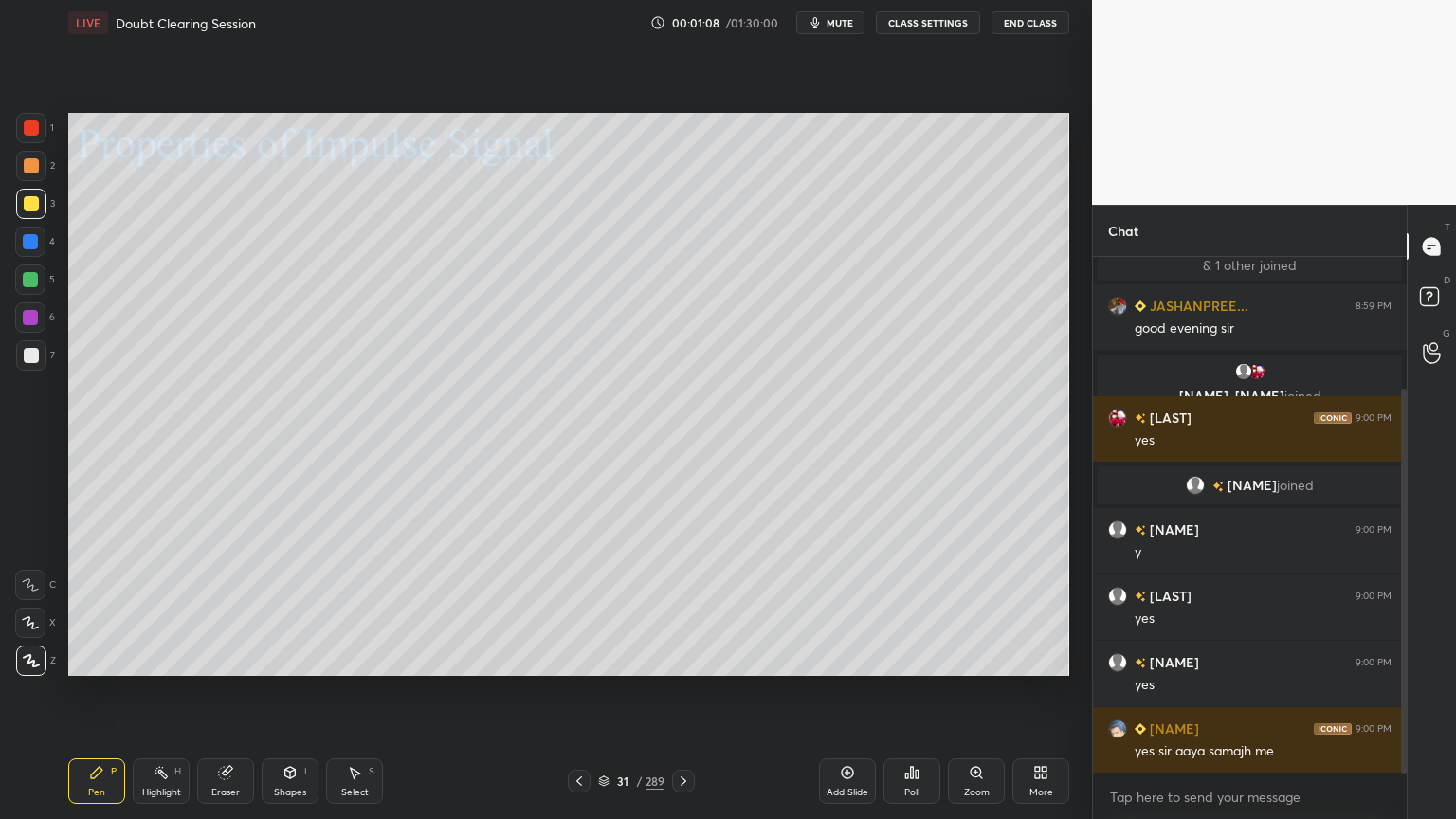 scroll, scrollTop: 243, scrollLeft: 0, axis: vertical 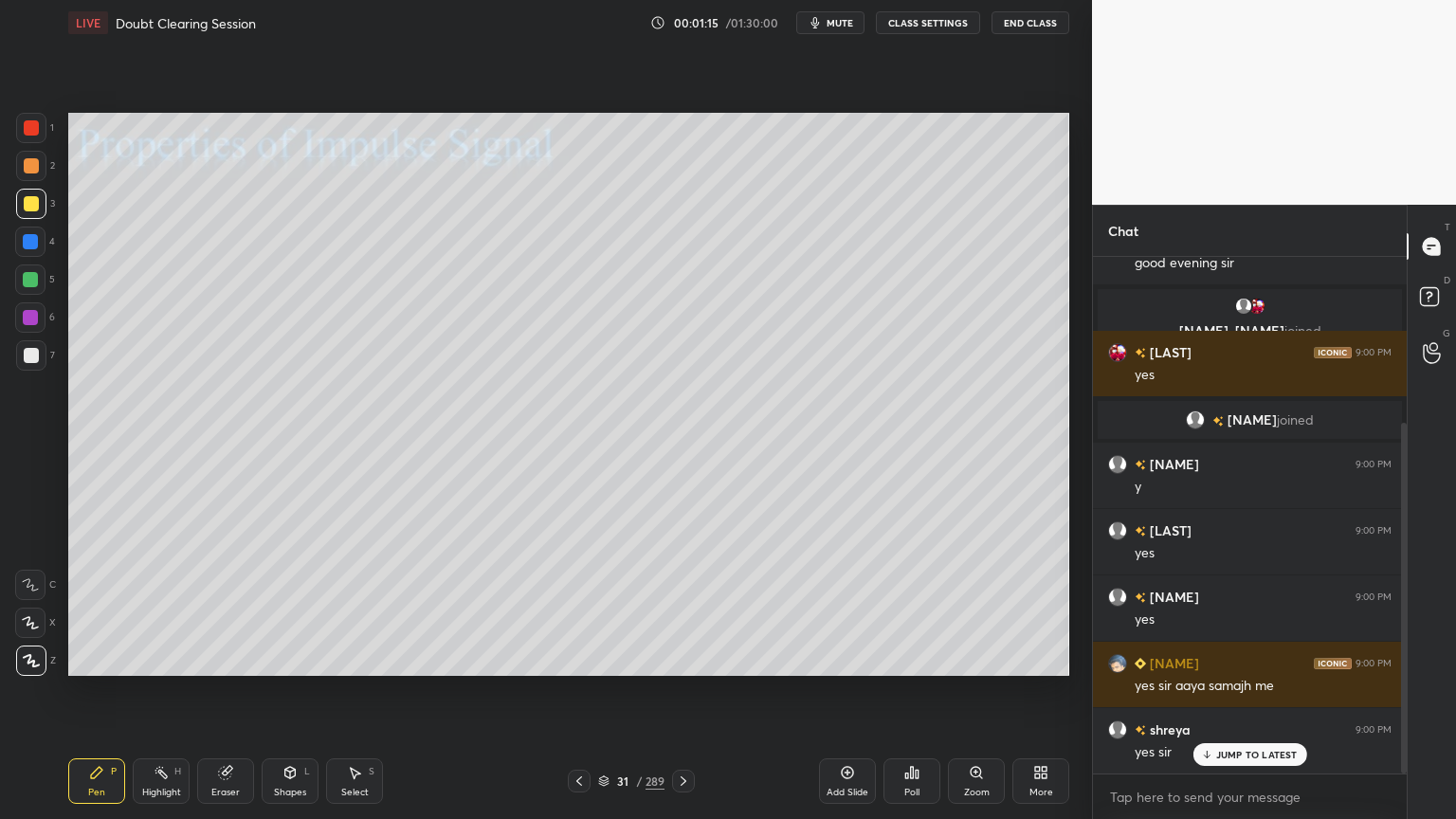 click at bounding box center (31, 204) 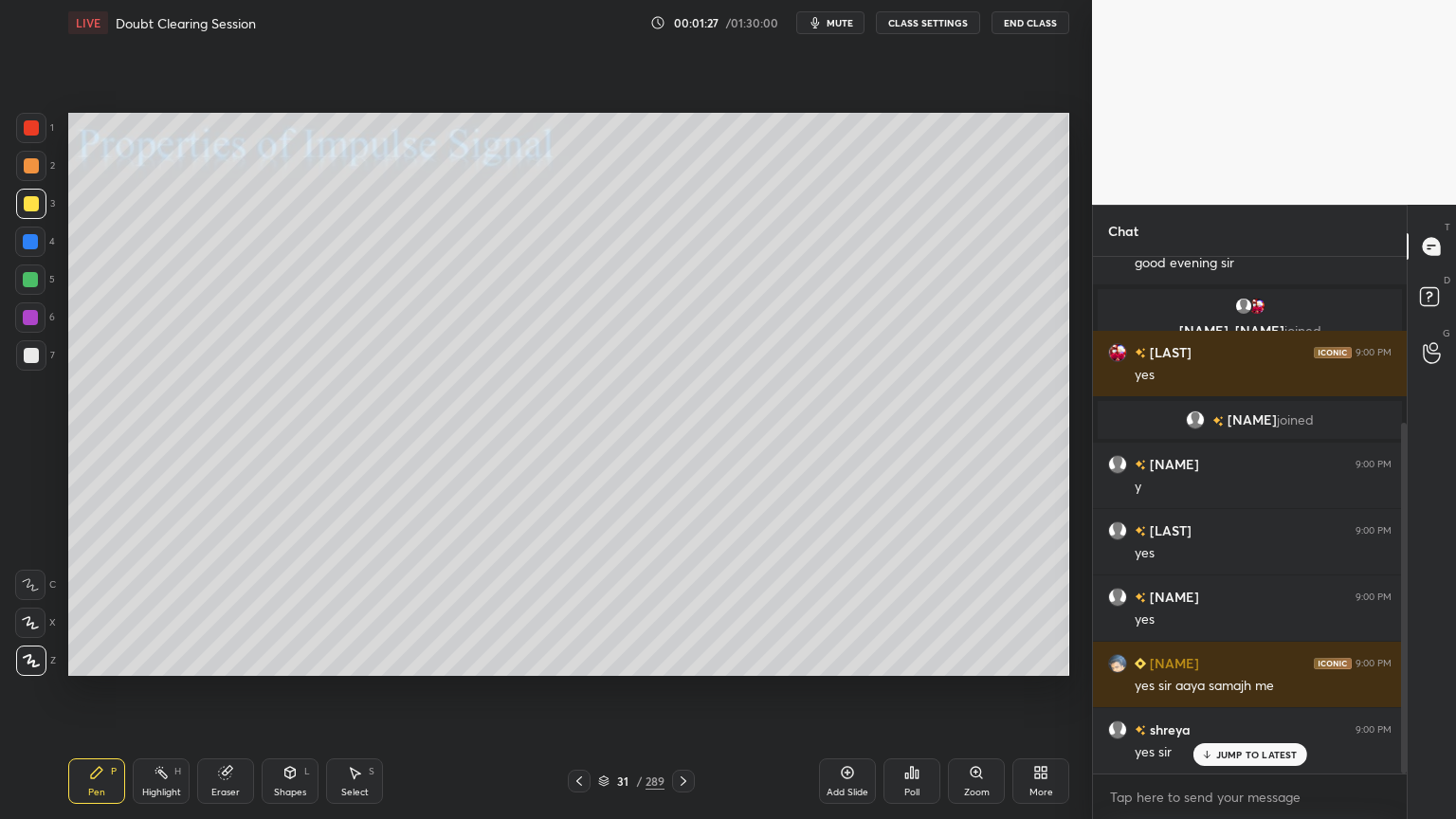 click on "Eraser" at bounding box center (226, 781) 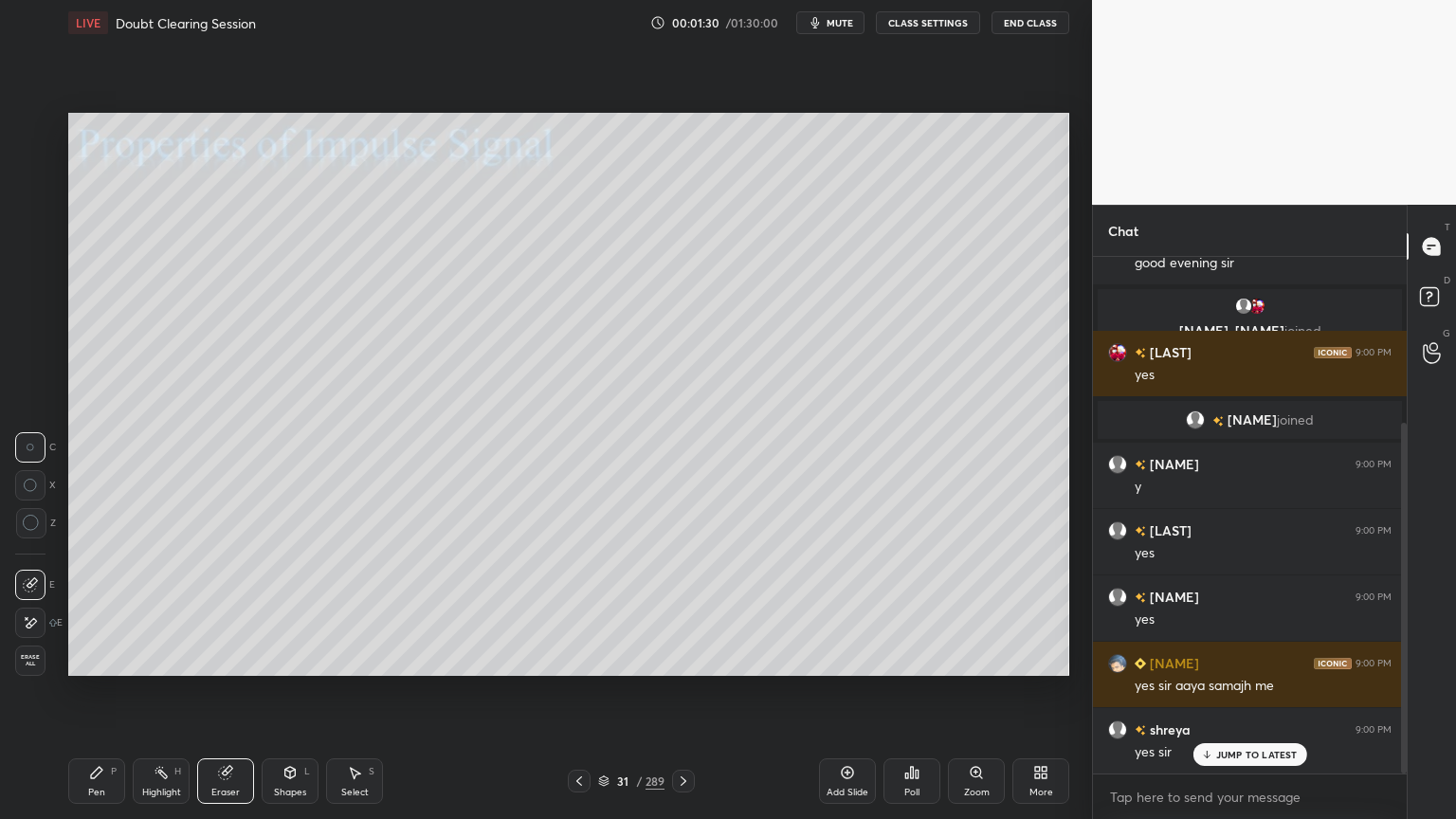 click at bounding box center [30, 623] 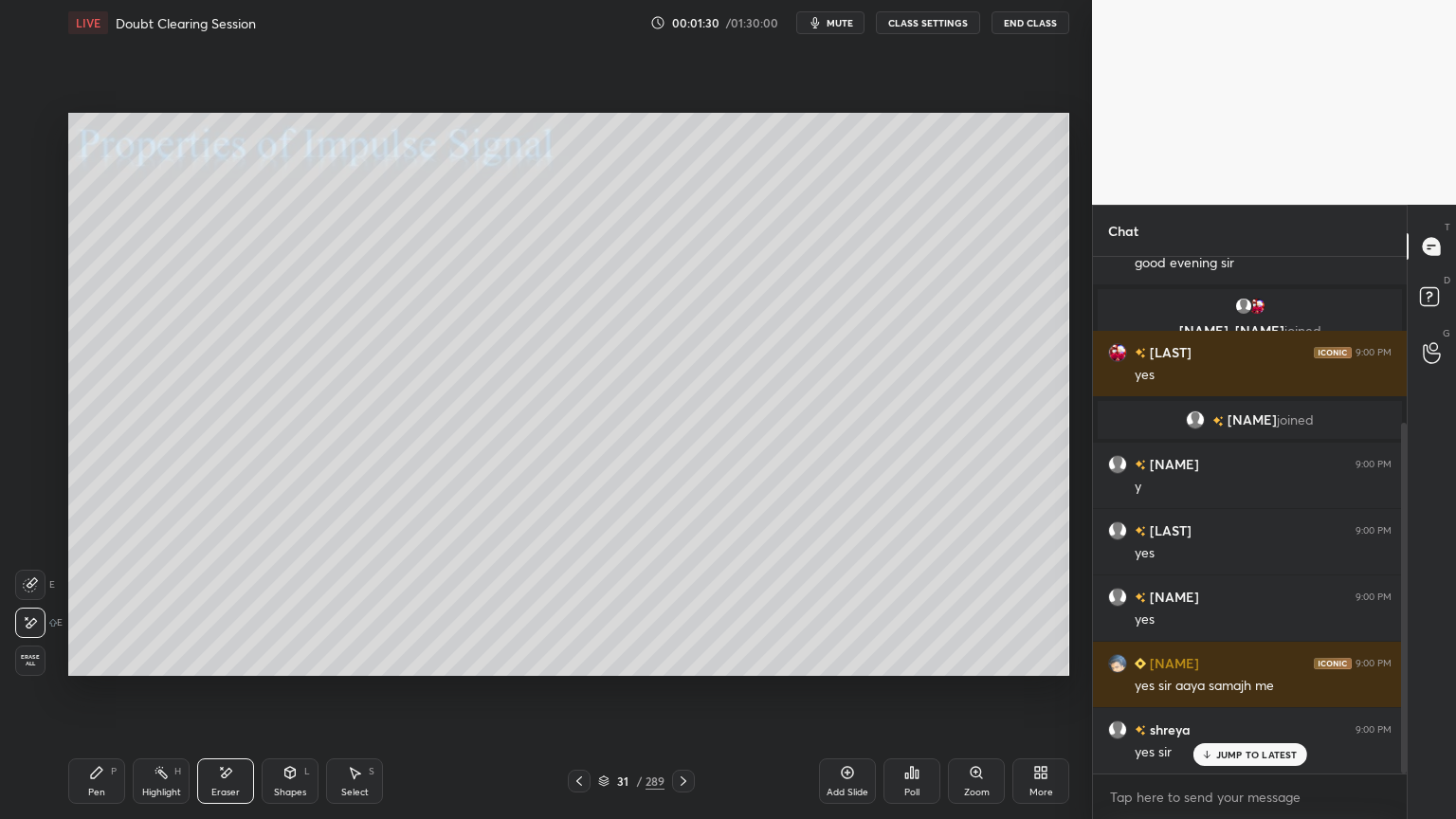 click on "Pen P" at bounding box center (97, 781) 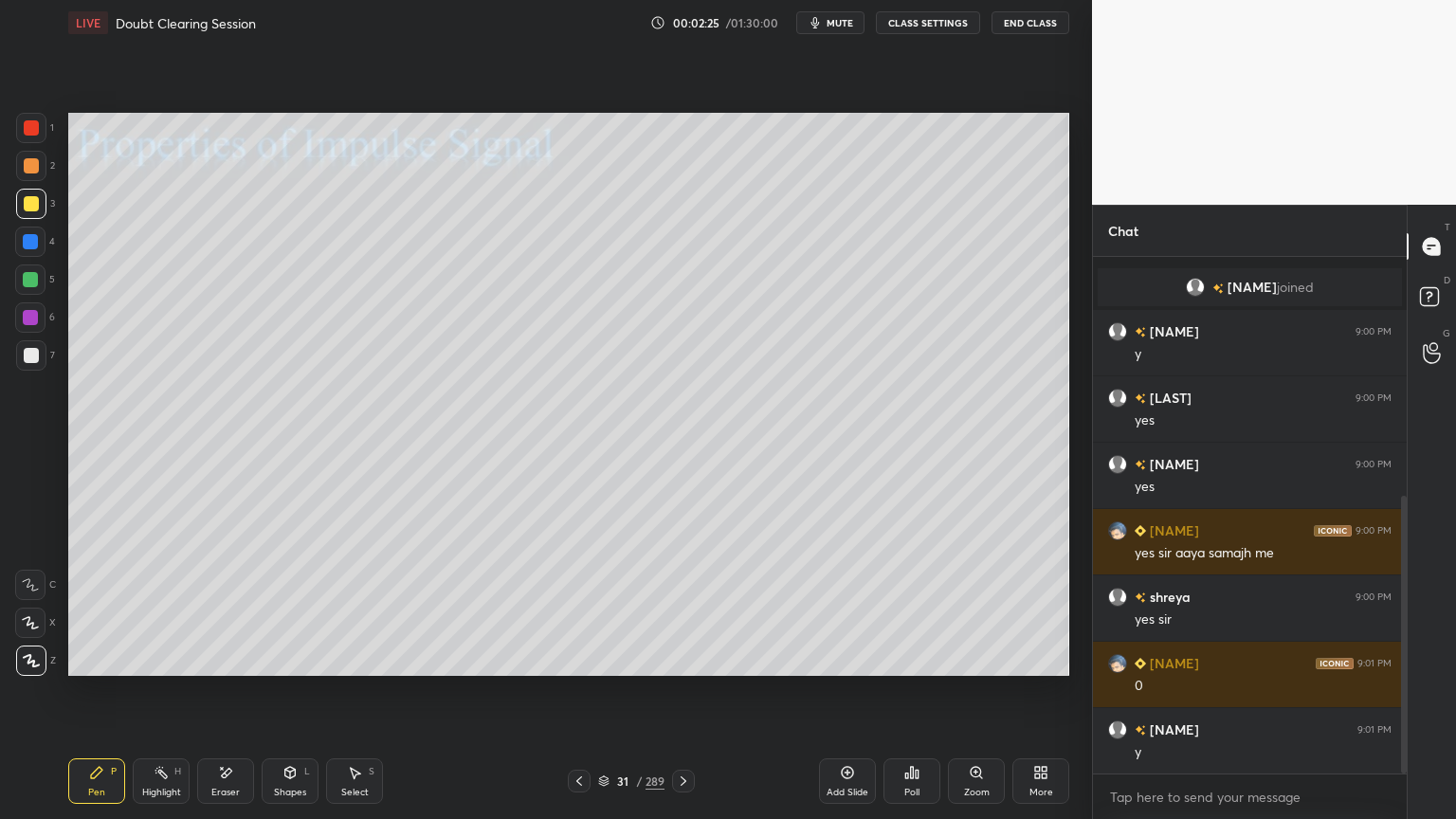 scroll, scrollTop: 443, scrollLeft: 0, axis: vertical 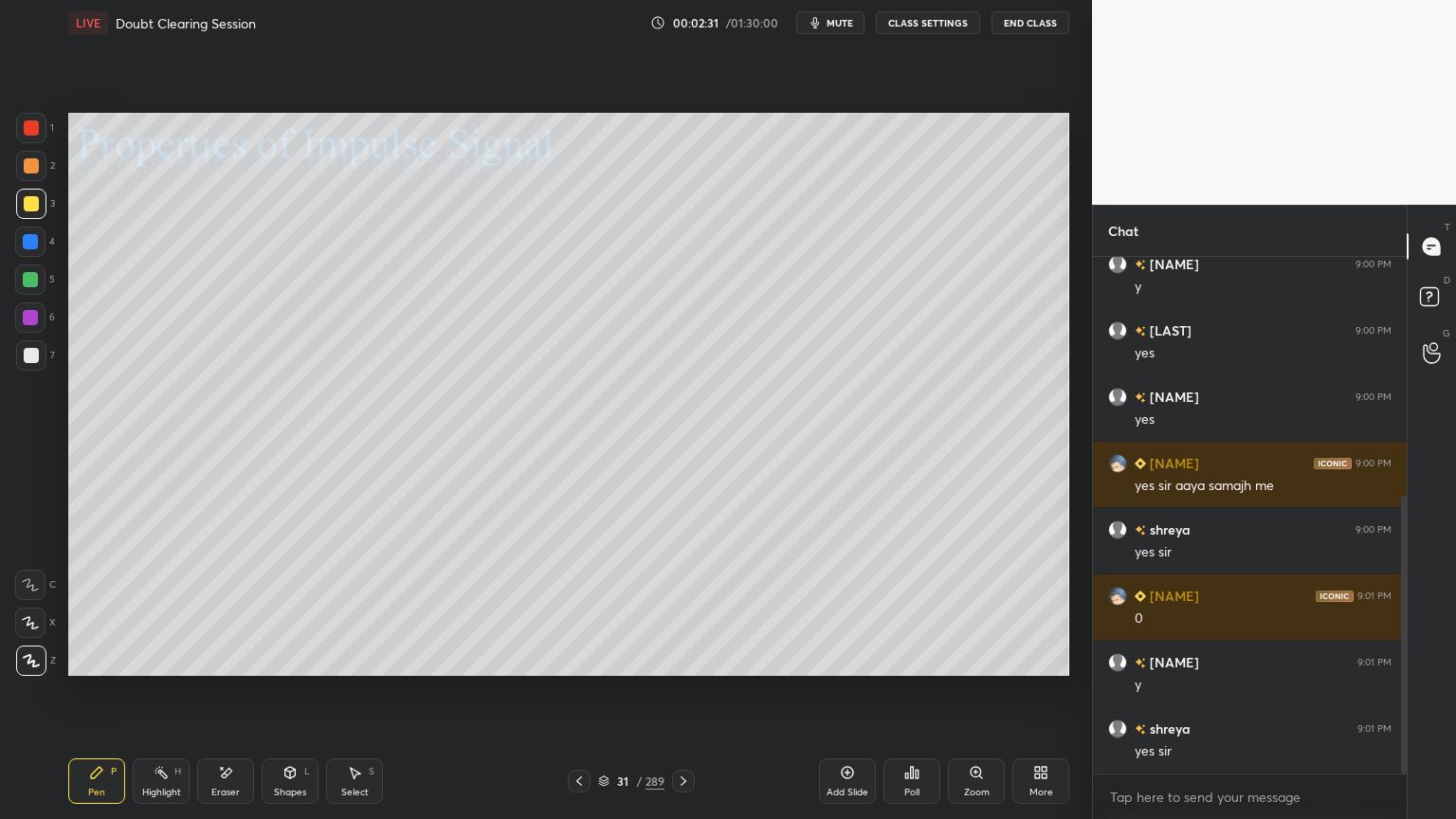 click at bounding box center [31, 355] 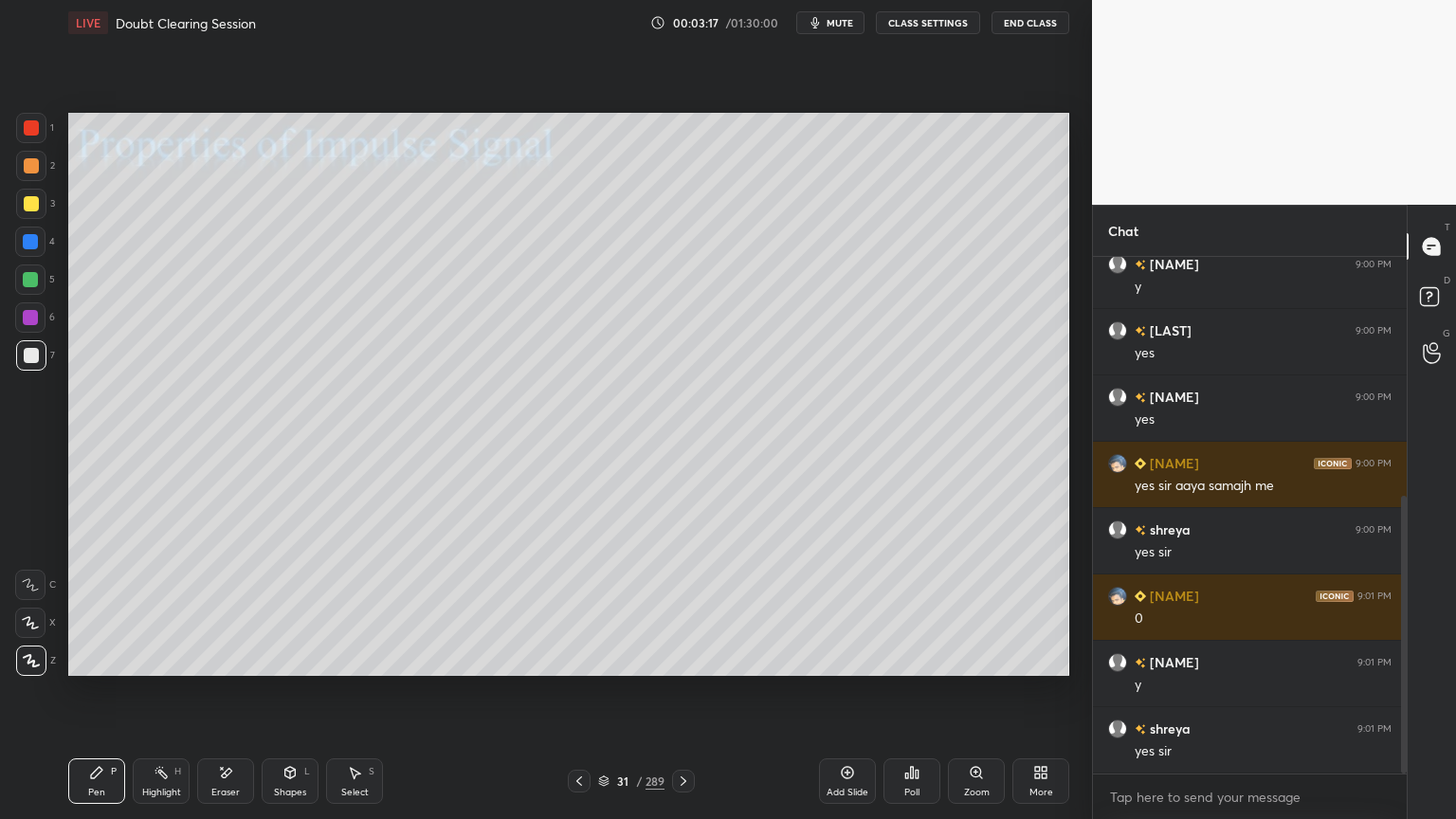 click at bounding box center [31, 204] 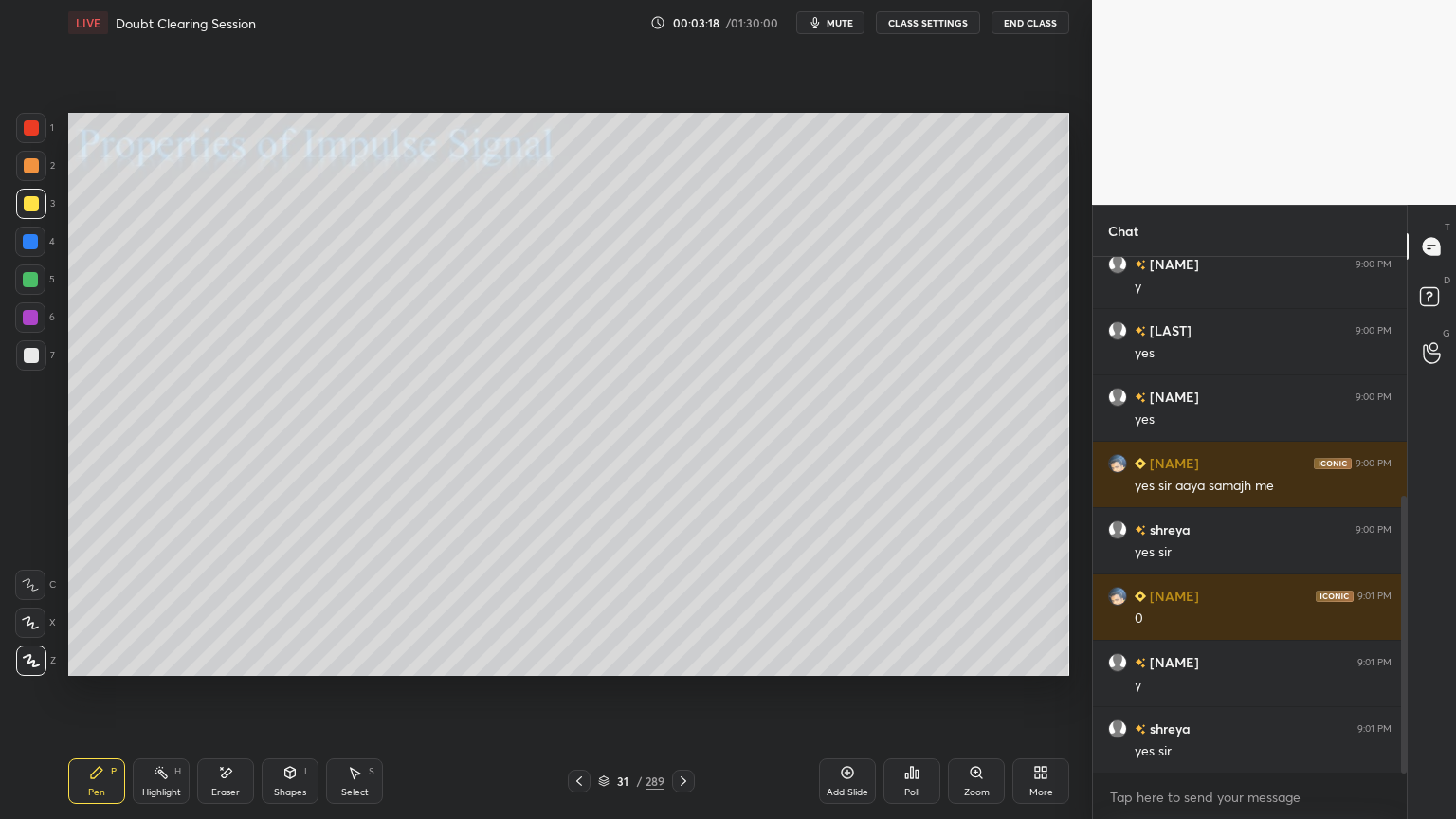 click 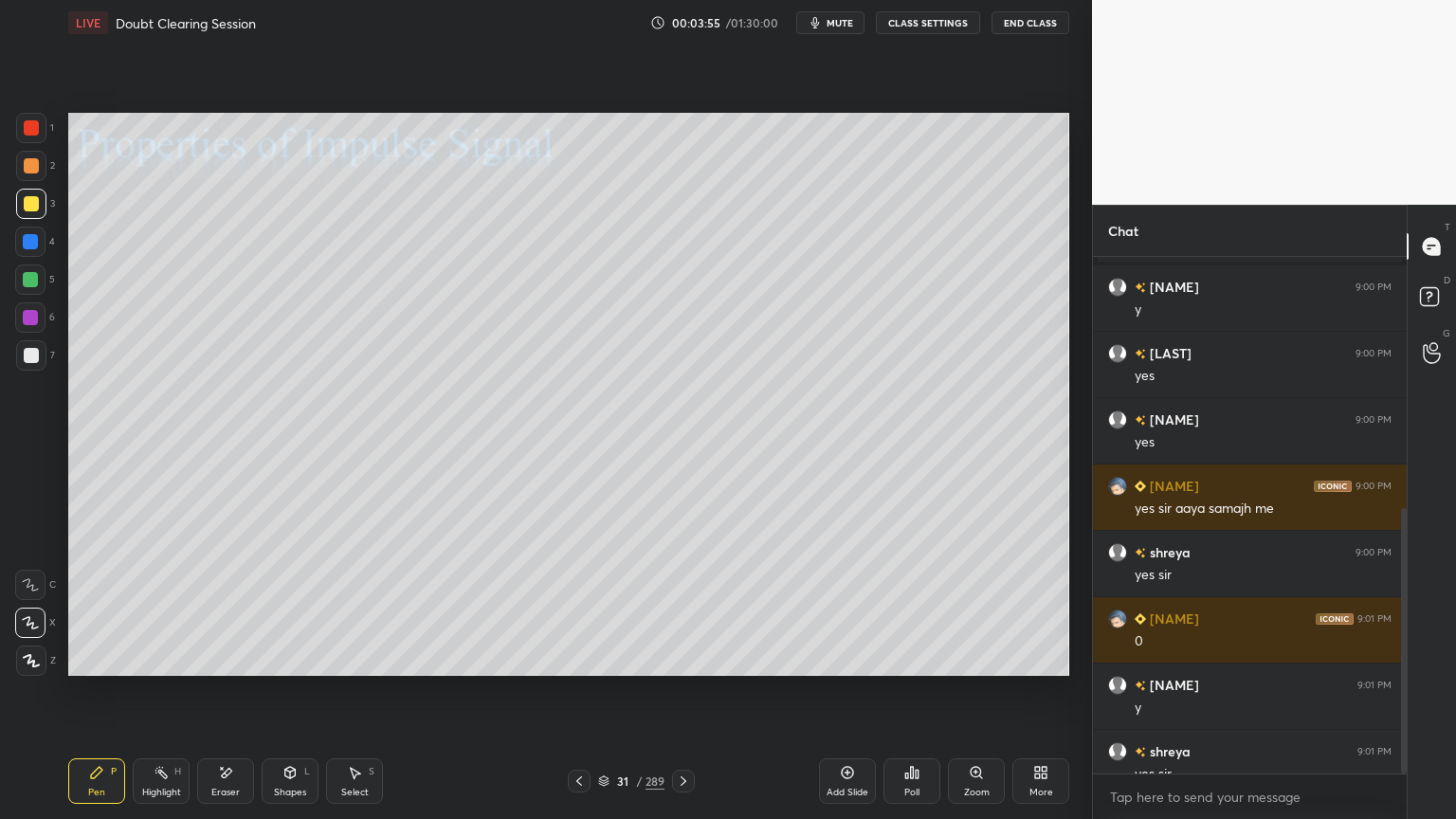 scroll, scrollTop: 488, scrollLeft: 0, axis: vertical 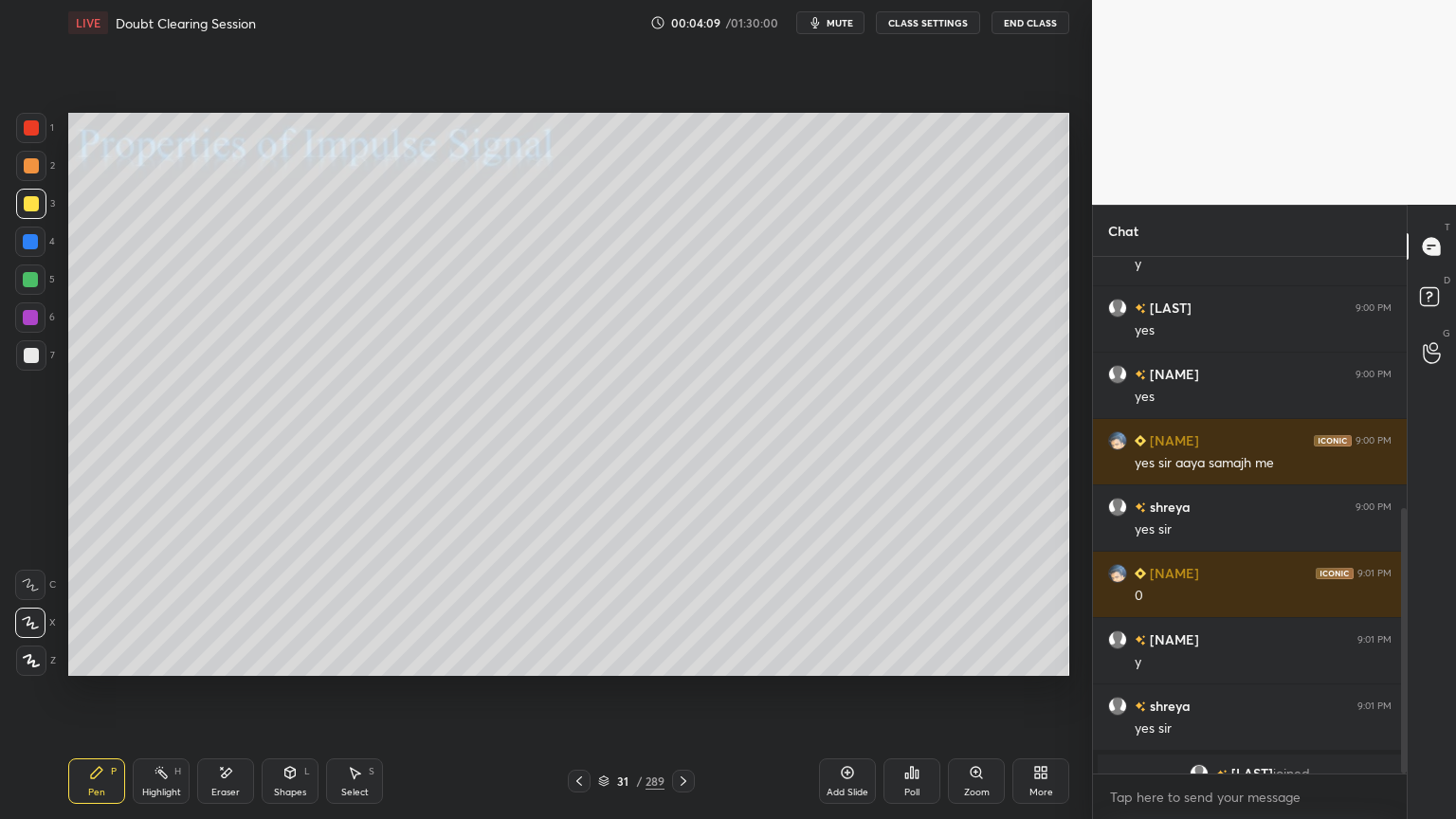 click at bounding box center (30, 242) 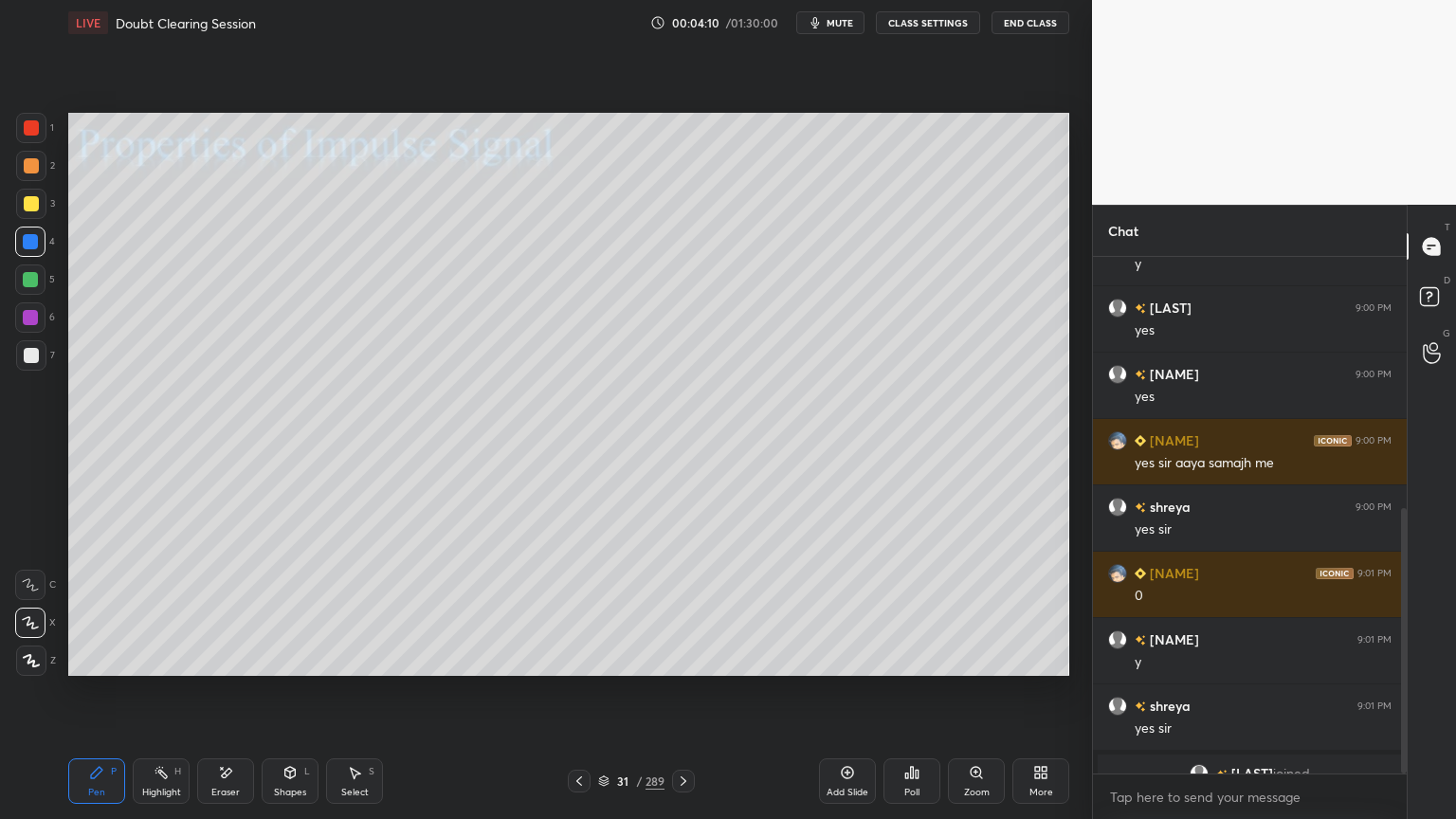 click at bounding box center [31, 661] 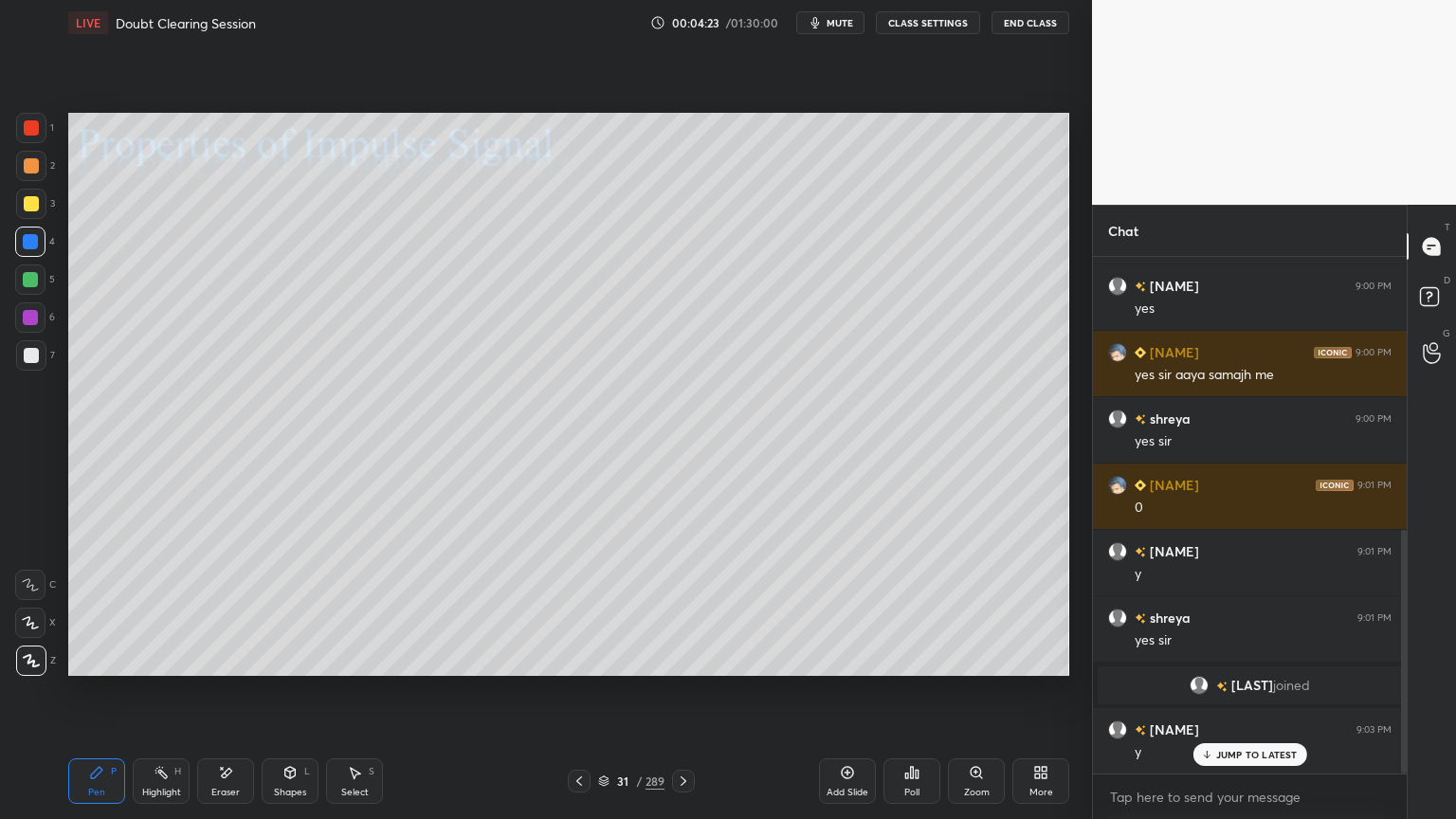 scroll, scrollTop: 622, scrollLeft: 0, axis: vertical 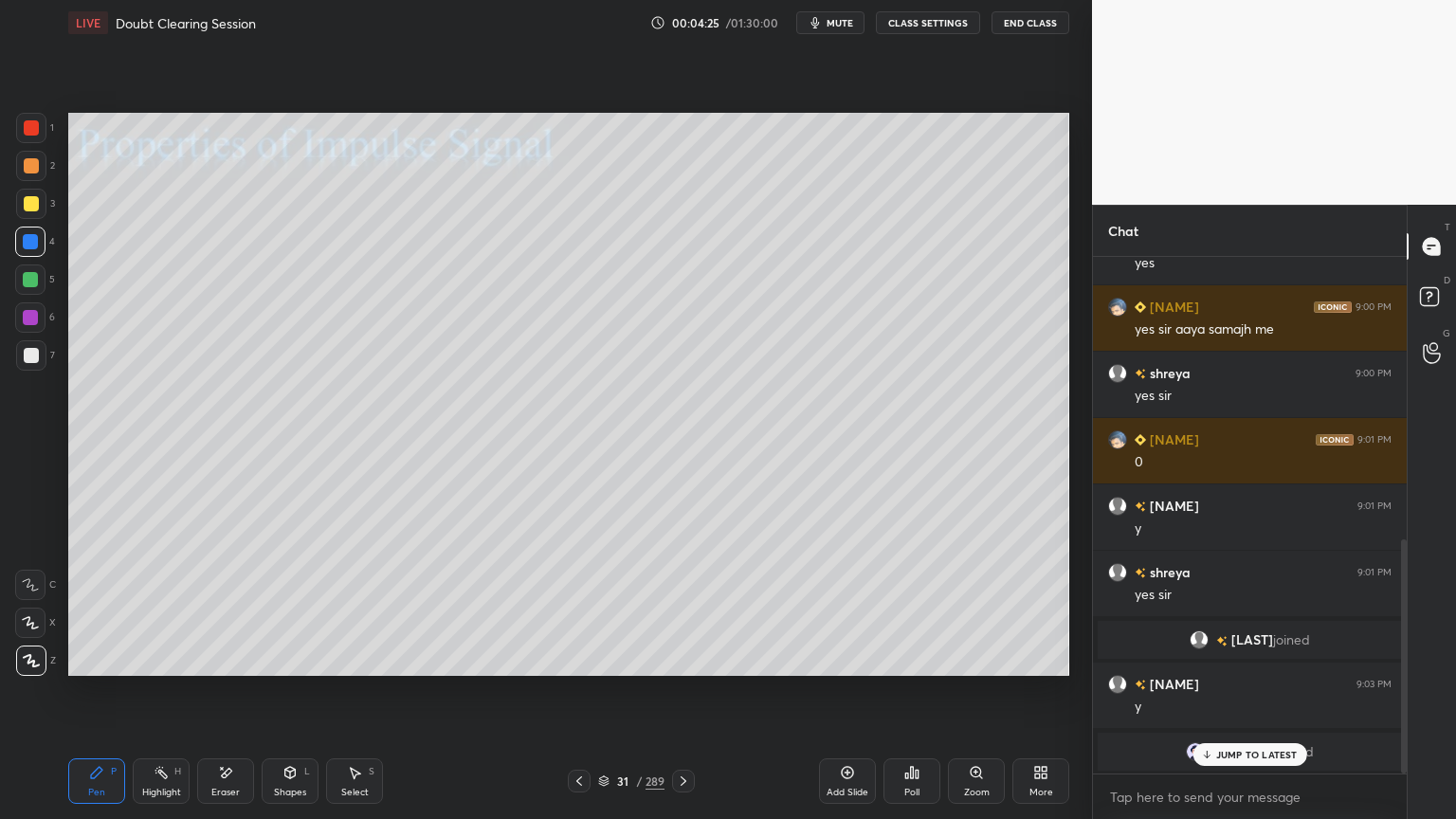 click on "JUMP TO LATEST" at bounding box center (1249, 755) 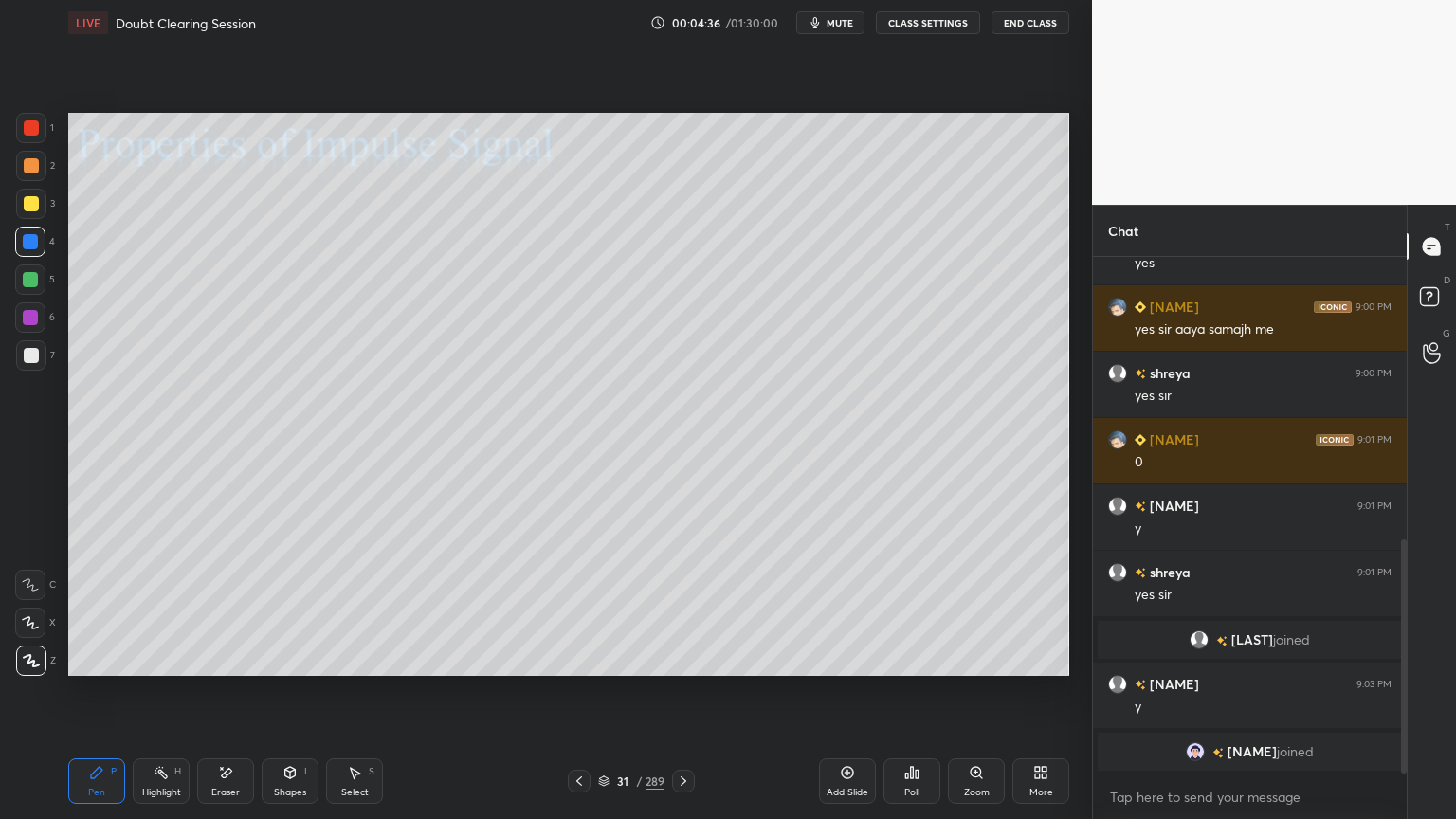 click 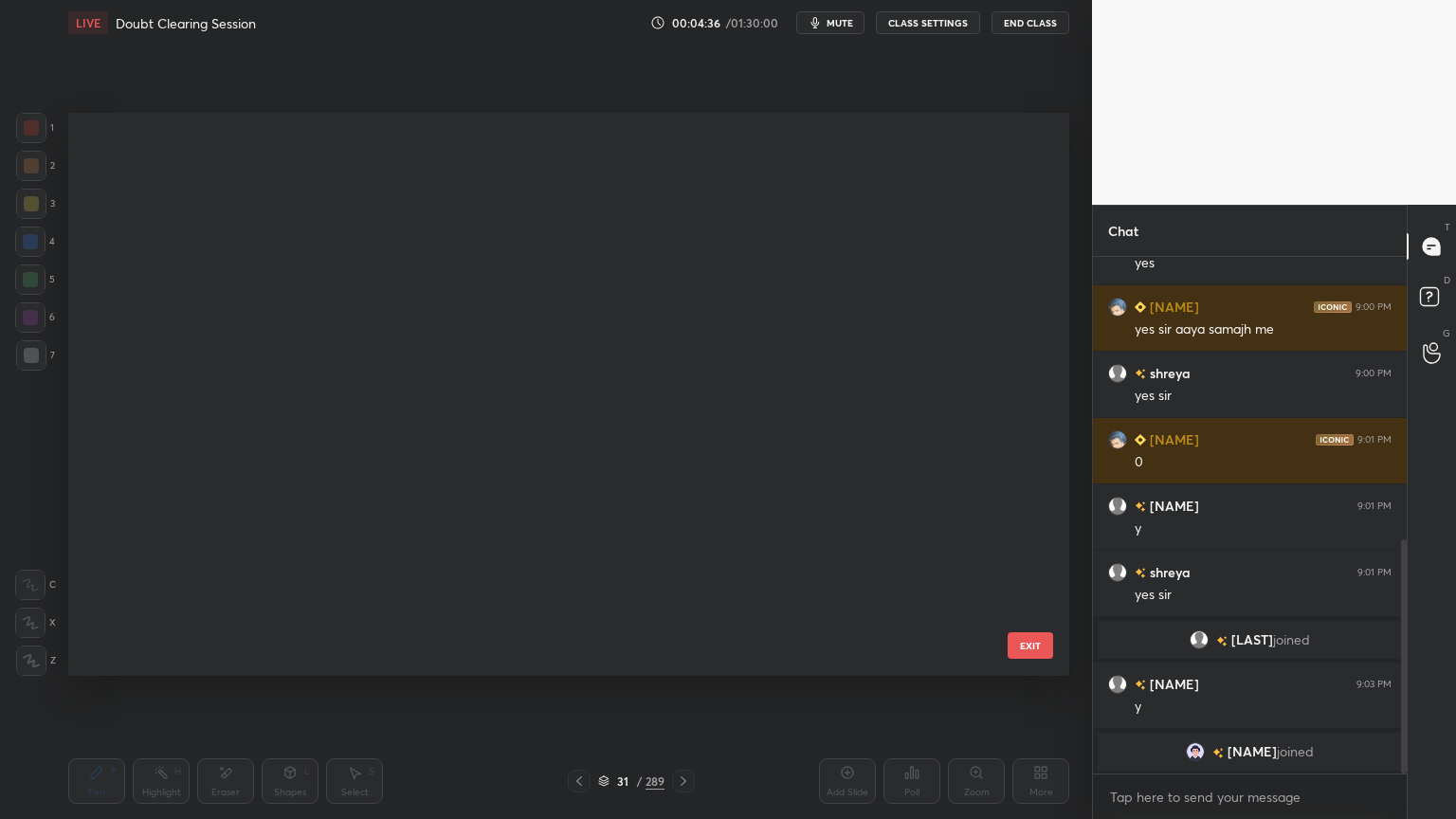 scroll, scrollTop: 1345, scrollLeft: 0, axis: vertical 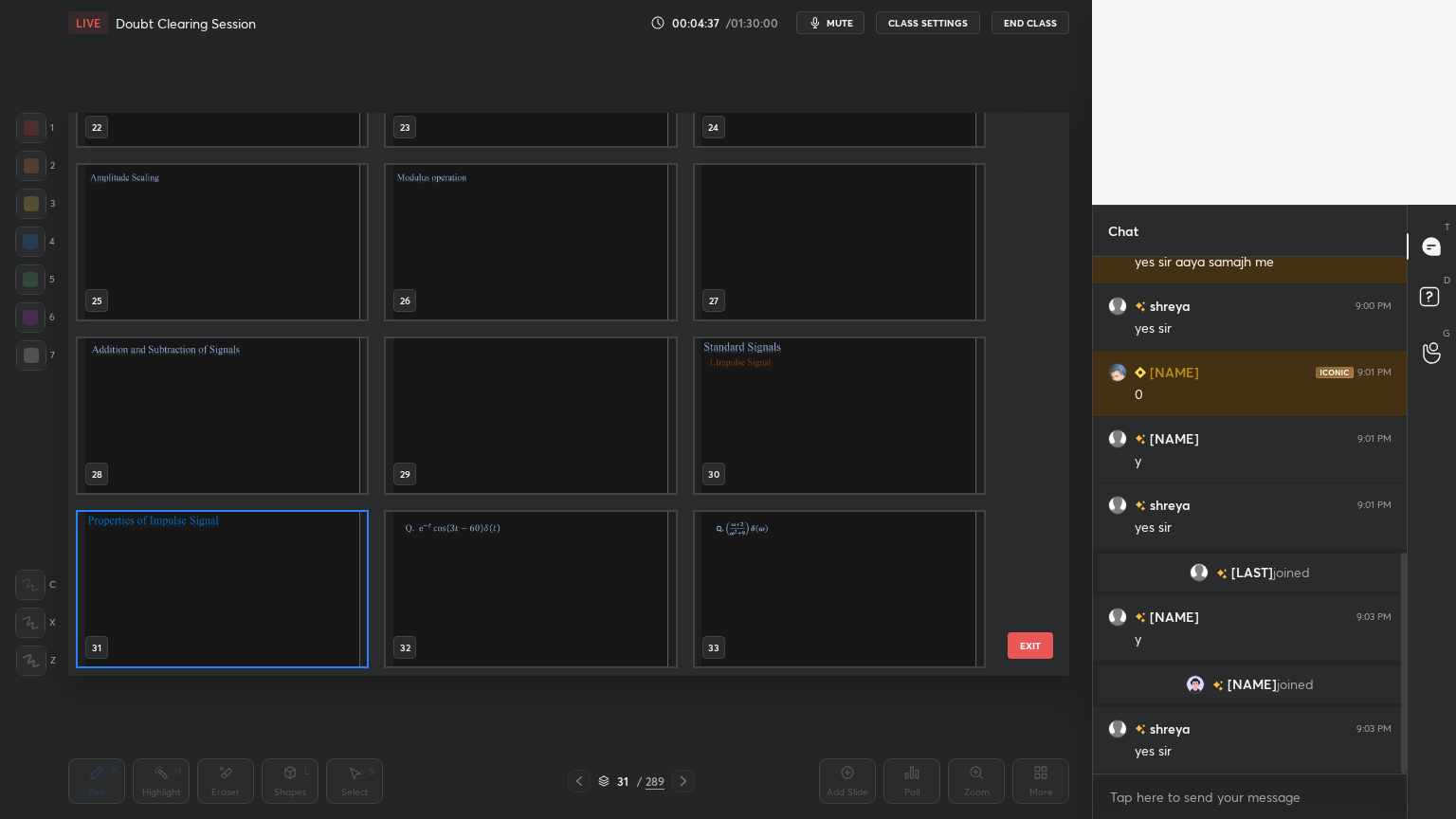 click at bounding box center [222, 589] 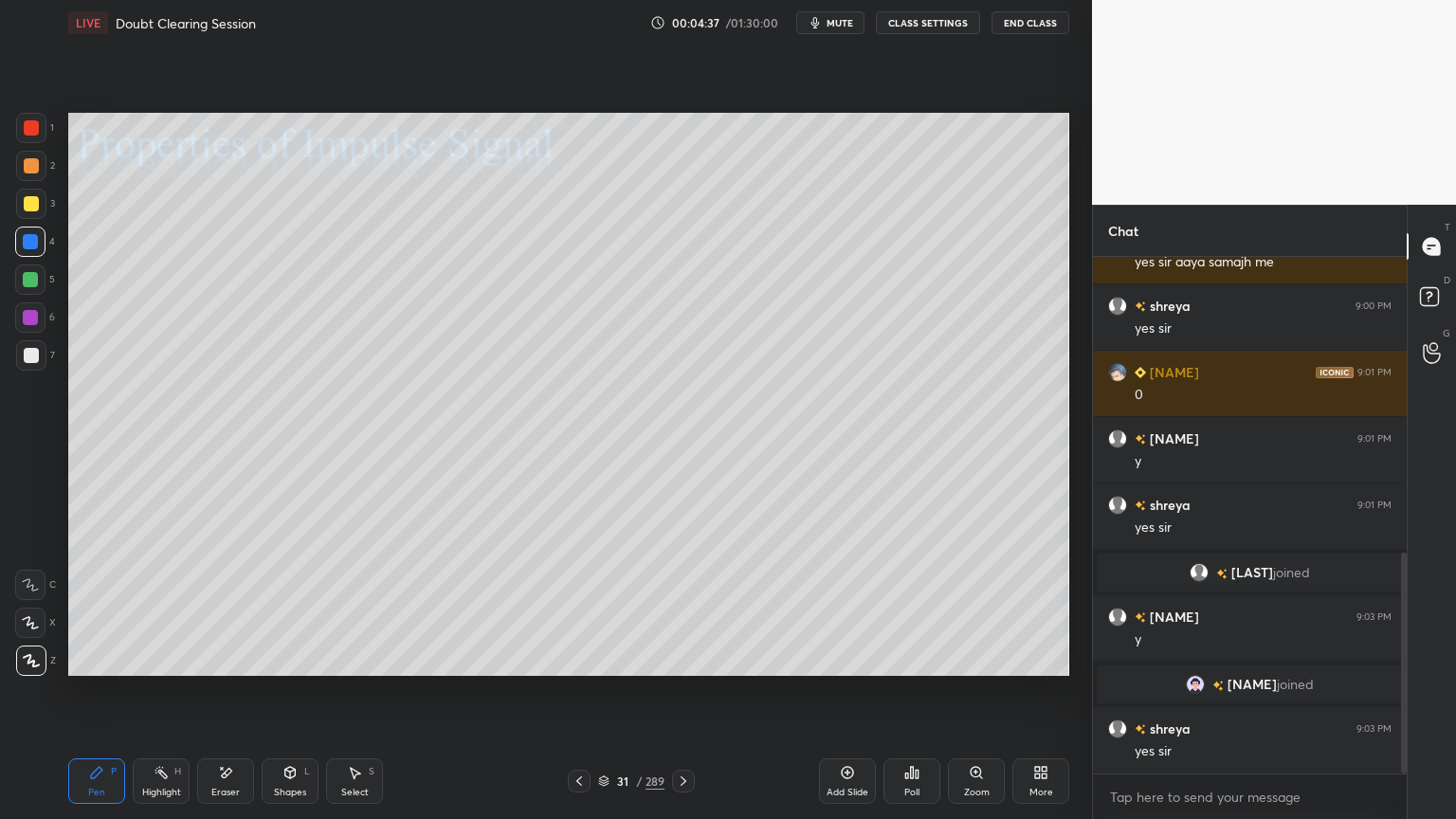 click at bounding box center [222, 589] 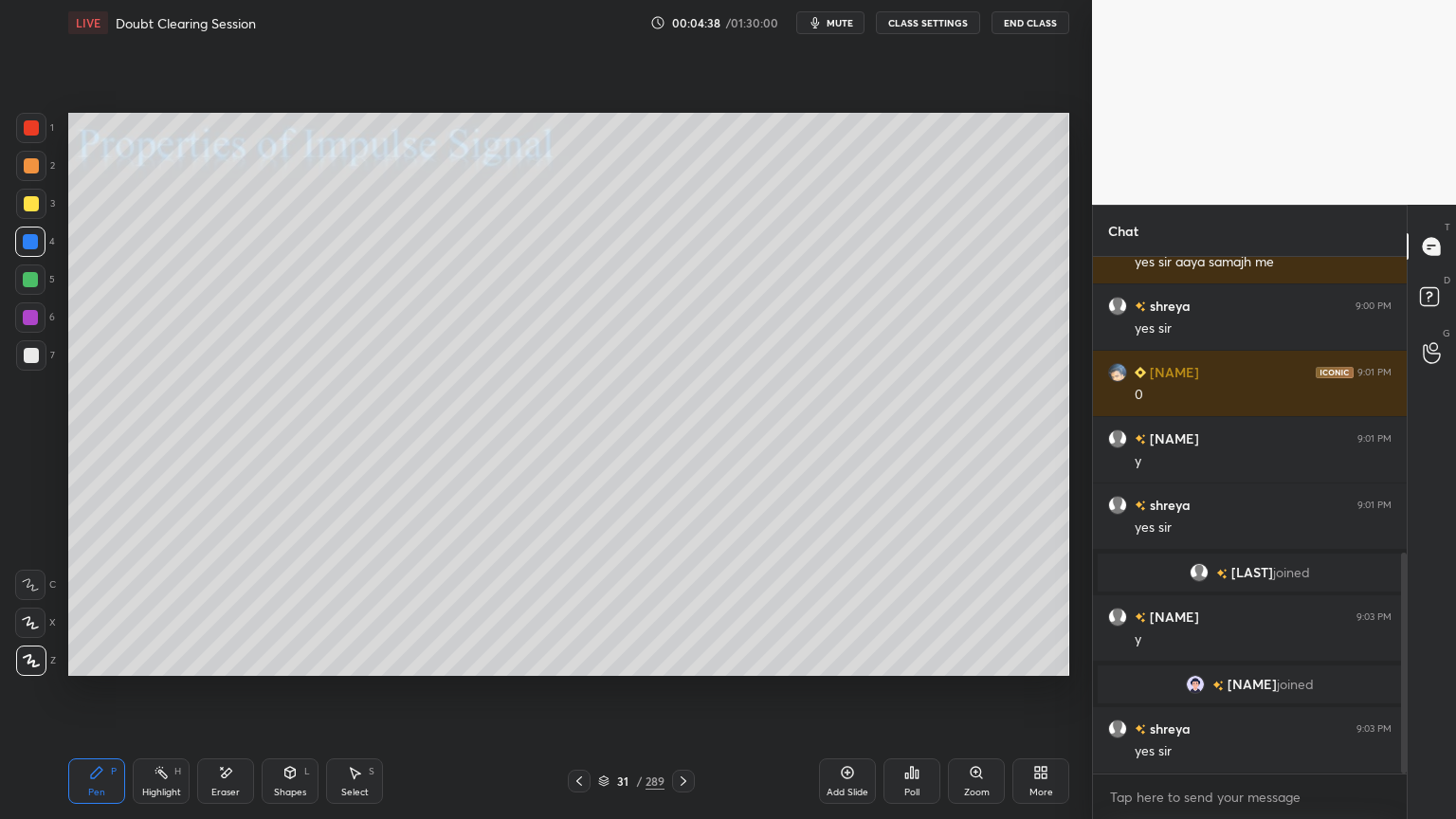 scroll, scrollTop: 755, scrollLeft: 0, axis: vertical 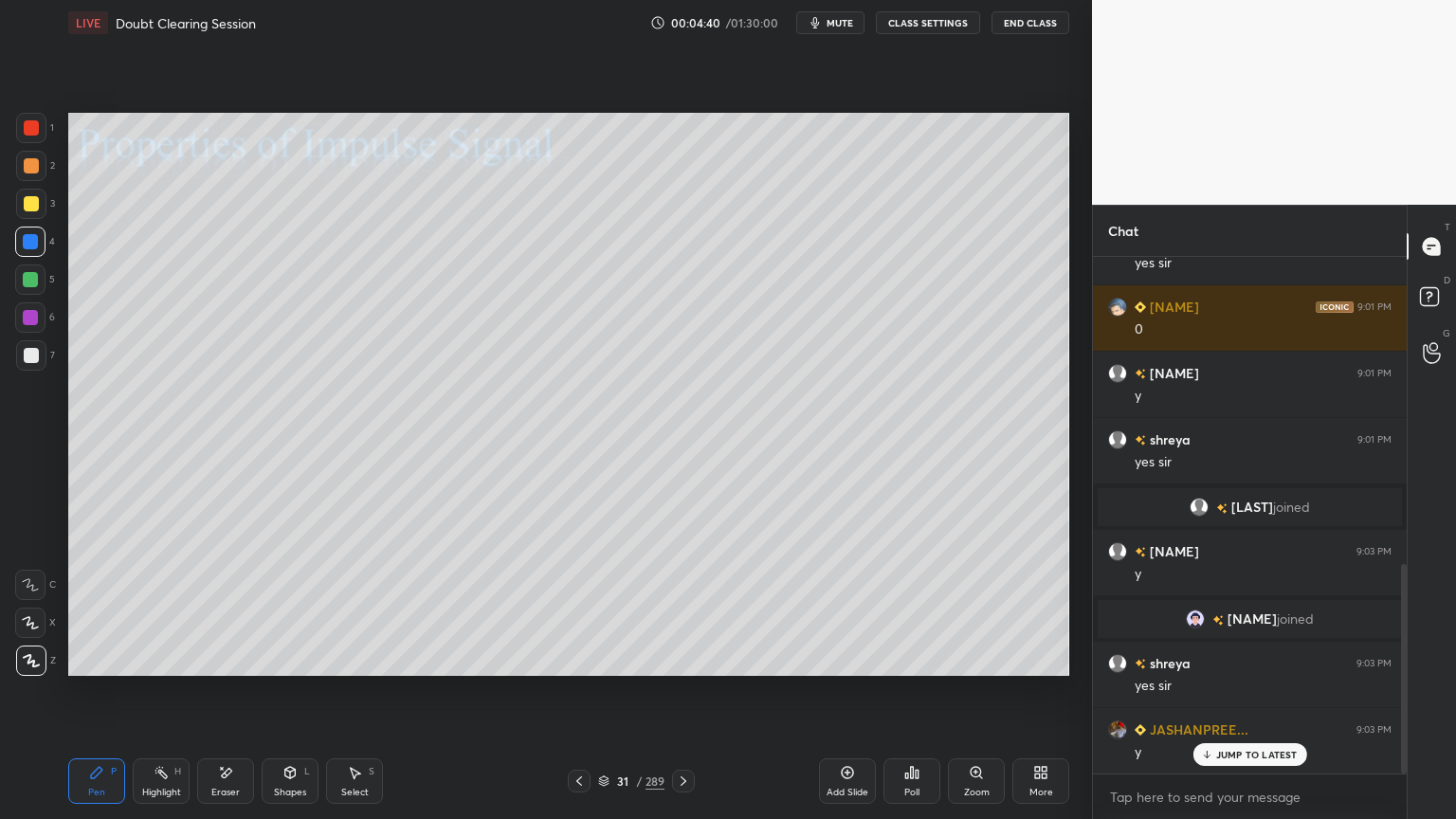click 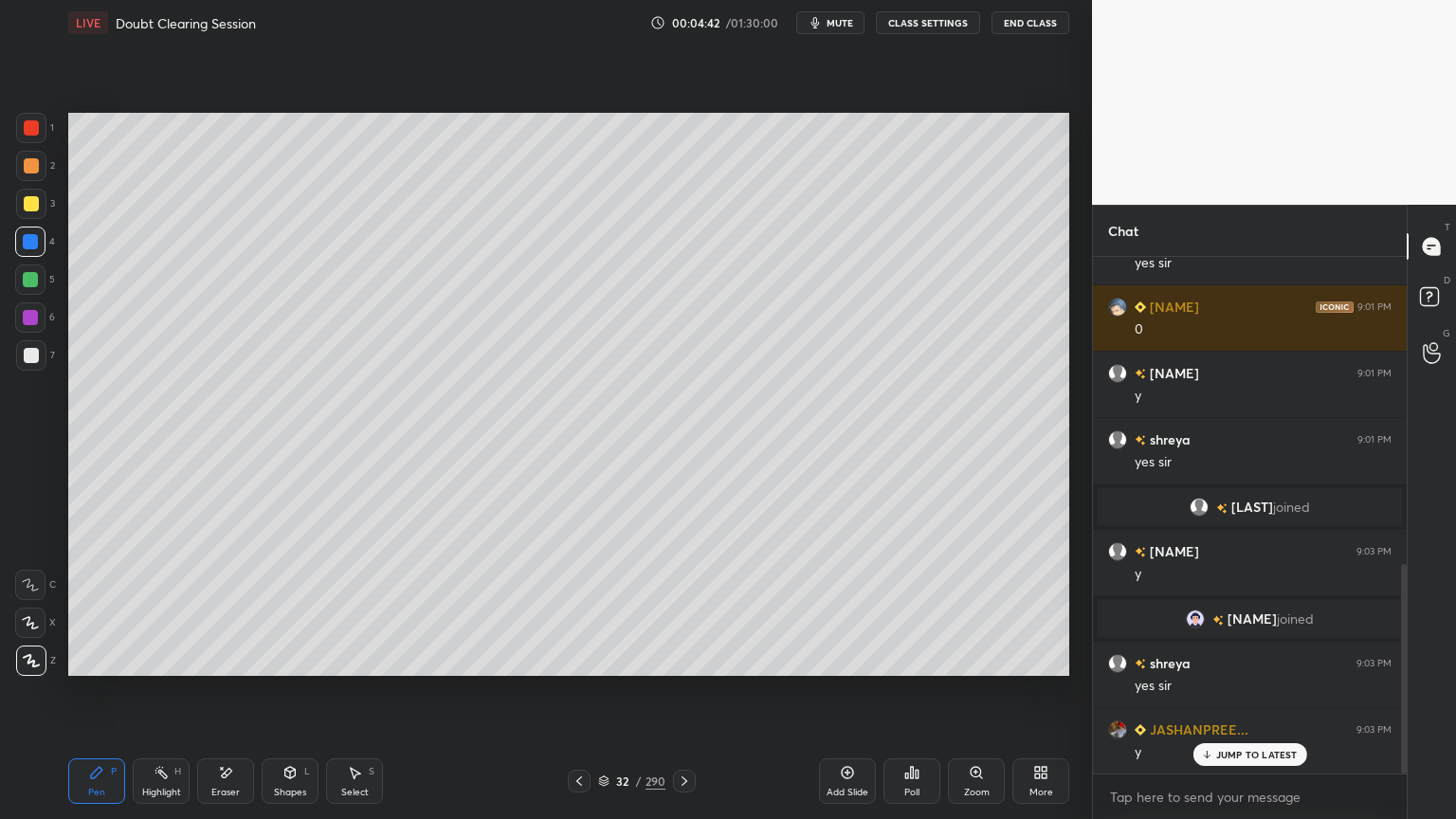 click at bounding box center [31, 204] 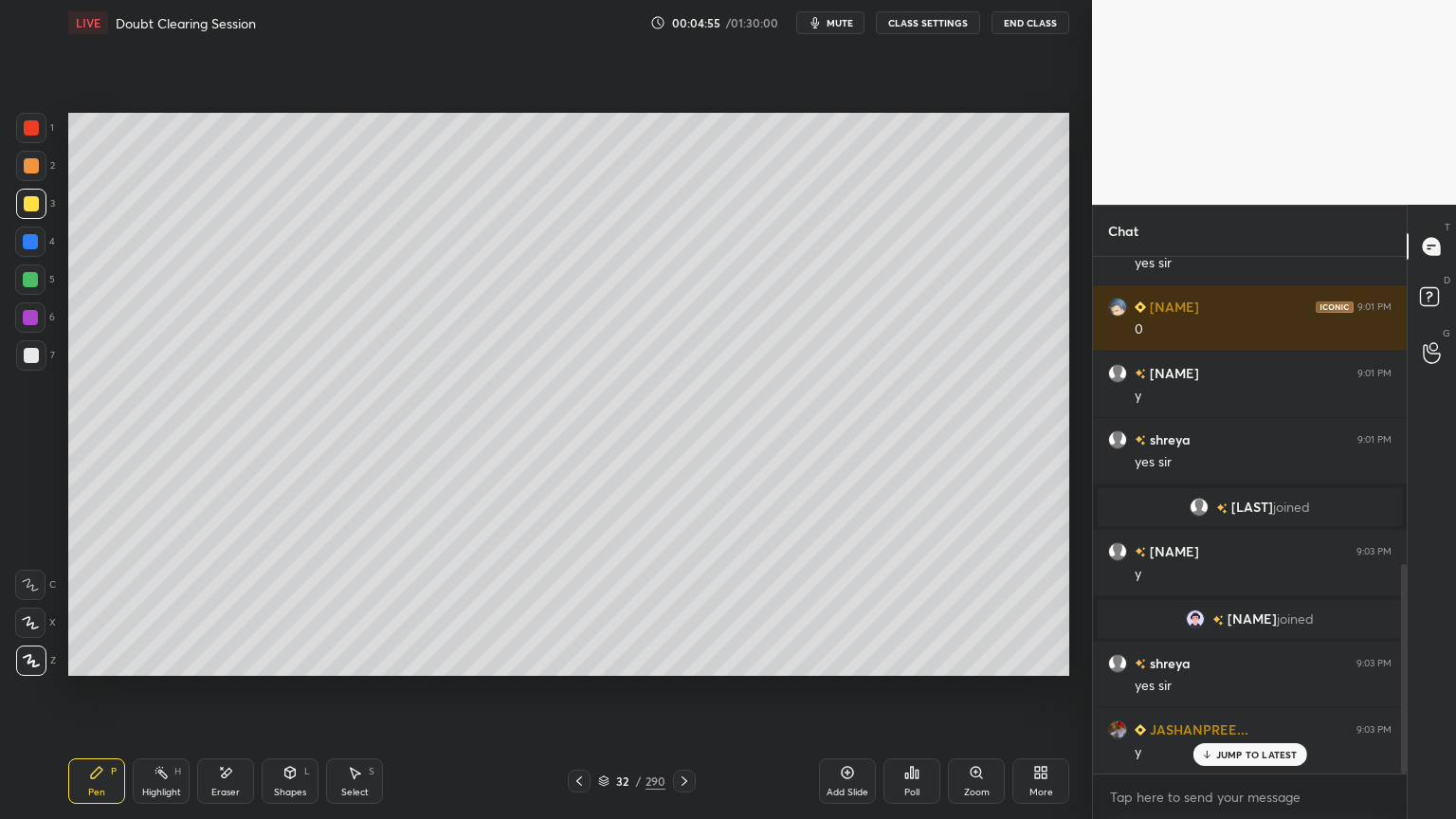 click 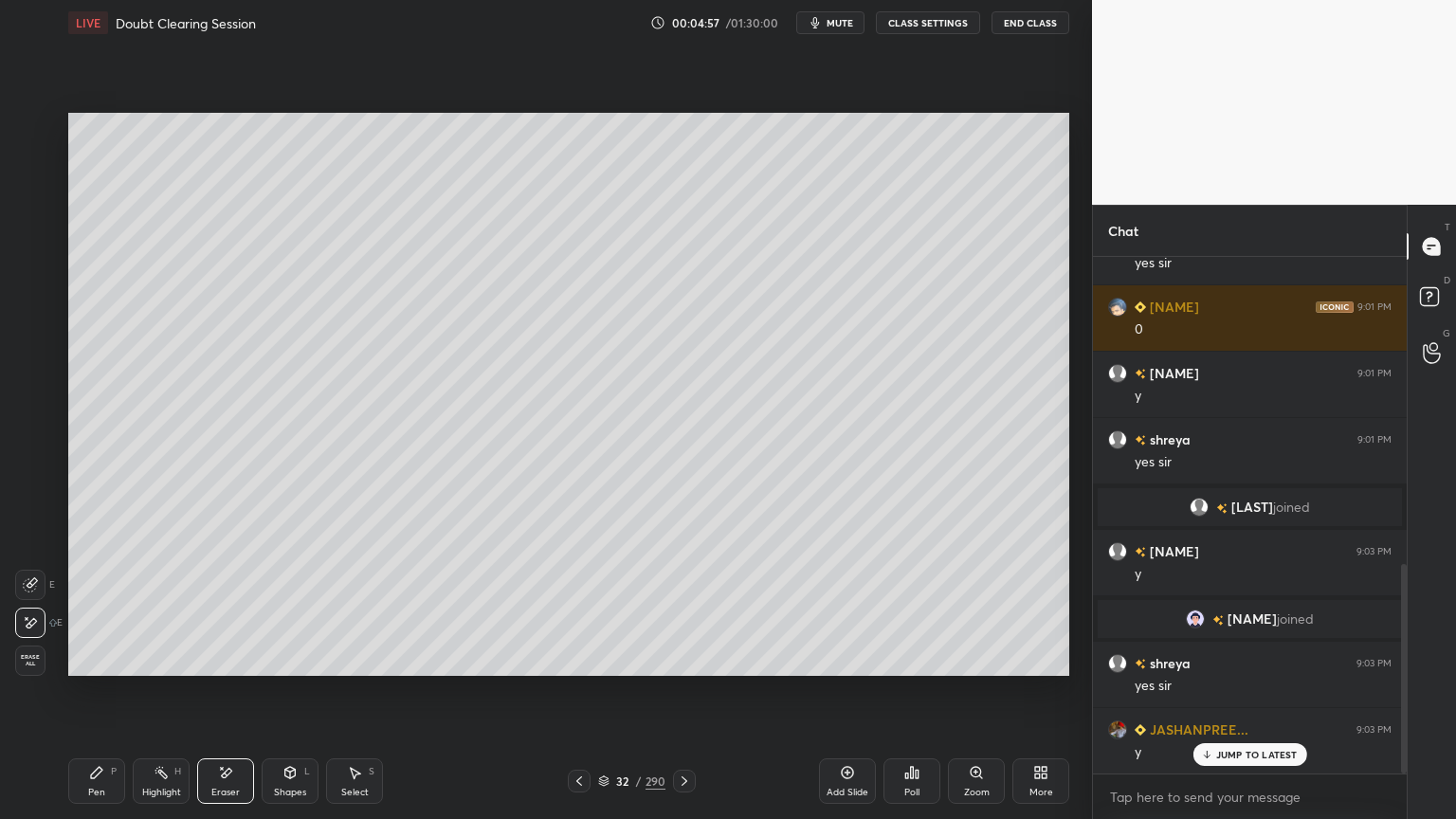 click 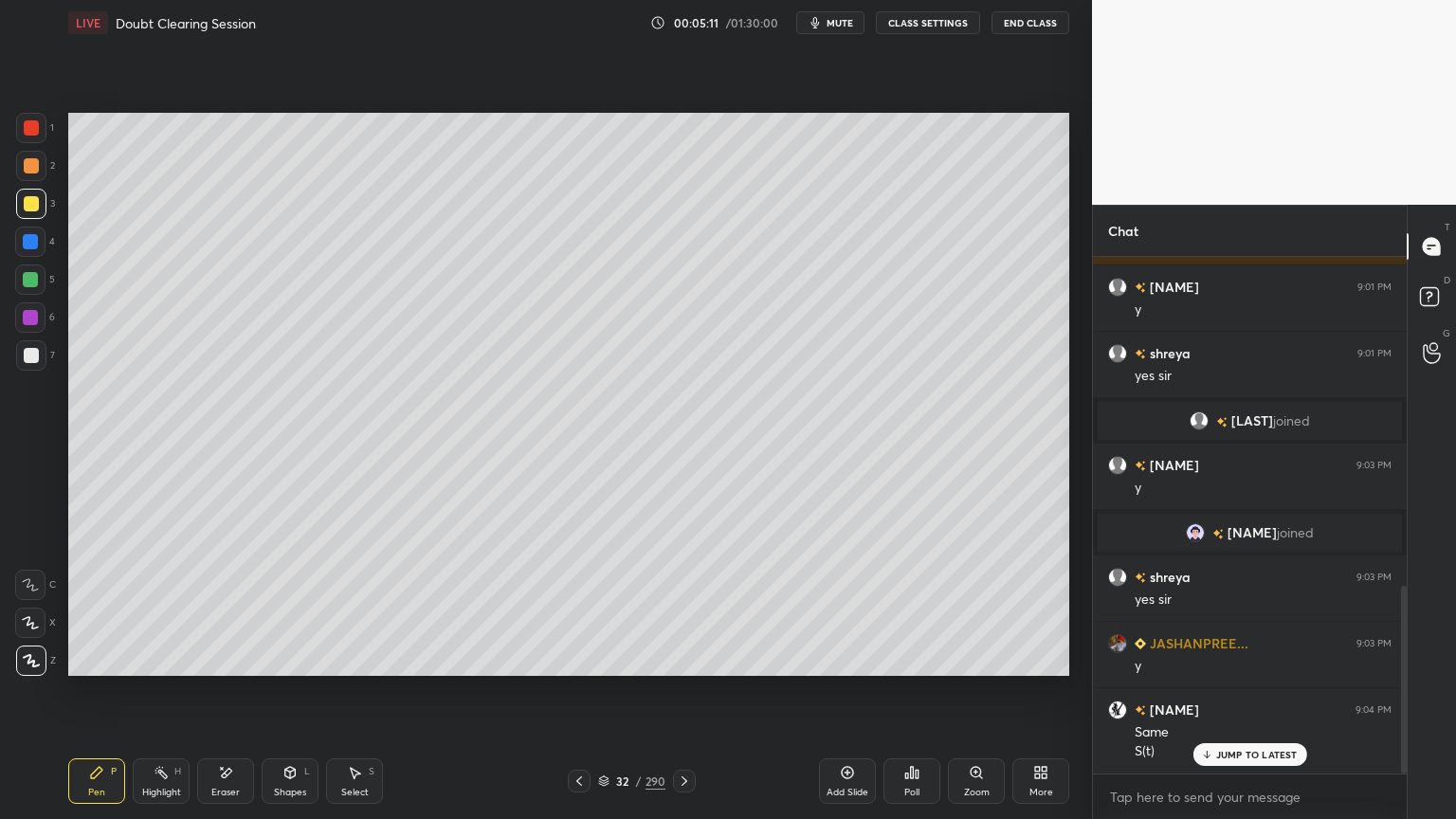 scroll, scrollTop: 906, scrollLeft: 0, axis: vertical 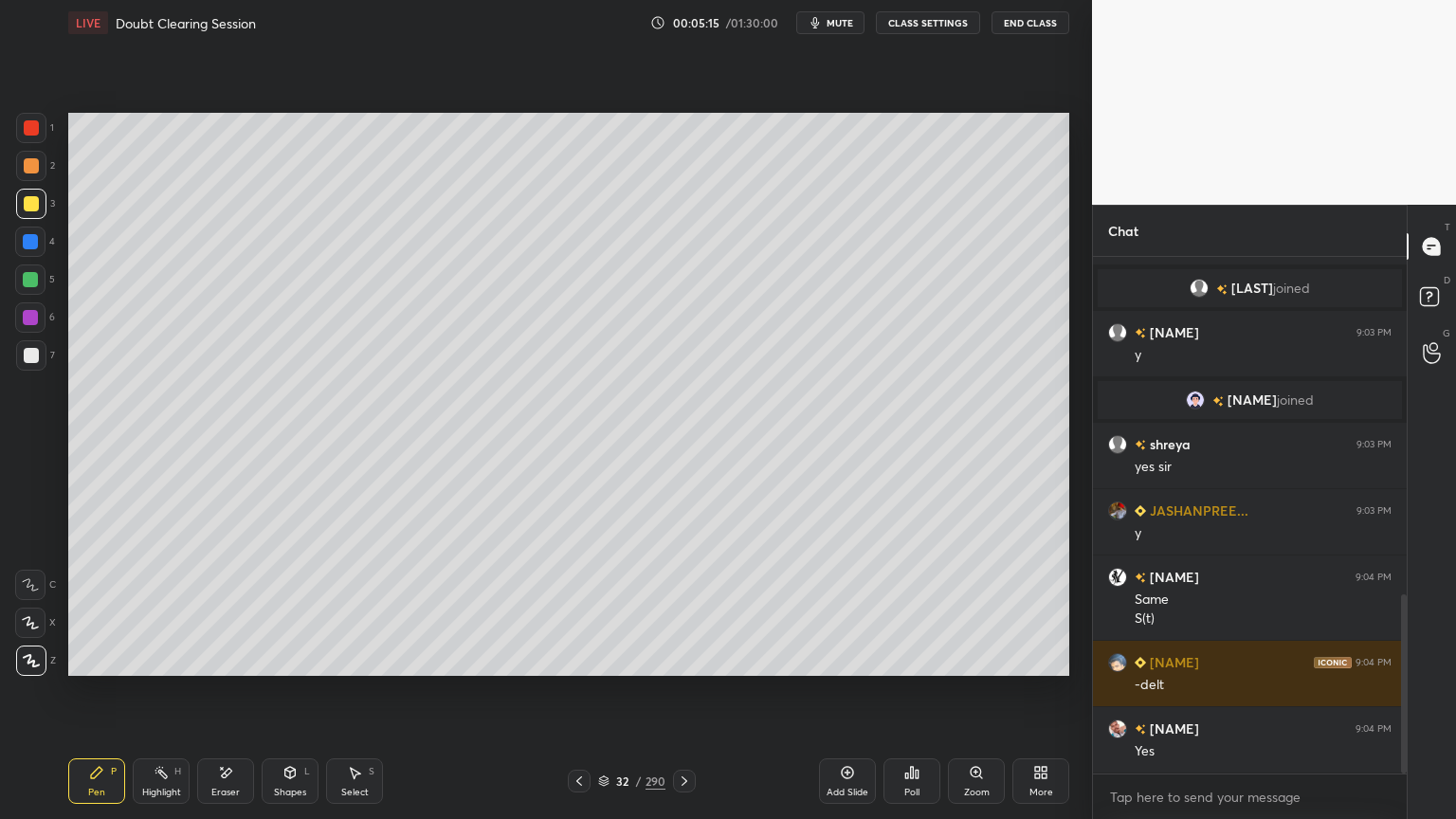 click on "Eraser" at bounding box center [226, 781] 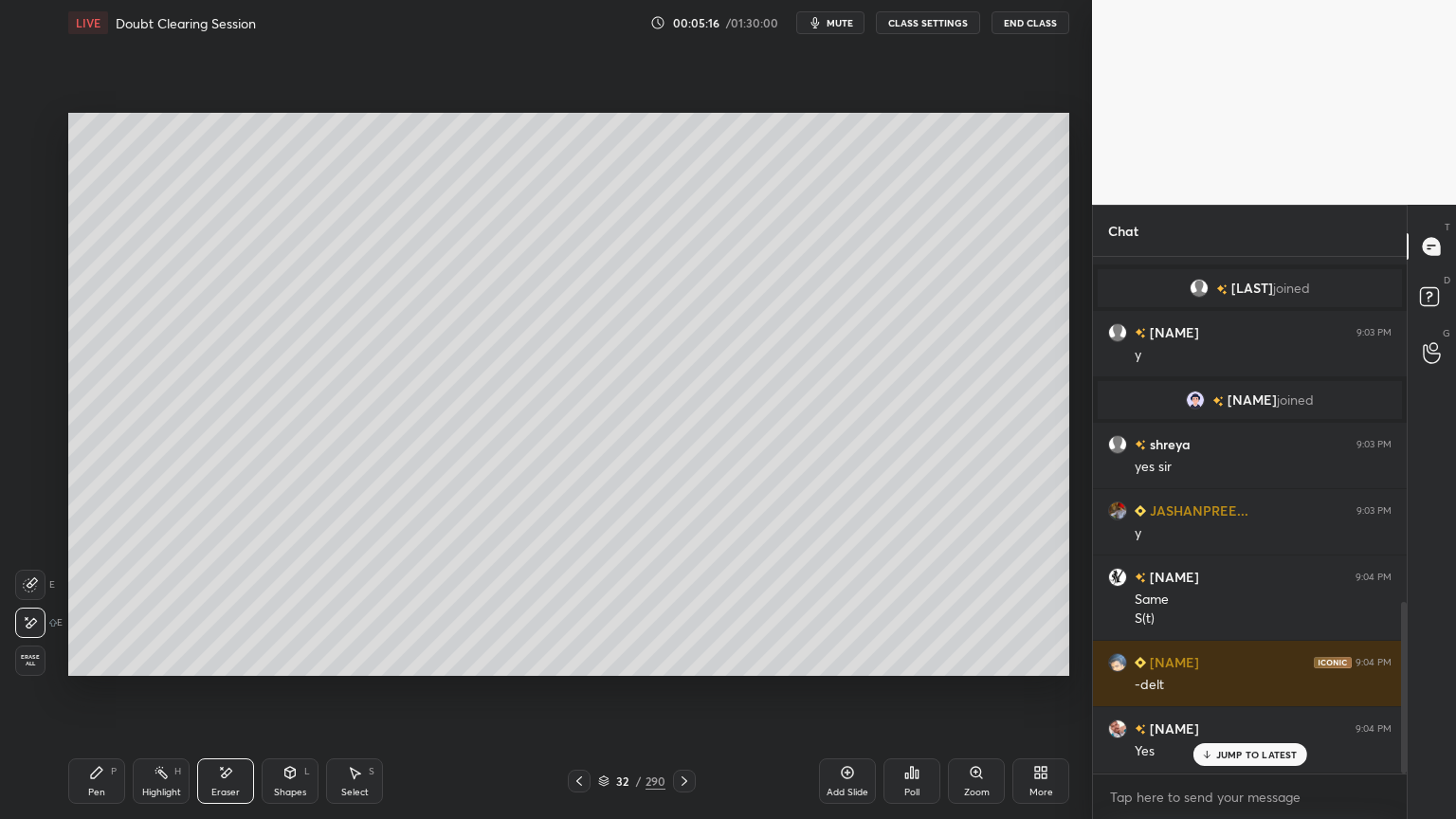 scroll, scrollTop: 1039, scrollLeft: 0, axis: vertical 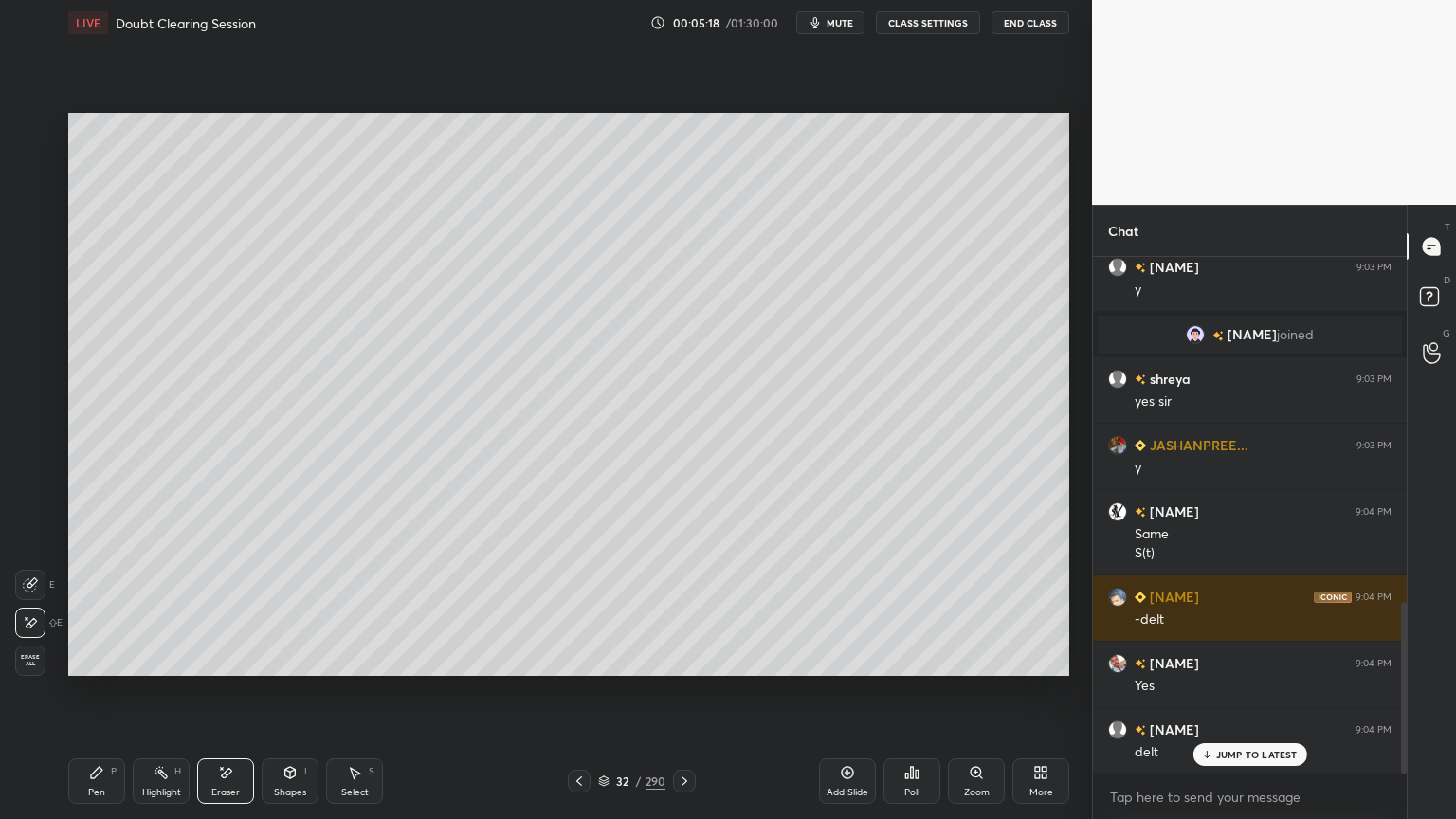 click 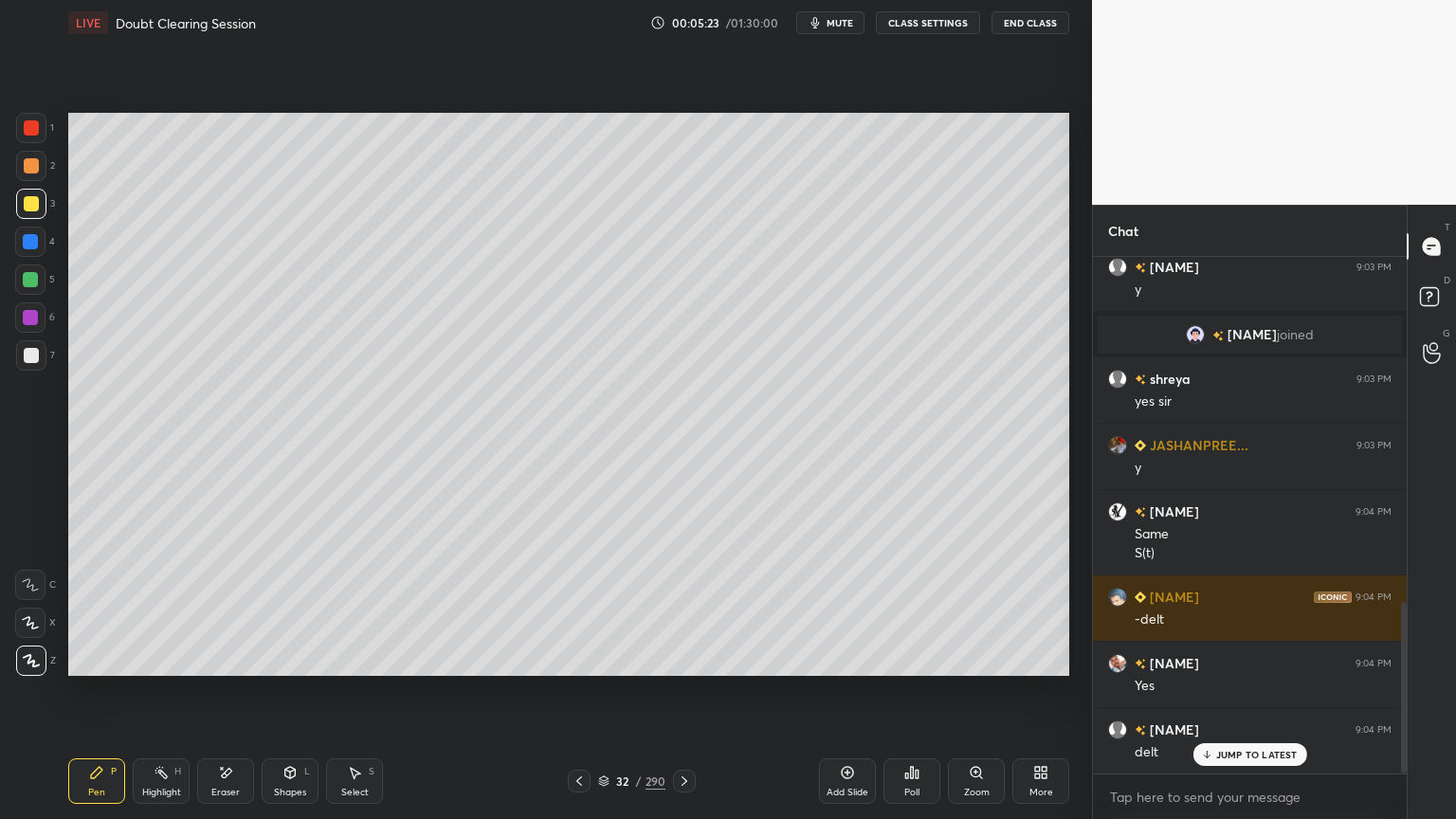 click 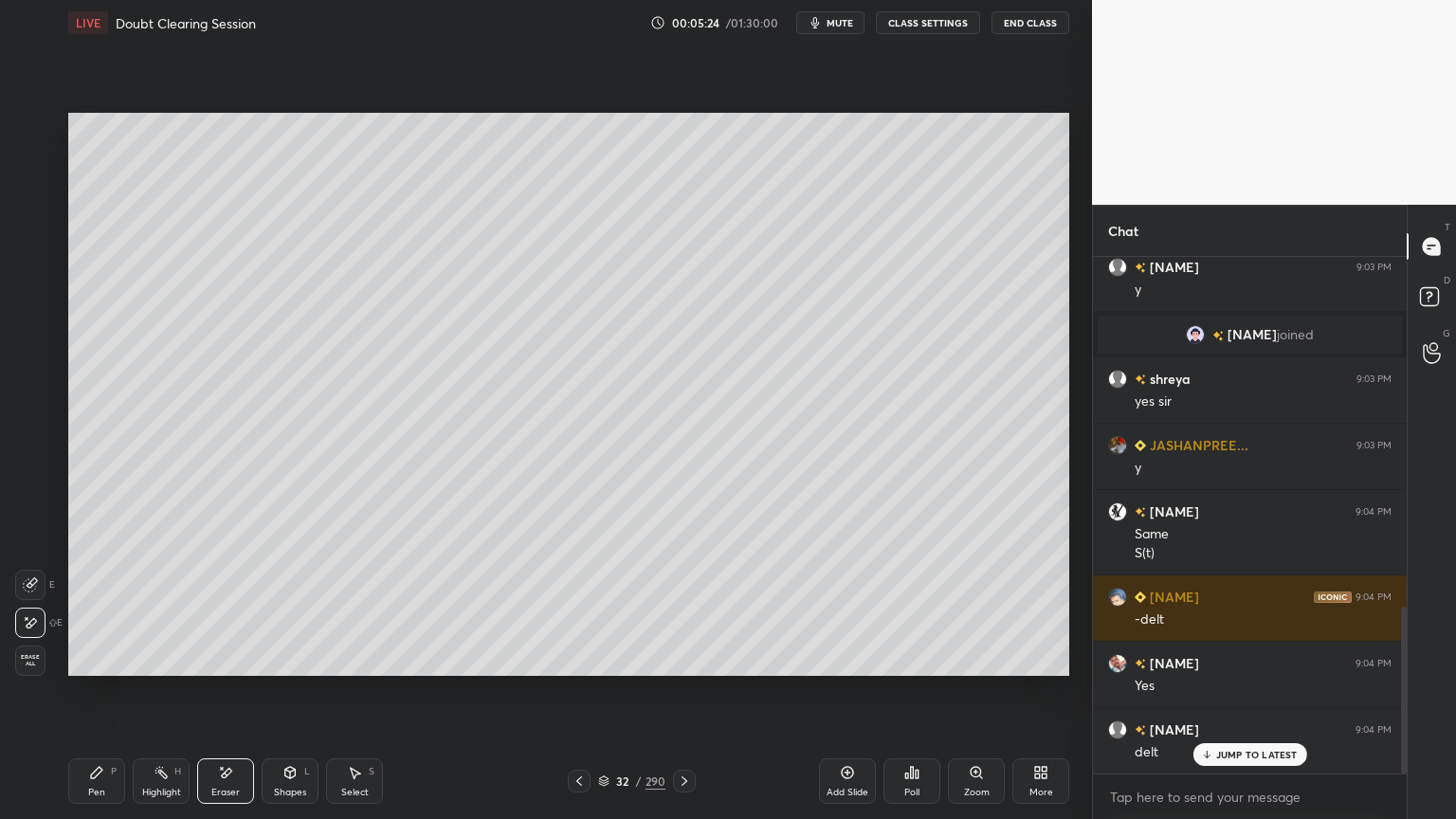 scroll, scrollTop: 1084, scrollLeft: 0, axis: vertical 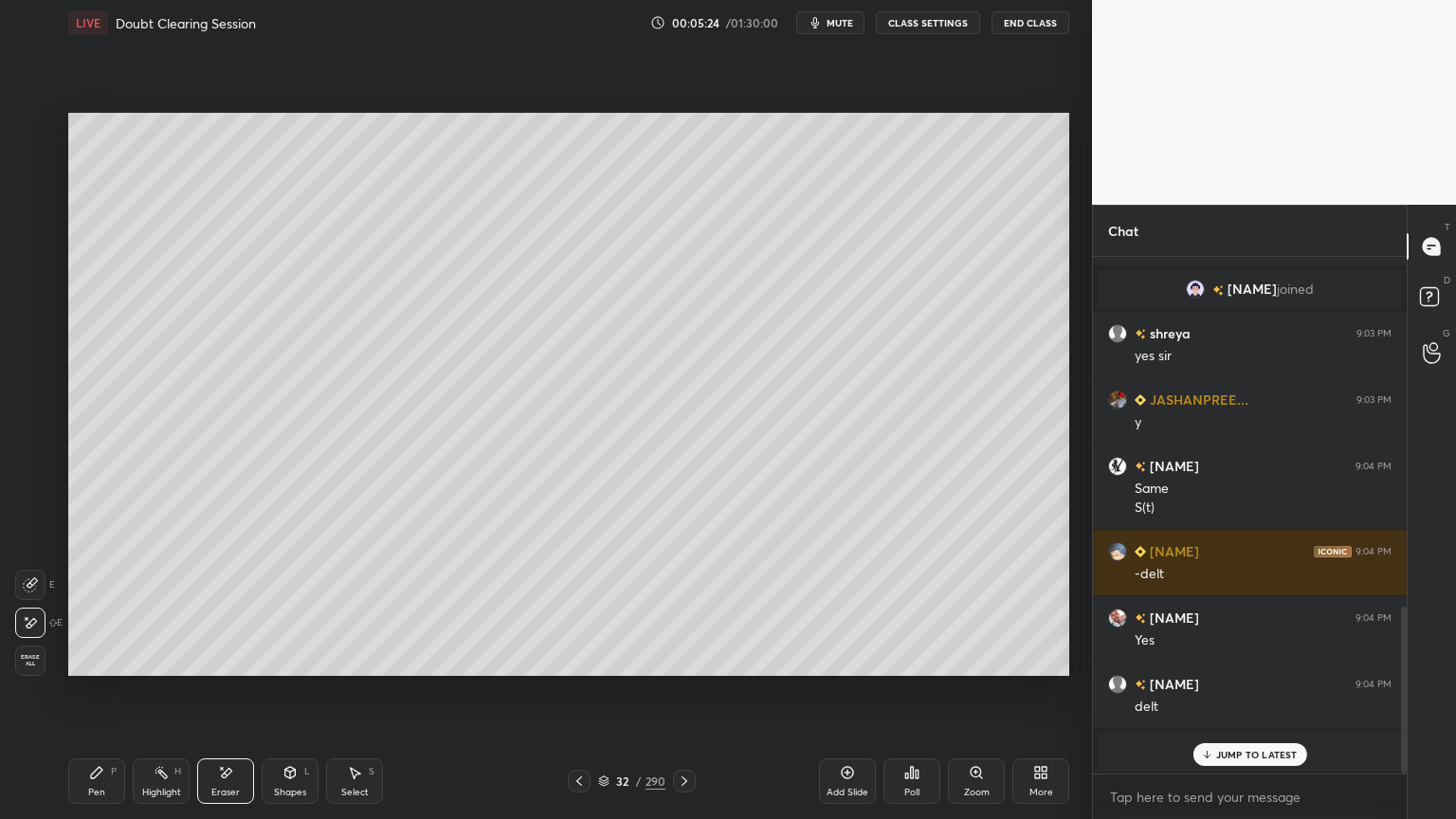 click on "Pen P" at bounding box center (97, 781) 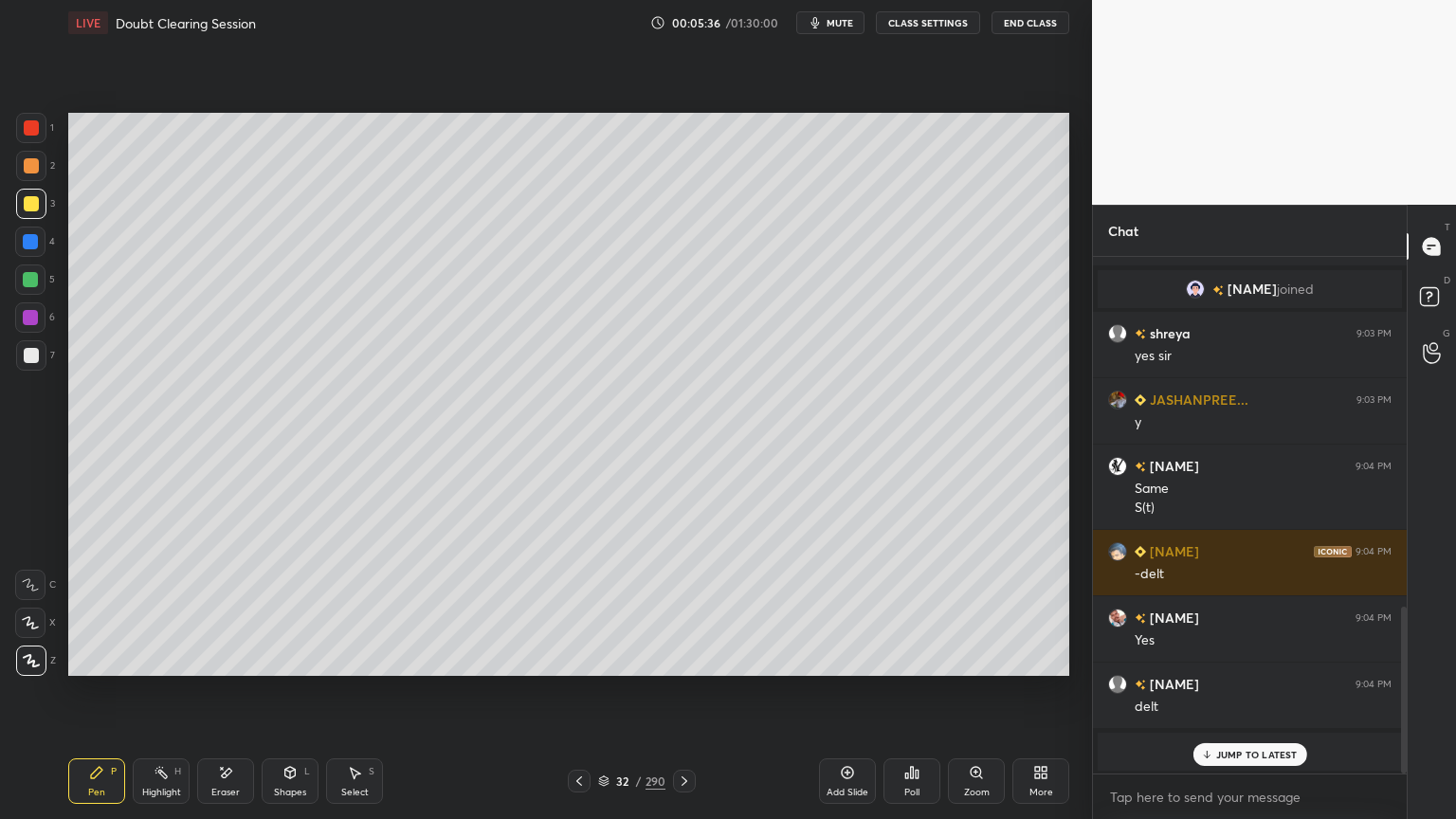 click on "JUMP TO LATEST" at bounding box center [1257, 755] 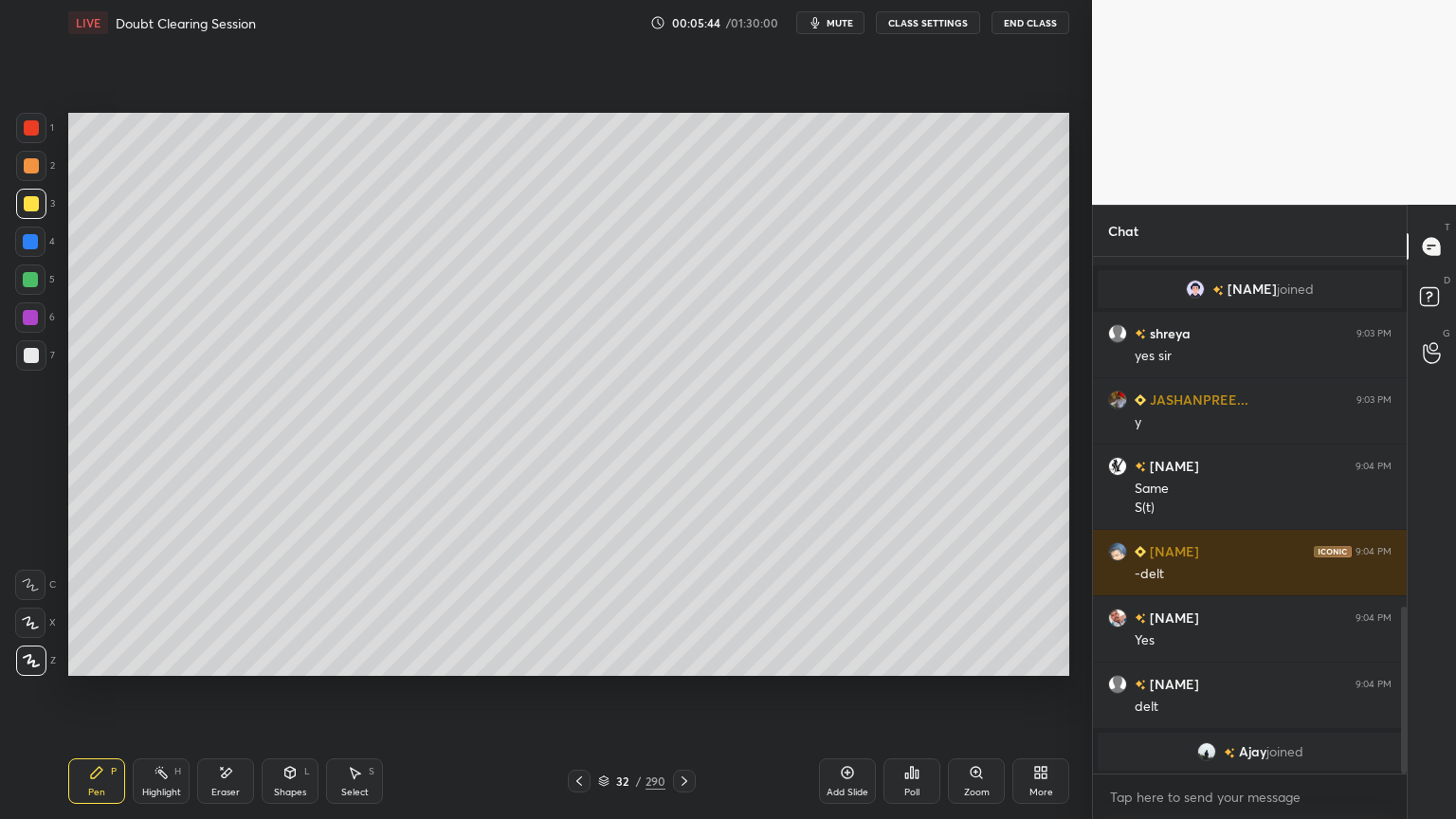click at bounding box center (31, 355) 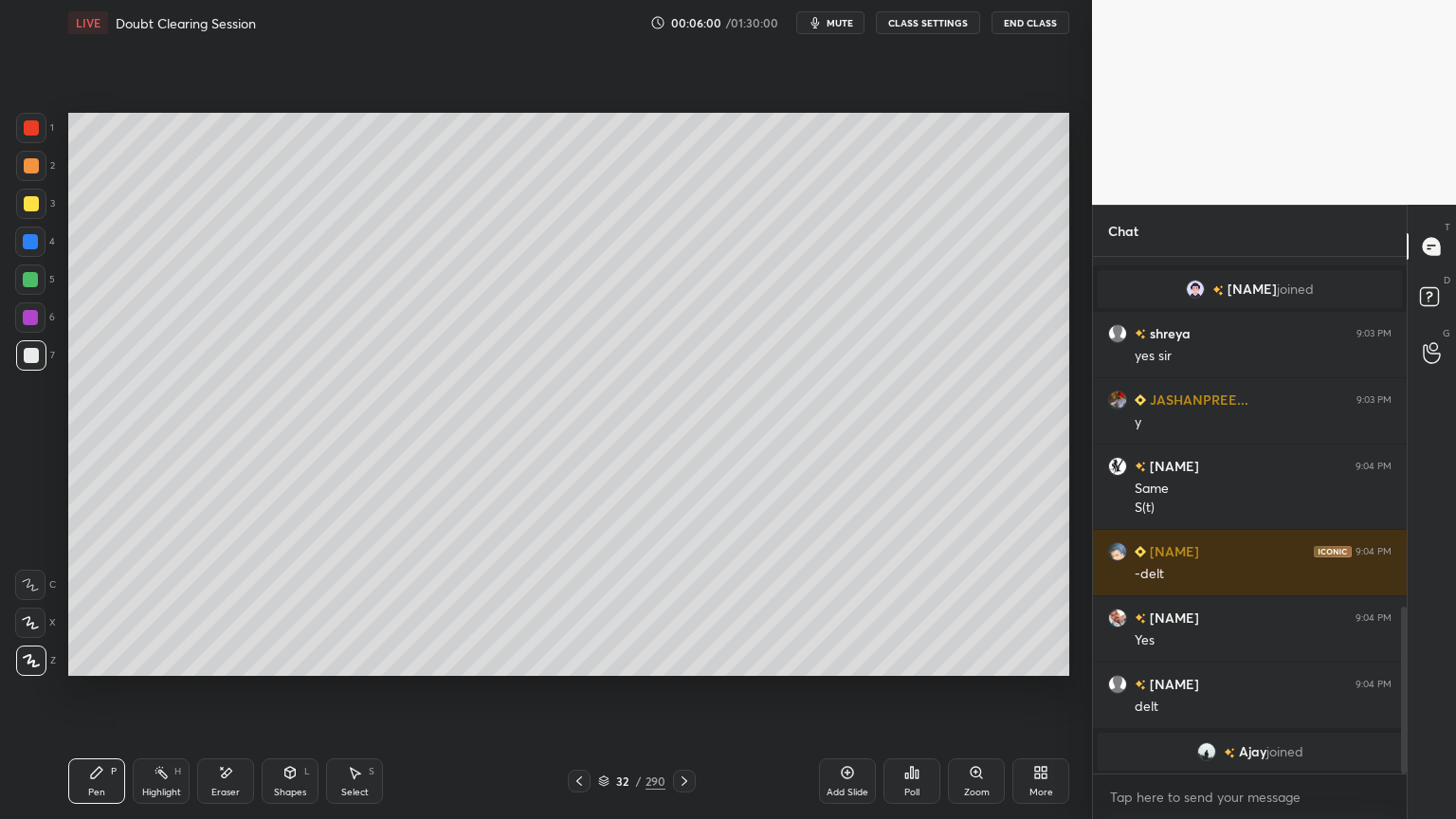 click at bounding box center [31, 204] 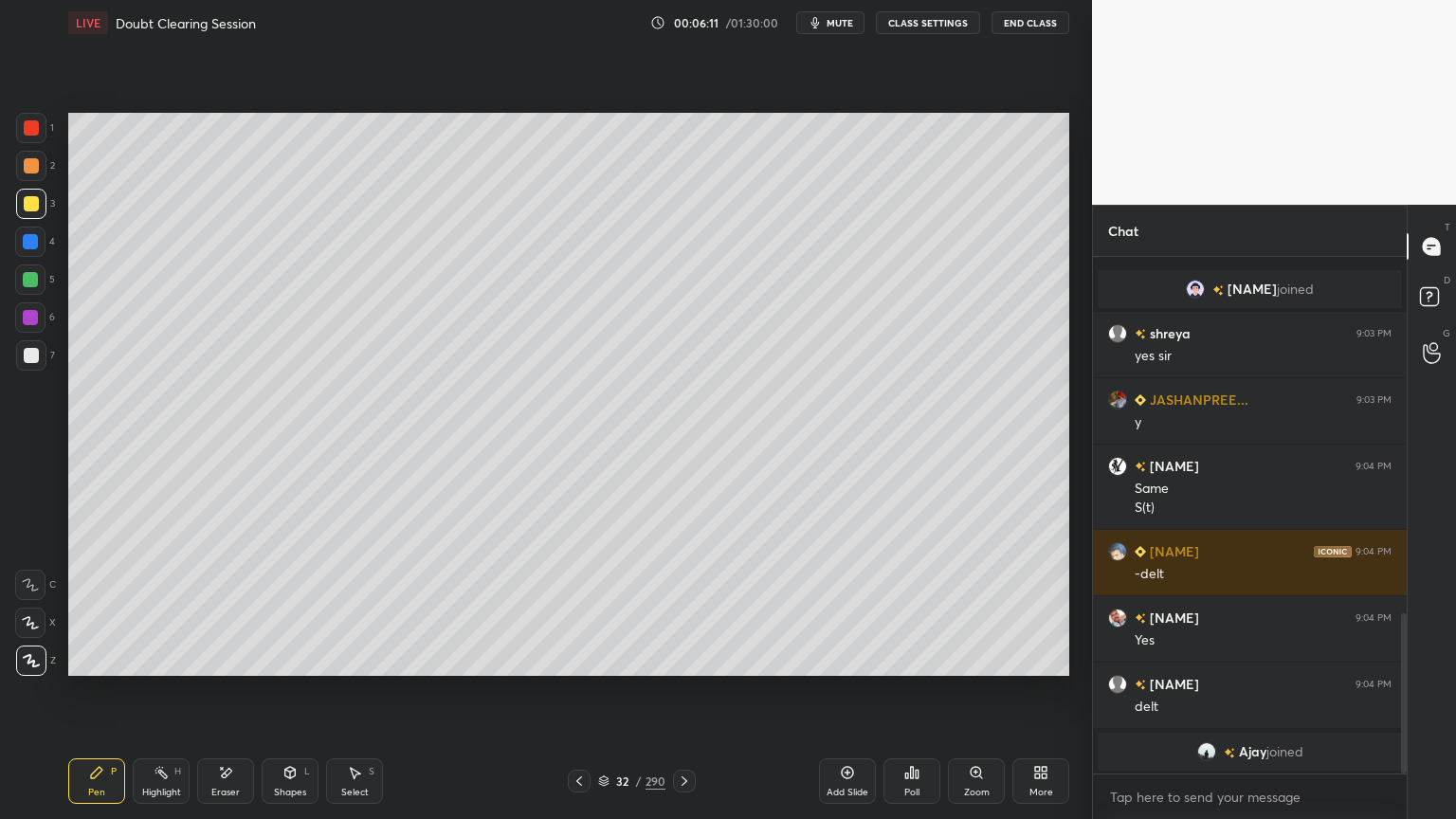 scroll, scrollTop: 1152, scrollLeft: 0, axis: vertical 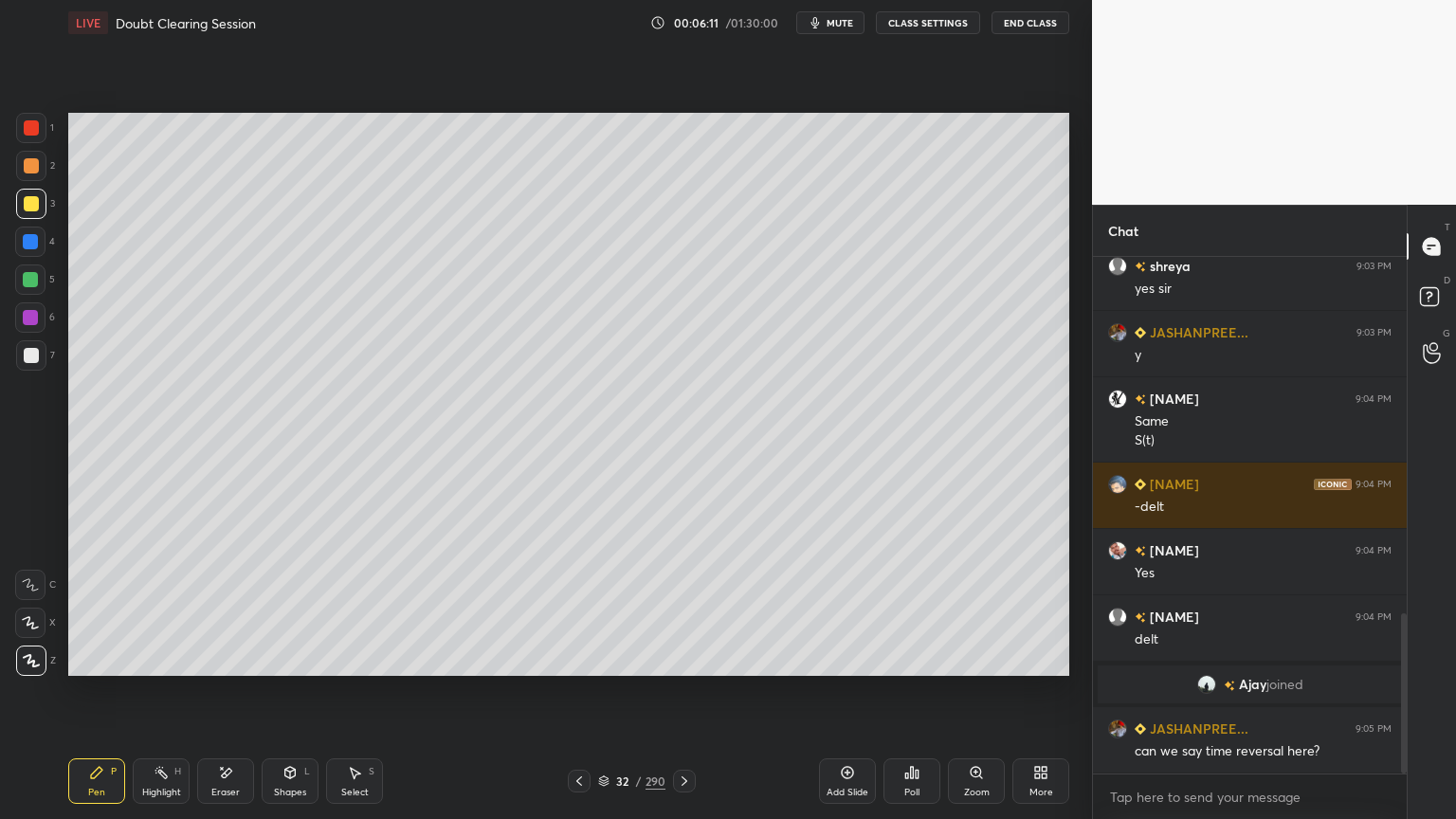 click at bounding box center [30, 280] 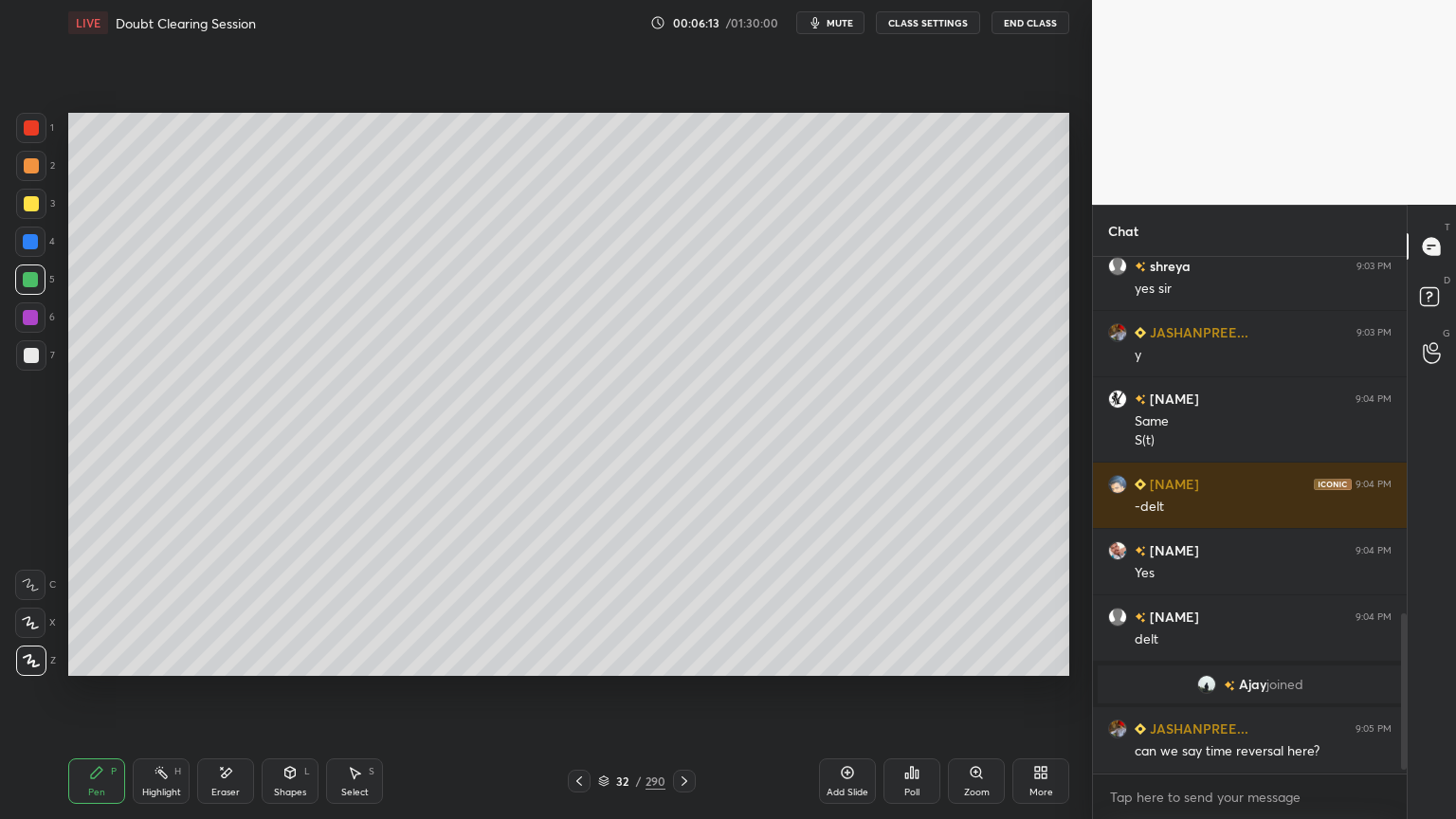 scroll, scrollTop: 1197, scrollLeft: 0, axis: vertical 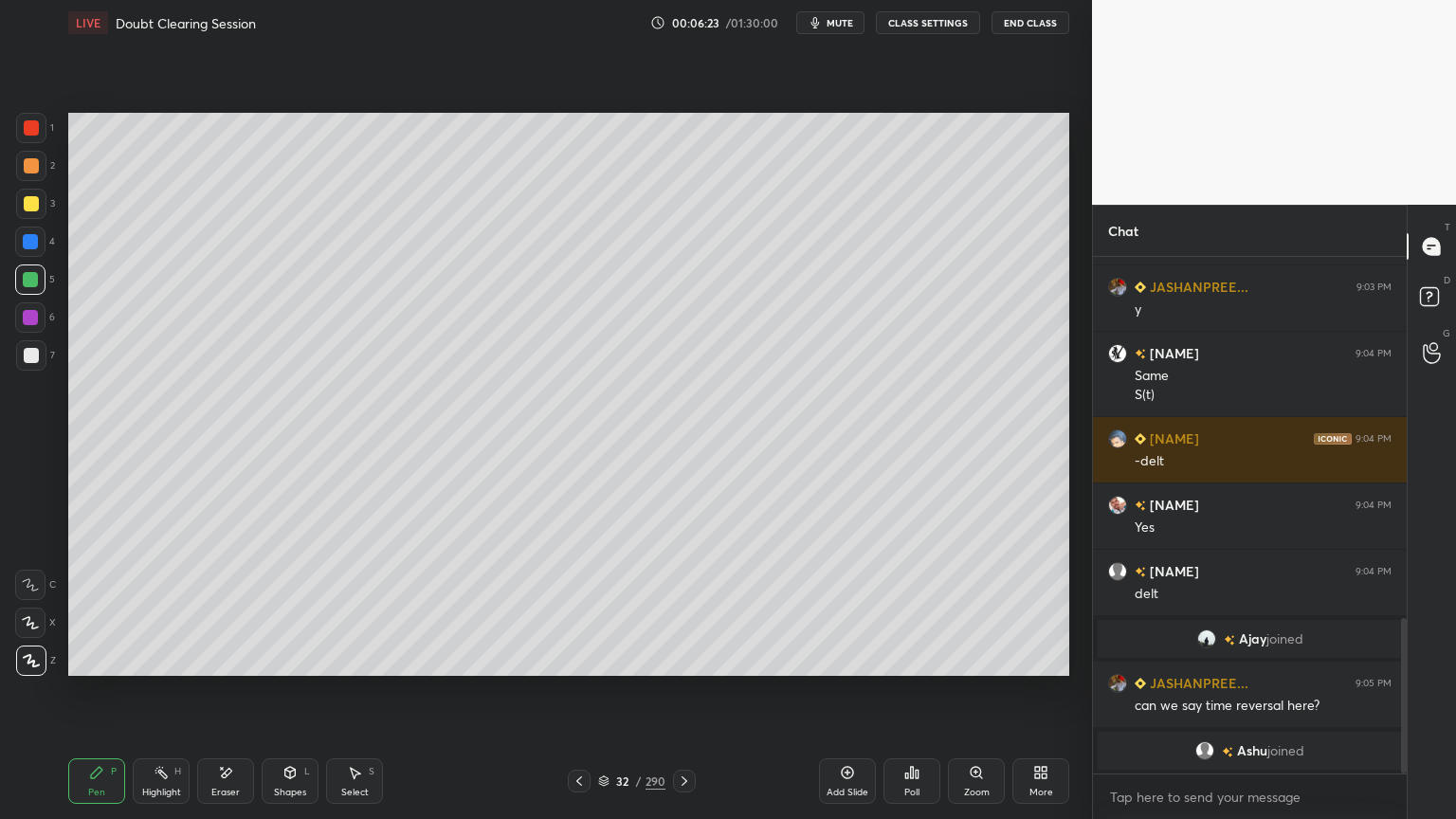 click at bounding box center (31, 204) 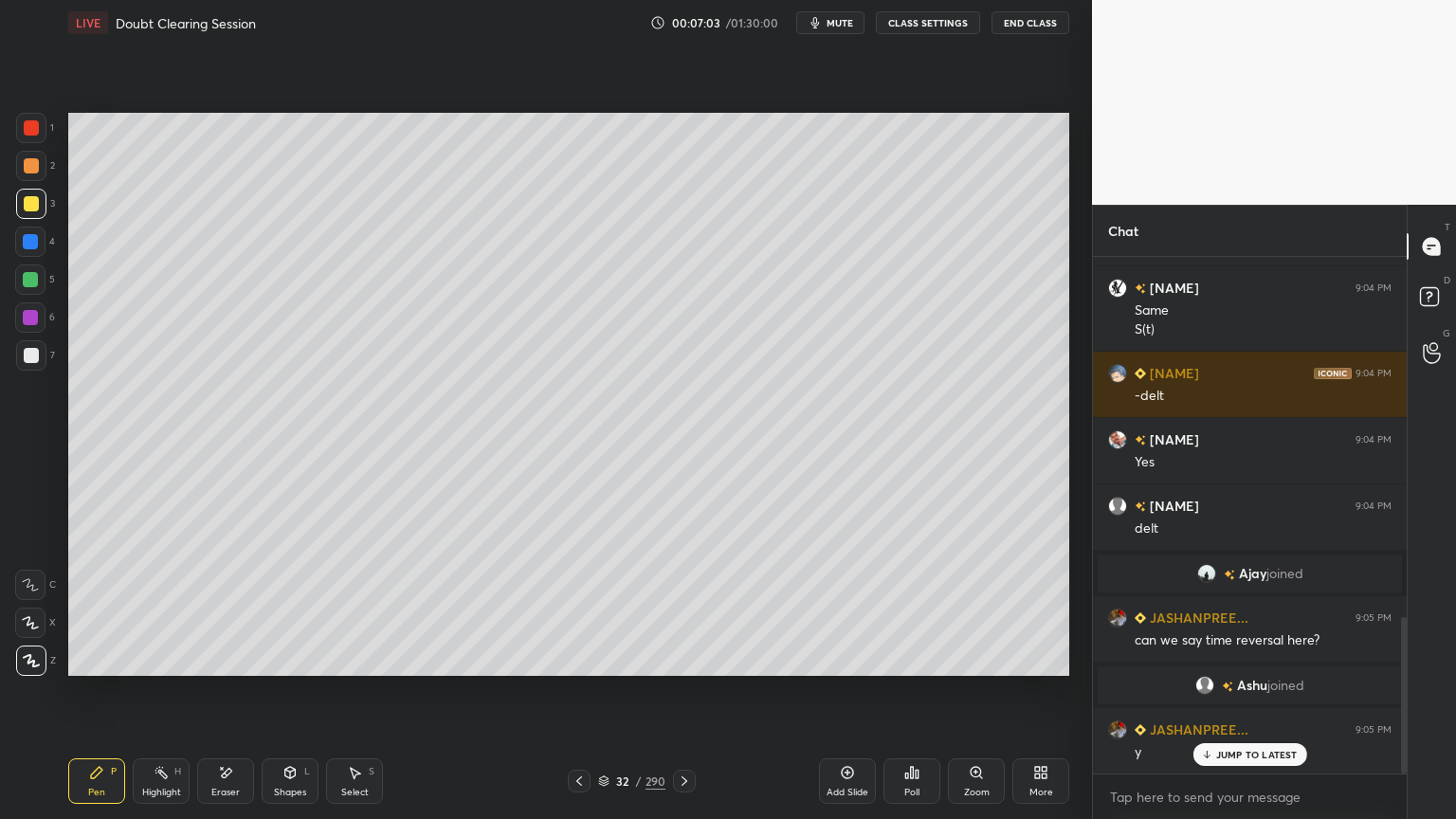 scroll, scrollTop: 1187, scrollLeft: 0, axis: vertical 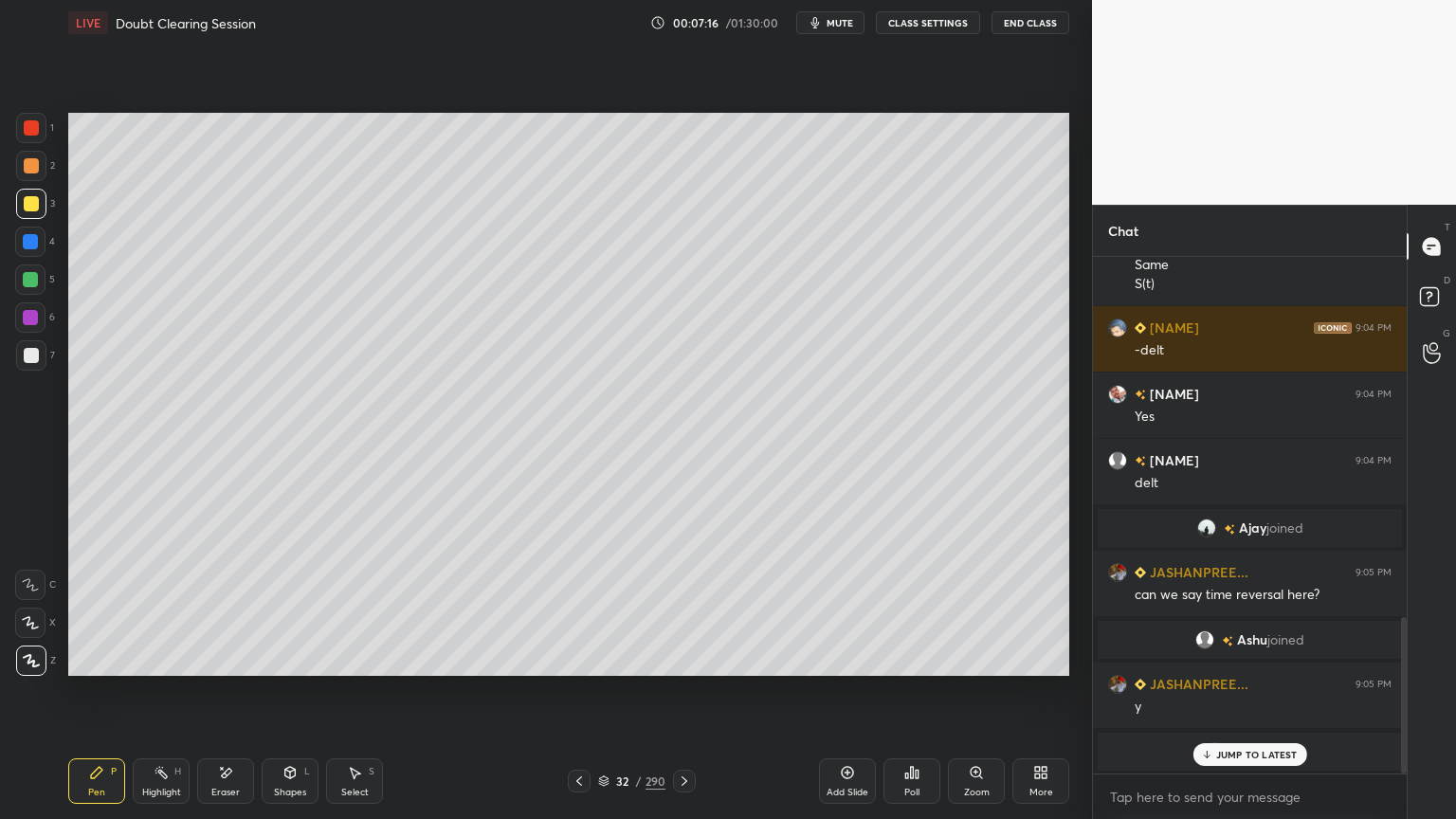 click on "JUMP TO LATEST" at bounding box center [1257, 755] 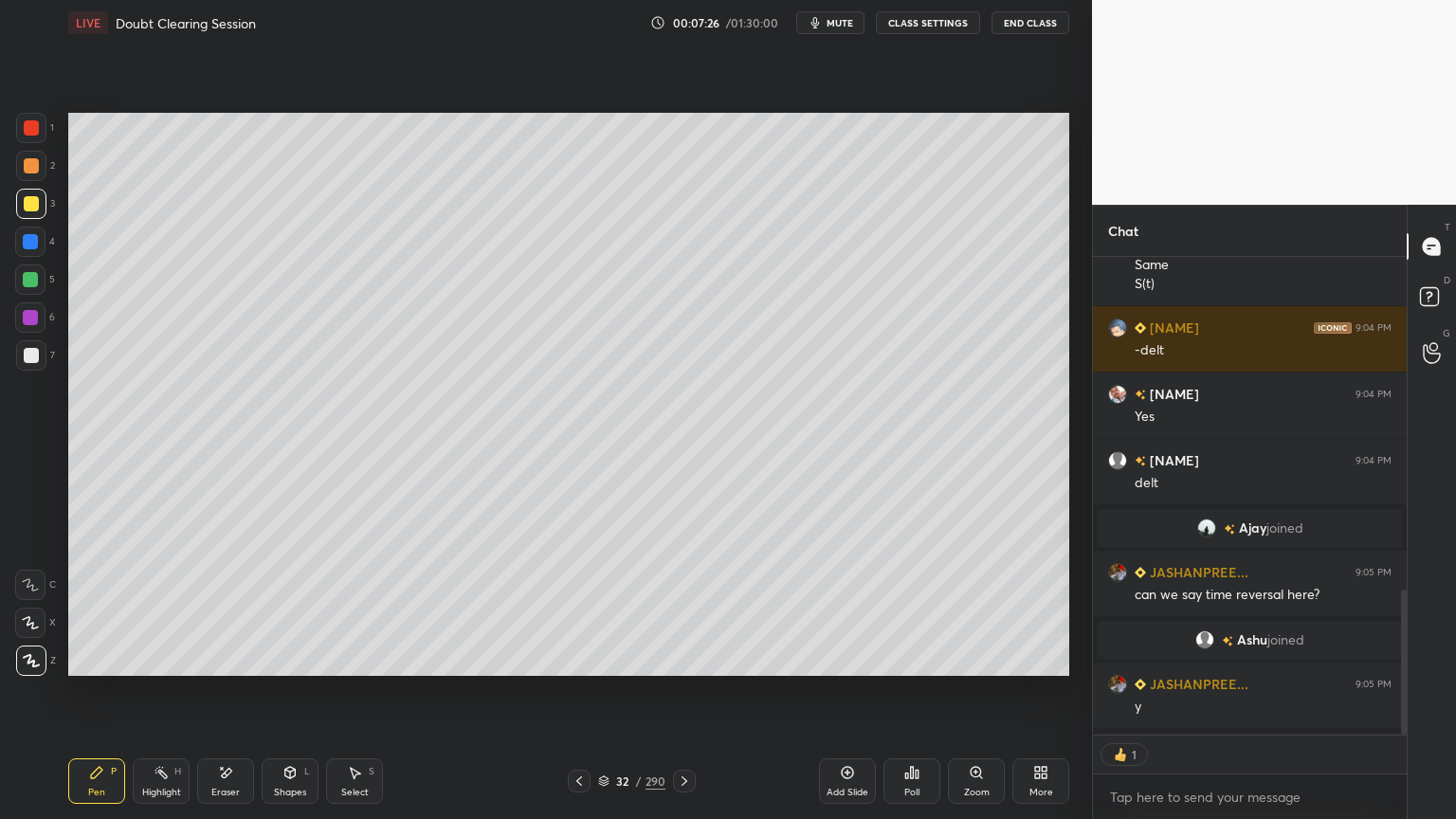 scroll, scrollTop: 473, scrollLeft: 308, axis: both 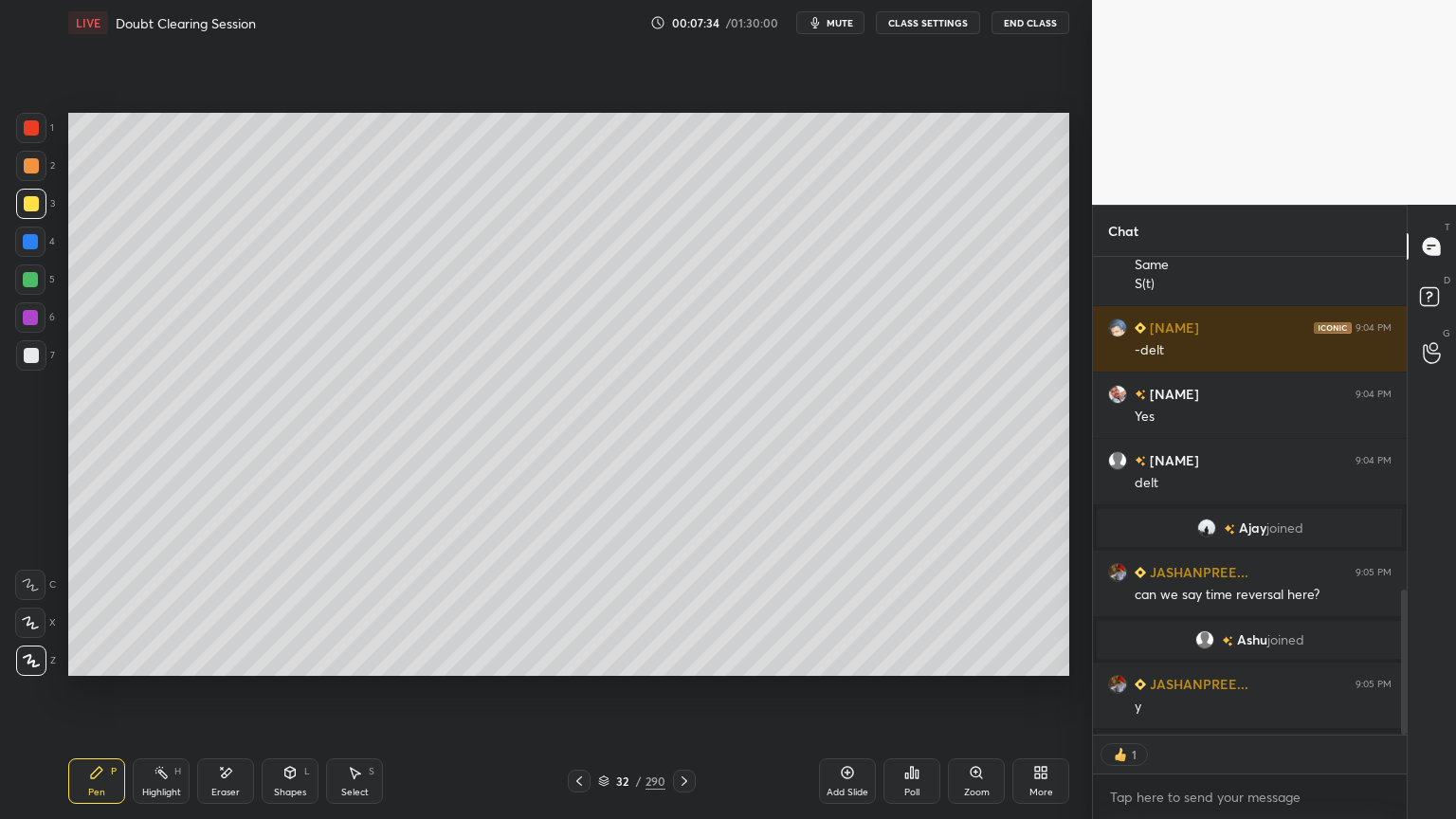 click at bounding box center (31, 355) 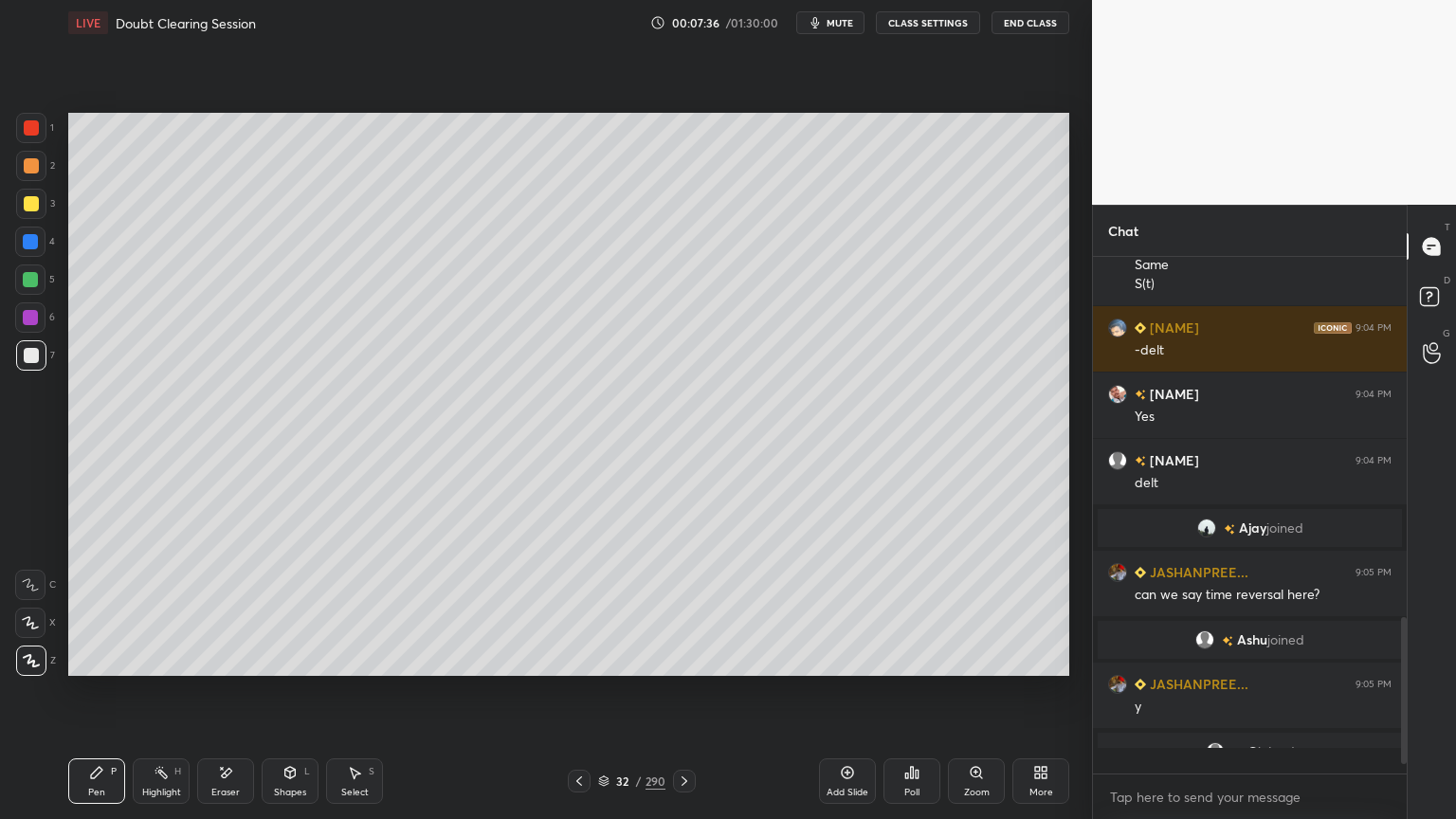 scroll, scrollTop: 6, scrollLeft: 6, axis: both 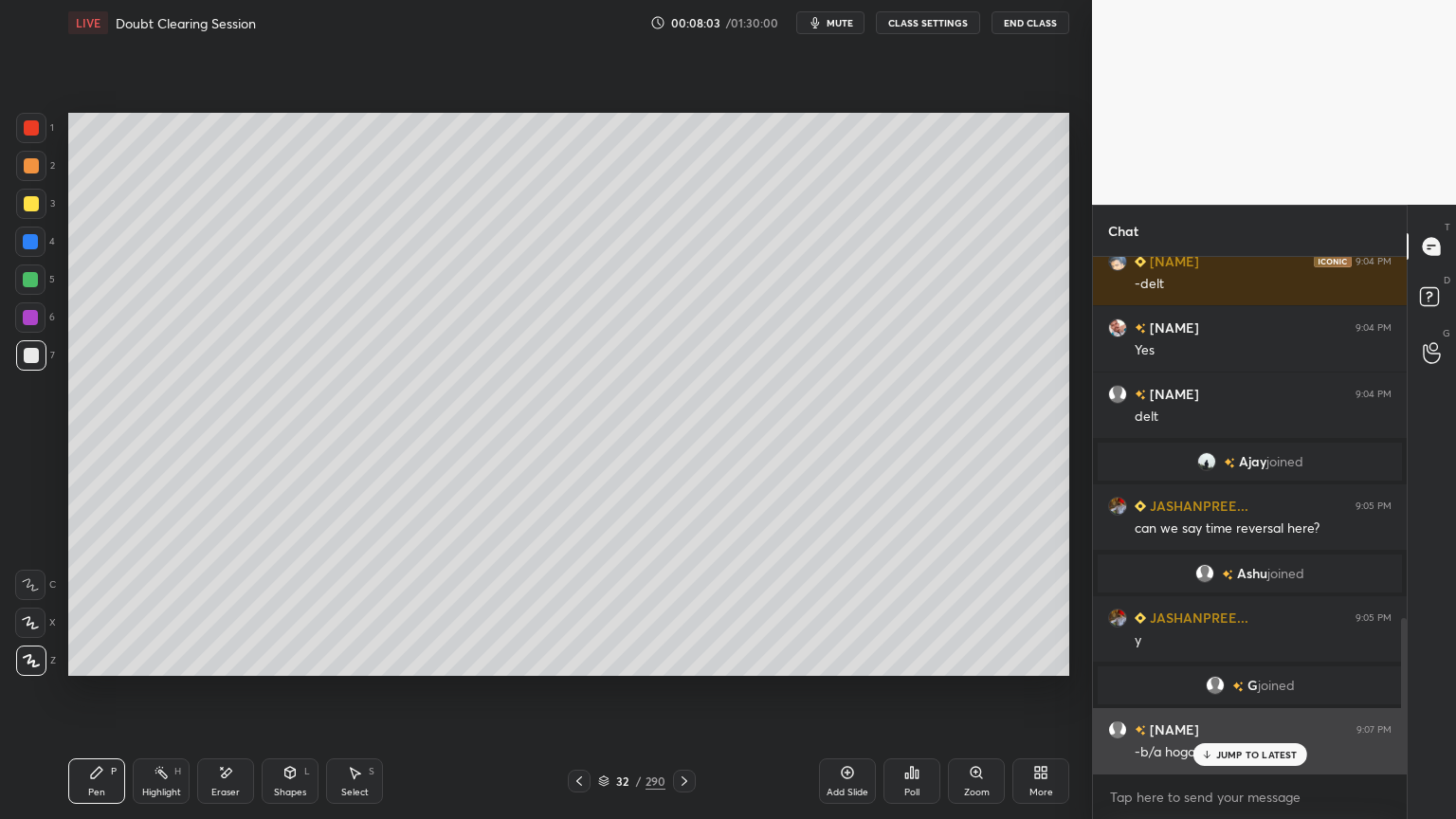 click on "JUMP TO LATEST" at bounding box center (1257, 755) 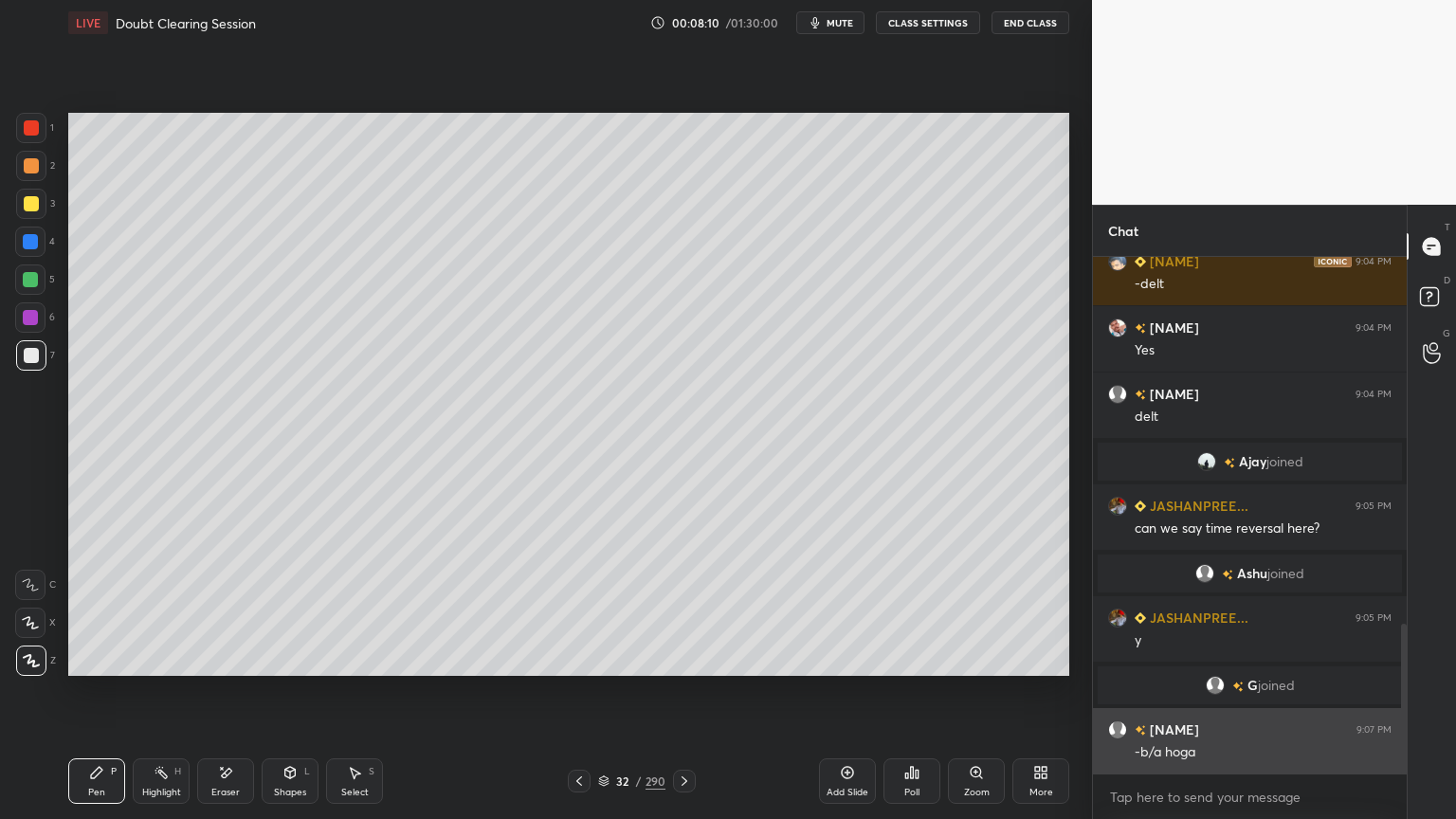 scroll, scrollTop: 1265, scrollLeft: 0, axis: vertical 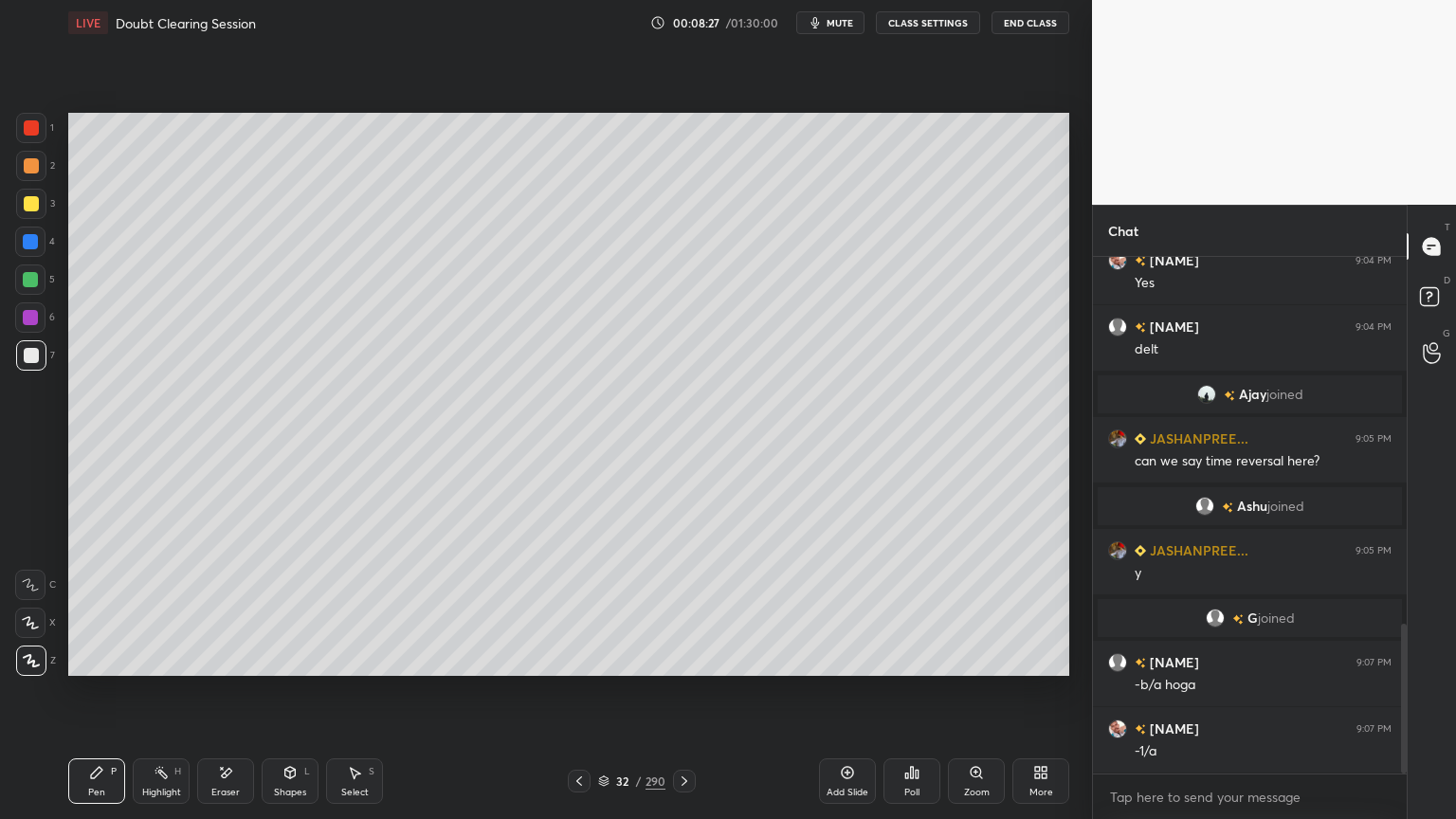 click on "Eraser" at bounding box center [226, 792] 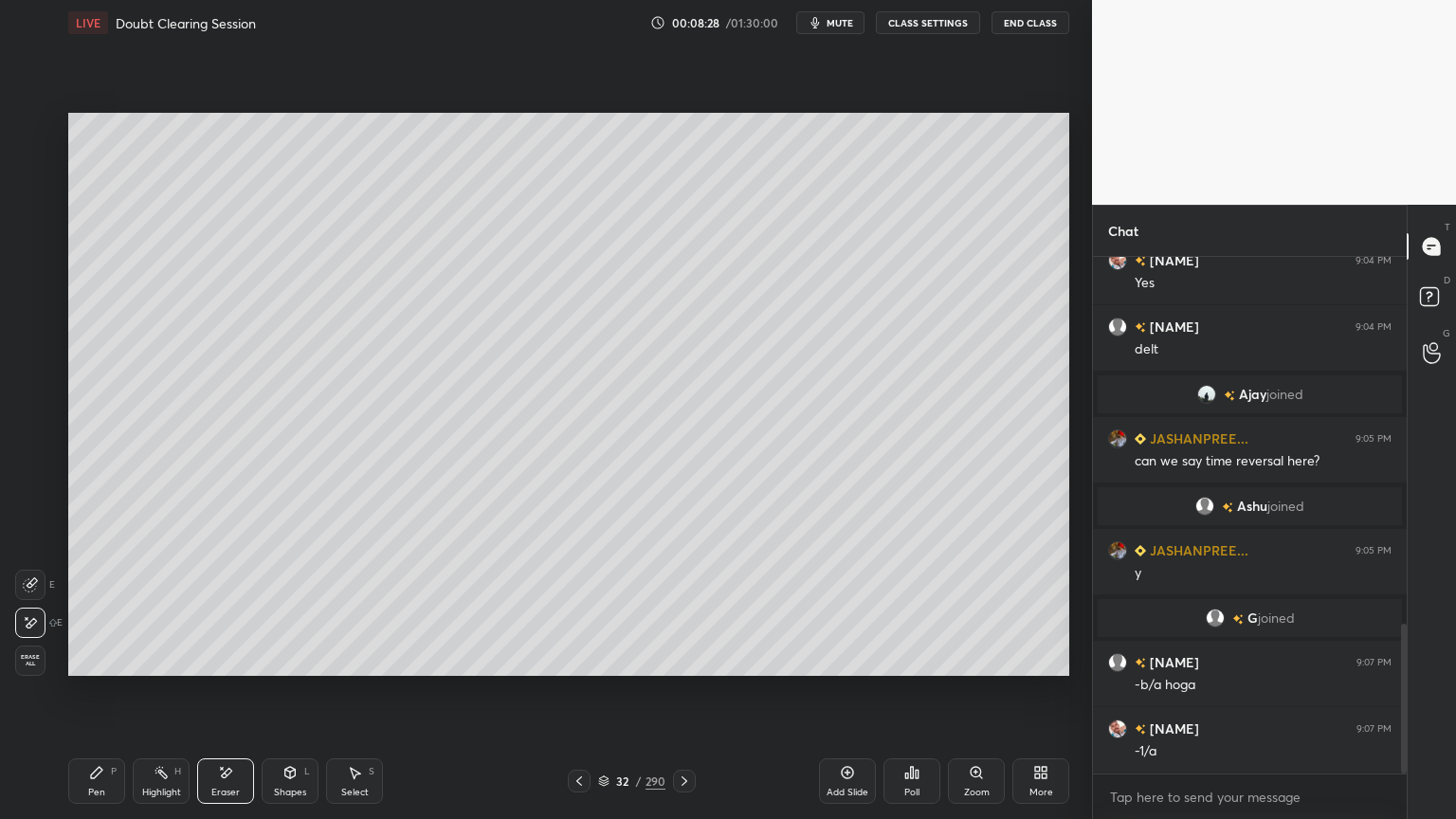 click on "Pen" at bounding box center [97, 792] 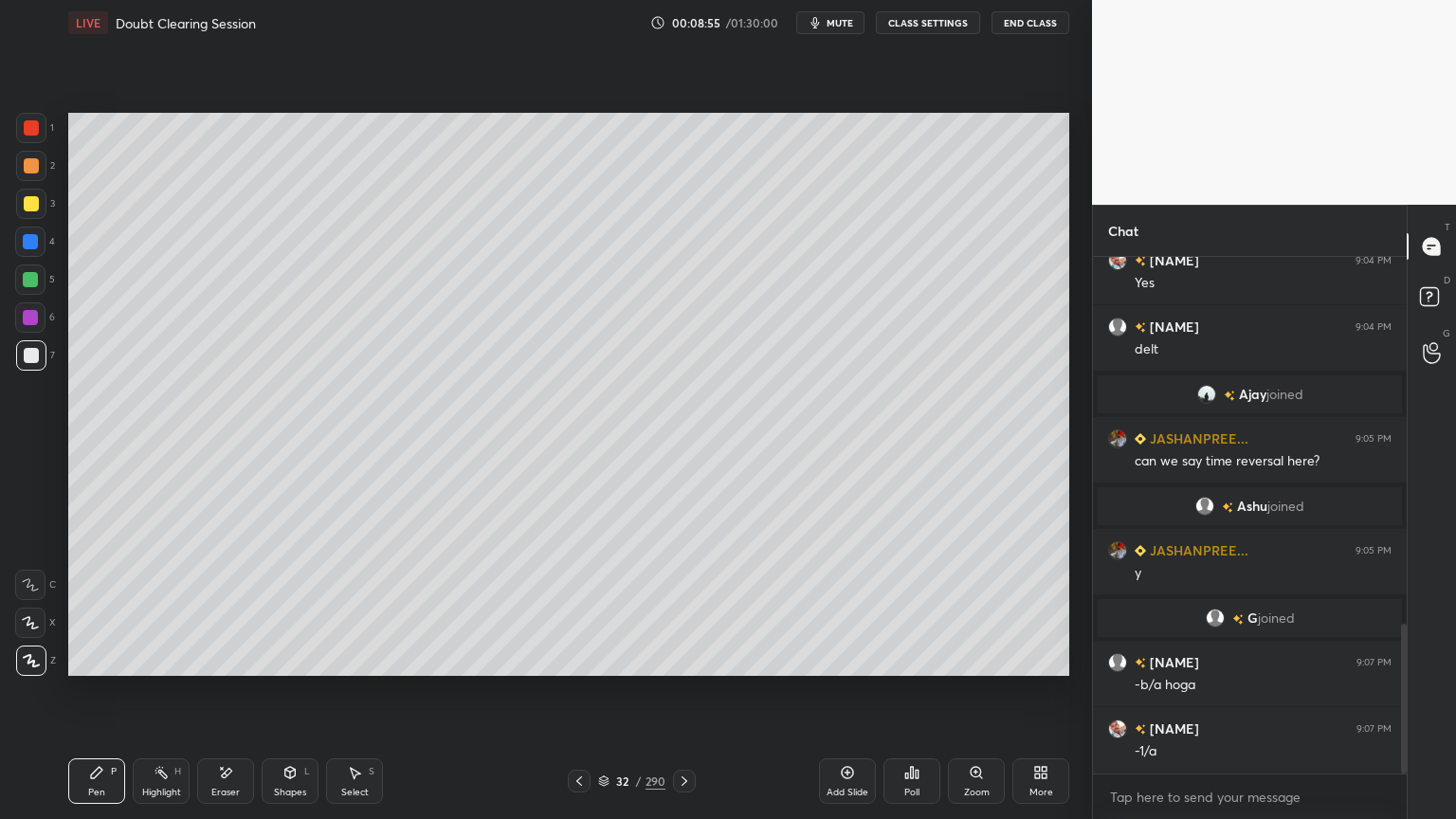 click 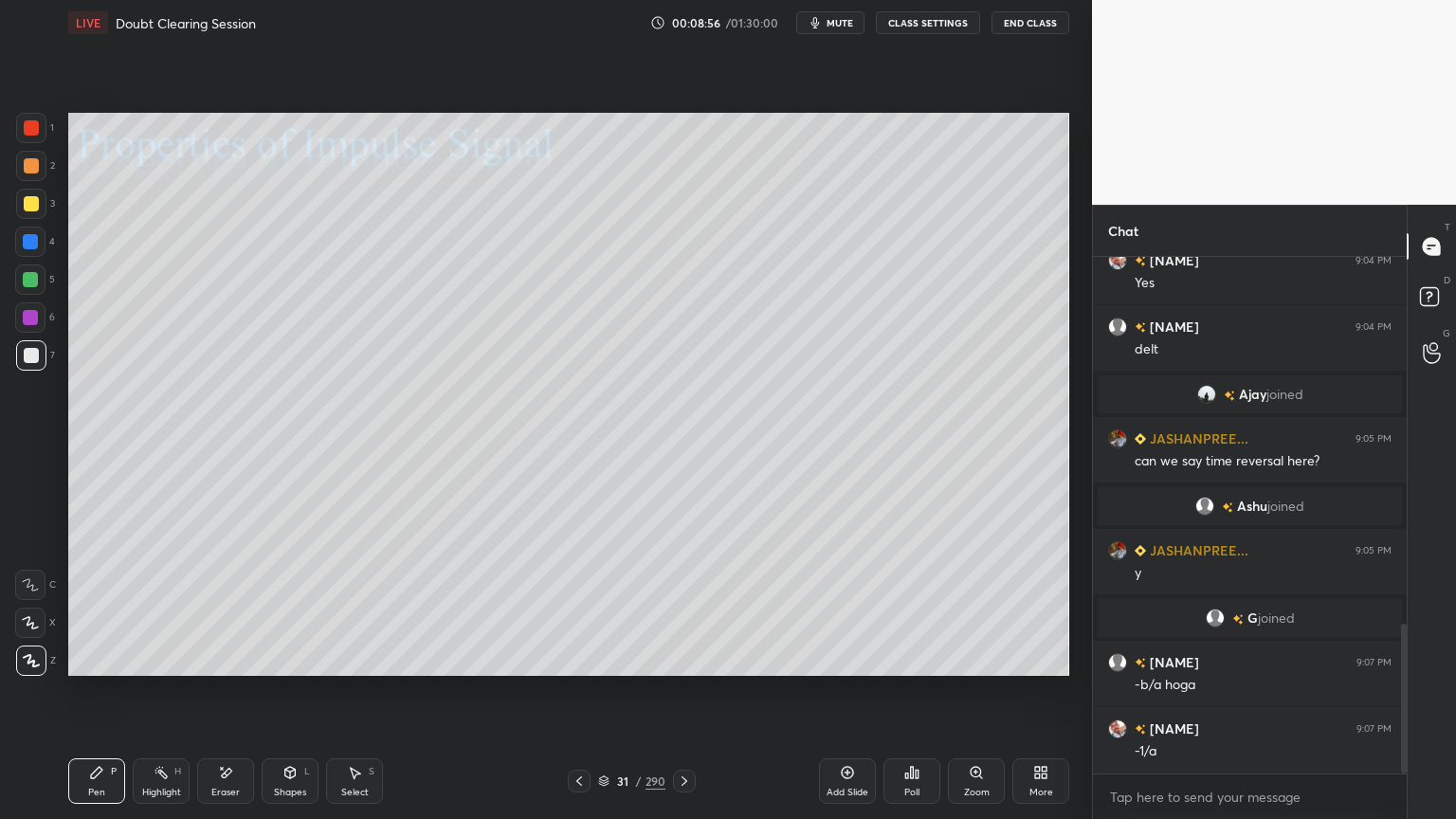 click on "Highlight H" at bounding box center (161, 781) 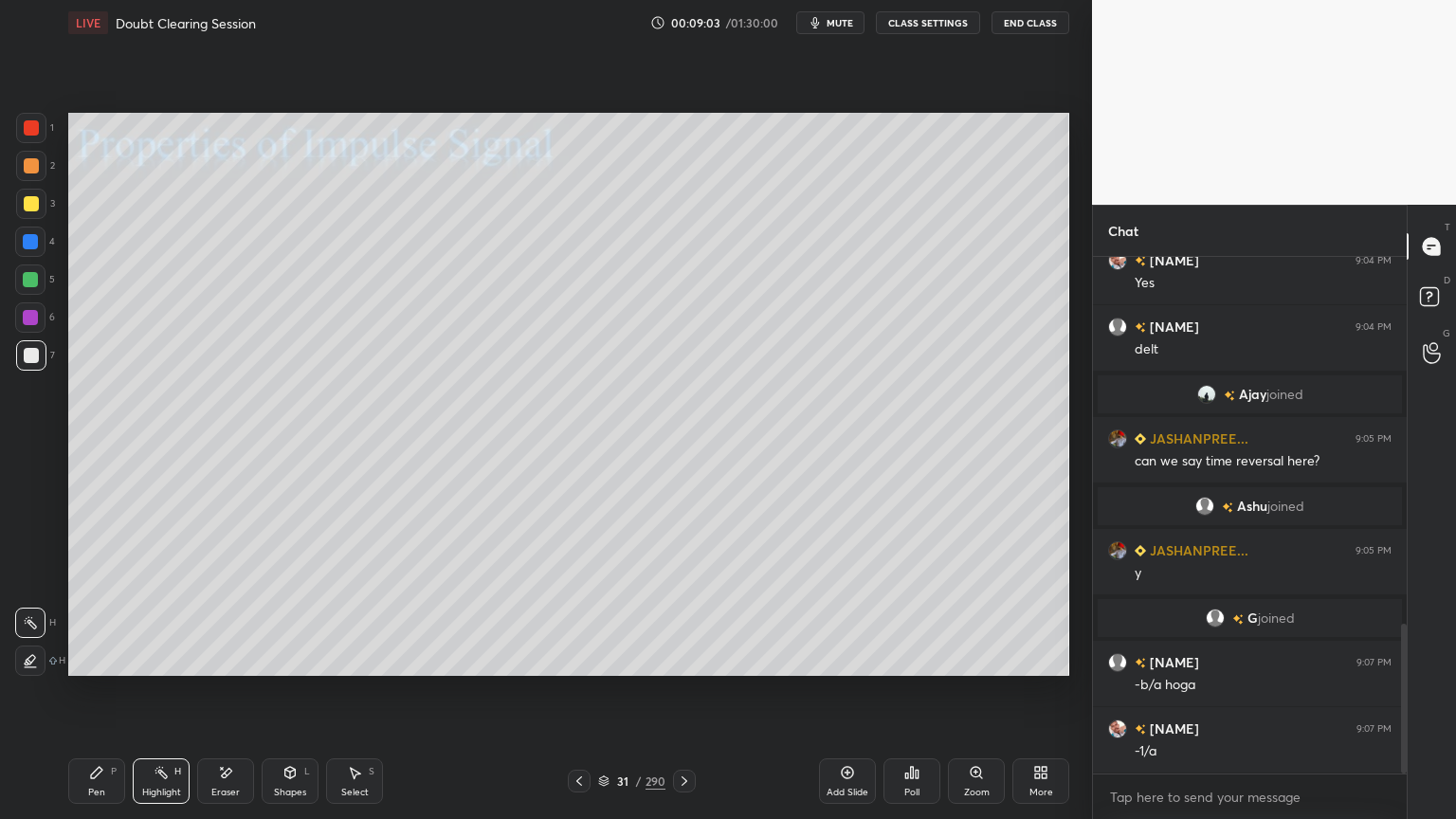 click 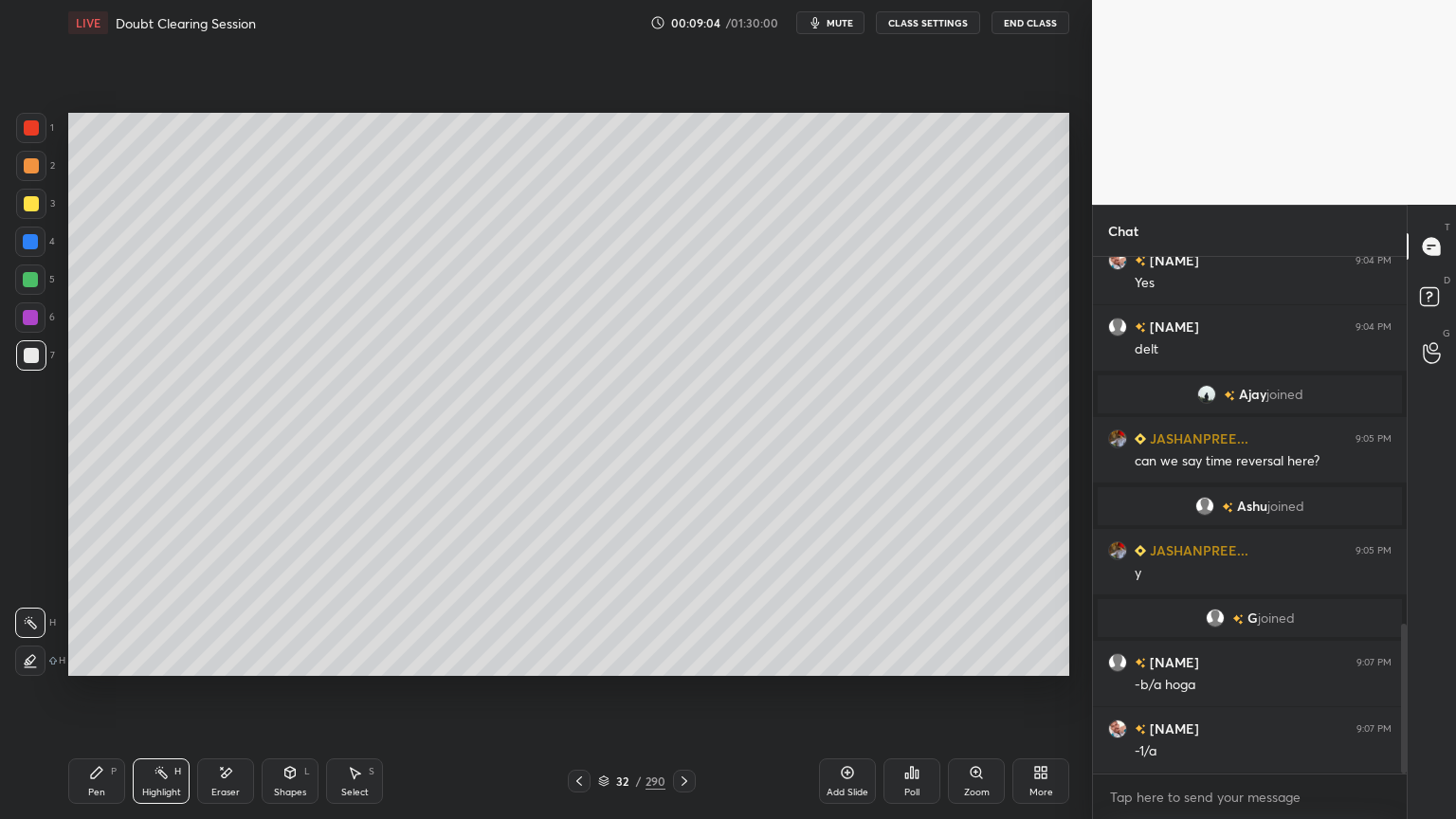 click on "Pen P" at bounding box center (97, 781) 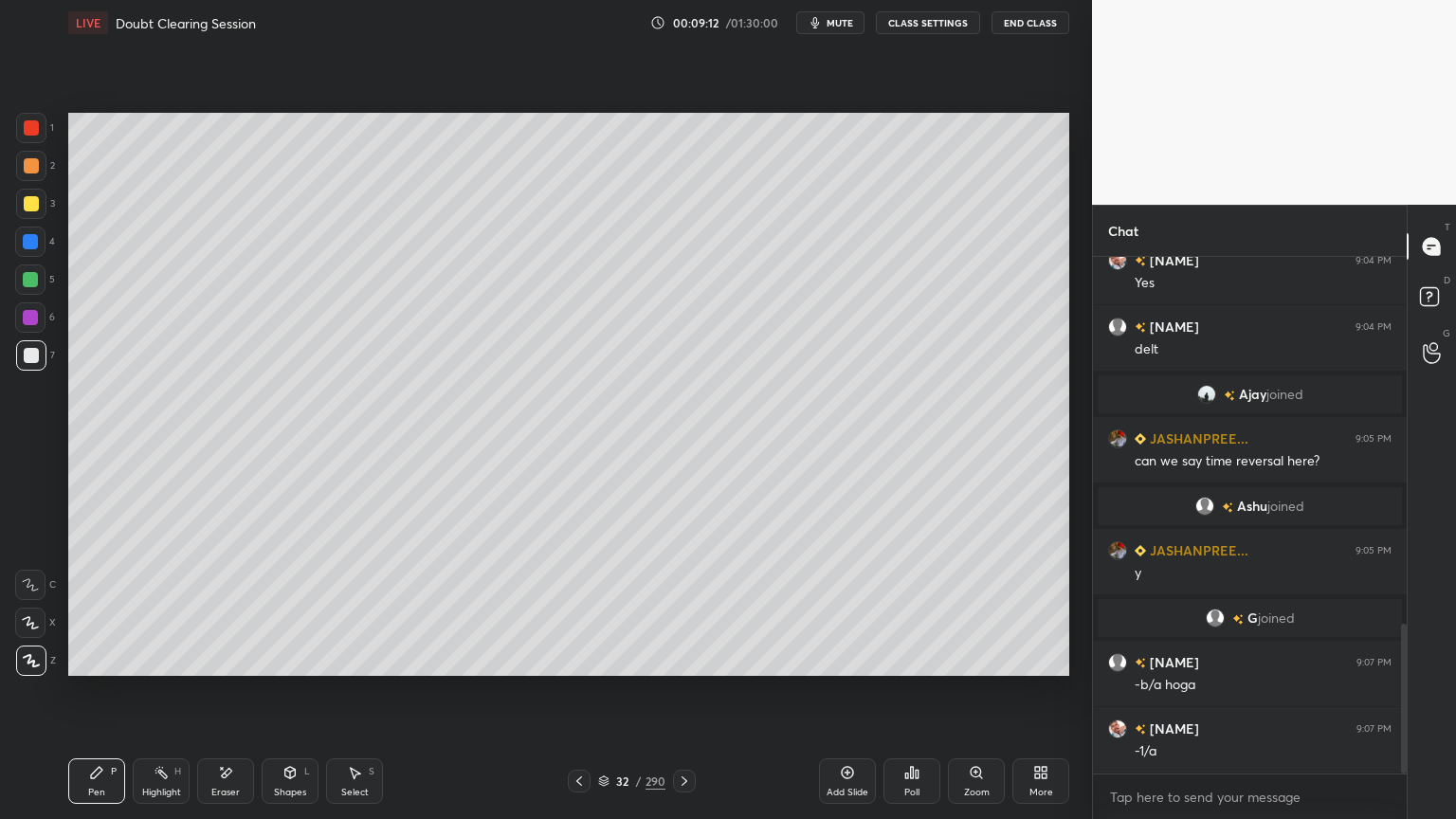 click at bounding box center [30, 242] 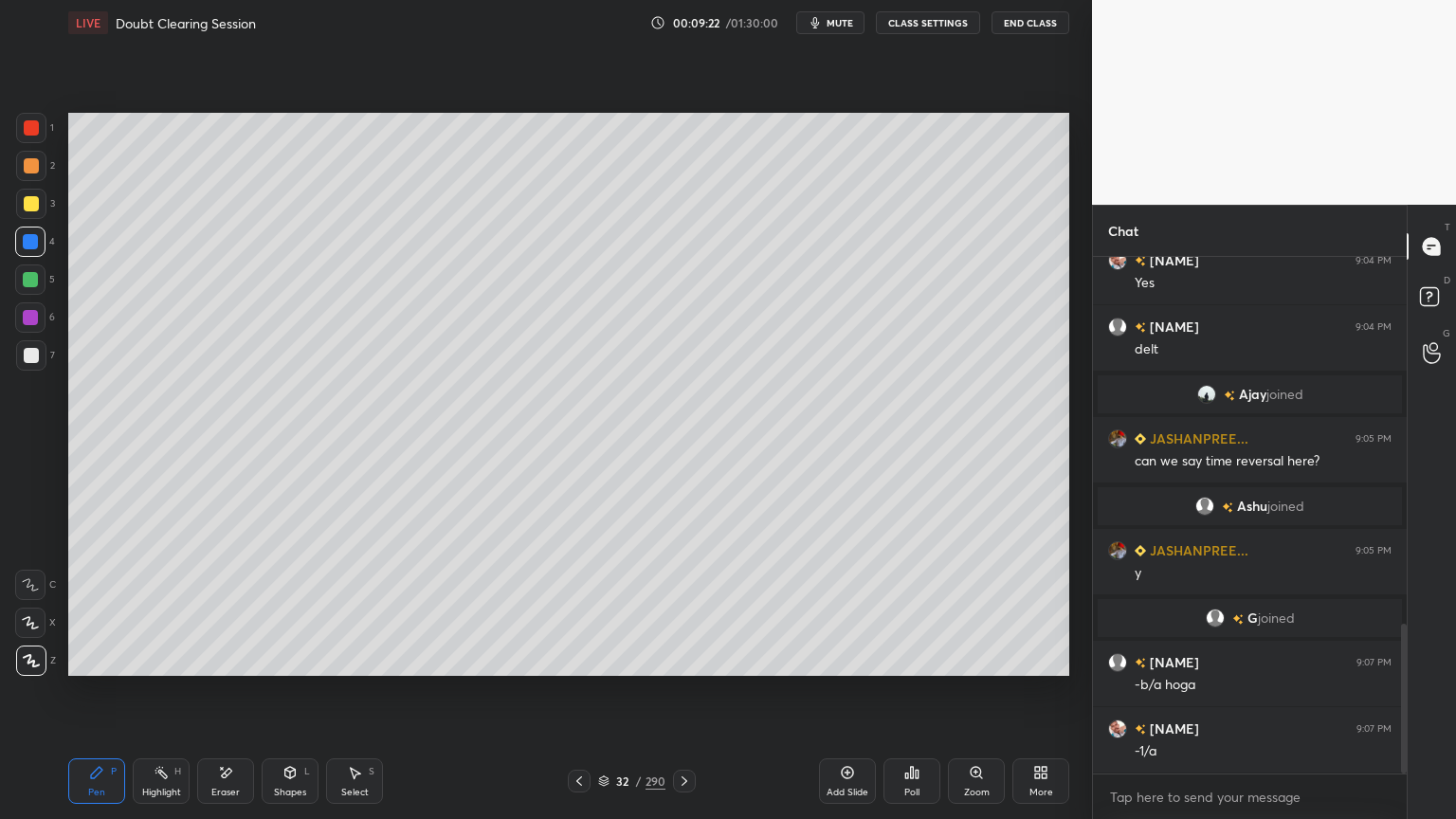 click on "Select" at bounding box center [355, 792] 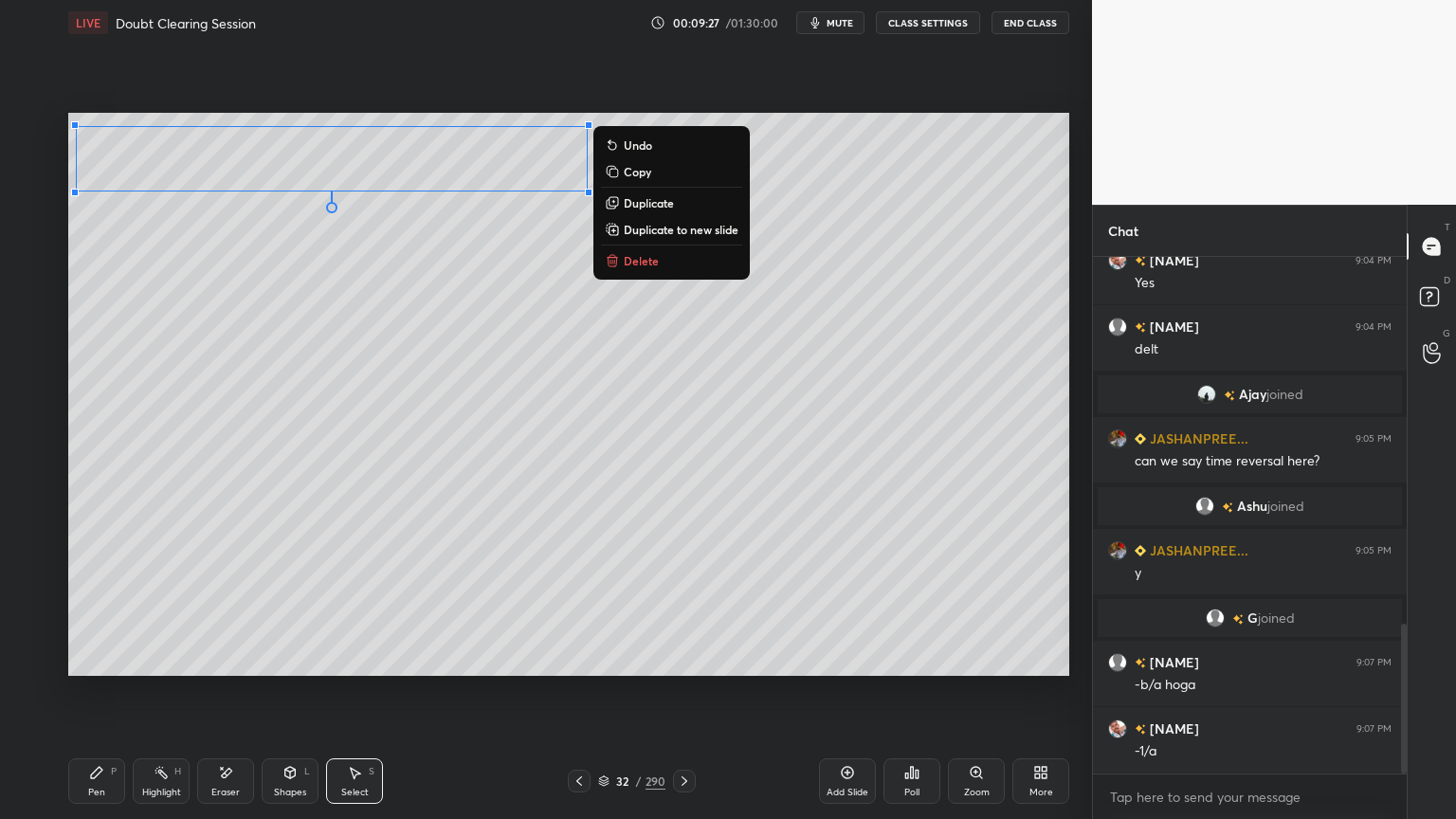 scroll, scrollTop: 1331, scrollLeft: 0, axis: vertical 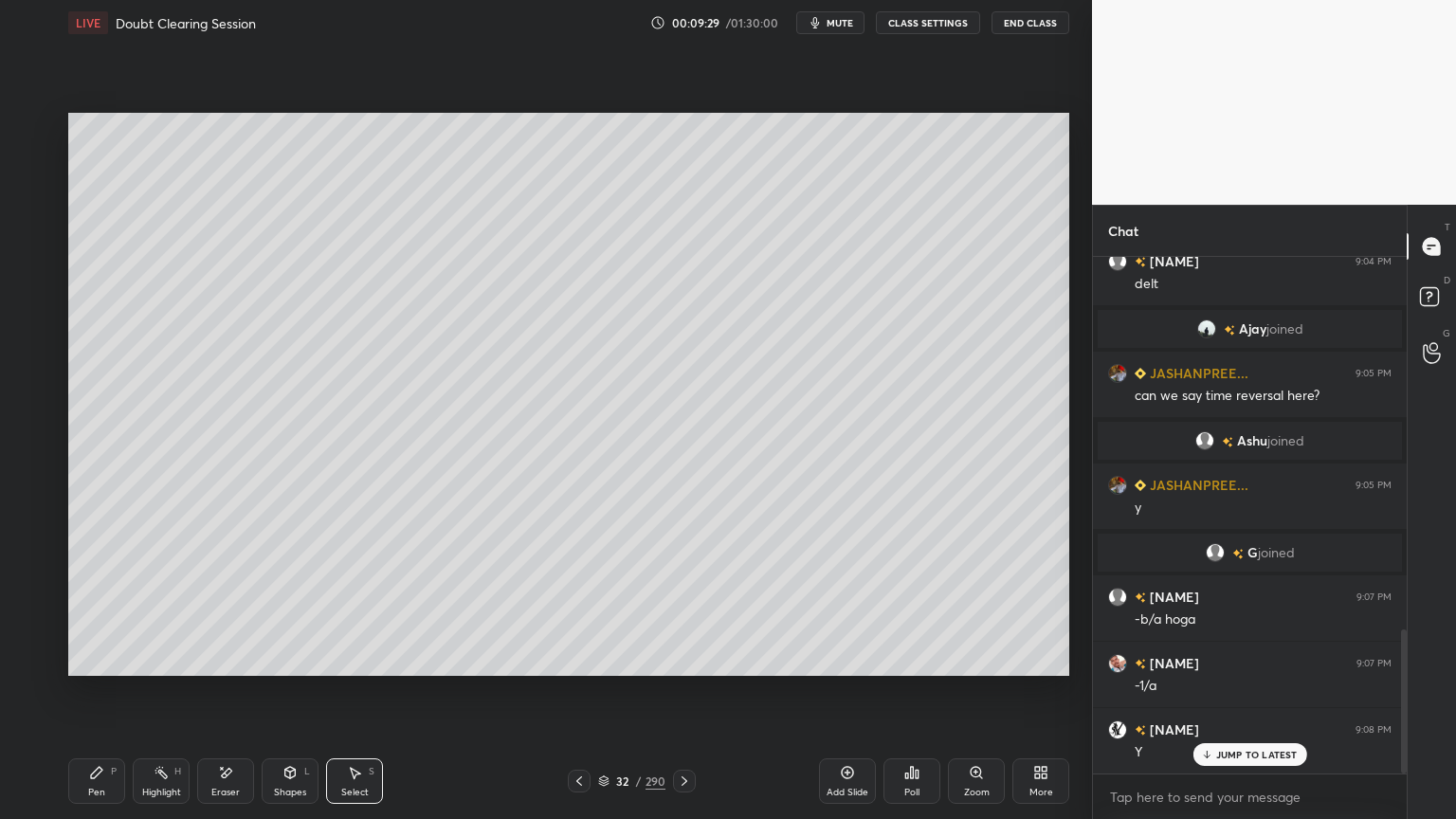 click on "Pen" at bounding box center (97, 792) 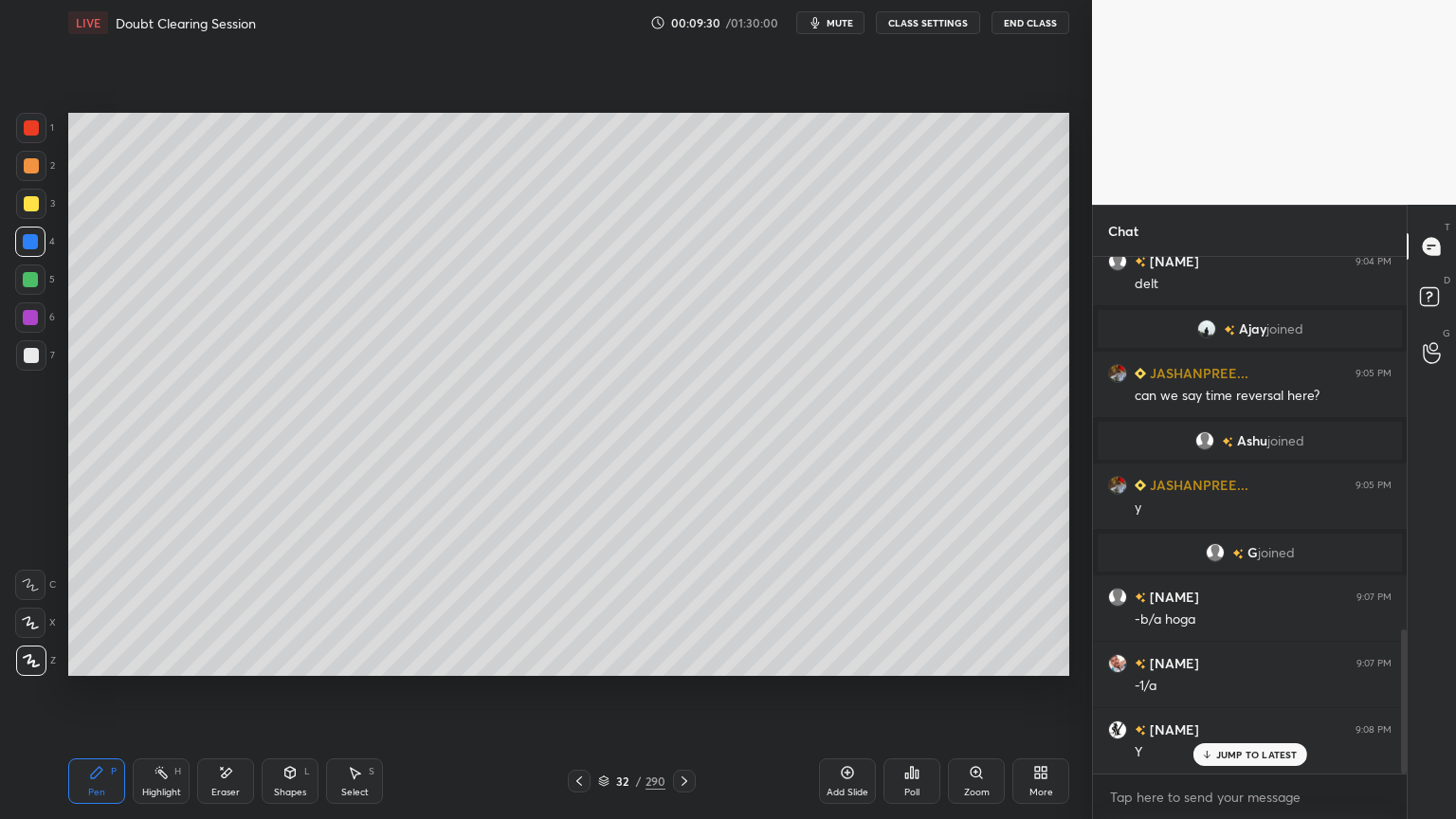 click on "Shapes L" at bounding box center (290, 781) 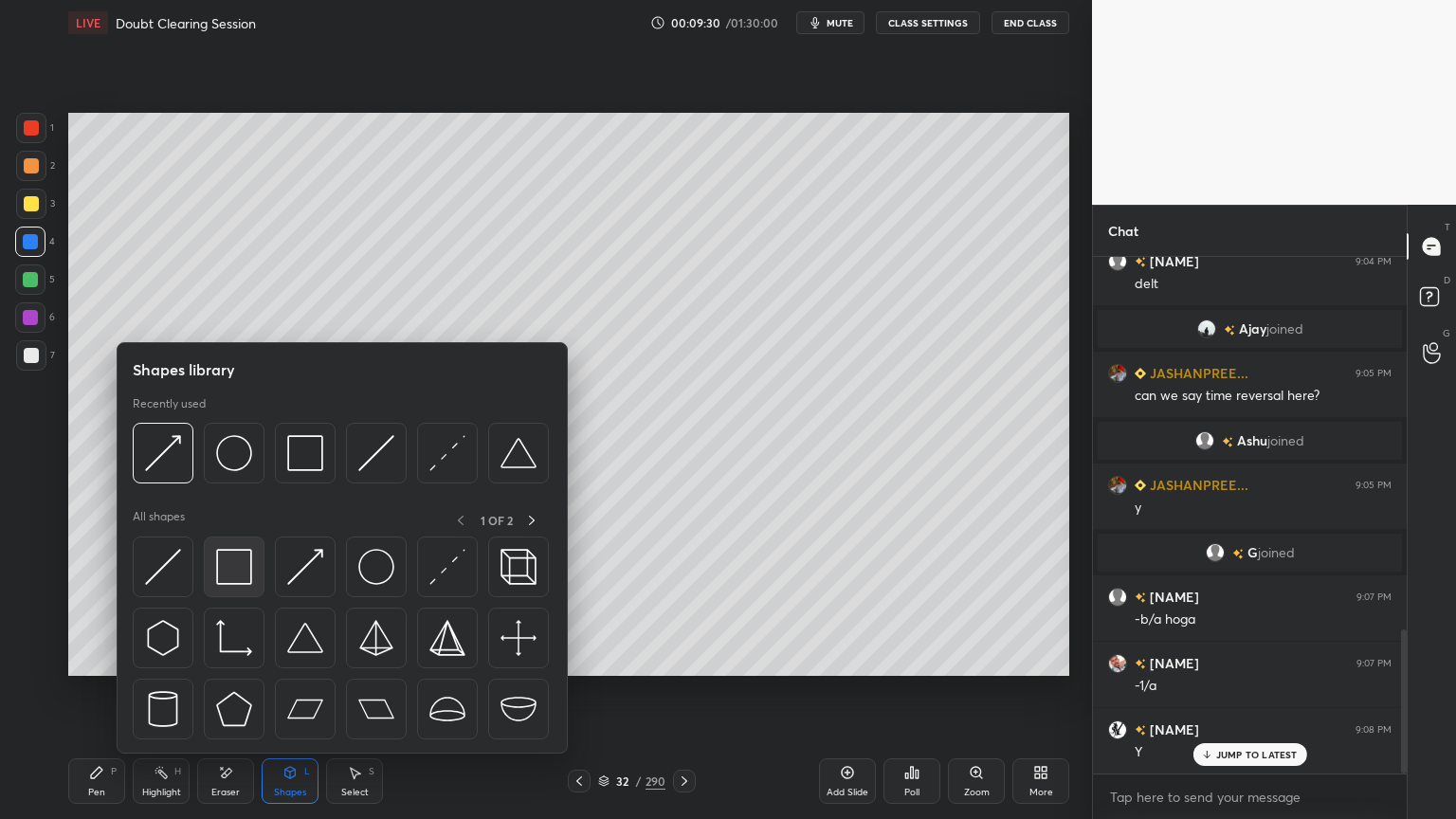 scroll, scrollTop: 473, scrollLeft: 308, axis: both 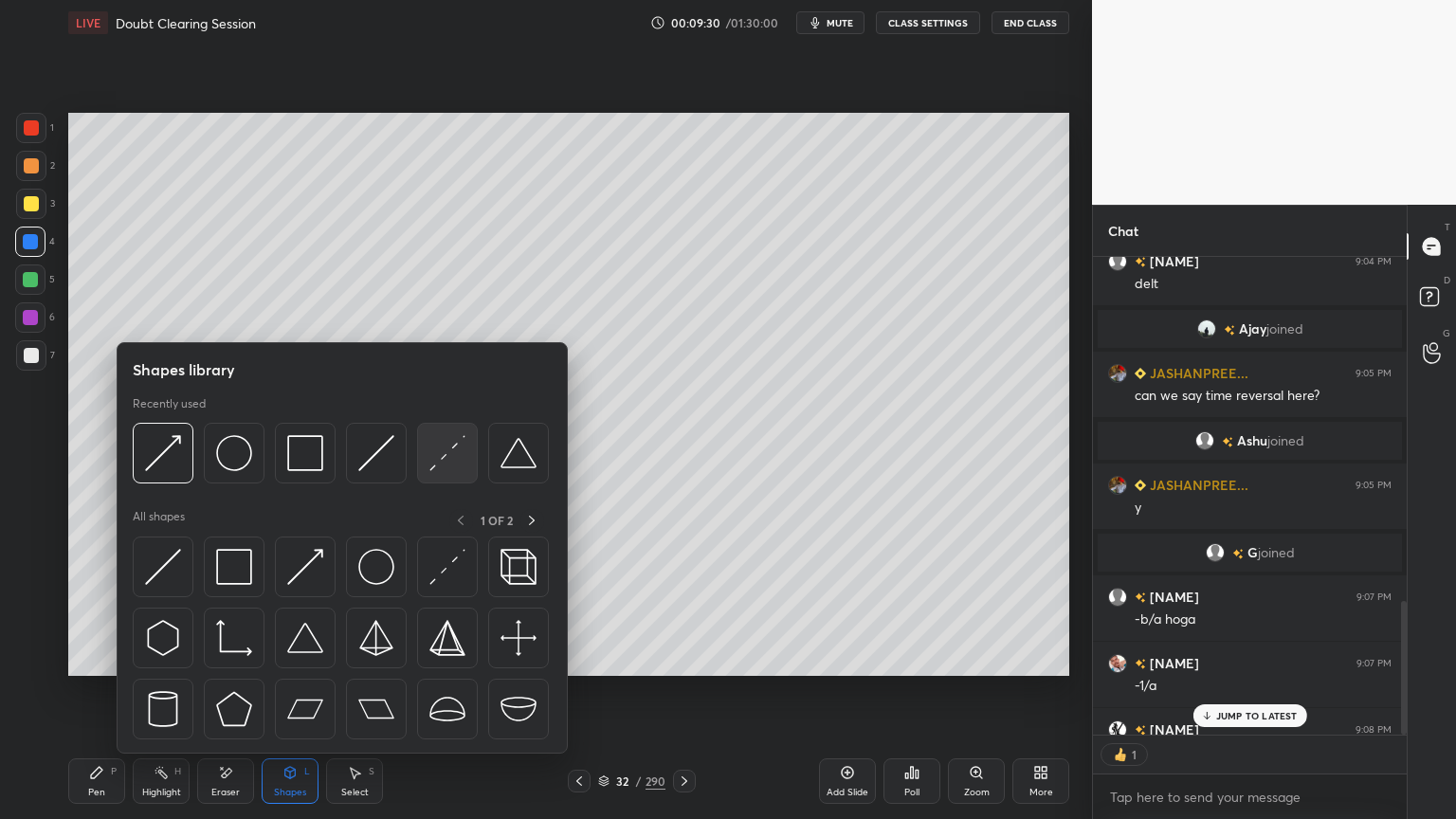 click at bounding box center (447, 453) 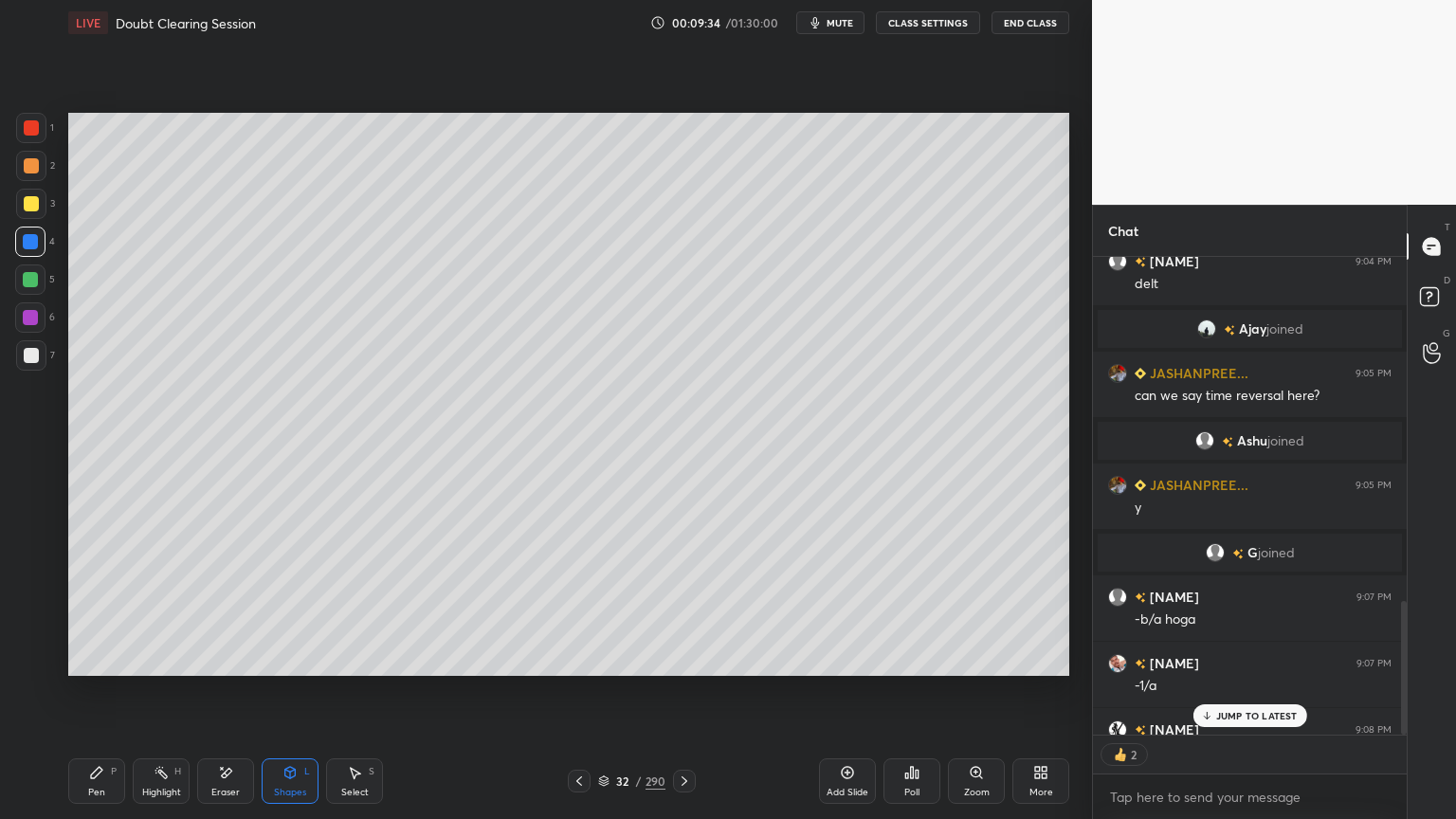 click on "Pen P" at bounding box center [97, 781] 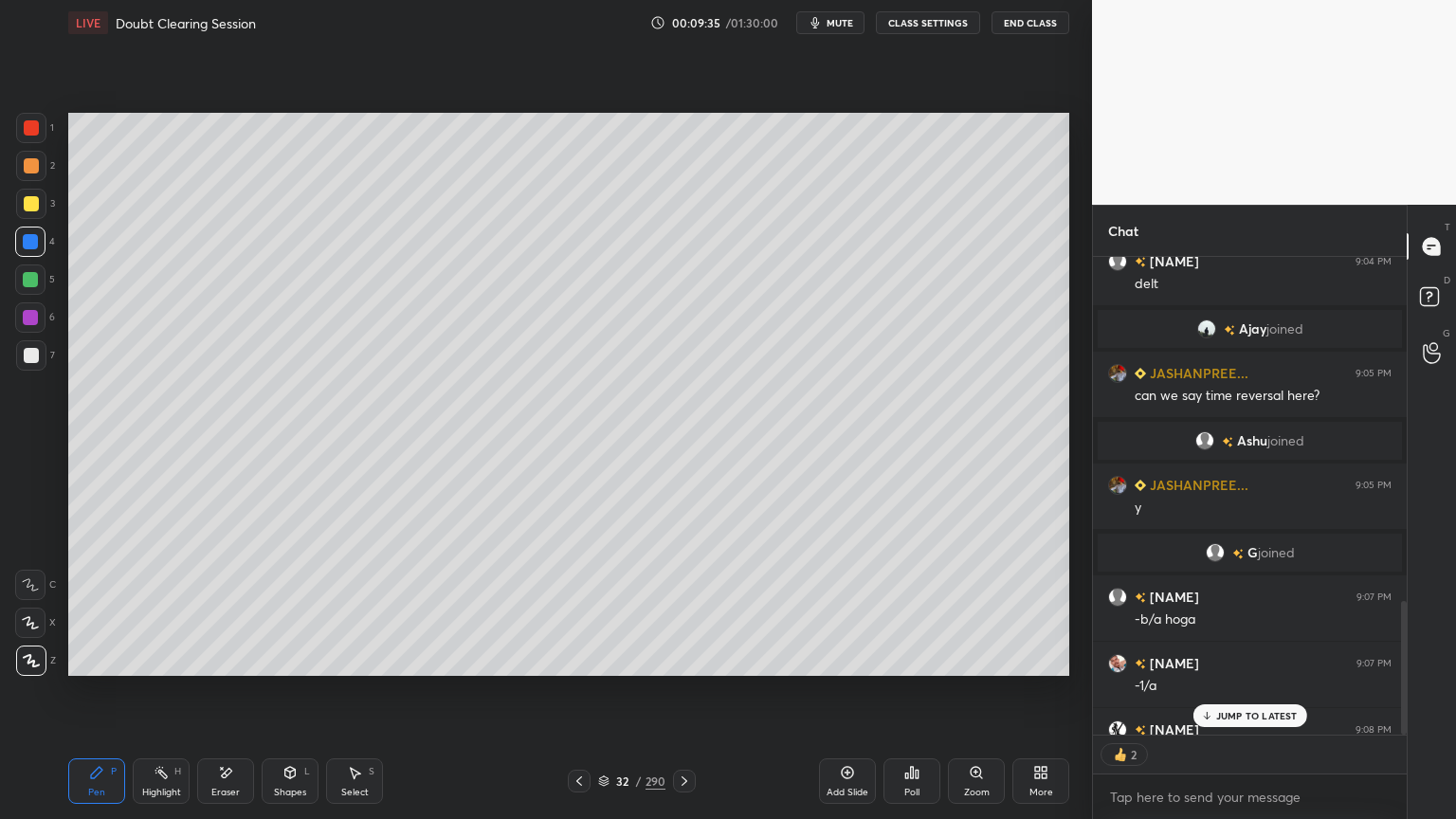 click at bounding box center [31, 355] 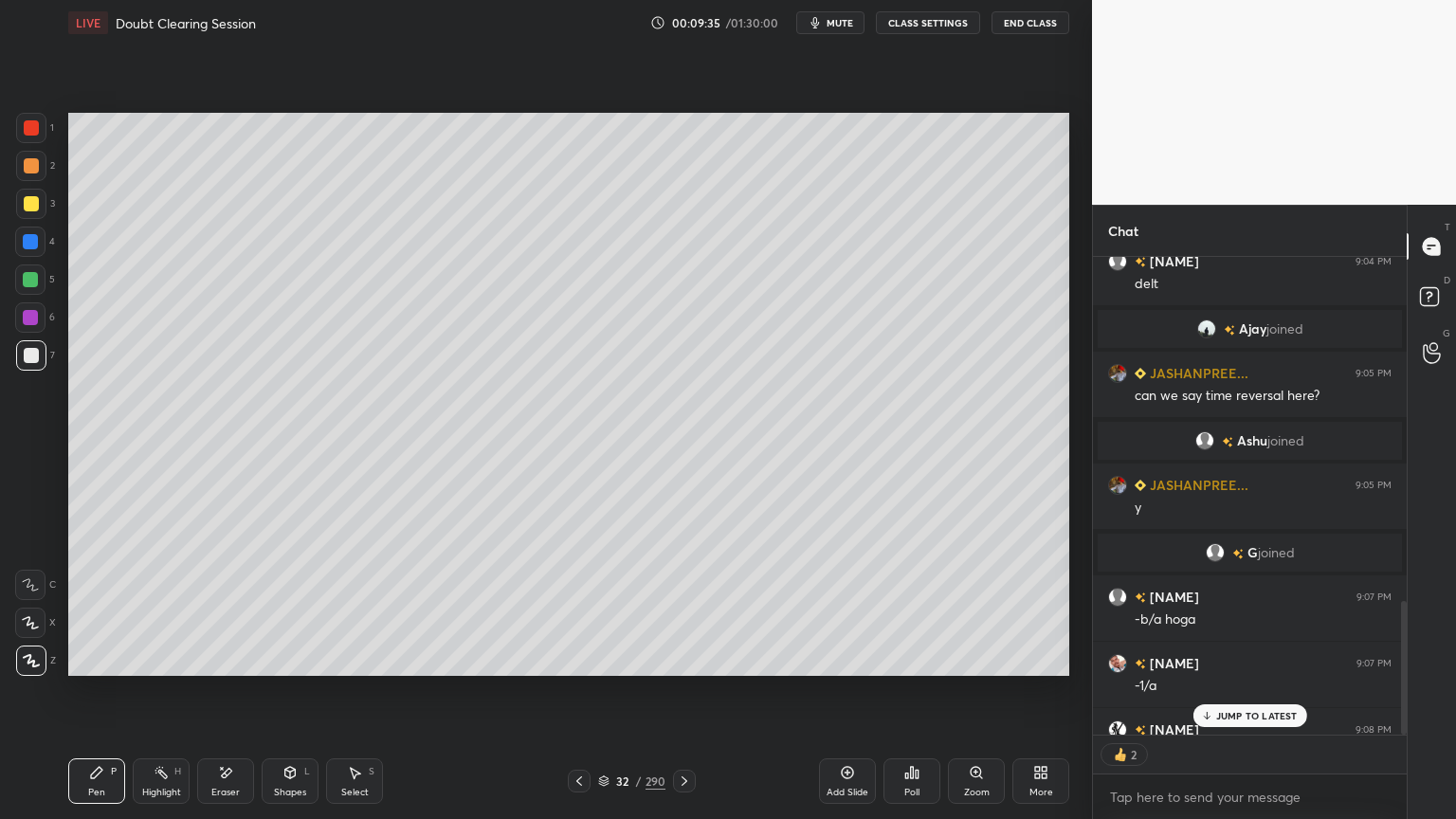 click at bounding box center [30, 318] 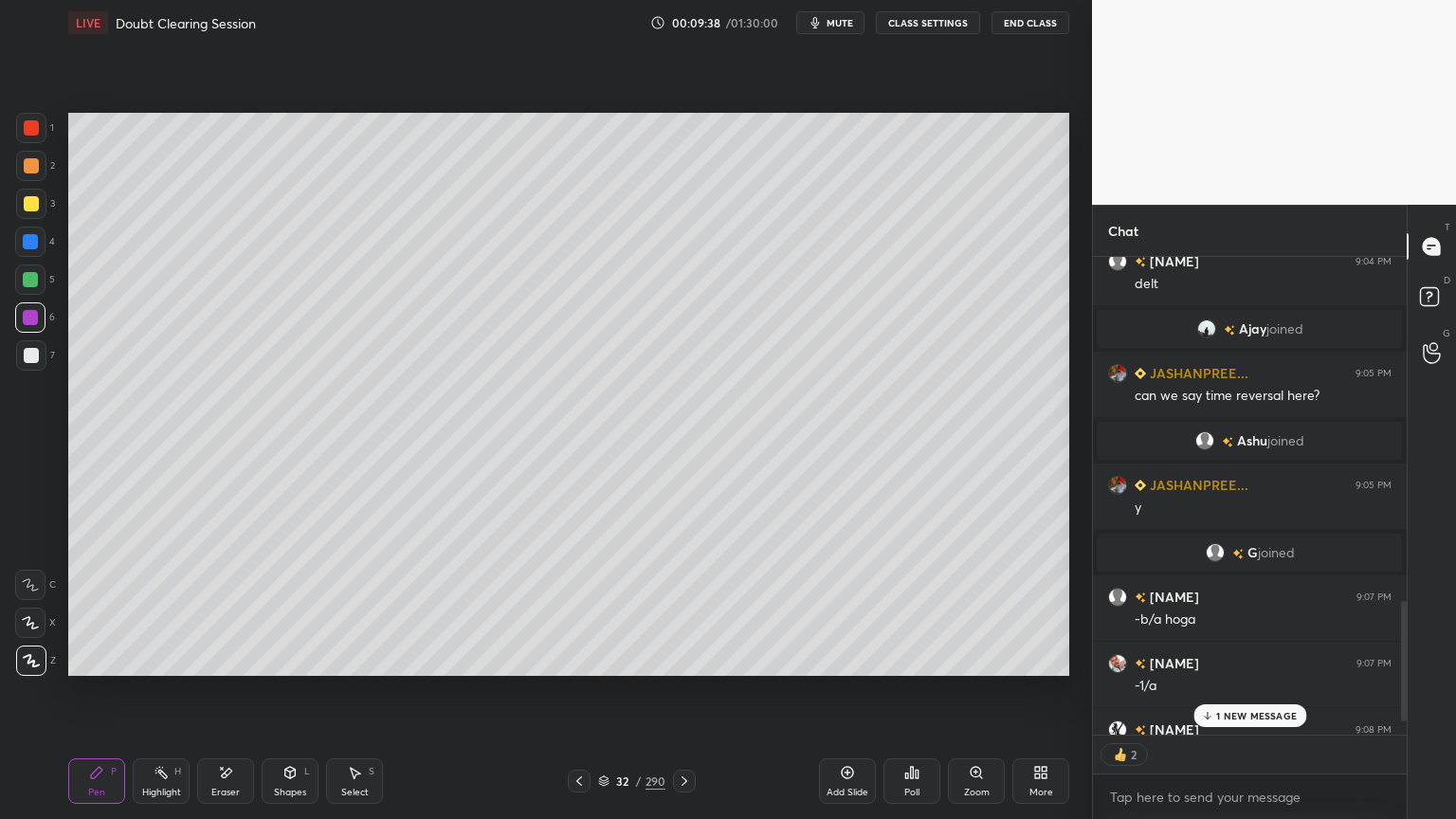 scroll, scrollTop: 1437, scrollLeft: 0, axis: vertical 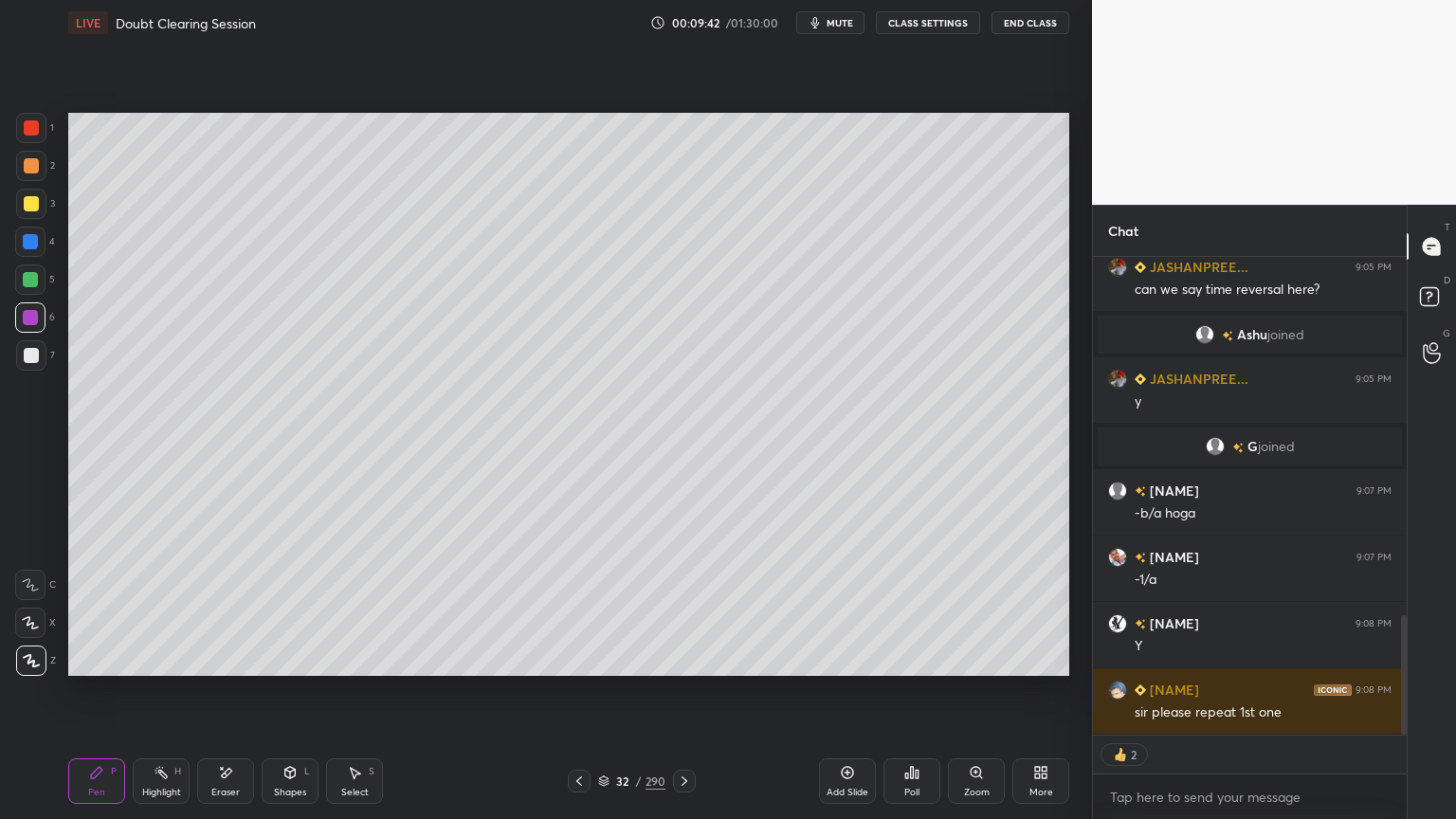 click on "Highlight H" at bounding box center (161, 781) 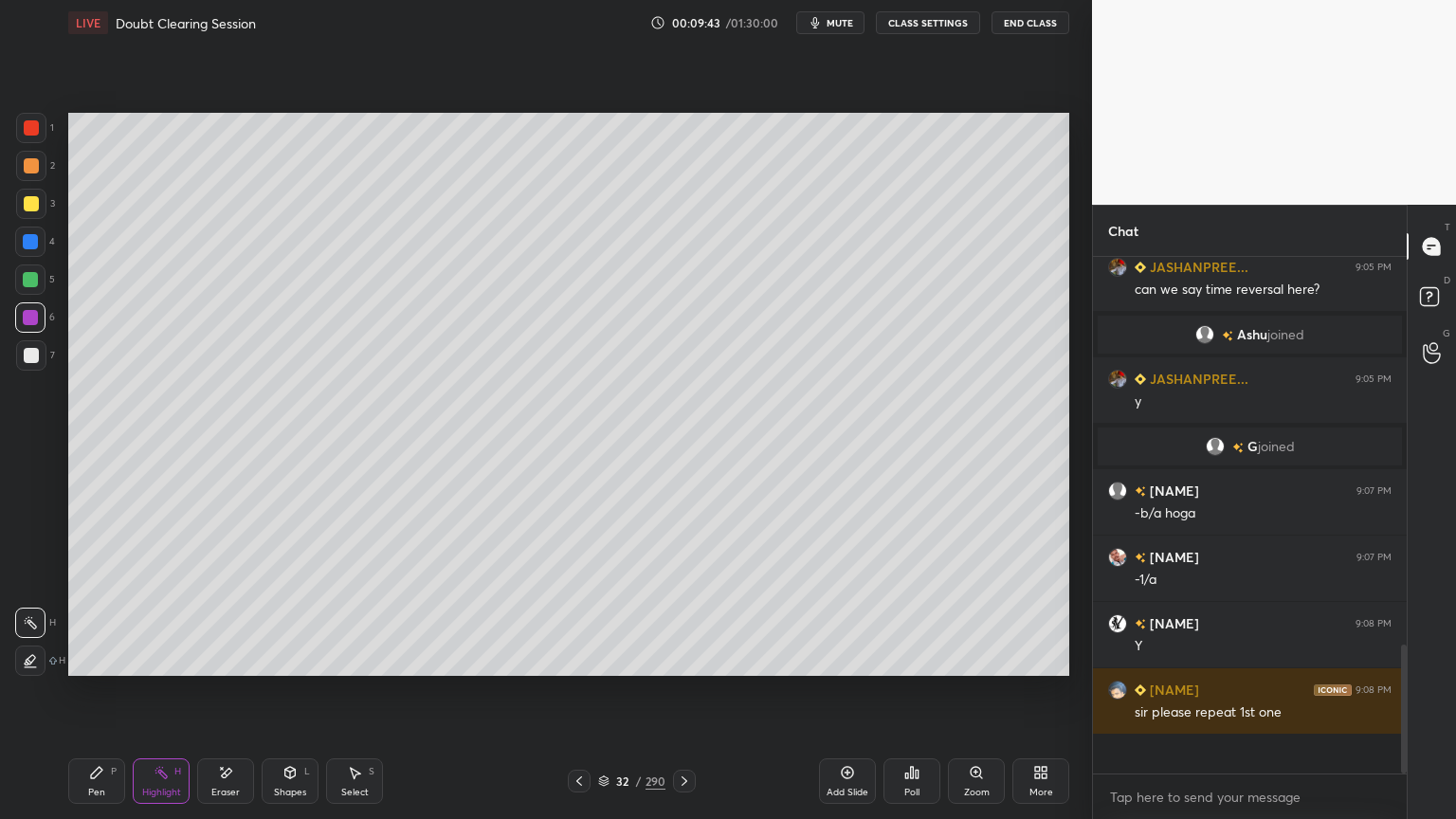 scroll, scrollTop: 6, scrollLeft: 6, axis: both 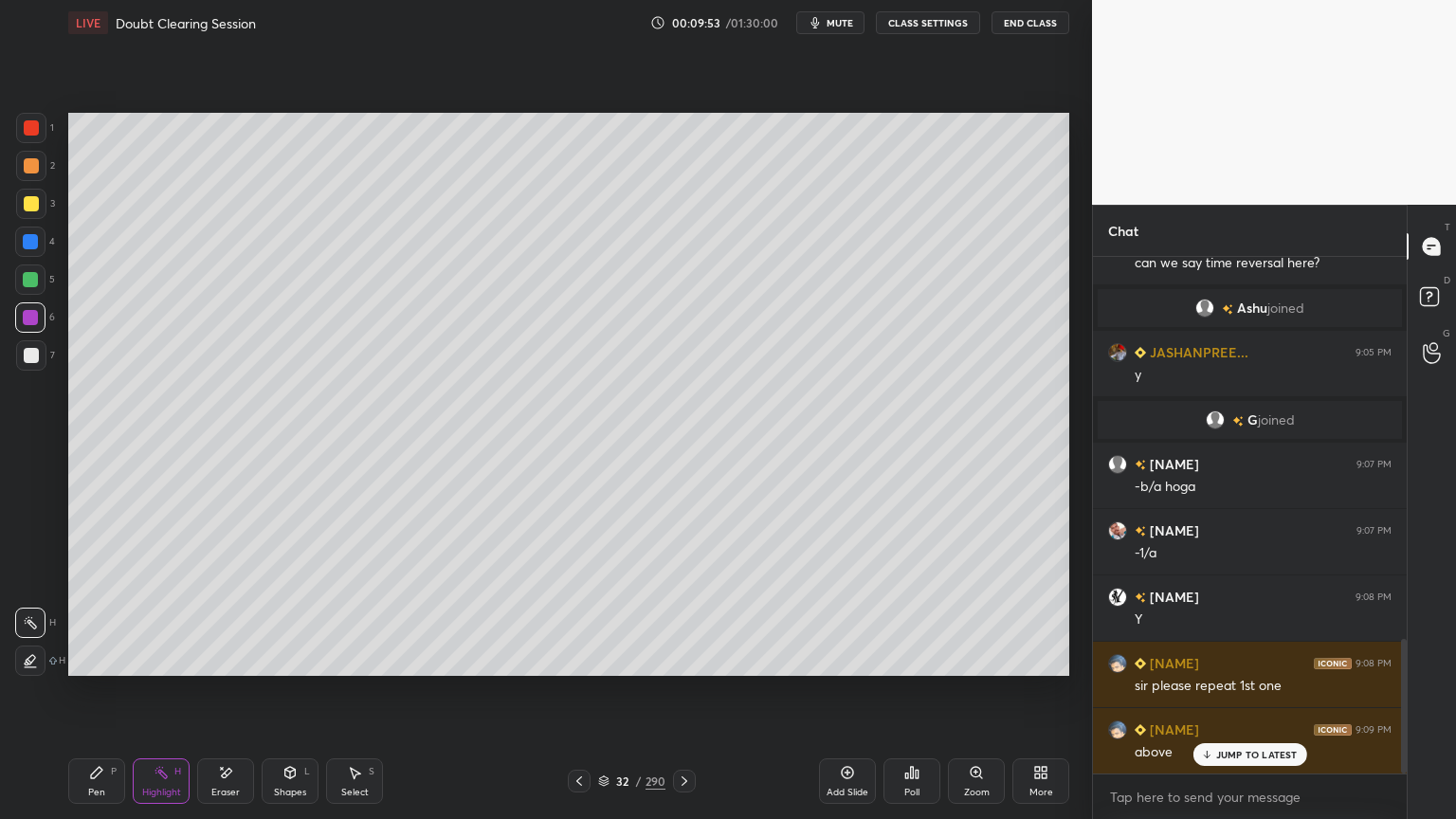 click 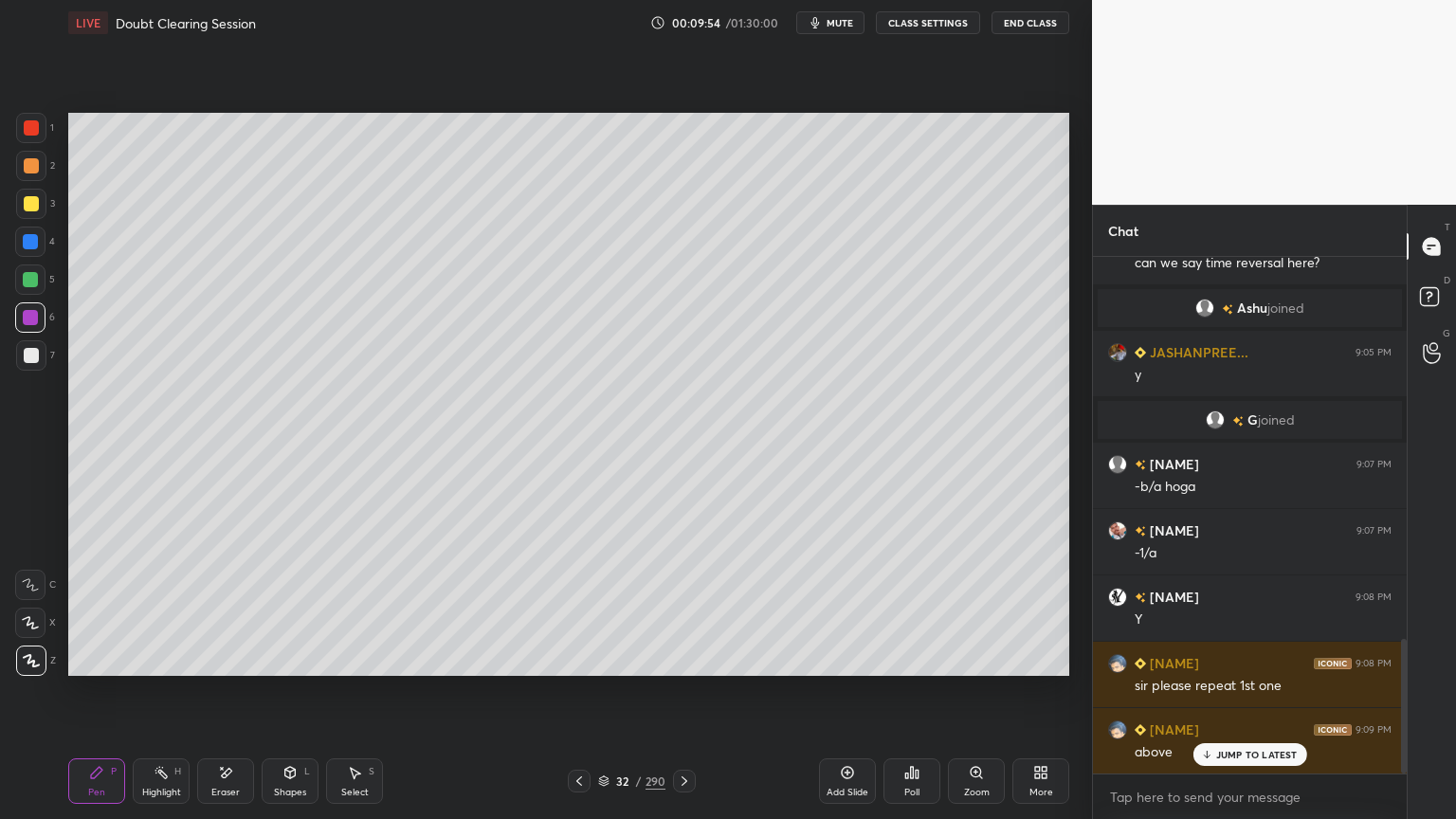 click at bounding box center (31, 355) 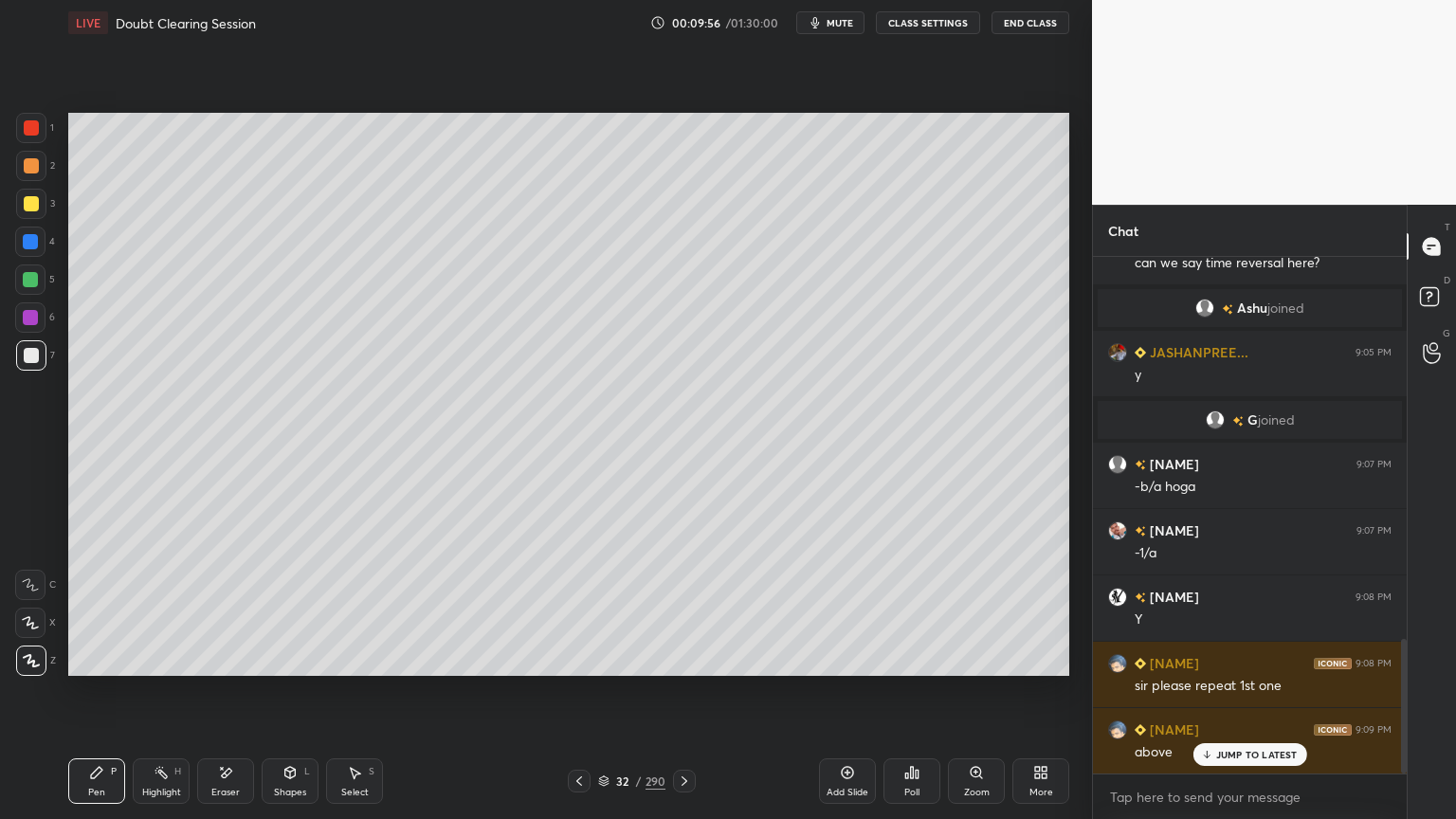 click on "Highlight" at bounding box center (161, 792) 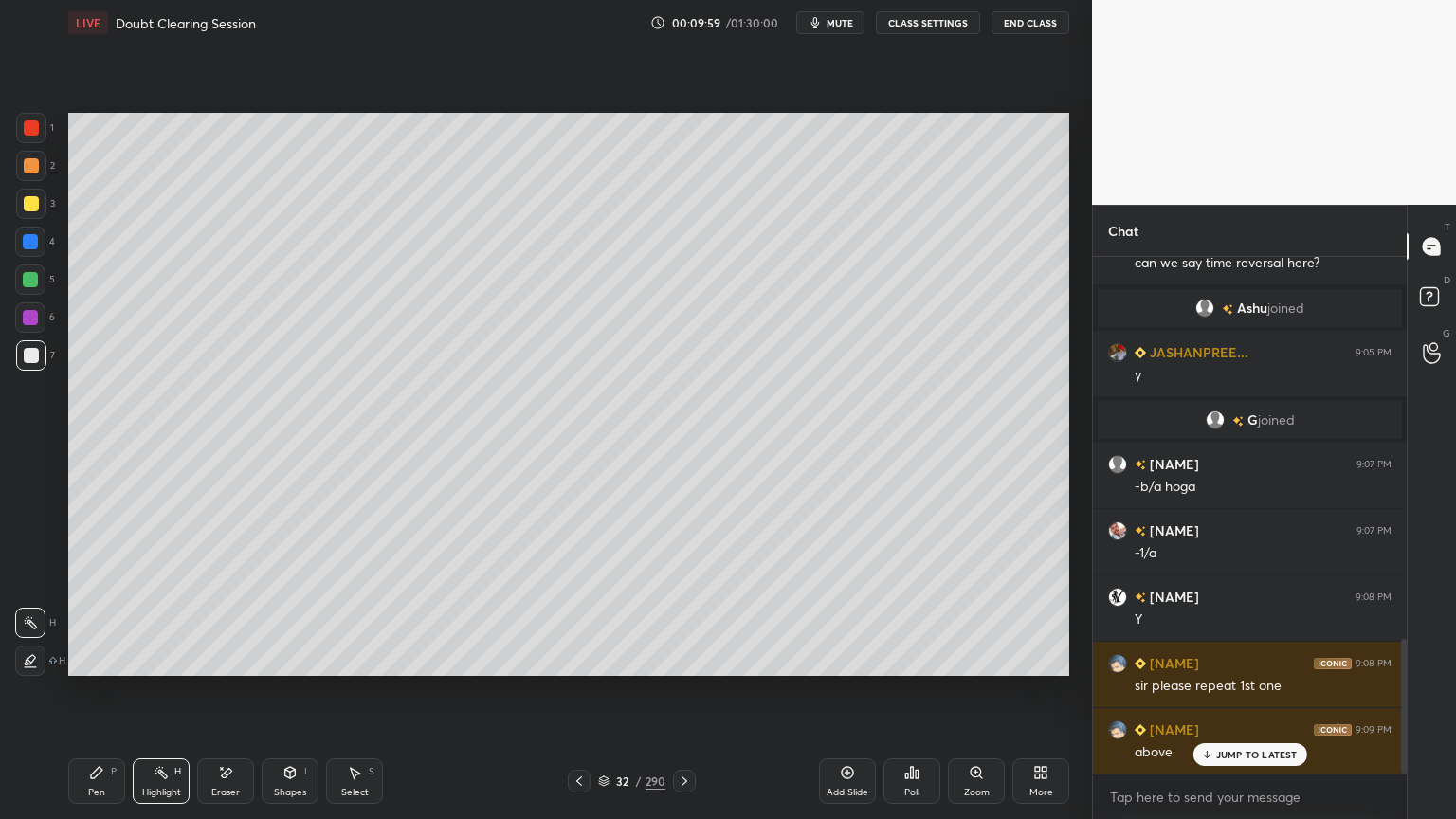 click on "Pen" at bounding box center (97, 792) 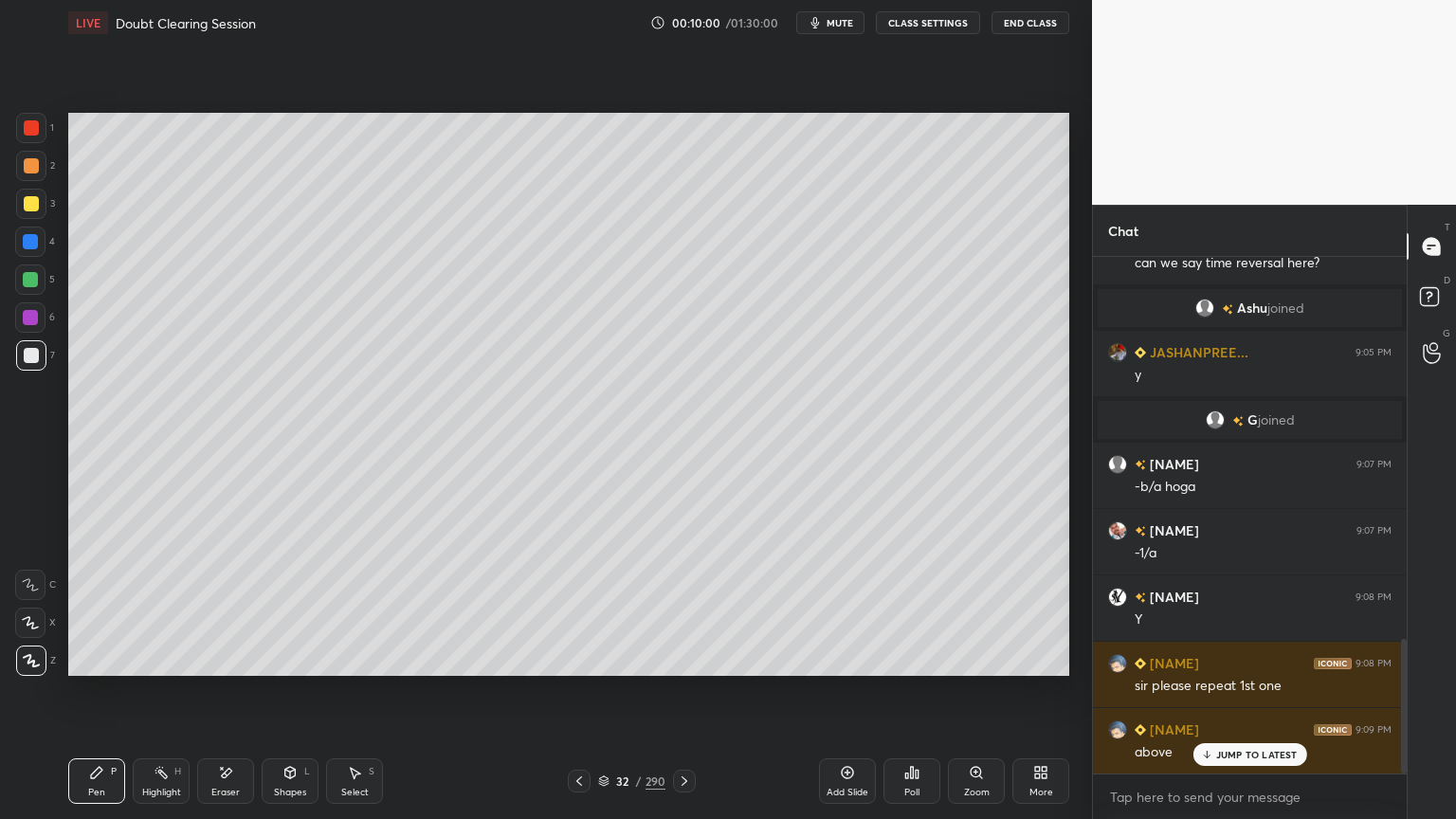click at bounding box center [31, 204] 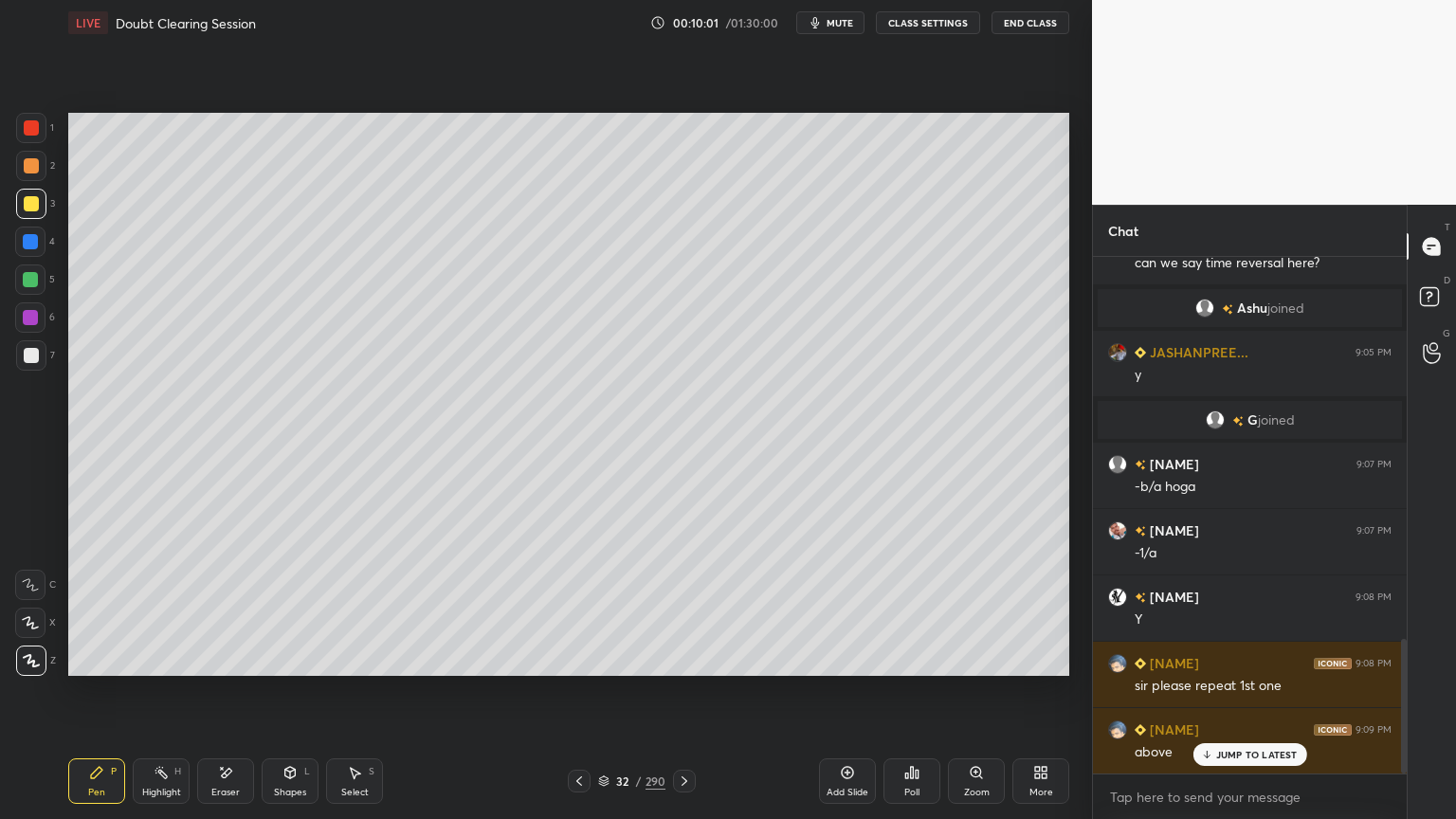 click on "Eraser" at bounding box center (226, 781) 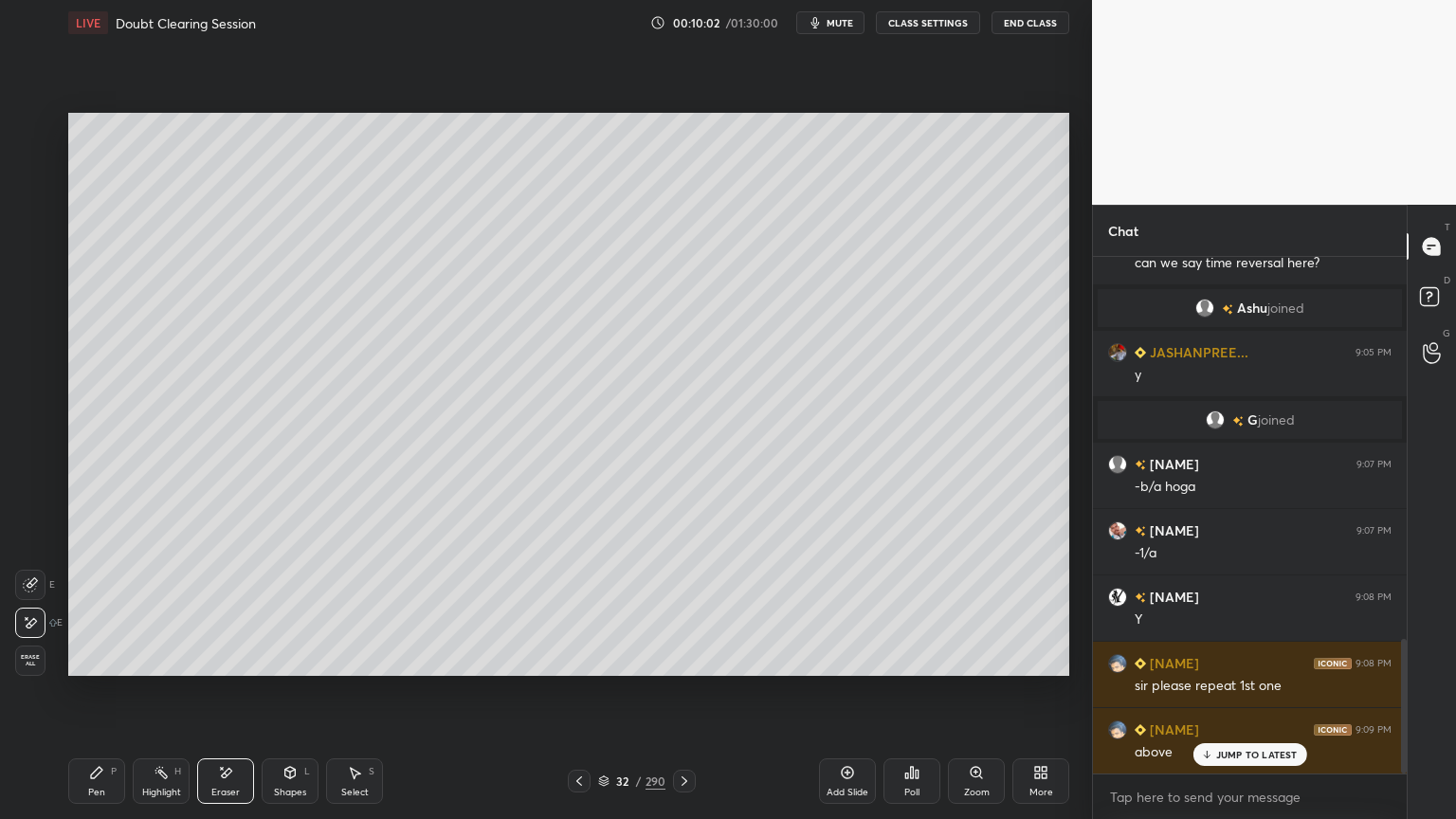 click on "Pen P" at bounding box center (97, 781) 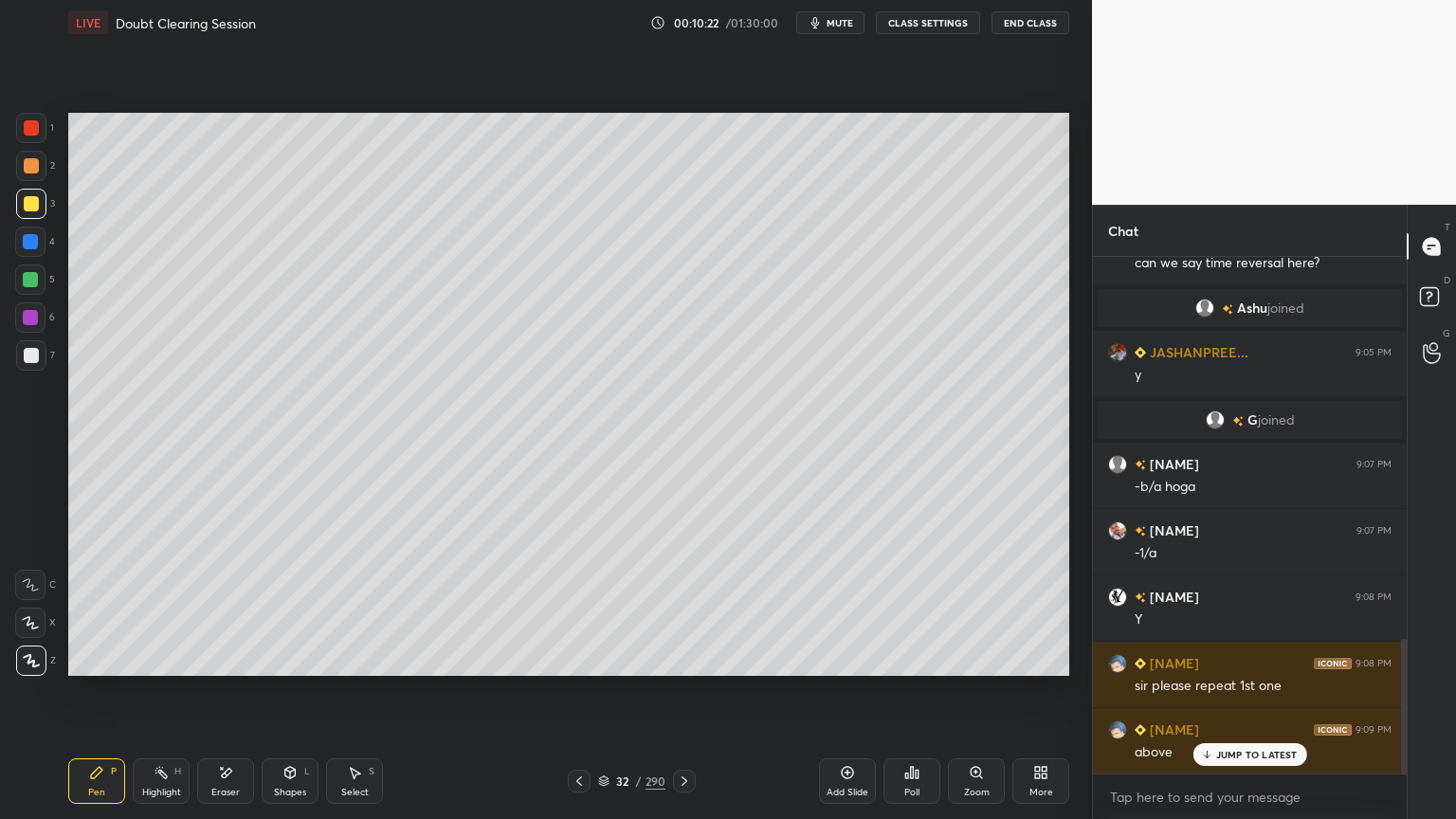 scroll, scrollTop: 1483, scrollLeft: 0, axis: vertical 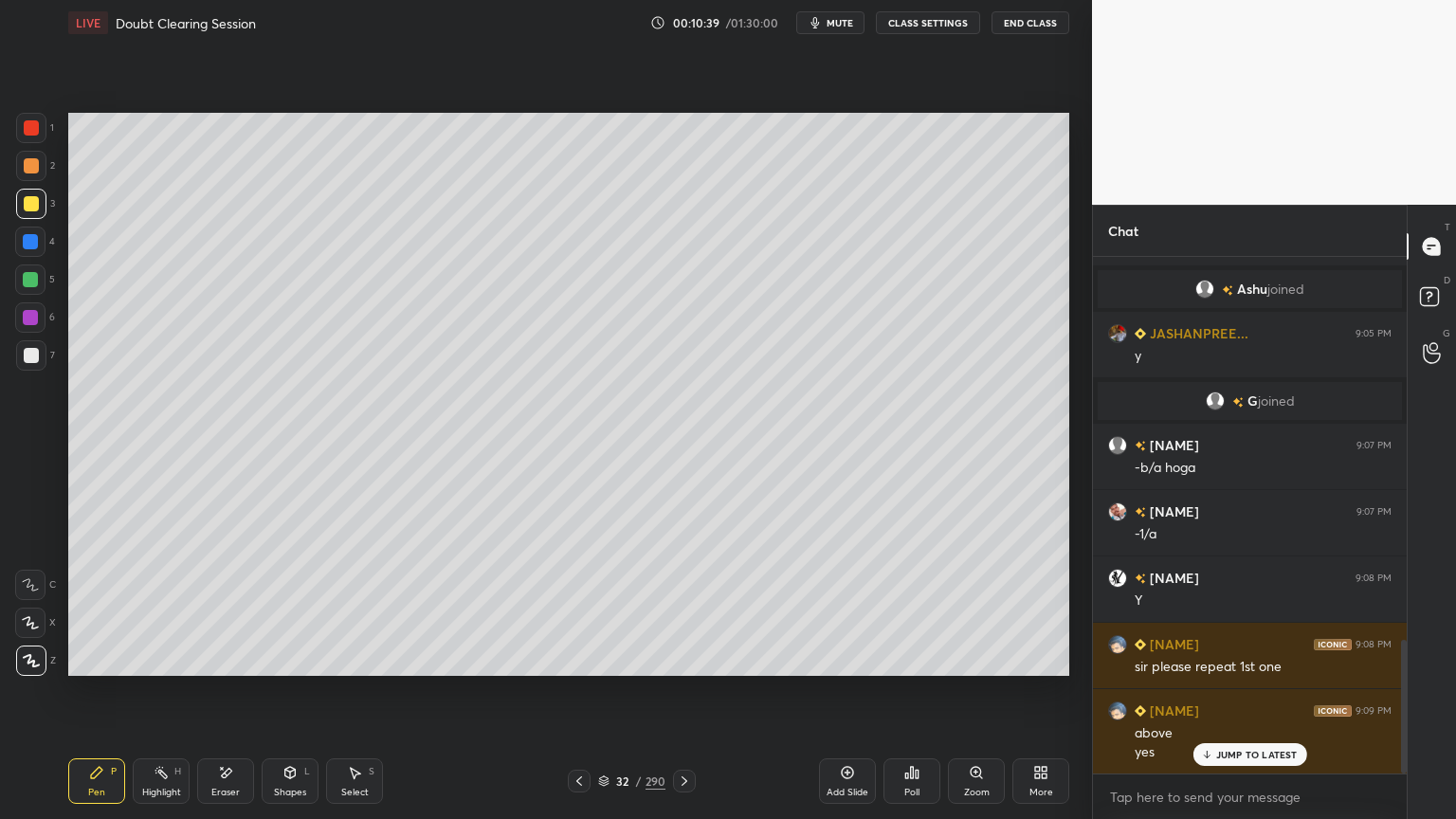 click on "Highlight H" at bounding box center [161, 781] 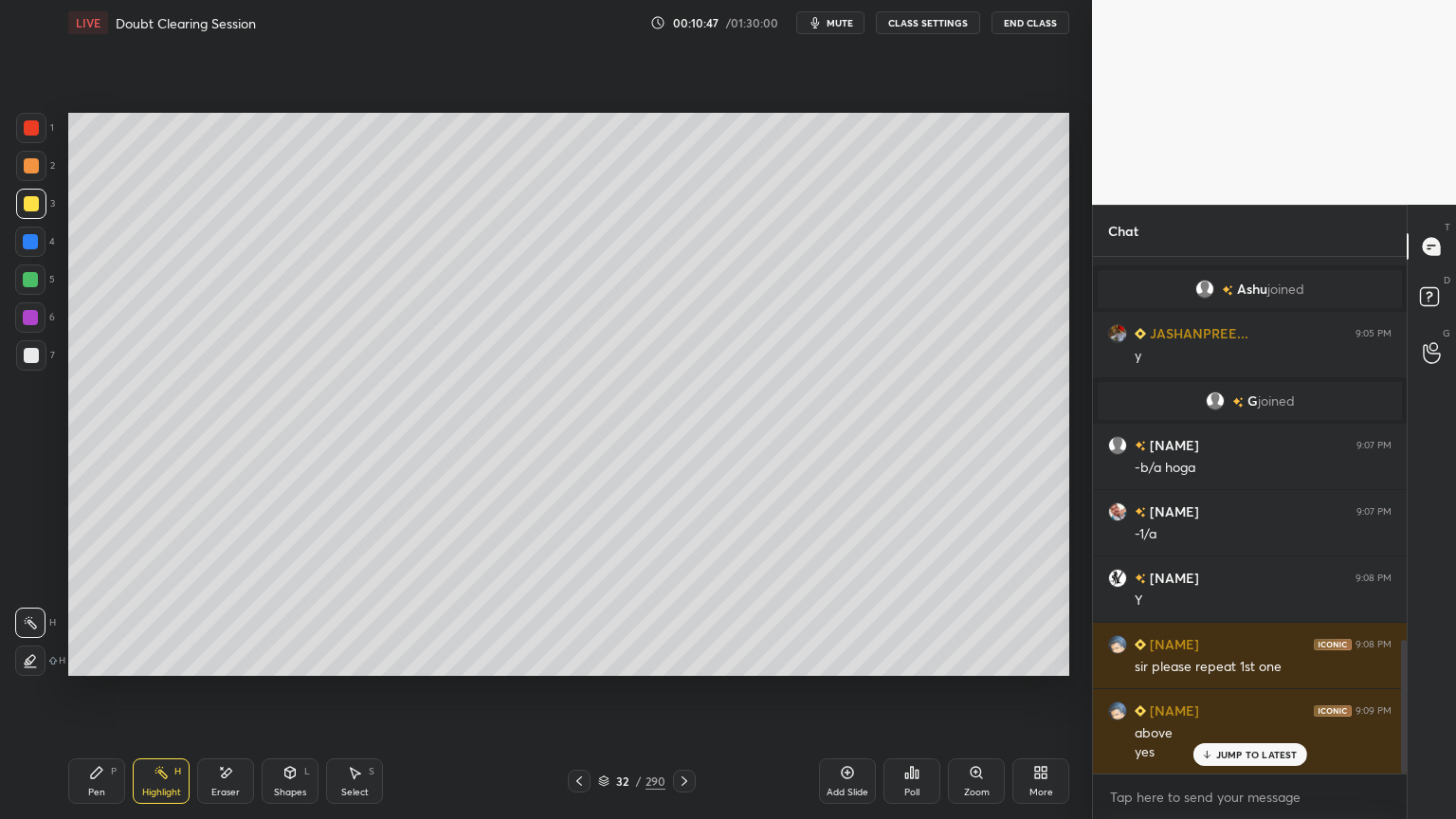 click on "Pen P" at bounding box center [97, 781] 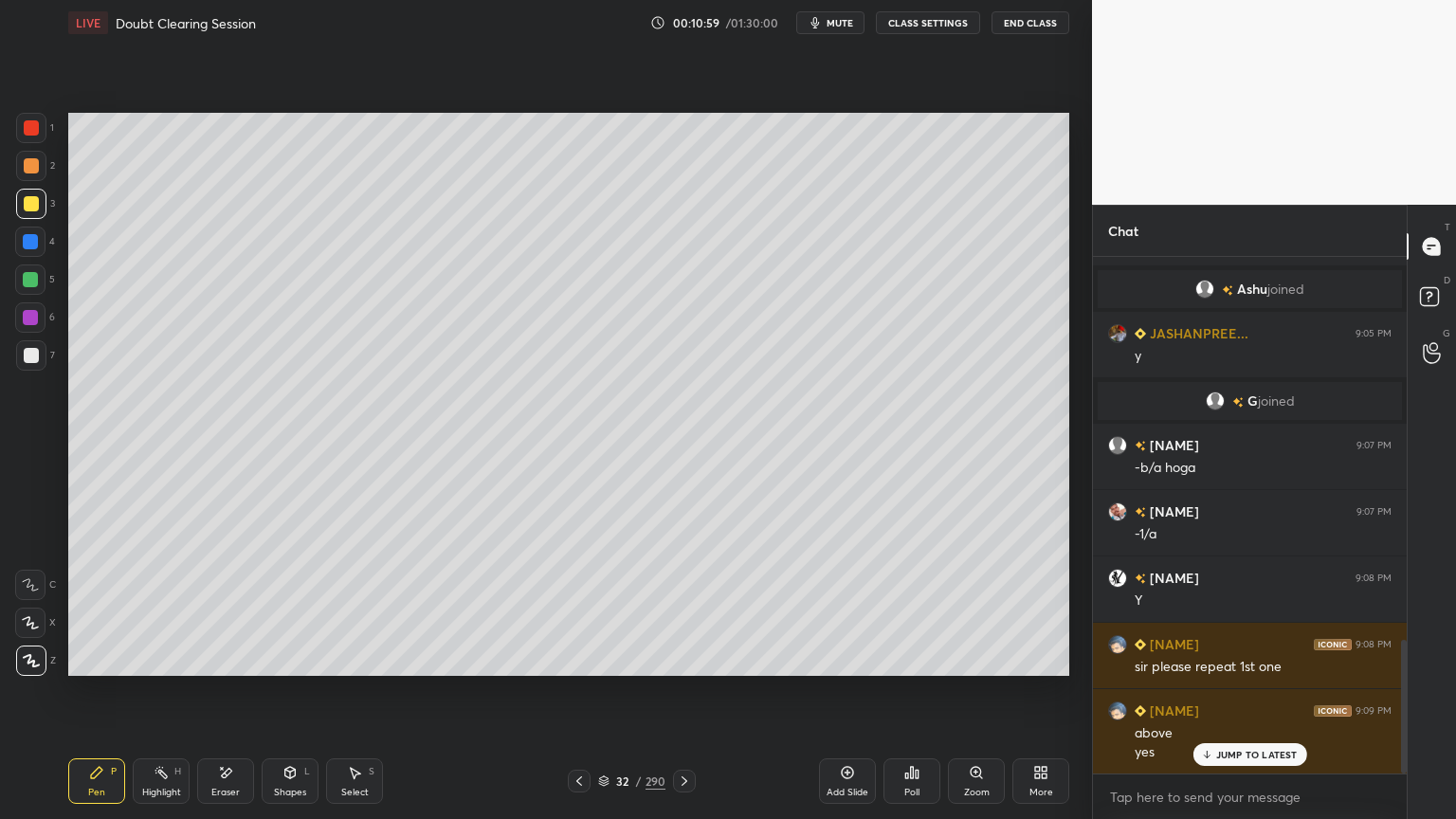 scroll, scrollTop: 1528, scrollLeft: 0, axis: vertical 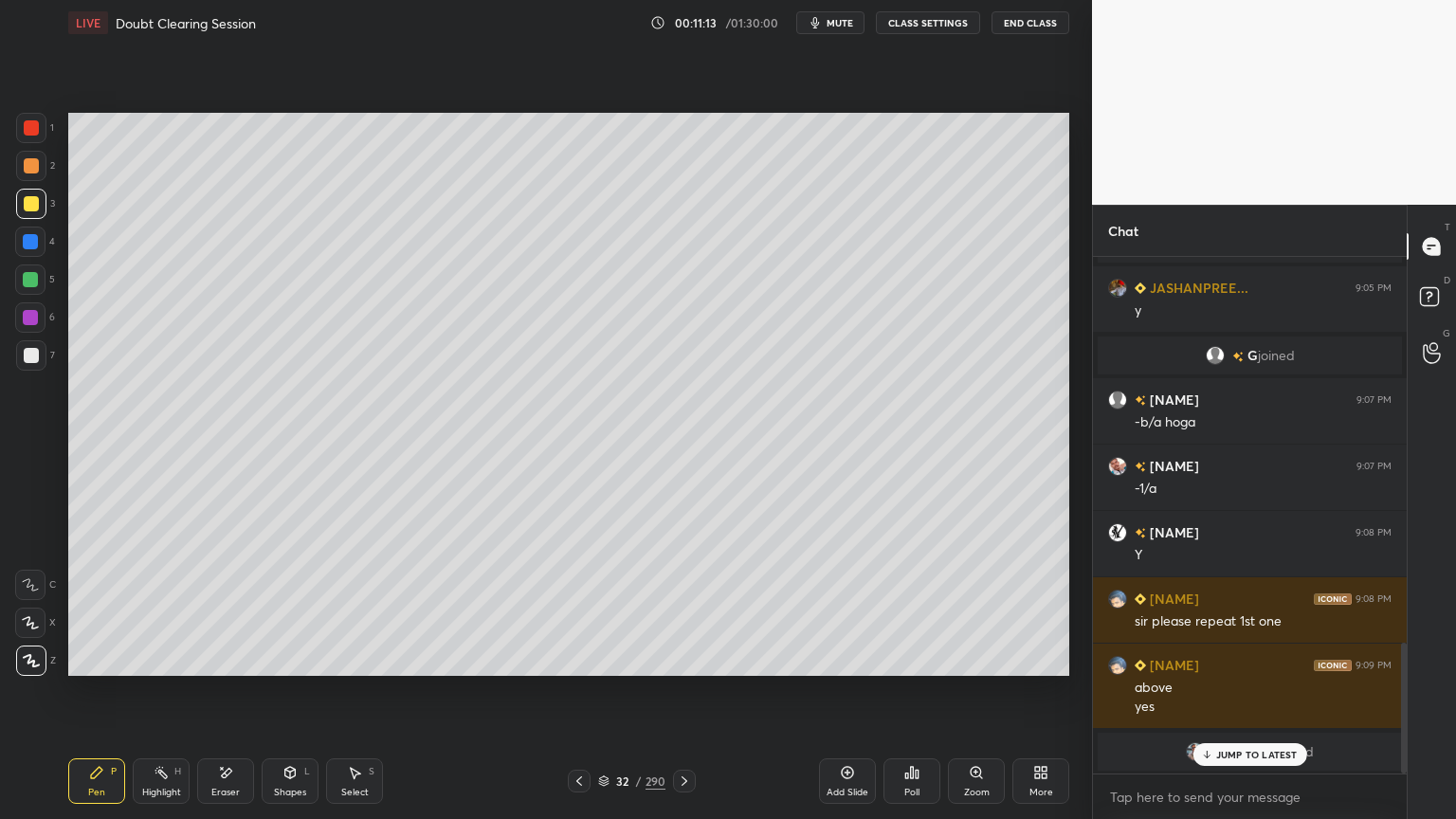 click on "JUMP TO LATEST" at bounding box center [1257, 755] 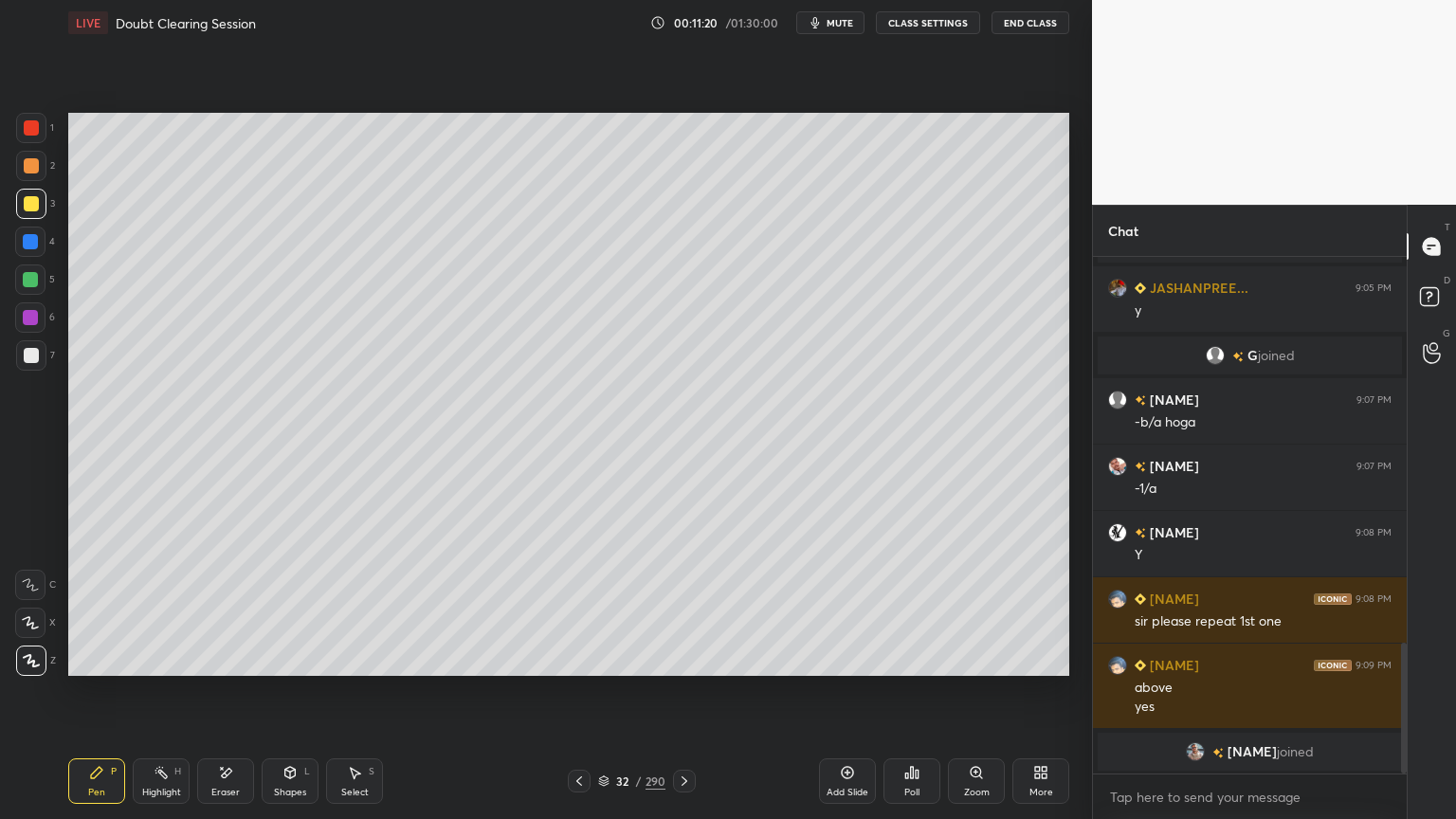 click on "Highlight" at bounding box center [161, 792] 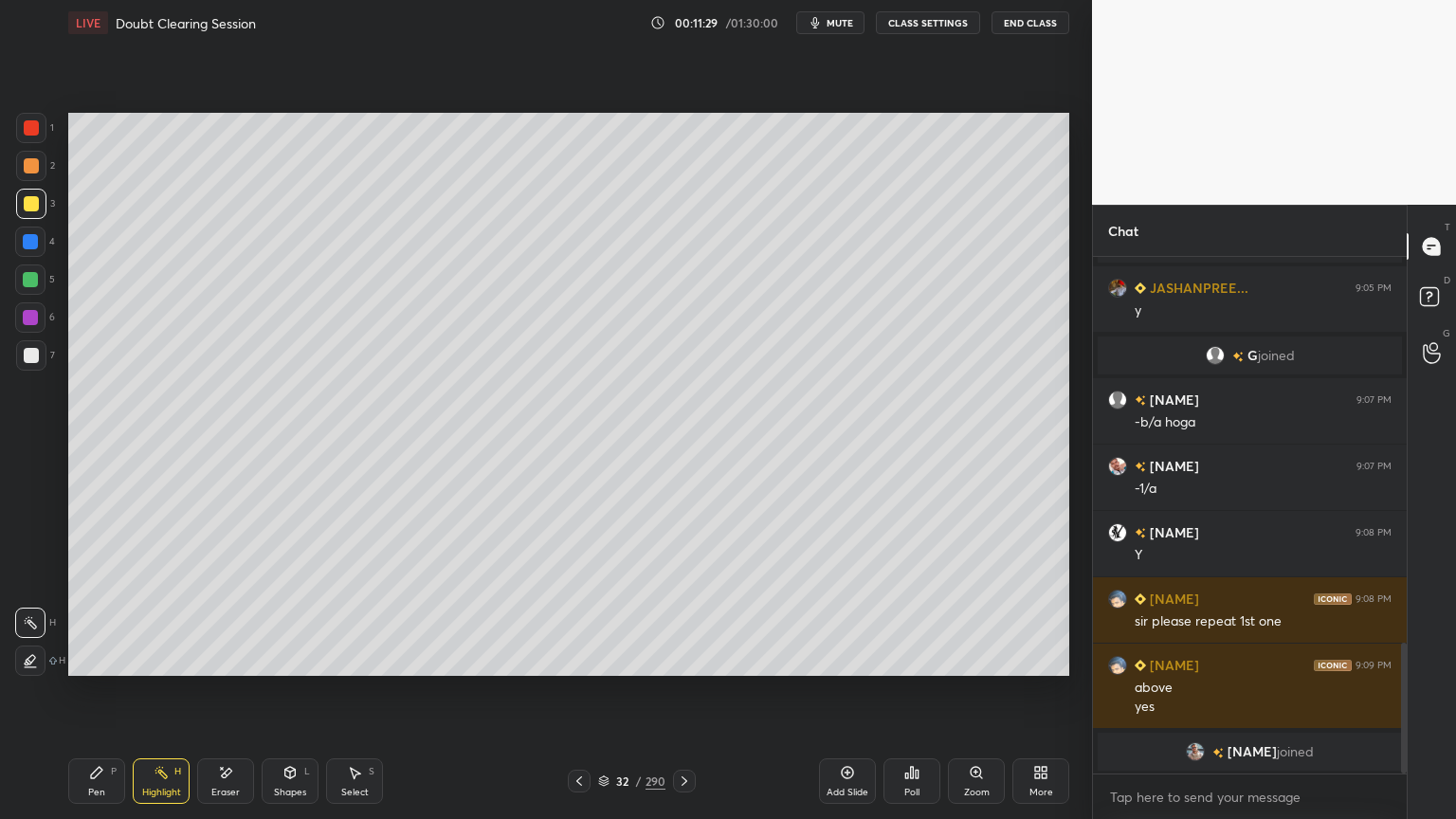 click on "Pen" at bounding box center (97, 792) 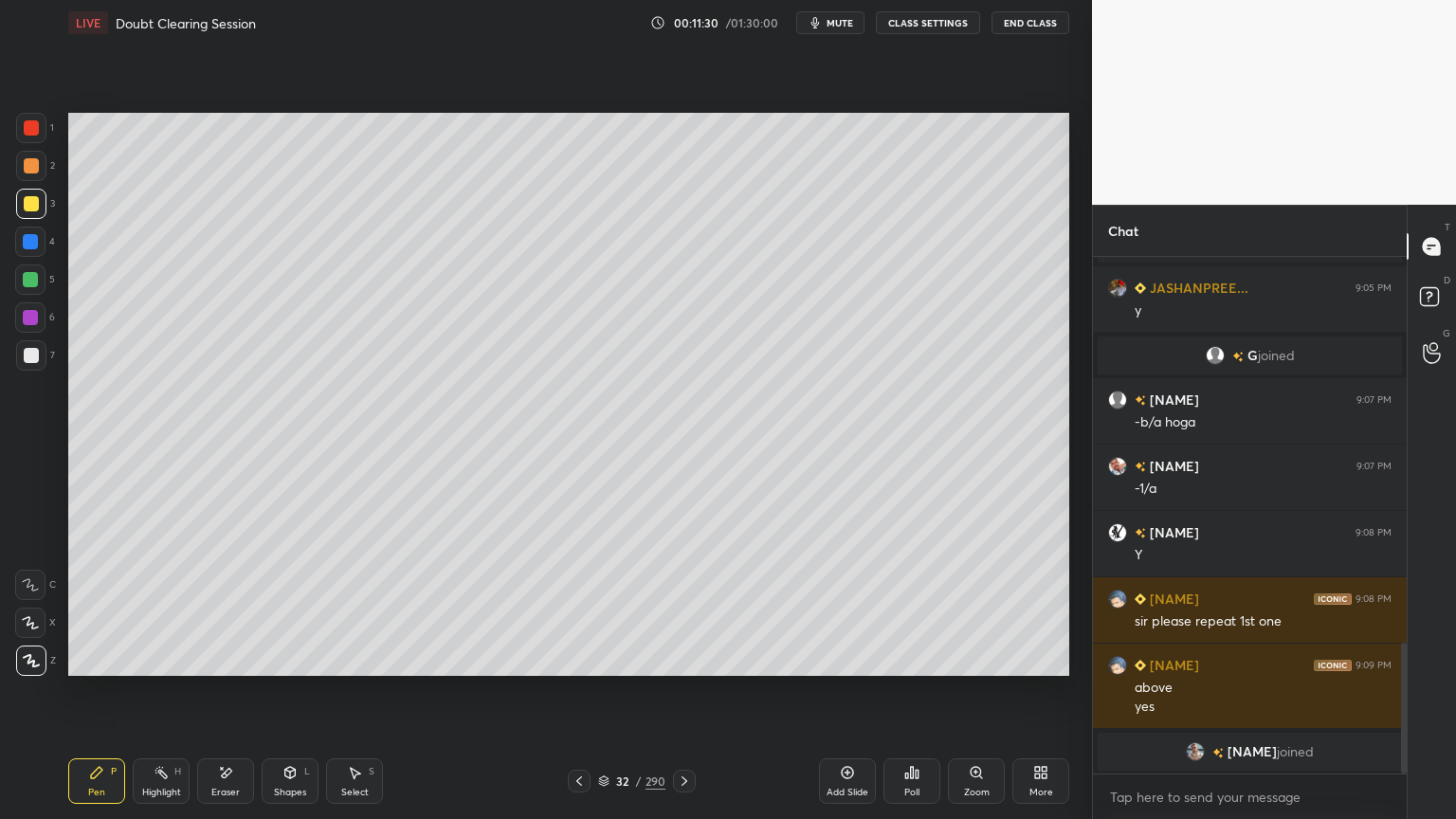 click at bounding box center (30, 242) 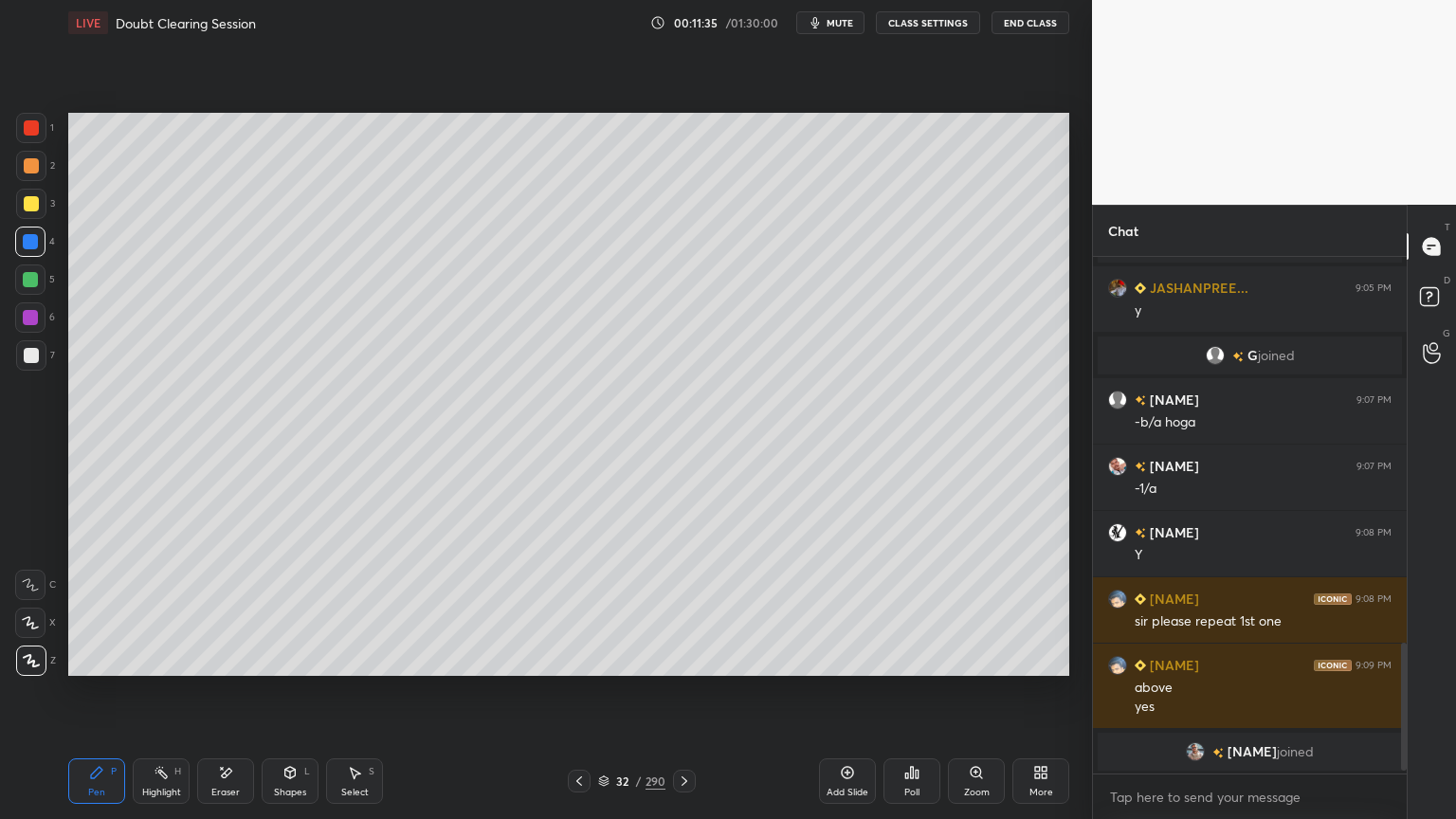 scroll, scrollTop: 1595, scrollLeft: 0, axis: vertical 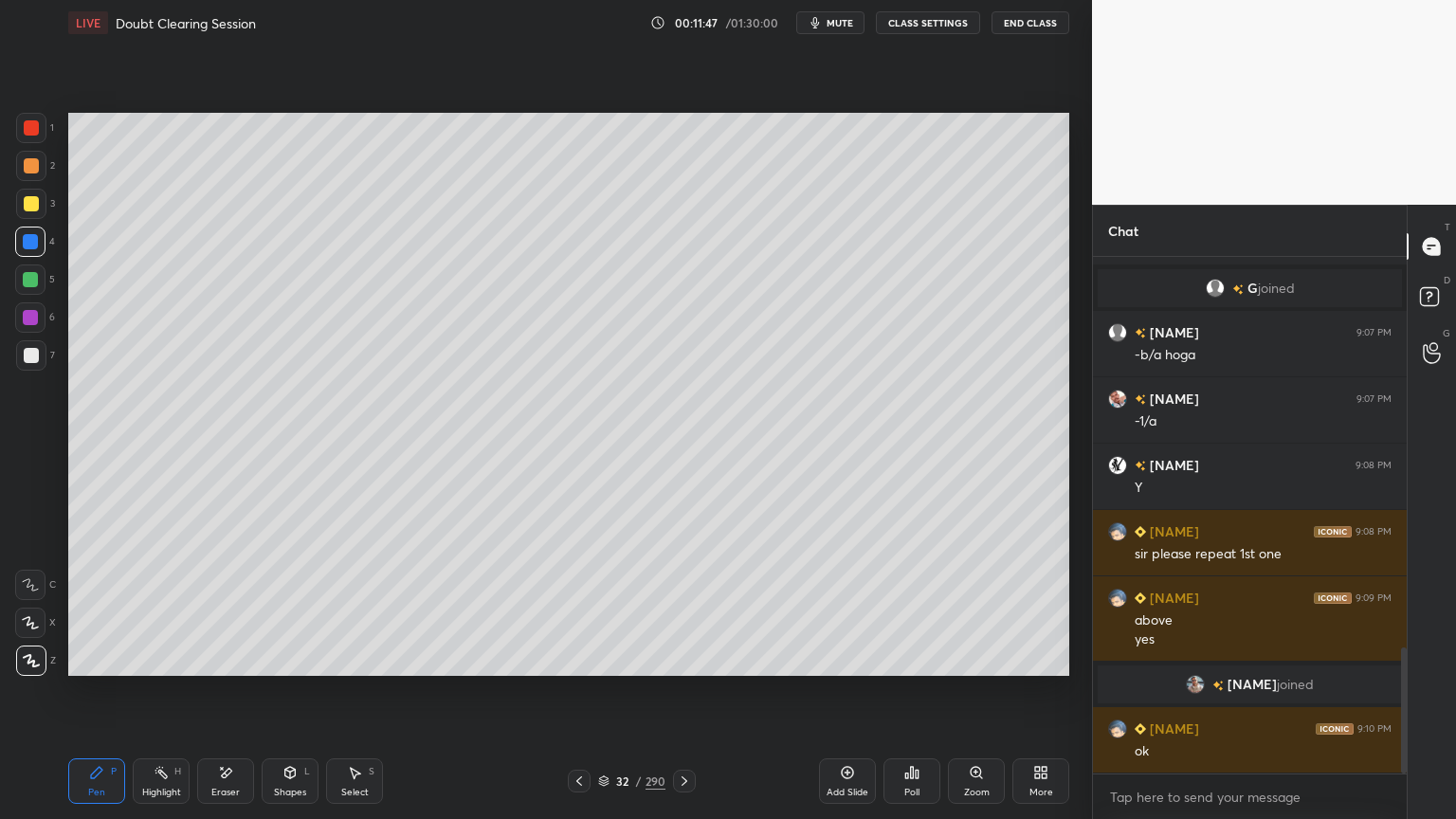 click 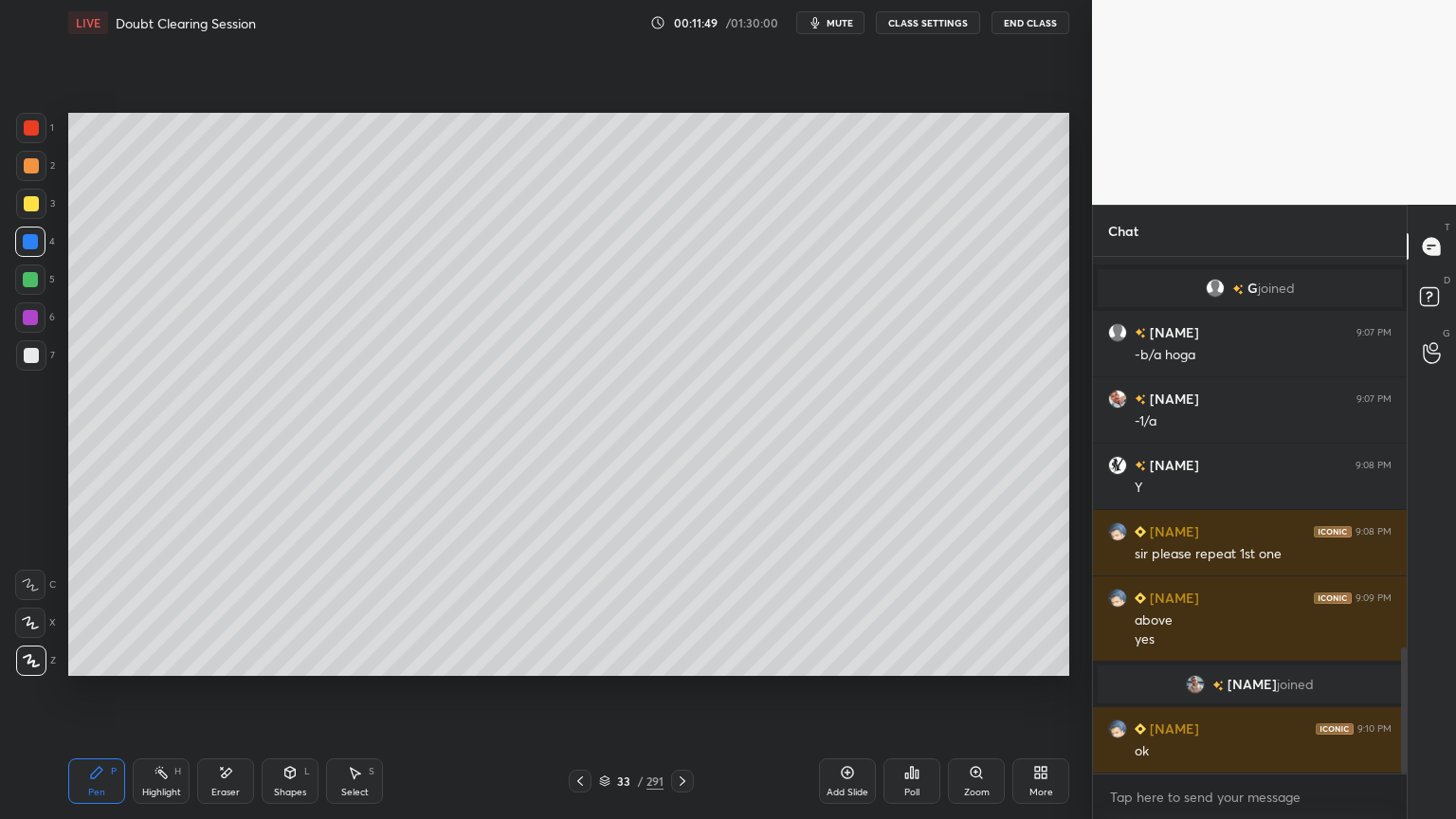 click at bounding box center [30, 242] 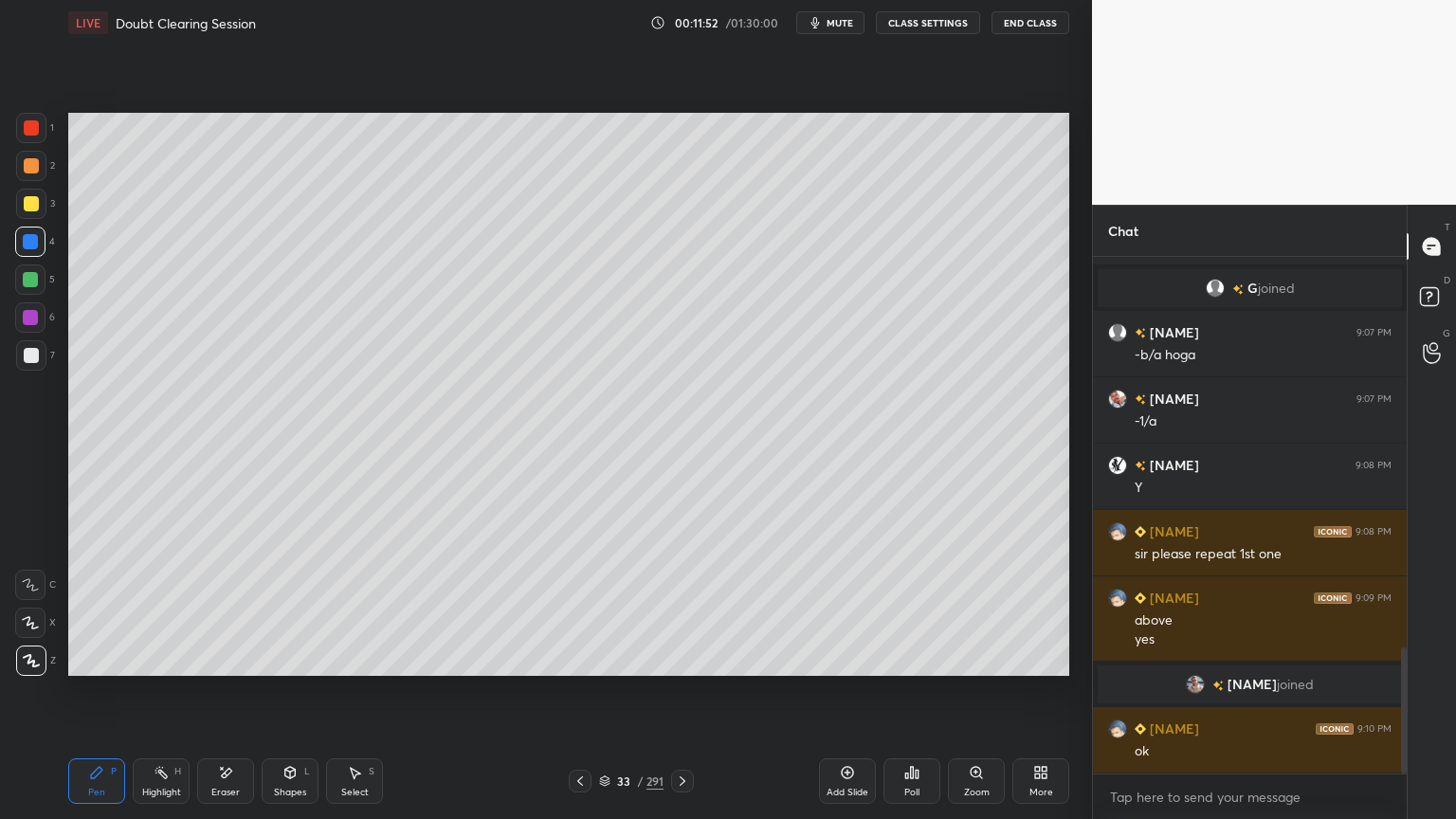 click 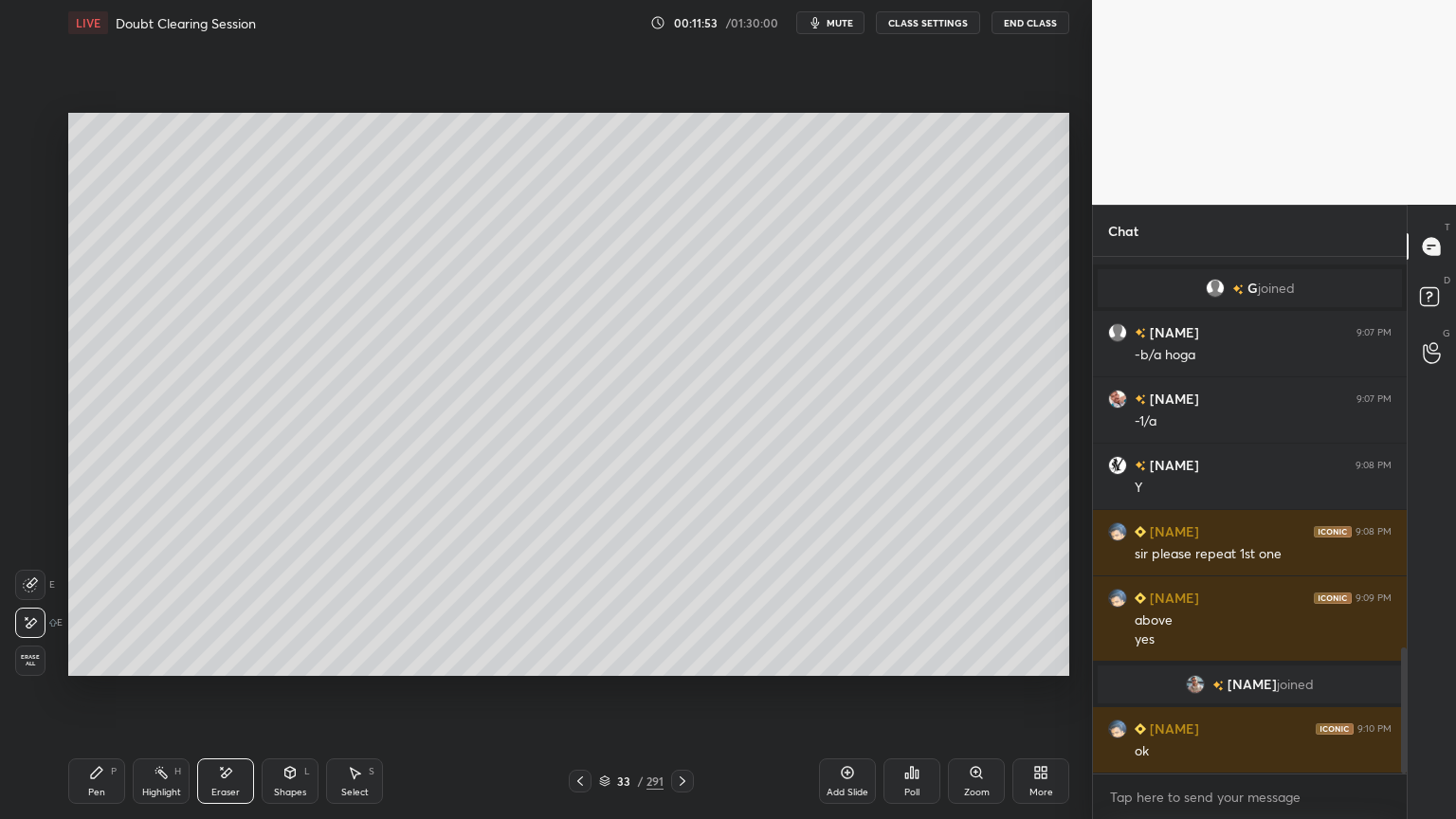 click on "Pen P" at bounding box center [97, 781] 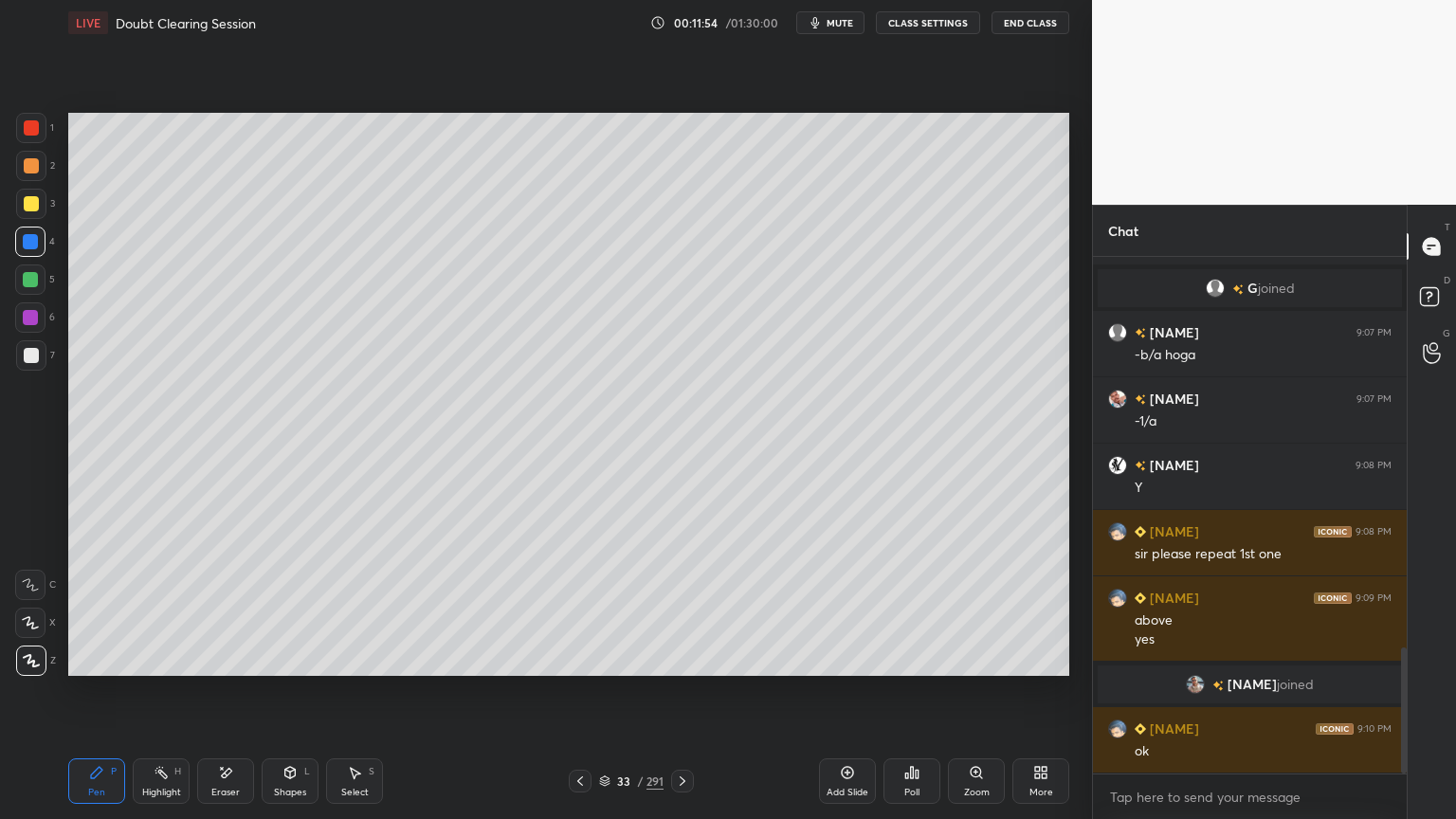 click at bounding box center (31, 204) 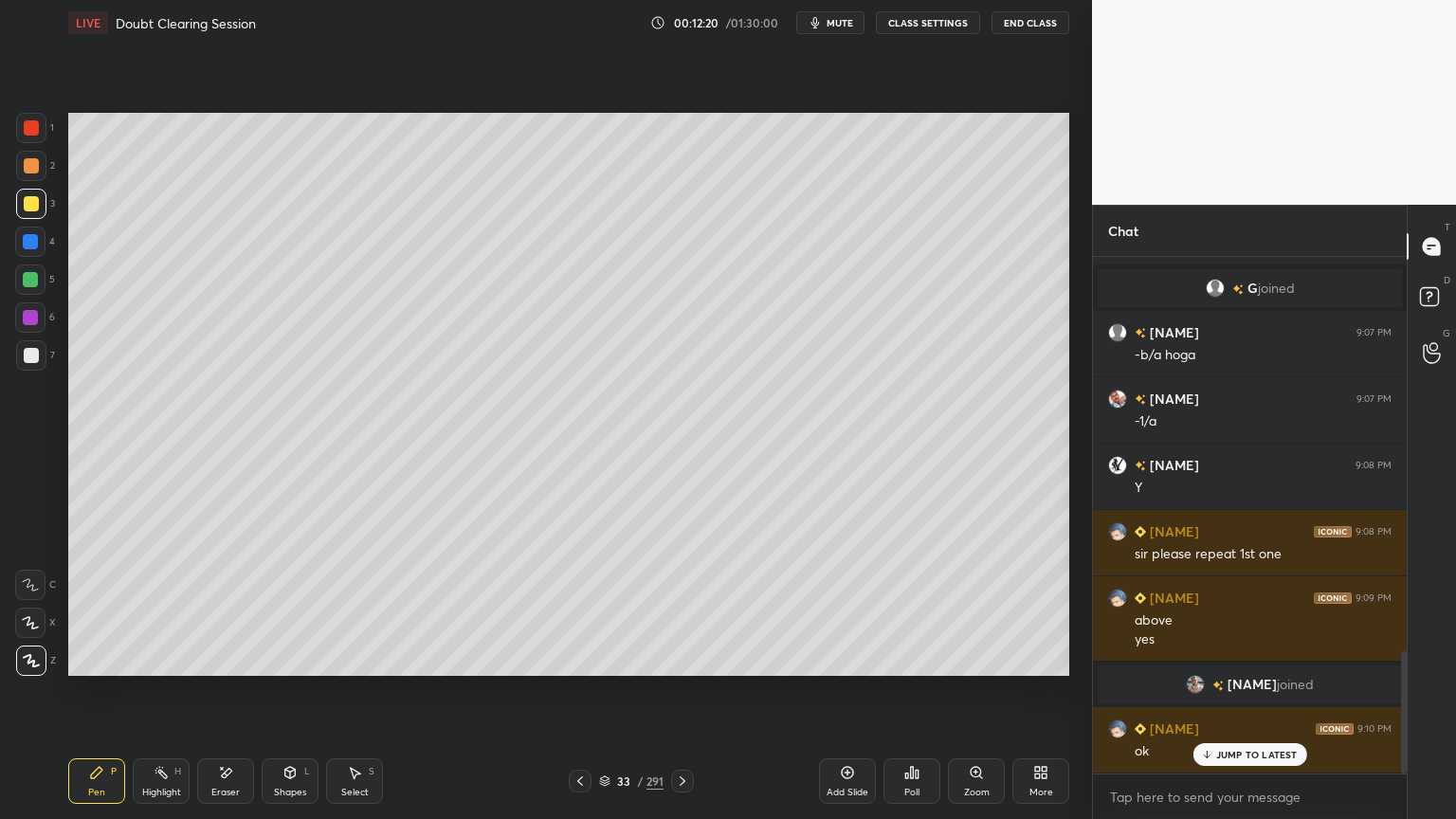 scroll, scrollTop: 1661, scrollLeft: 0, axis: vertical 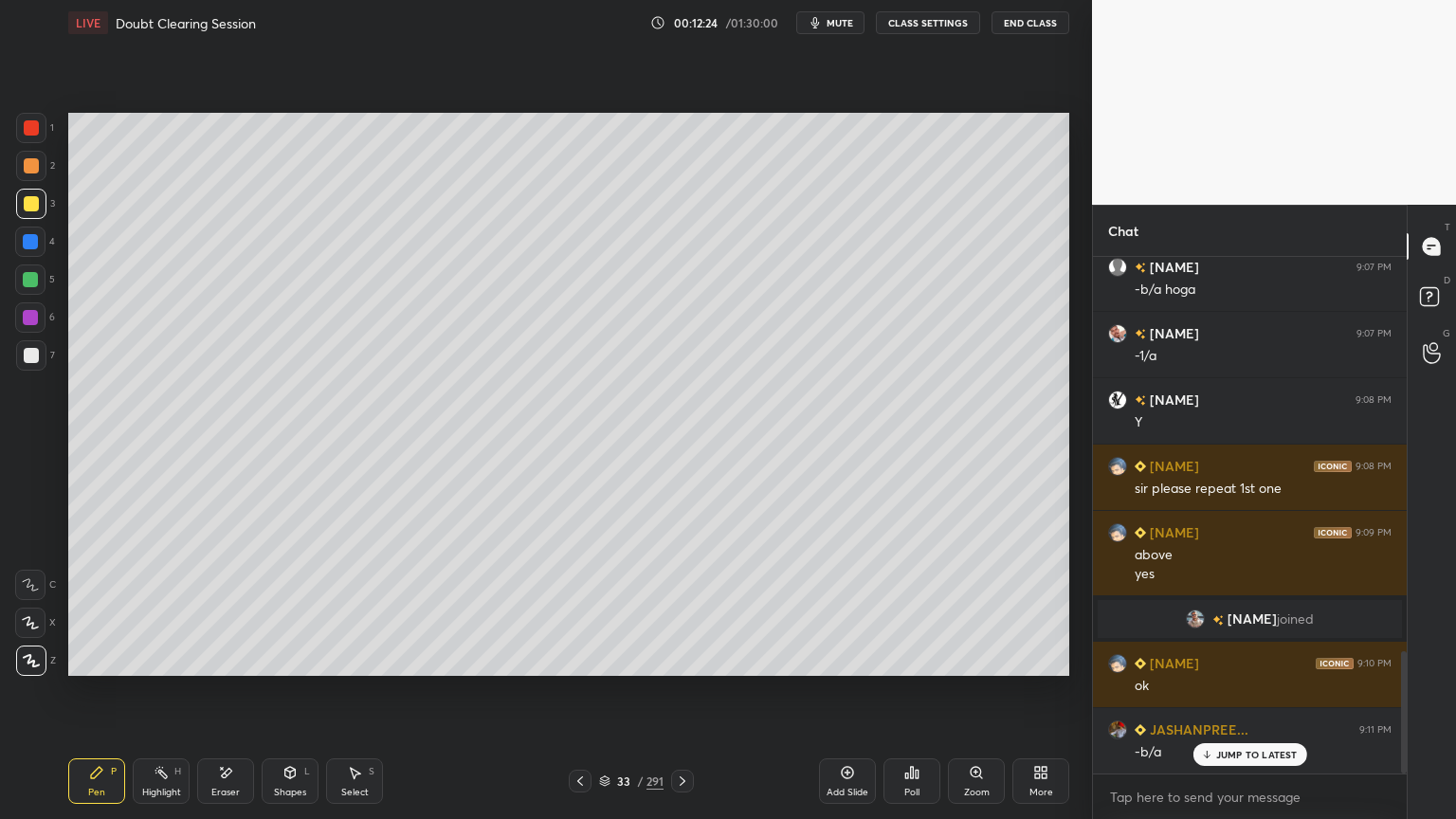 click at bounding box center [31, 661] 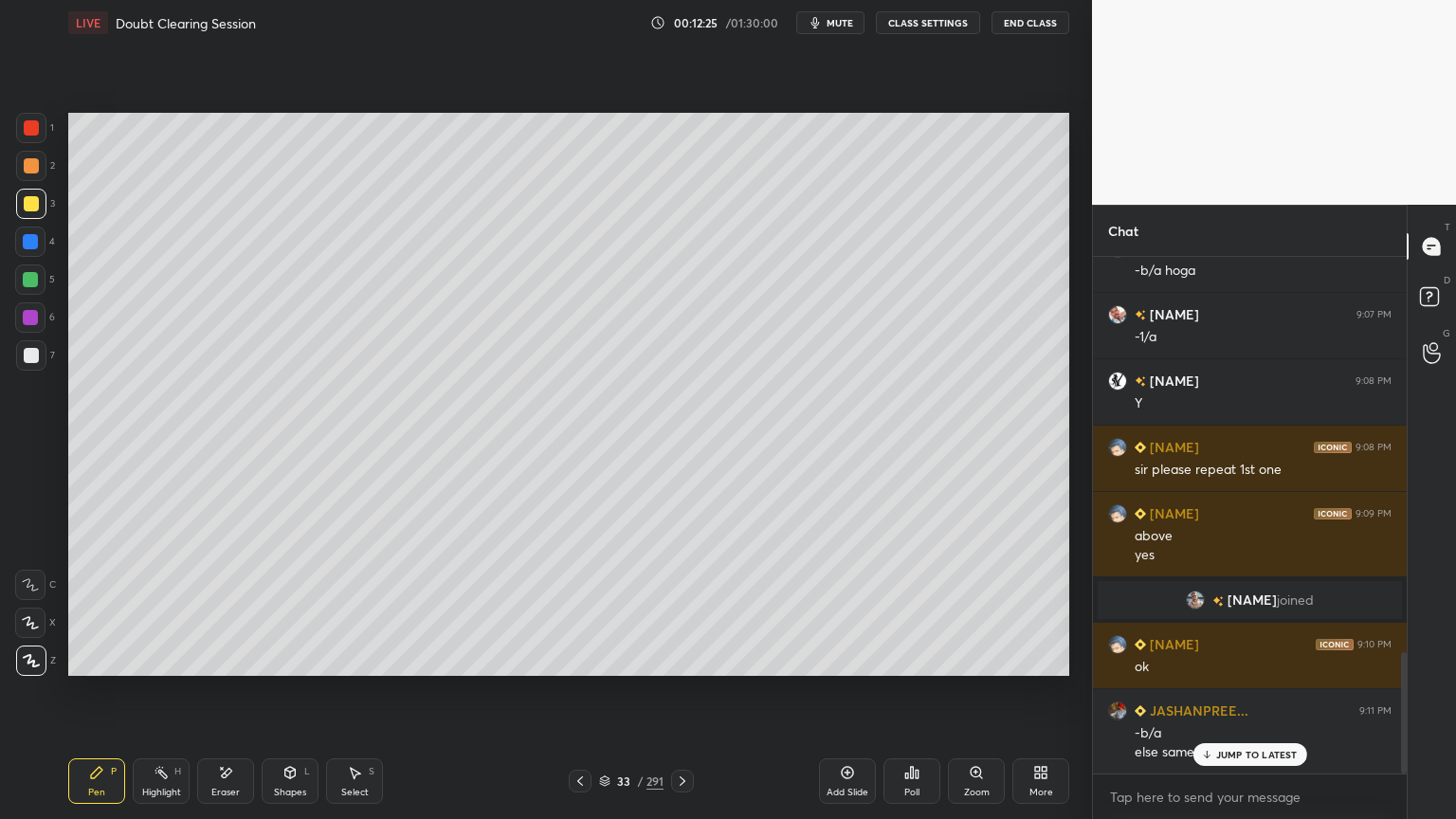 click at bounding box center (31, 166) 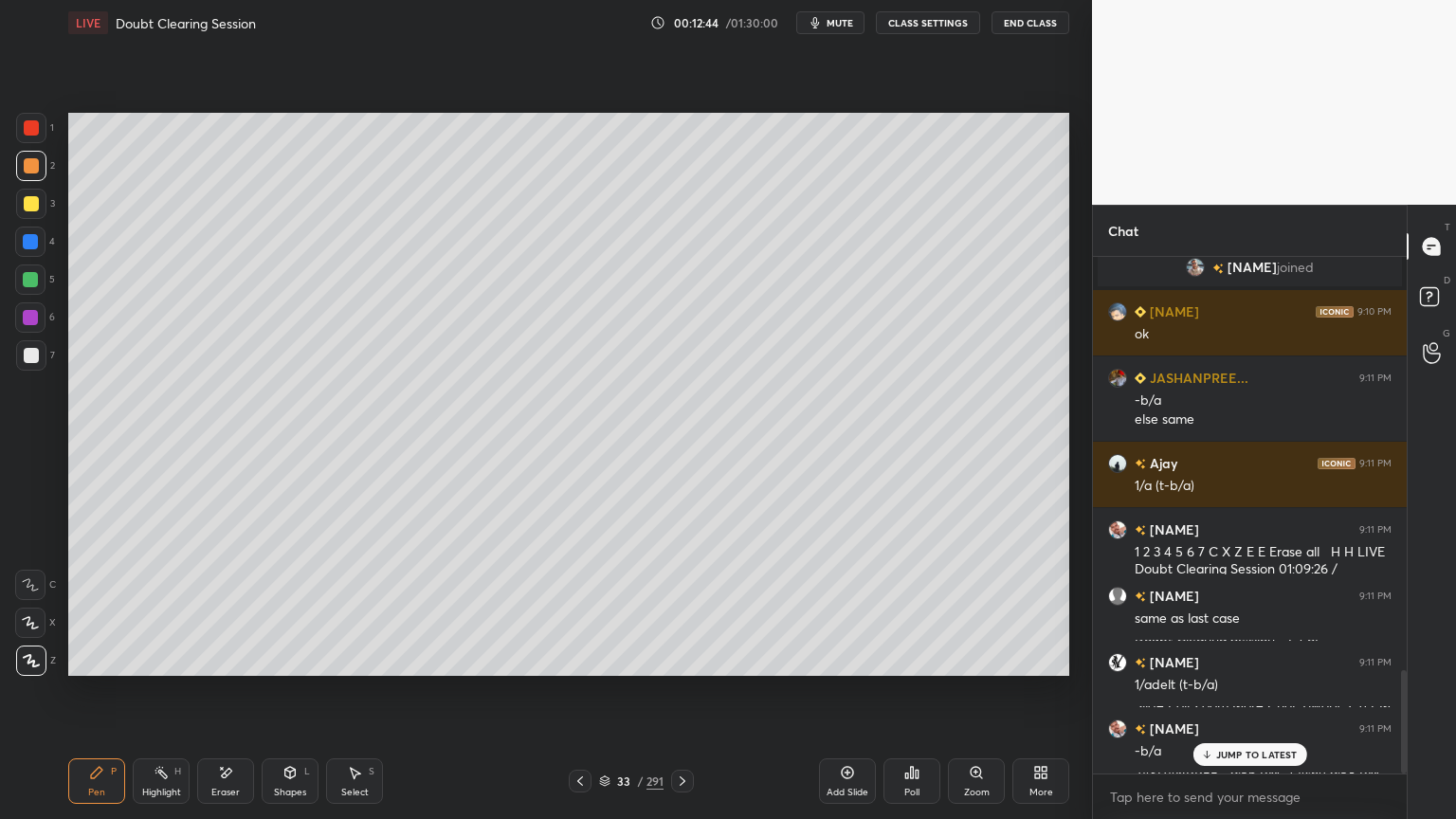 scroll, scrollTop: 2078, scrollLeft: 0, axis: vertical 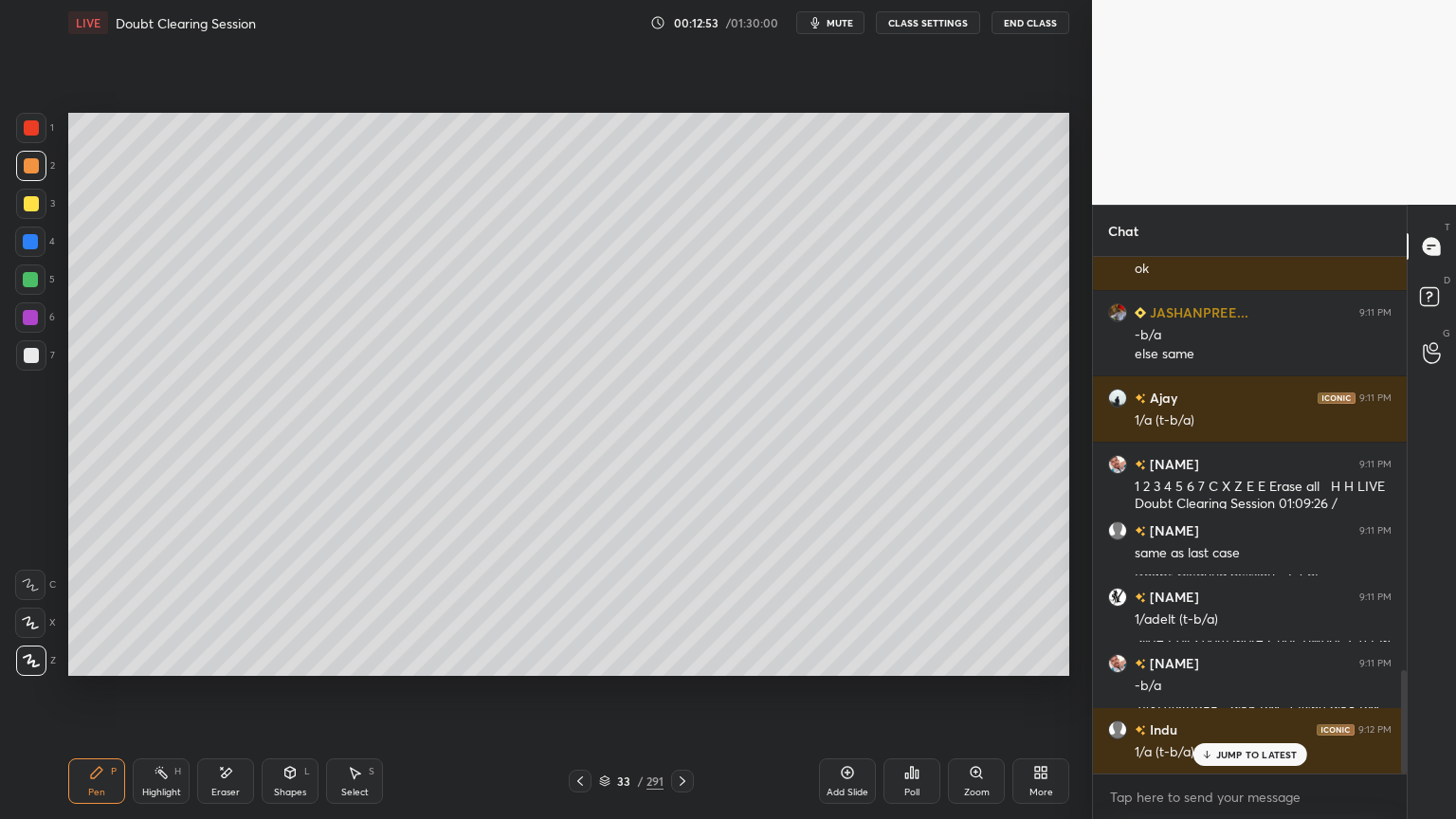 click at bounding box center [31, 204] 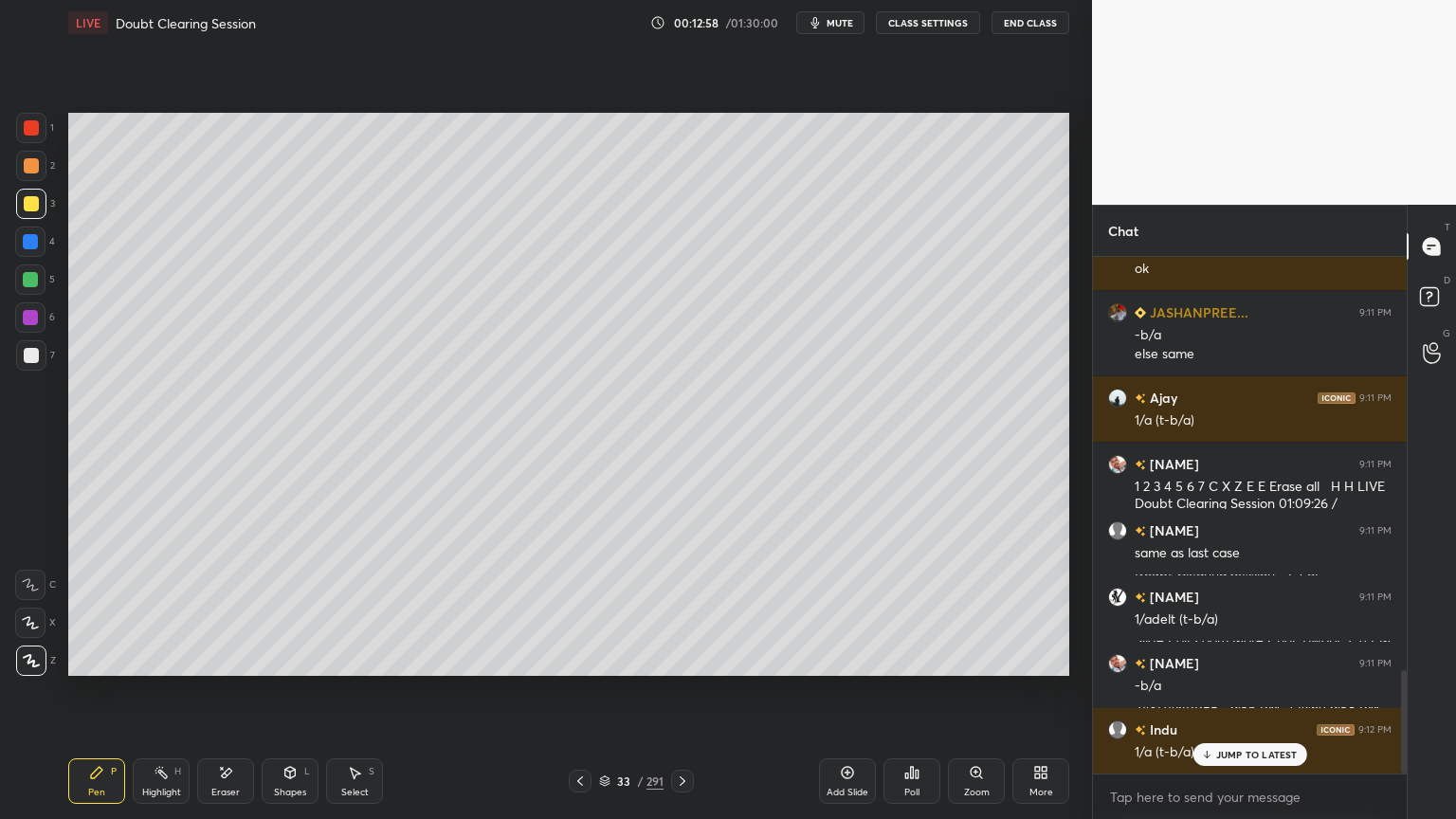 scroll, scrollTop: 2145, scrollLeft: 0, axis: vertical 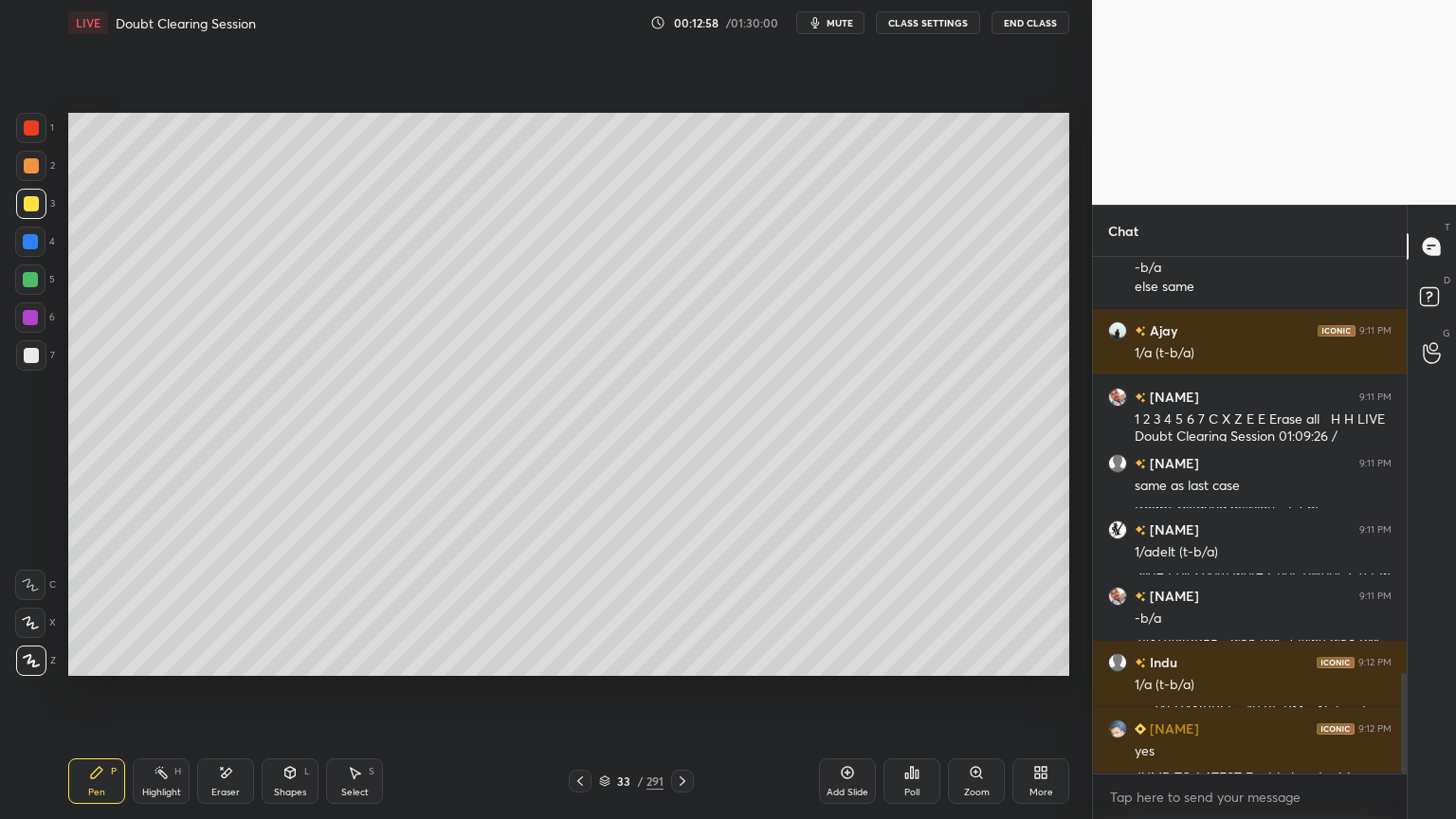 click at bounding box center (31, 355) 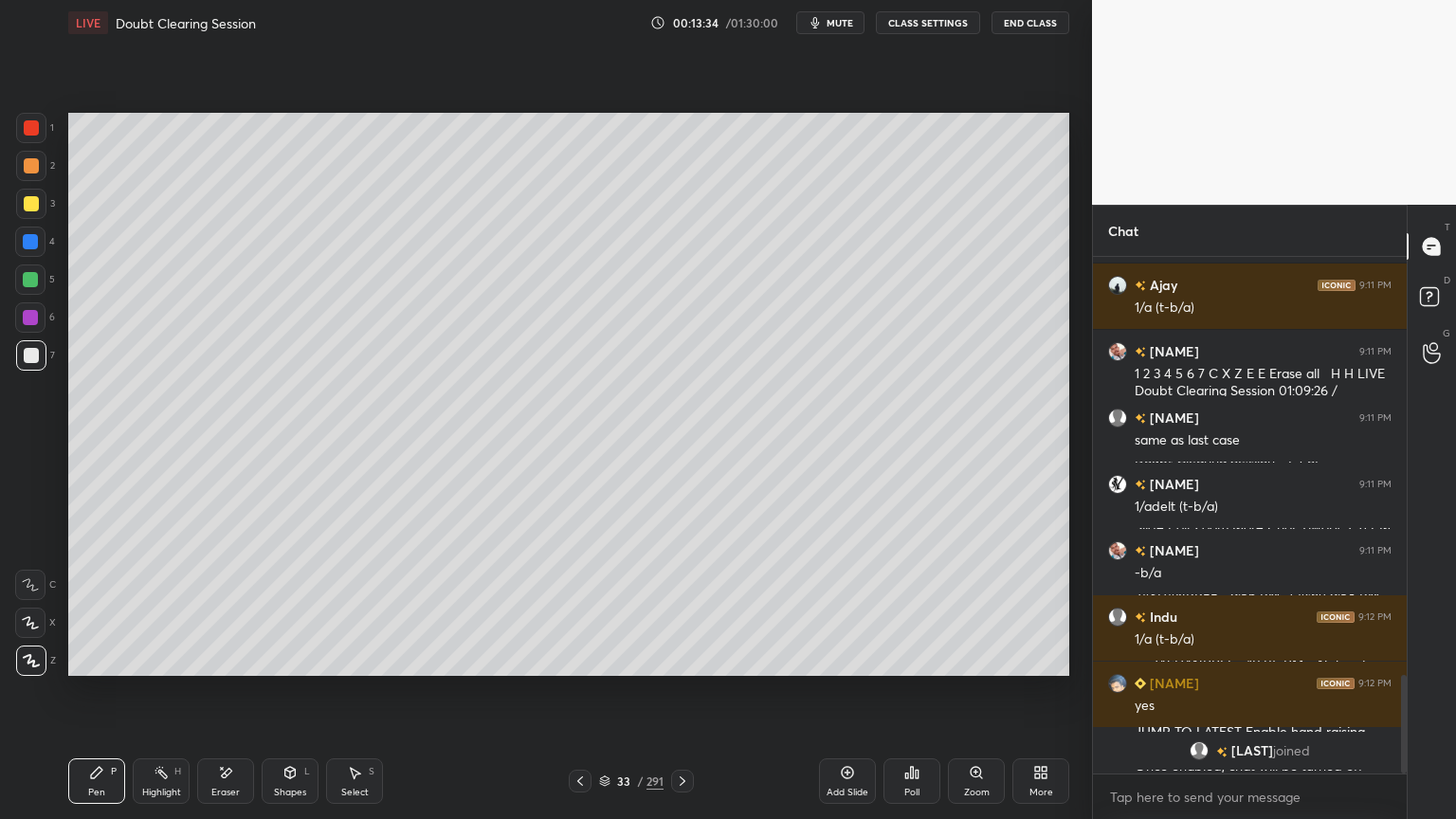 scroll, scrollTop: 1997, scrollLeft: 0, axis: vertical 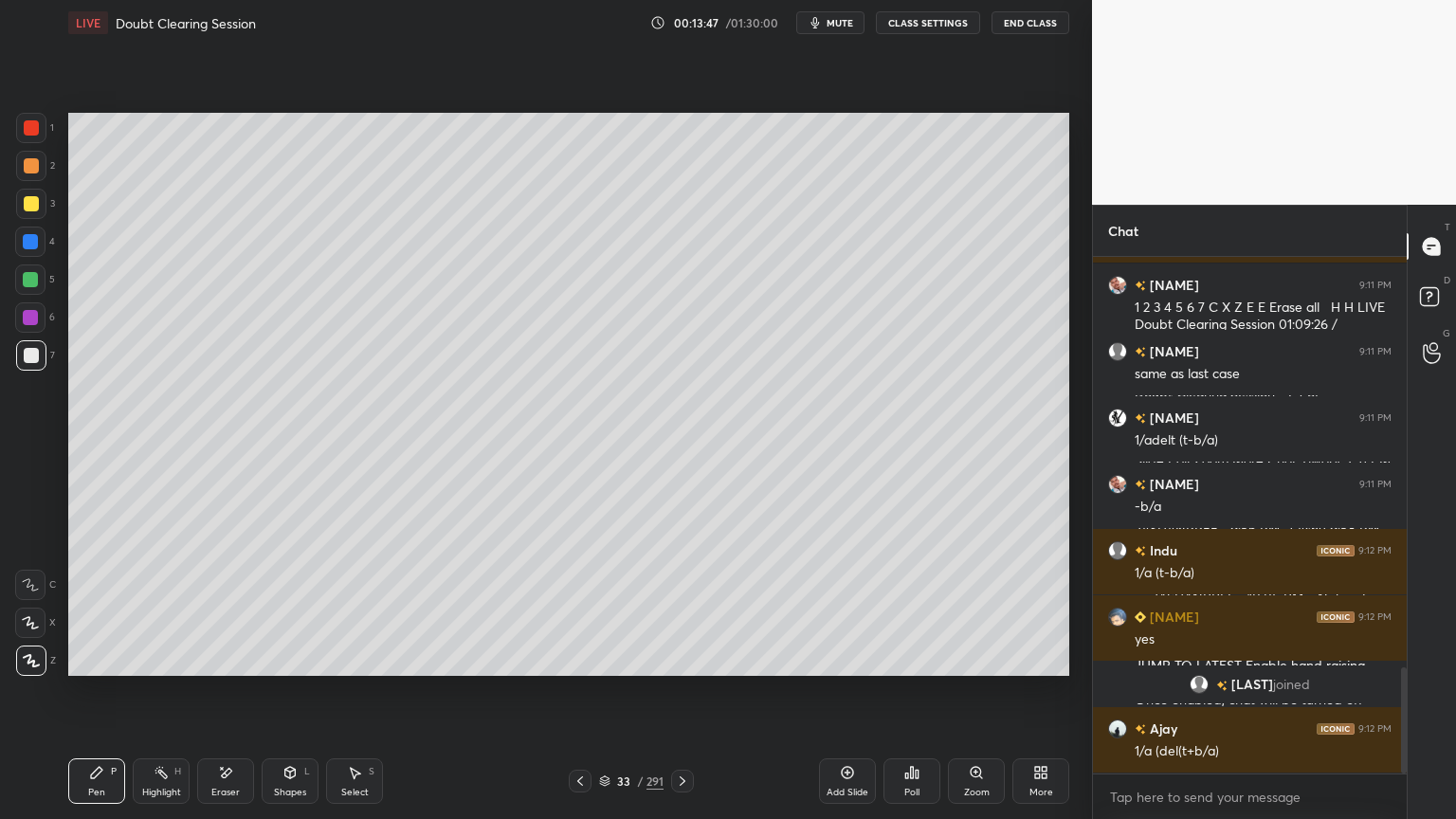 click at bounding box center (31, 204) 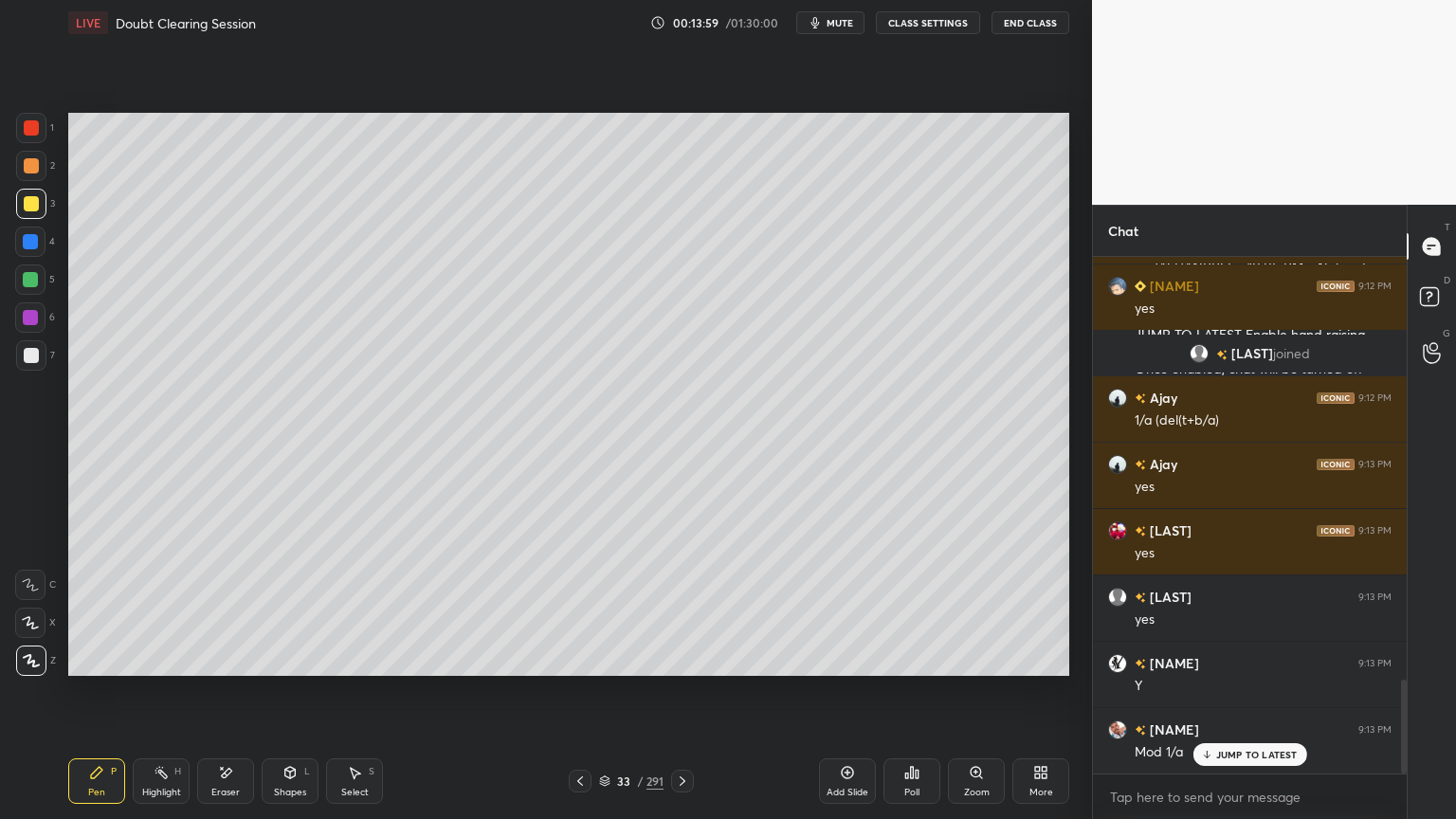scroll, scrollTop: 2395, scrollLeft: 0, axis: vertical 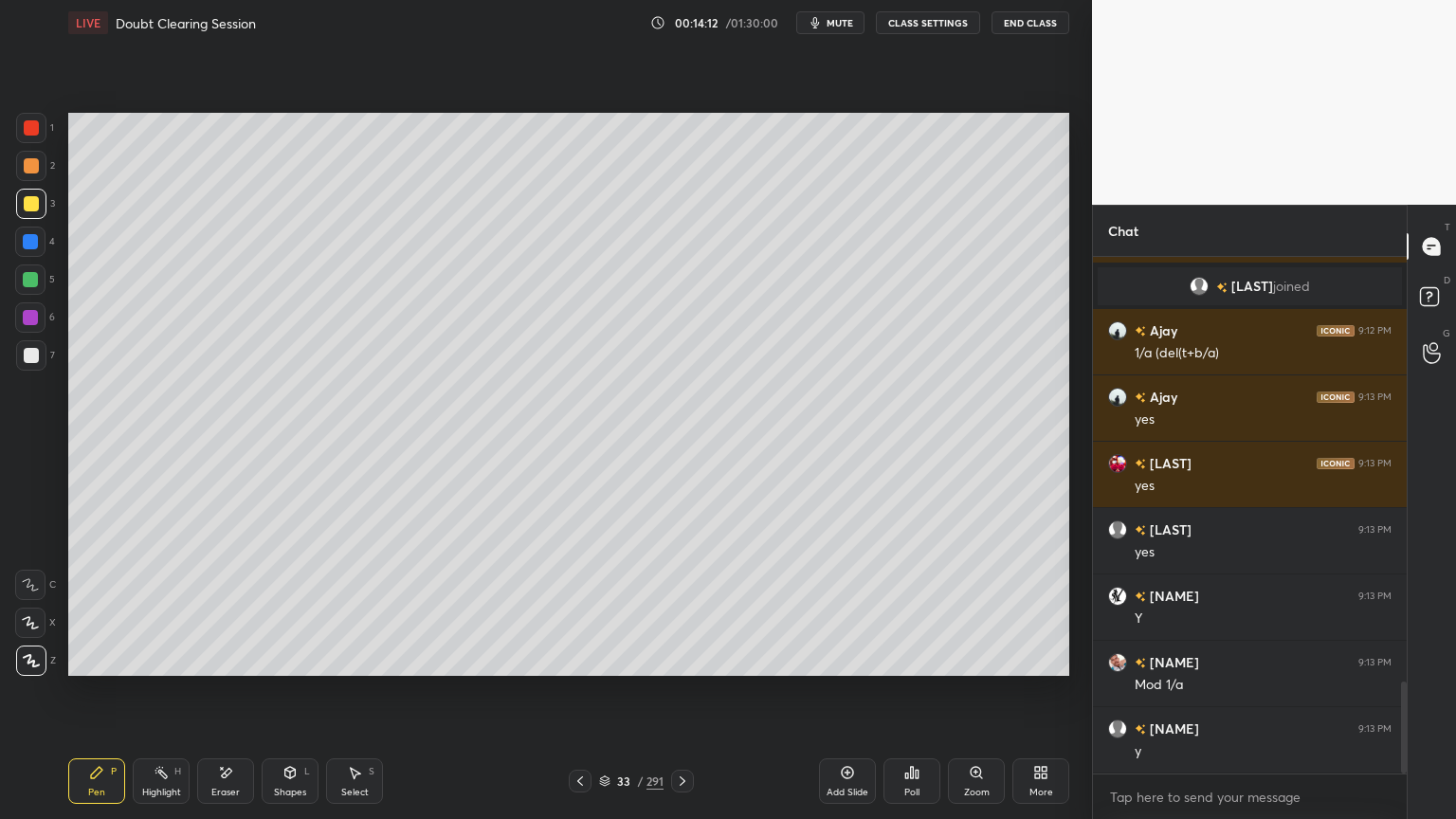 click at bounding box center [31, 166] 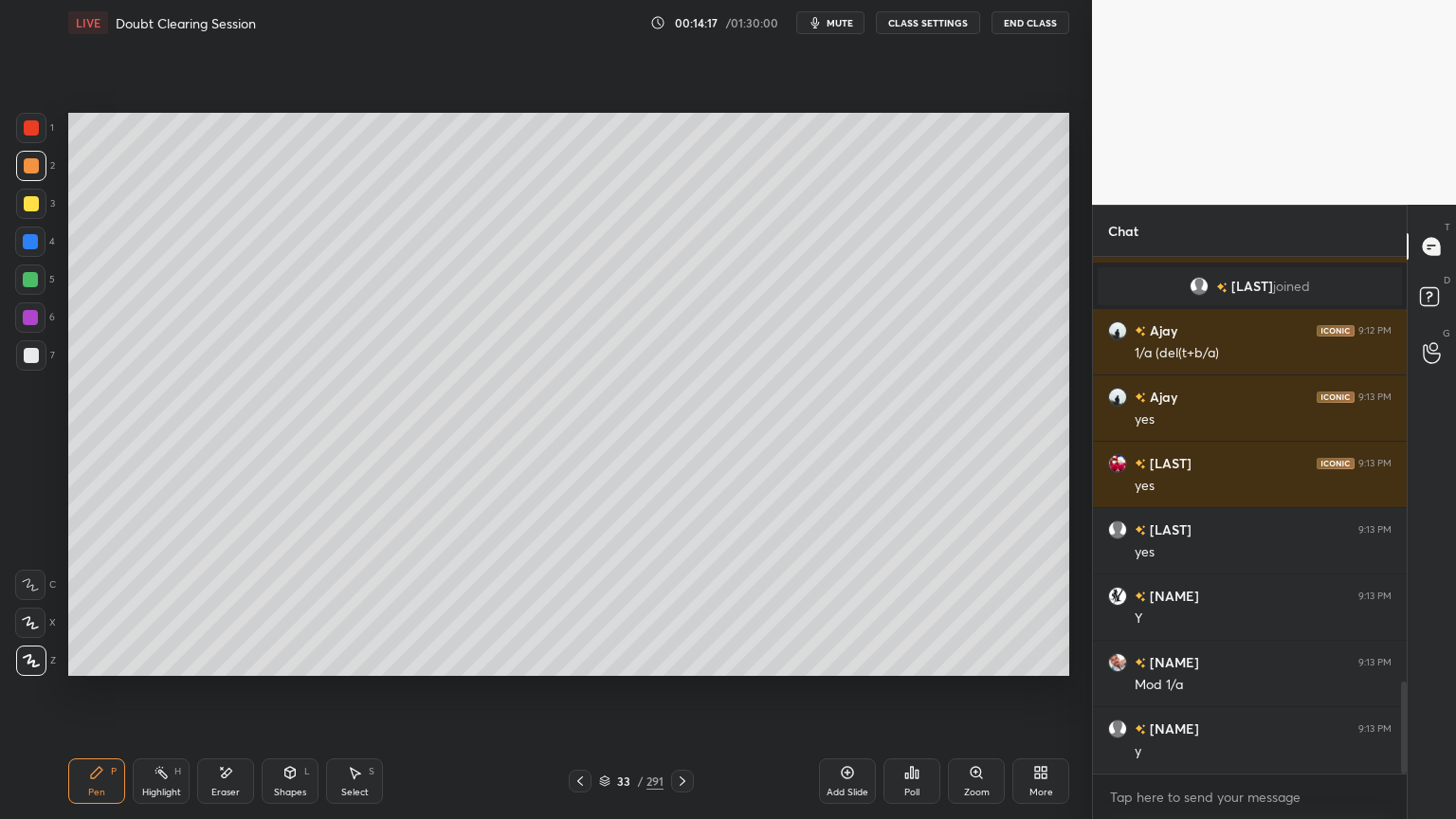 click 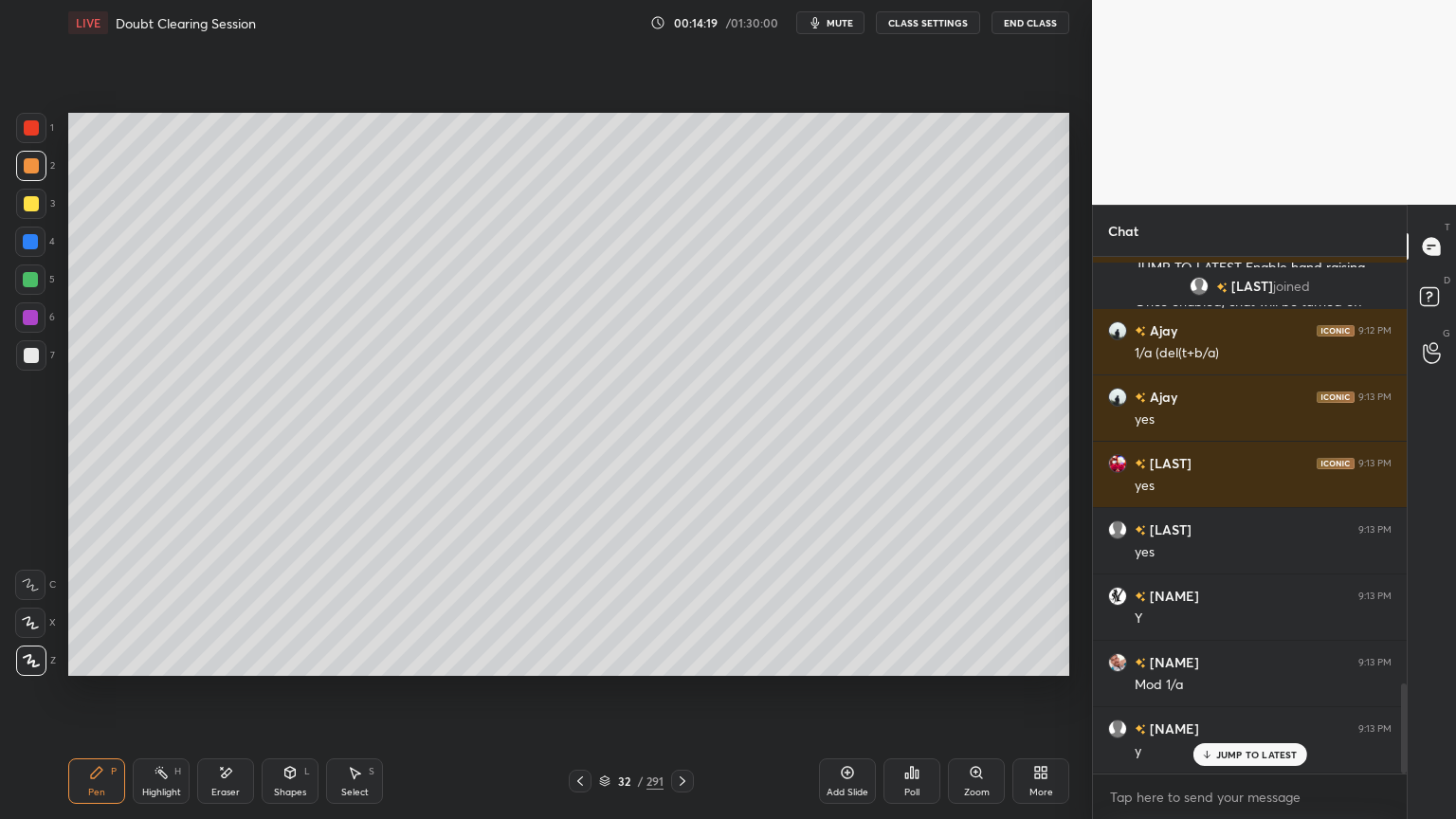 scroll, scrollTop: 2461, scrollLeft: 0, axis: vertical 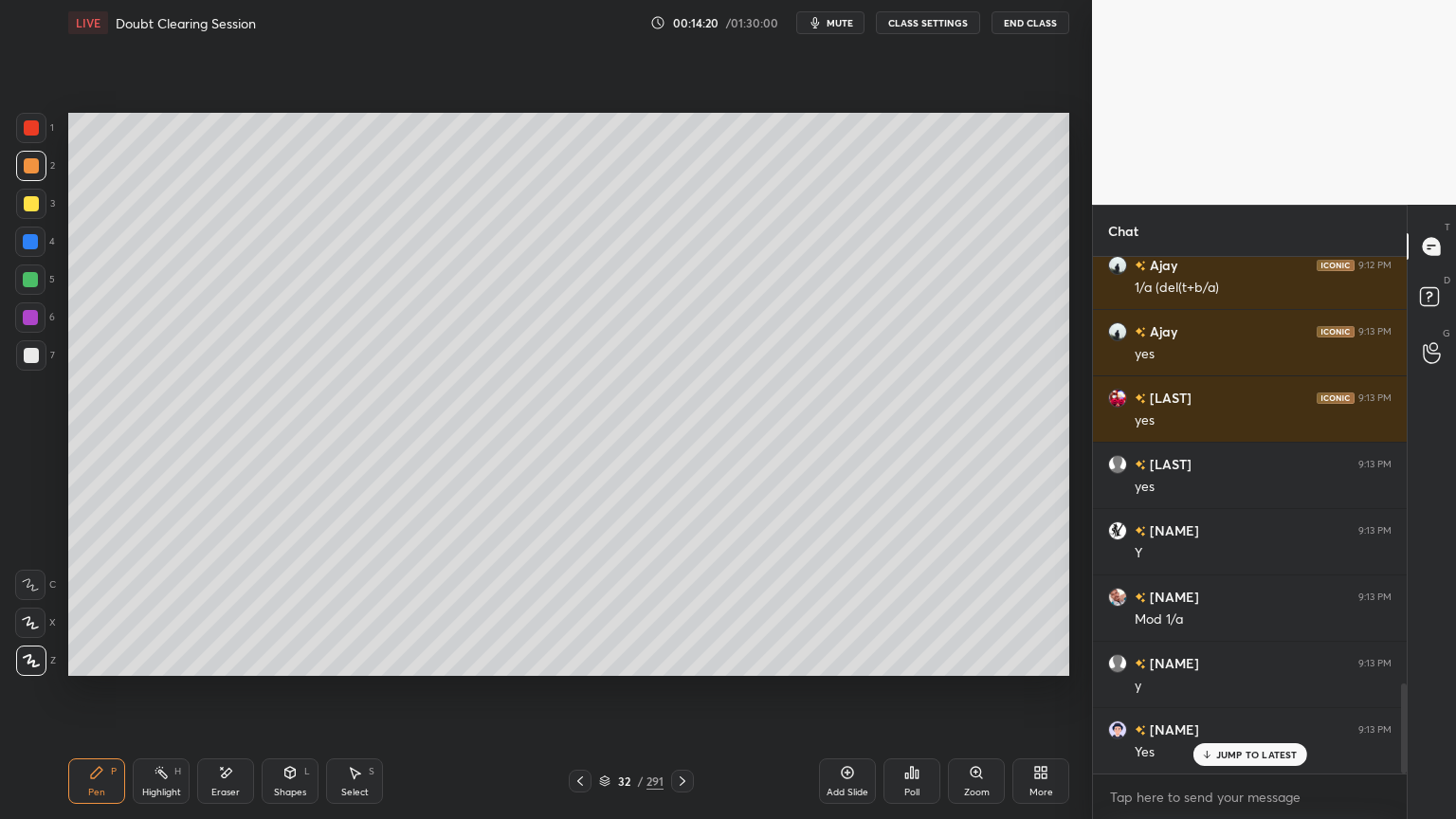 click 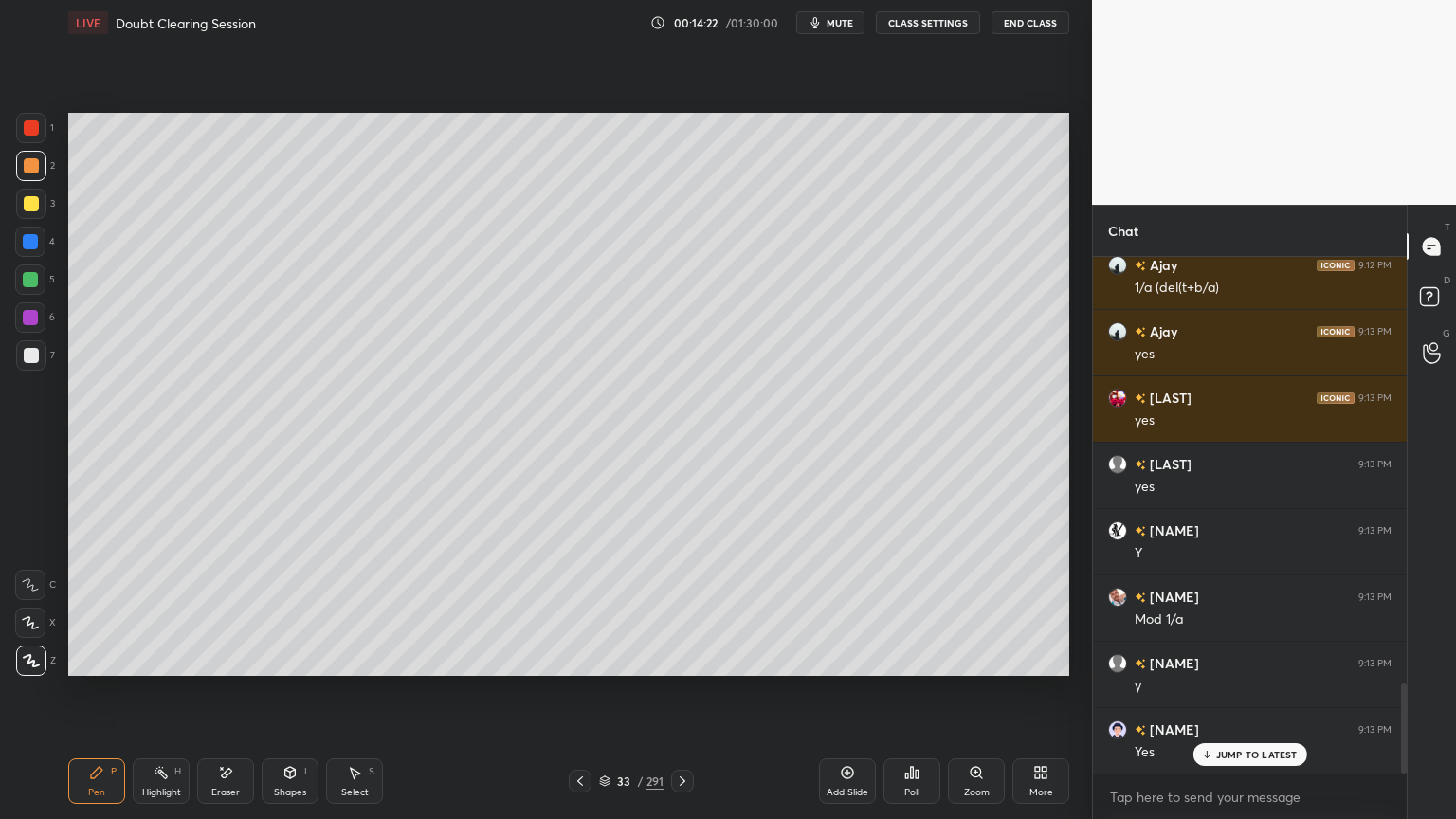 click 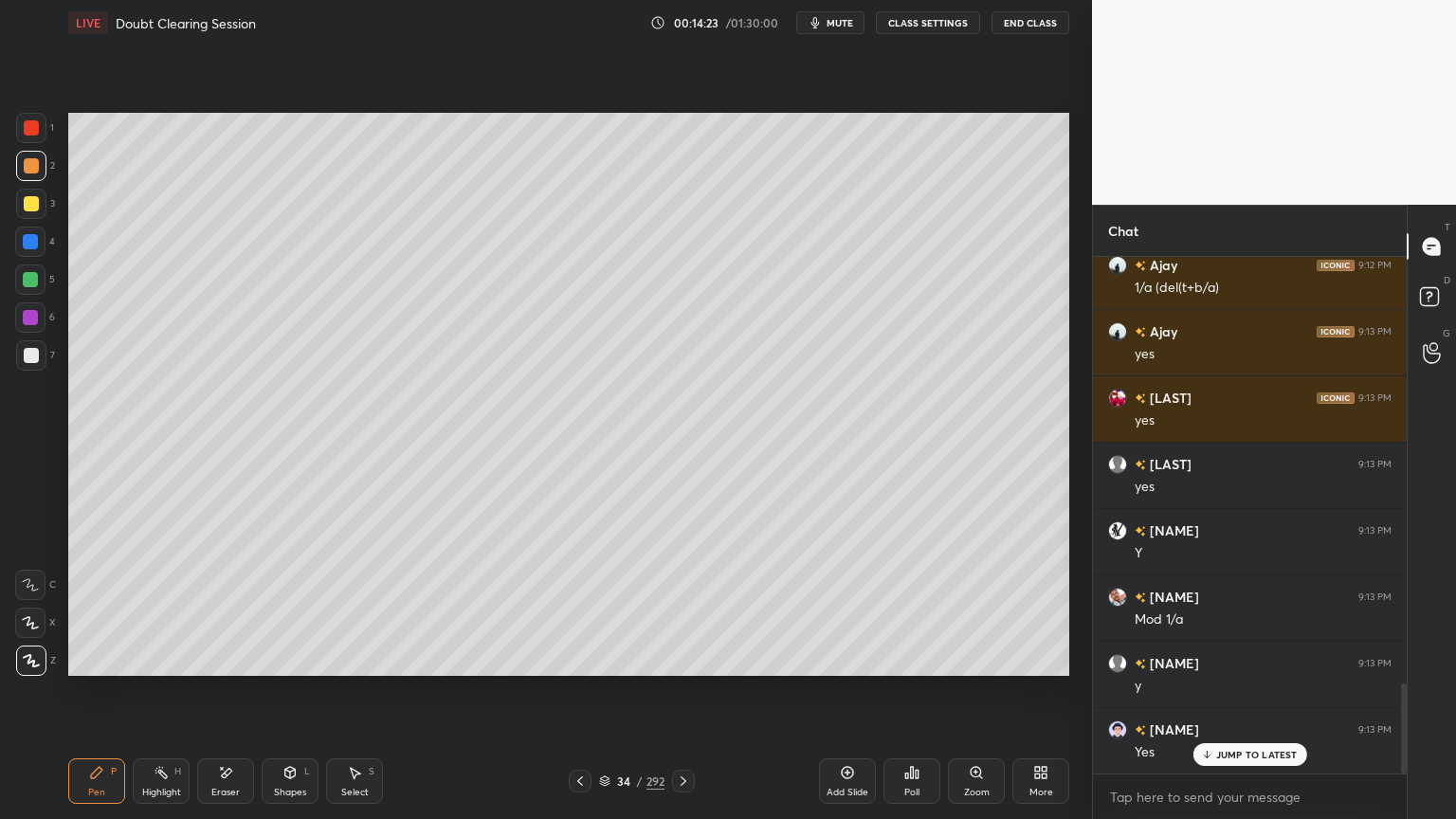 click at bounding box center (31, 204) 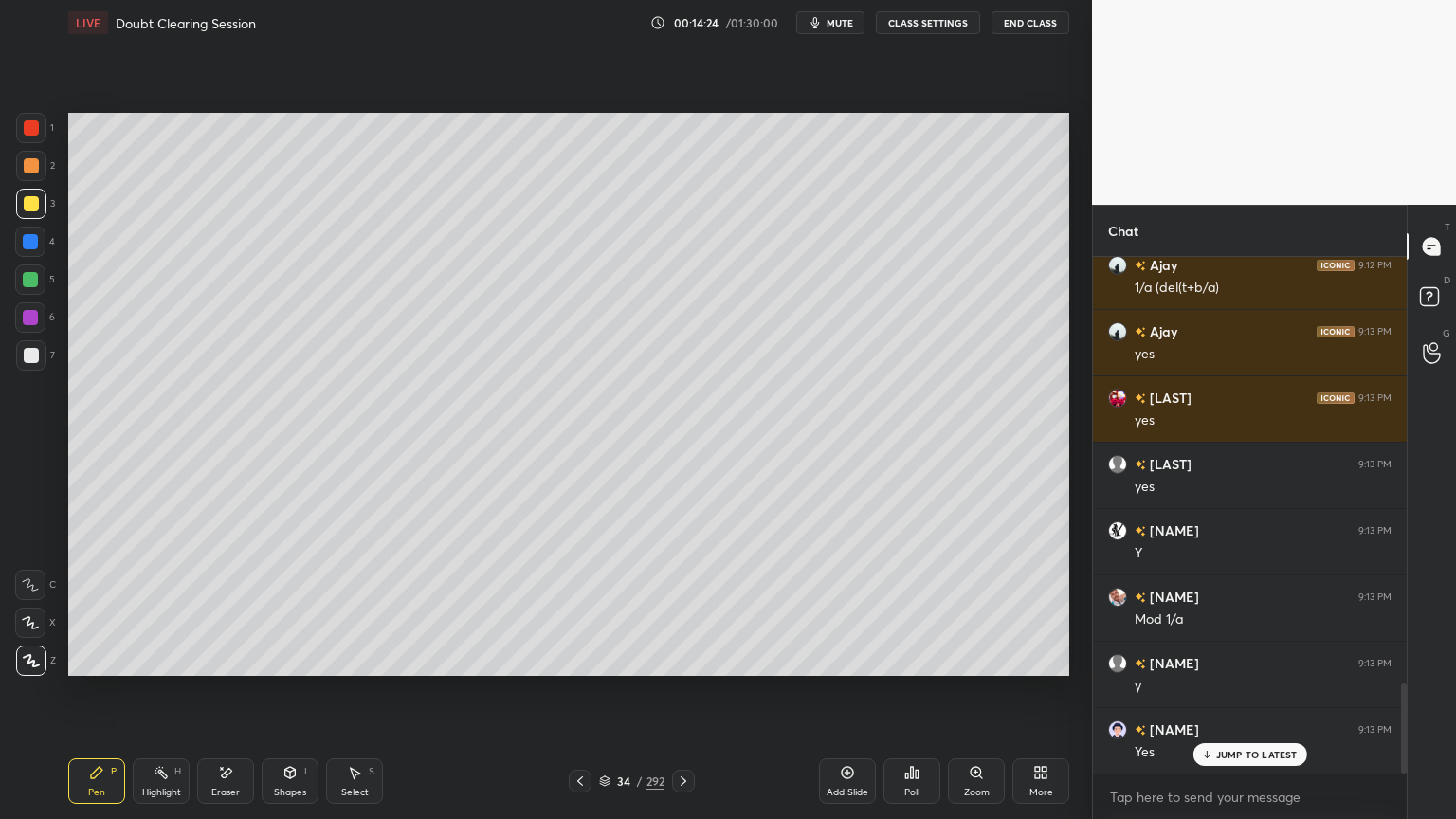 click 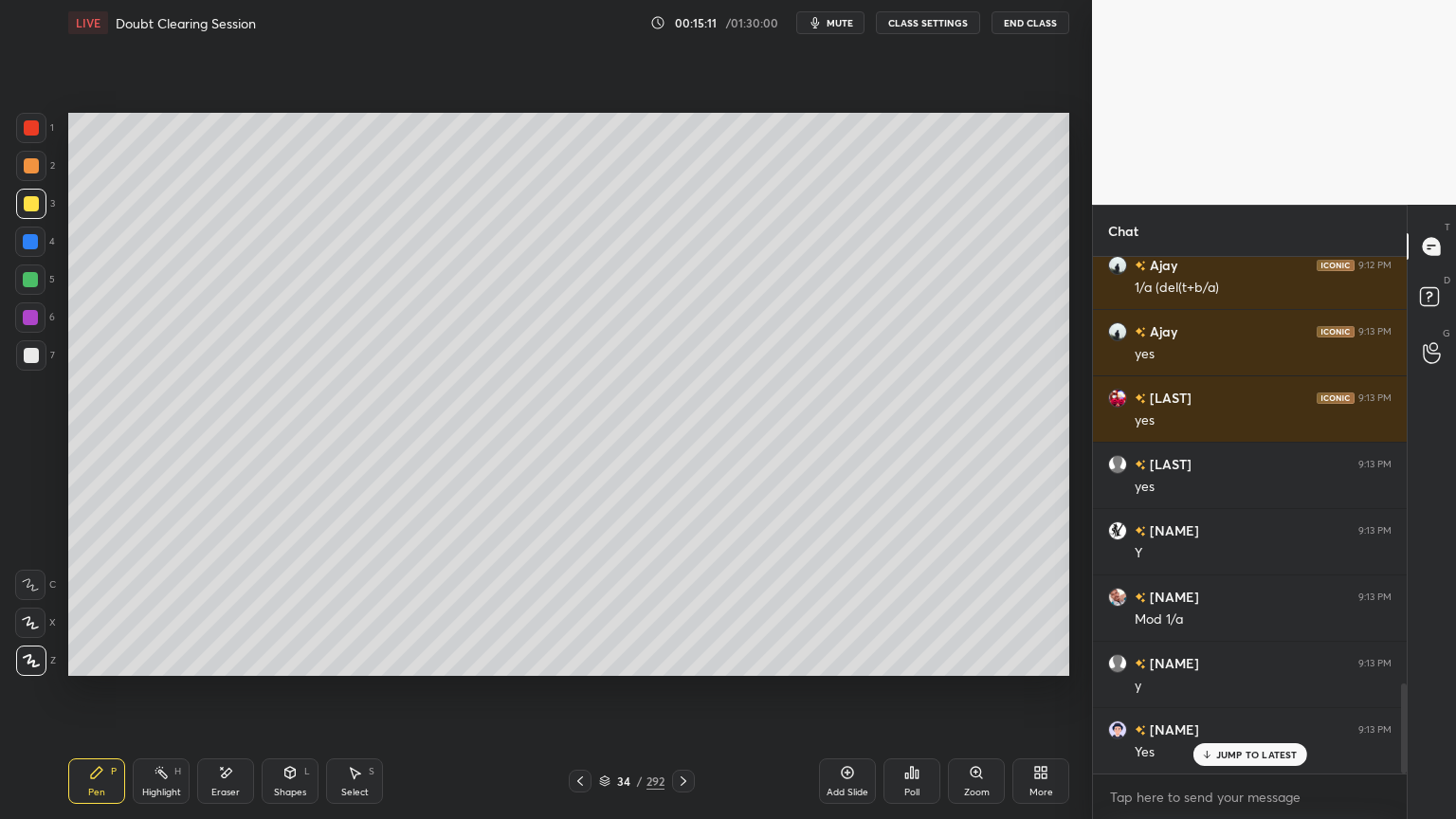 click on "Pen P Highlight H Eraser Shapes L Select S" at bounding box center (256, 781) 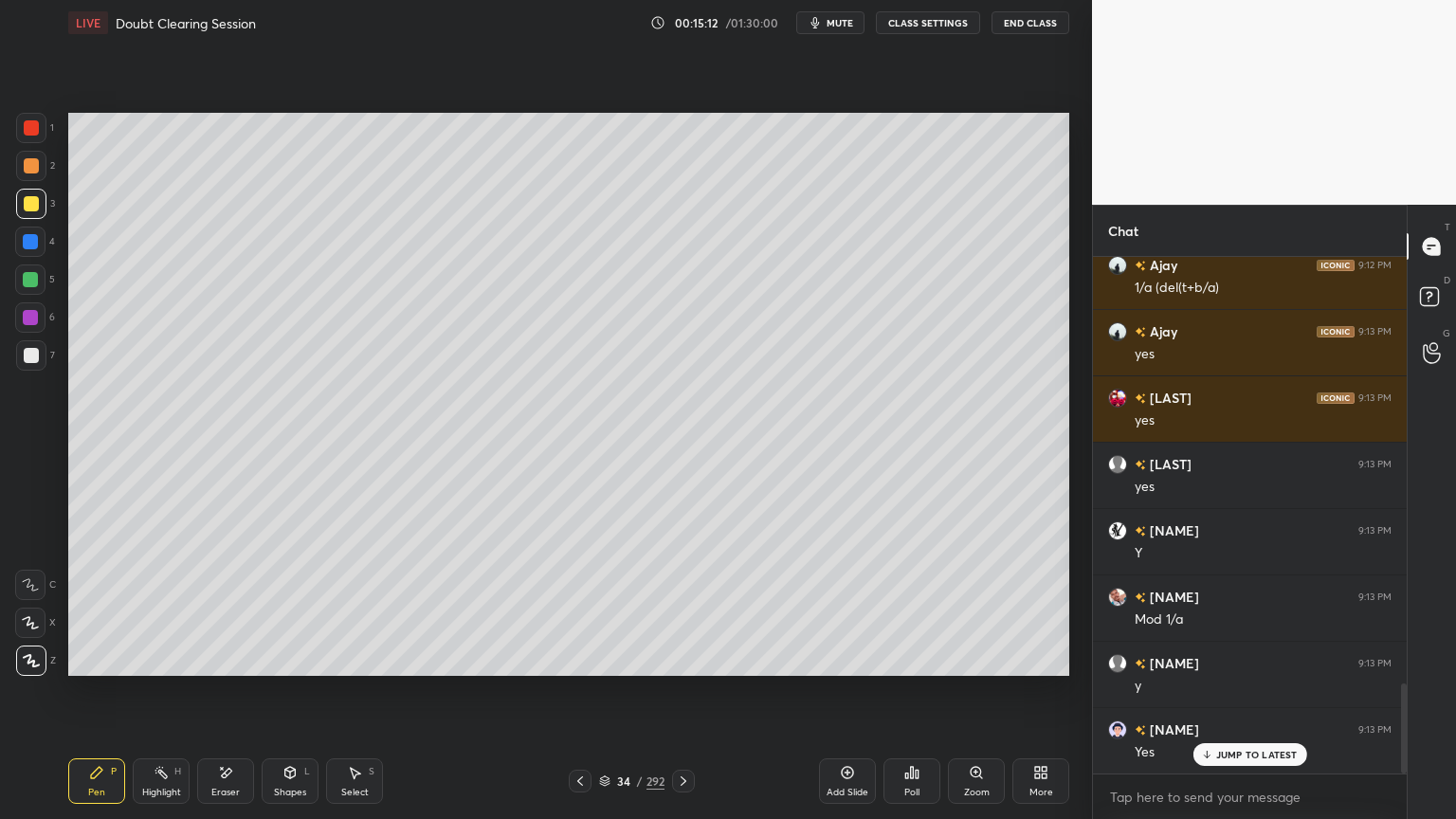 click on "Eraser" at bounding box center [226, 781] 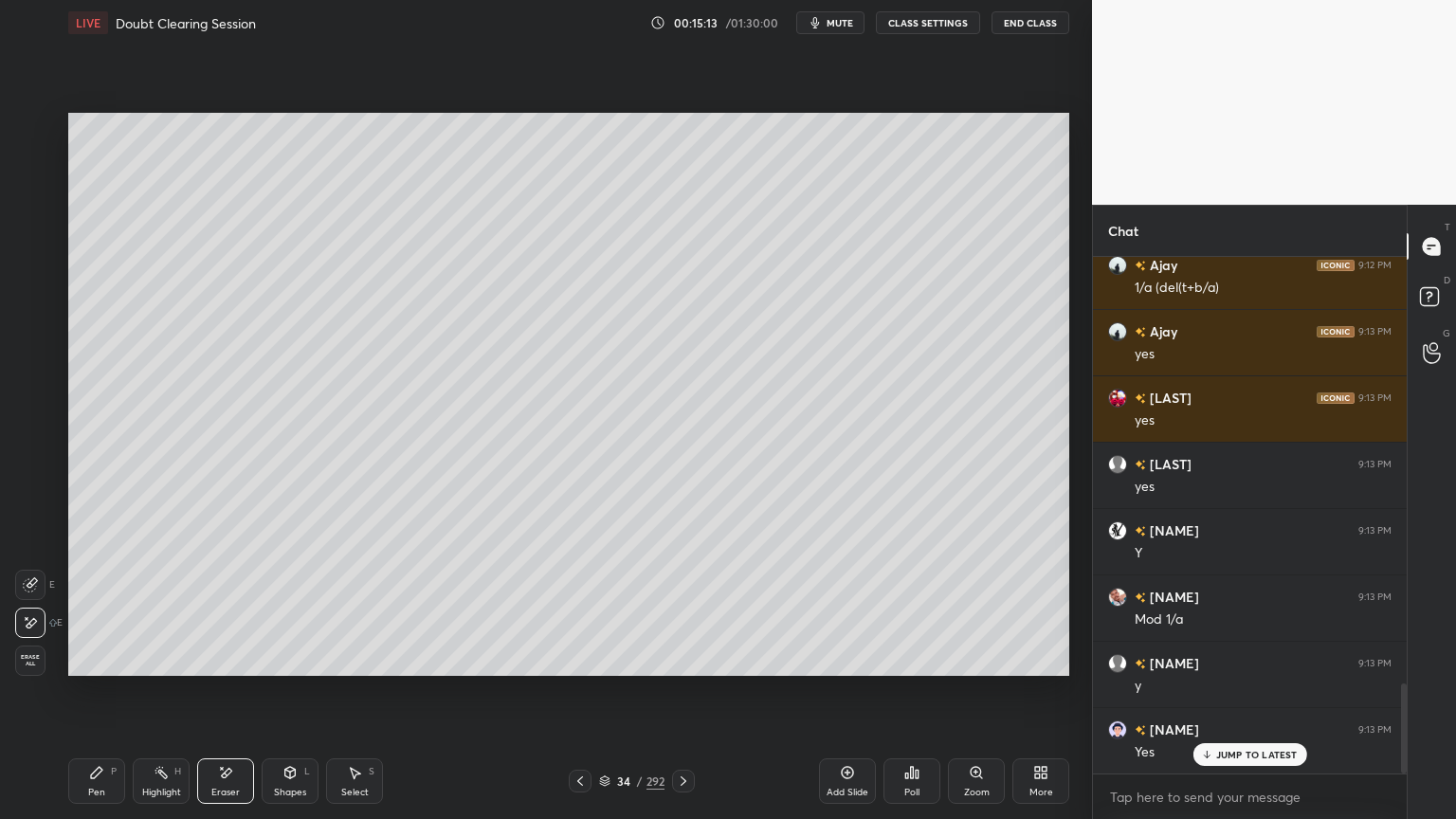 click on "Pen P" at bounding box center [97, 781] 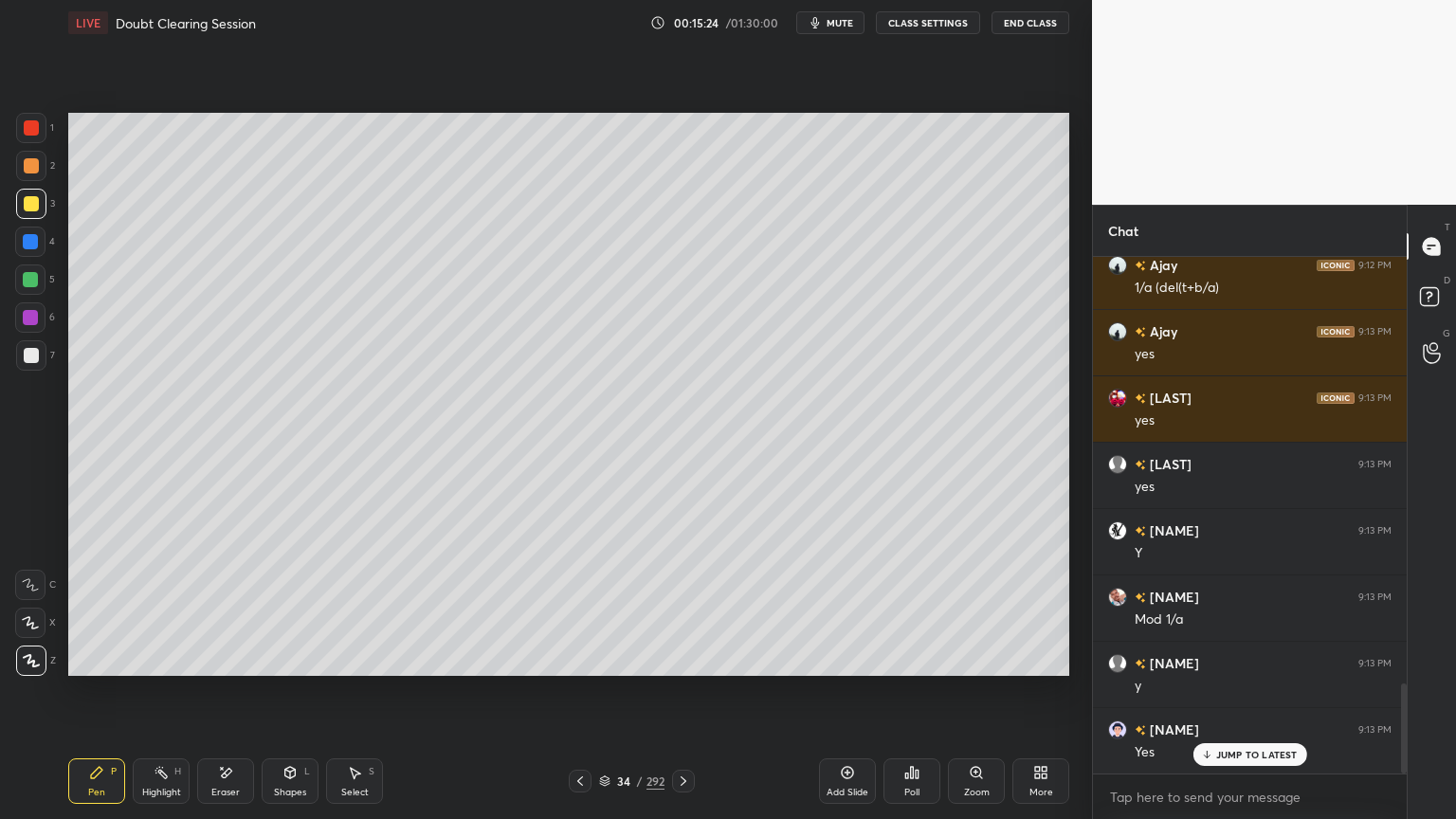 click 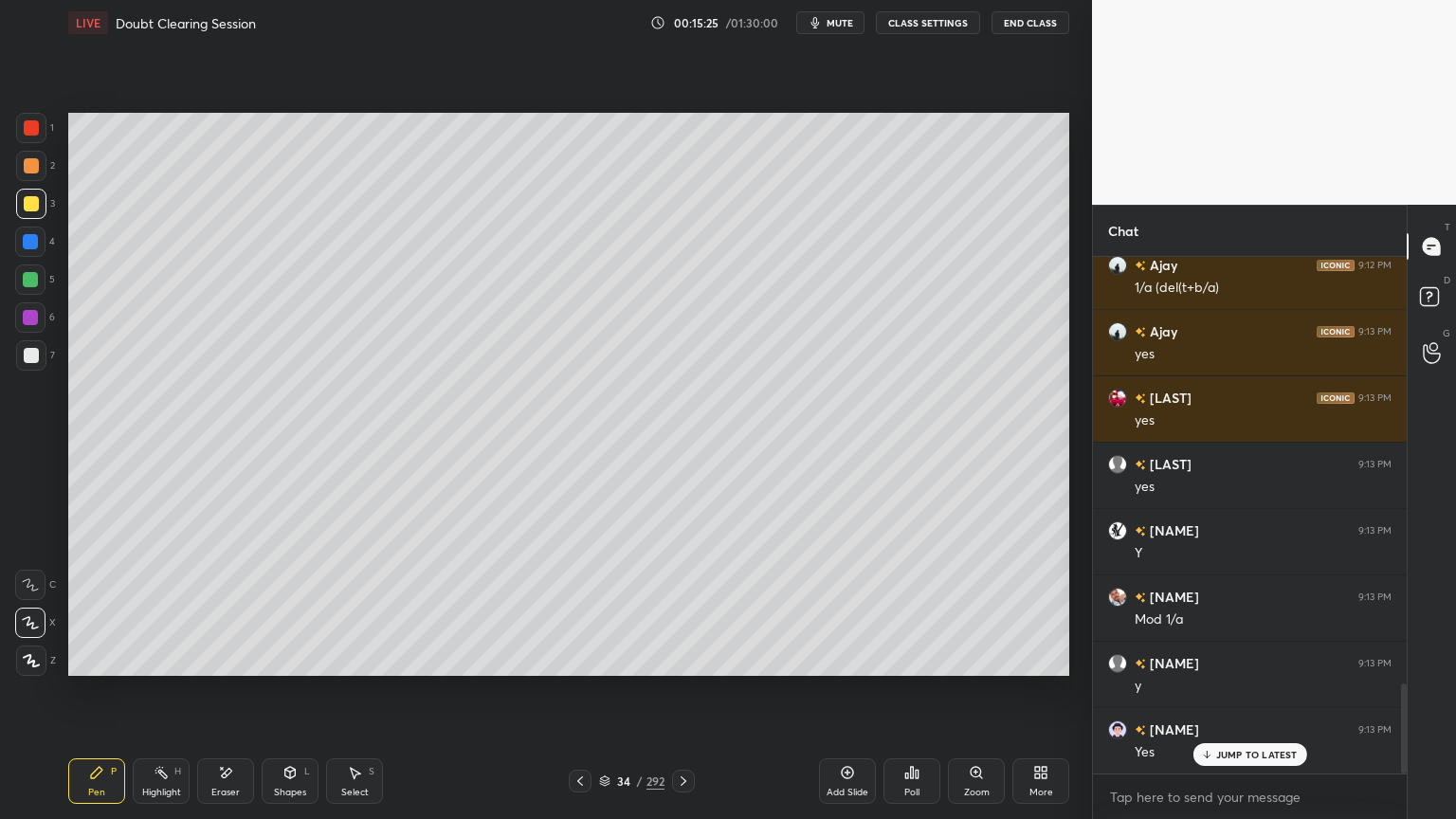 click at bounding box center (31, 166) 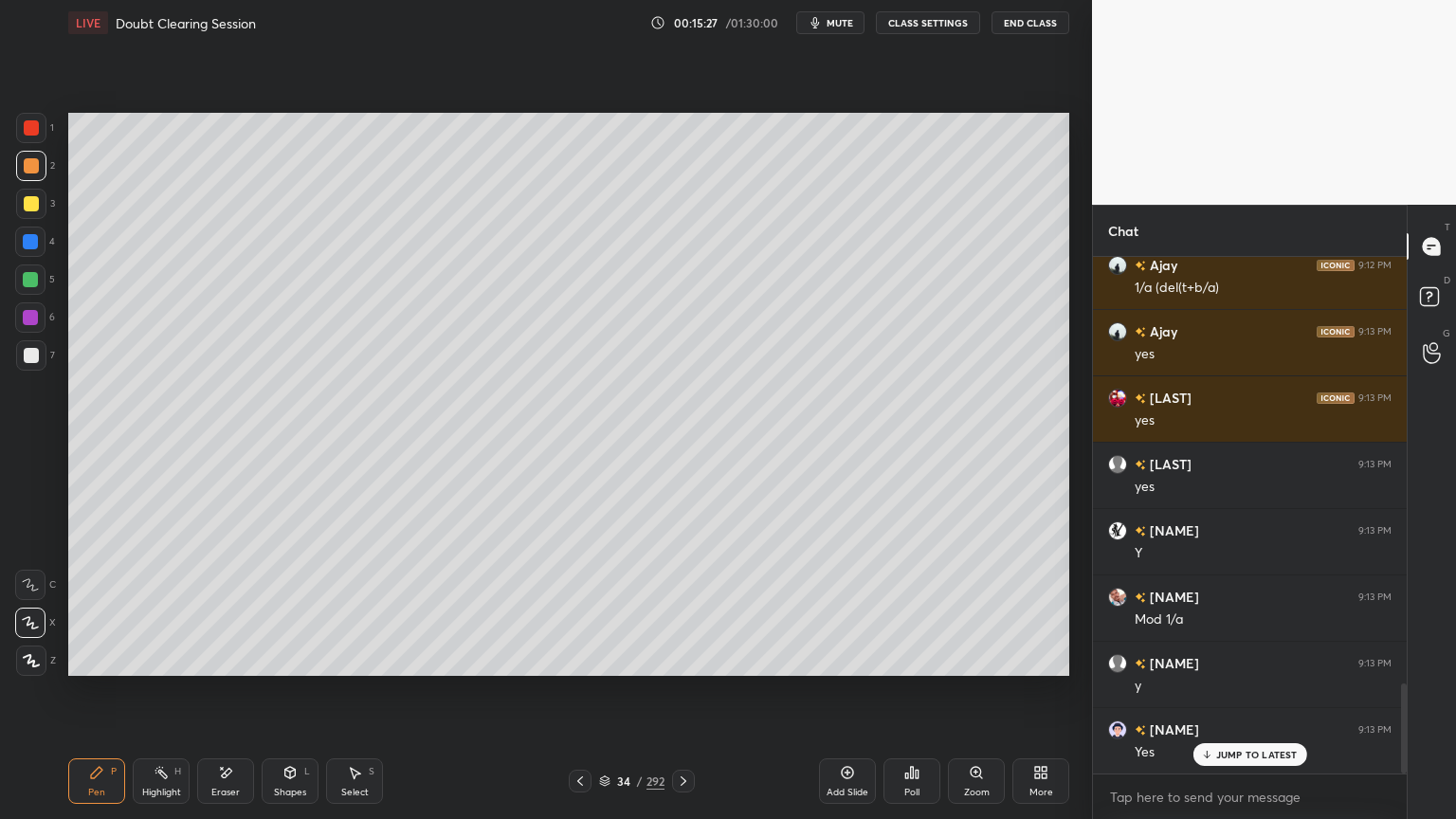 click on "Select" at bounding box center [355, 792] 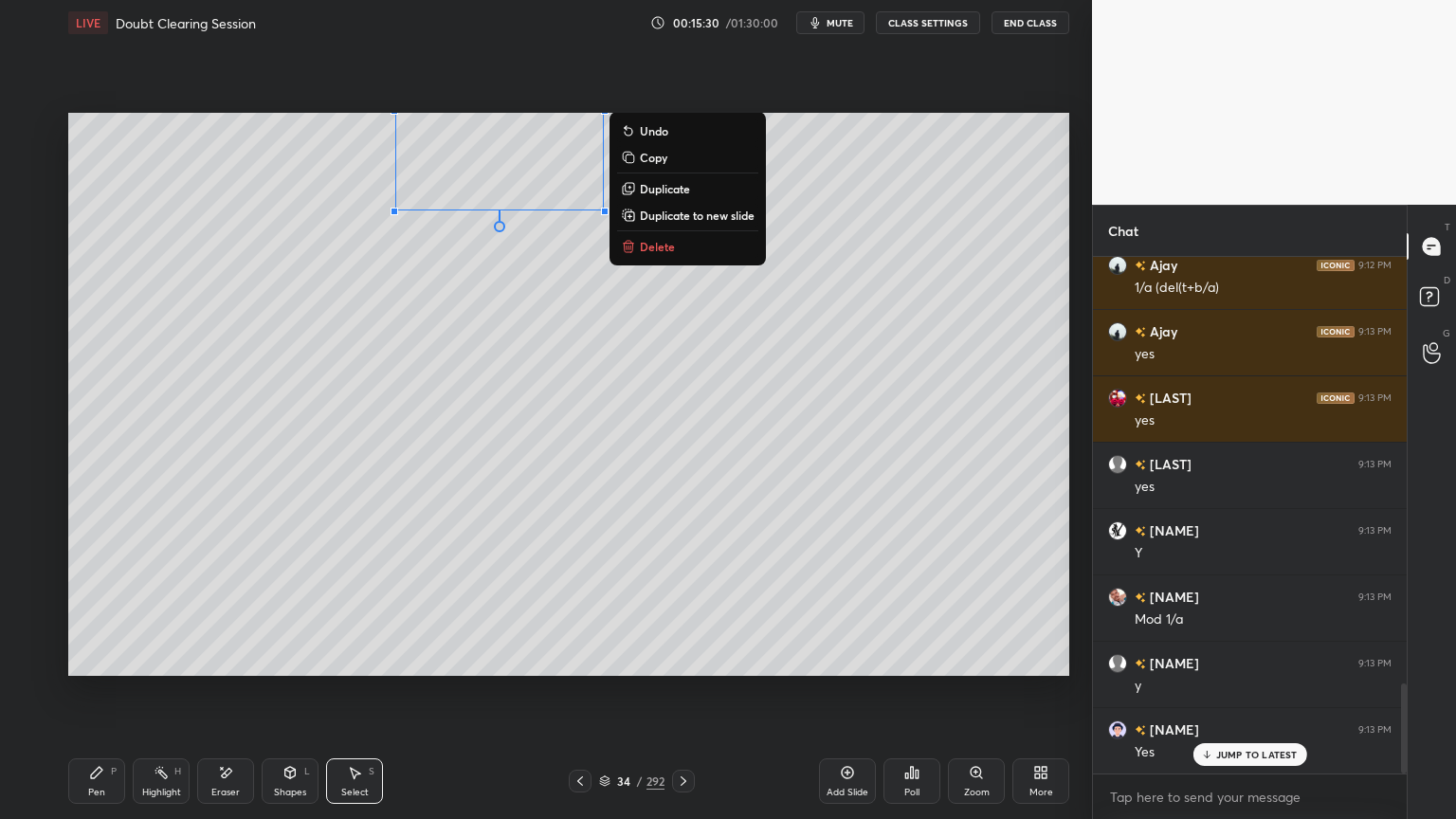 click on "0 ° Undo Copy Duplicate Duplicate to new slide Delete" at bounding box center (569, 394) 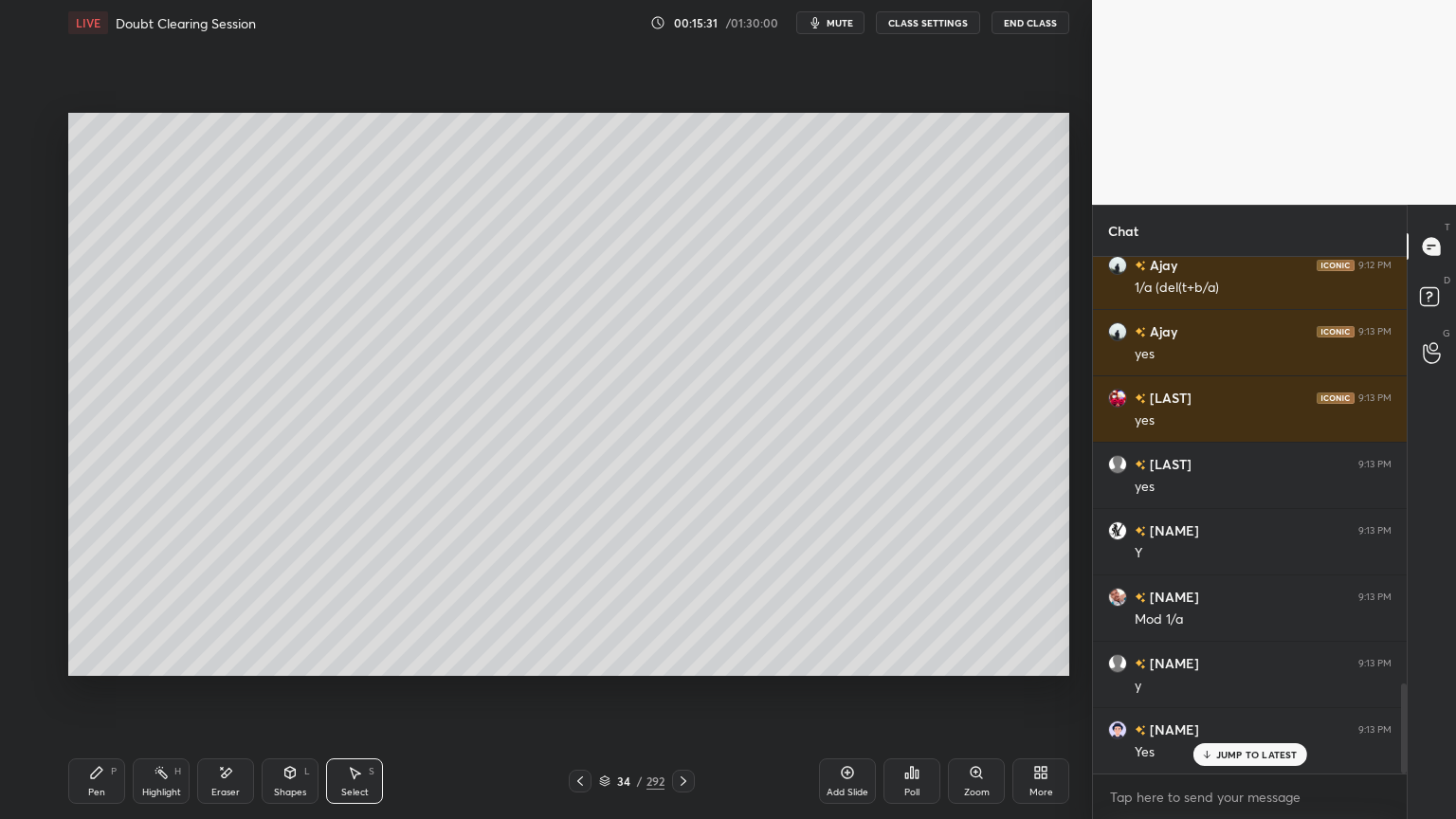 click on "Pen P" at bounding box center [97, 781] 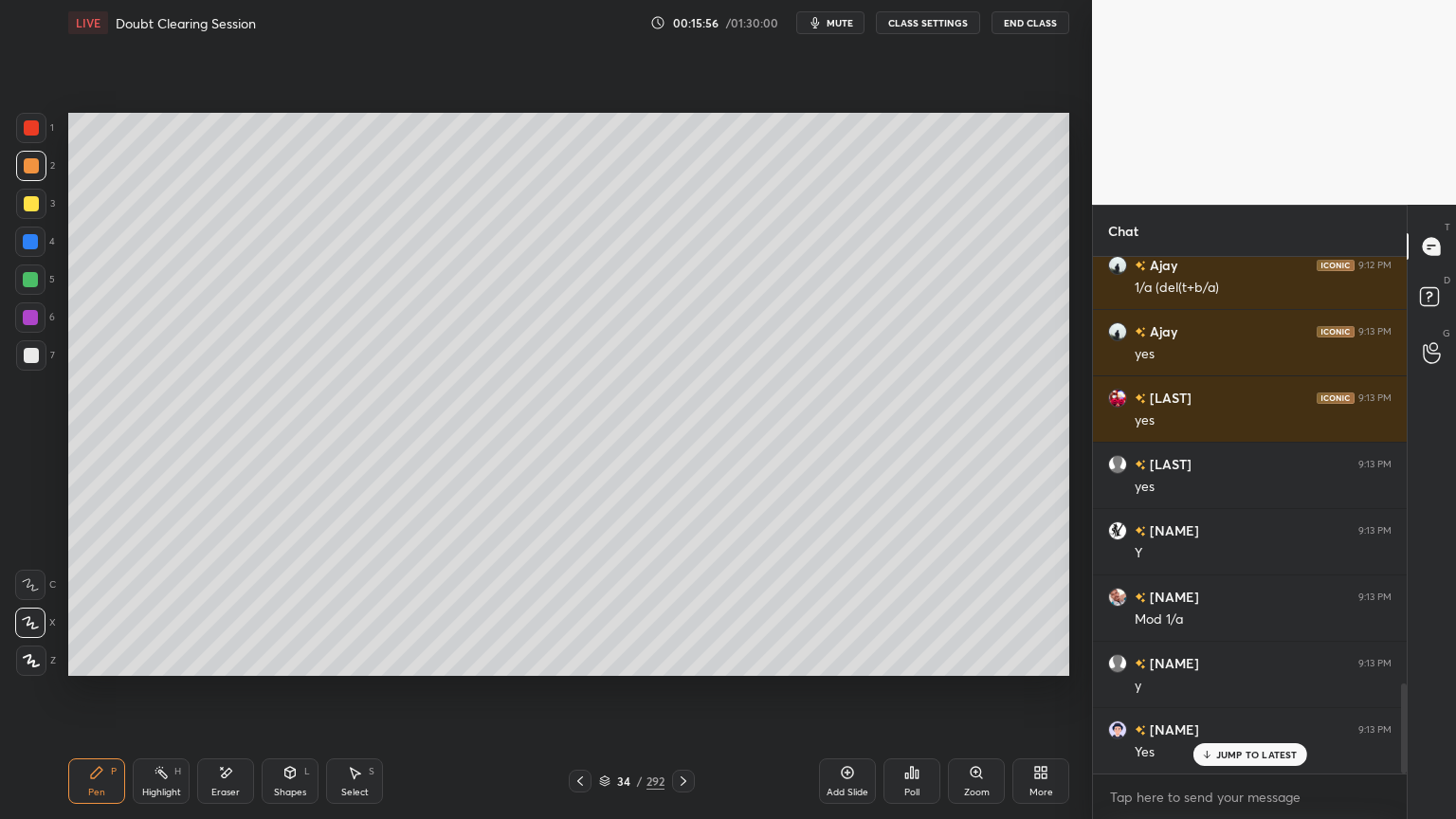 click at bounding box center [31, 355] 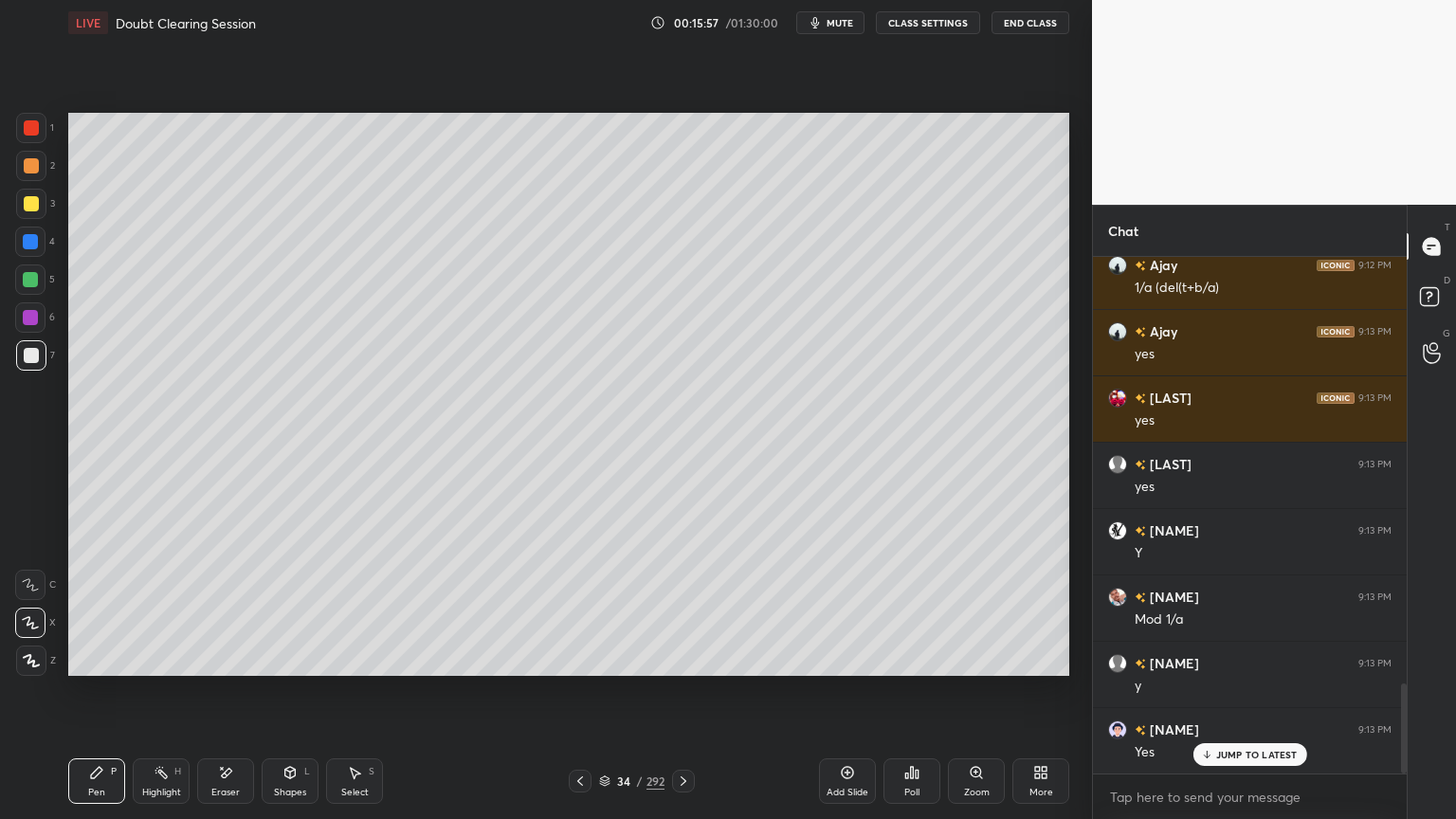 click 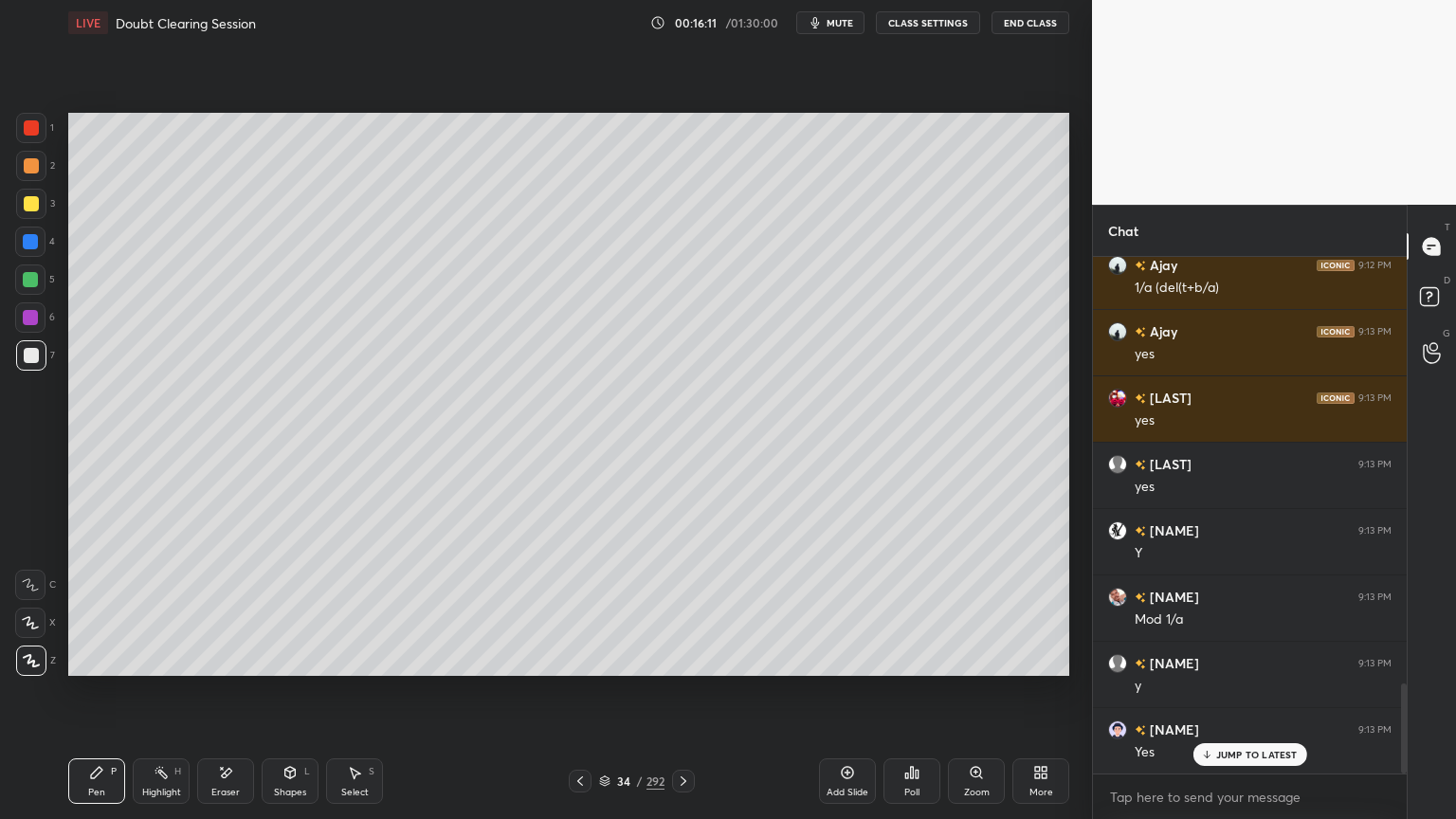 scroll, scrollTop: 2528, scrollLeft: 0, axis: vertical 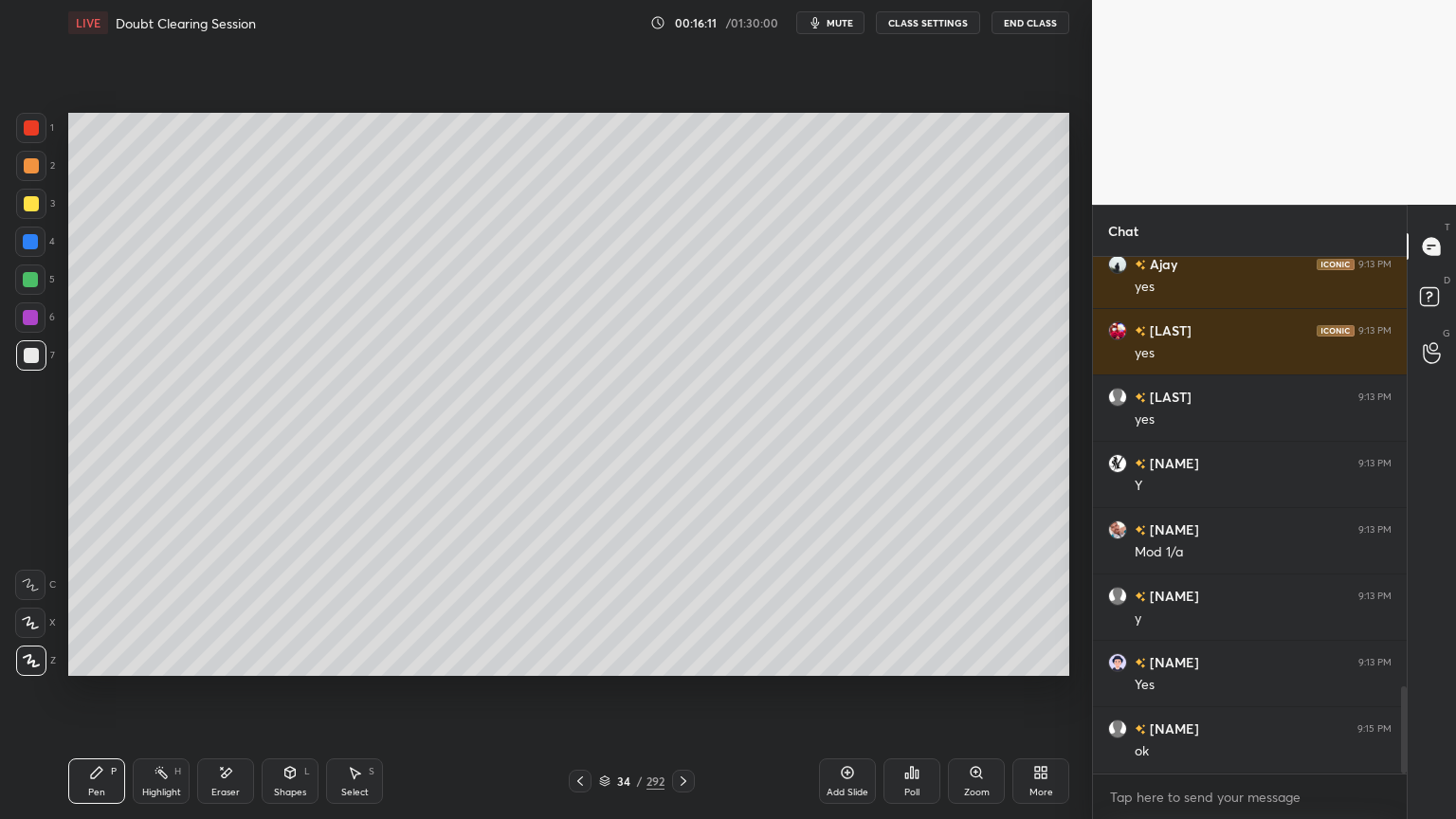 click at bounding box center [31, 166] 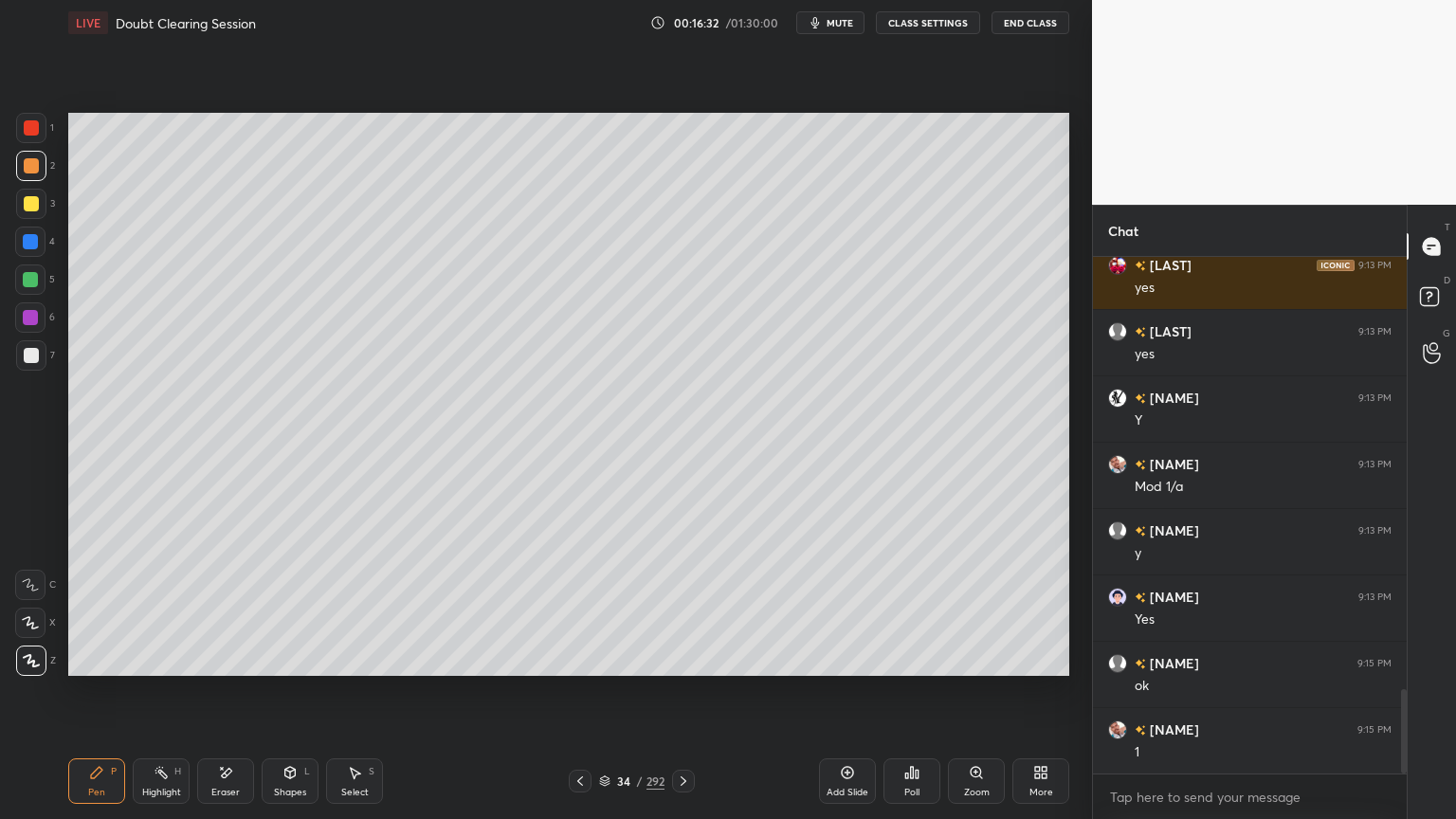 scroll, scrollTop: 2661, scrollLeft: 0, axis: vertical 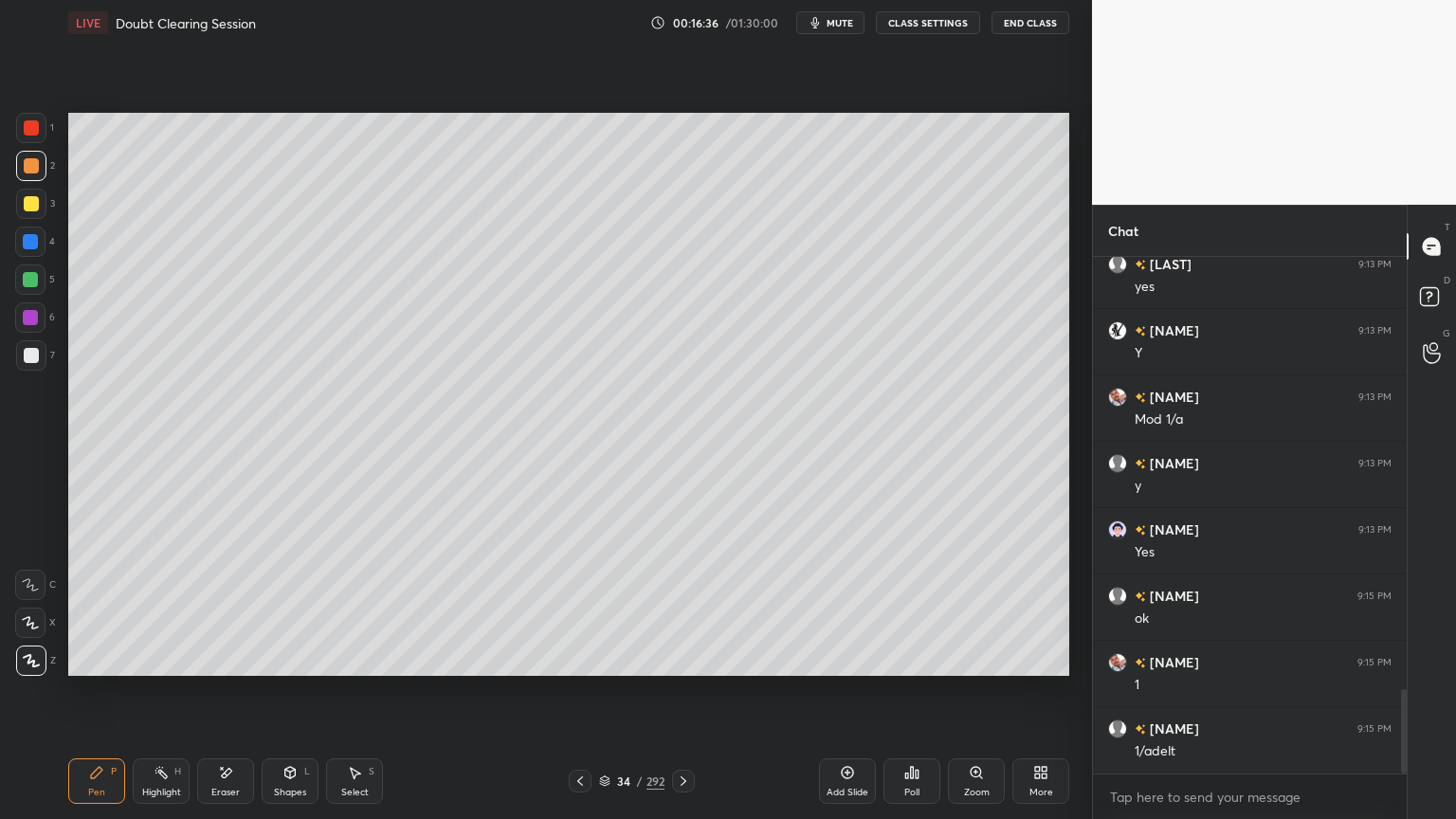 click on "Highlight" at bounding box center [161, 792] 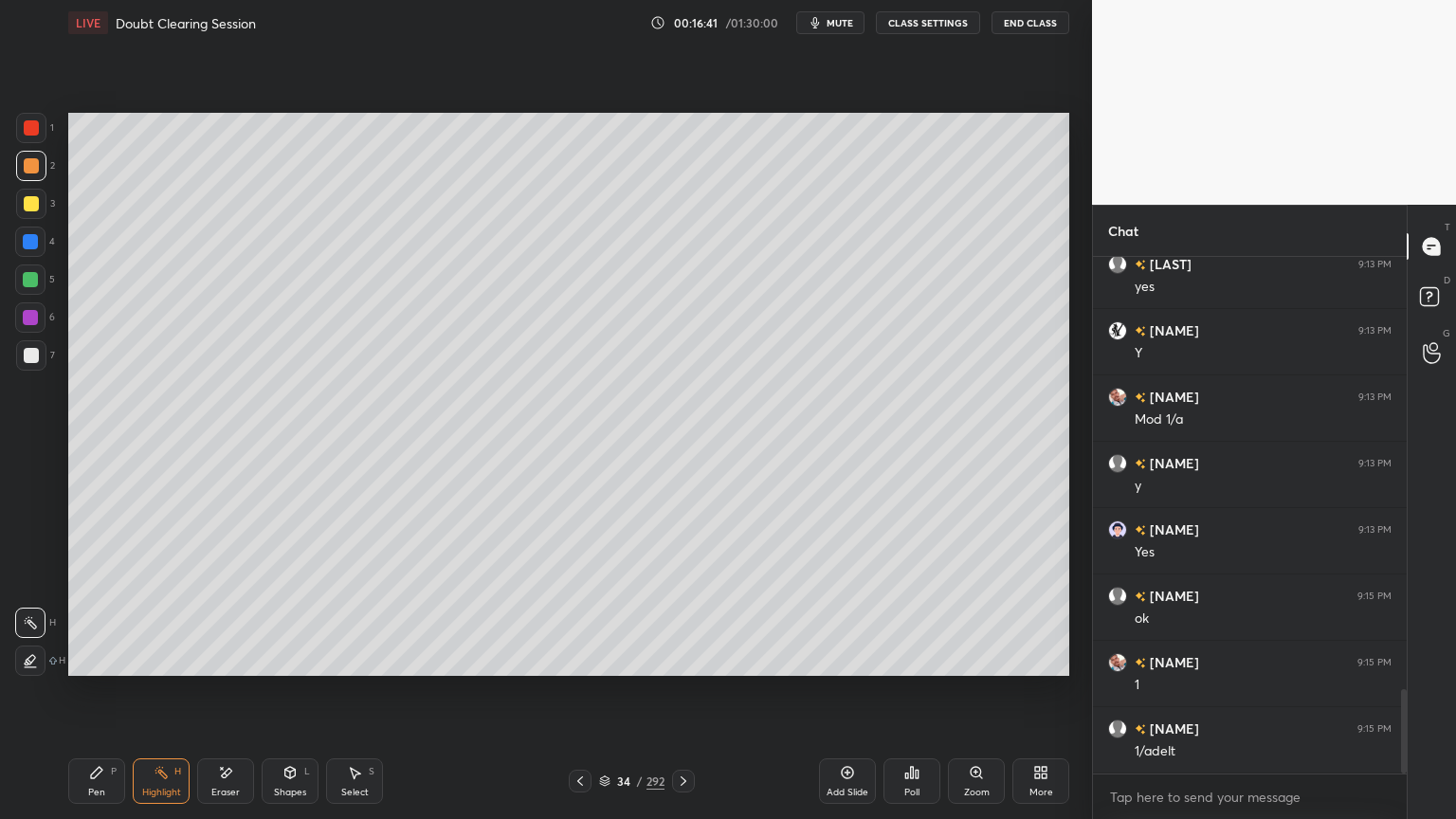 click on "Pen P" at bounding box center [97, 781] 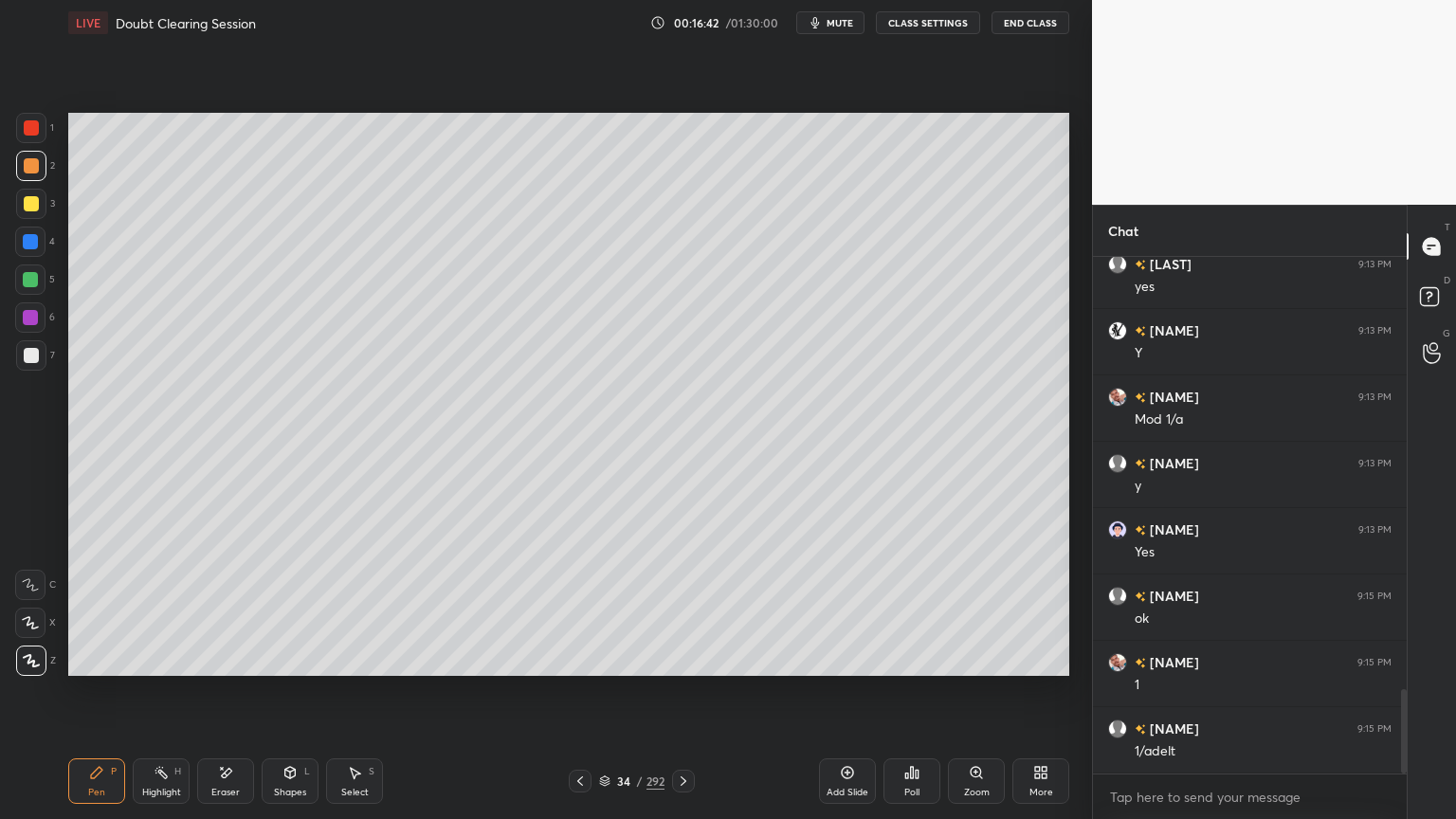 click at bounding box center [31, 355] 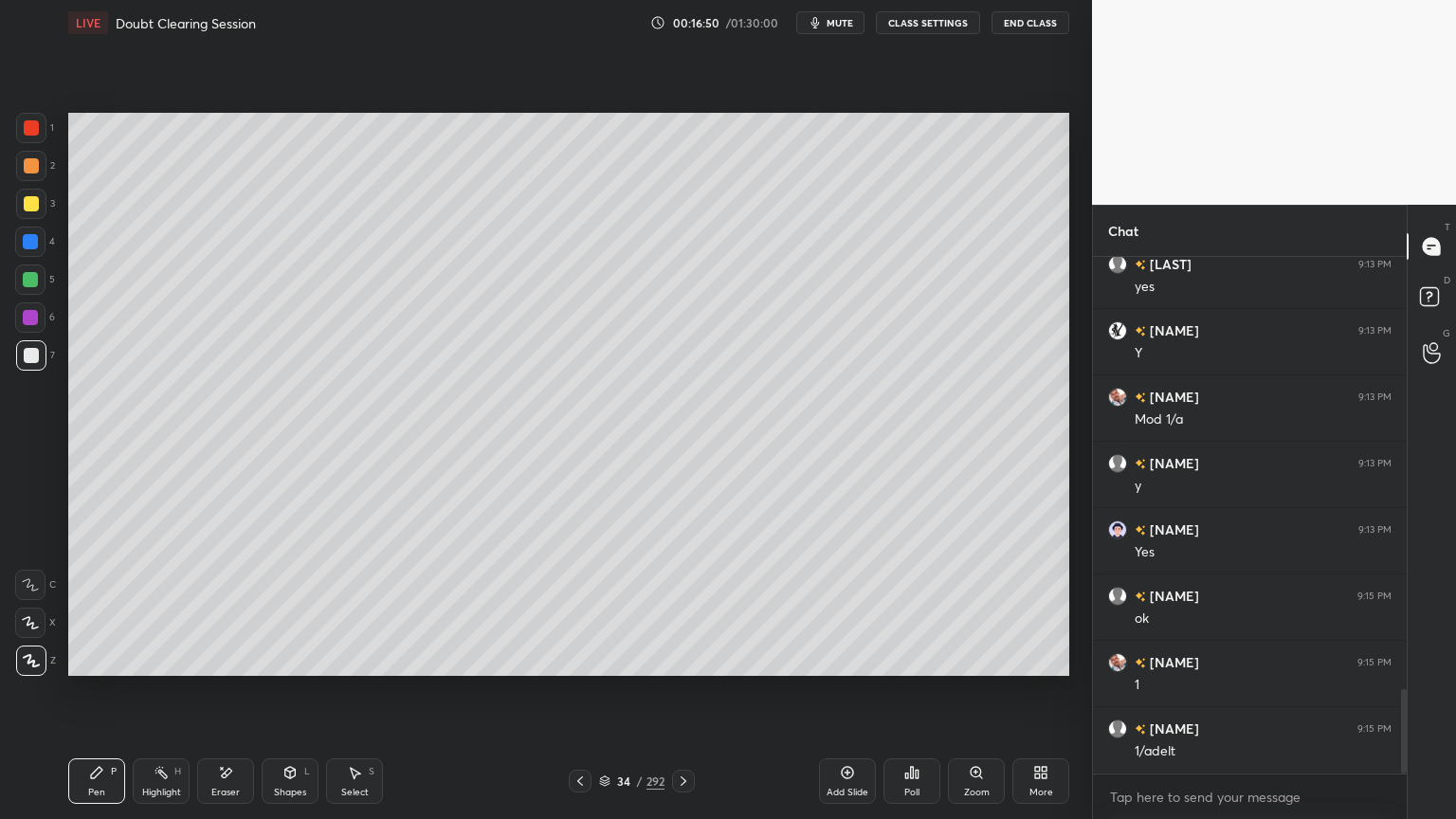 click 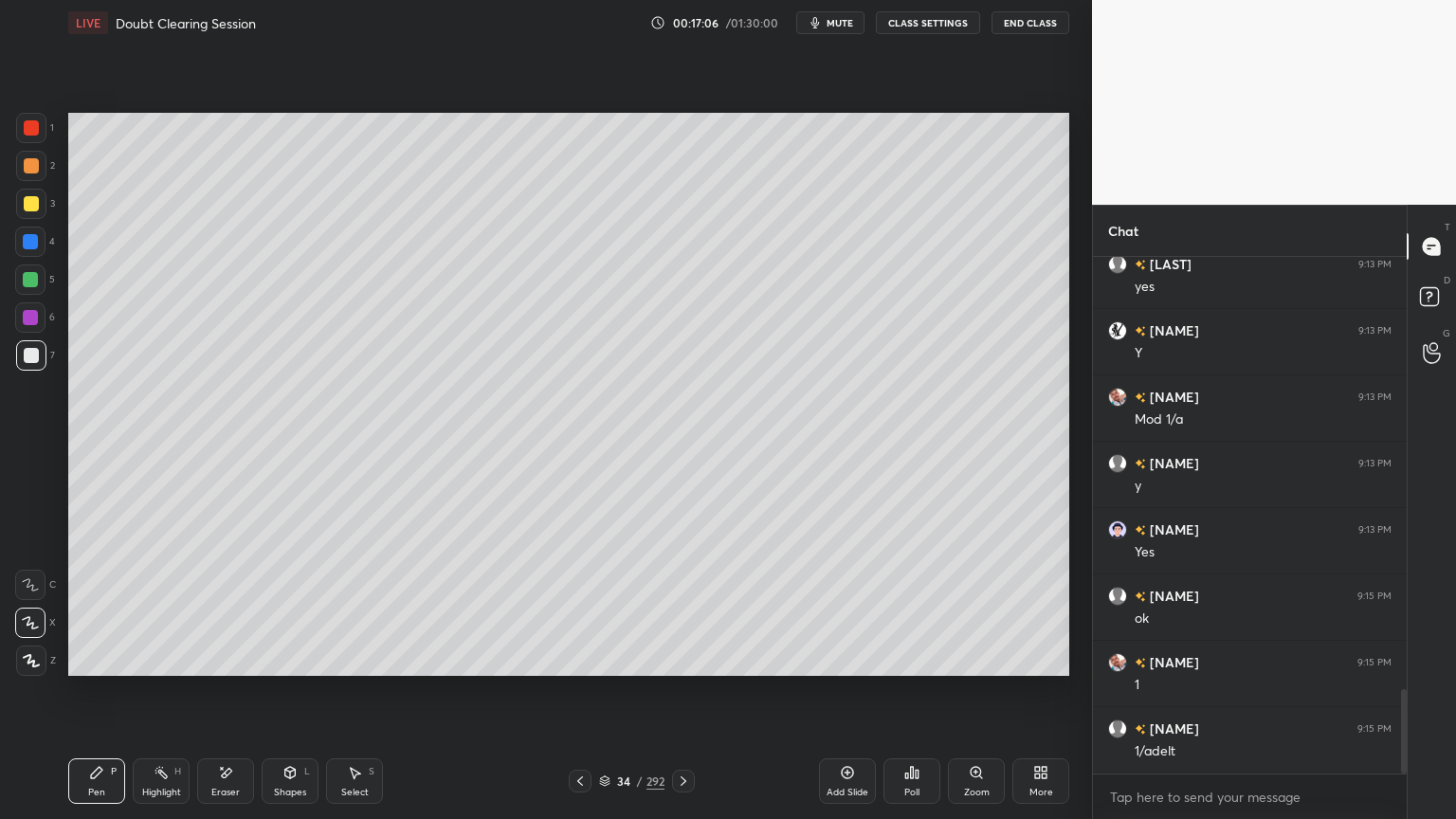 scroll, scrollTop: 2726, scrollLeft: 0, axis: vertical 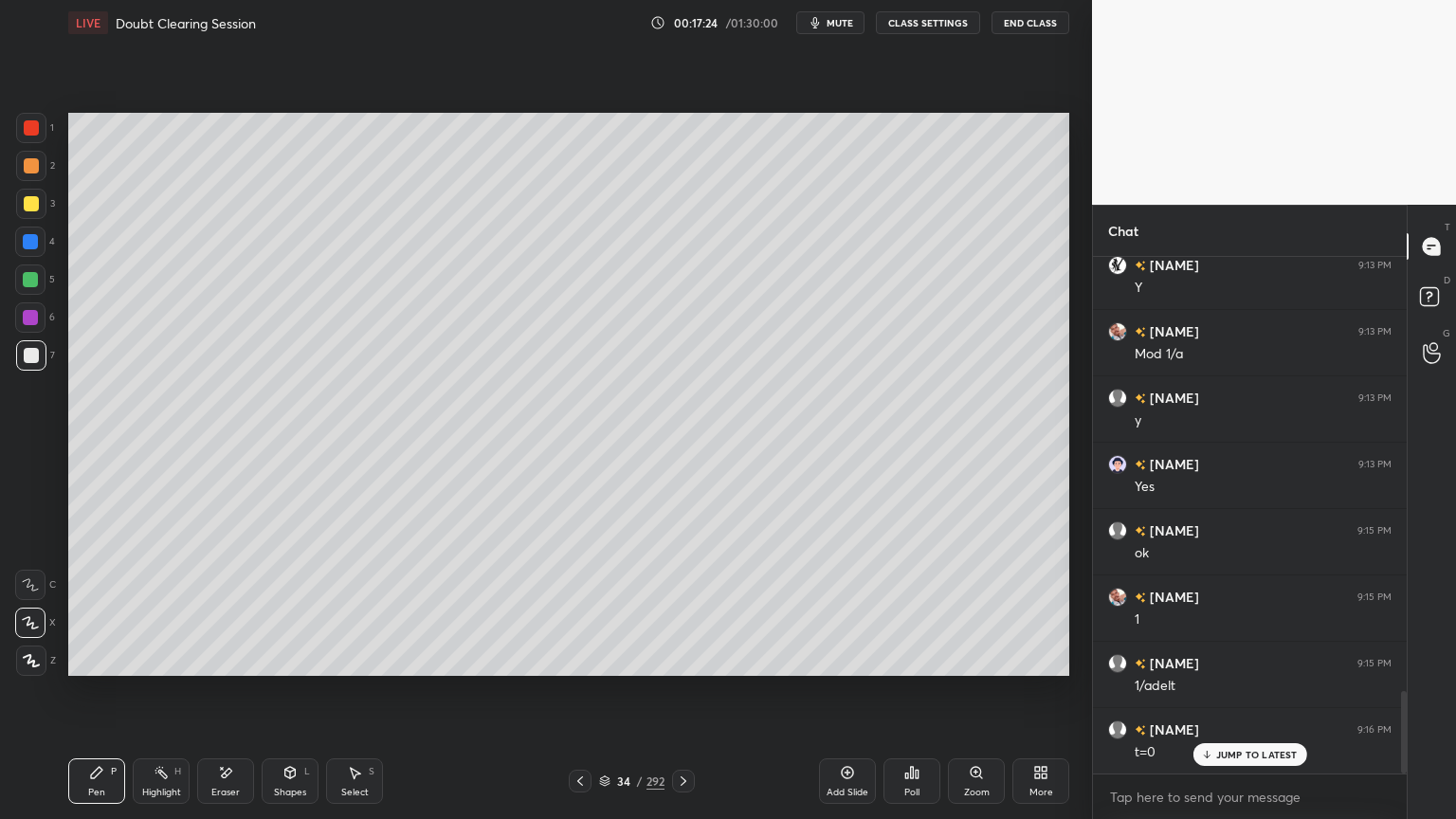 click on "Shapes L" at bounding box center [290, 781] 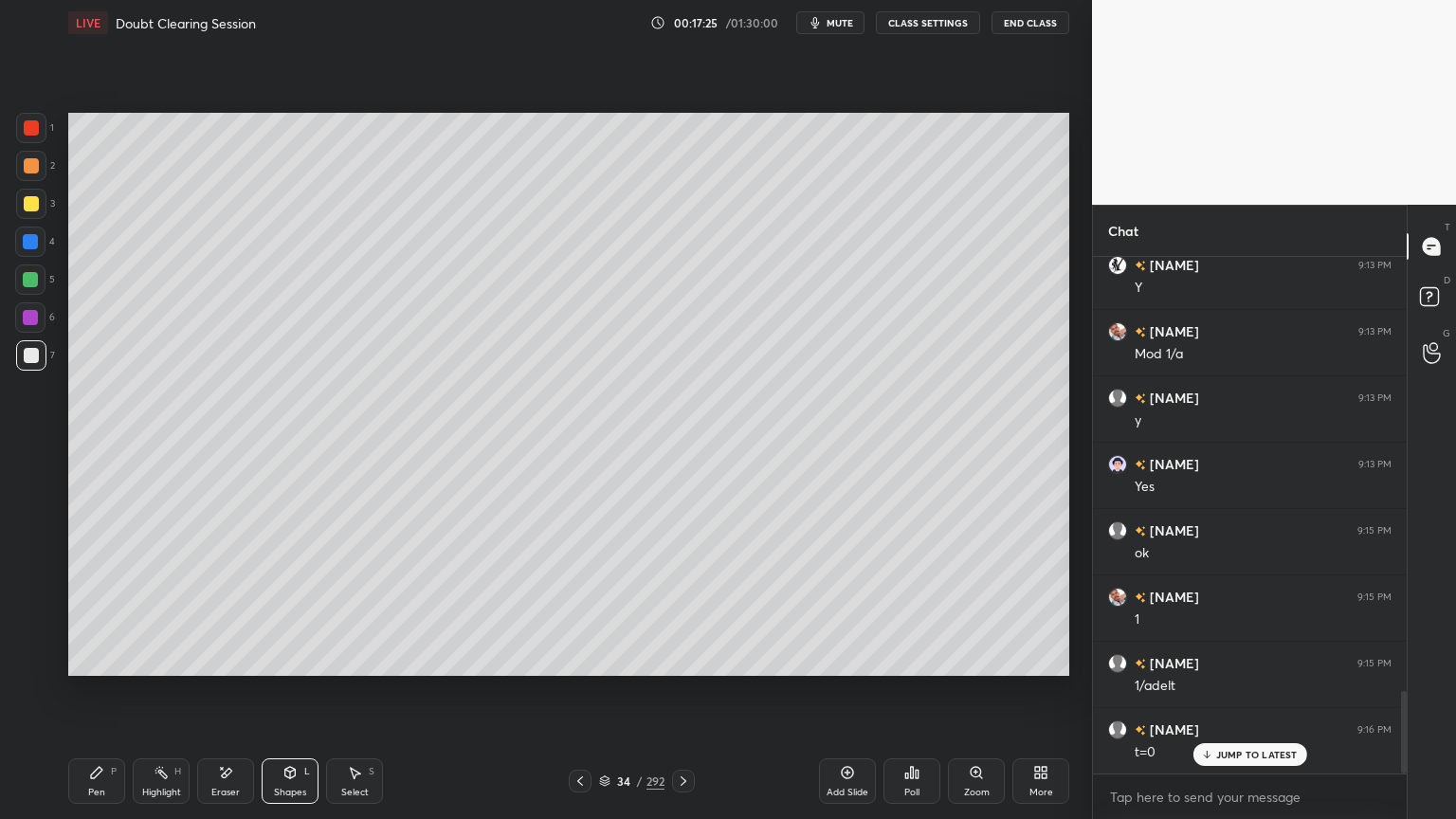 click on "Select" at bounding box center (355, 792) 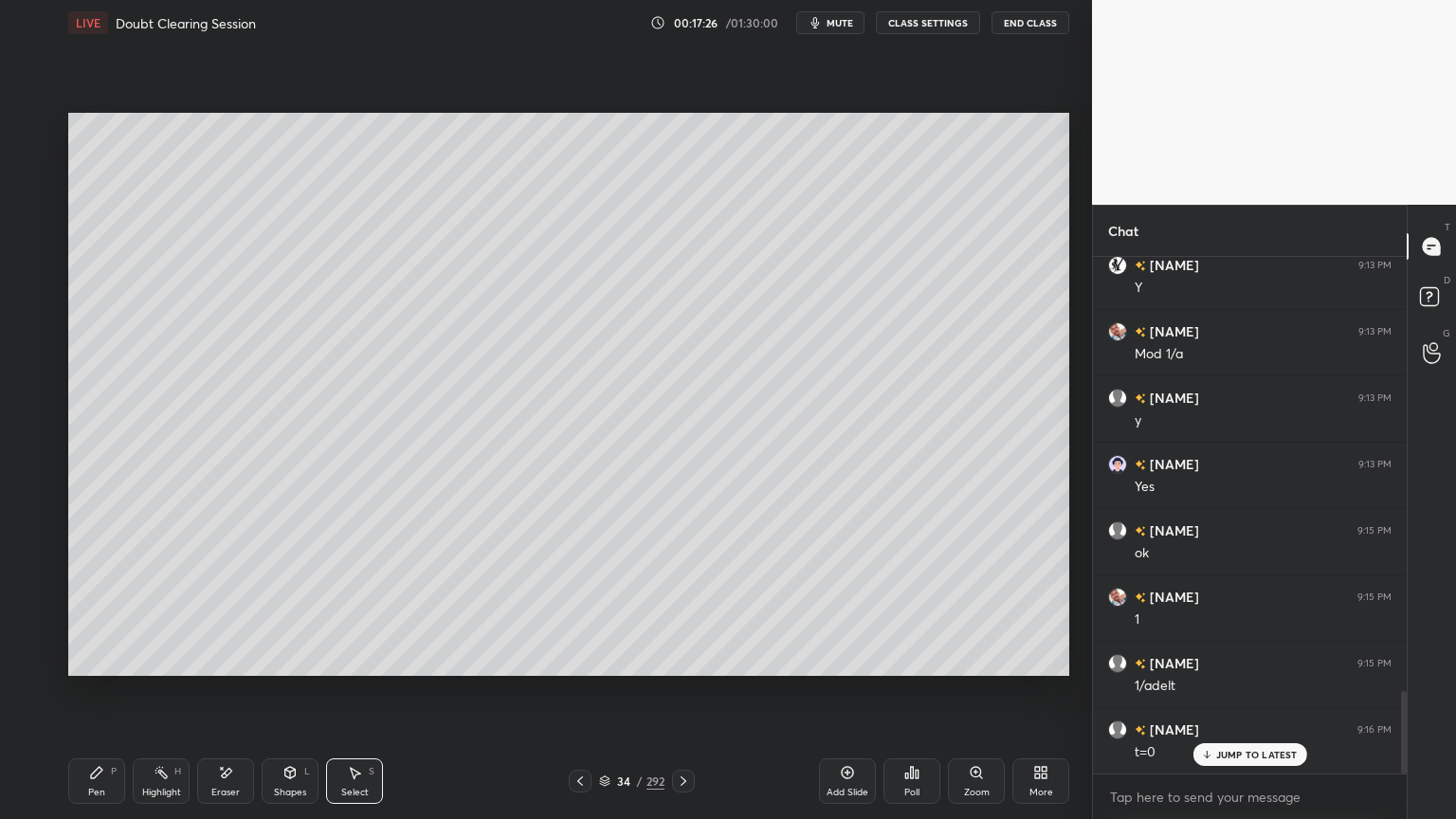 click on "Shapes" at bounding box center (290, 792) 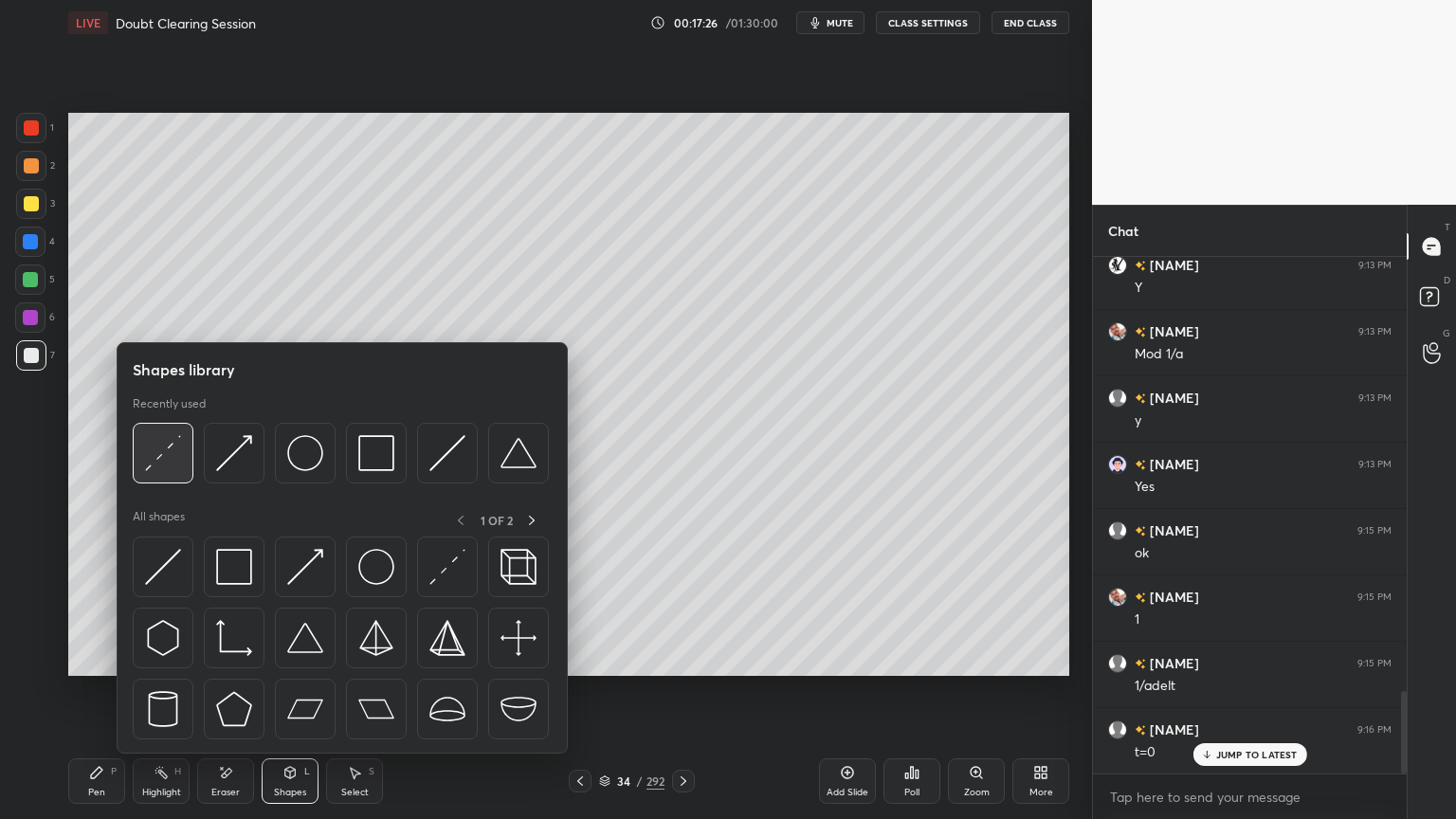 click at bounding box center (163, 453) 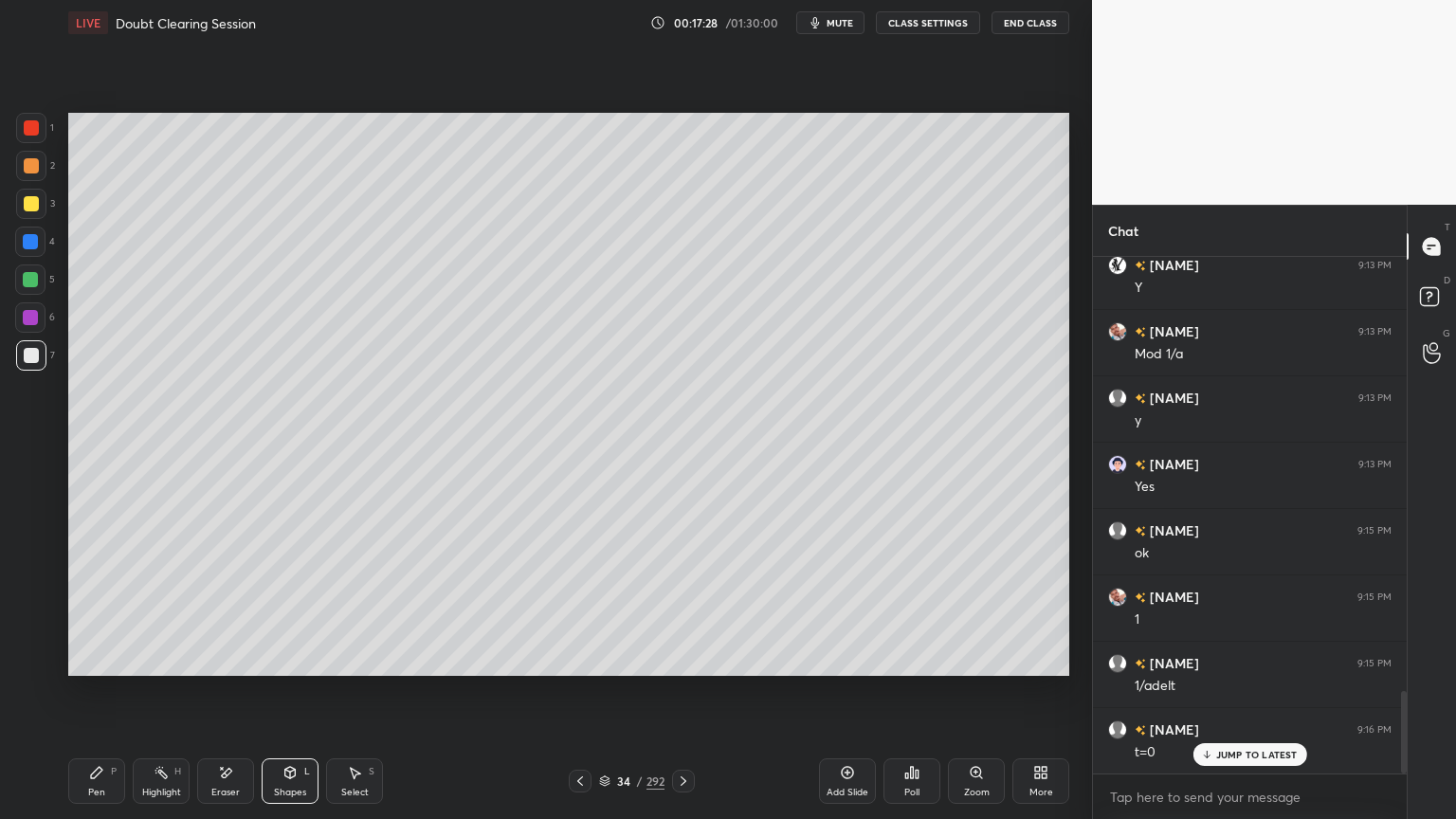 click 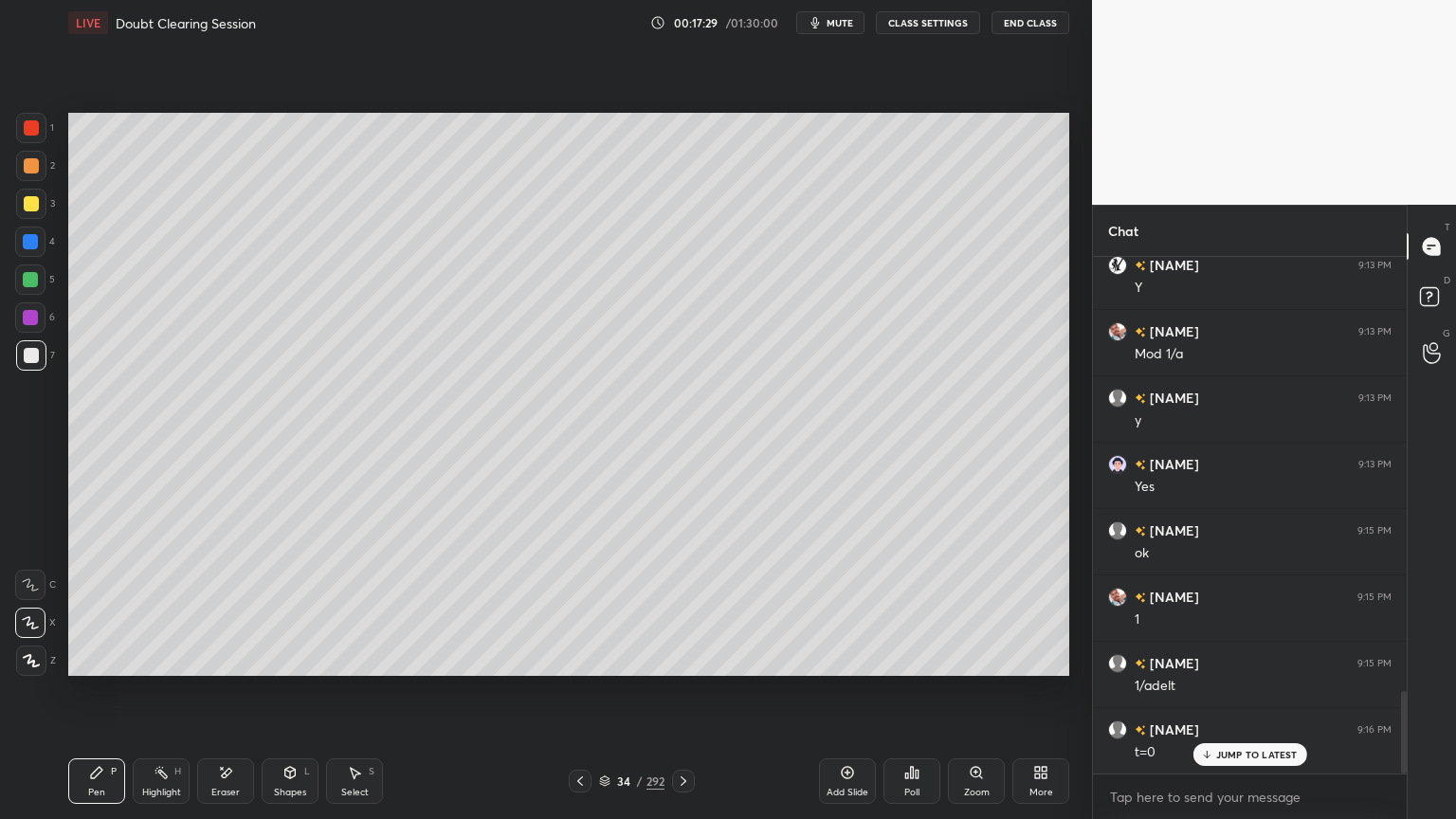 click at bounding box center (30, 280) 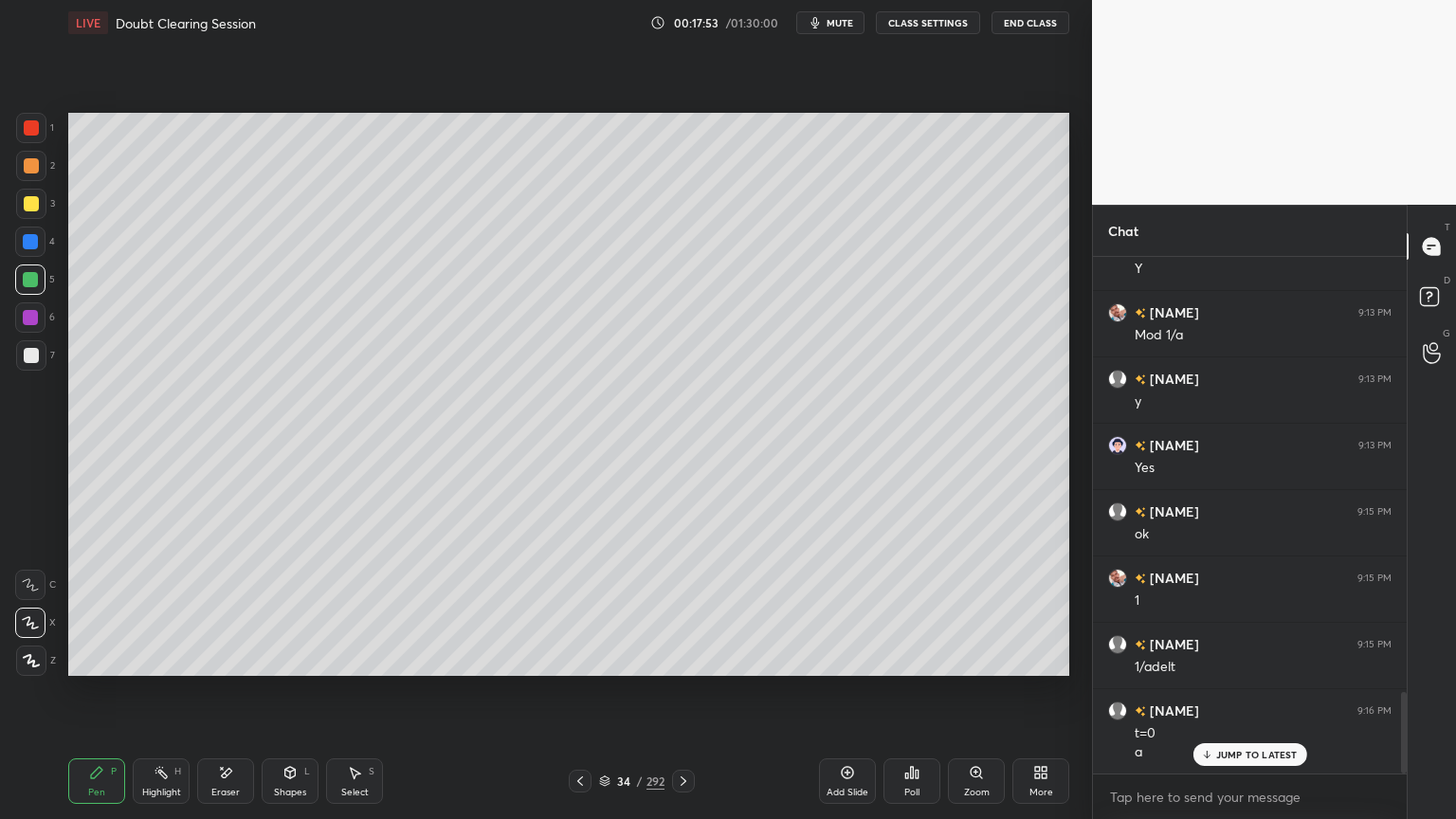 scroll, scrollTop: 2812, scrollLeft: 0, axis: vertical 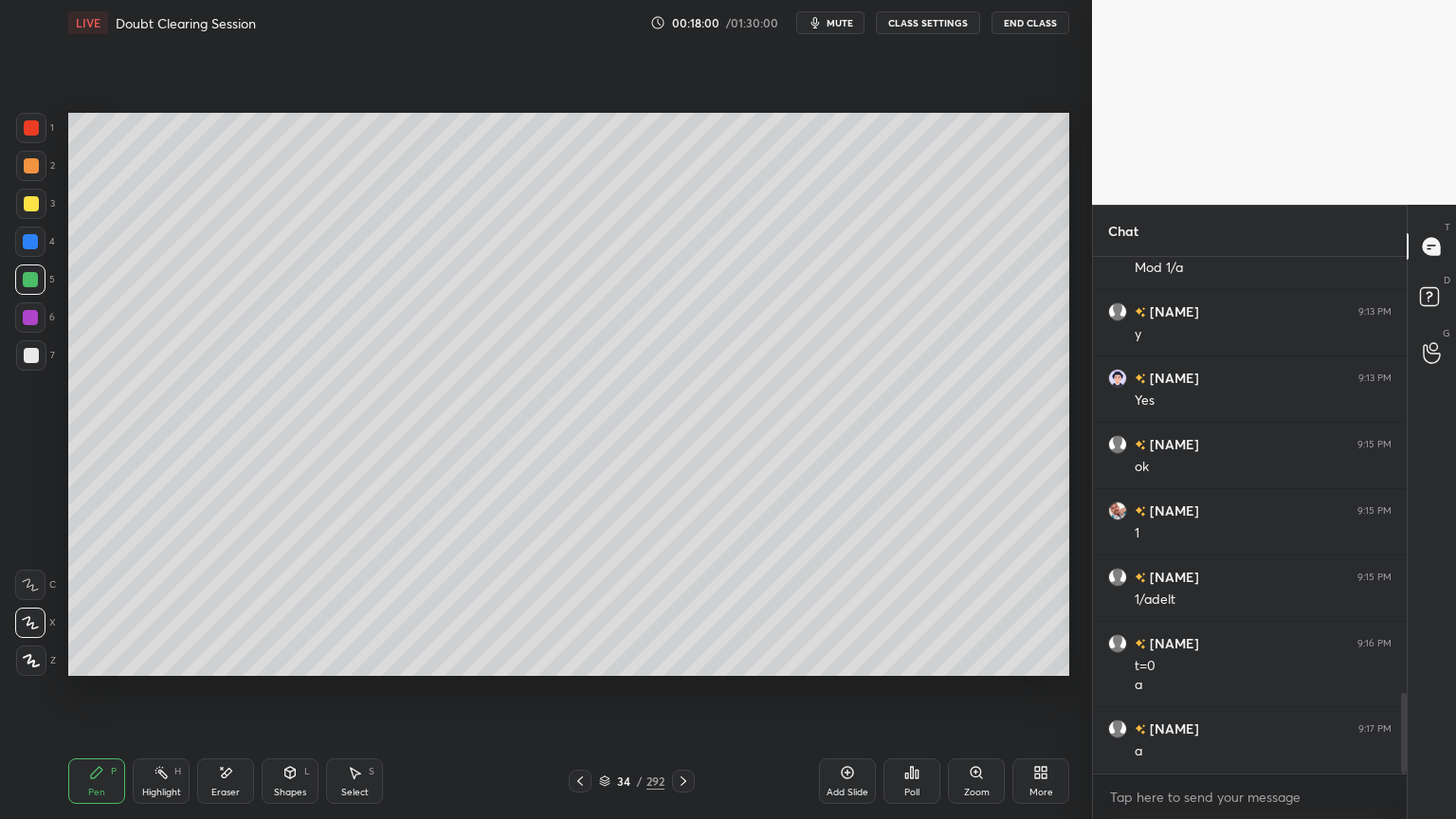 click at bounding box center [31, 204] 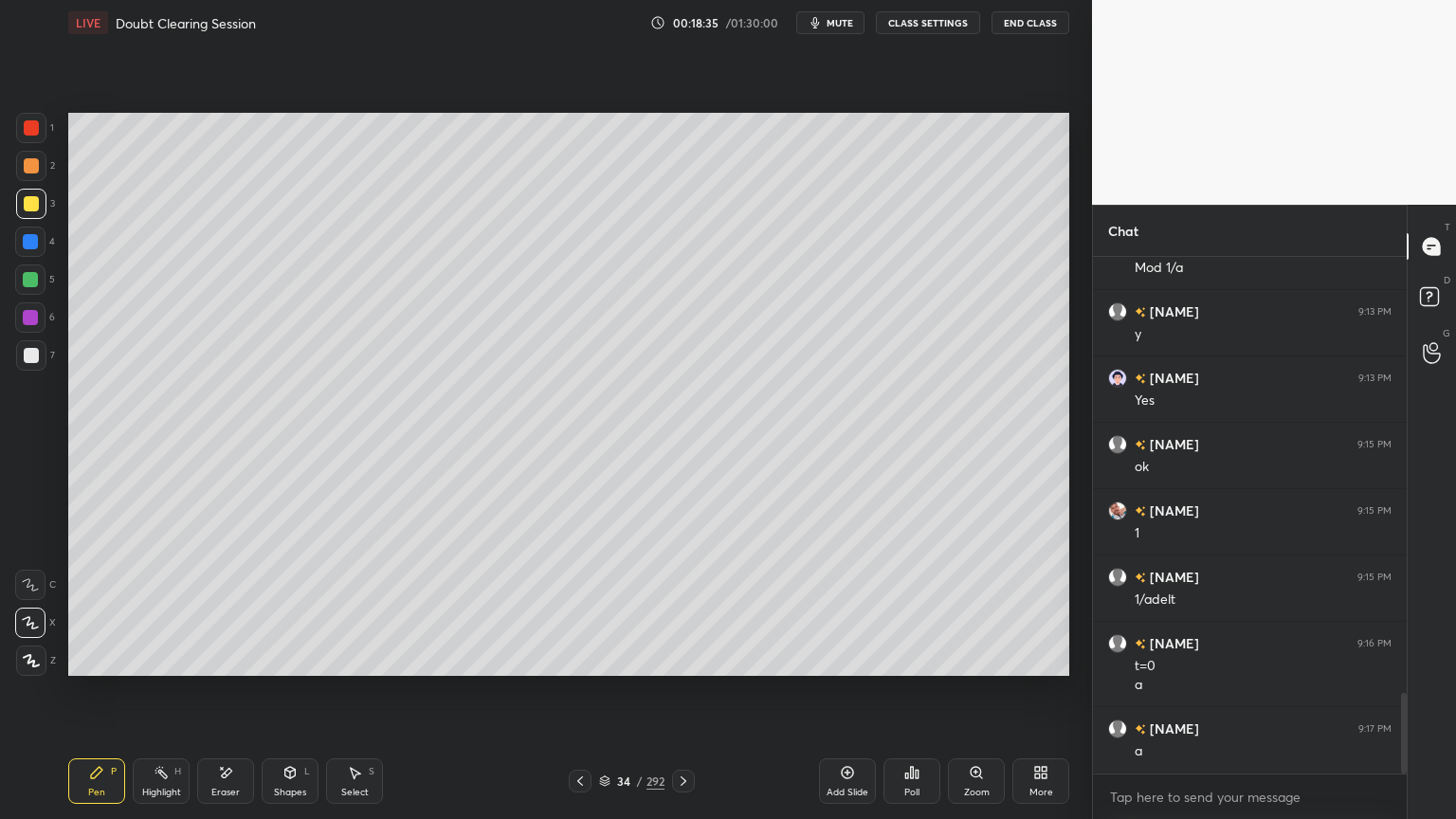 click at bounding box center (31, 355) 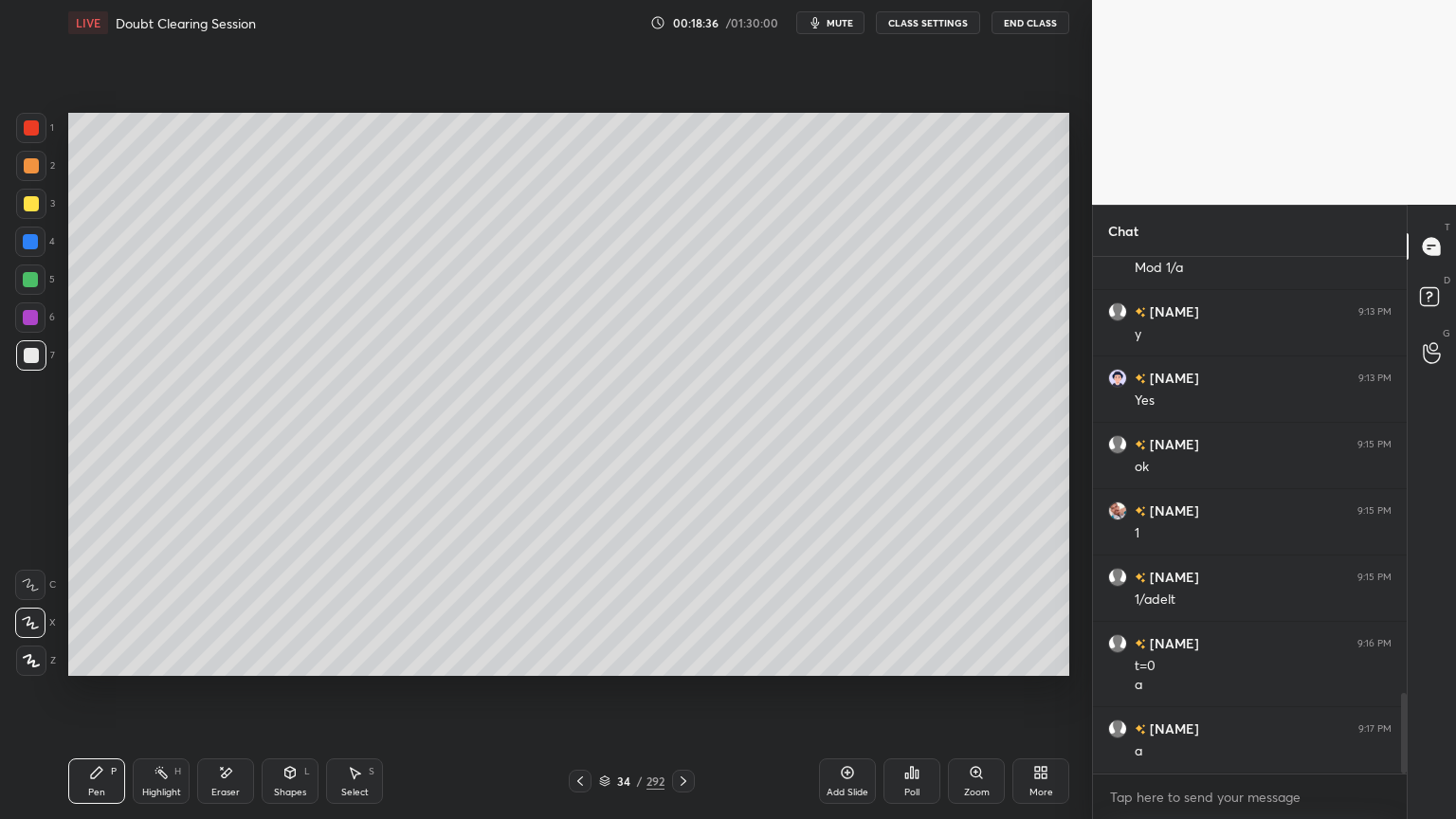 click 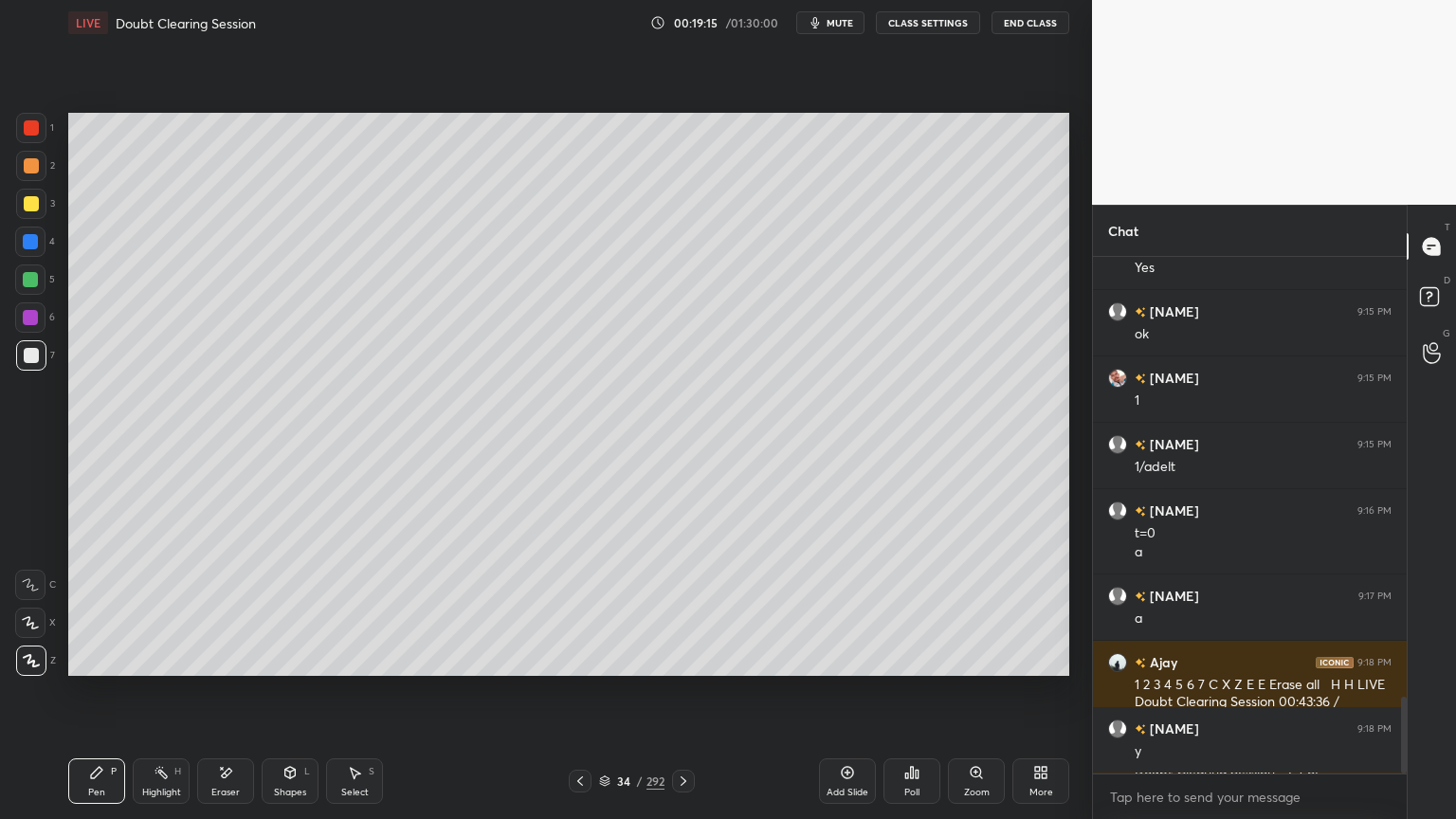 scroll, scrollTop: 3011, scrollLeft: 0, axis: vertical 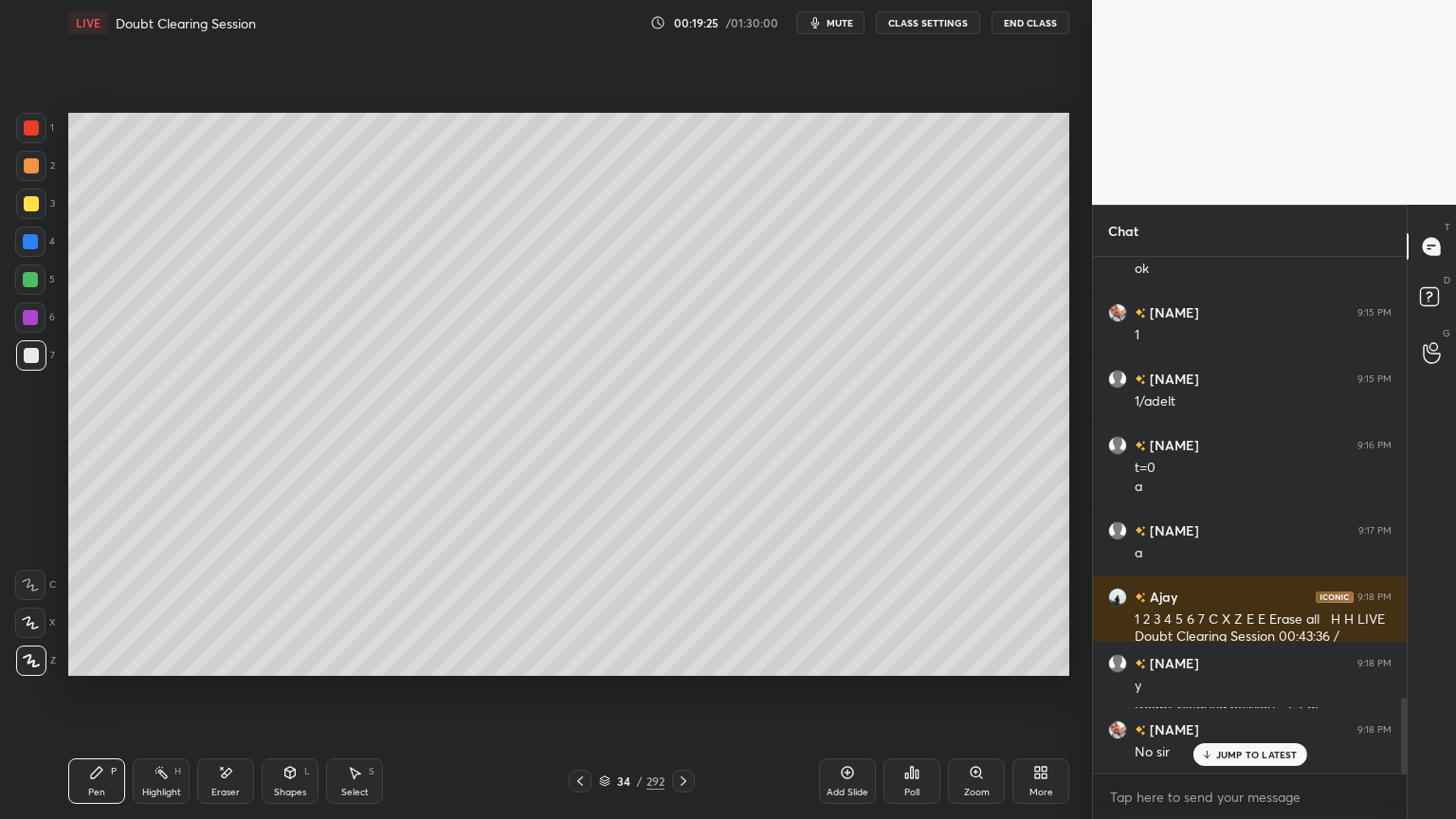 click on "2" at bounding box center [35, 170] 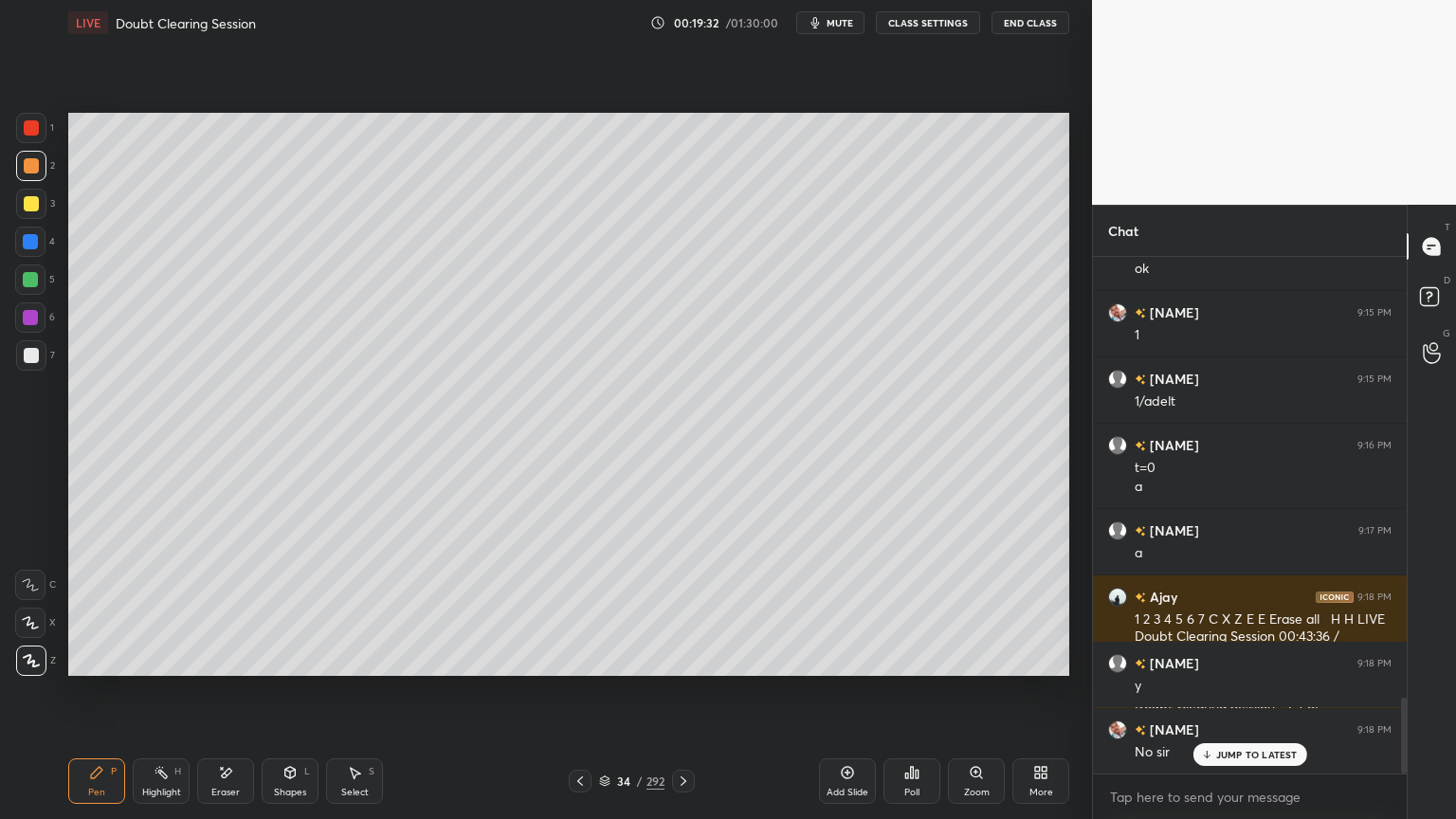 click 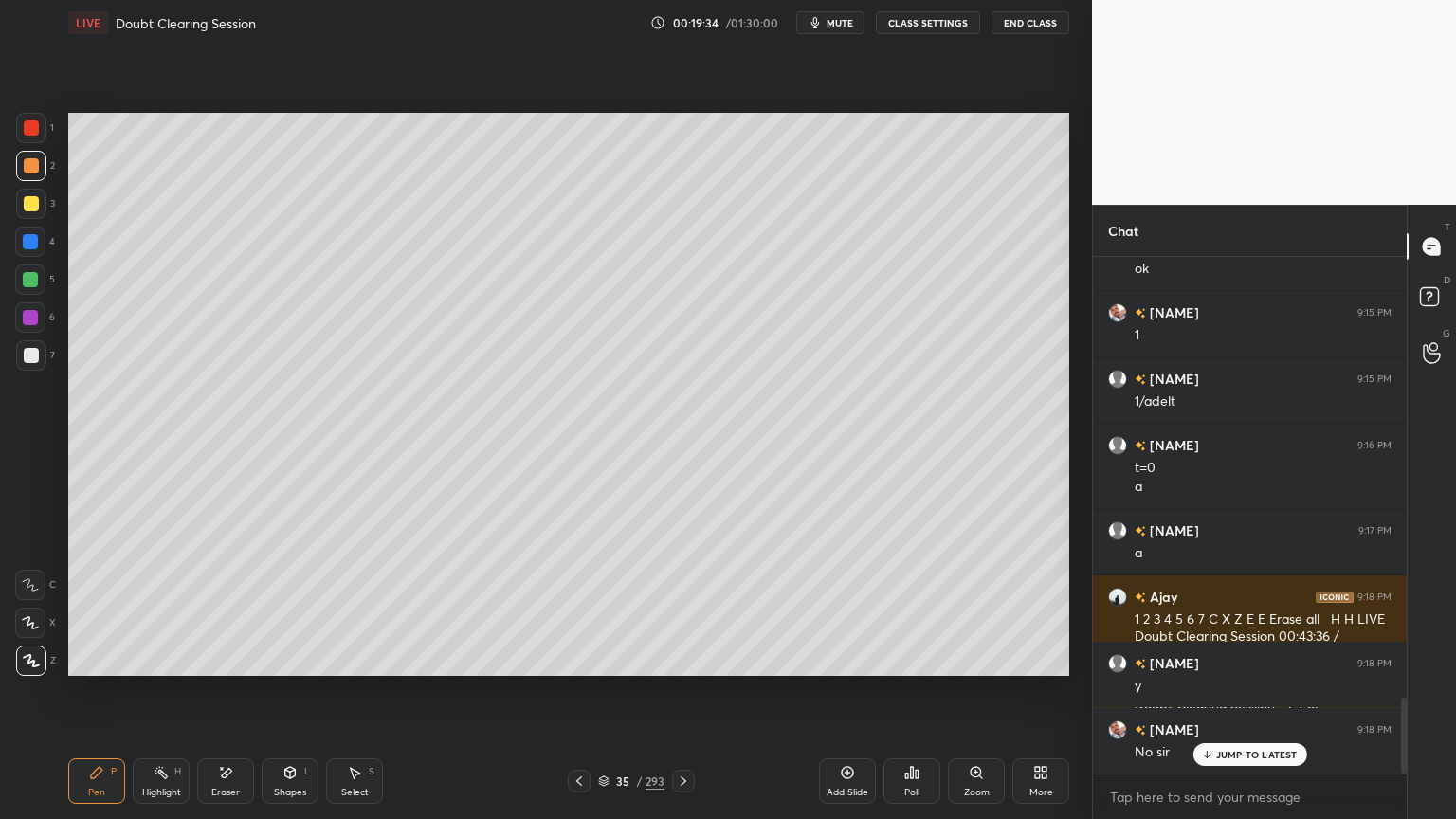 click at bounding box center (31, 166) 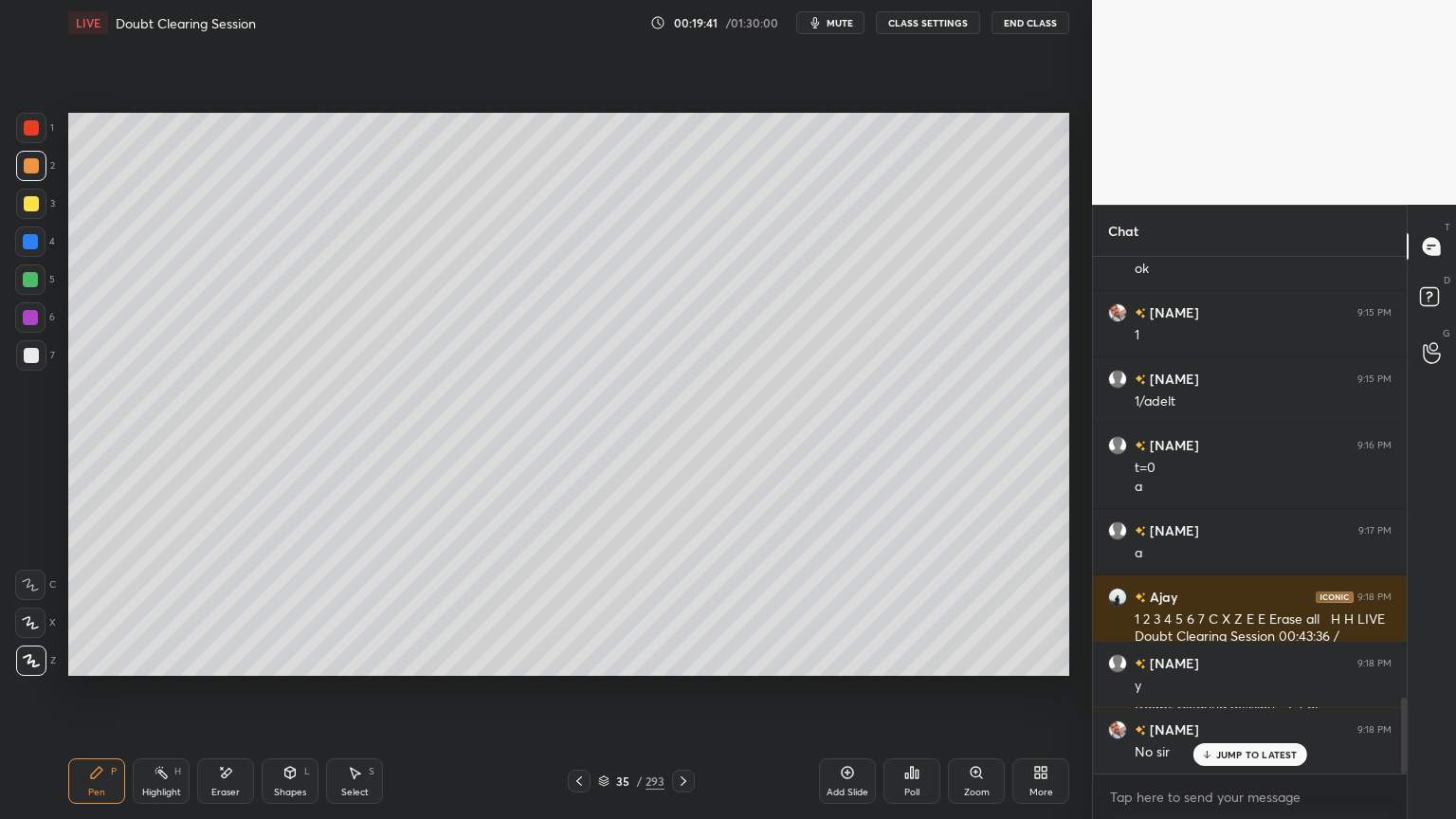 click on "Eraser" at bounding box center (226, 781) 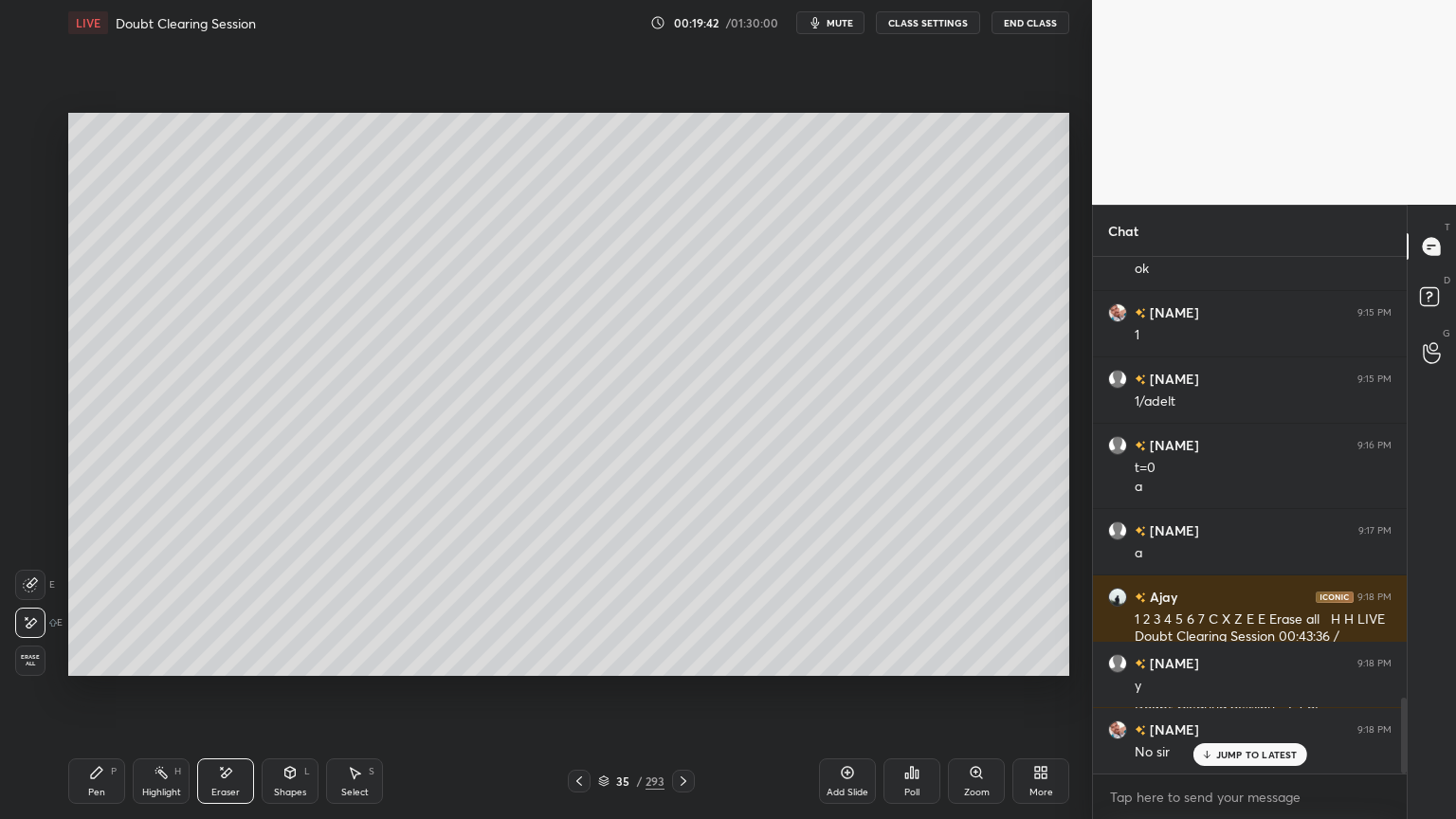click on "Pen P" at bounding box center (97, 781) 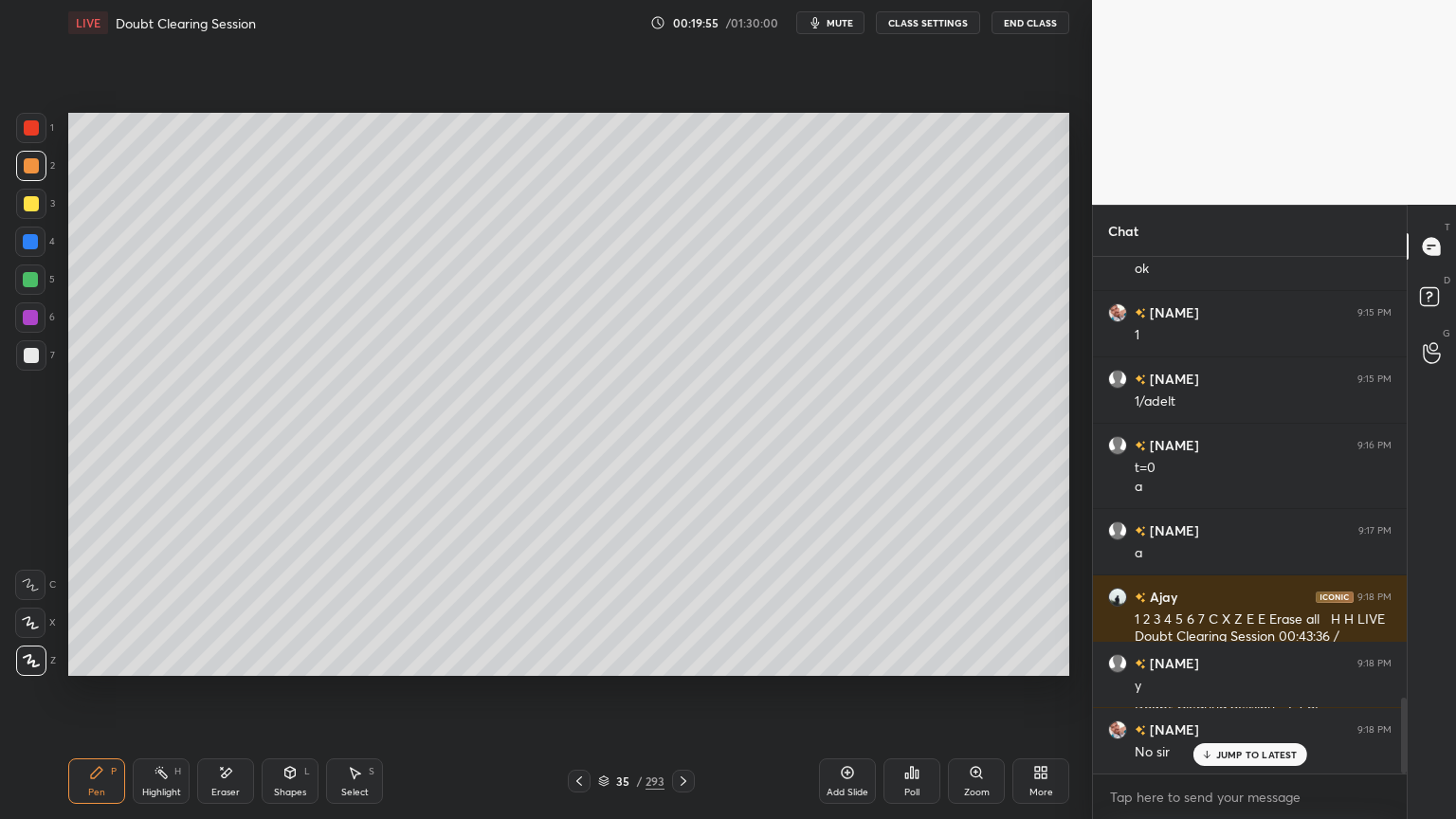 click at bounding box center (31, 355) 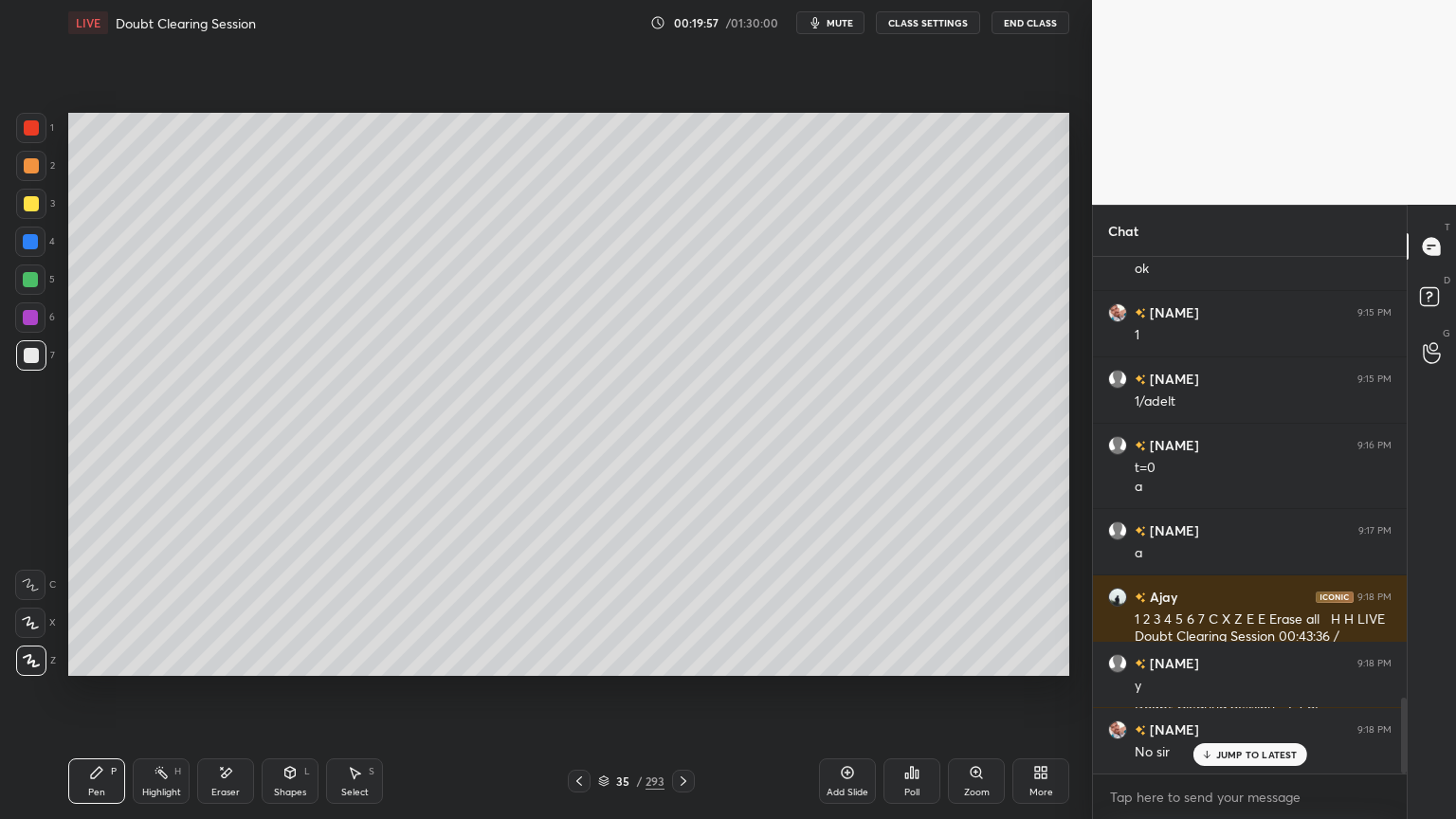 click at bounding box center (31, 204) 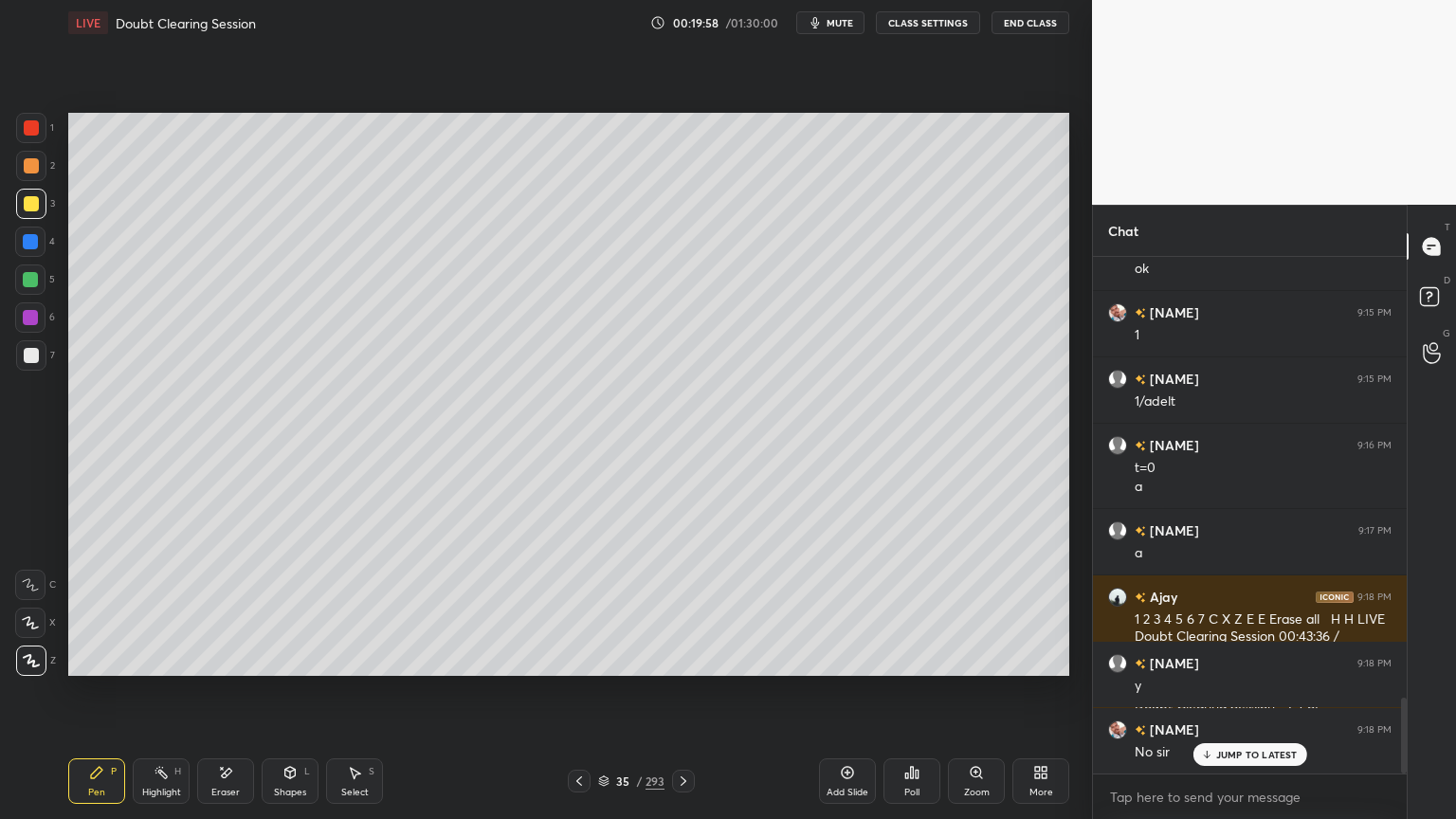 click 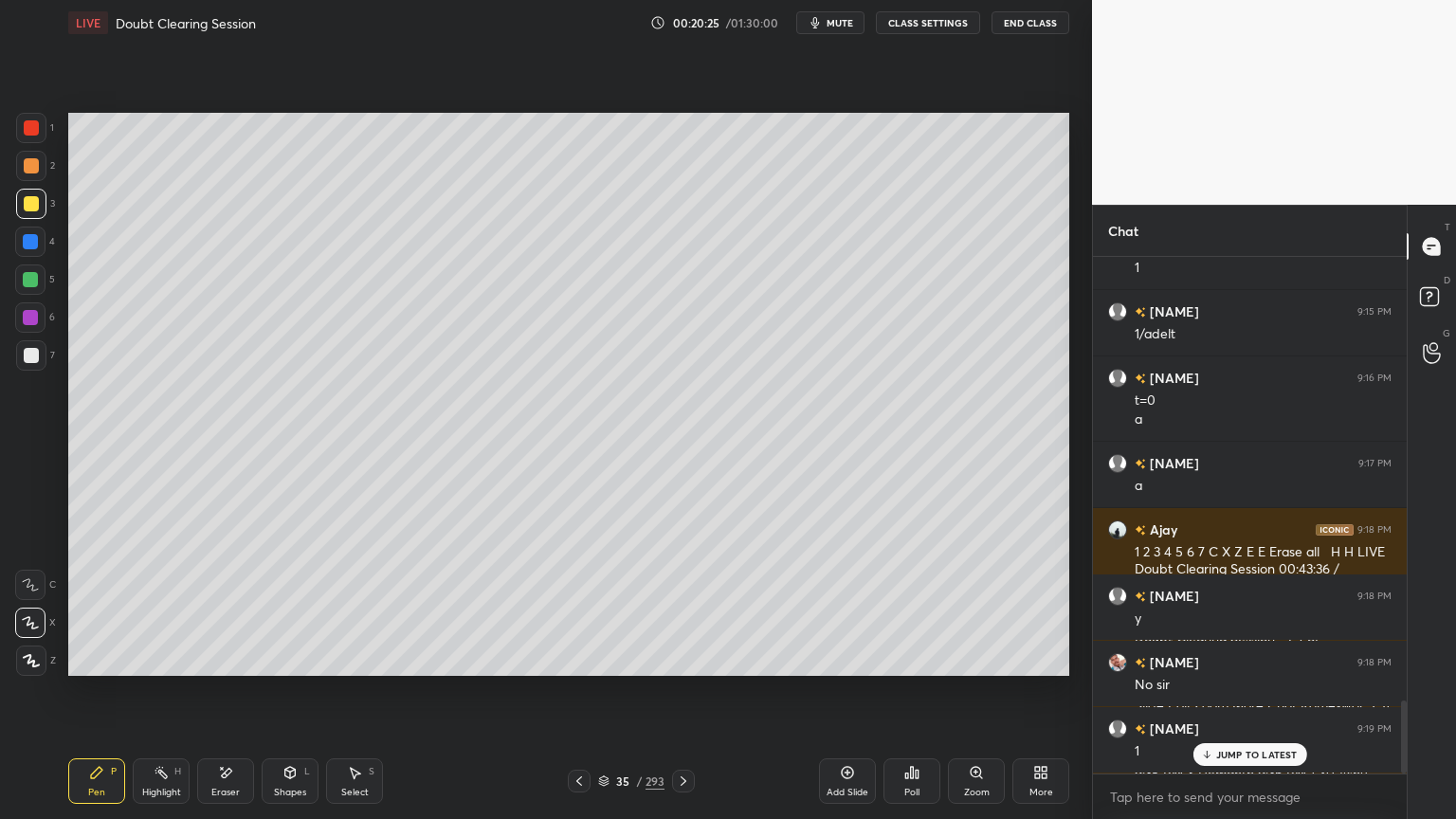 scroll, scrollTop: 3143, scrollLeft: 0, axis: vertical 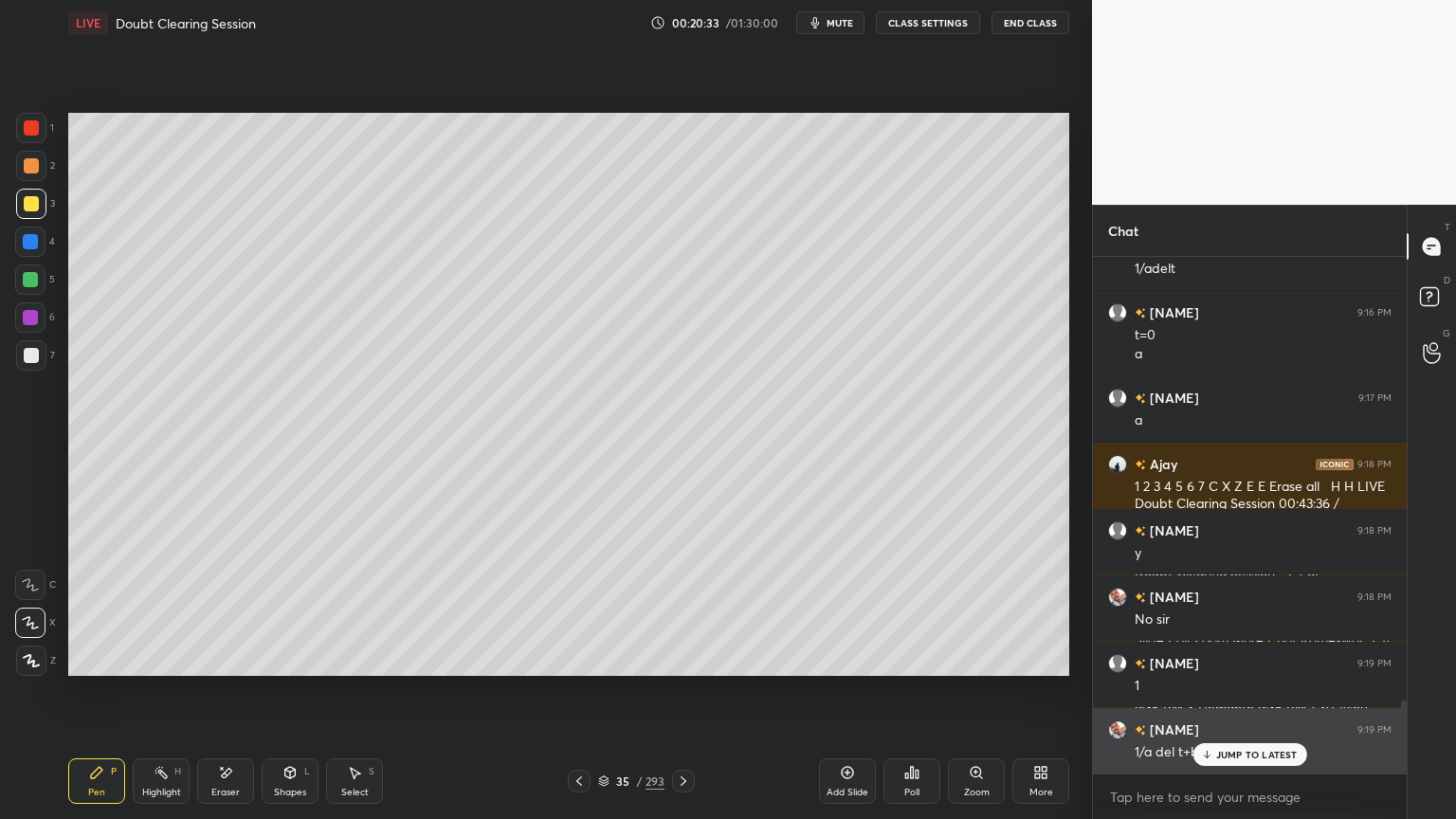 click on "JUMP TO LATEST" at bounding box center (1257, 755) 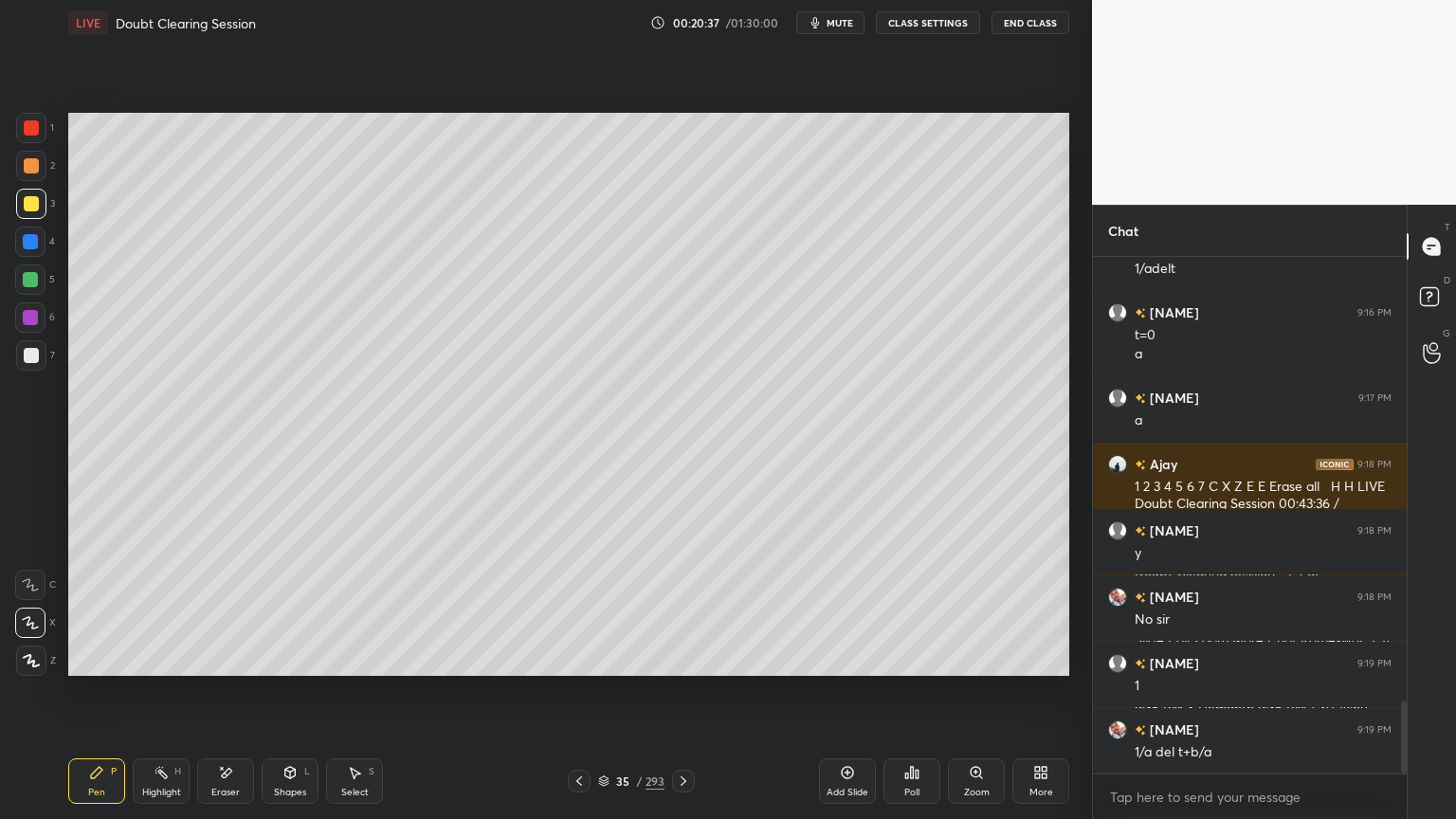 click on "Shapes L" at bounding box center (290, 781) 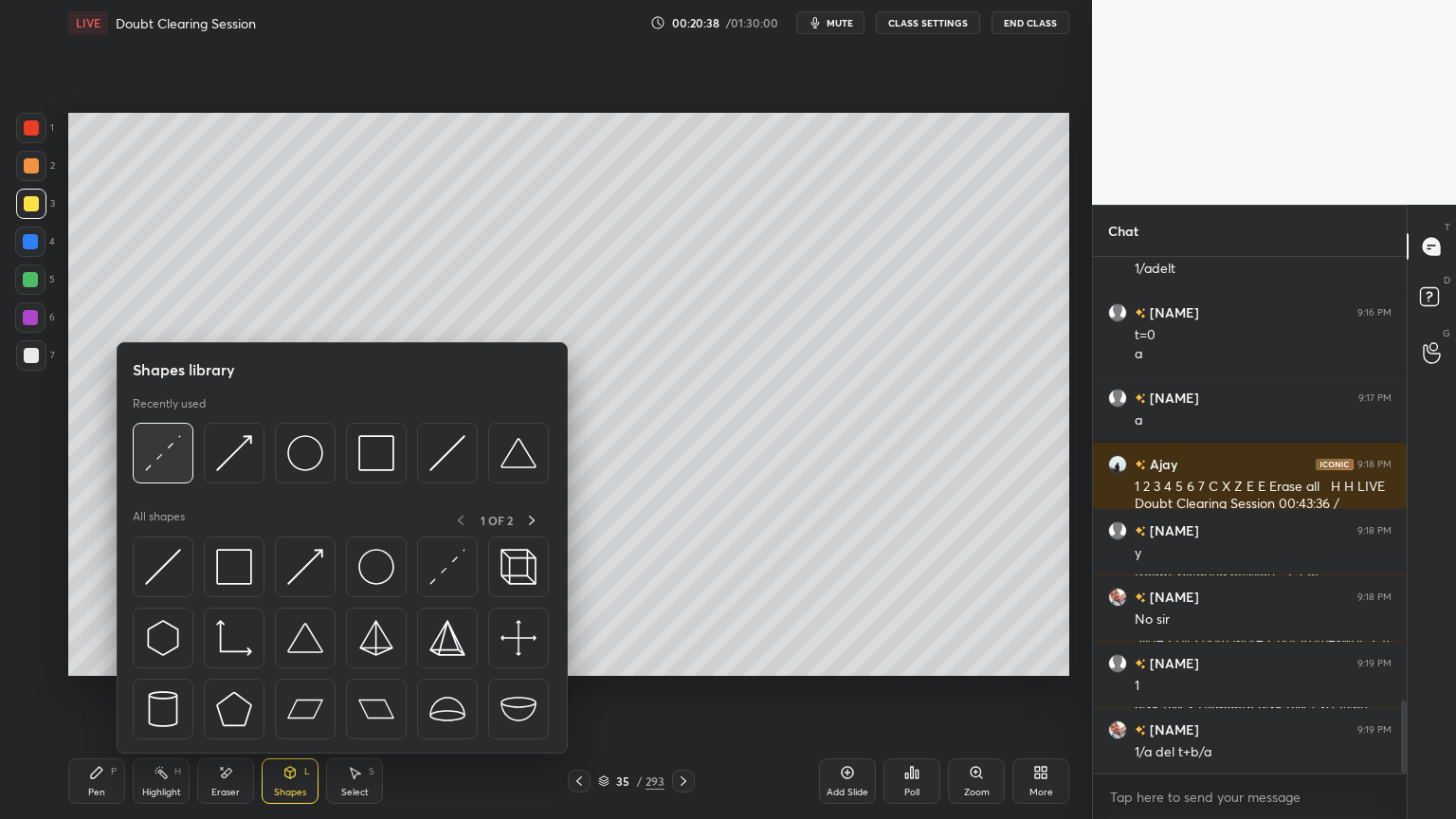 click at bounding box center [163, 453] 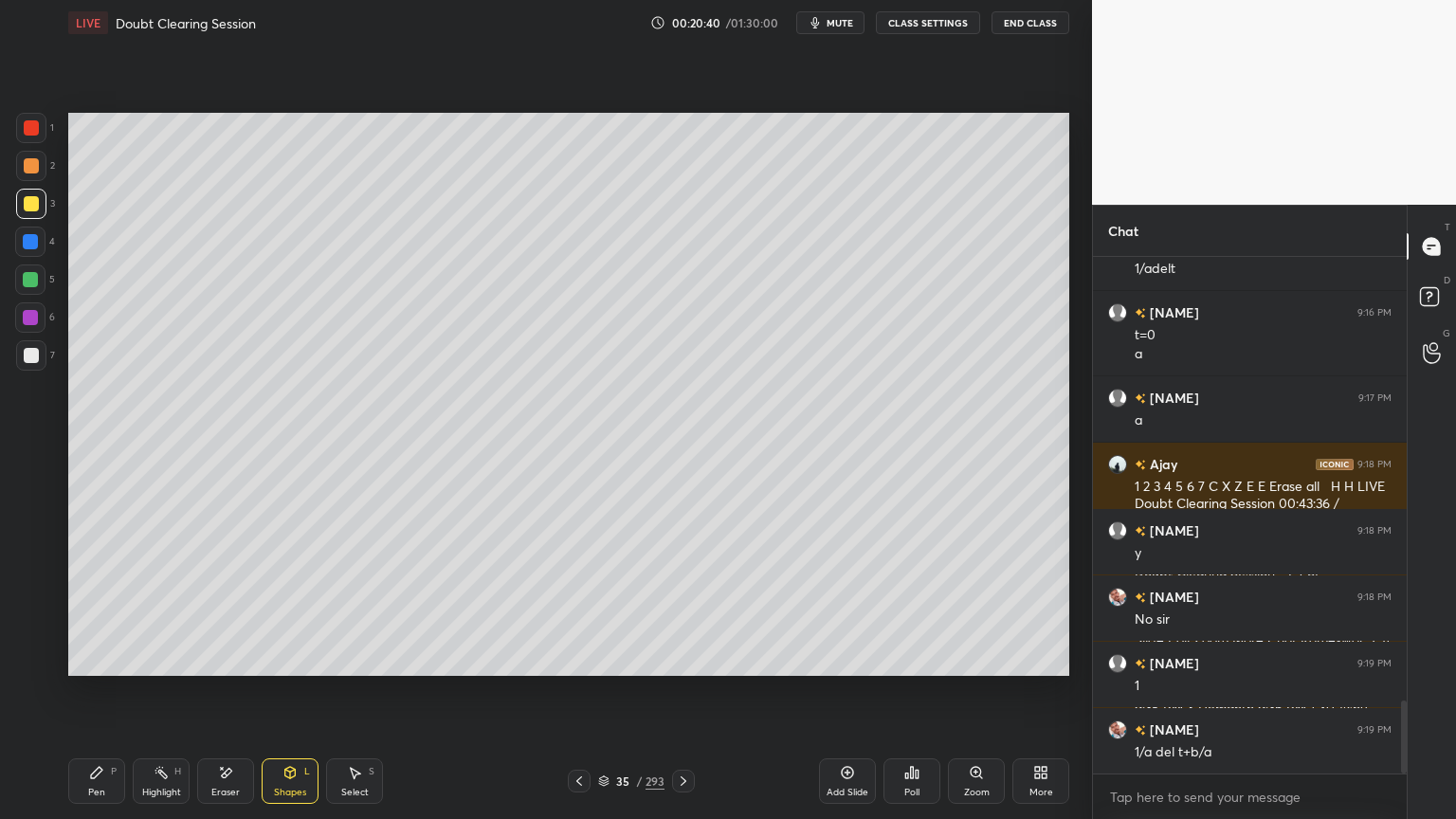 click on "Pen" at bounding box center (97, 792) 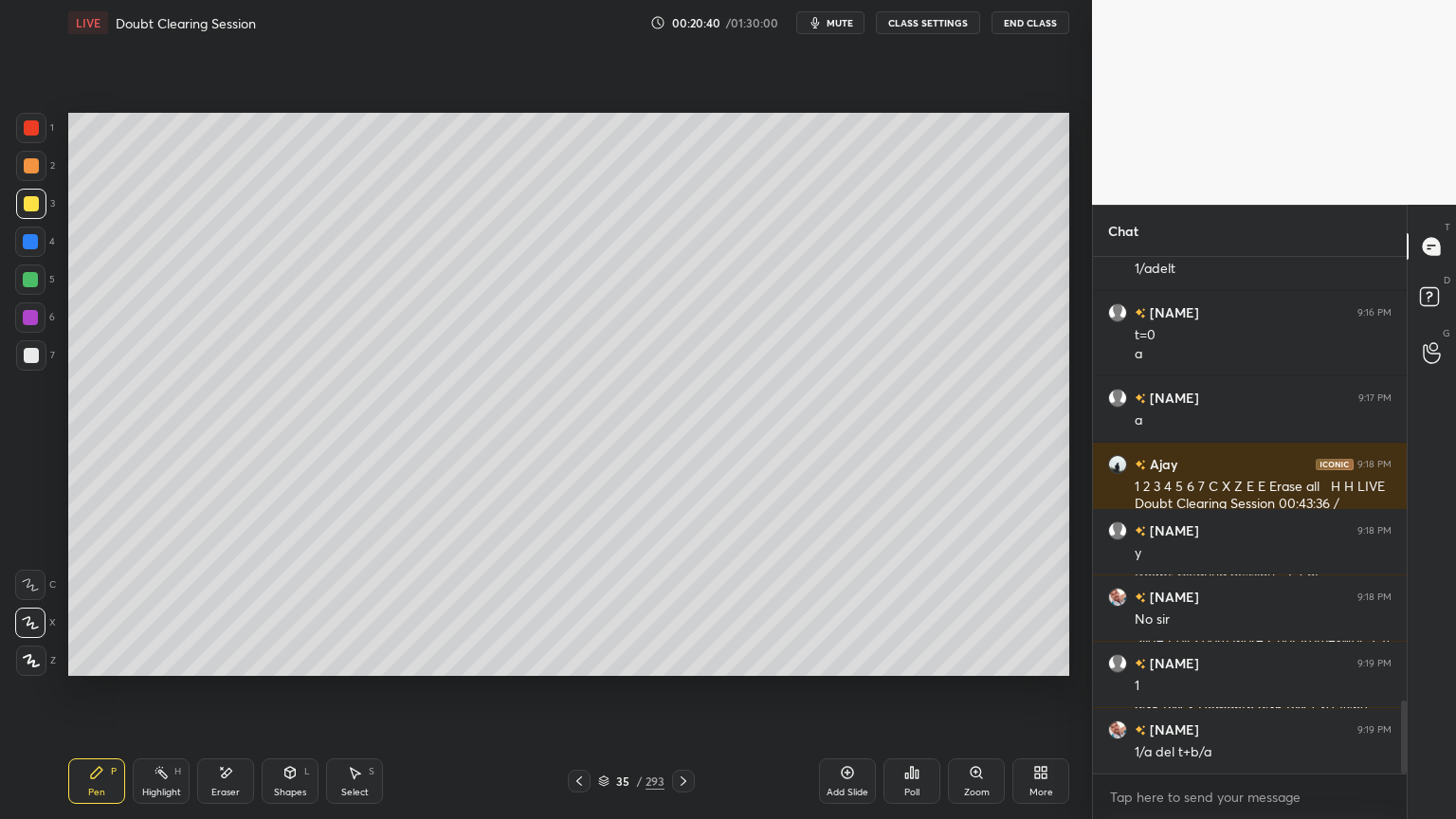 click at bounding box center [31, 355] 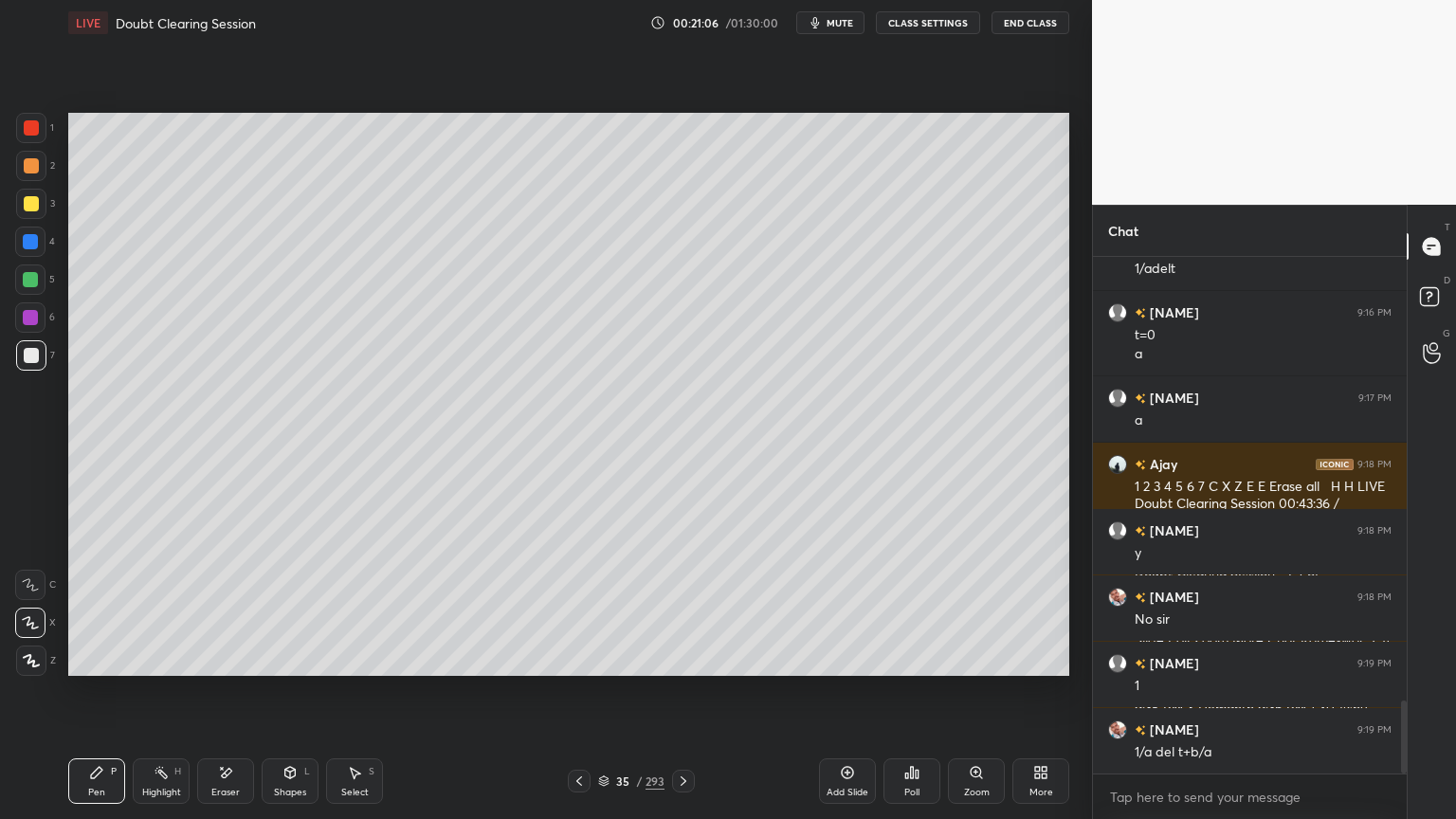 click at bounding box center [31, 204] 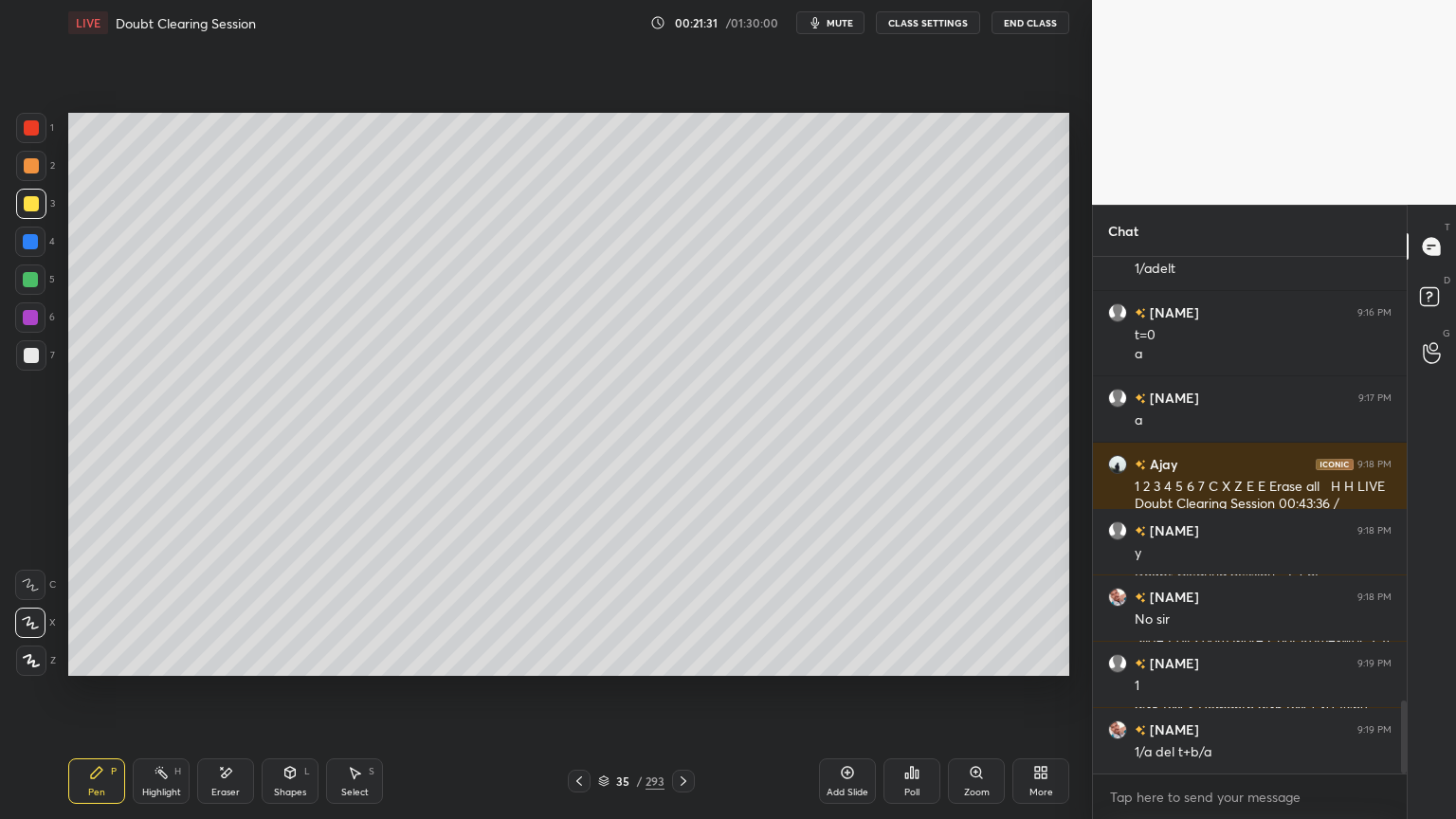 click 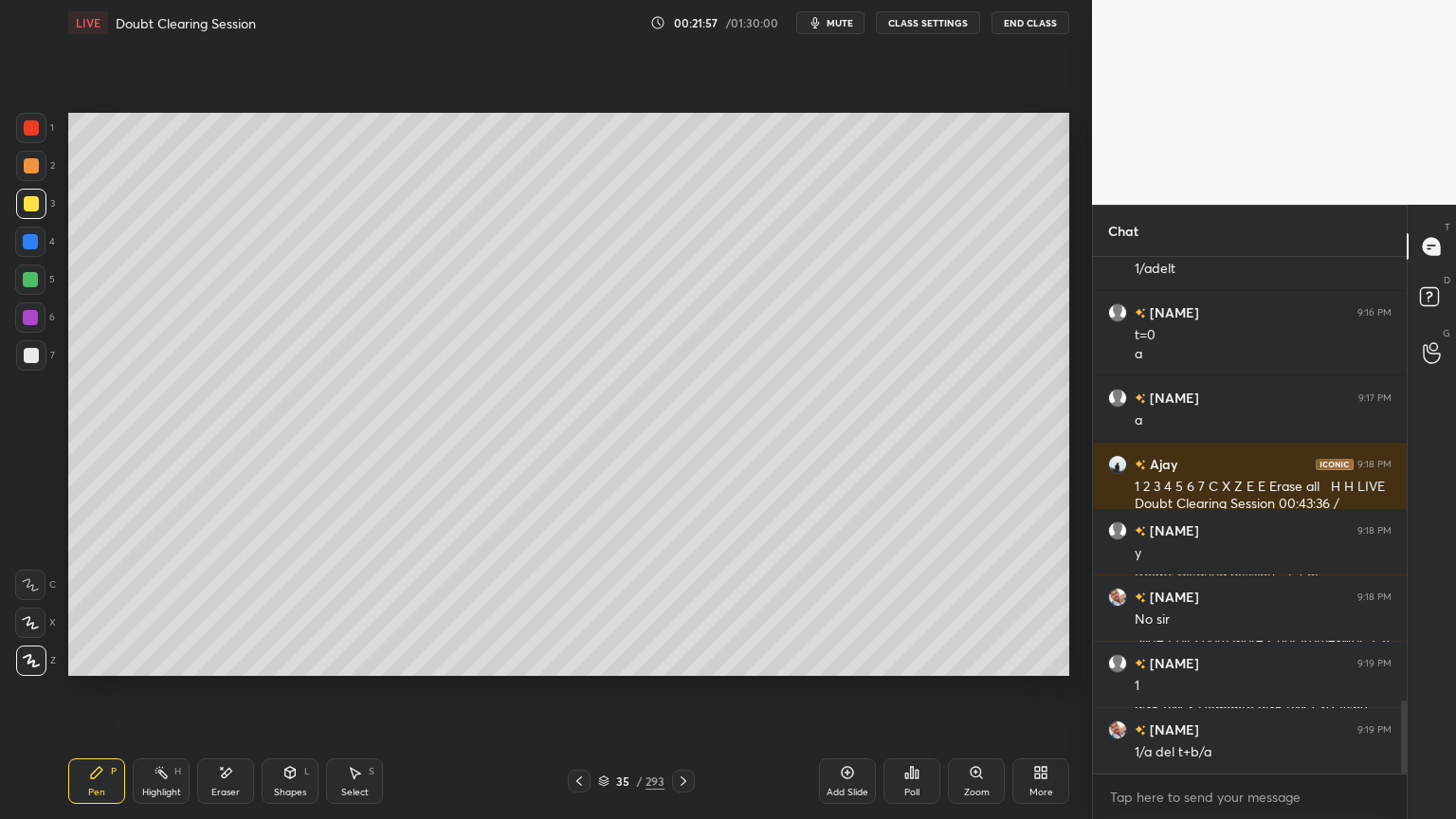 click 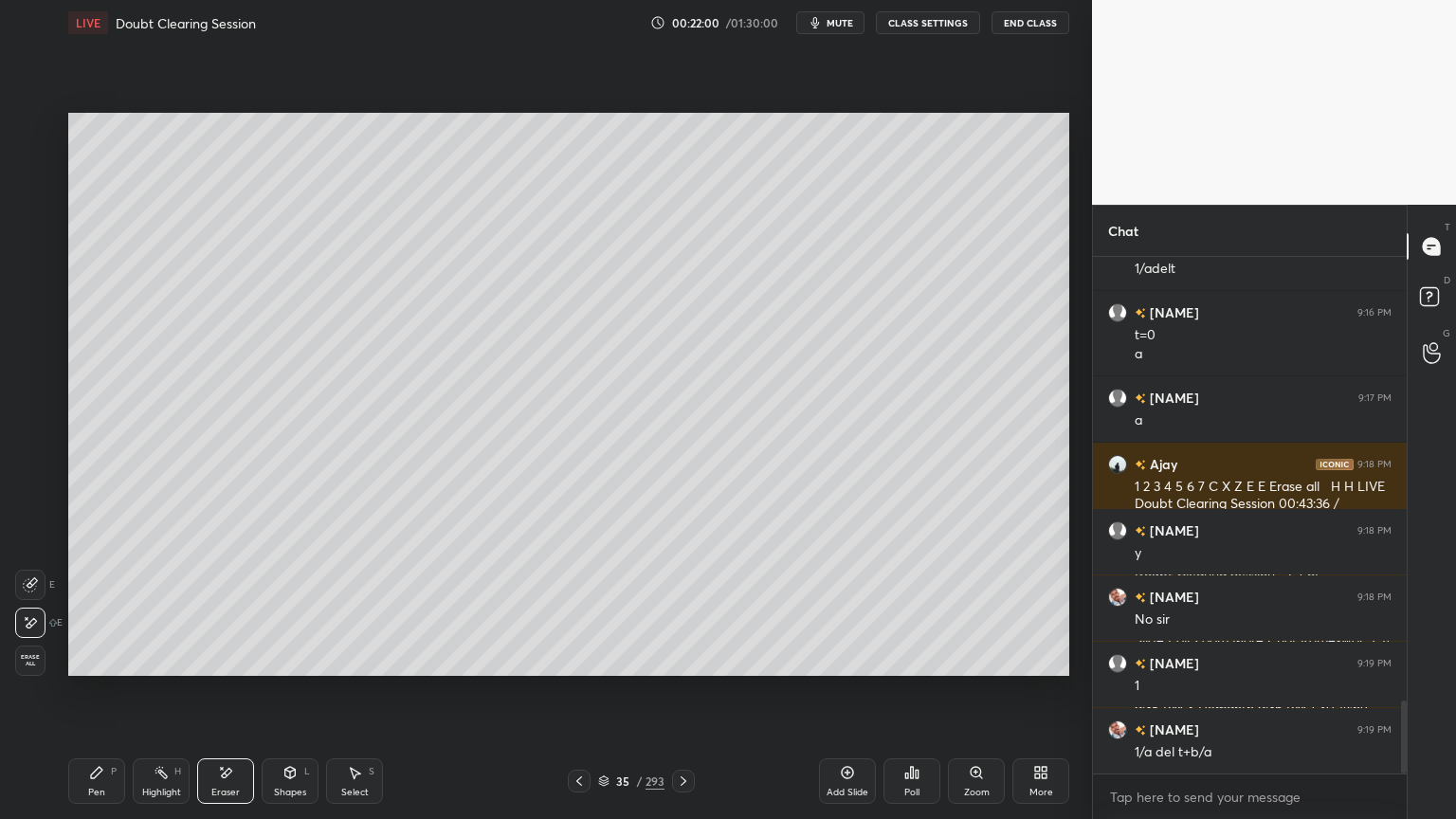 click on "Pen P" at bounding box center (97, 781) 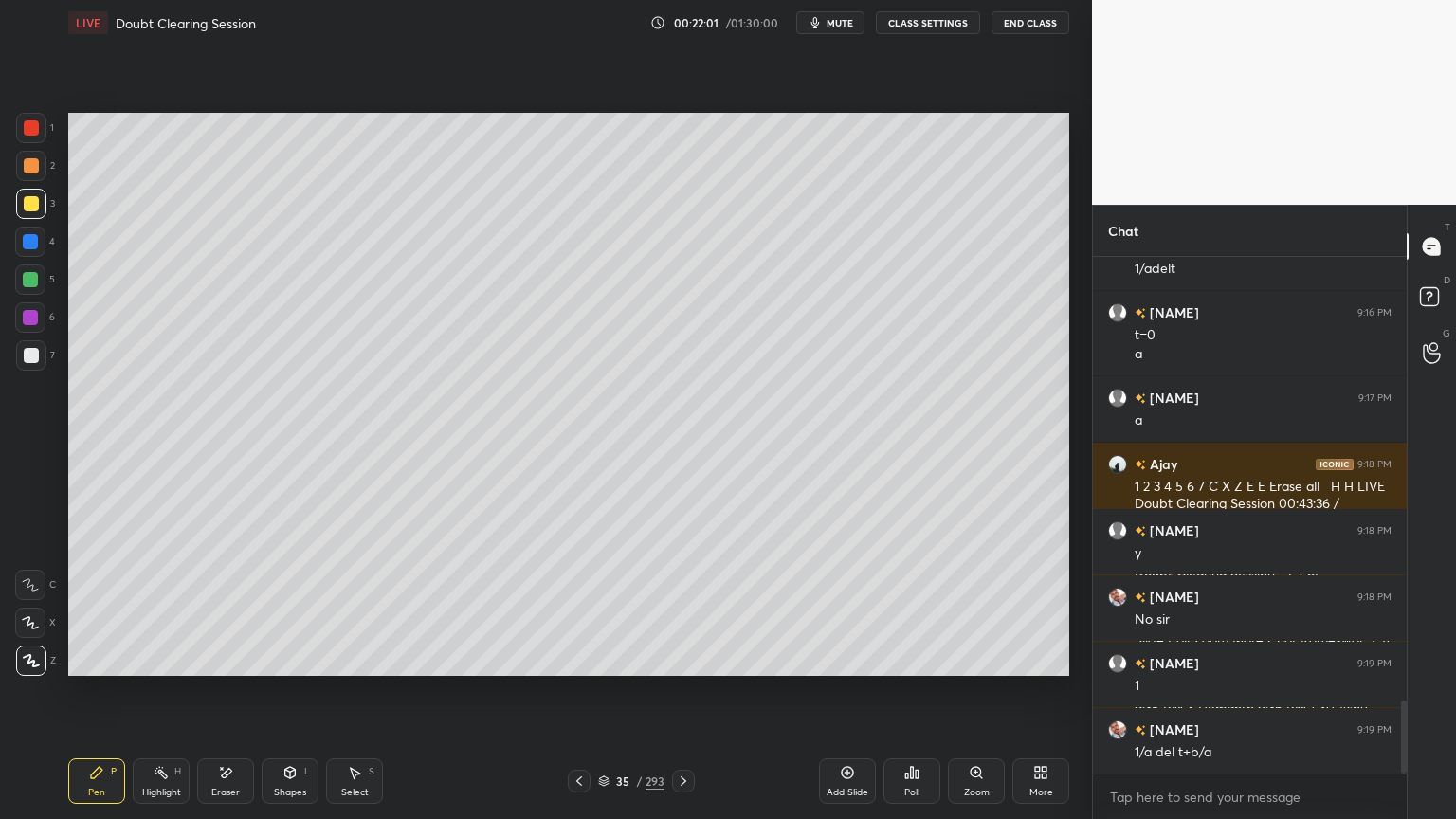 click 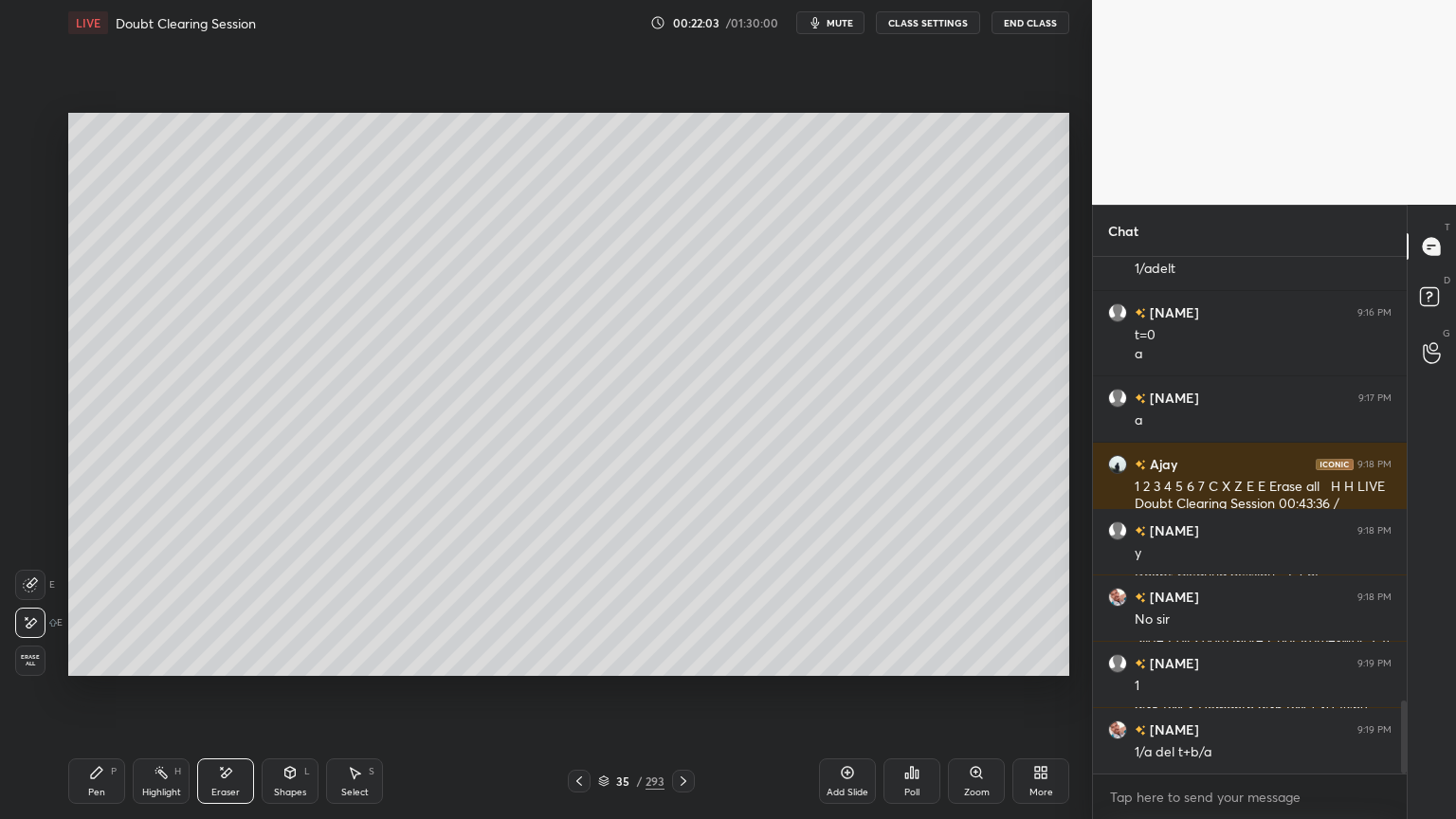 click on "Pen P" at bounding box center [97, 781] 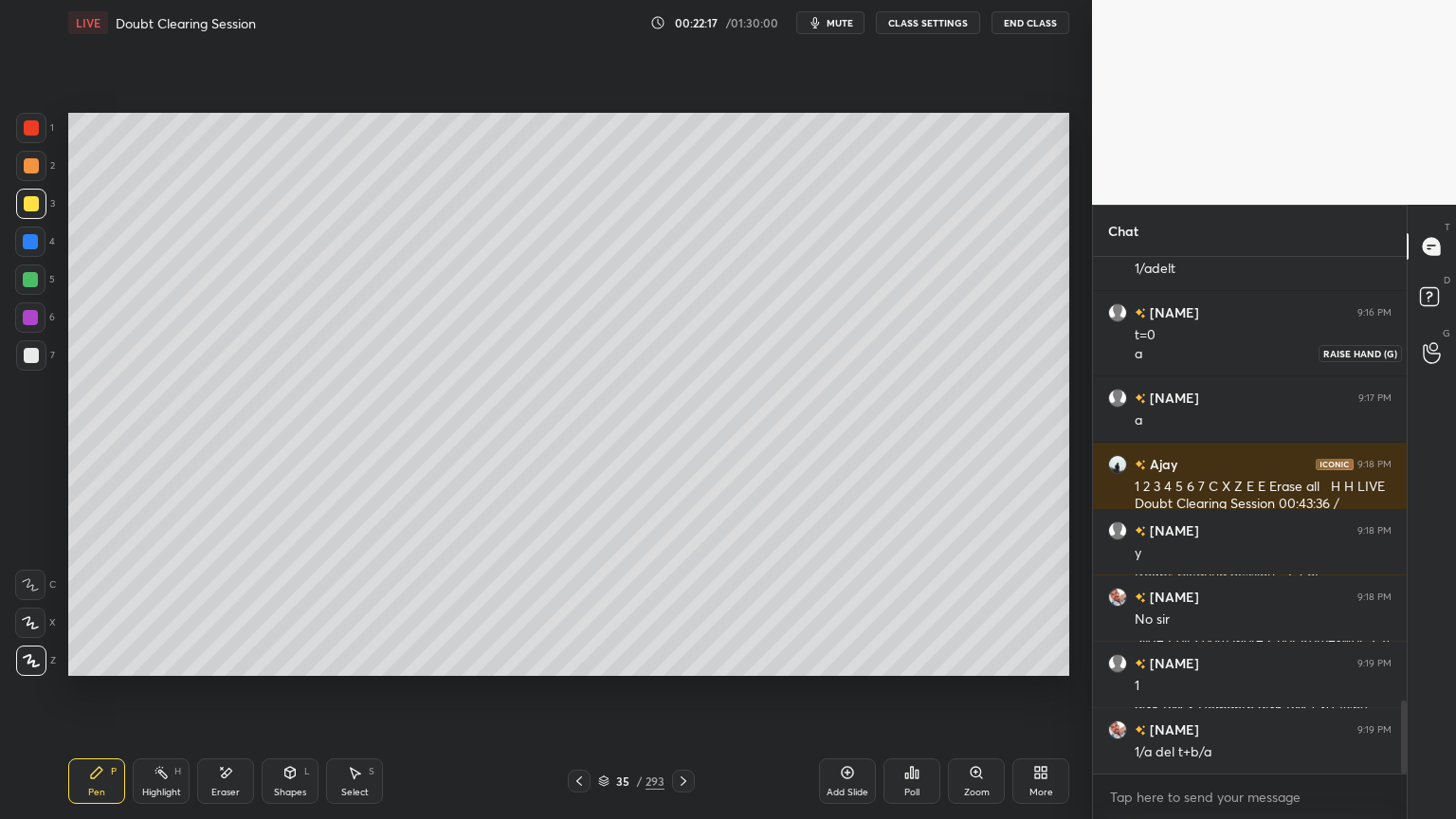 click 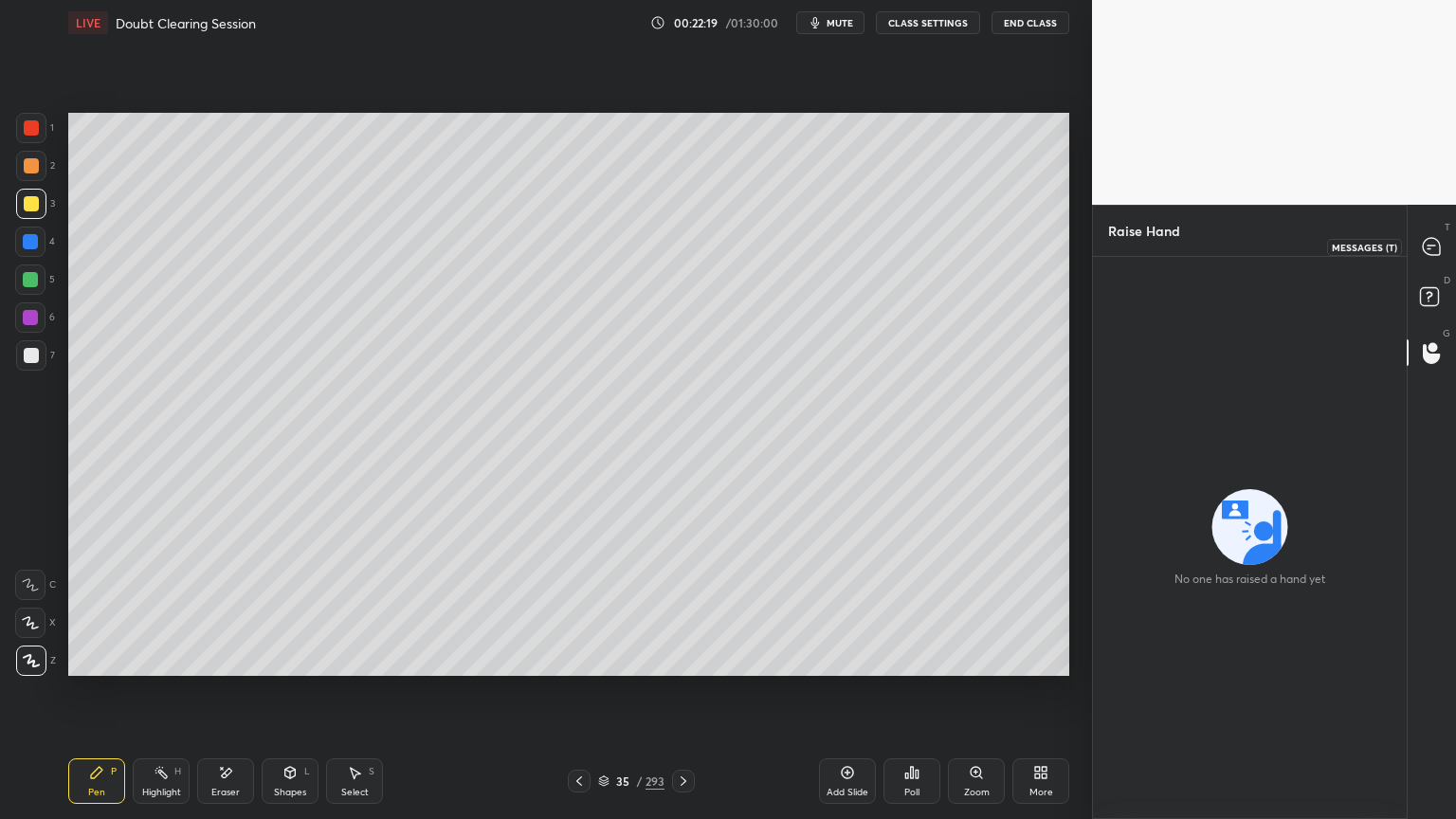 click 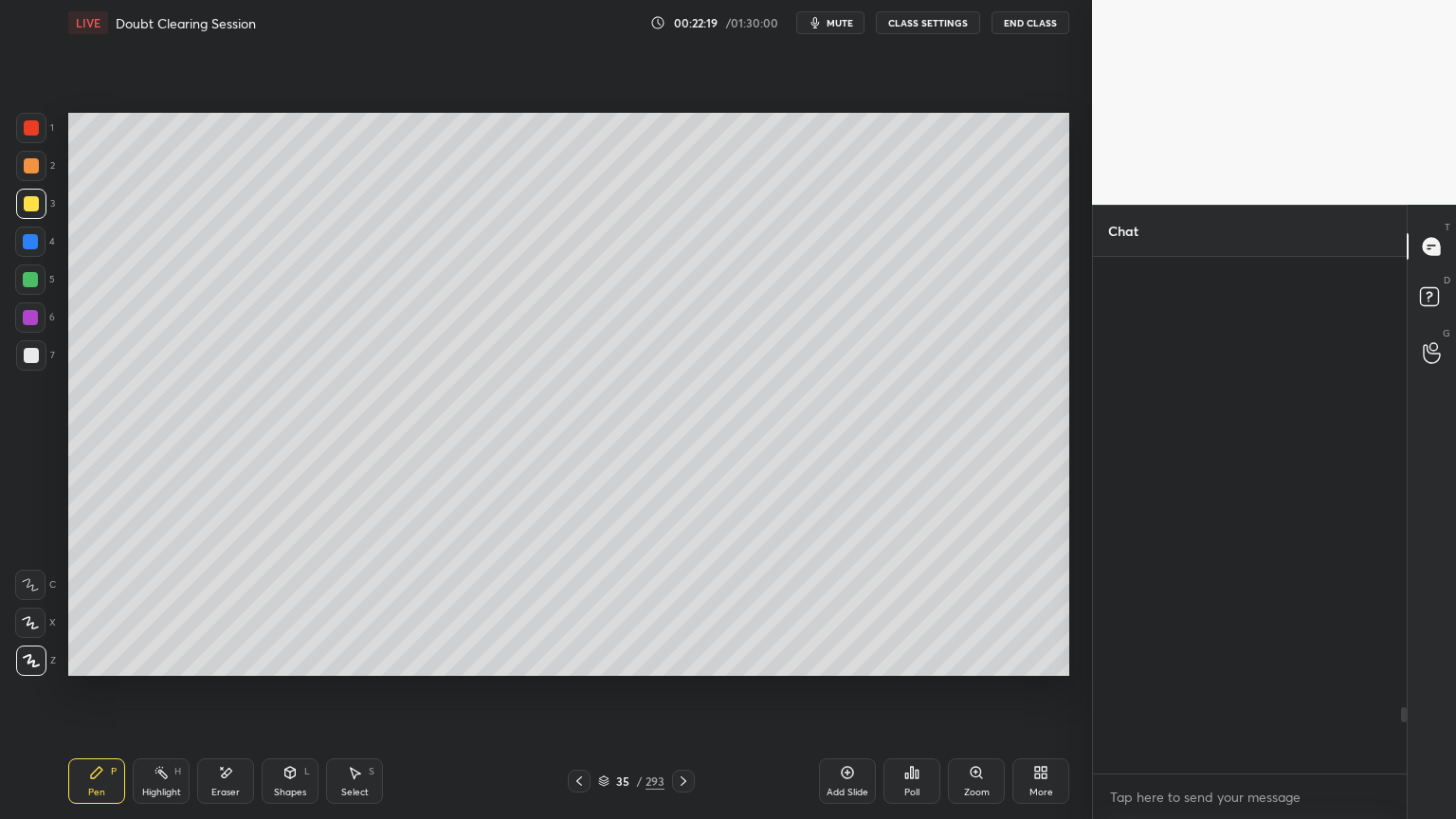 scroll, scrollTop: 3506, scrollLeft: 0, axis: vertical 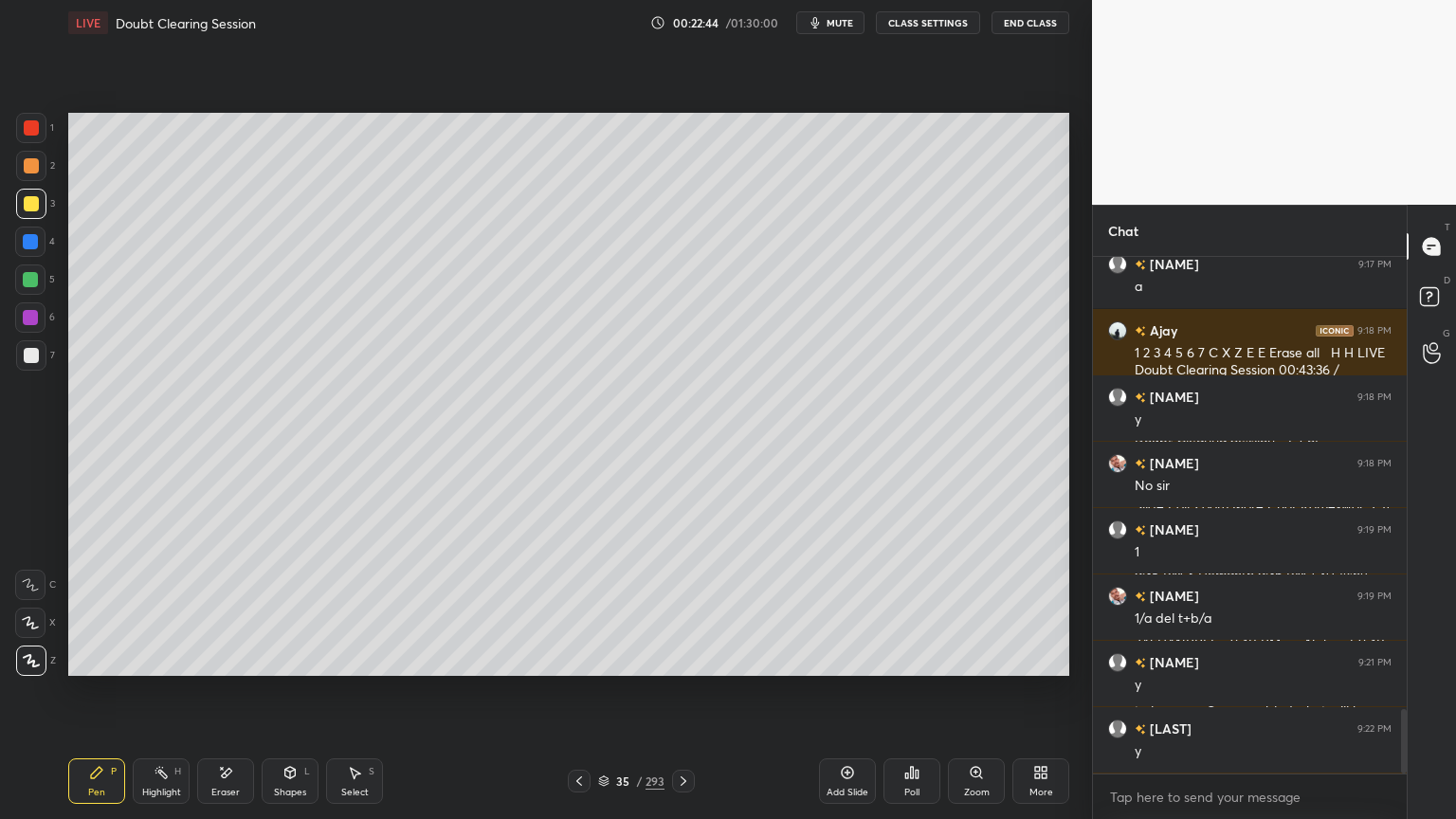 click at bounding box center (31, 355) 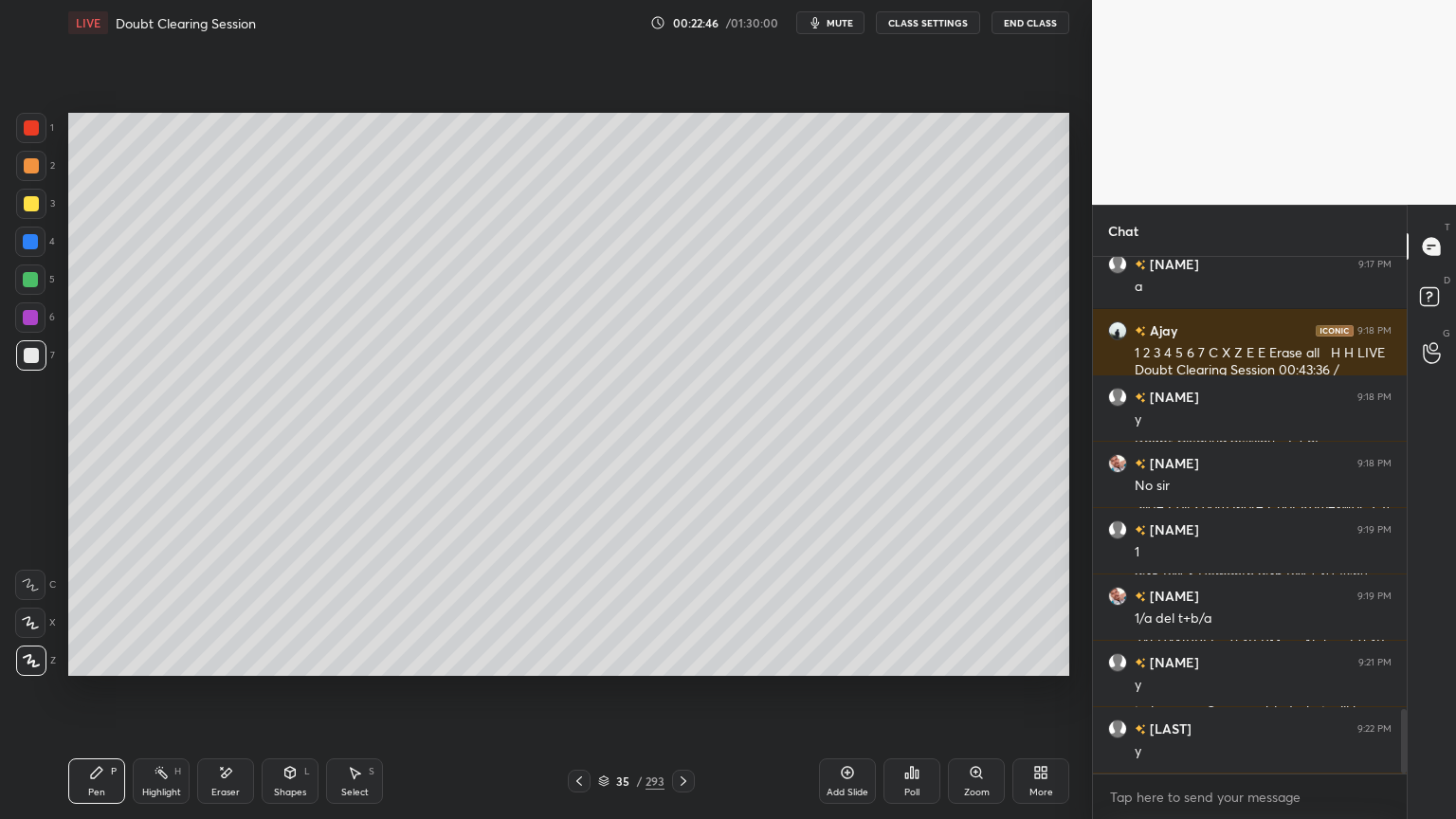 scroll, scrollTop: 3722, scrollLeft: 0, axis: vertical 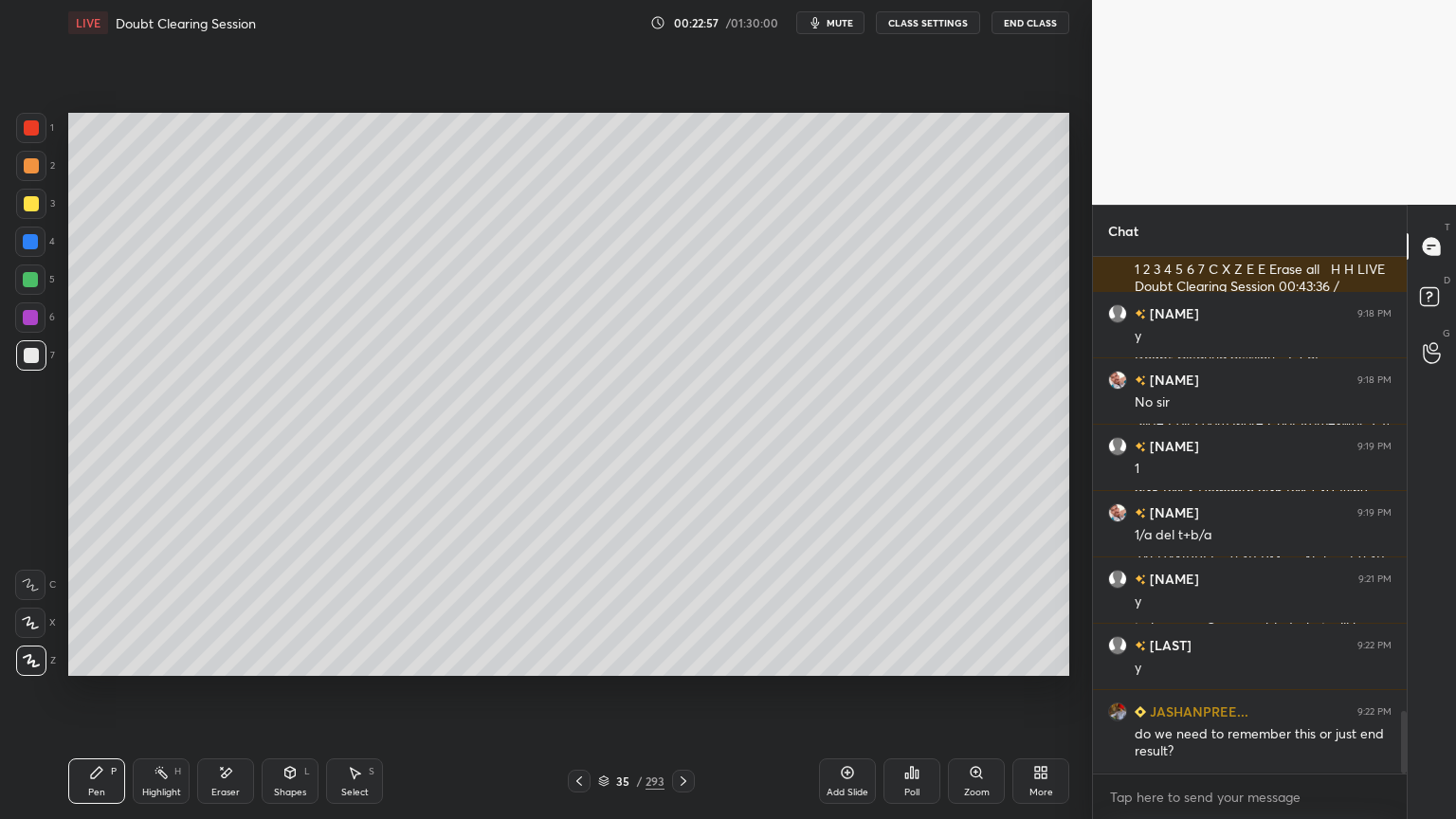 click at bounding box center (579, 781) 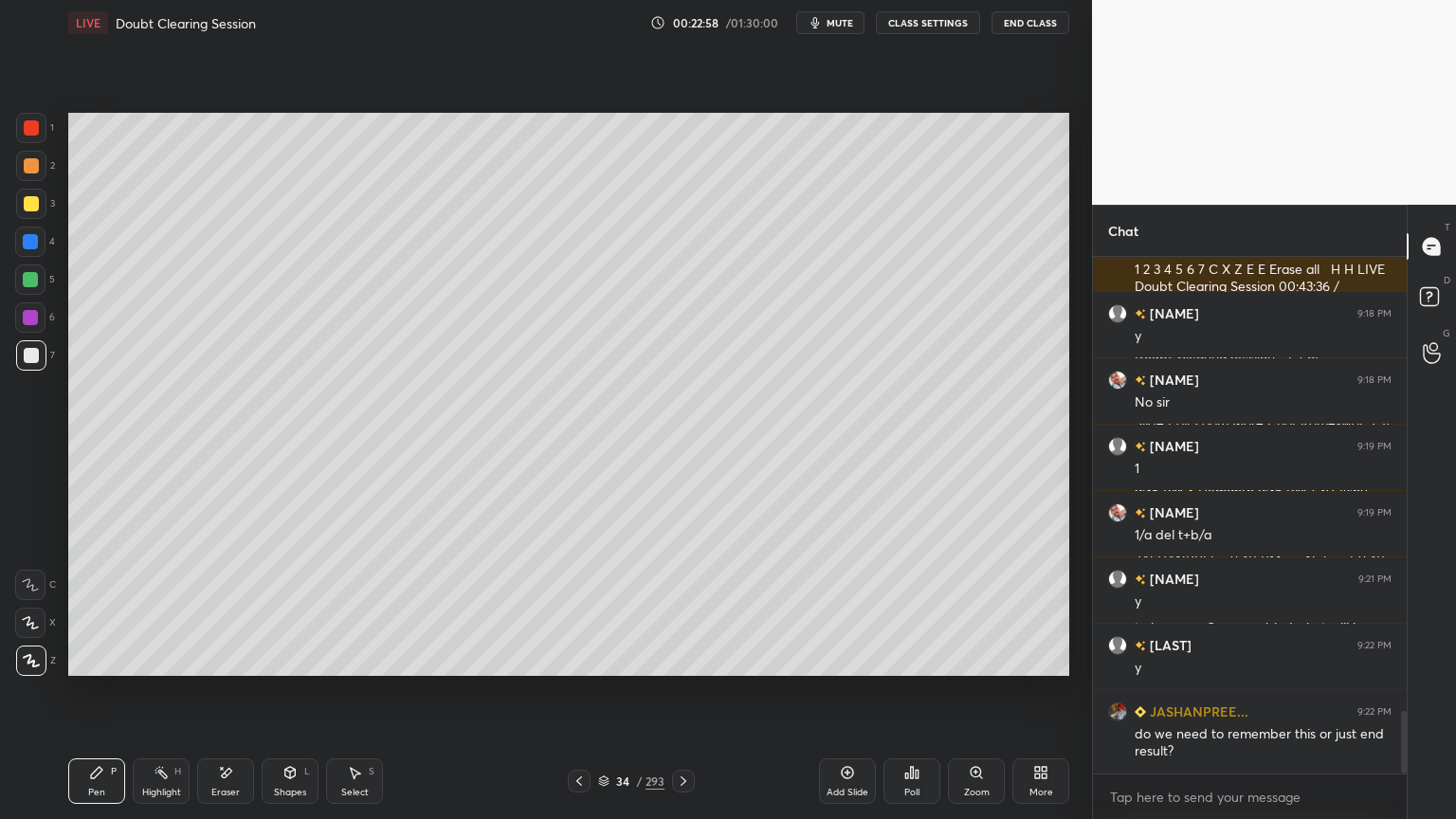 click on "Highlight H" at bounding box center [161, 781] 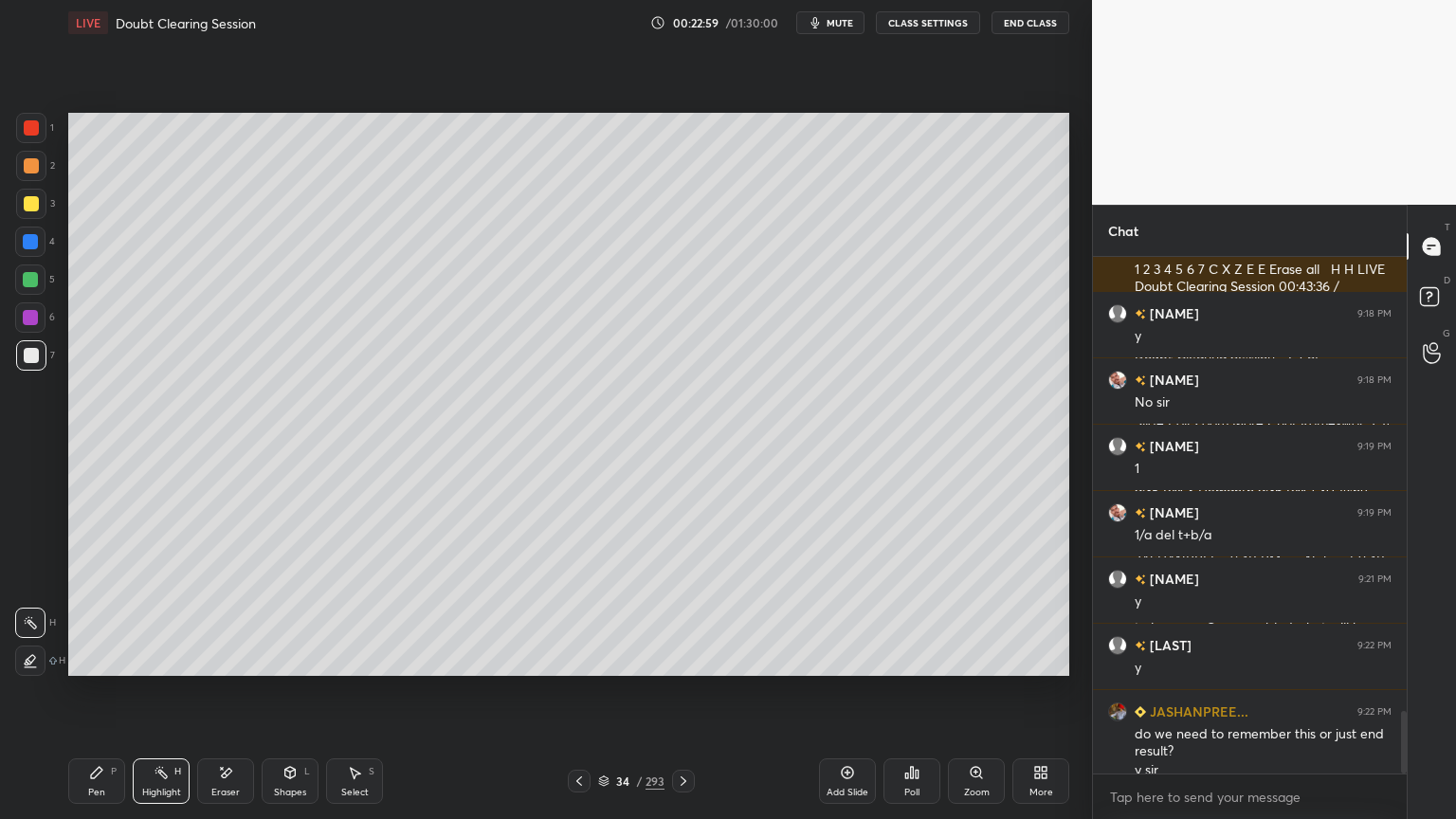 scroll, scrollTop: 3741, scrollLeft: 0, axis: vertical 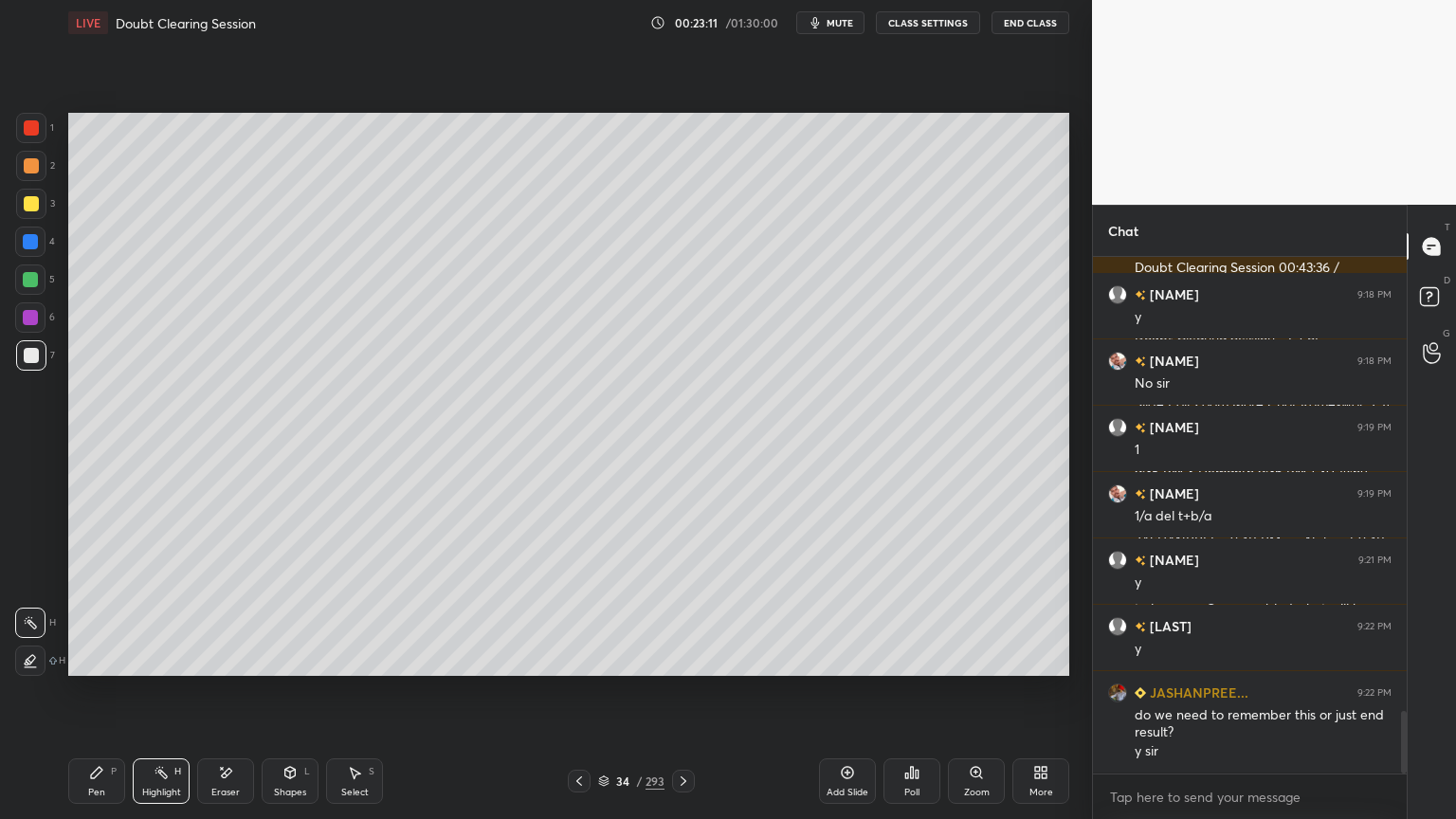 click 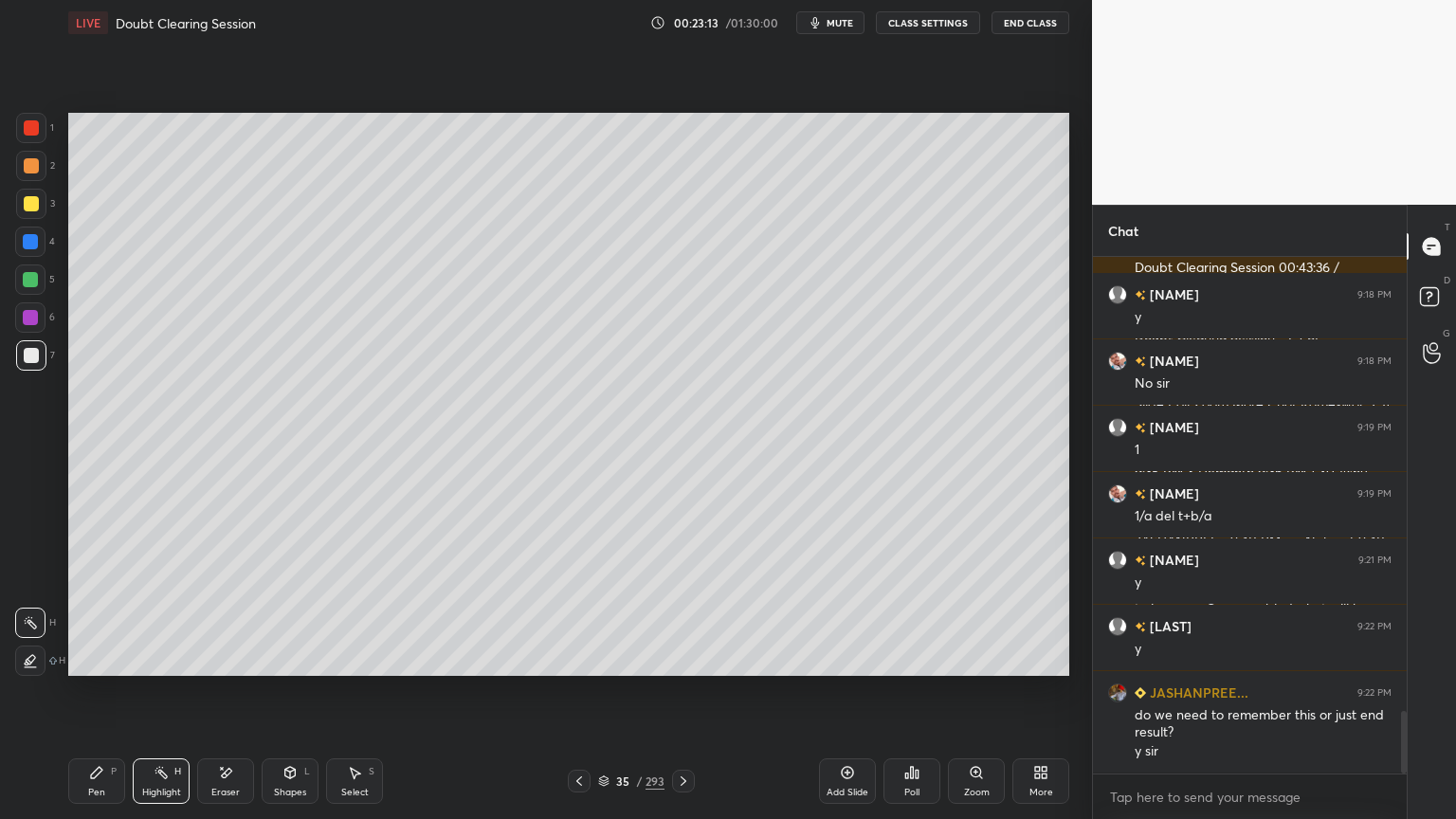 click 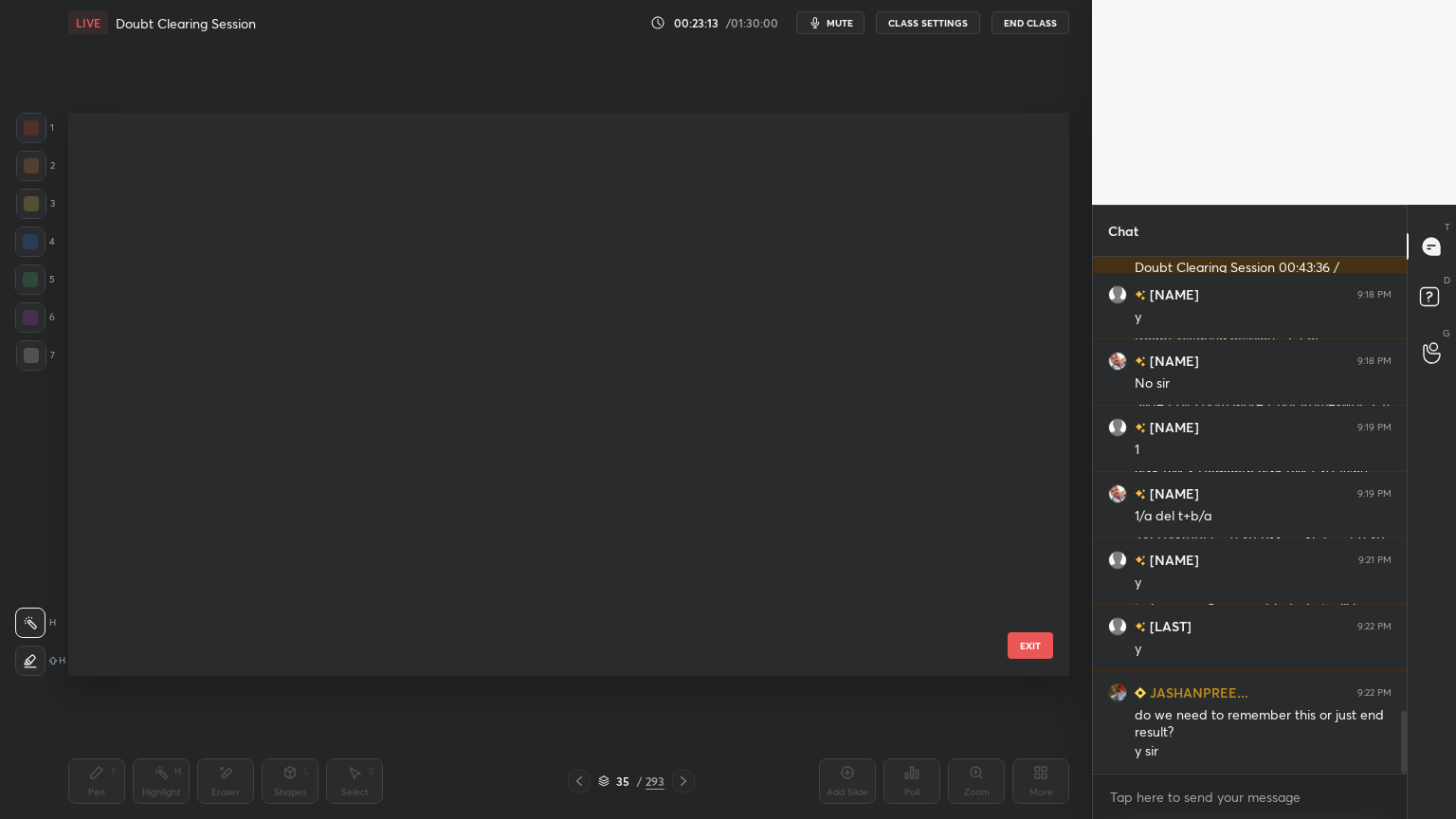 scroll, scrollTop: 1519, scrollLeft: 0, axis: vertical 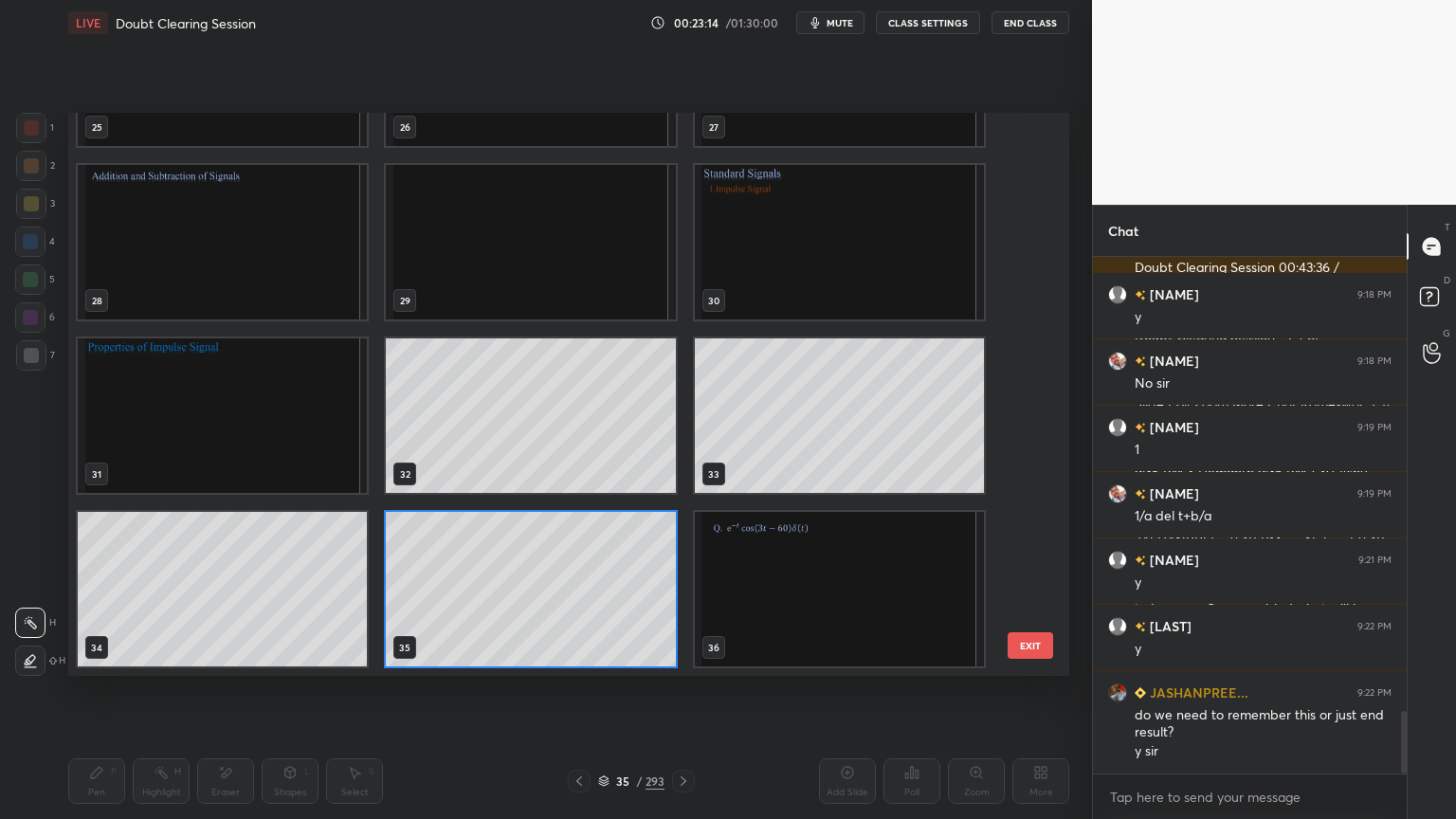 click 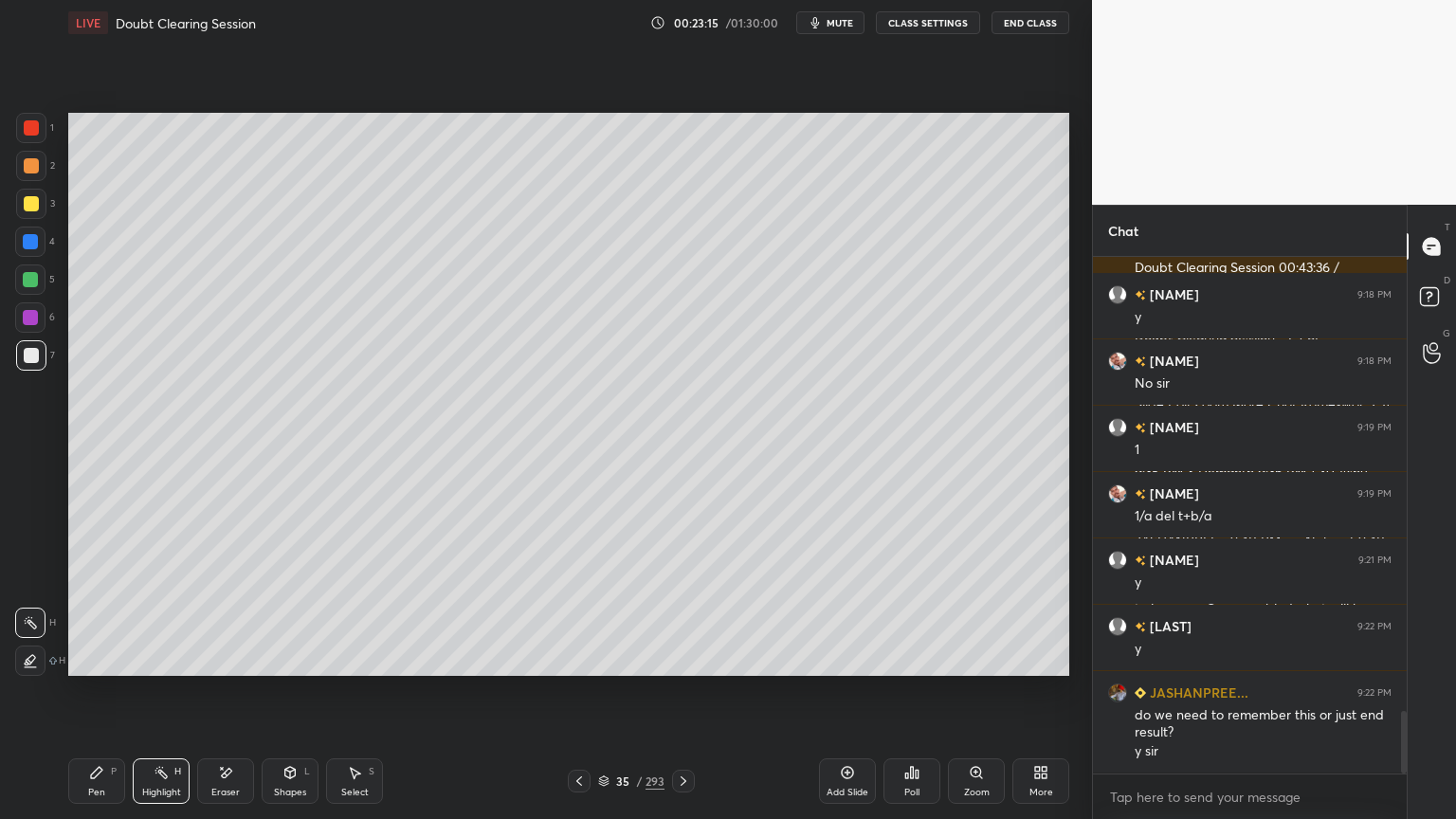 click 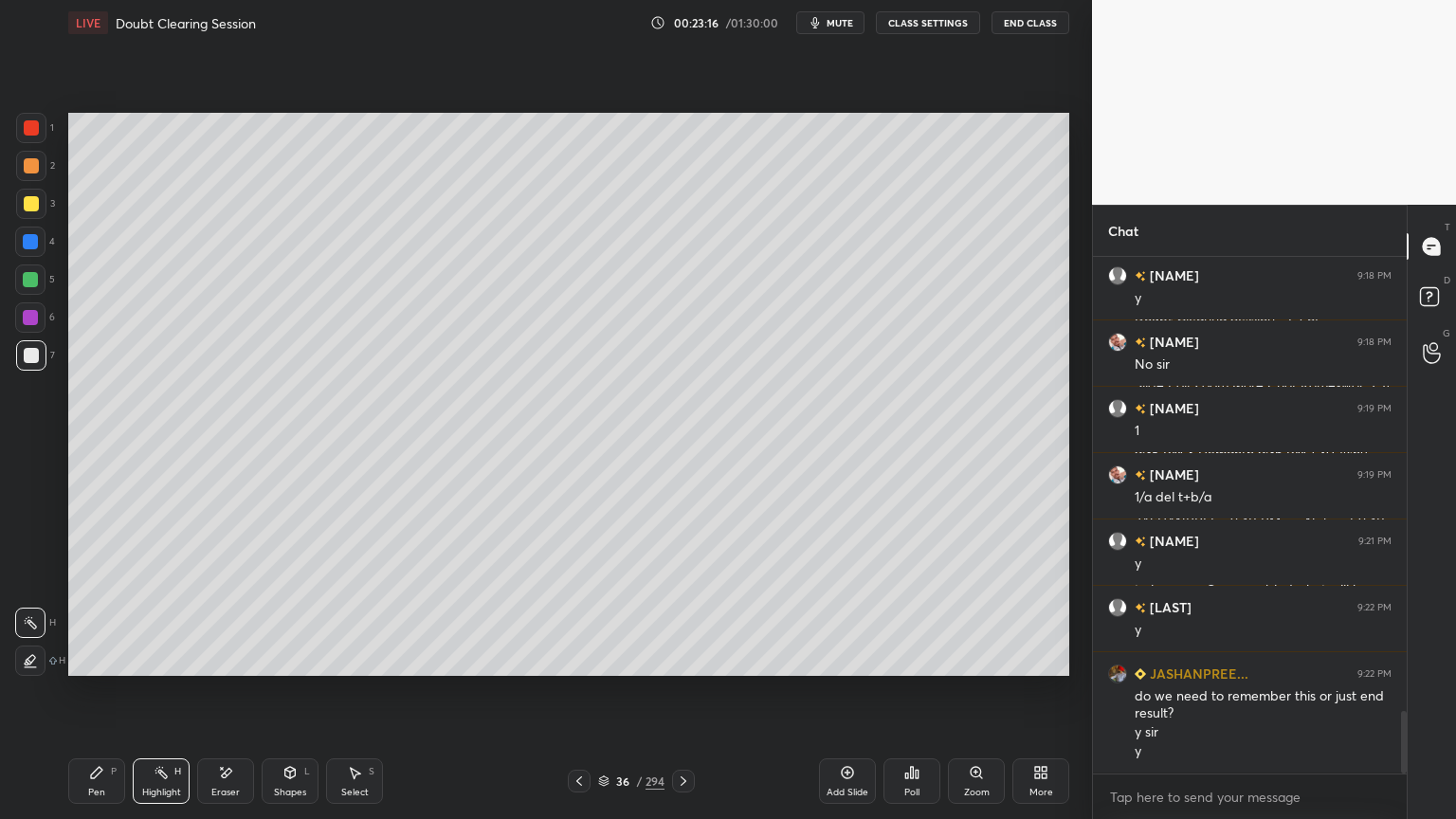click at bounding box center (31, 166) 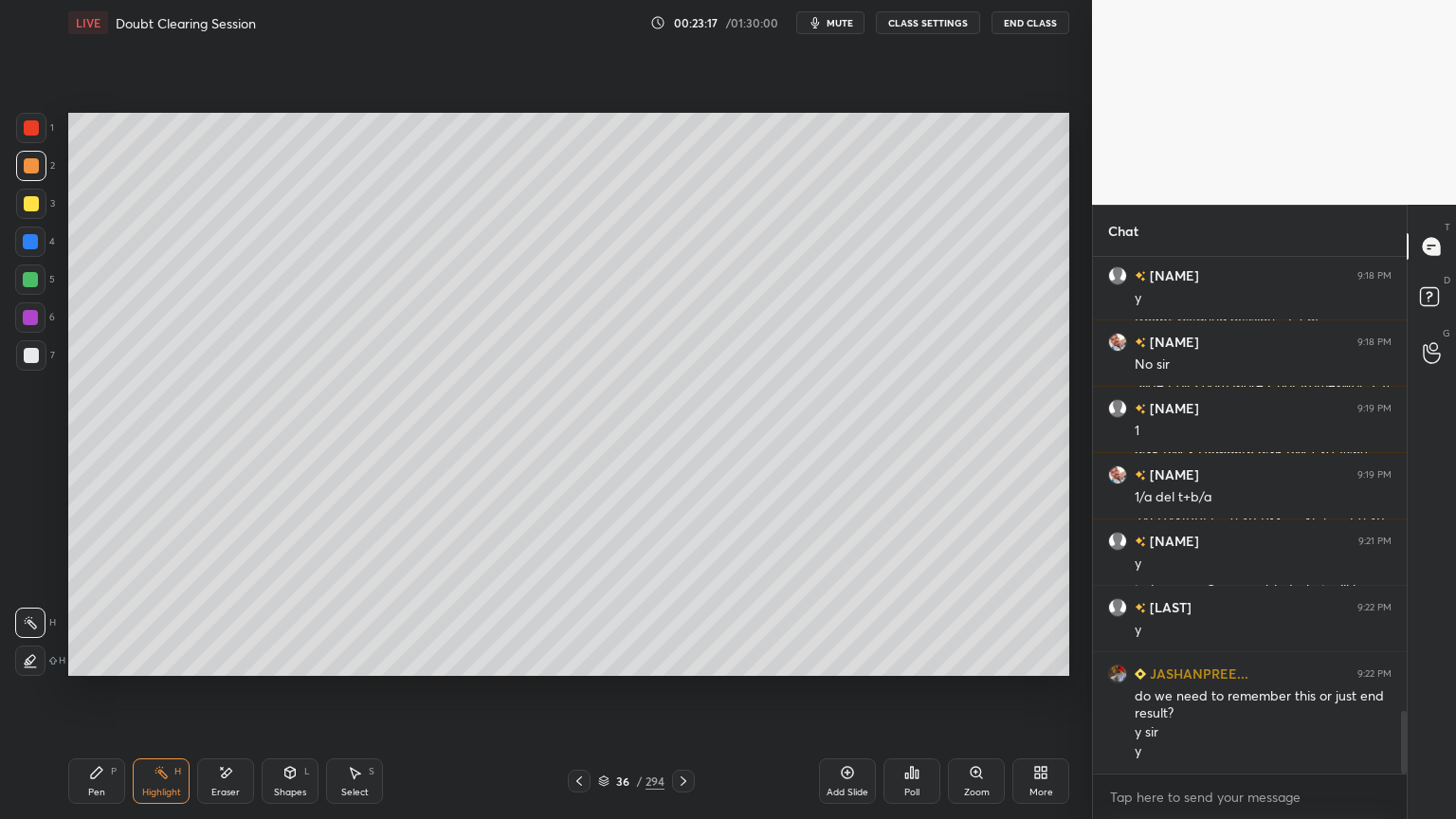 click 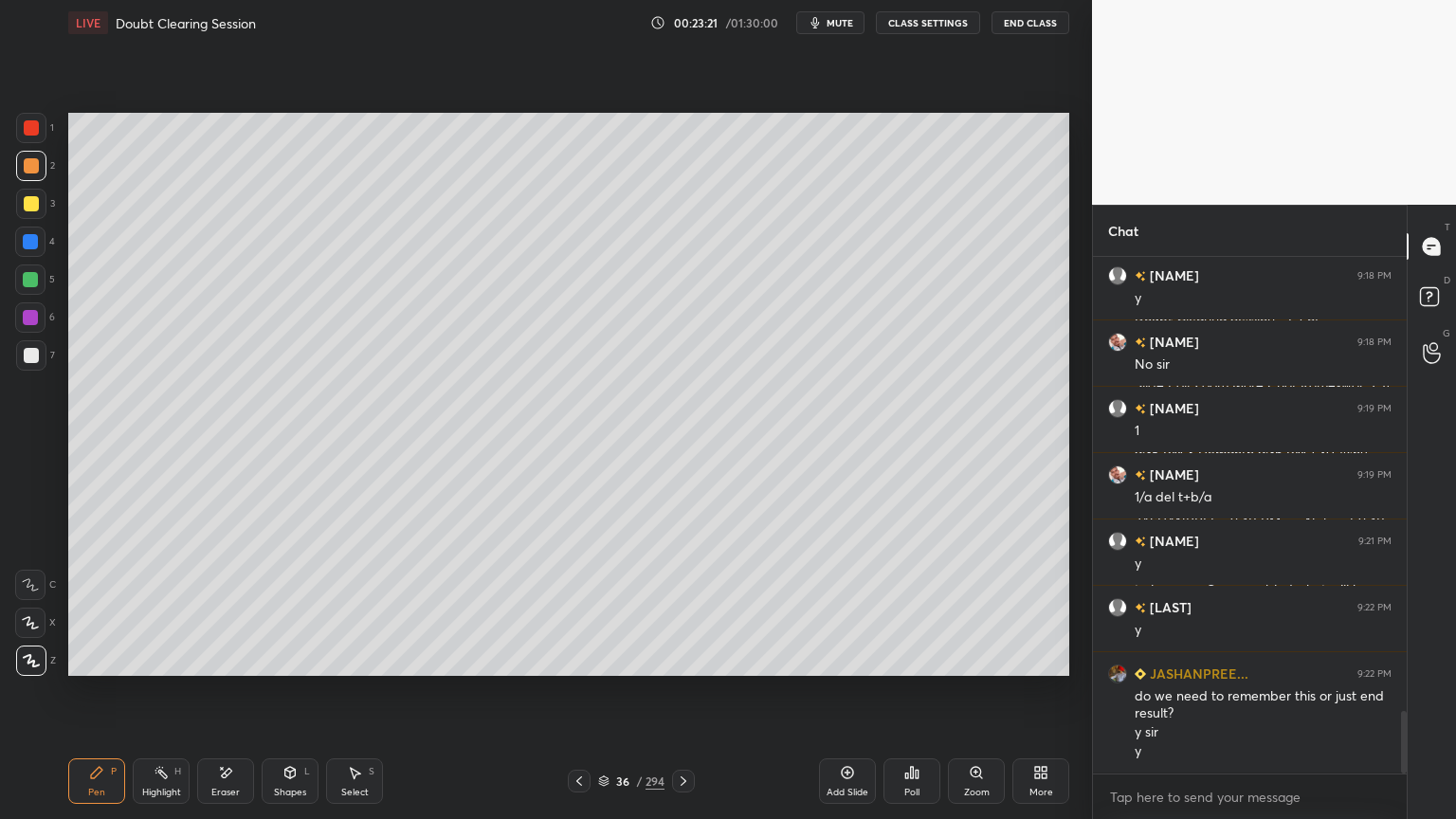 click 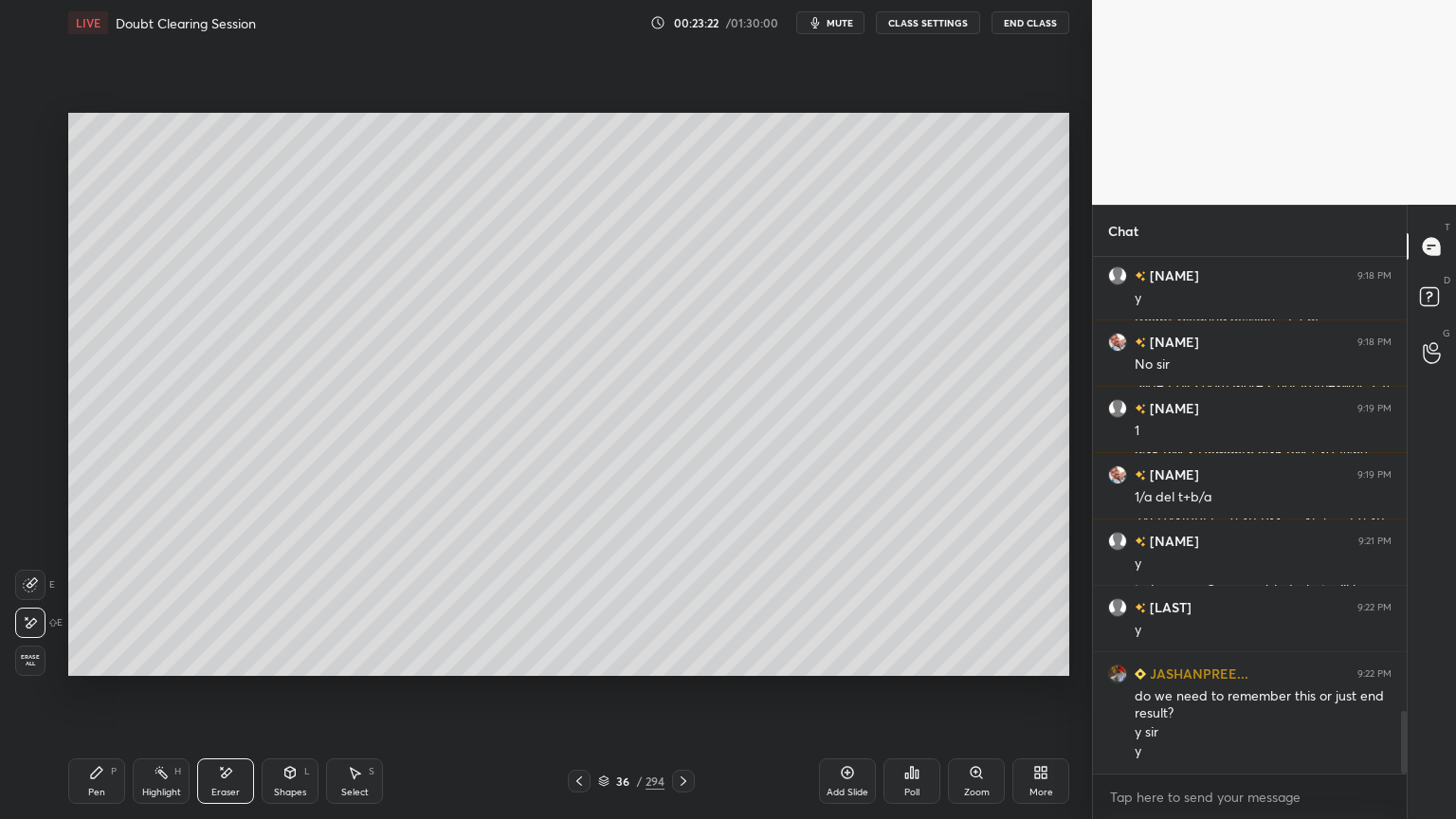 click on "Pen P" at bounding box center [97, 781] 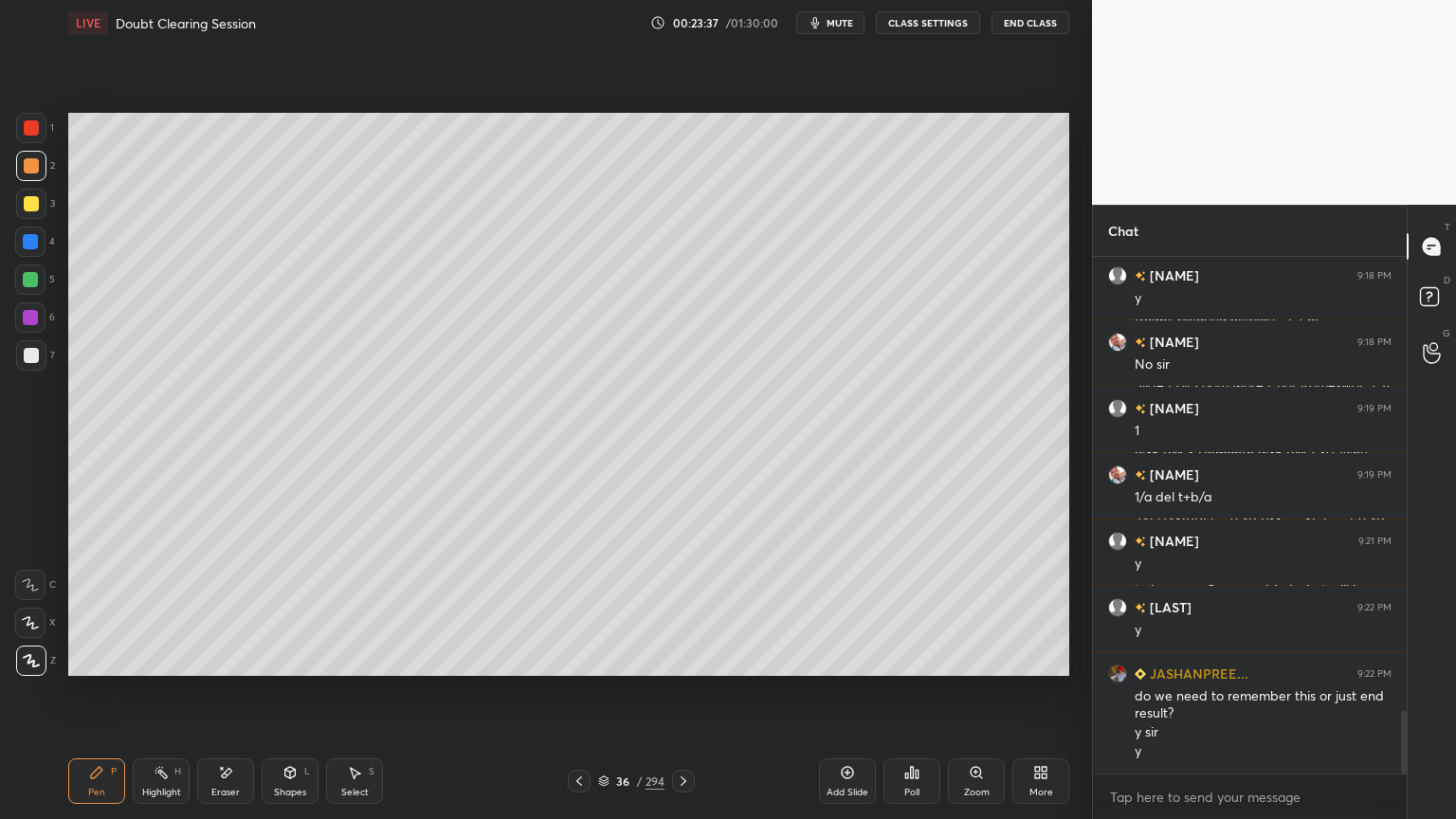 click at bounding box center (30, 242) 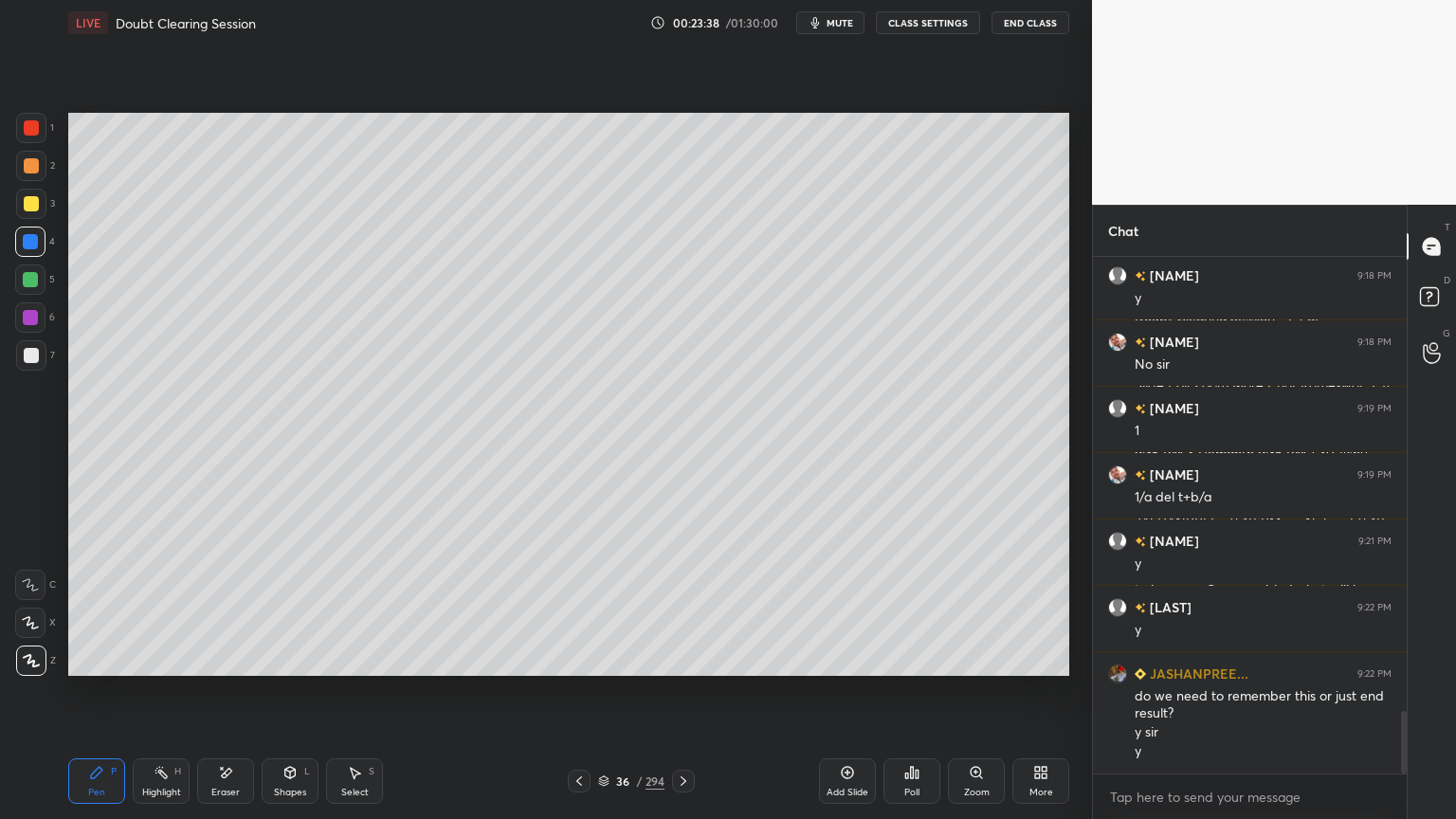 click at bounding box center [31, 204] 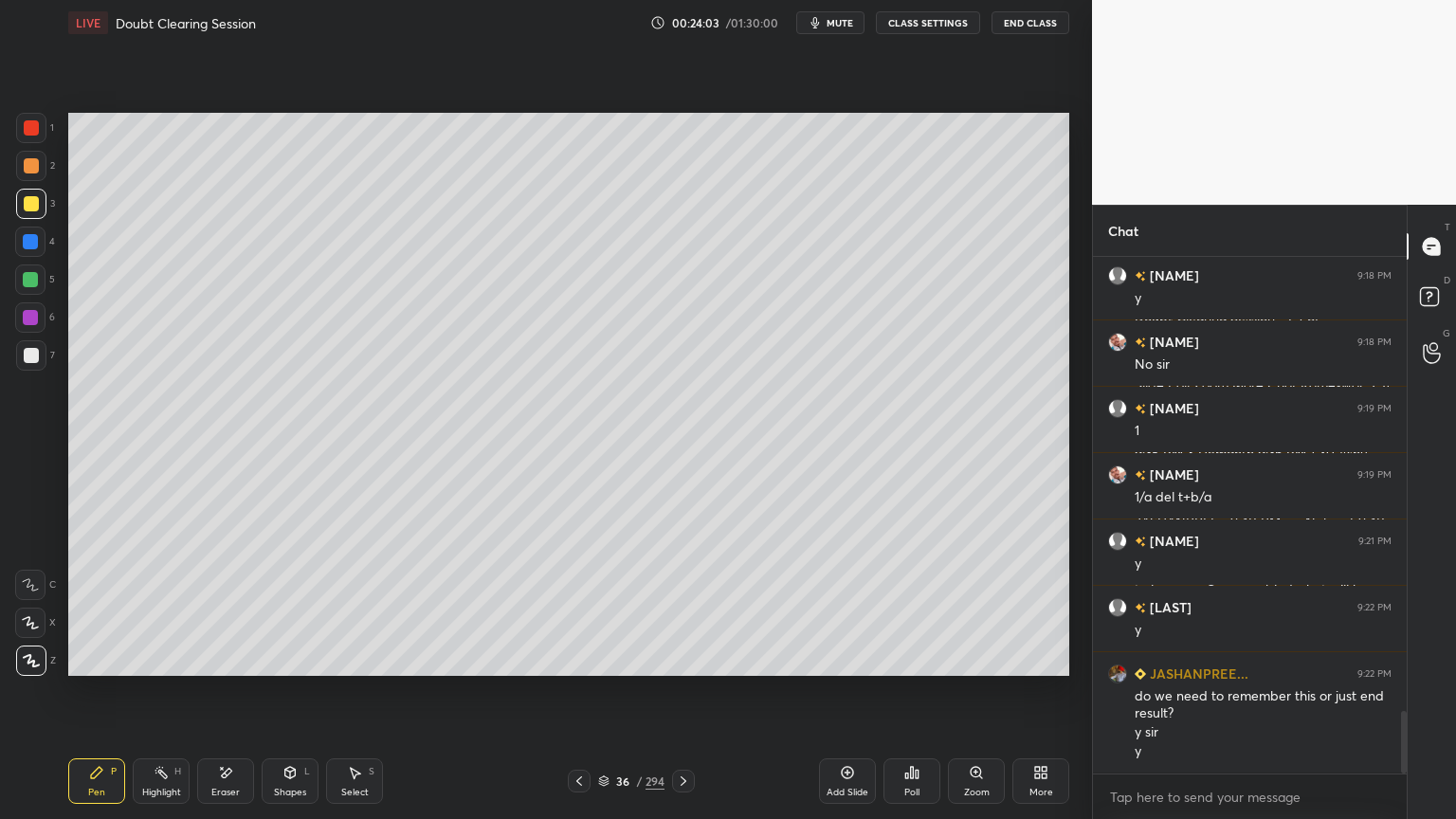 click at bounding box center (30, 623) 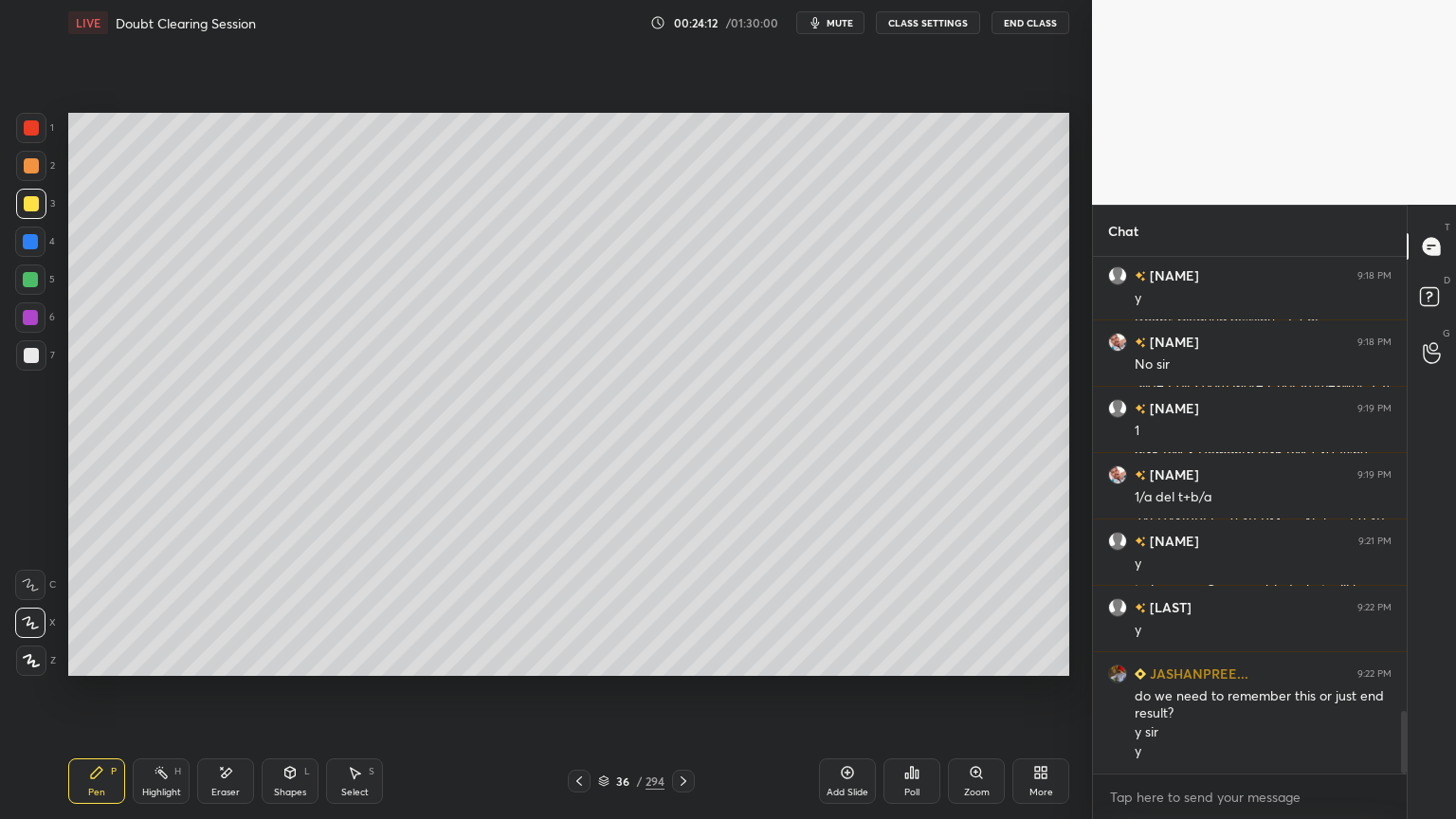 scroll, scrollTop: 3826, scrollLeft: 0, axis: vertical 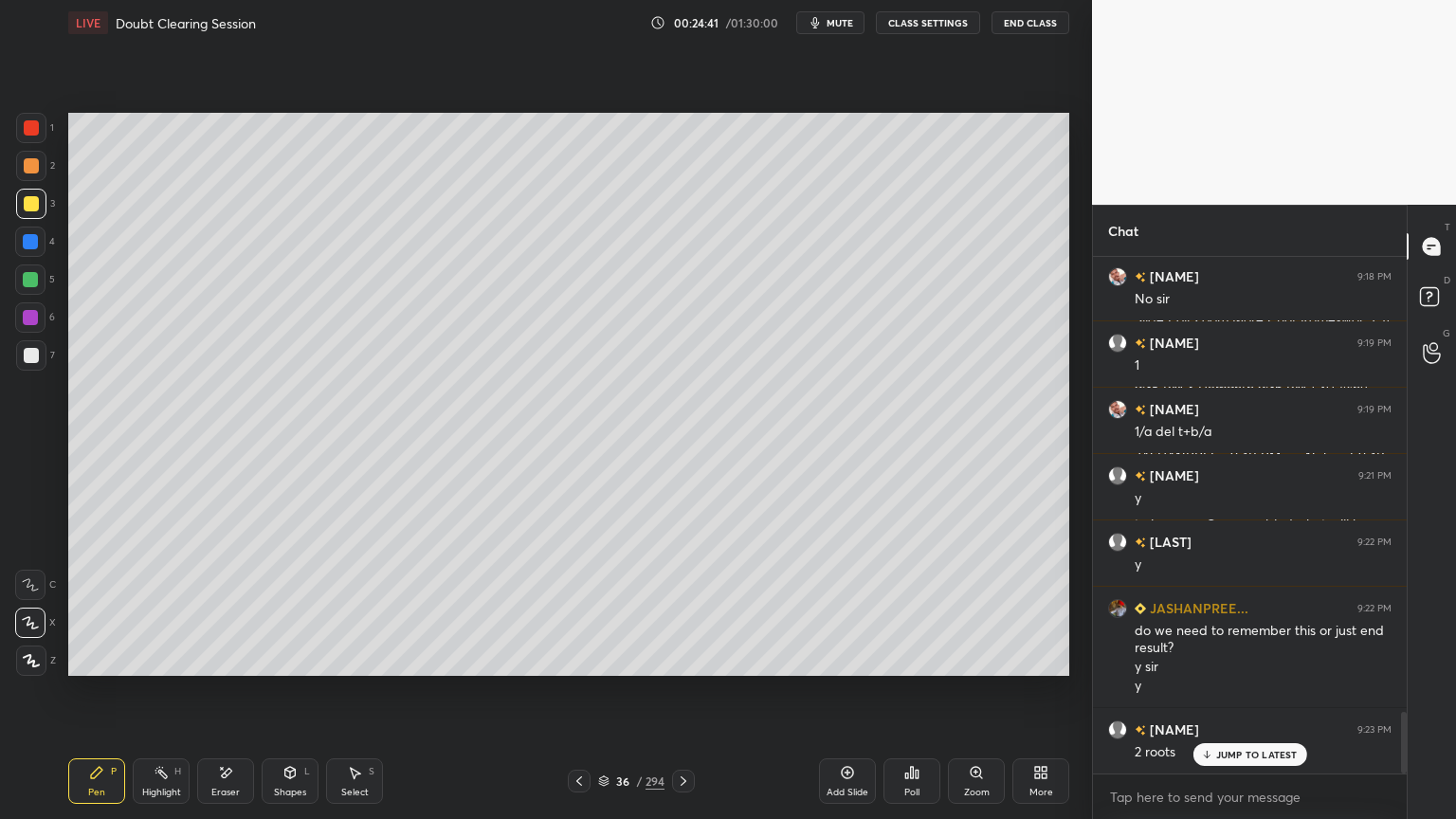 click on "Select S" at bounding box center (355, 781) 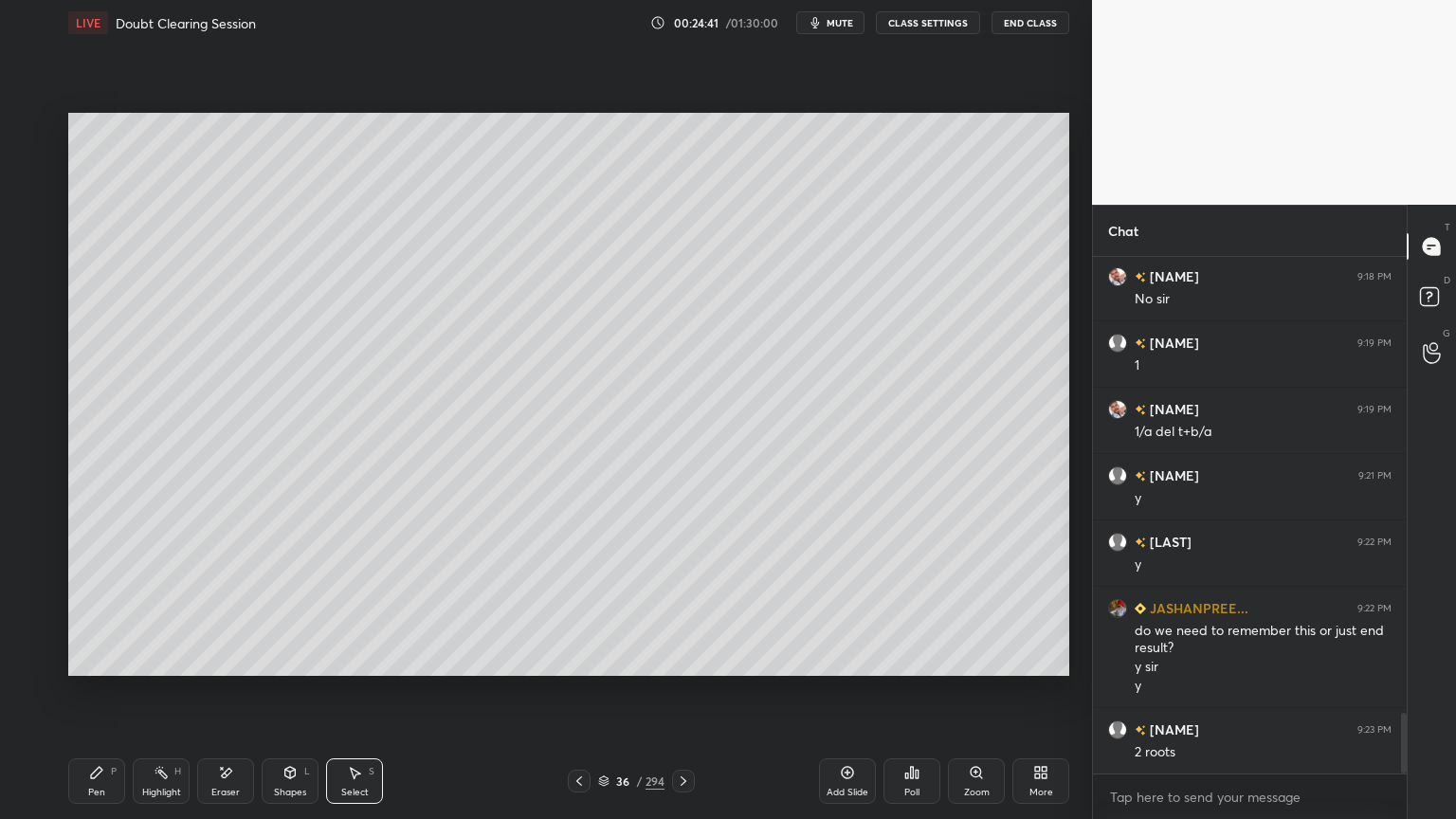 scroll, scrollTop: 3893, scrollLeft: 0, axis: vertical 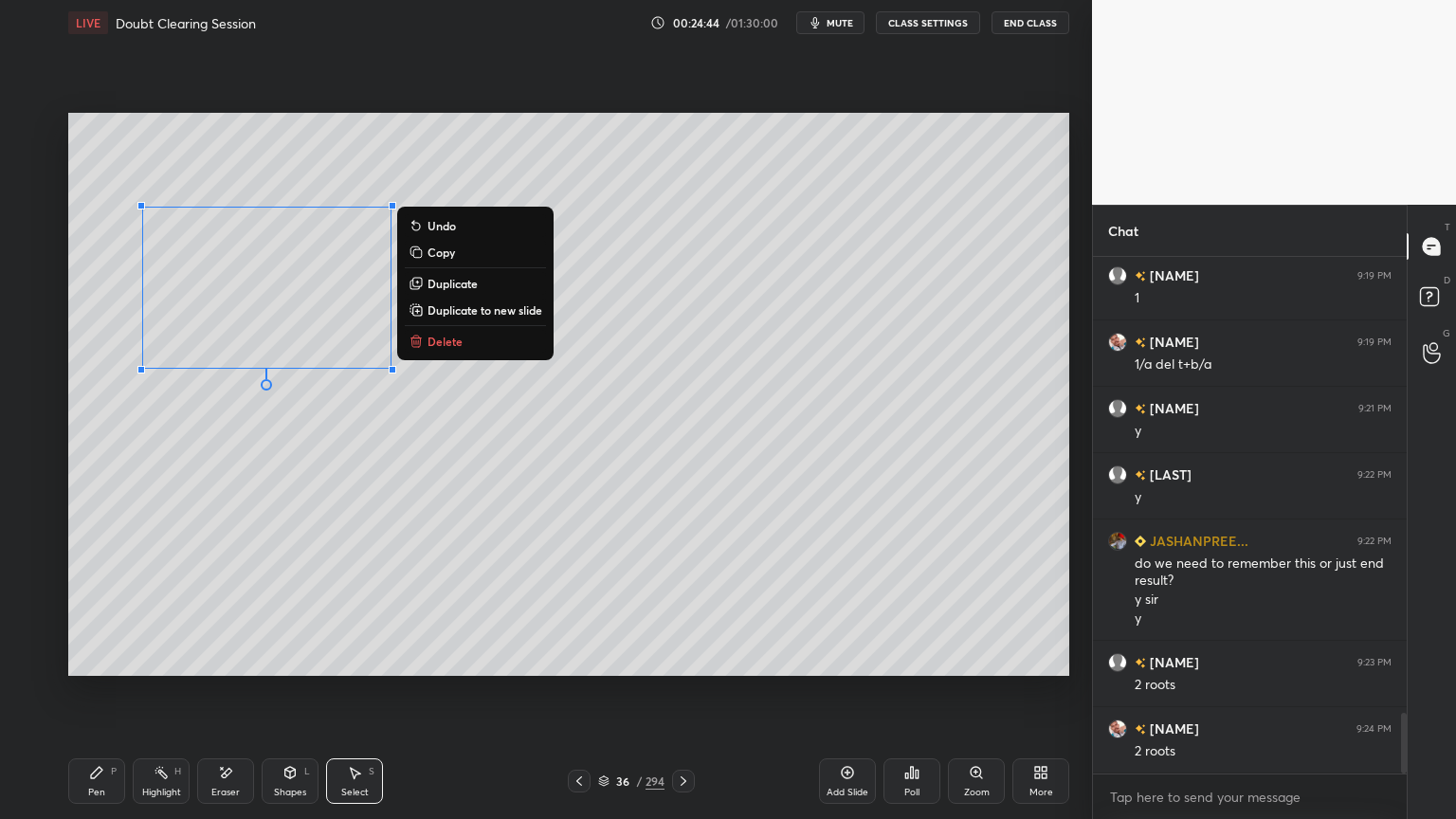 click on "0 ° Undo Copy Duplicate Duplicate to new slide Delete" at bounding box center [569, 394] 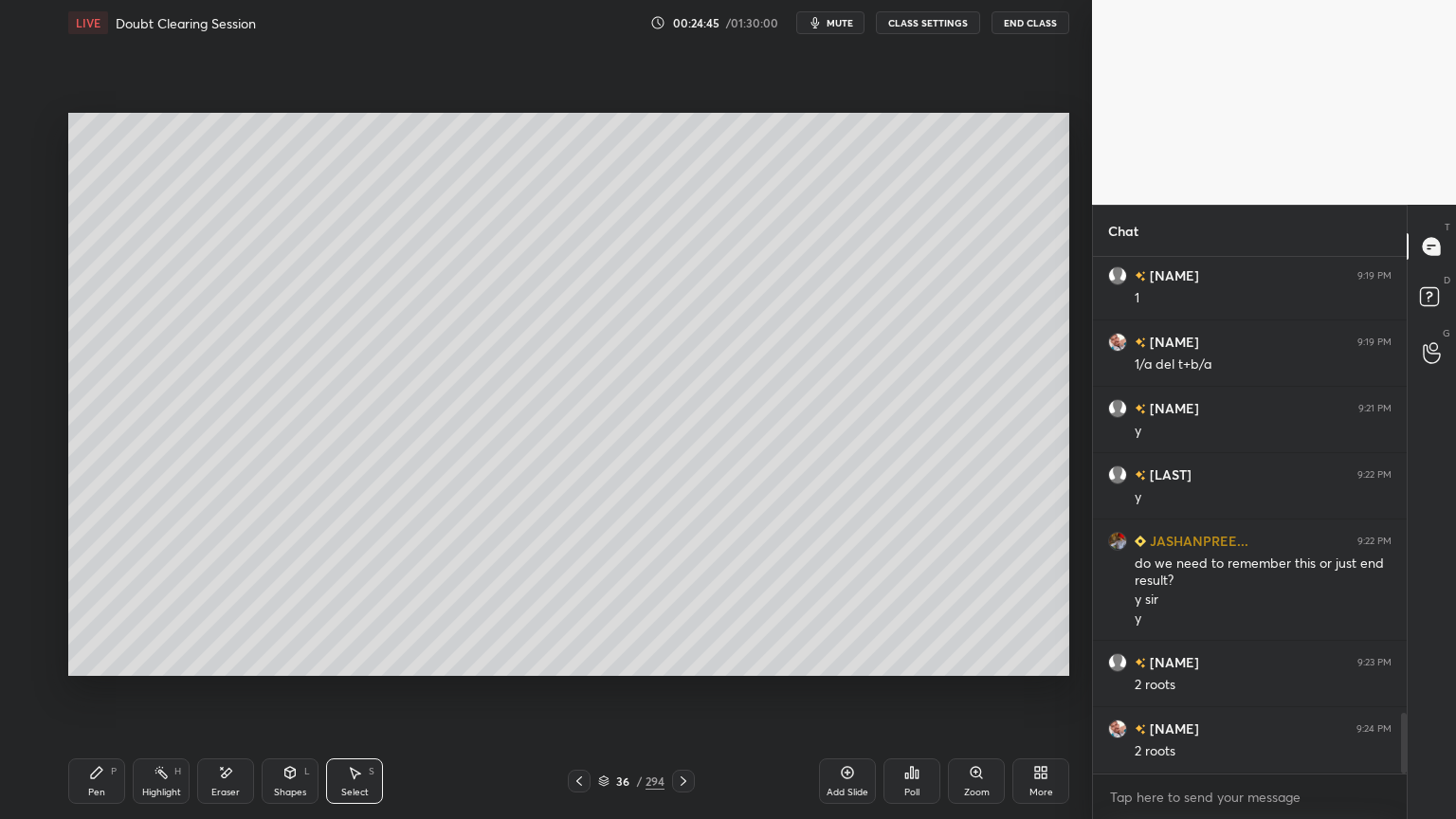 click on "Pen P" at bounding box center [97, 781] 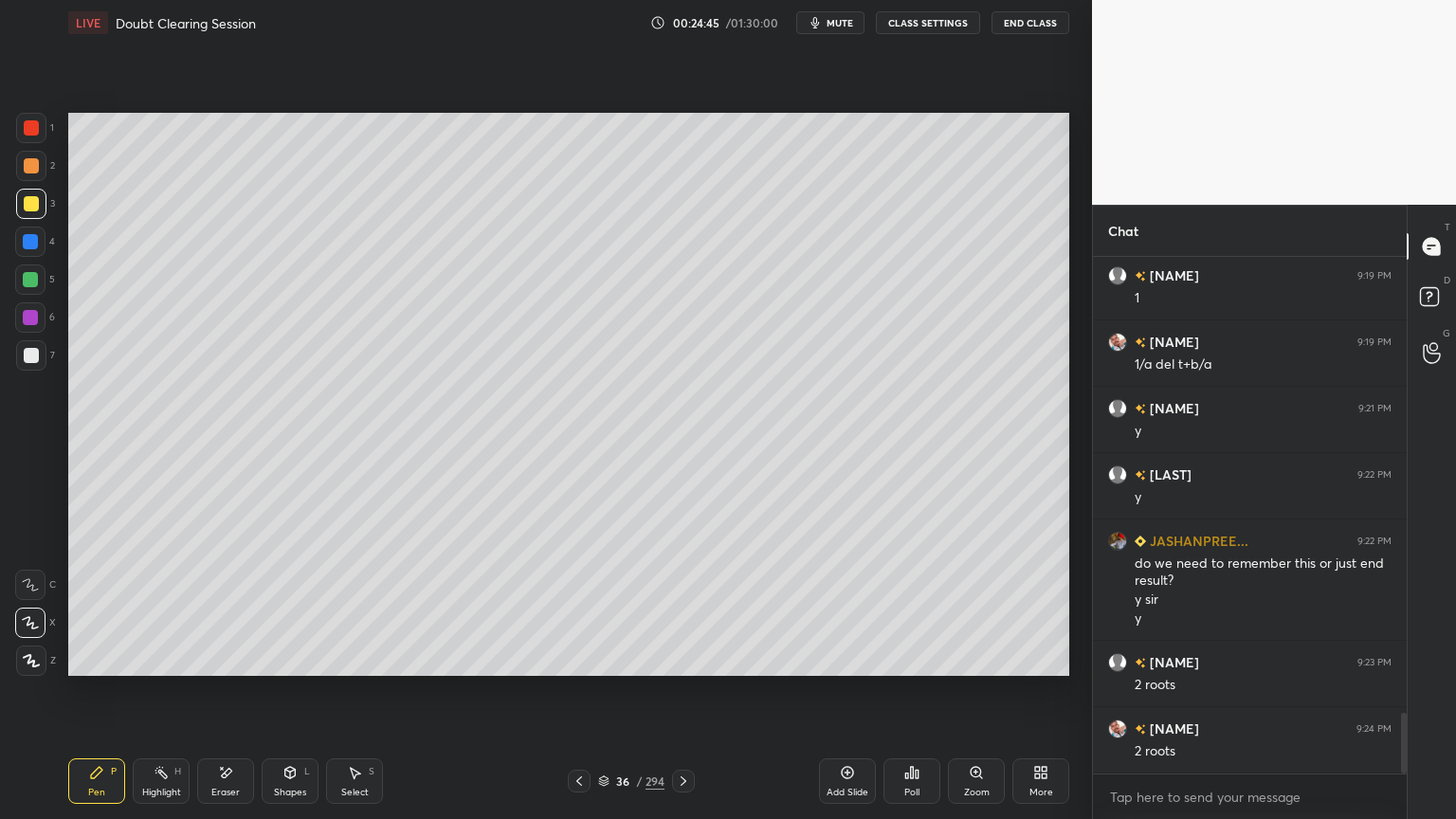 click at bounding box center (31, 355) 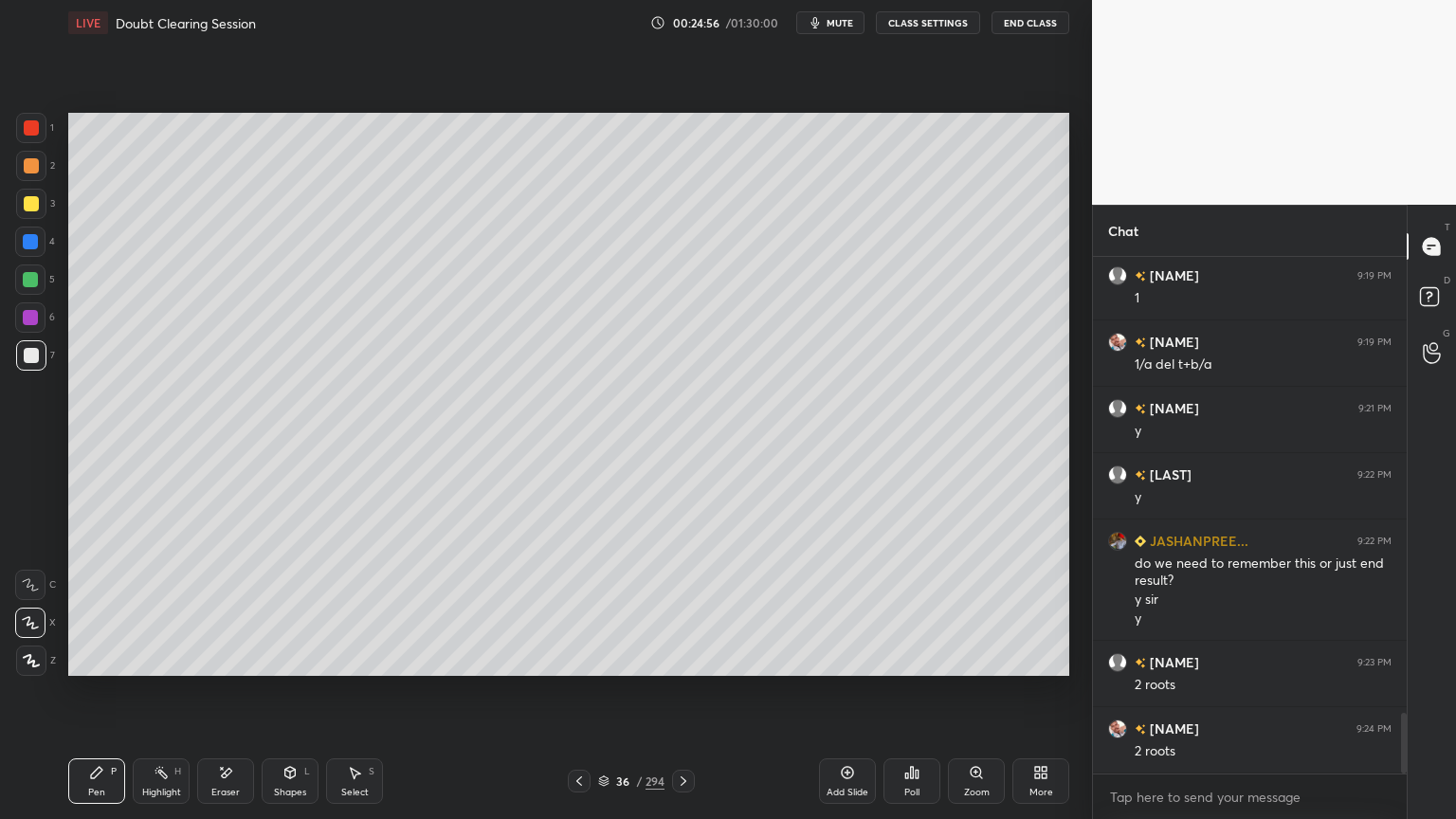 click at bounding box center (31, 204) 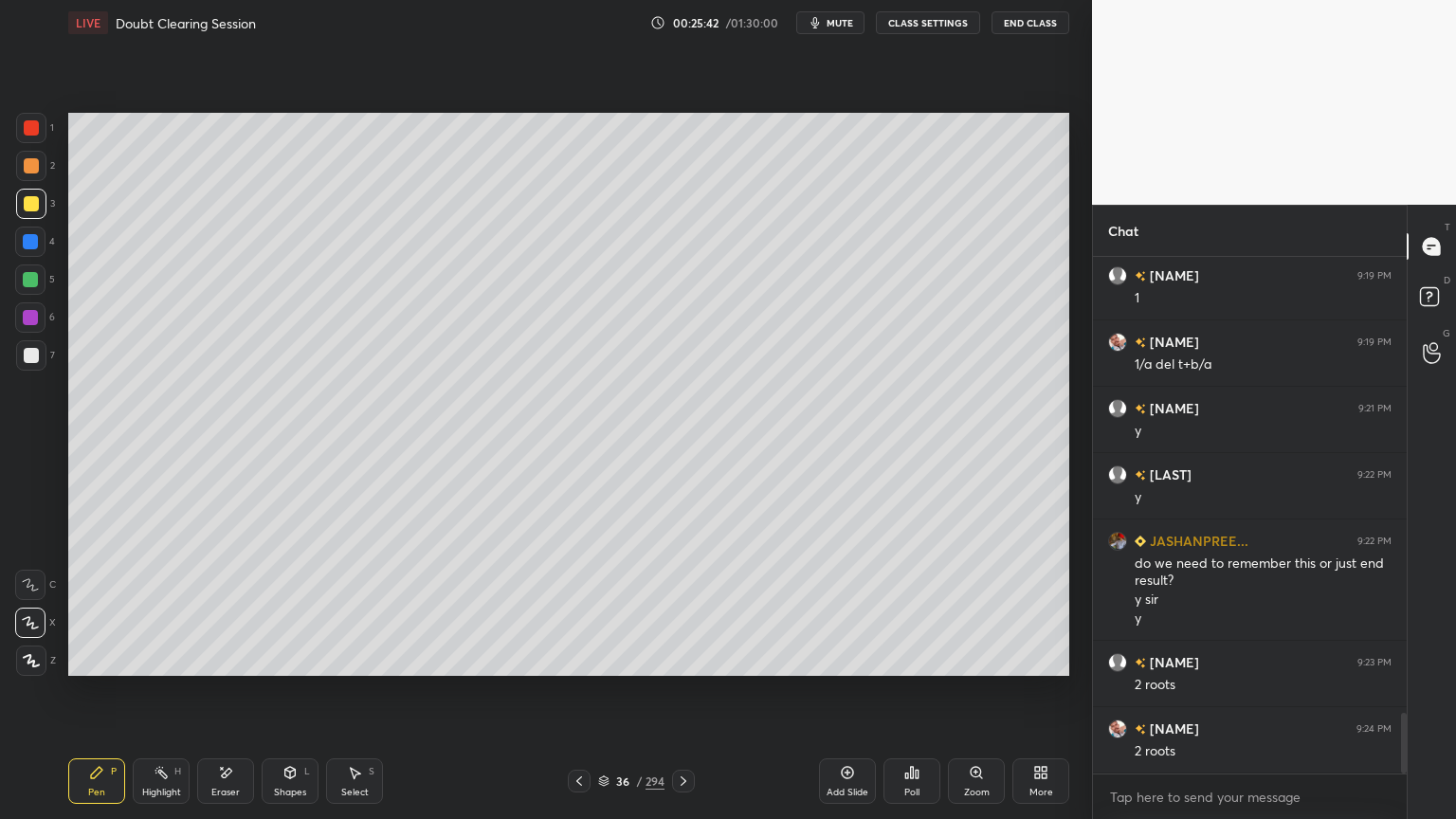 click 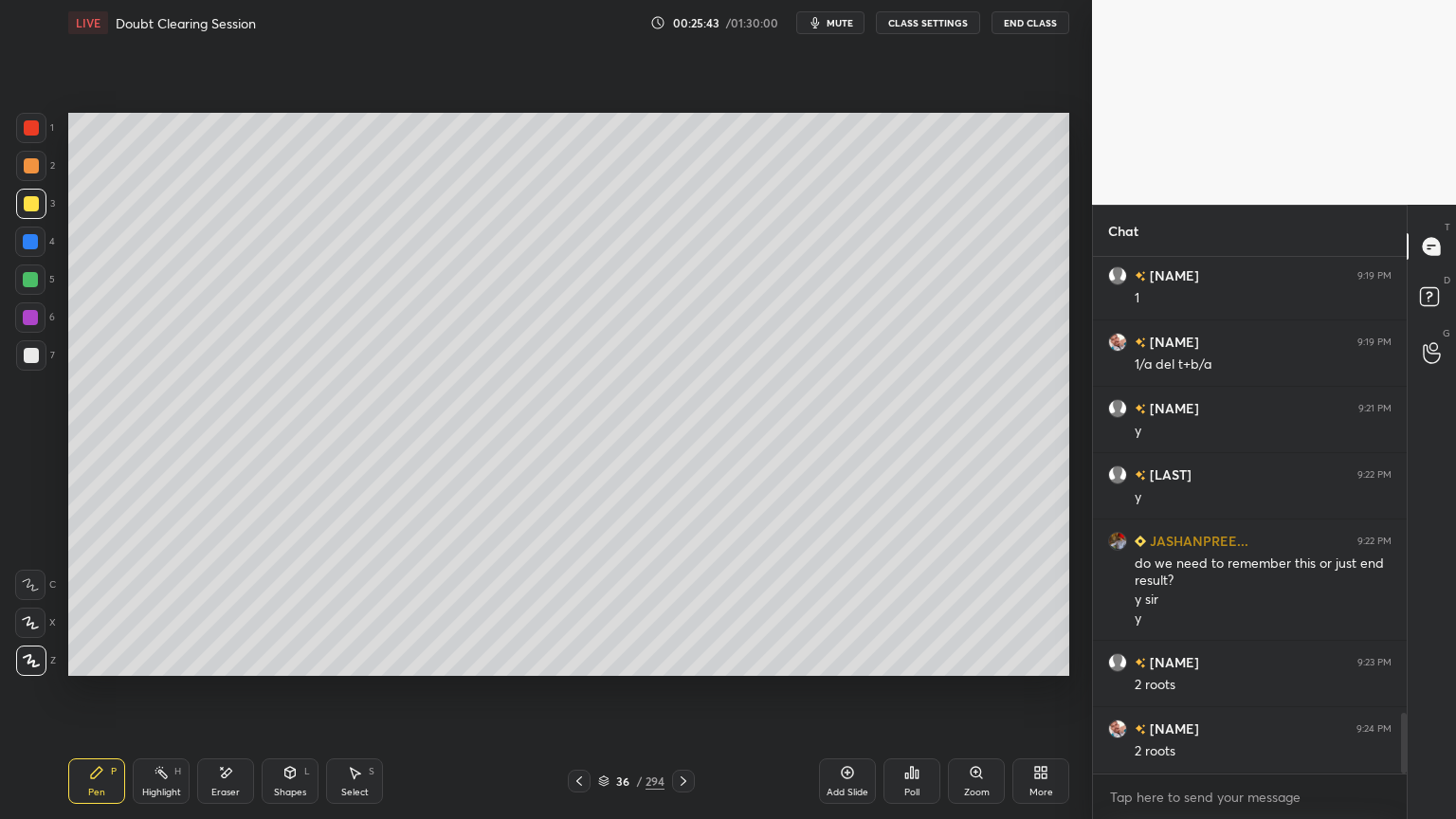 click at bounding box center (30, 280) 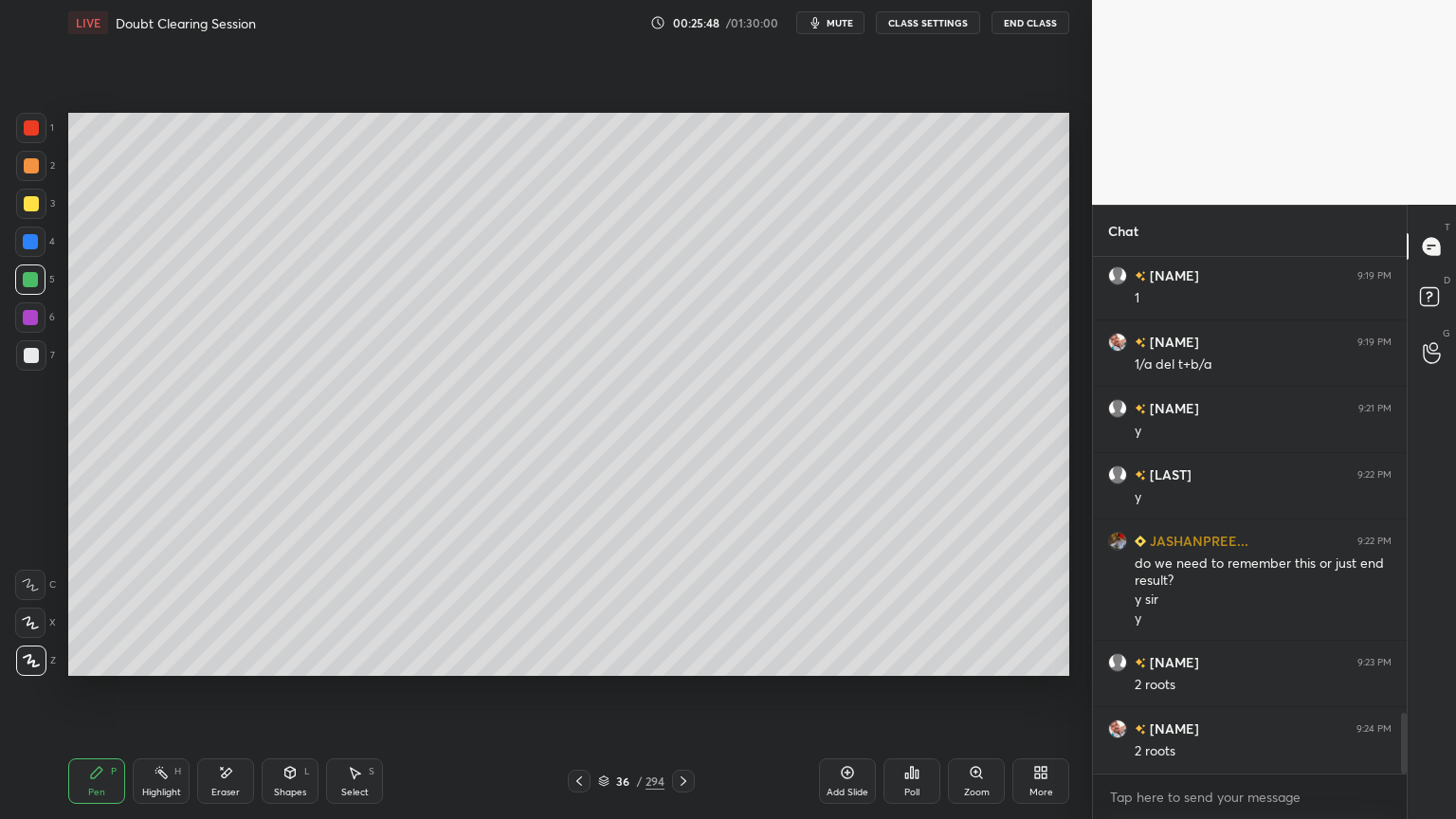click on "Shapes L" at bounding box center [290, 781] 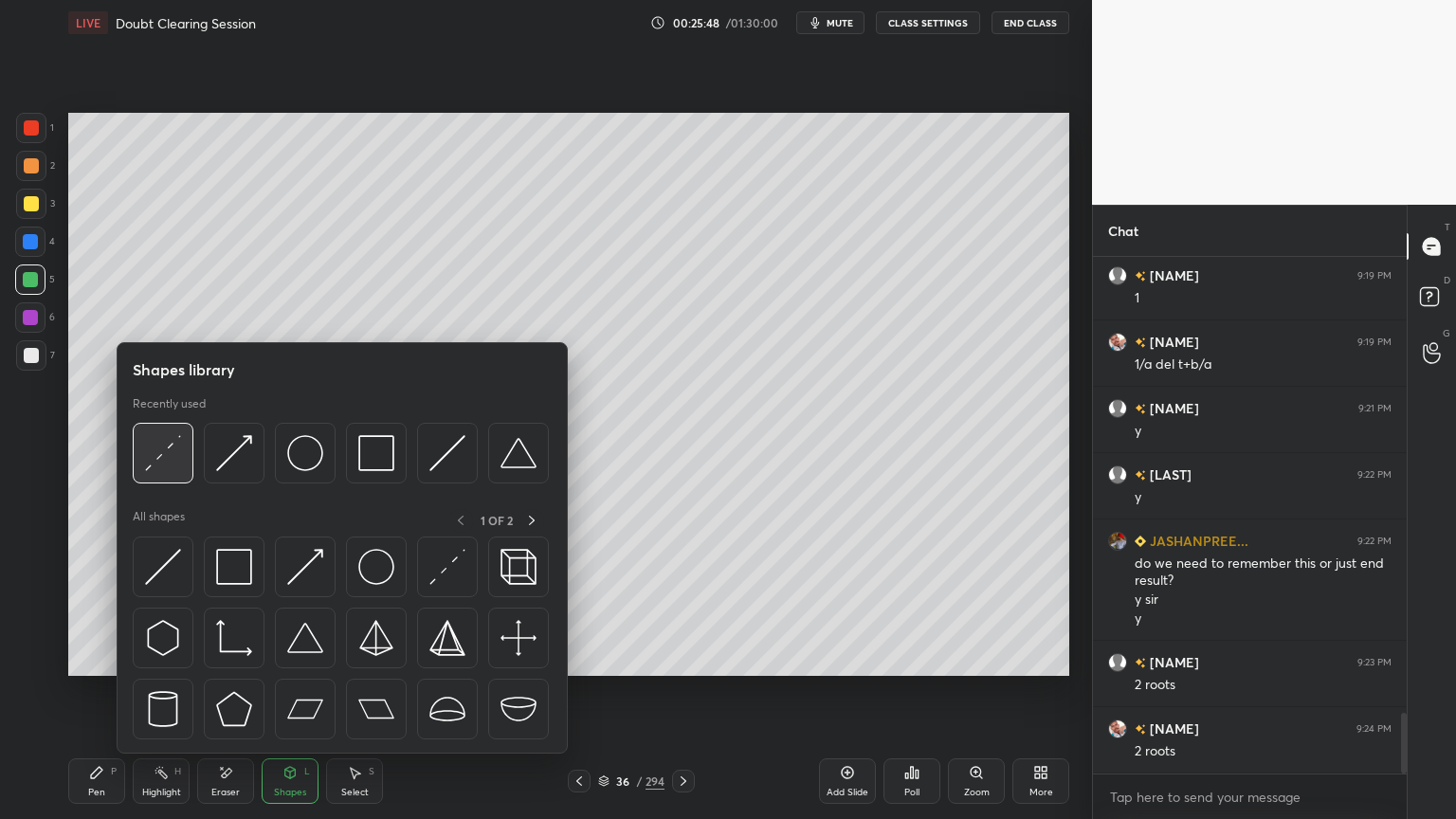 click at bounding box center [163, 453] 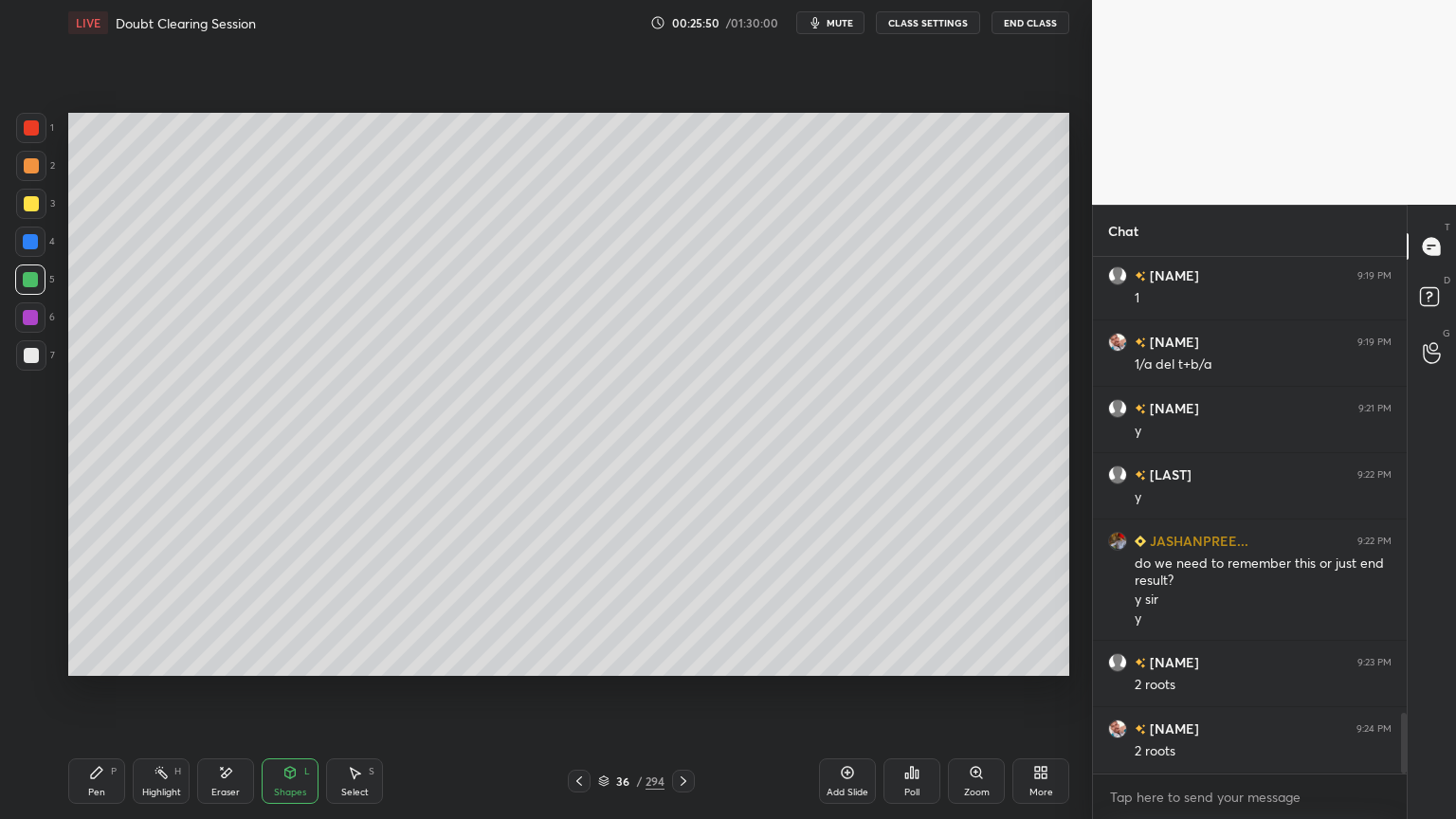 scroll, scrollTop: 3958, scrollLeft: 0, axis: vertical 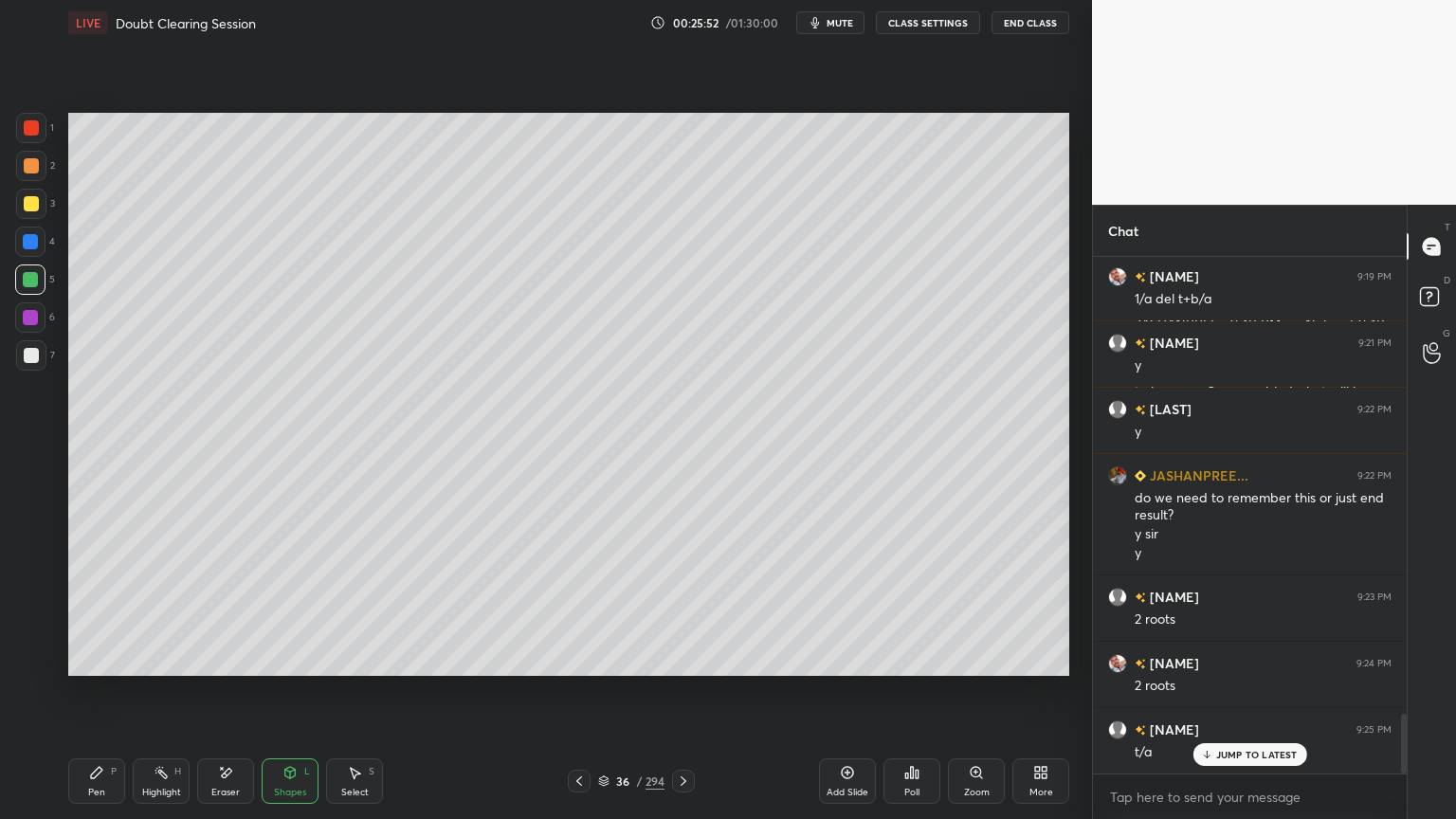 click on "Pen" at bounding box center (97, 792) 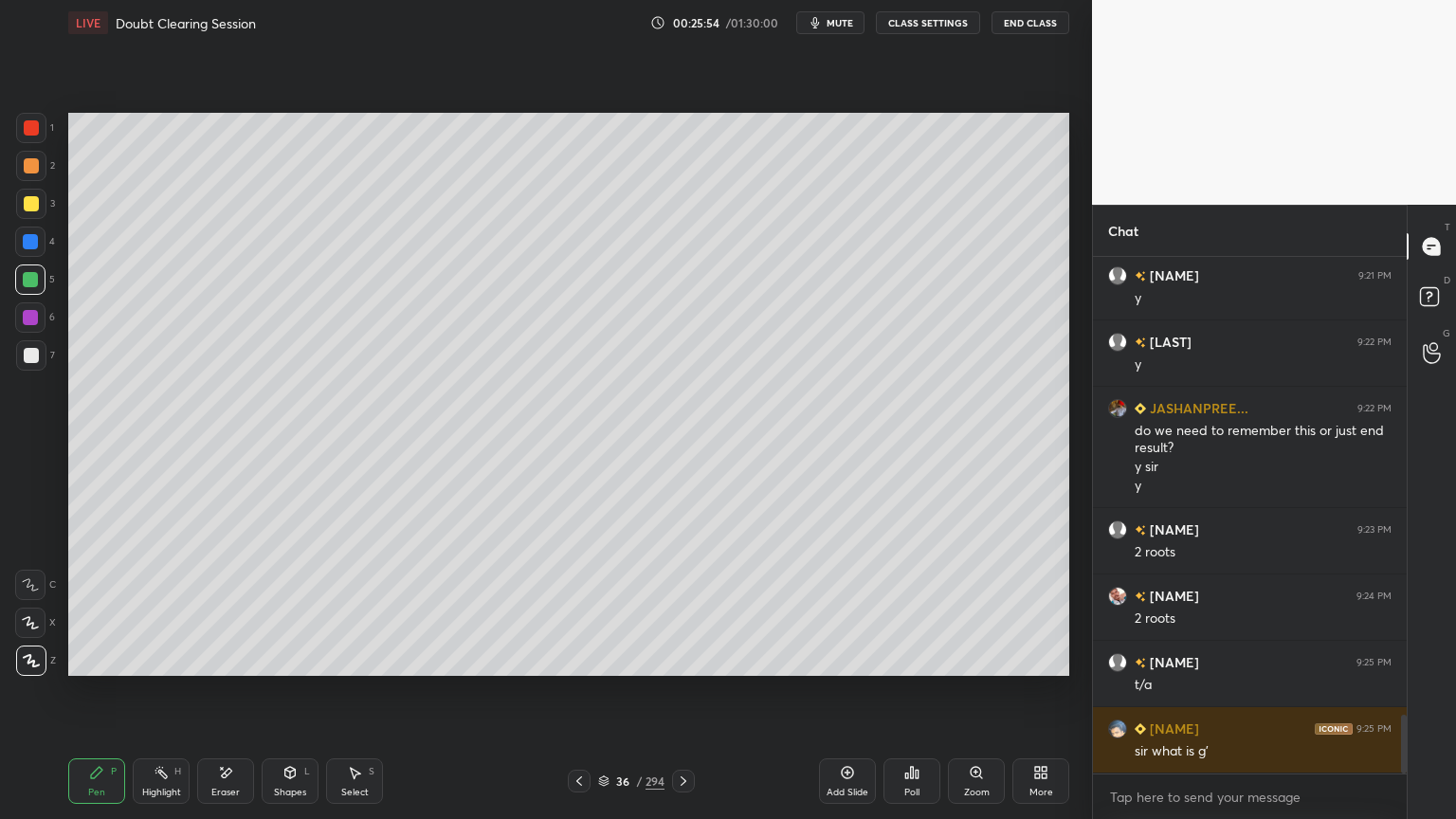 click at bounding box center (31, 204) 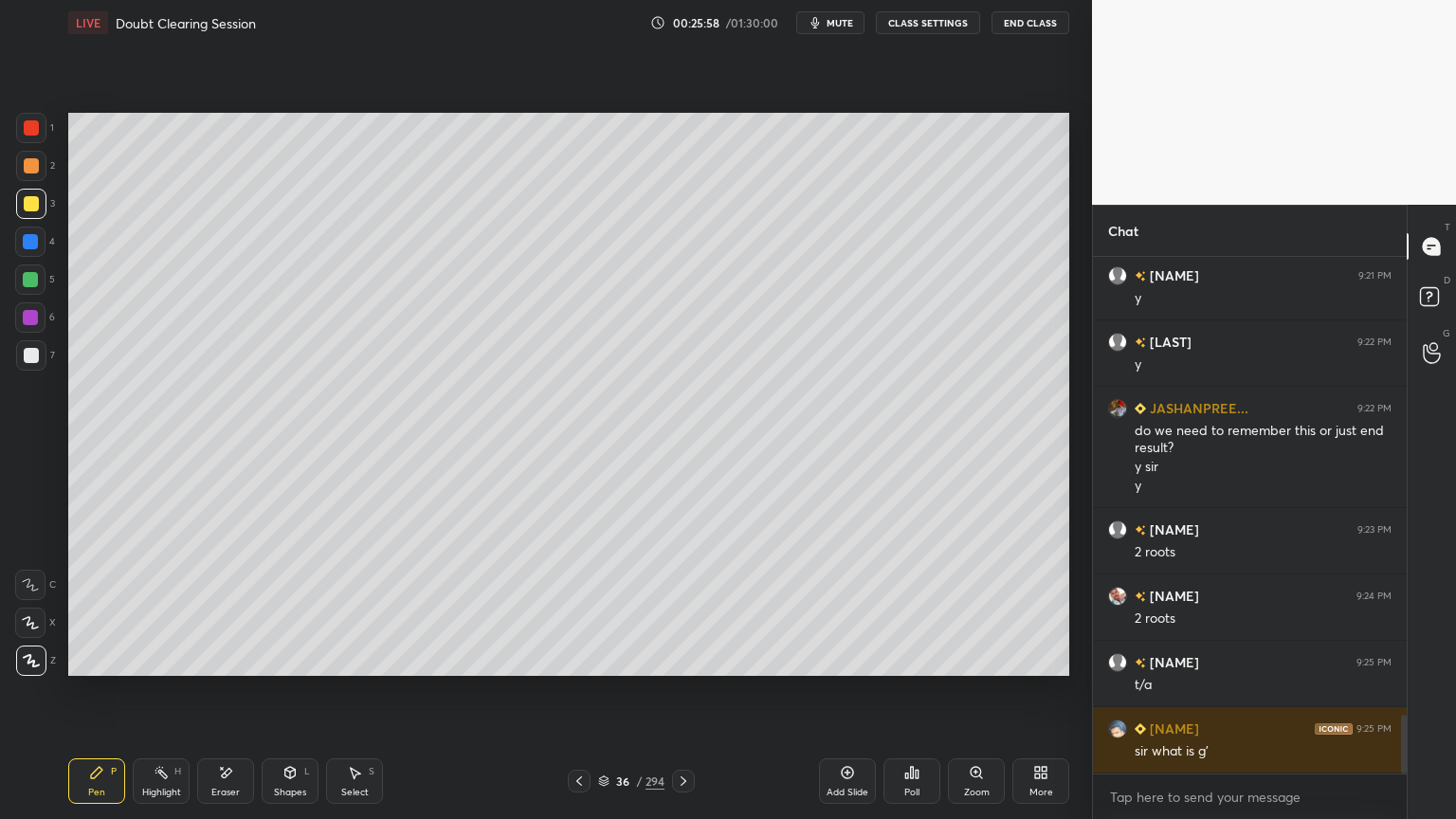 click 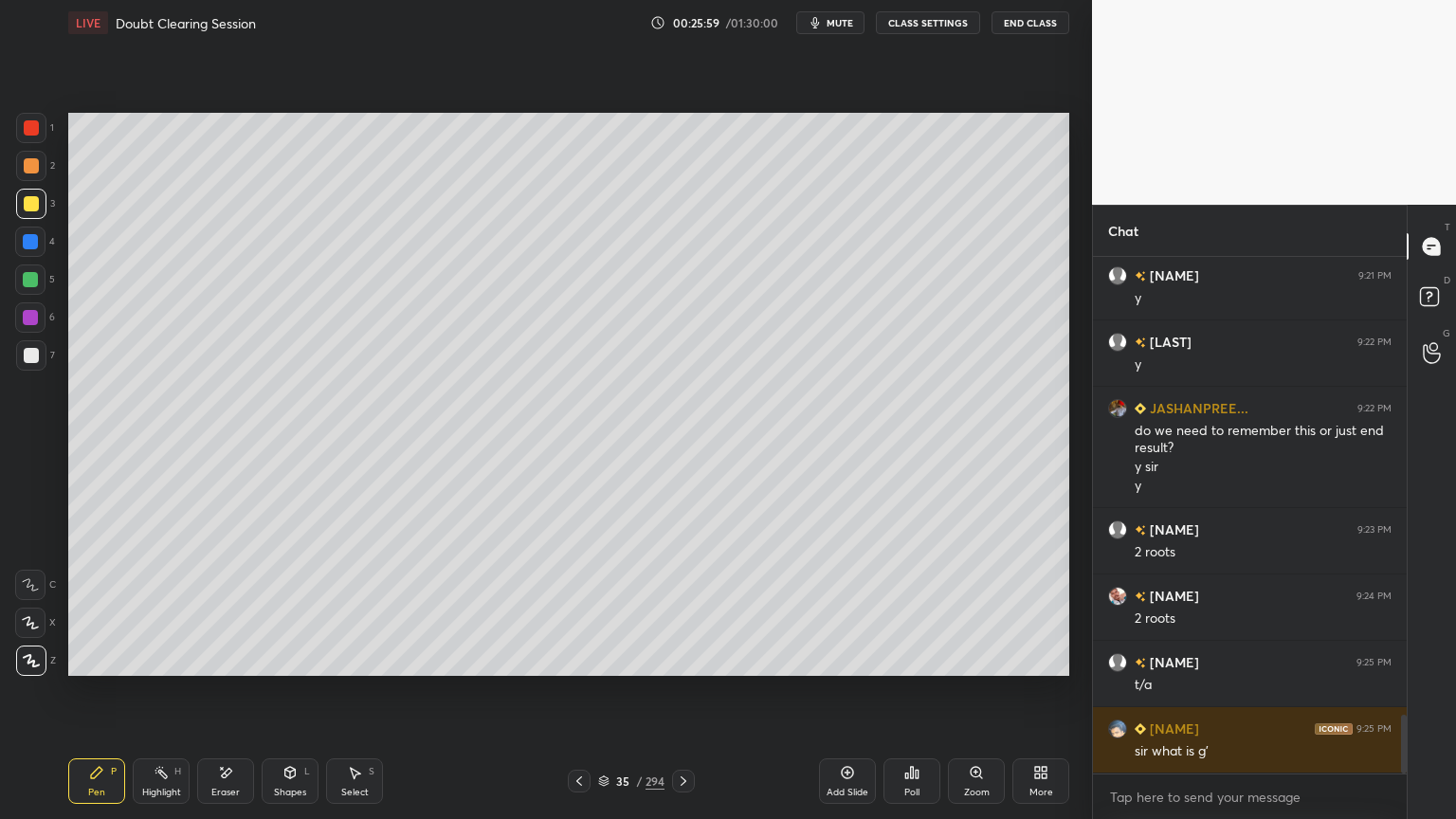 click on "Pen P" at bounding box center [97, 781] 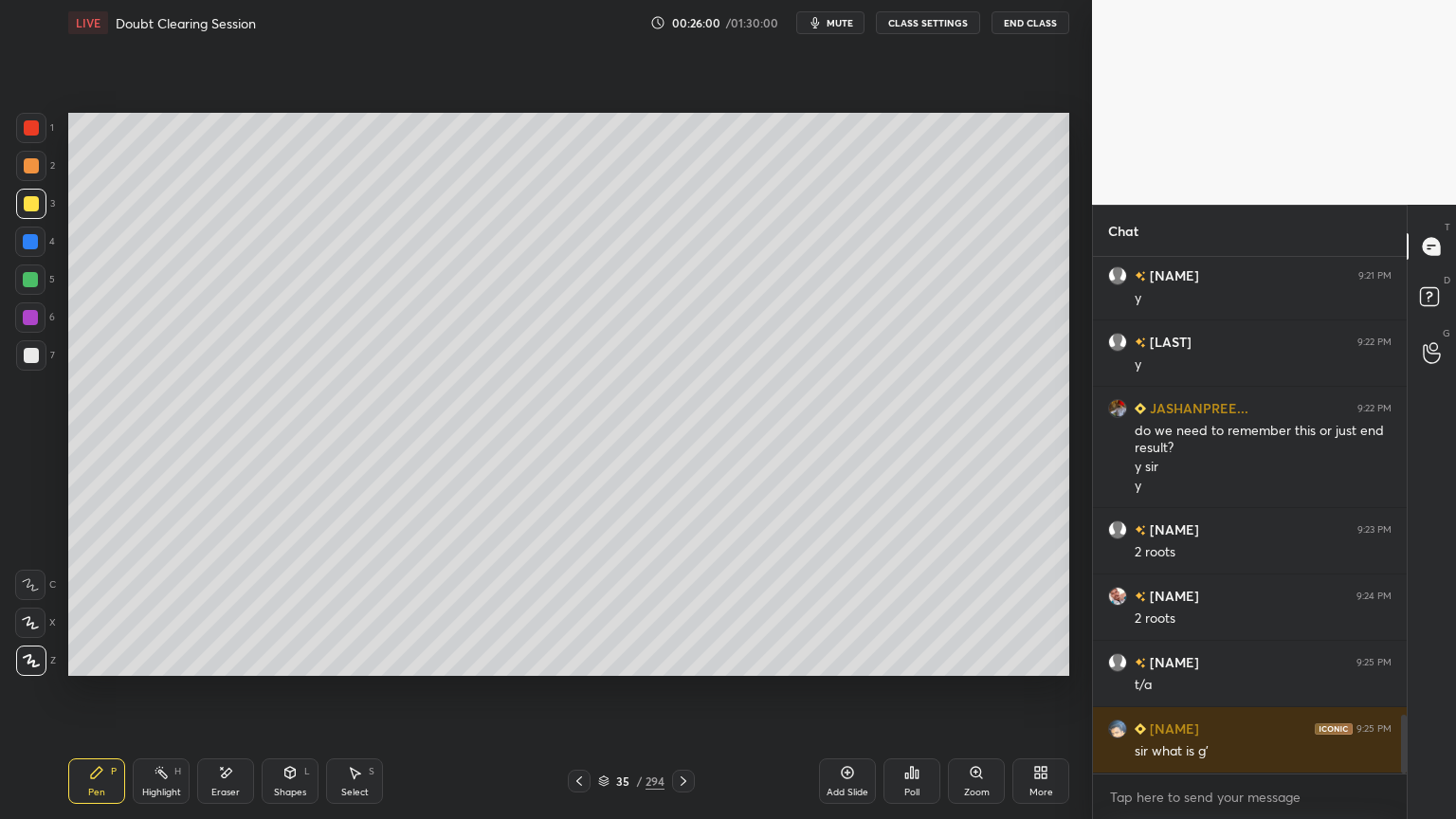 click on "Highlight H" at bounding box center [161, 781] 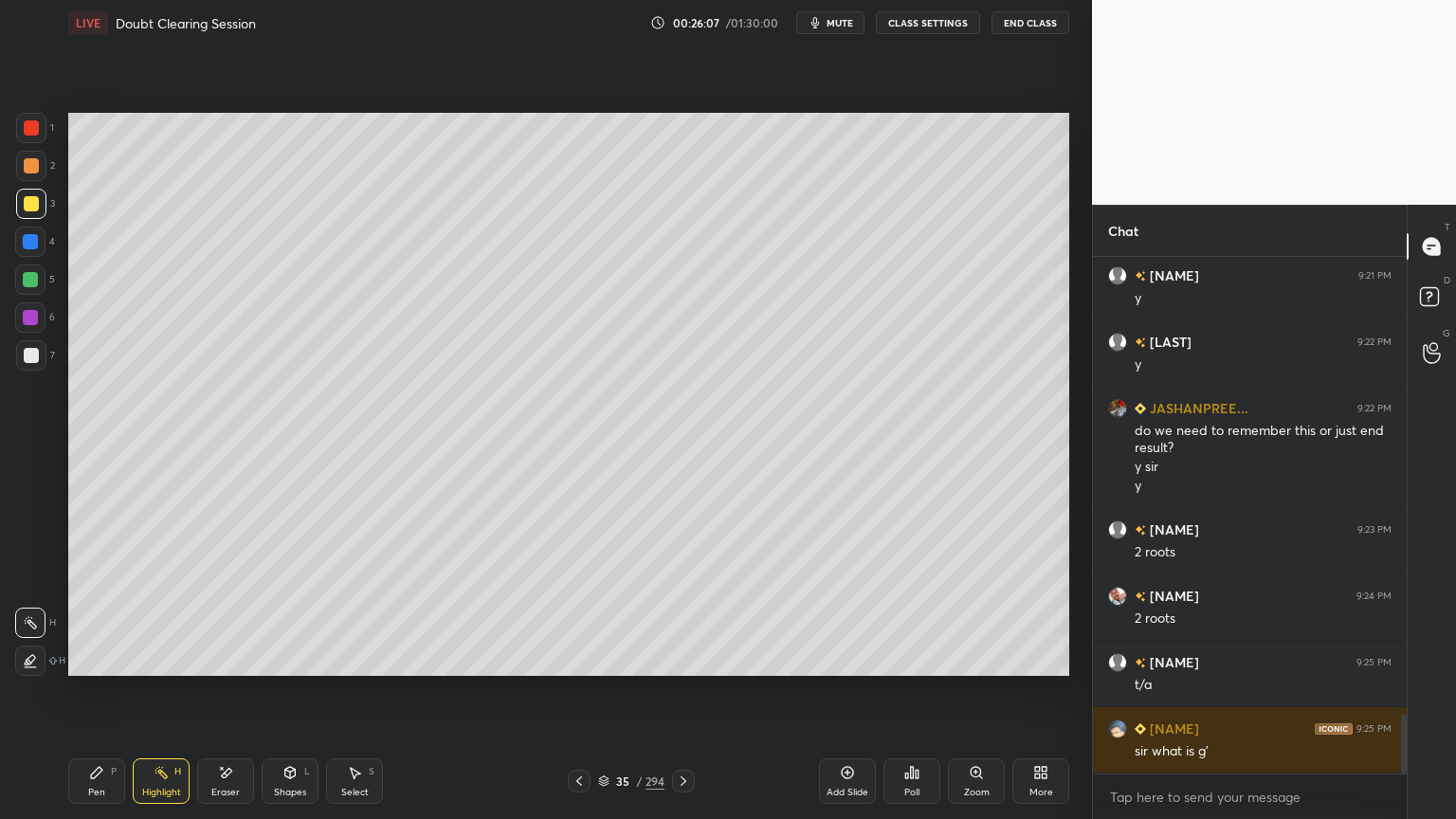 scroll, scrollTop: 4045, scrollLeft: 0, axis: vertical 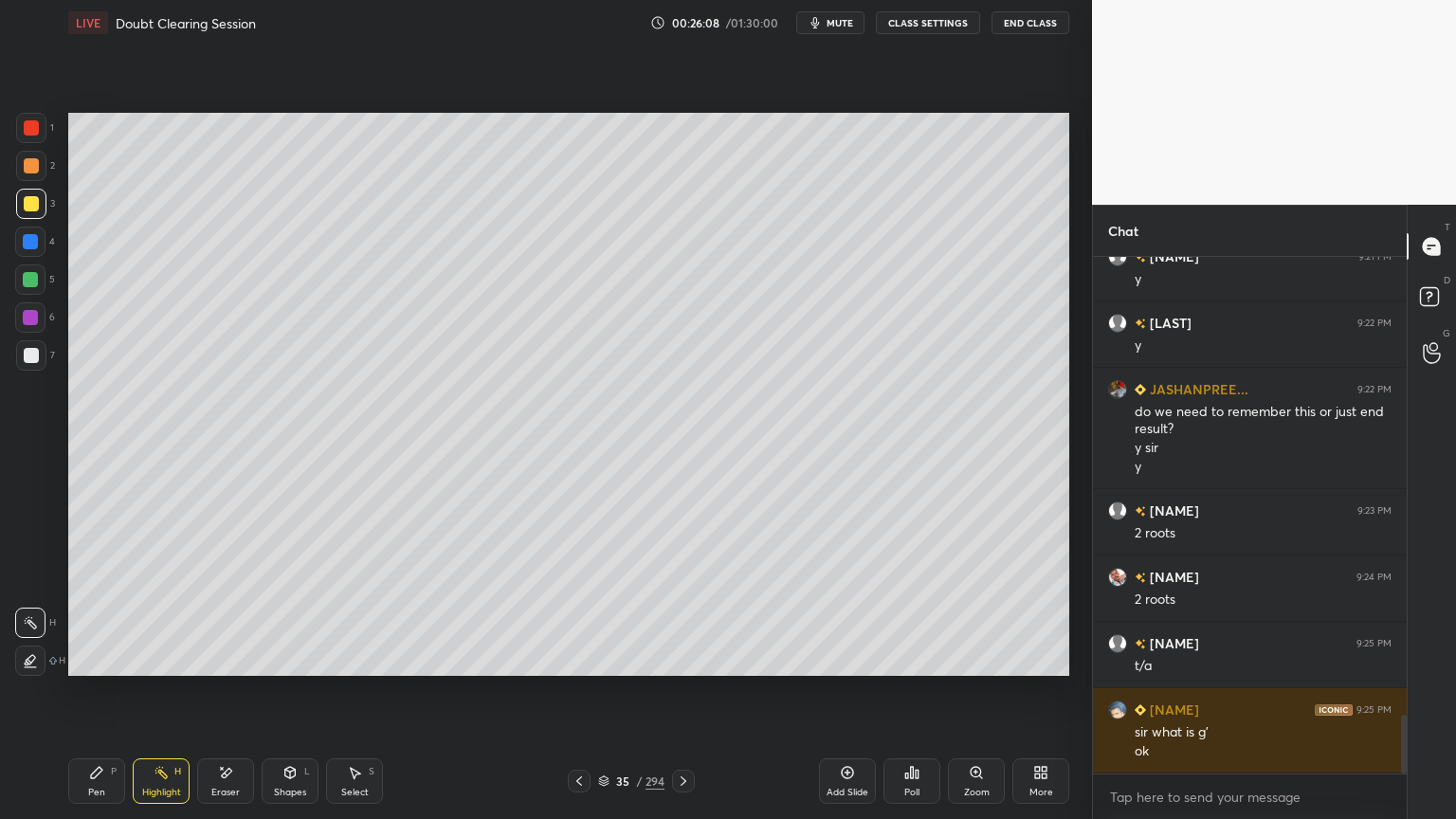 click on "Pen P" at bounding box center (97, 781) 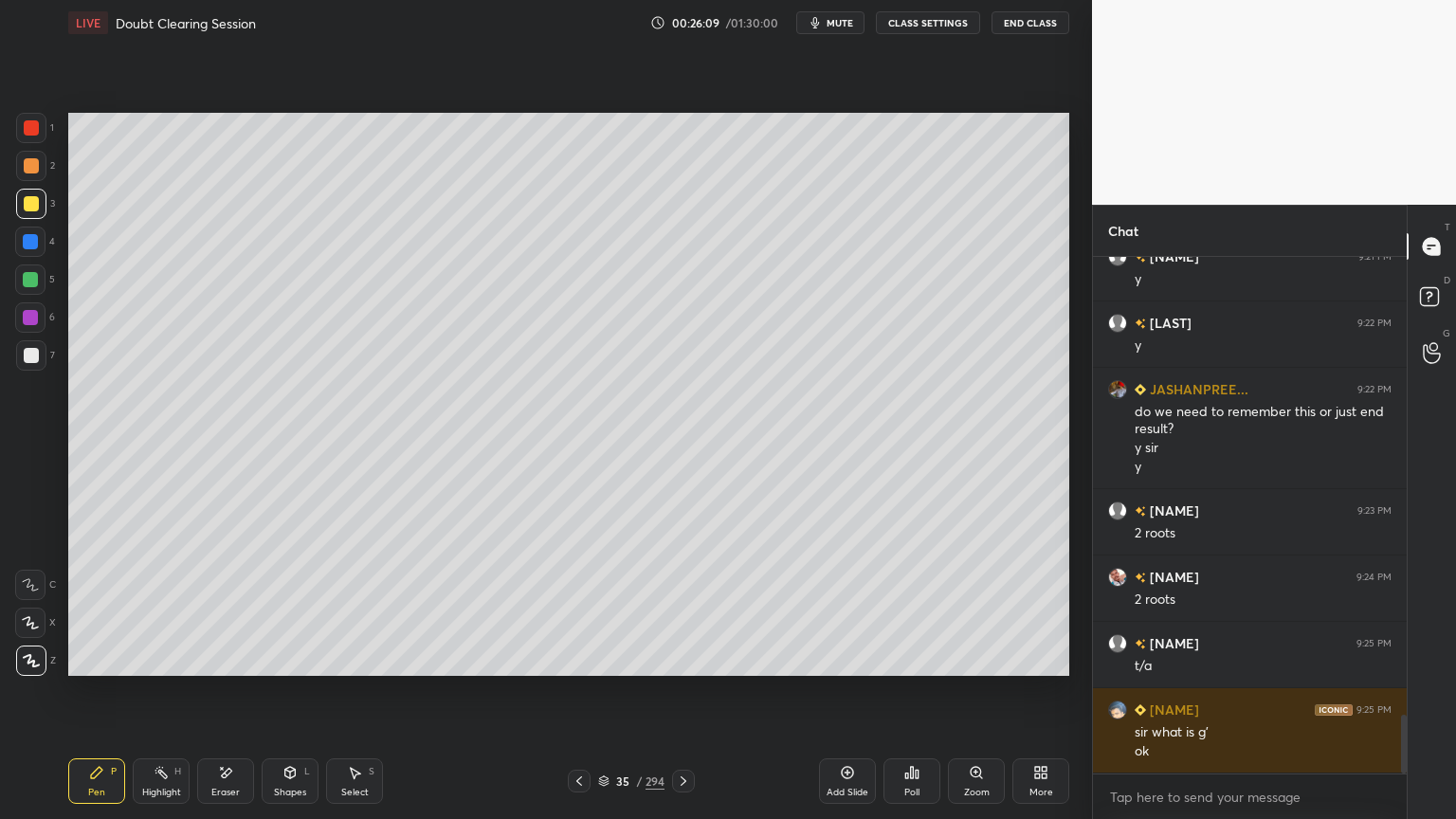 click 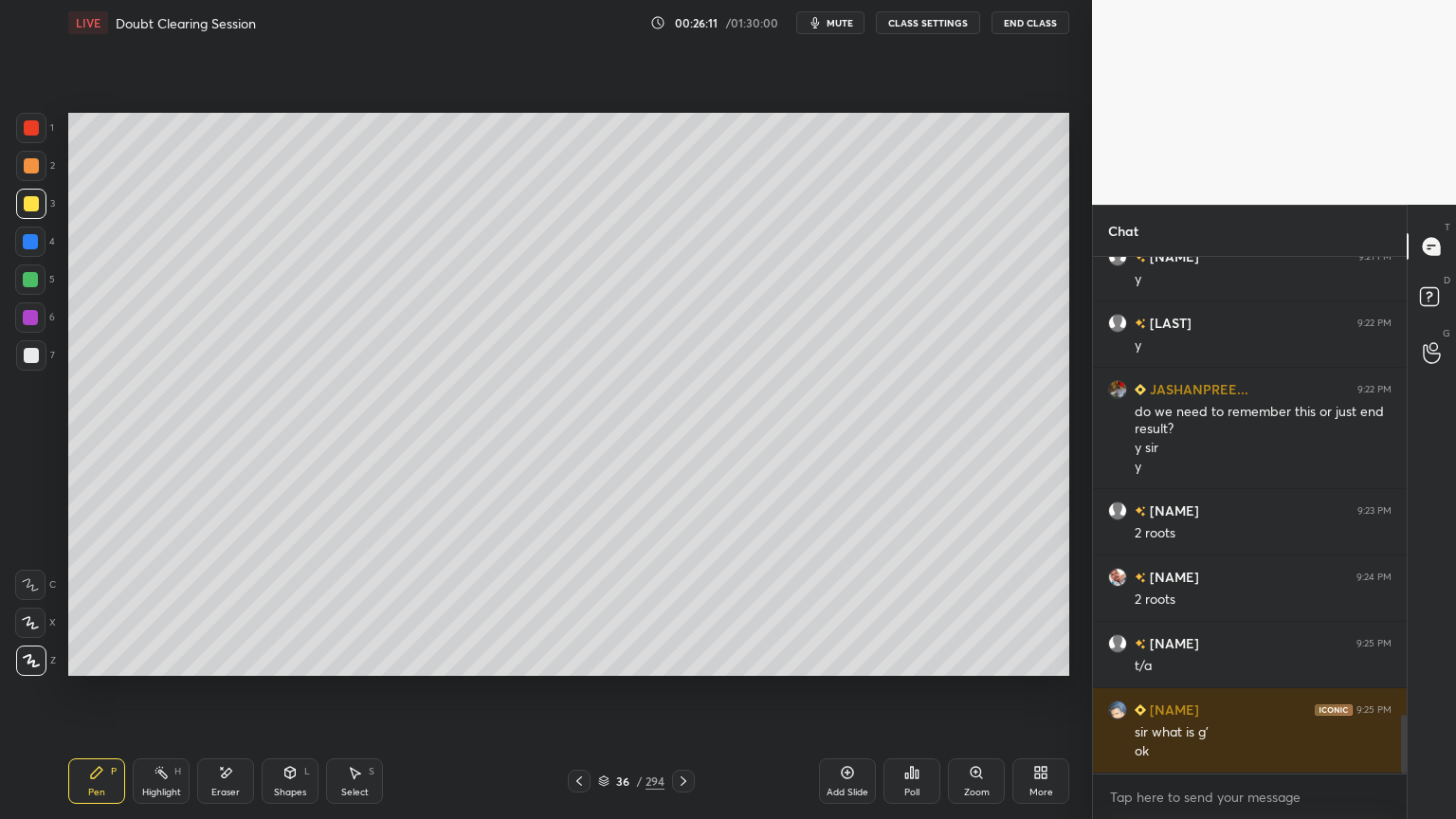 click at bounding box center [30, 280] 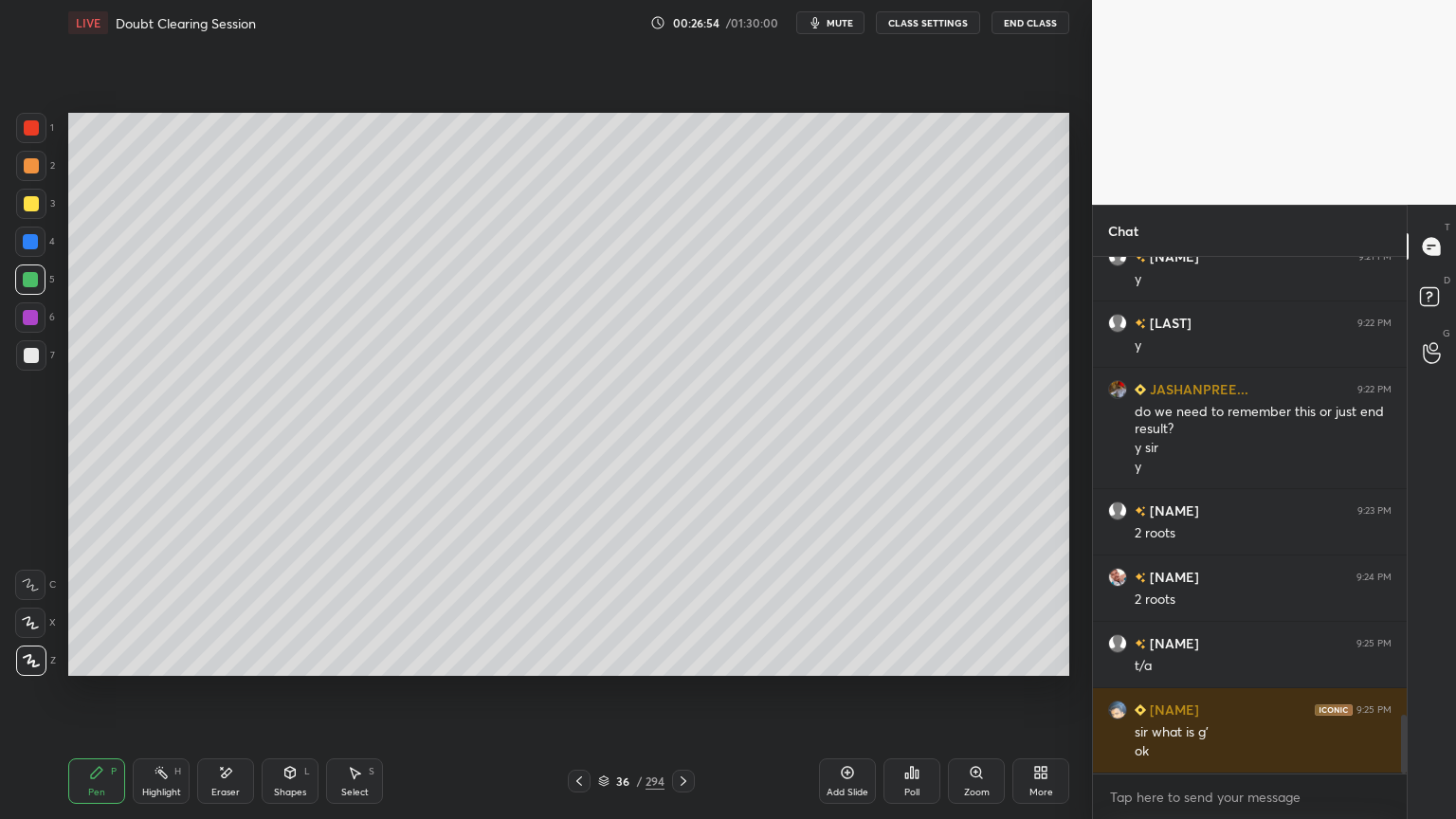 click at bounding box center [31, 355] 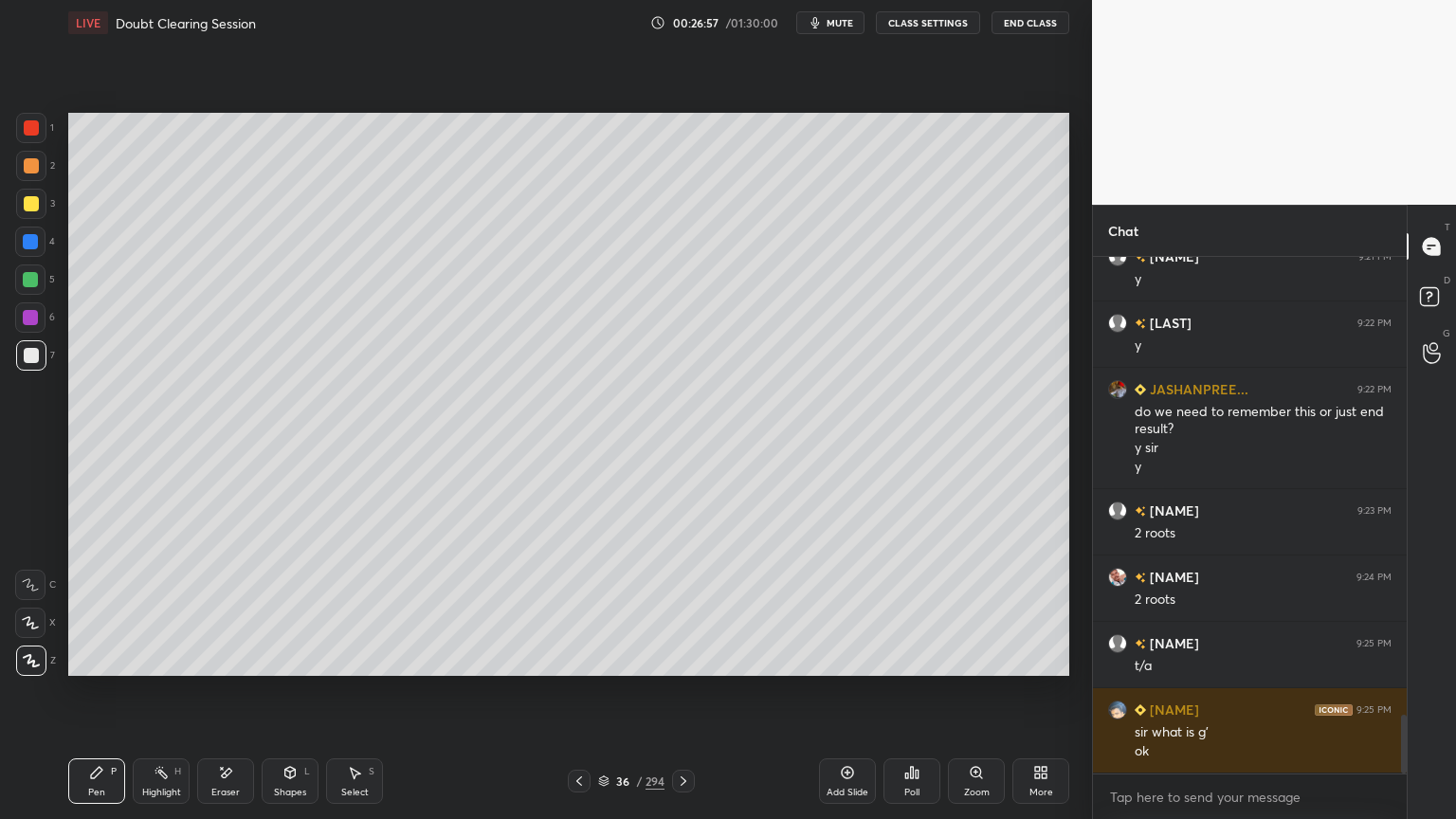 click at bounding box center (31, 661) 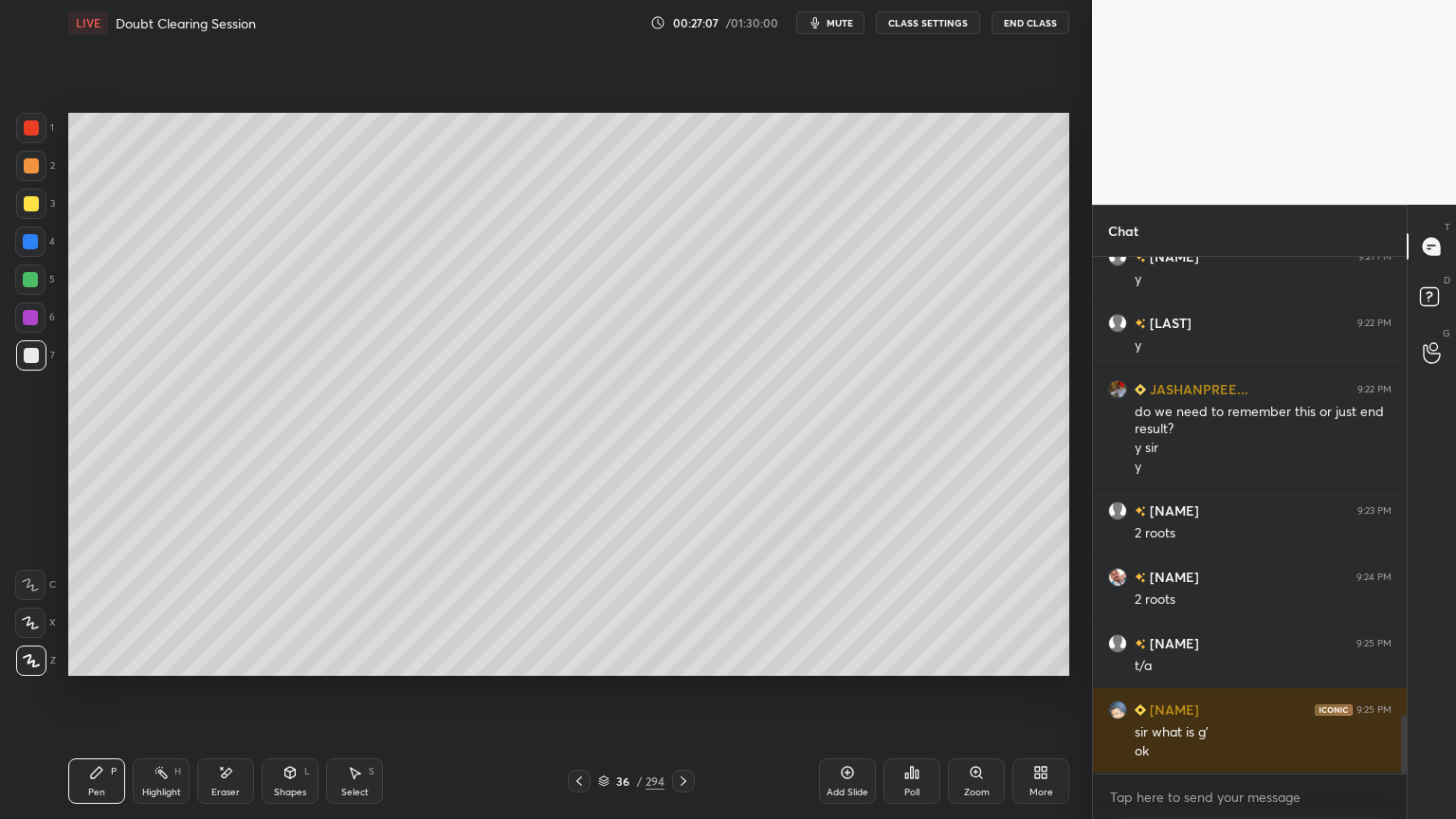 click 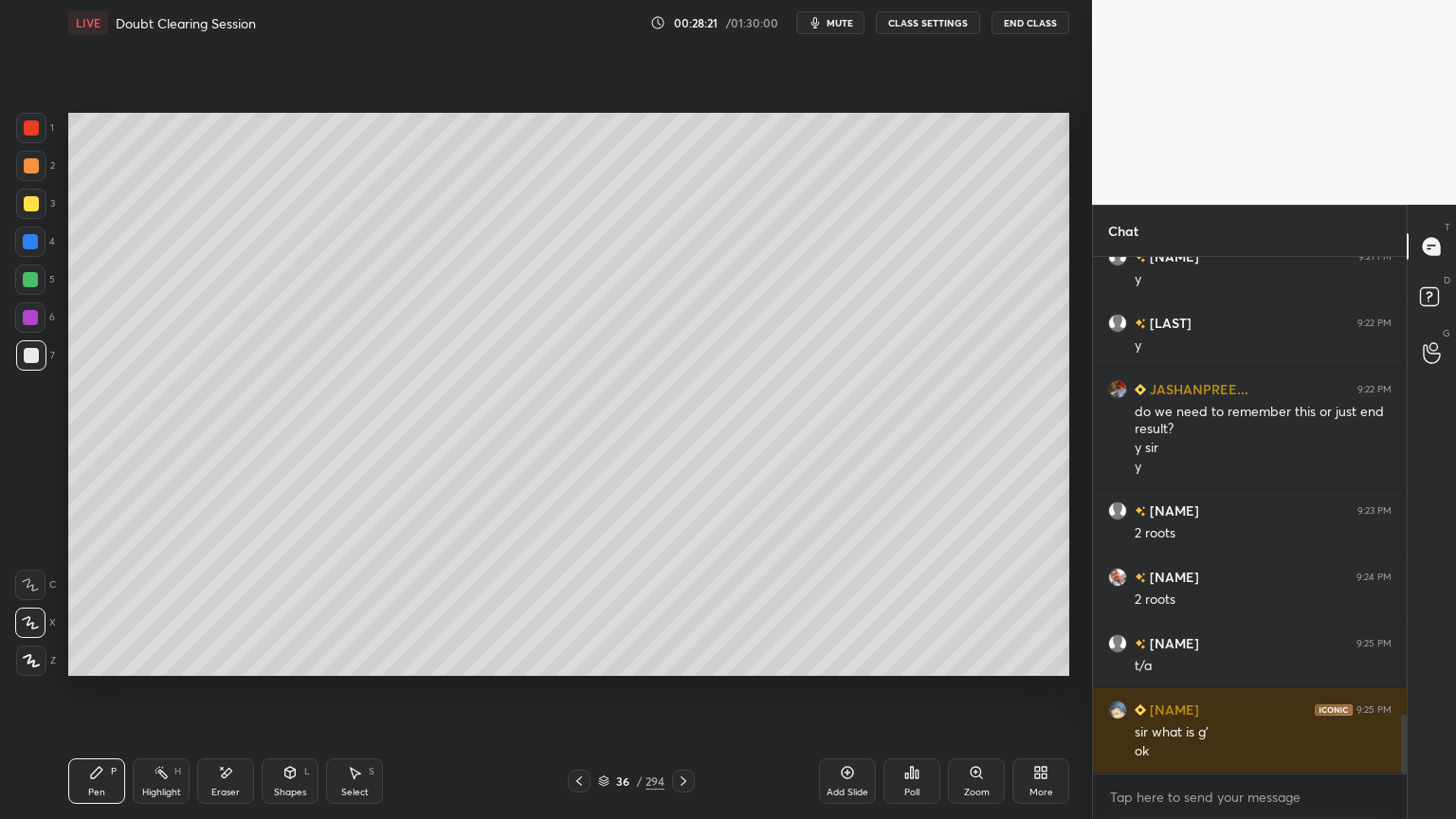 click 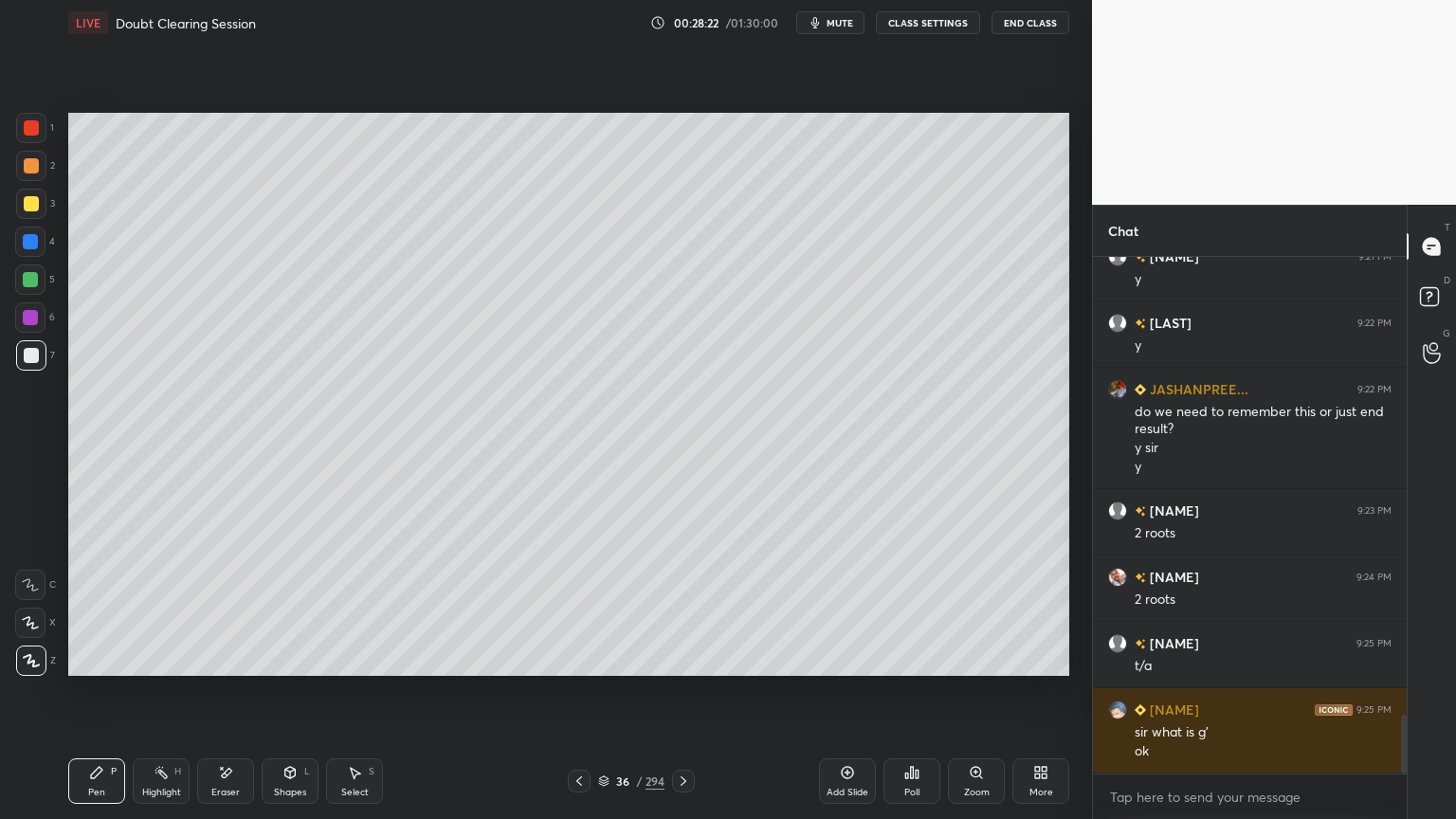 click at bounding box center (31, 166) 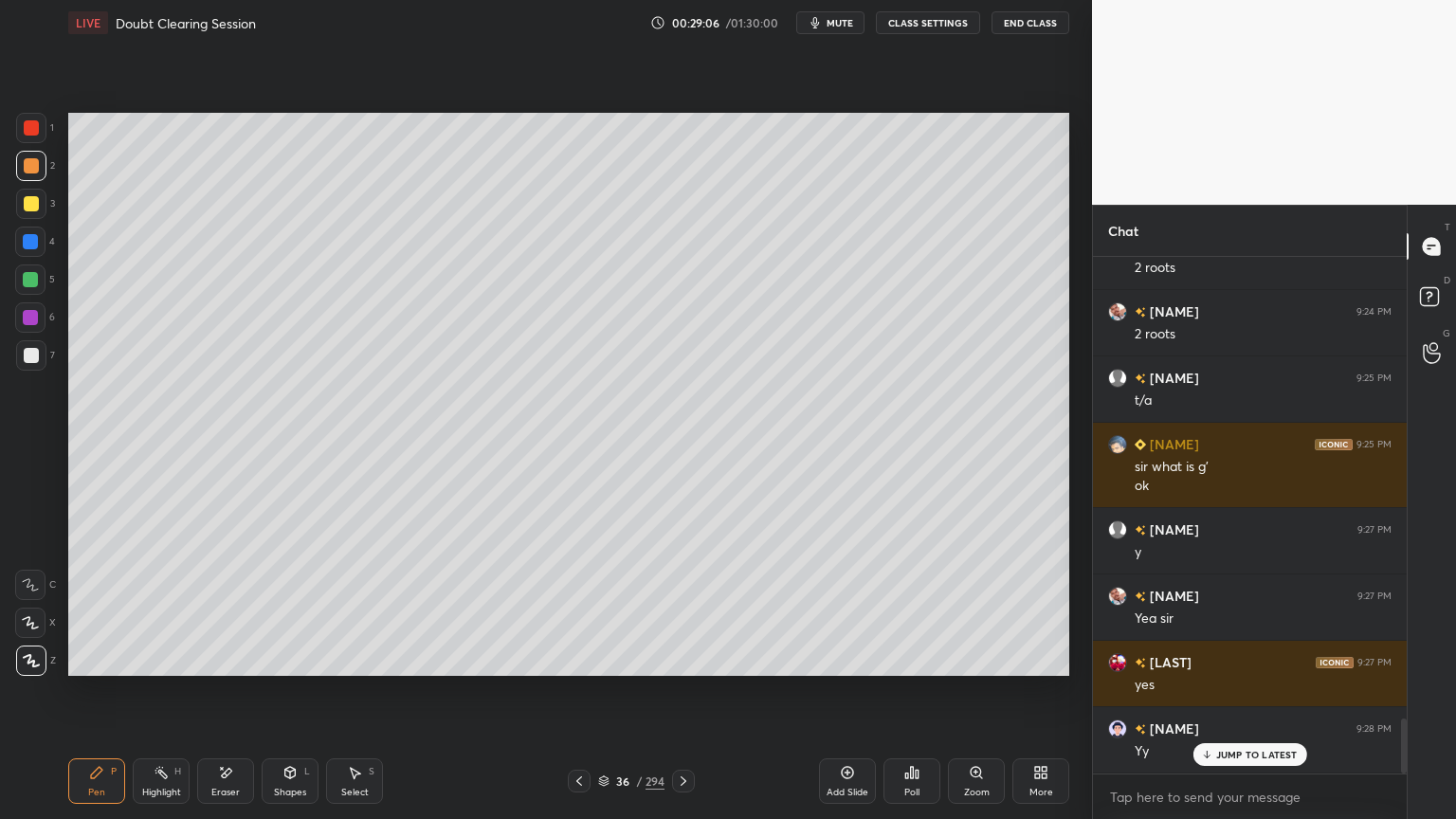 scroll, scrollTop: 4376, scrollLeft: 0, axis: vertical 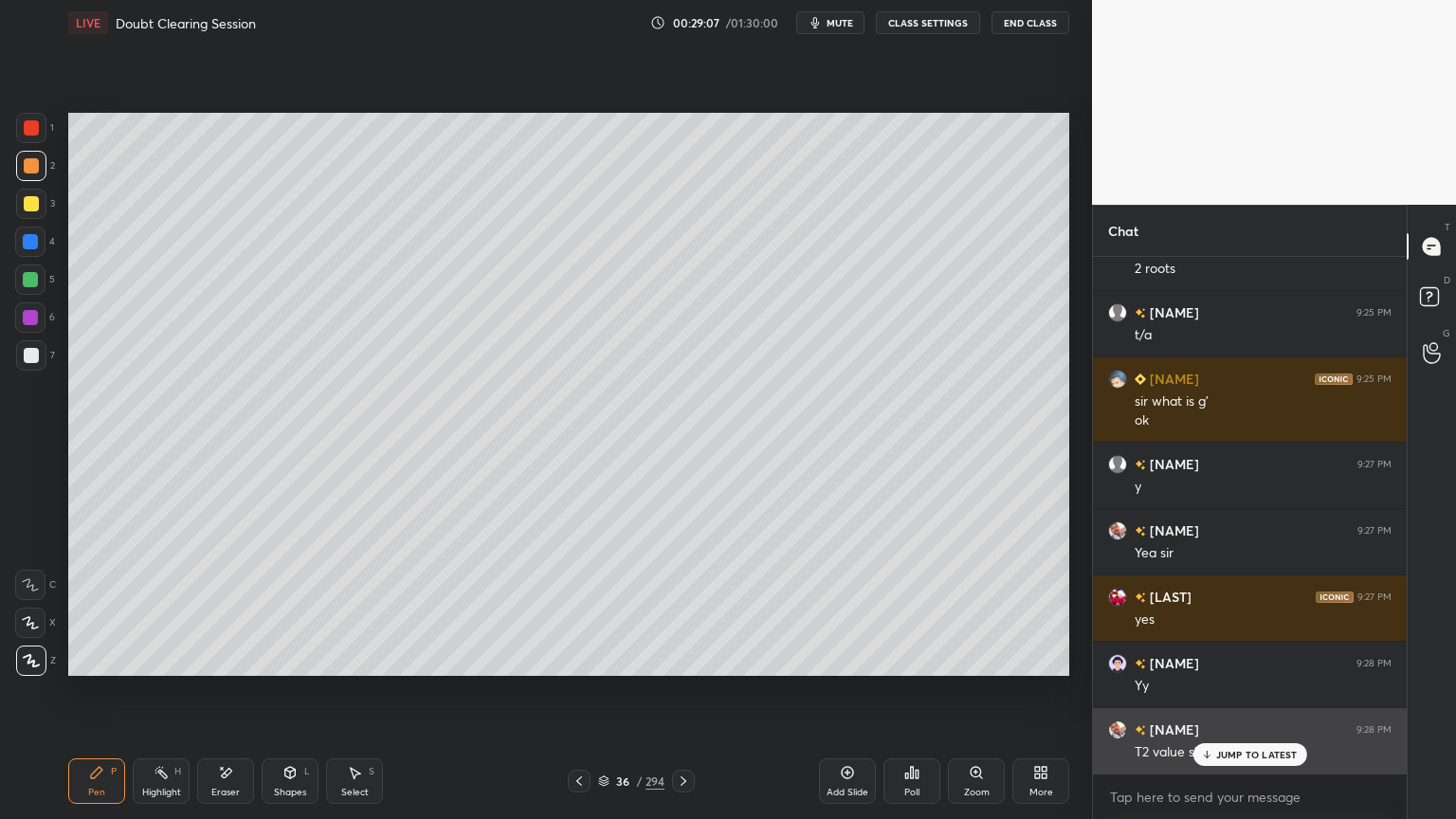 click on "JUMP TO LATEST" at bounding box center [1257, 755] 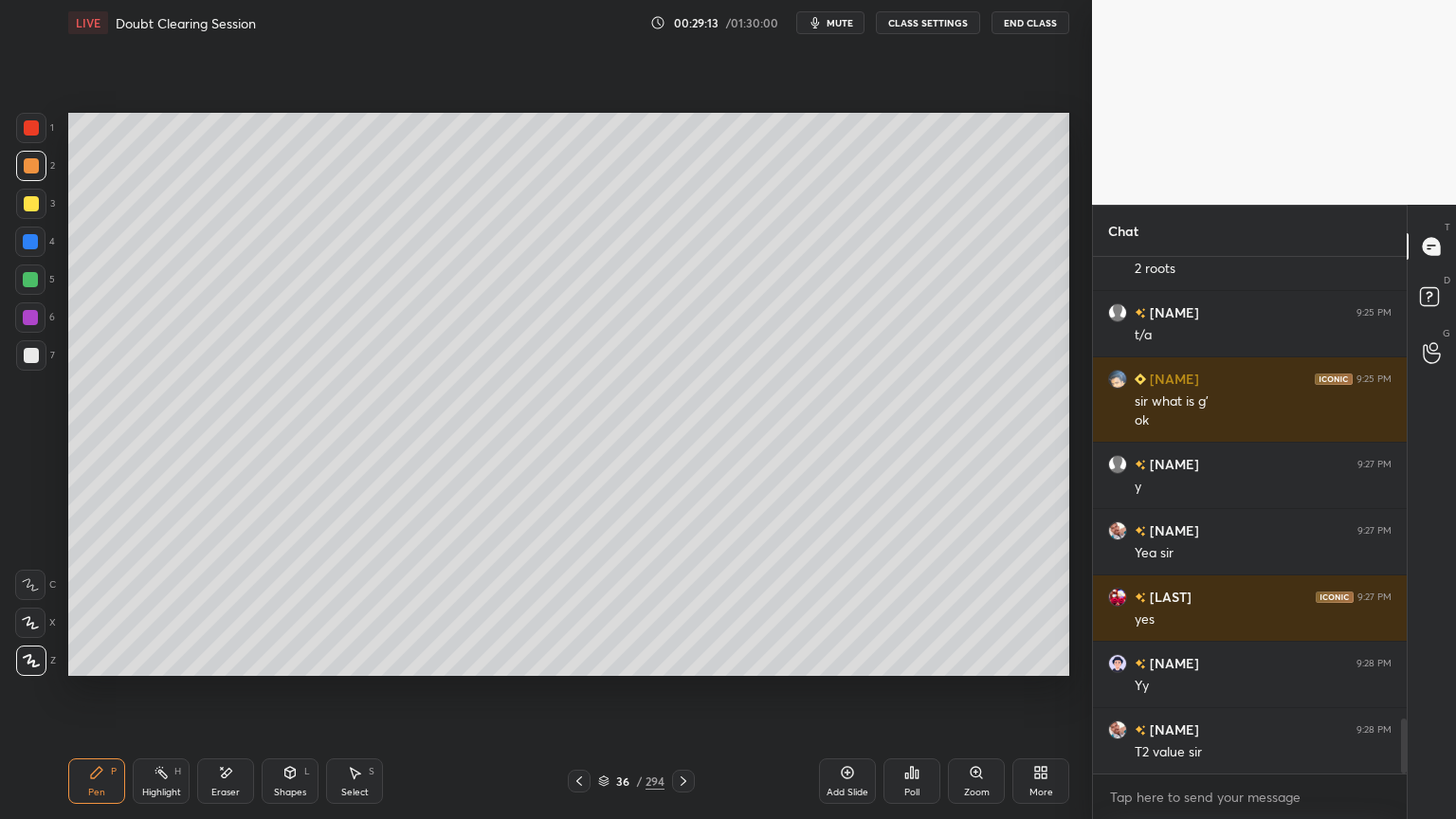 click on "Highlight H" at bounding box center [161, 781] 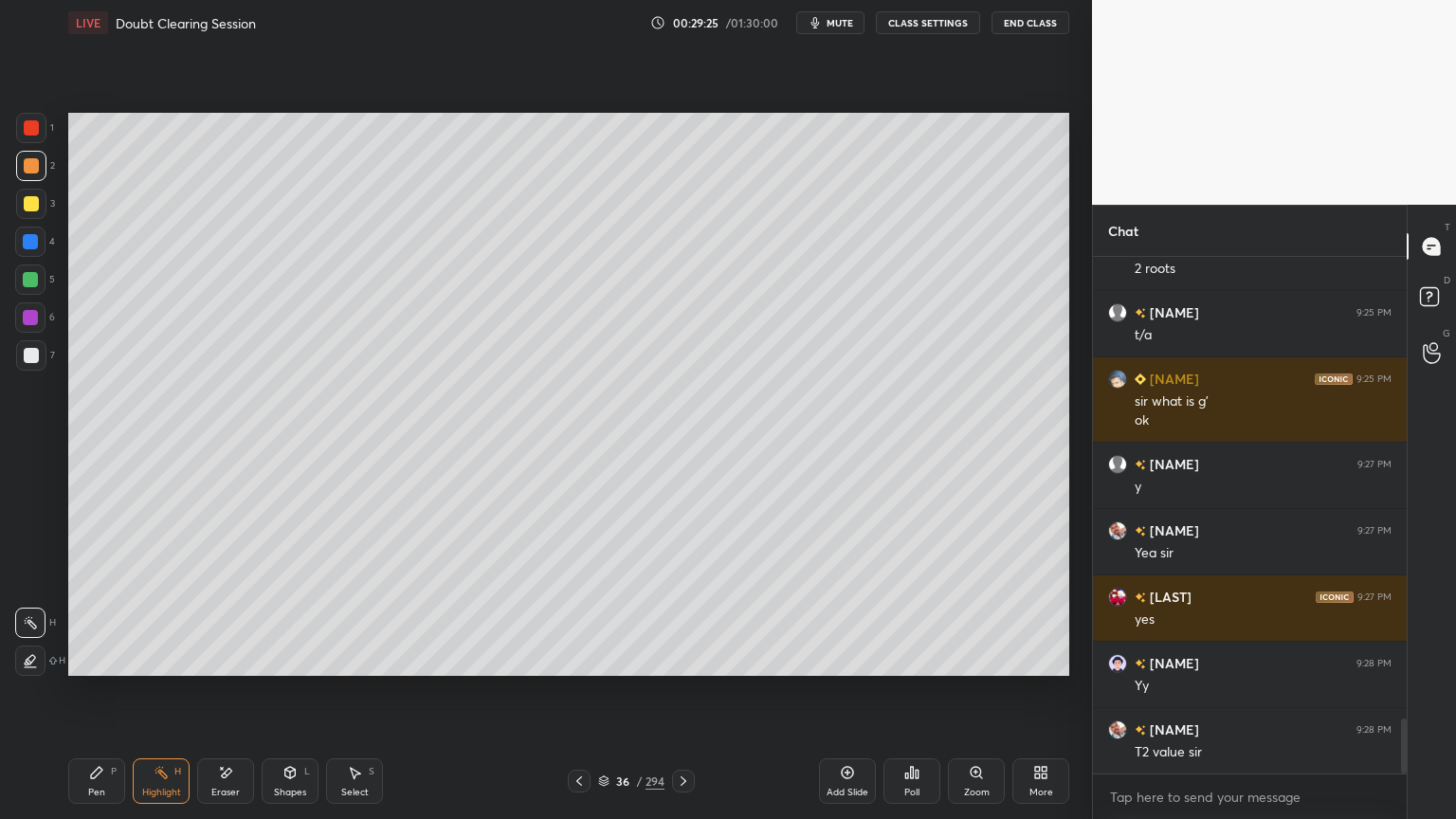 click 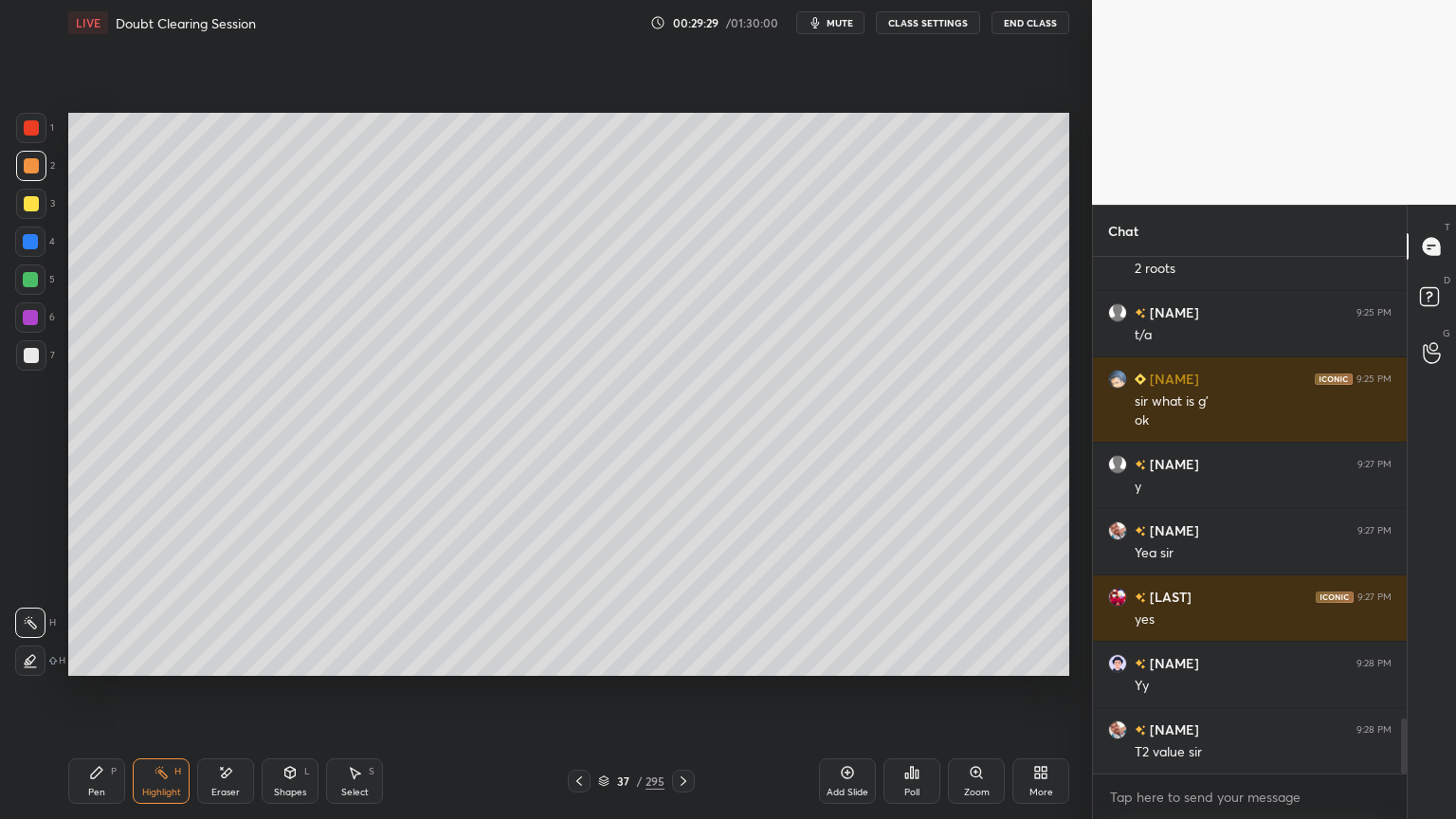 click on "Pen" at bounding box center (97, 792) 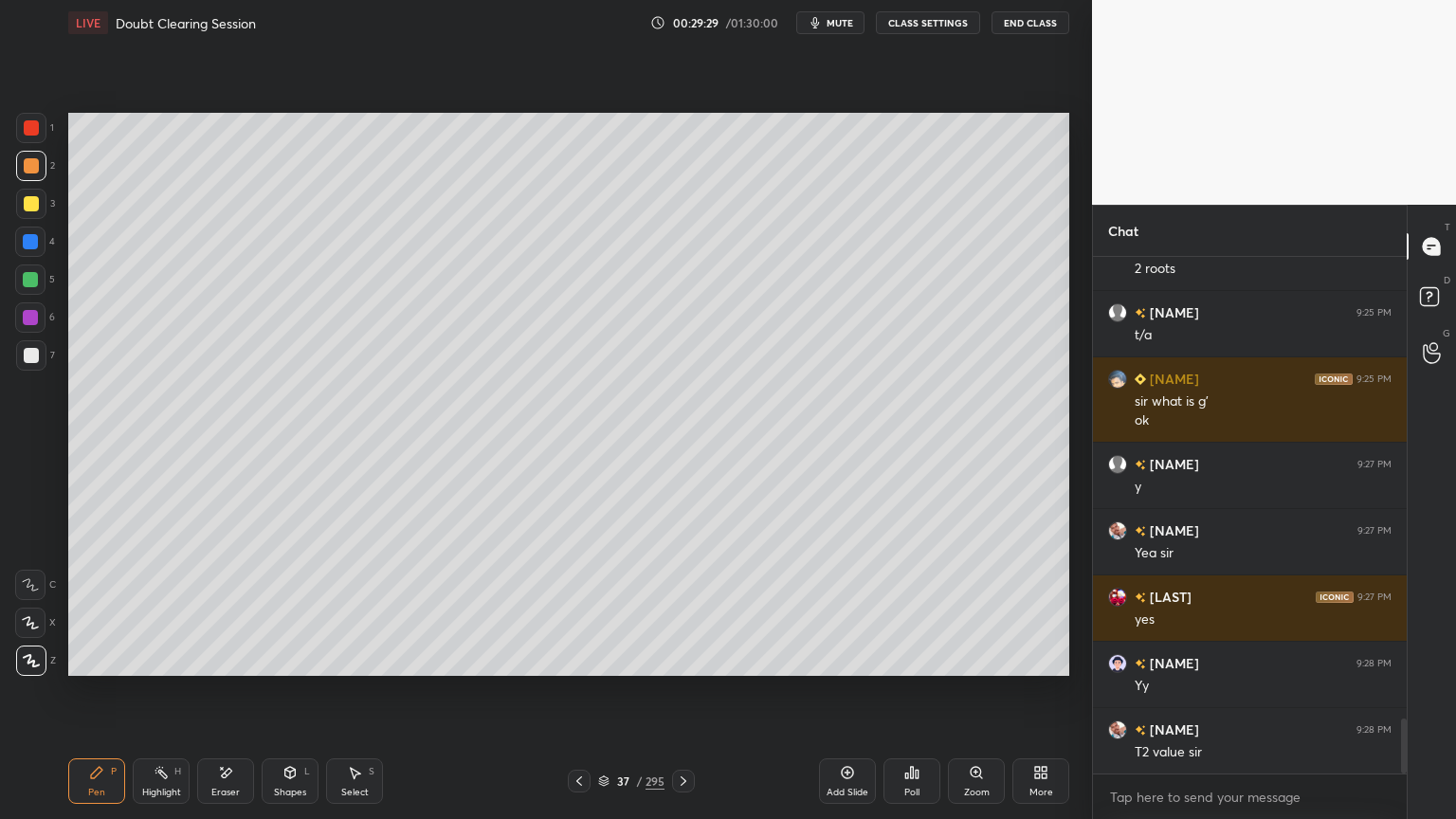 click at bounding box center [31, 204] 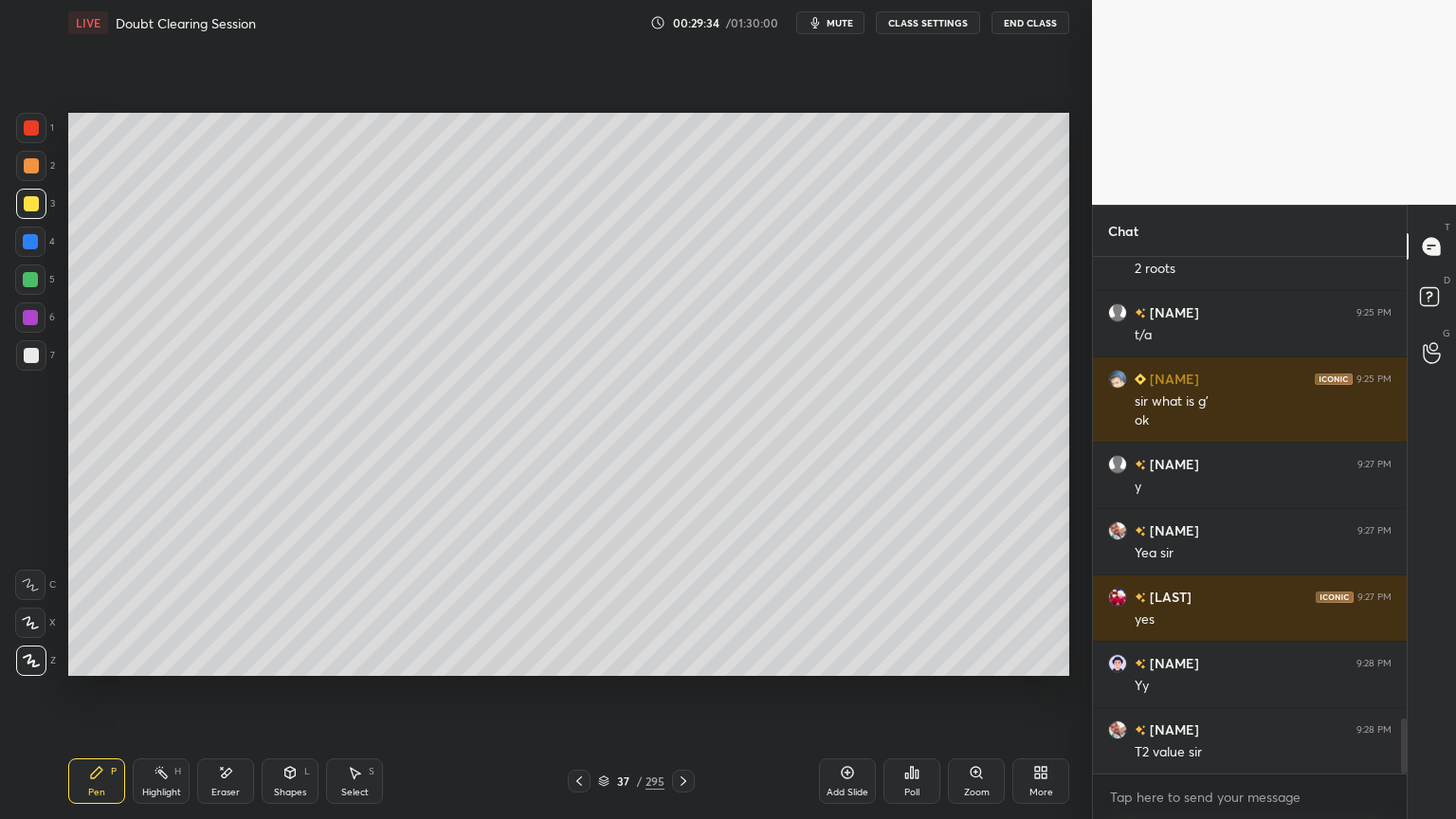 click at bounding box center (31, 166) 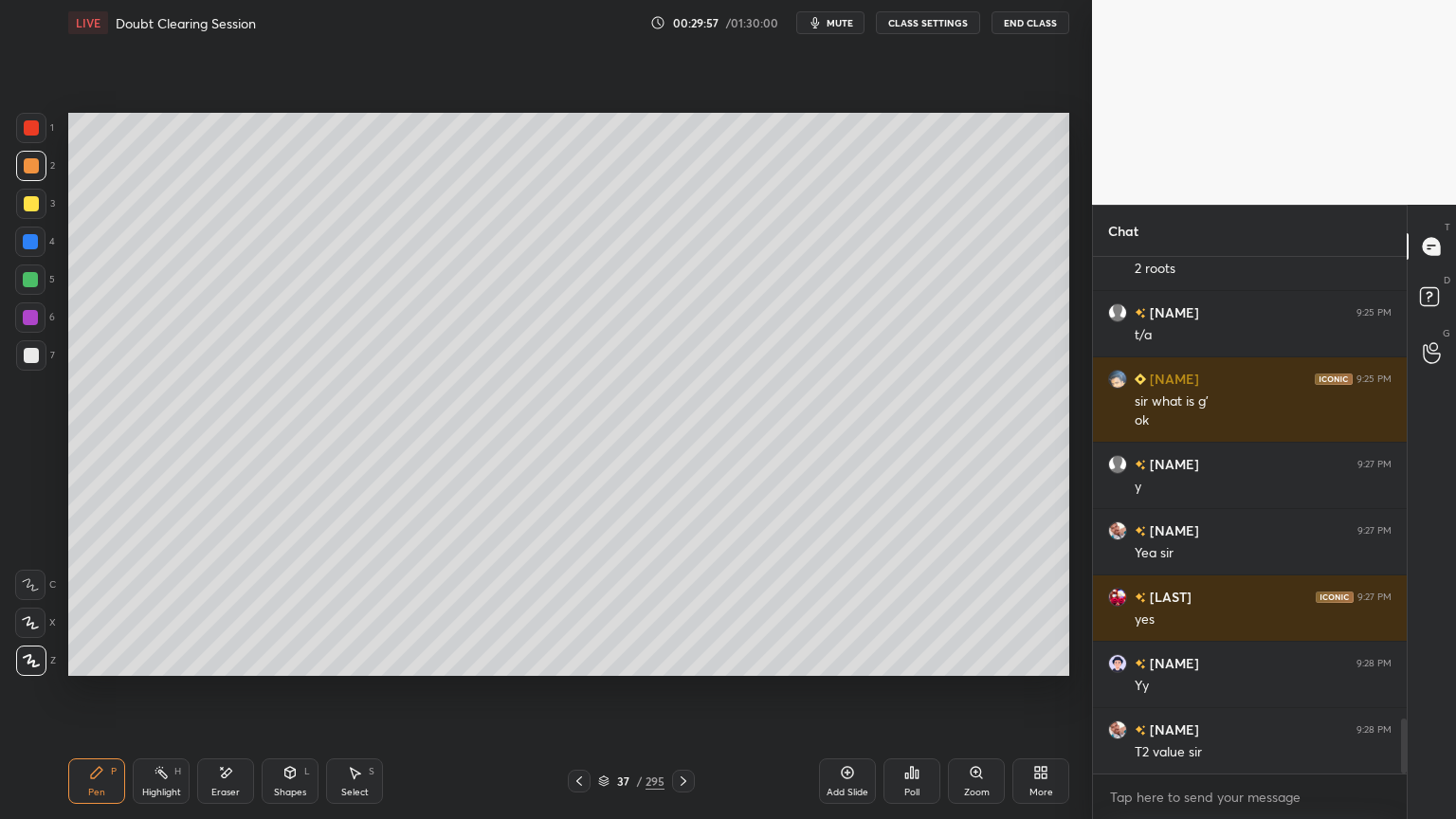 scroll, scrollTop: 4443, scrollLeft: 0, axis: vertical 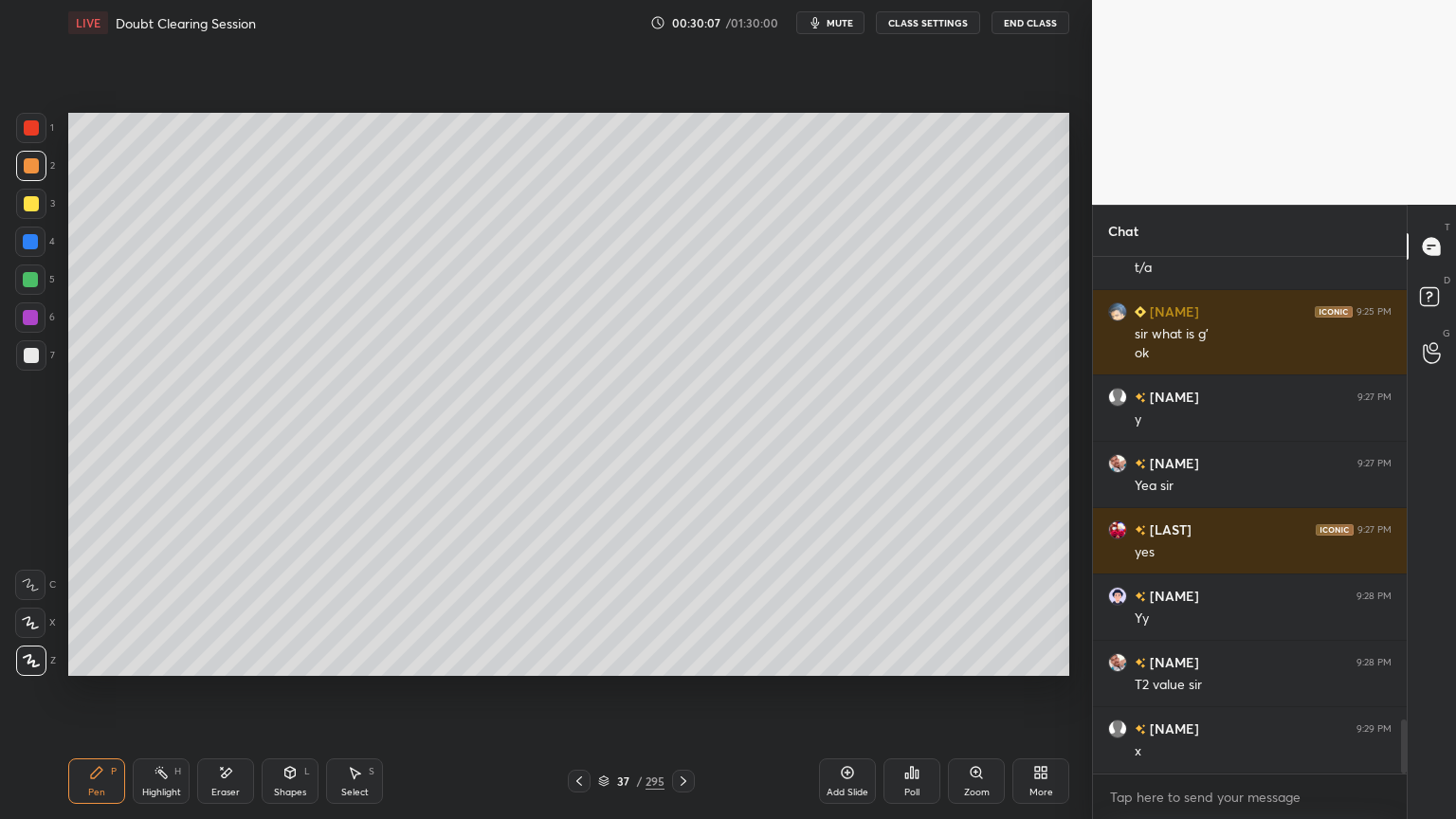 click on "Shapes" at bounding box center (290, 792) 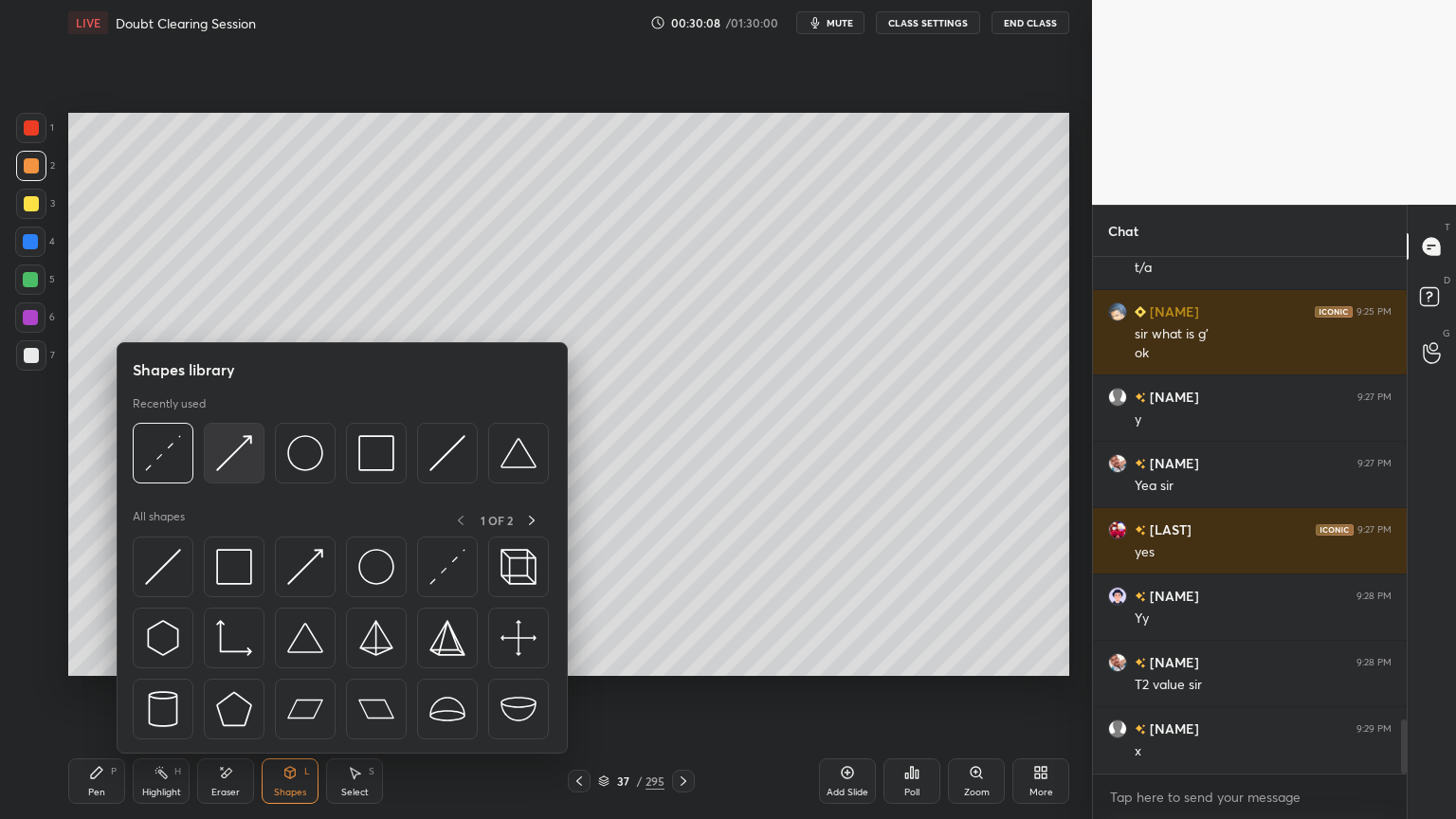 click at bounding box center (234, 453) 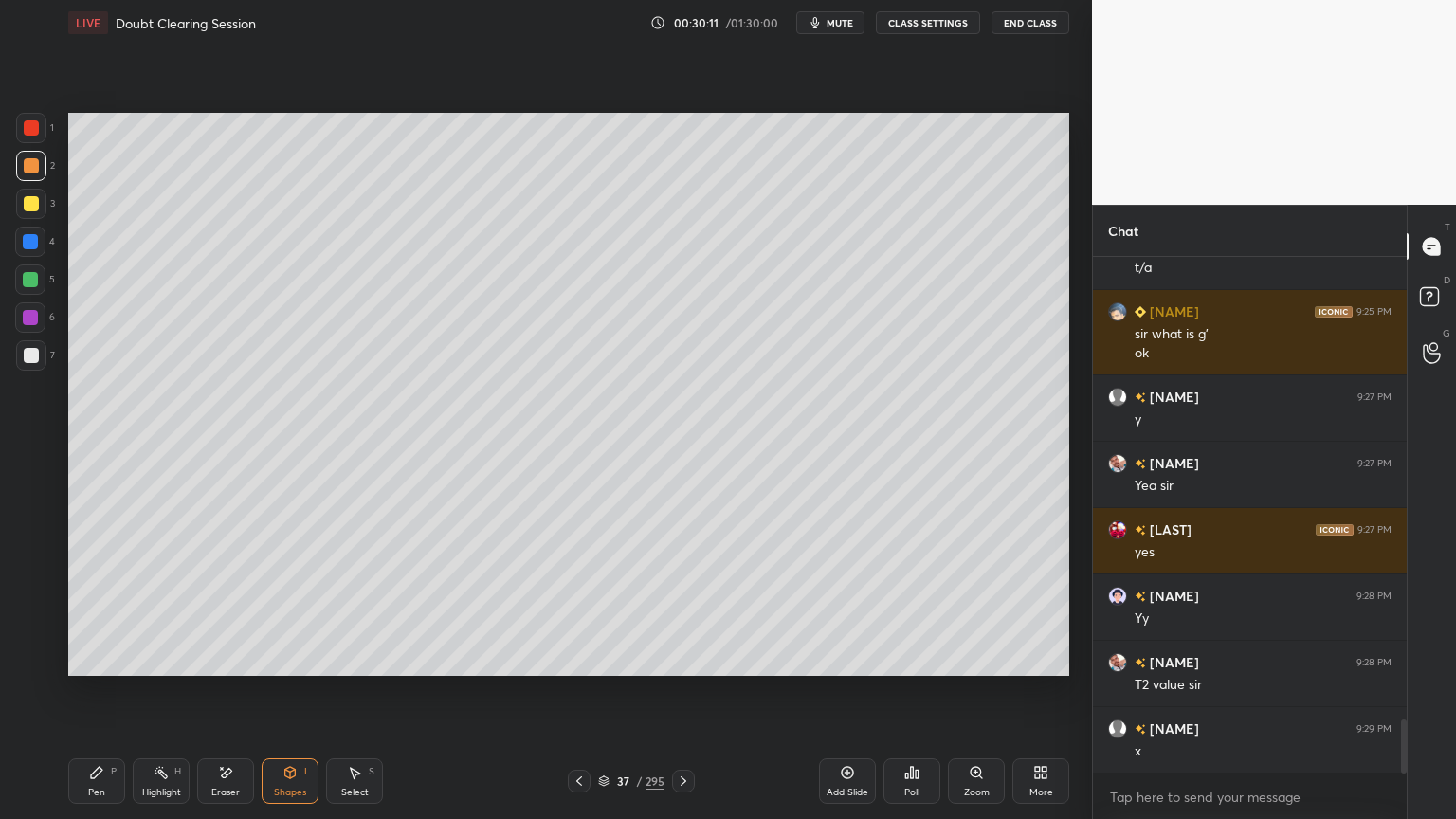 scroll, scrollTop: 4508, scrollLeft: 0, axis: vertical 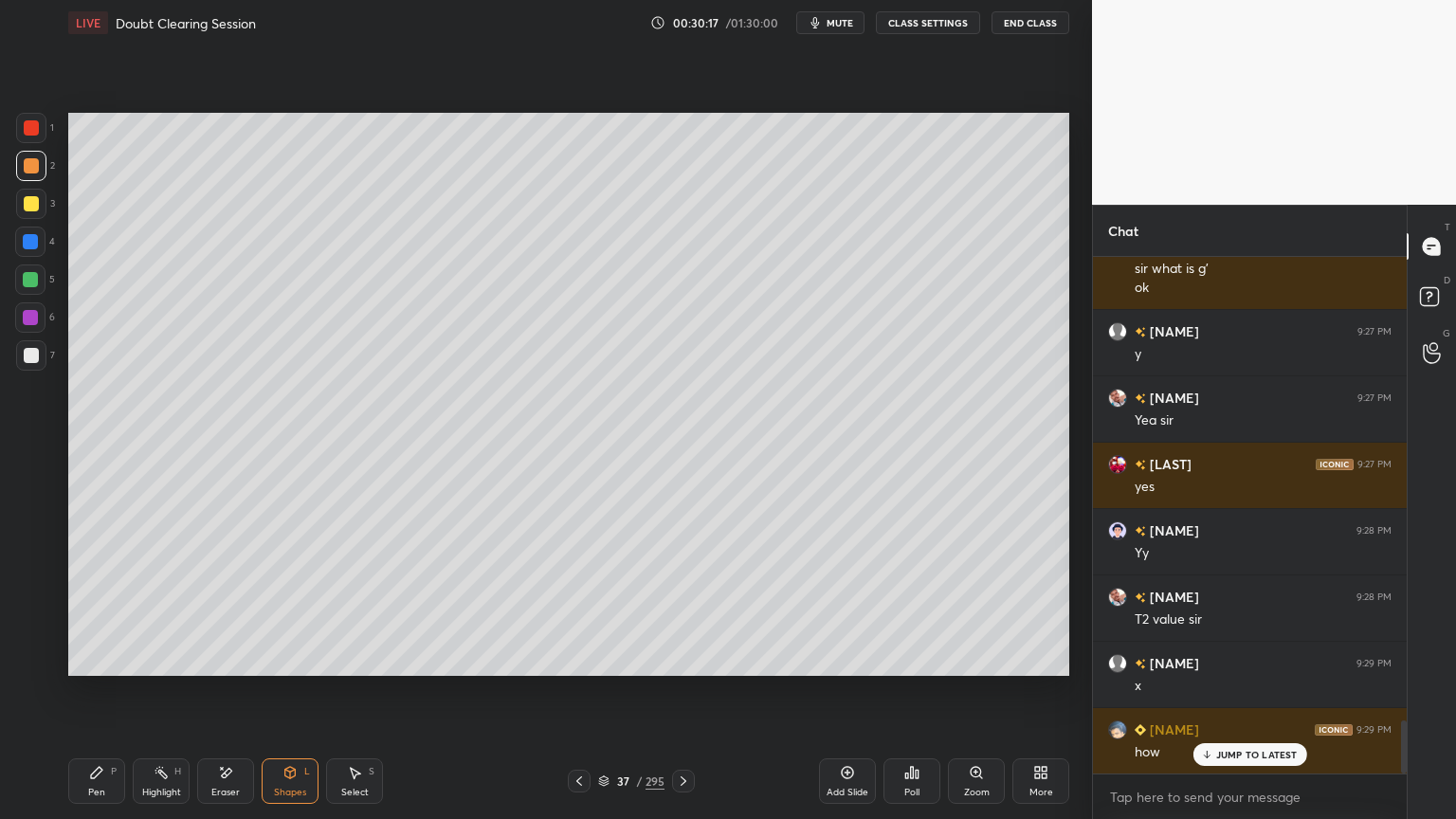 click 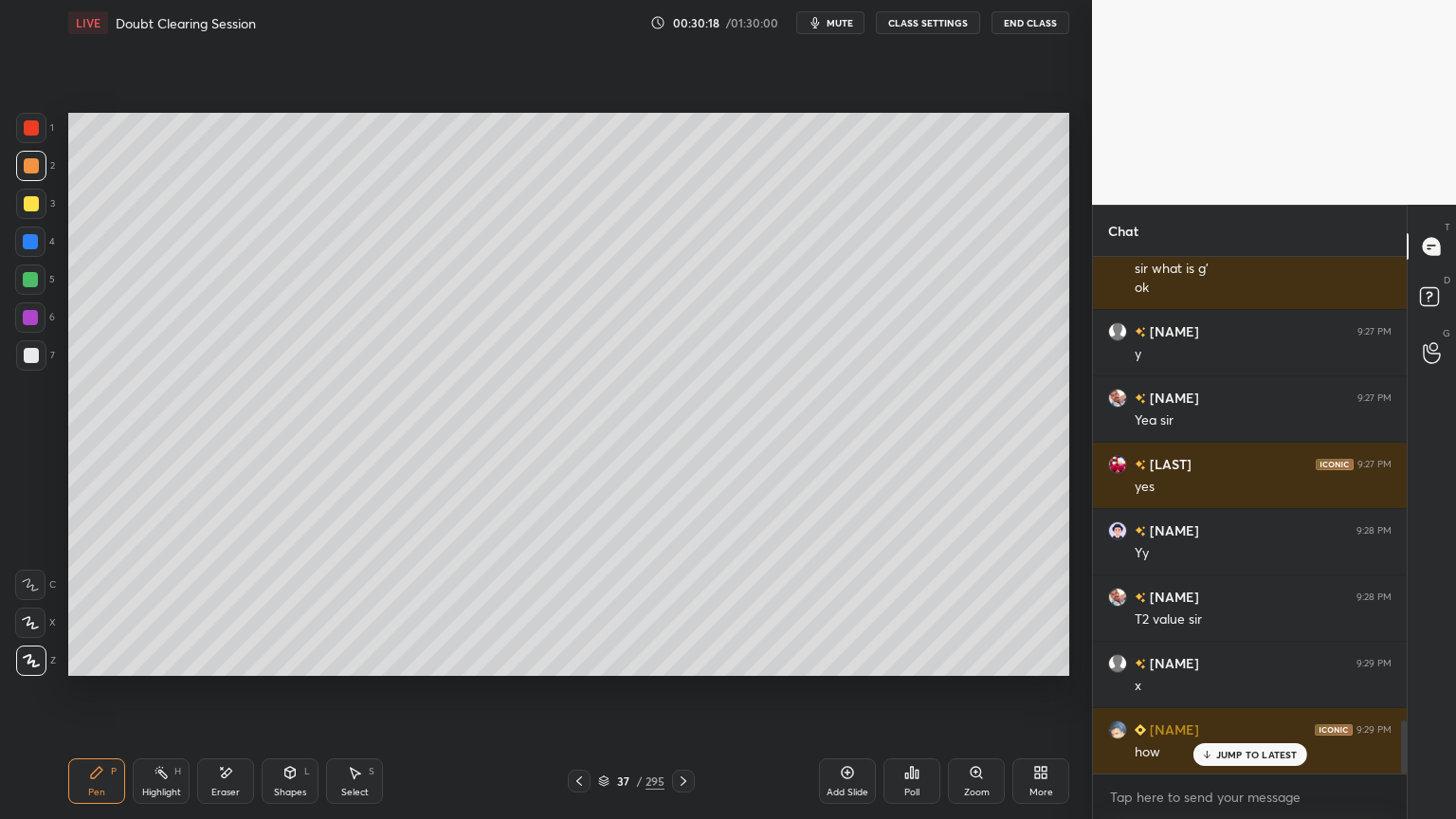 click at bounding box center [31, 355] 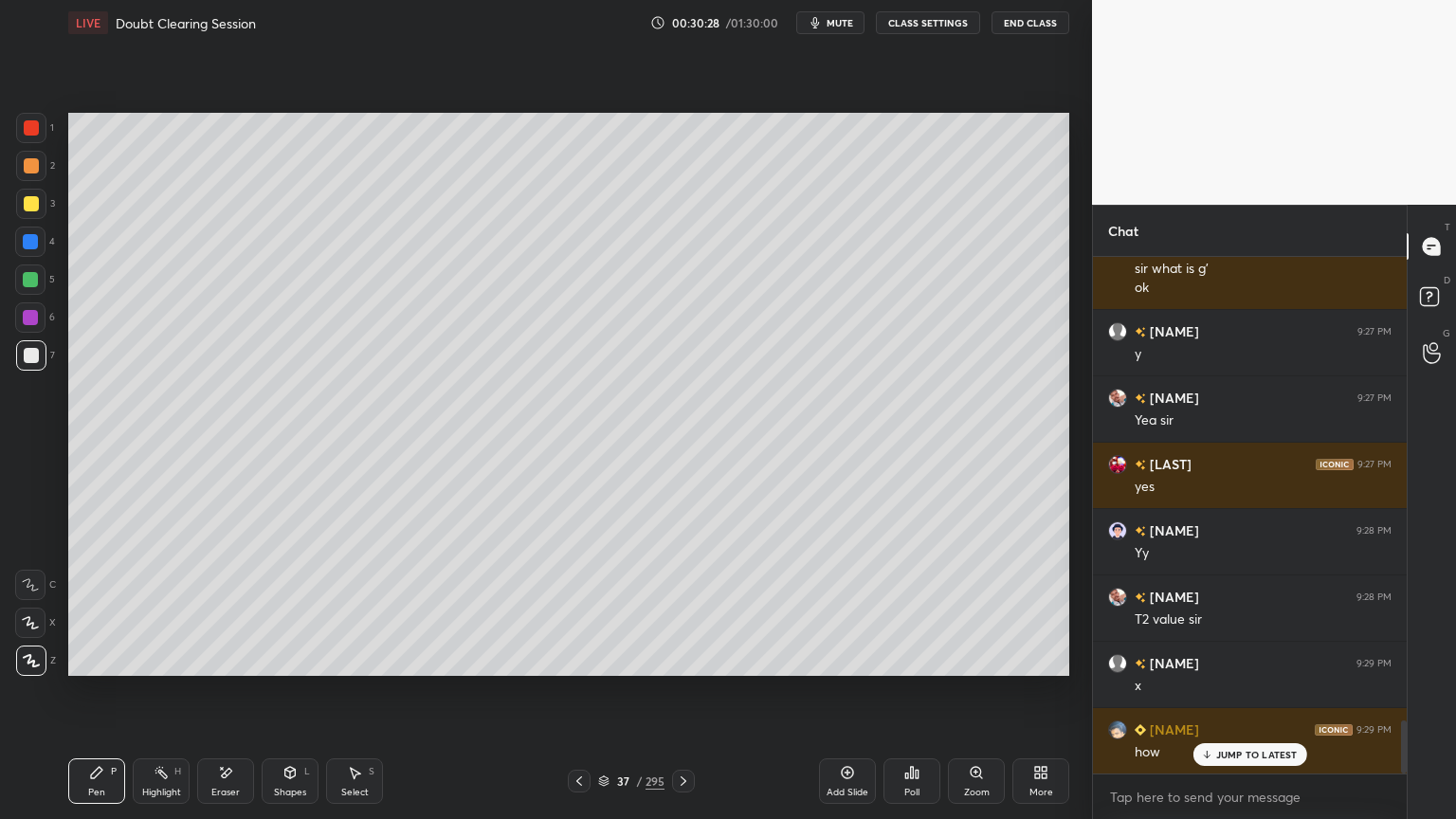 click on "Shapes L" at bounding box center [290, 781] 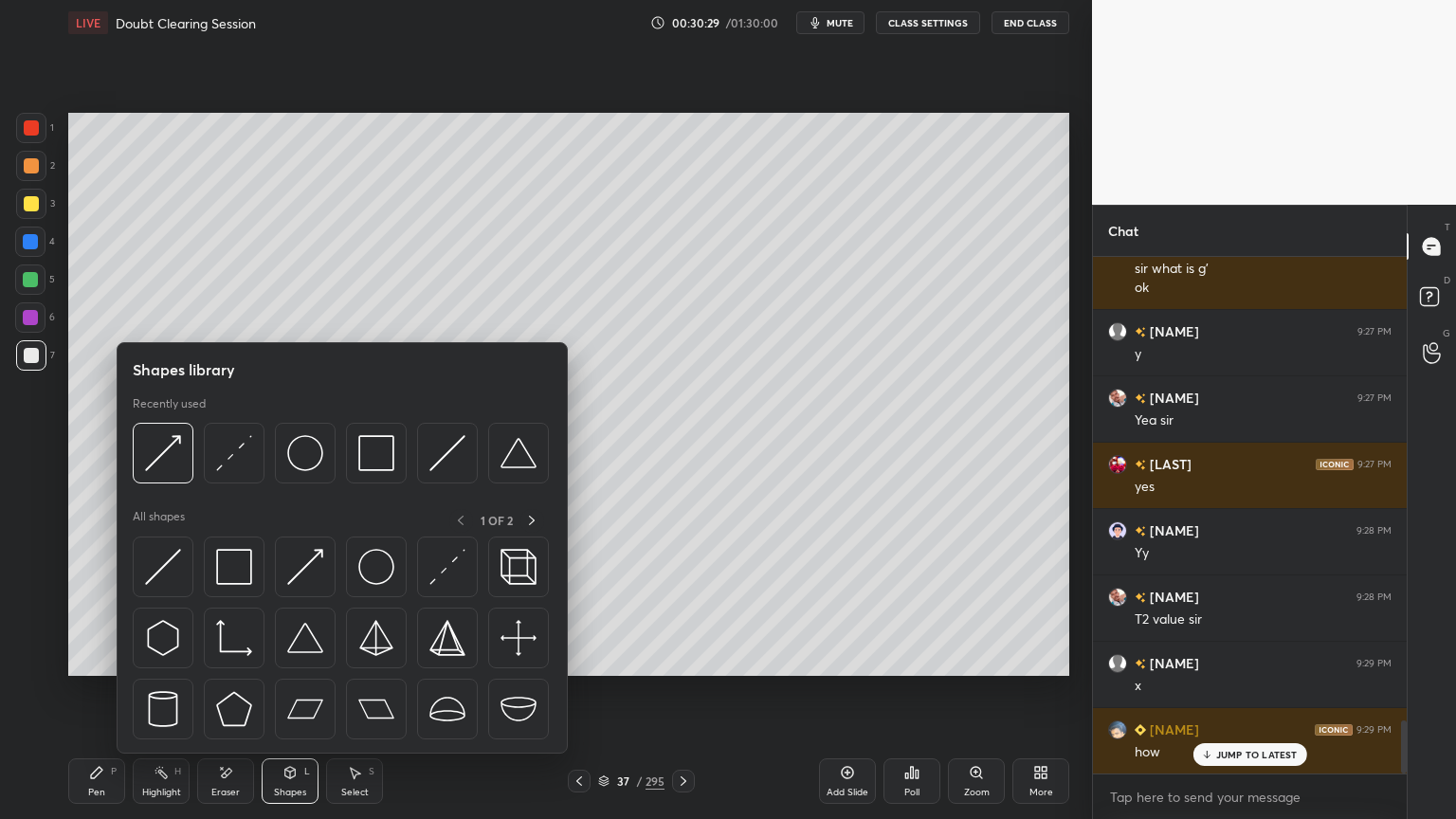 click on "Pen P" at bounding box center (97, 781) 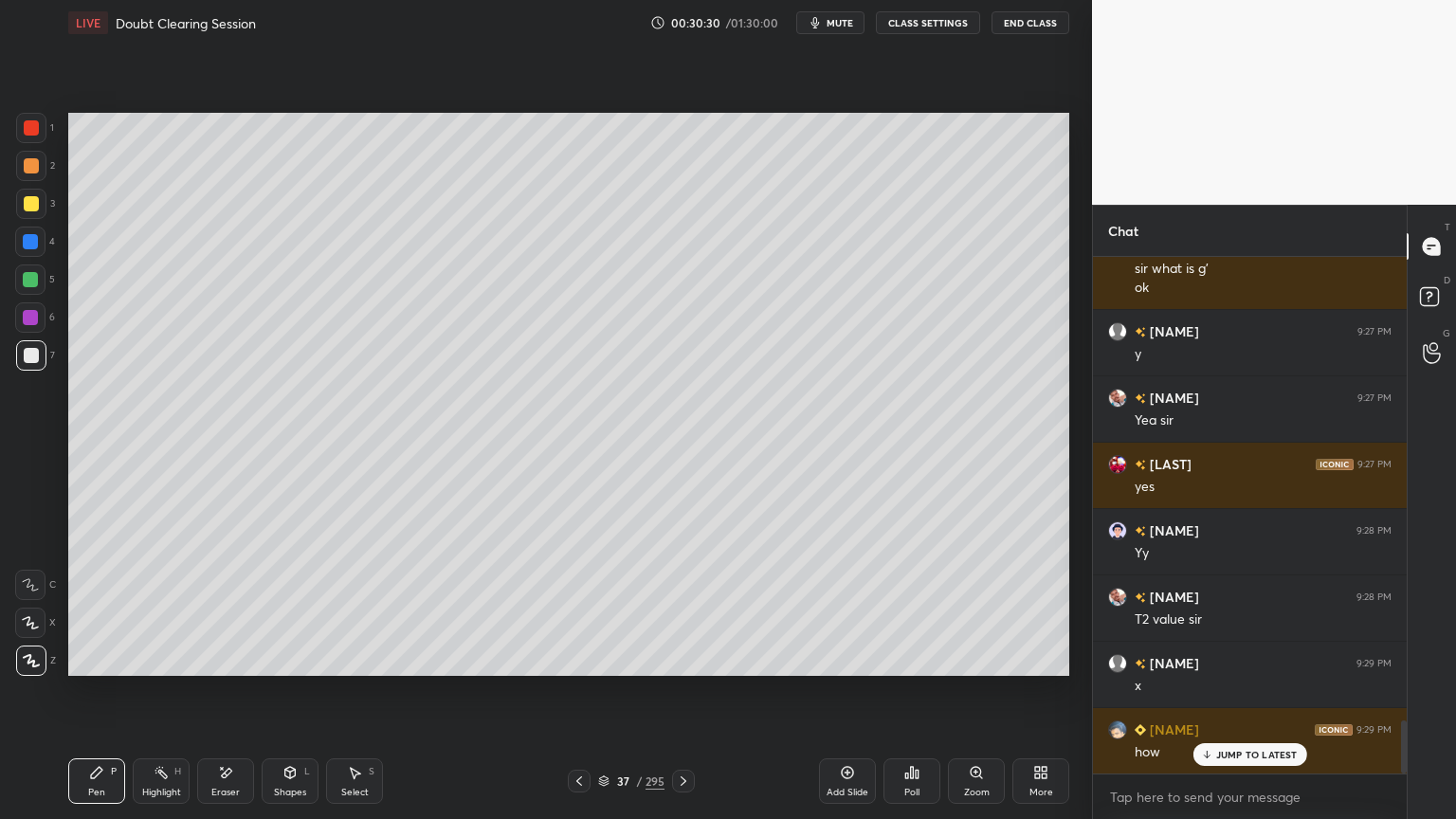 click at bounding box center [31, 204] 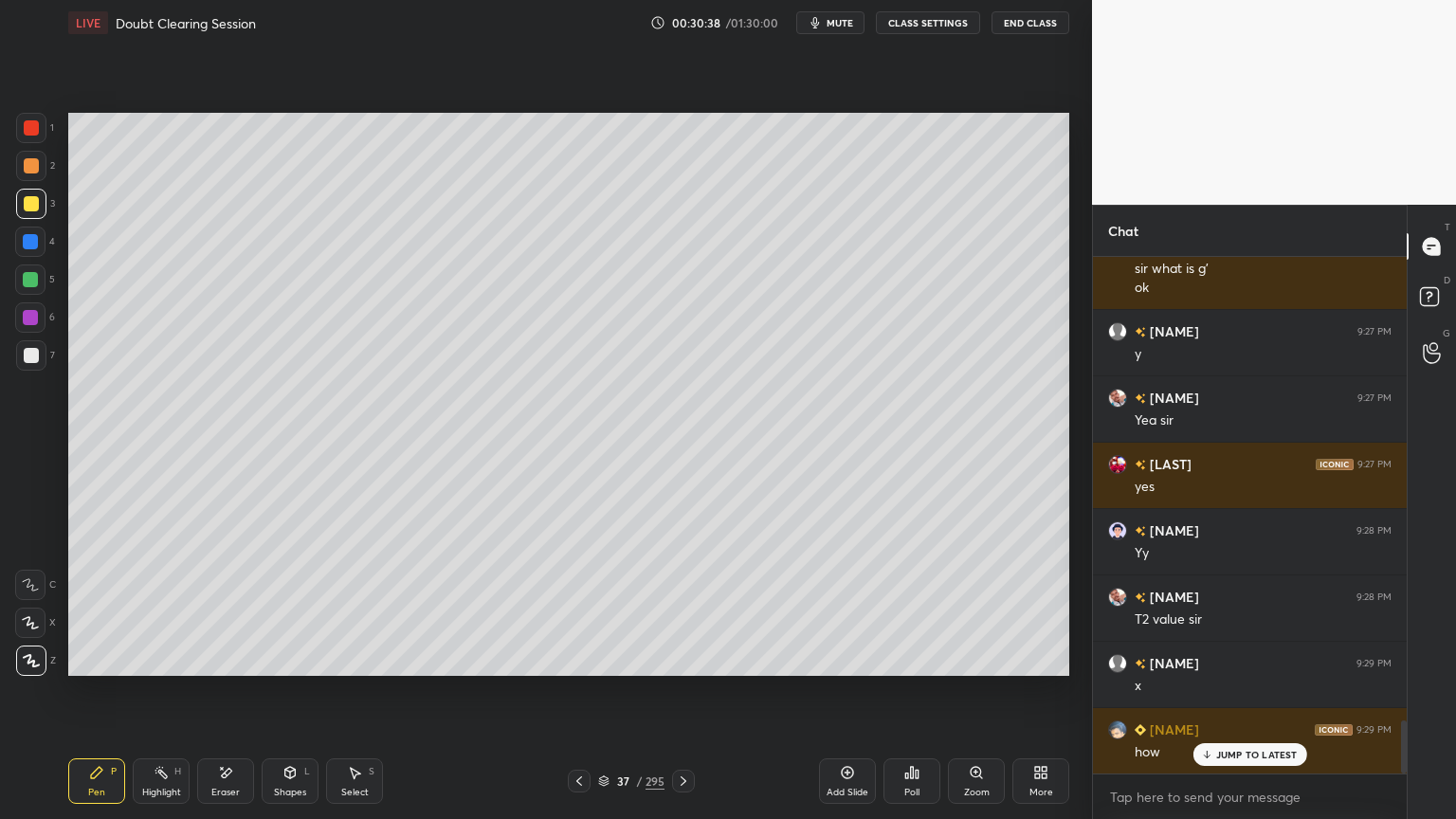 click 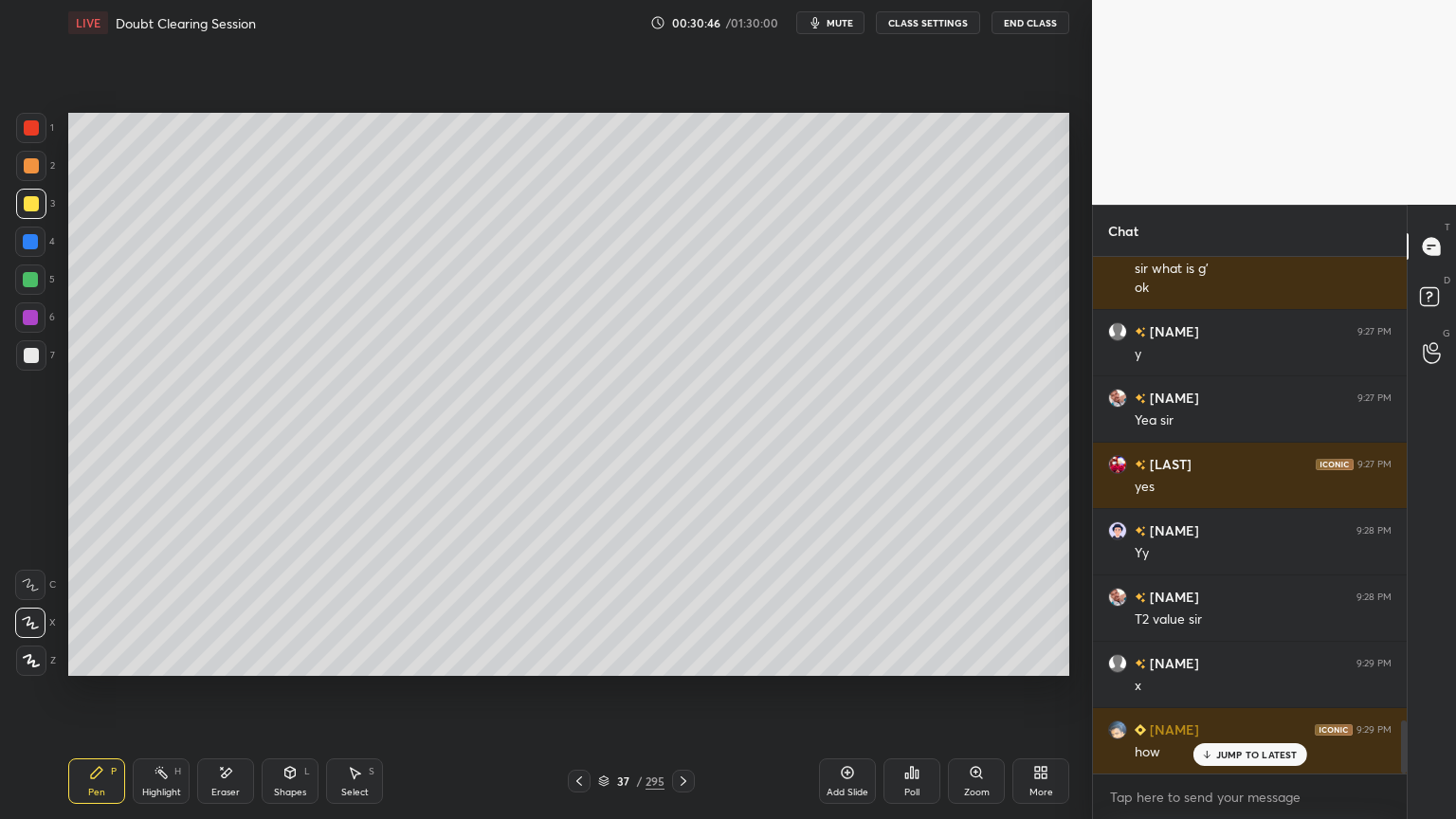 click 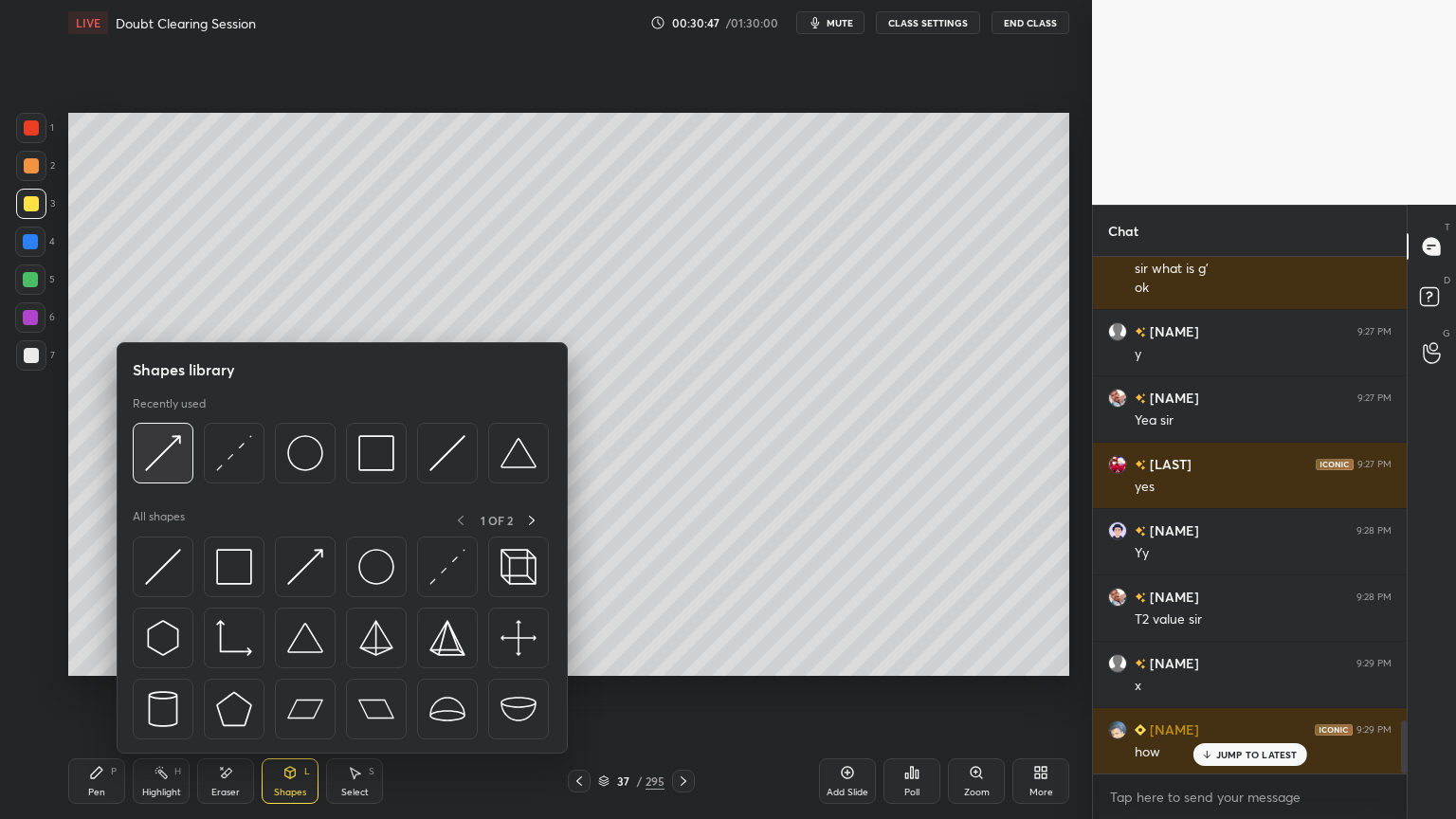 click at bounding box center (163, 453) 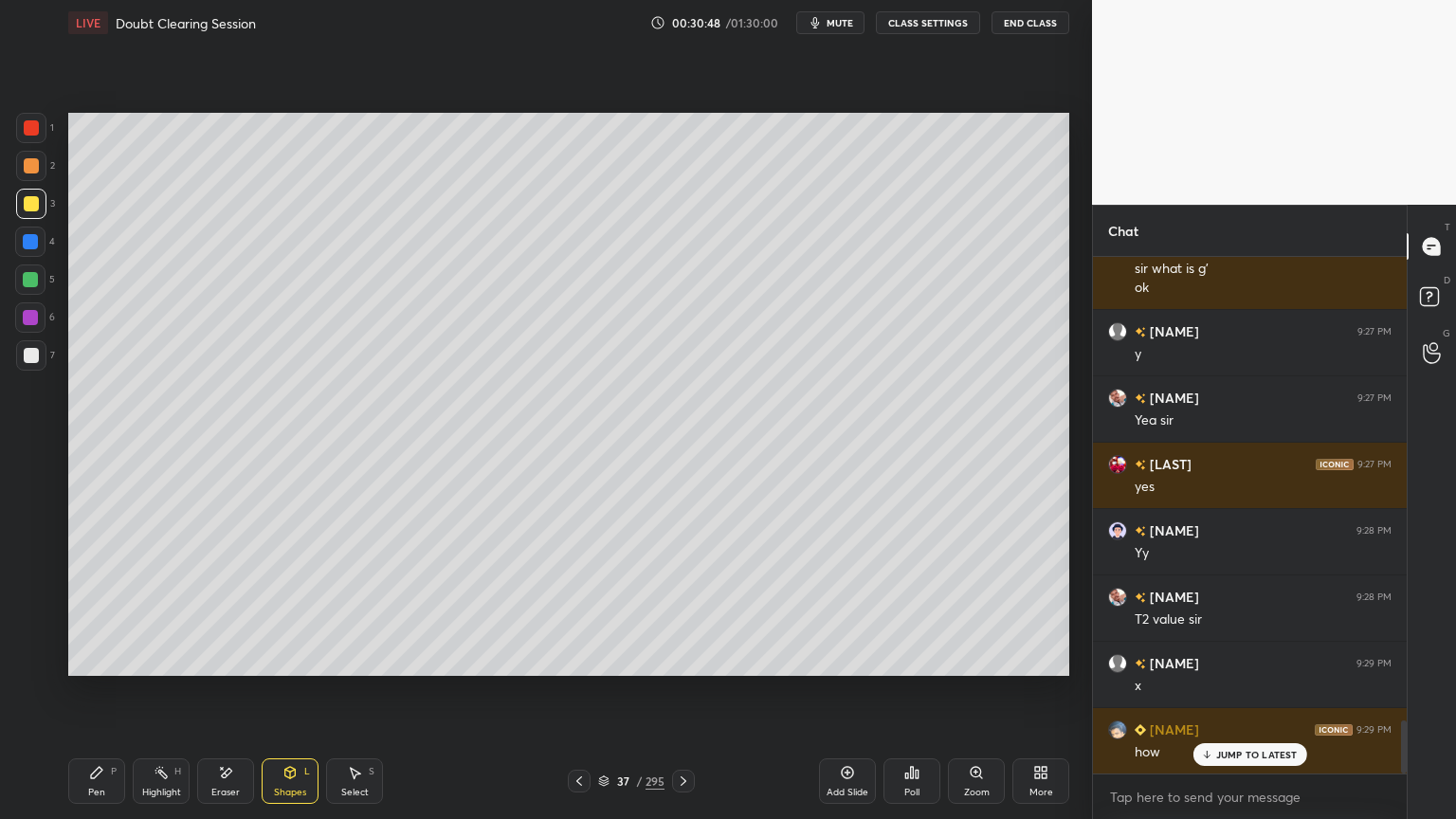 click at bounding box center [31, 166] 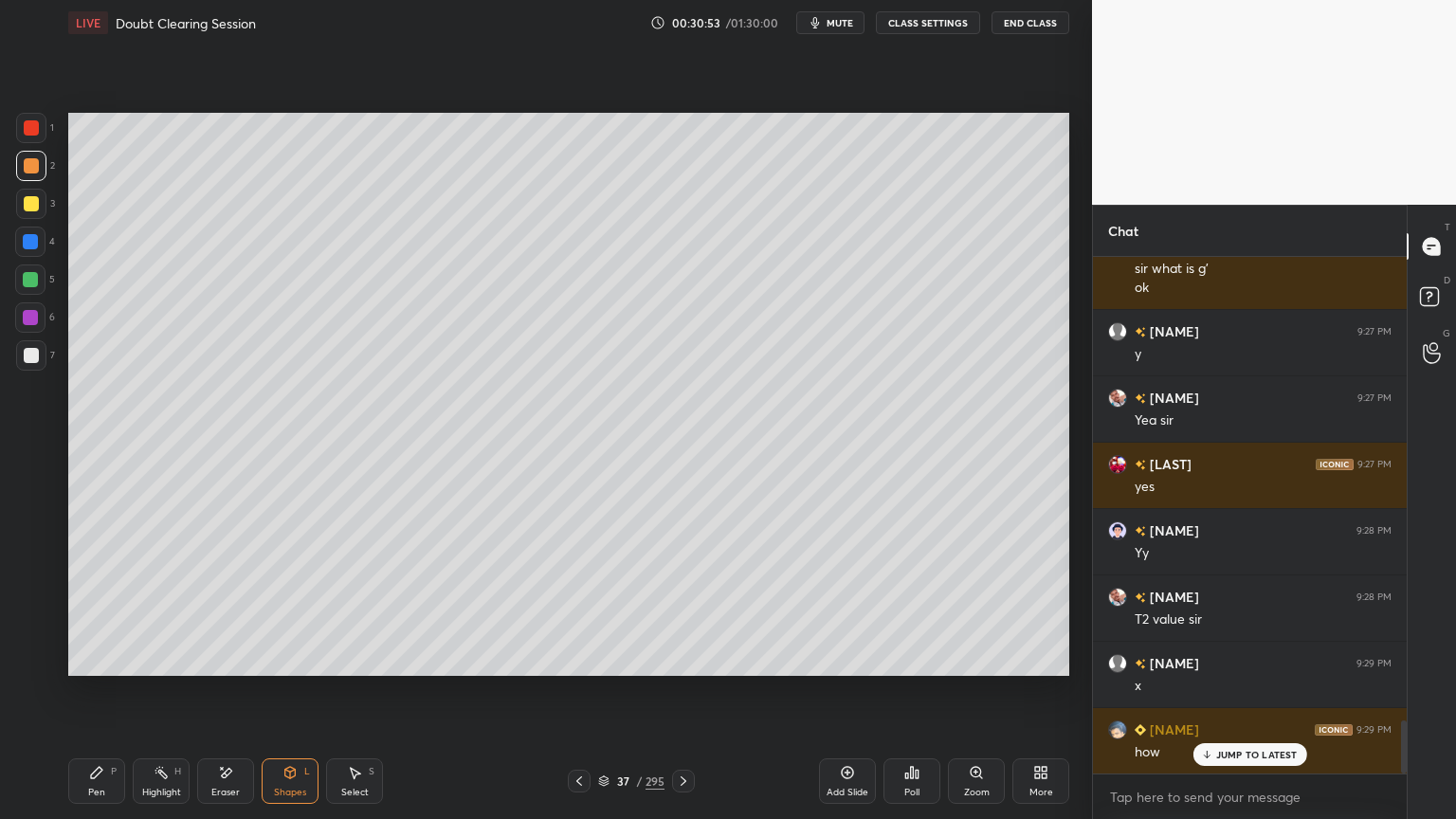 click 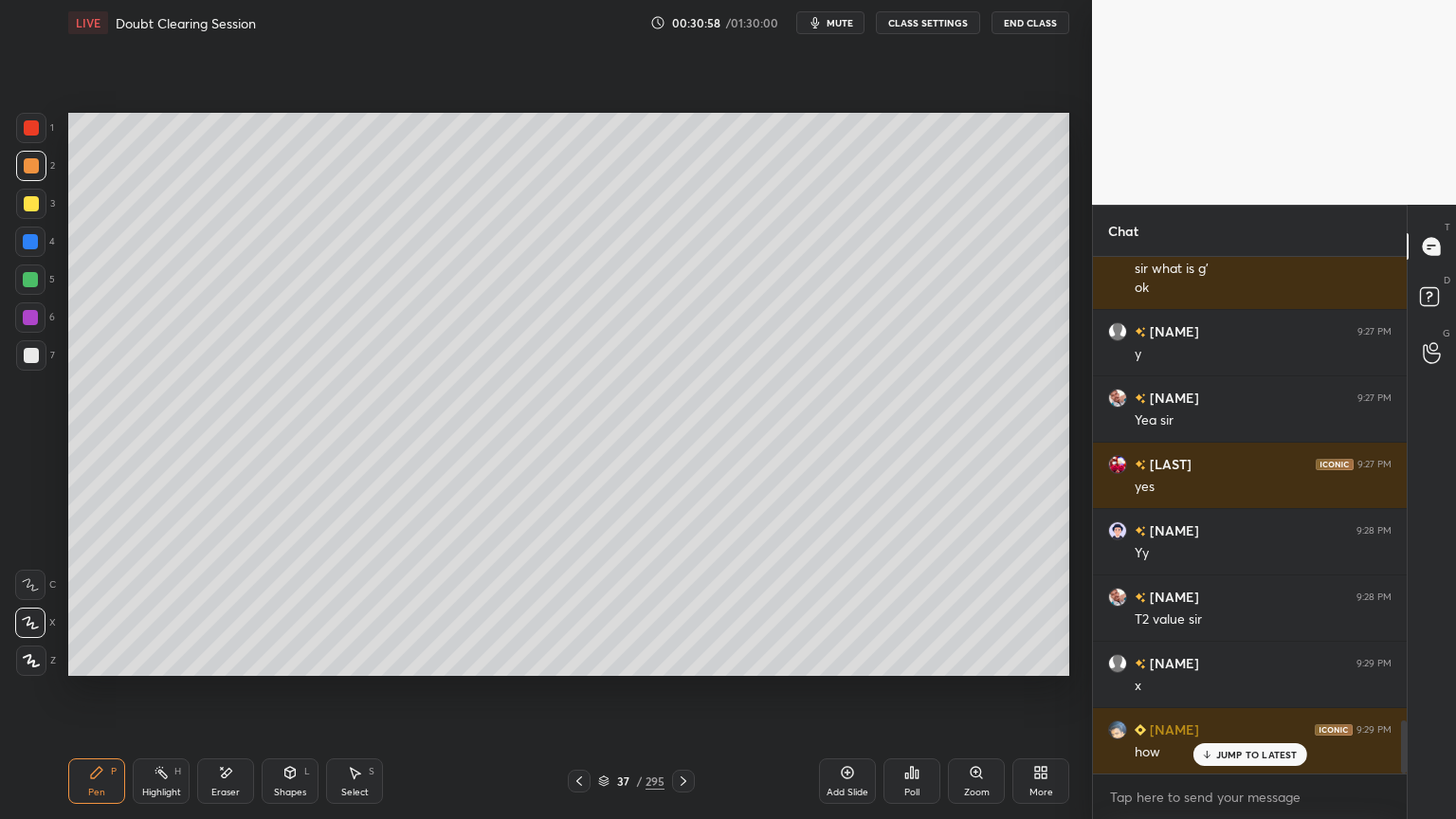 click at bounding box center (31, 204) 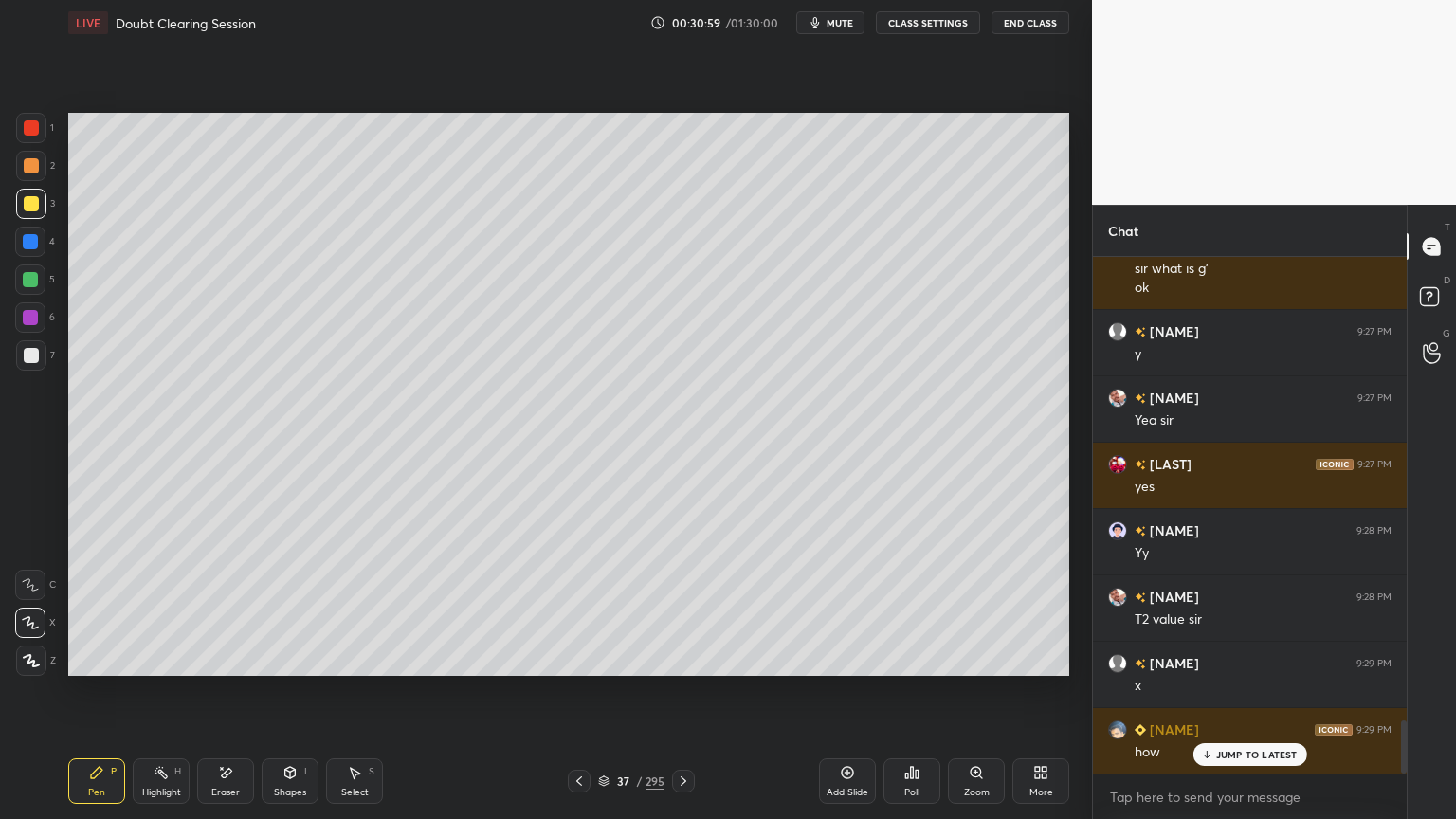 click on "Shapes L" at bounding box center (290, 781) 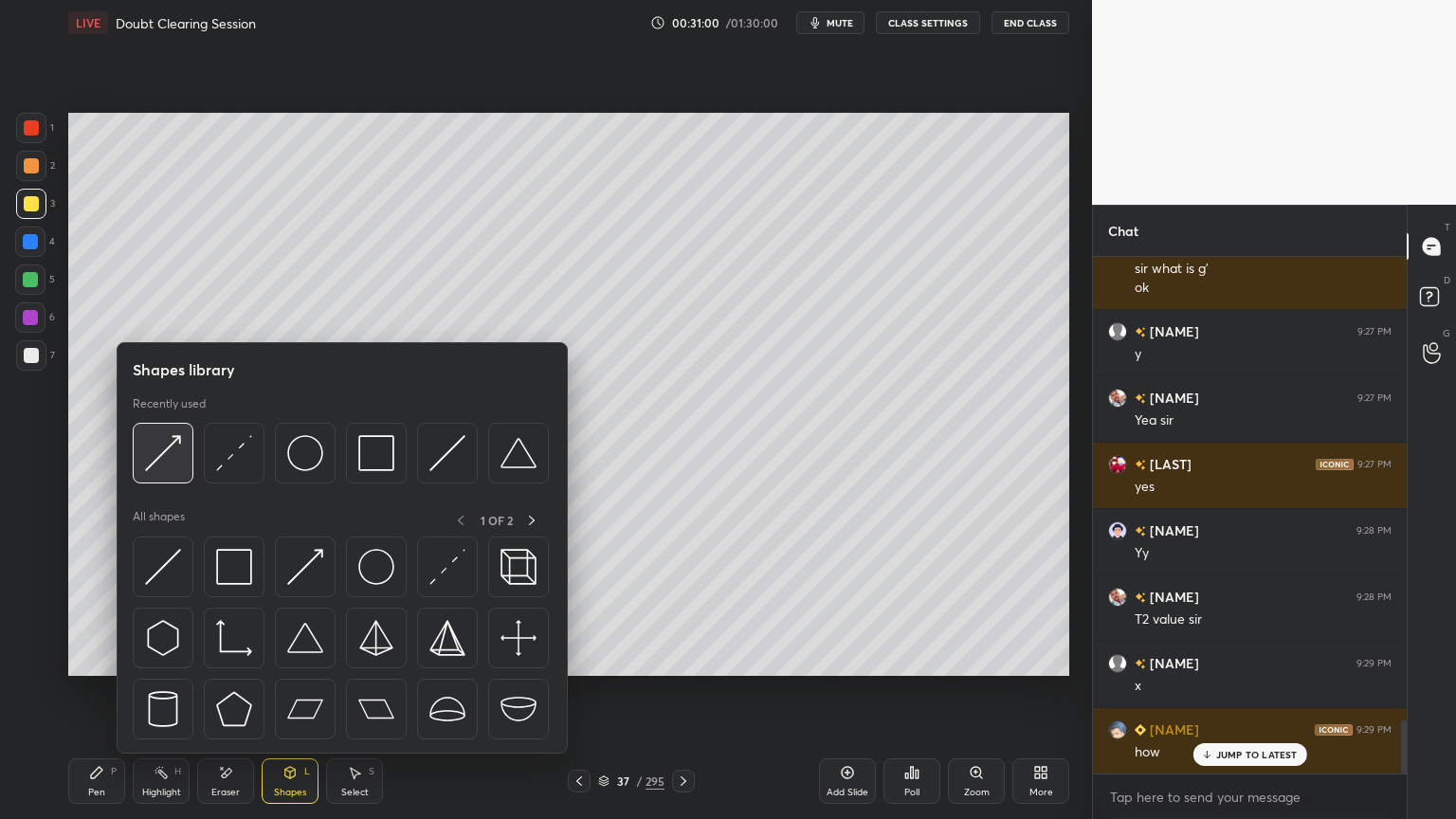click at bounding box center (163, 453) 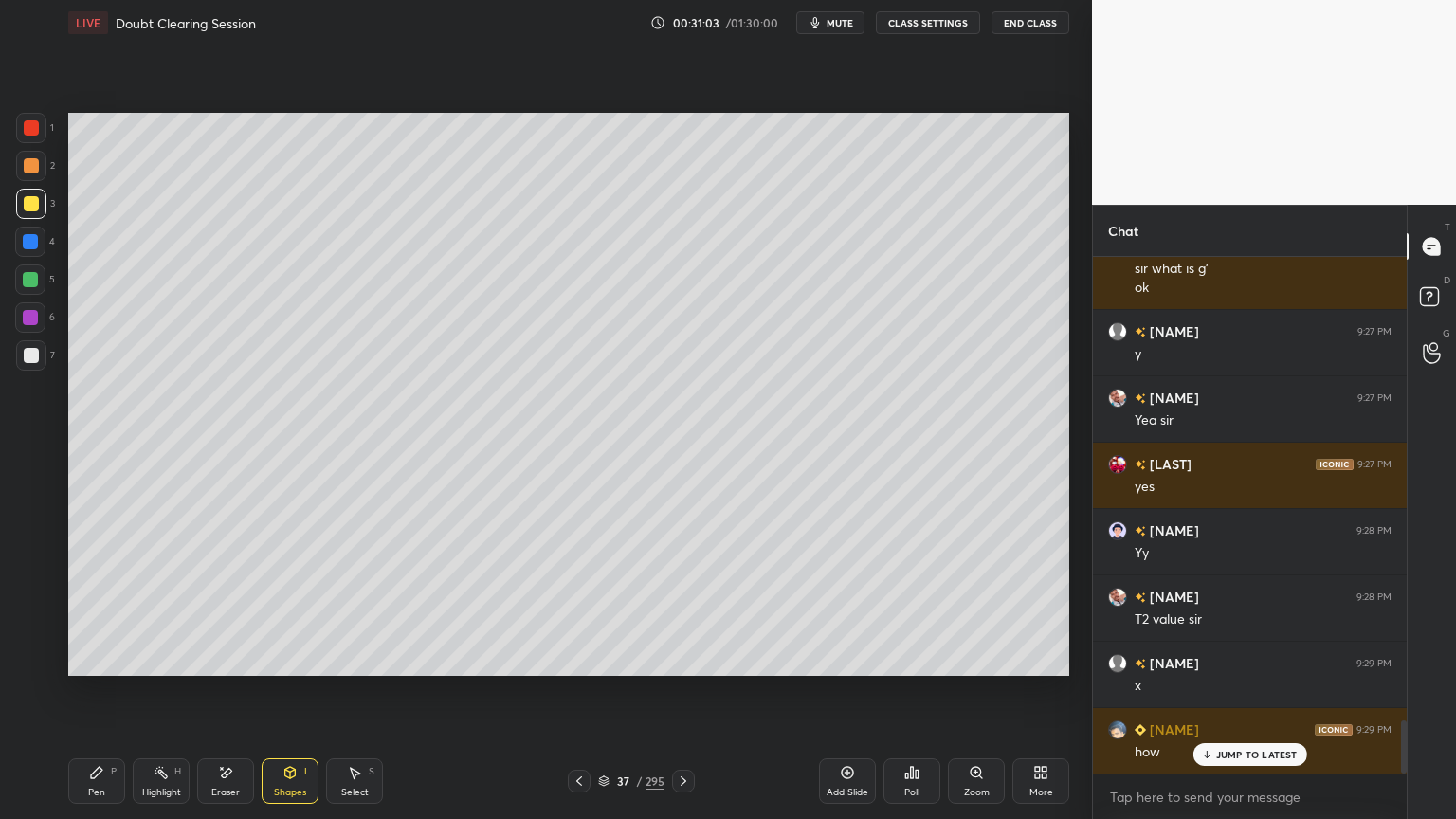click on "Pen P" at bounding box center (97, 781) 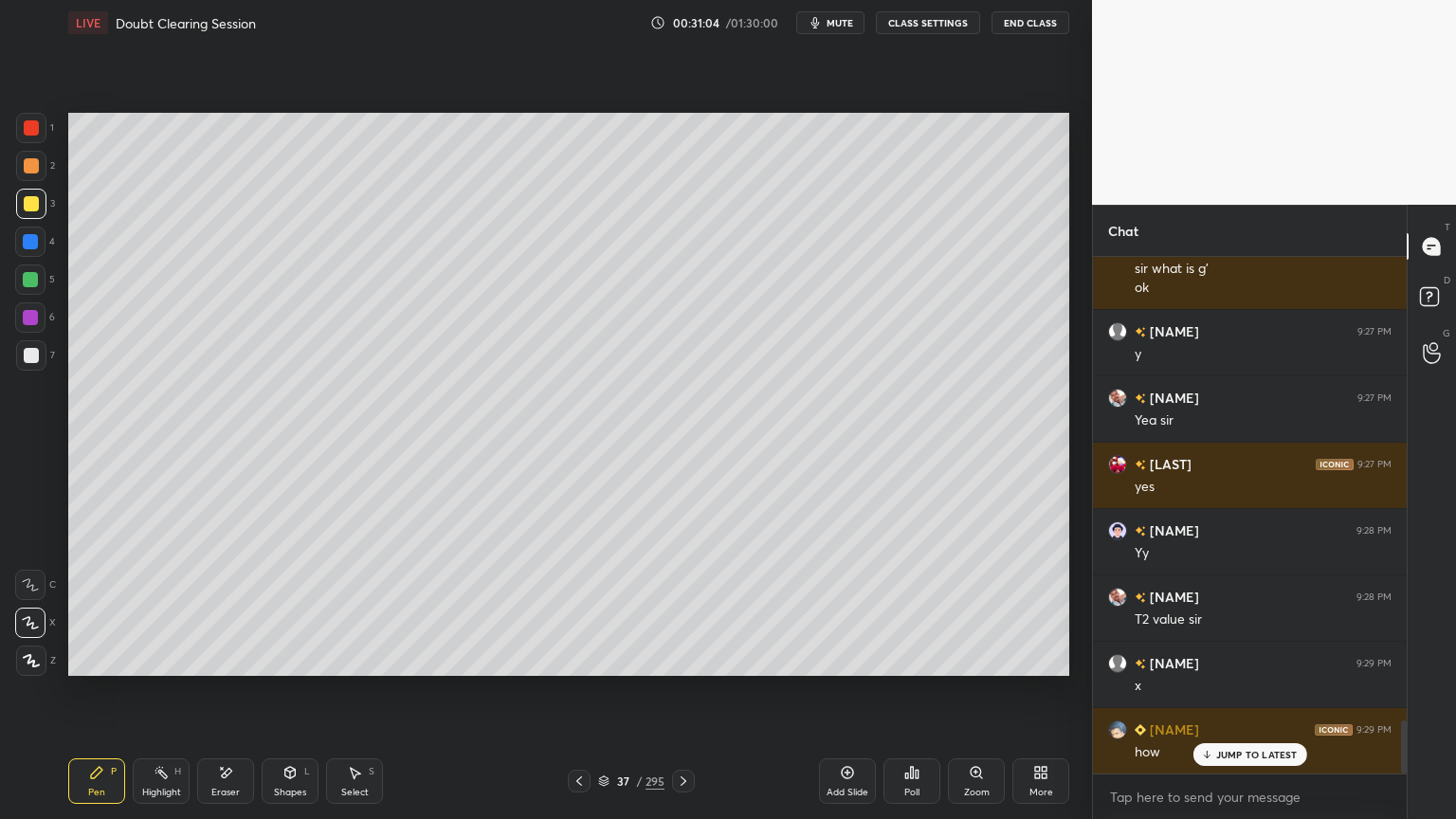 click at bounding box center [31, 661] 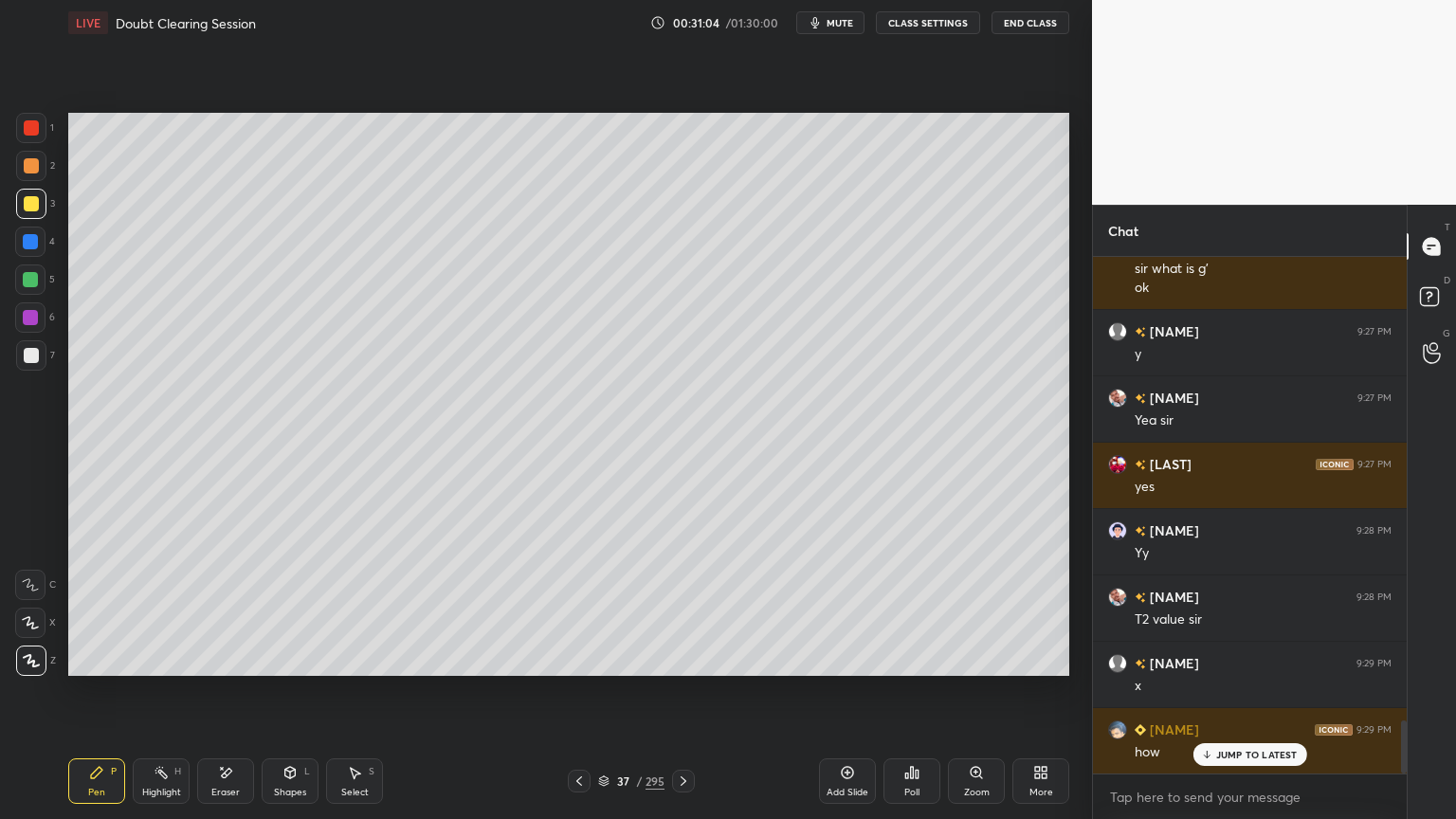 click 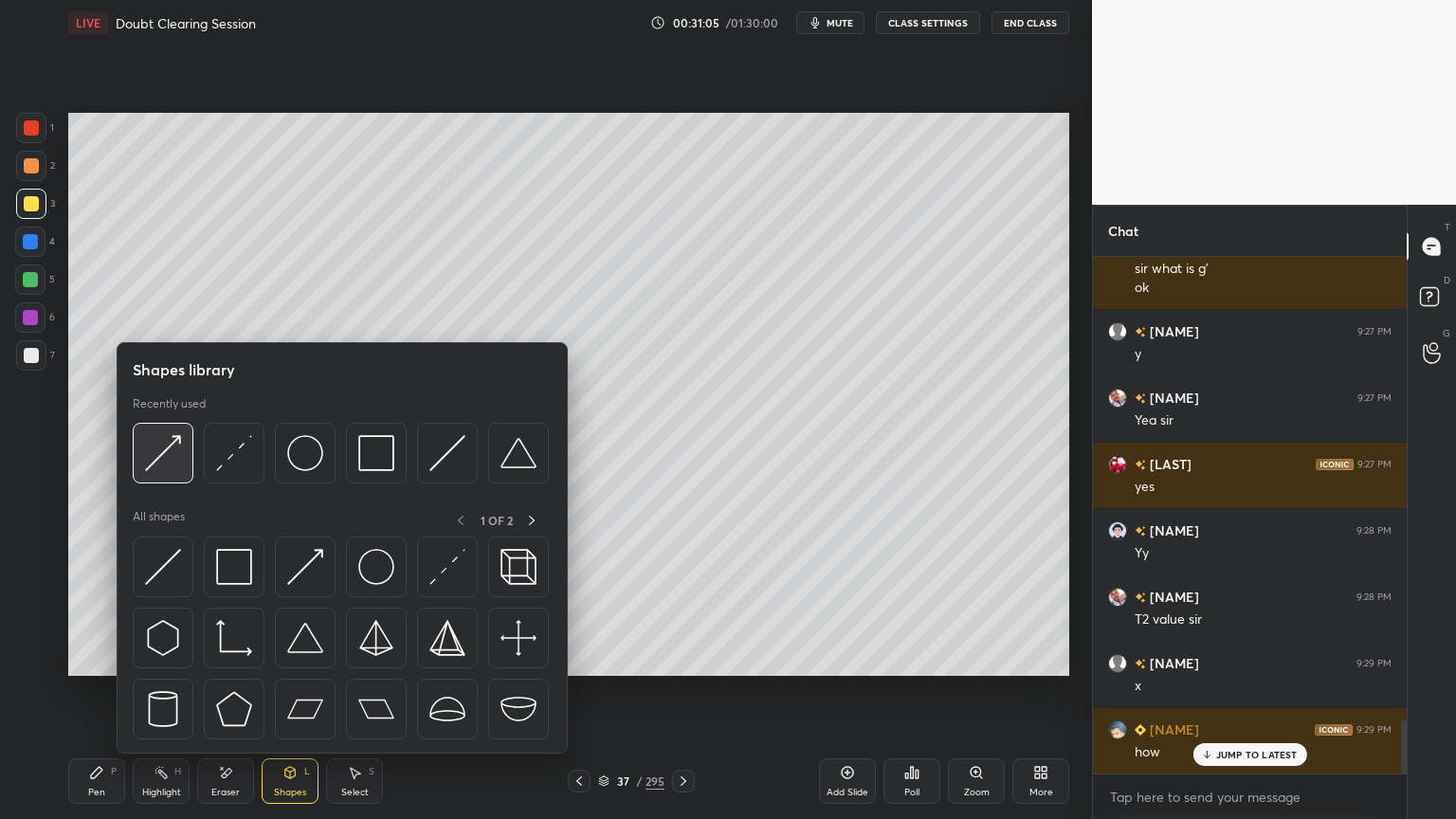 click at bounding box center (163, 453) 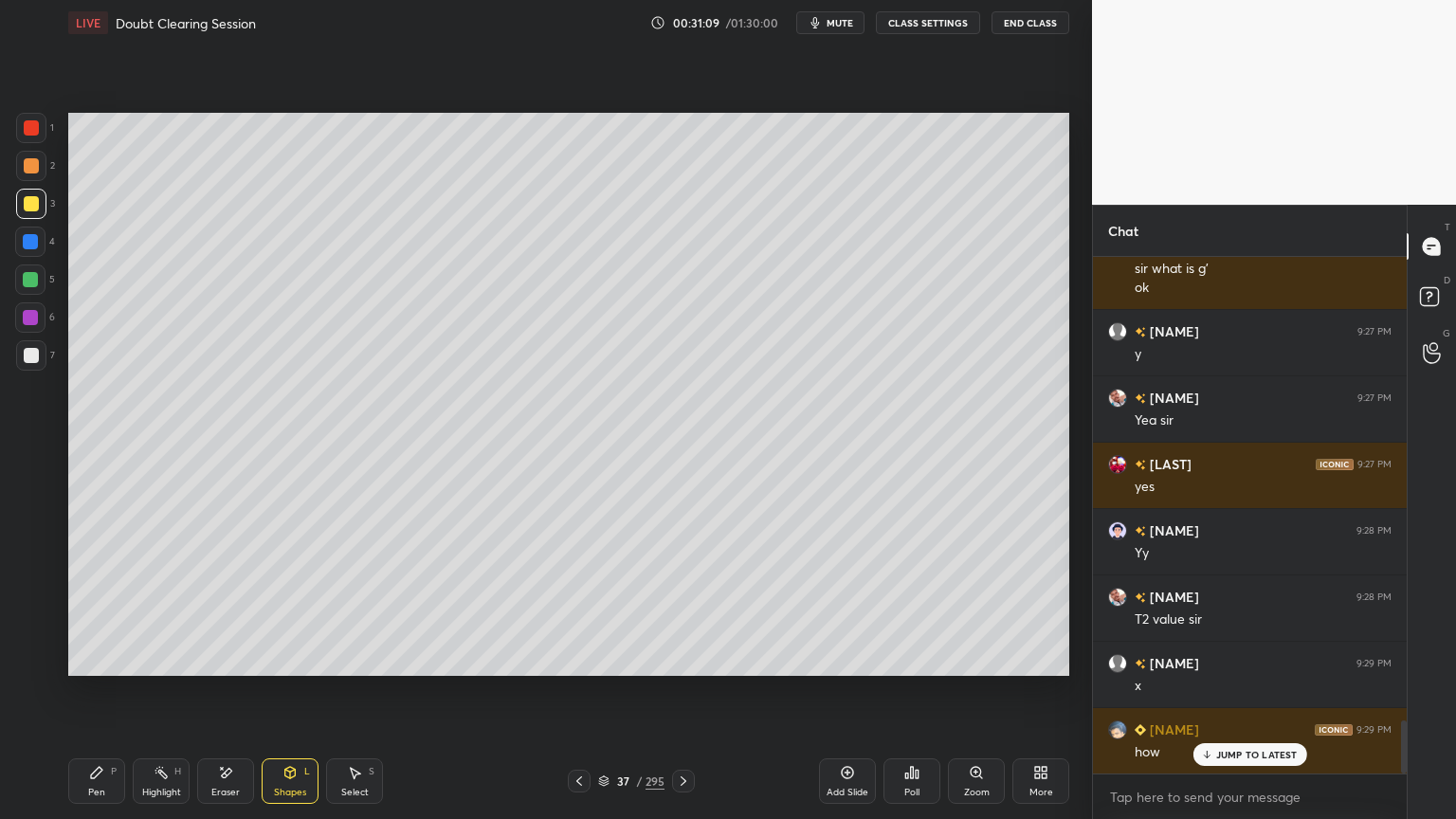 click on "Pen P" at bounding box center [97, 781] 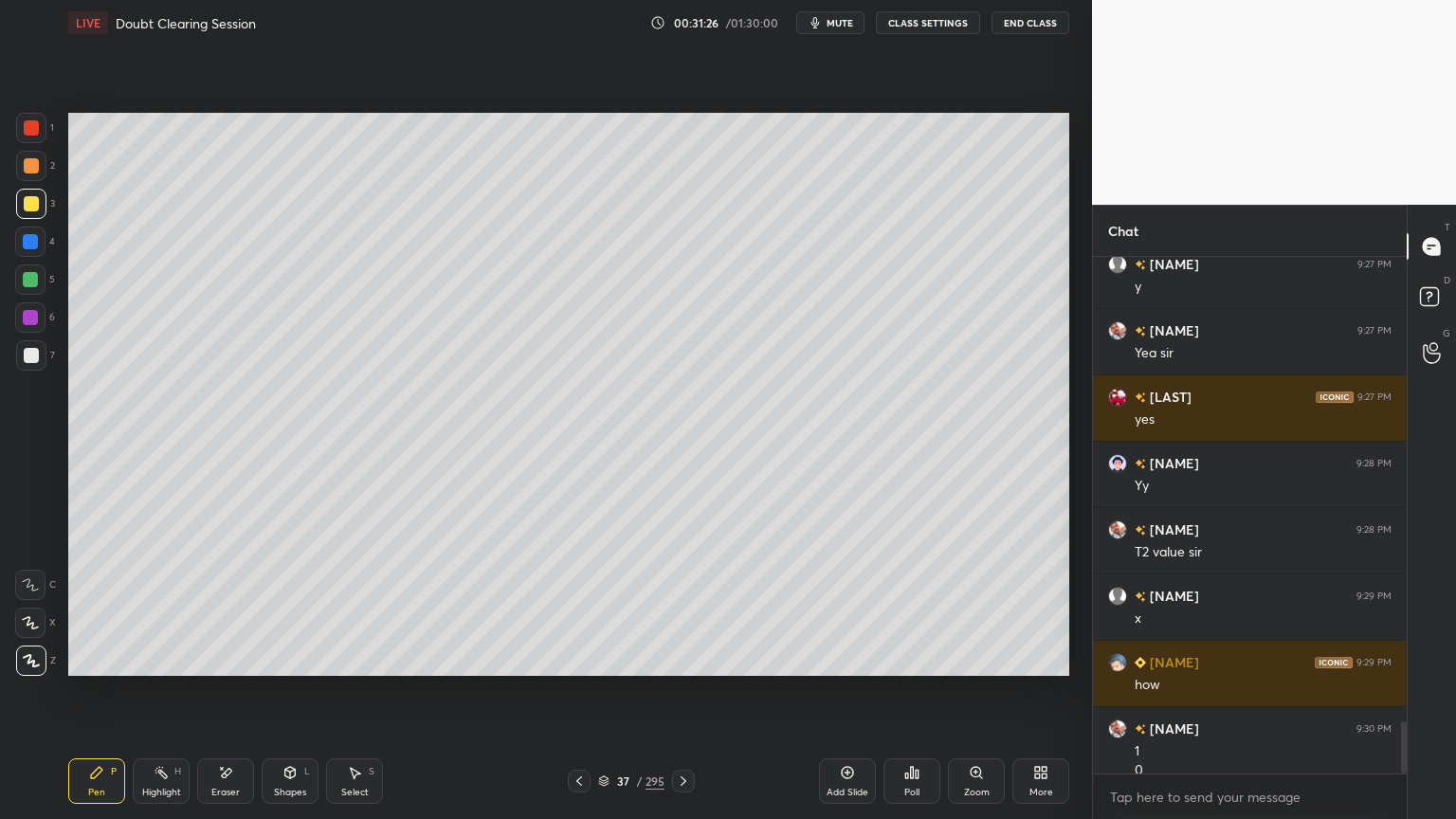 scroll, scrollTop: 4595, scrollLeft: 0, axis: vertical 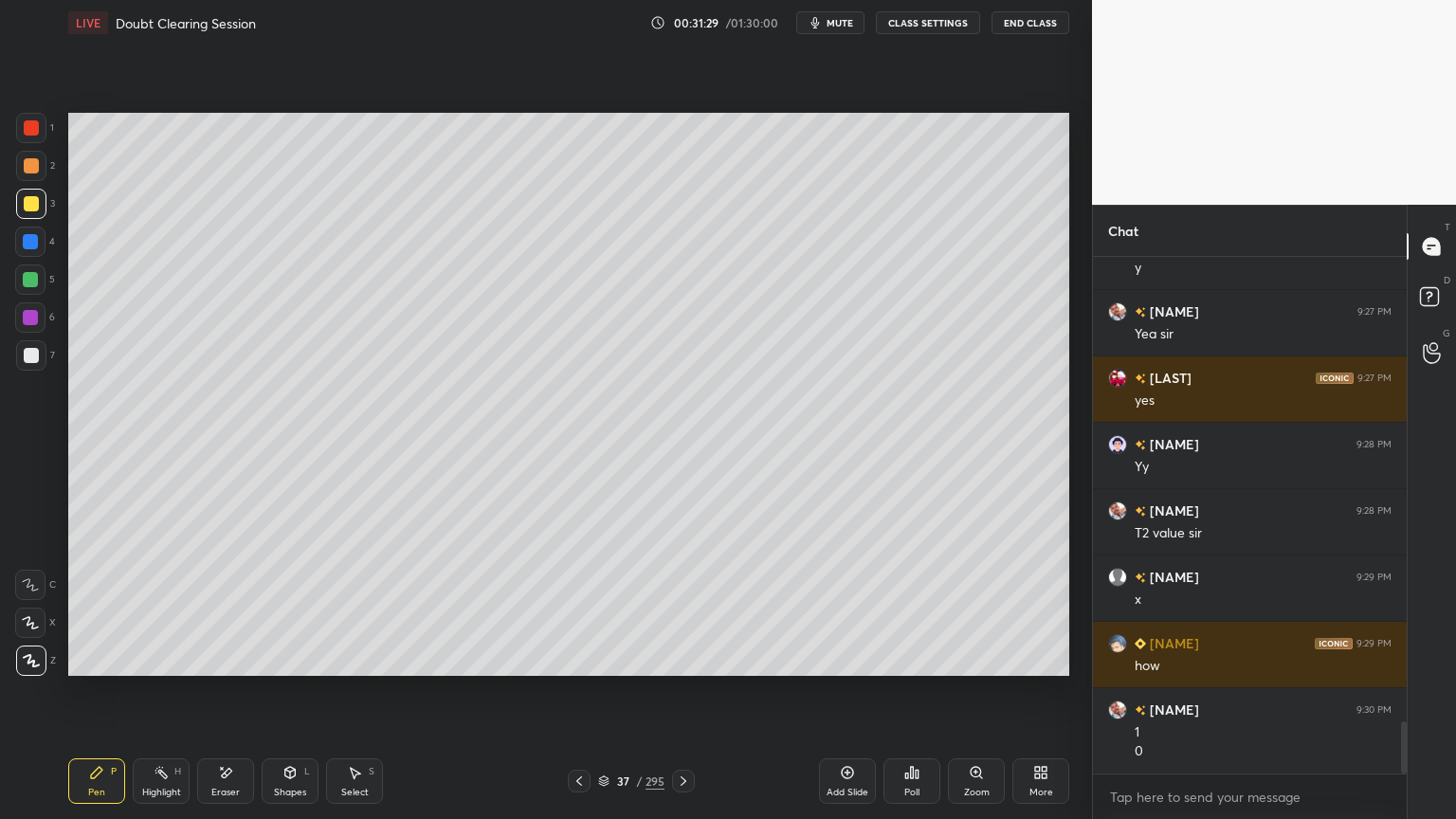 click on "Highlight" at bounding box center [161, 792] 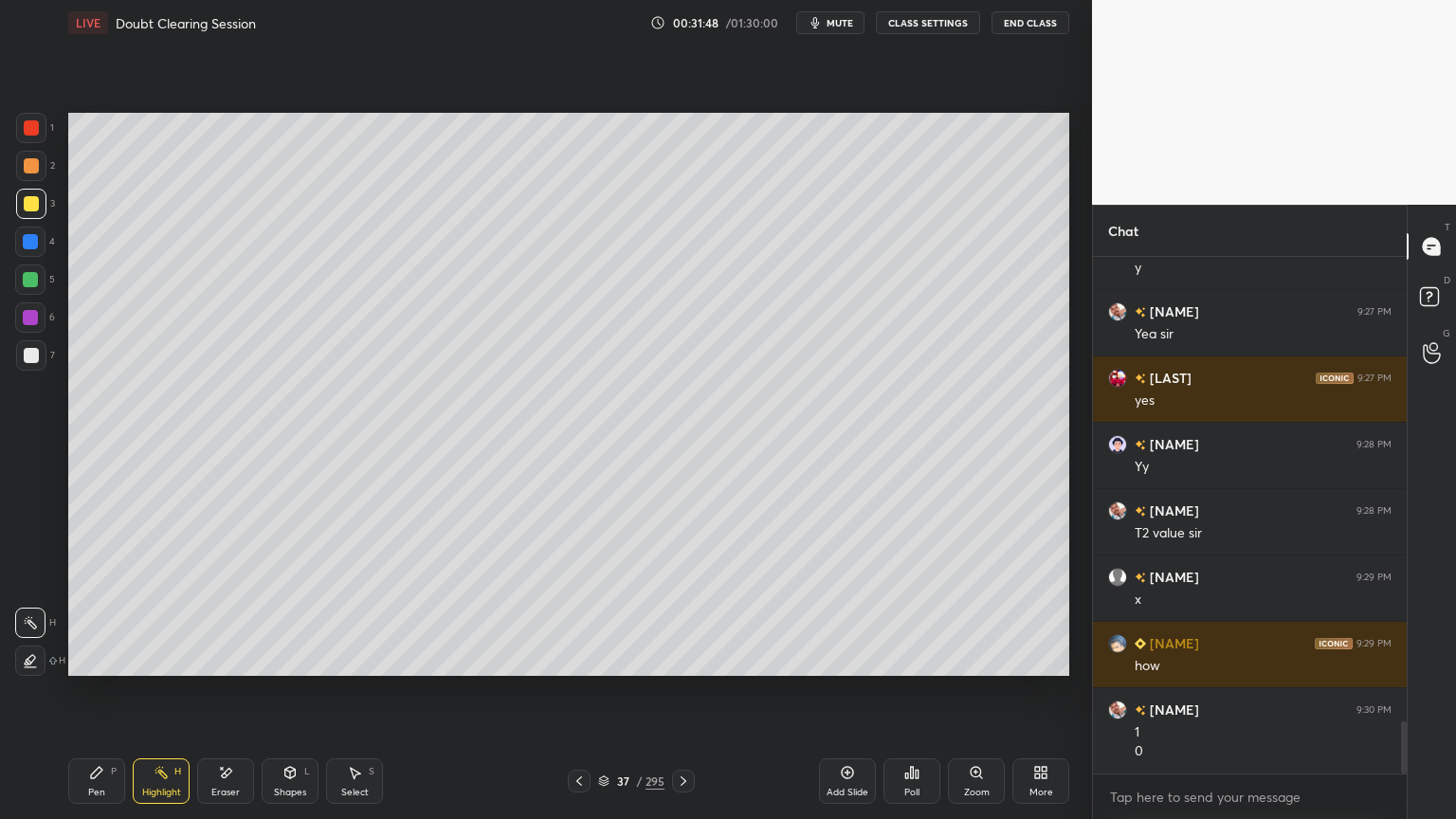 scroll, scrollTop: 4660, scrollLeft: 0, axis: vertical 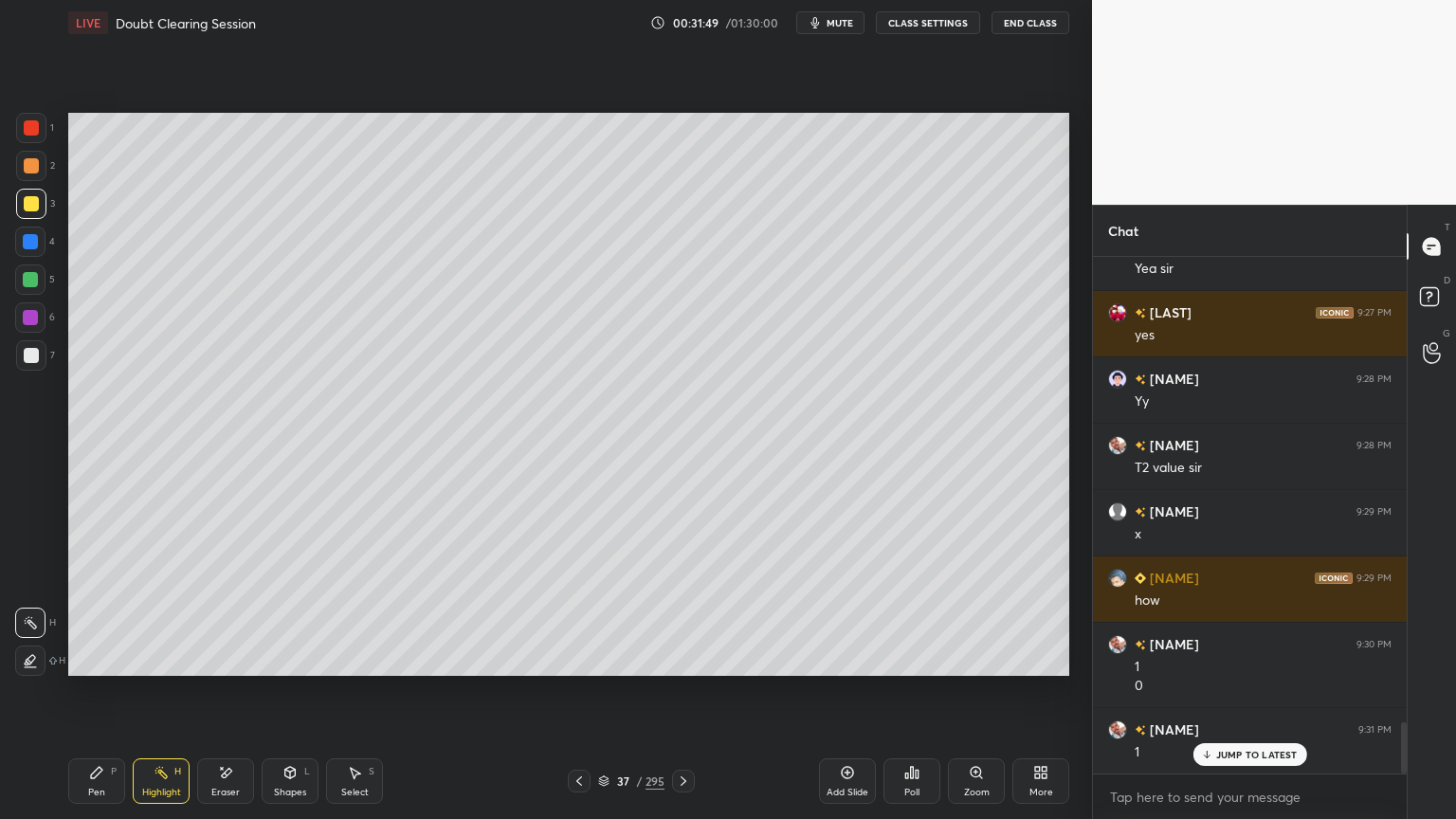 click on "Shapes L" at bounding box center [290, 781] 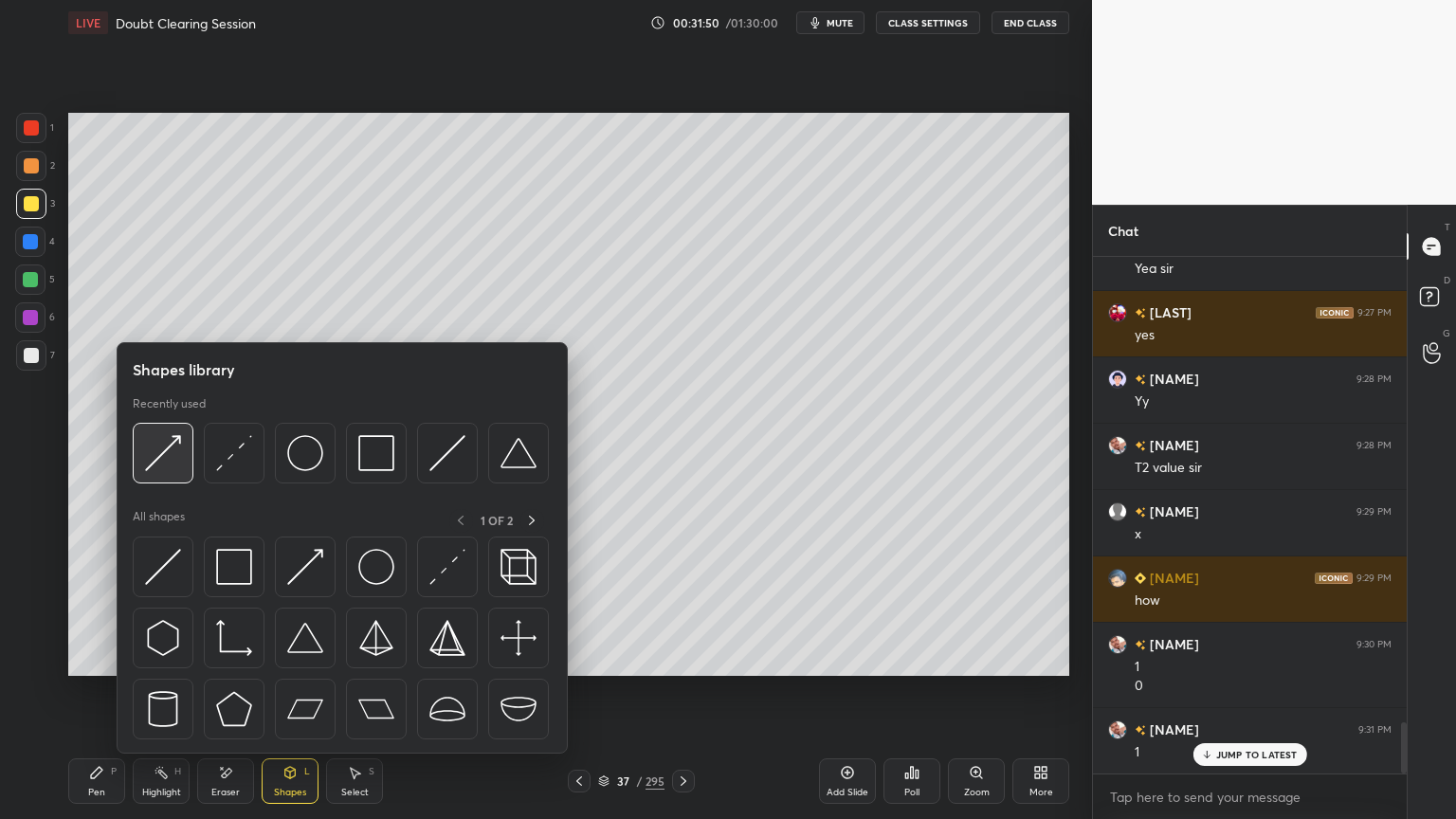 click at bounding box center [163, 453] 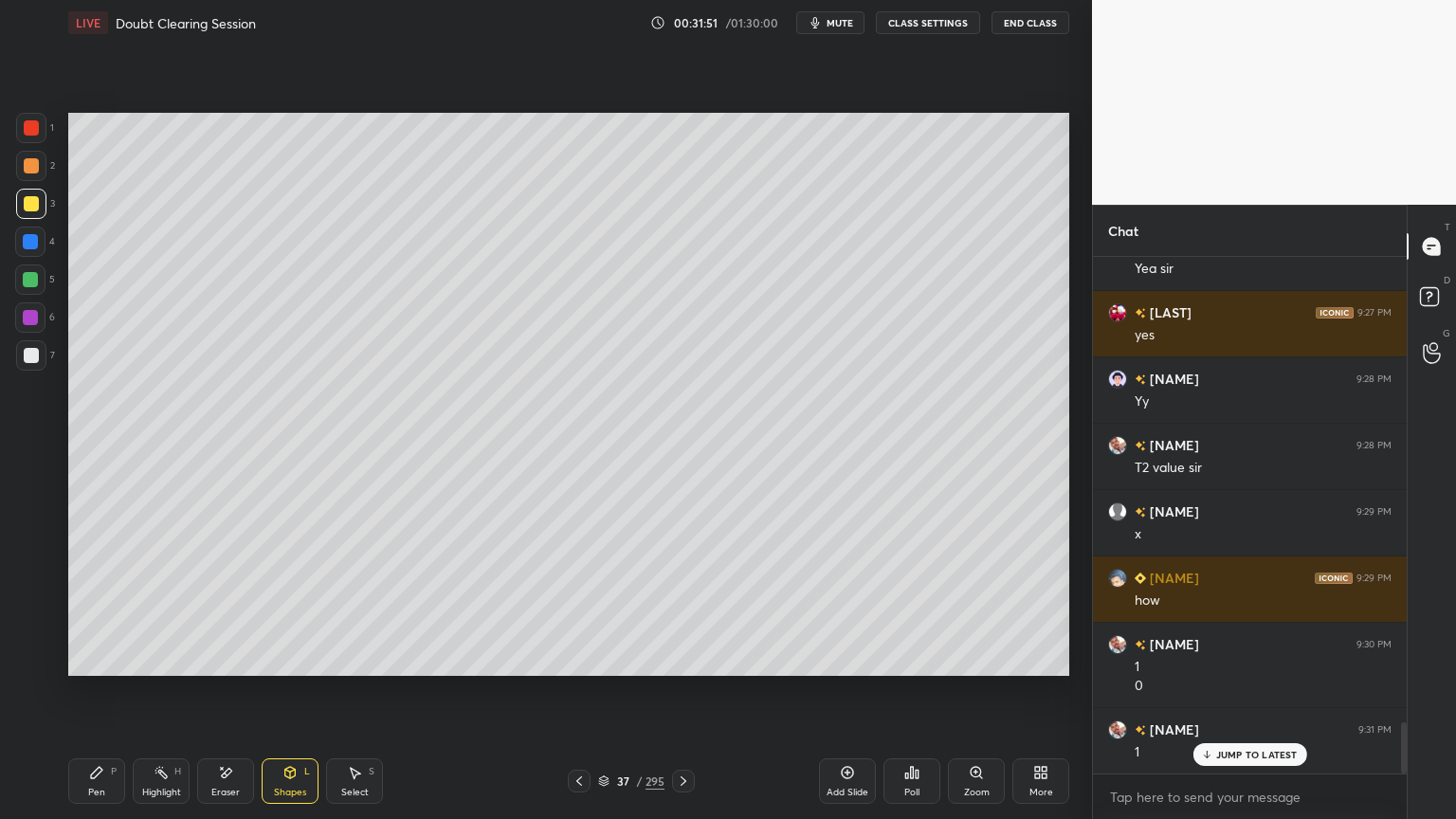 click at bounding box center [31, 166] 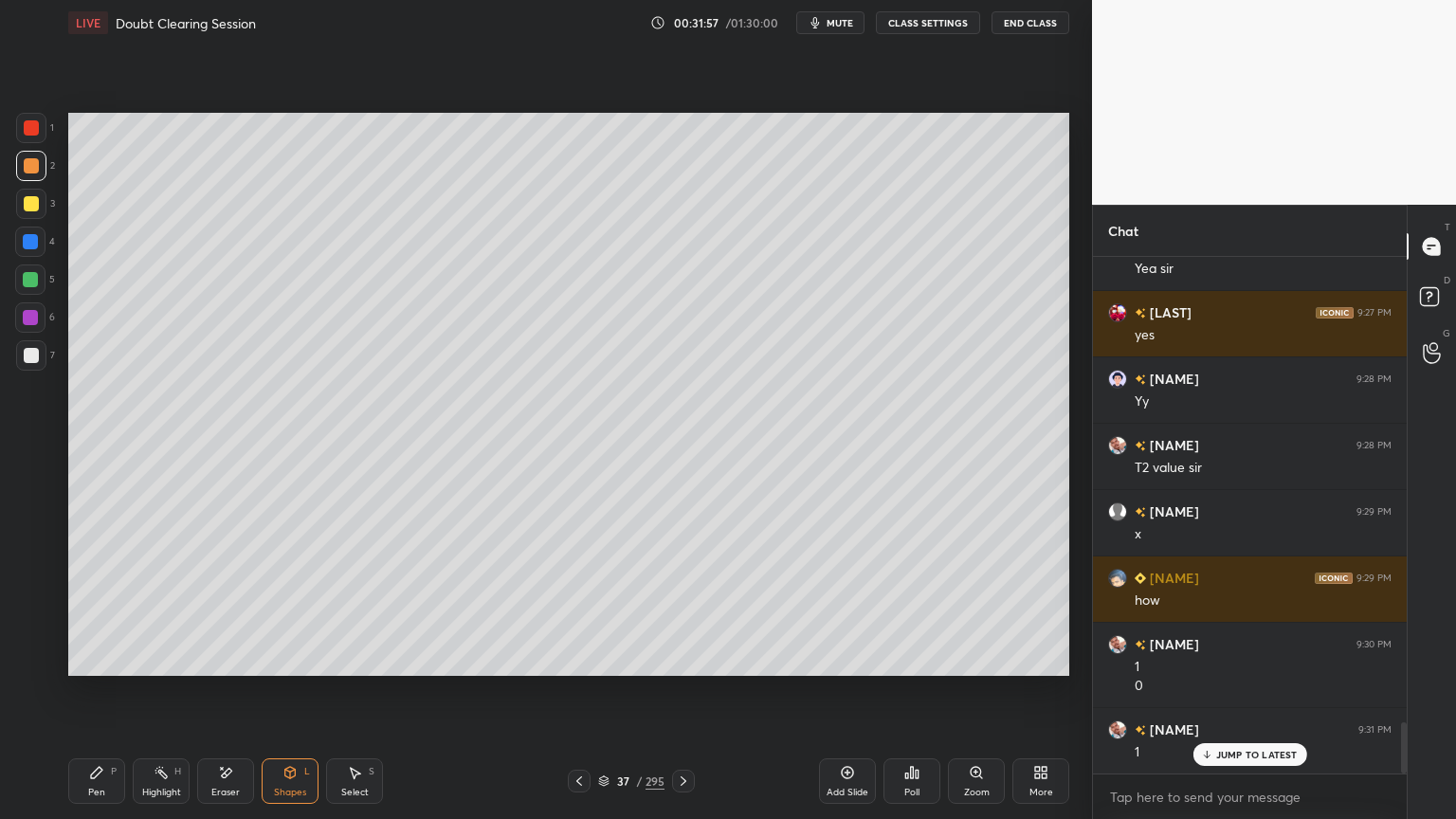 click on "Pen P" at bounding box center [97, 781] 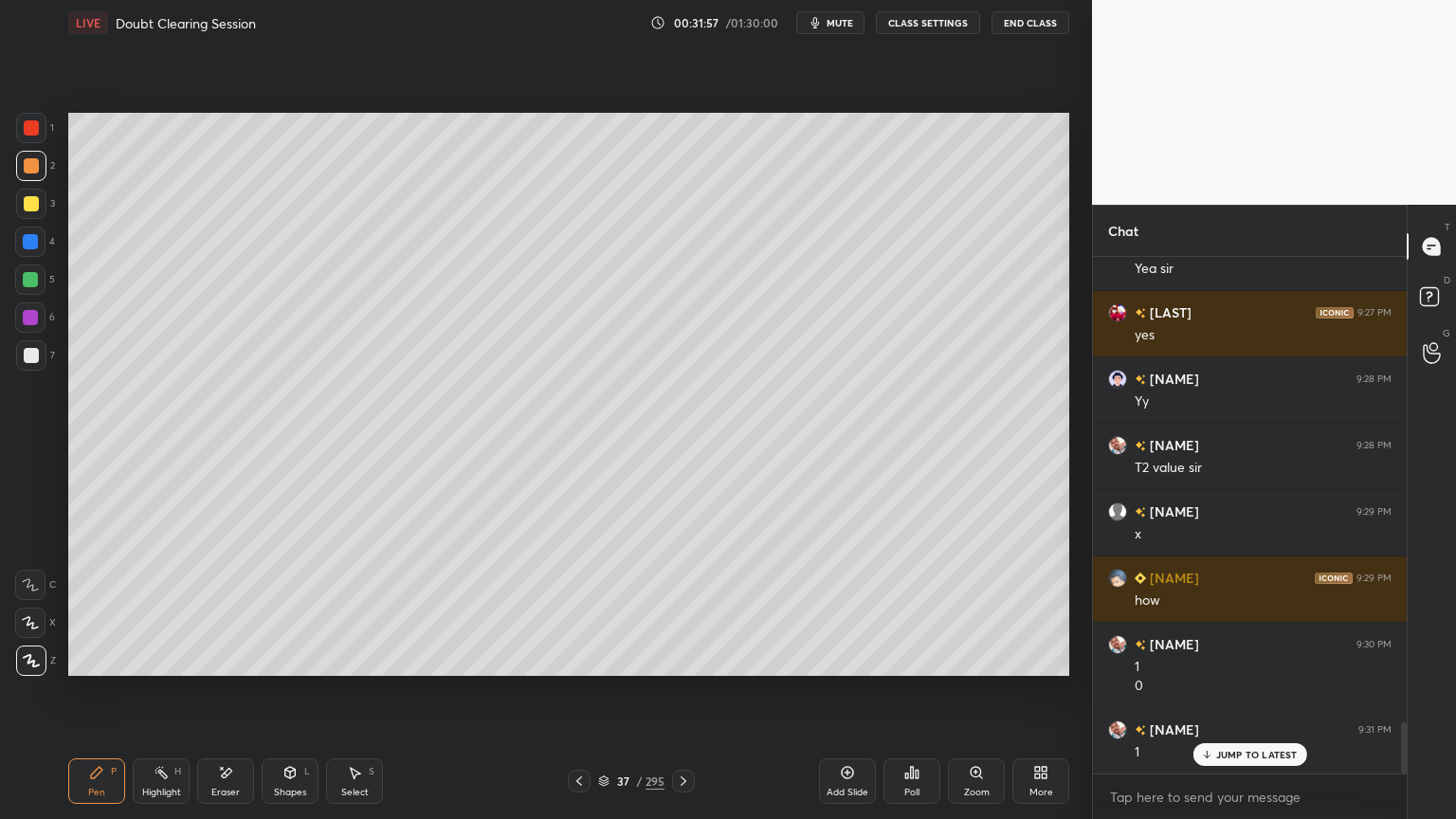click on "Shapes L" at bounding box center (290, 781) 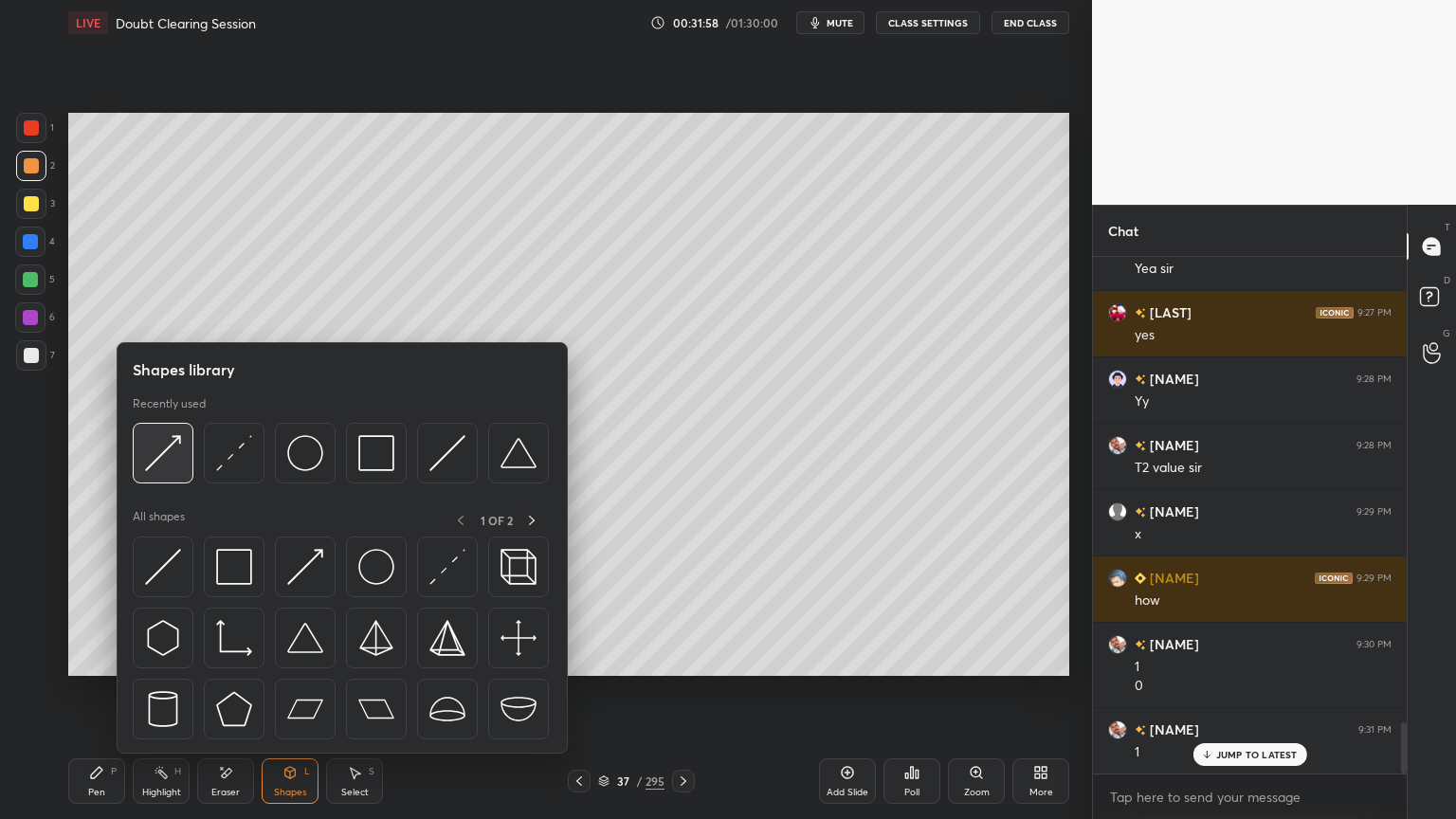 click at bounding box center [163, 453] 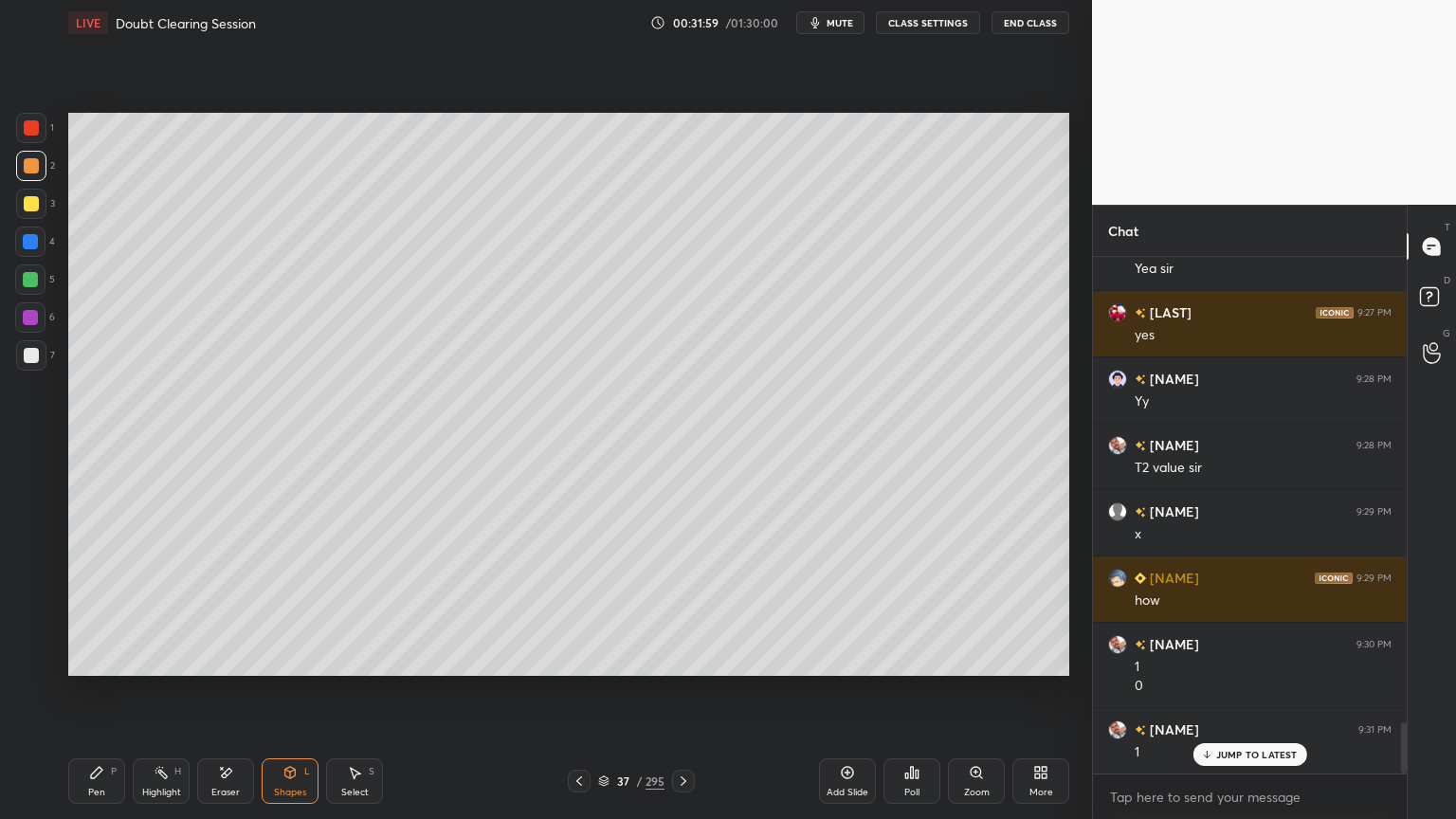 click at bounding box center (31, 204) 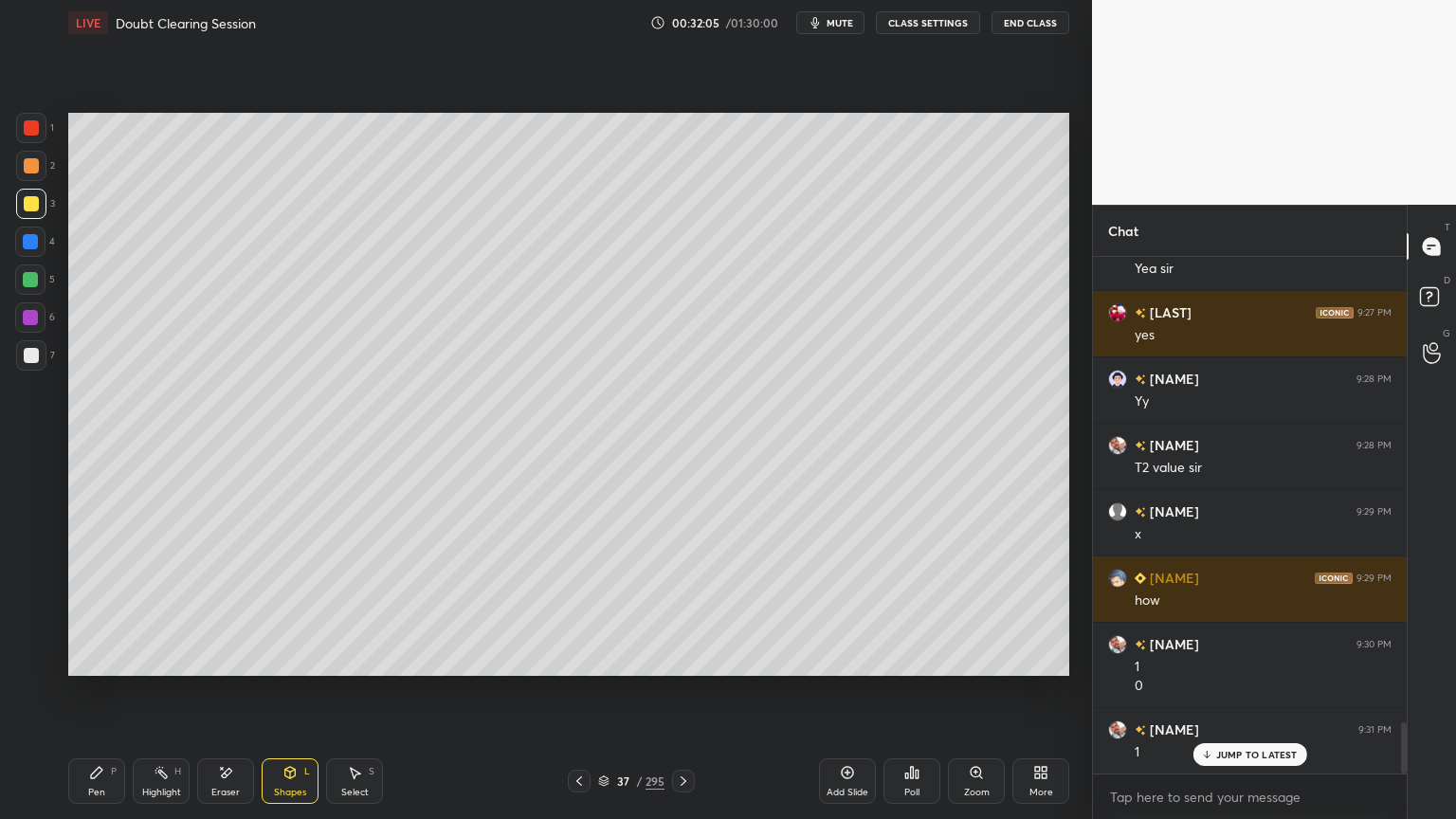 click on "Pen P" at bounding box center [97, 781] 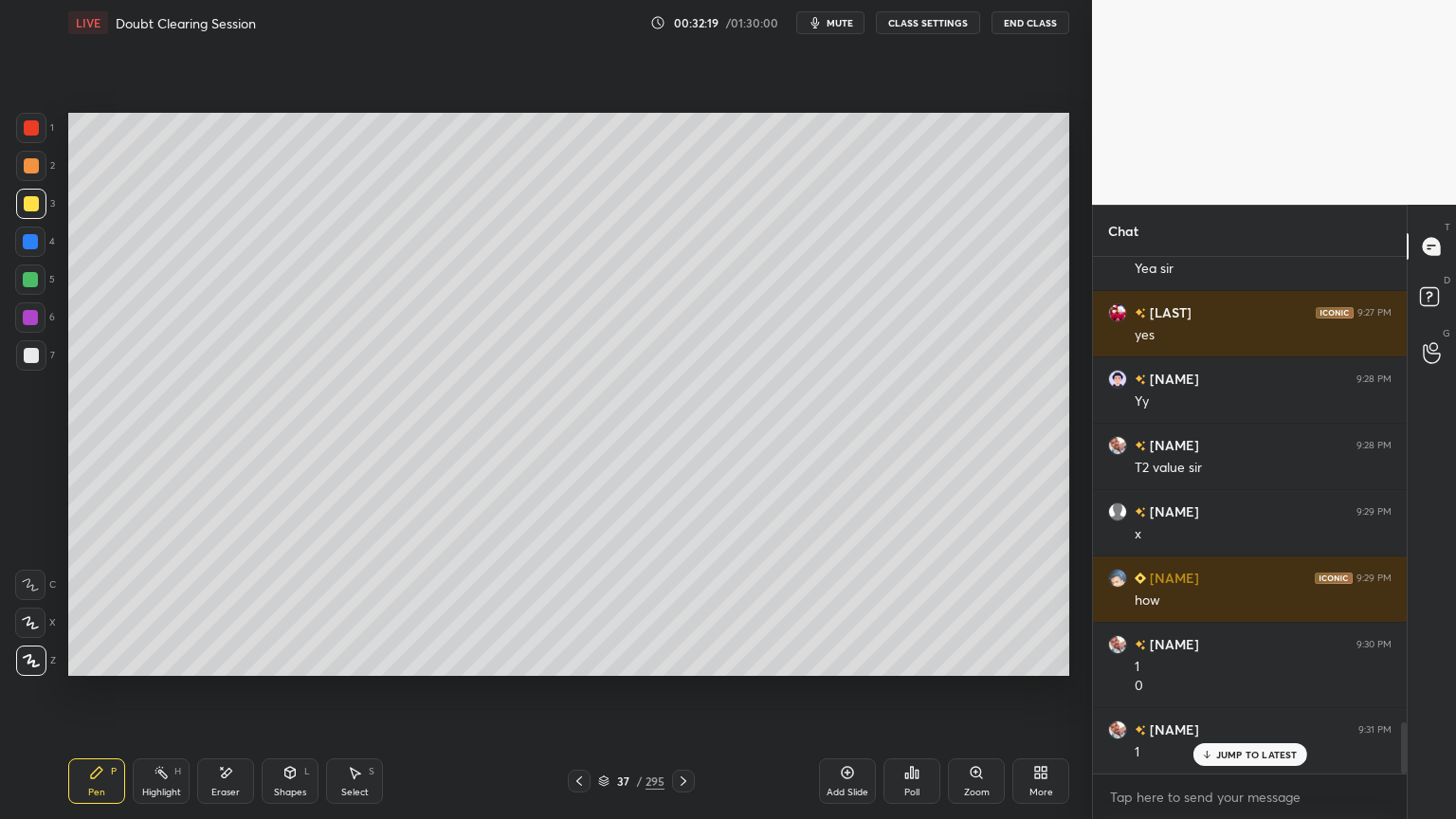 click on "Highlight H" at bounding box center [161, 781] 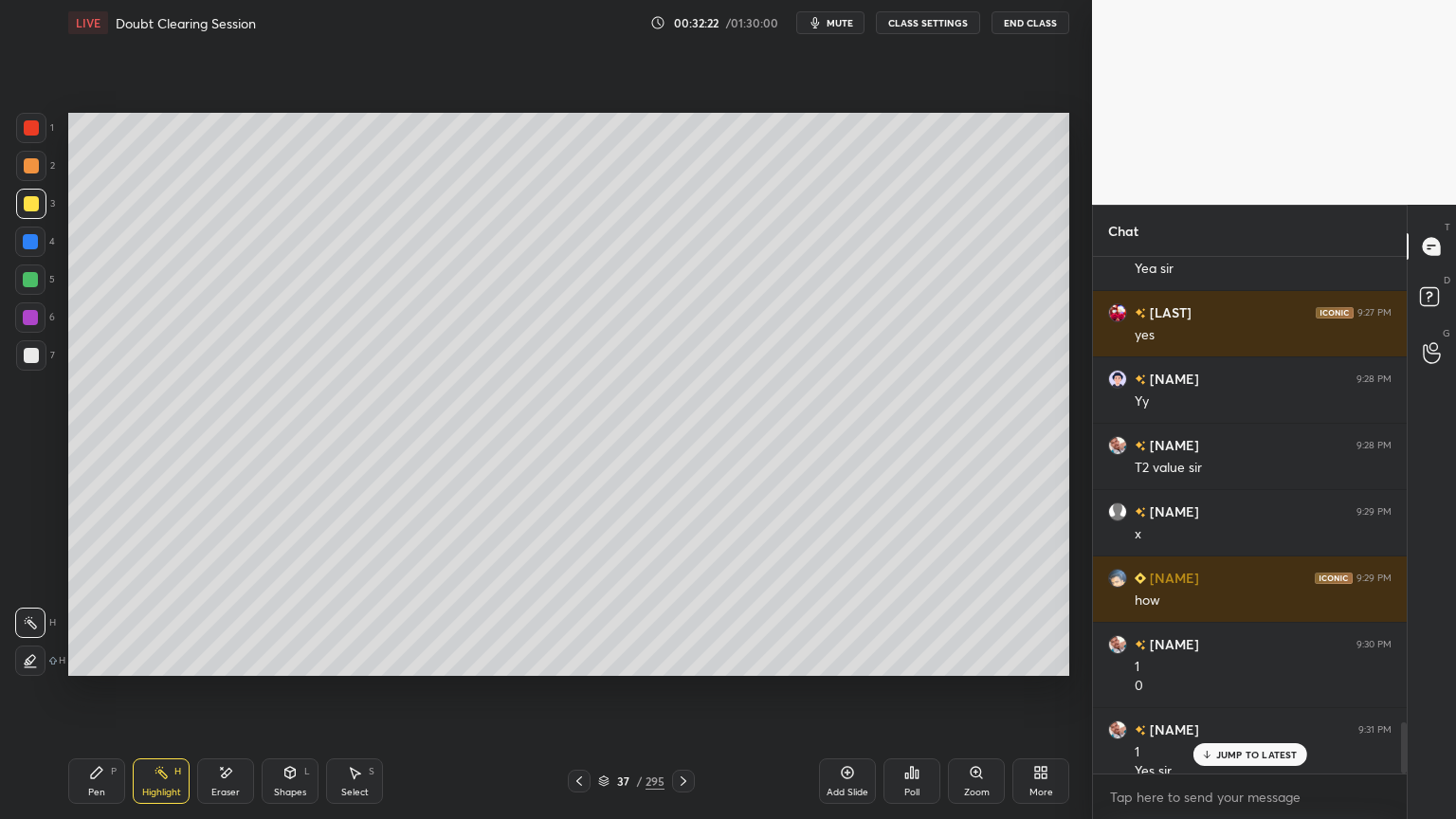 scroll, scrollTop: 4679, scrollLeft: 0, axis: vertical 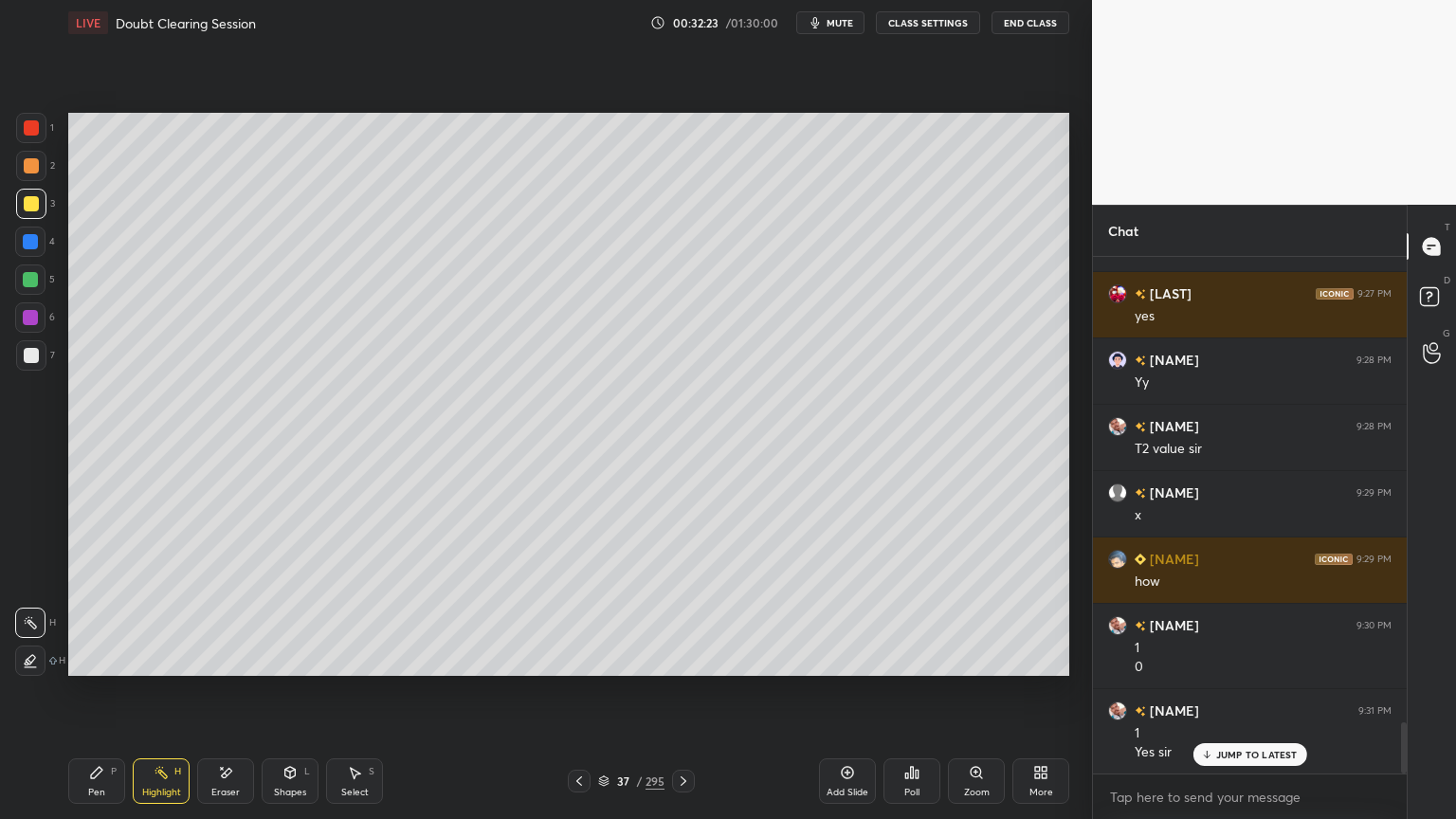 click on "Pen" at bounding box center (97, 792) 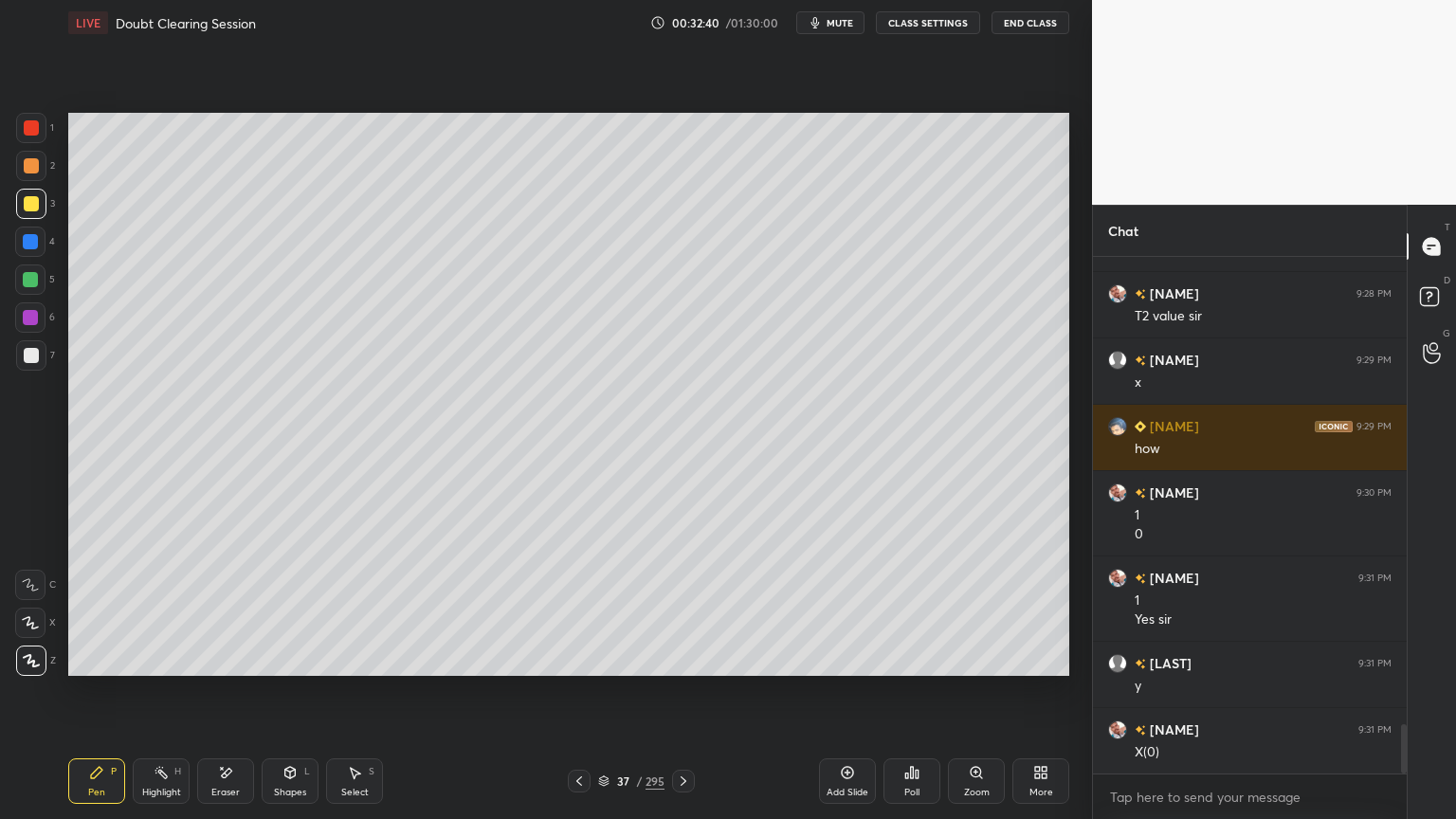 scroll, scrollTop: 4879, scrollLeft: 0, axis: vertical 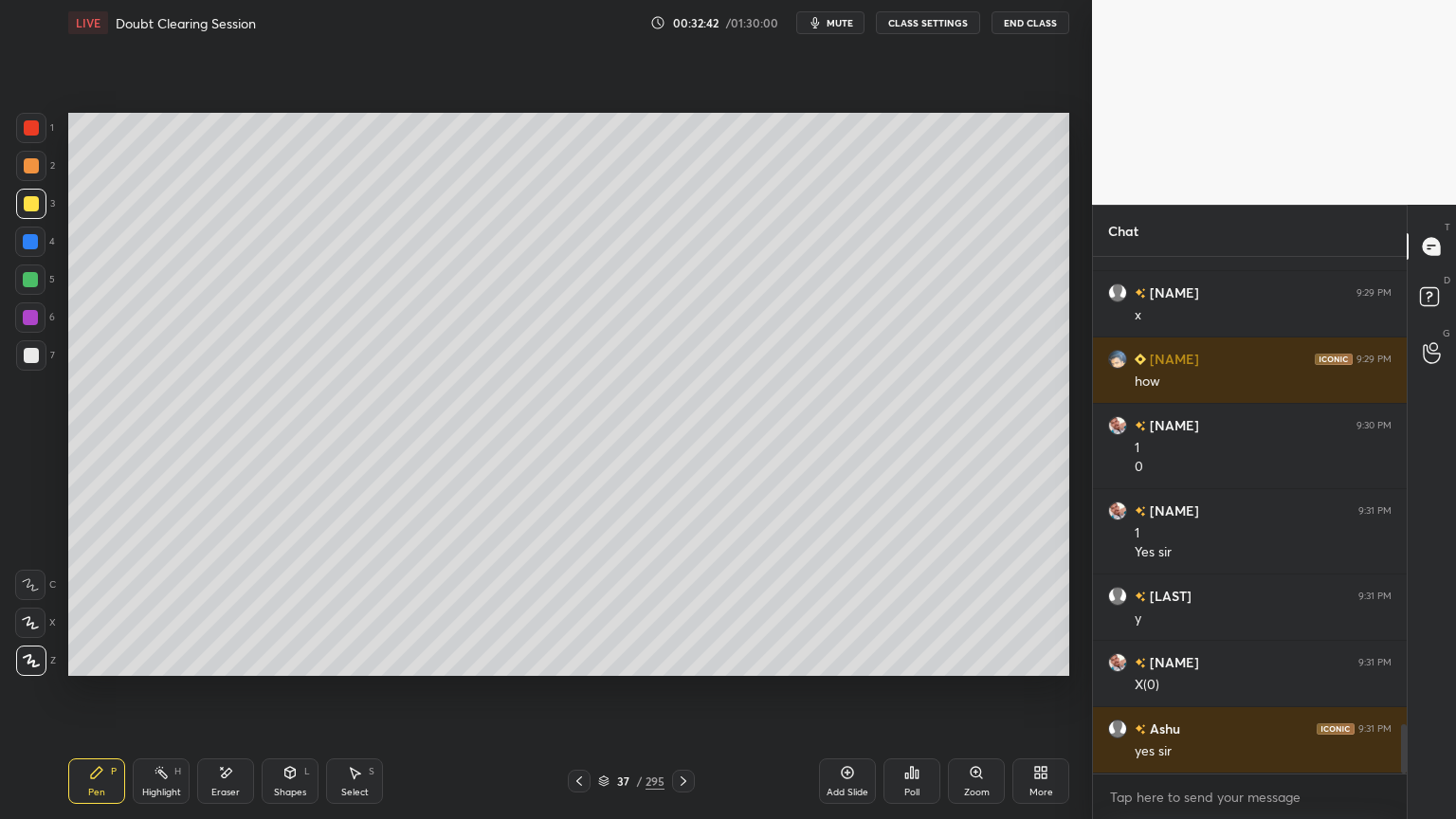 click at bounding box center [30, 318] 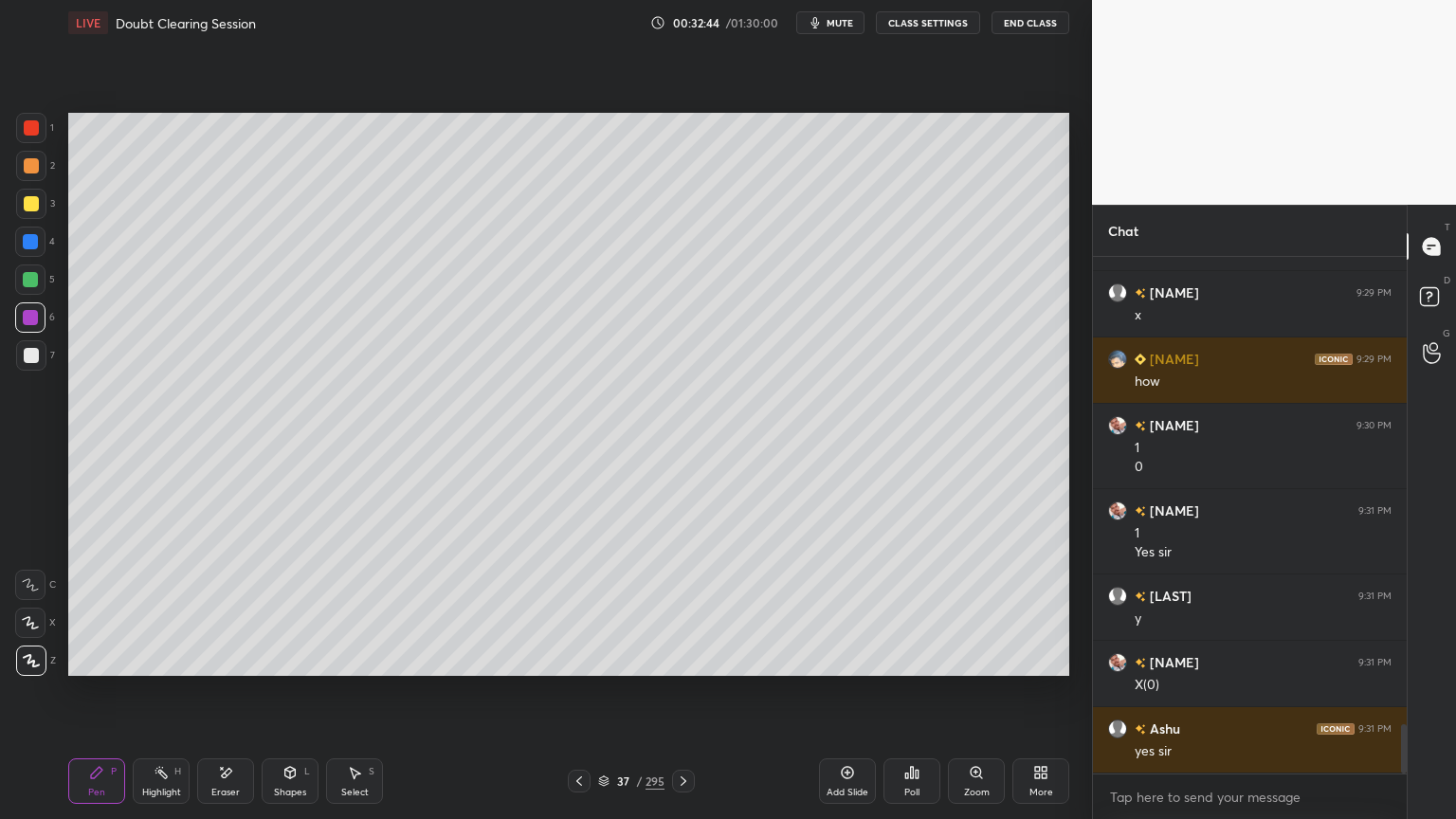 click at bounding box center (31, 204) 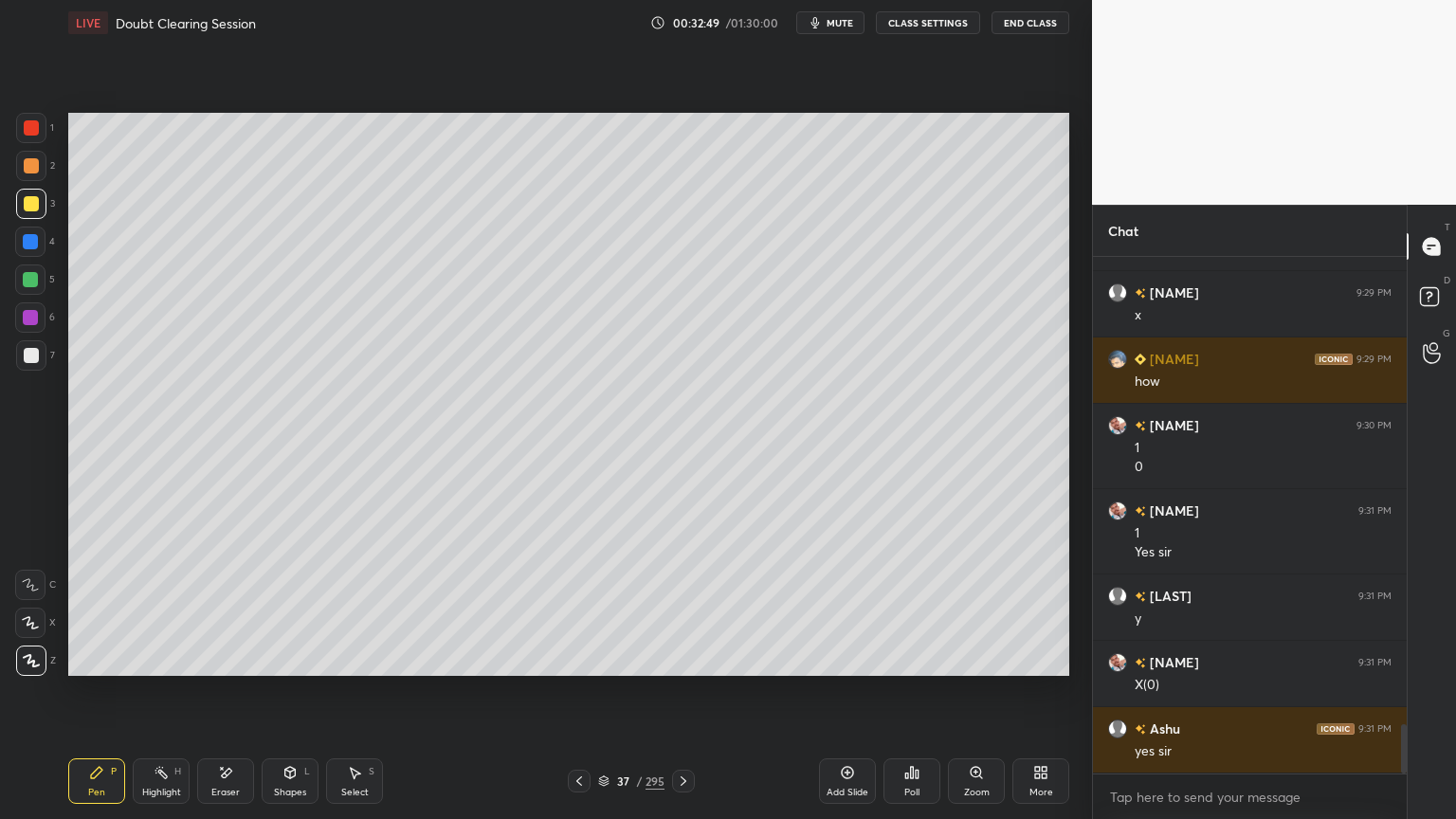 click at bounding box center (31, 355) 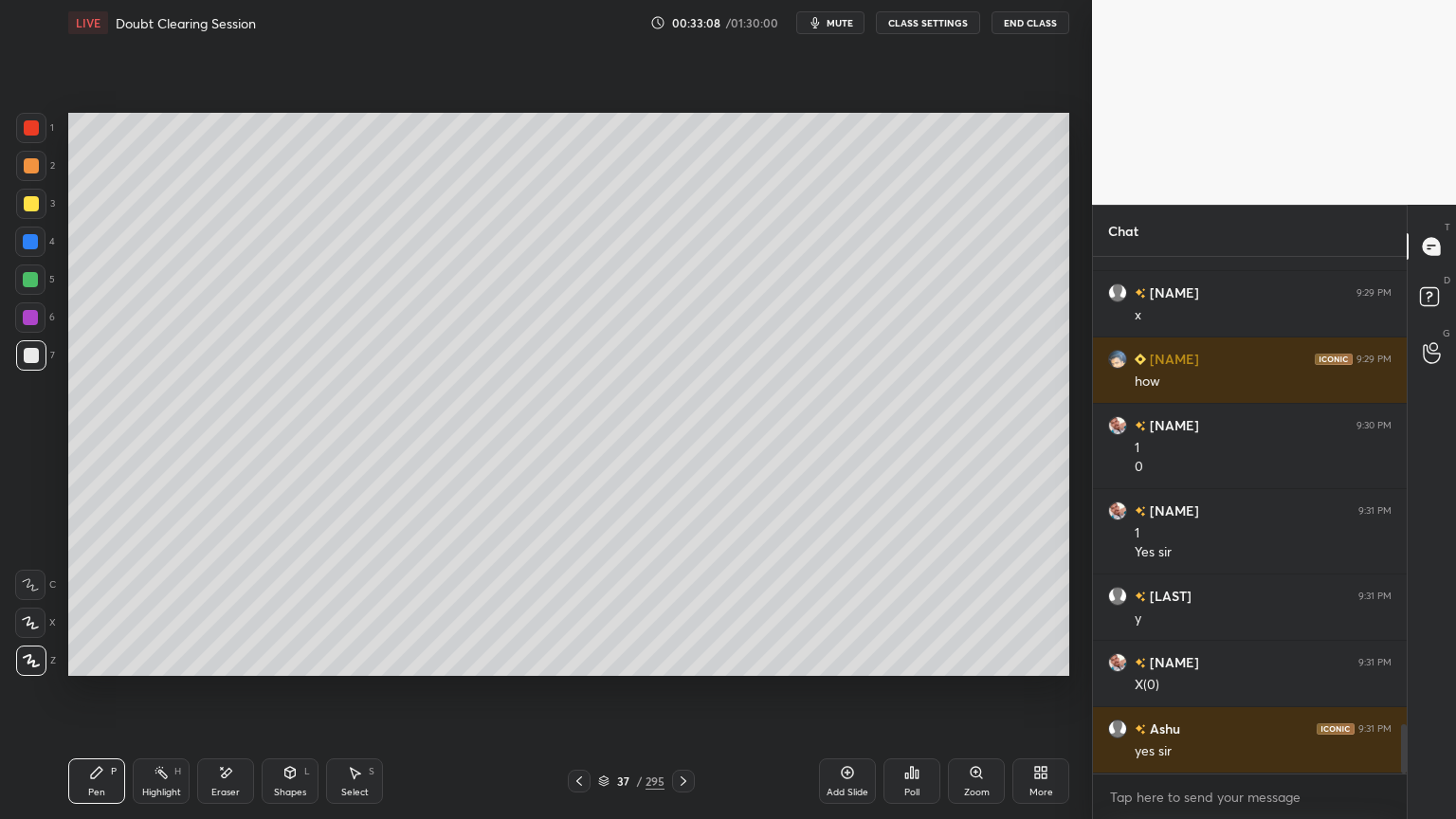 scroll, scrollTop: 4944, scrollLeft: 0, axis: vertical 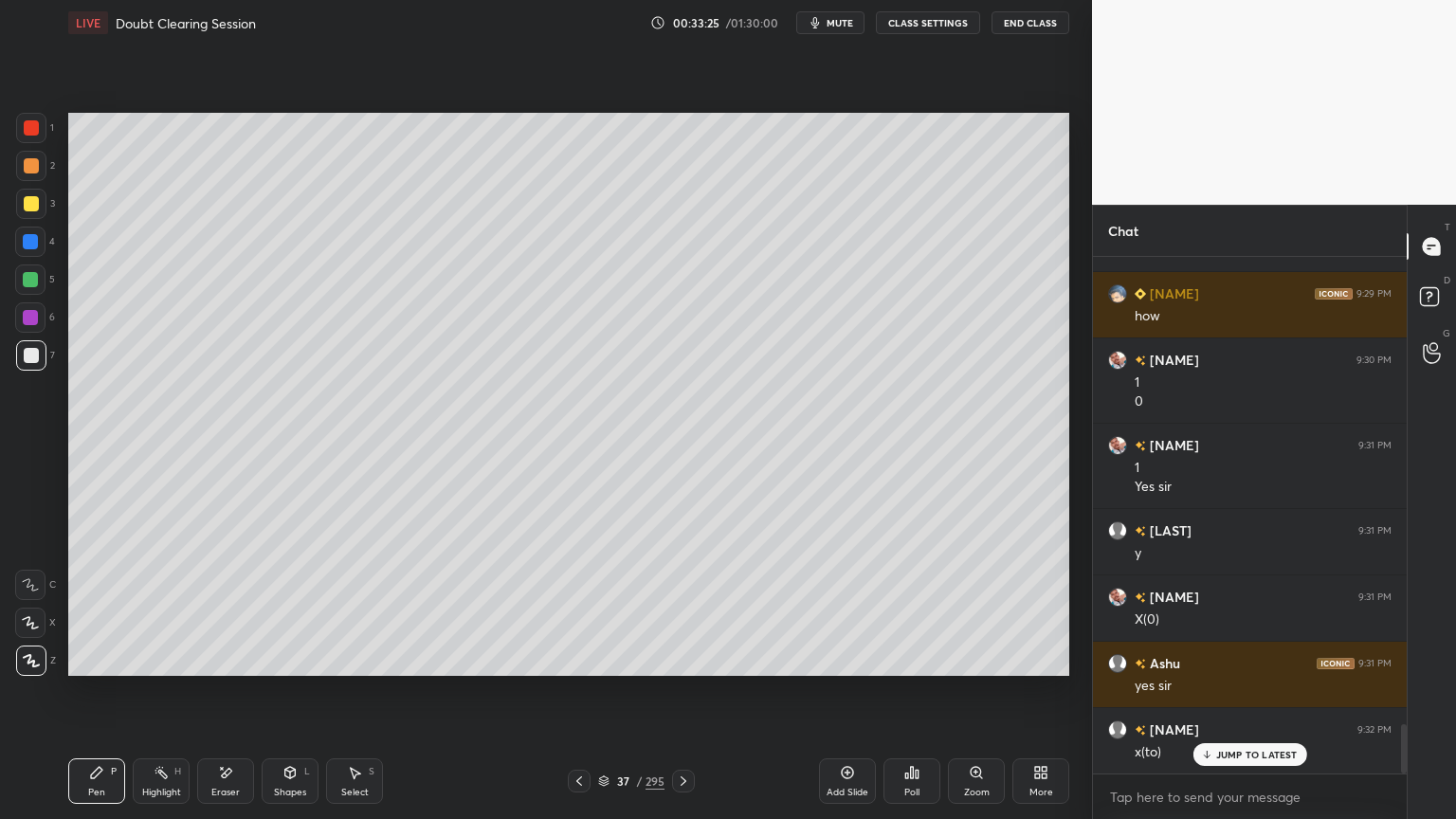 click on "Eraser" at bounding box center [226, 792] 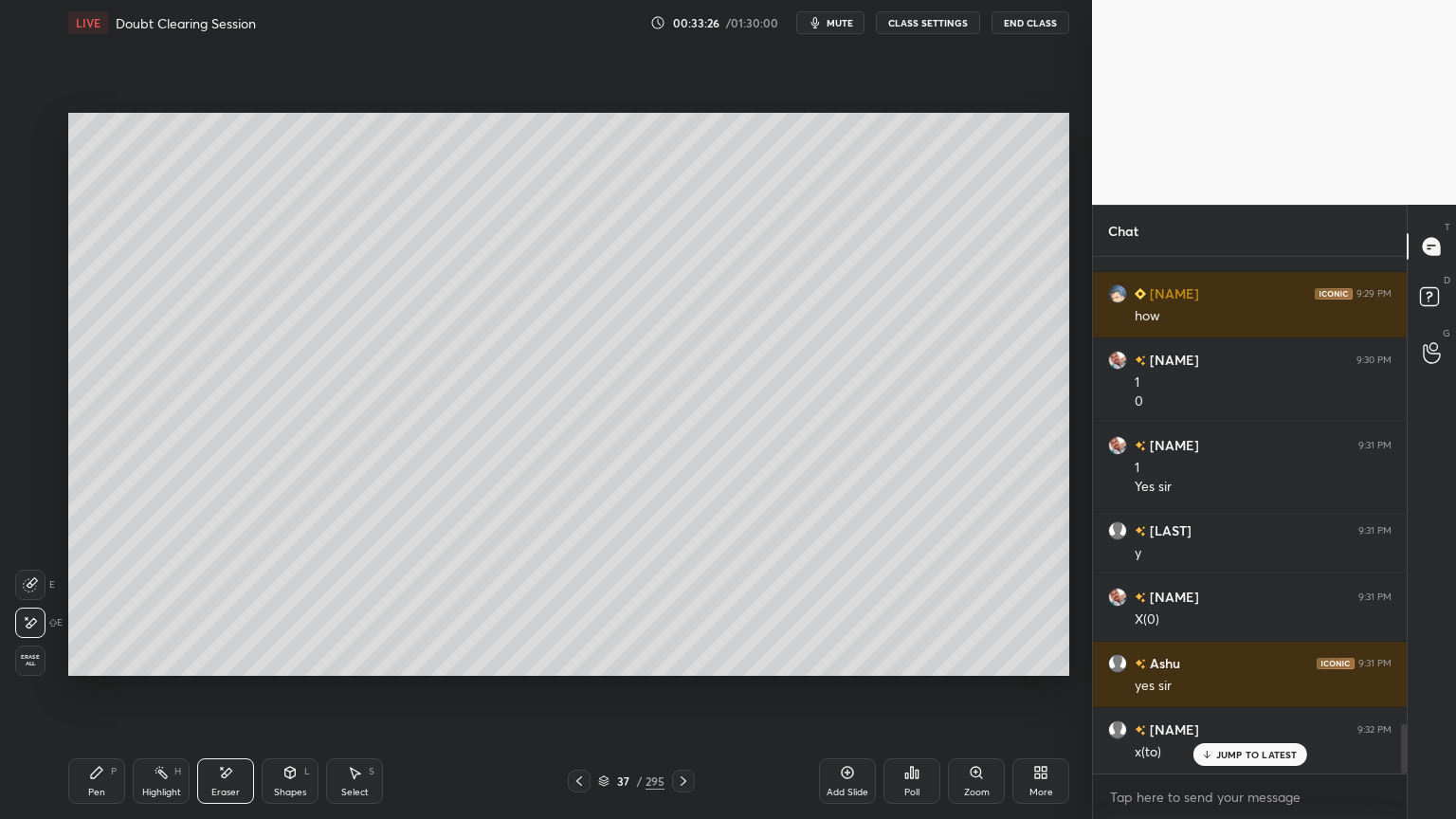 click on "Pen P" at bounding box center (97, 781) 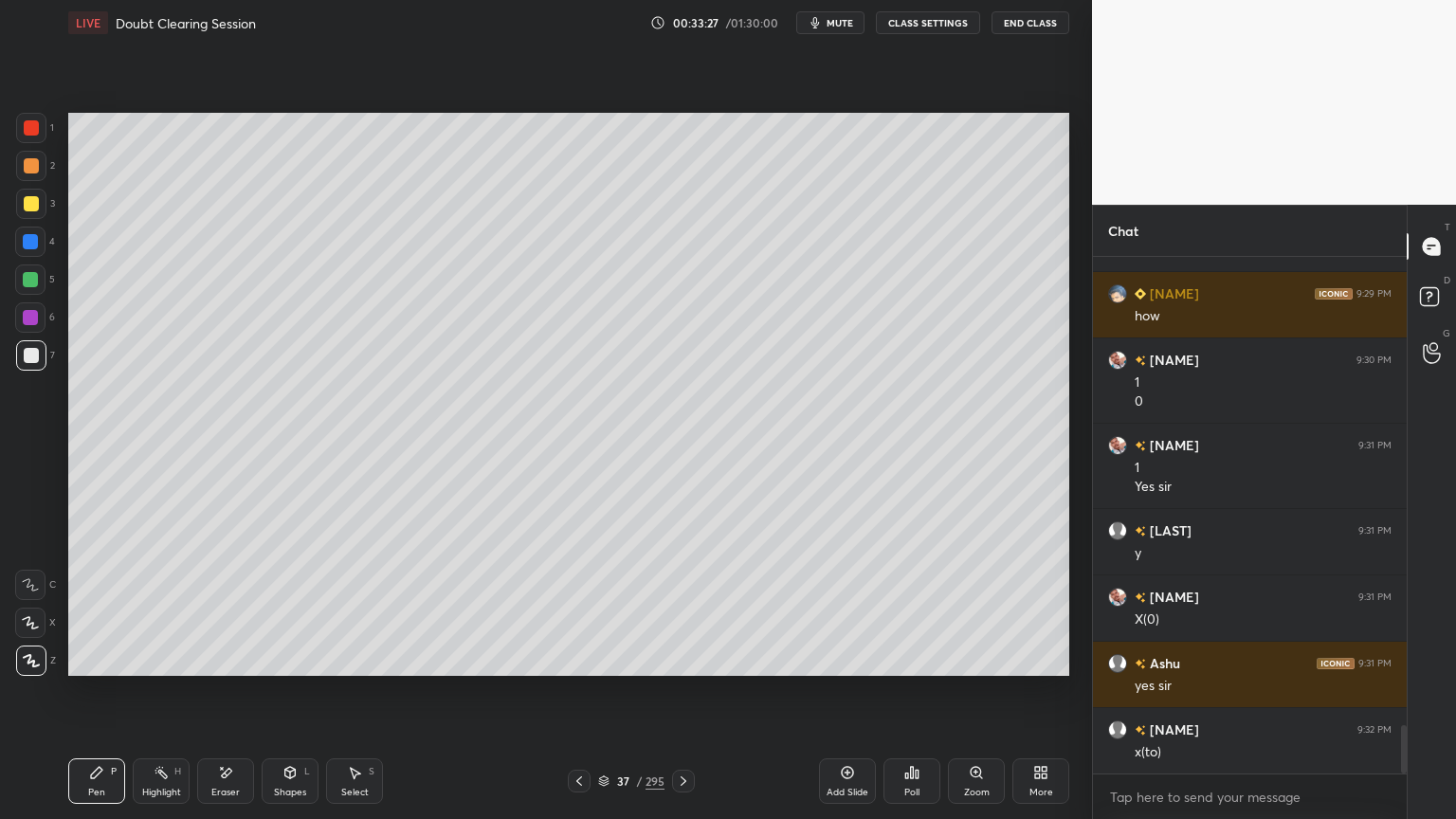 scroll, scrollTop: 5012, scrollLeft: 0, axis: vertical 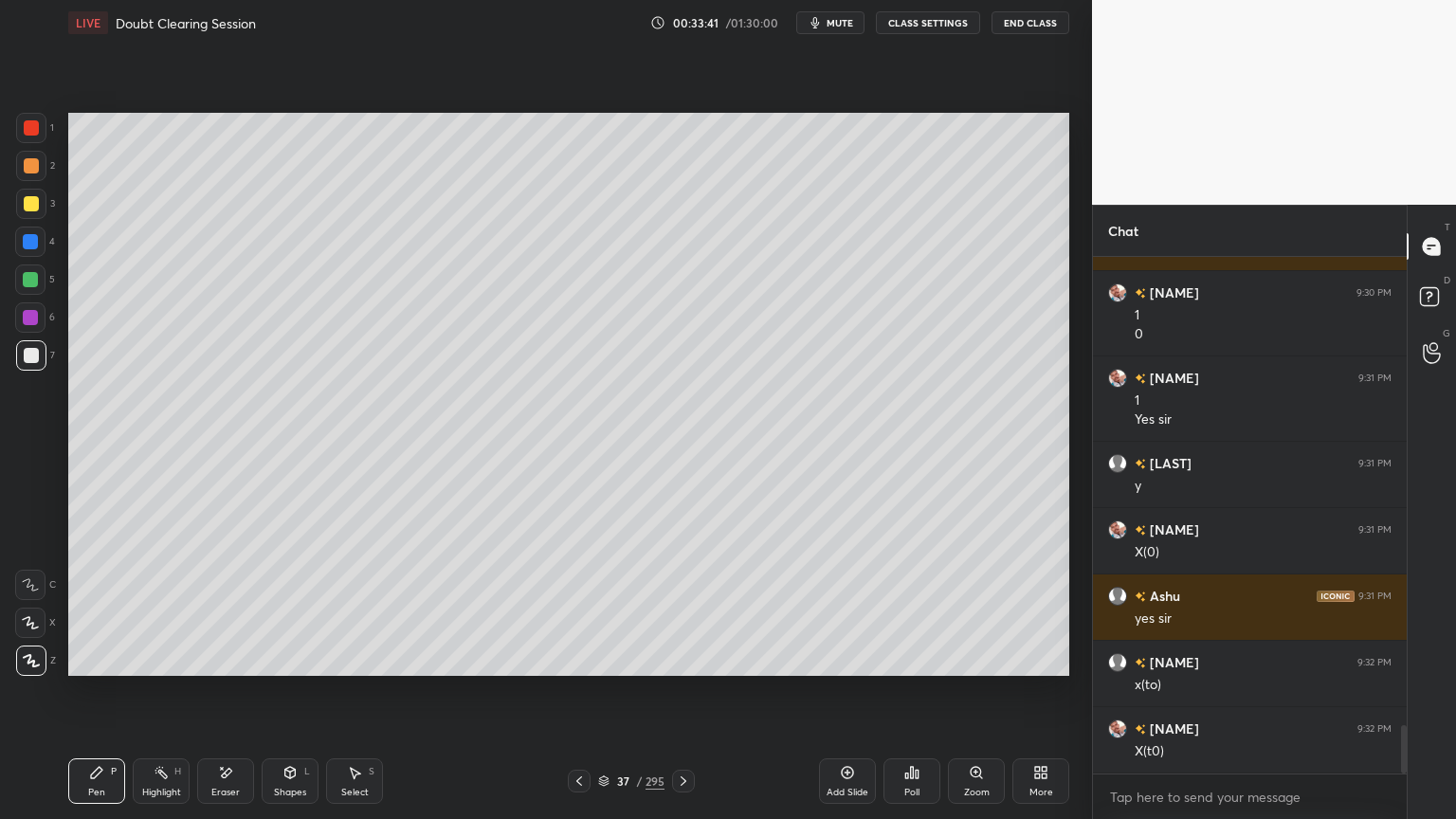 click on "Eraser" at bounding box center [226, 781] 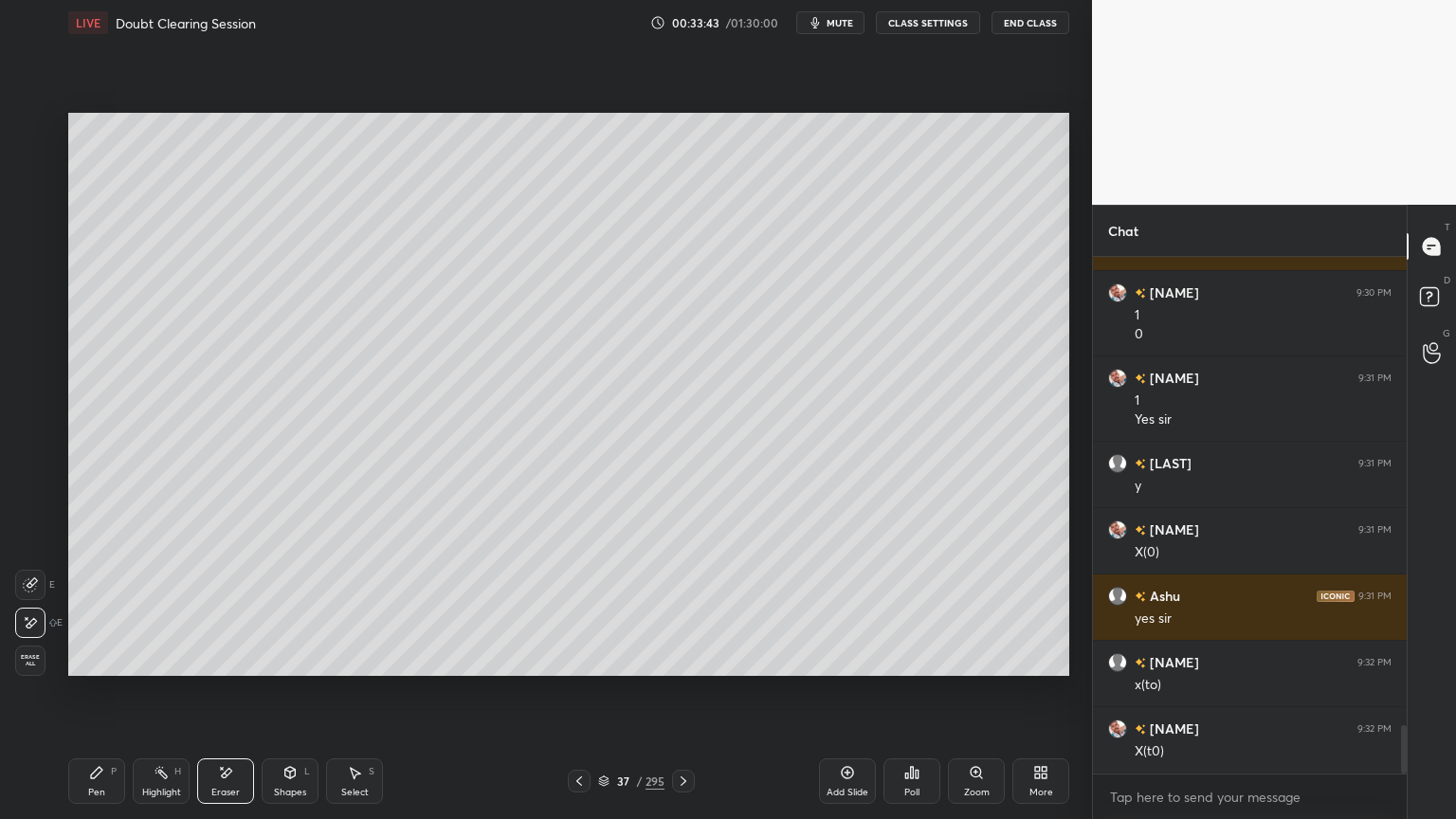 click on "Pen P" at bounding box center (97, 781) 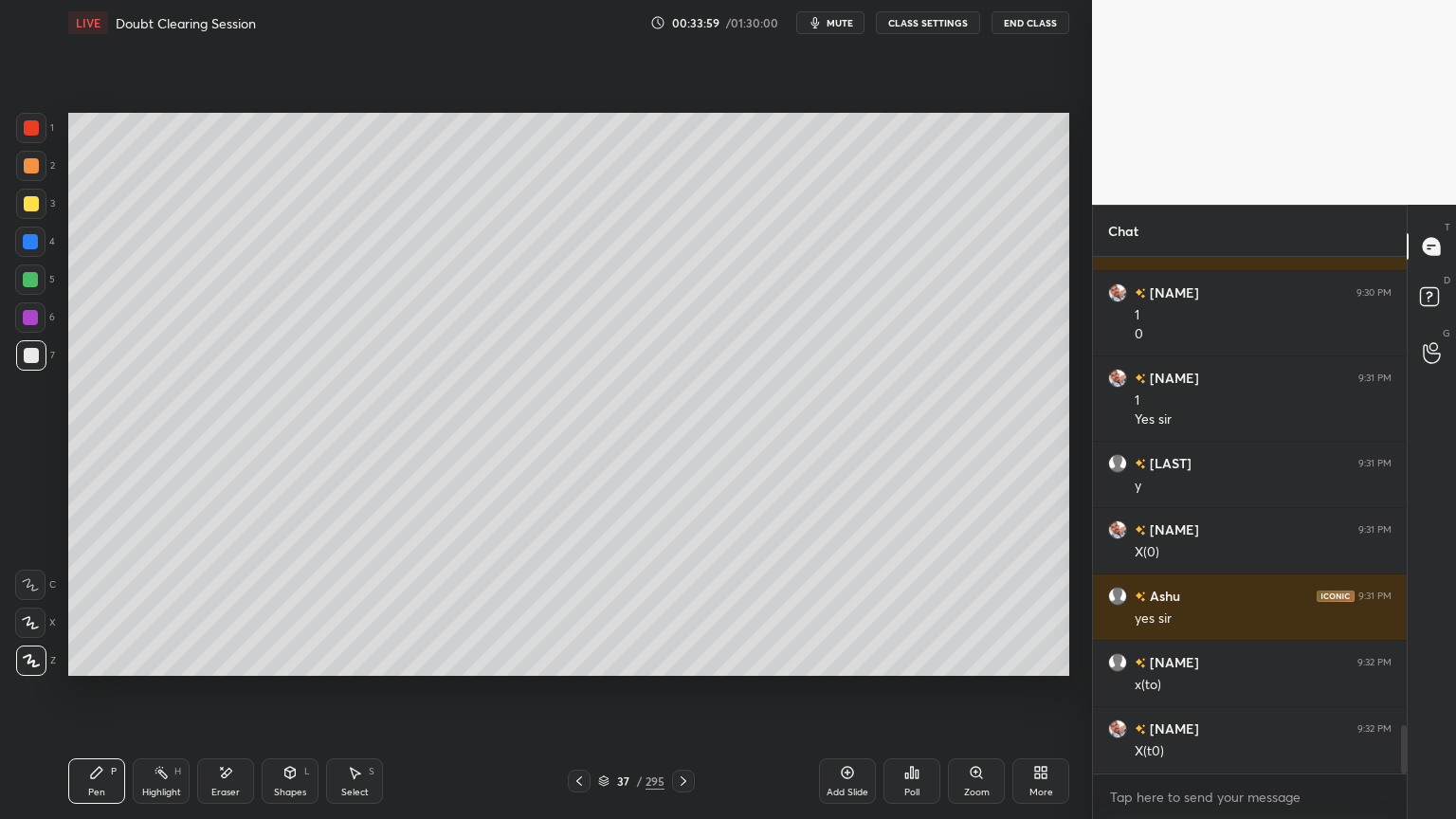click on "Shapes L" at bounding box center [290, 781] 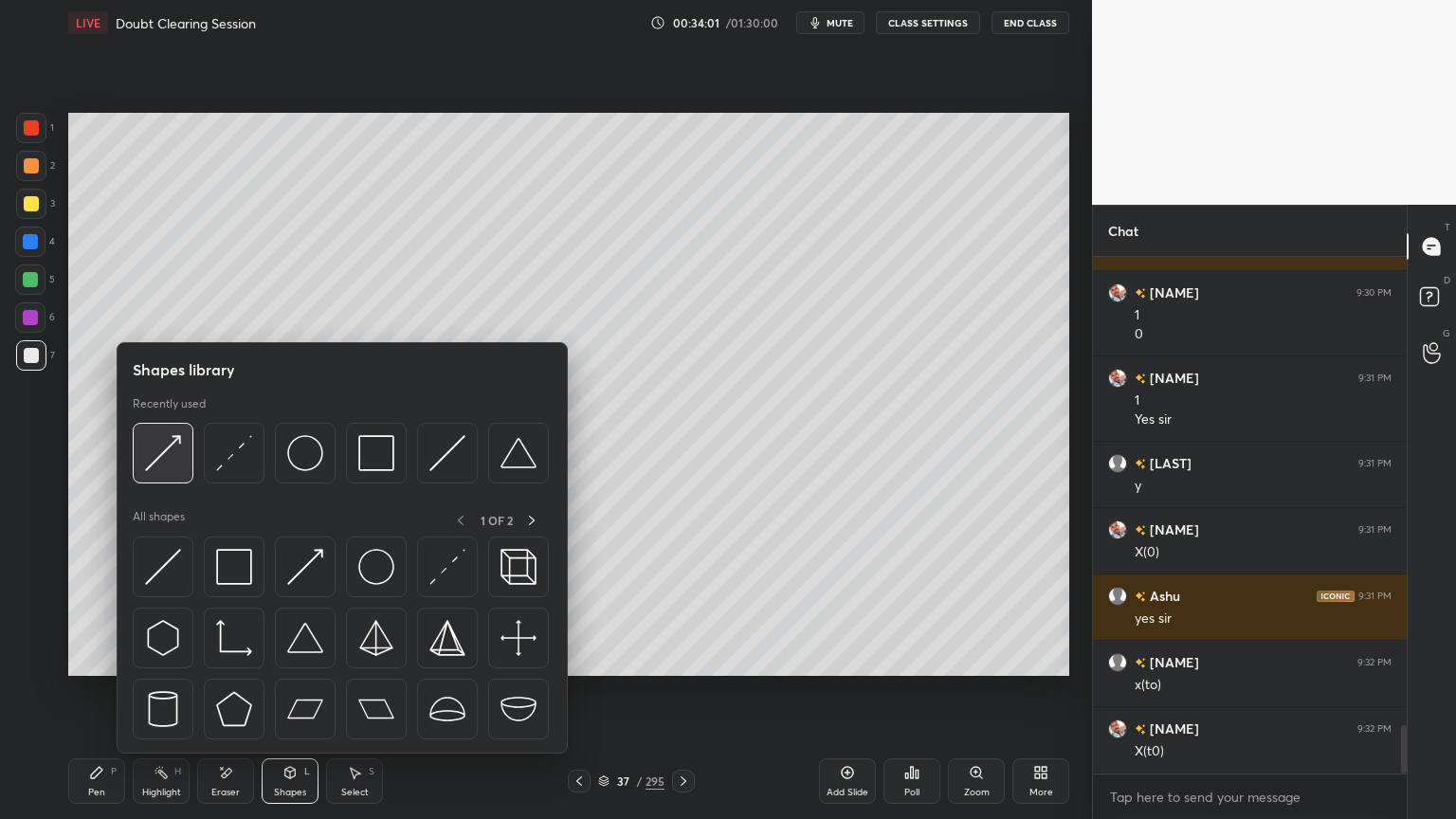 click at bounding box center [163, 453] 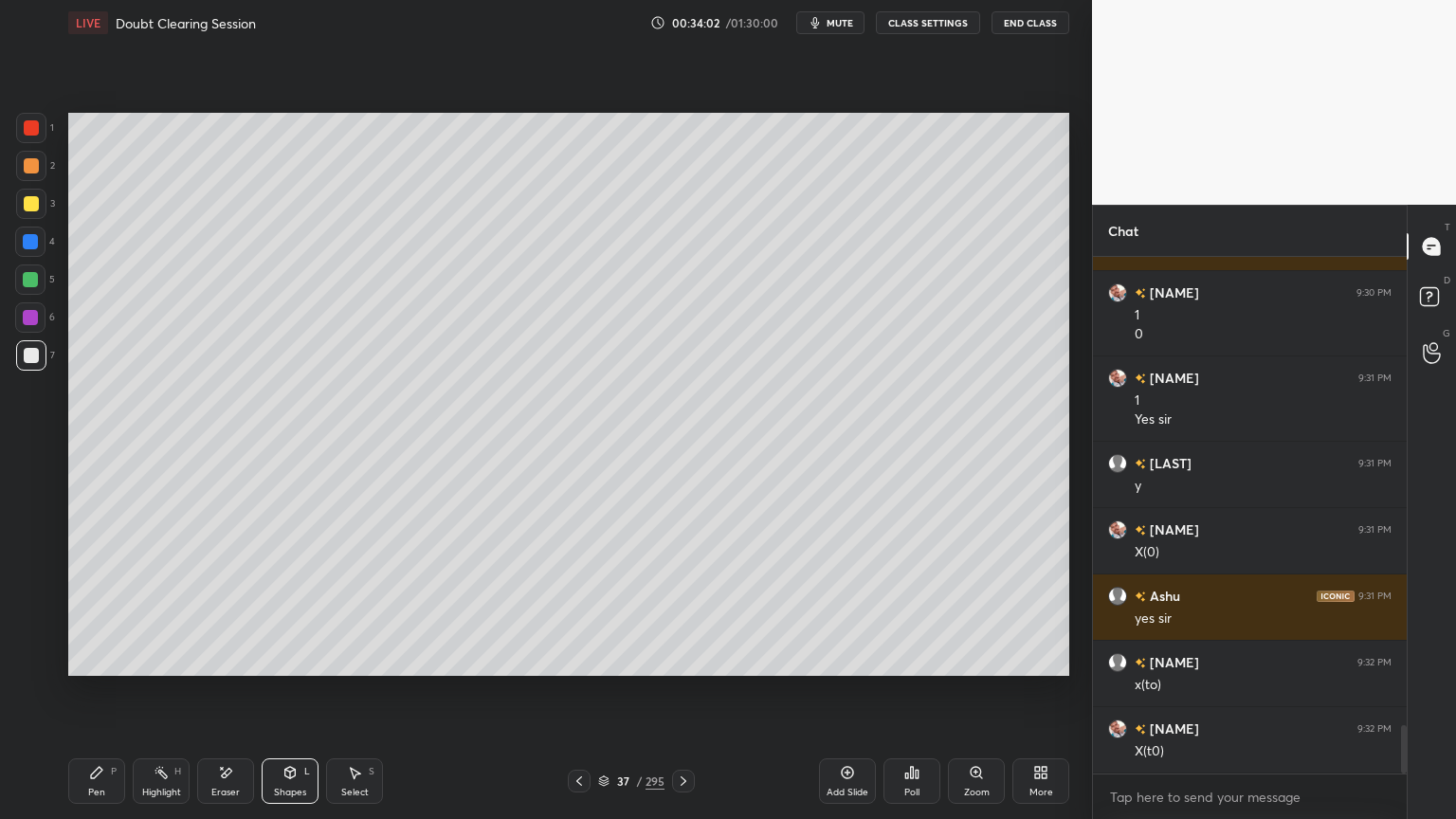 click on "Select S" at bounding box center [355, 781] 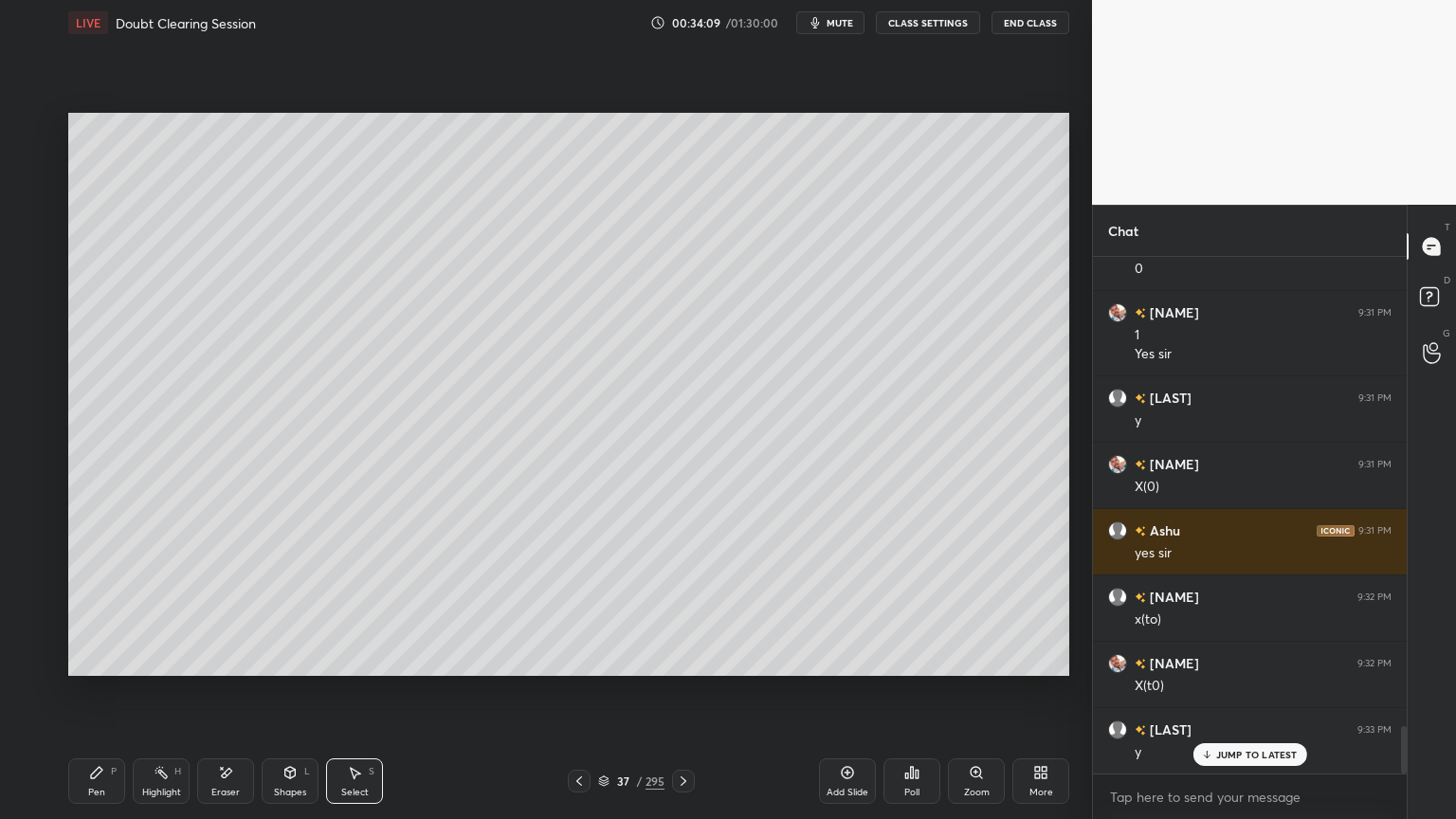 click on "Shapes" at bounding box center (290, 792) 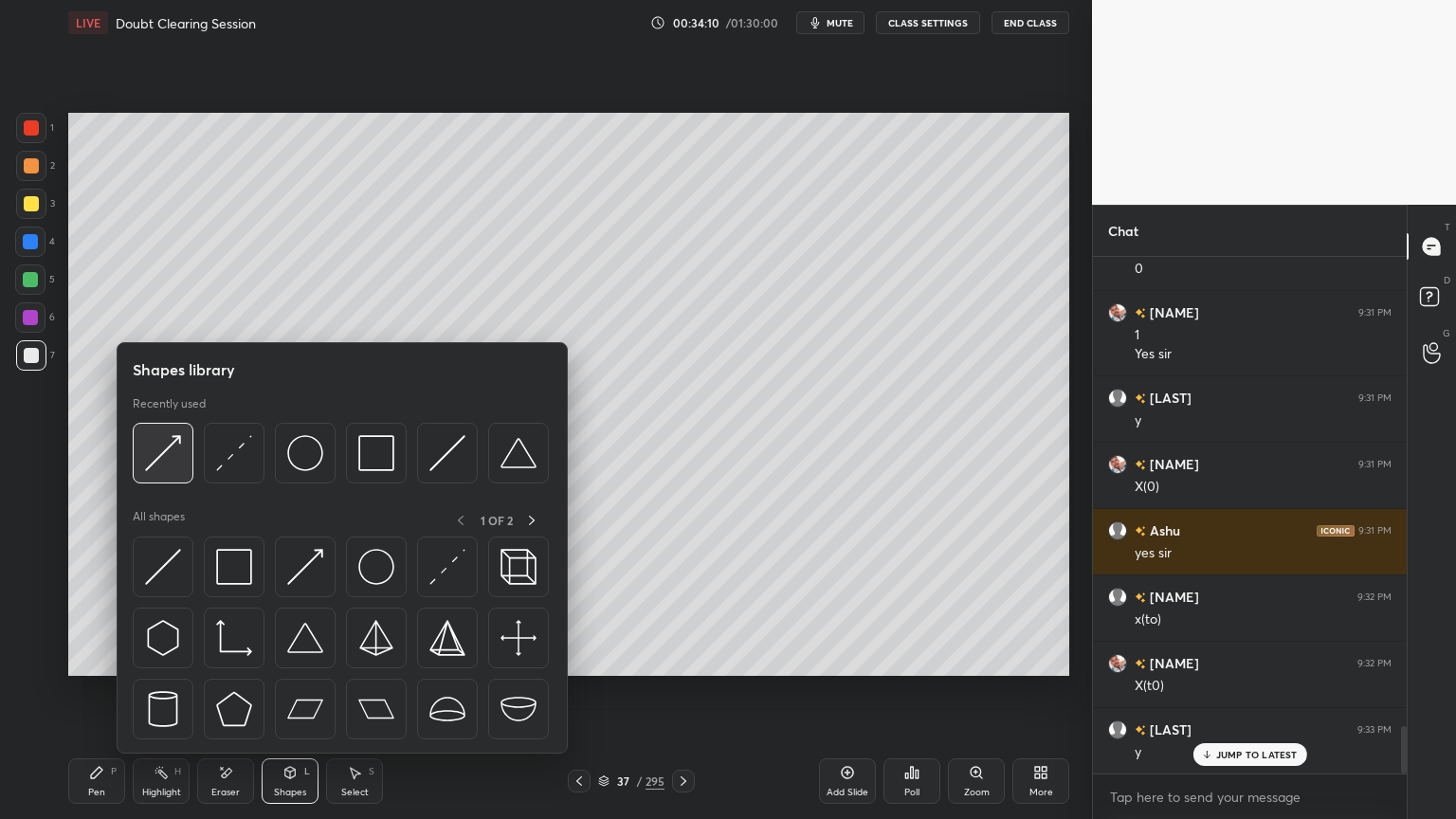 click at bounding box center [163, 453] 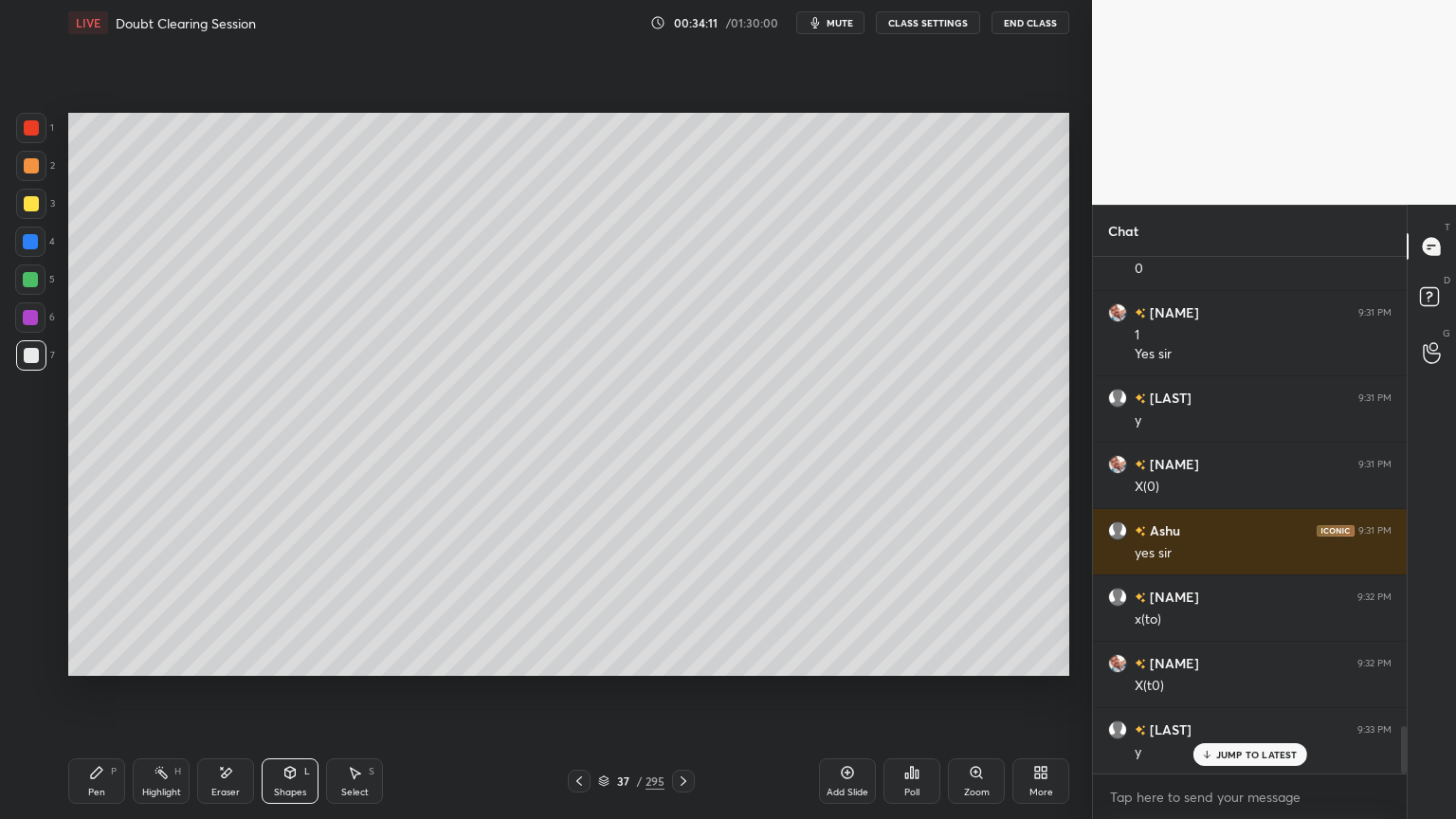 click at bounding box center (31, 166) 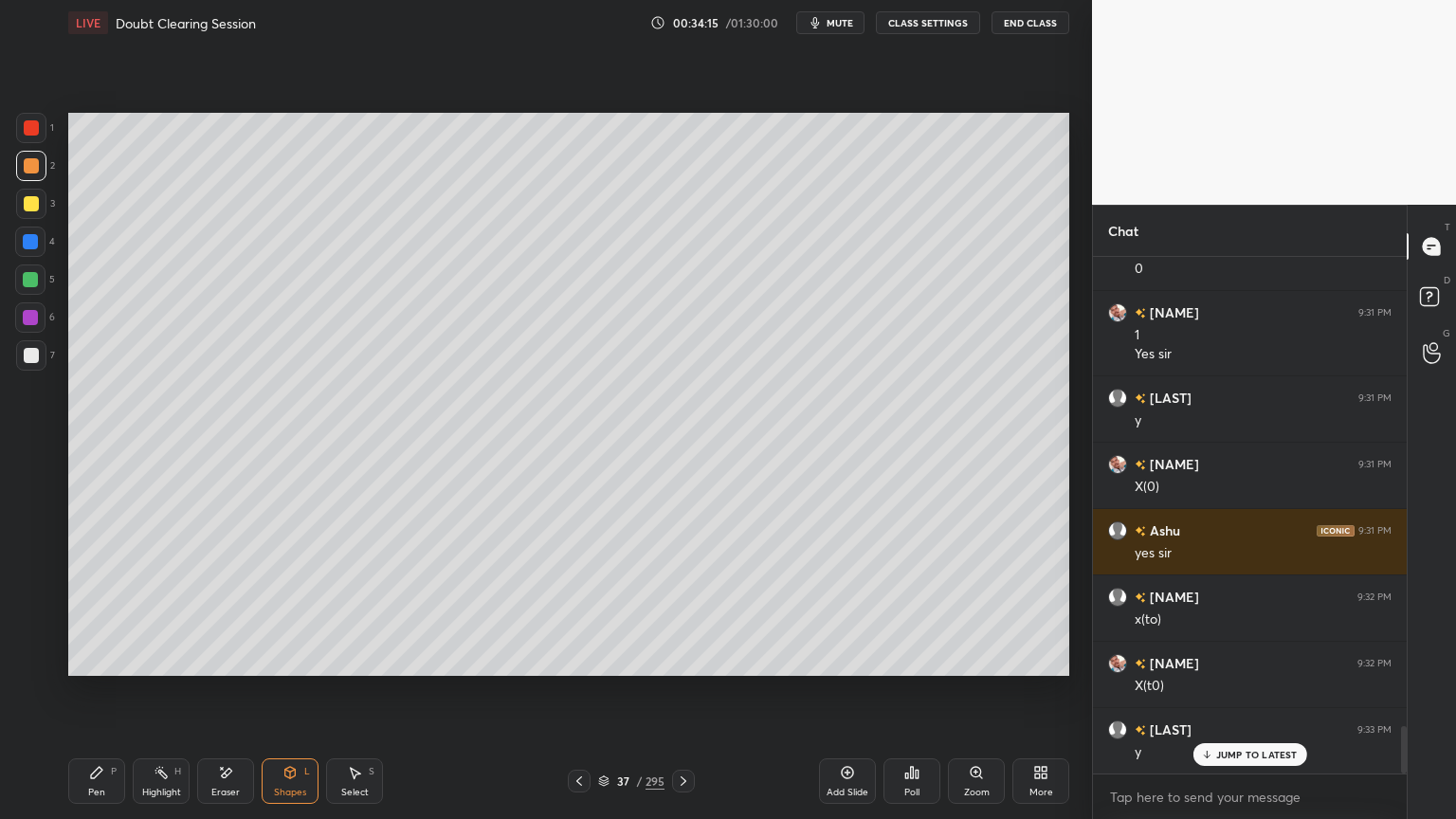 click on "Pen" at bounding box center [97, 792] 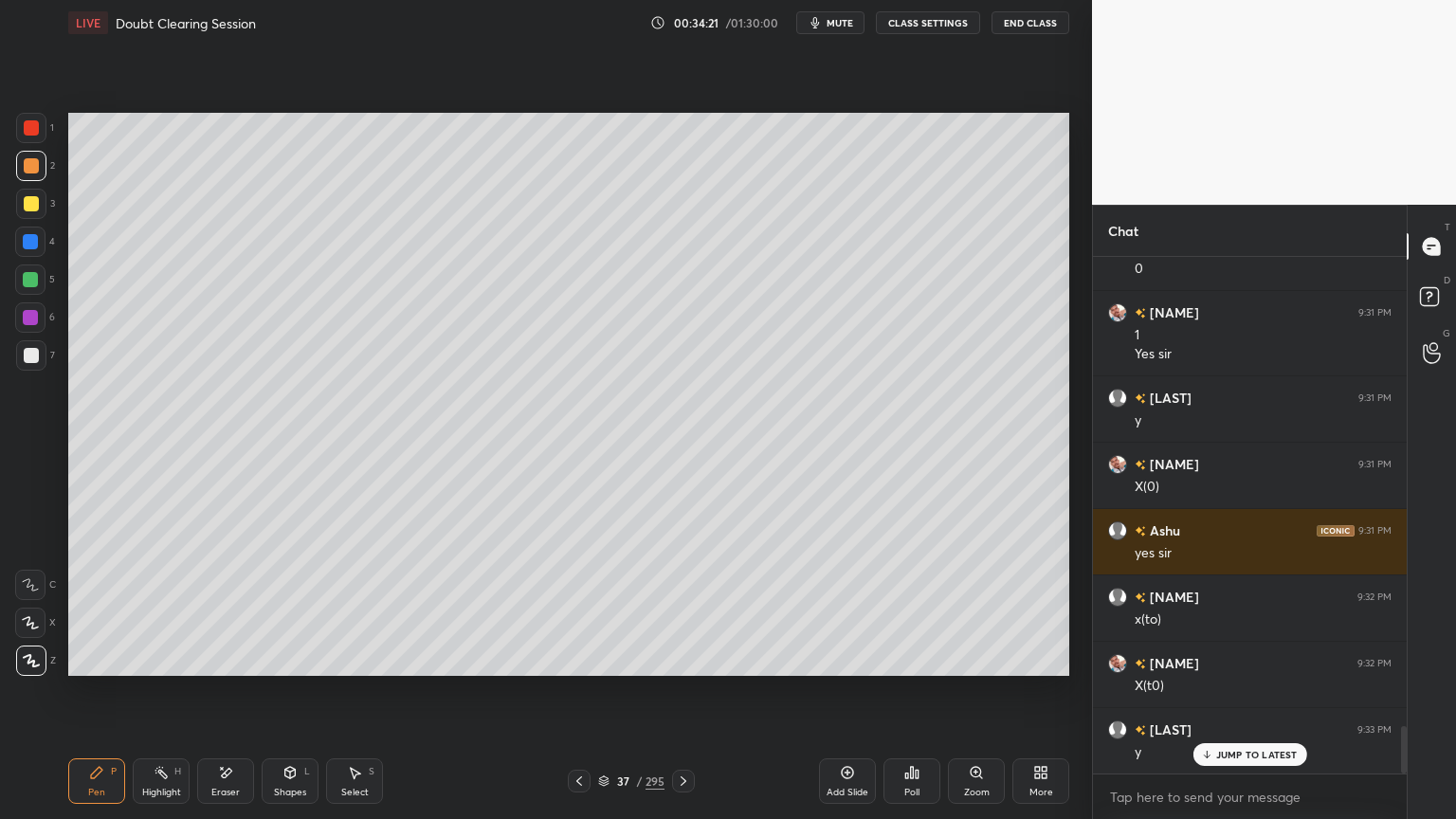 click at bounding box center (31, 204) 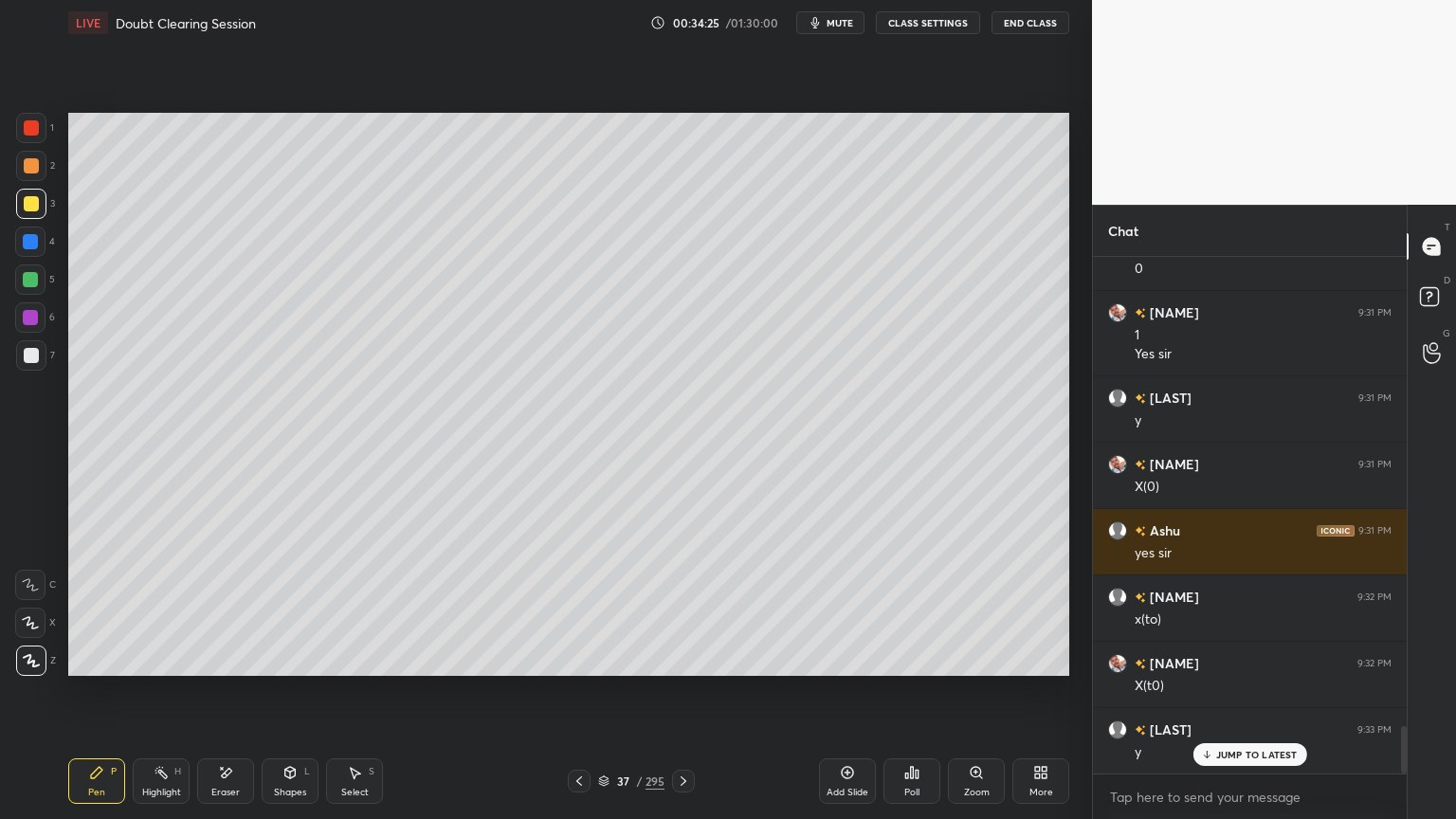 click on "Shapes" at bounding box center (290, 792) 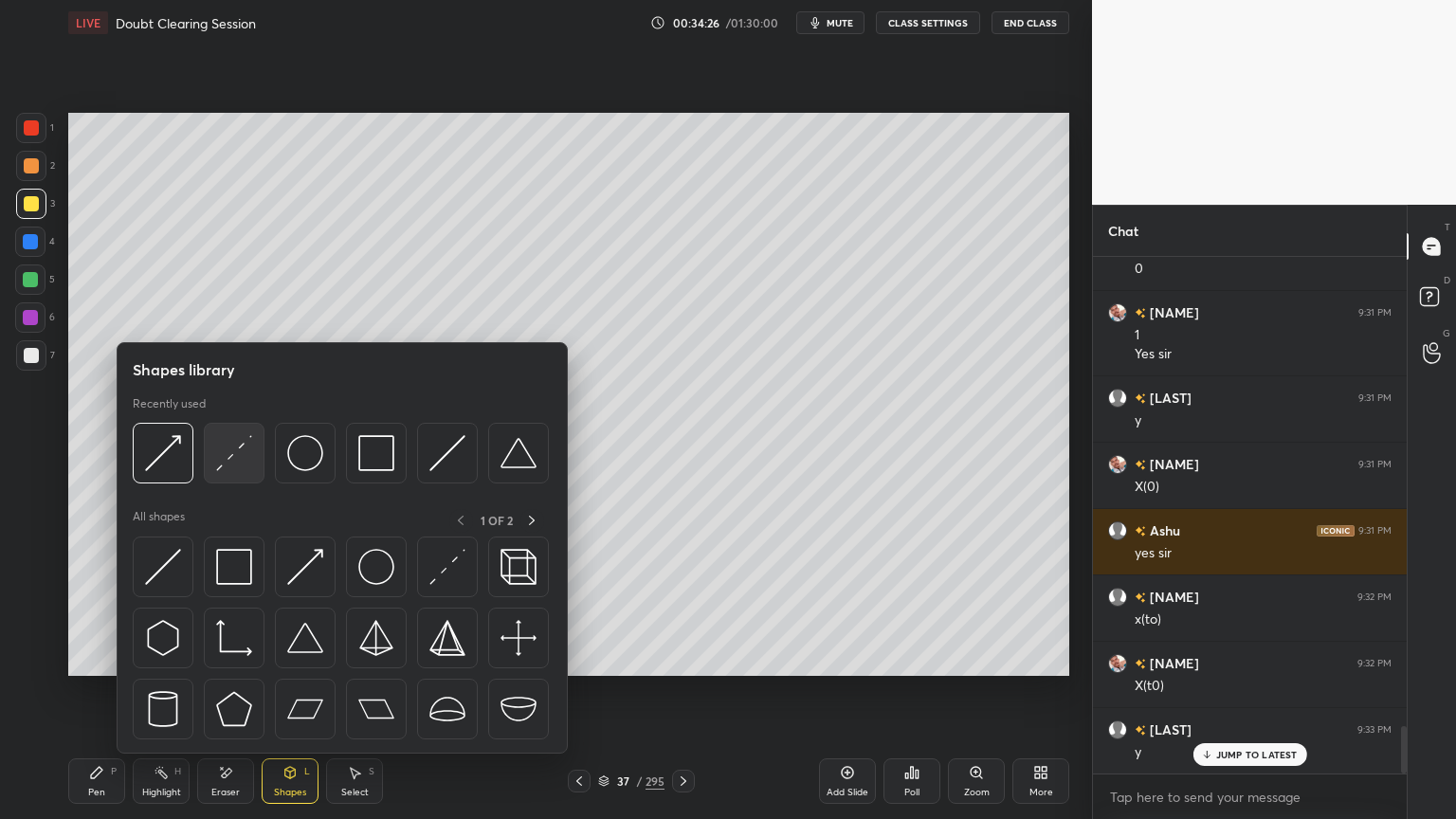 click at bounding box center [234, 453] 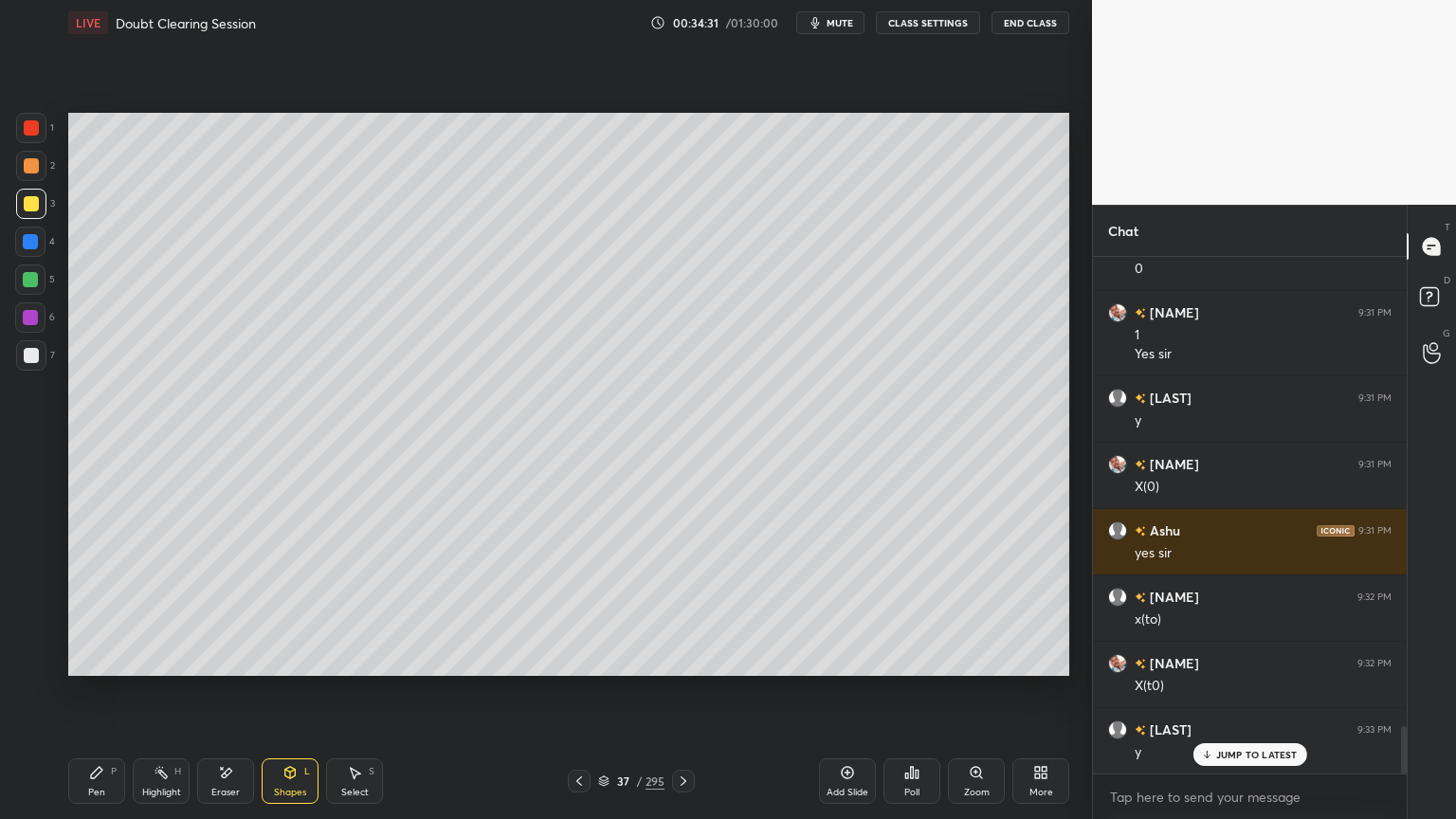 click on "Pen P" at bounding box center [97, 781] 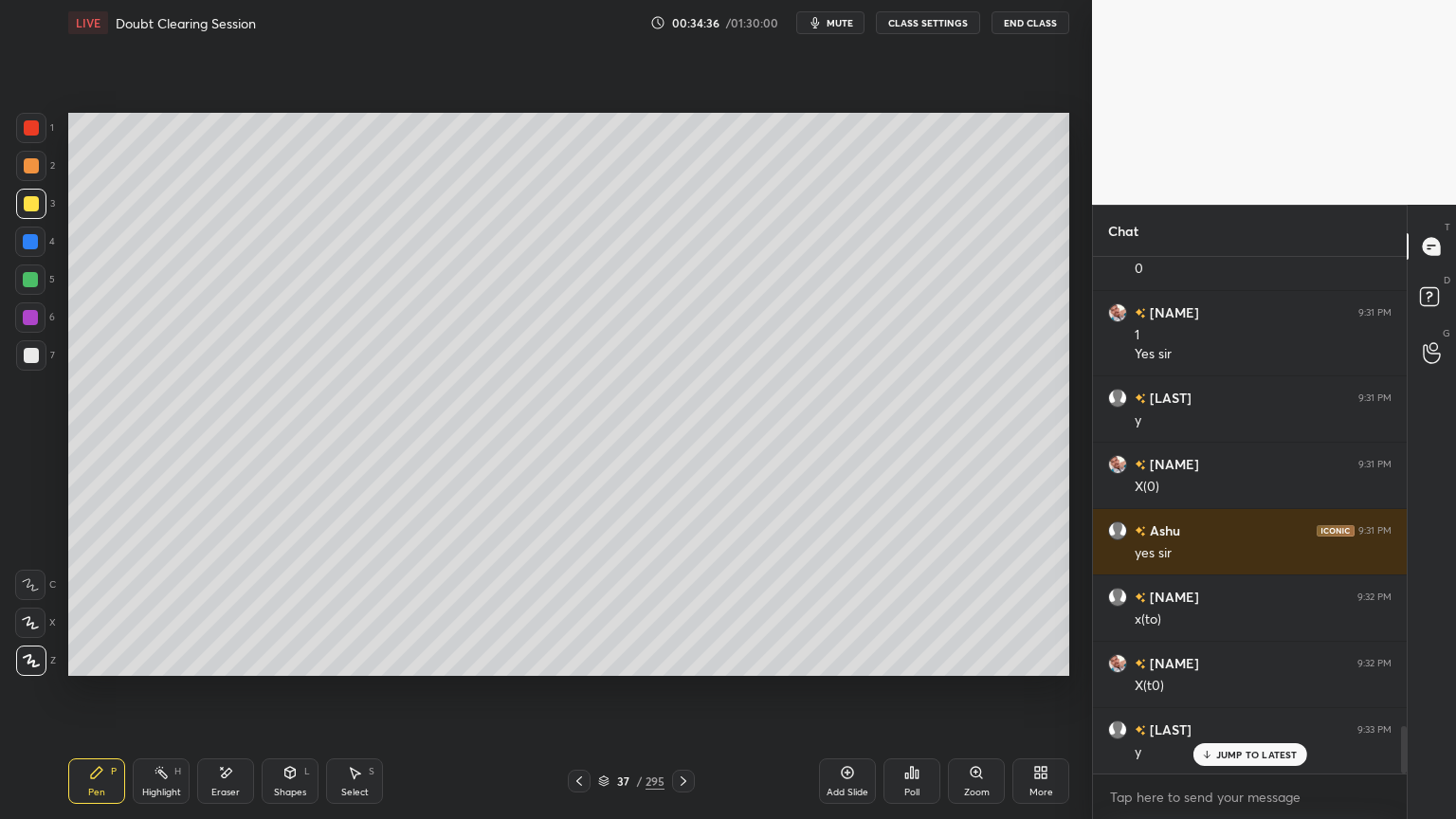 click at bounding box center (31, 355) 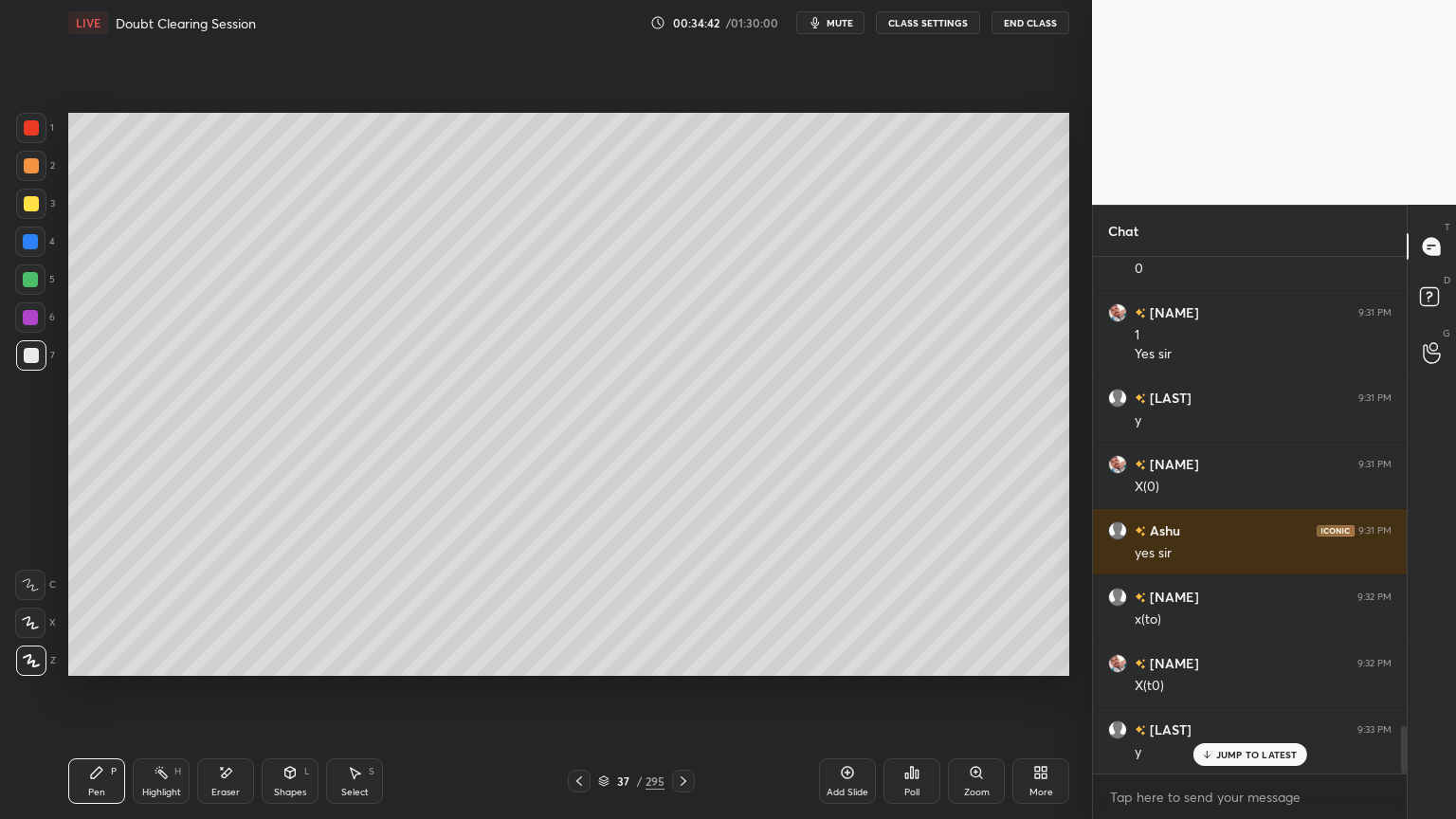 click on "Shapes" at bounding box center [290, 792] 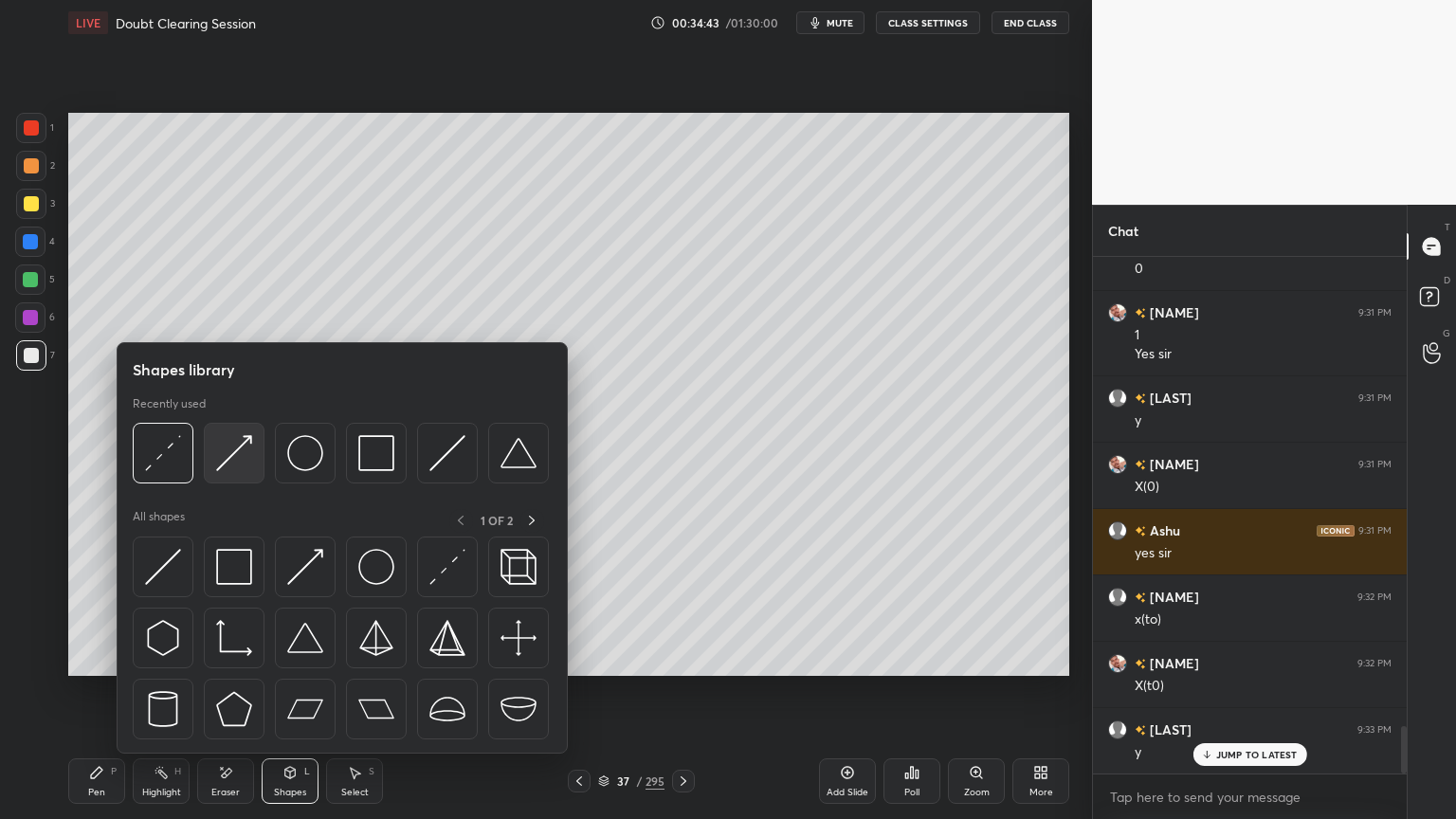 click at bounding box center [234, 453] 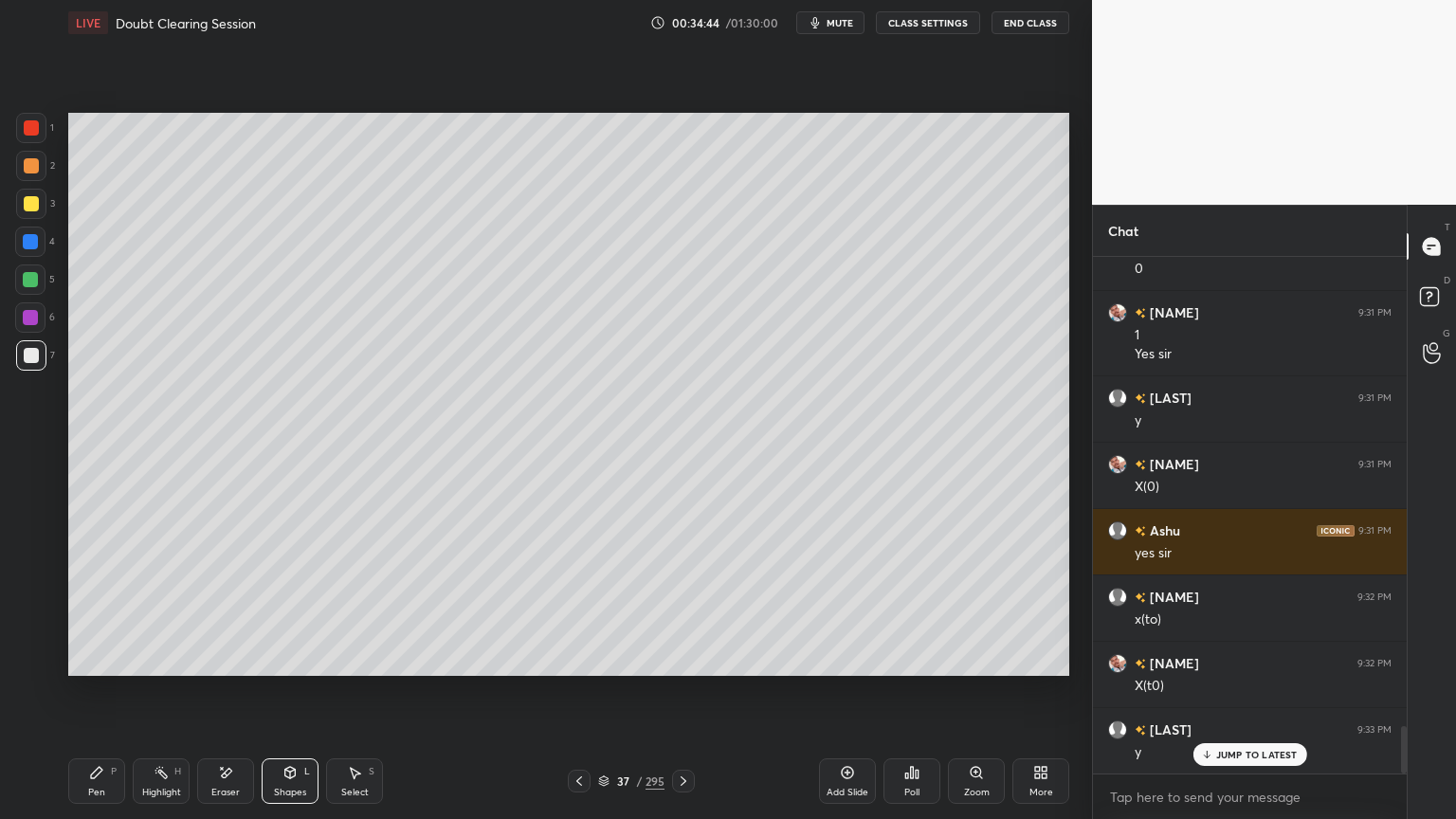 click at bounding box center (31, 166) 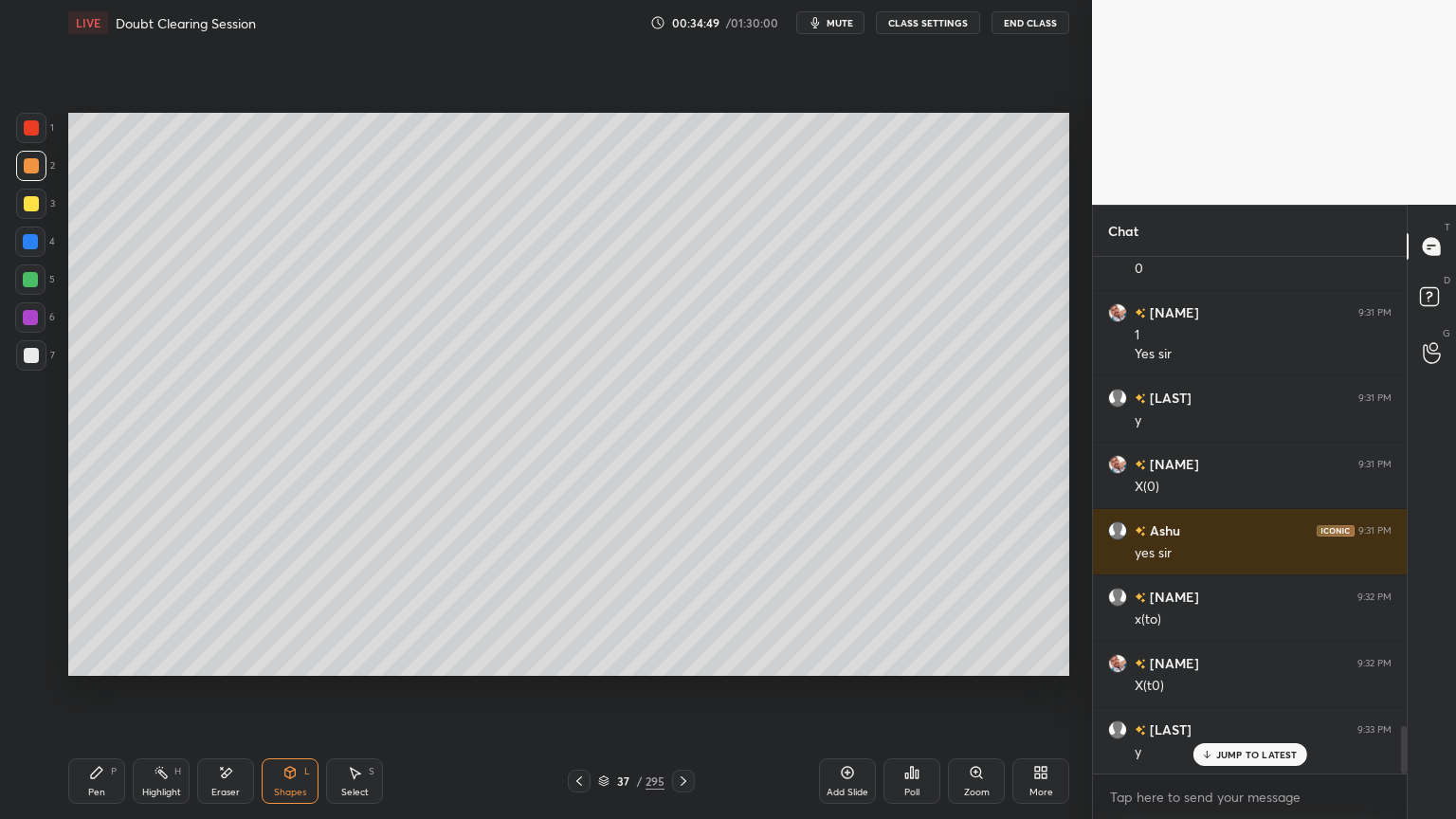 click on "Pen P" at bounding box center (97, 781) 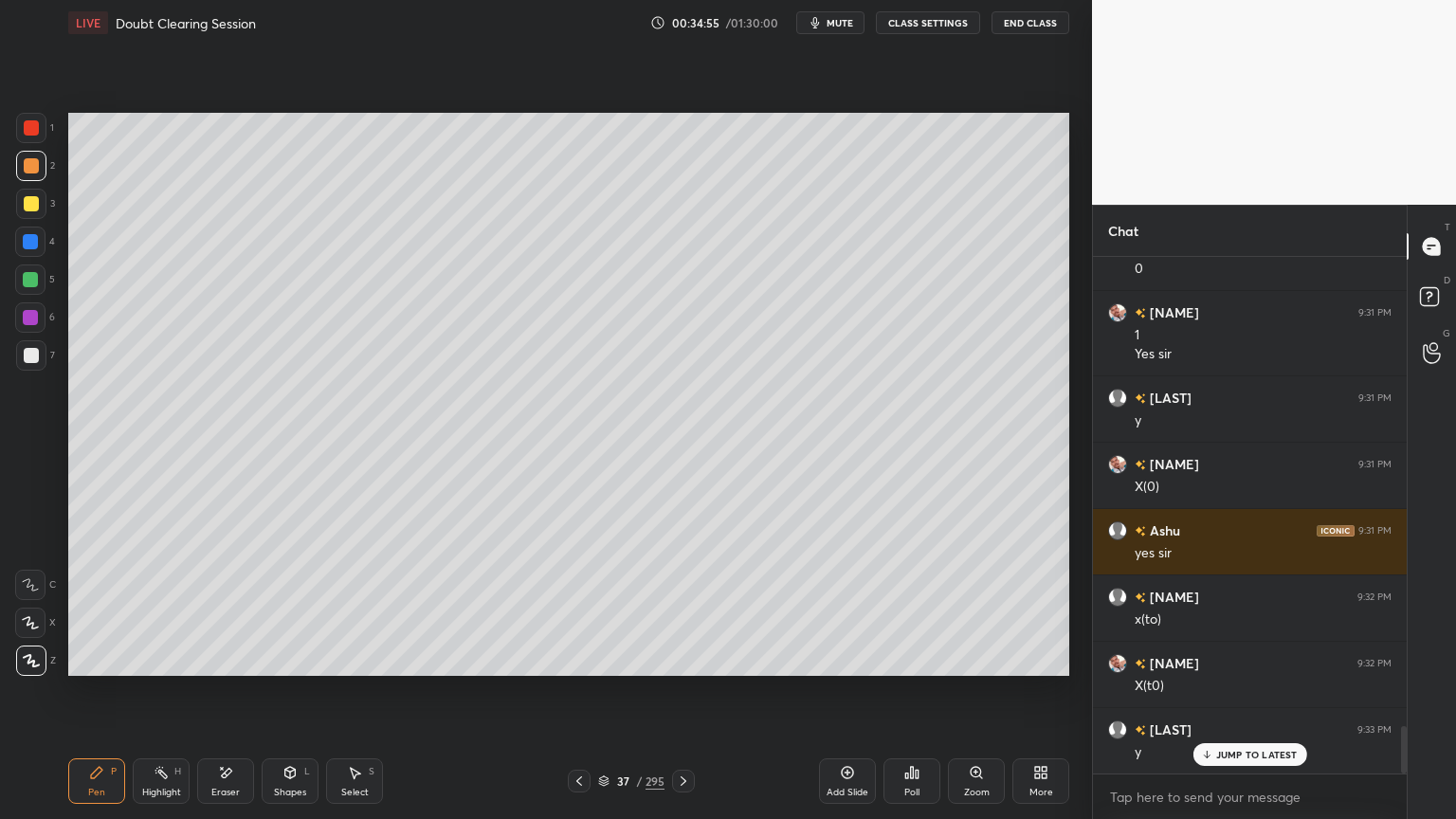 click on "Shapes L" at bounding box center (290, 781) 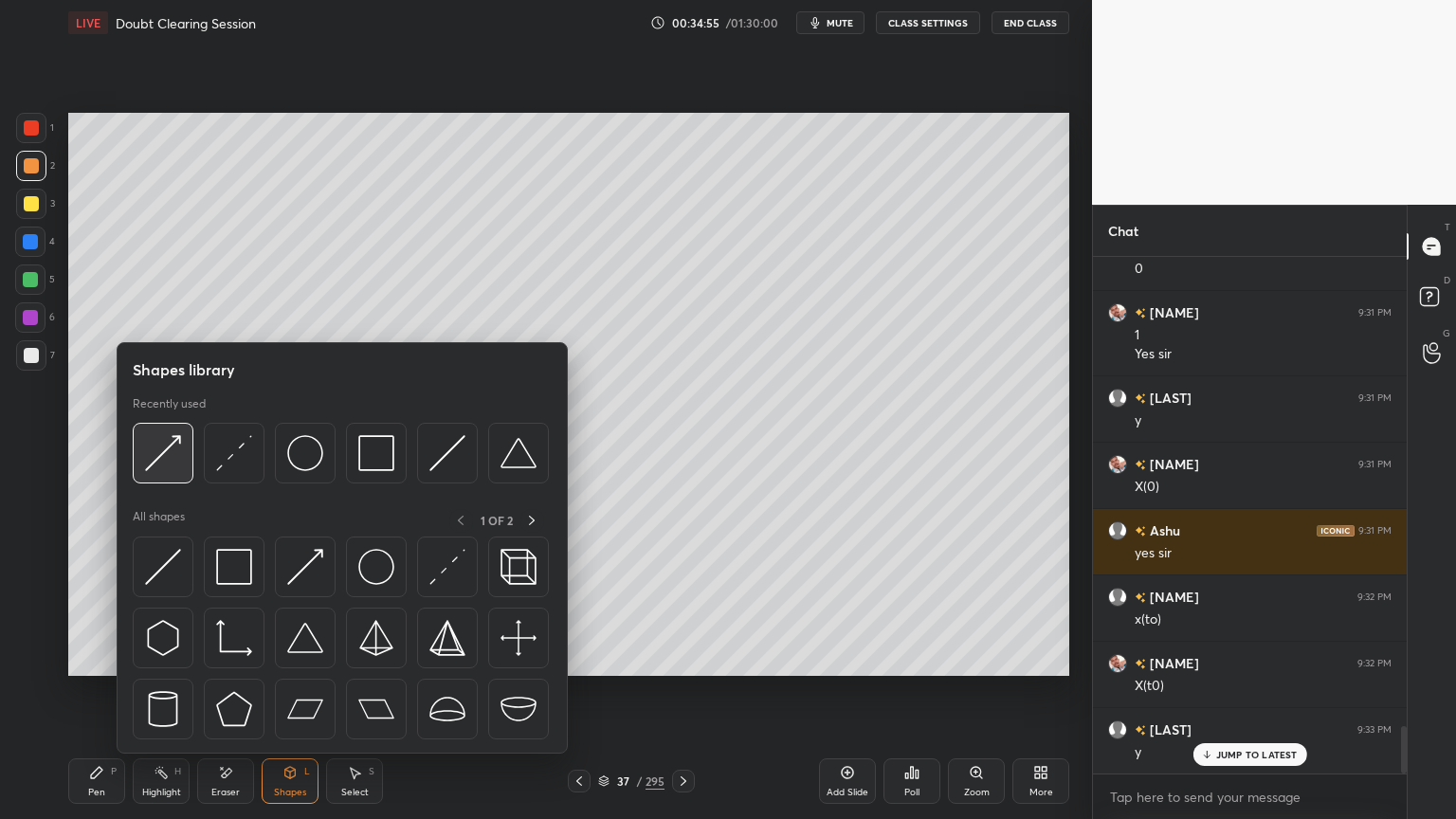 click at bounding box center [163, 453] 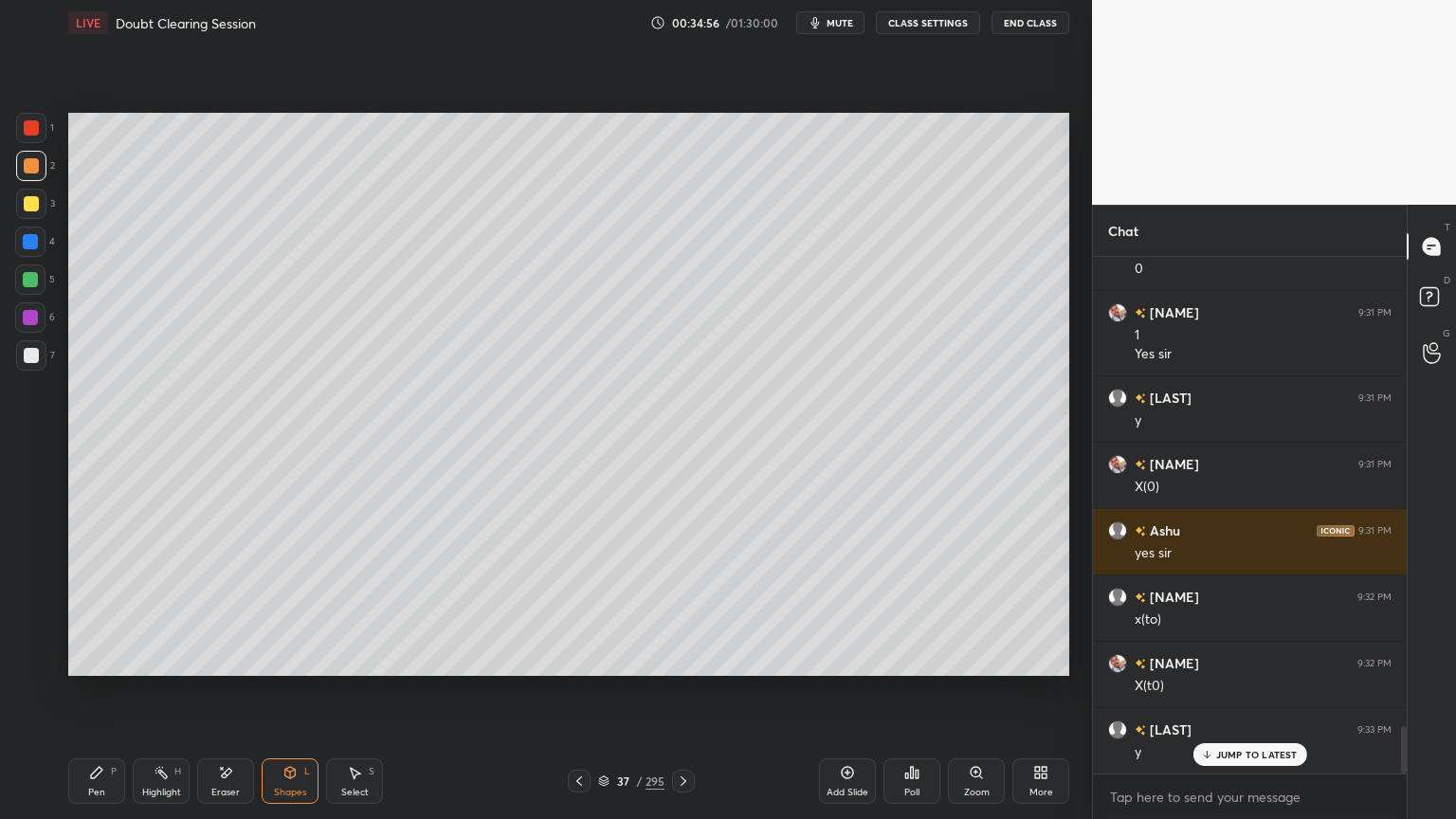click at bounding box center [31, 204] 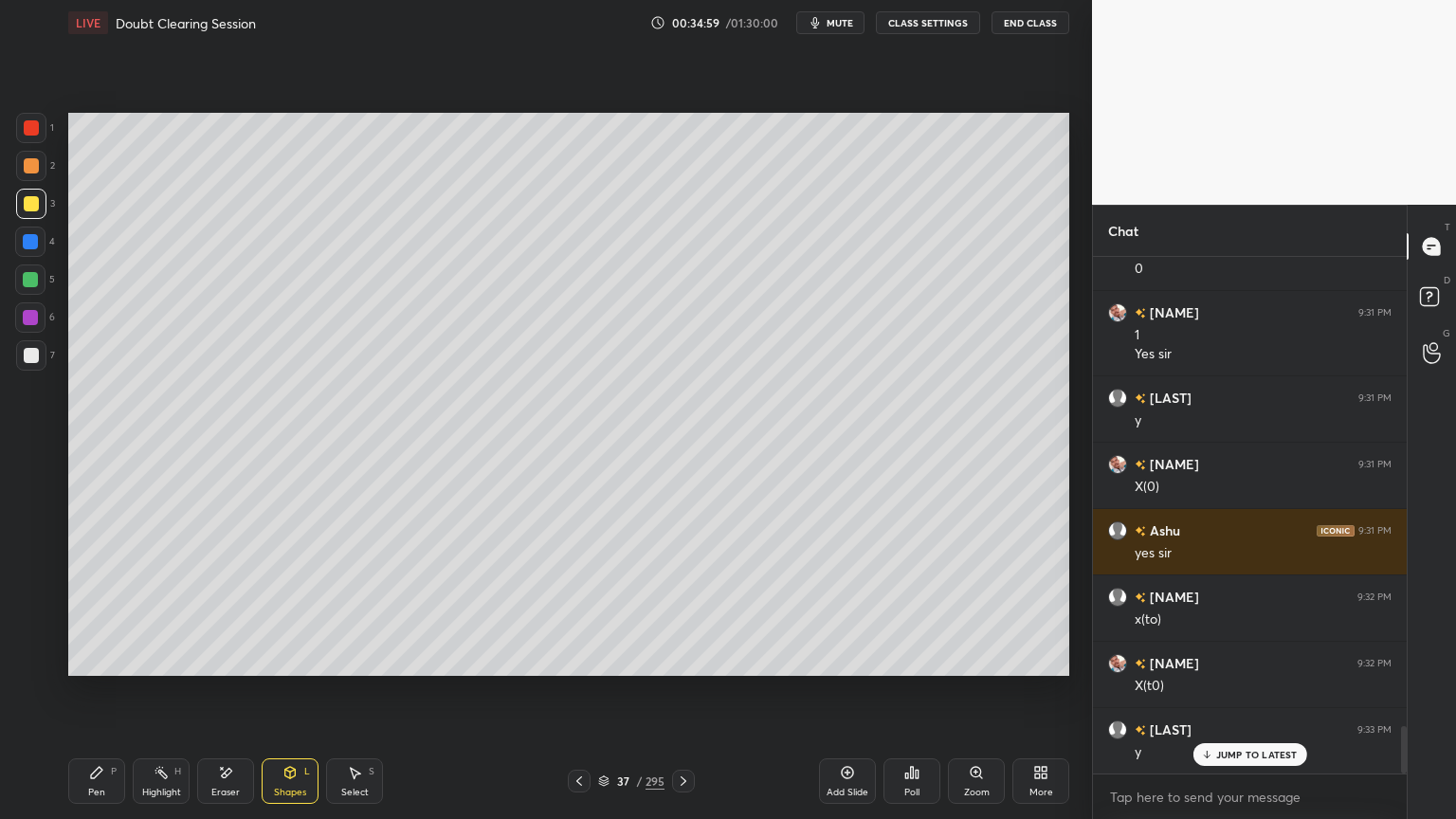 click on "Pen" at bounding box center (97, 792) 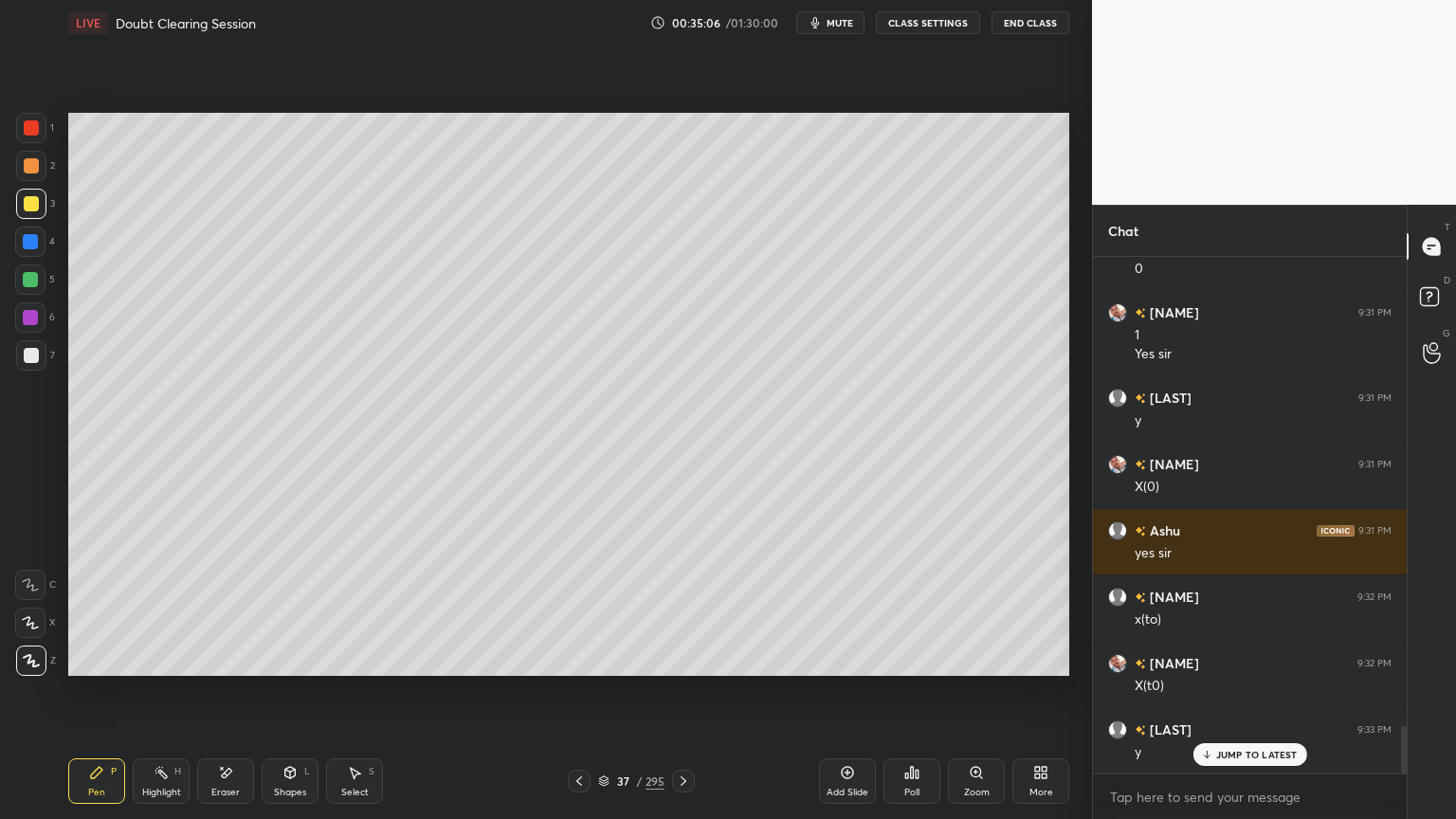 click at bounding box center (31, 166) 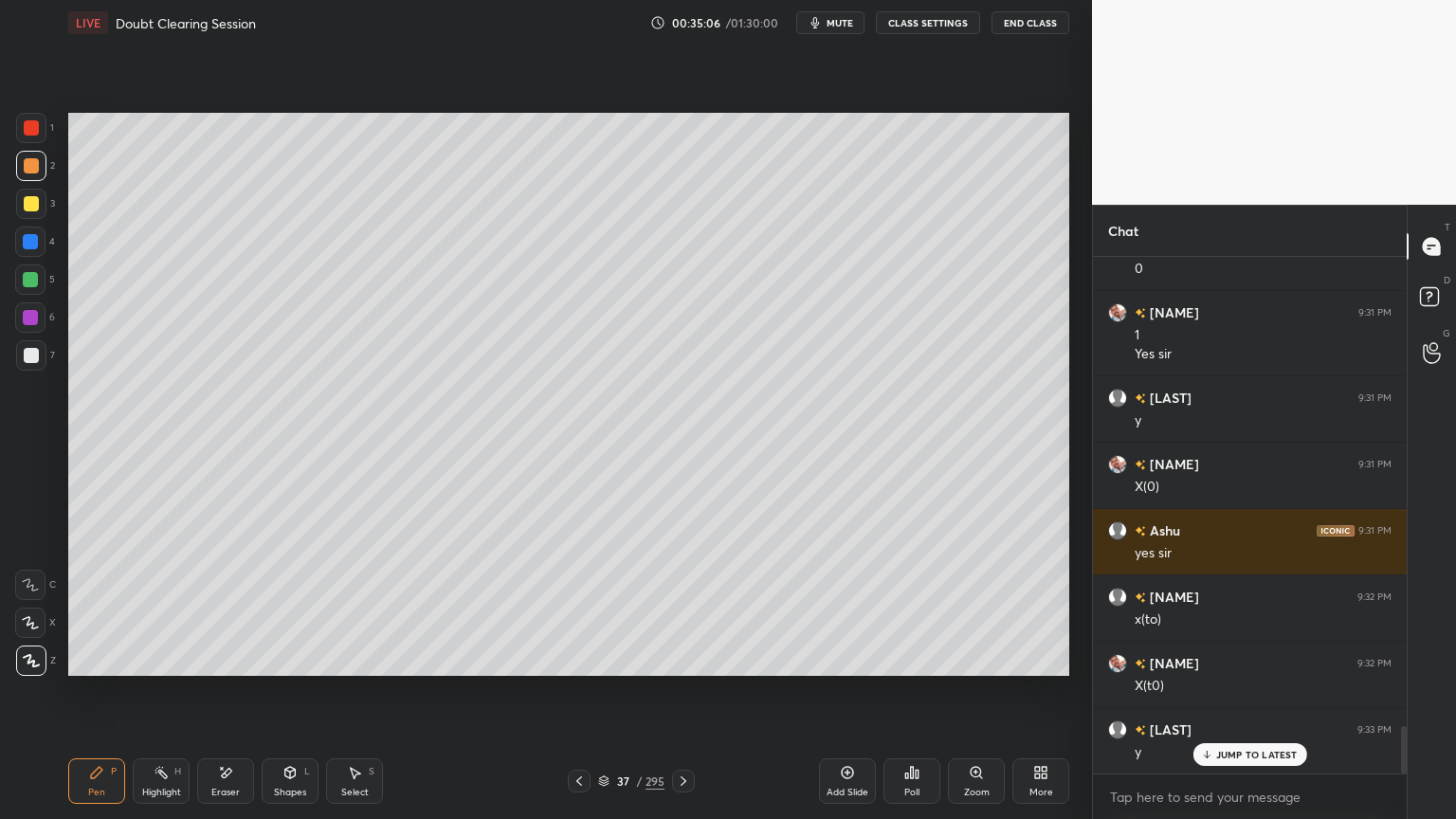 click on "Select S" at bounding box center [355, 781] 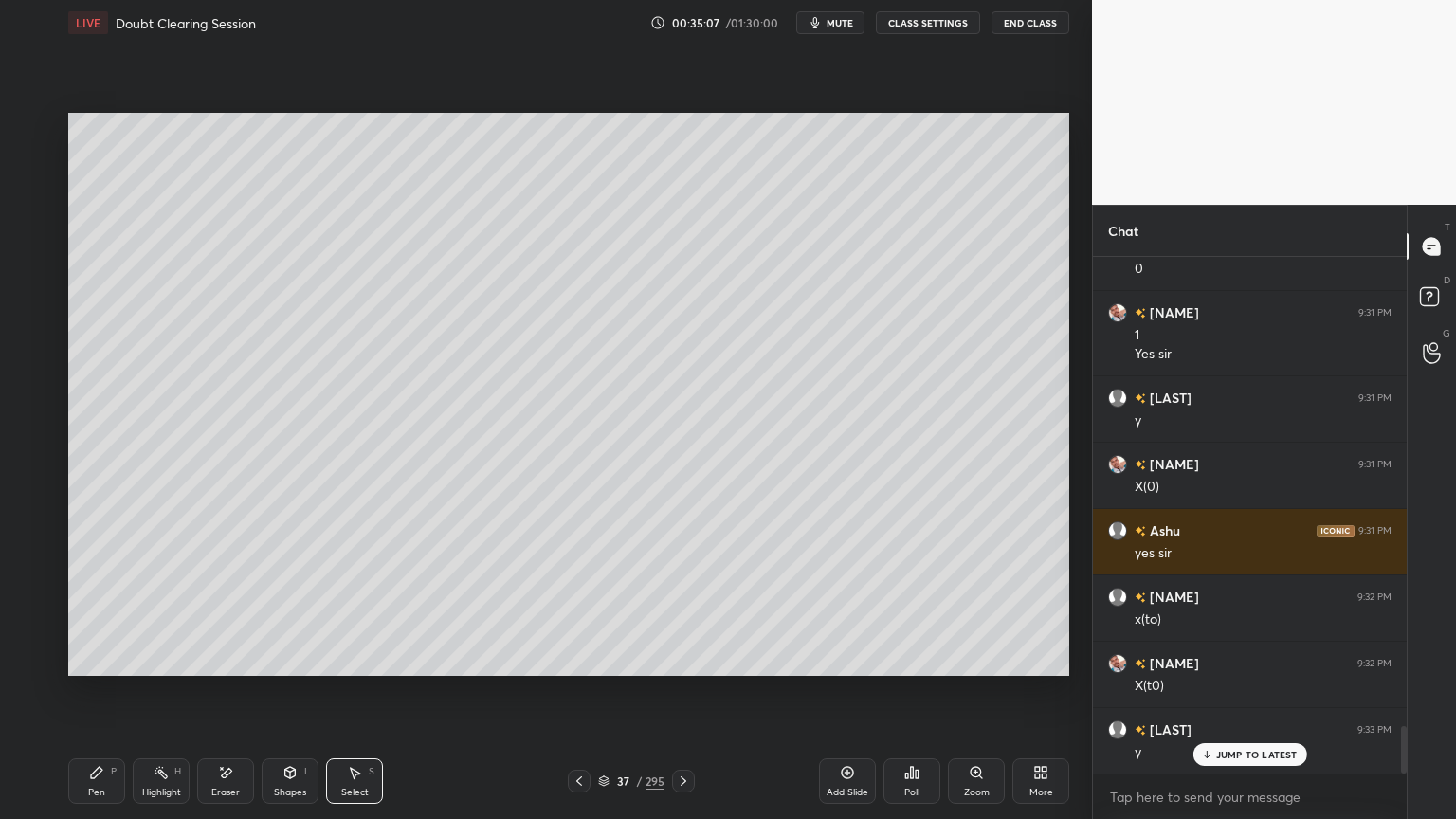 click on "Shapes" at bounding box center [290, 792] 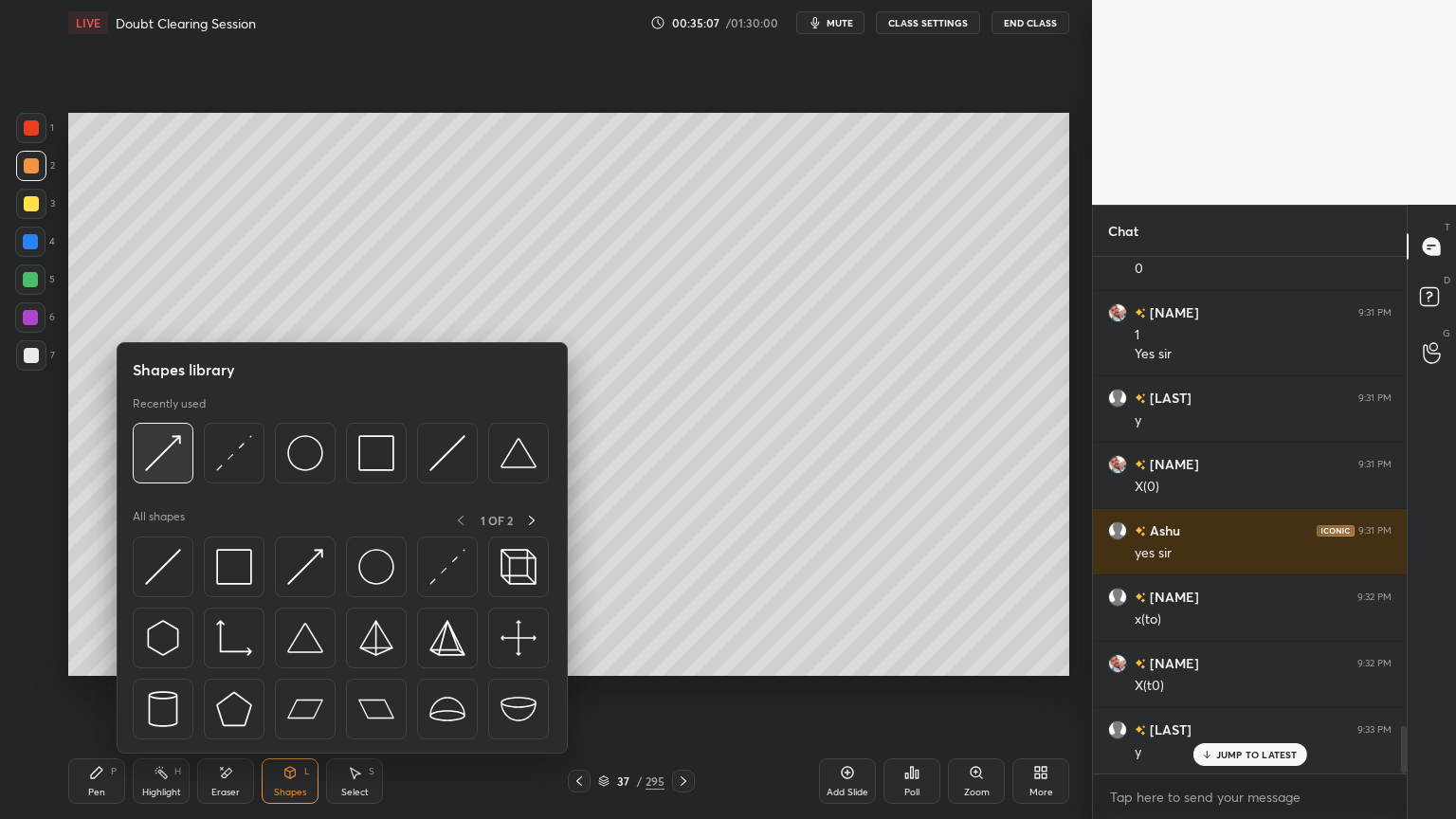 click at bounding box center [163, 453] 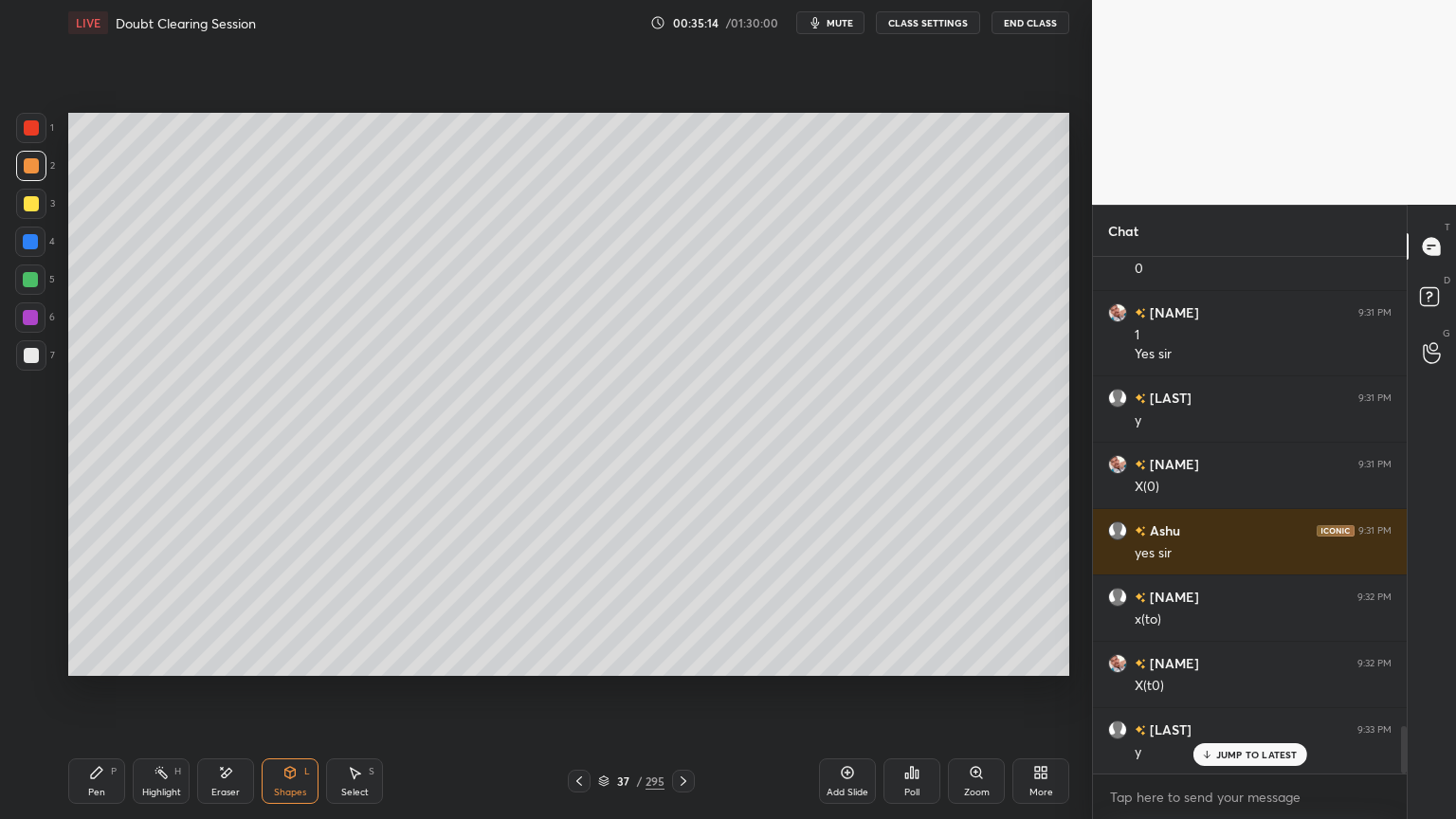 click on "Pen P" at bounding box center [97, 781] 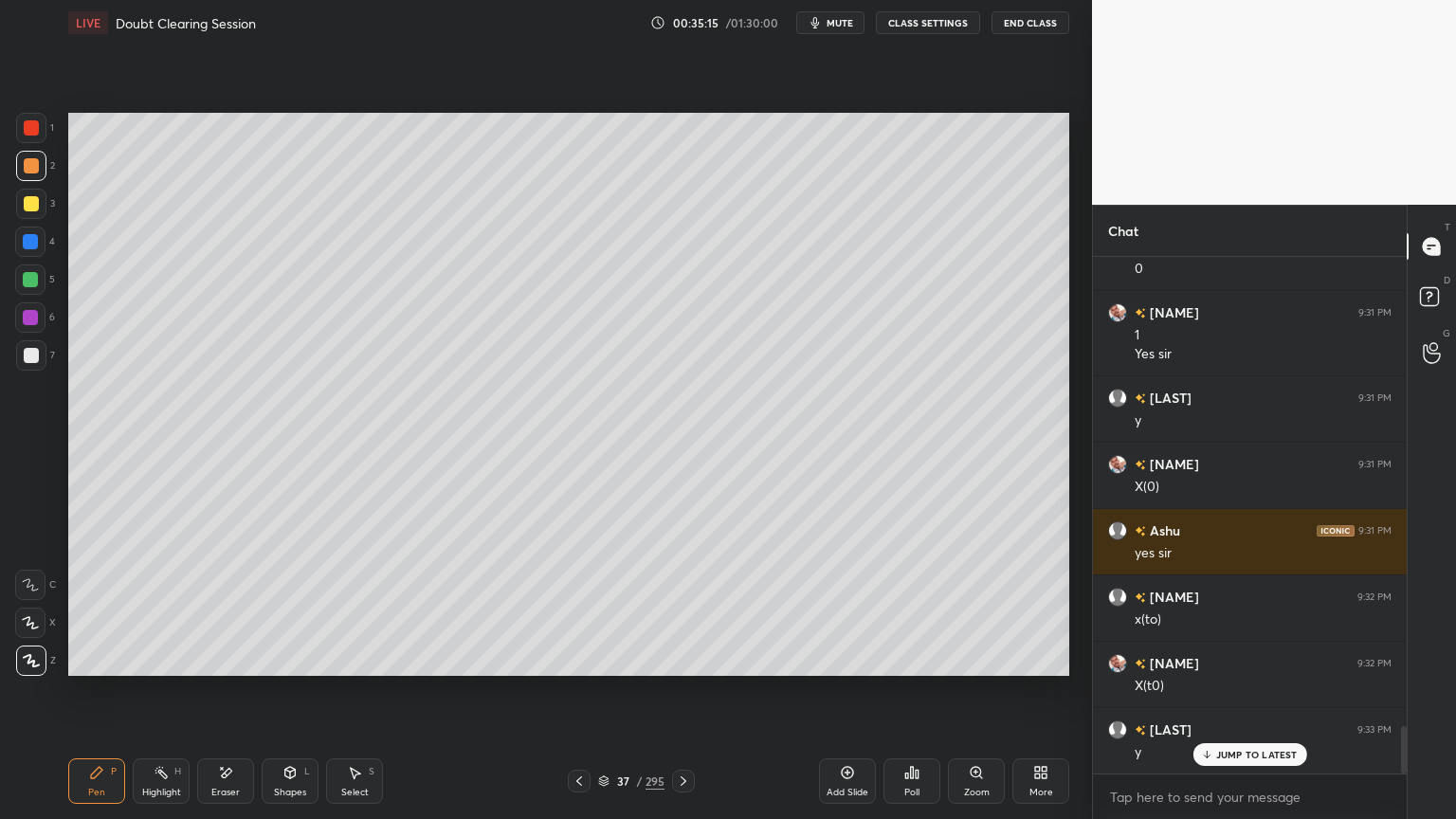 click on "Highlight" at bounding box center [161, 792] 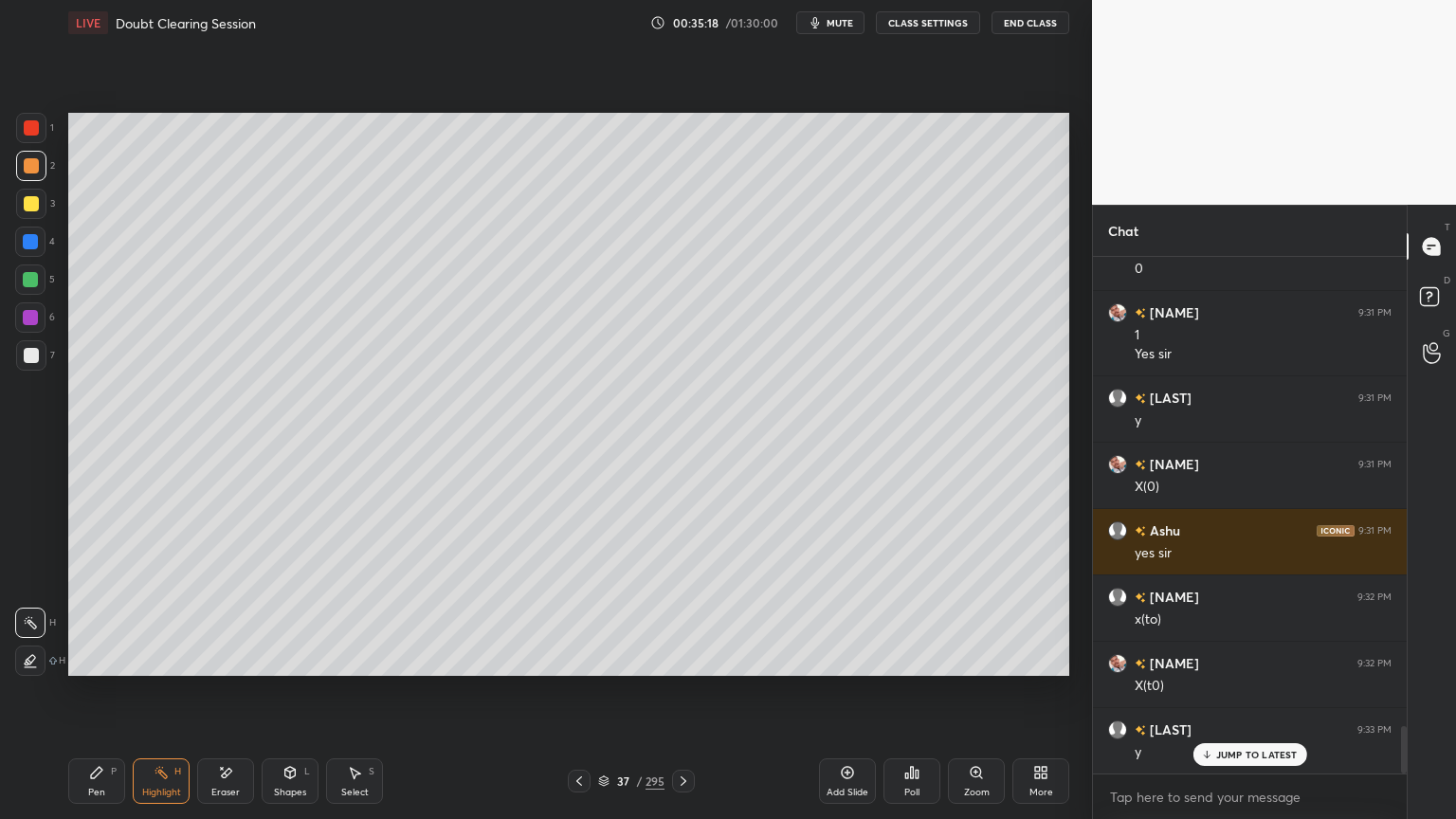 click on "Highlight" at bounding box center (161, 792) 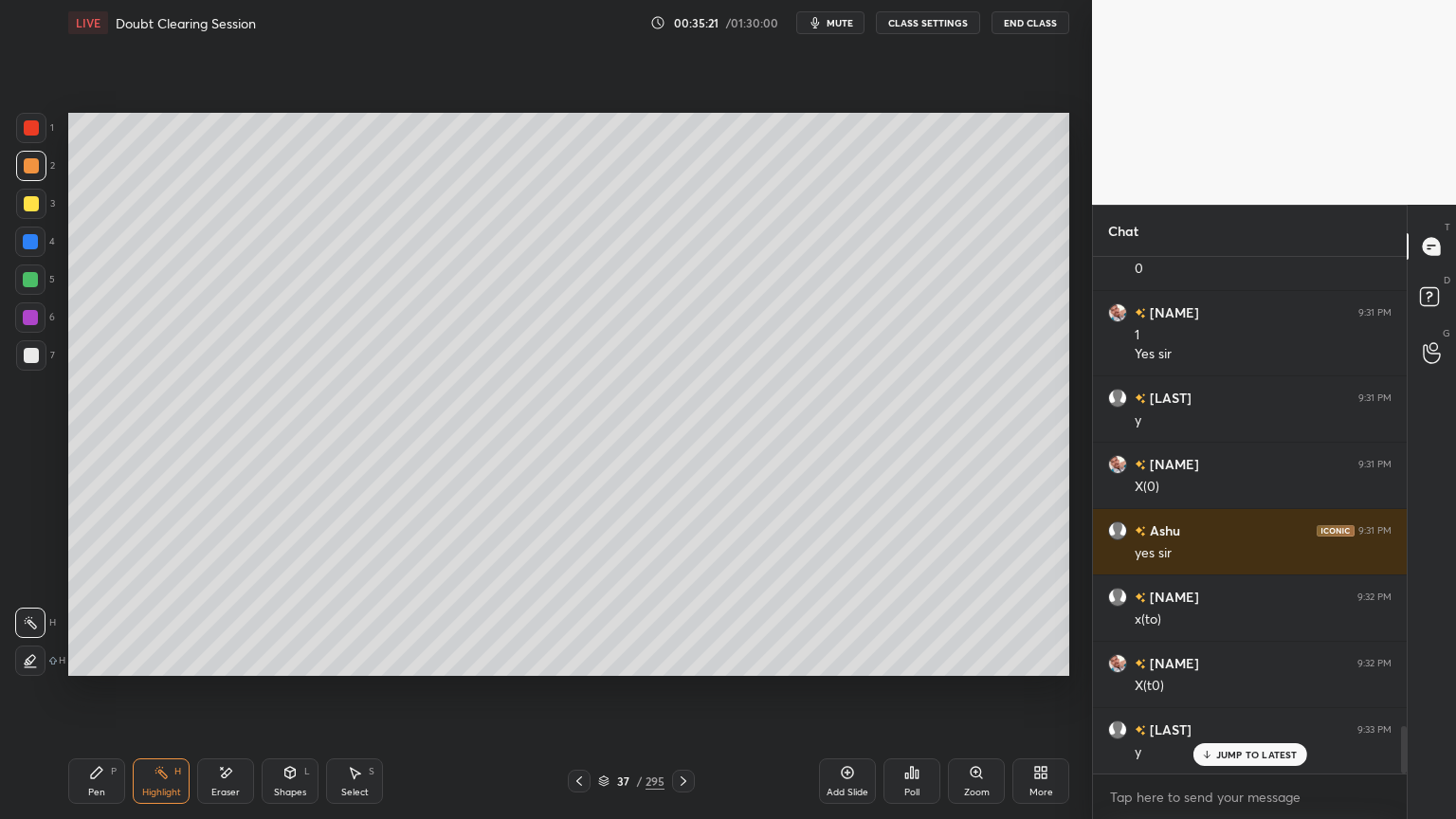 click on "Eraser" at bounding box center (226, 781) 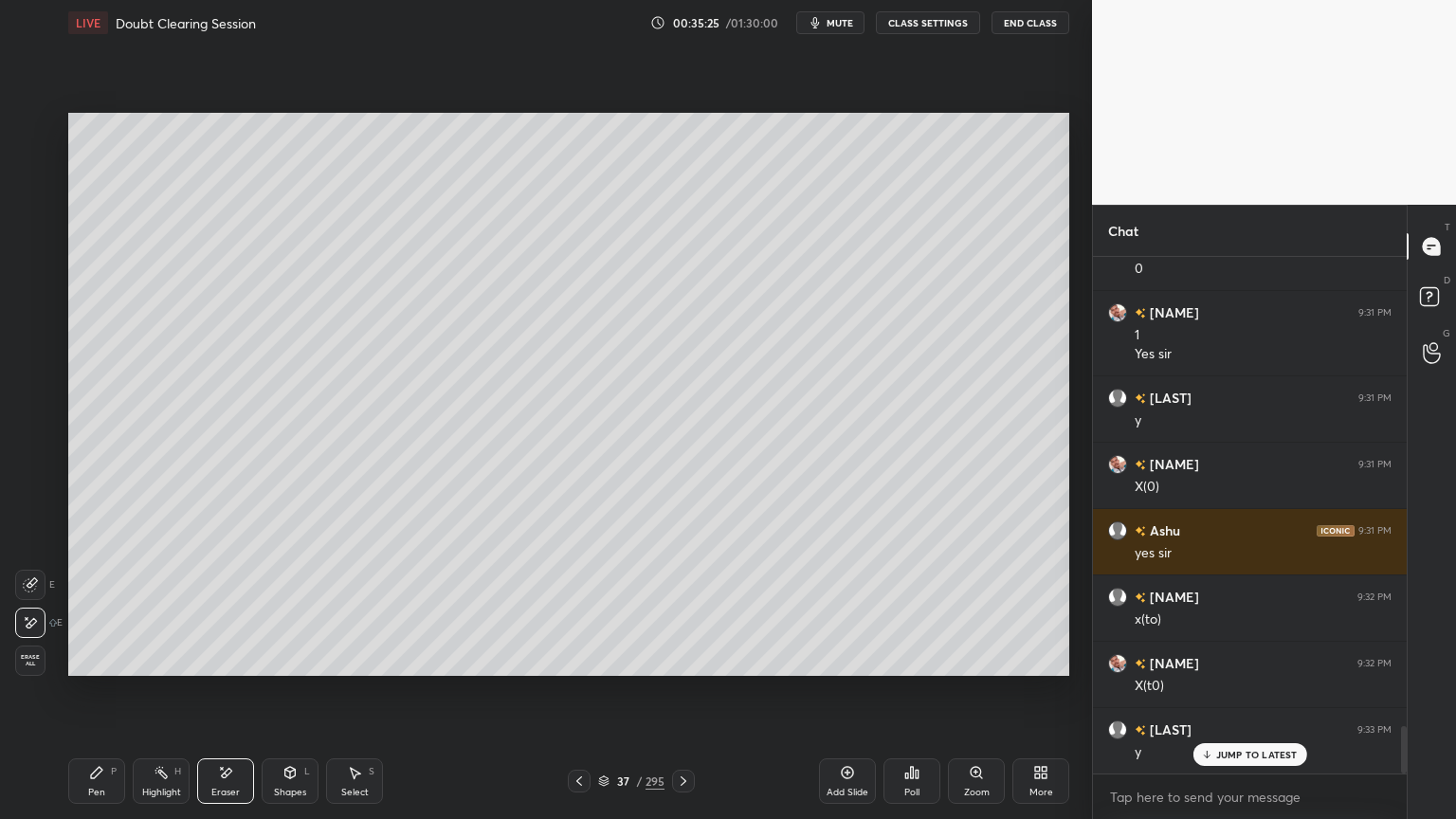 click on "Pen P" at bounding box center [97, 781] 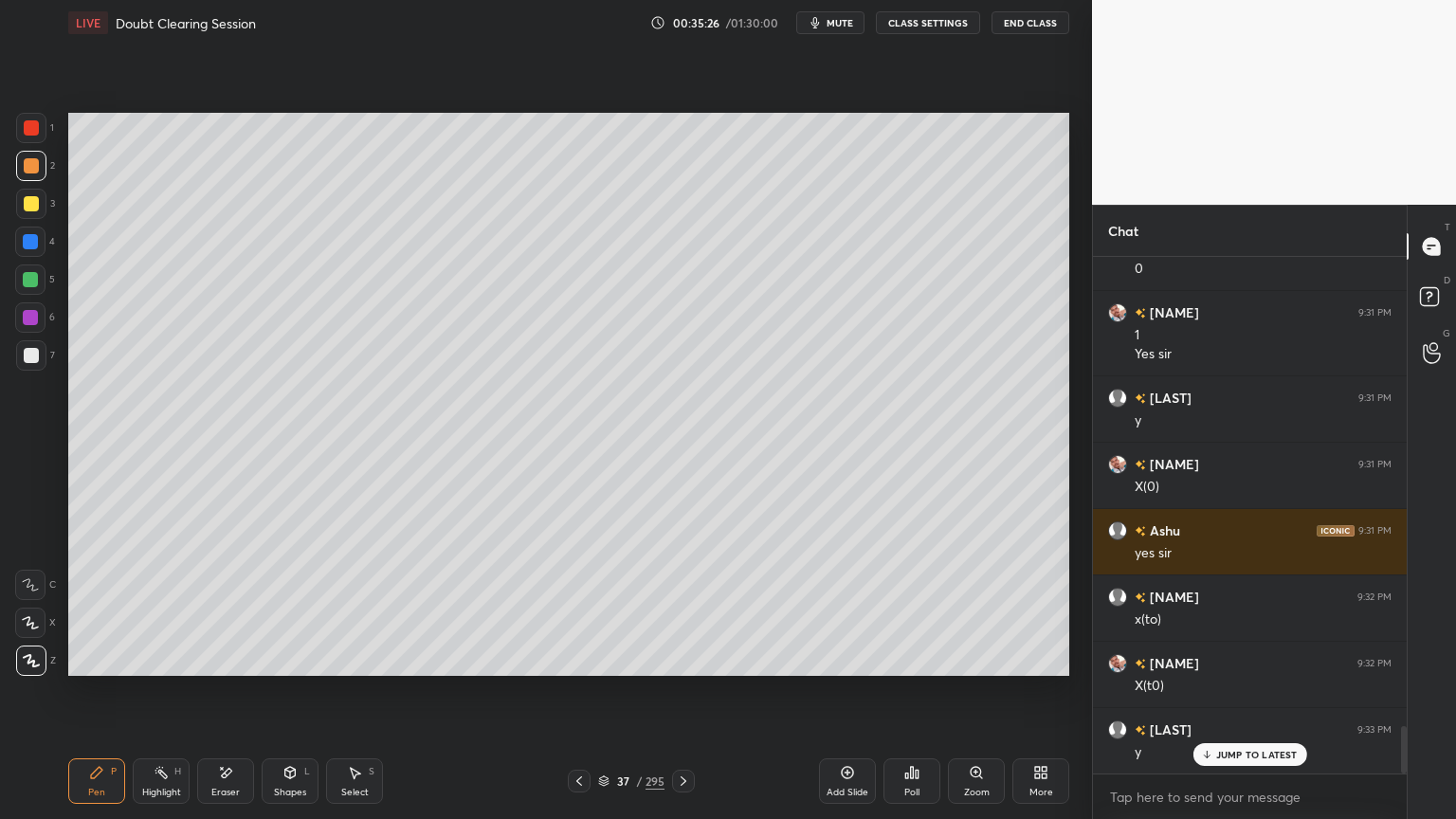 click on "Shapes L" at bounding box center (290, 781) 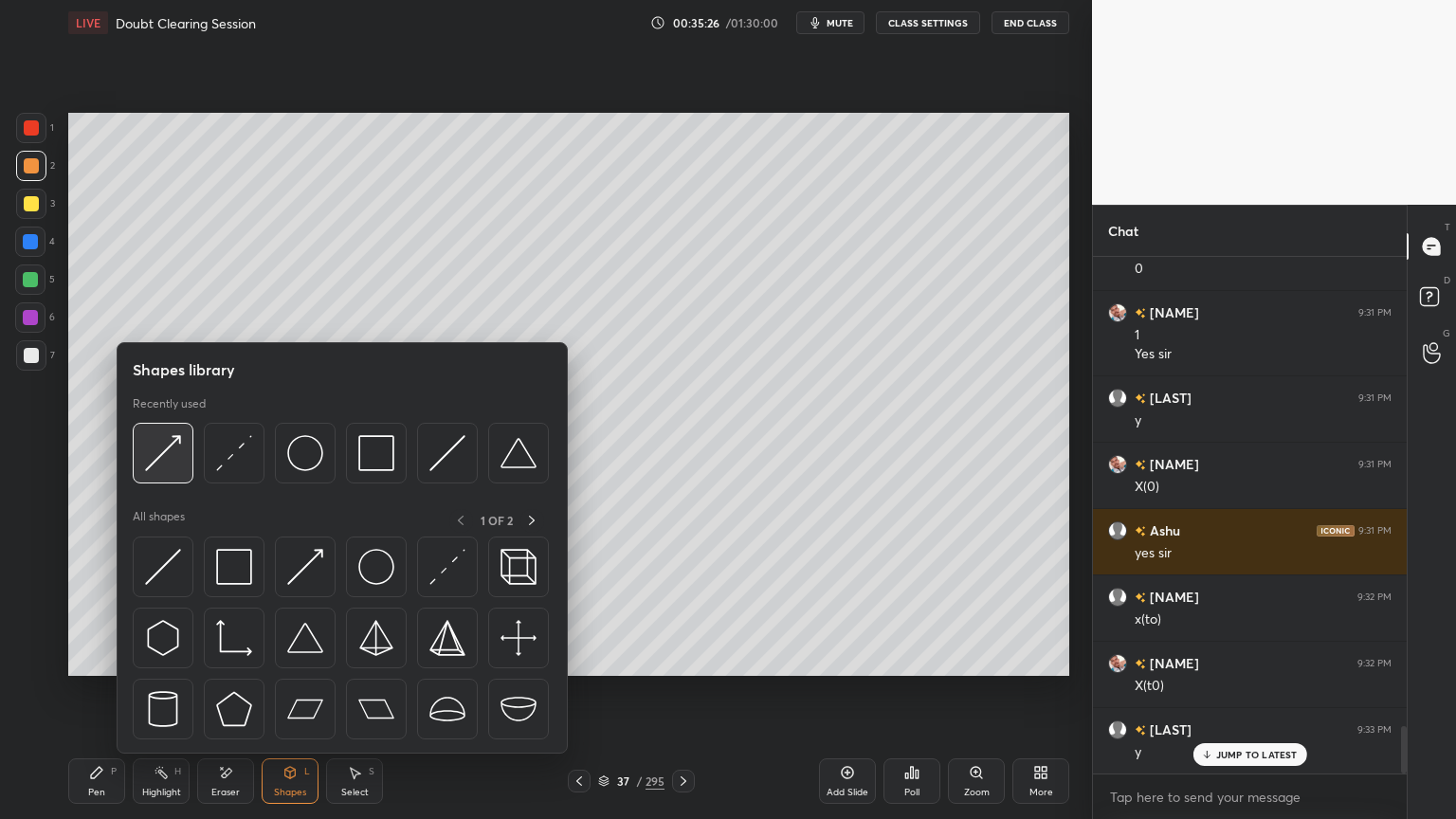 click at bounding box center [163, 453] 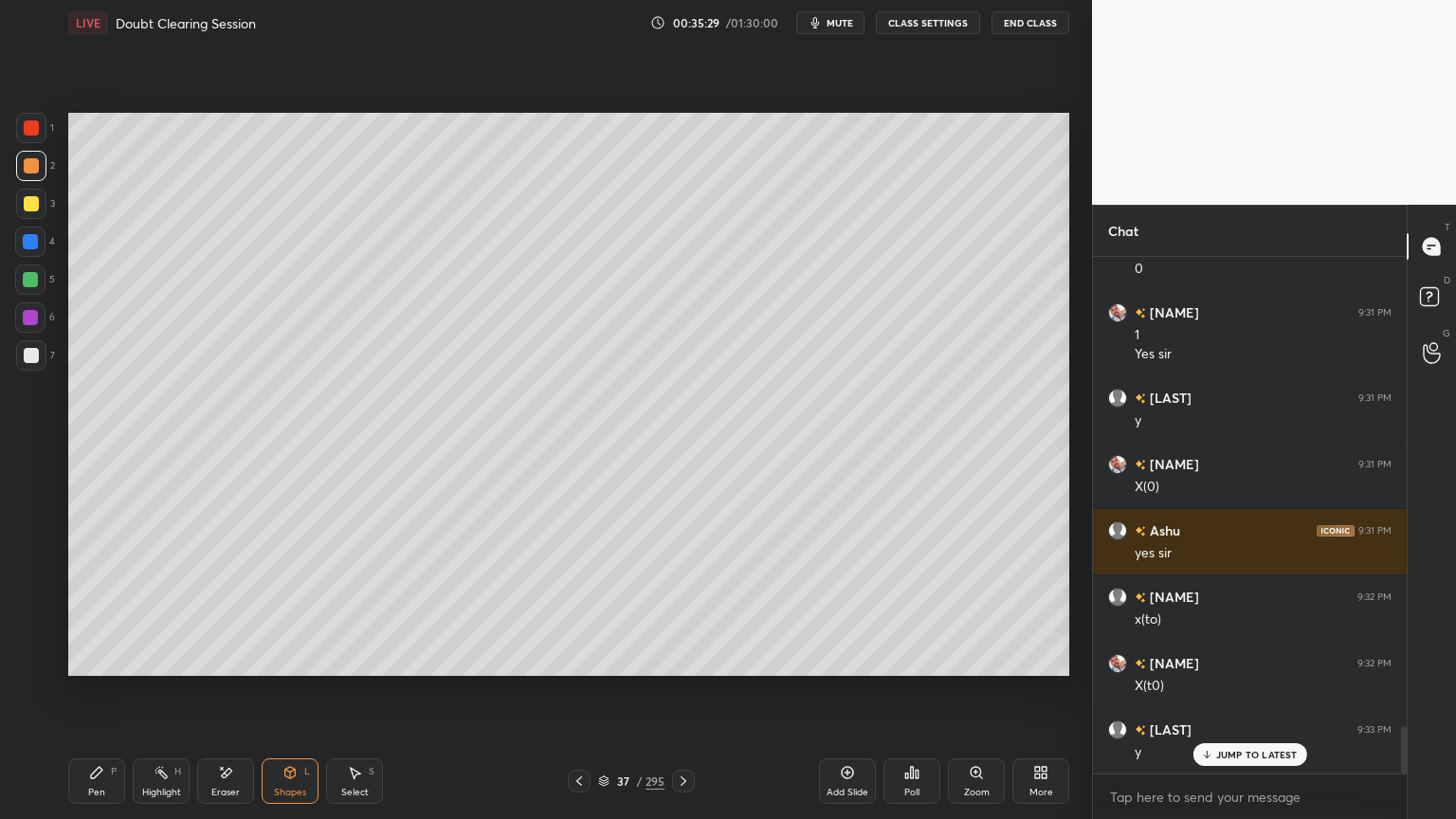 click at bounding box center (31, 204) 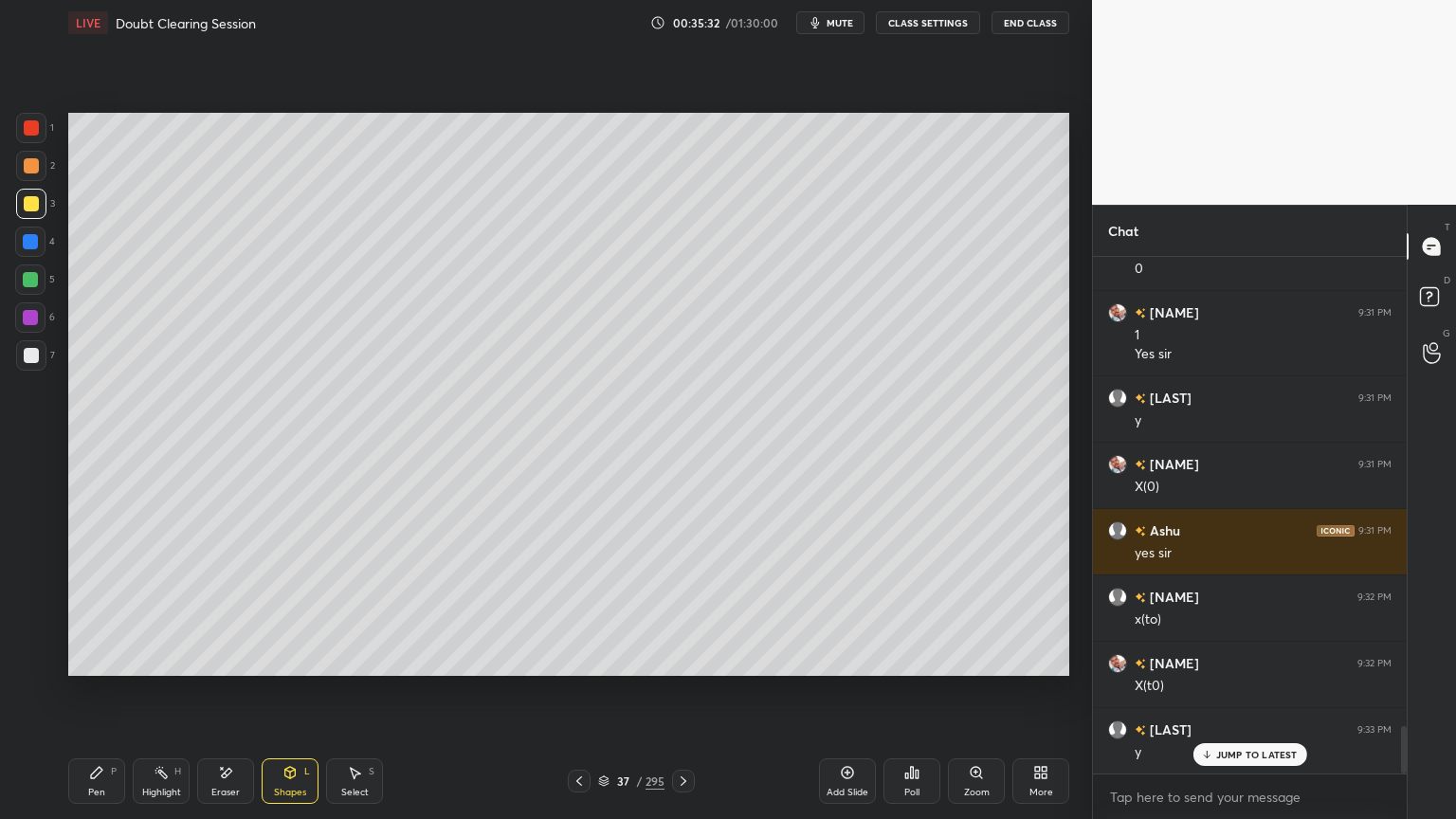 click on "Pen P" at bounding box center (97, 781) 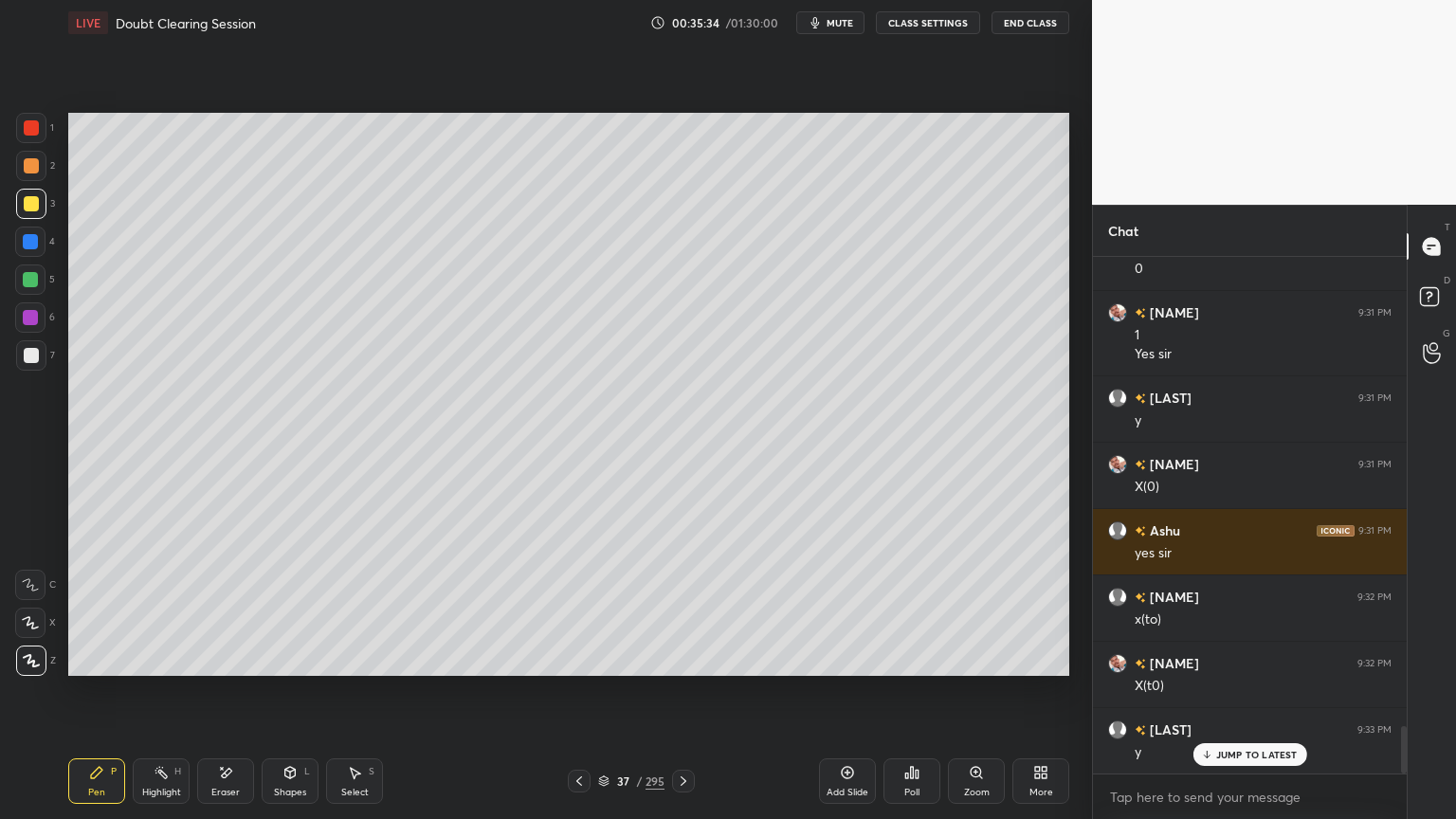 click on "Eraser" at bounding box center [226, 781] 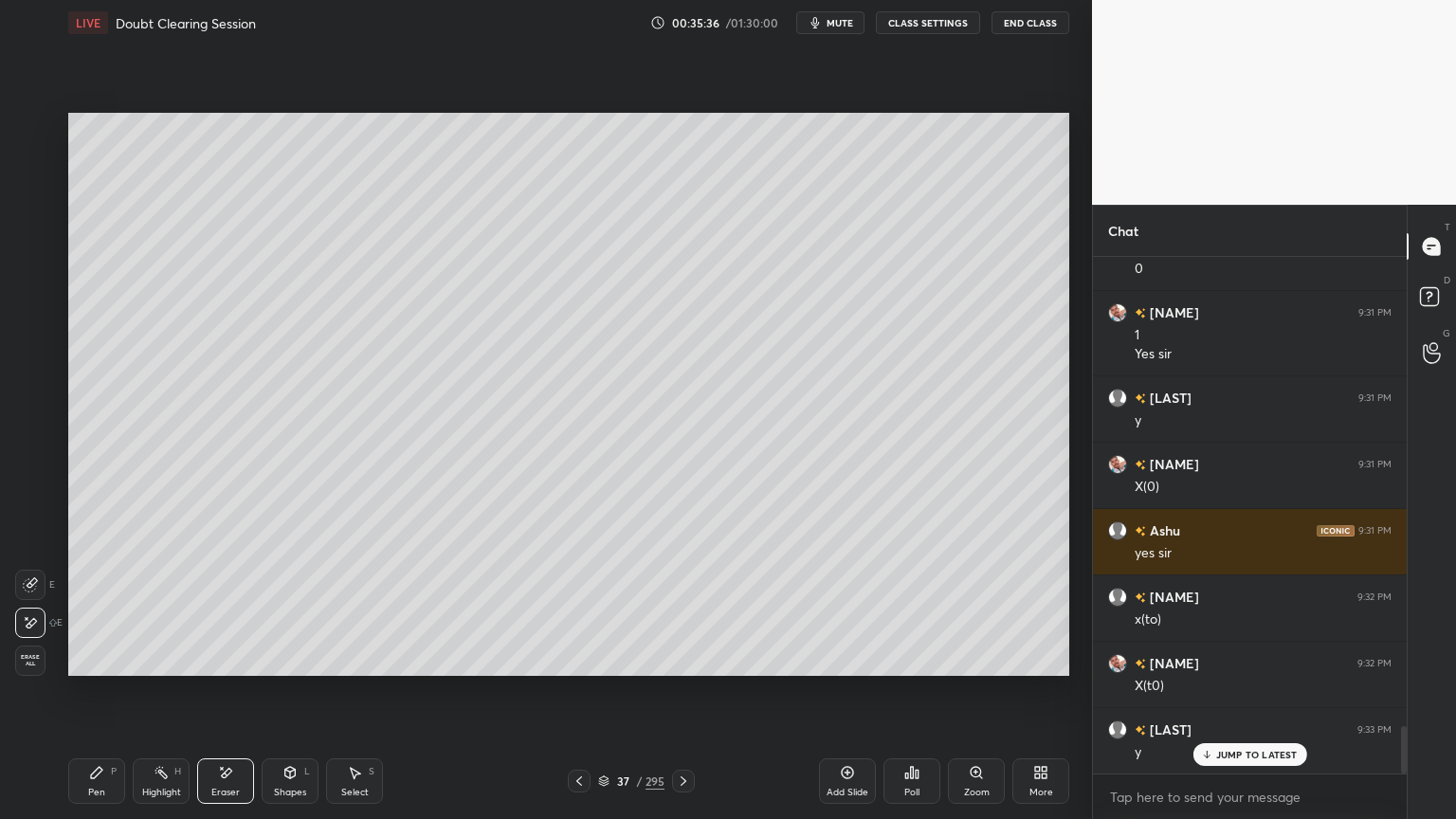 click on "Pen P" at bounding box center [97, 781] 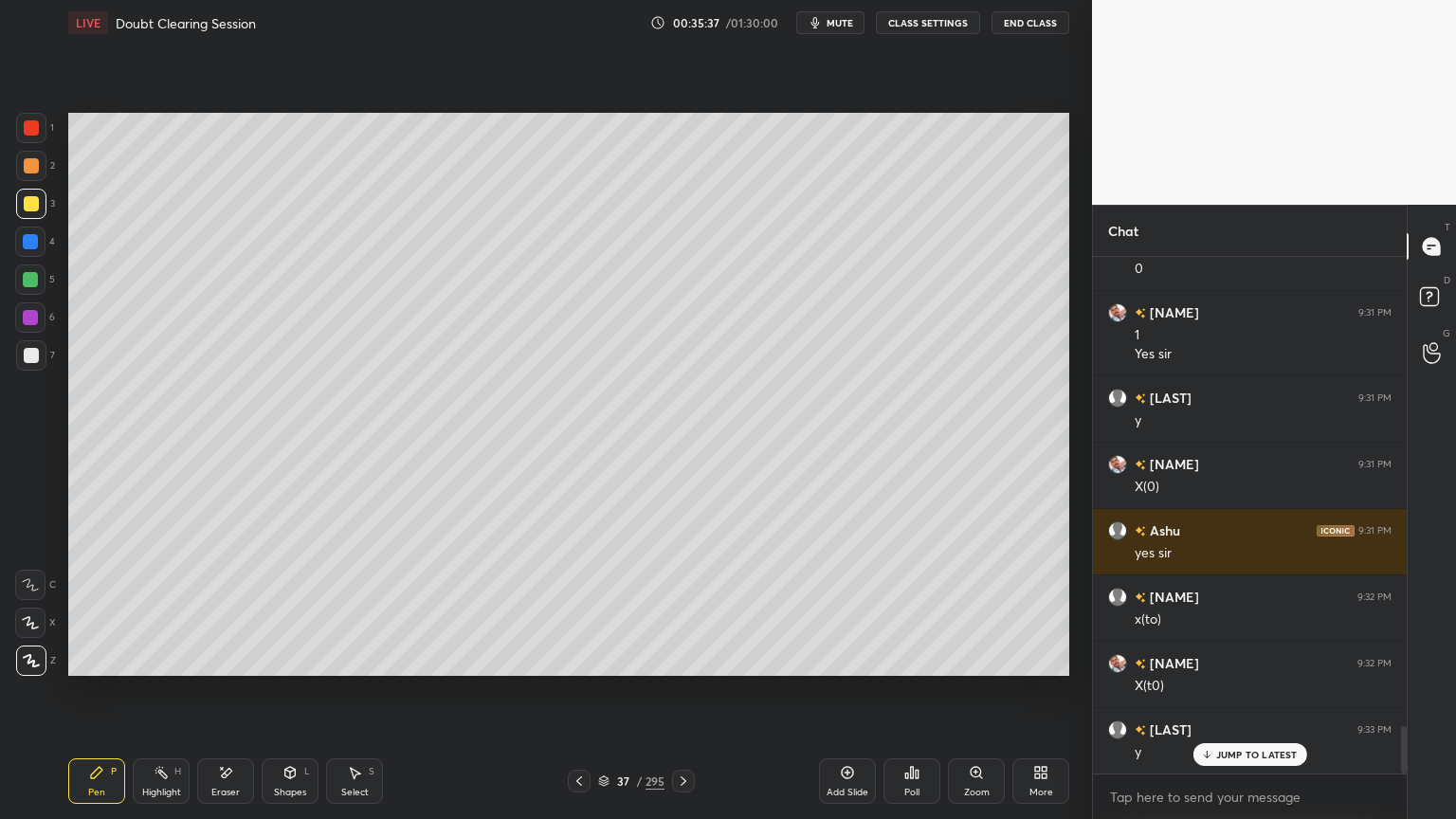click at bounding box center (31, 166) 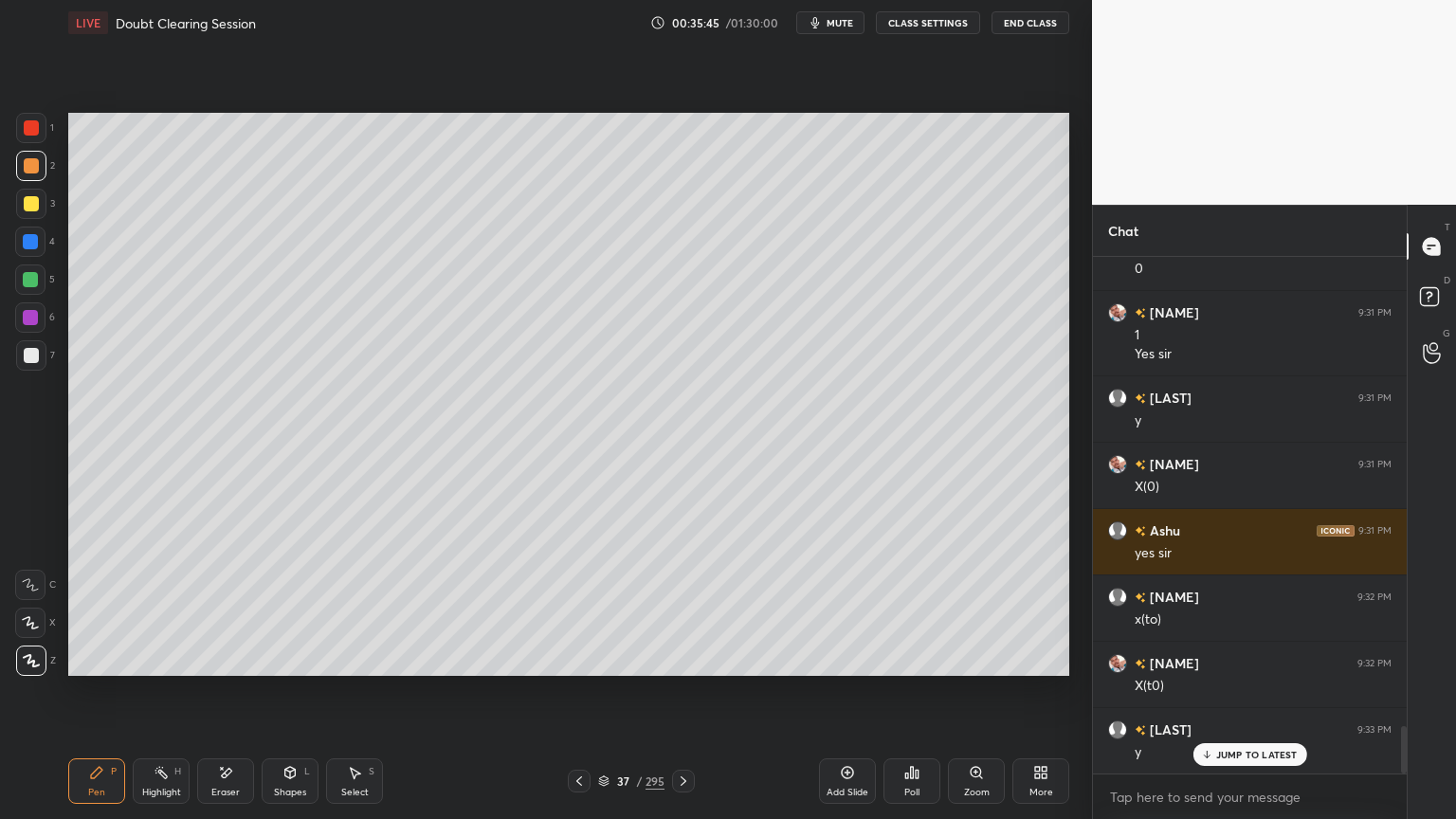 click at bounding box center [31, 204] 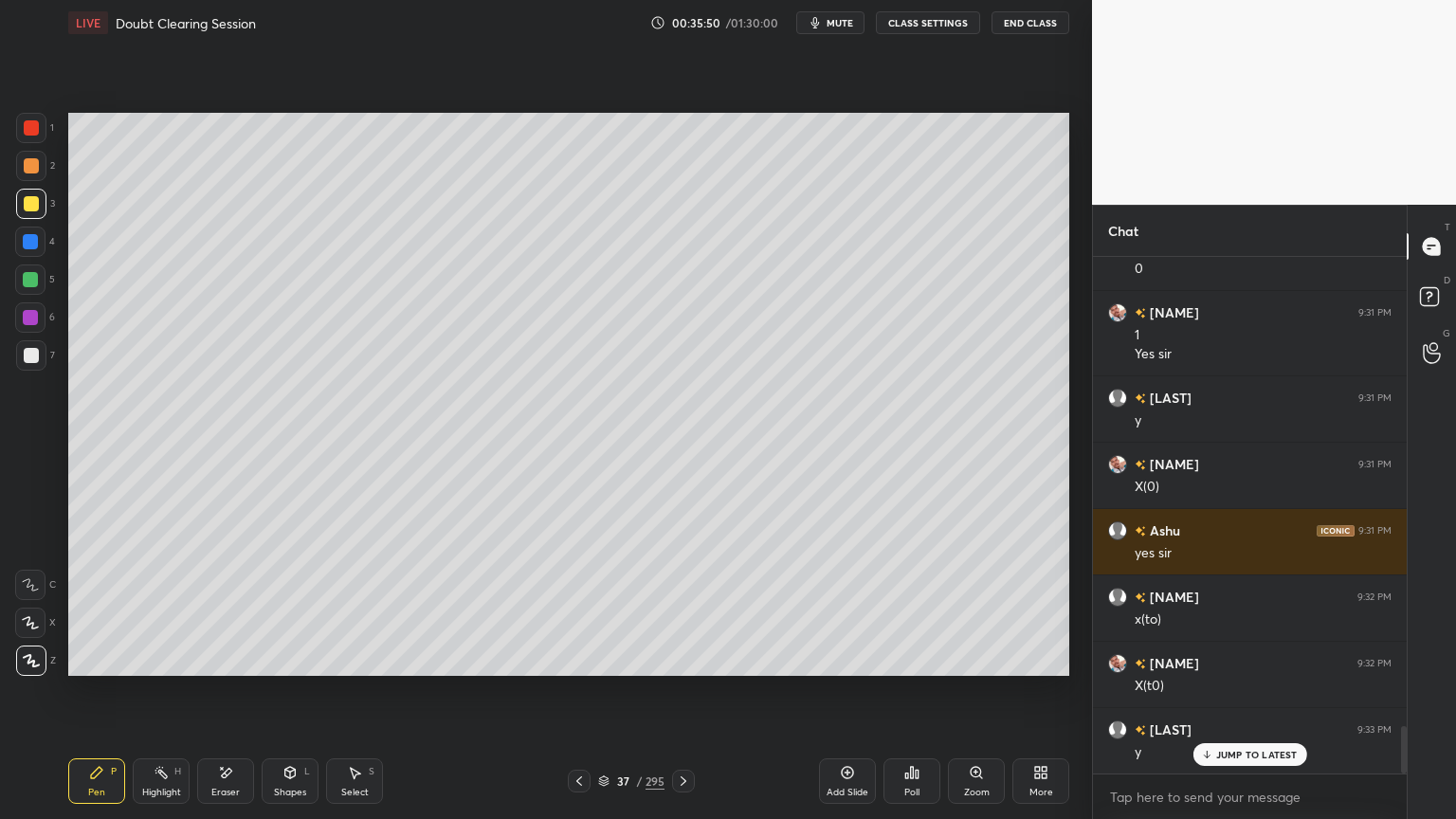 click on "Shapes" at bounding box center [290, 792] 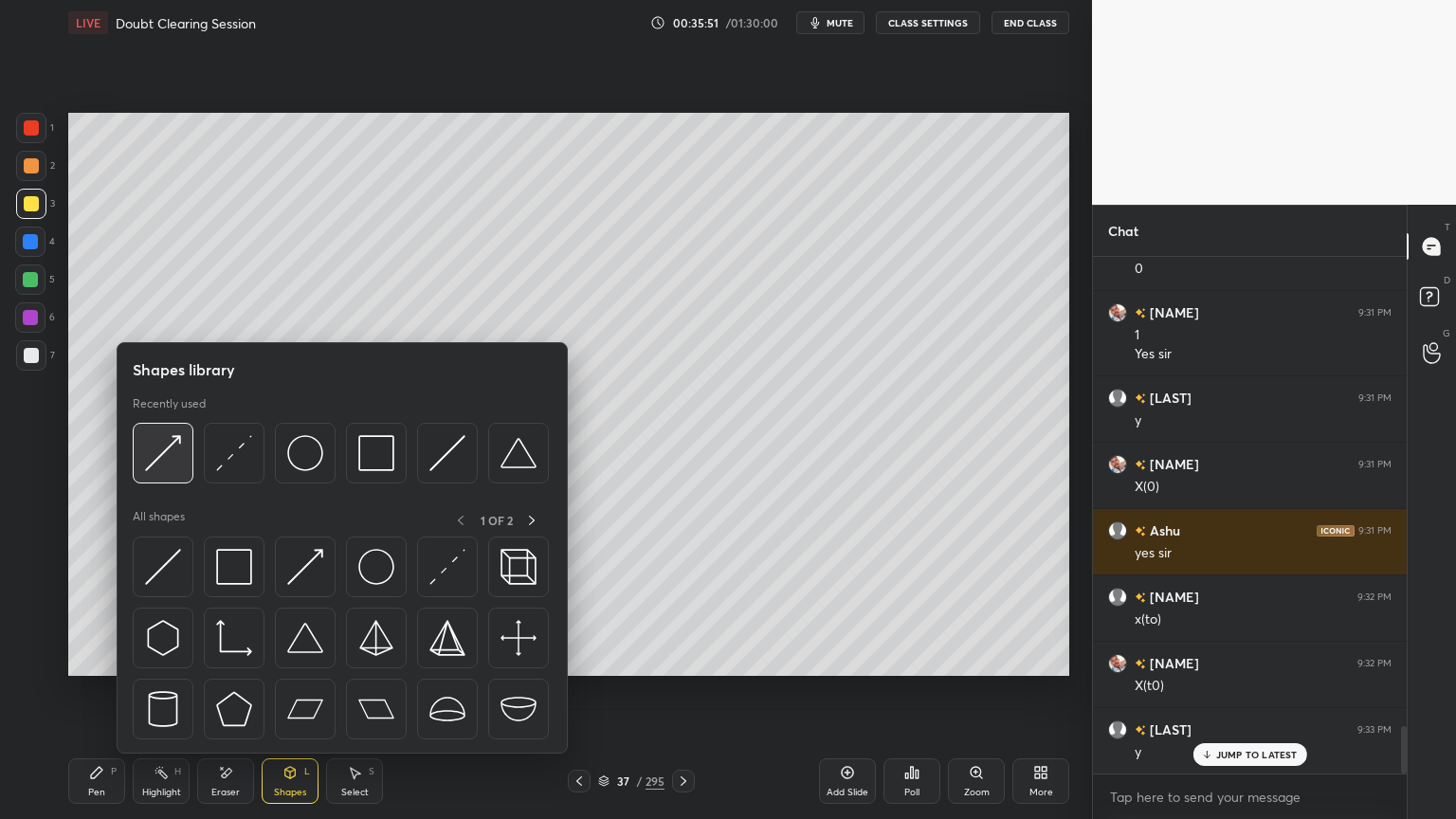 click at bounding box center (163, 453) 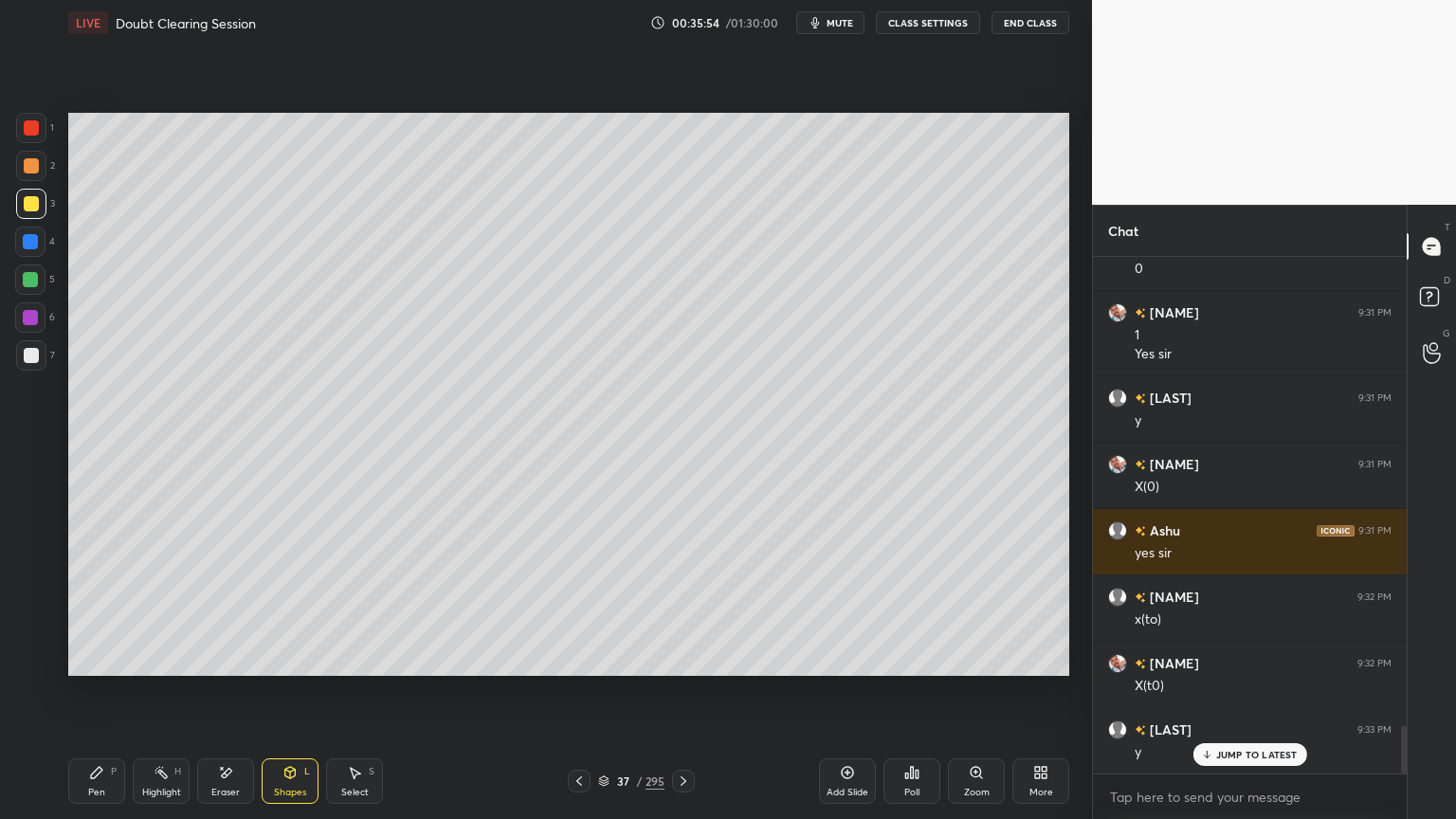 click on "Pen P" at bounding box center [97, 781] 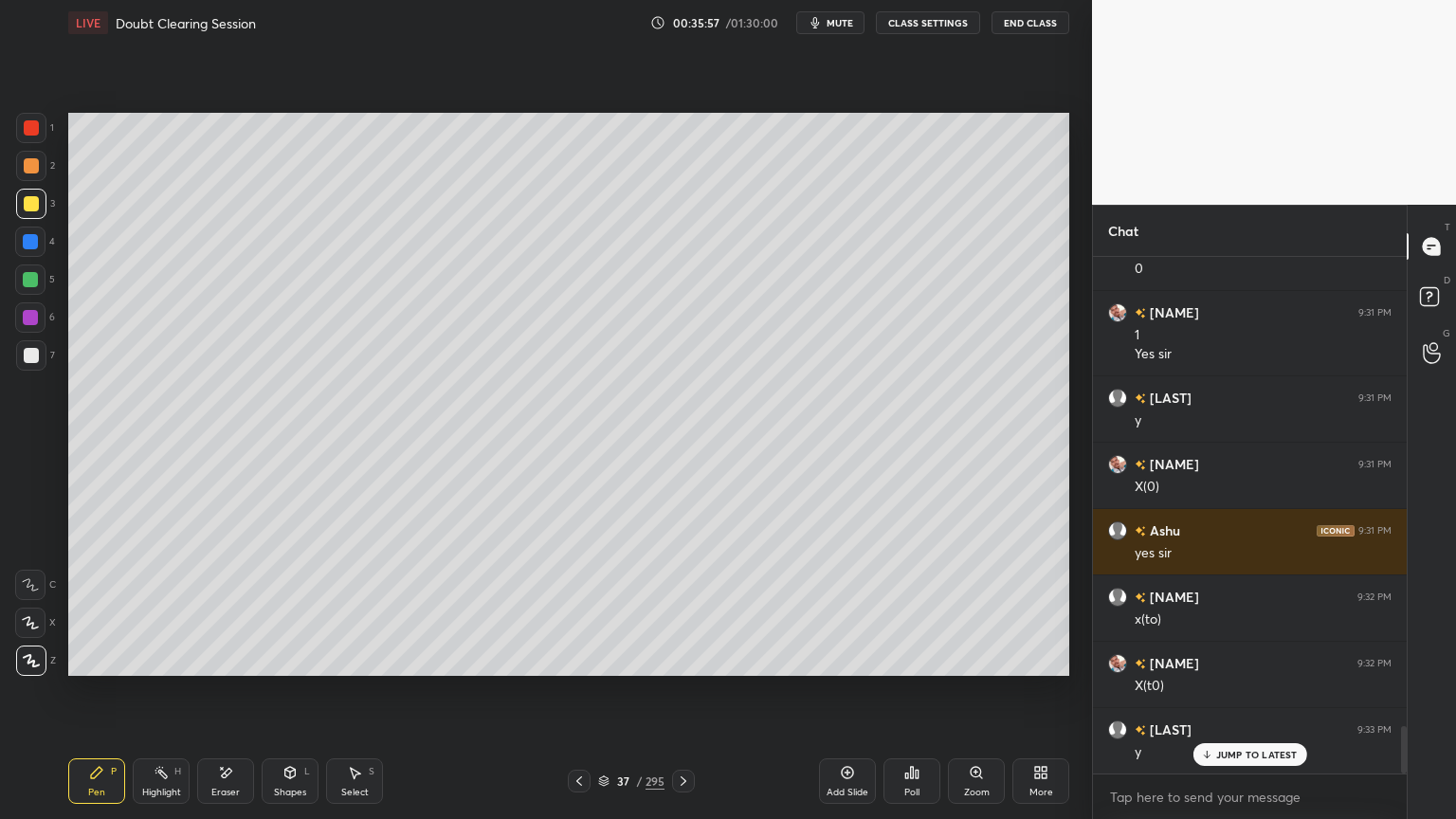 click on "Shapes" at bounding box center [290, 792] 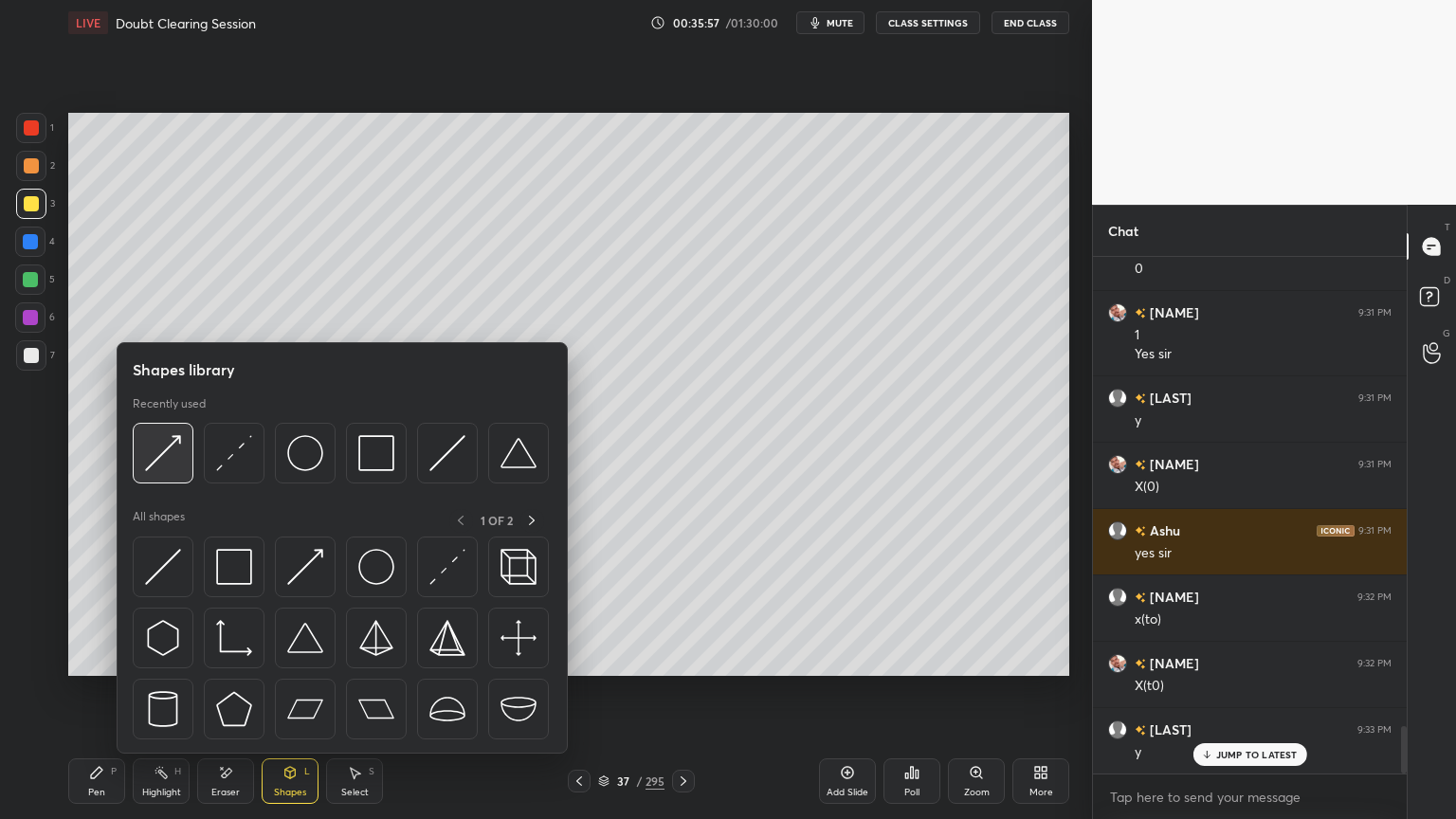 click at bounding box center (163, 453) 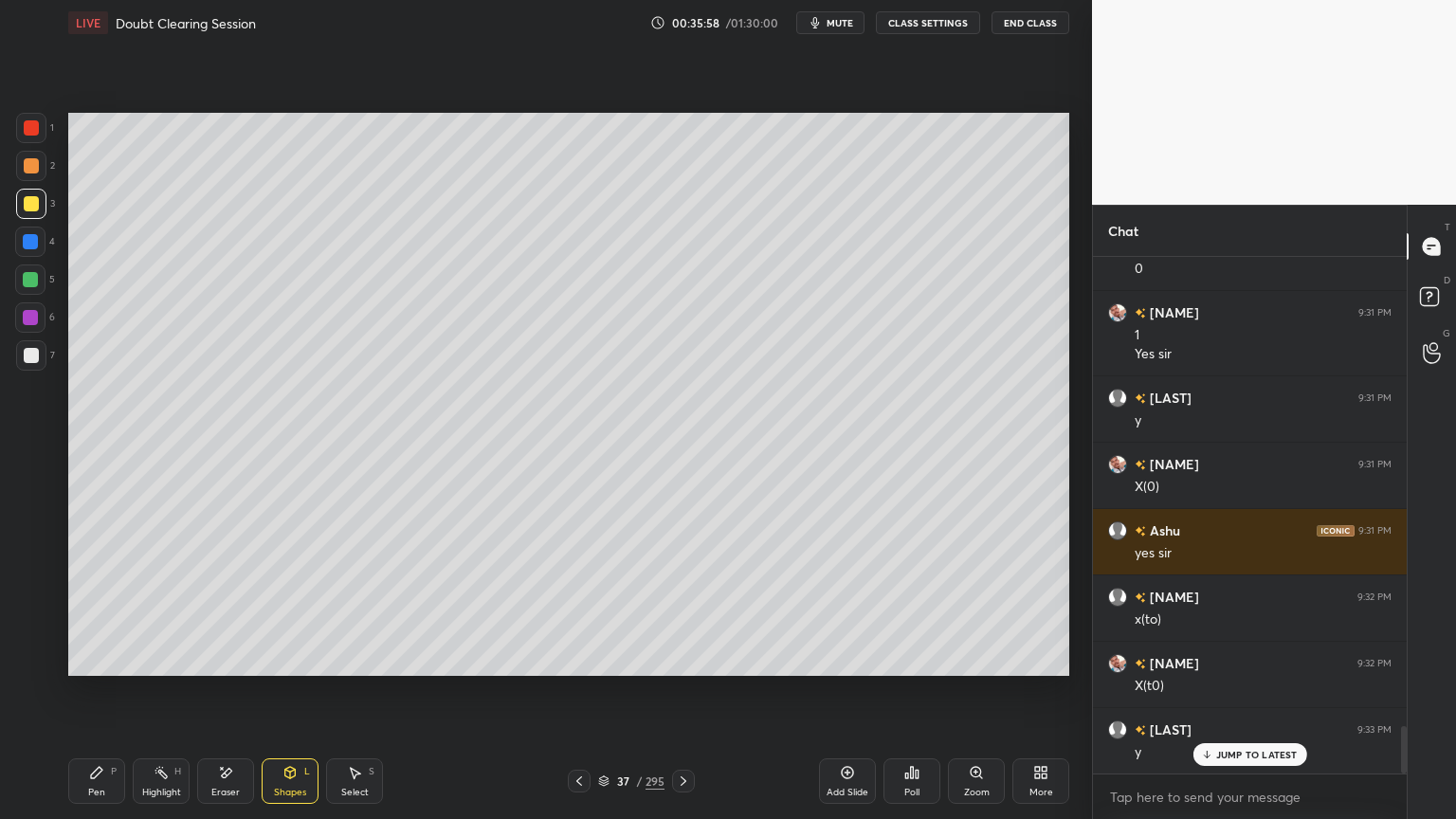 click at bounding box center (30, 318) 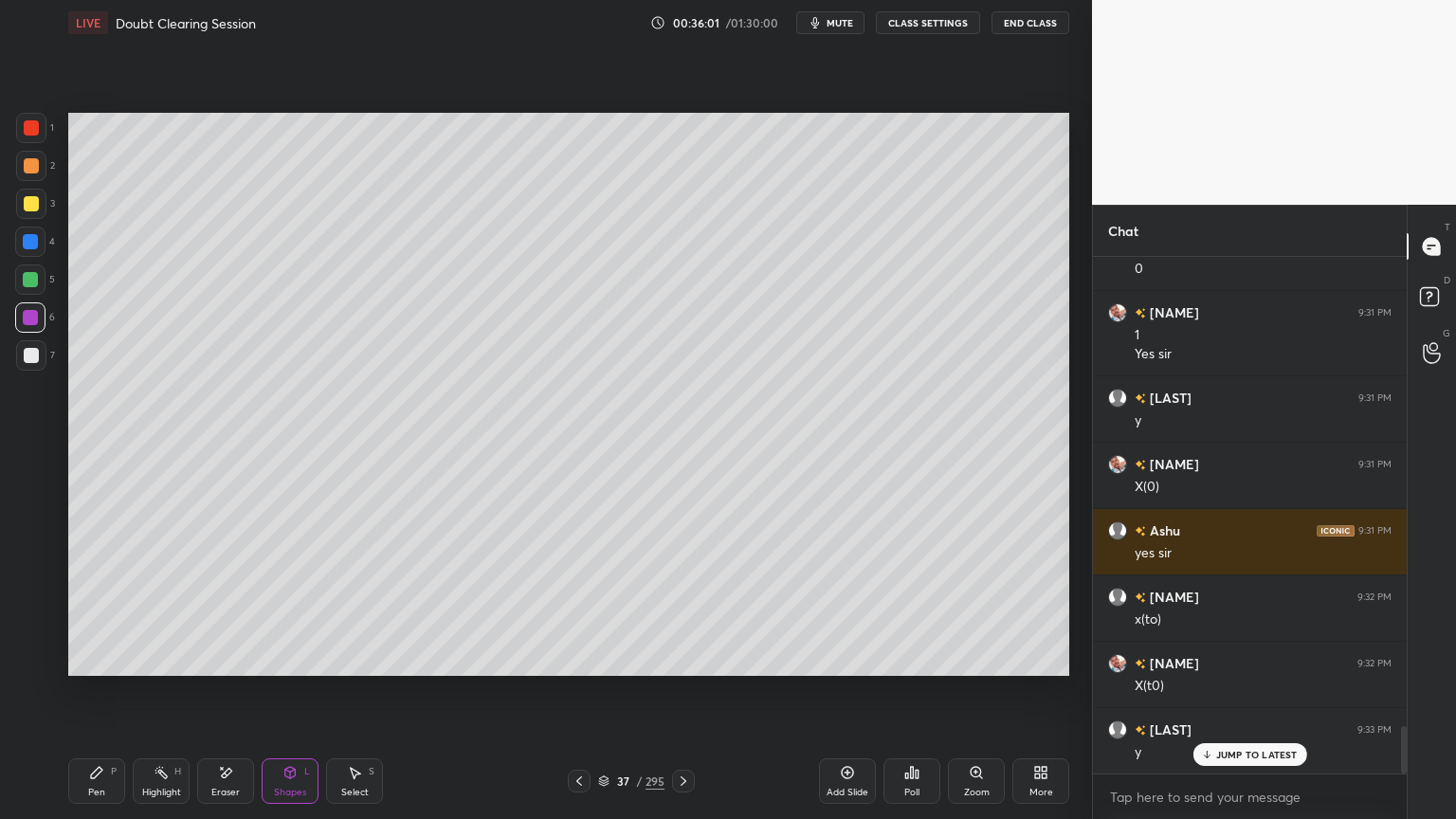 click on "Pen P" at bounding box center [97, 781] 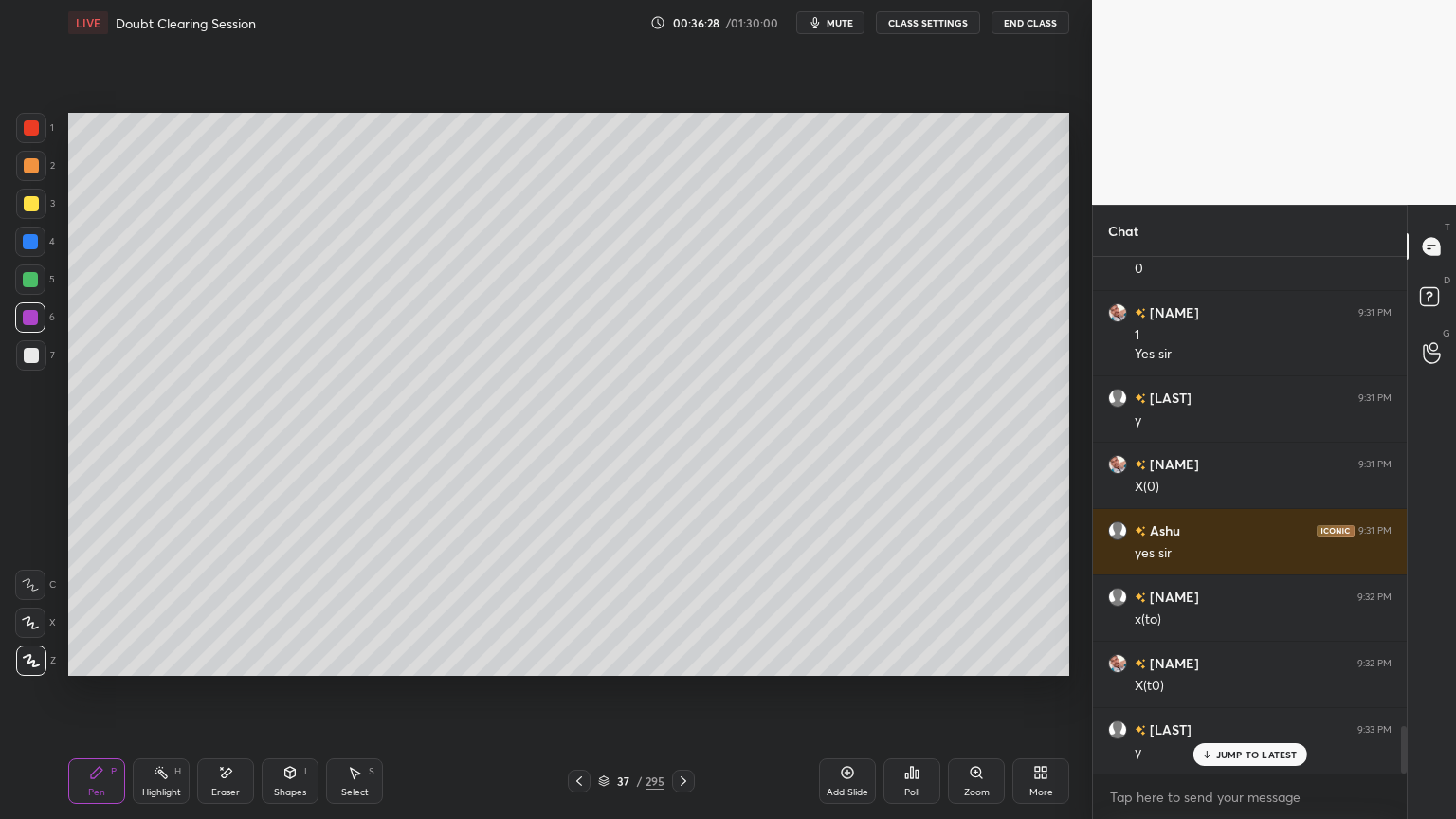scroll, scrollTop: 5144, scrollLeft: 0, axis: vertical 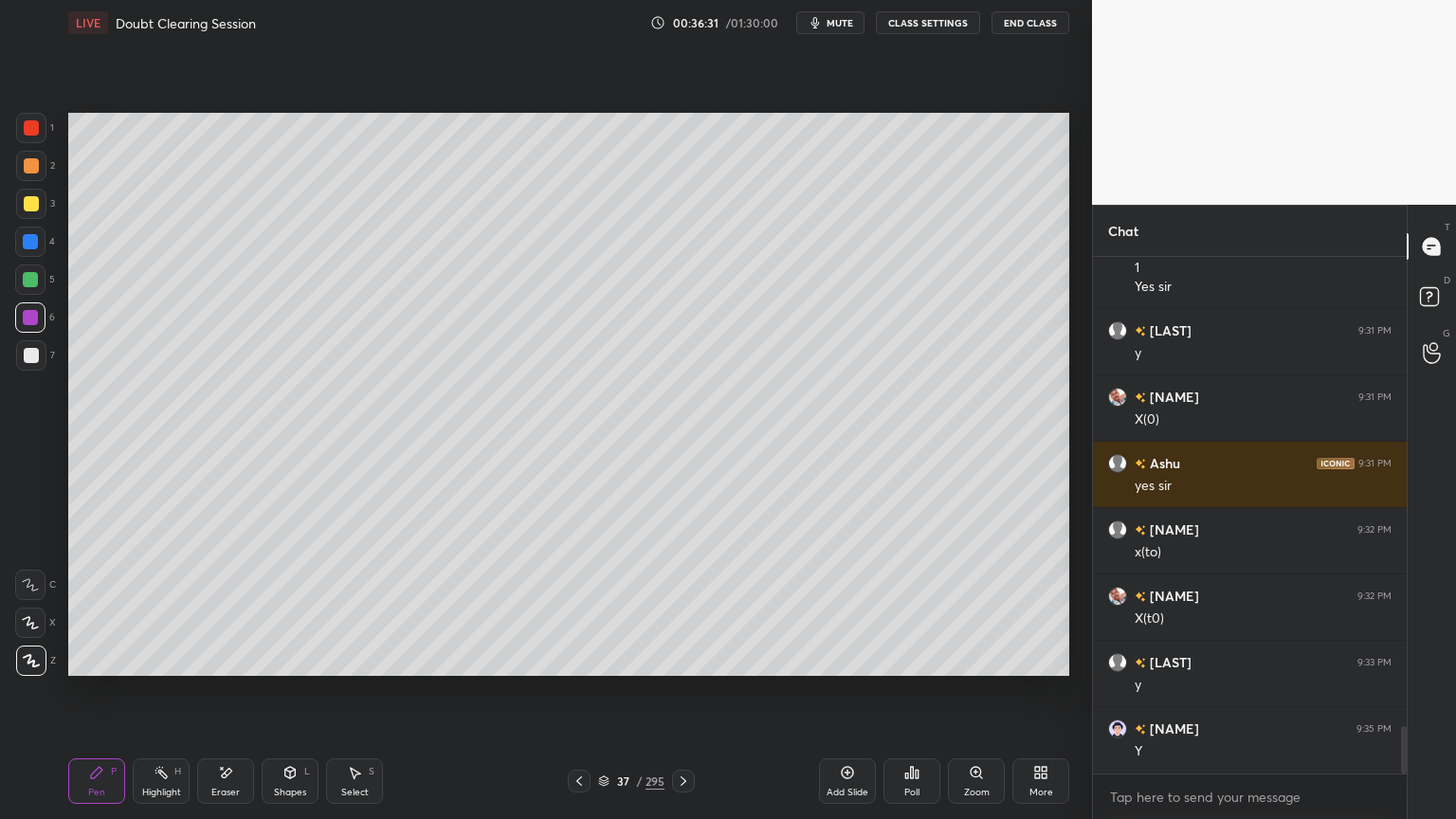 click 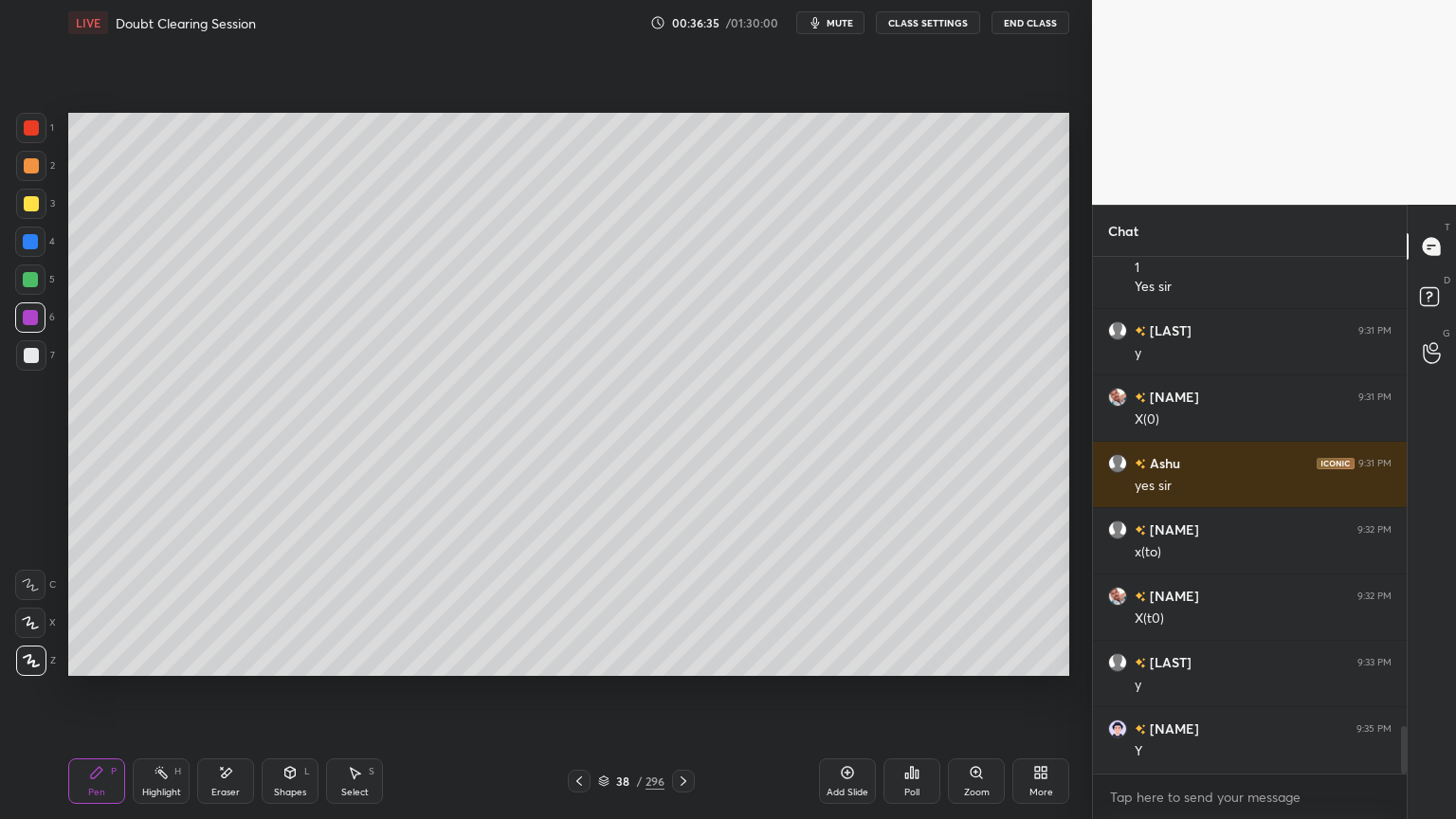 click at bounding box center (31, 166) 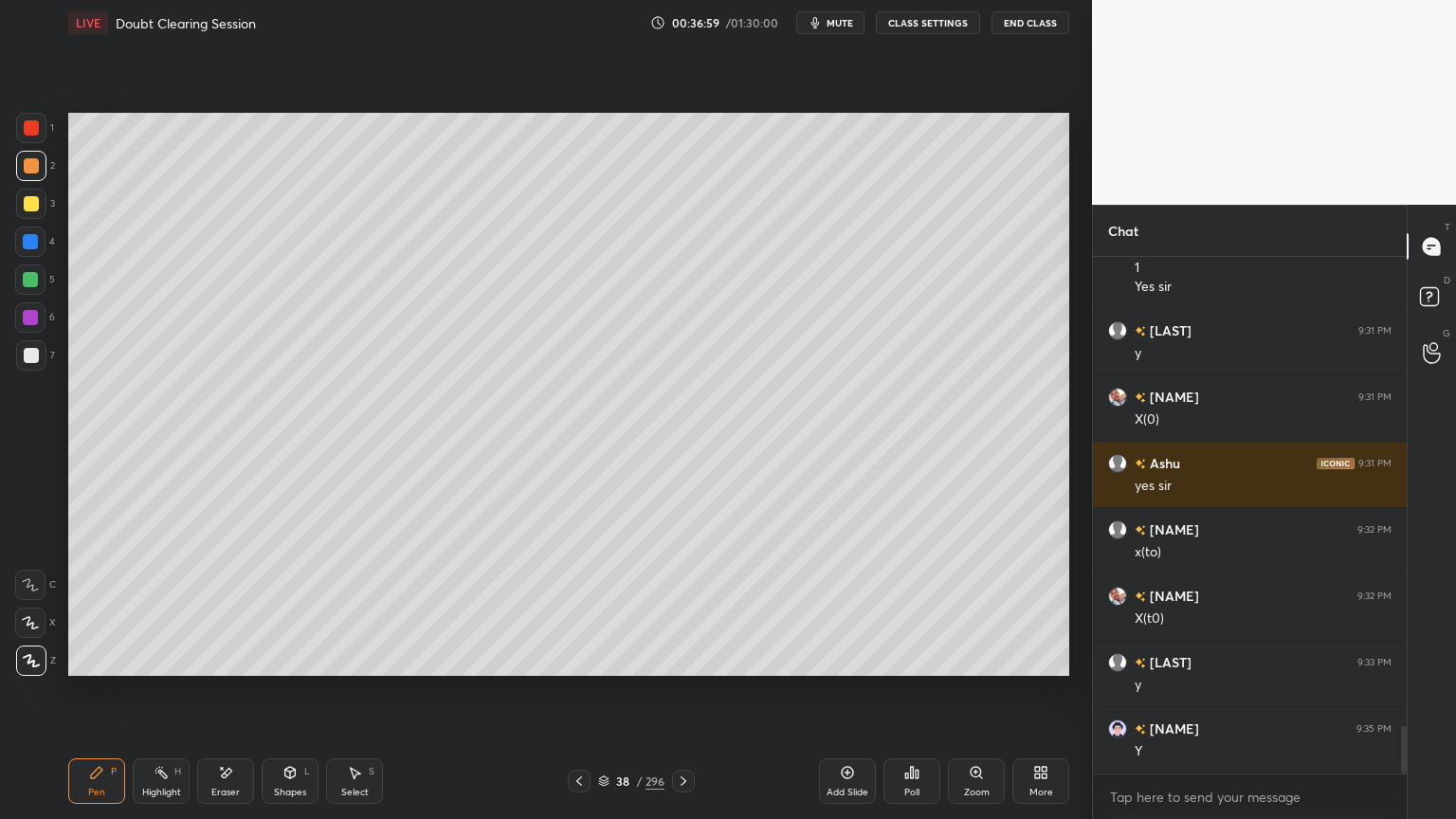 scroll, scrollTop: 5210, scrollLeft: 0, axis: vertical 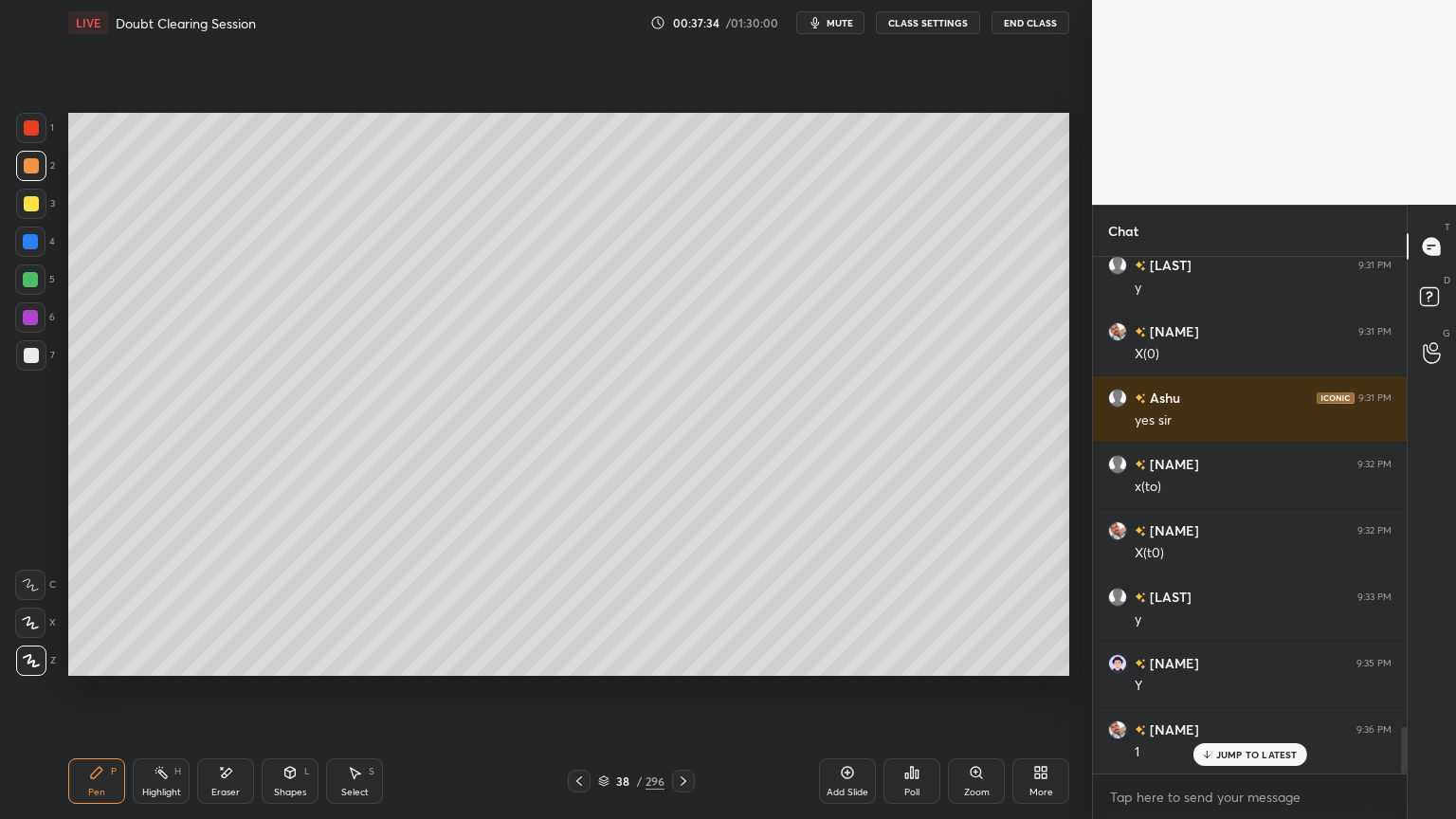 click at bounding box center [31, 355] 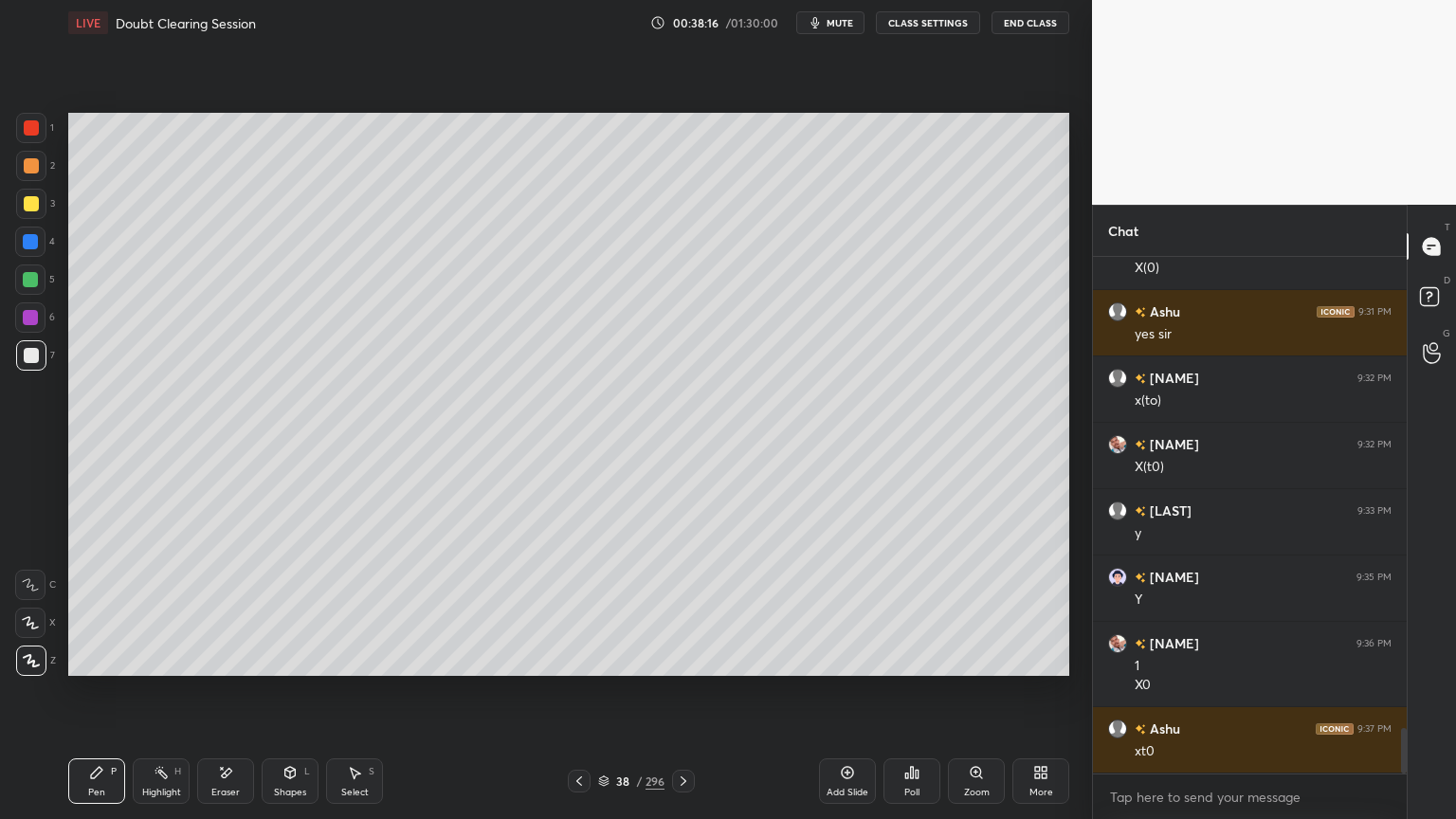 scroll, scrollTop: 5361, scrollLeft: 0, axis: vertical 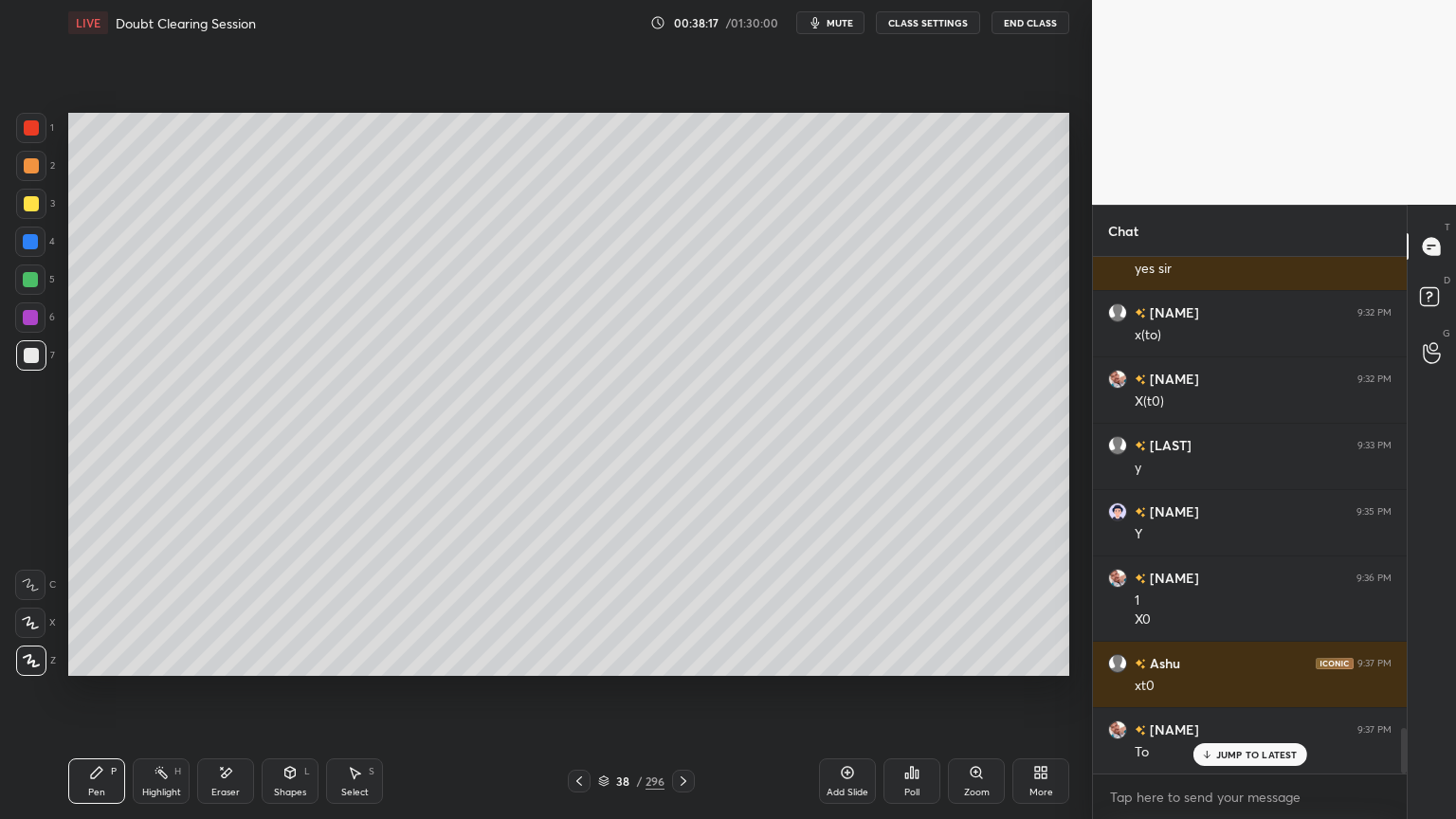 click at bounding box center (31, 204) 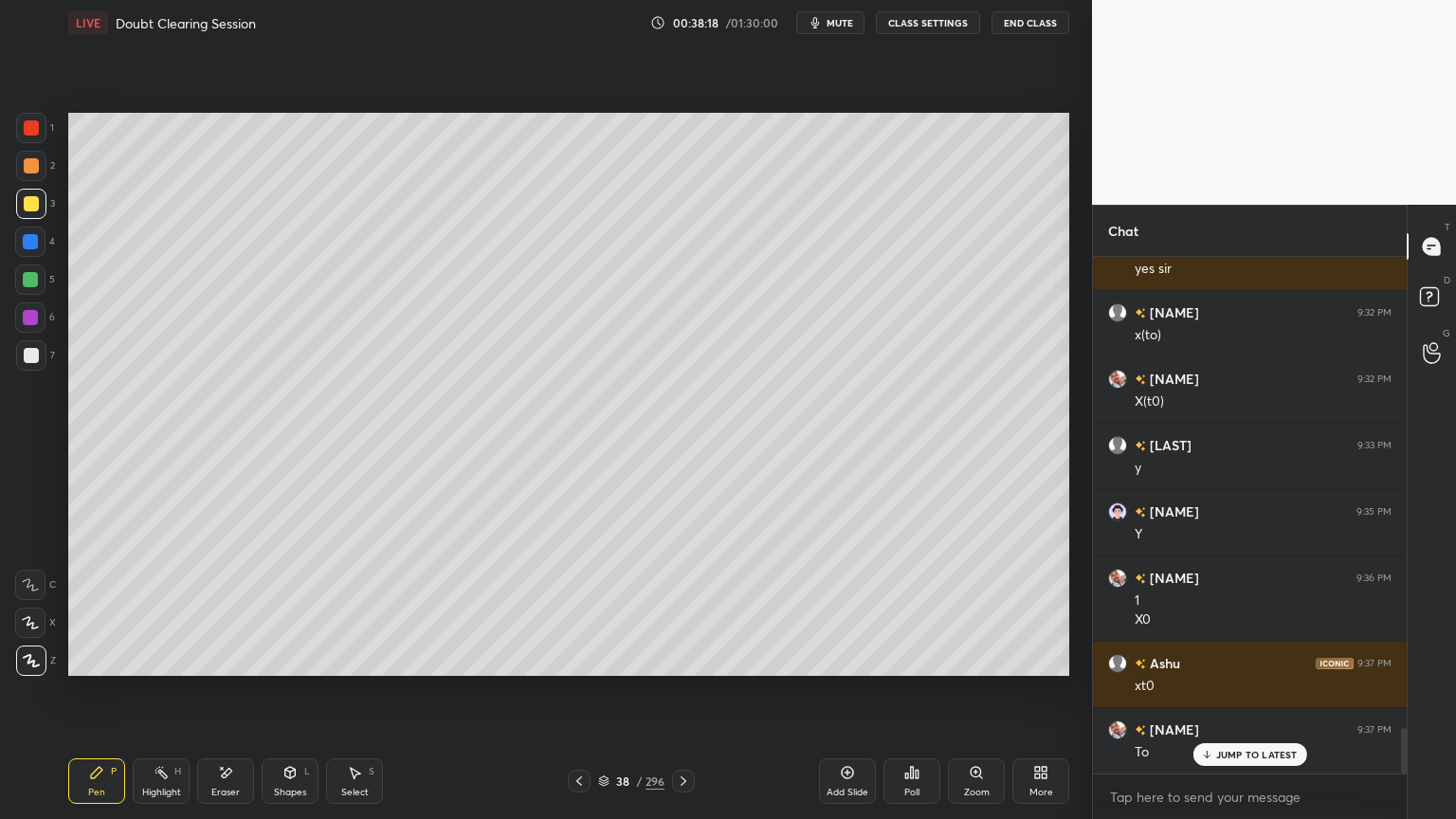 click on "Highlight H" at bounding box center (161, 781) 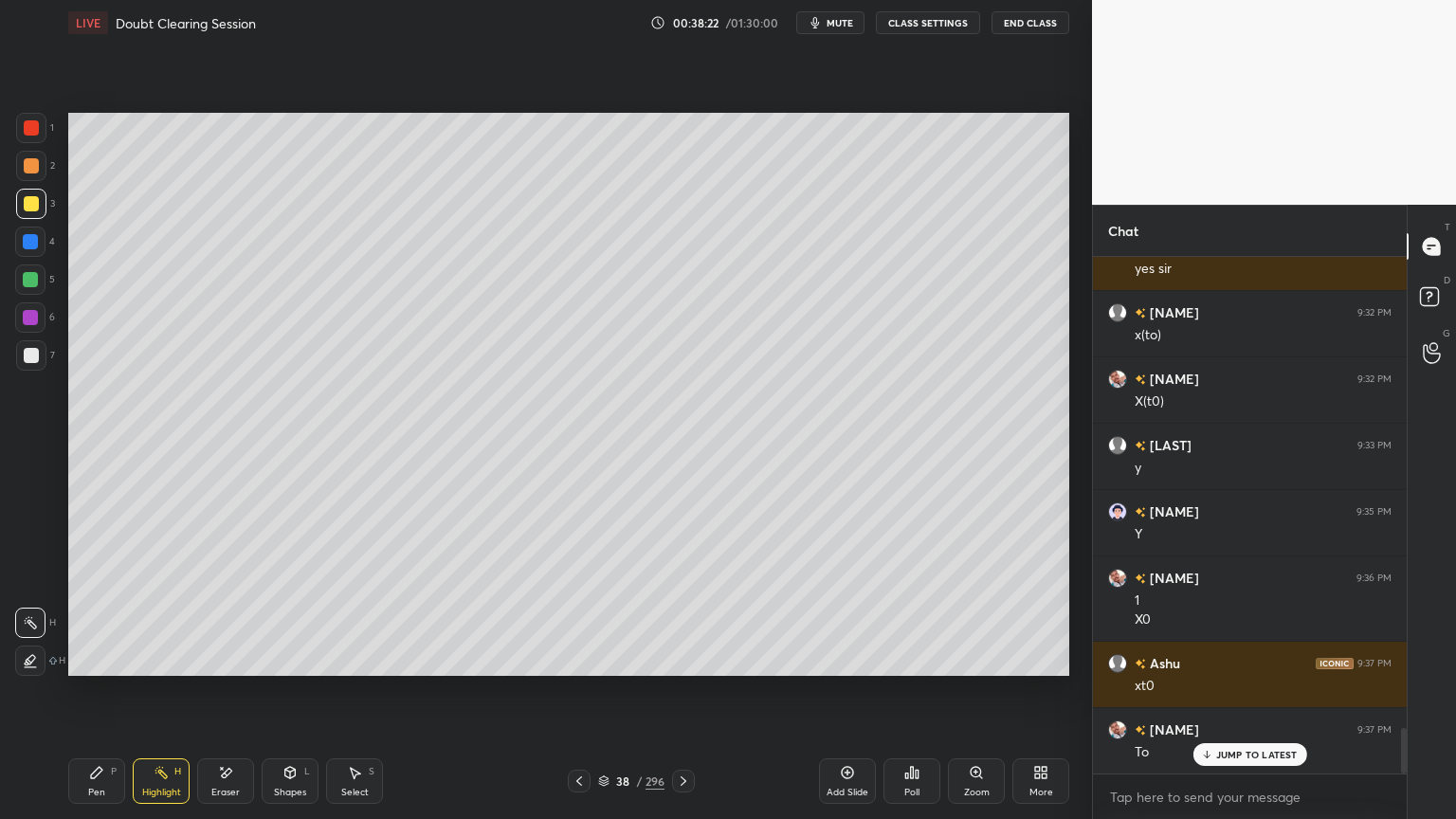click on "Pen" at bounding box center [97, 792] 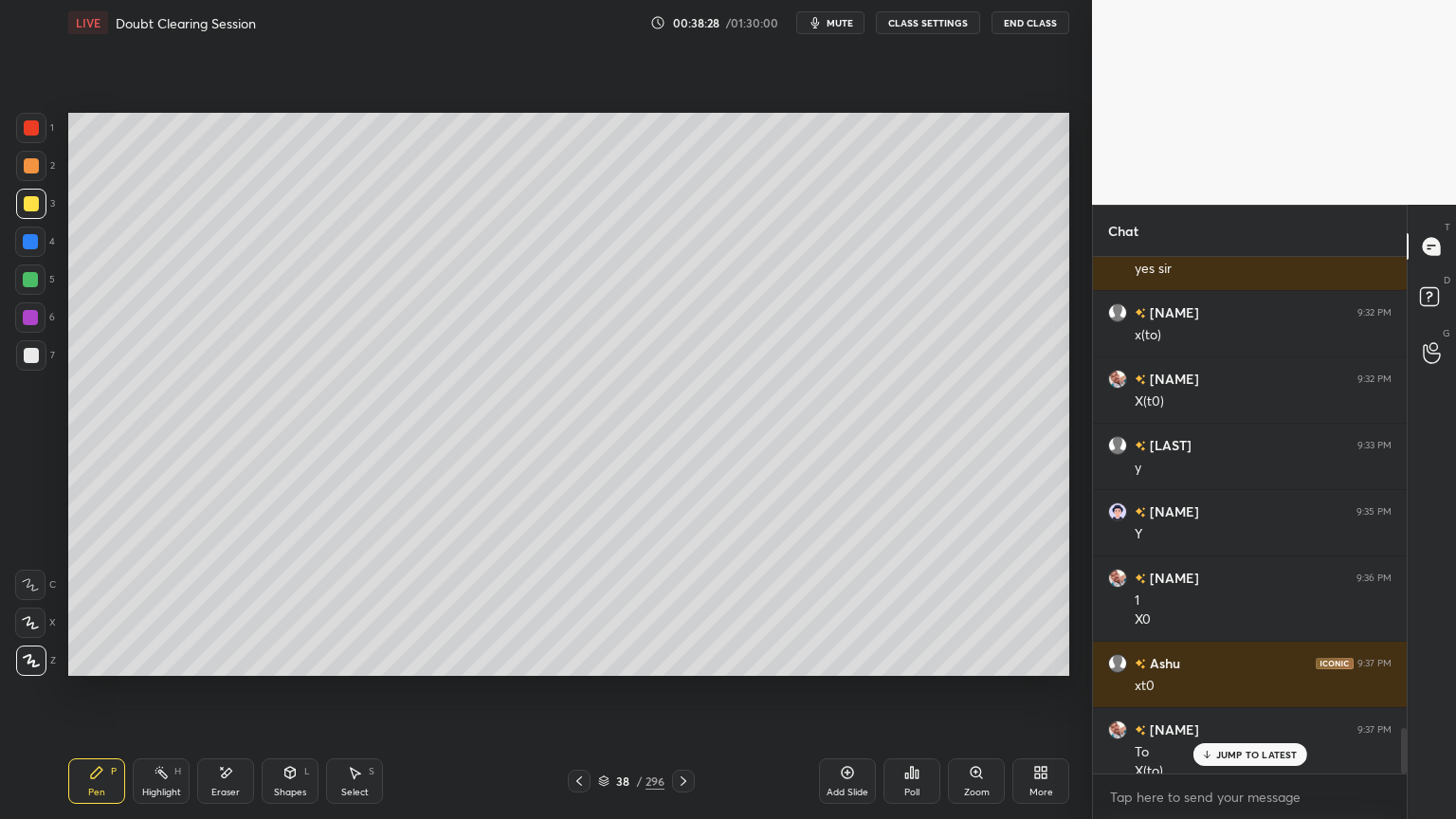 scroll, scrollTop: 5380, scrollLeft: 0, axis: vertical 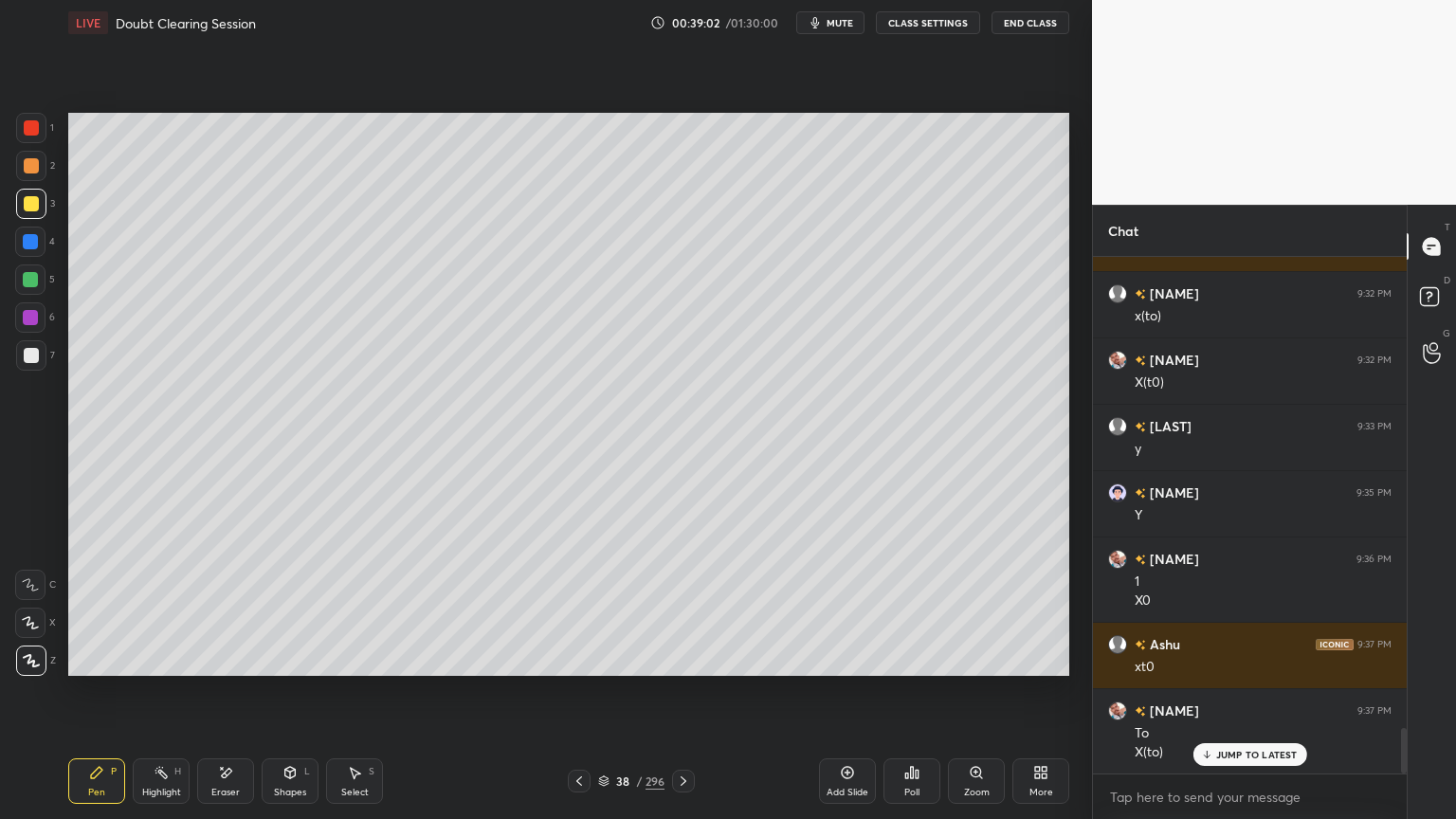 click on "Highlight H" at bounding box center (161, 781) 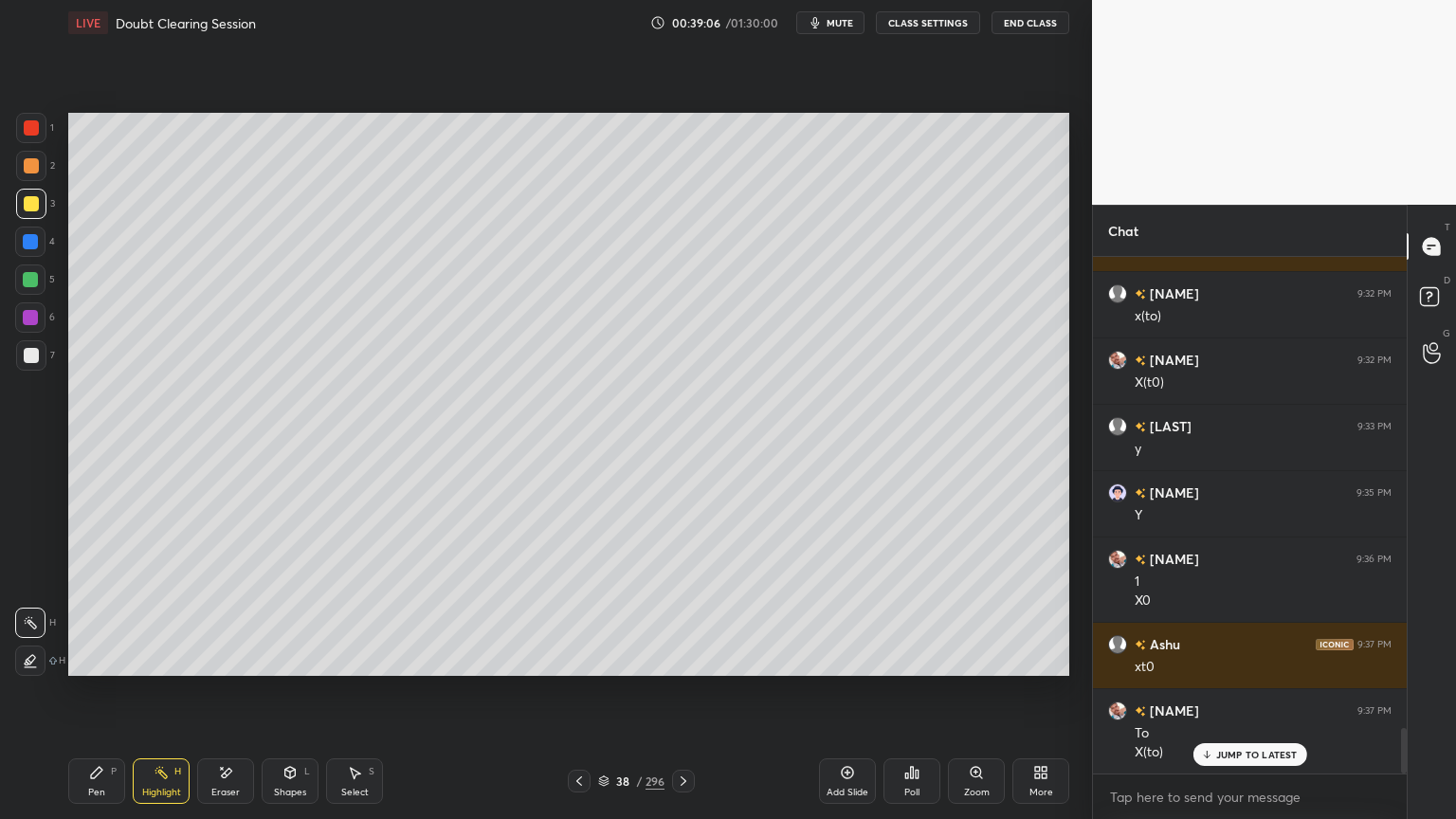 click 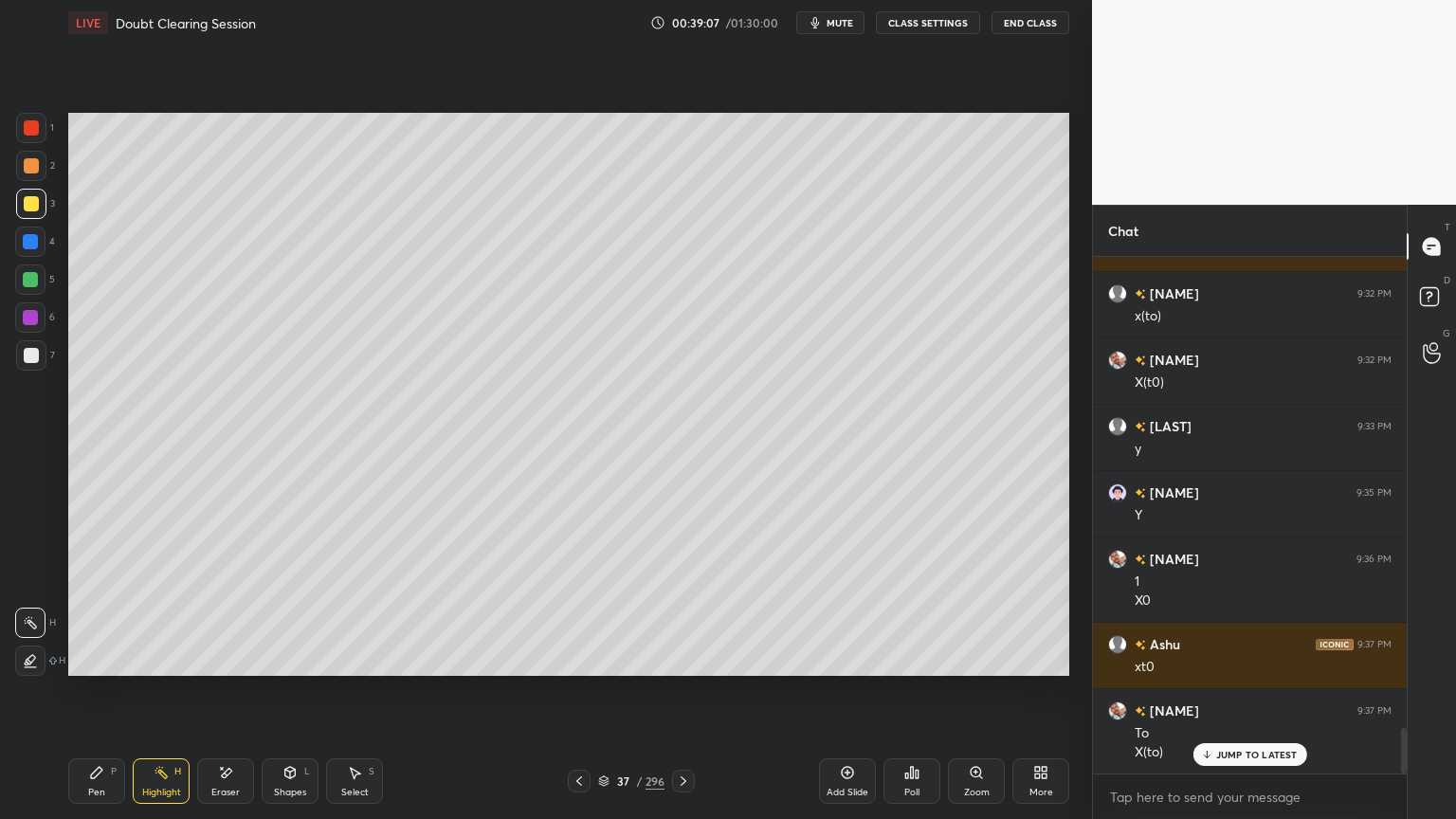 click 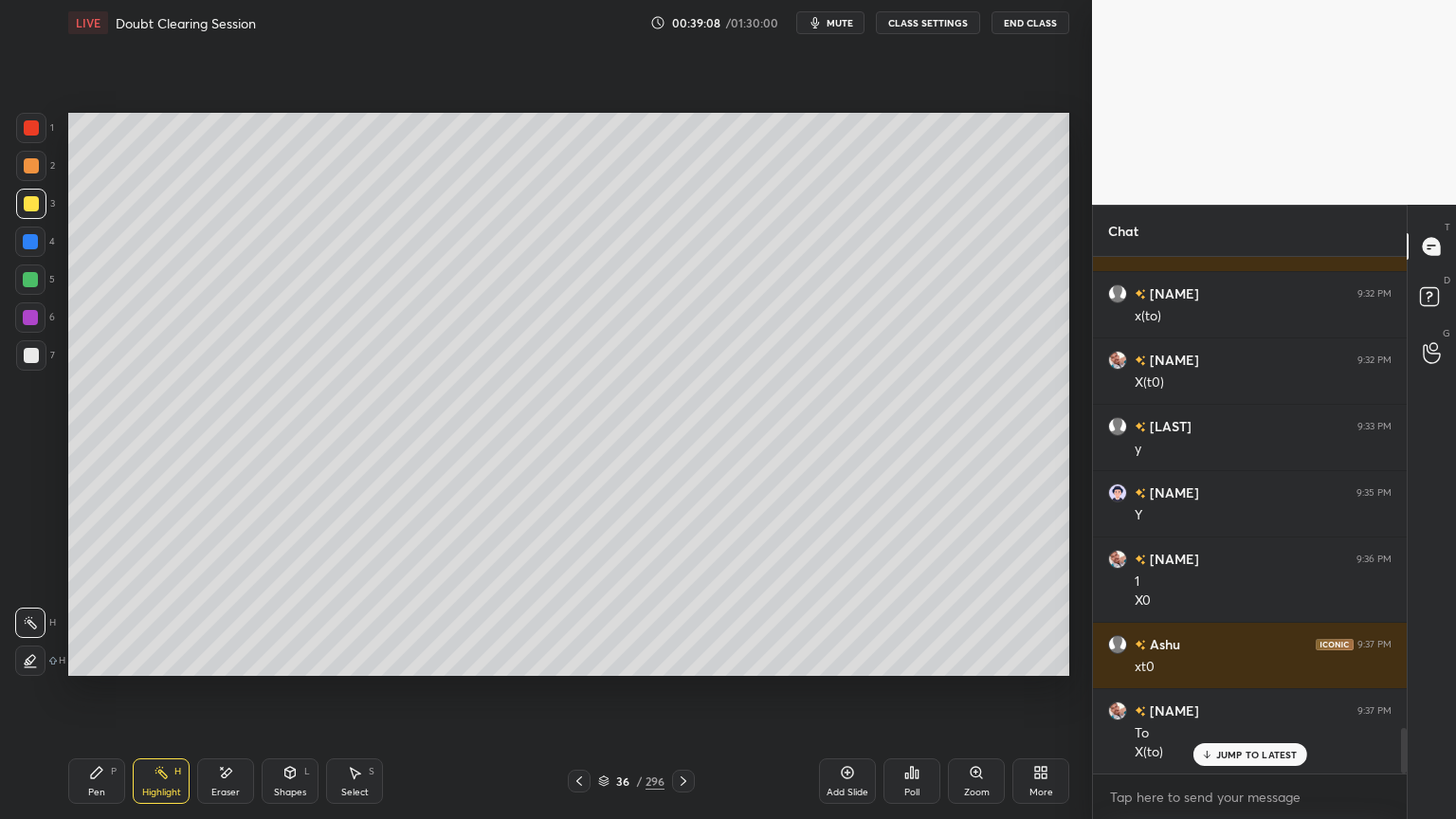 click 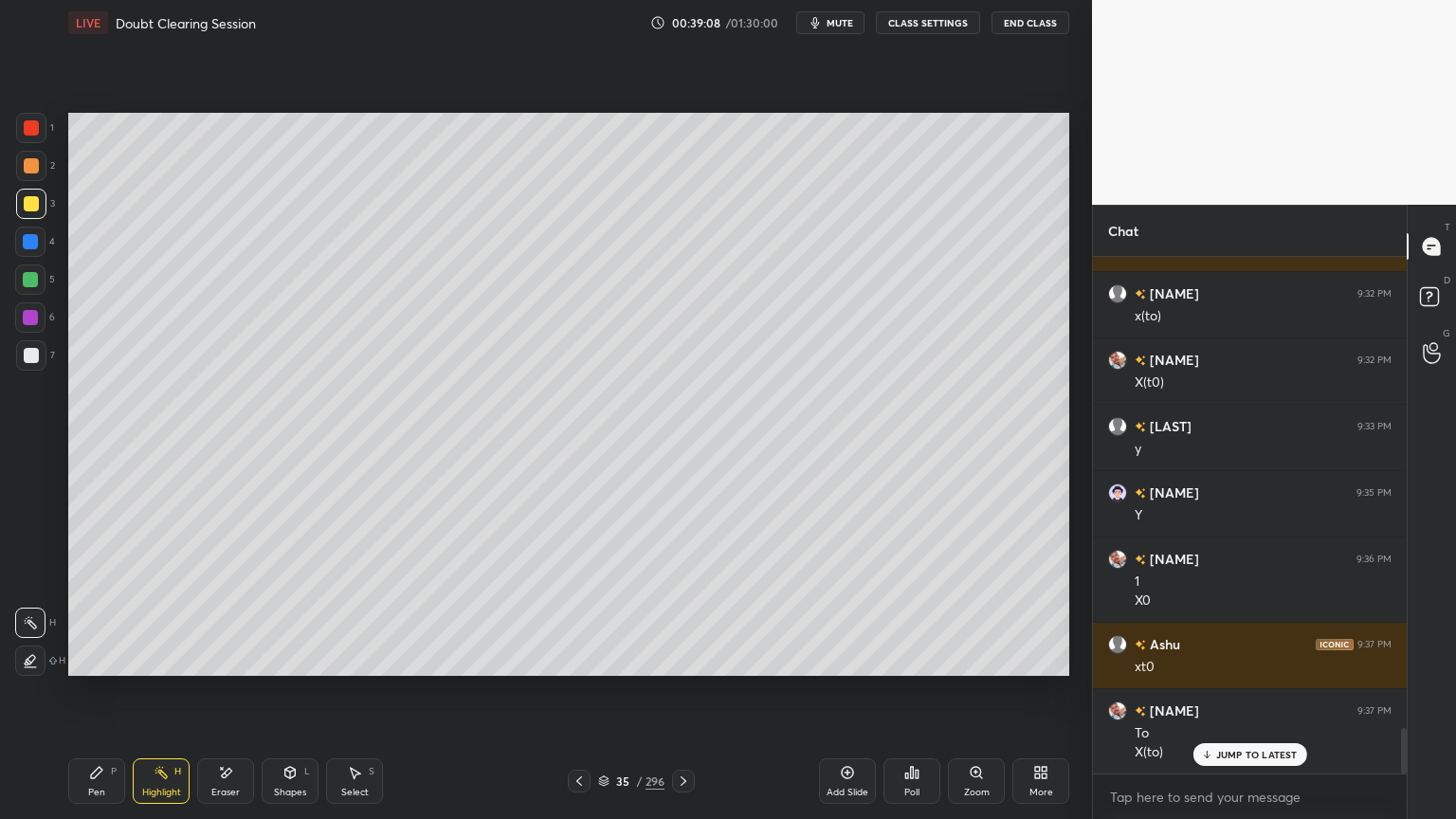 click 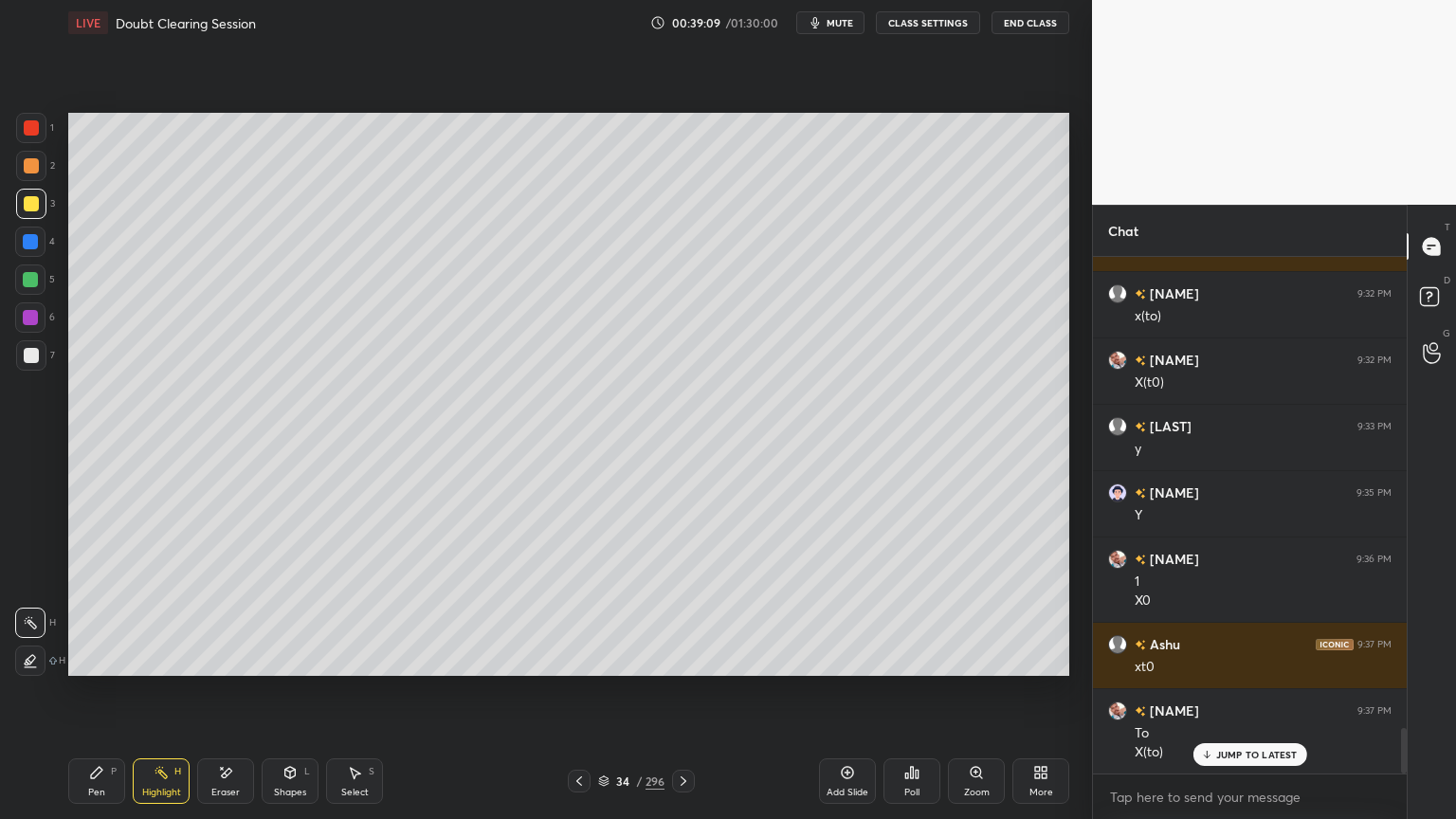 click 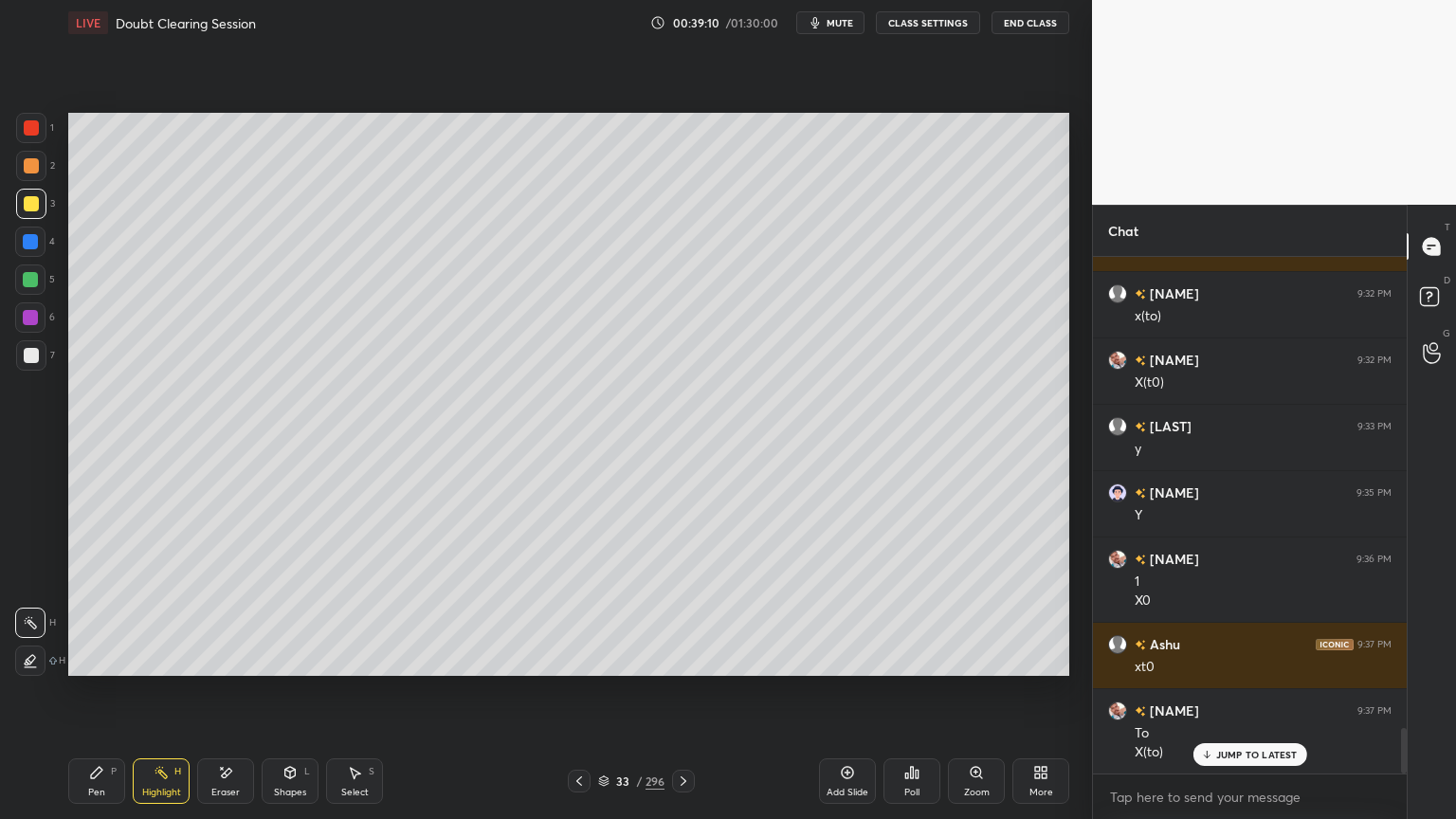 click 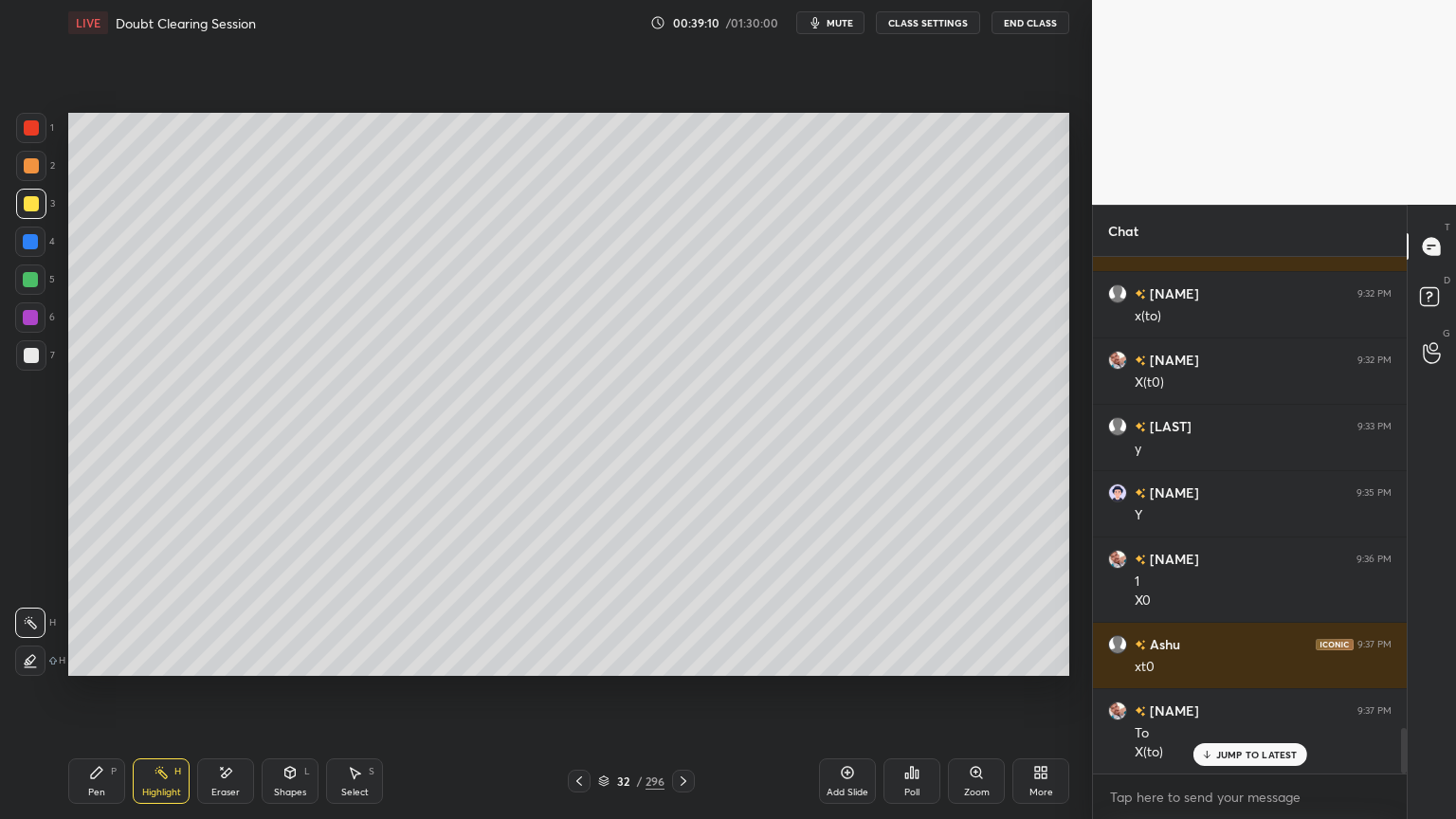 click 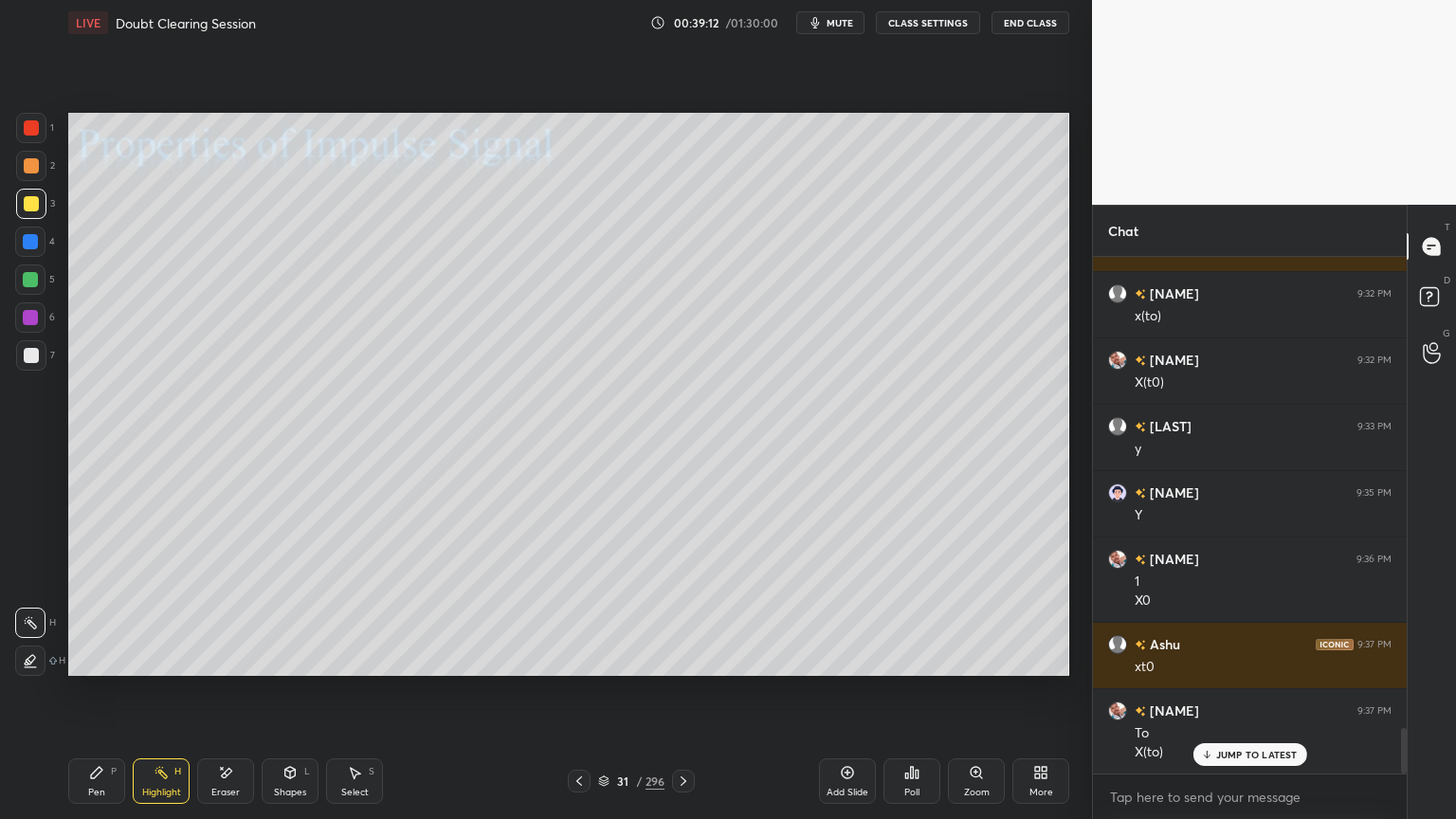 click on "Highlight H" at bounding box center [161, 781] 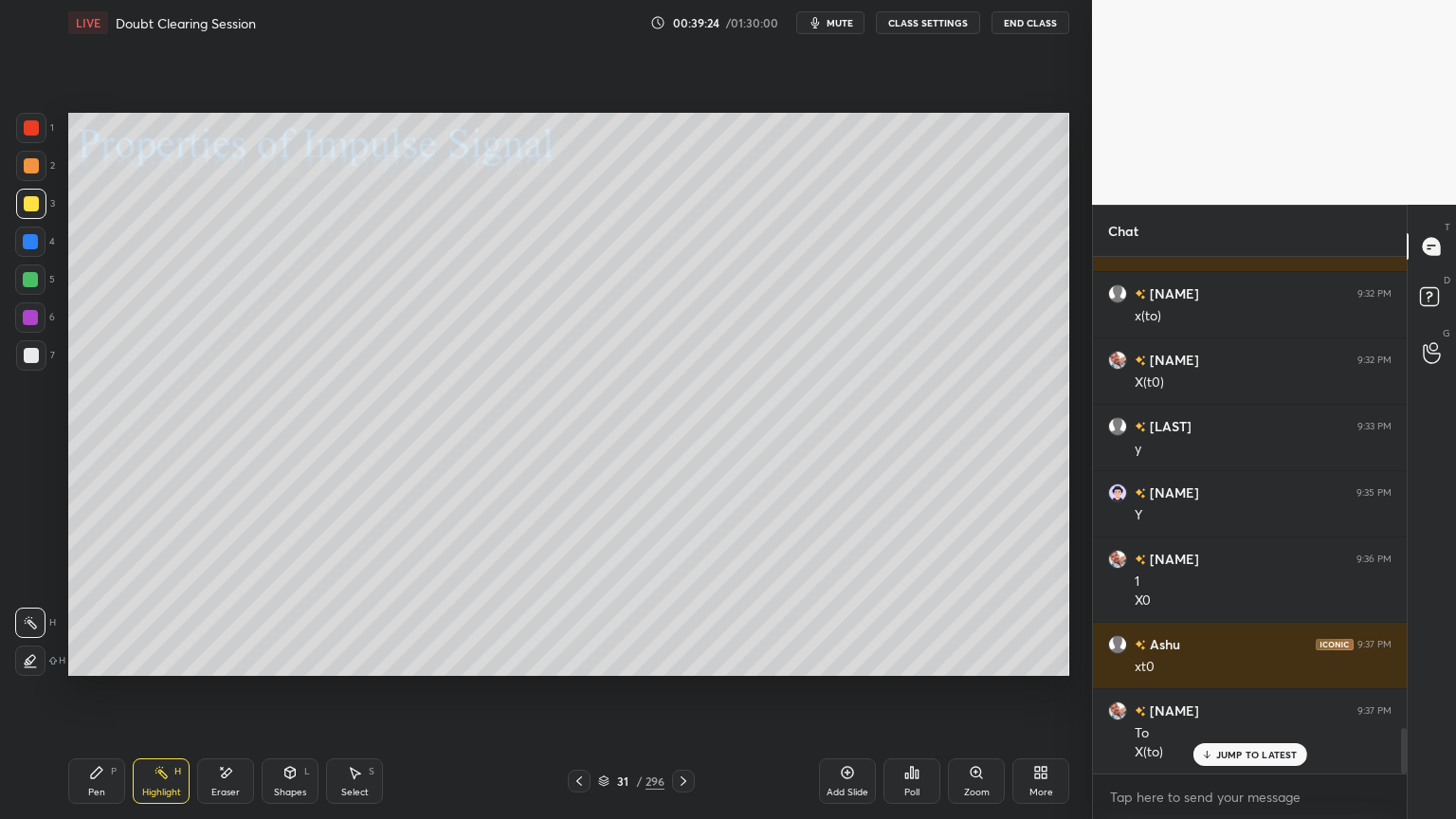 scroll, scrollTop: 5448, scrollLeft: 0, axis: vertical 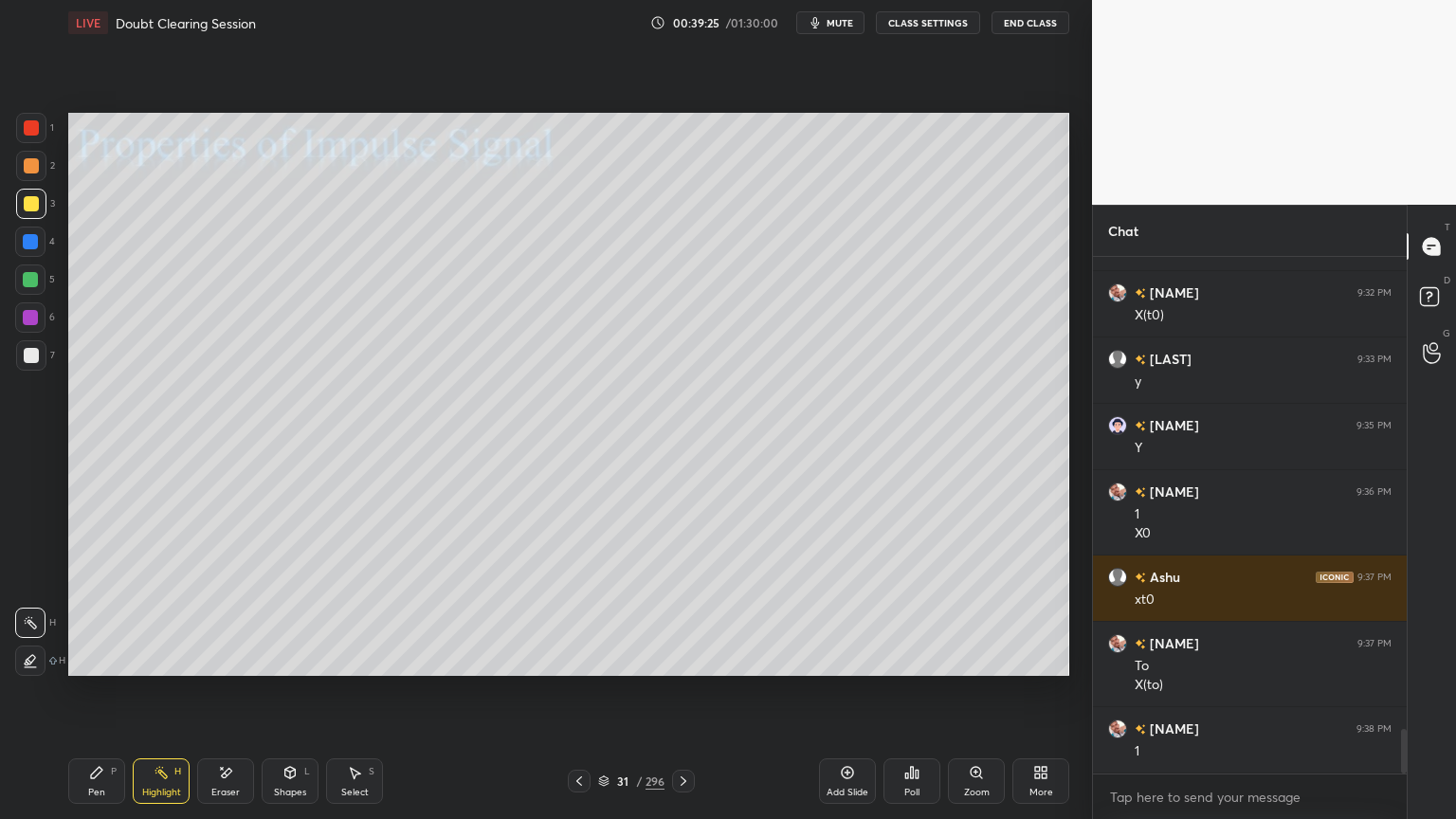 click at bounding box center (683, 781) 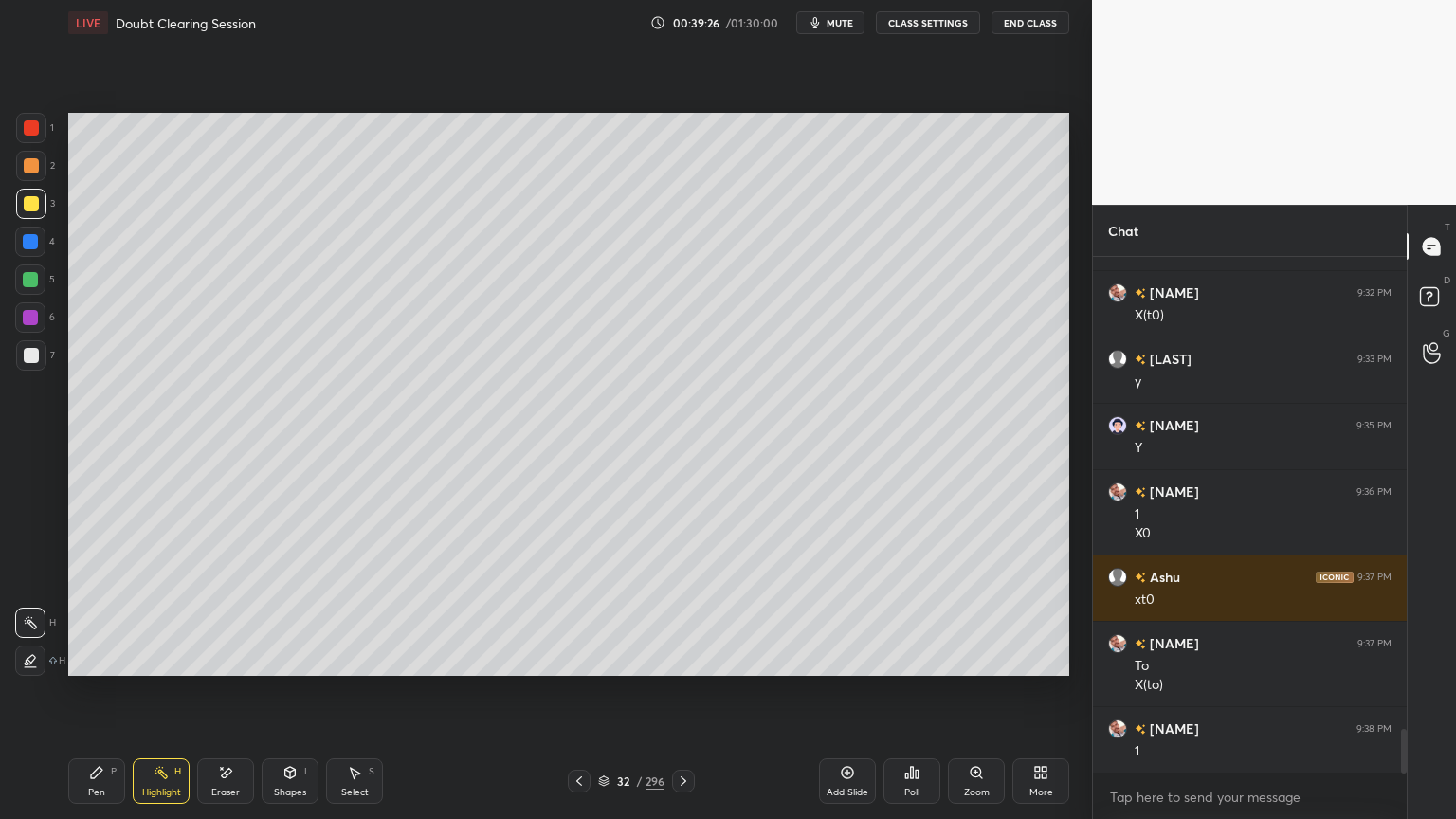 click at bounding box center [683, 781] 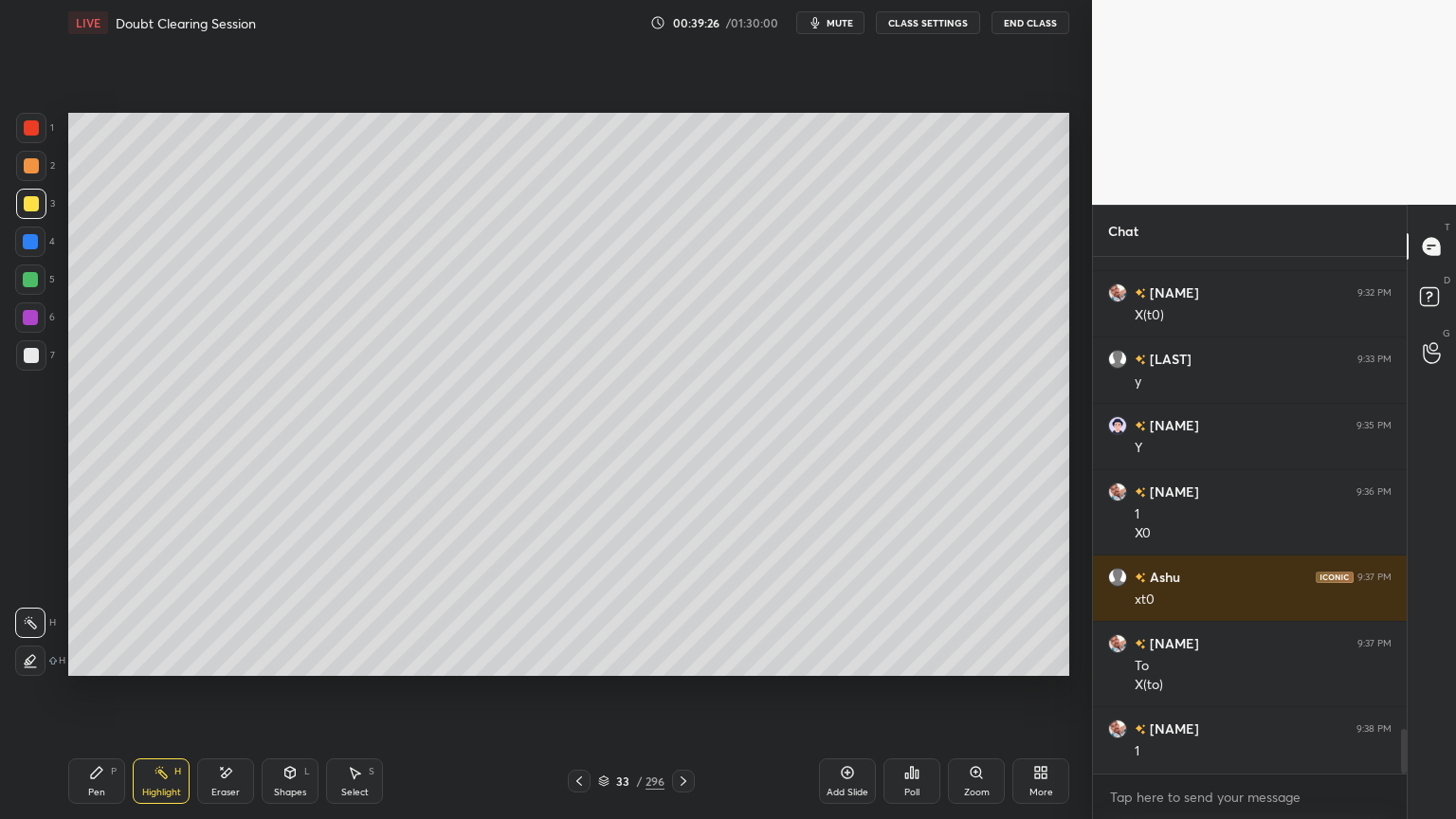 click 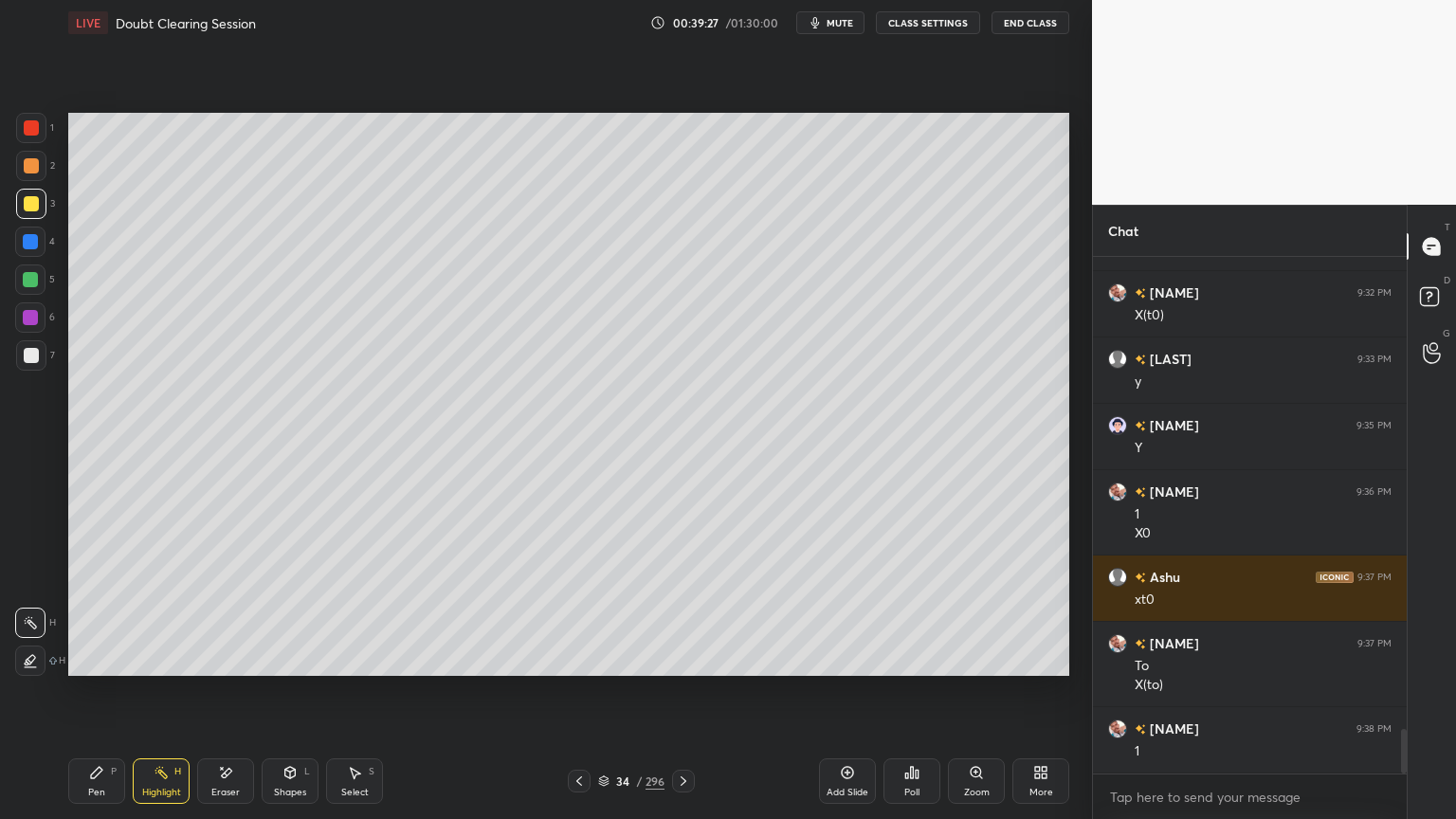 click 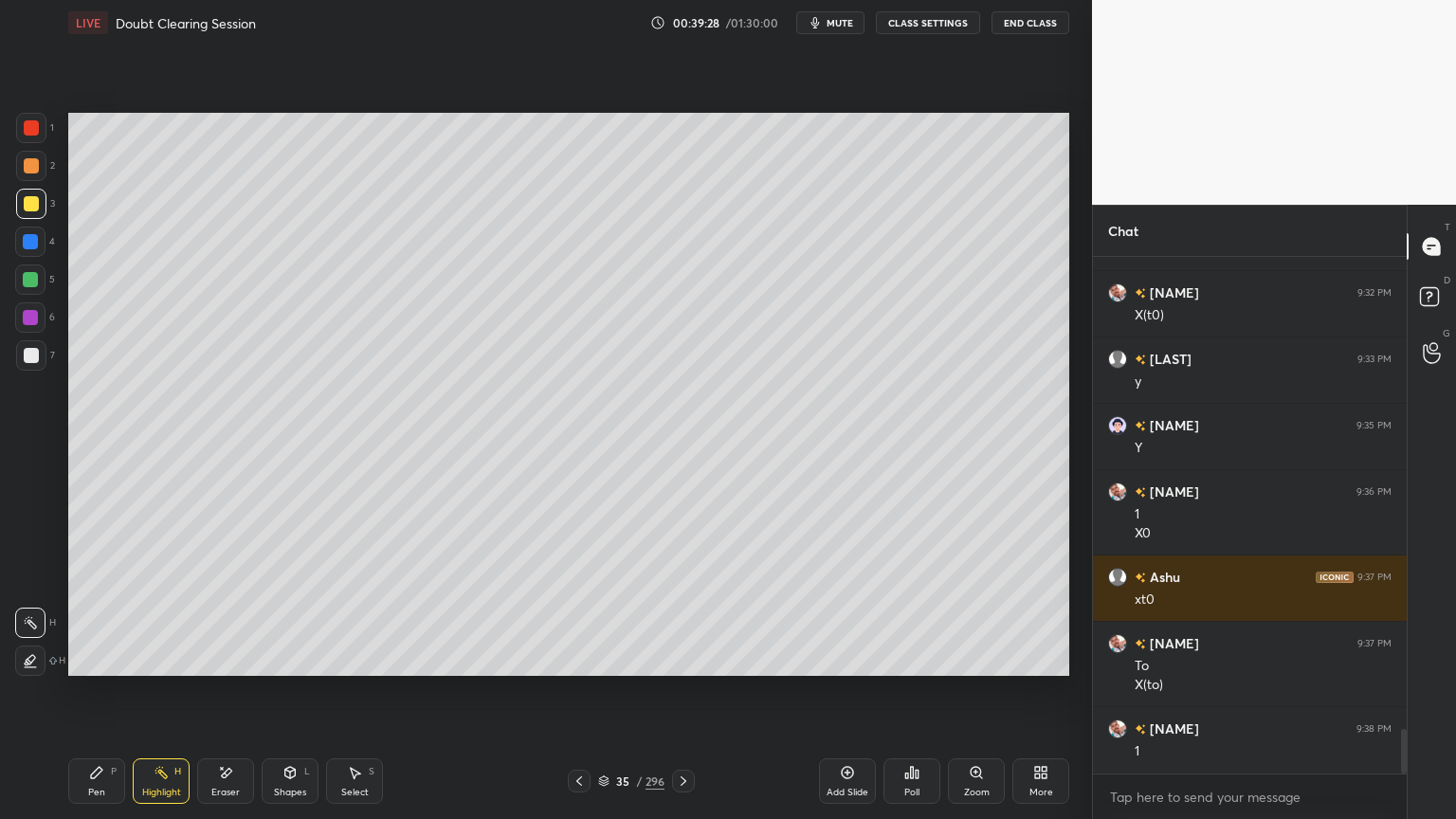 click 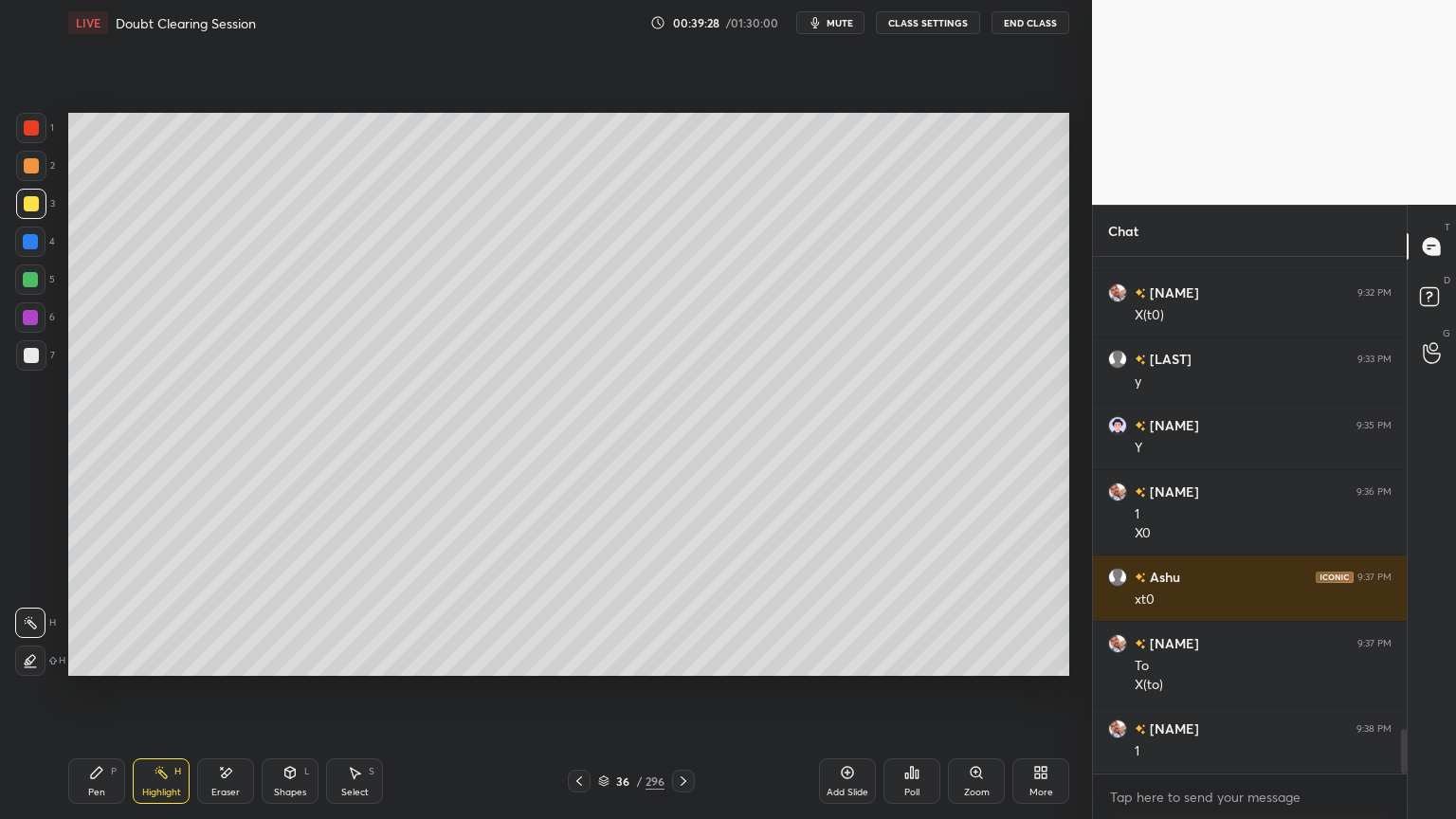 click 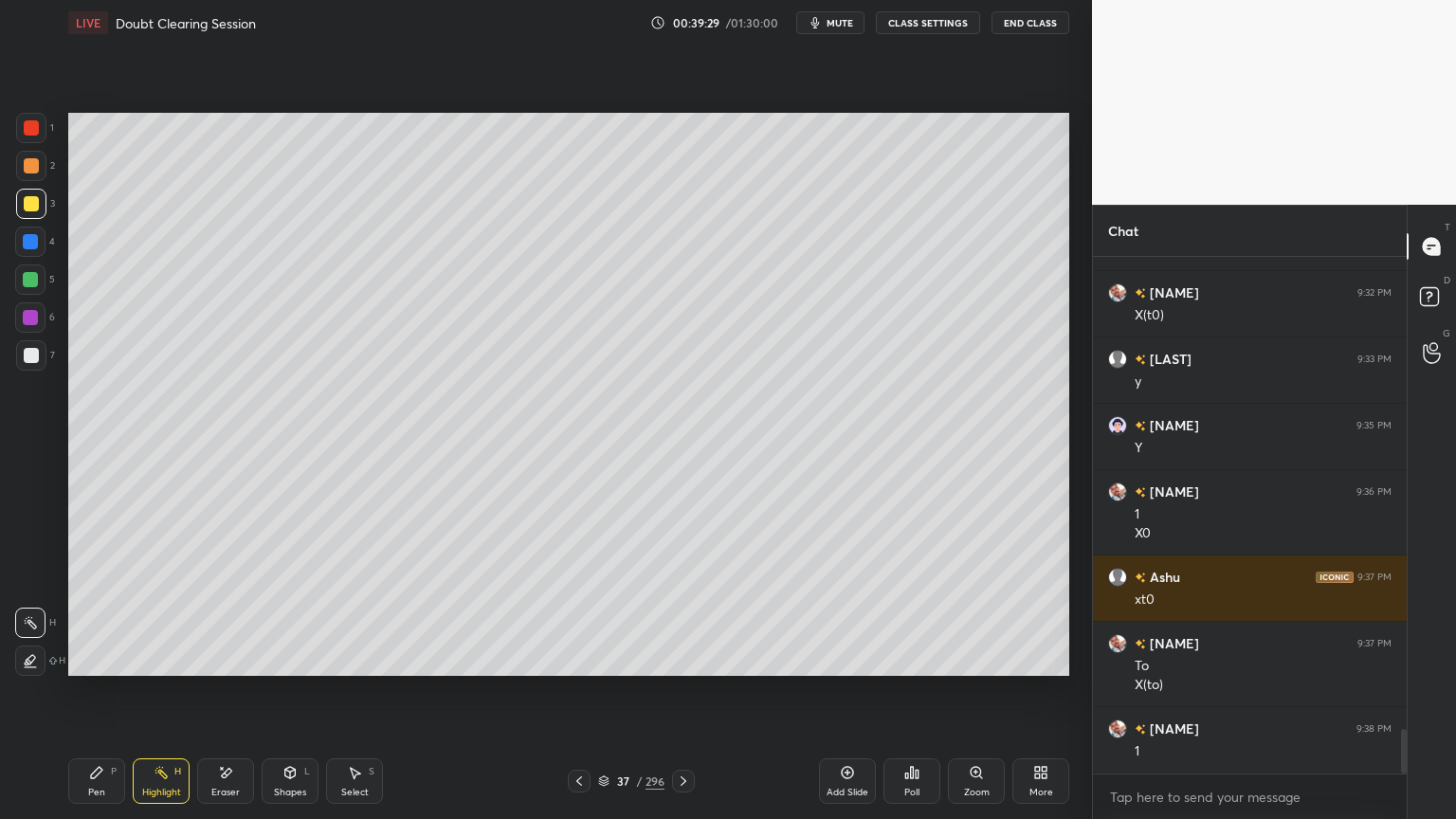 click 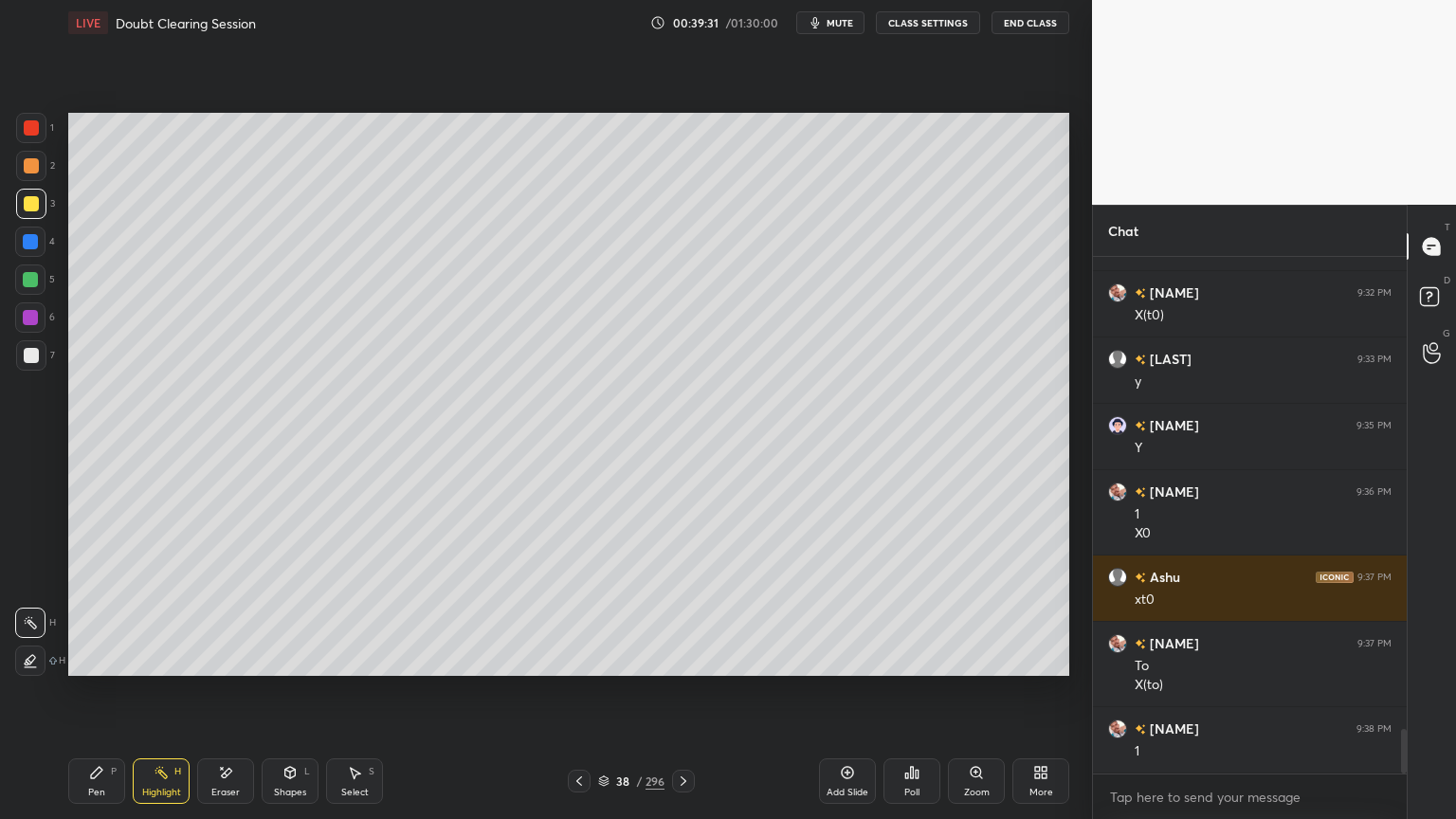 click on "Pen P" at bounding box center [97, 781] 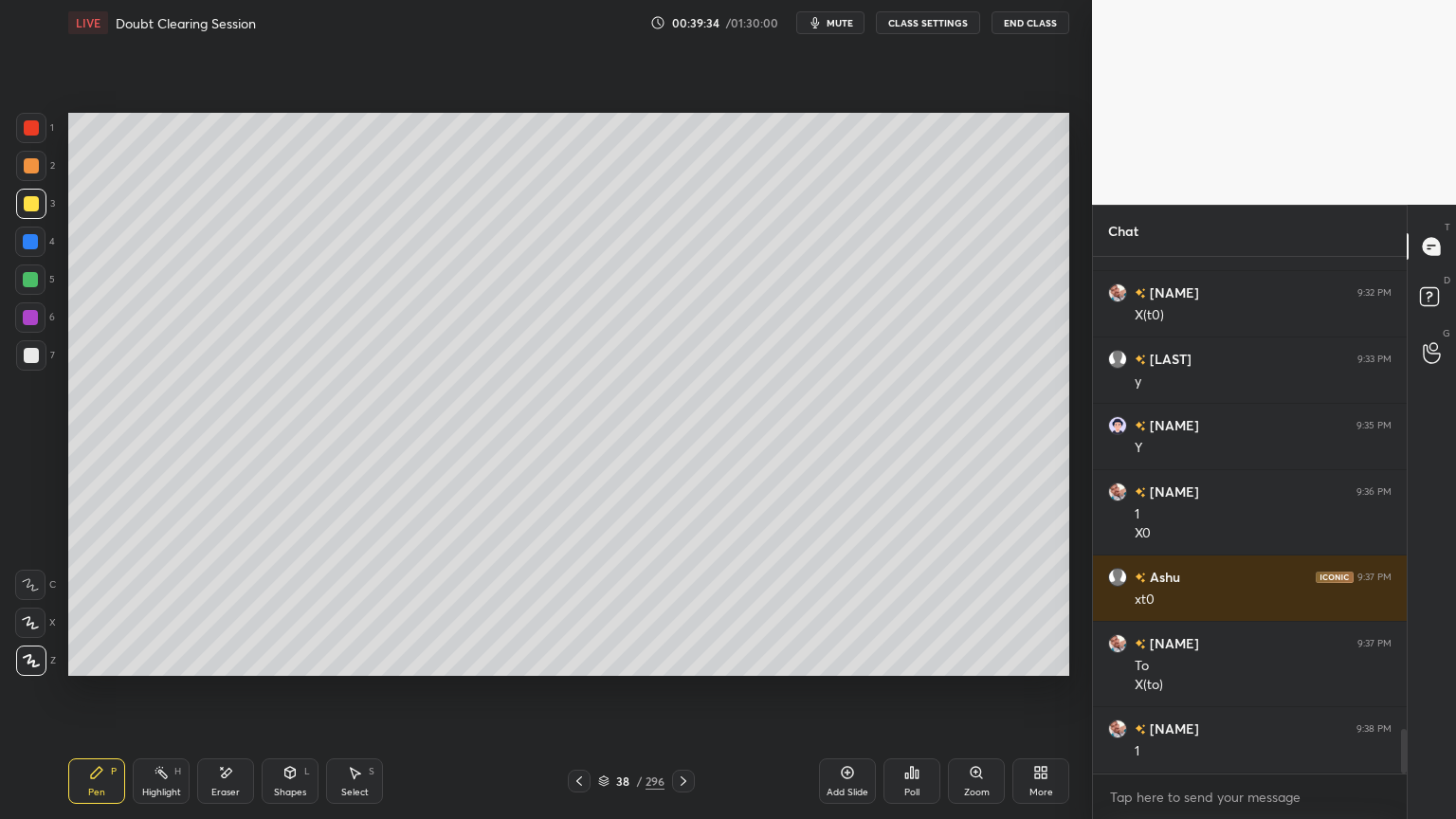 click 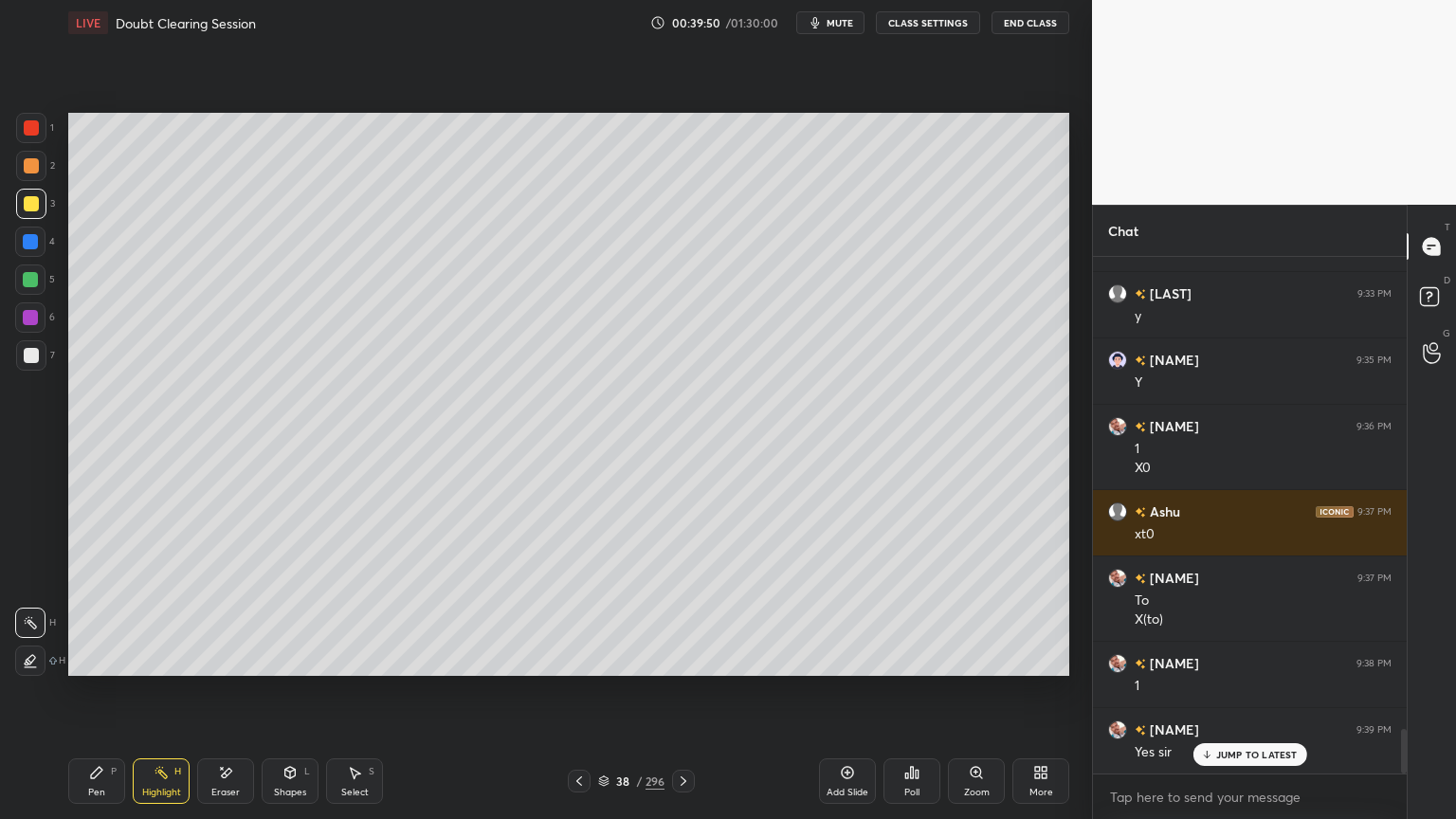 scroll, scrollTop: 5580, scrollLeft: 0, axis: vertical 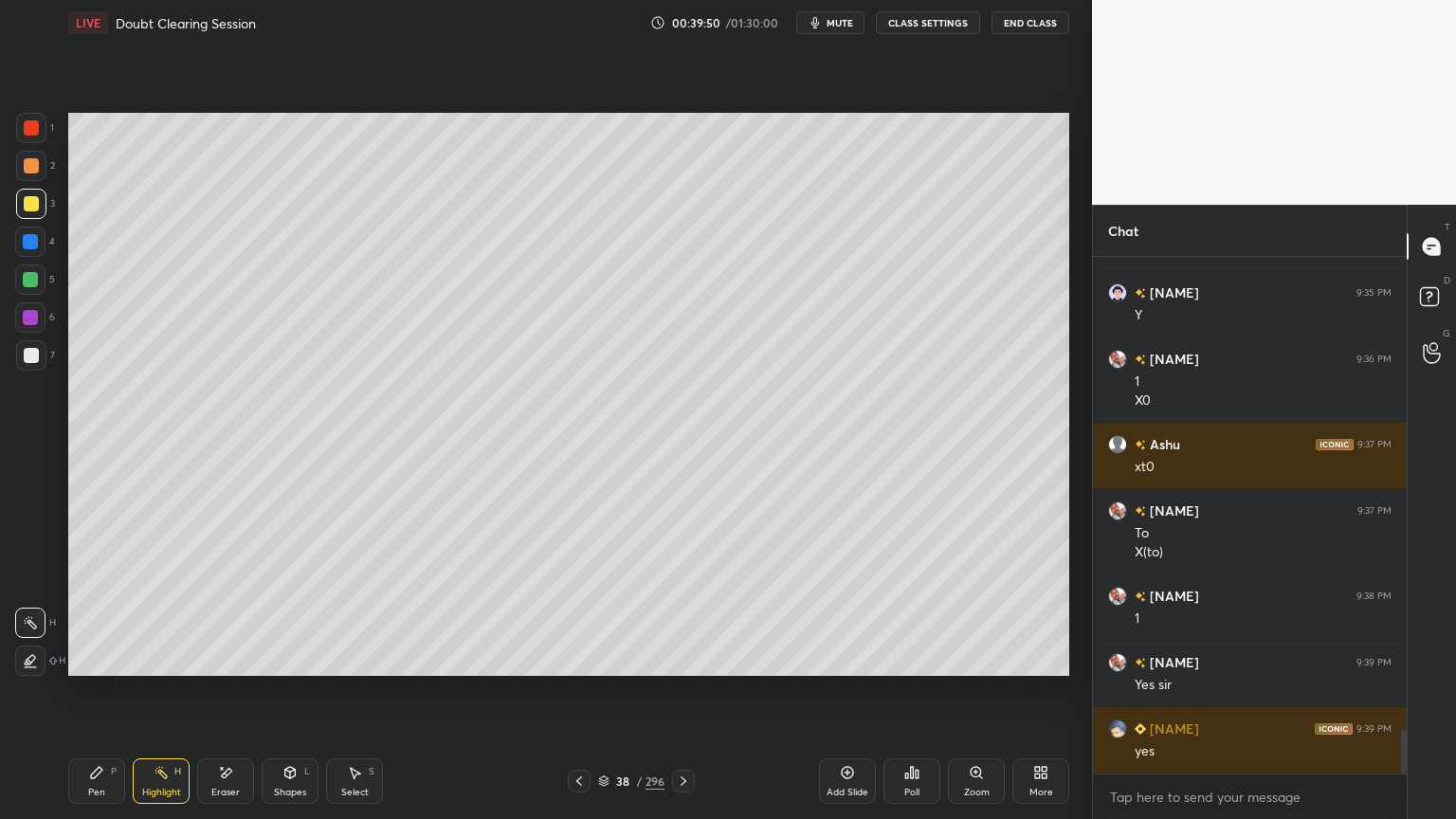 click on "Select S" at bounding box center [355, 781] 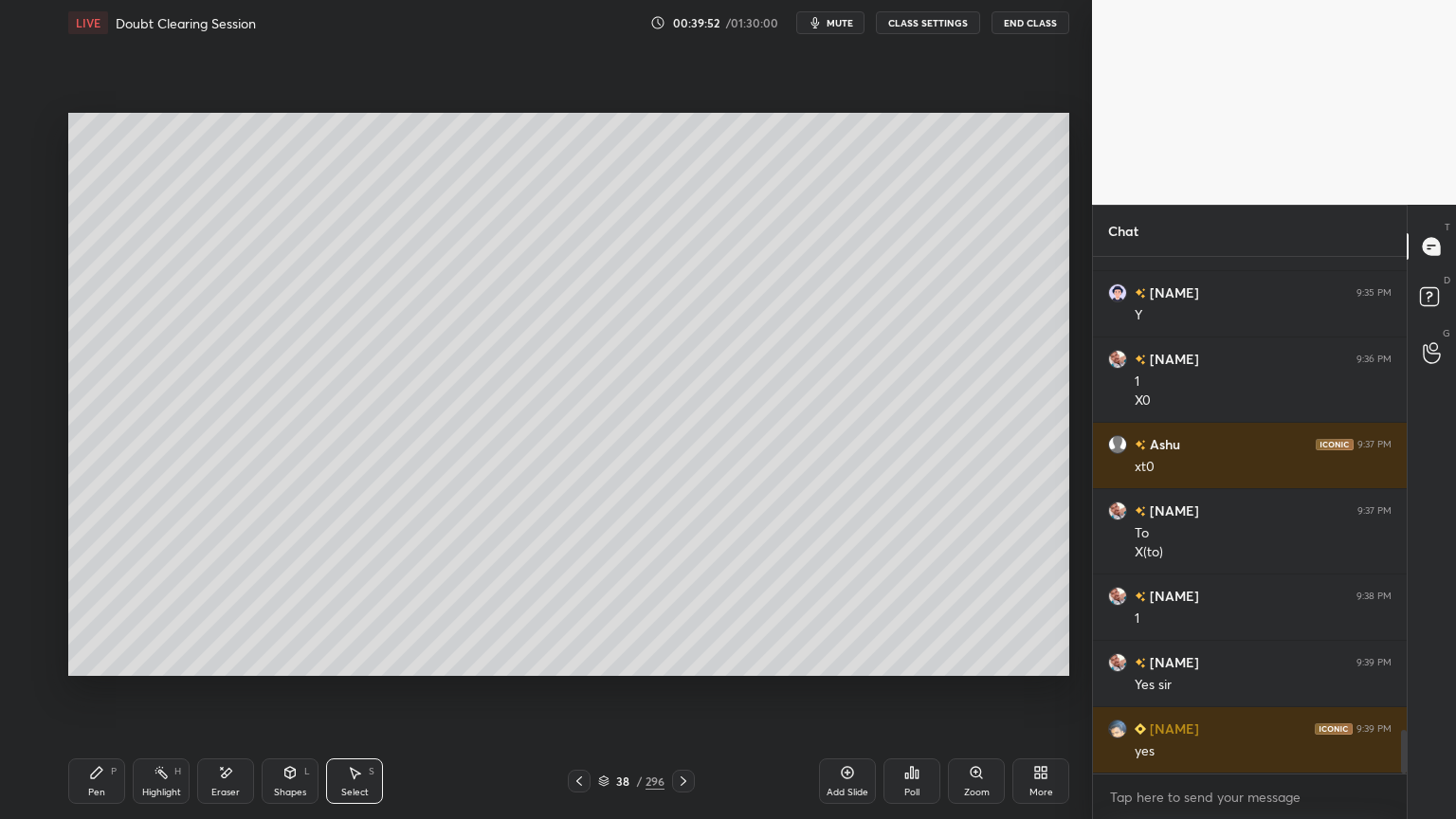 click on "Pen P" at bounding box center [97, 781] 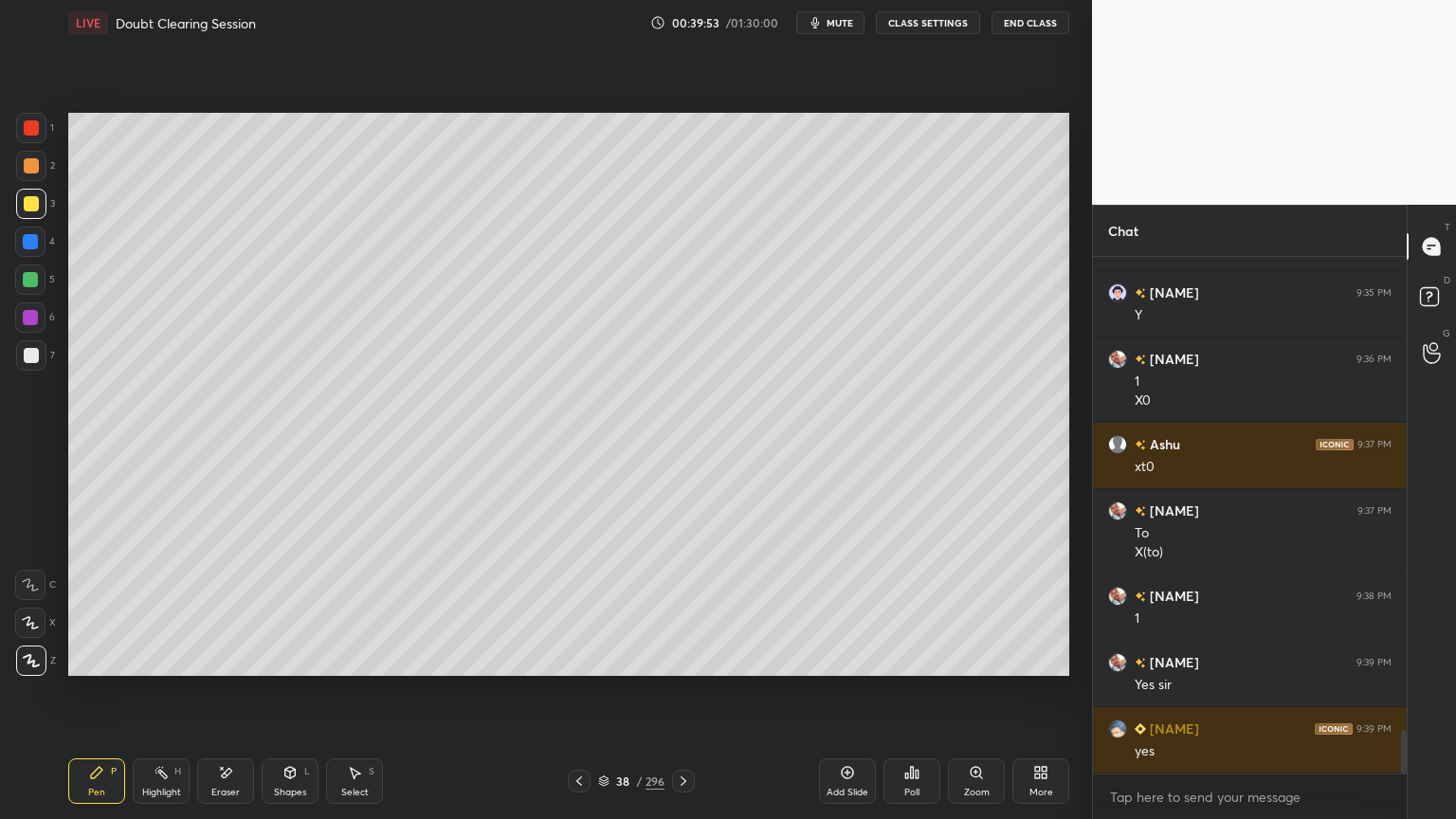 scroll, scrollTop: 5646, scrollLeft: 0, axis: vertical 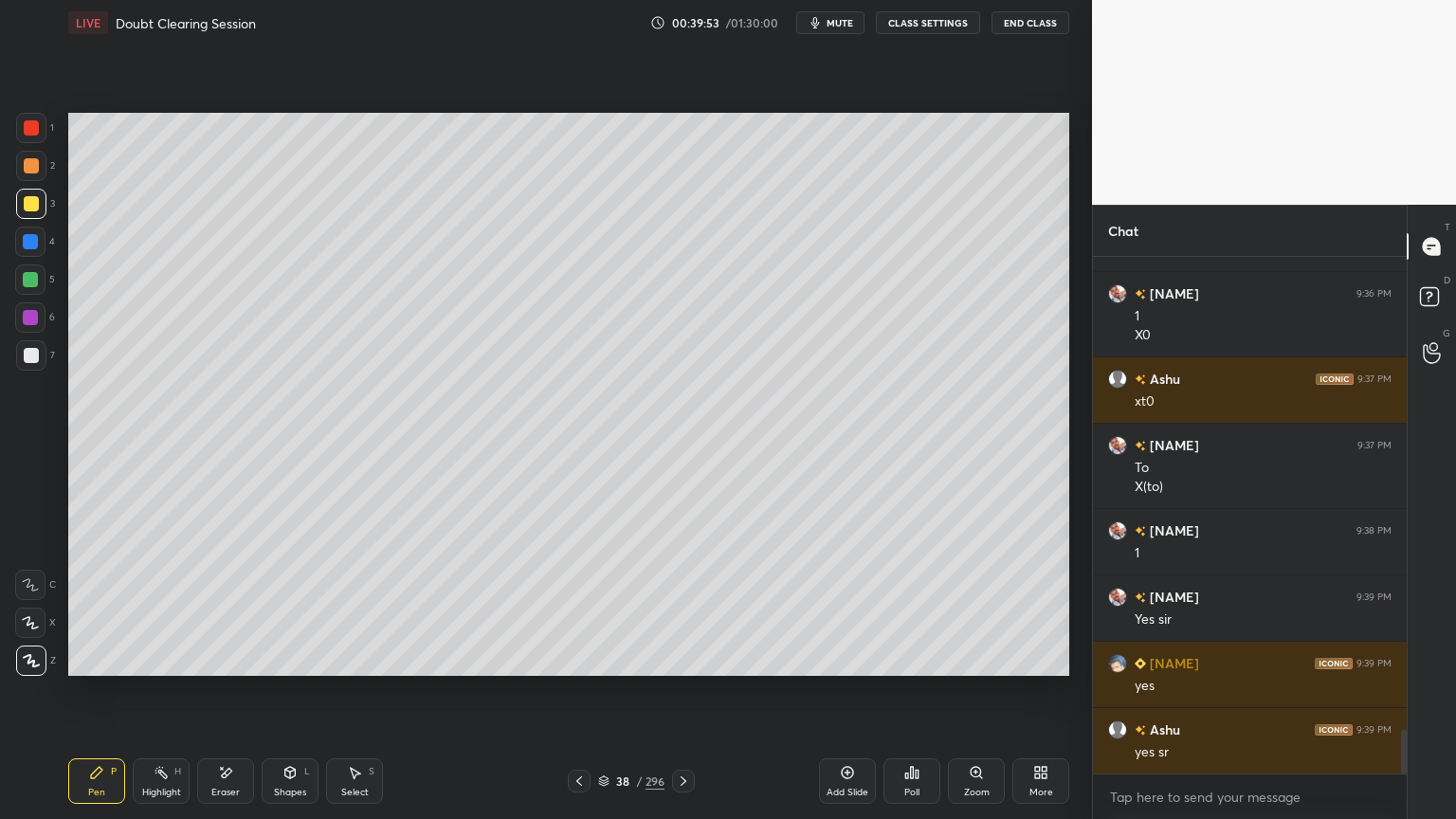click at bounding box center (31, 166) 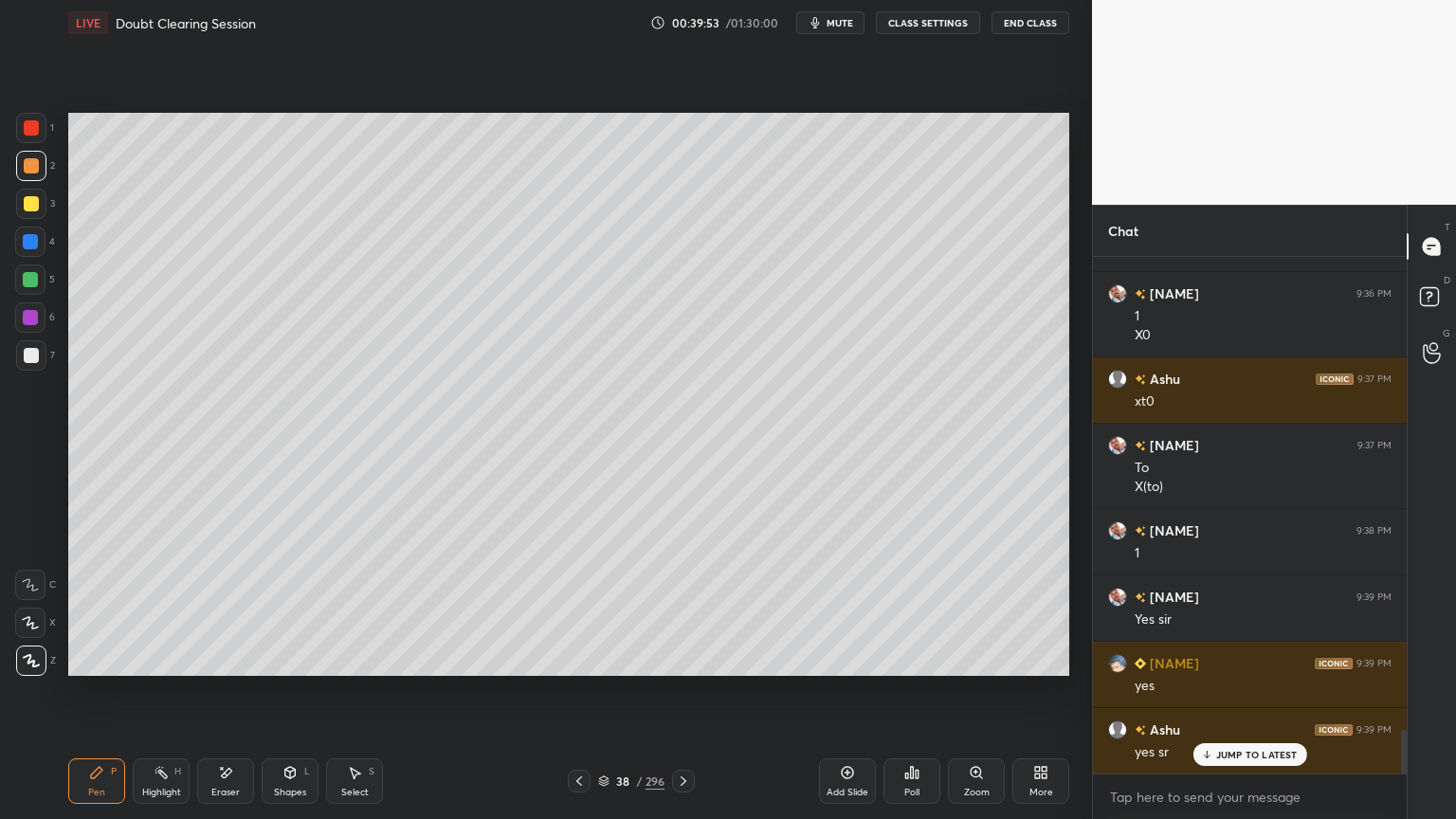 click at bounding box center [30, 623] 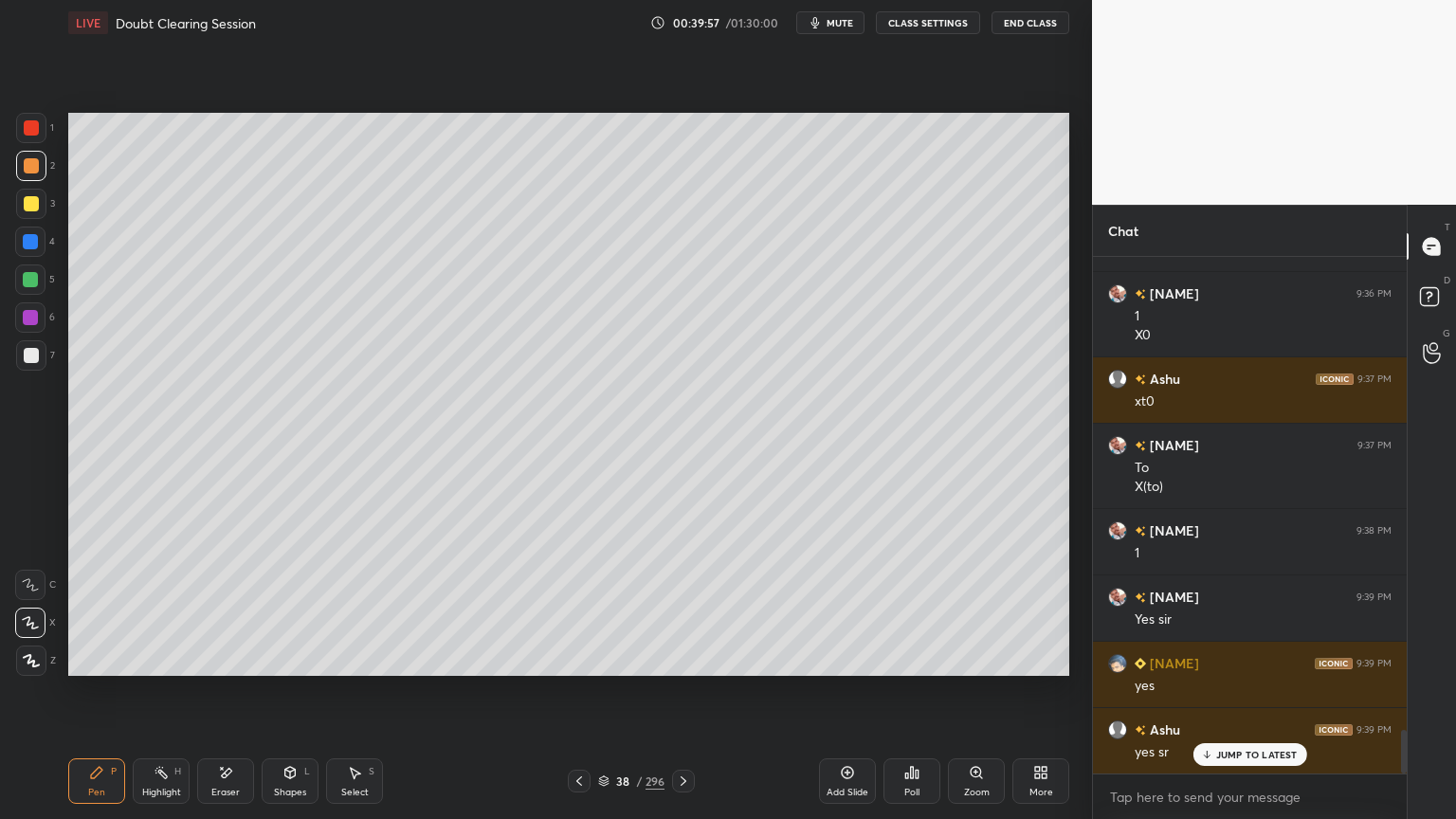 click on "Eraser" at bounding box center [226, 781] 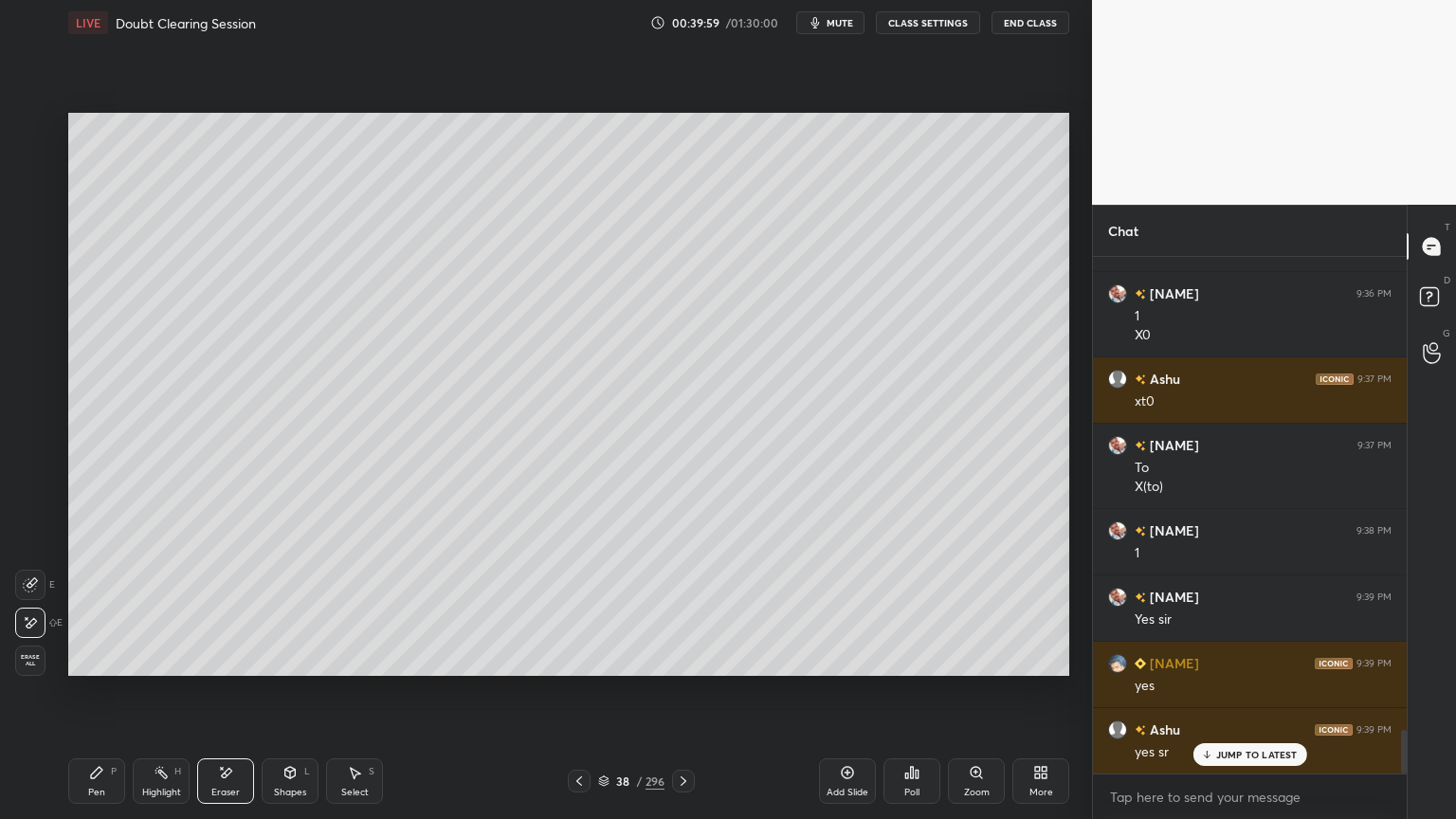 click on "Add Slide" at bounding box center (847, 781) 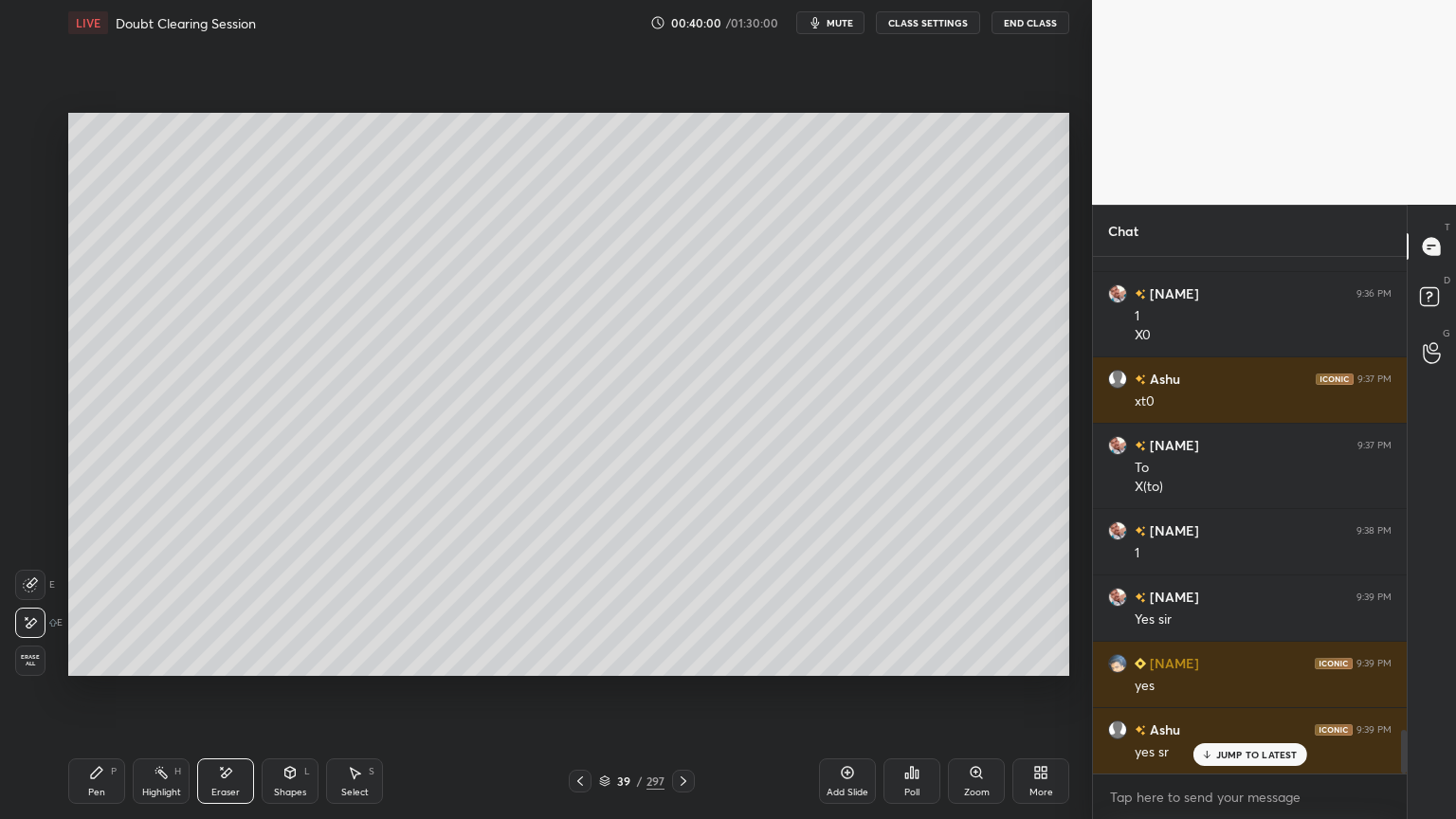 click 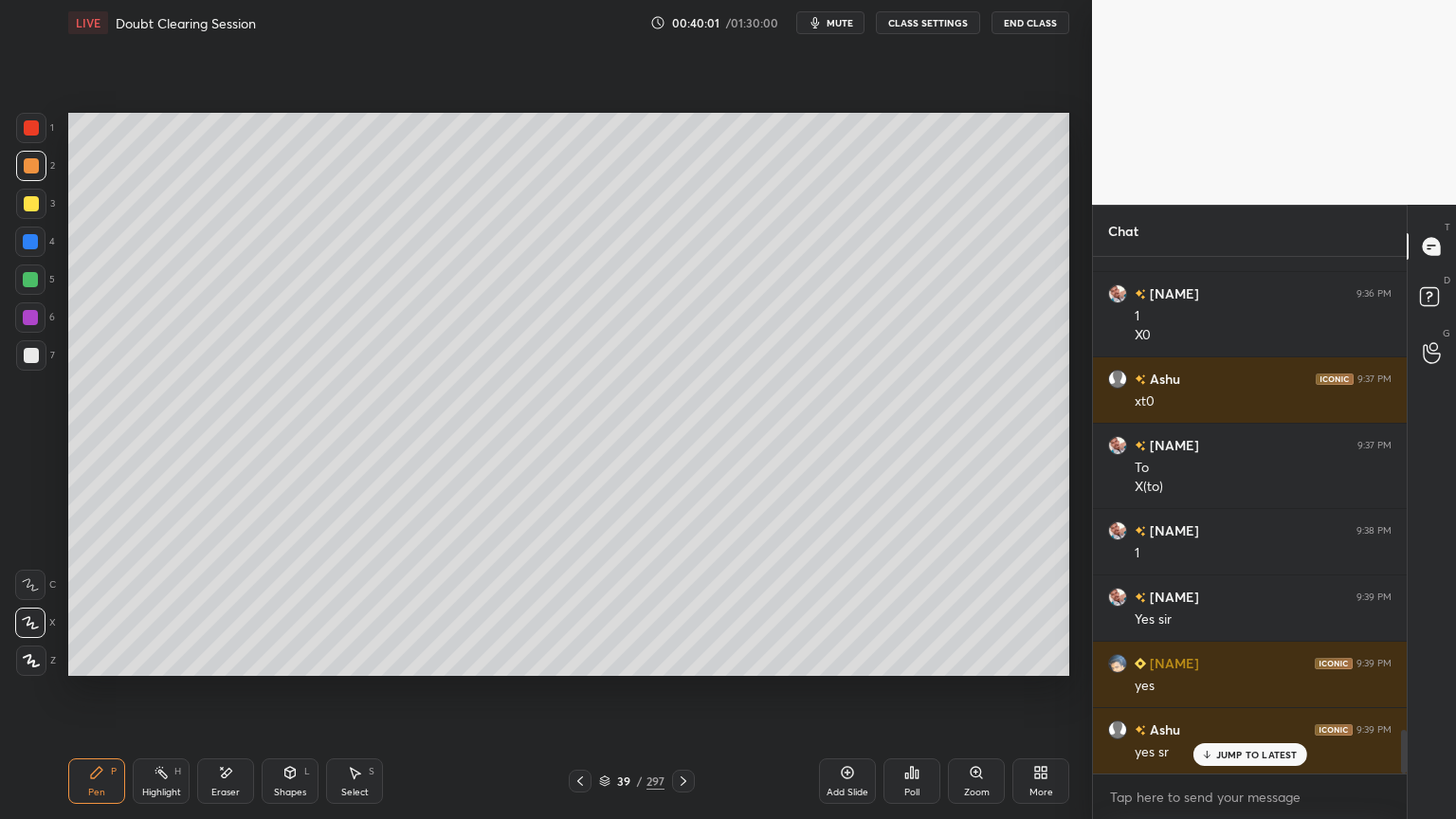 click at bounding box center (31, 204) 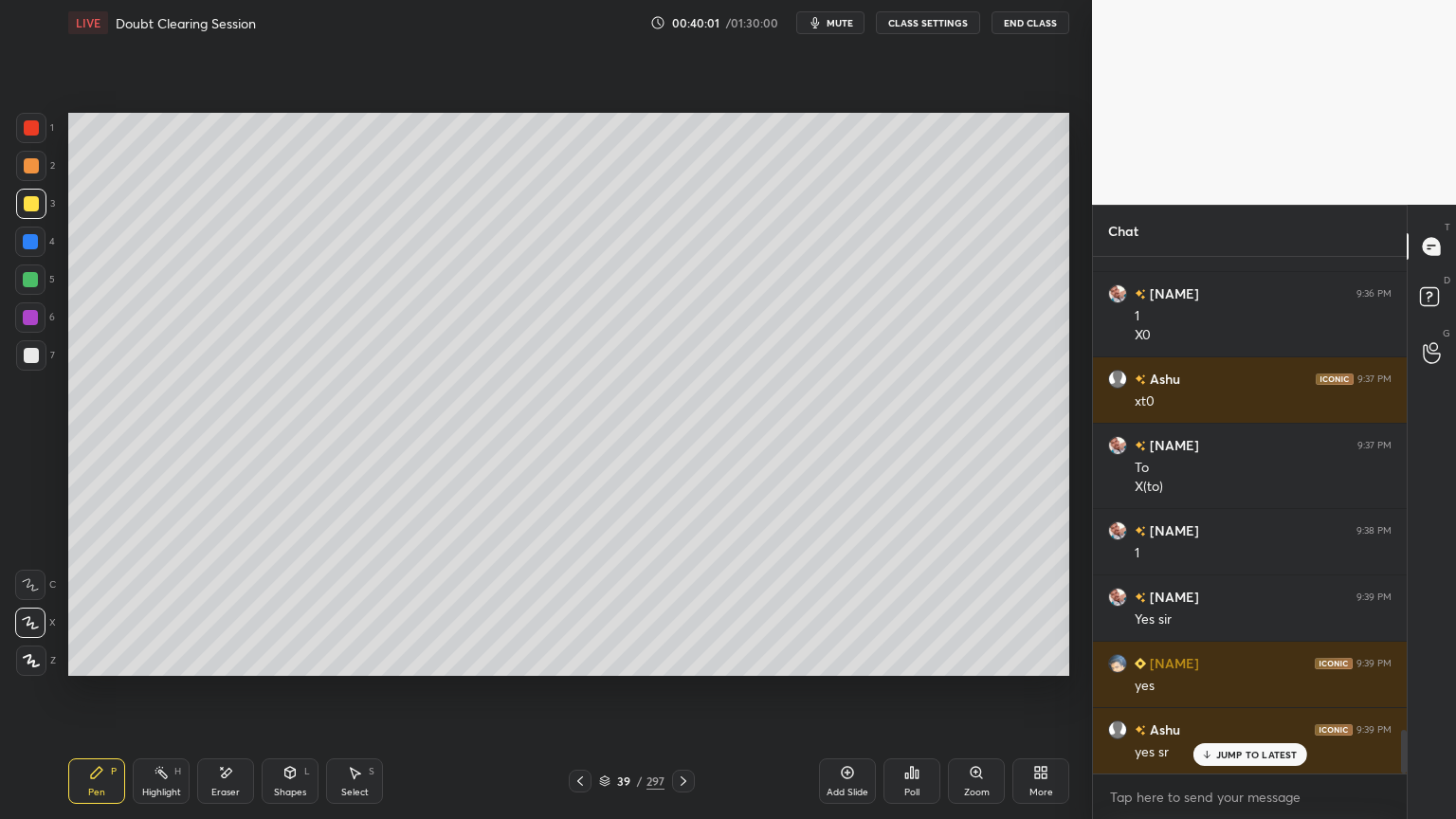 click at bounding box center (31, 355) 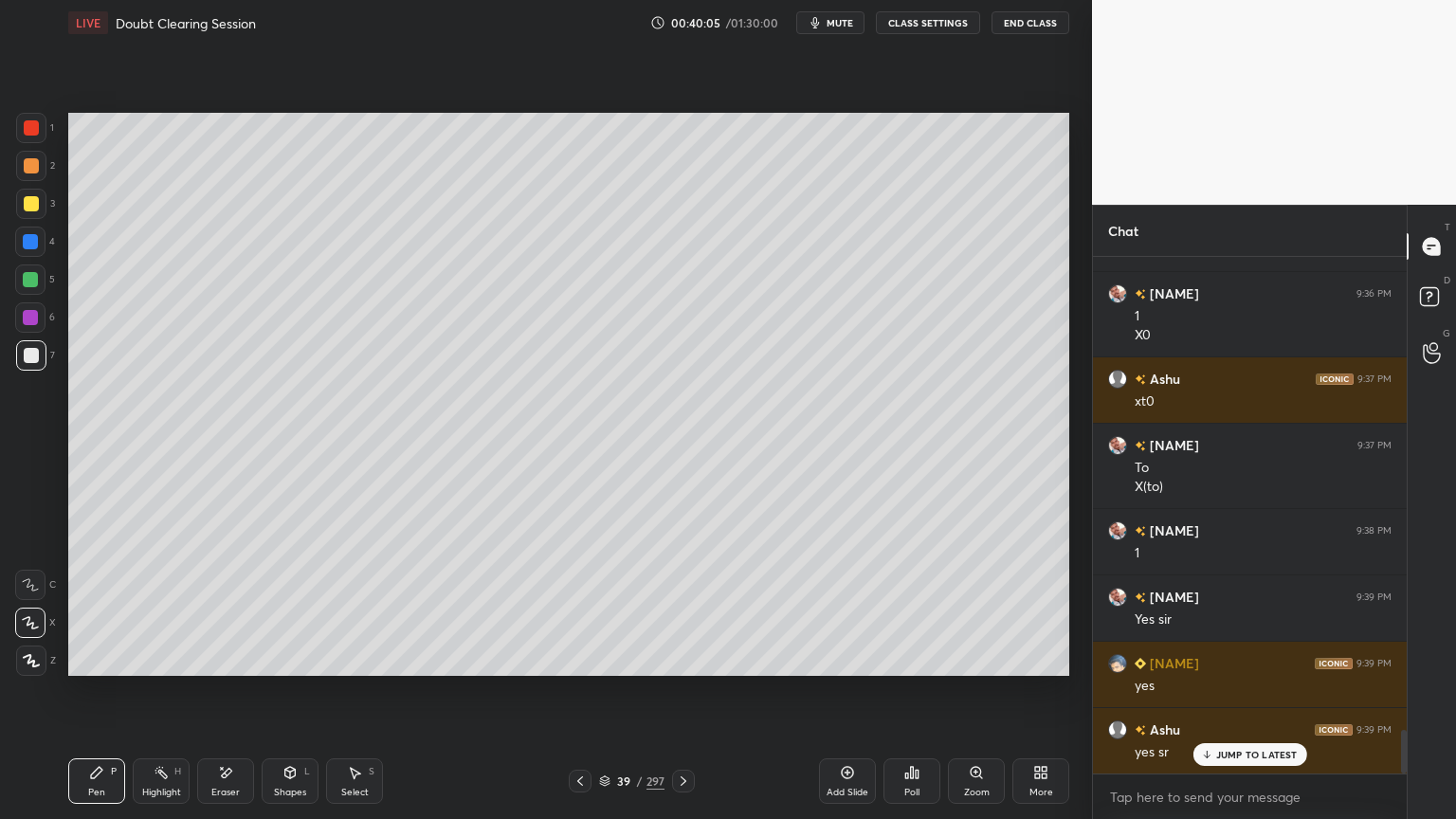 click on "Shapes L" at bounding box center (290, 781) 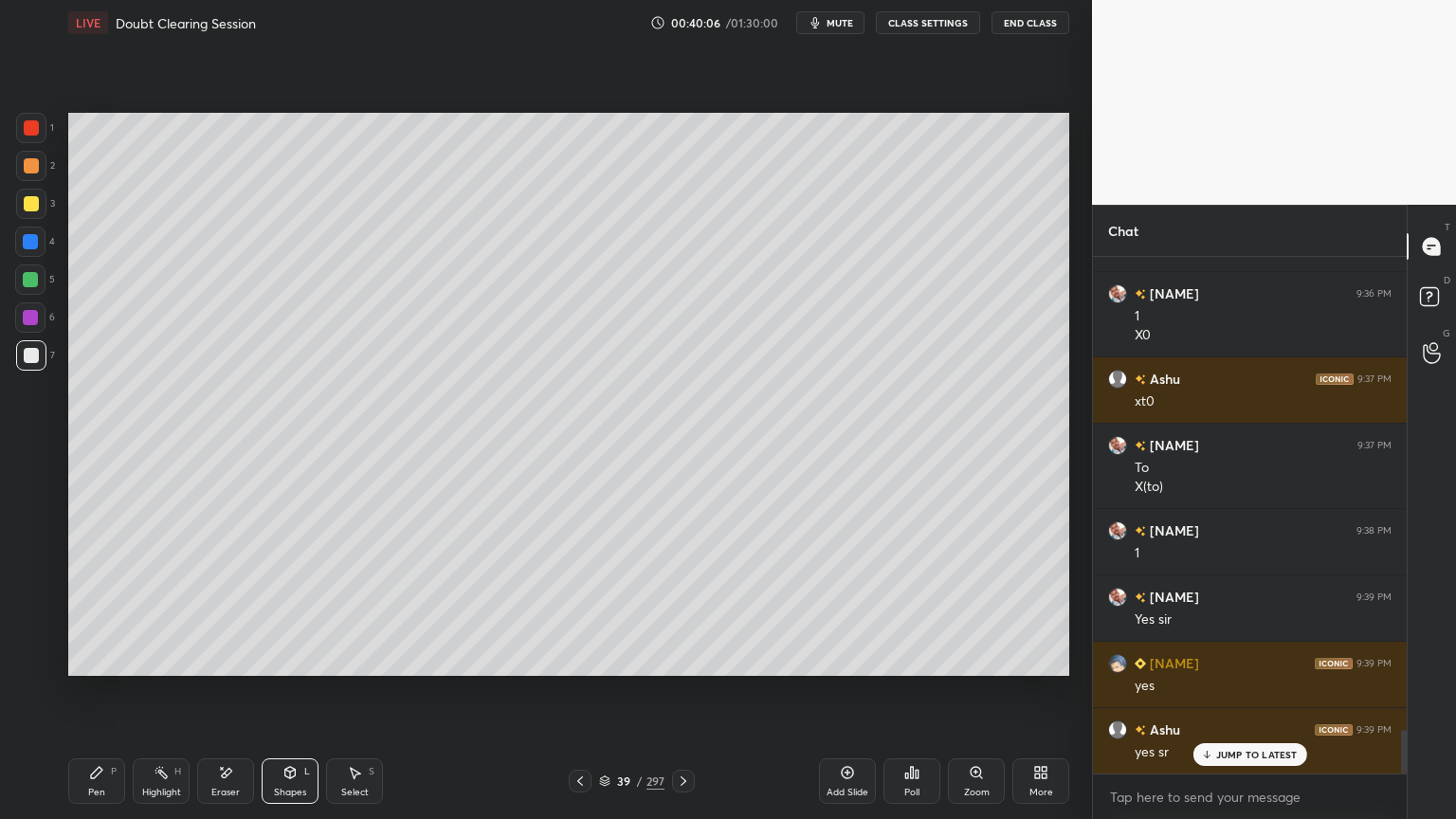 click on "Eraser" at bounding box center [226, 781] 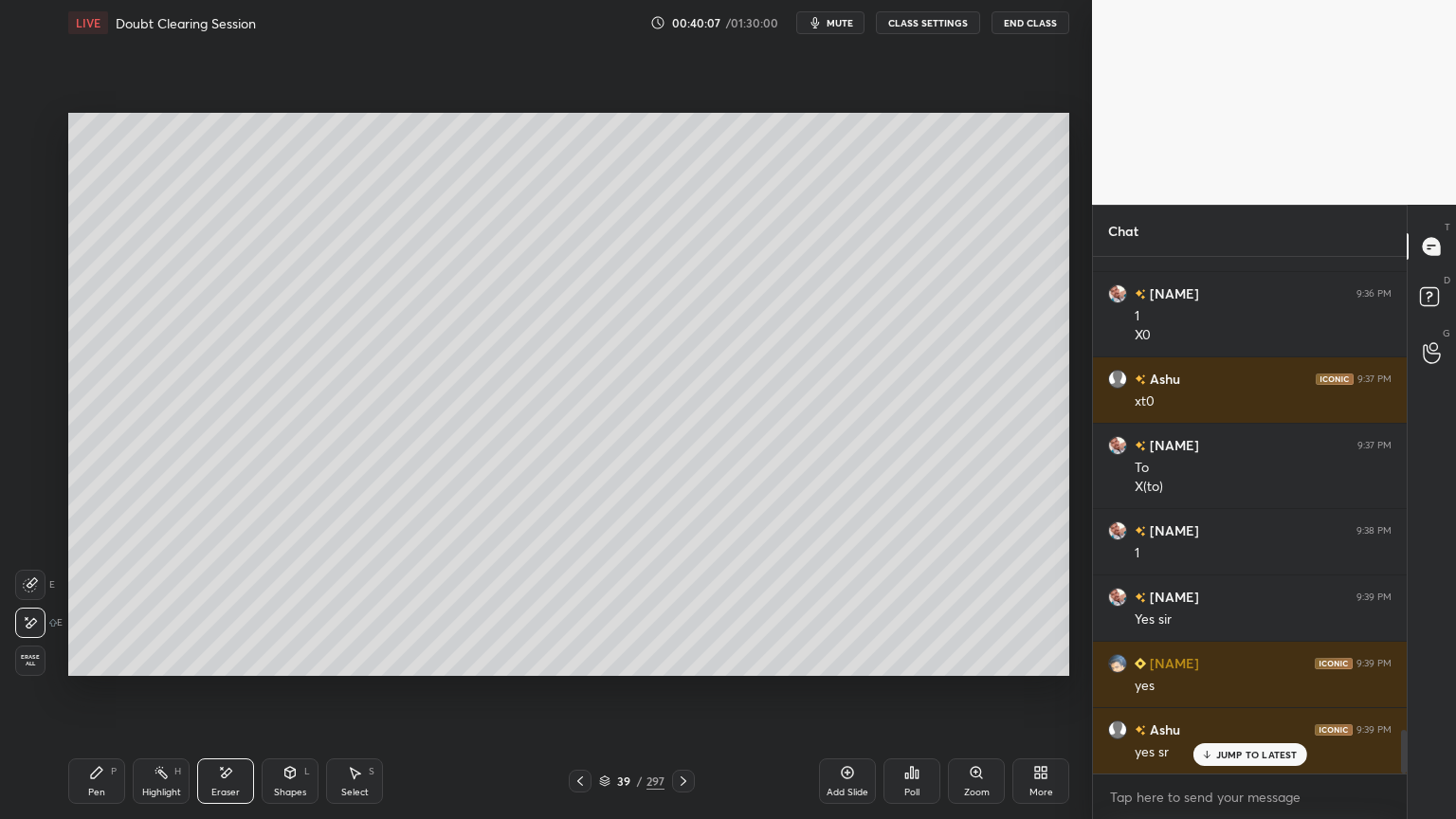 click 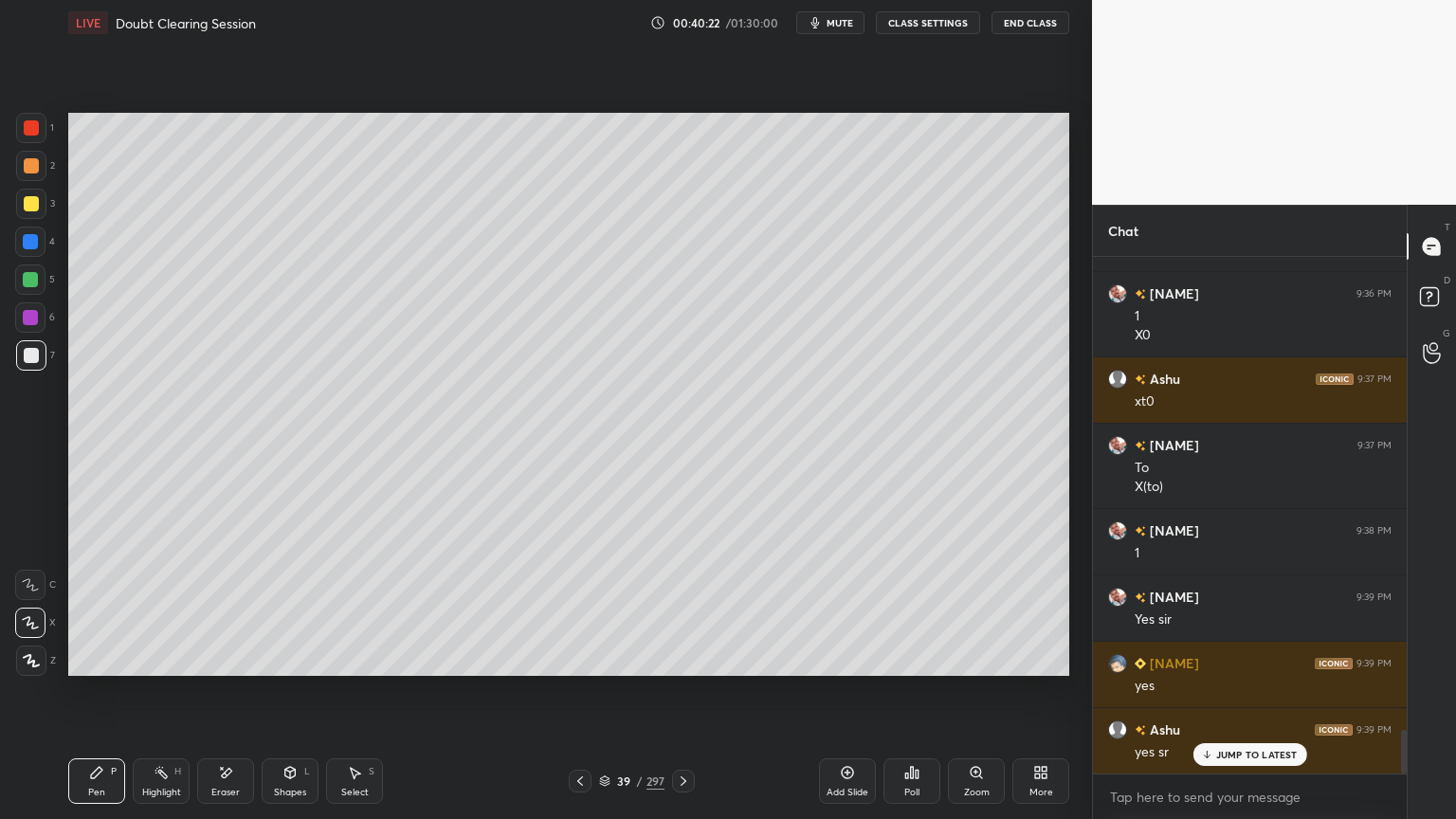click 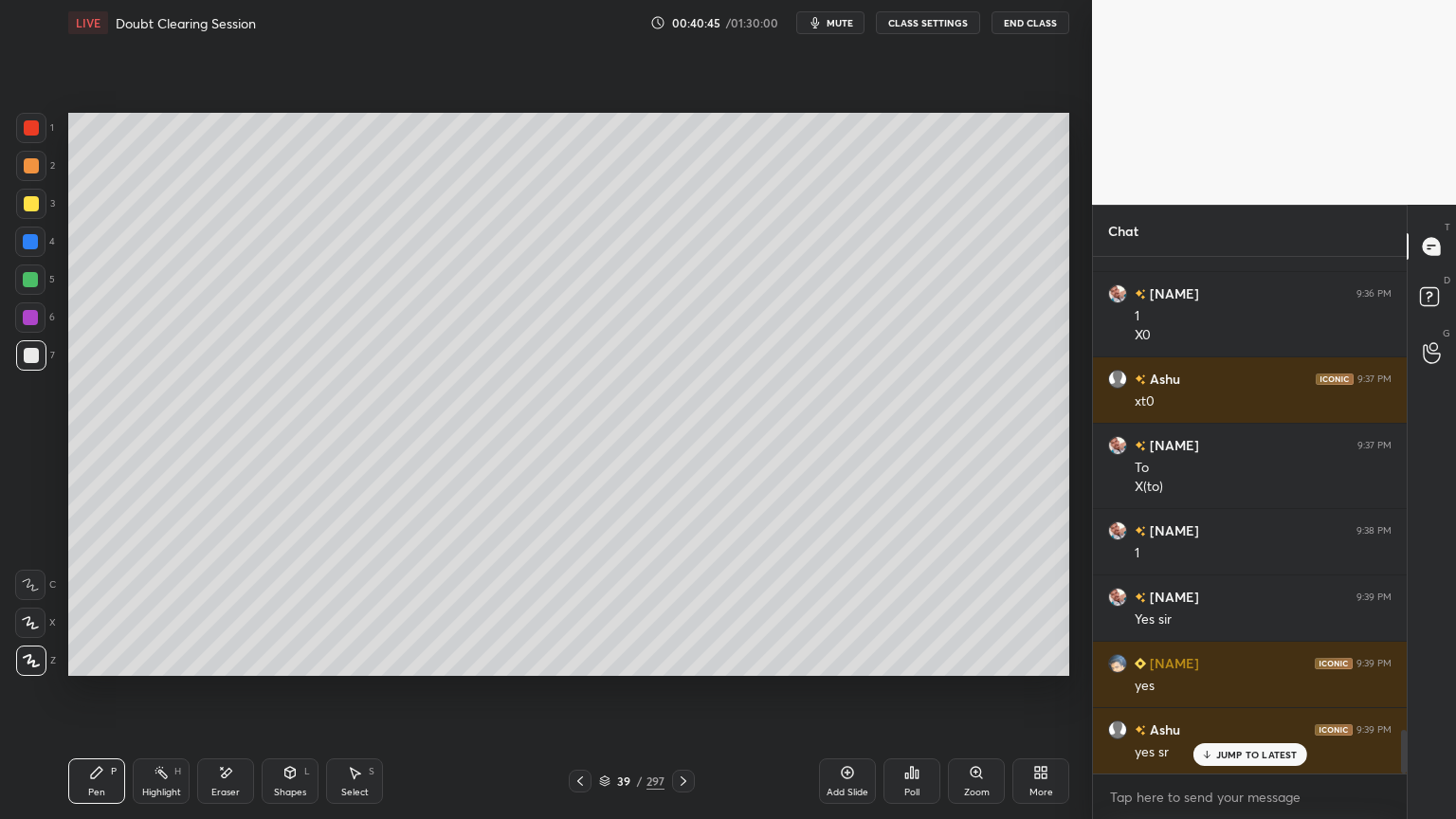 click 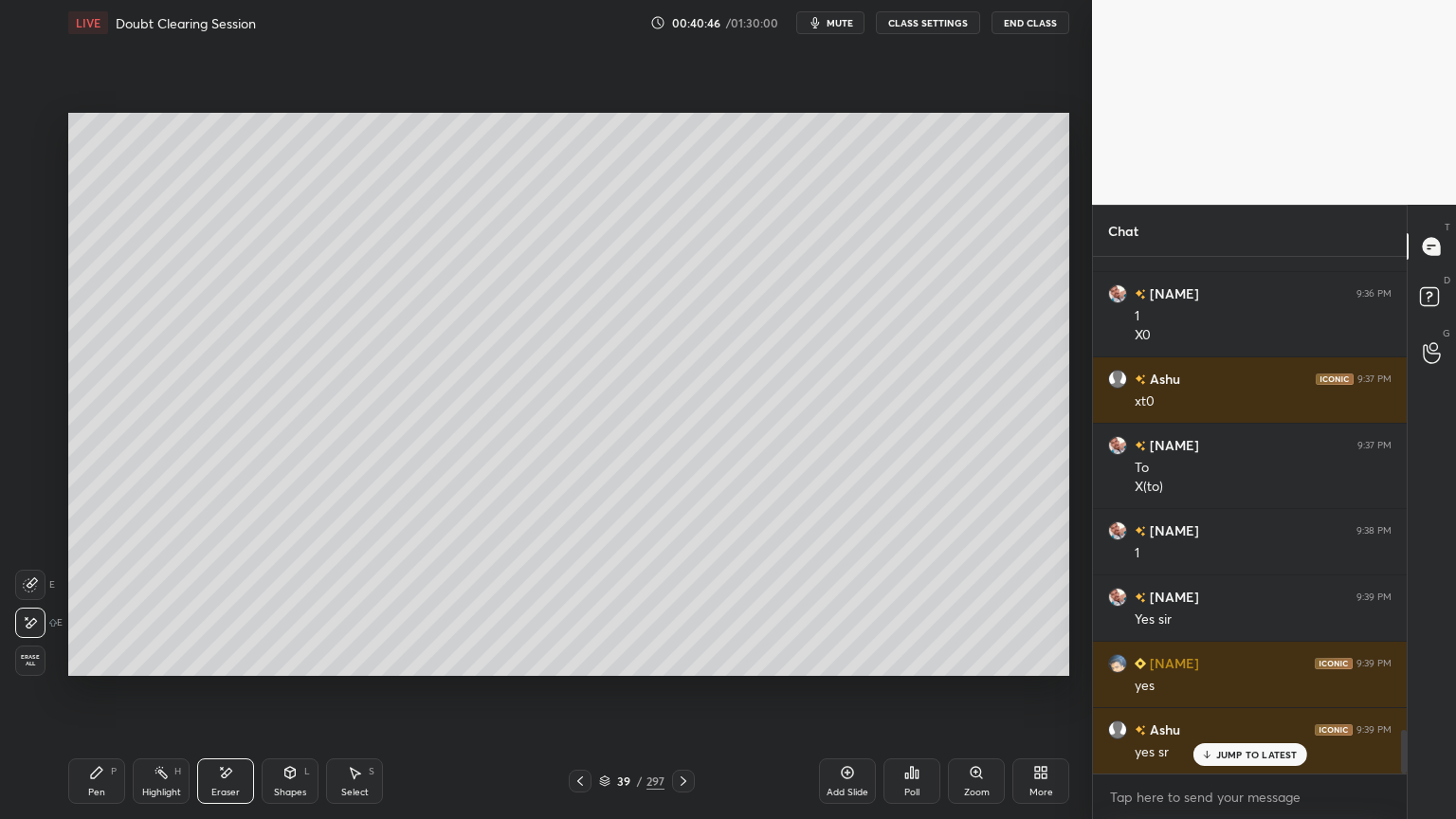 click on "Pen P" at bounding box center [97, 781] 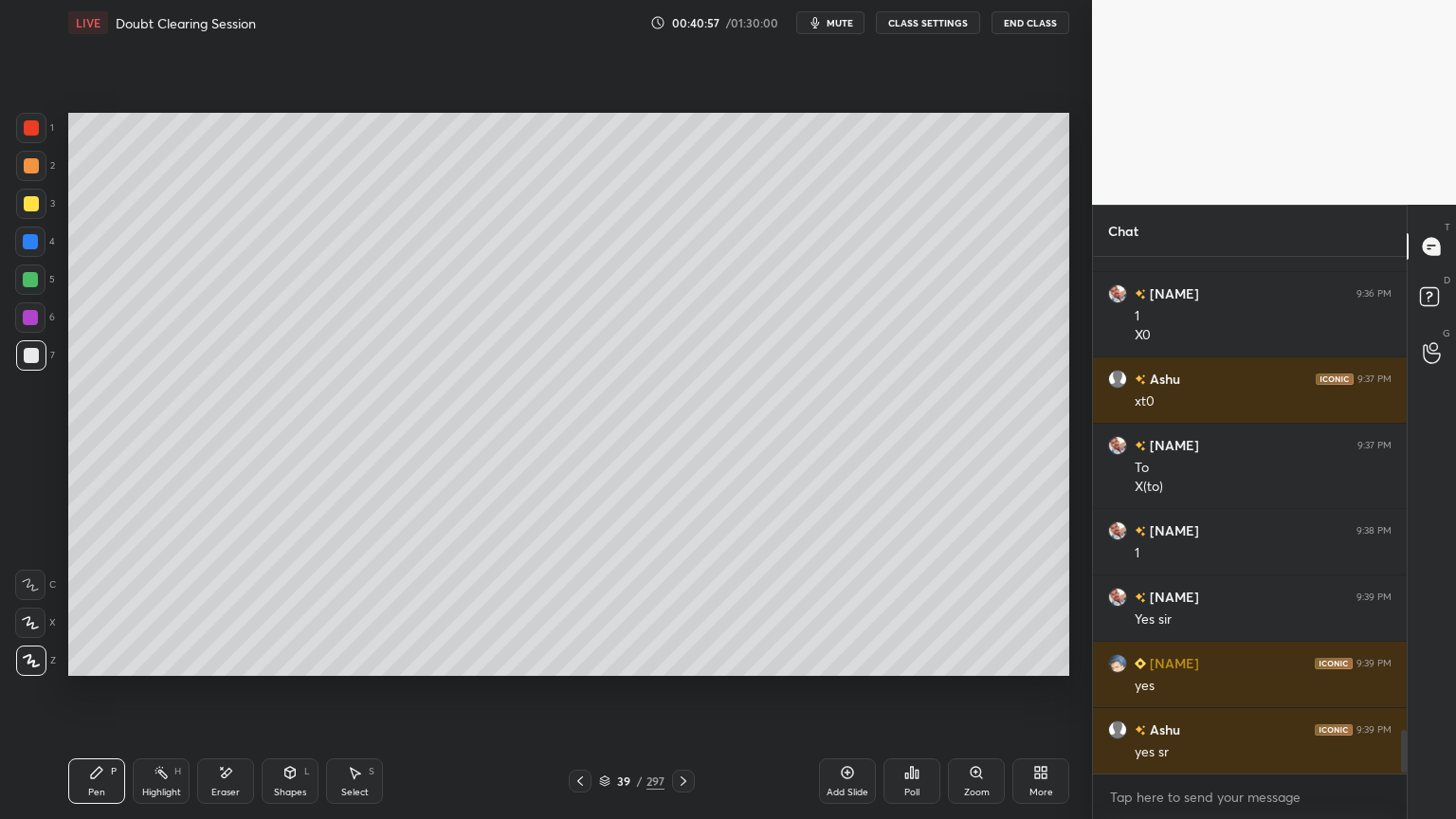 scroll, scrollTop: 5713, scrollLeft: 0, axis: vertical 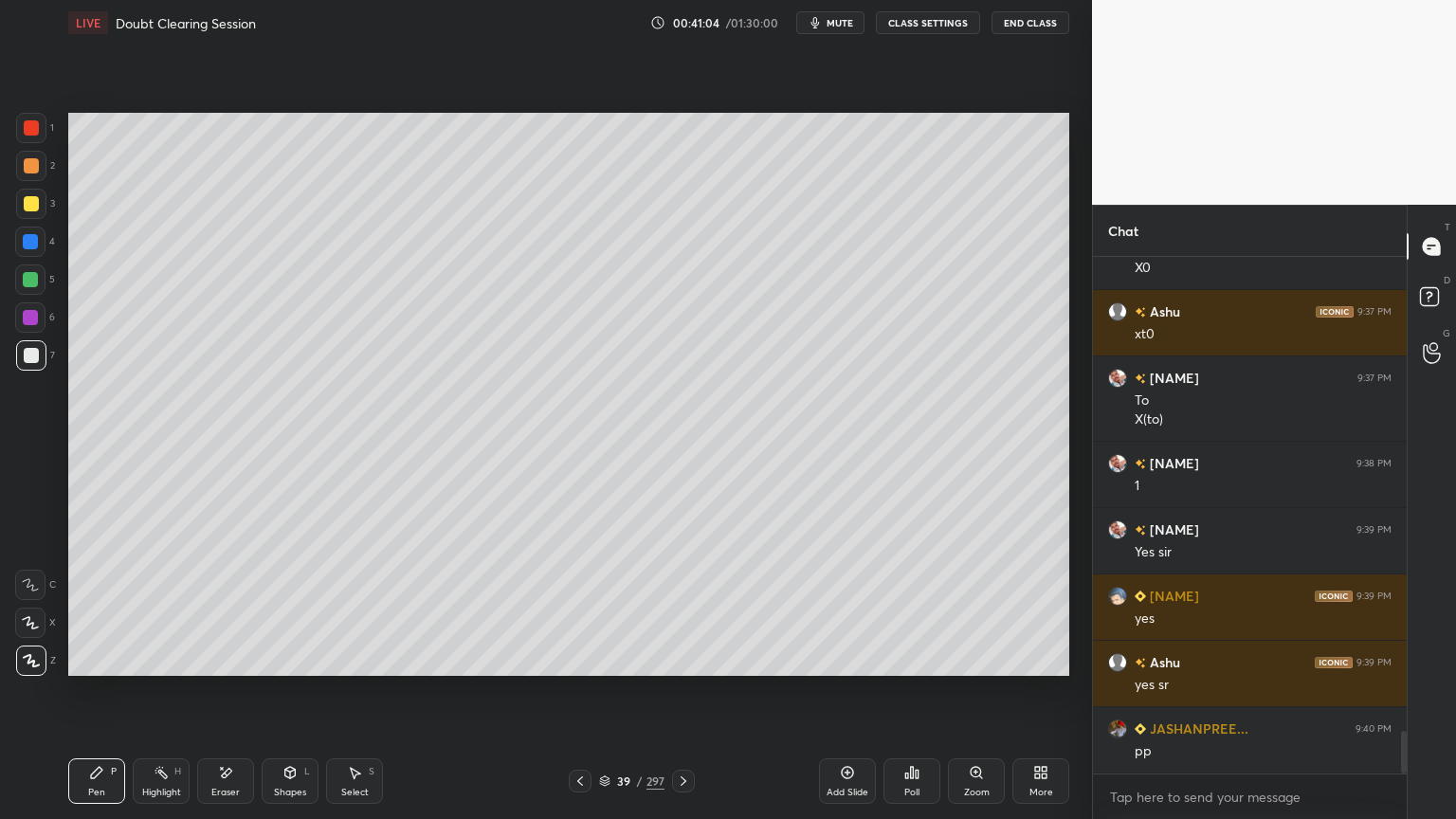 click 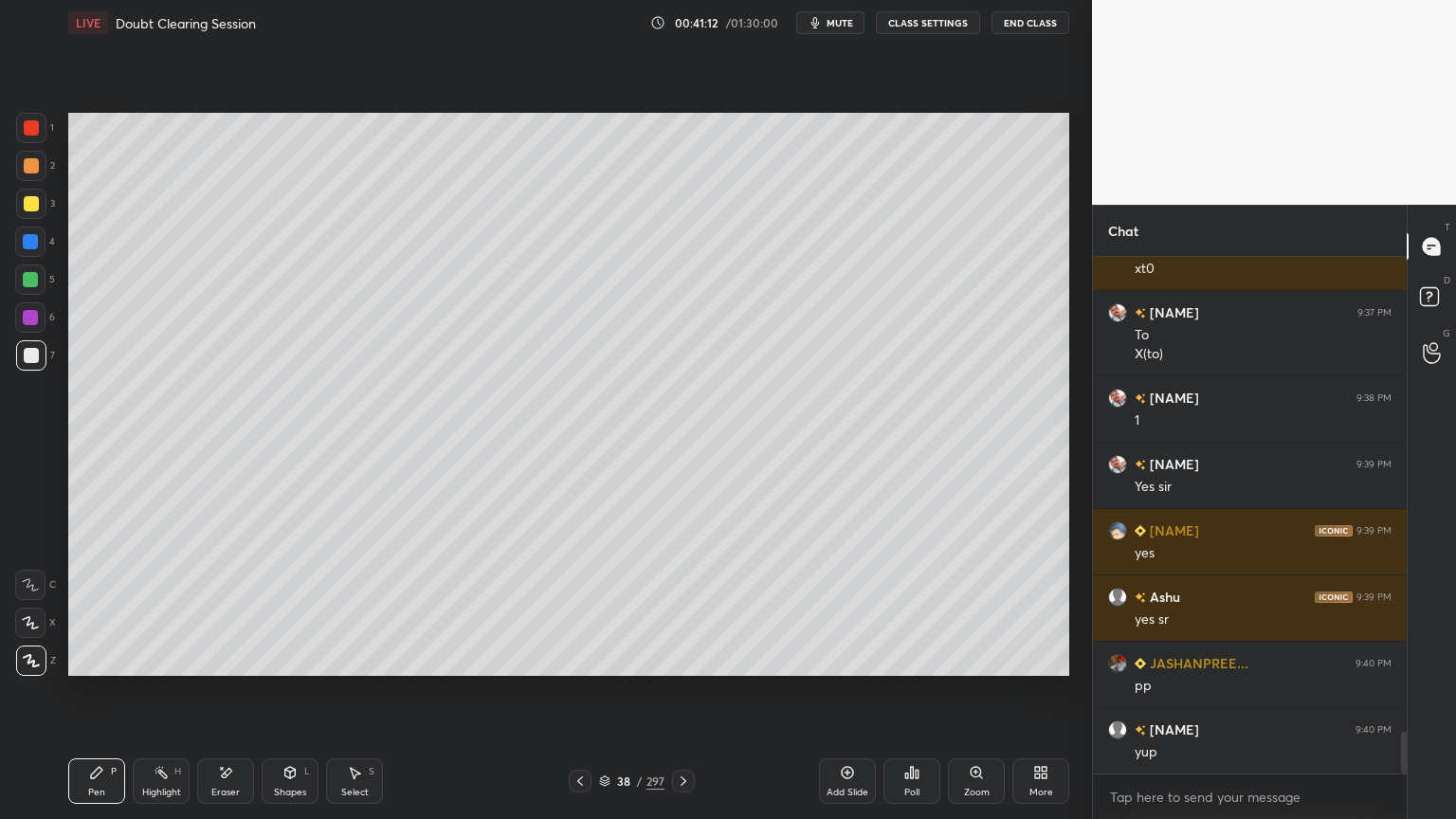 scroll, scrollTop: 5846, scrollLeft: 0, axis: vertical 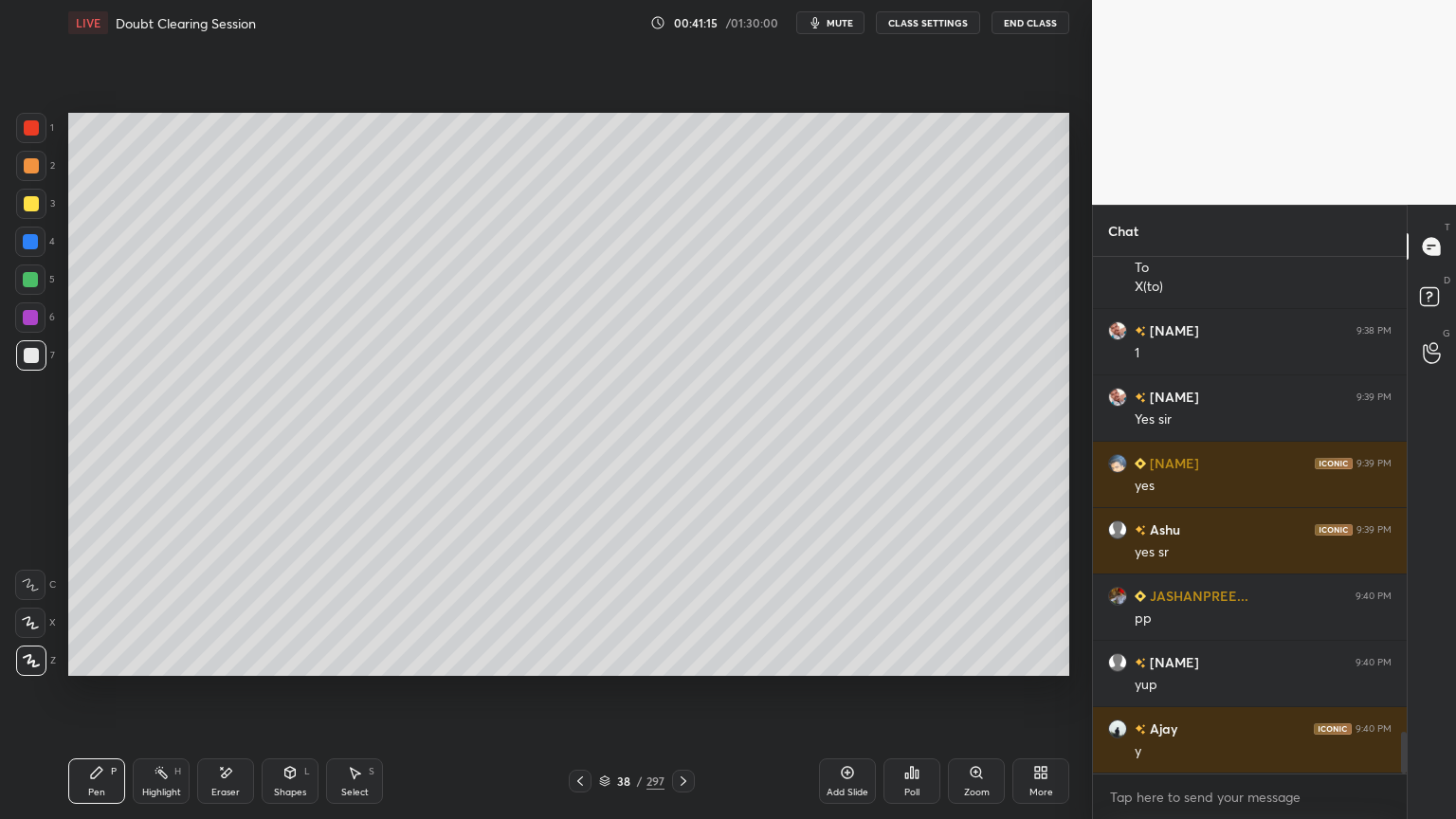 click 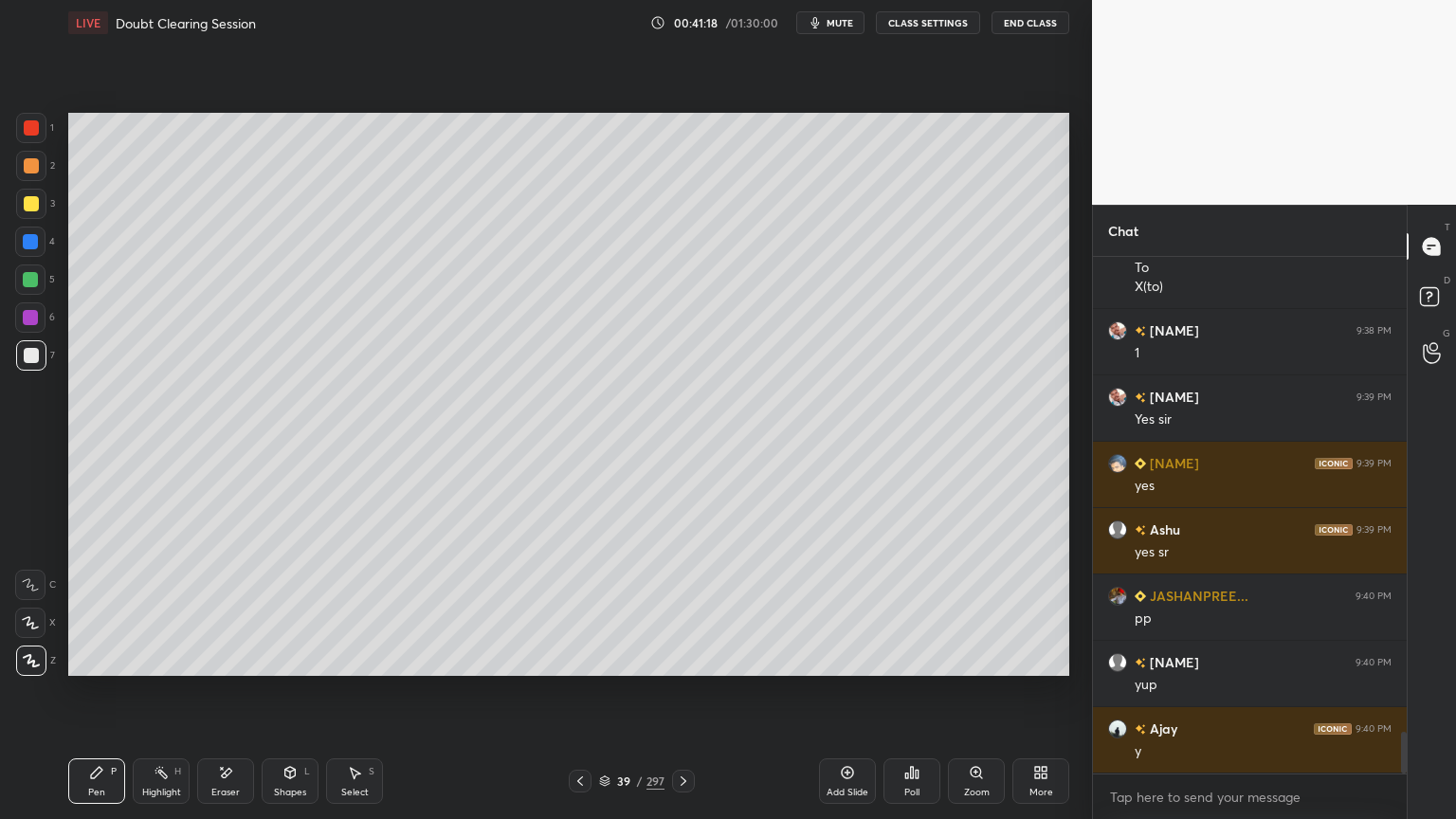 click 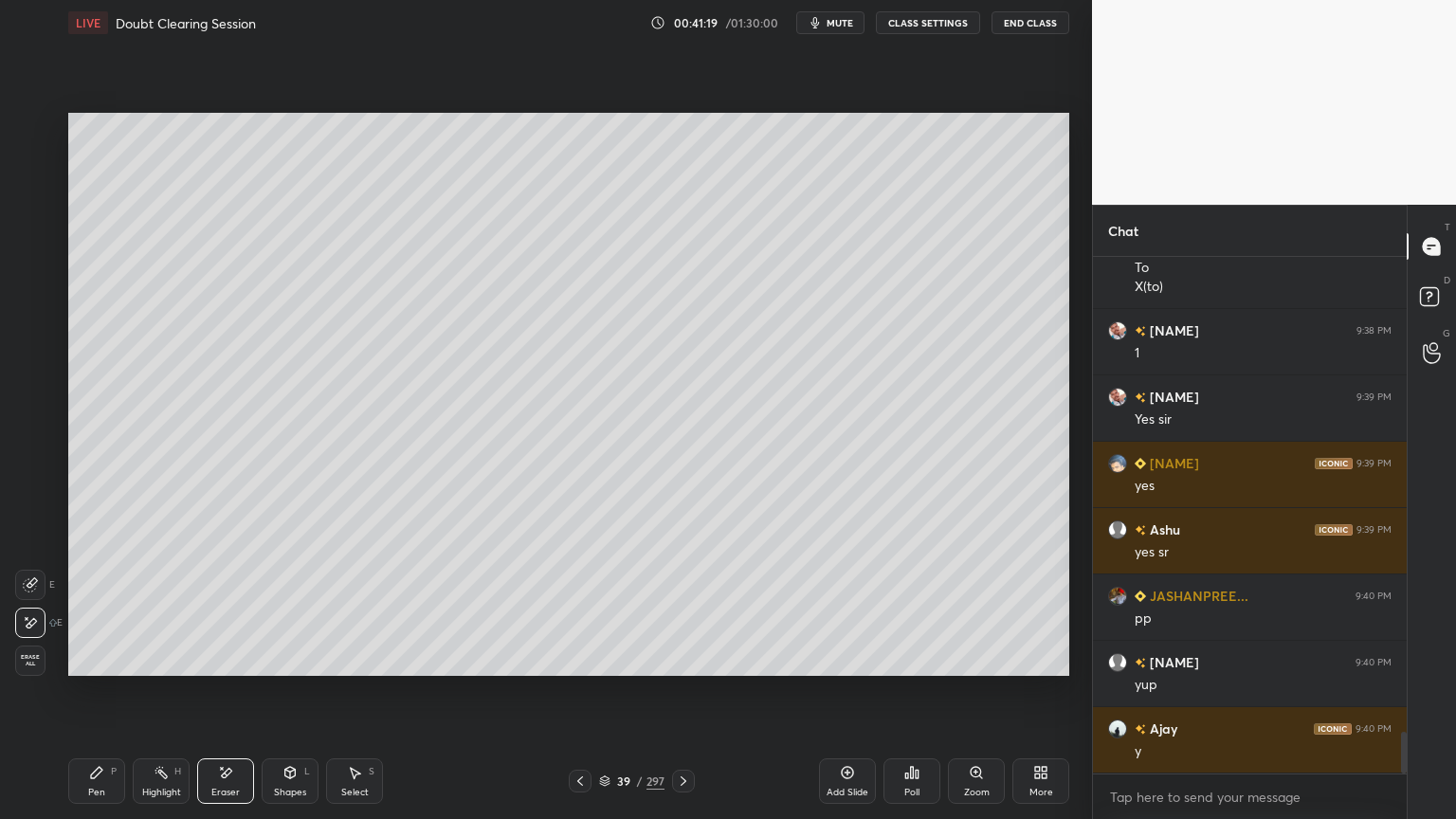 click on "Pen P" at bounding box center (97, 781) 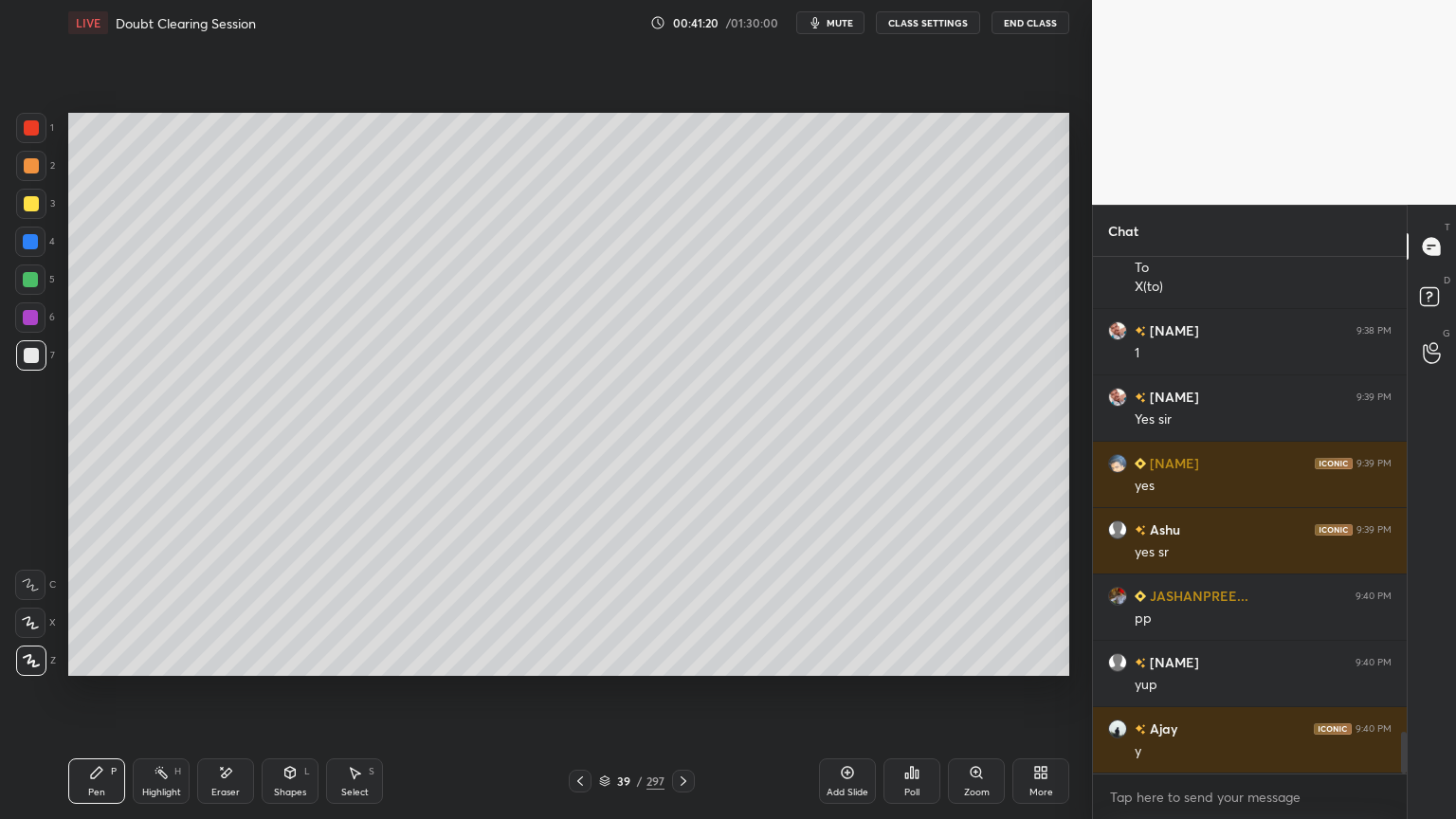 click at bounding box center (31, 204) 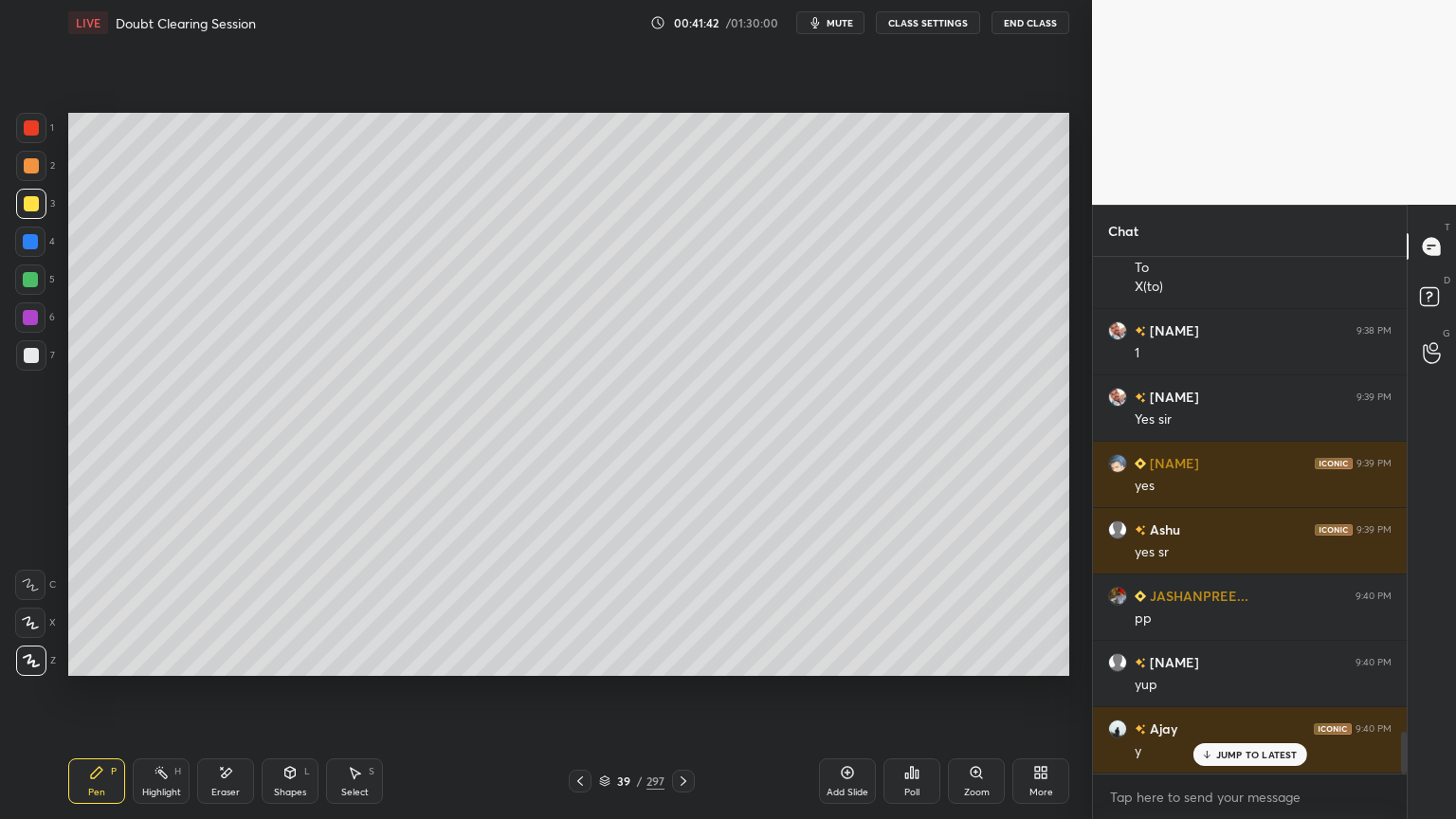 scroll, scrollTop: 5911, scrollLeft: 0, axis: vertical 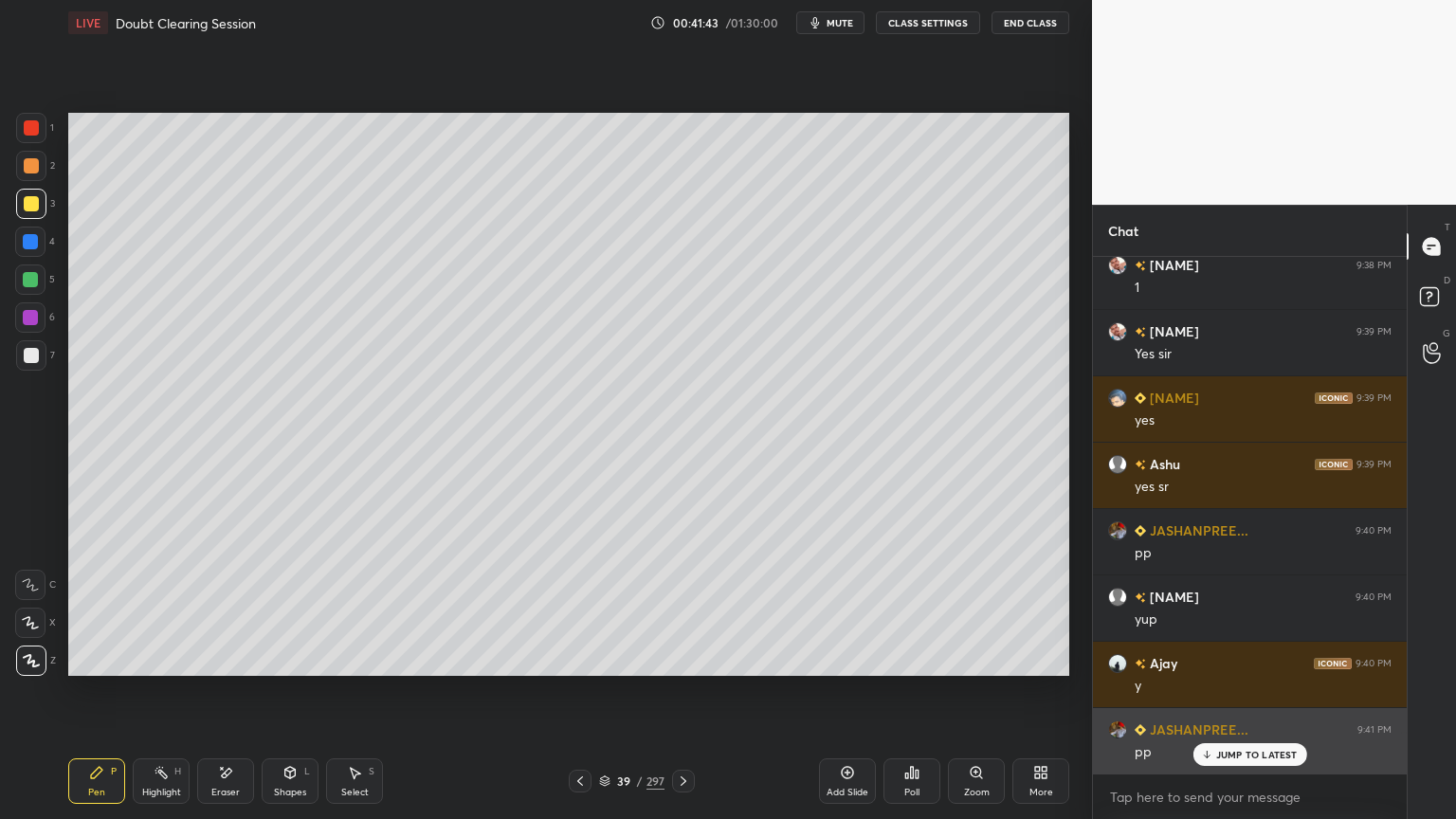 click on "JUMP TO LATEST" at bounding box center [1257, 755] 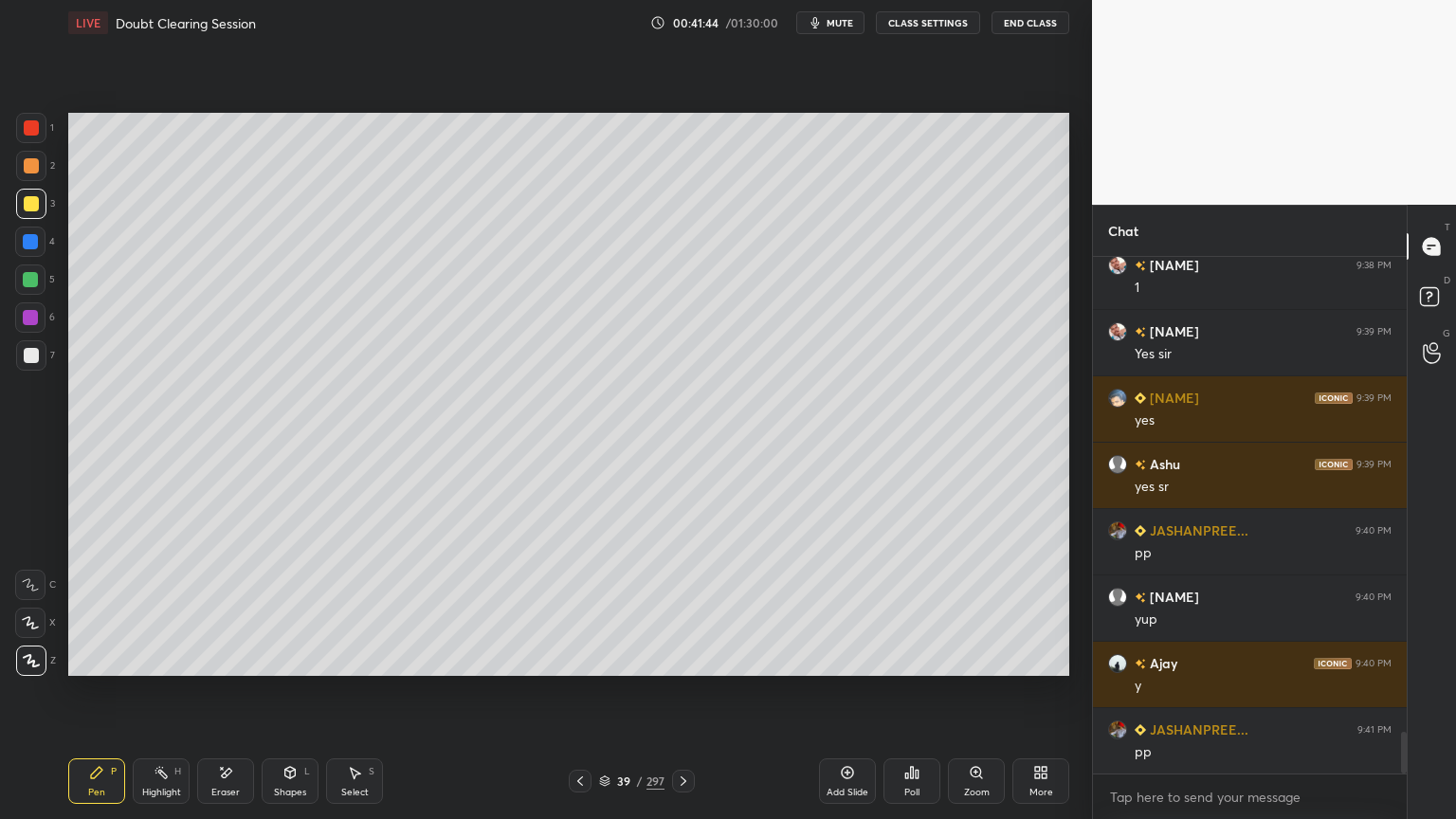 click at bounding box center (580, 781) 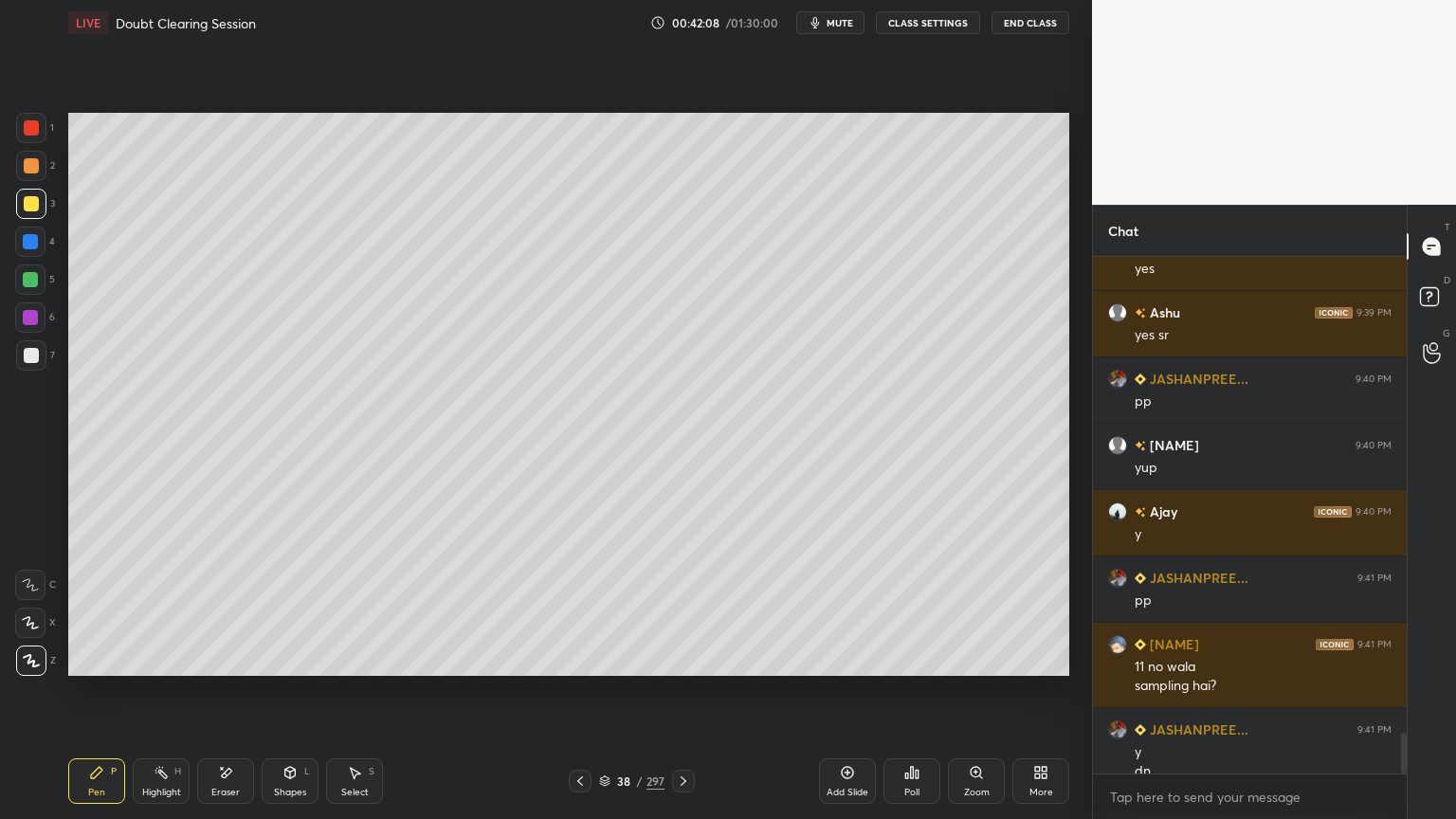 scroll, scrollTop: 6082, scrollLeft: 0, axis: vertical 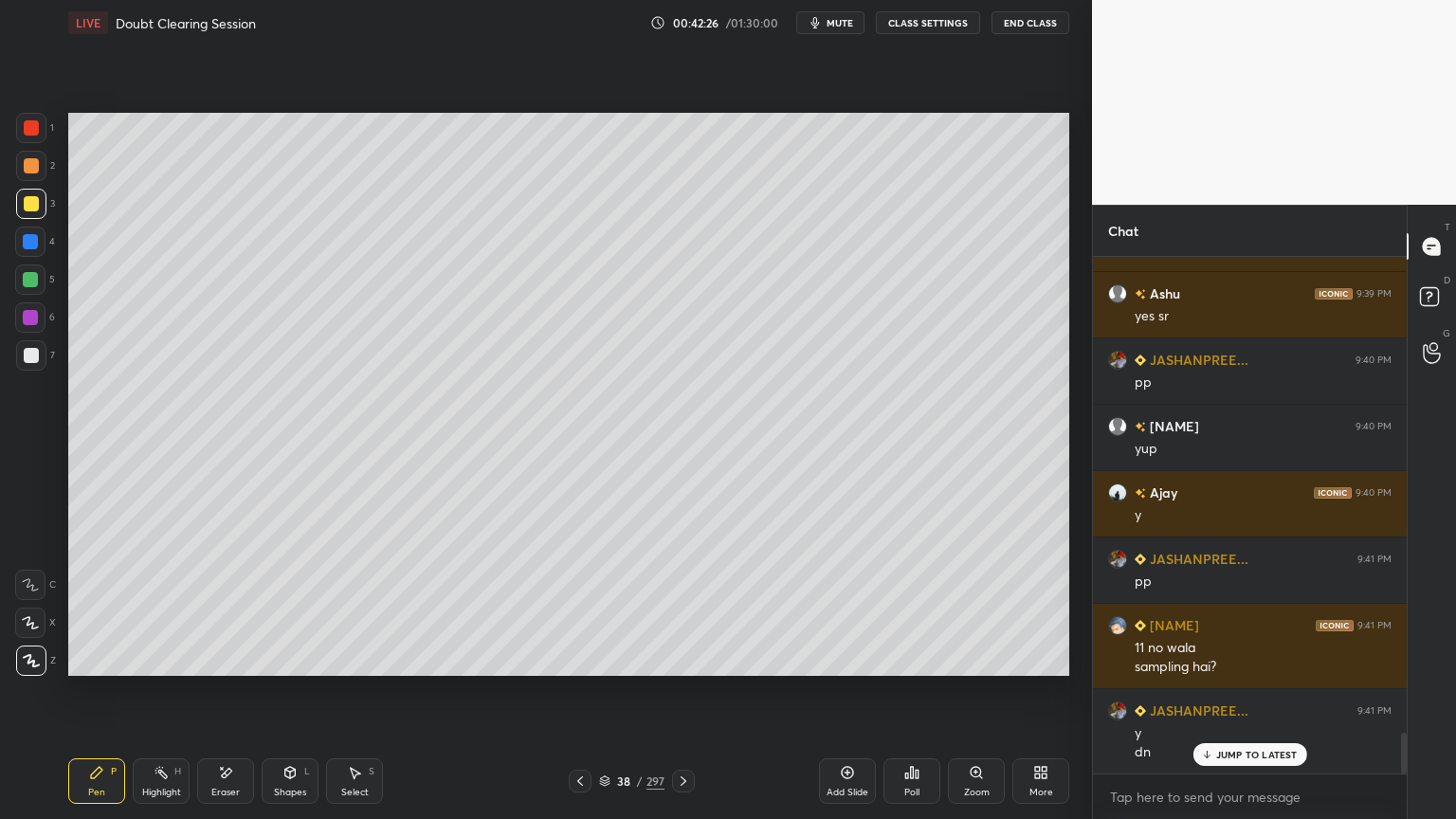 click 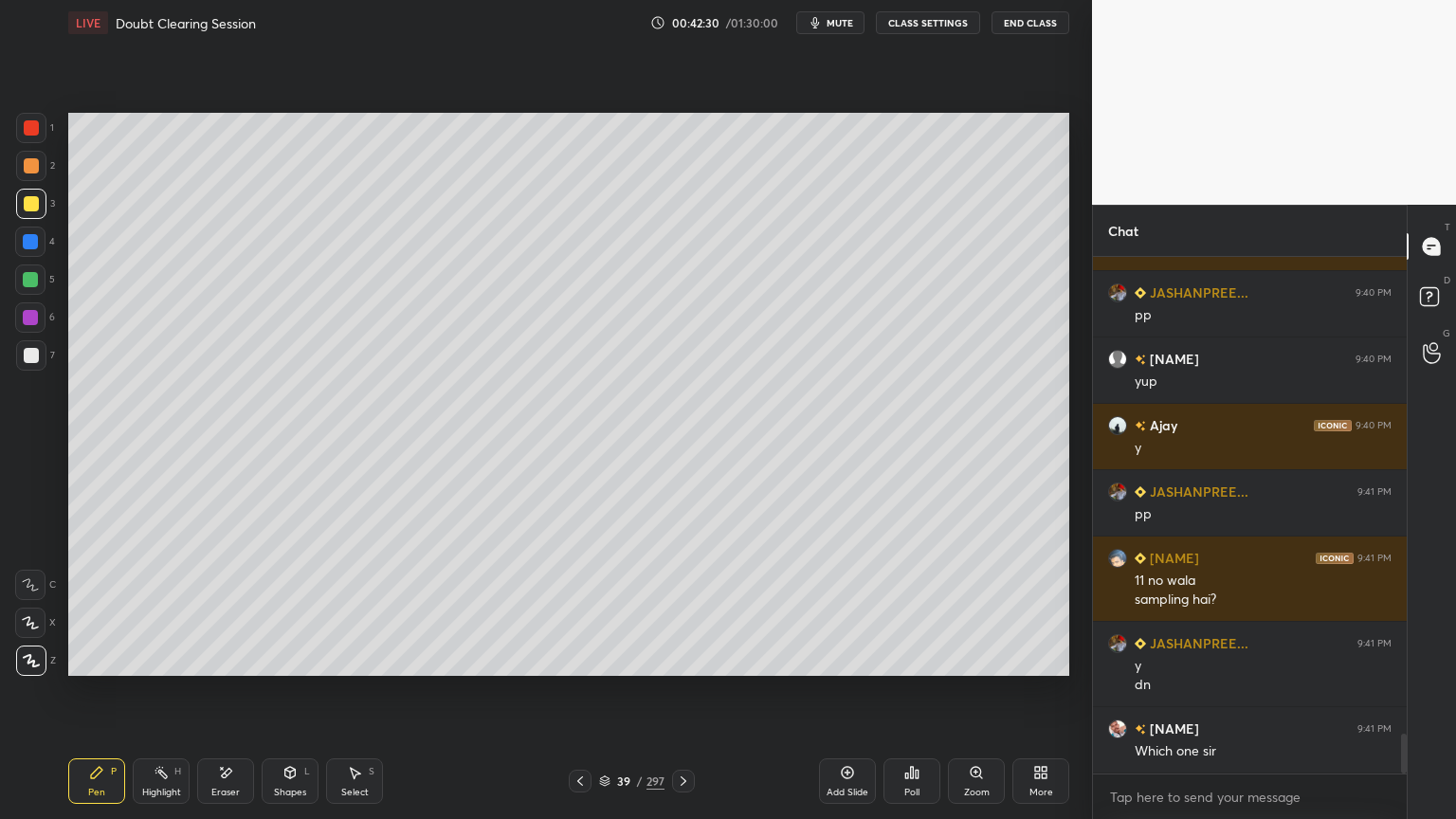 scroll, scrollTop: 6195, scrollLeft: 0, axis: vertical 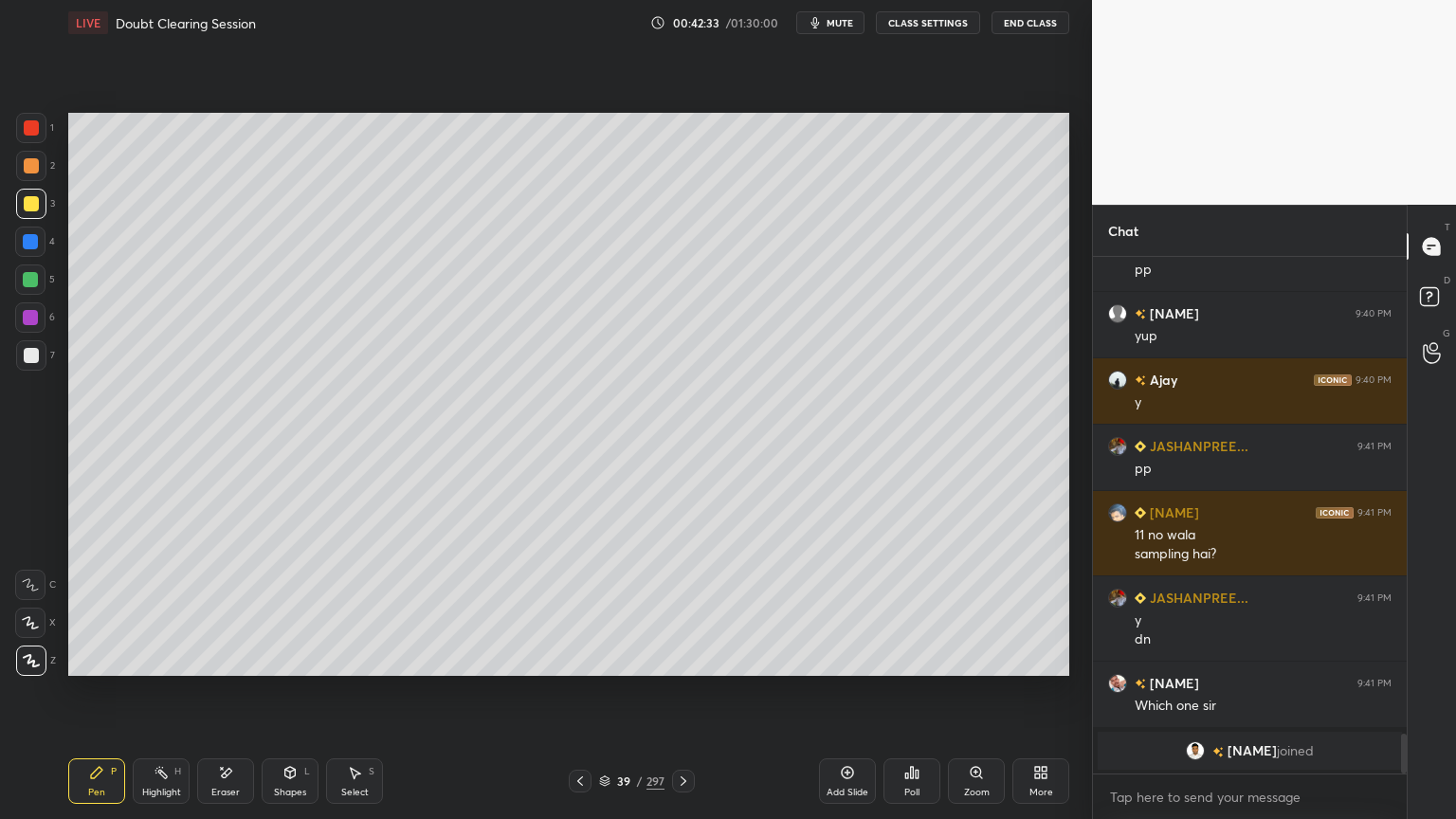 click on "Highlight H" at bounding box center [161, 781] 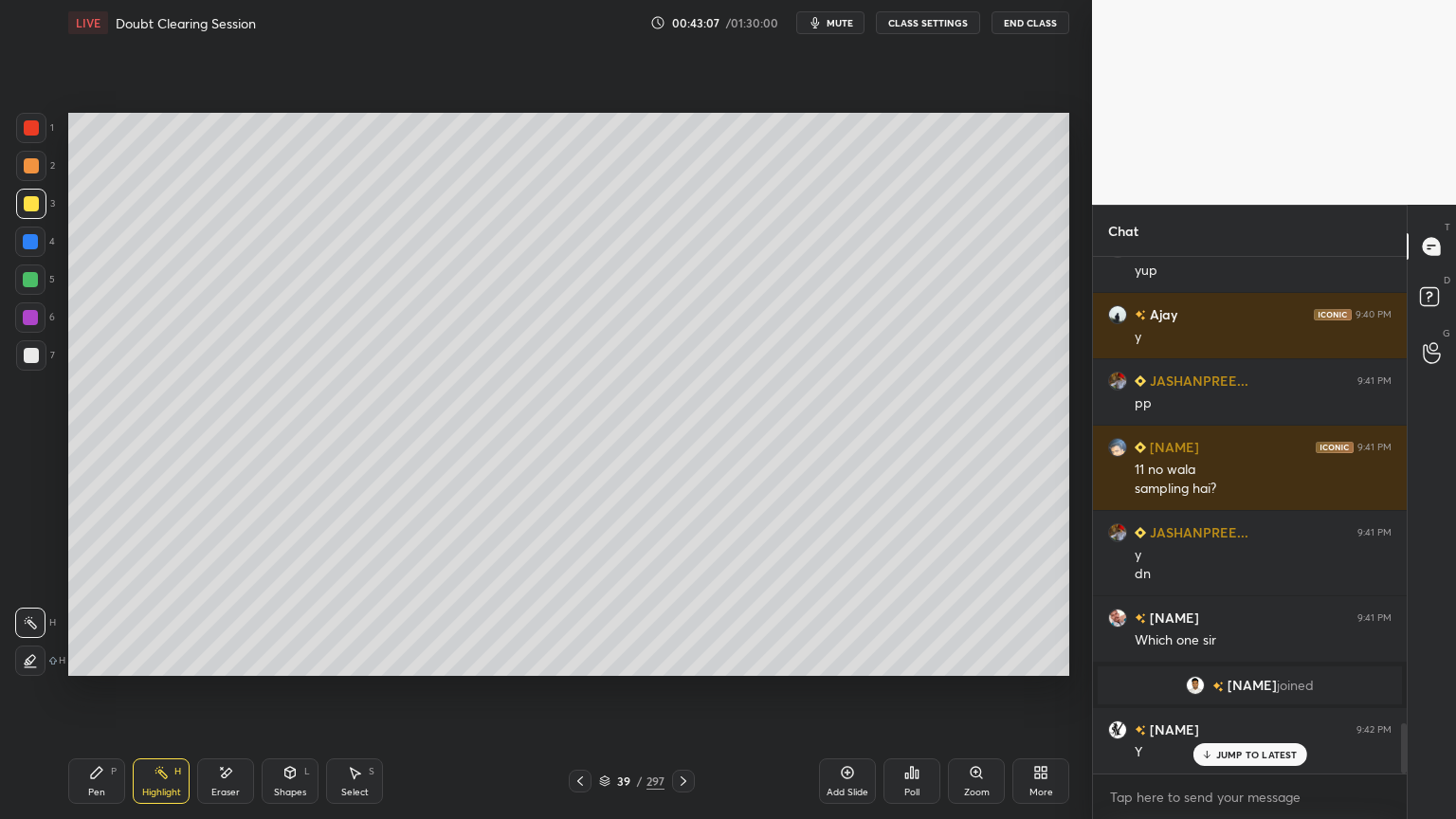 scroll, scrollTop: 4837, scrollLeft: 0, axis: vertical 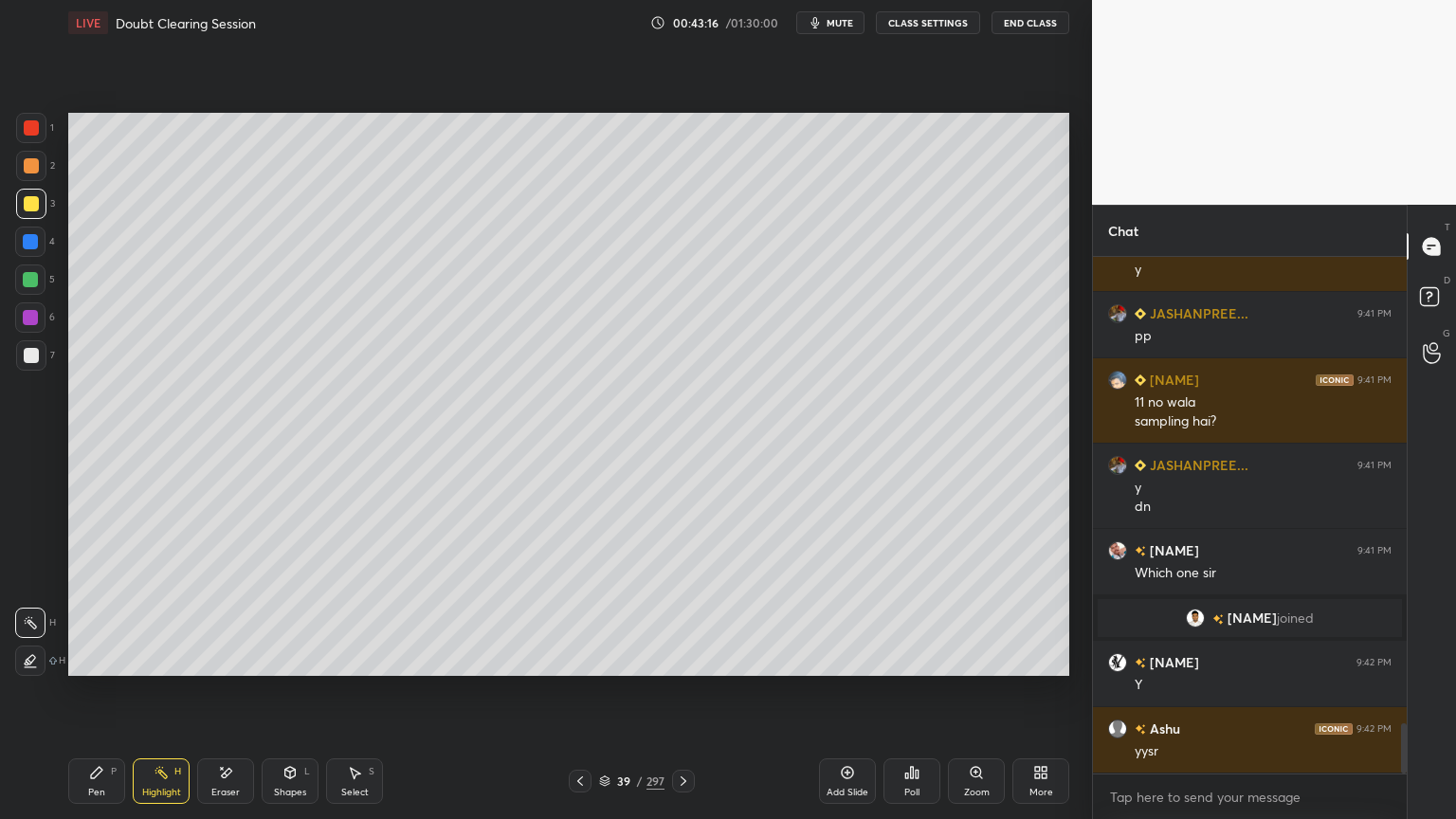 click on "Pen P" at bounding box center (97, 781) 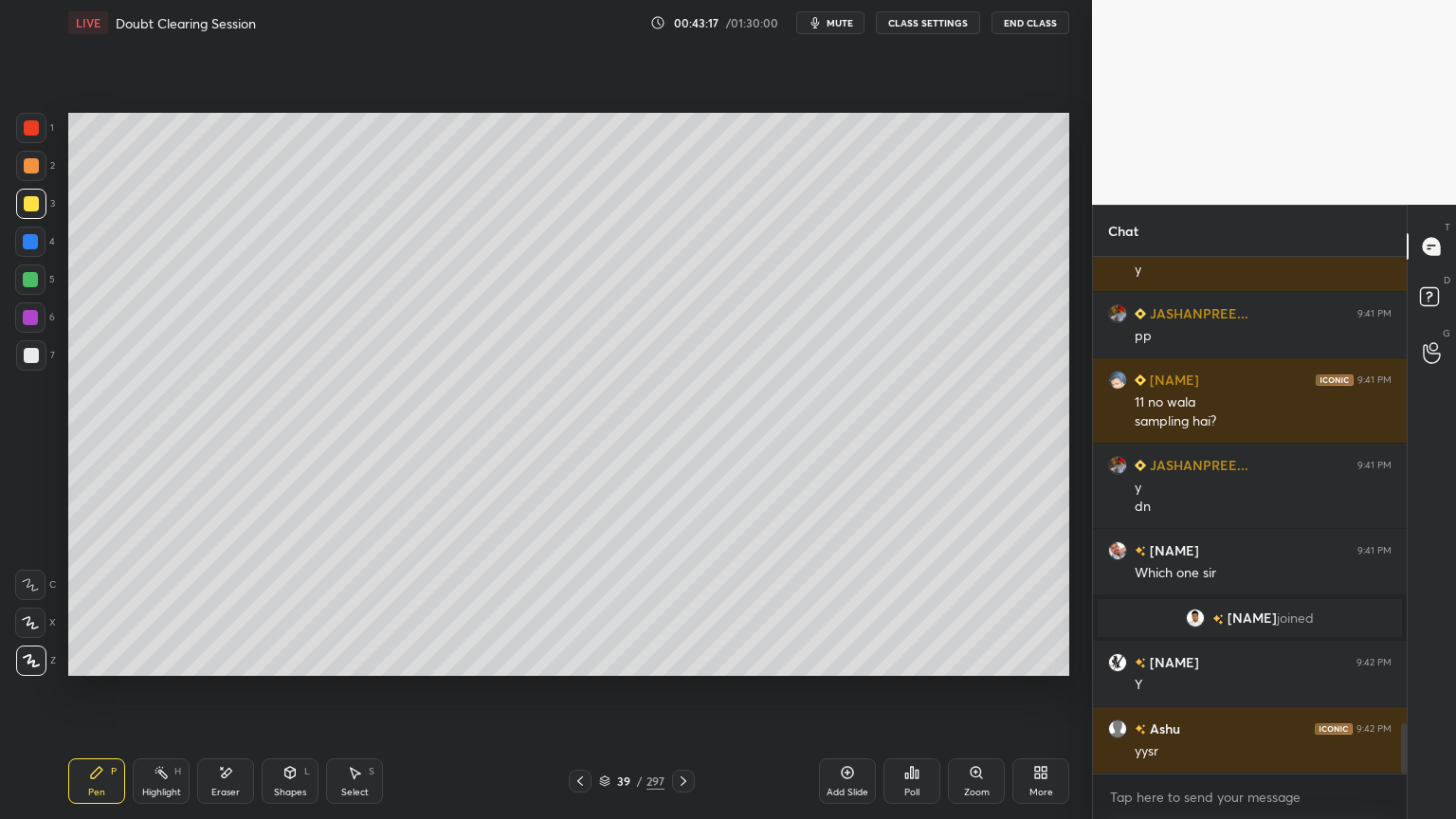 click 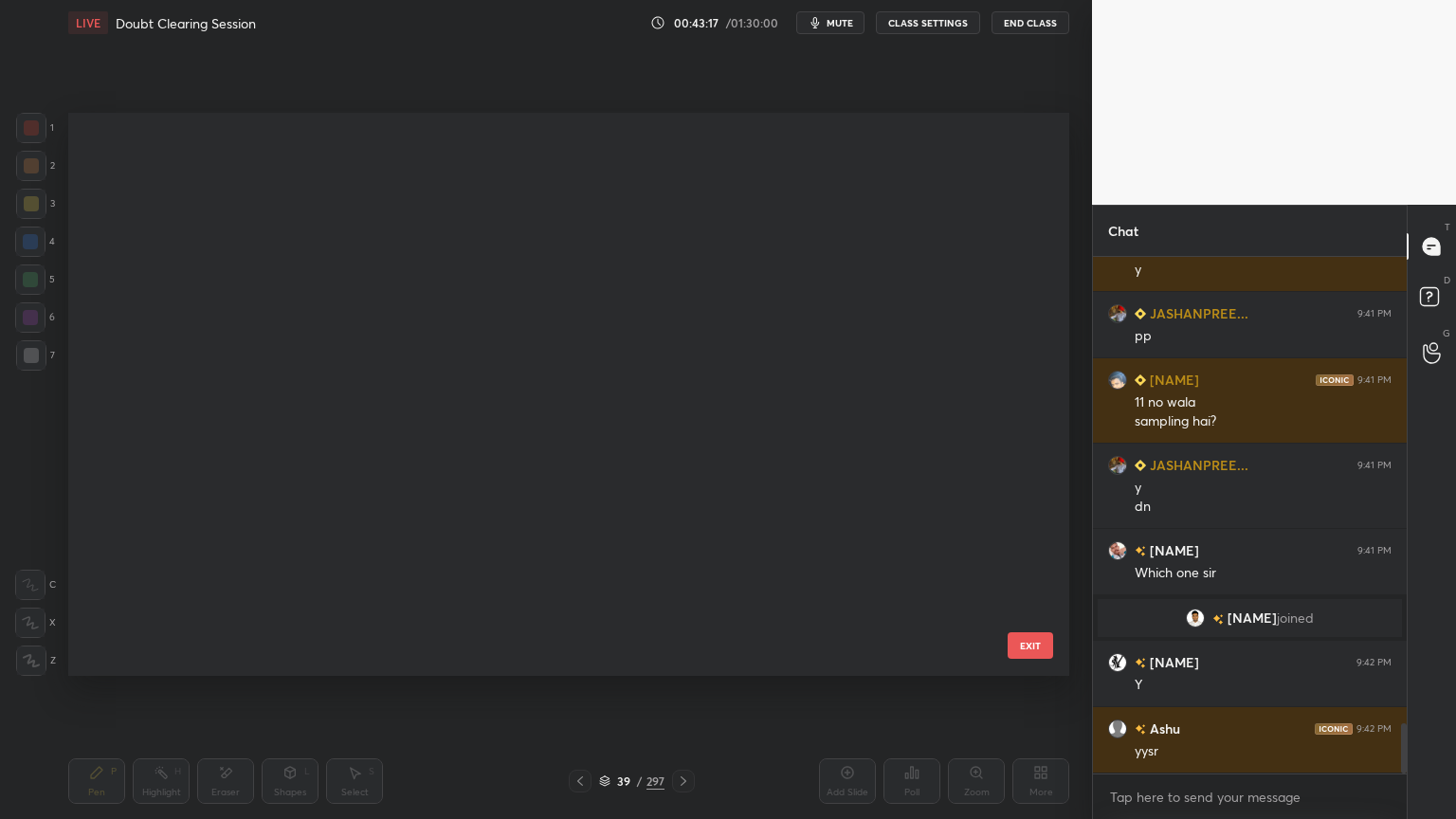 scroll, scrollTop: 1691, scrollLeft: 0, axis: vertical 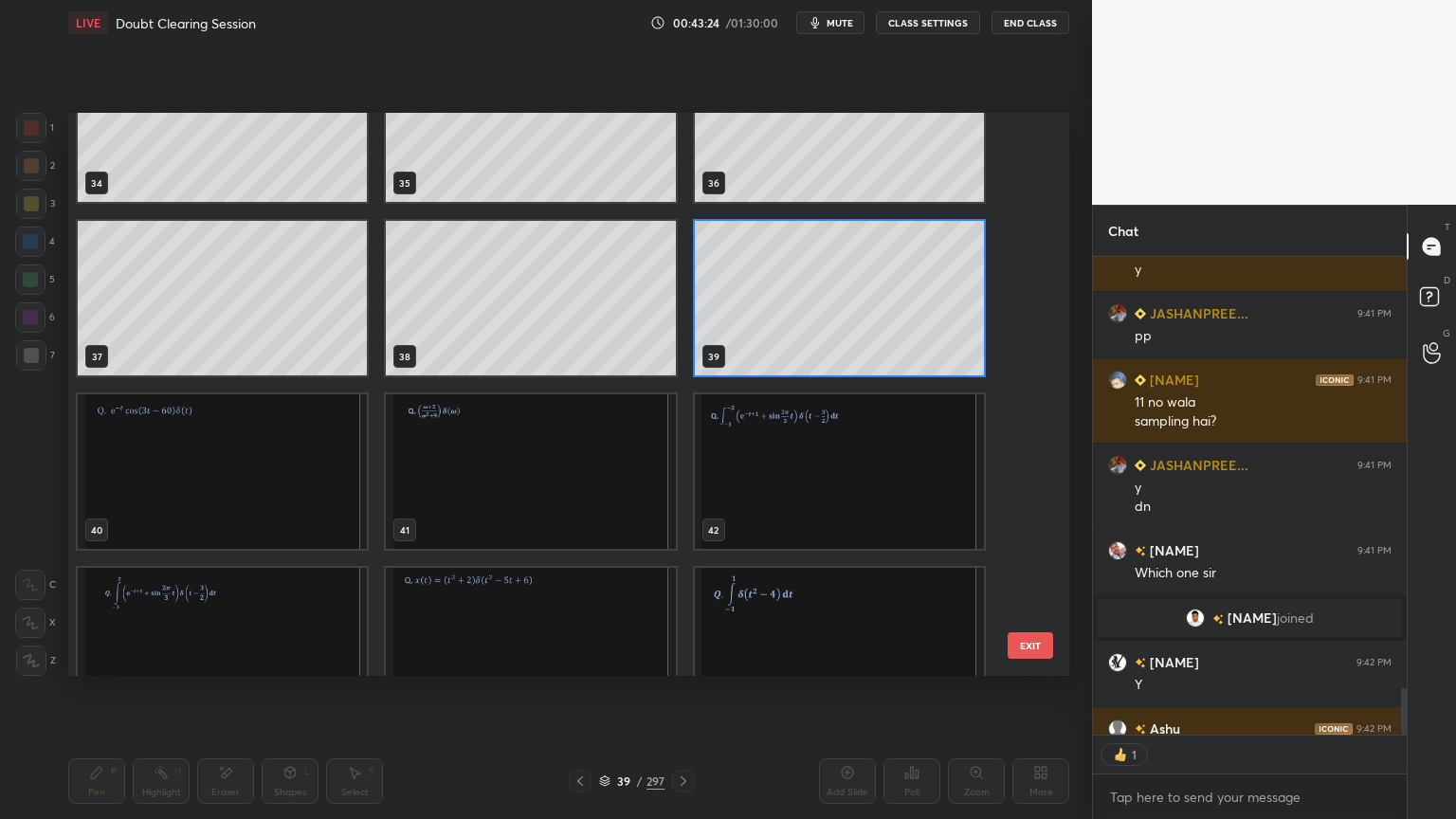 click at bounding box center [222, 471] 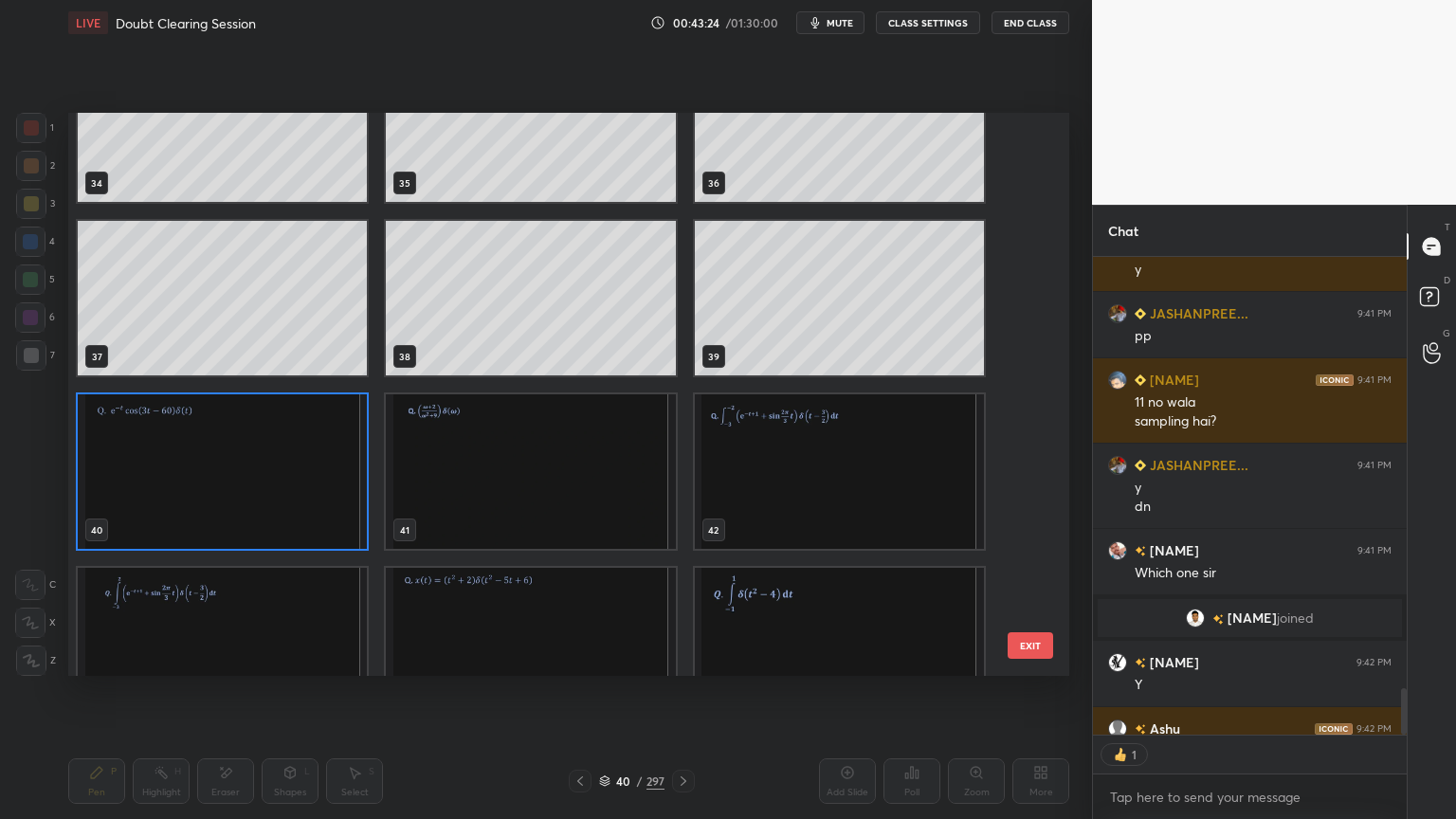 click at bounding box center [222, 471] 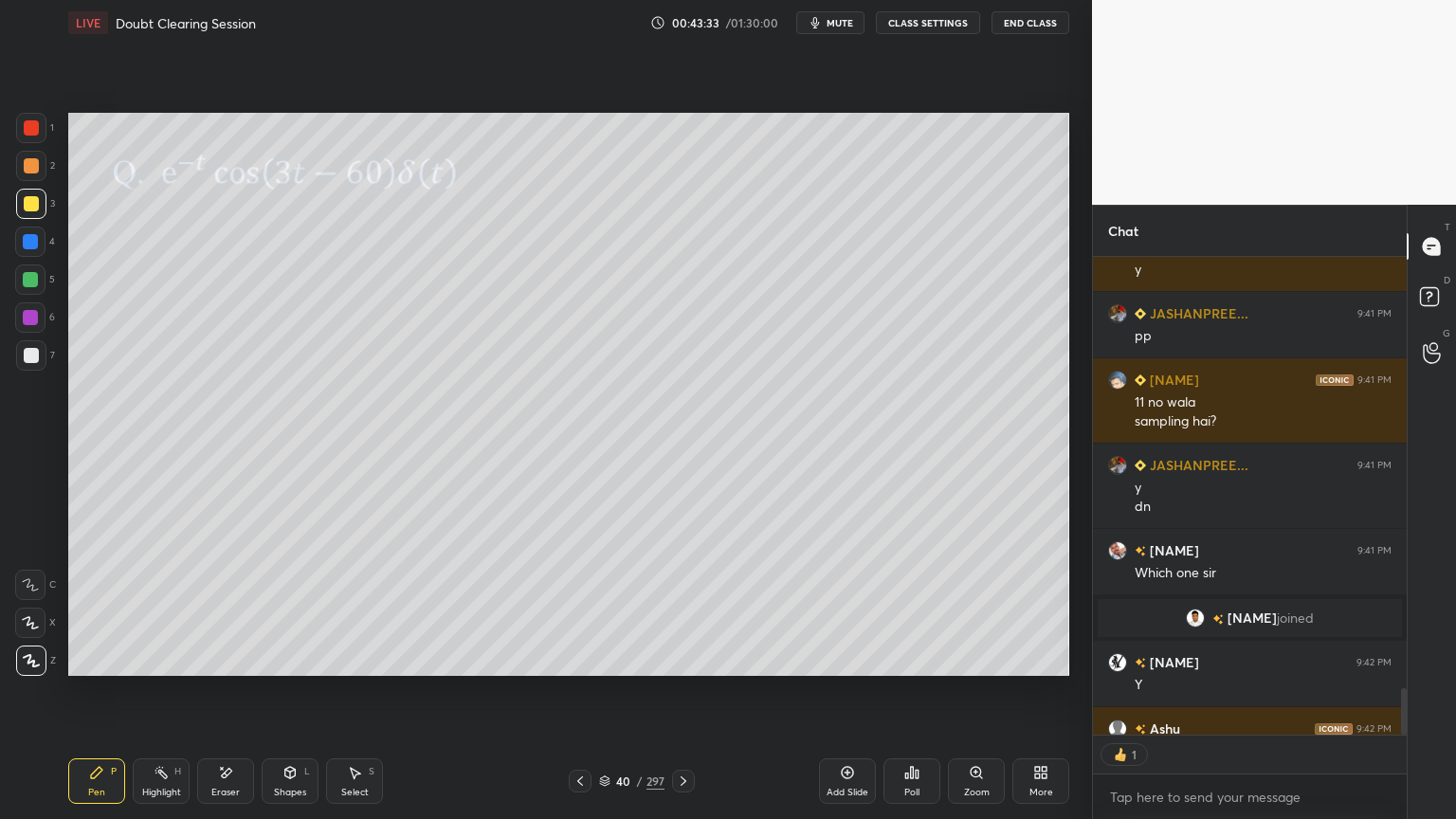 scroll, scrollTop: 6, scrollLeft: 6, axis: both 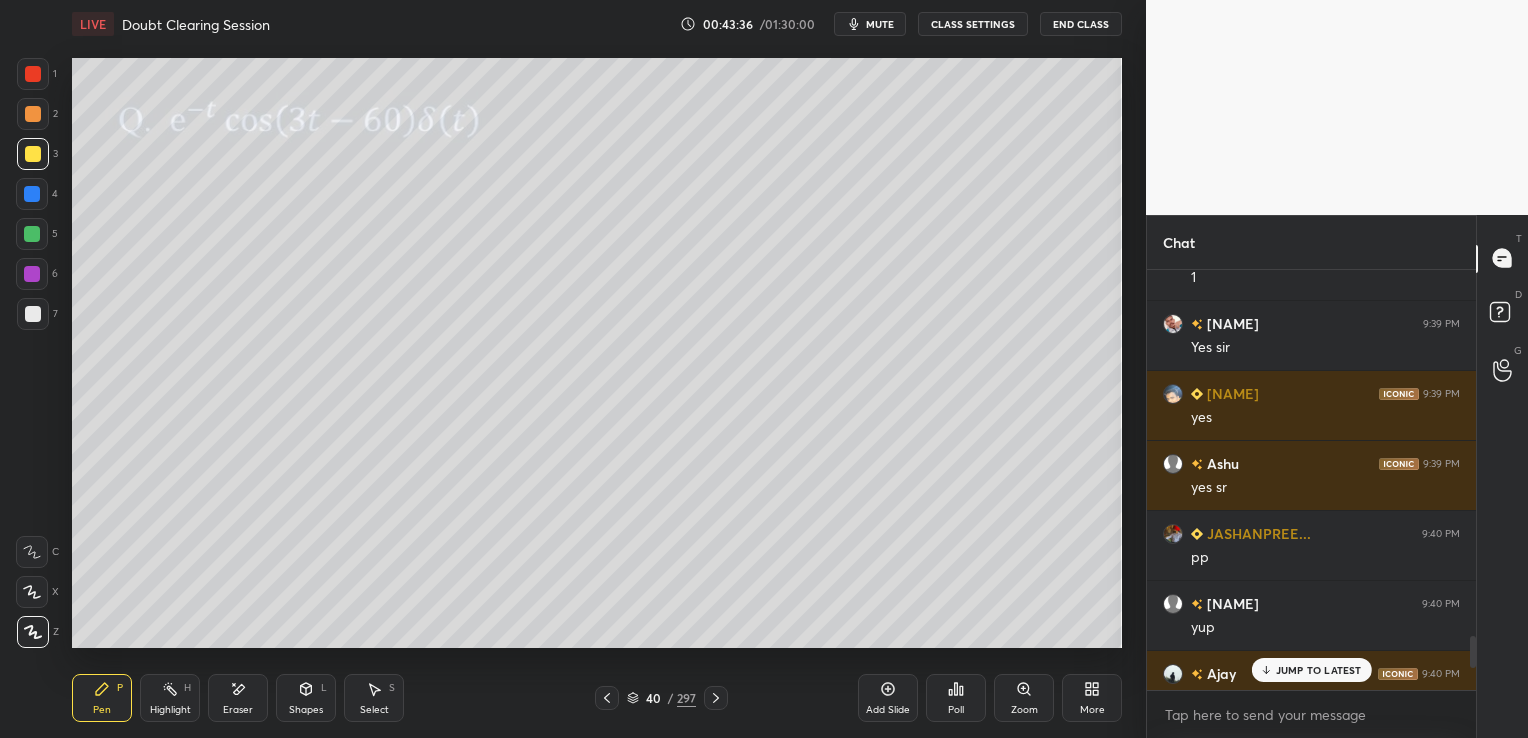 click on "JUMP TO LATEST" at bounding box center [1319, 670] 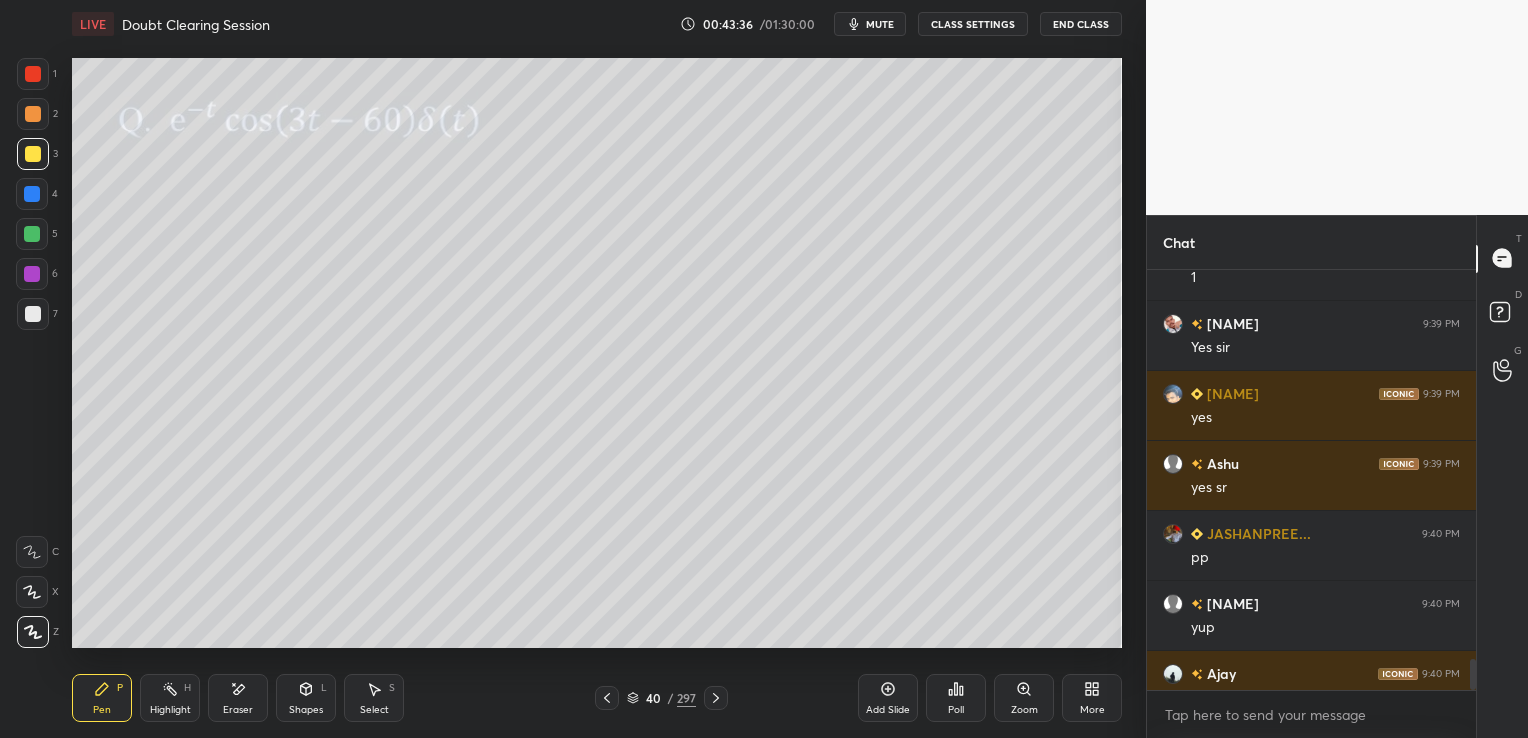 scroll, scrollTop: 5267, scrollLeft: 0, axis: vertical 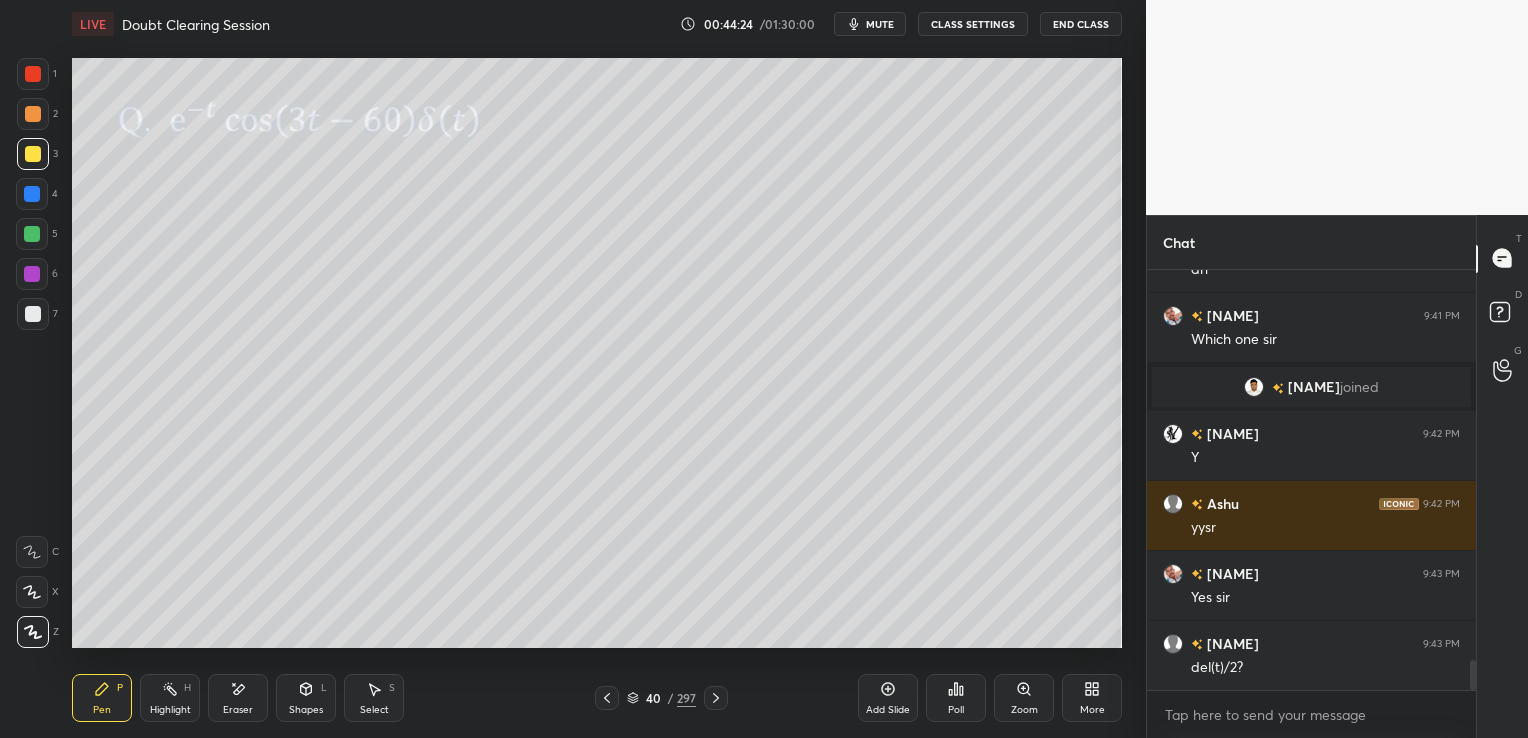 click on "More" at bounding box center [1092, 710] 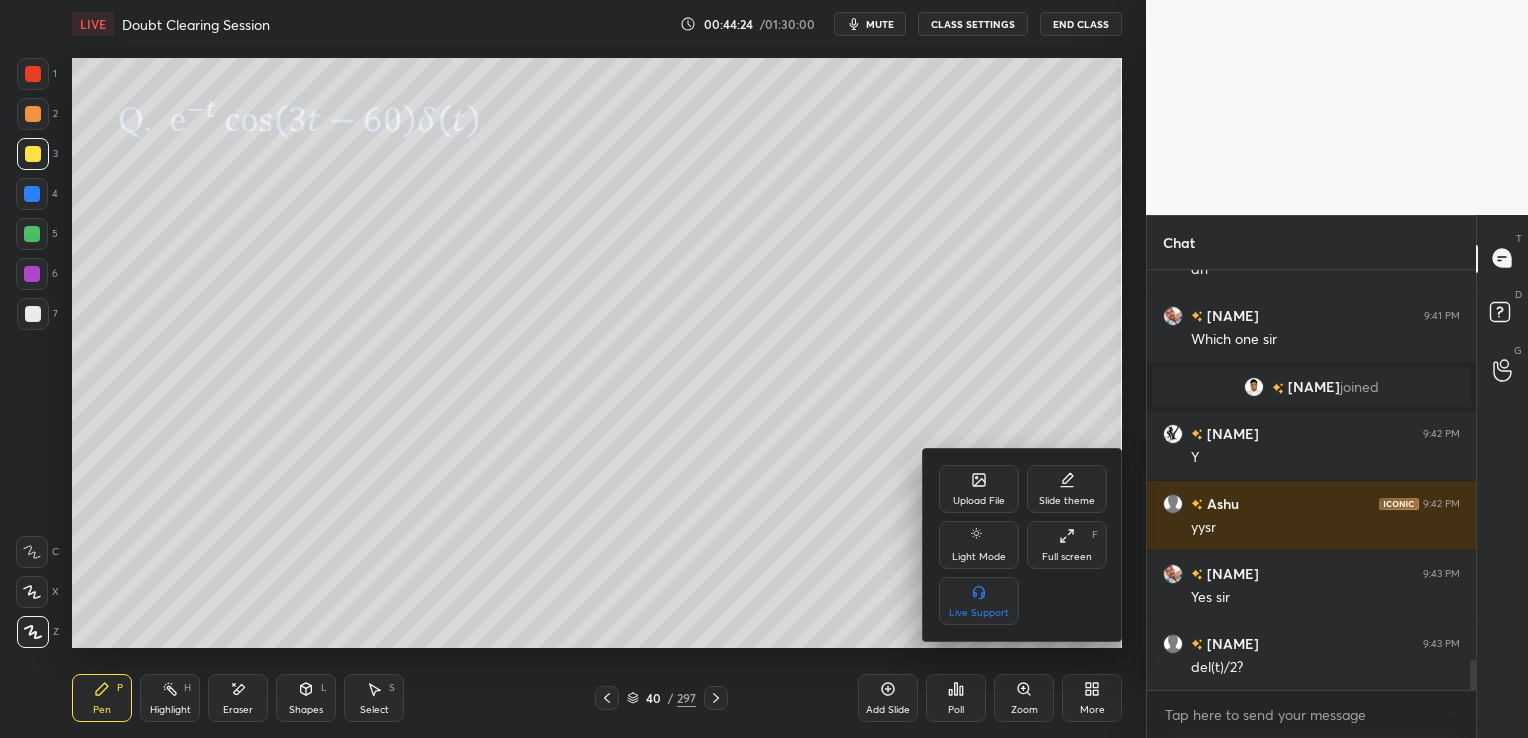 click on "Full screen F" at bounding box center [1067, 545] 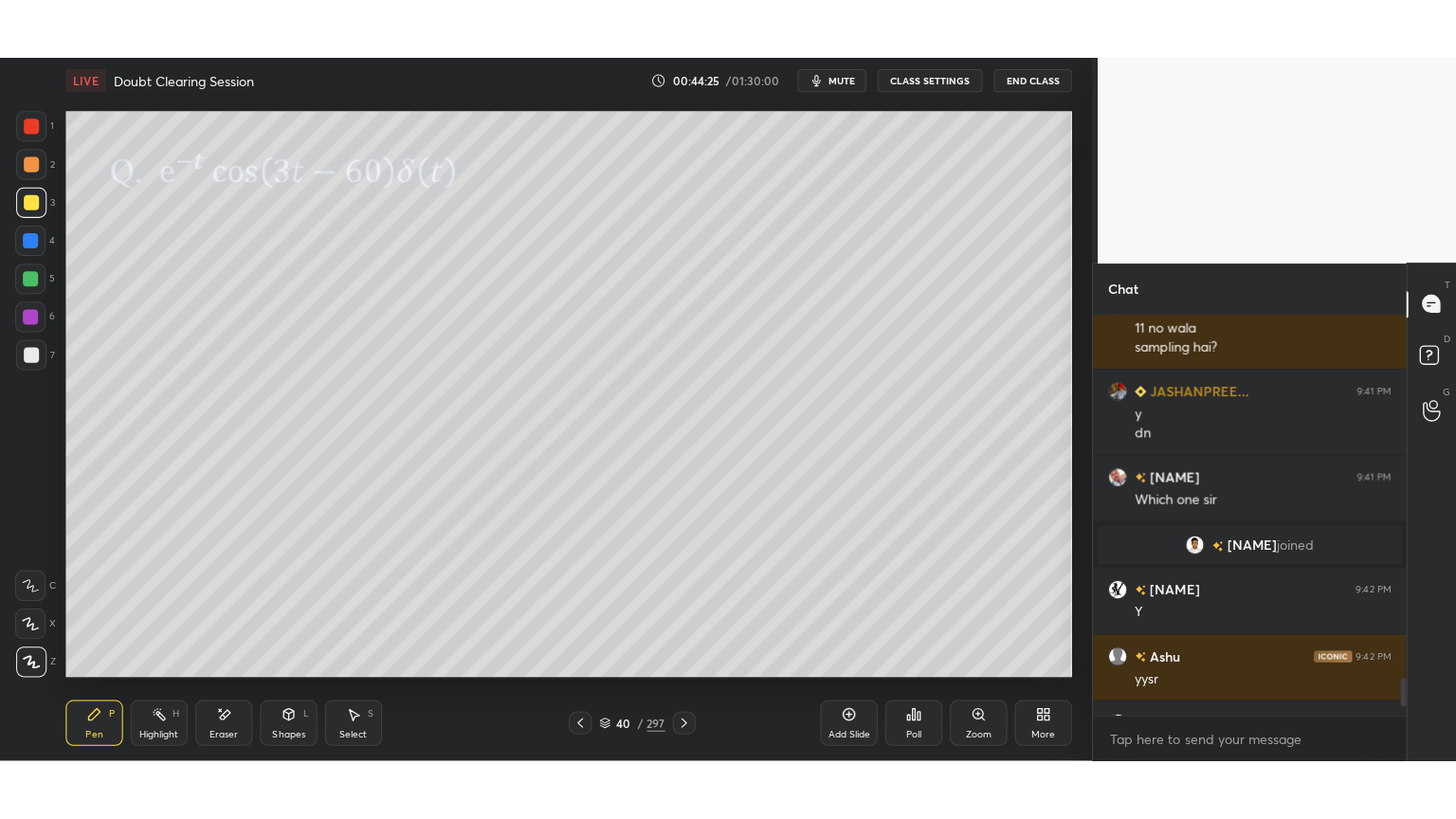 scroll, scrollTop: 94094, scrollLeft: 93776, axis: both 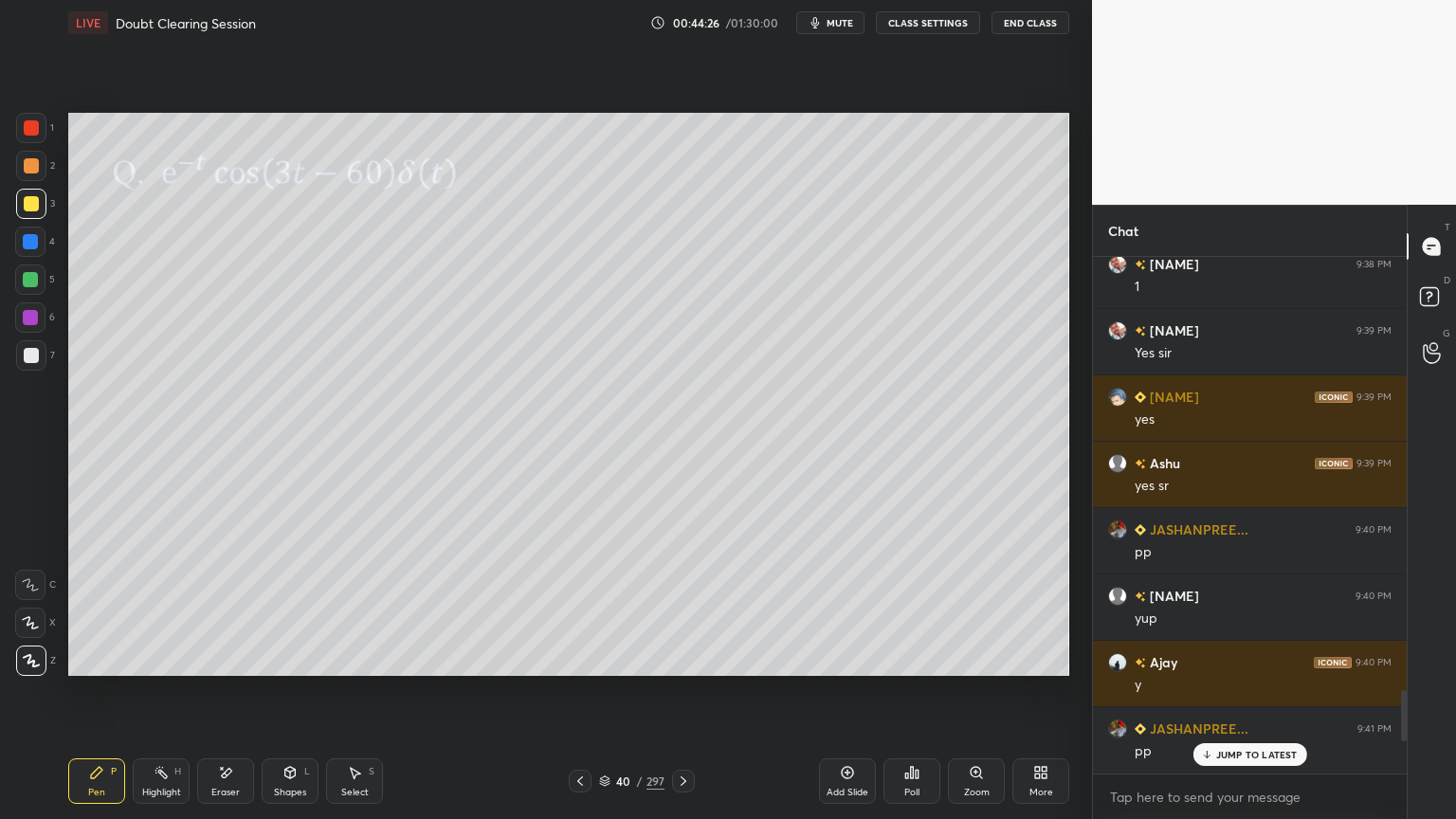 click at bounding box center [31, 661] 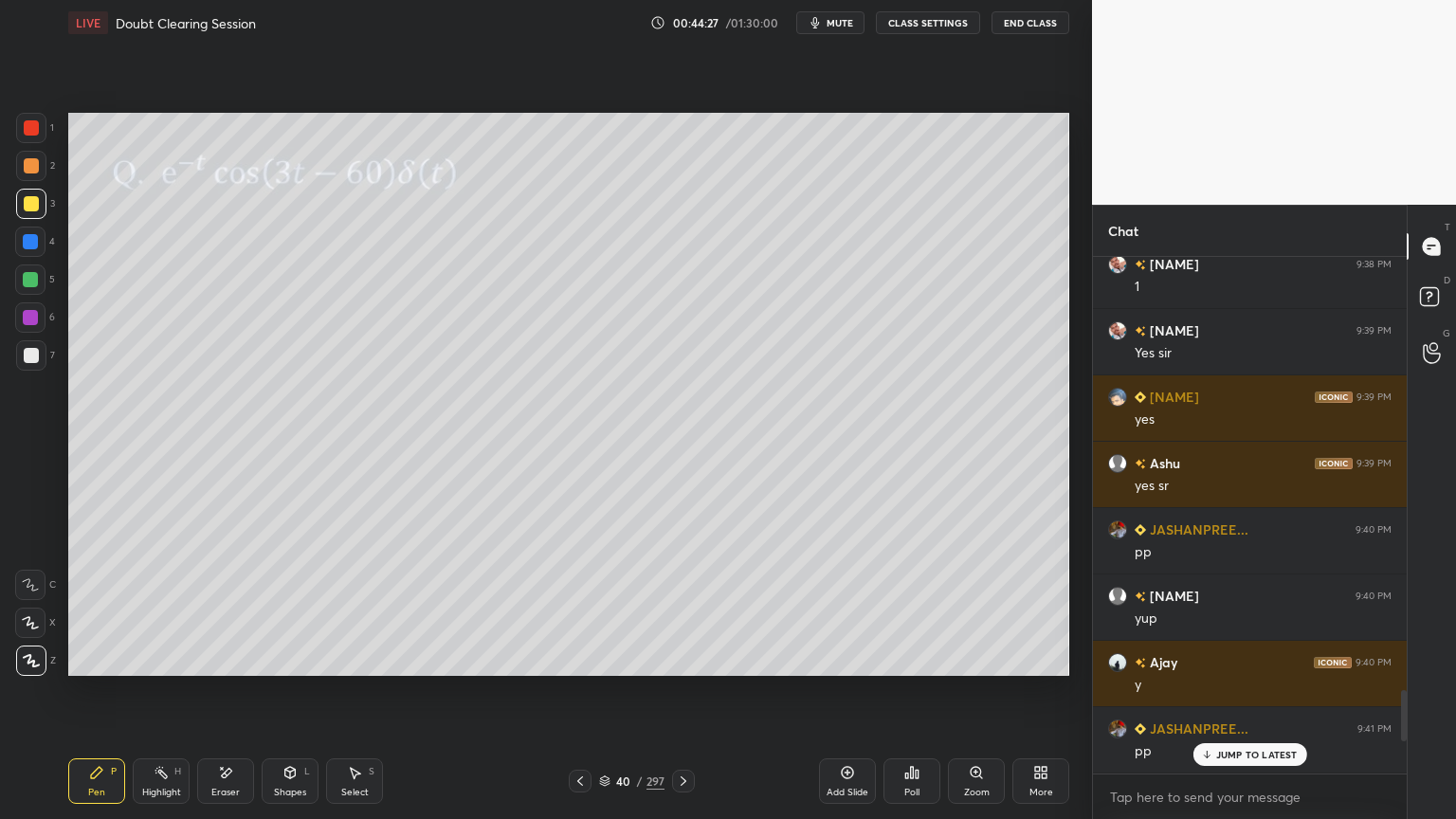 click at bounding box center (31, 204) 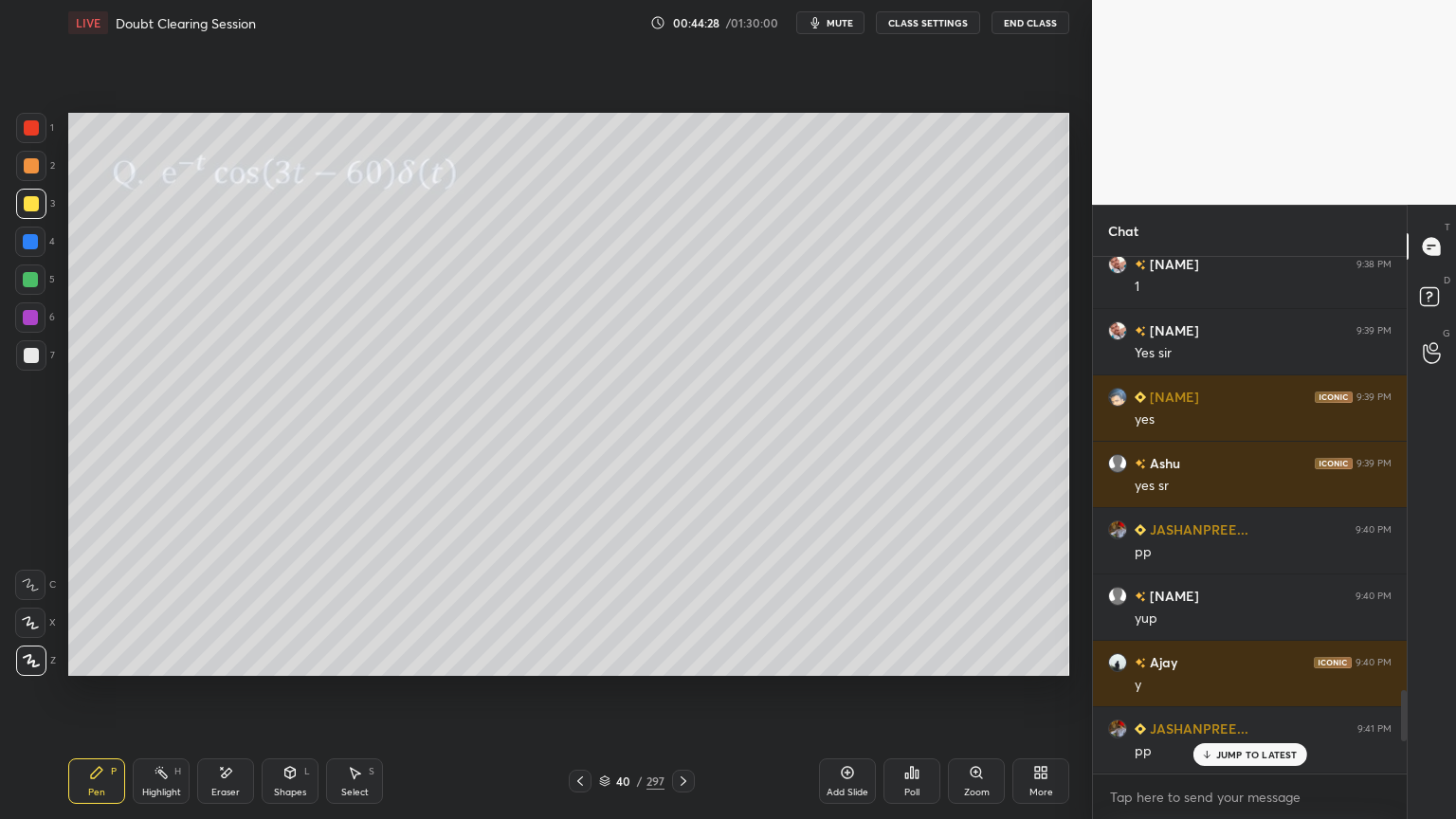 click on "JUMP TO LATEST" at bounding box center (1249, 755) 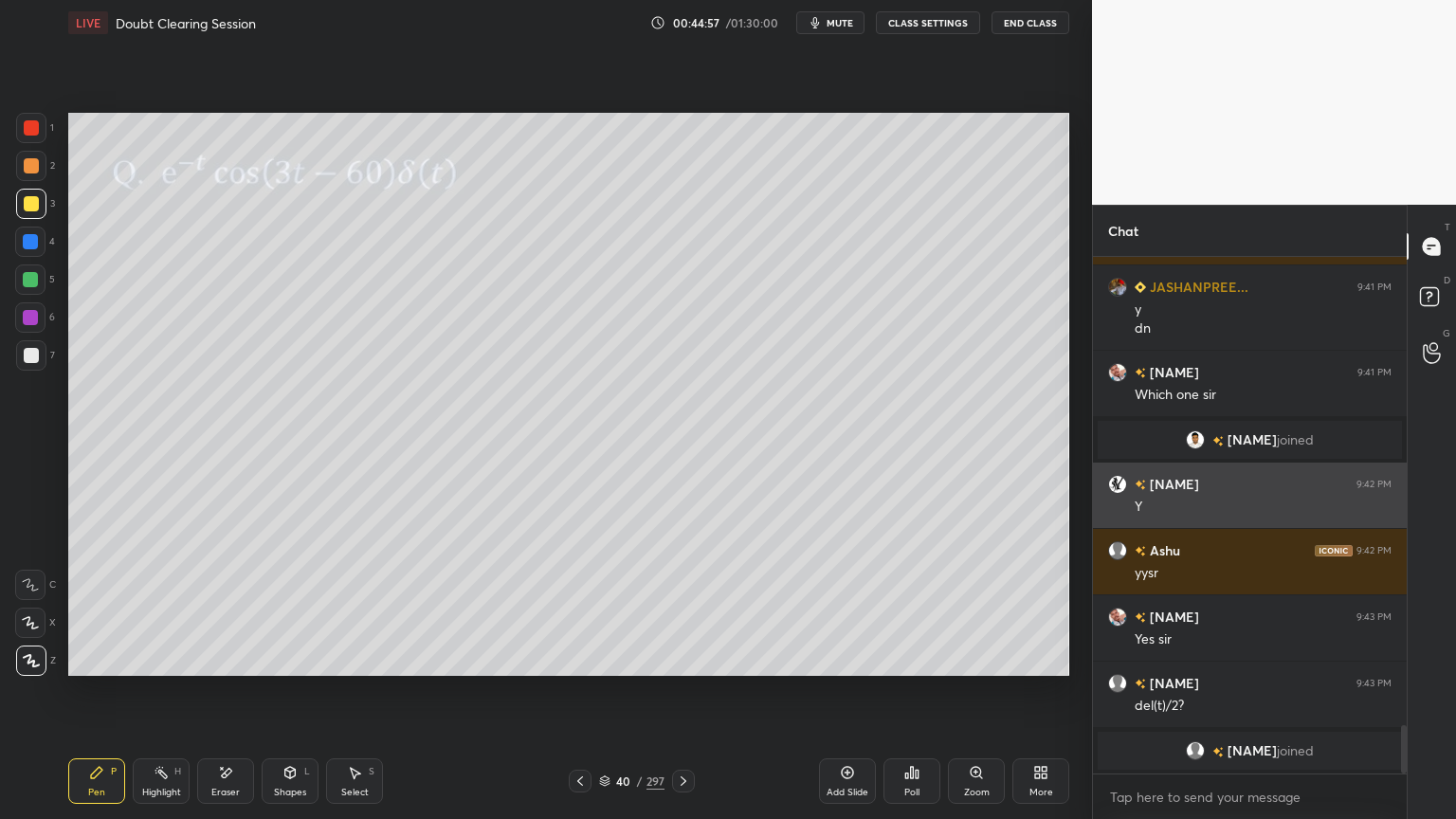 scroll, scrollTop: 4948, scrollLeft: 0, axis: vertical 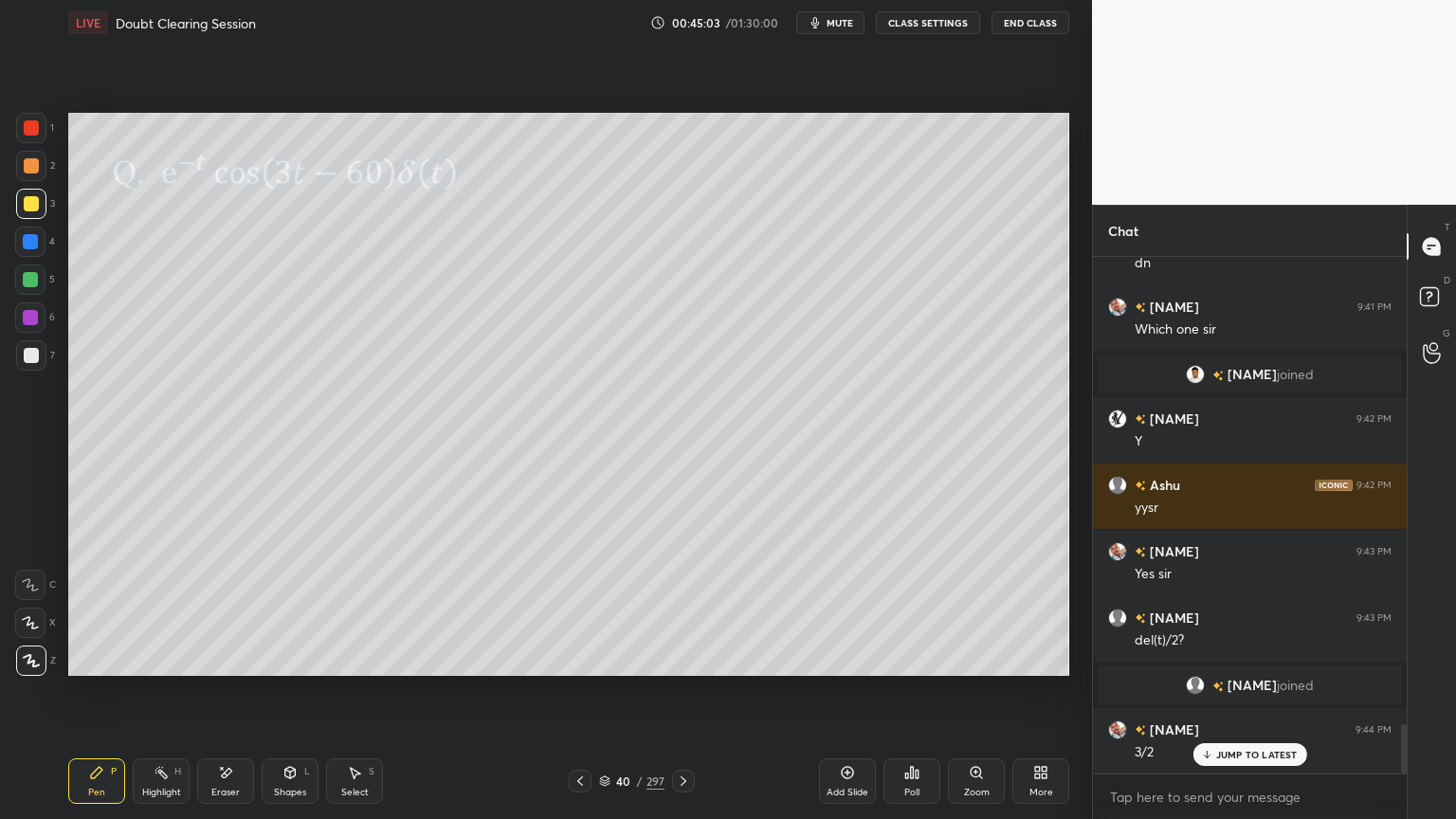 click on "Pen" at bounding box center (97, 792) 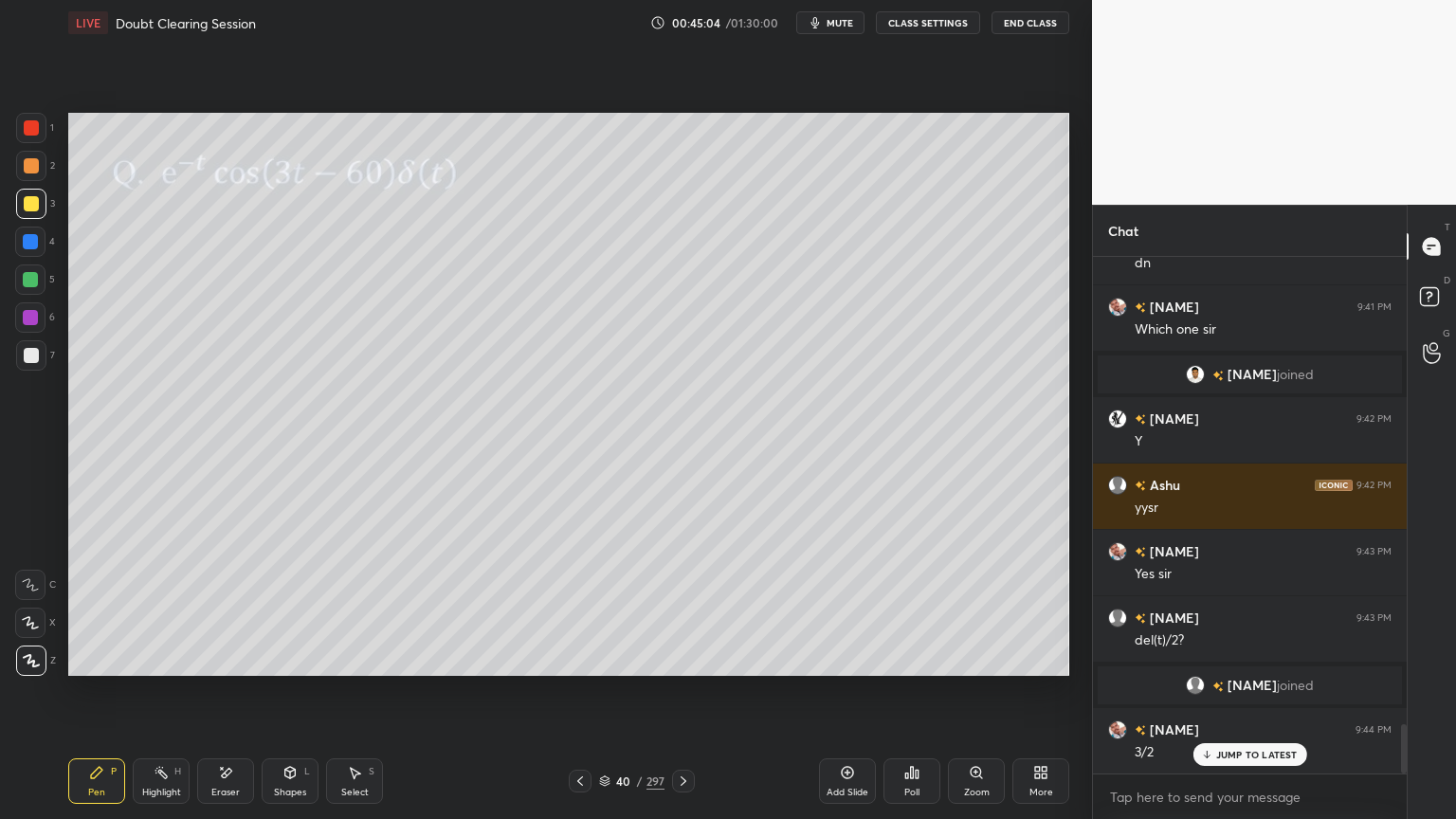 click at bounding box center [30, 280] 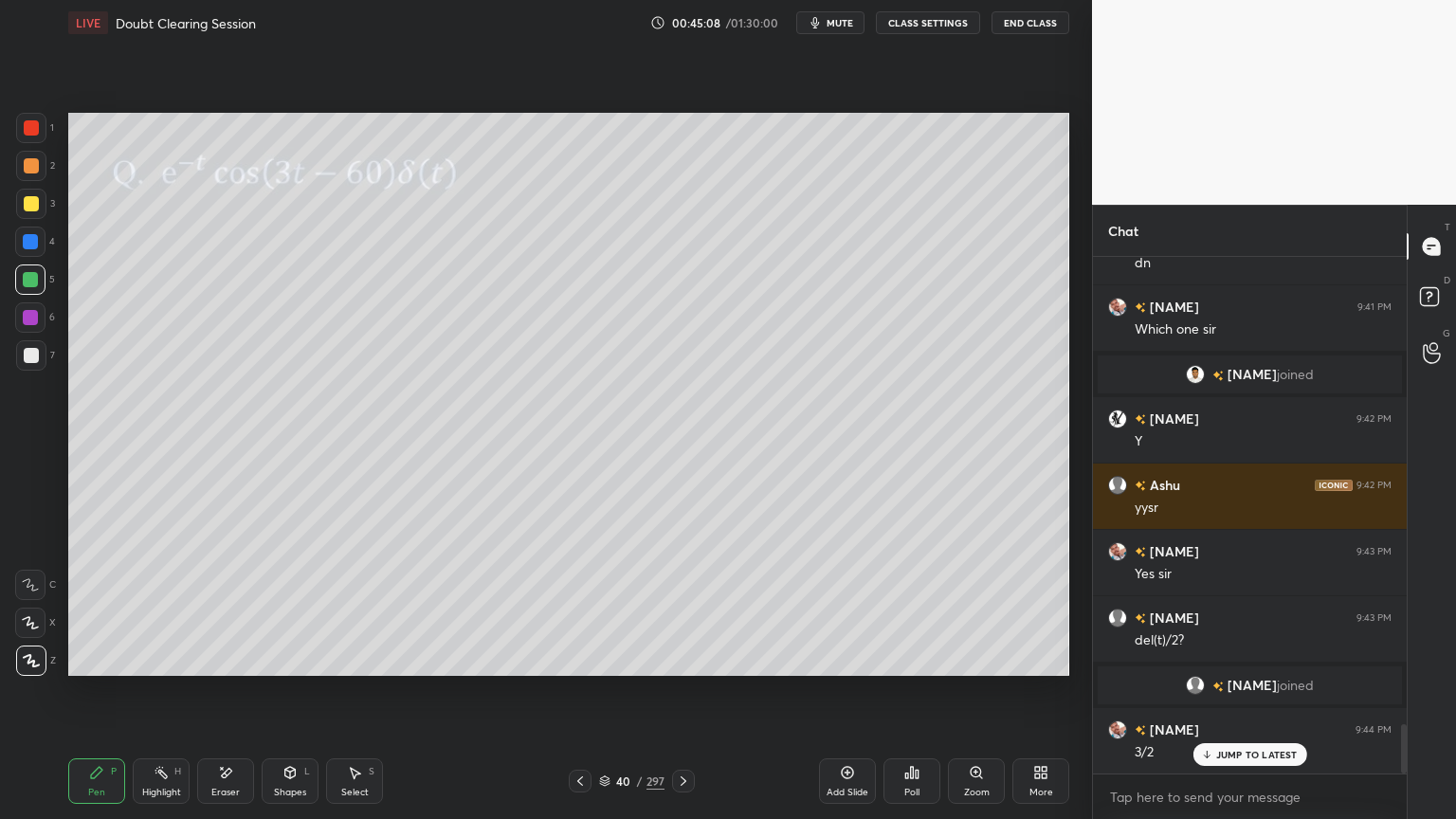 click at bounding box center [31, 166] 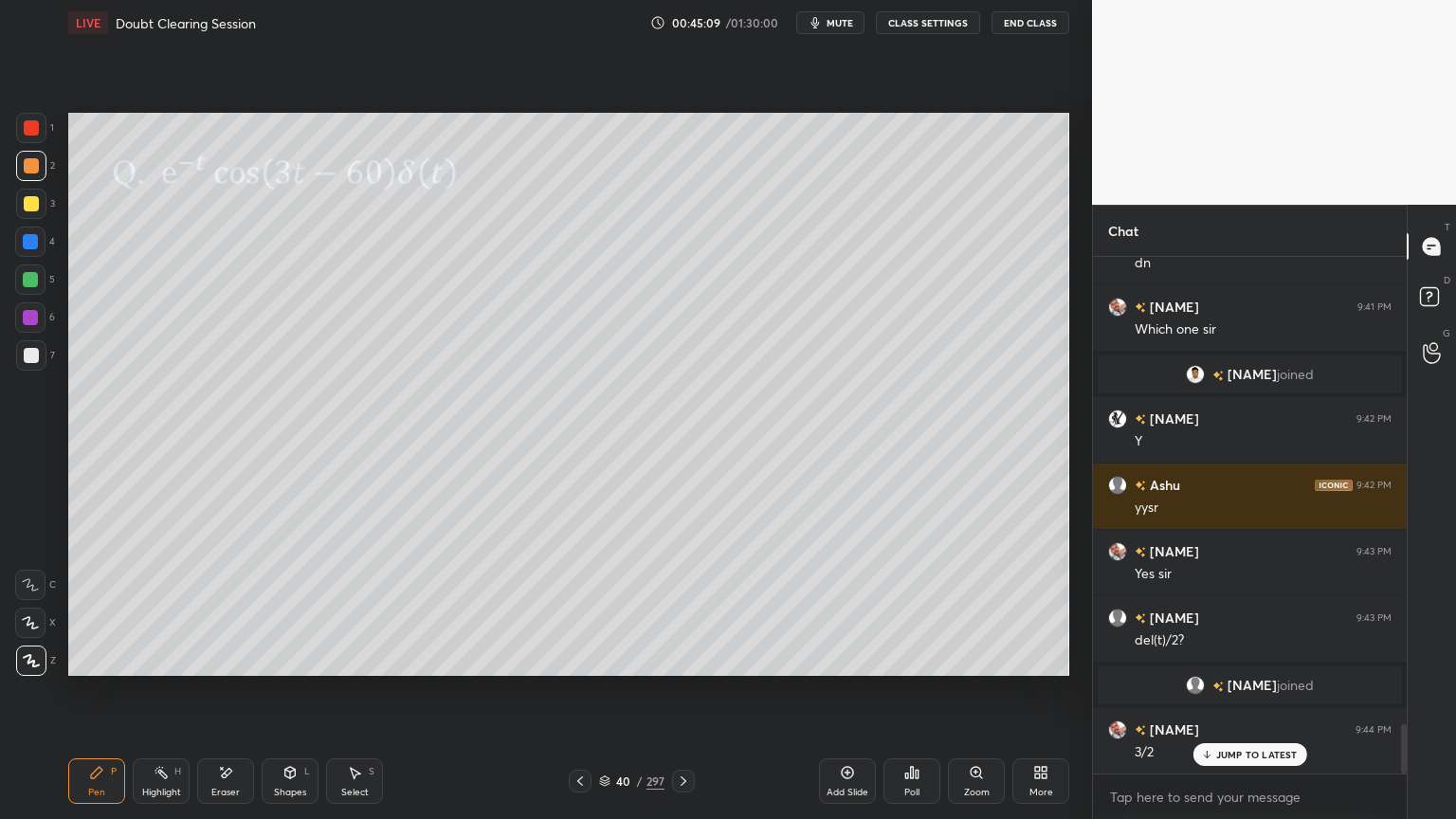 click at bounding box center (31, 661) 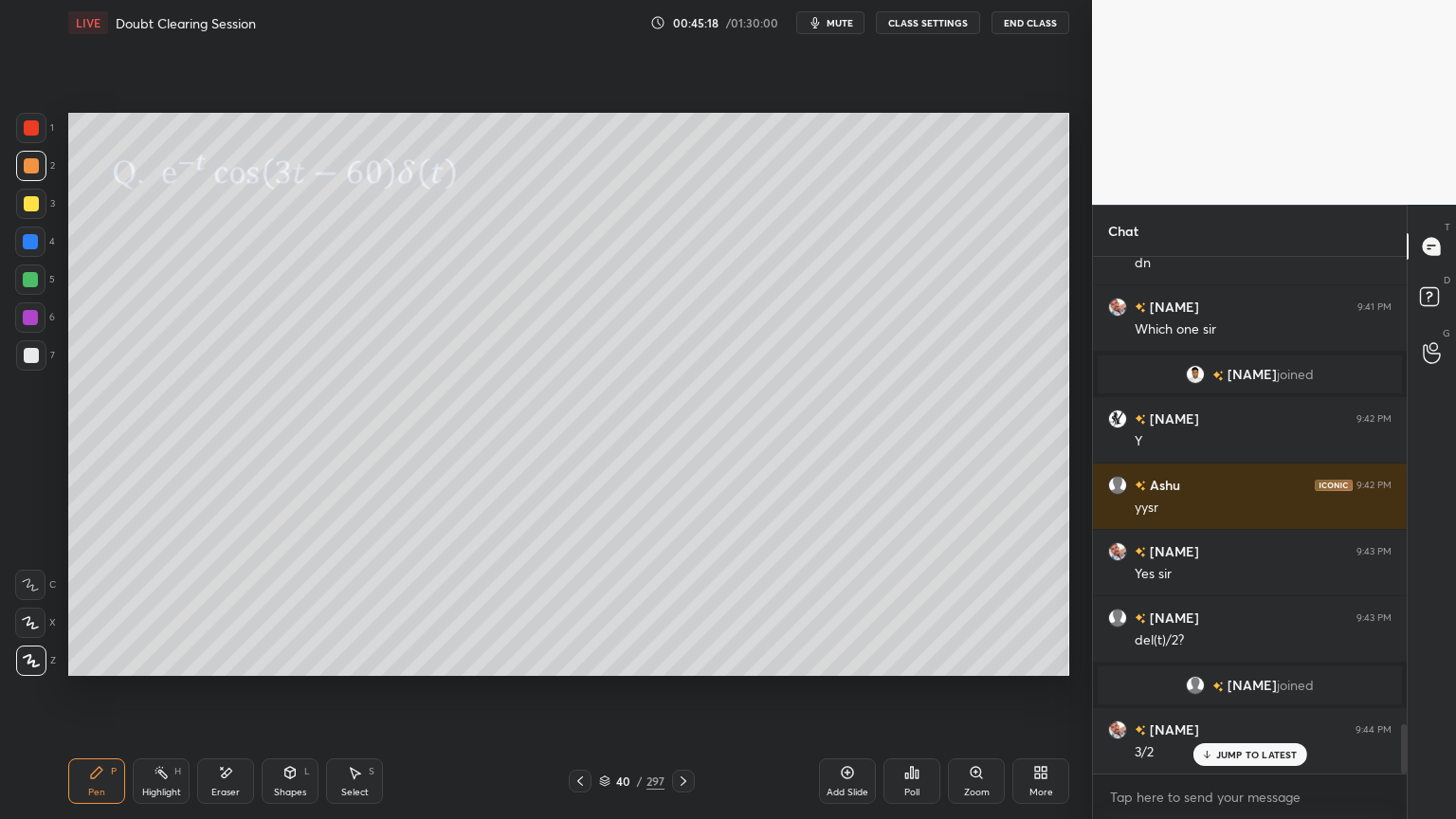 scroll, scrollTop: 5015, scrollLeft: 0, axis: vertical 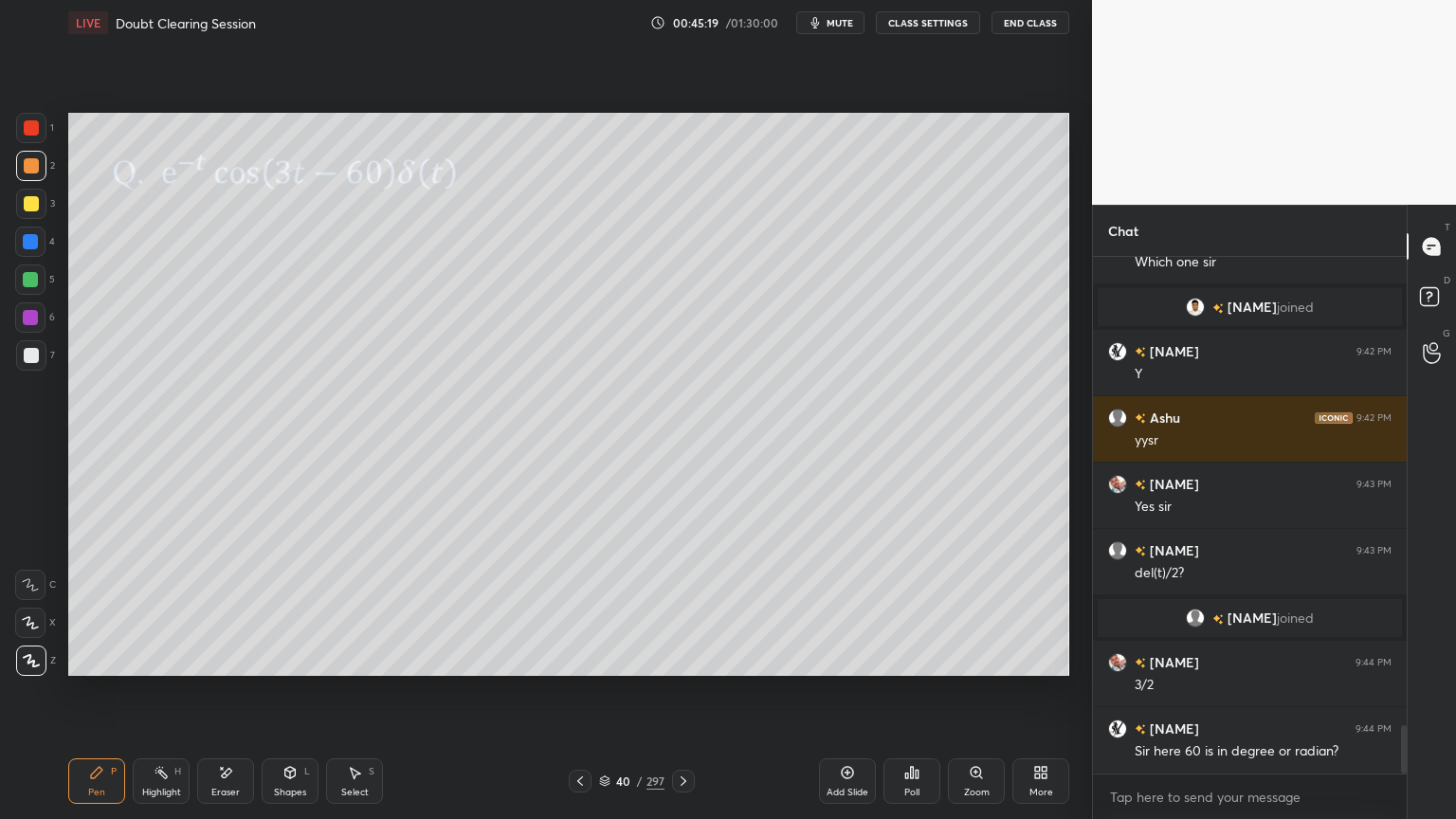click at bounding box center [31, 204] 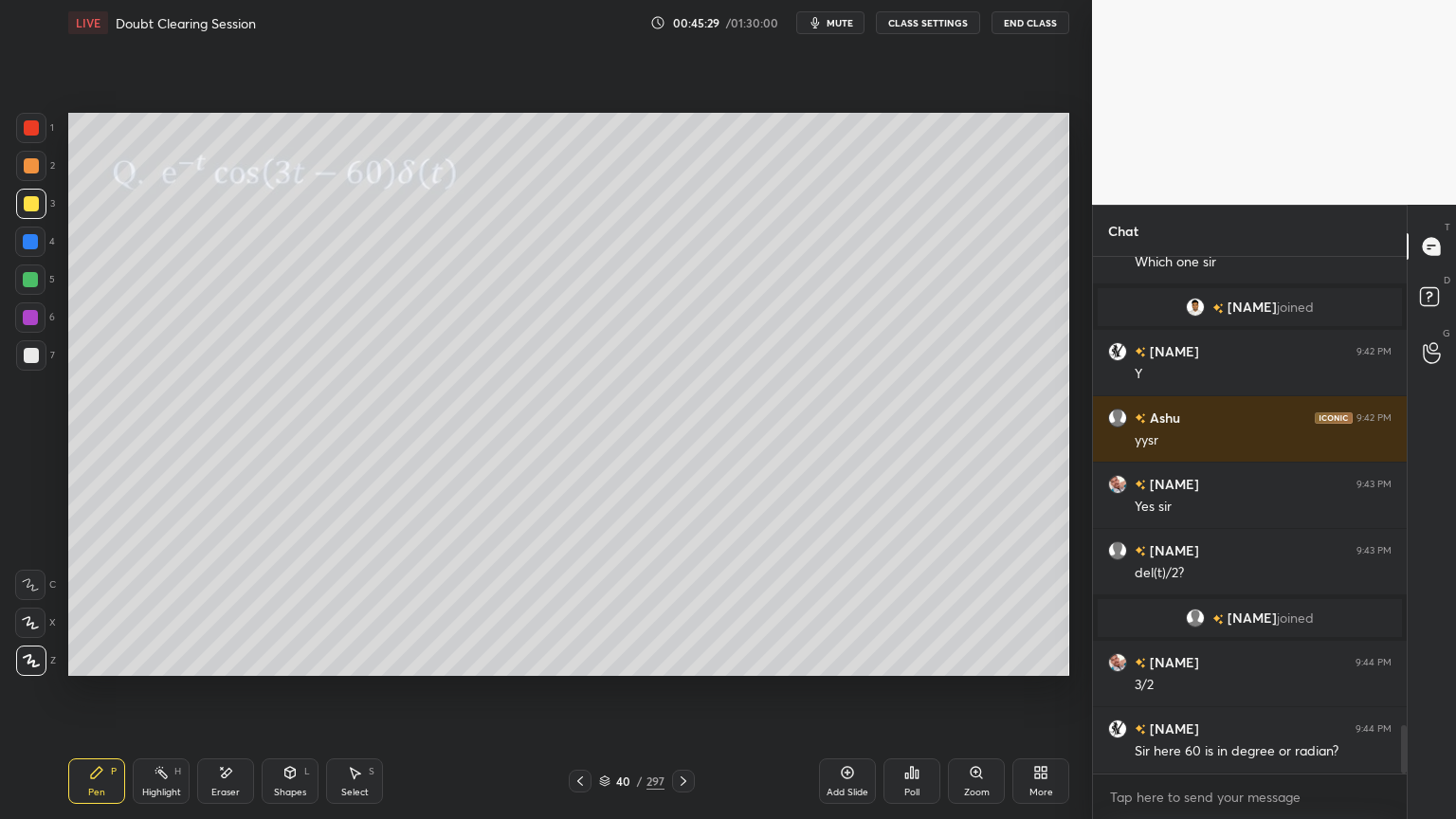 scroll, scrollTop: 5034, scrollLeft: 0, axis: vertical 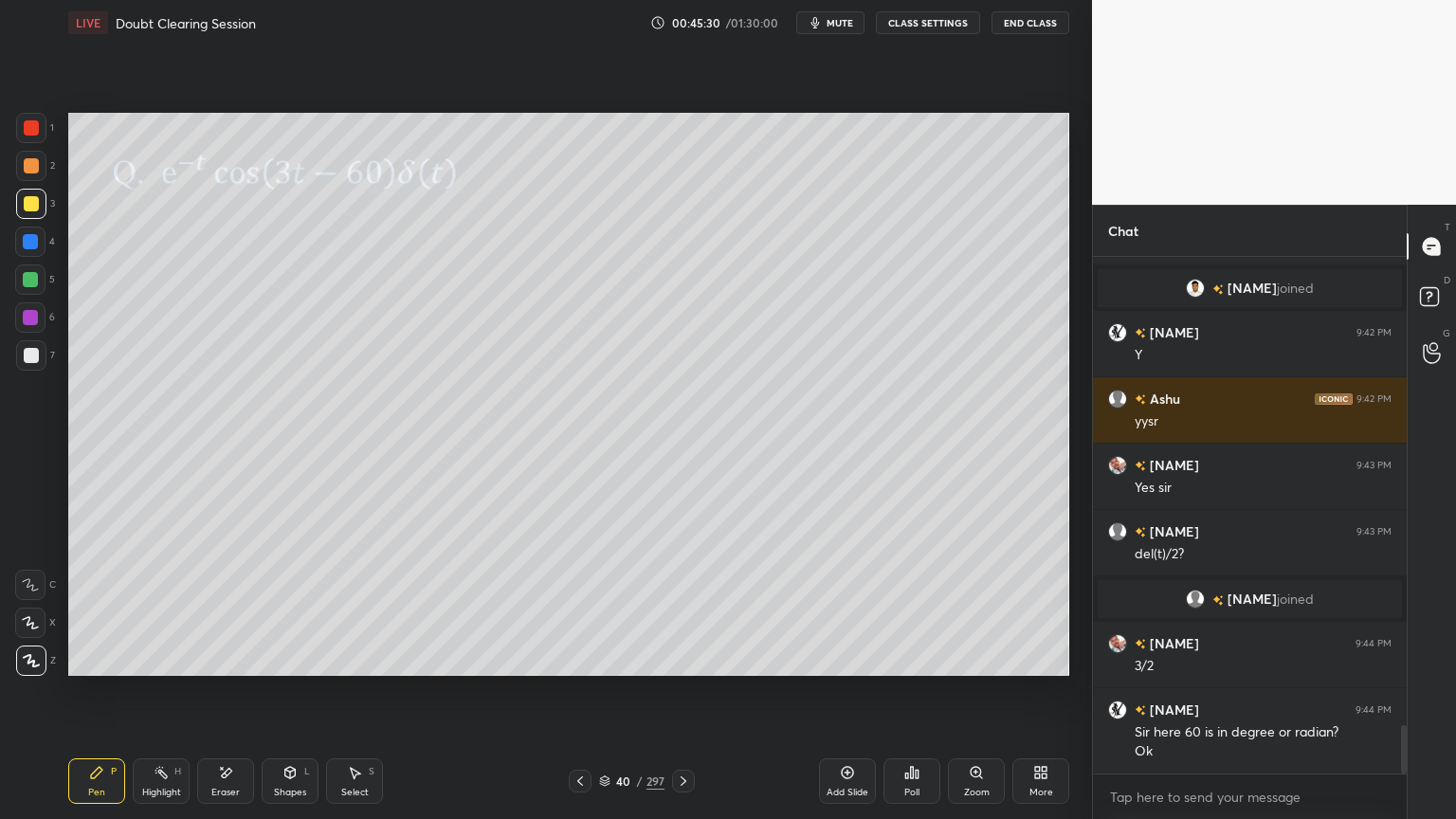 click at bounding box center (31, 204) 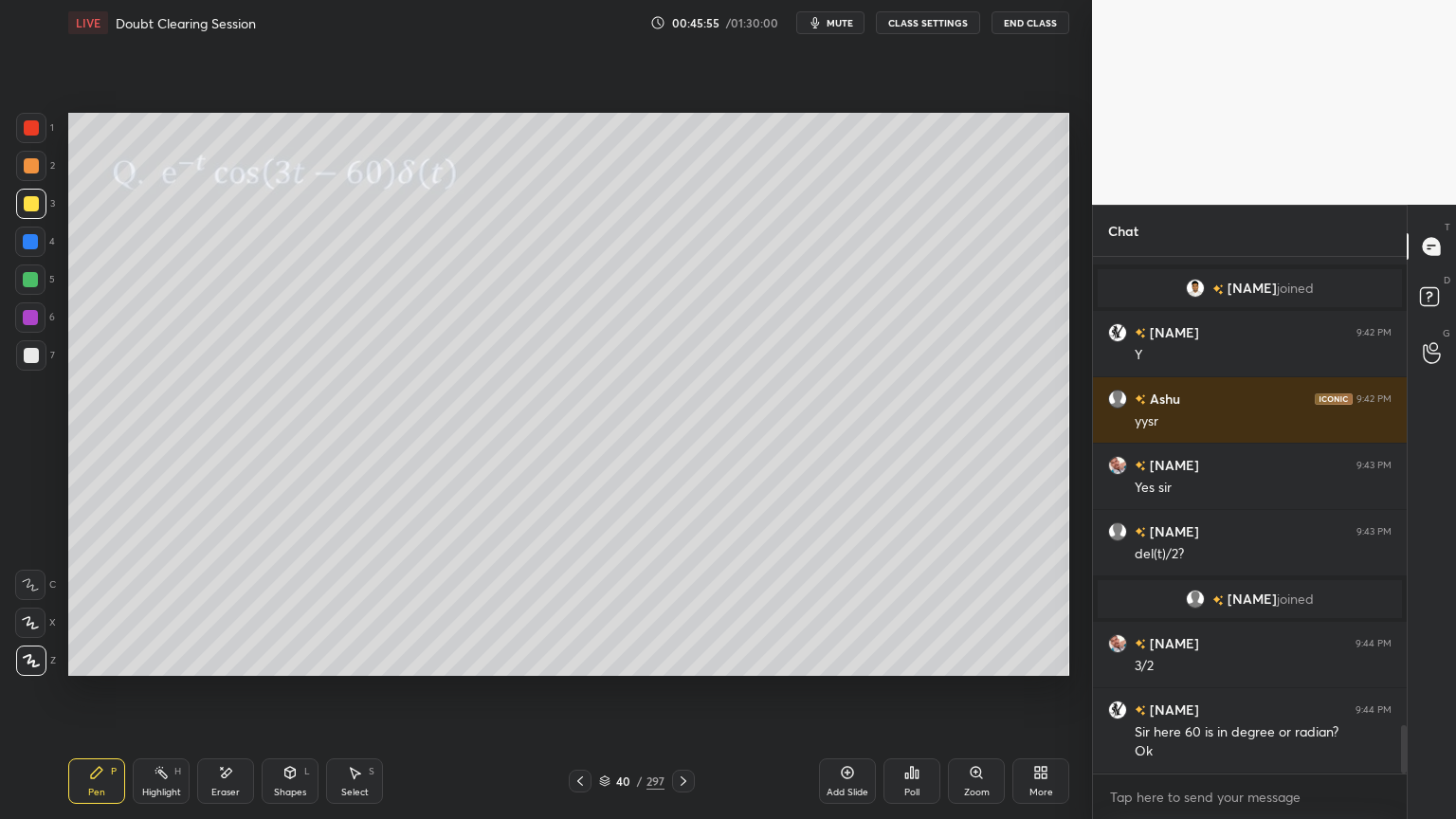 scroll, scrollTop: 5100, scrollLeft: 0, axis: vertical 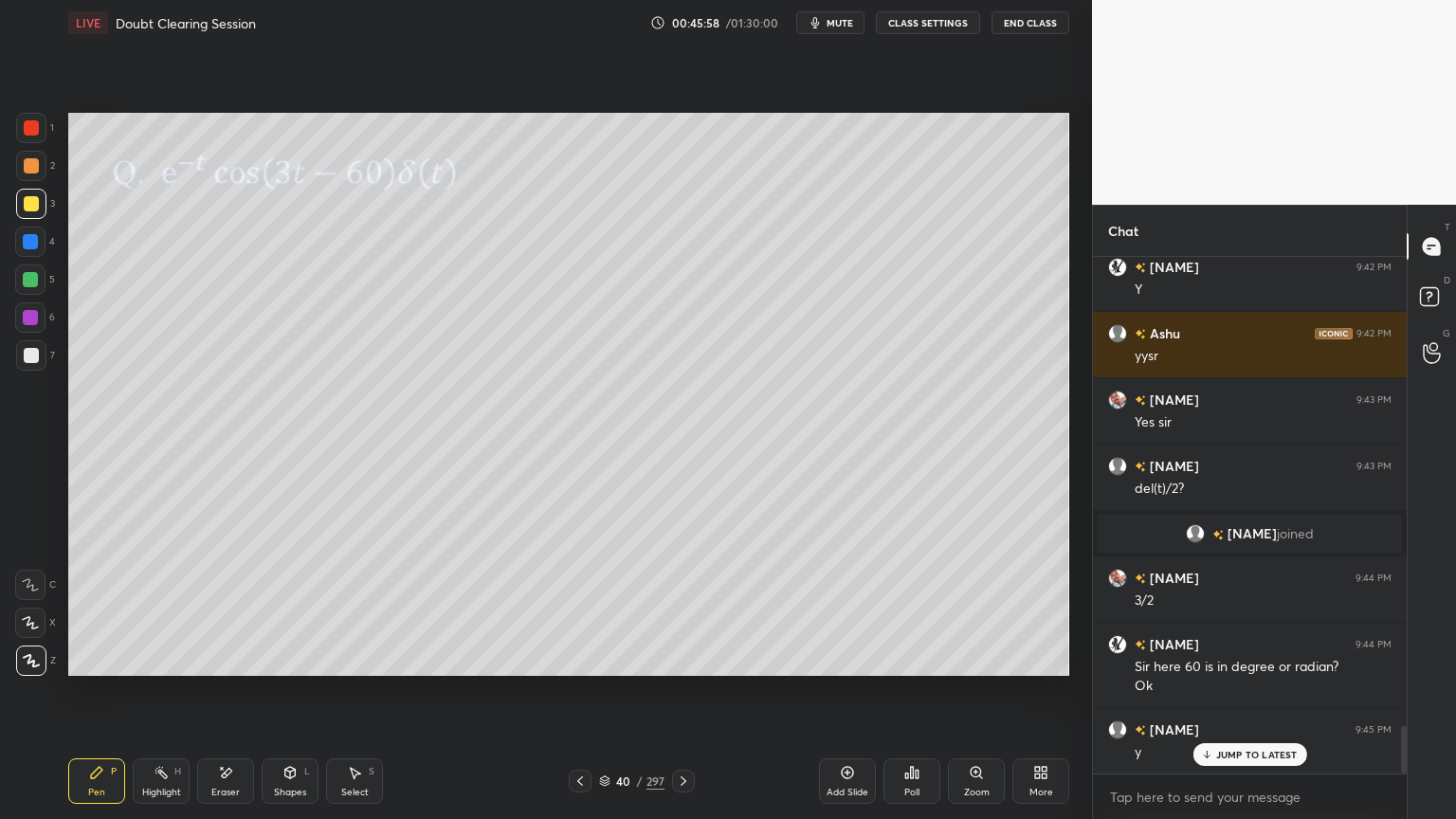 click at bounding box center (31, 355) 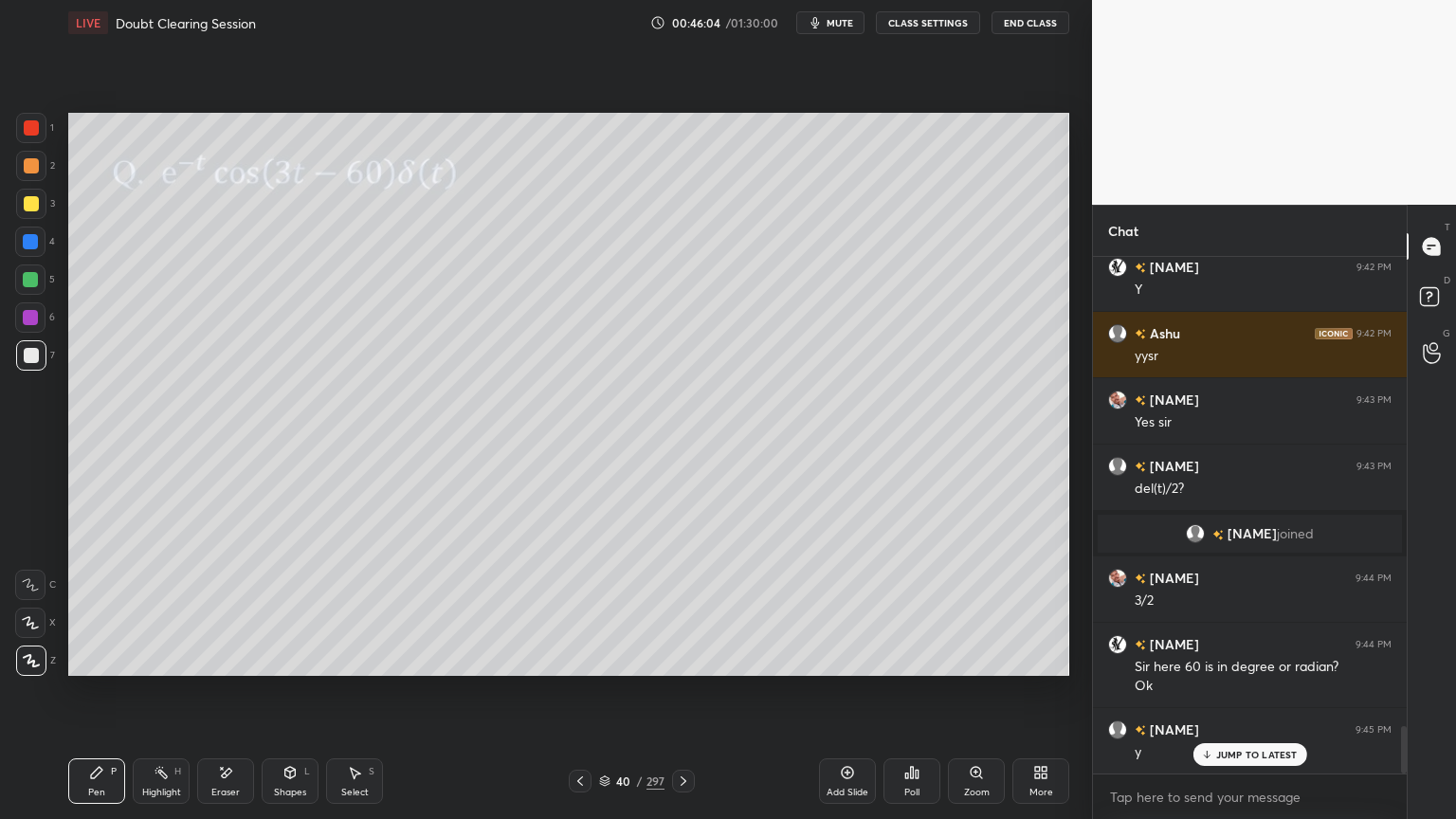 click 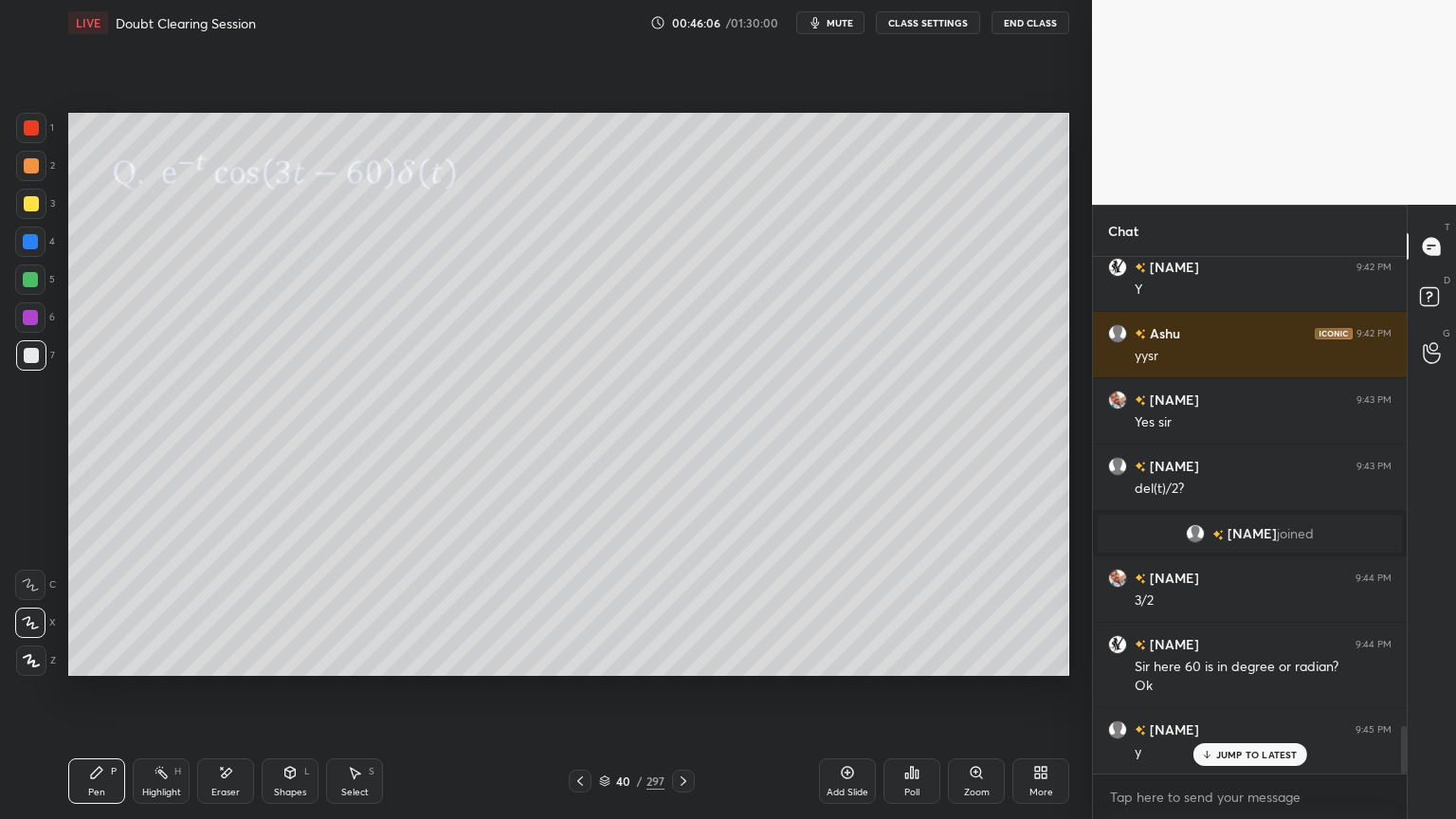 click at bounding box center (31, 355) 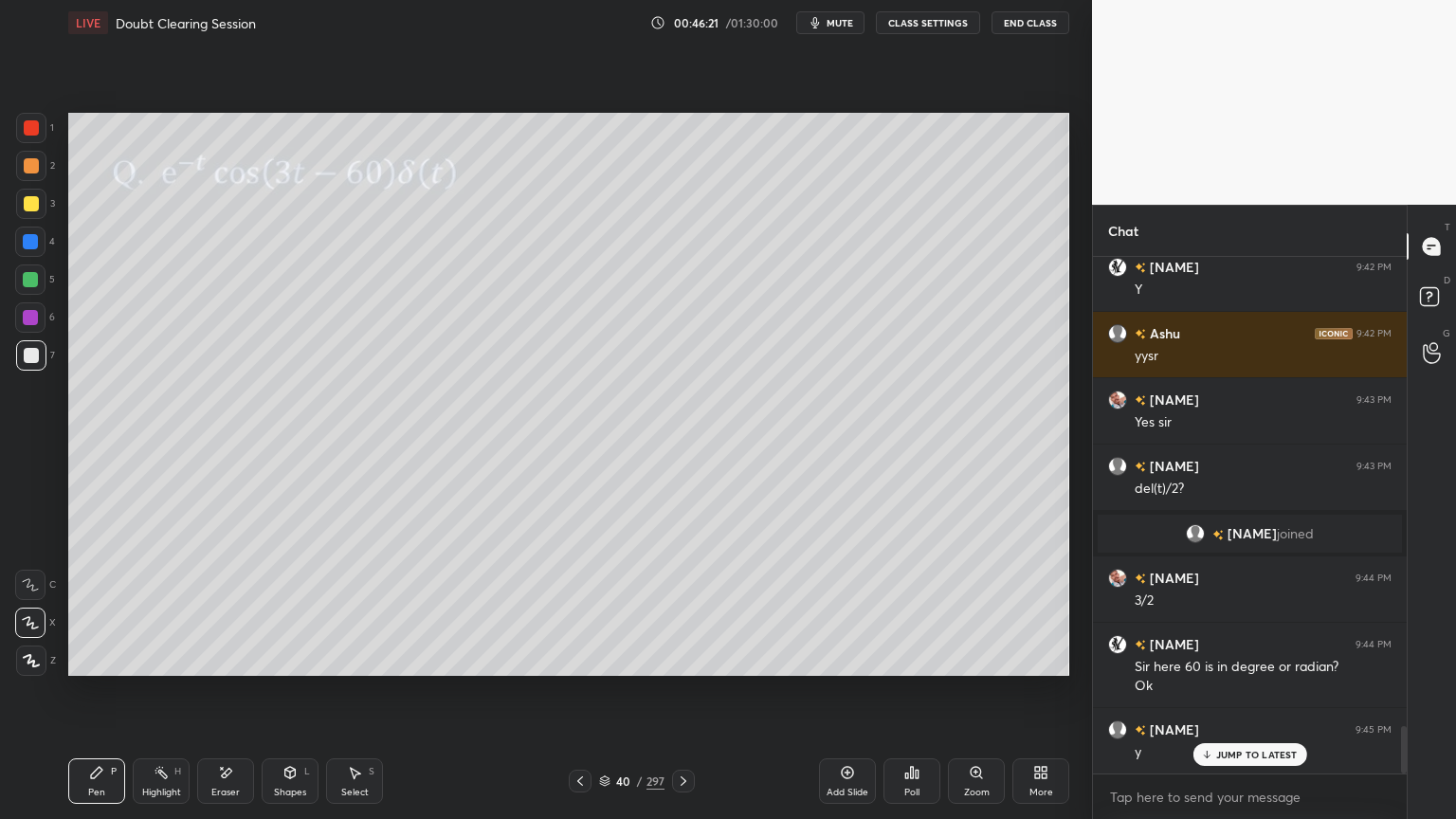 click 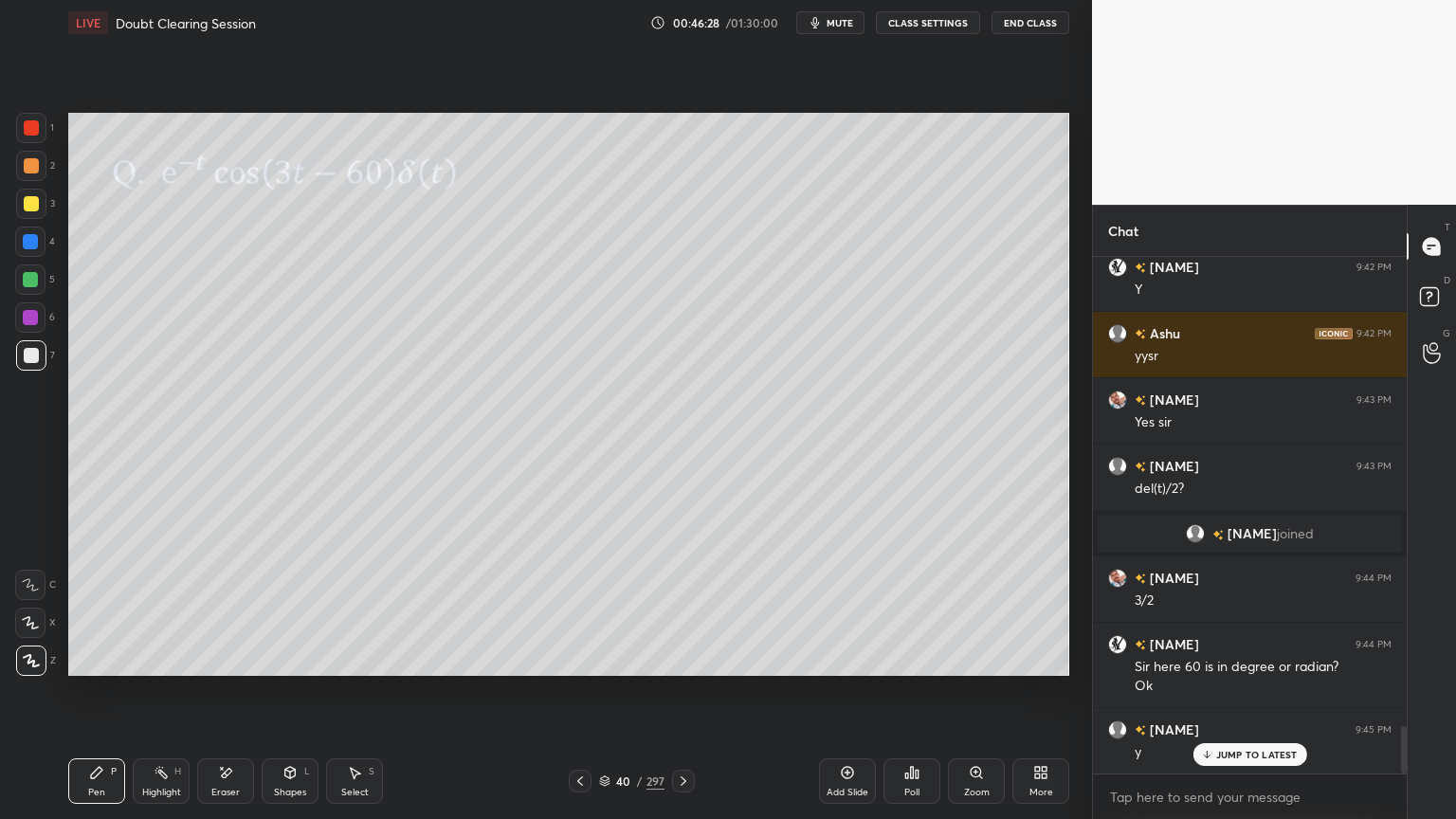 click 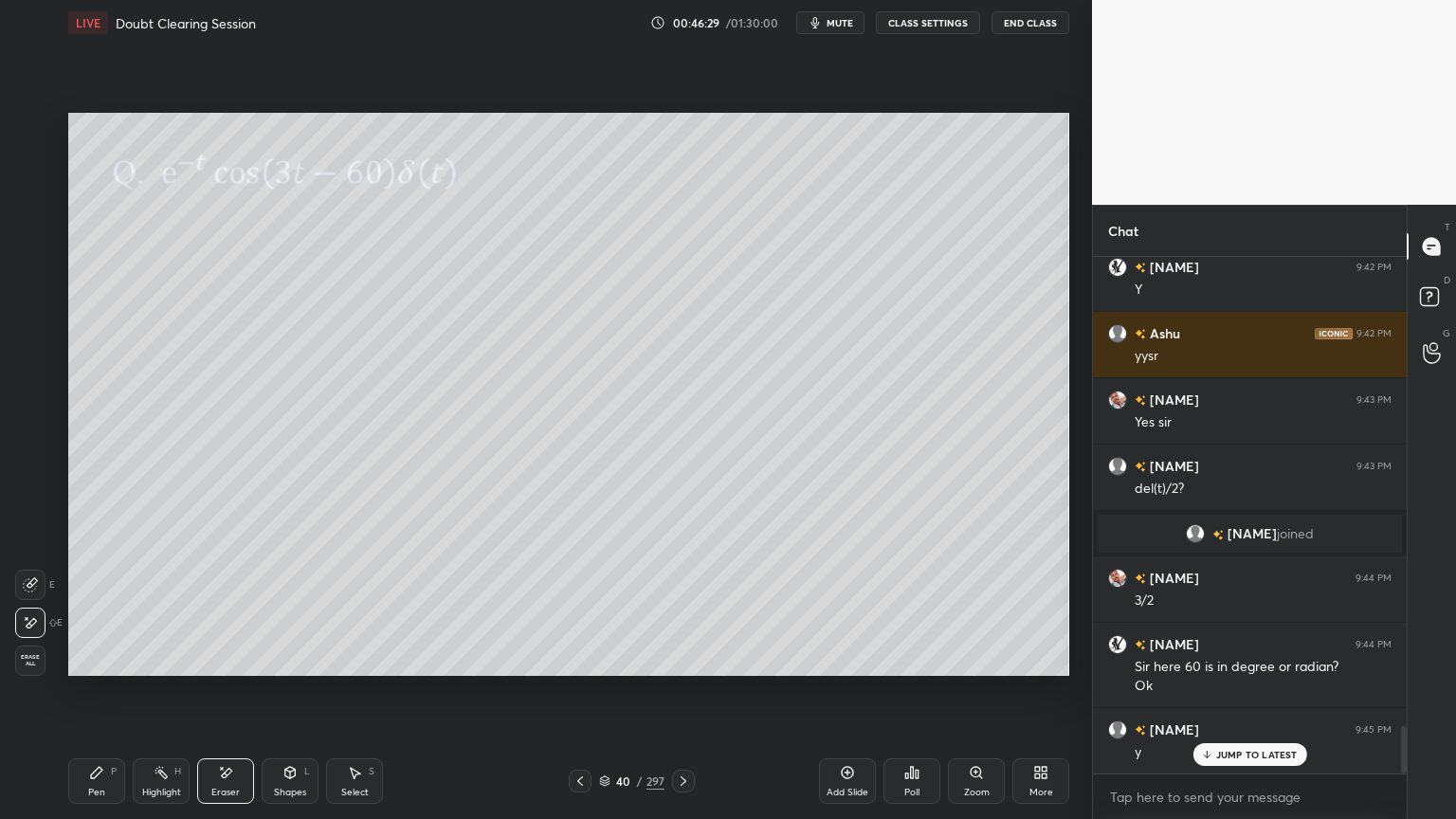 click 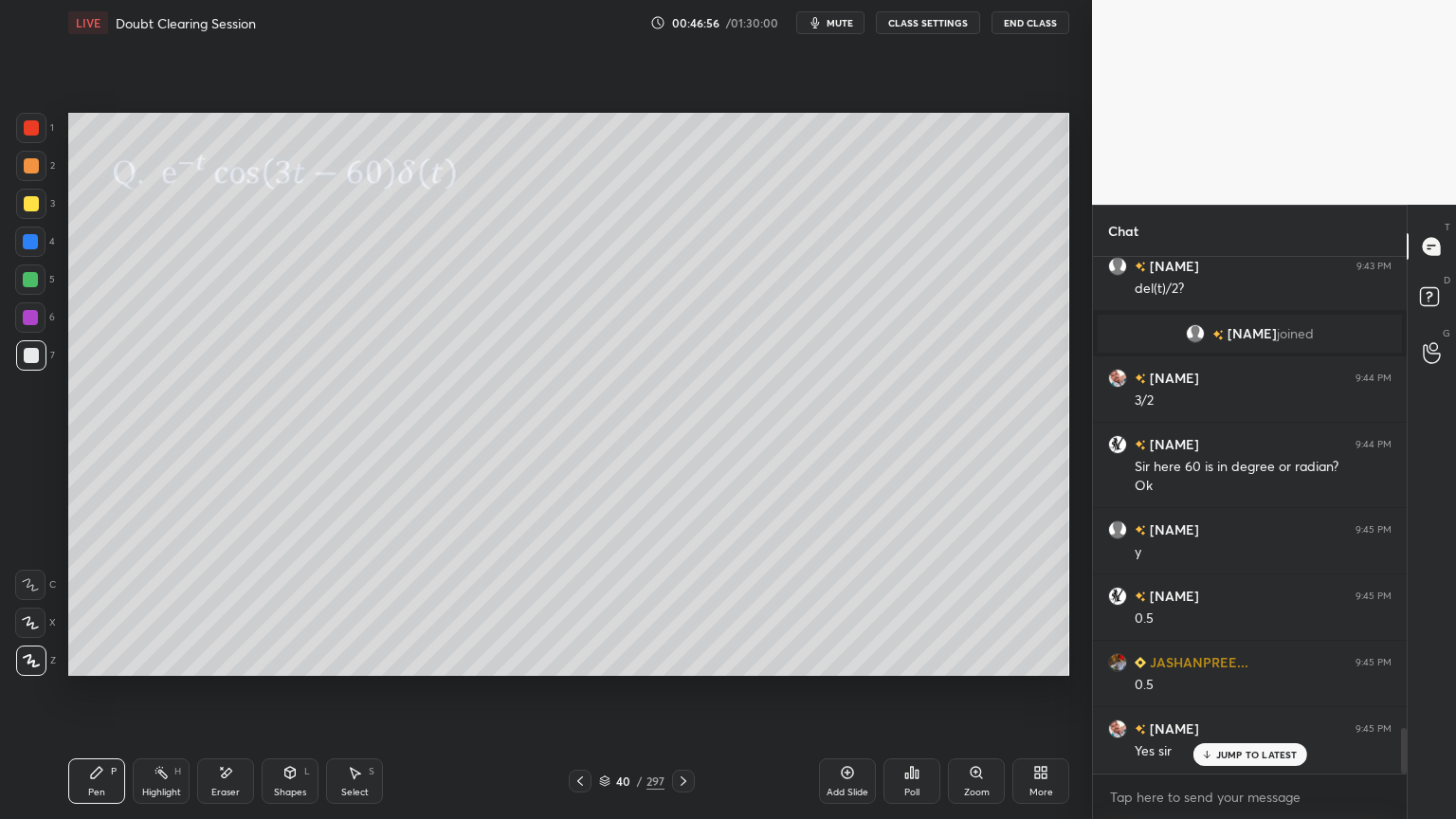 scroll, scrollTop: 5365, scrollLeft: 0, axis: vertical 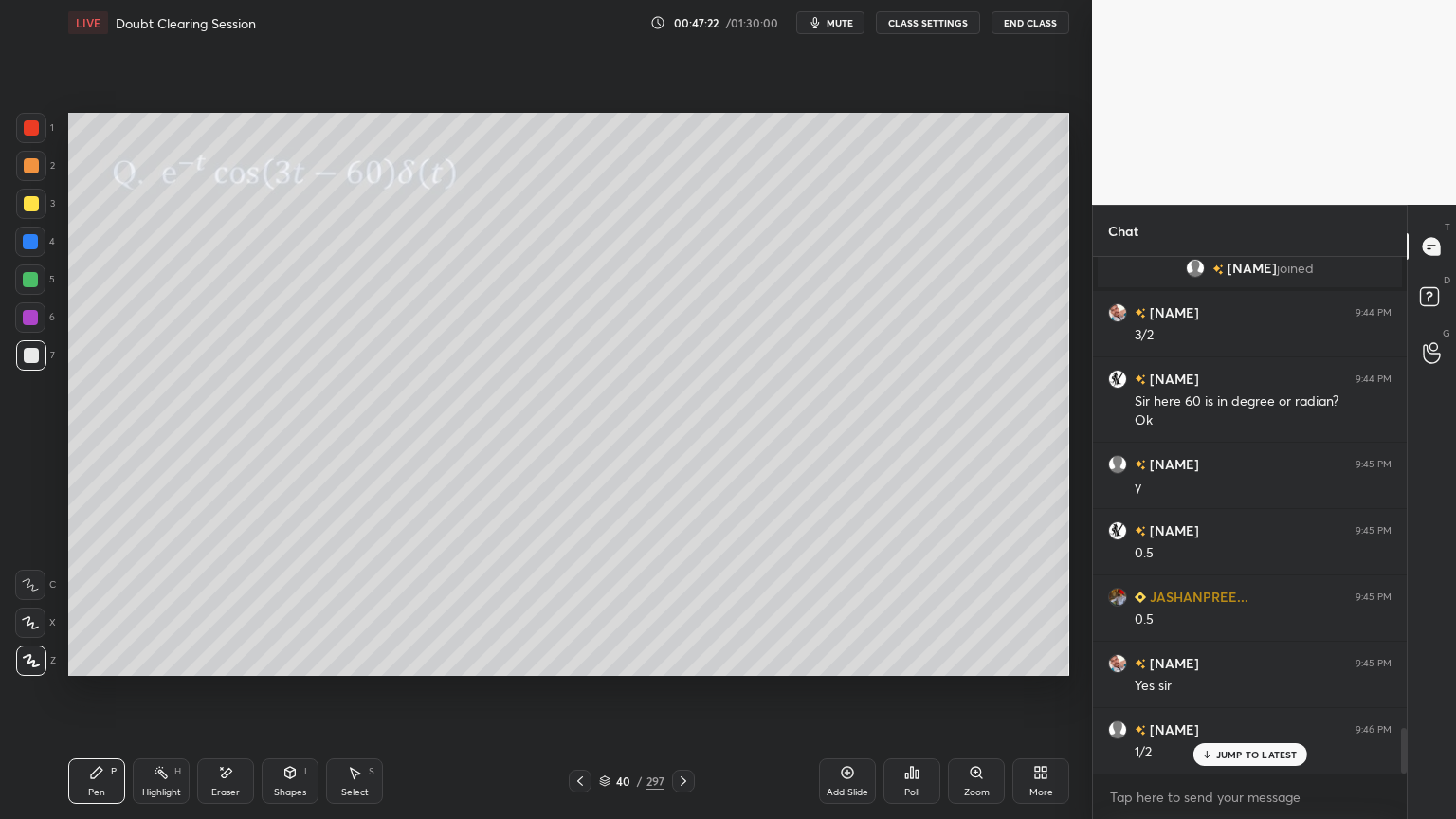 click 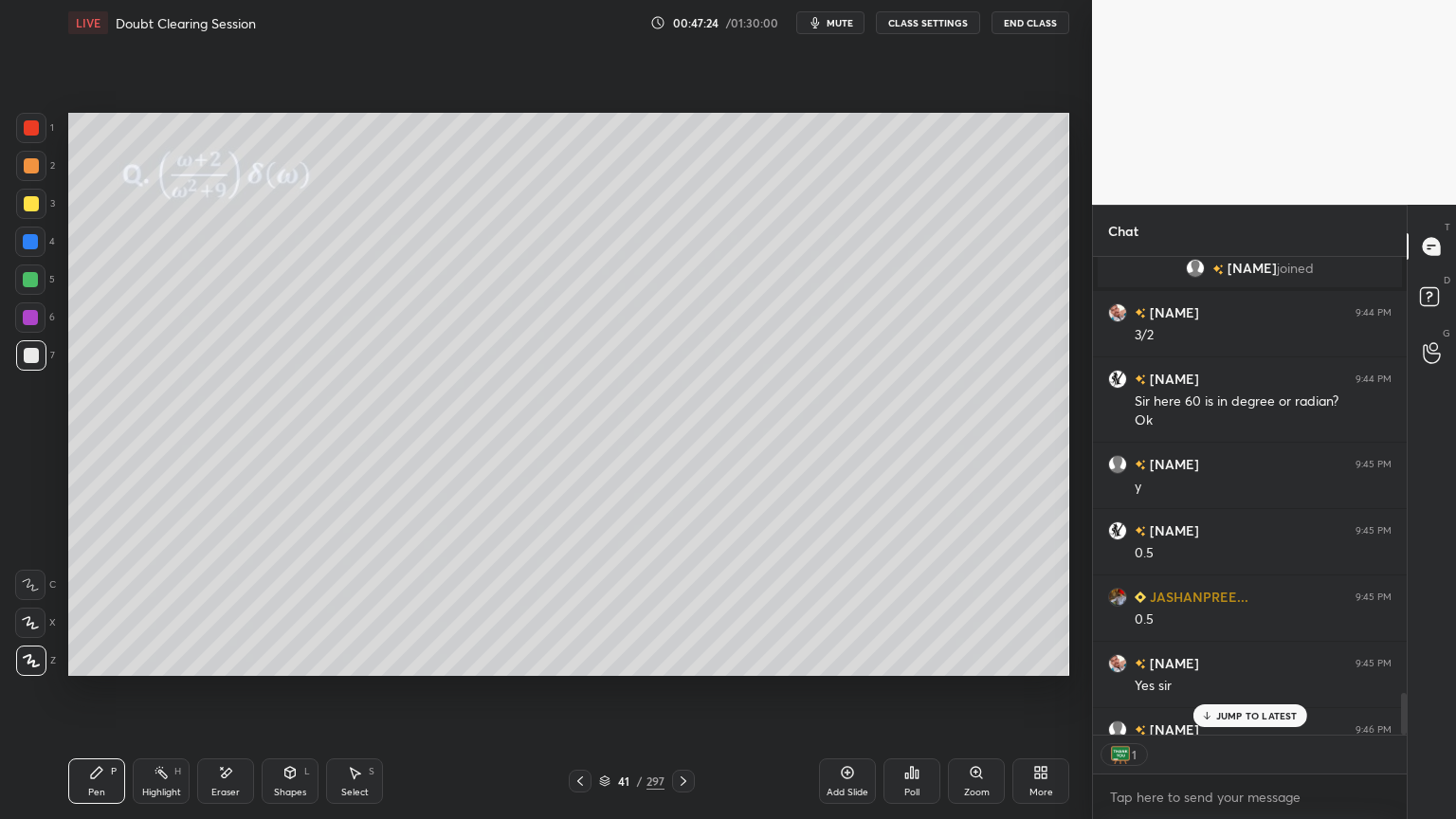 scroll, scrollTop: 473, scrollLeft: 308, axis: both 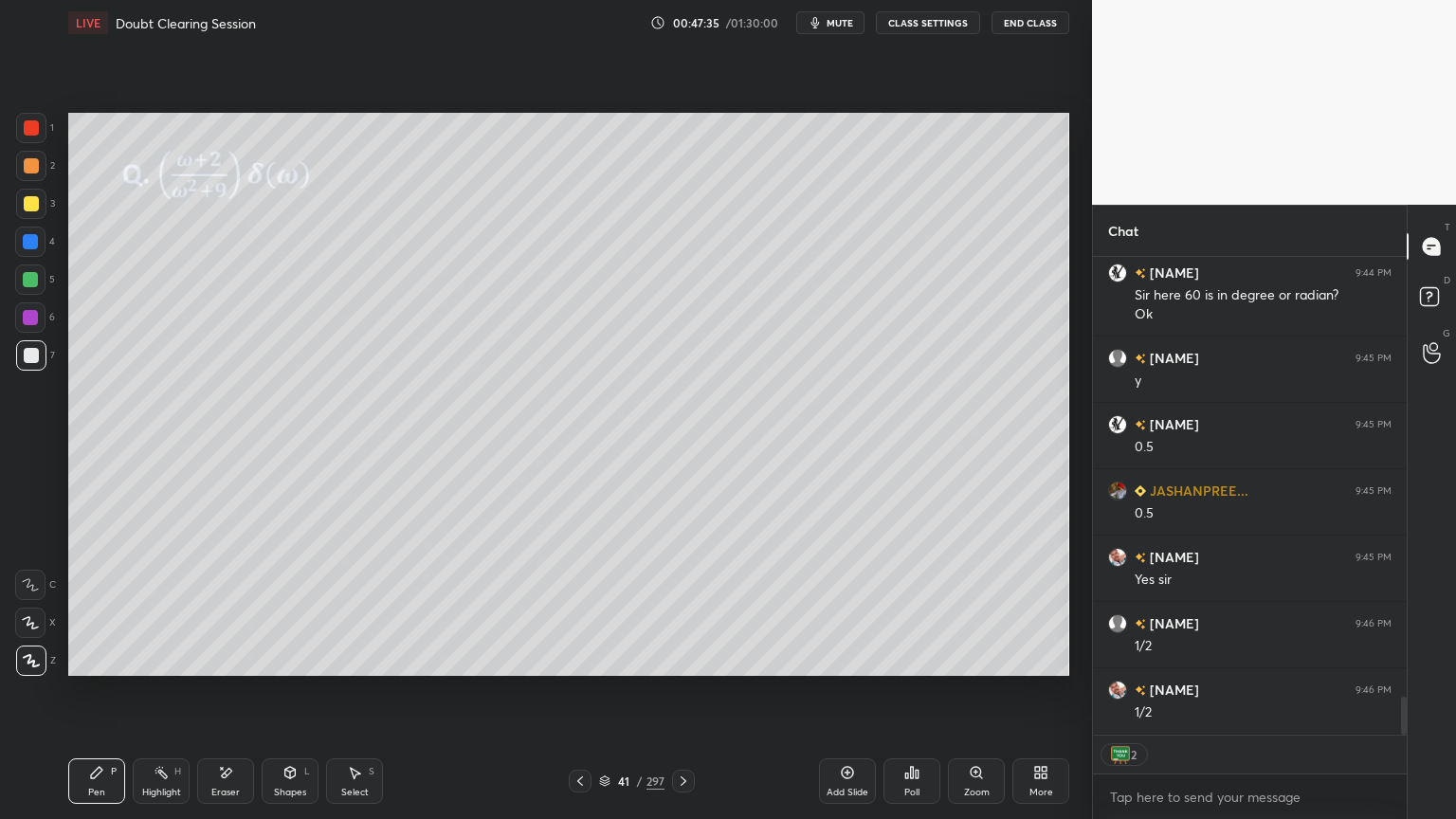 click at bounding box center (31, 204) 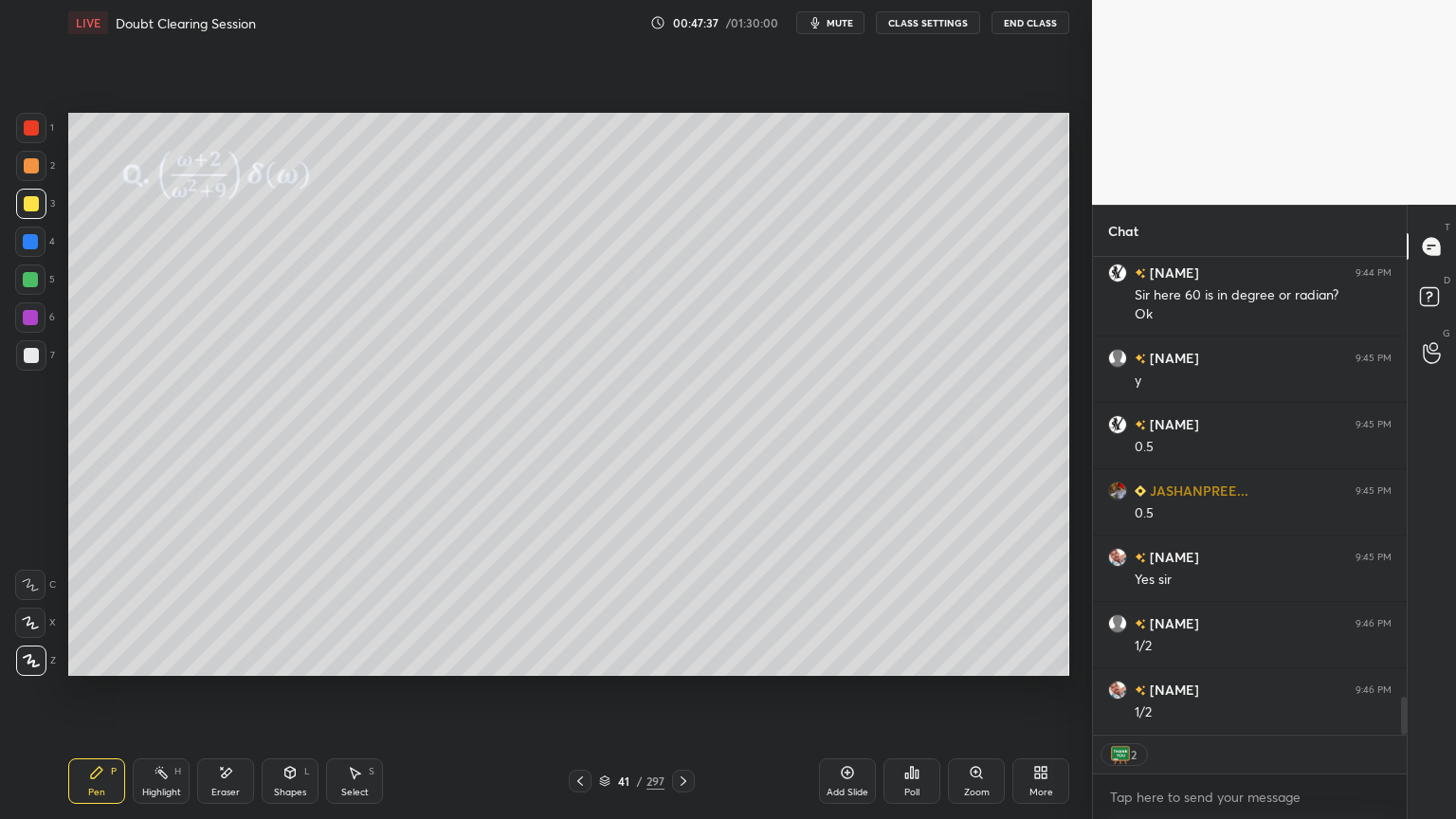 scroll, scrollTop: 5538, scrollLeft: 0, axis: vertical 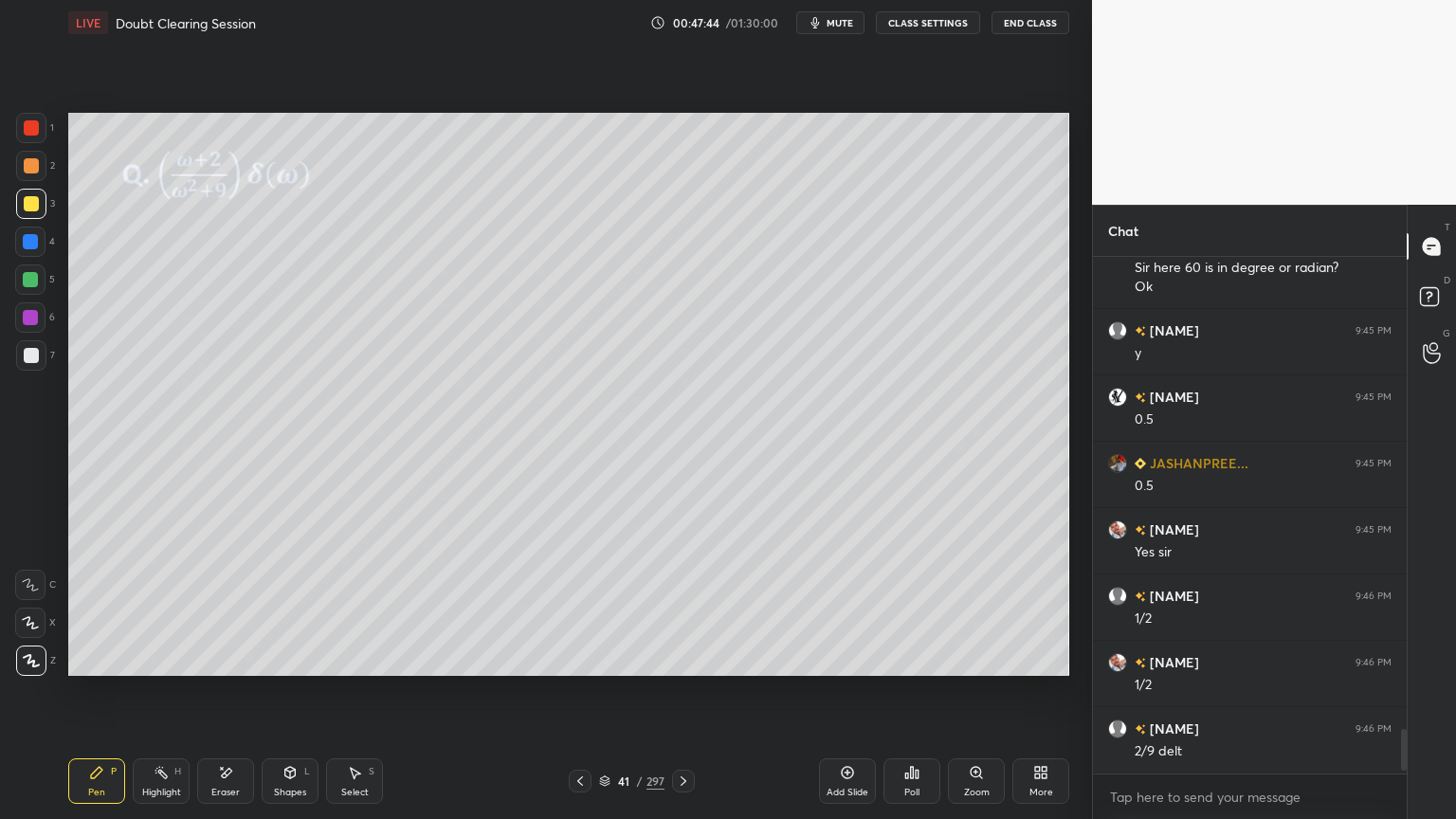 click at bounding box center (31, 204) 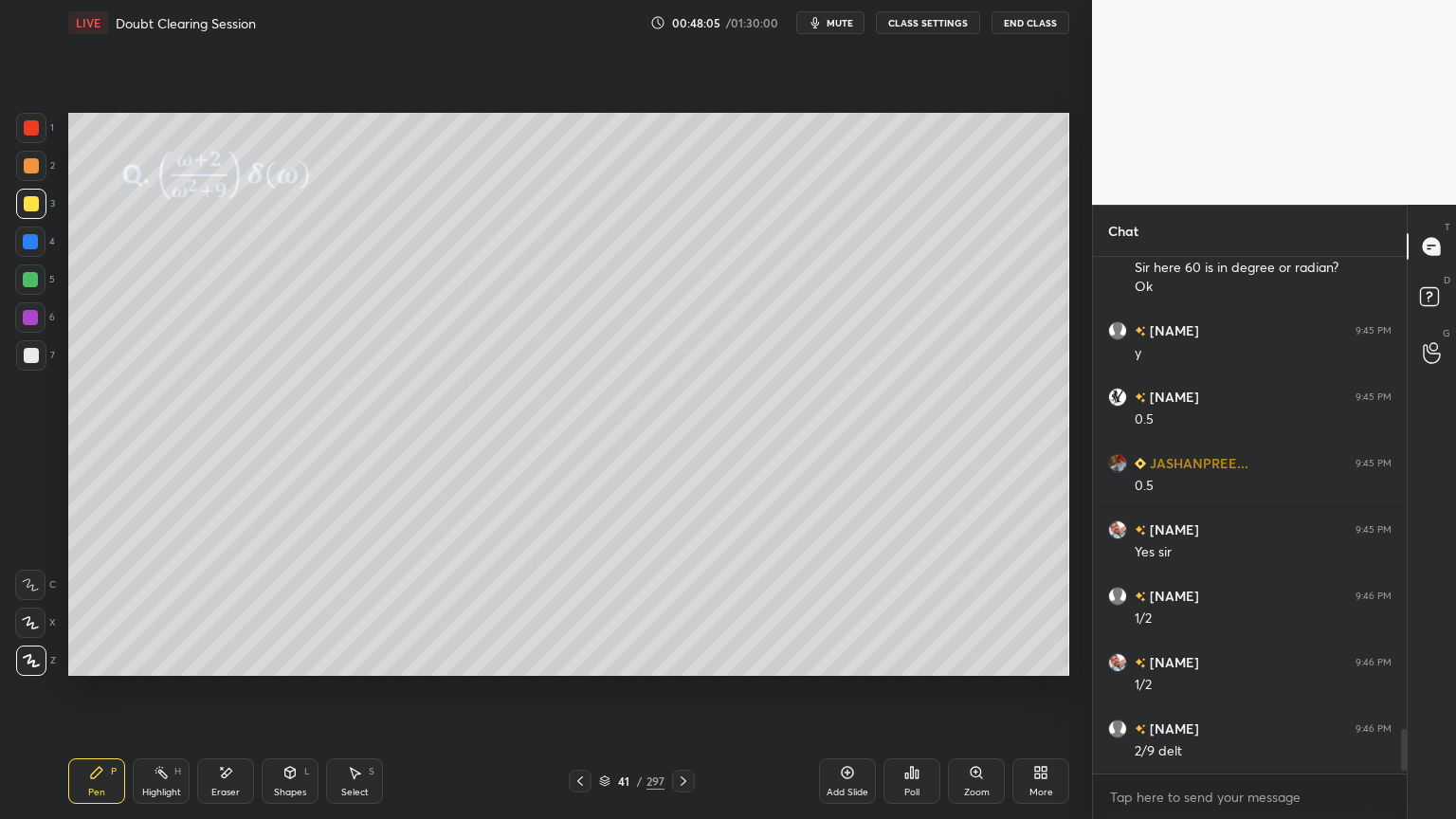 click on "Select S" at bounding box center (355, 781) 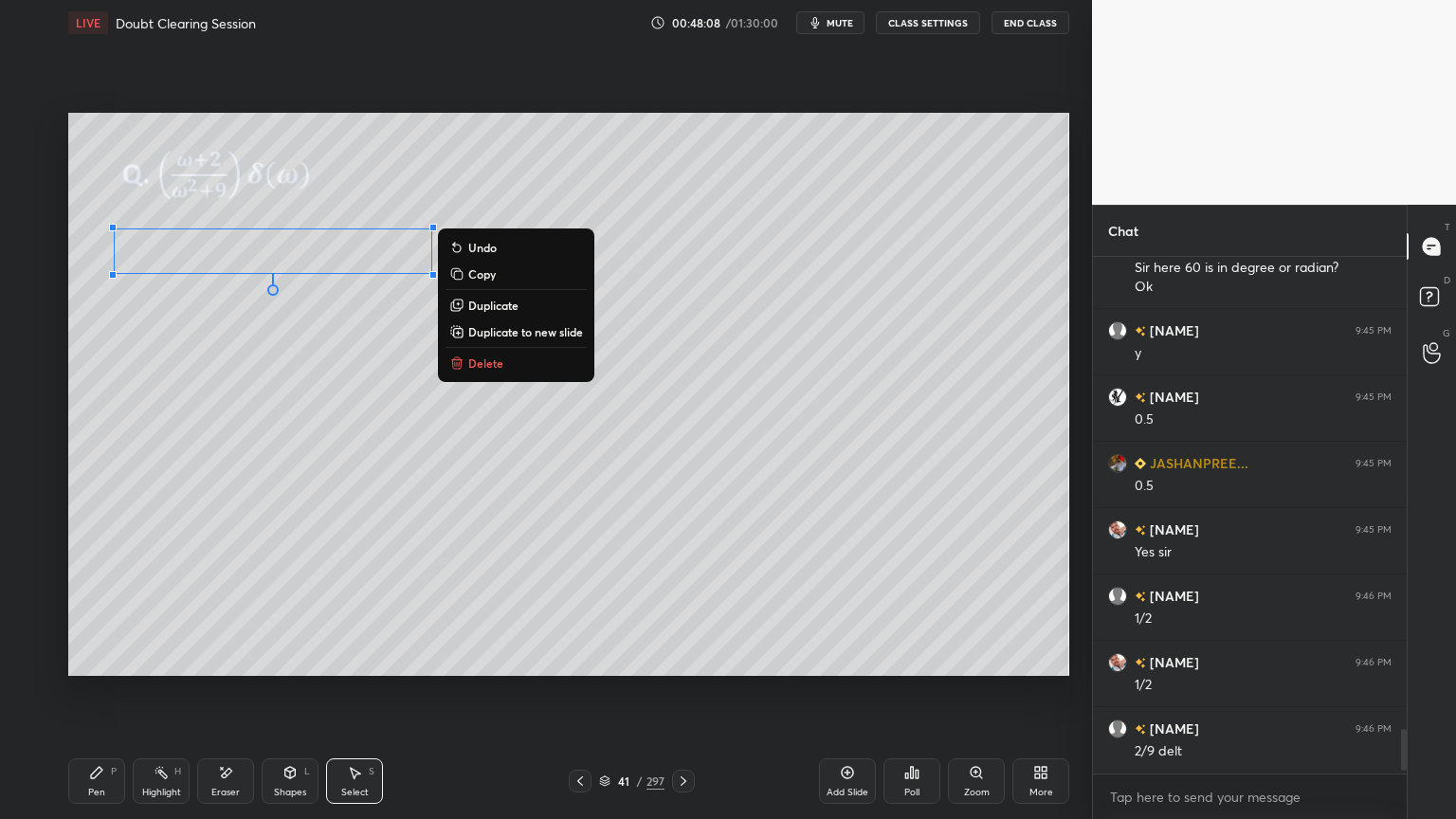 click on "0 ° Undo Copy Duplicate Duplicate to new slide Delete" at bounding box center (569, 394) 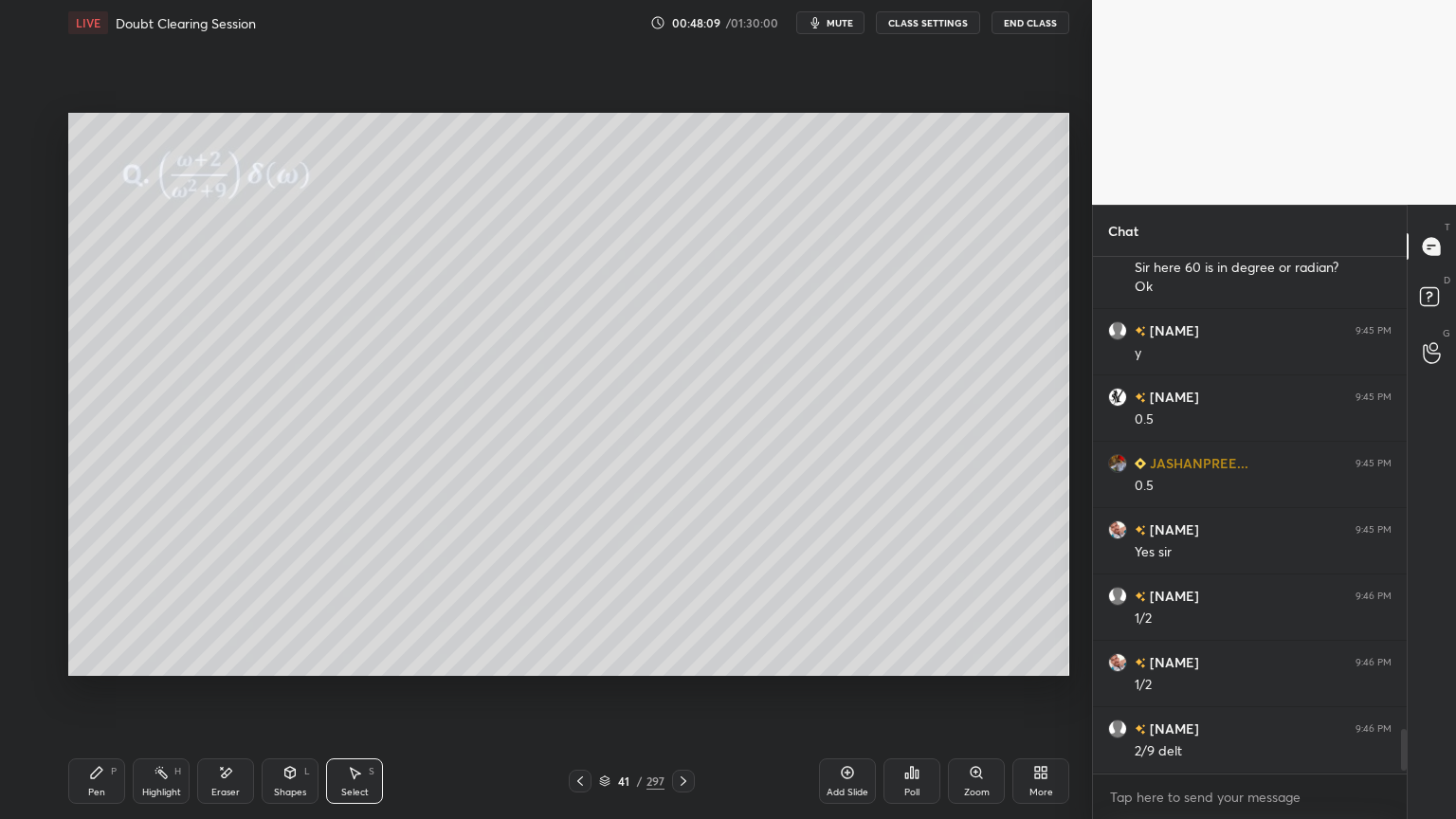 click 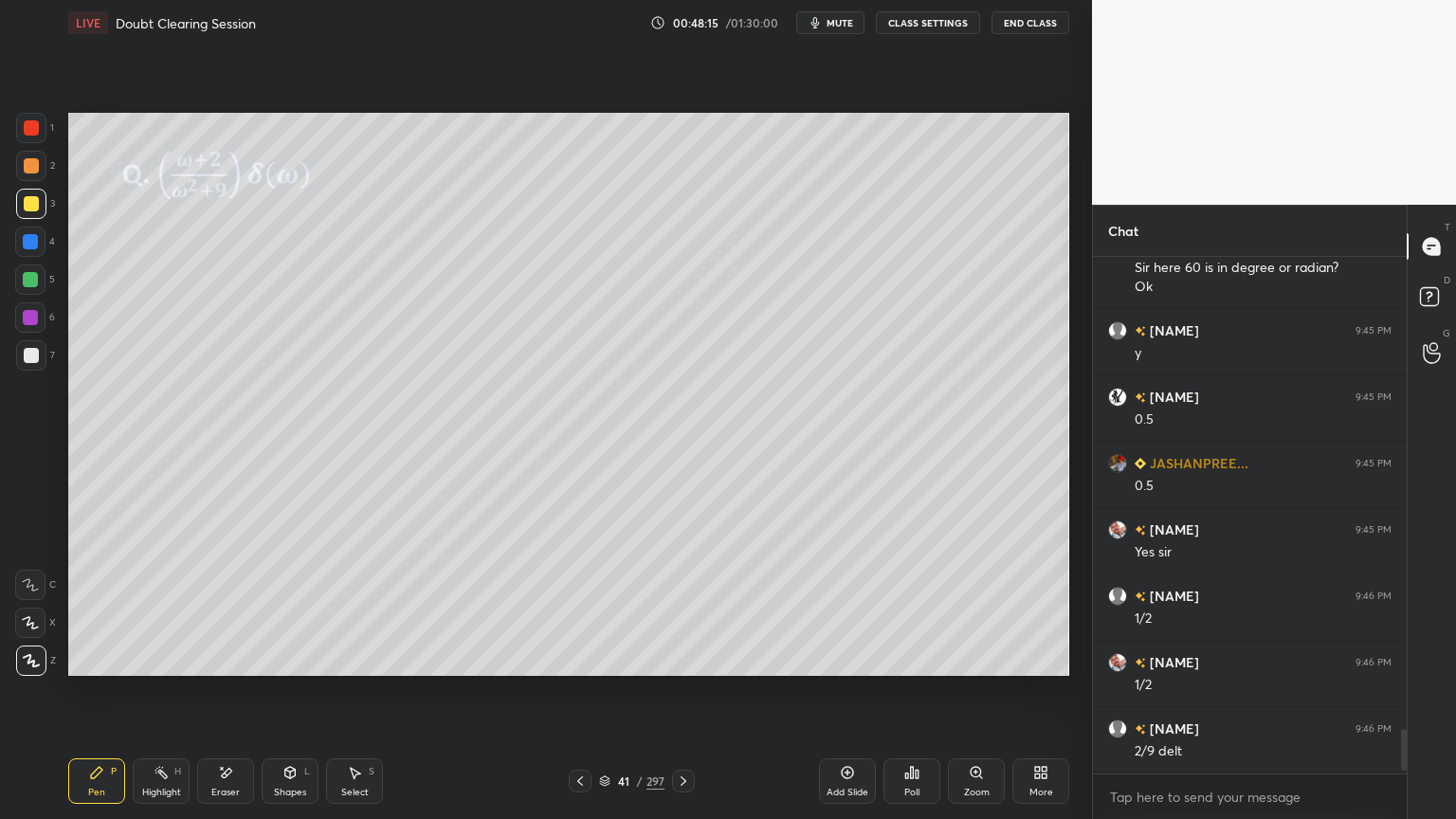 click at bounding box center (31, 355) 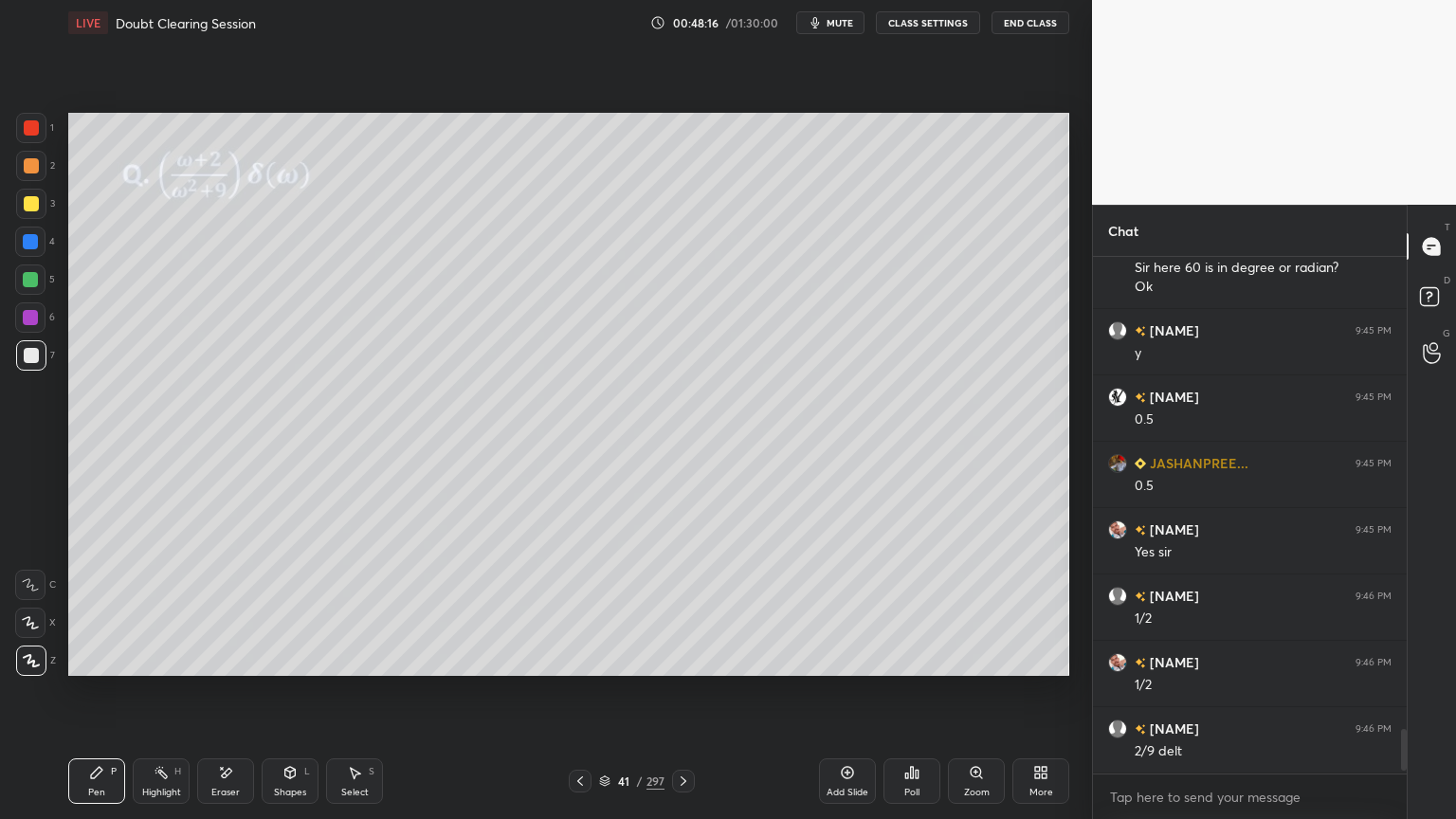 click at bounding box center (30, 242) 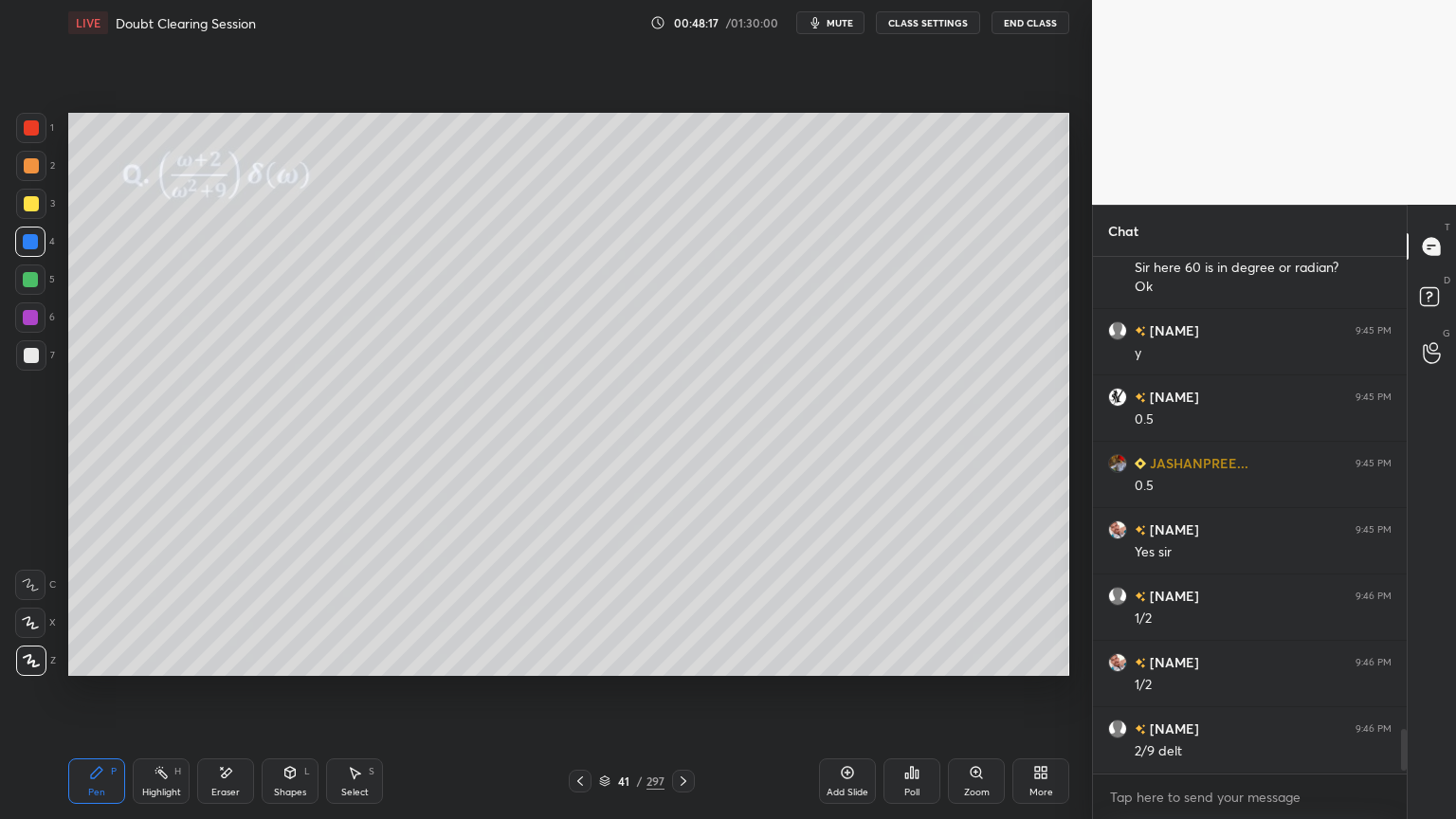click 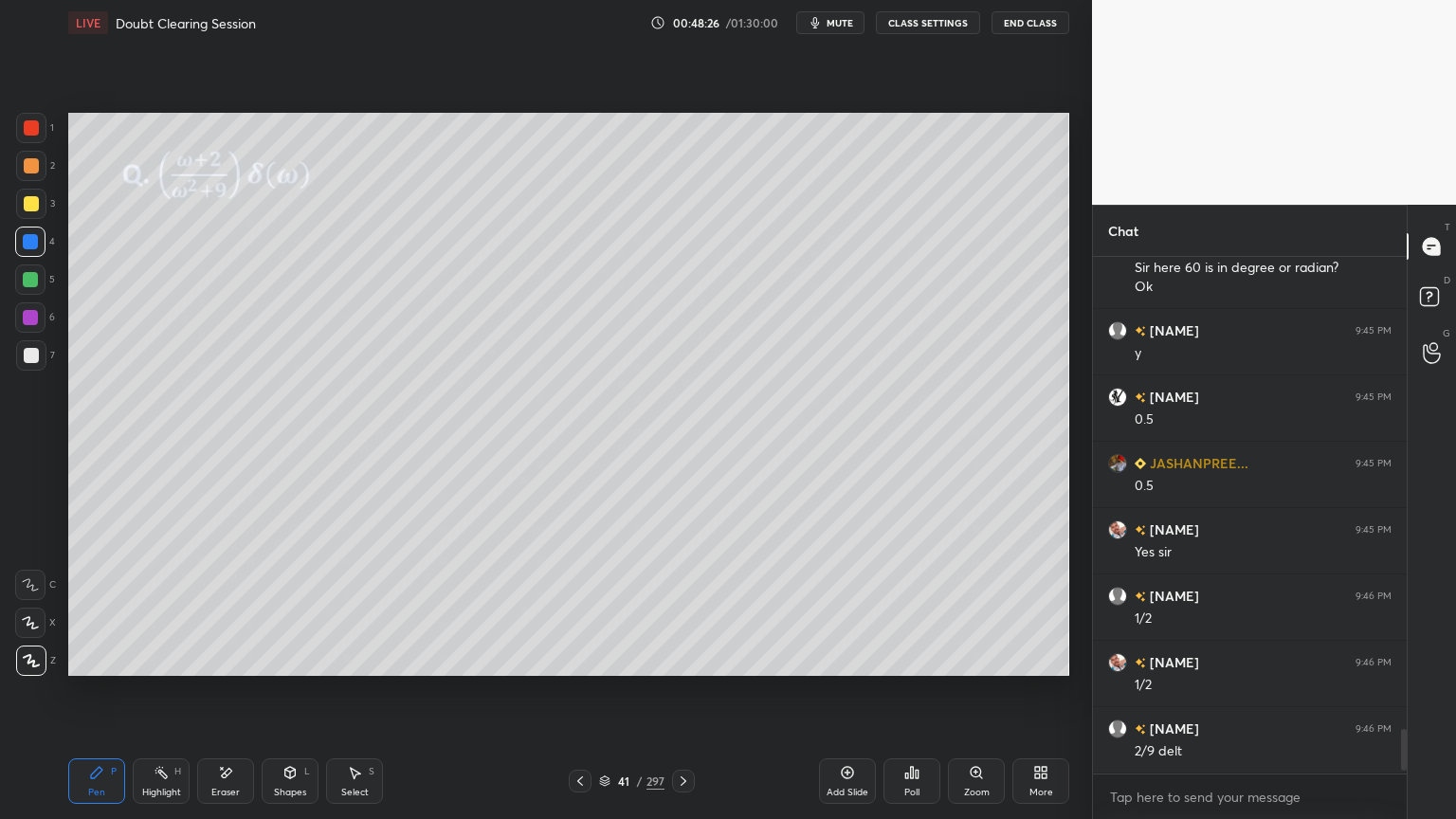 click at bounding box center [31, 355] 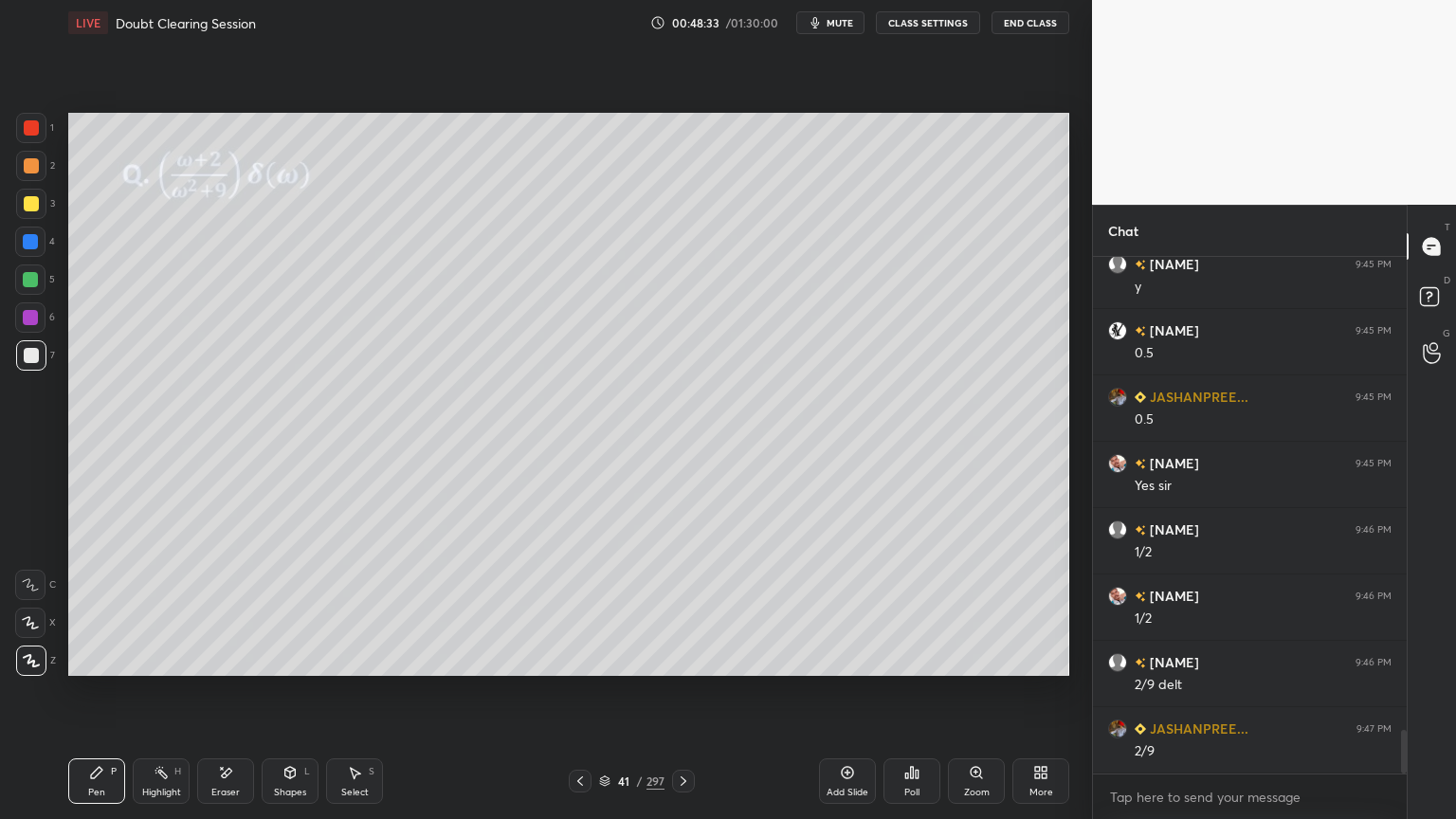 scroll, scrollTop: 5631, scrollLeft: 0, axis: vertical 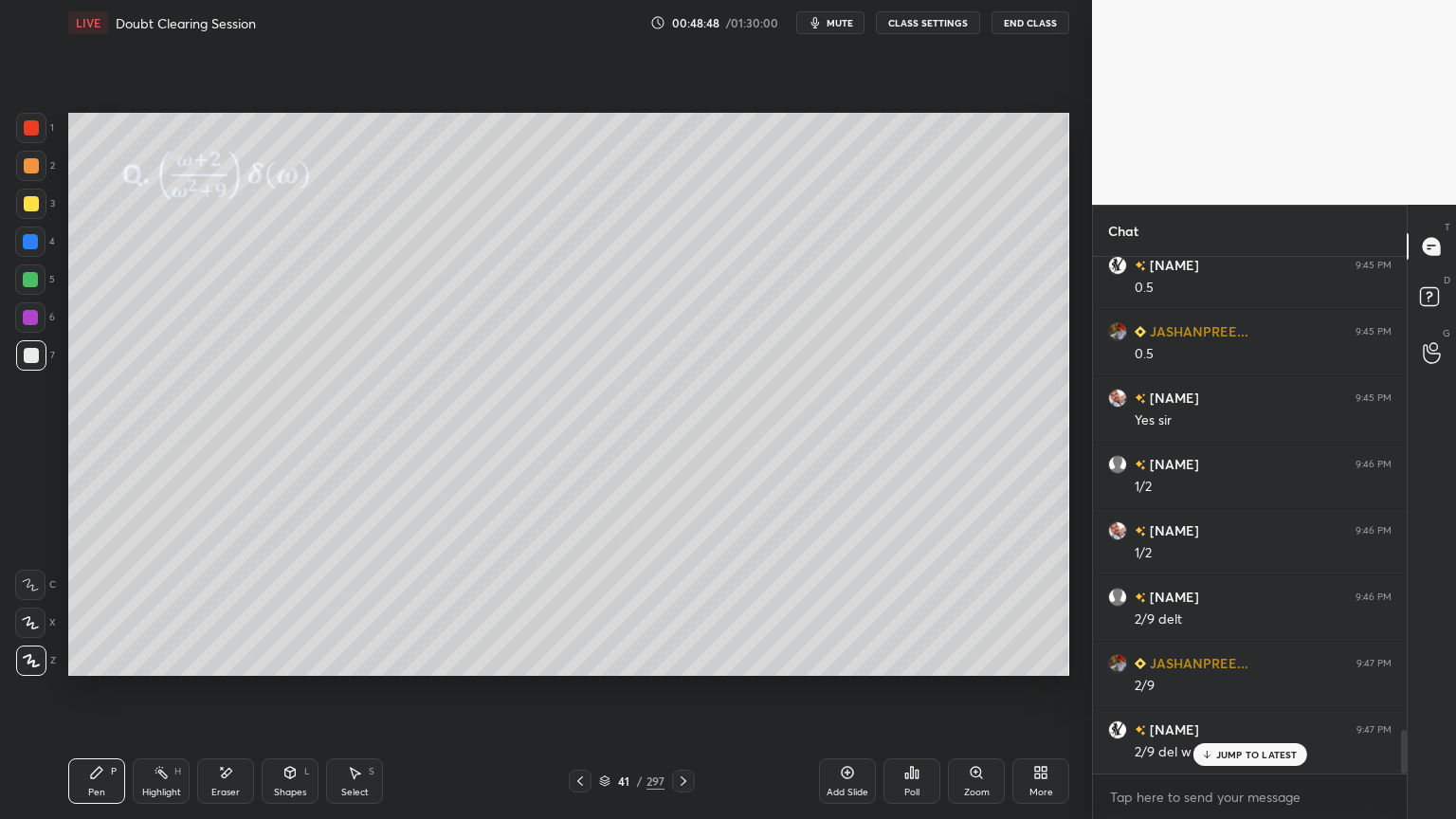 click at bounding box center (31, 204) 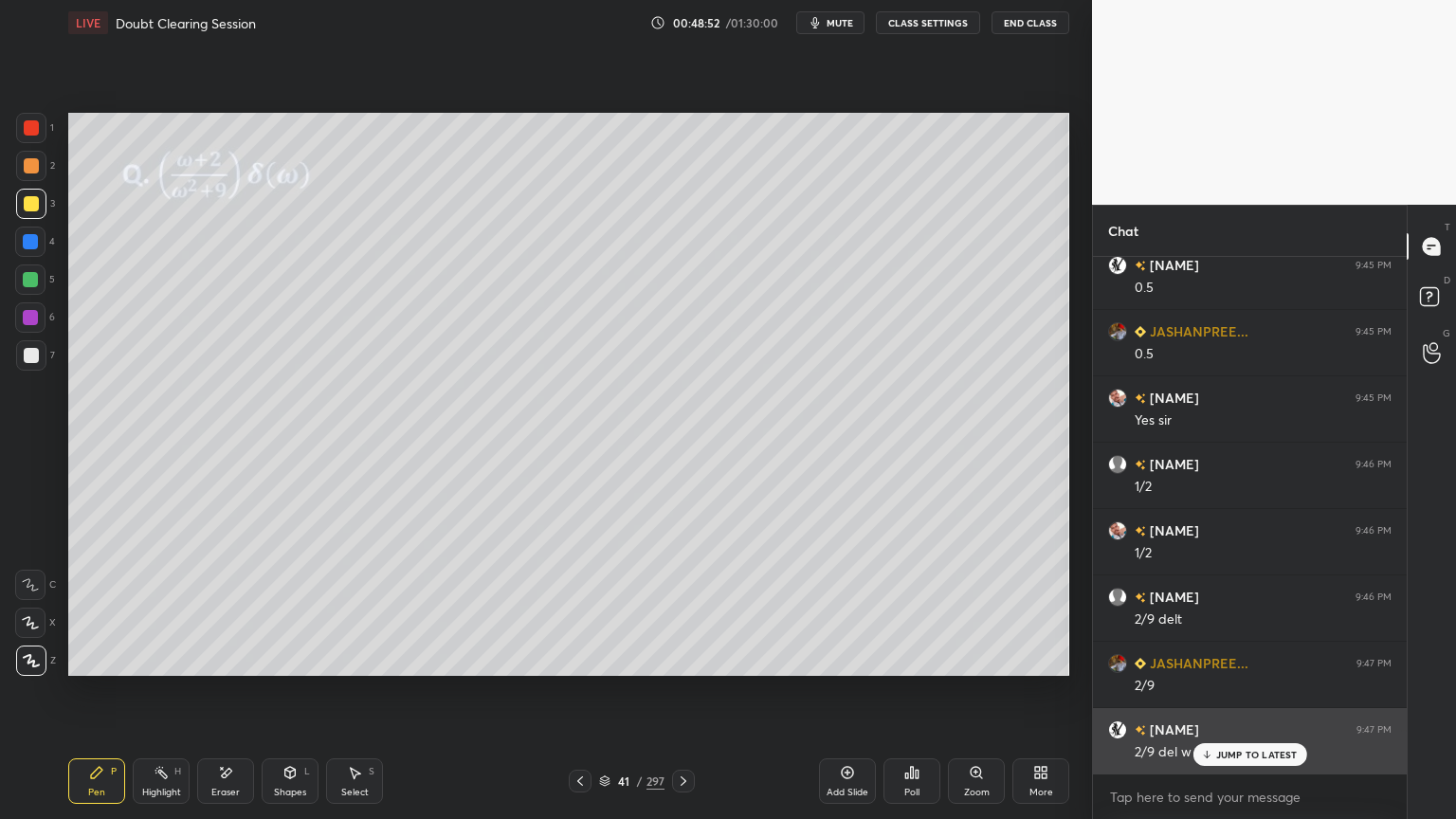 click on "JUMP TO LATEST" at bounding box center (1257, 755) 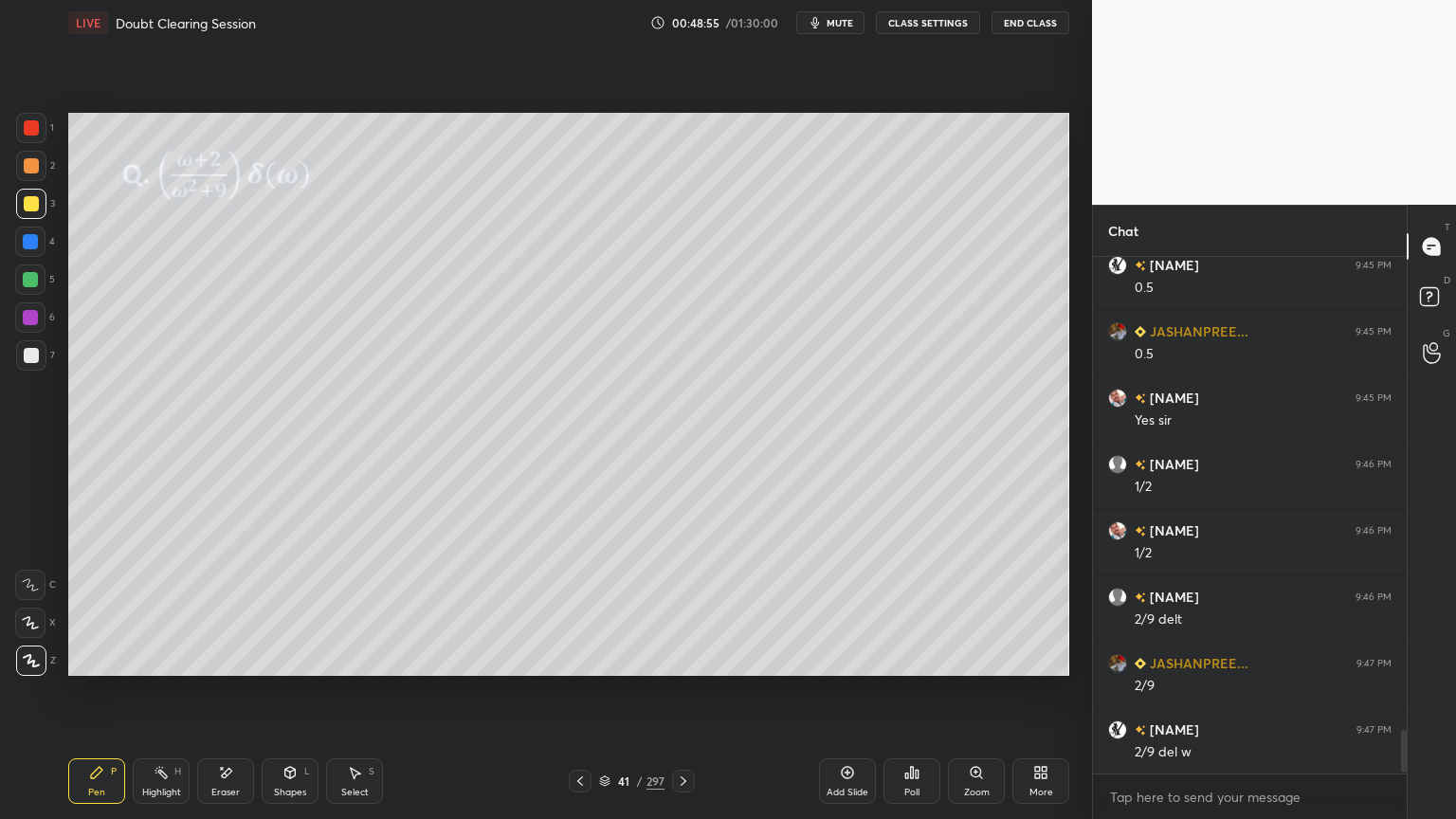 scroll, scrollTop: 5698, scrollLeft: 0, axis: vertical 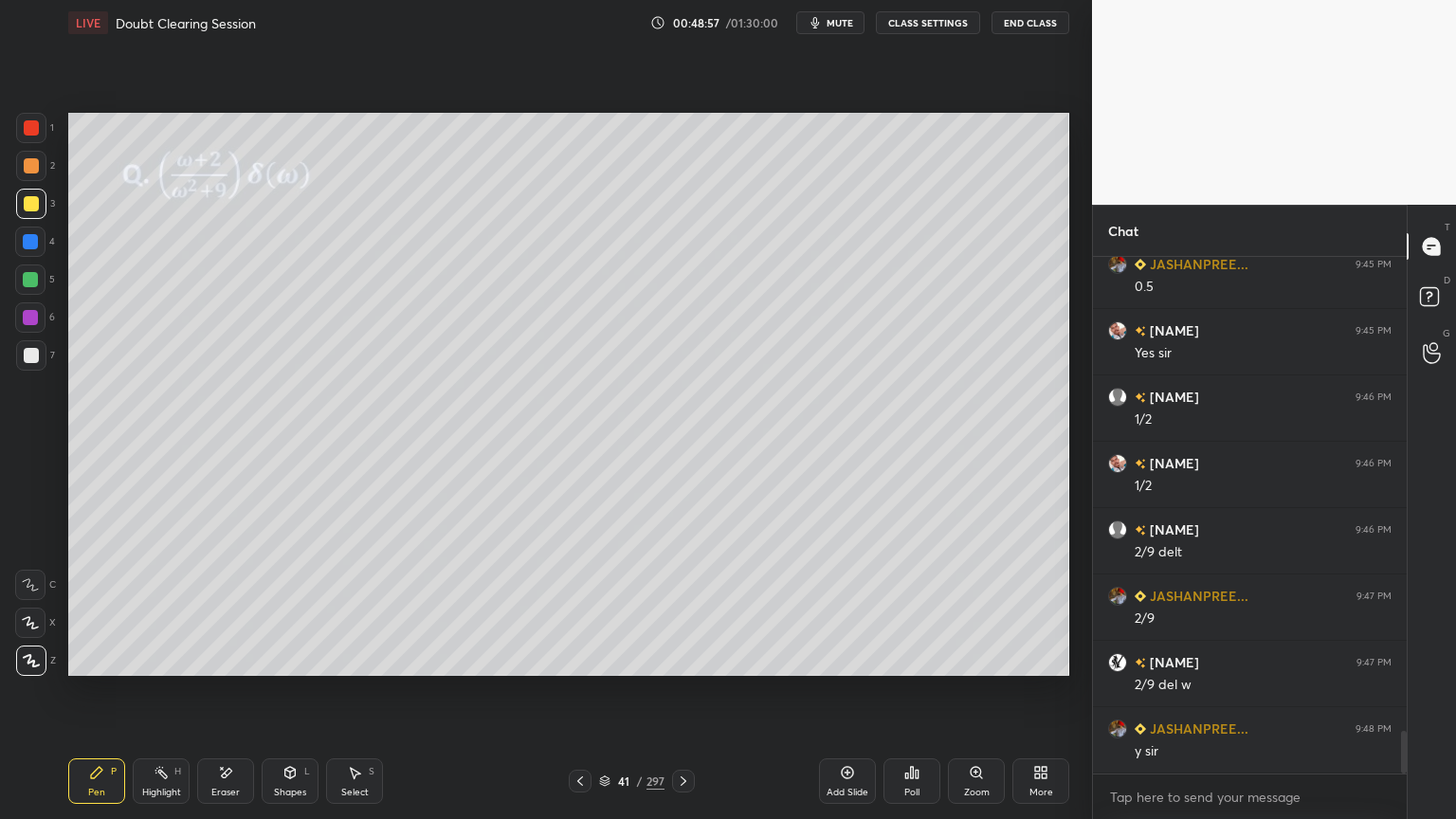 click 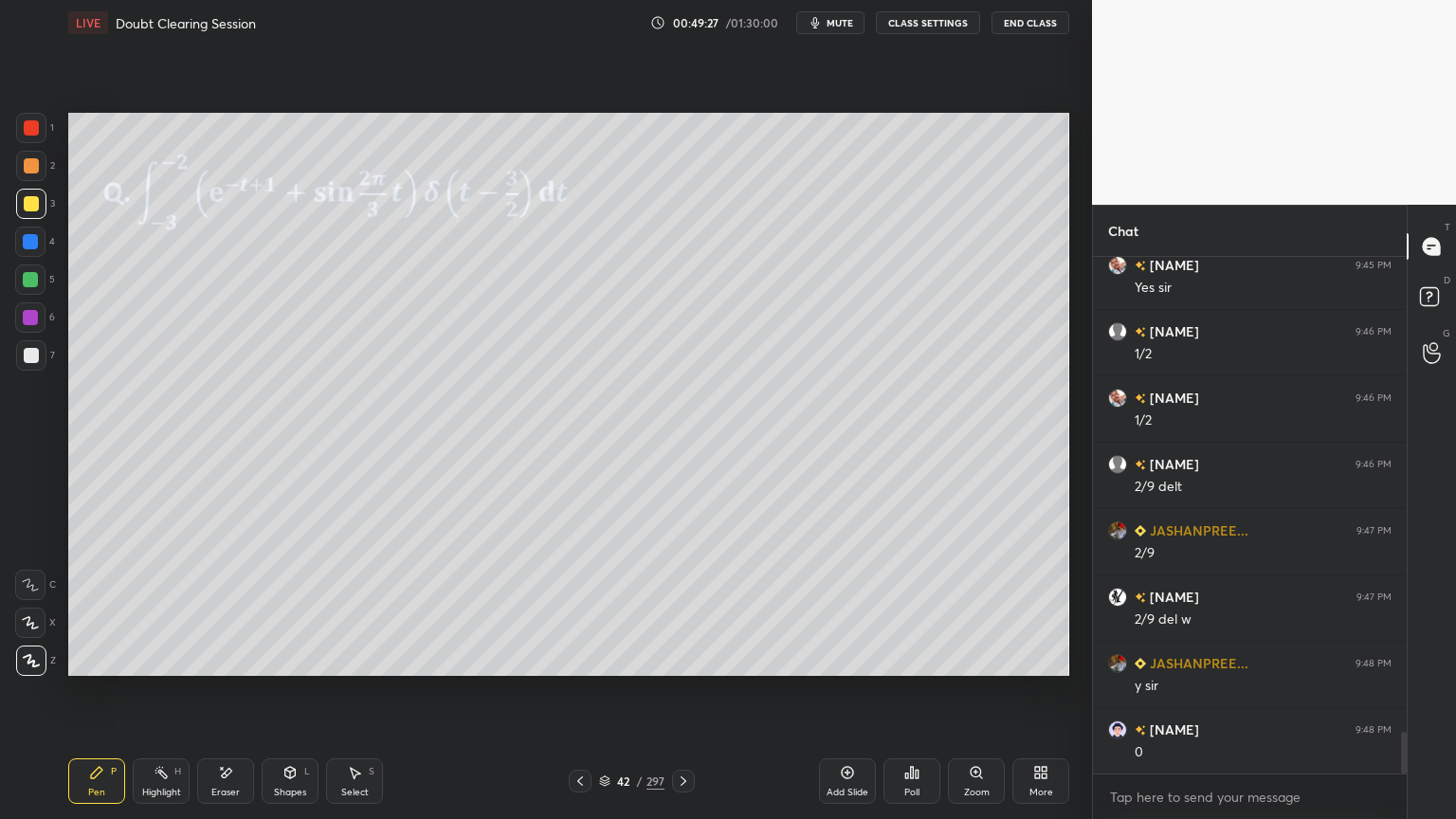 scroll, scrollTop: 5831, scrollLeft: 0, axis: vertical 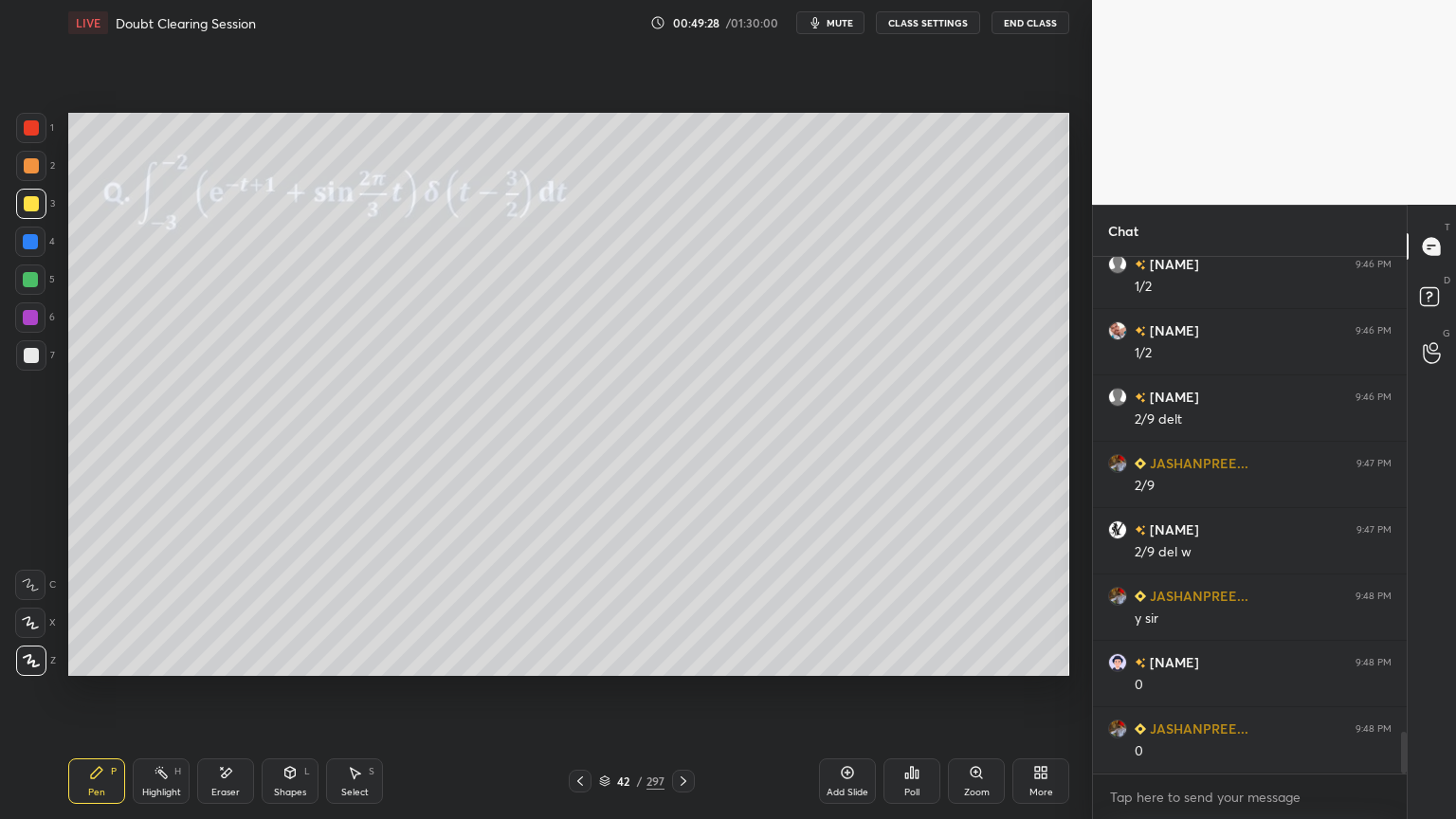 click at bounding box center [31, 204] 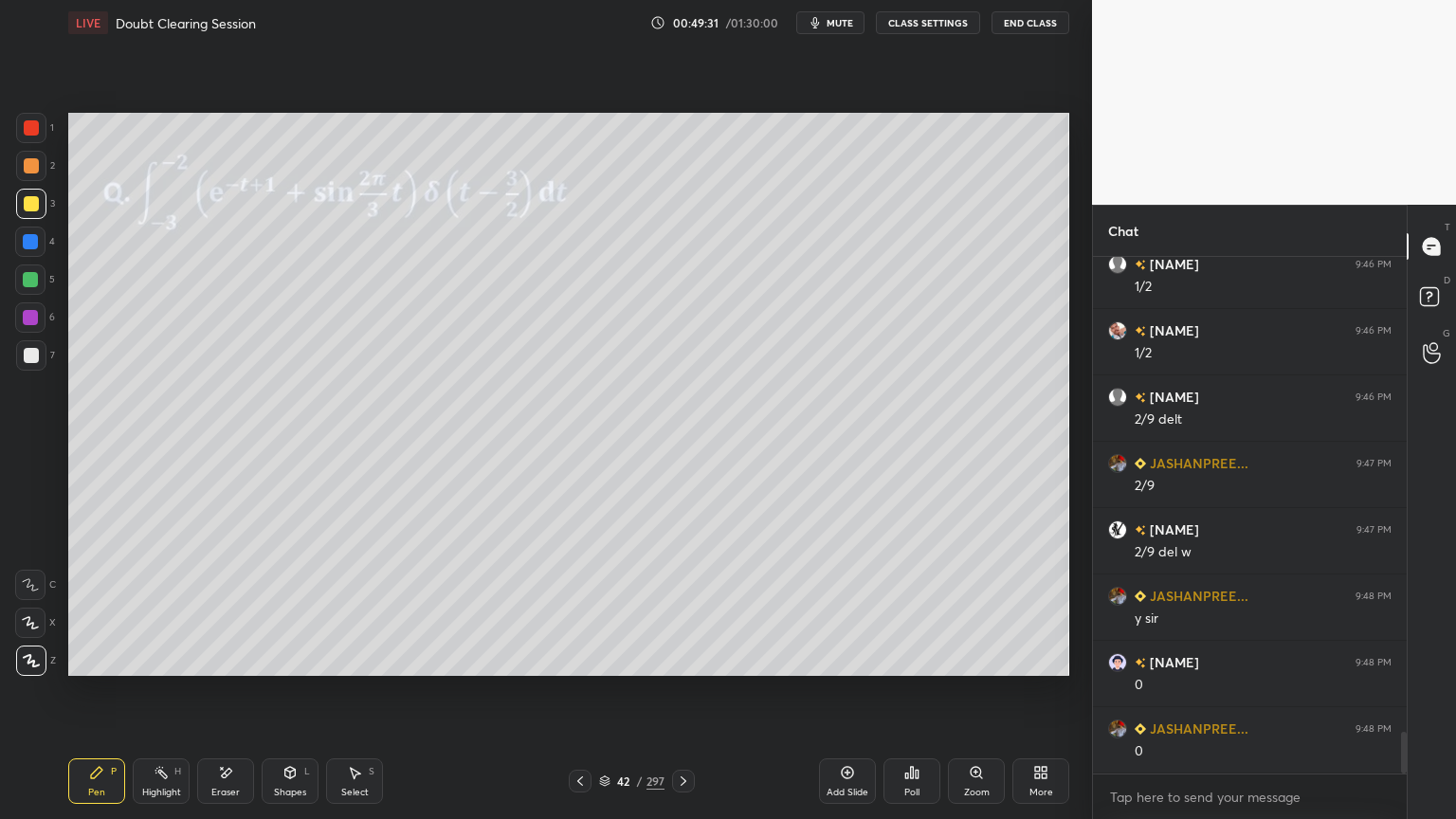 click 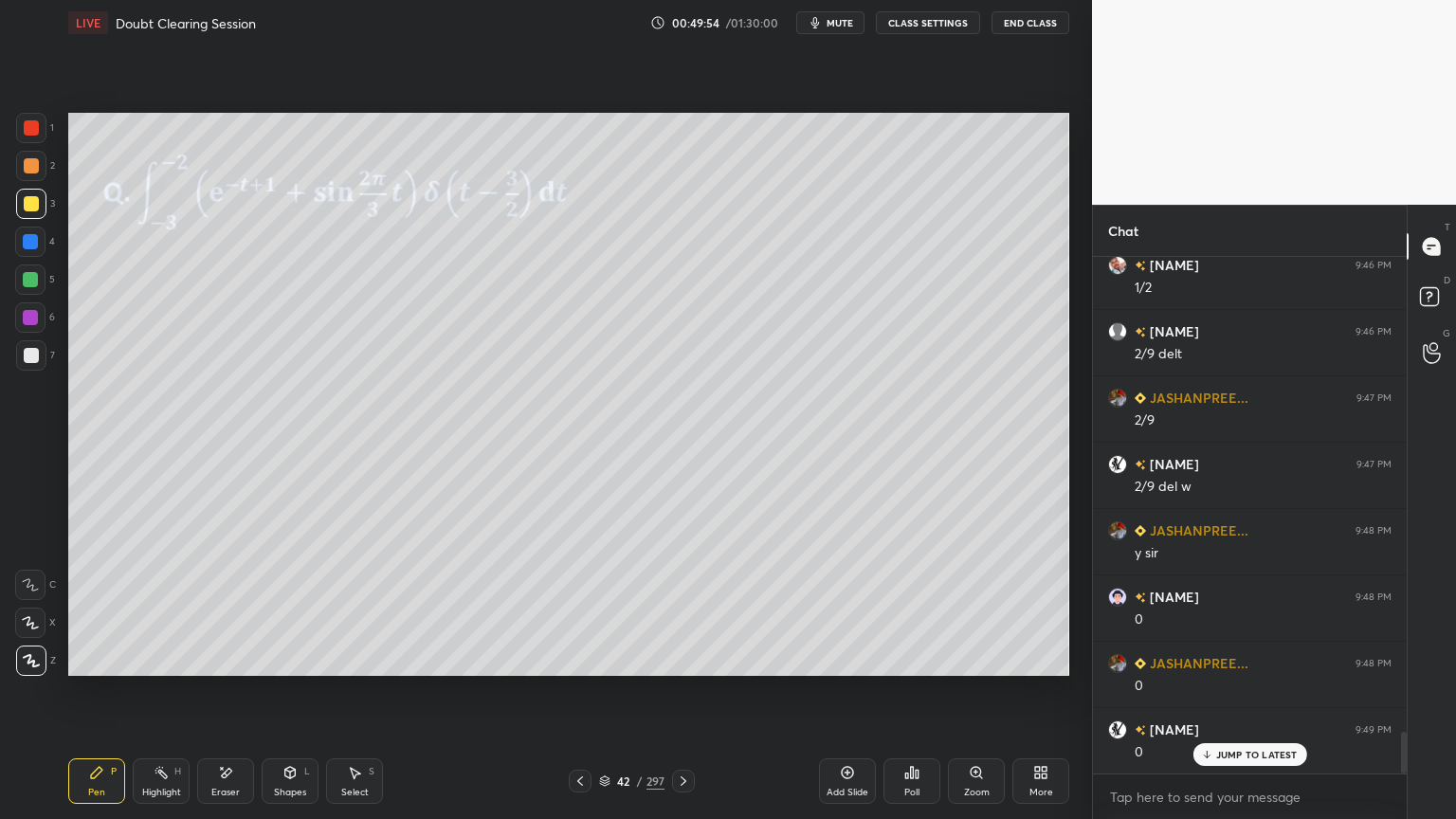 scroll, scrollTop: 5963, scrollLeft: 0, axis: vertical 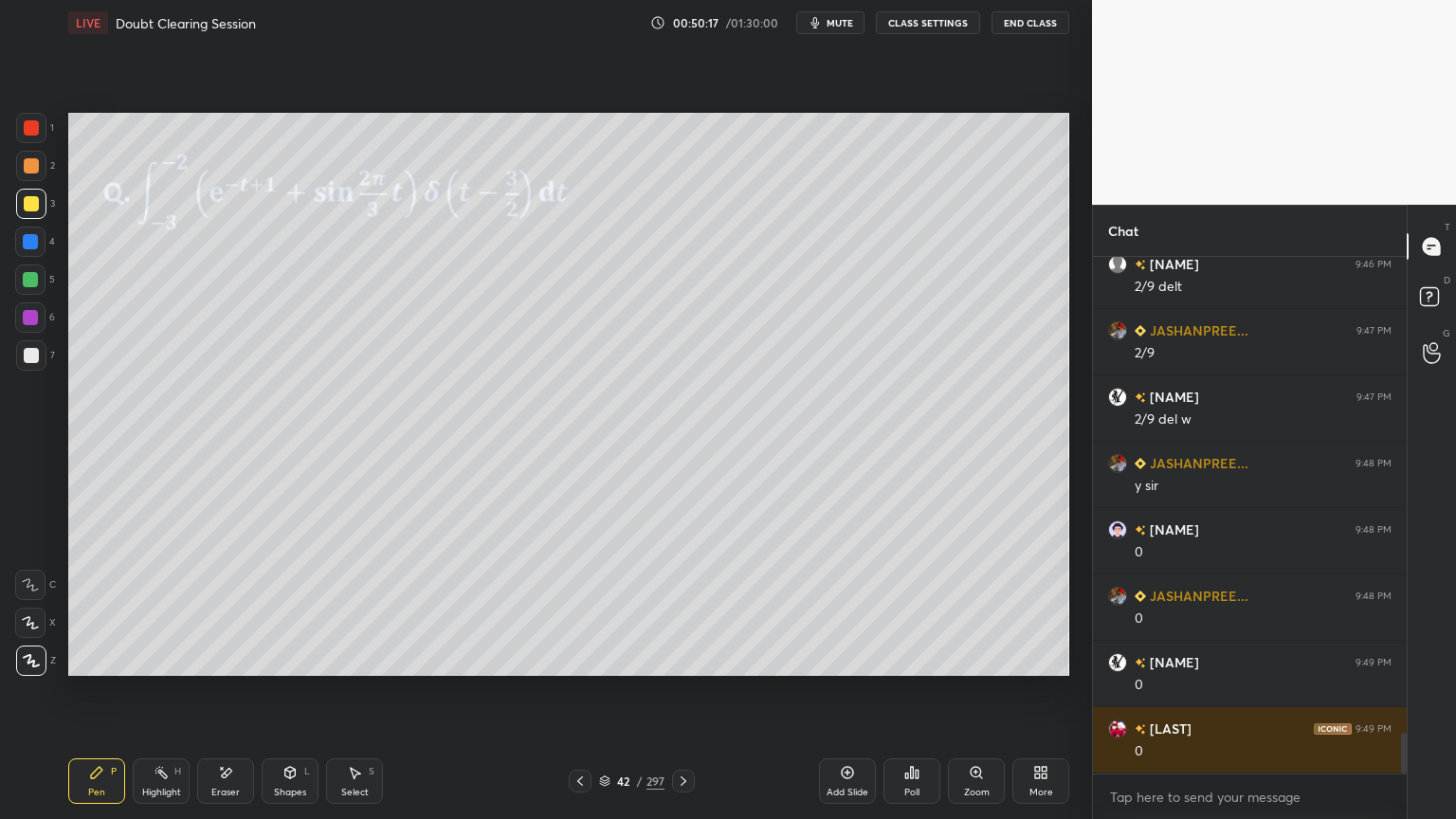 click at bounding box center [30, 280] 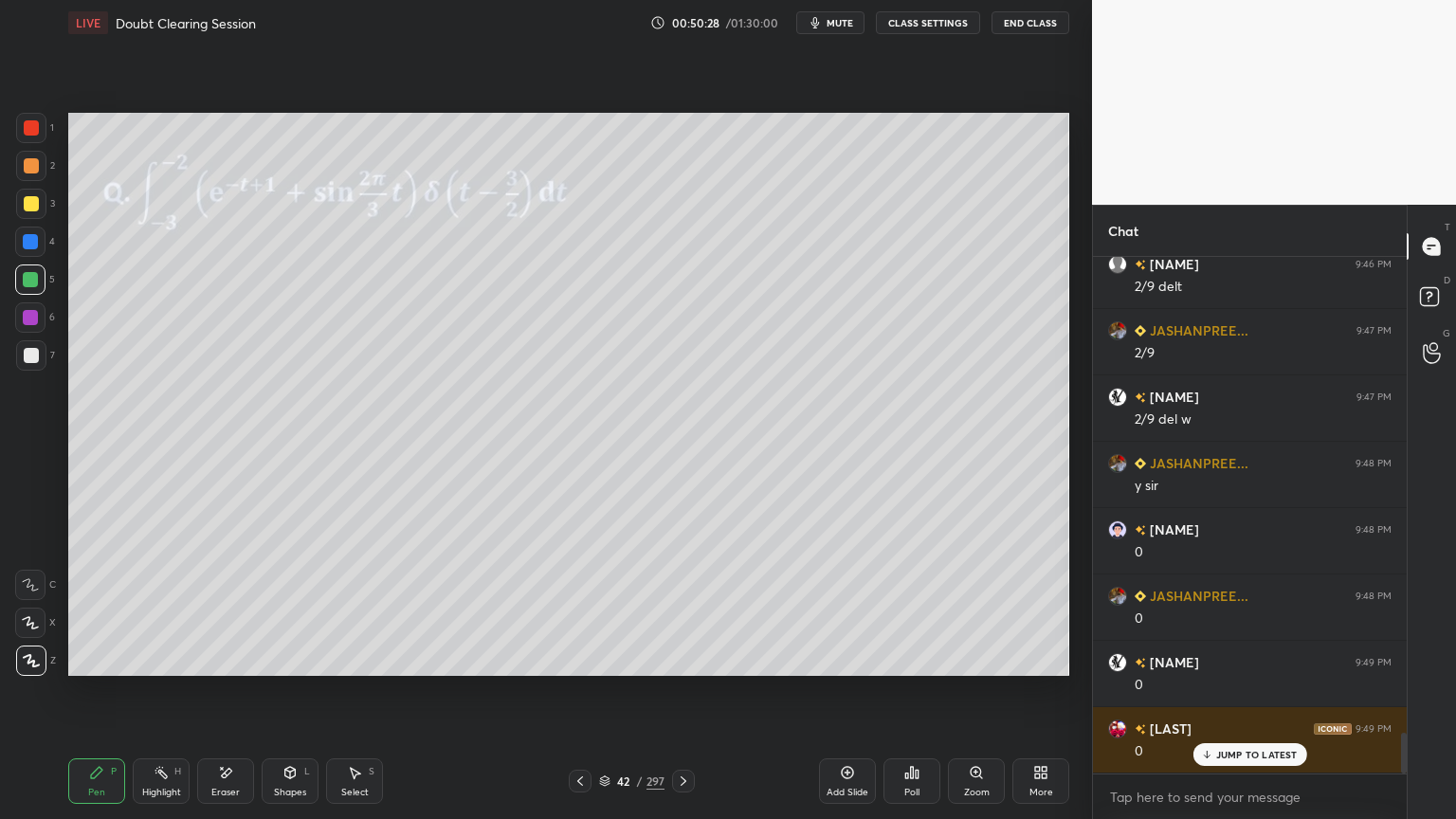 scroll, scrollTop: 6029, scrollLeft: 0, axis: vertical 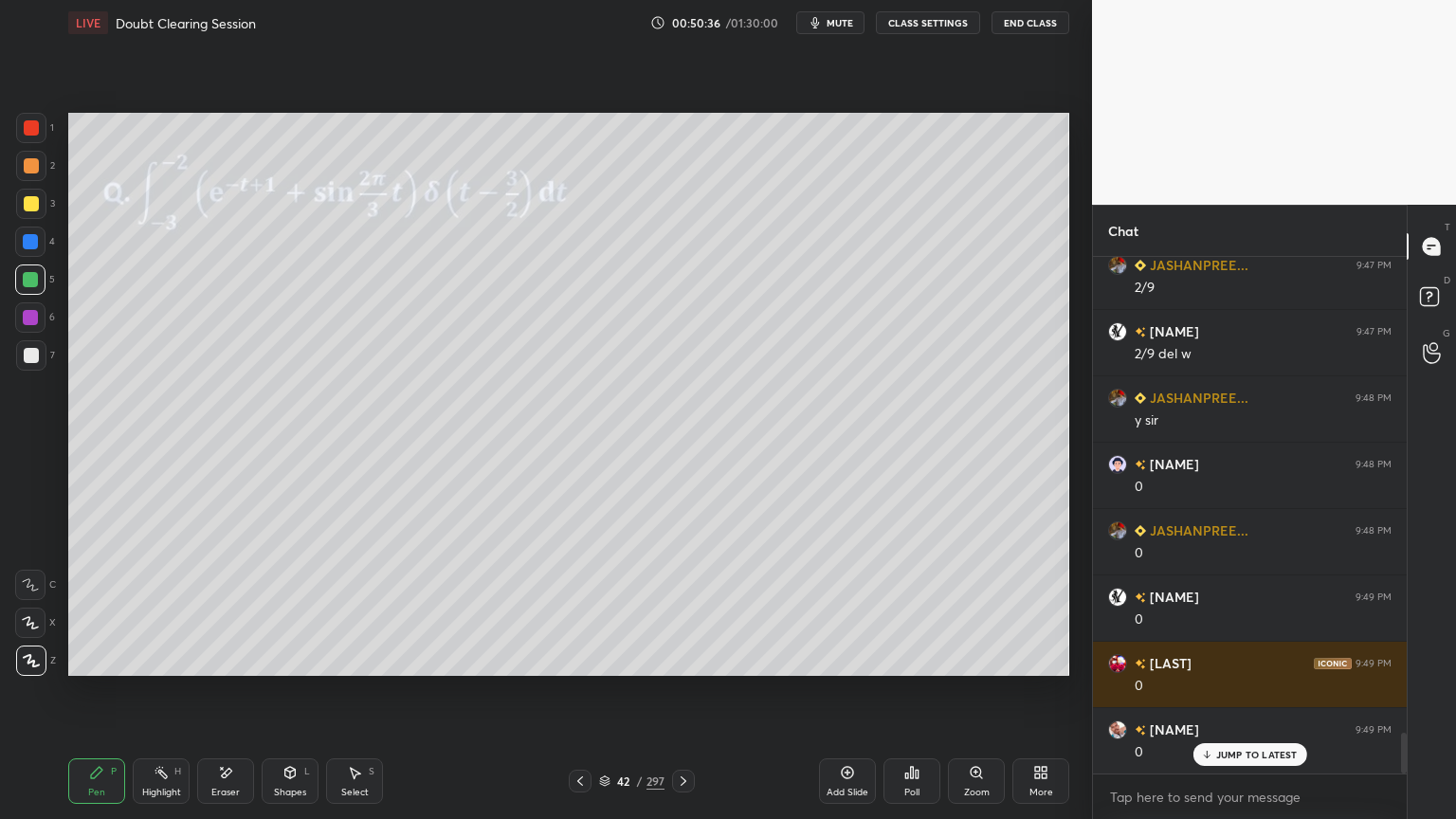 click on "Highlight H" at bounding box center [161, 781] 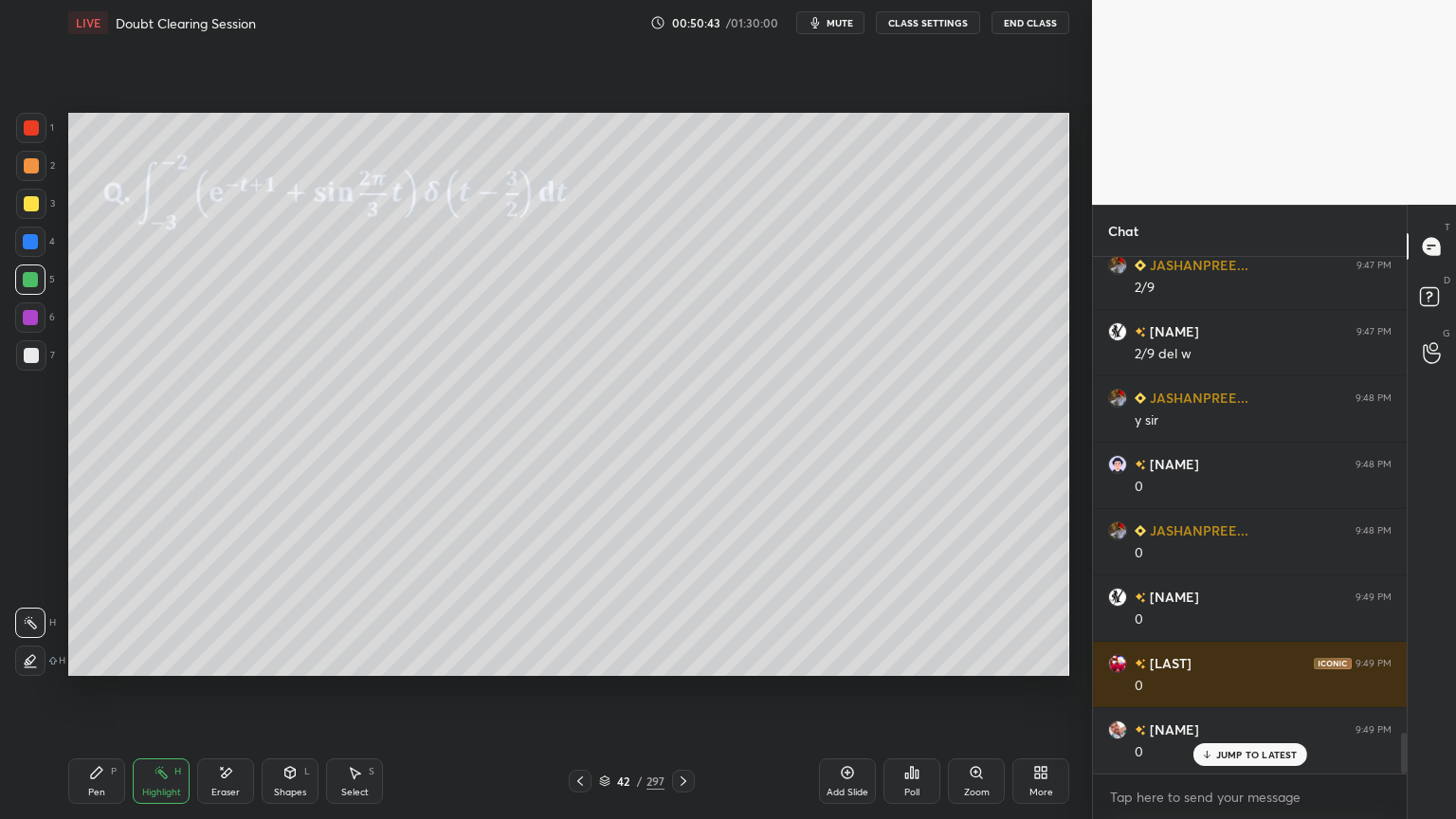click on "Pen P" at bounding box center (97, 781) 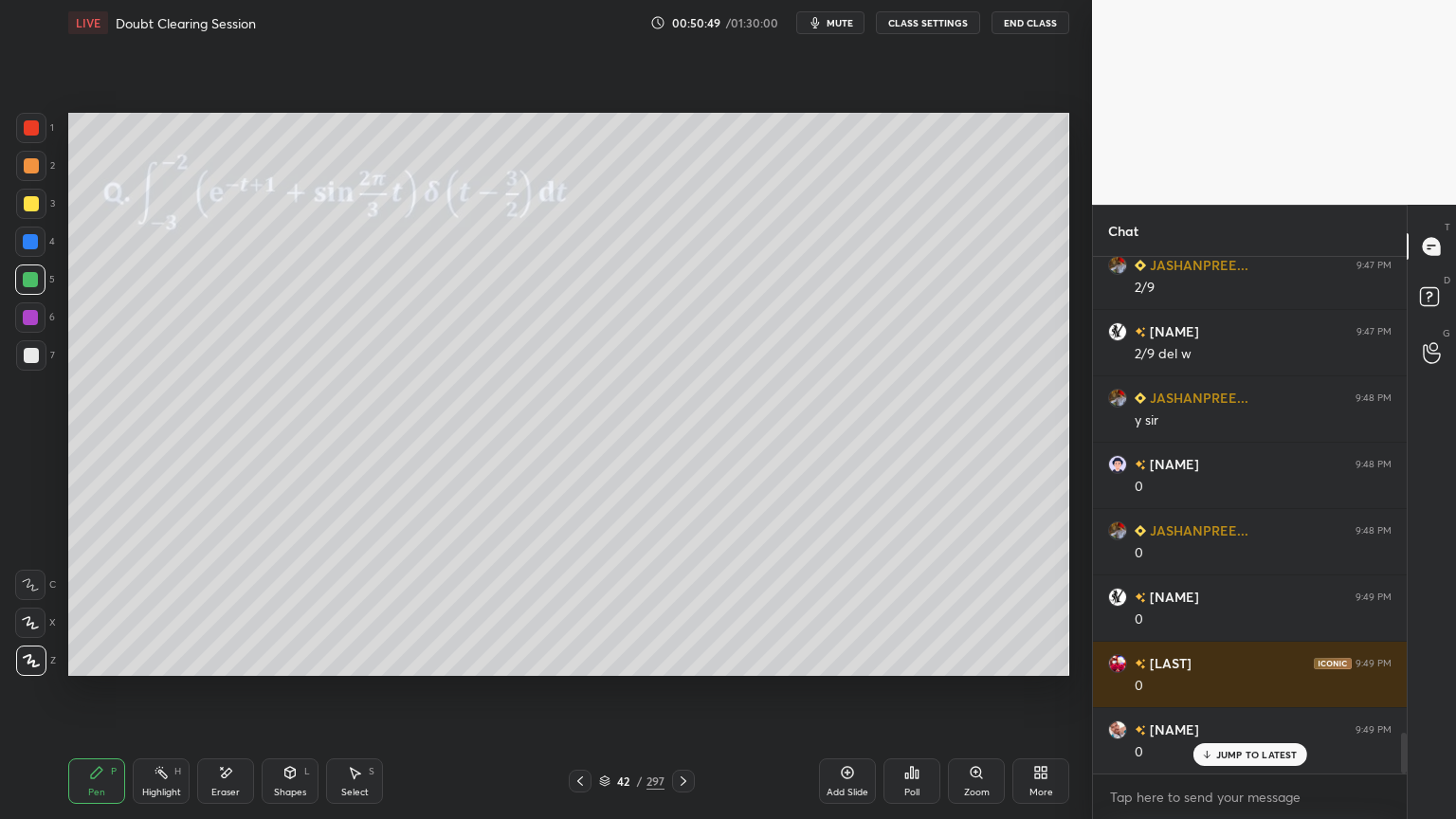 click at bounding box center (31, 166) 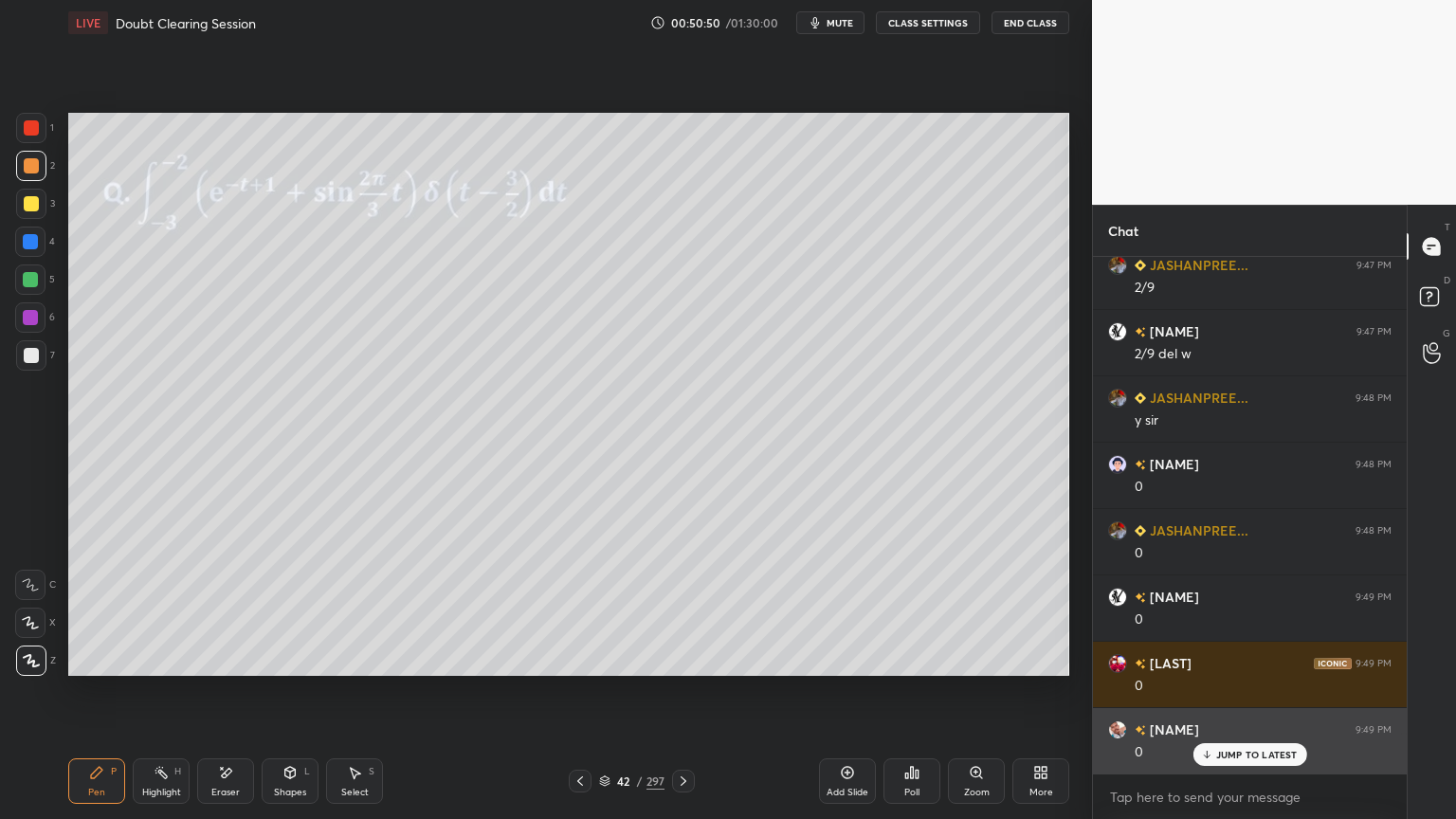 click on "JUMP TO LATEST" at bounding box center (1257, 755) 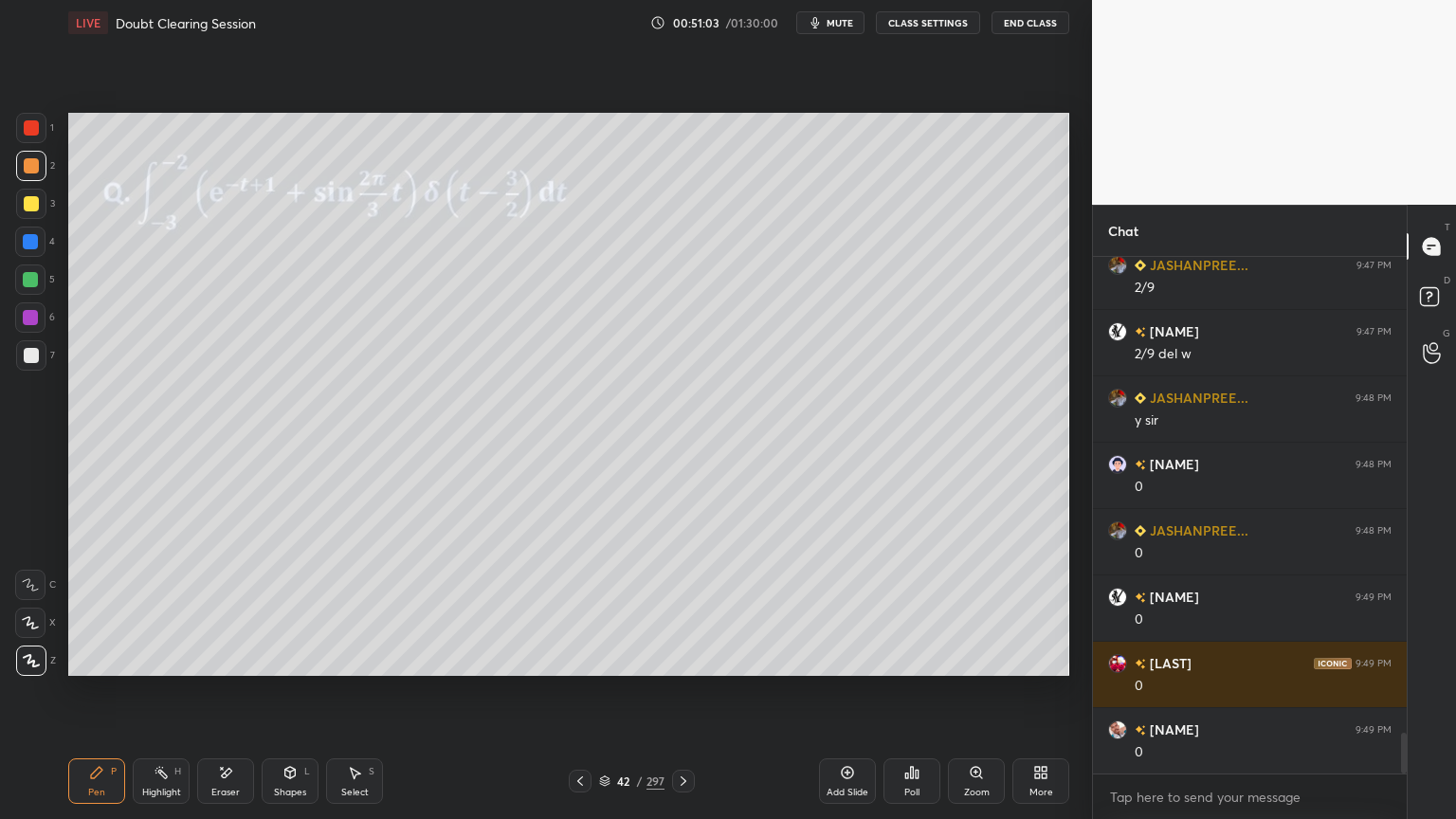 click 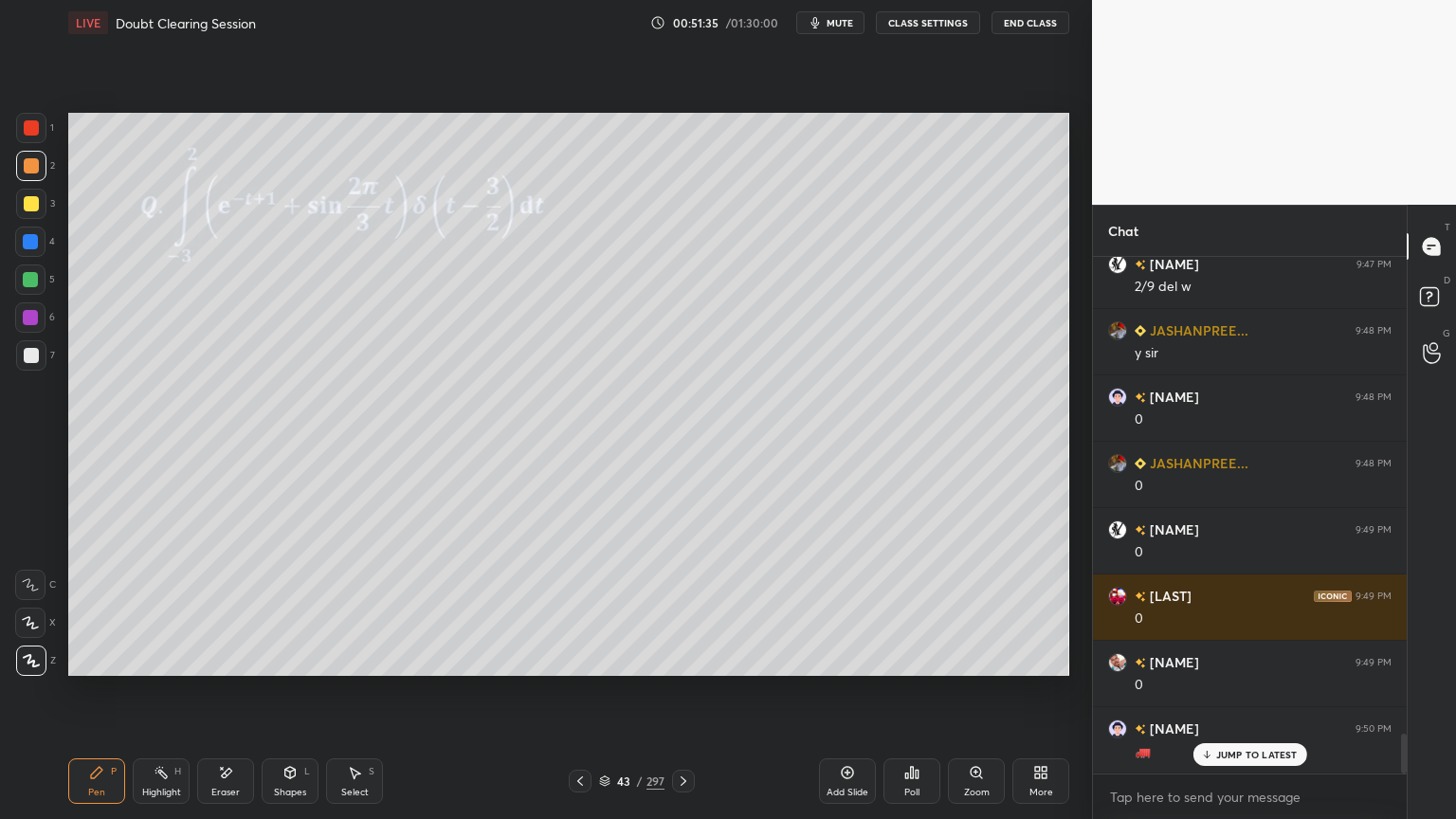 scroll, scrollTop: 6161, scrollLeft: 0, axis: vertical 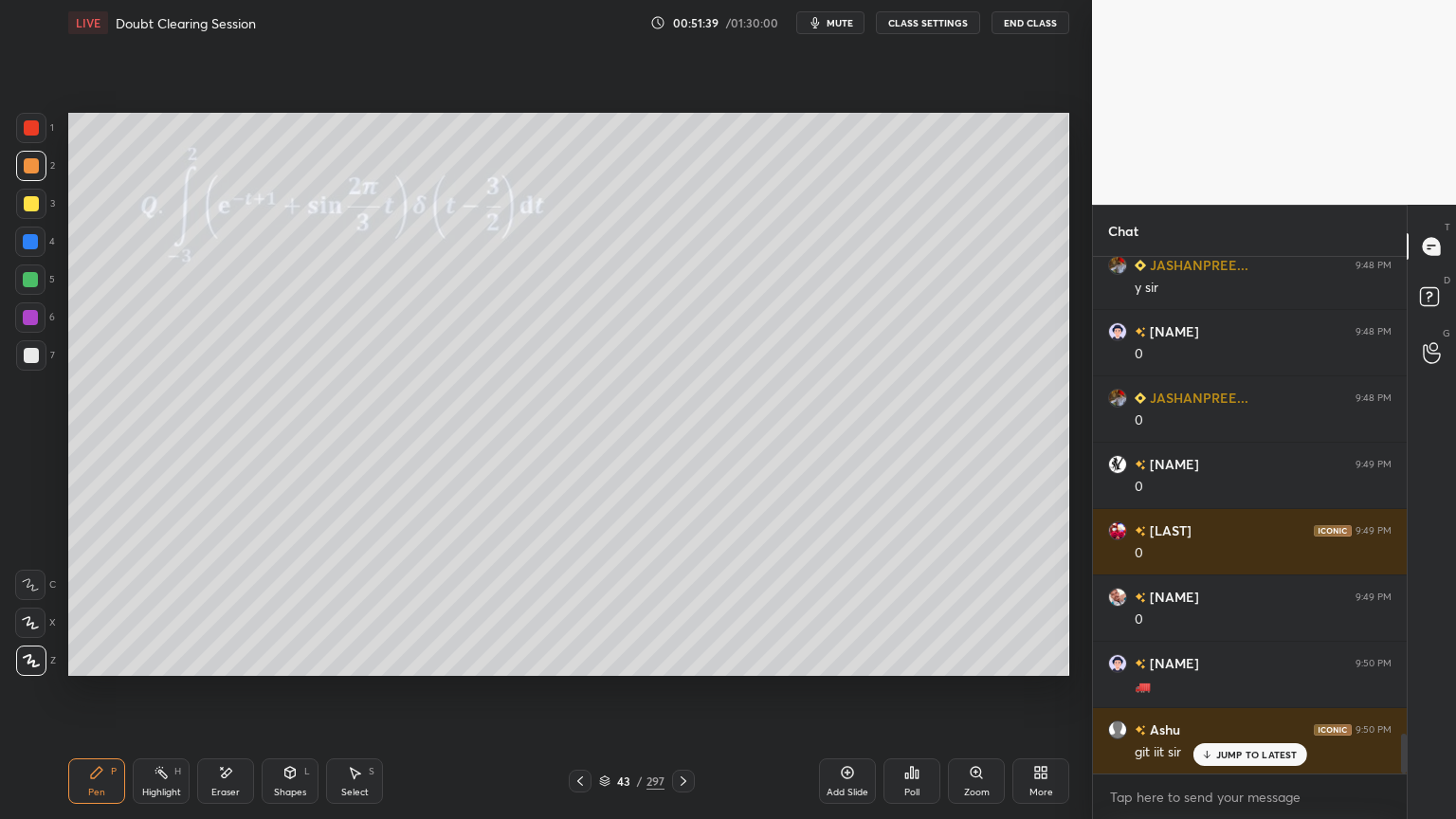 click on "JUMP TO LATEST" at bounding box center [1249, 755] 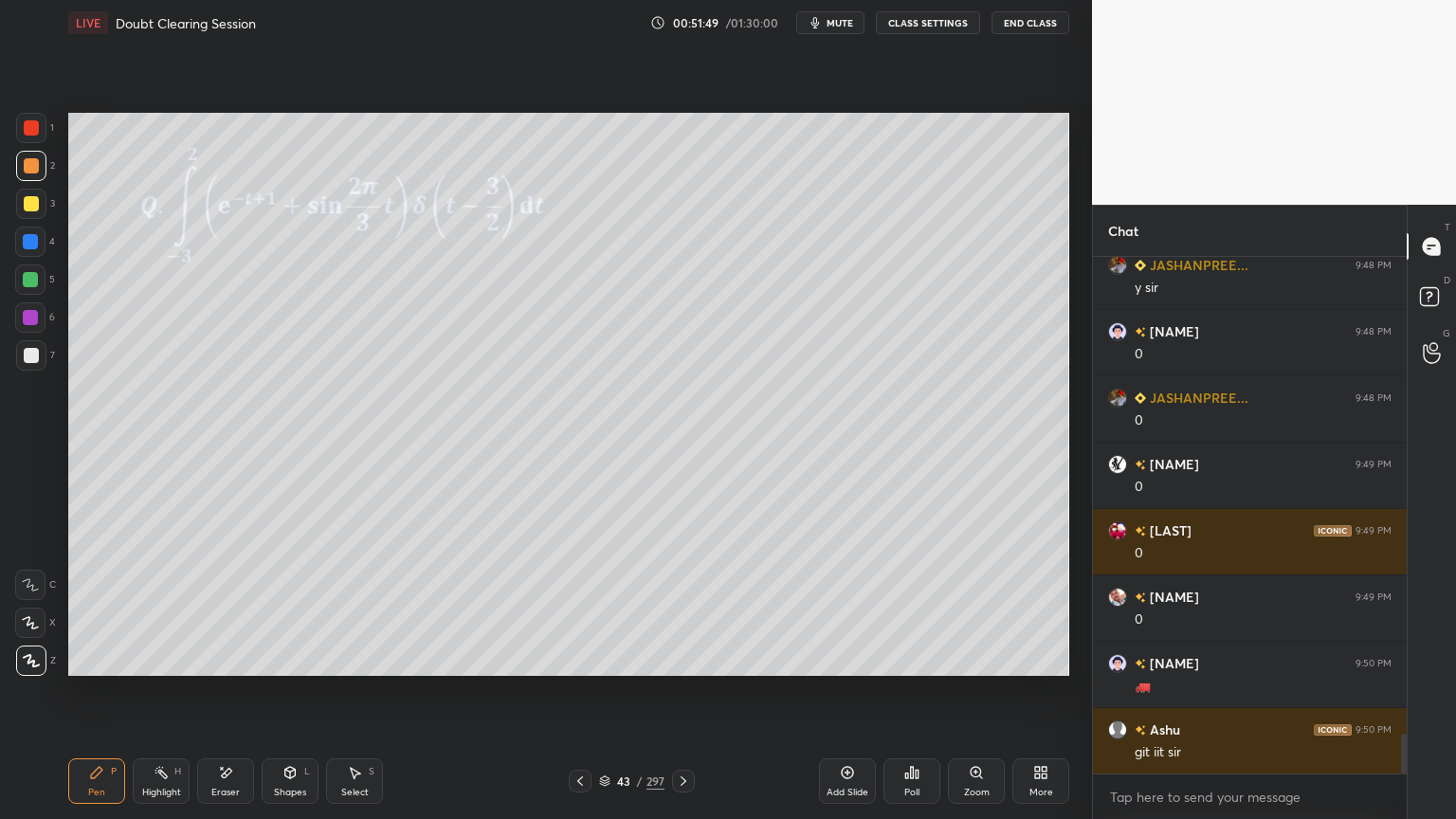 click at bounding box center (31, 355) 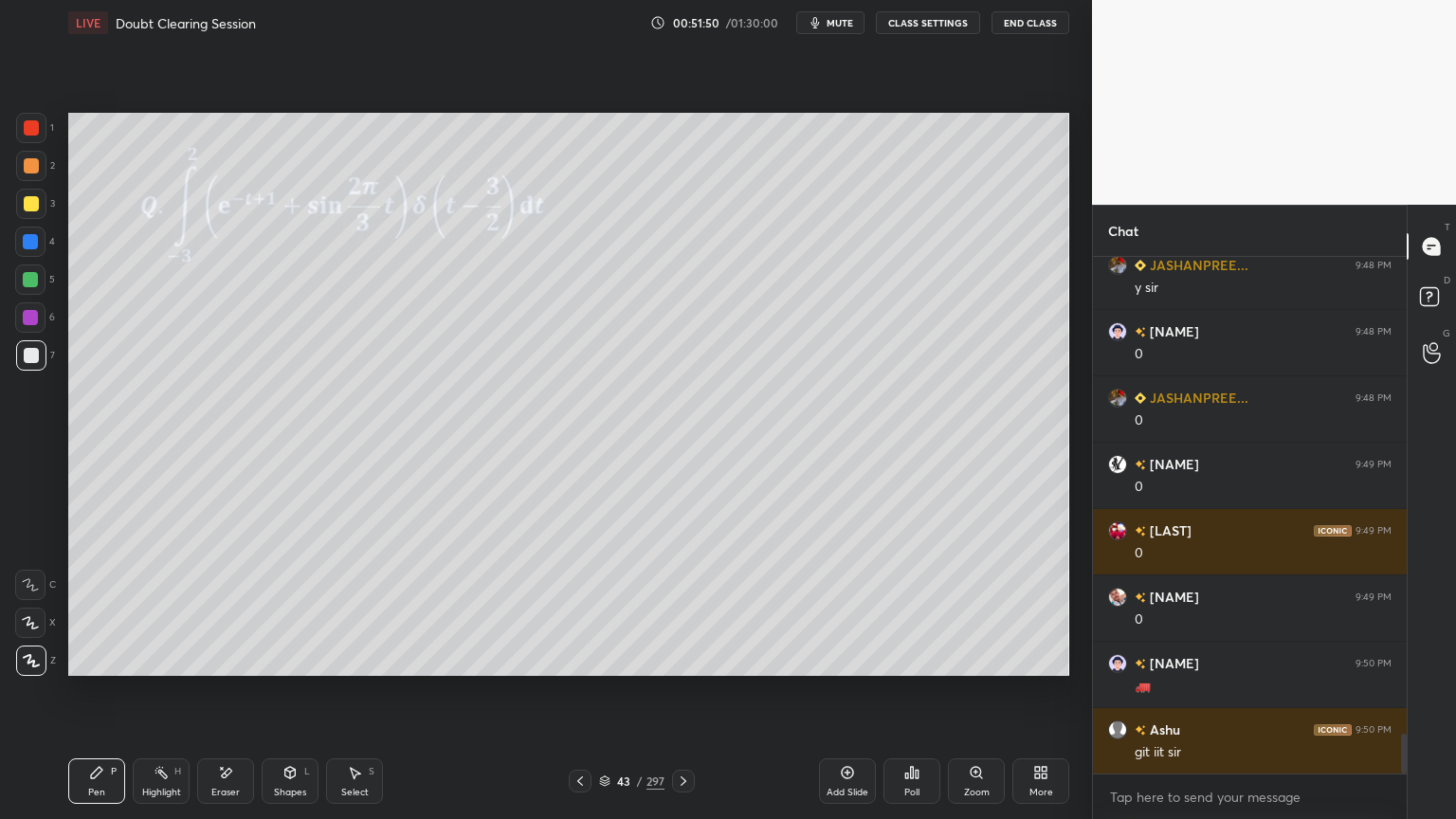 scroll, scrollTop: 6229, scrollLeft: 0, axis: vertical 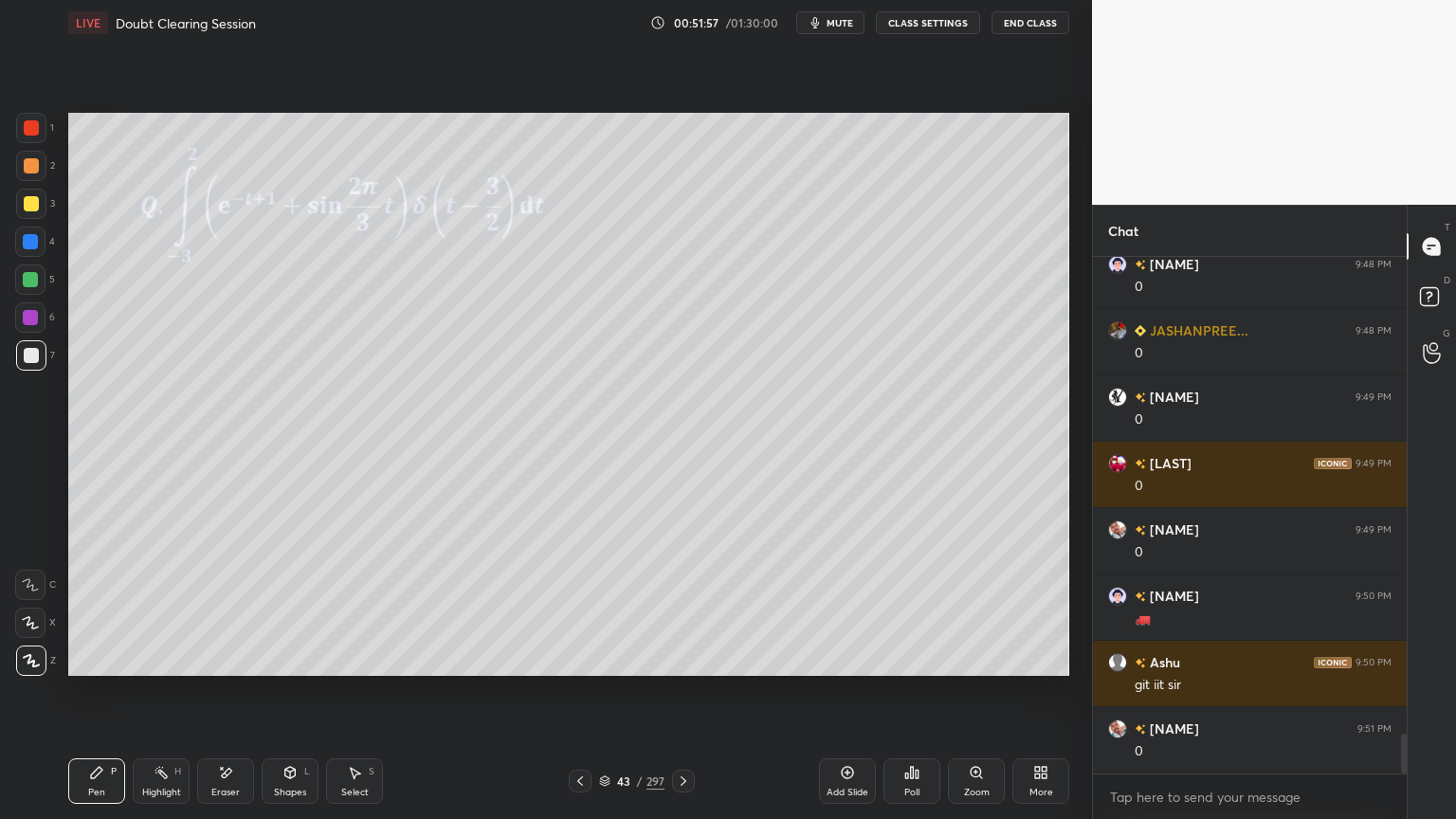click at bounding box center (30, 280) 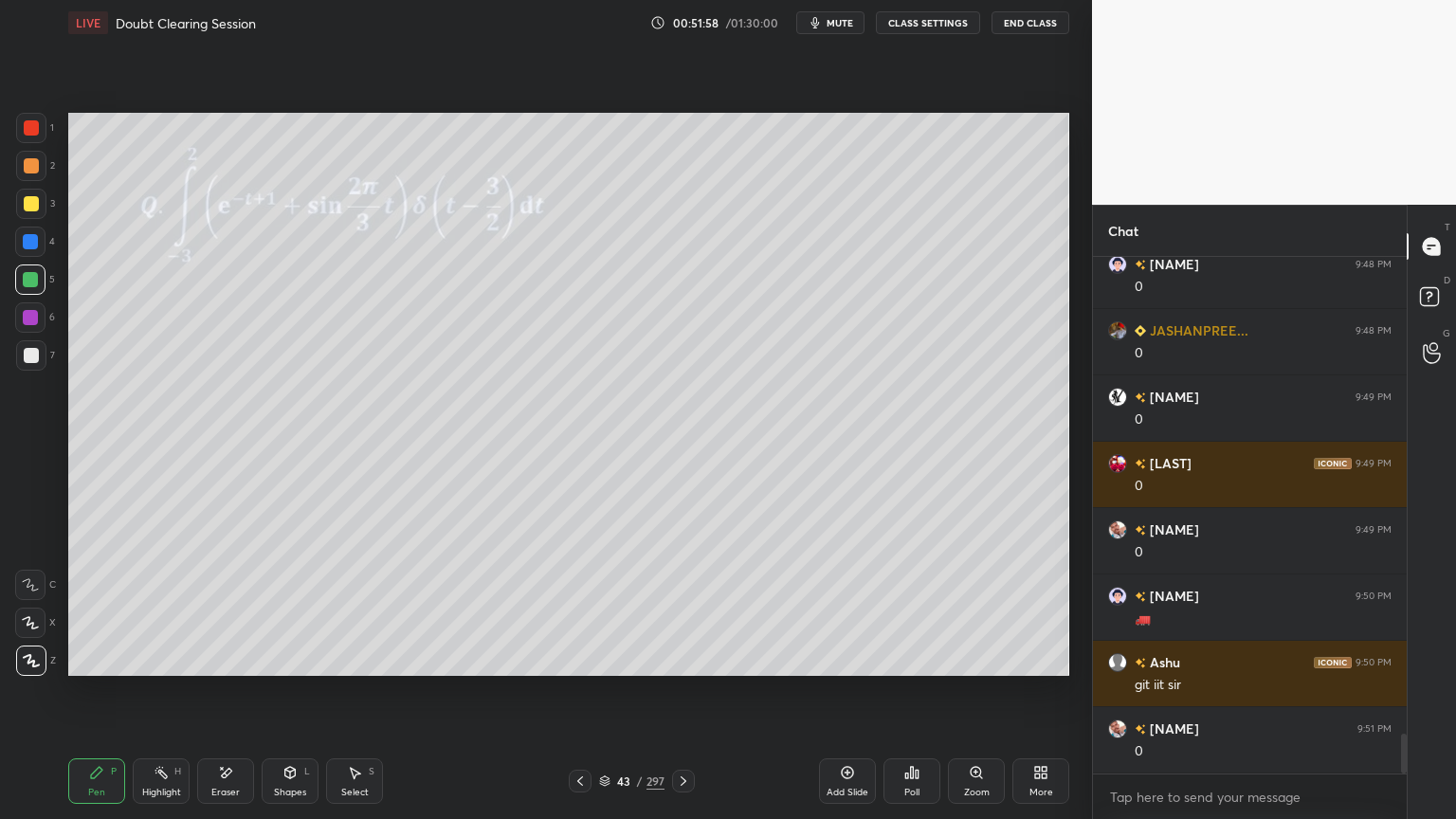 click 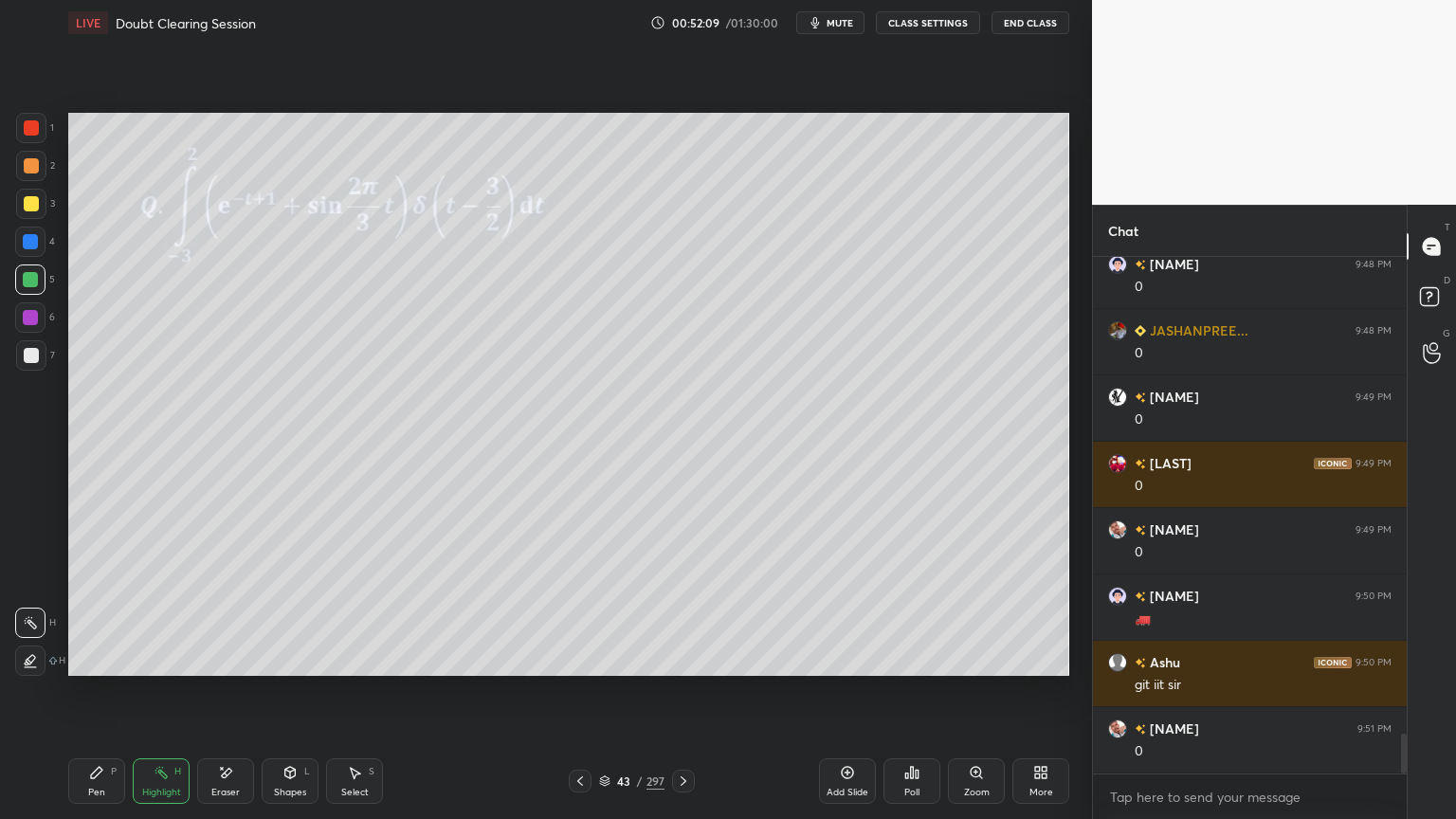scroll, scrollTop: 6294, scrollLeft: 0, axis: vertical 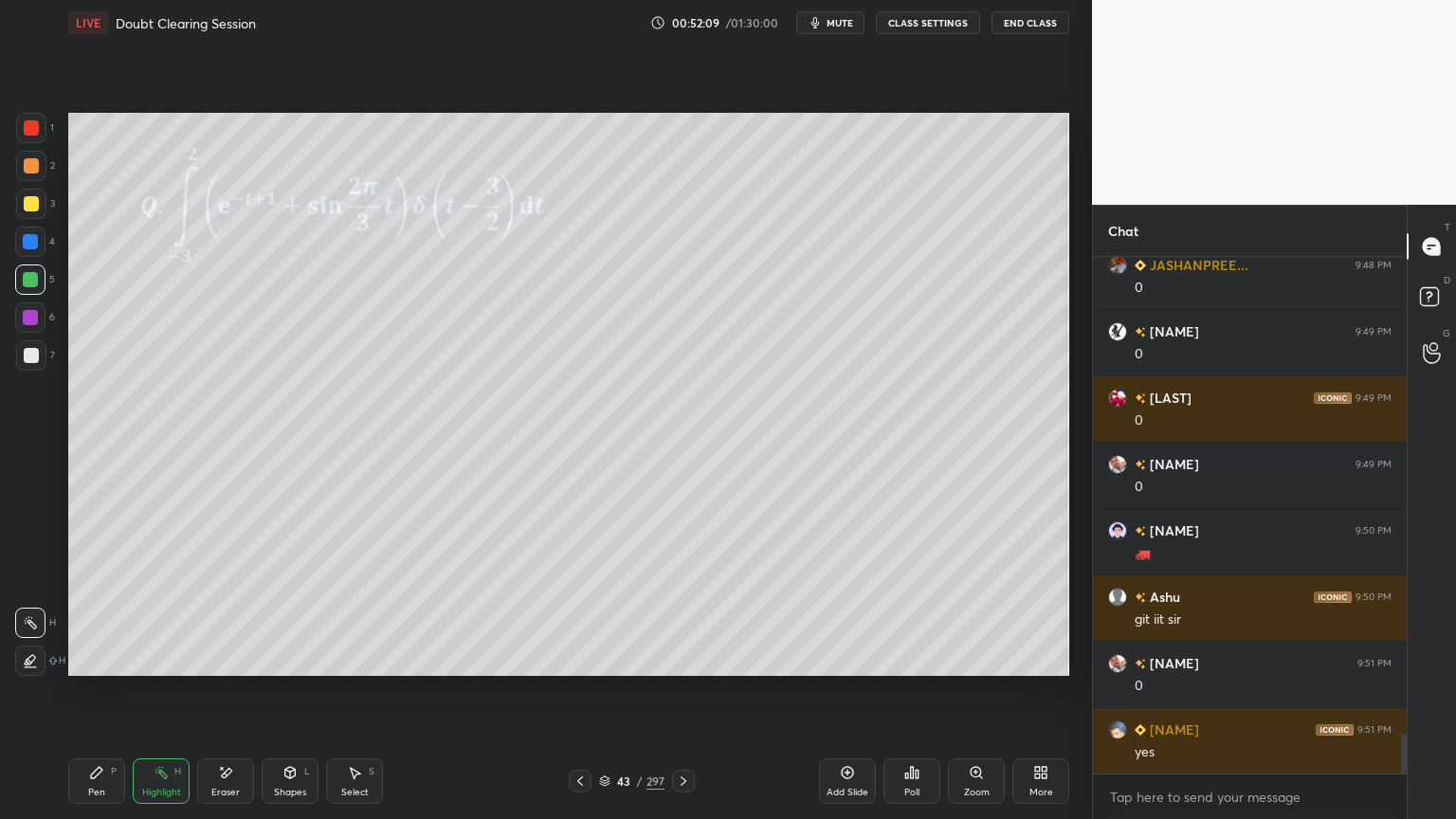 click on "Highlight H" at bounding box center (161, 781) 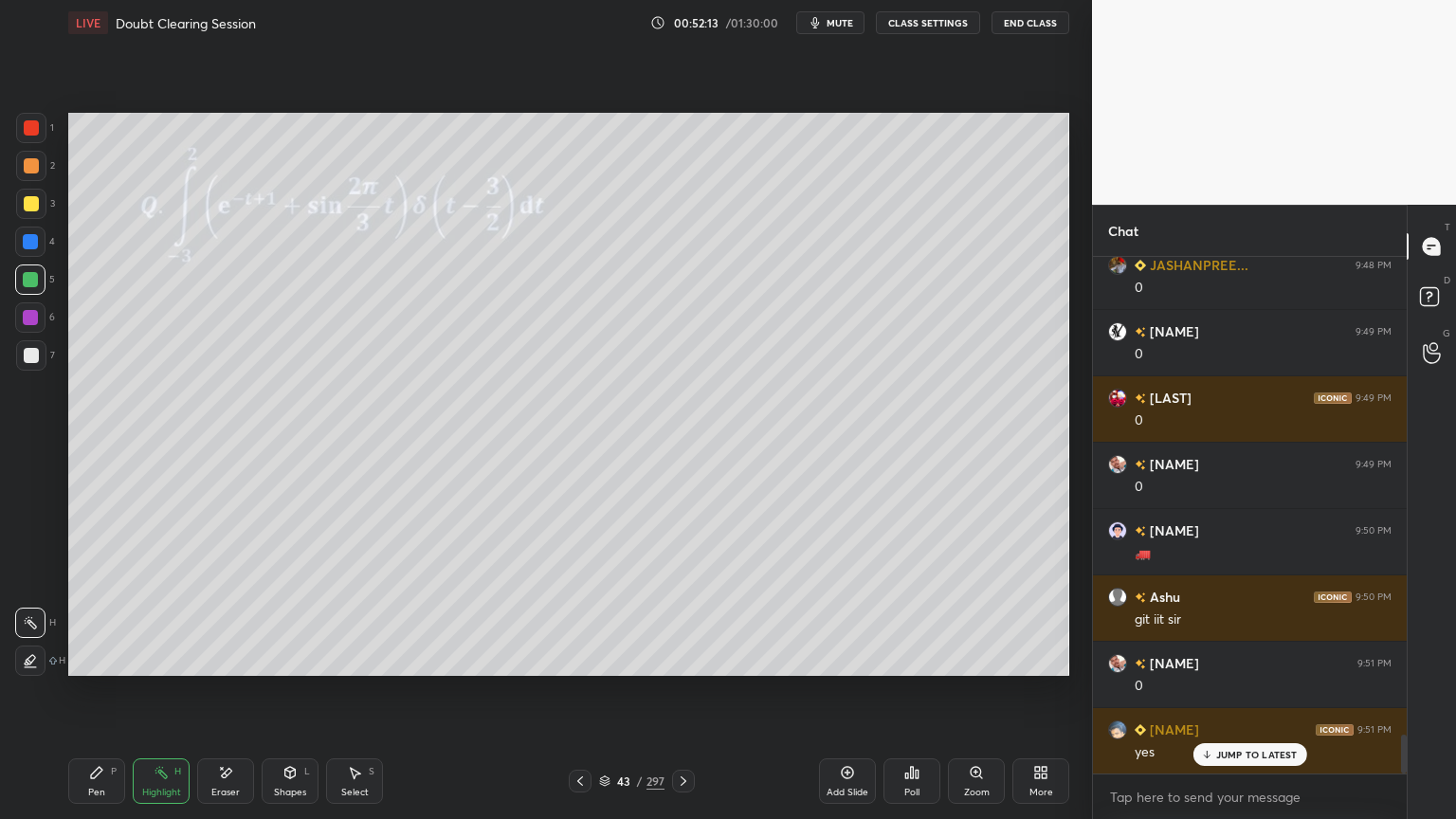 click on "Pen P" at bounding box center (97, 781) 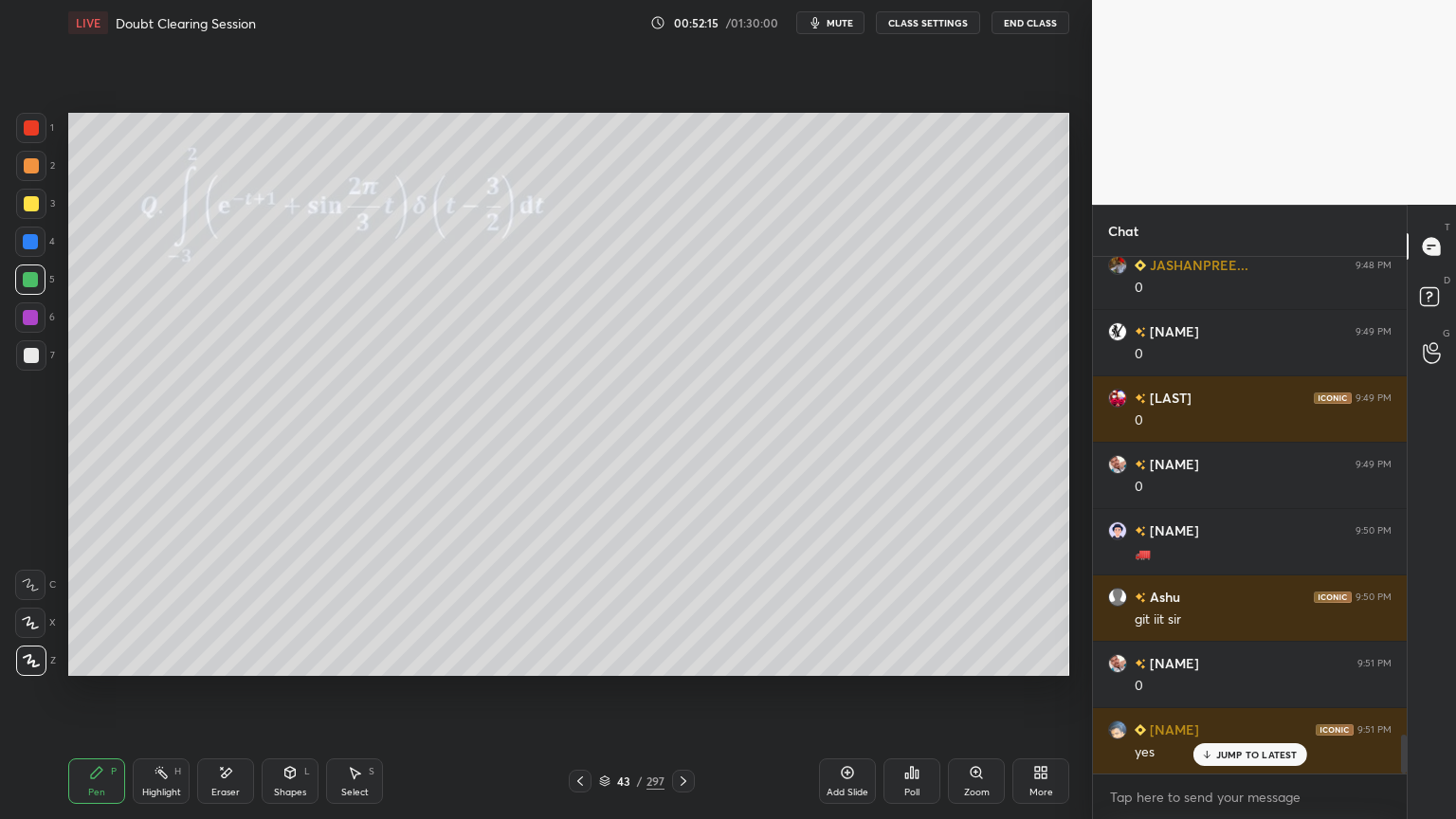 click at bounding box center [31, 204] 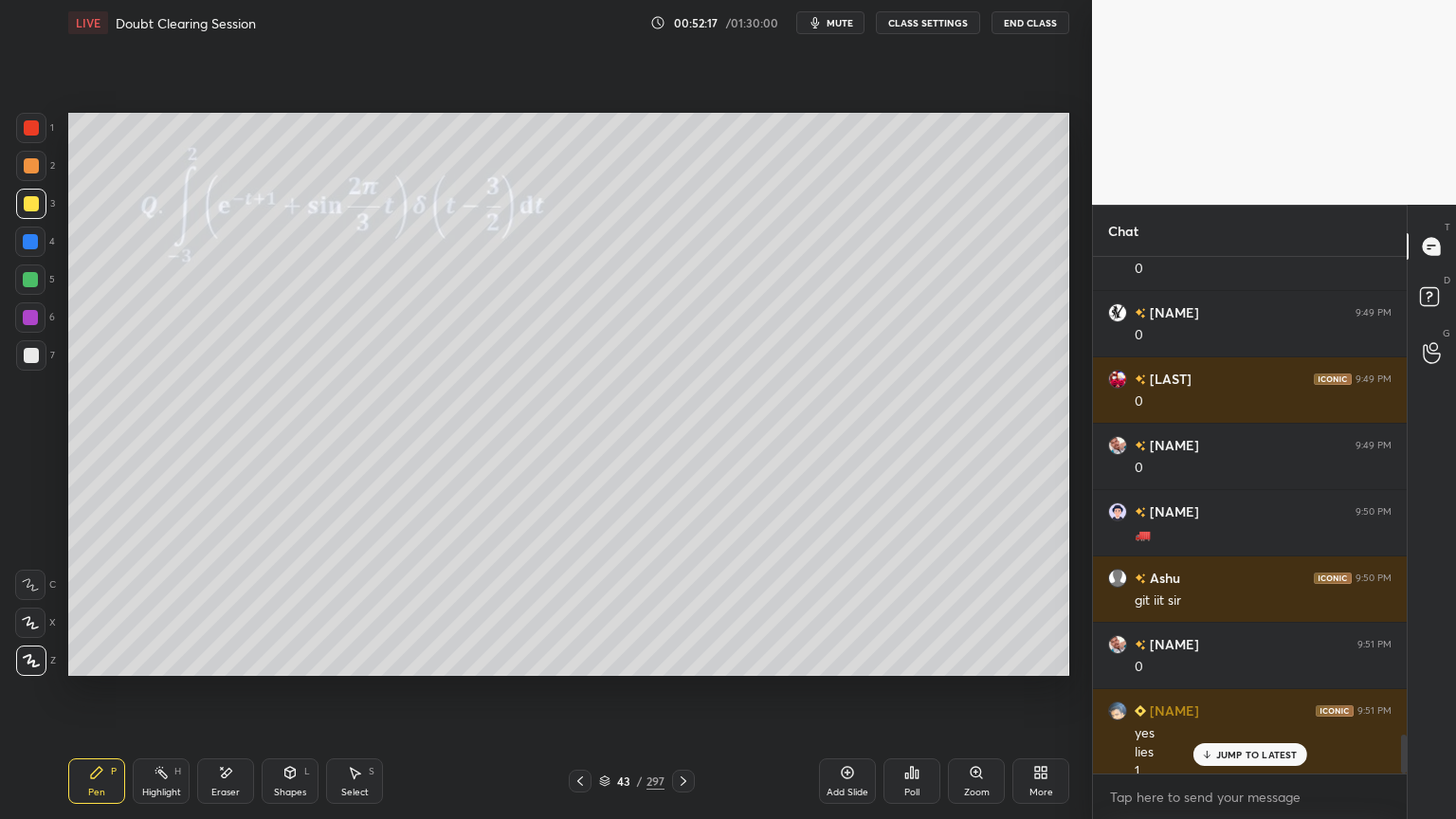 scroll, scrollTop: 6332, scrollLeft: 0, axis: vertical 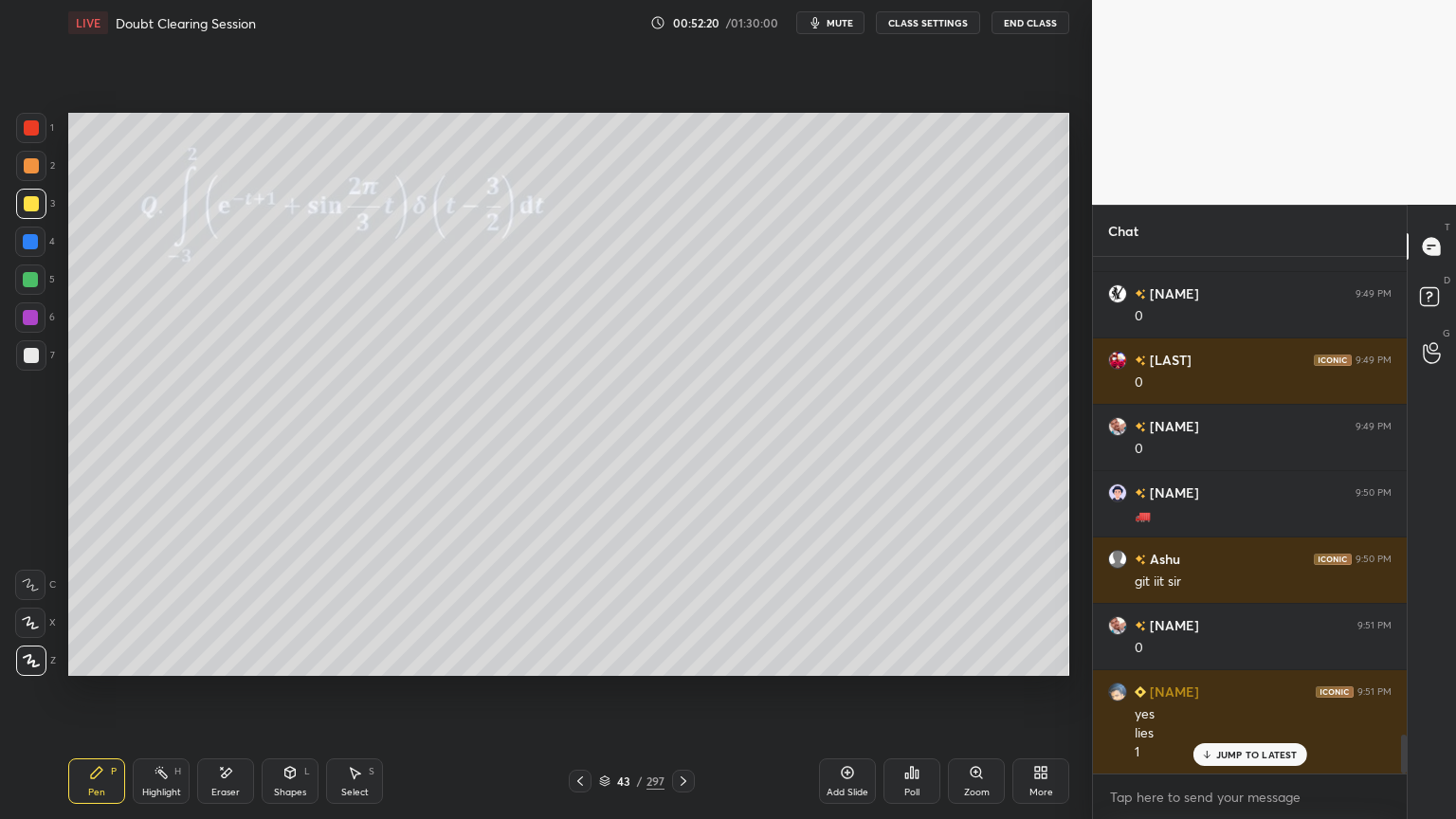 click 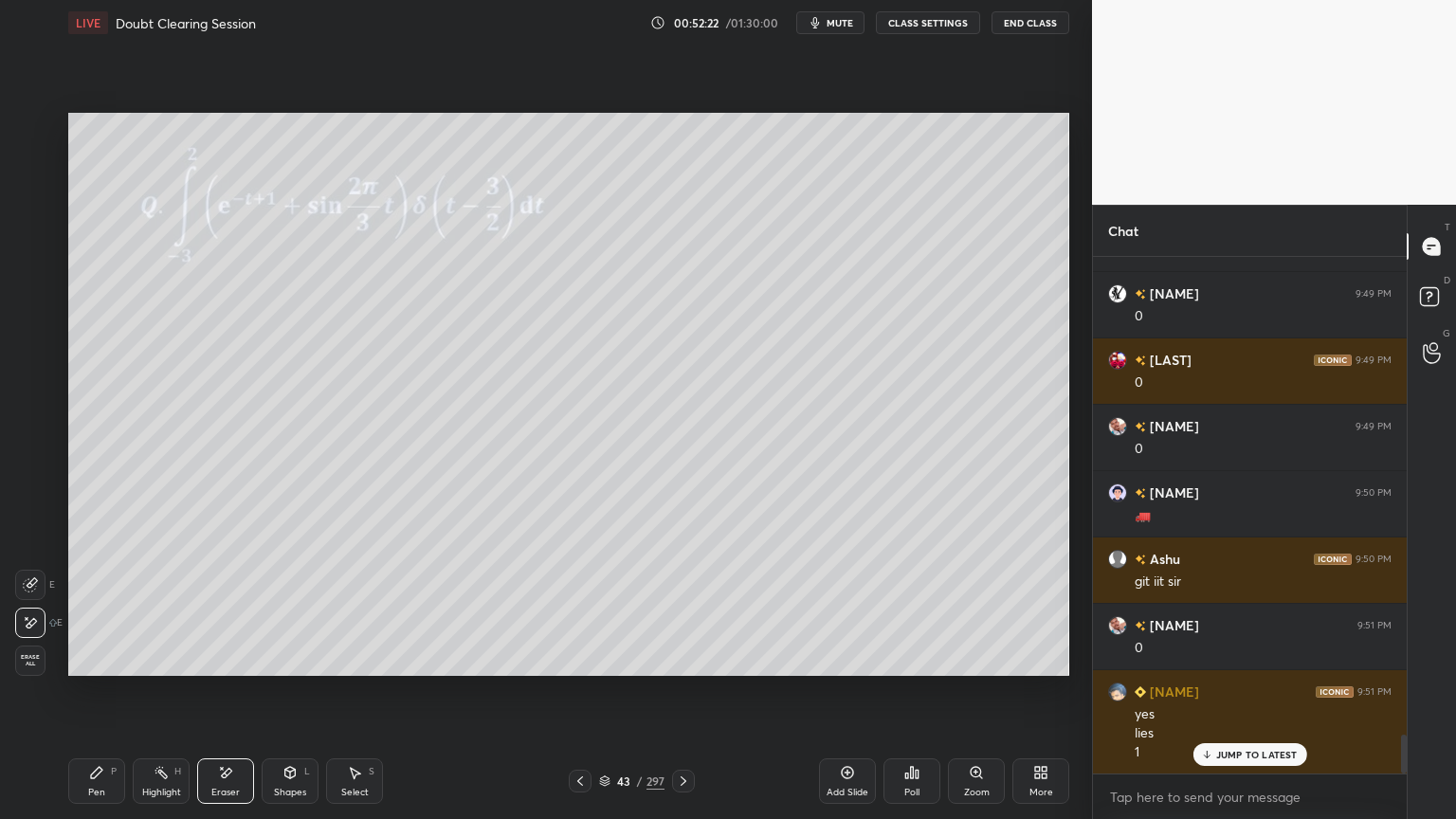 click on "Pen P" at bounding box center (97, 781) 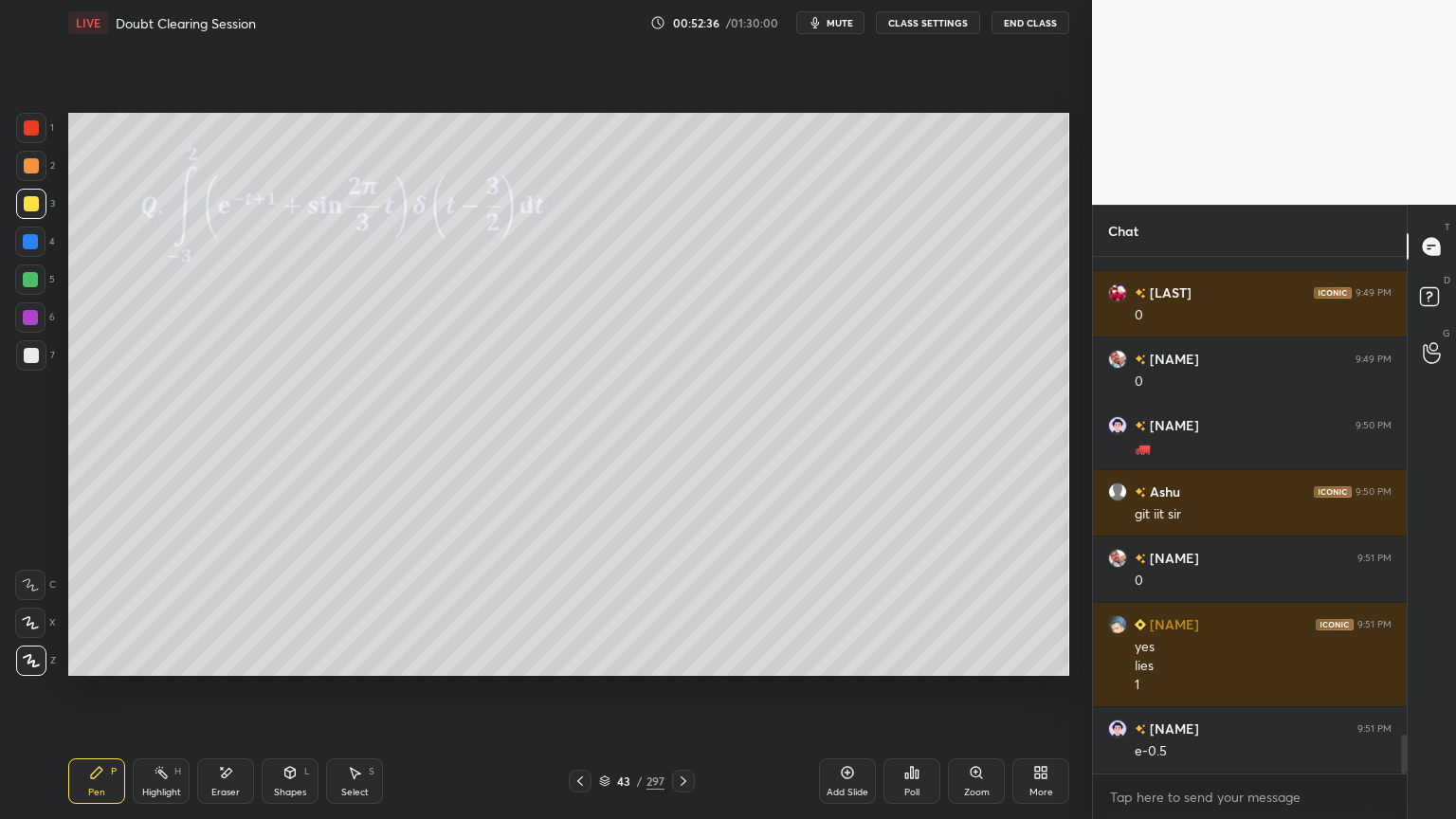 scroll, scrollTop: 6465, scrollLeft: 0, axis: vertical 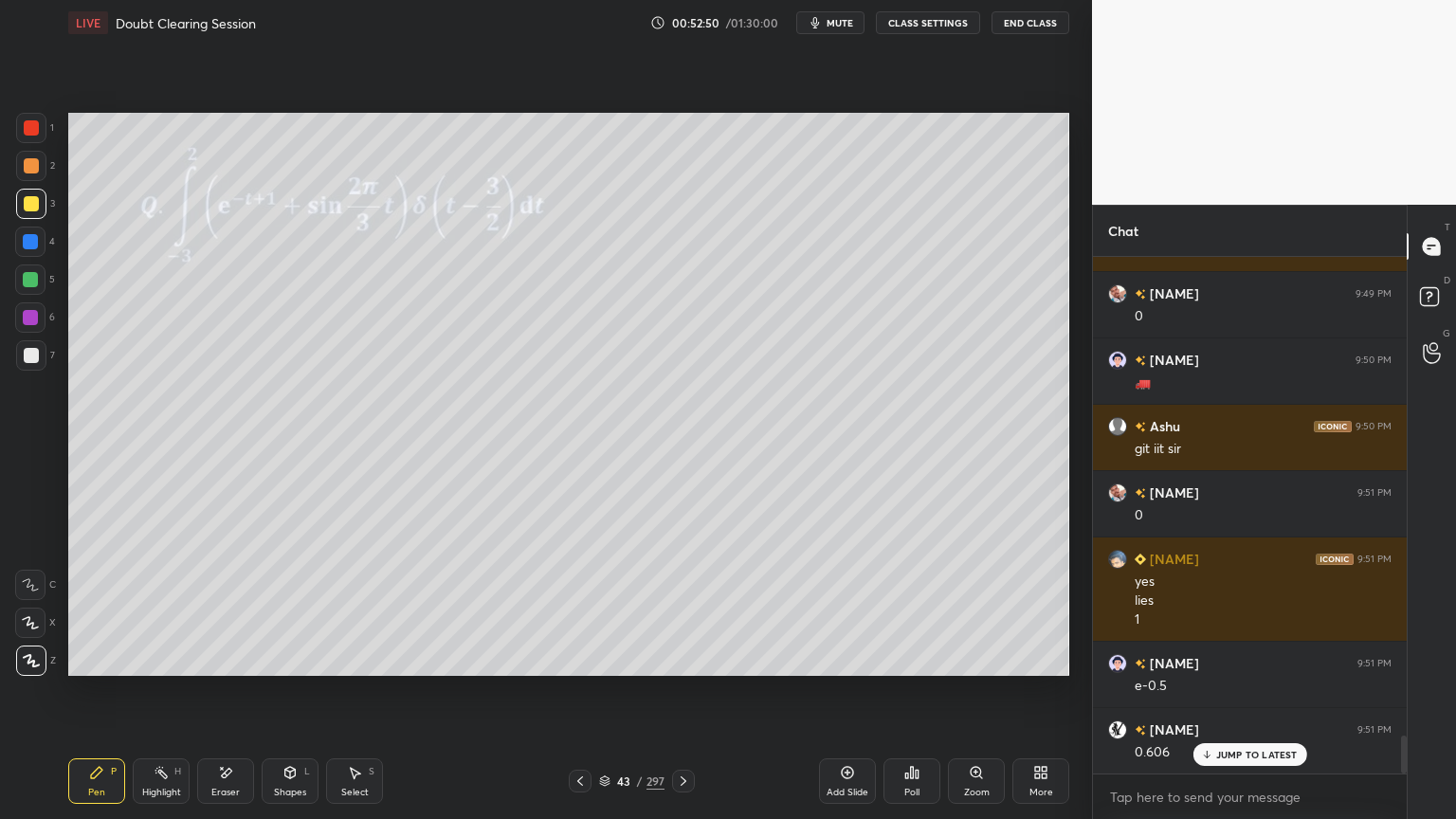 click 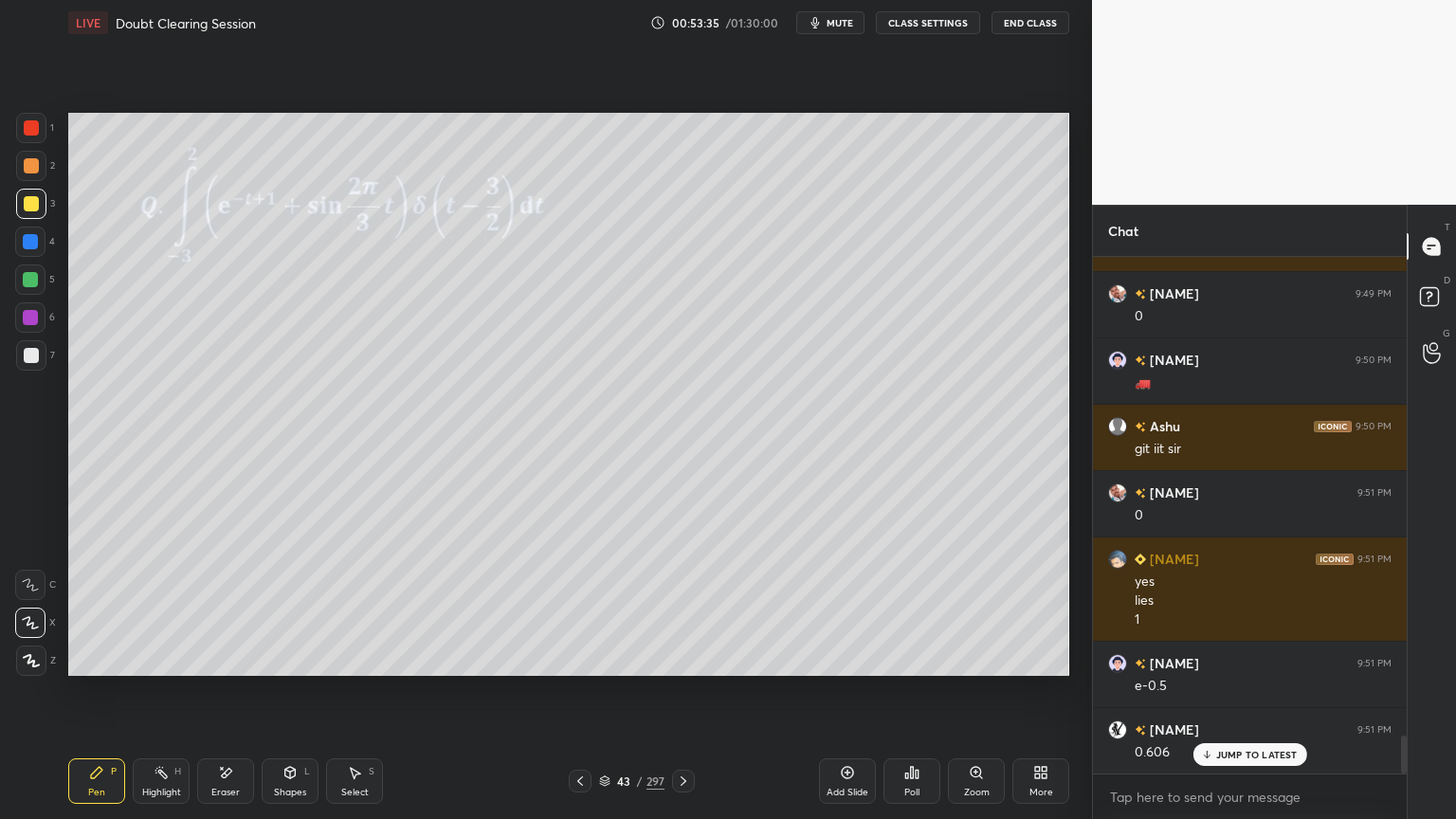 click at bounding box center (31, 661) 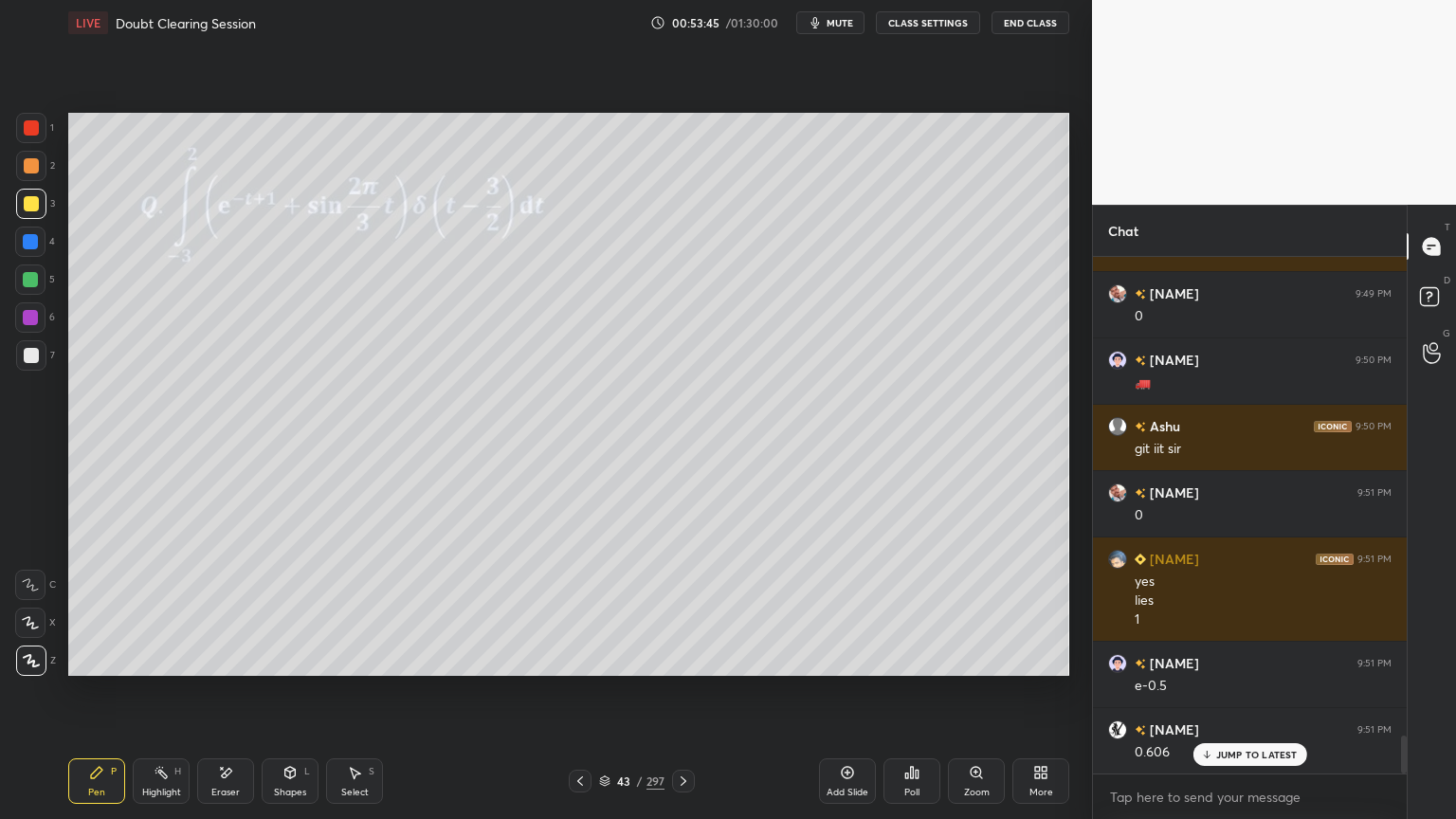 click on "JUMP TO LATEST" at bounding box center [1257, 755] 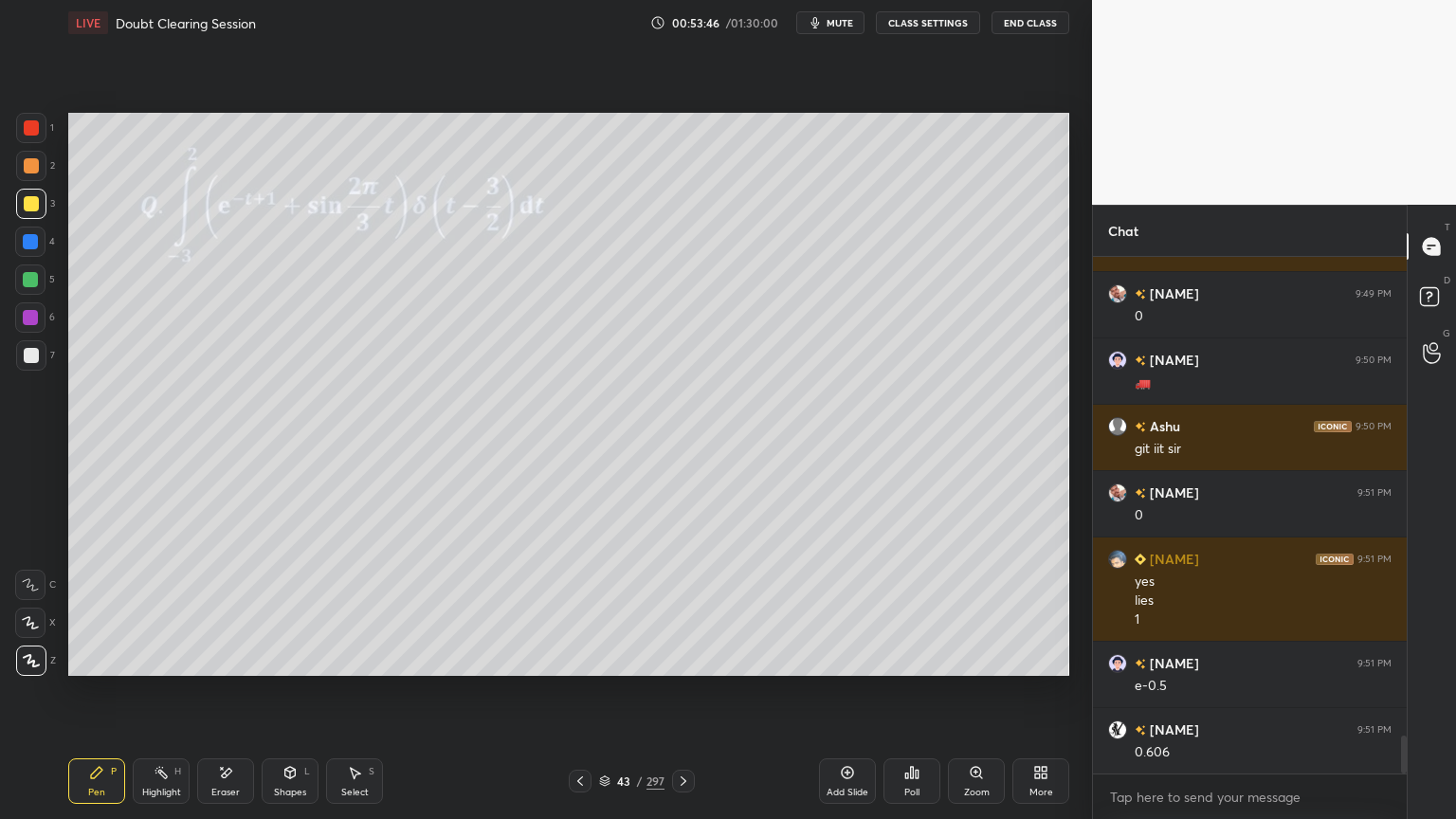 click 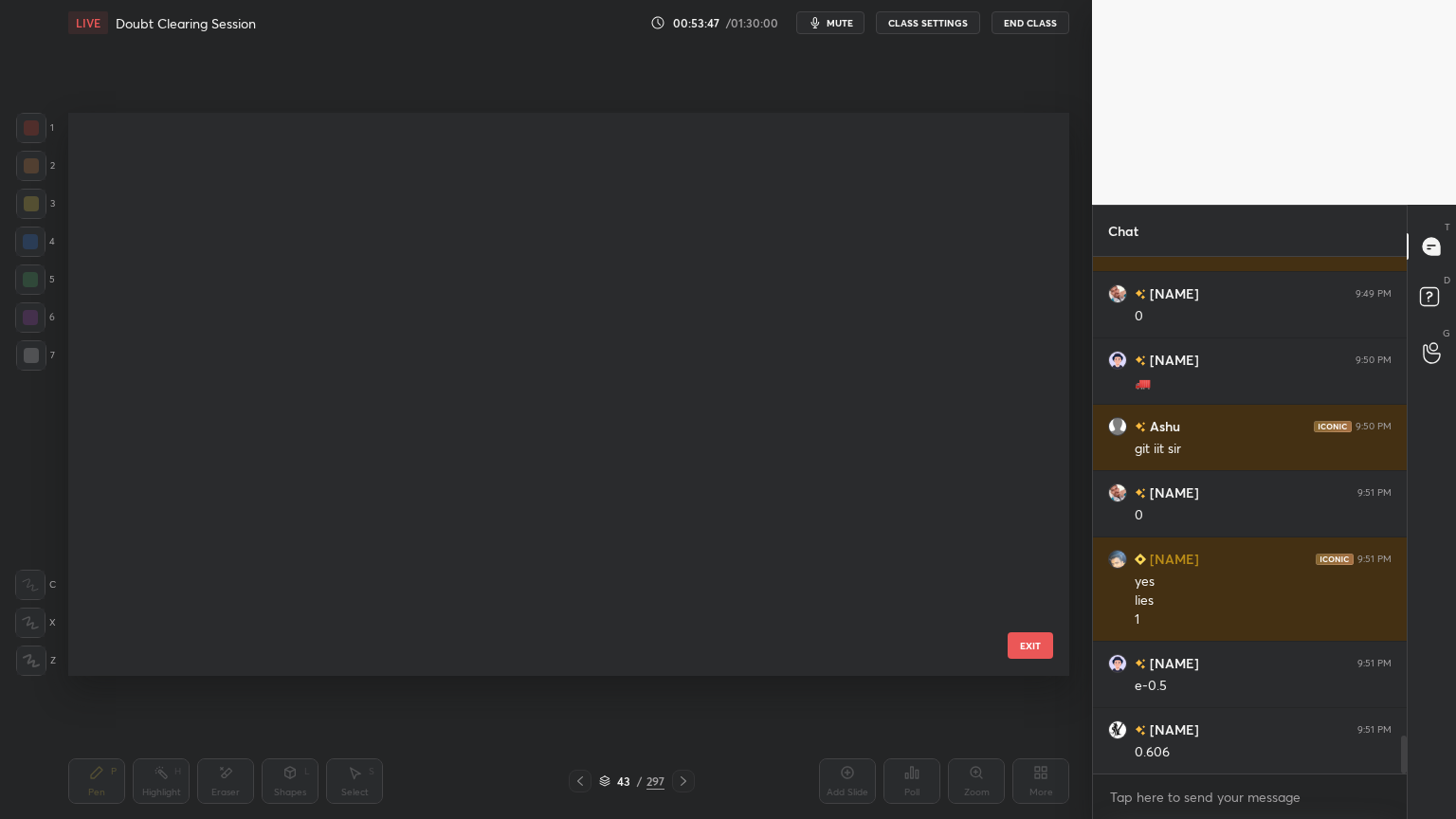 scroll, scrollTop: 2039, scrollLeft: 0, axis: vertical 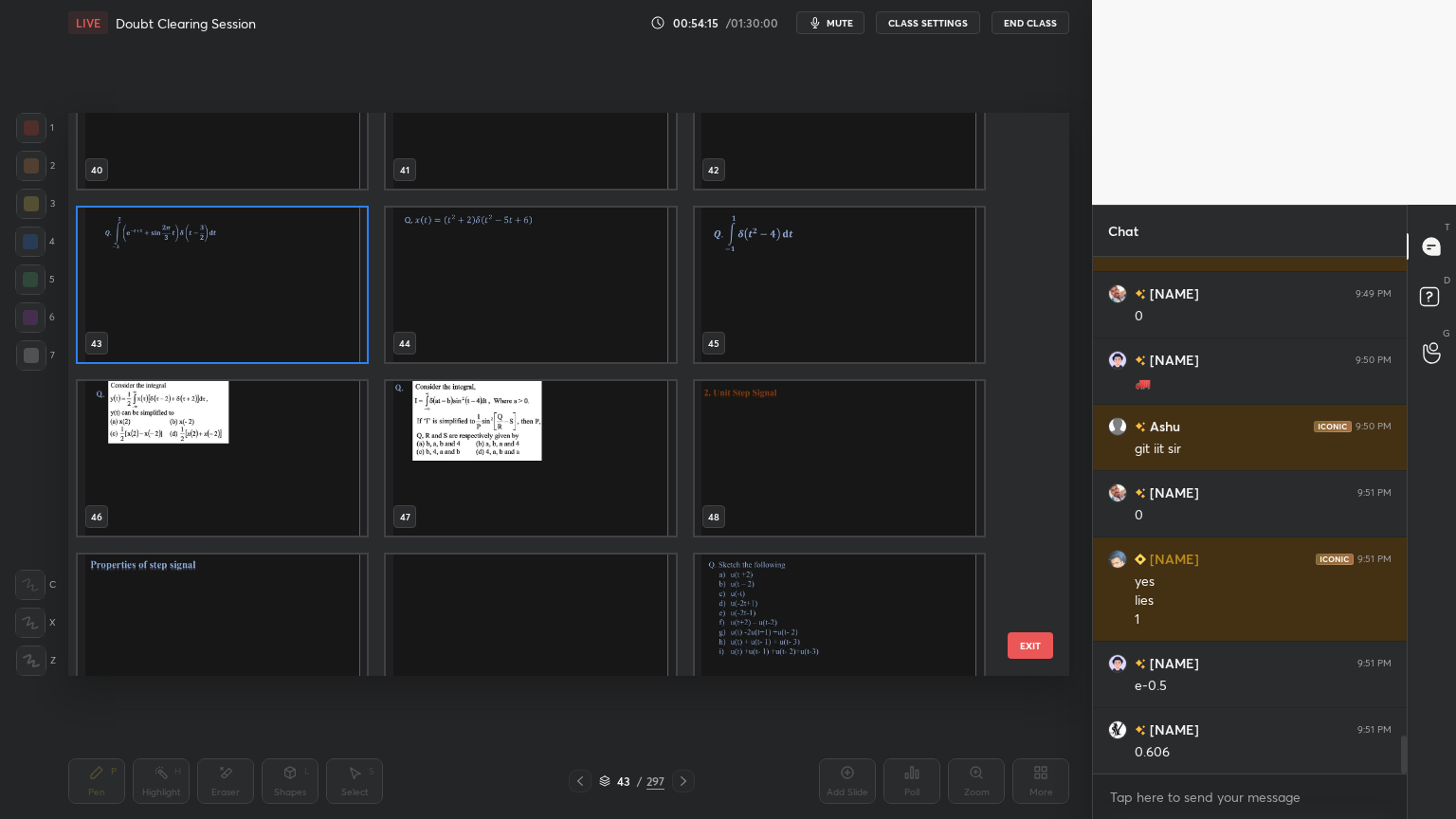 click at bounding box center (530, 284) 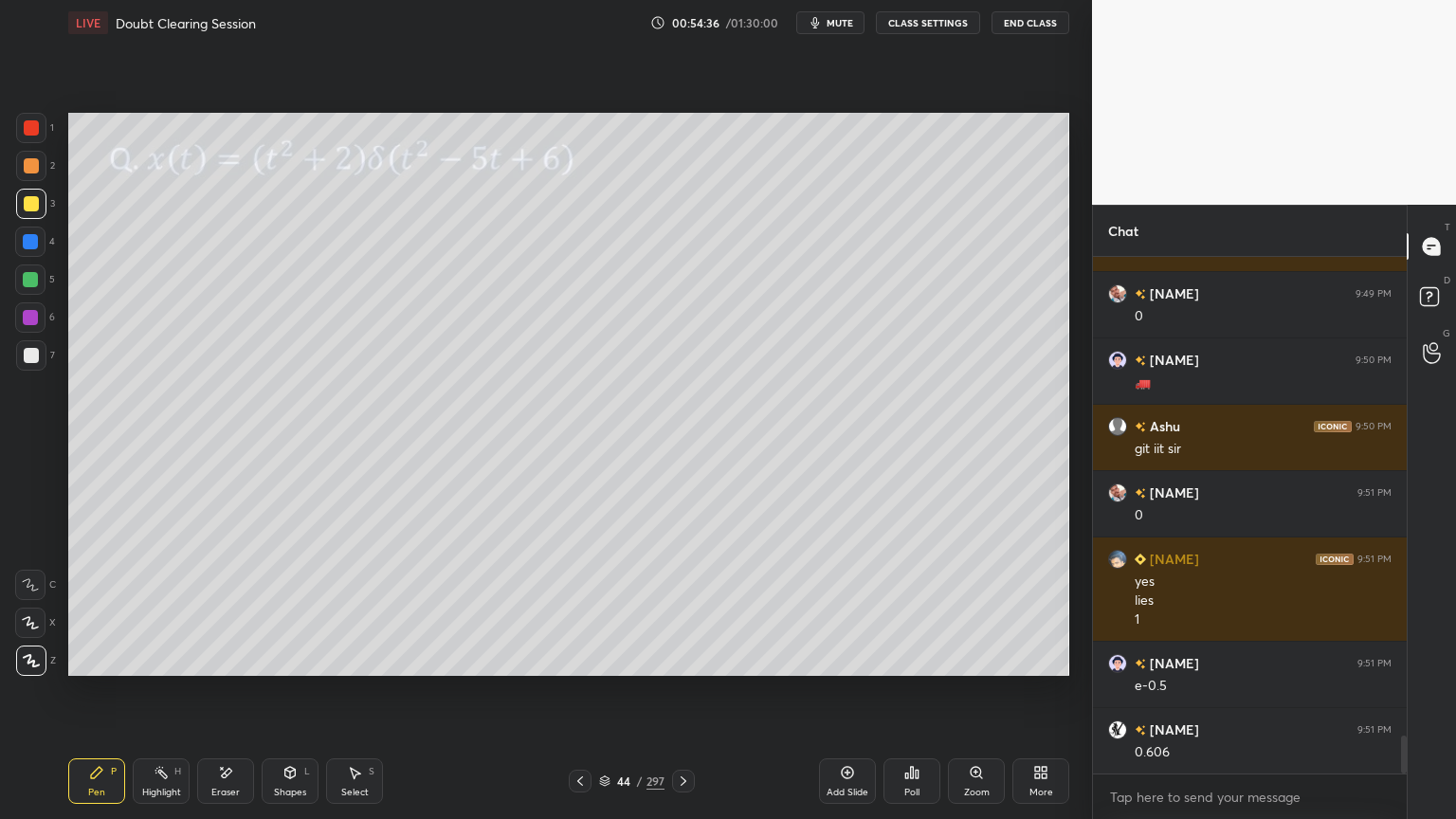 click at bounding box center (31, 166) 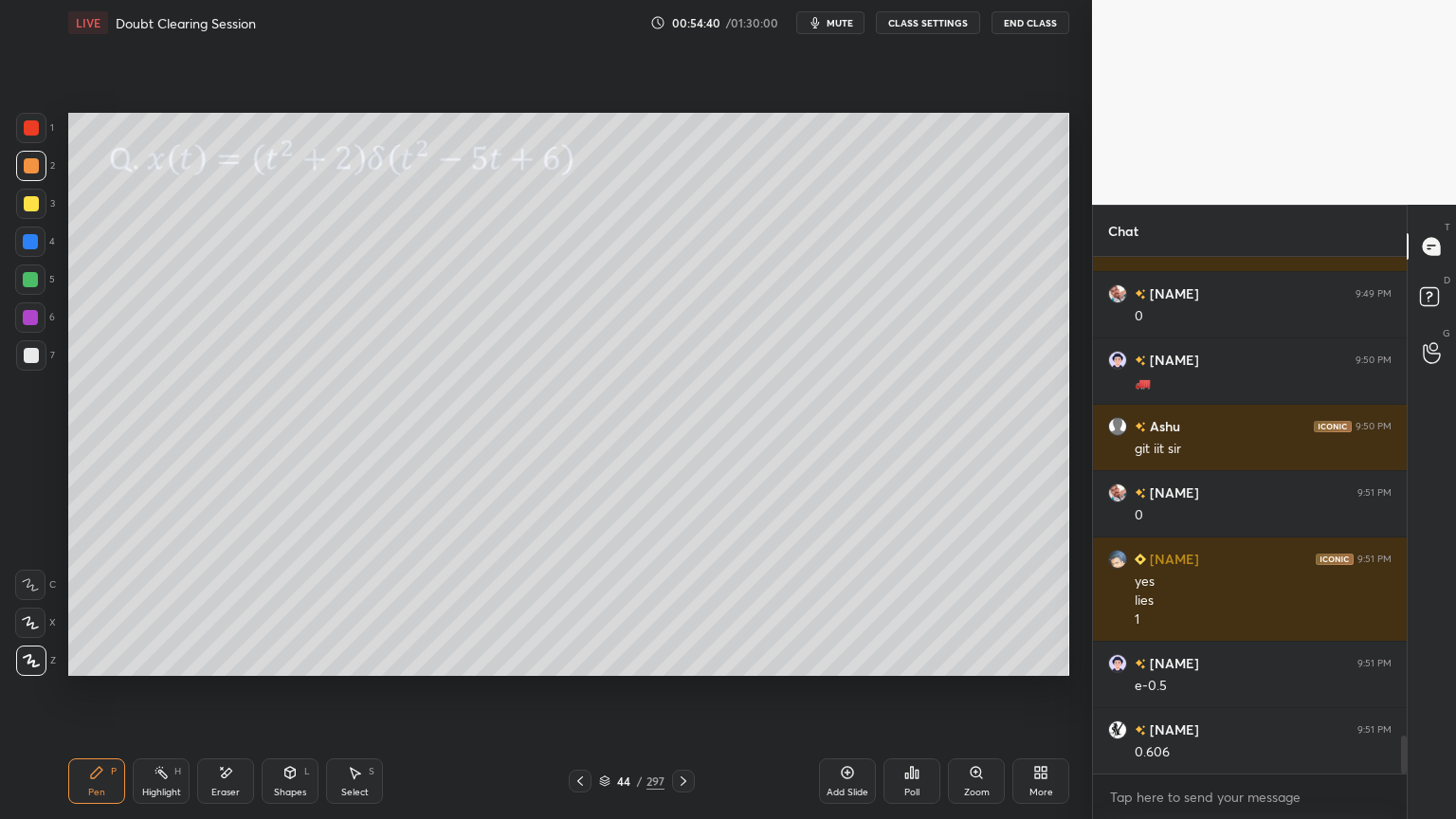 click at bounding box center [30, 623] 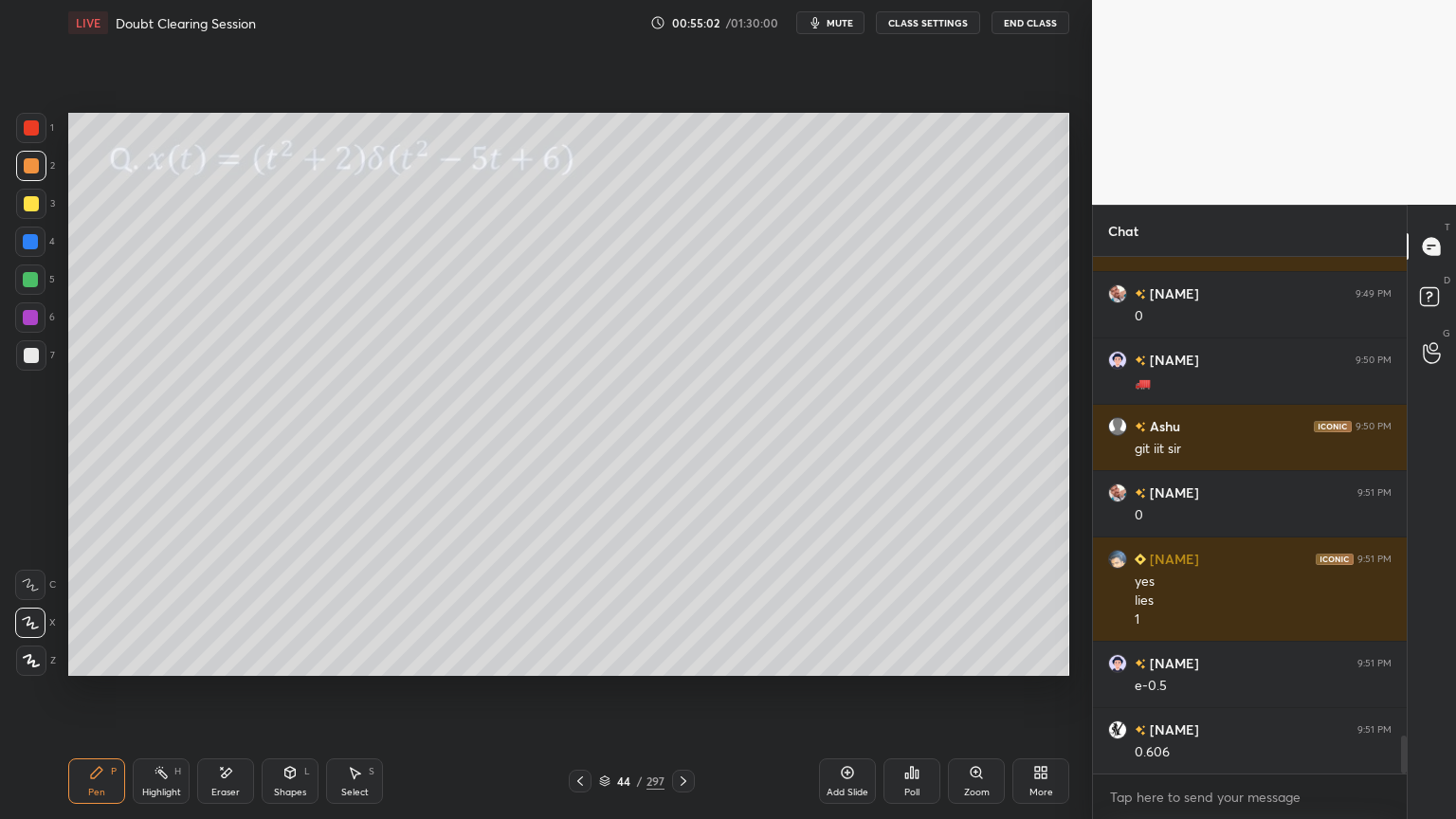 click at bounding box center (31, 204) 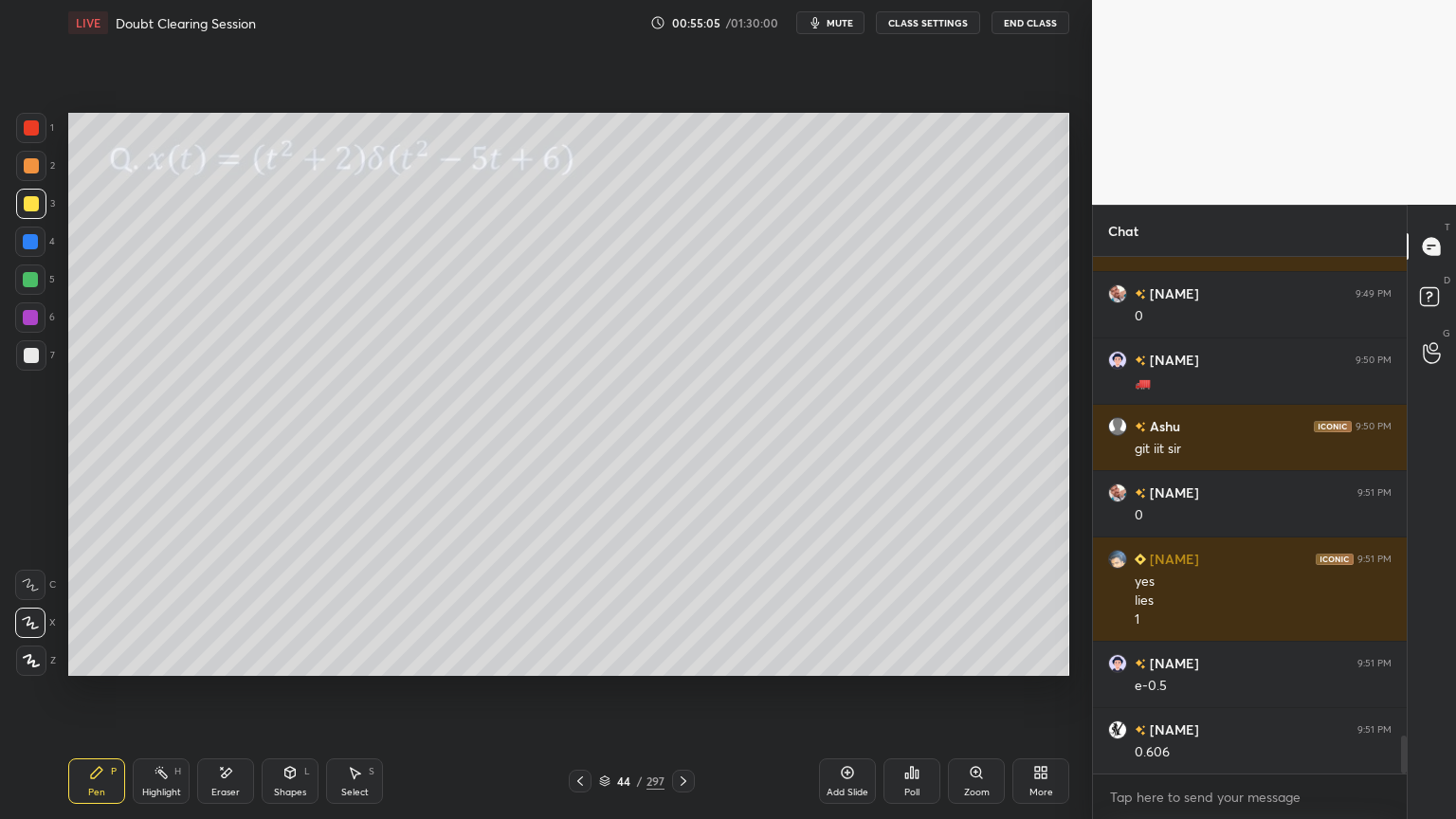 click at bounding box center [31, 355] 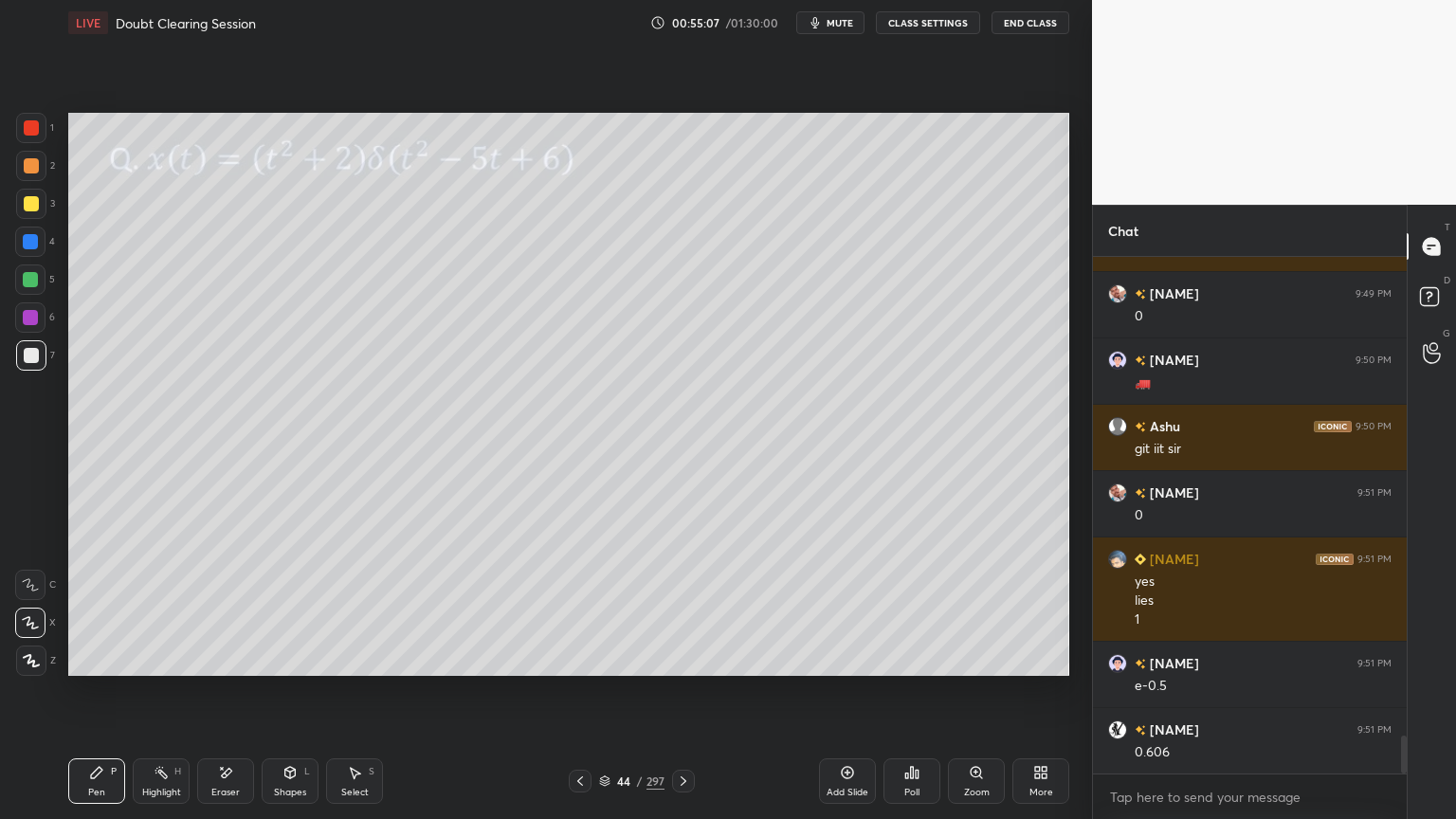 click at bounding box center (31, 166) 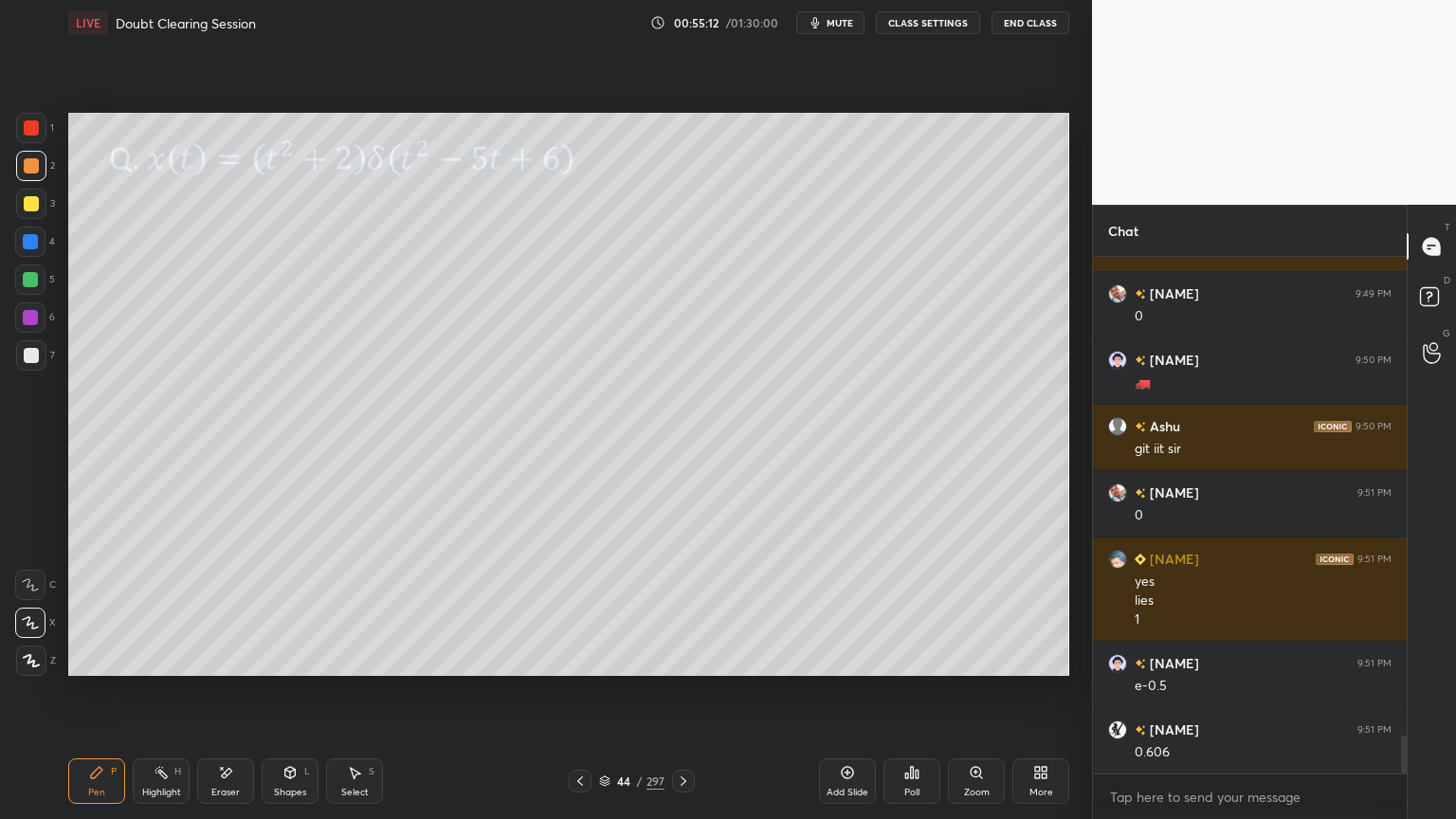 click on "Eraser" at bounding box center (226, 781) 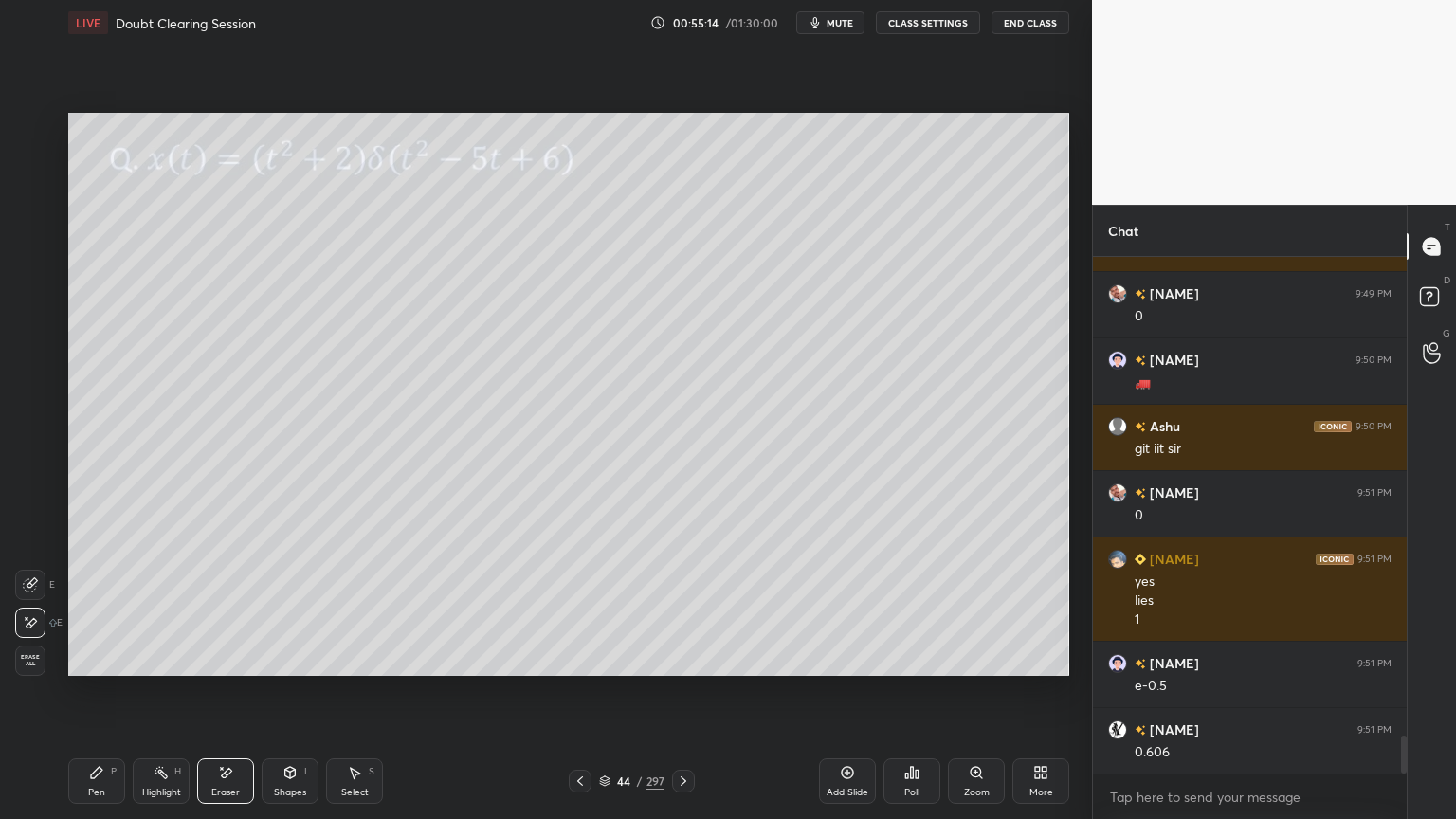 click on "Pen" at bounding box center [97, 792] 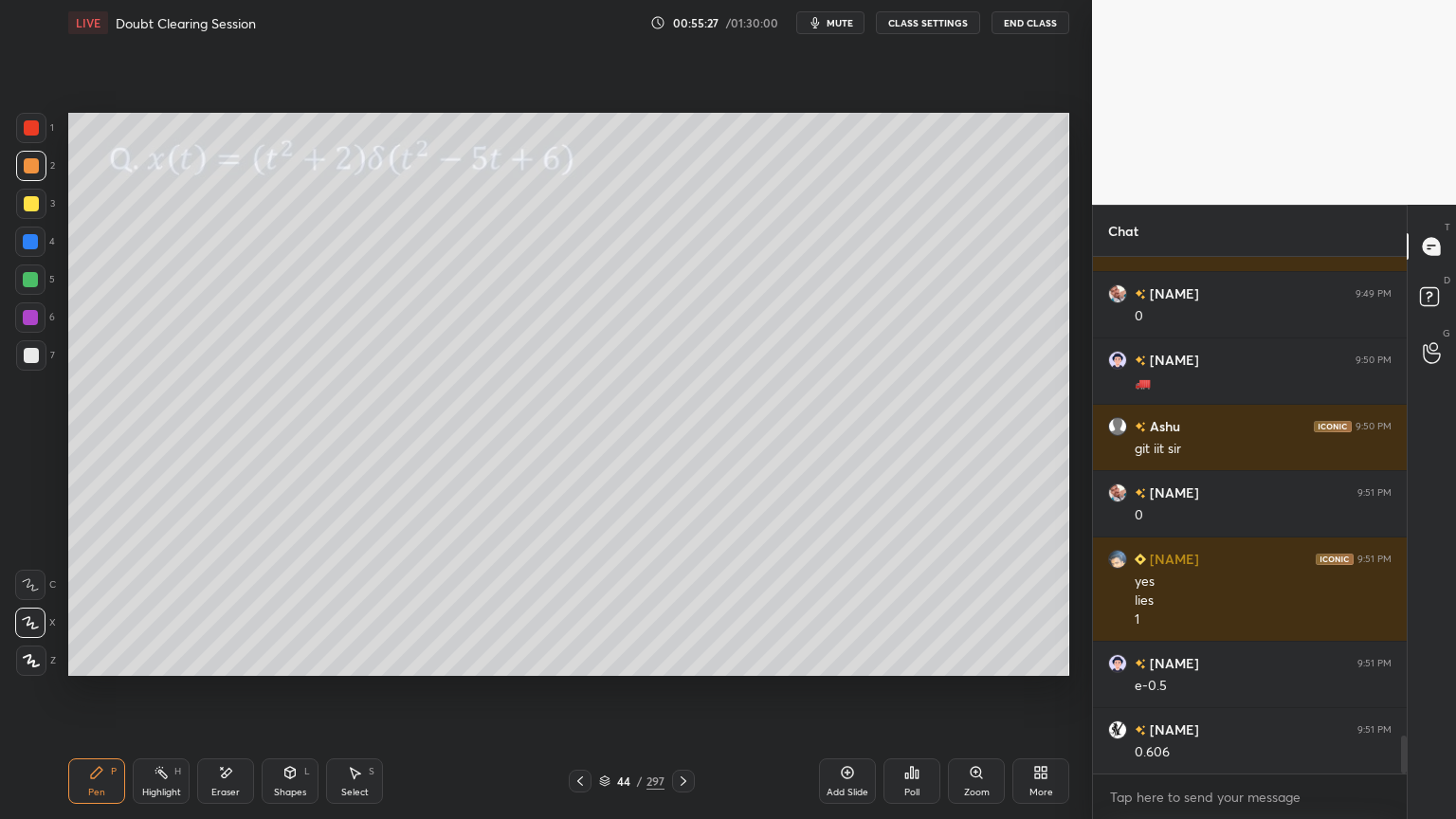 click at bounding box center (31, 204) 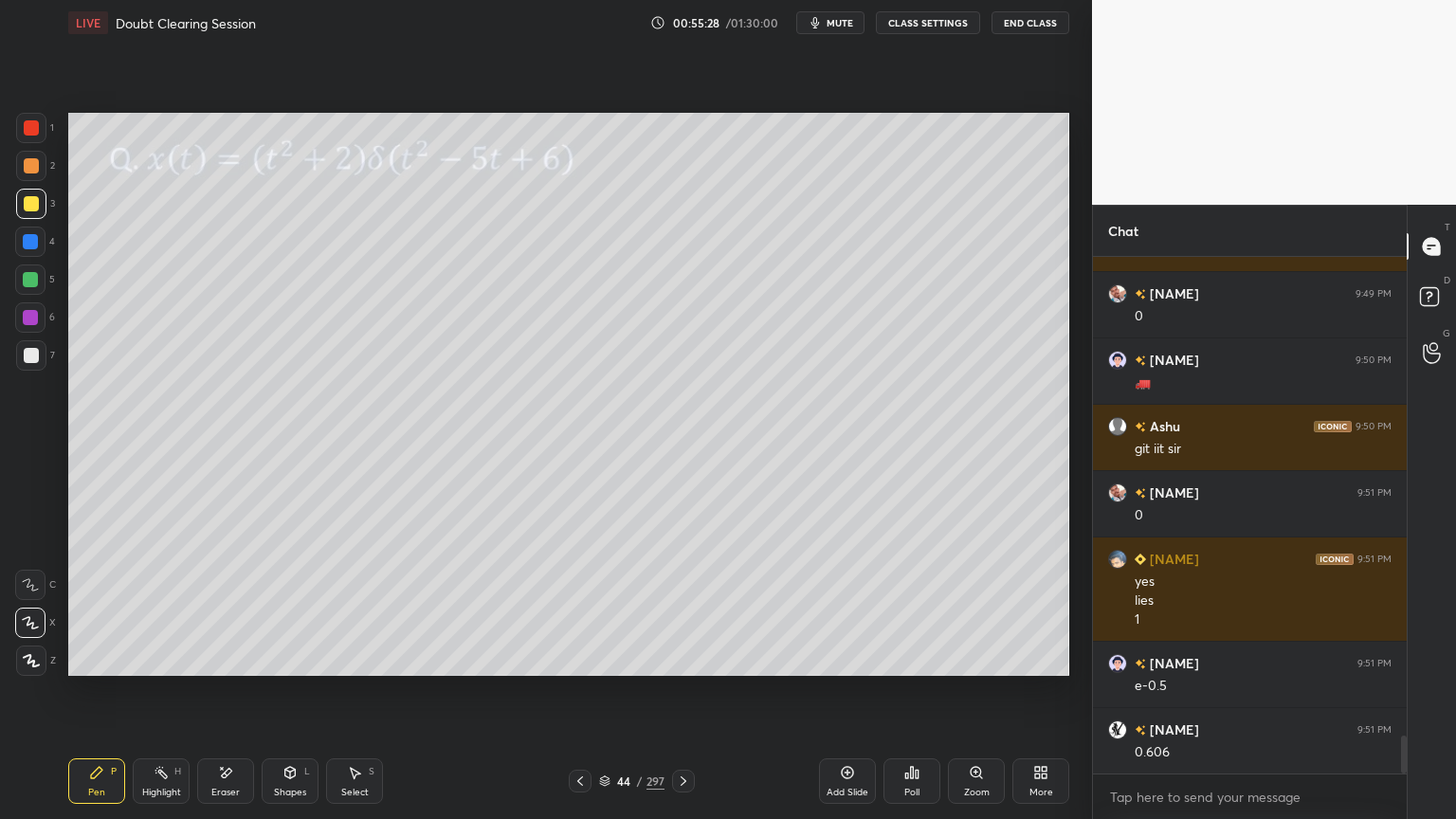 click at bounding box center [30, 623] 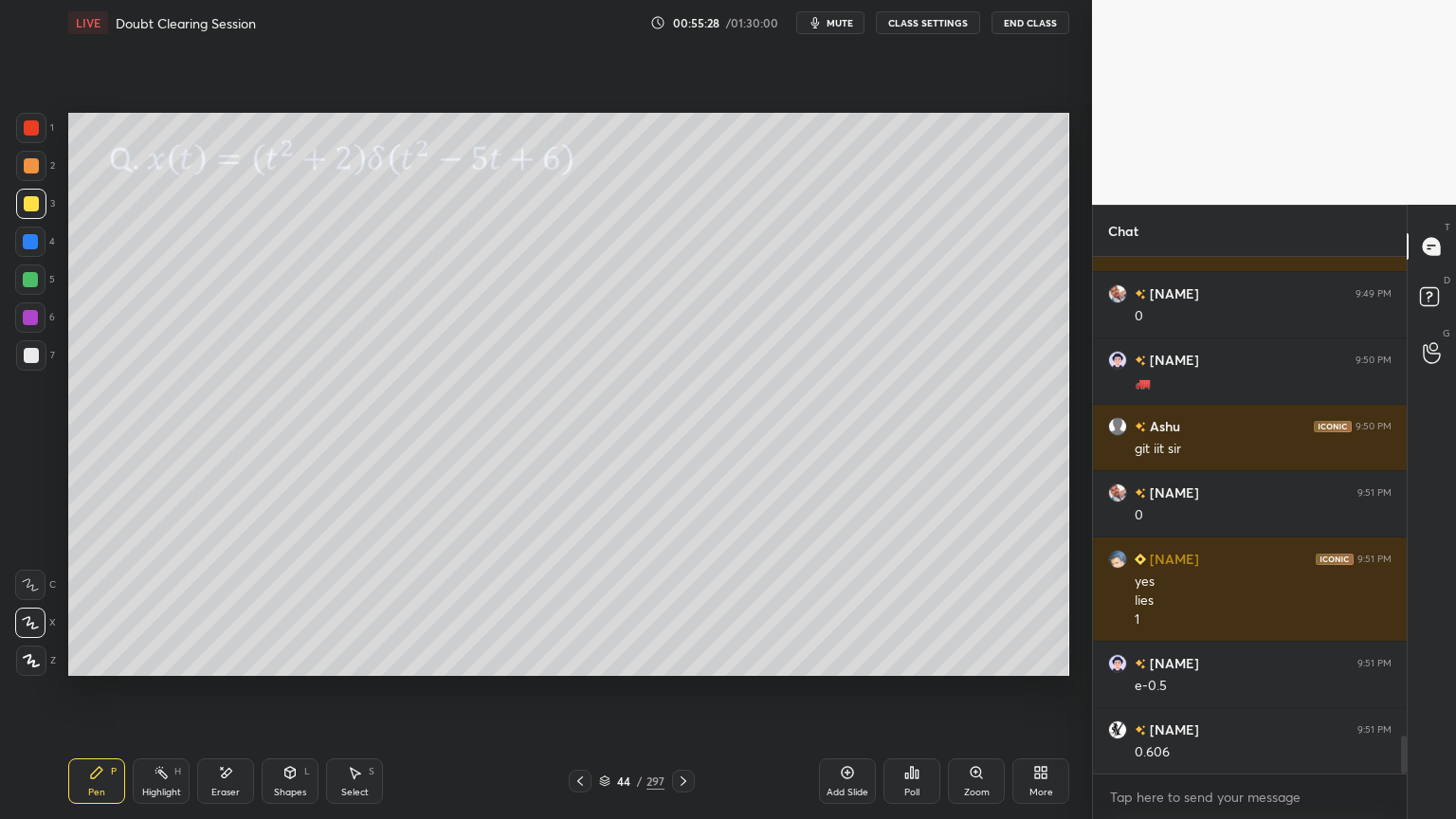 scroll, scrollTop: 6532, scrollLeft: 0, axis: vertical 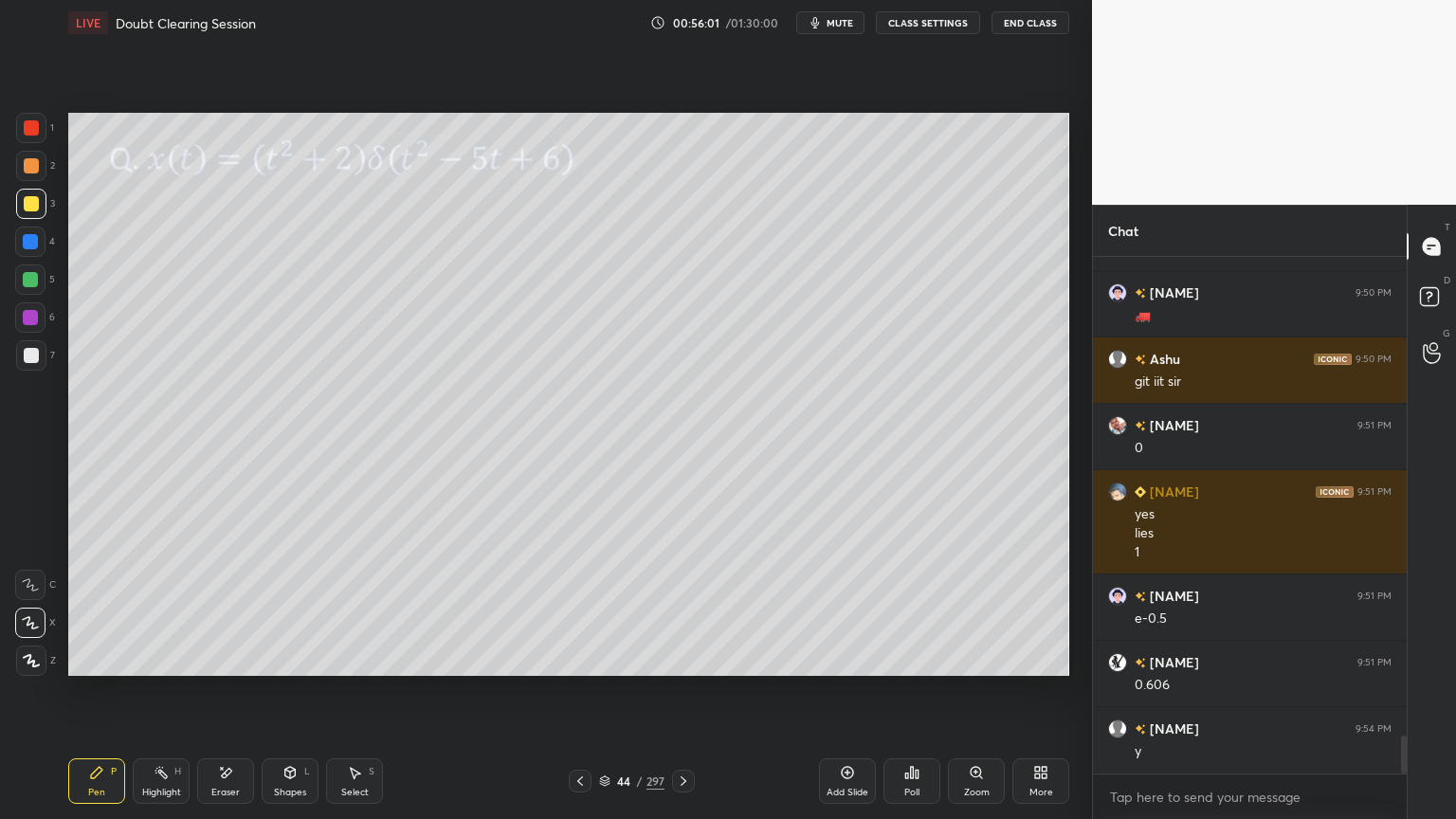 click at bounding box center [31, 166] 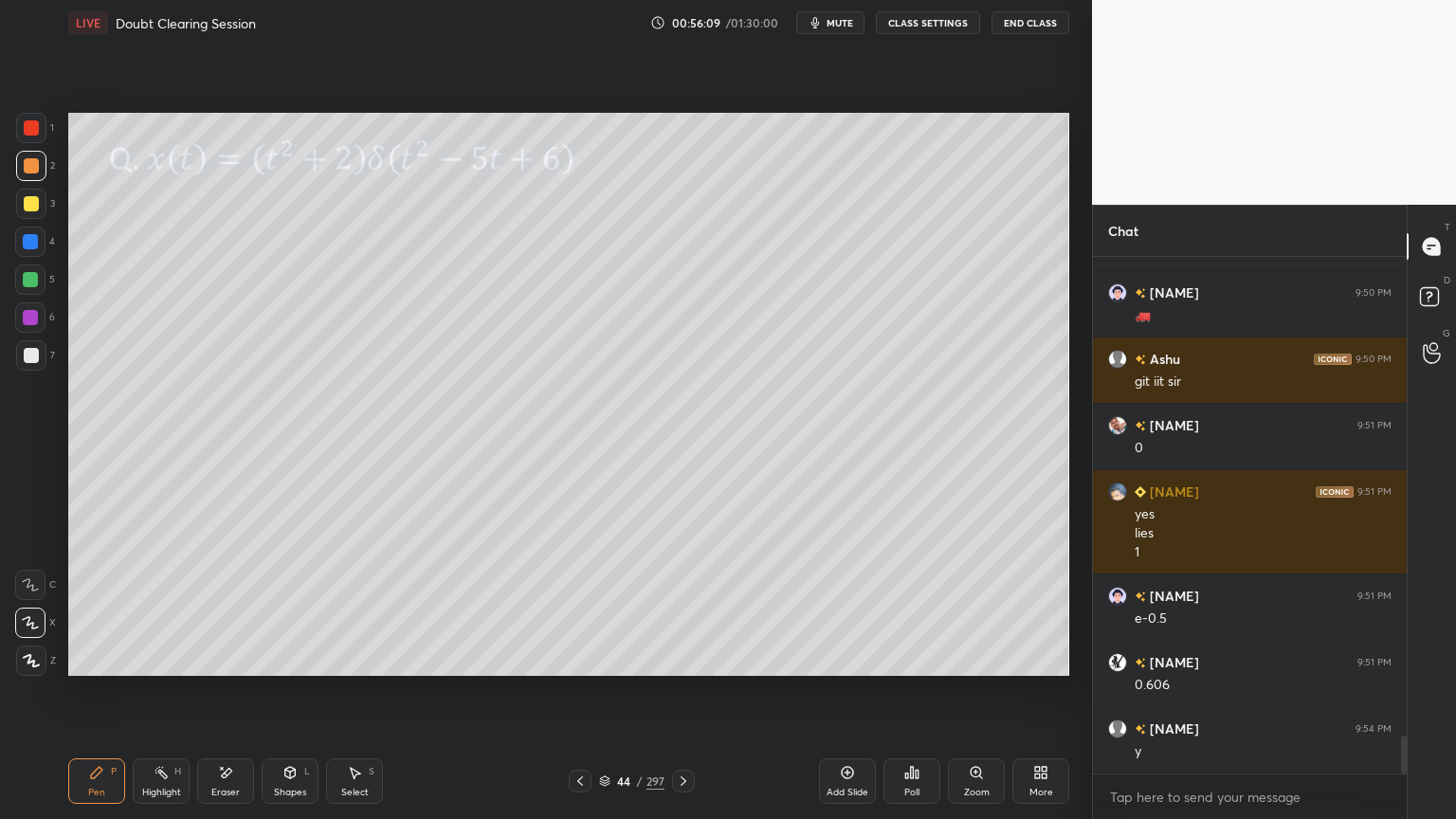 click on "Shapes L" at bounding box center (290, 781) 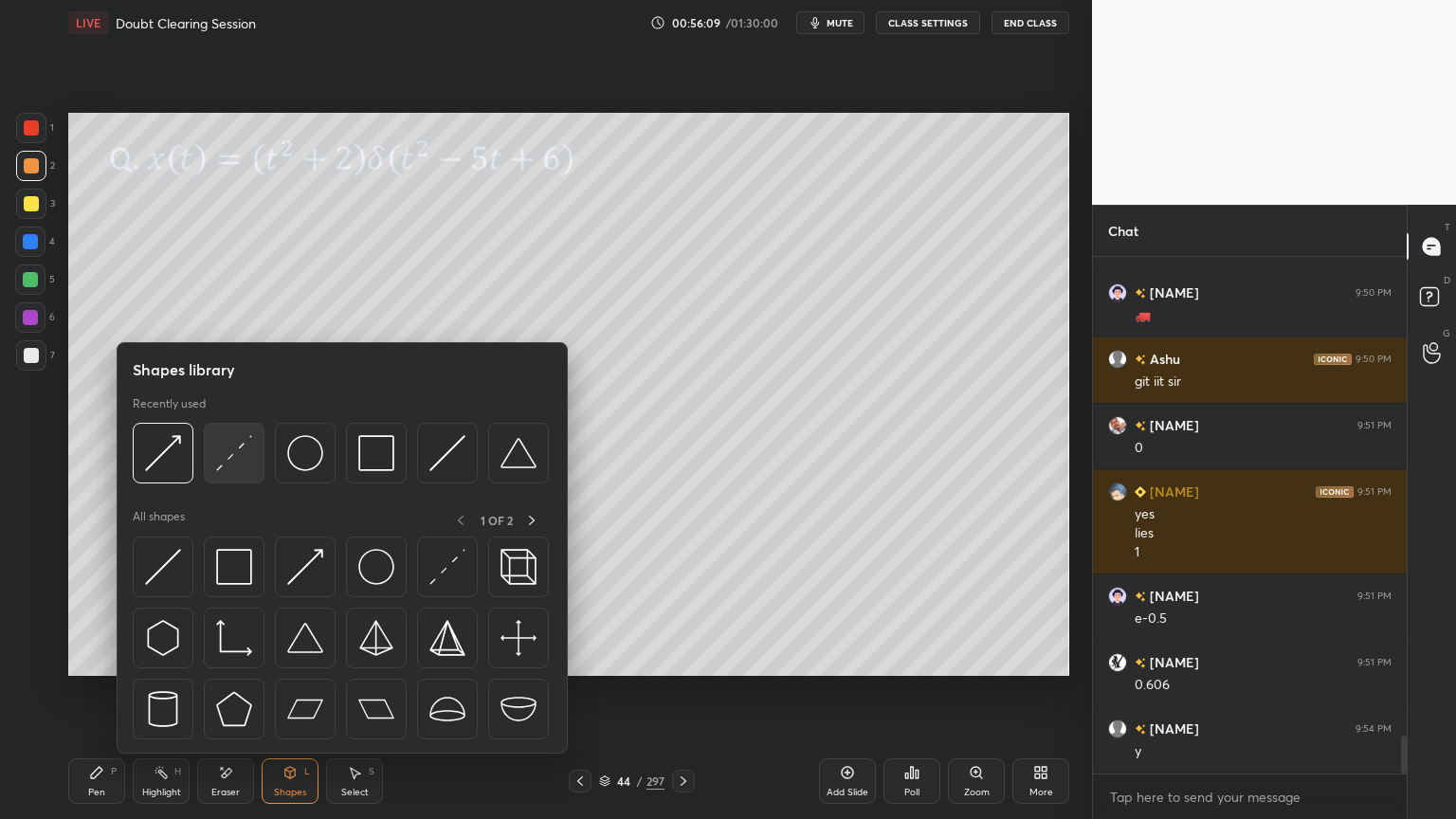 click at bounding box center (234, 453) 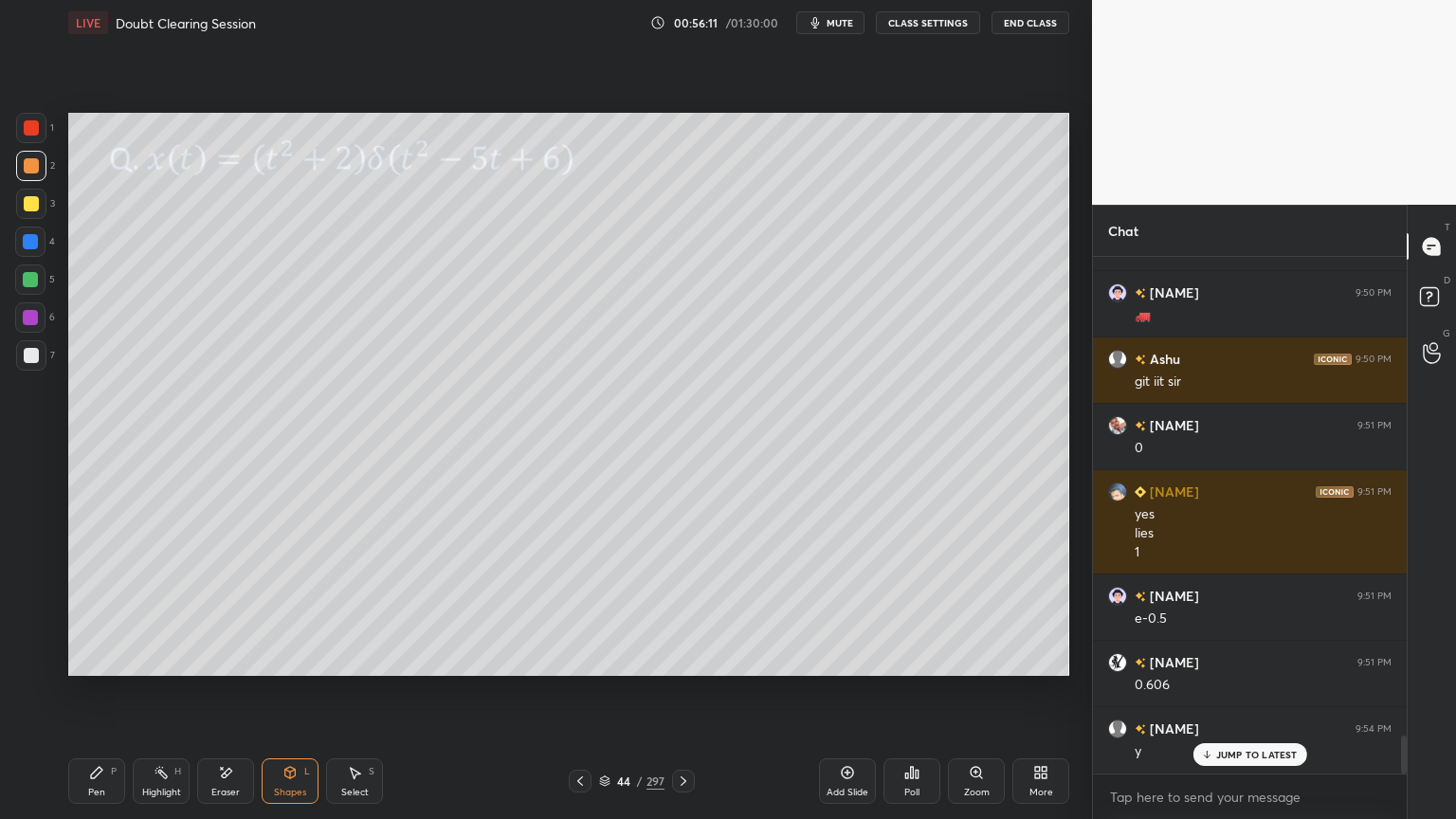 scroll, scrollTop: 6598, scrollLeft: 0, axis: vertical 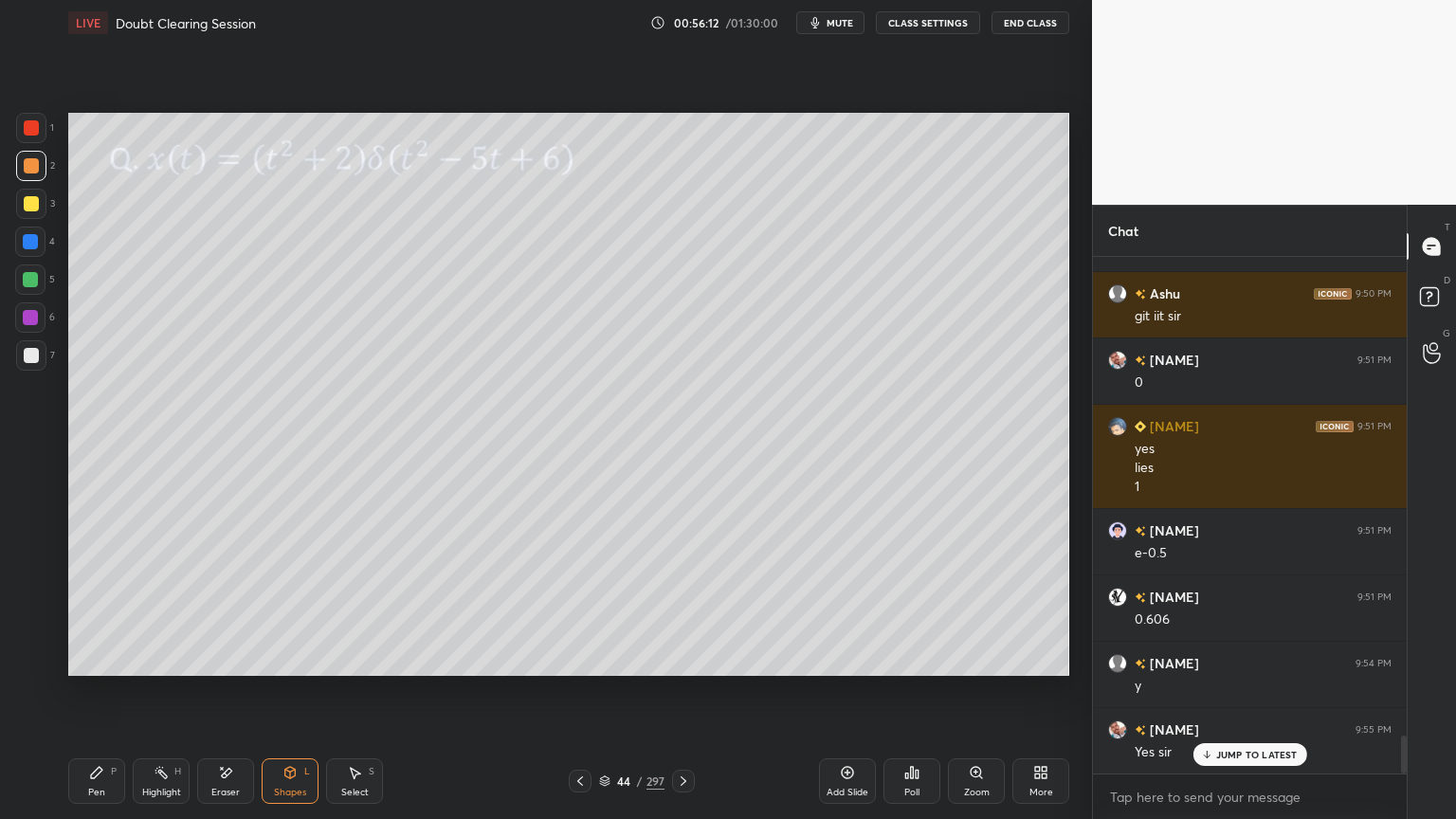 click on "Pen P" at bounding box center (97, 781) 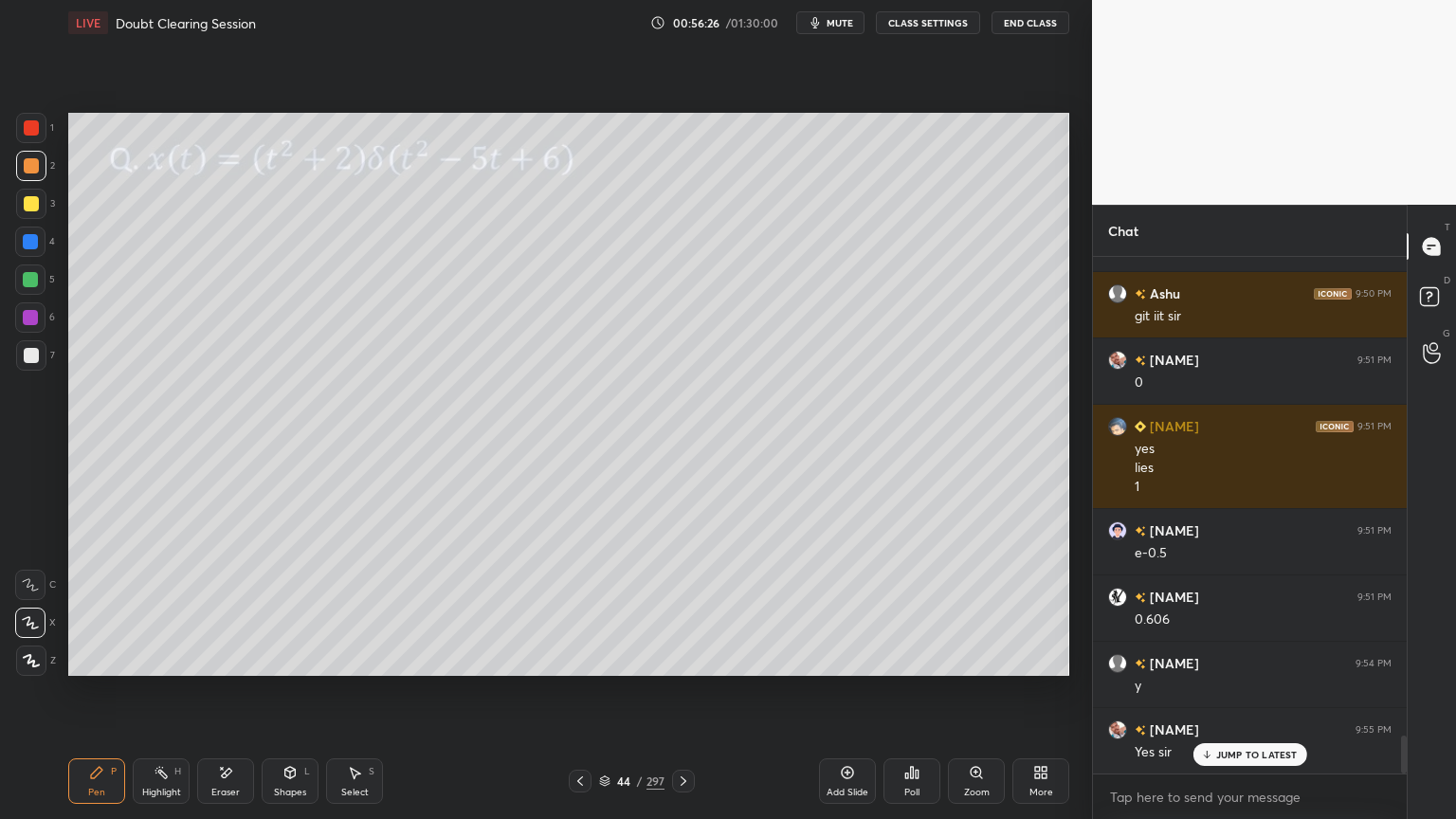 scroll, scrollTop: 6616, scrollLeft: 0, axis: vertical 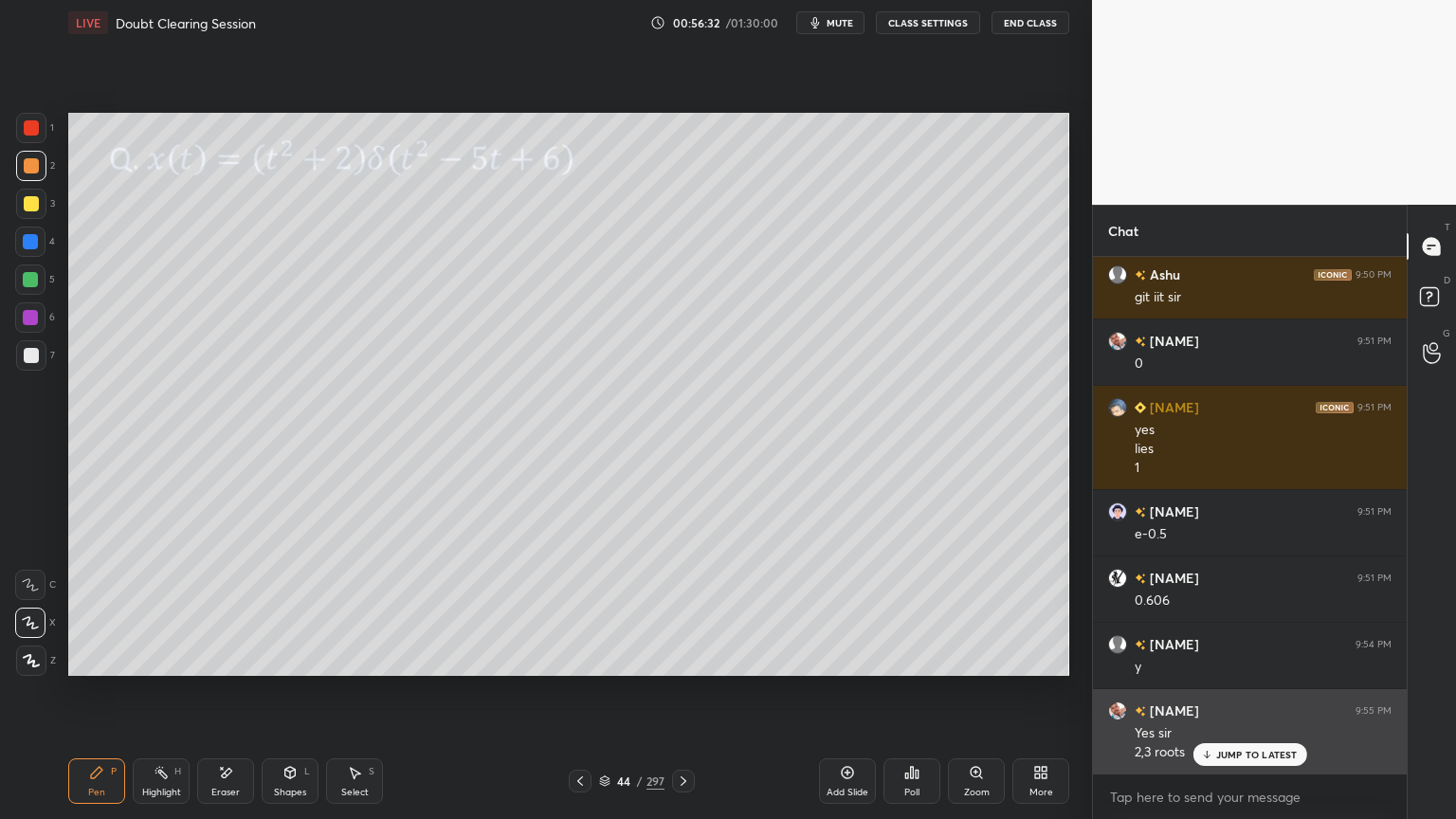 click 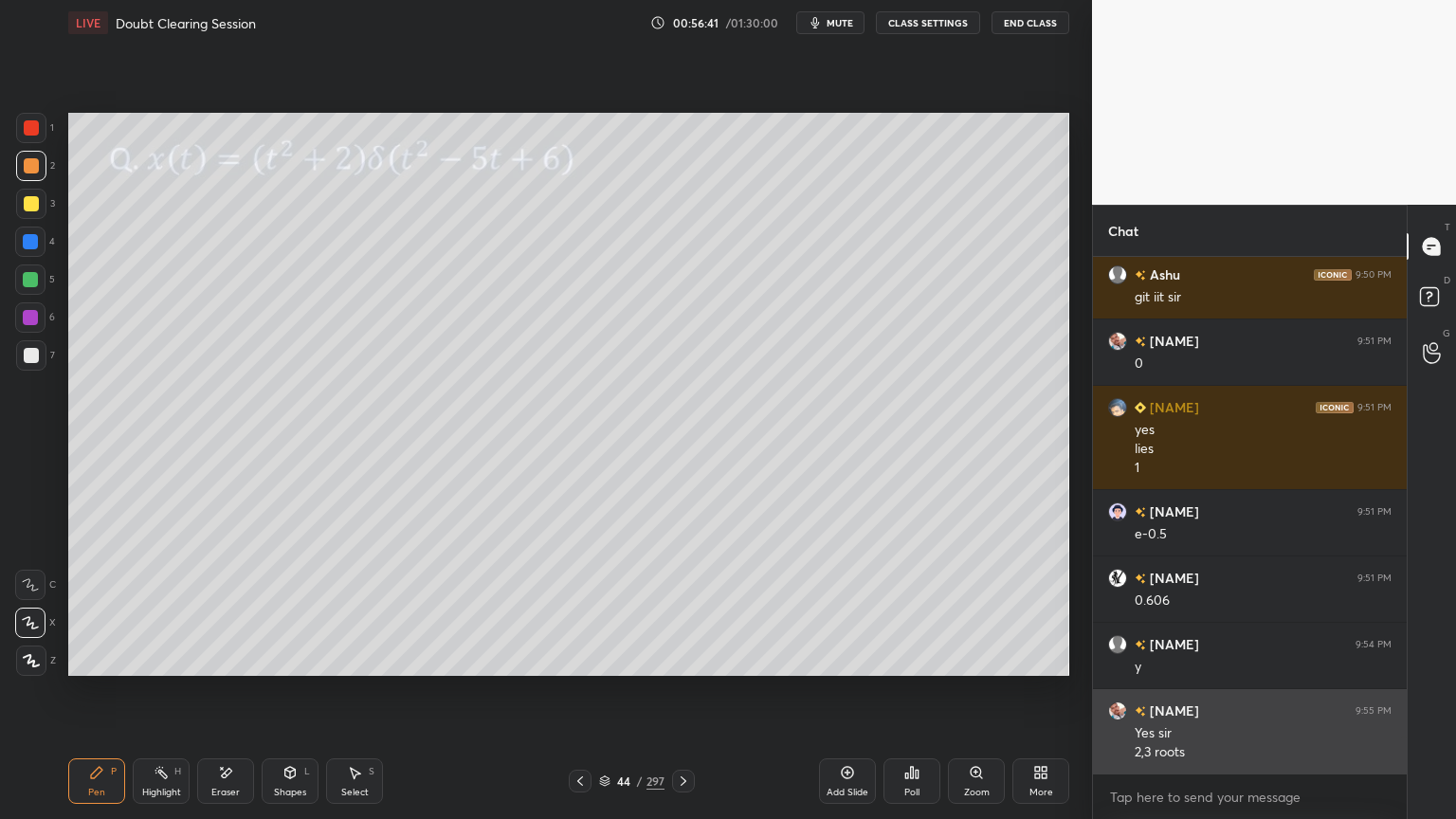 scroll, scrollTop: 6684, scrollLeft: 0, axis: vertical 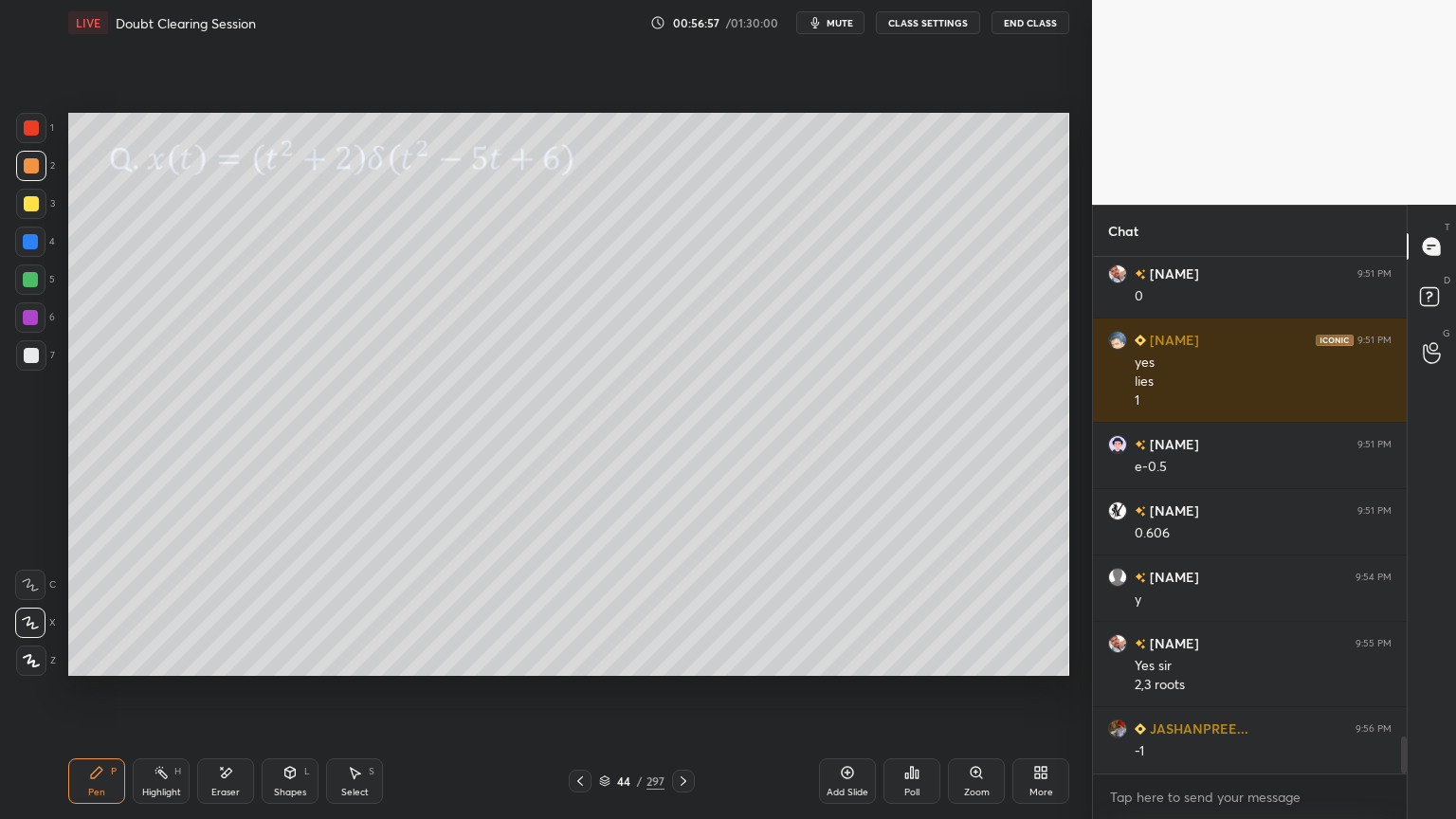 click on "Select" at bounding box center (355, 792) 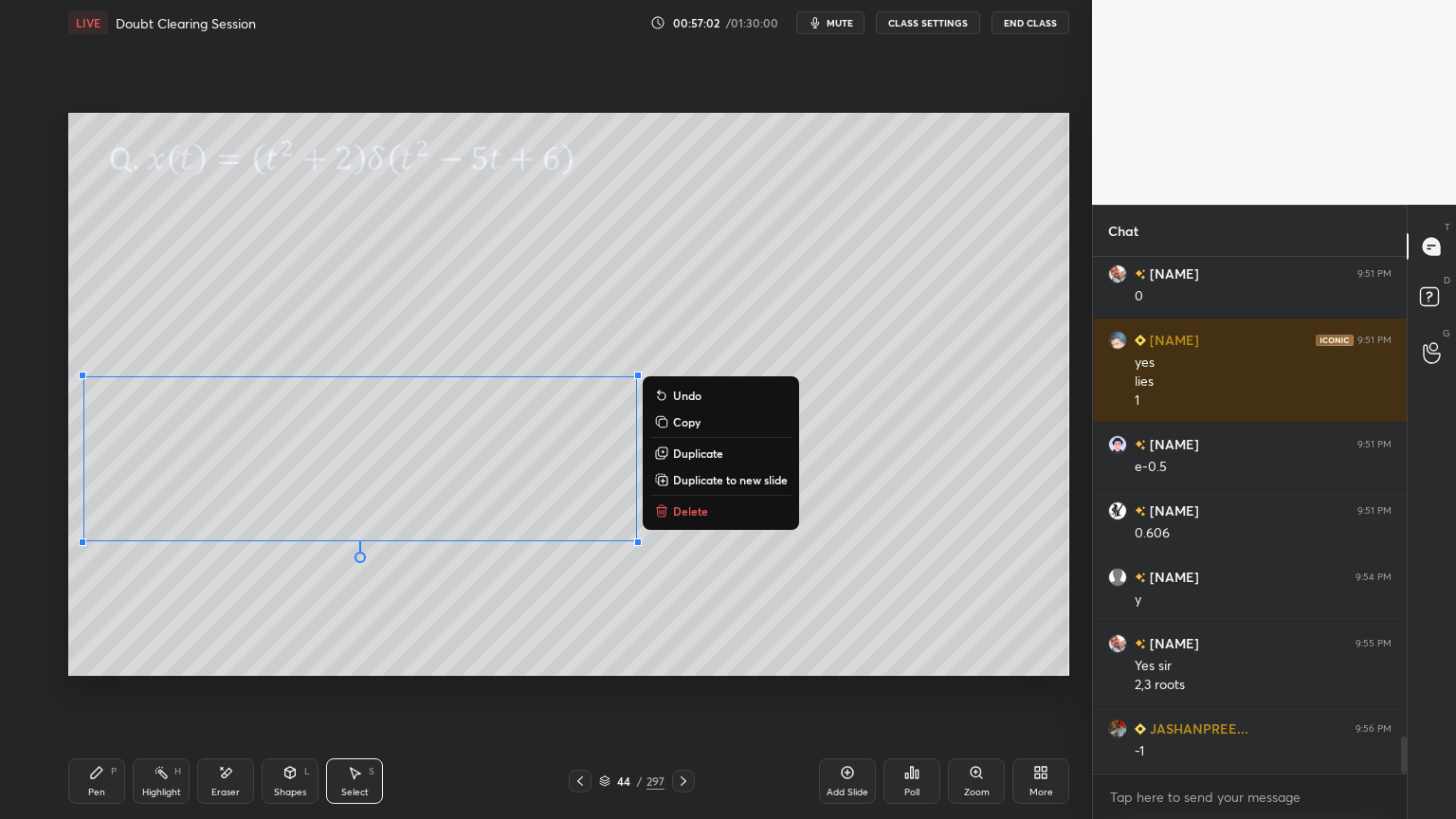 click on "0 ° Undo Copy Duplicate Duplicate to new slide Delete" at bounding box center (569, 394) 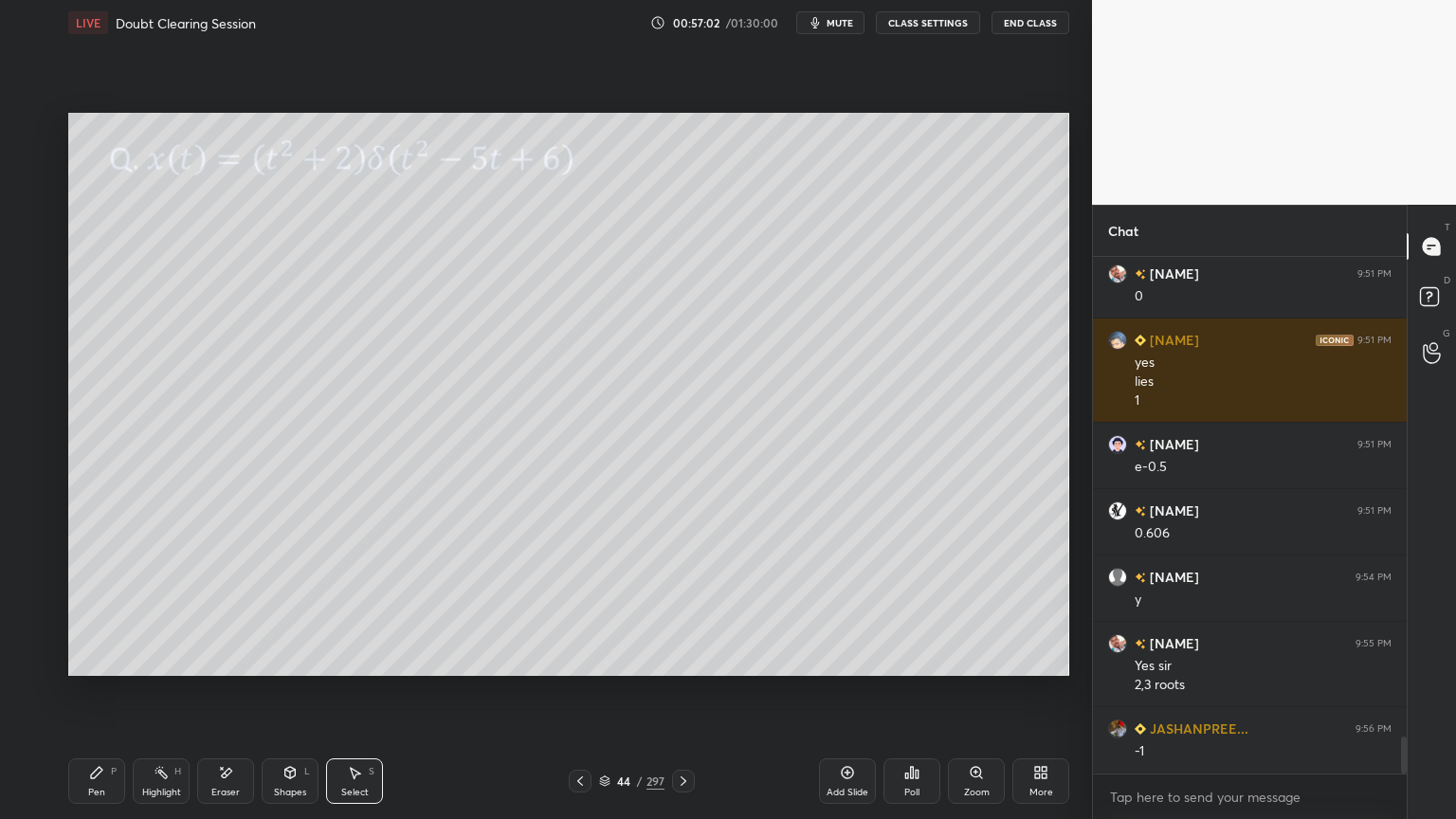 click on "Shapes L" at bounding box center (290, 781) 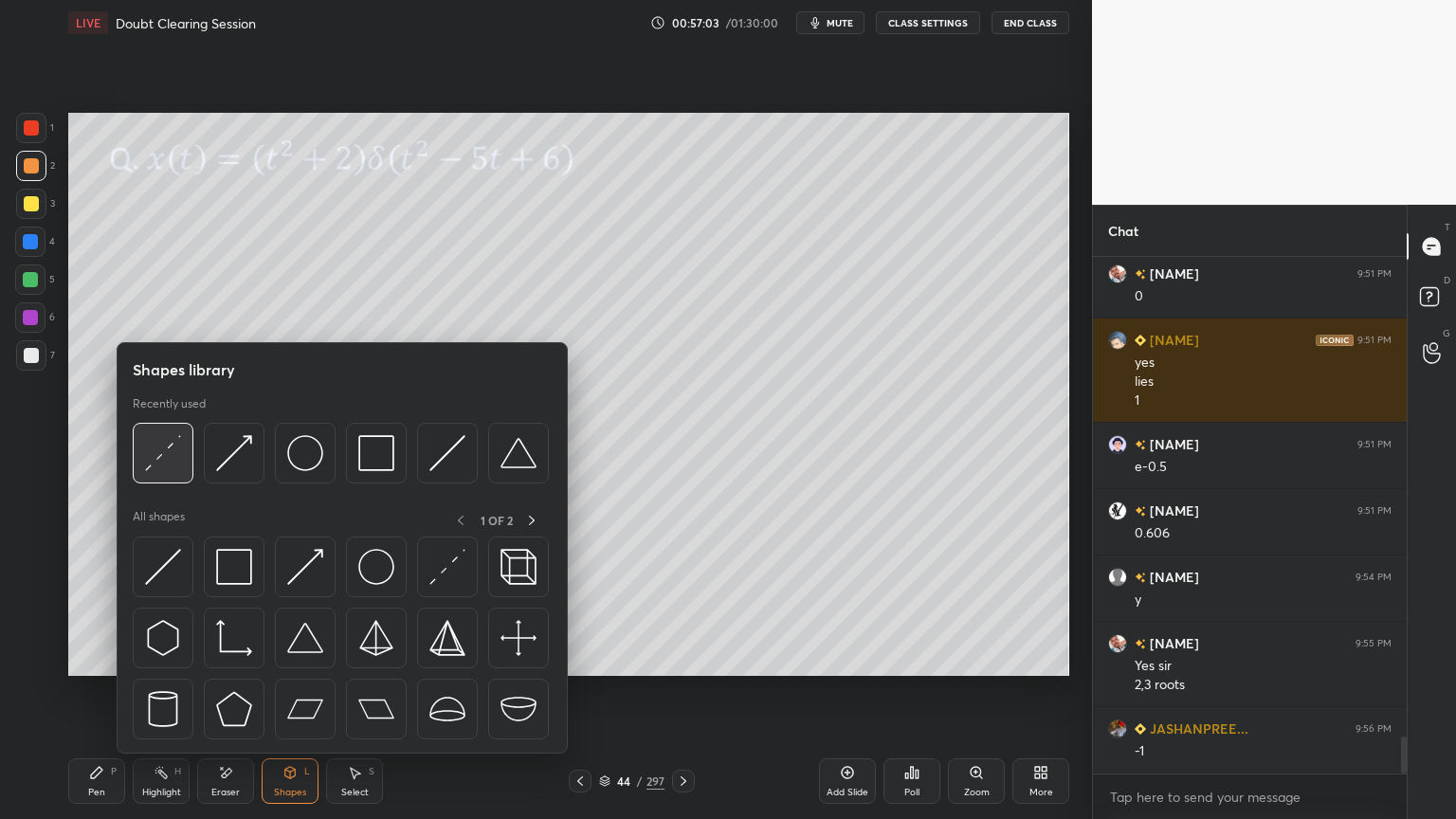 click at bounding box center [163, 453] 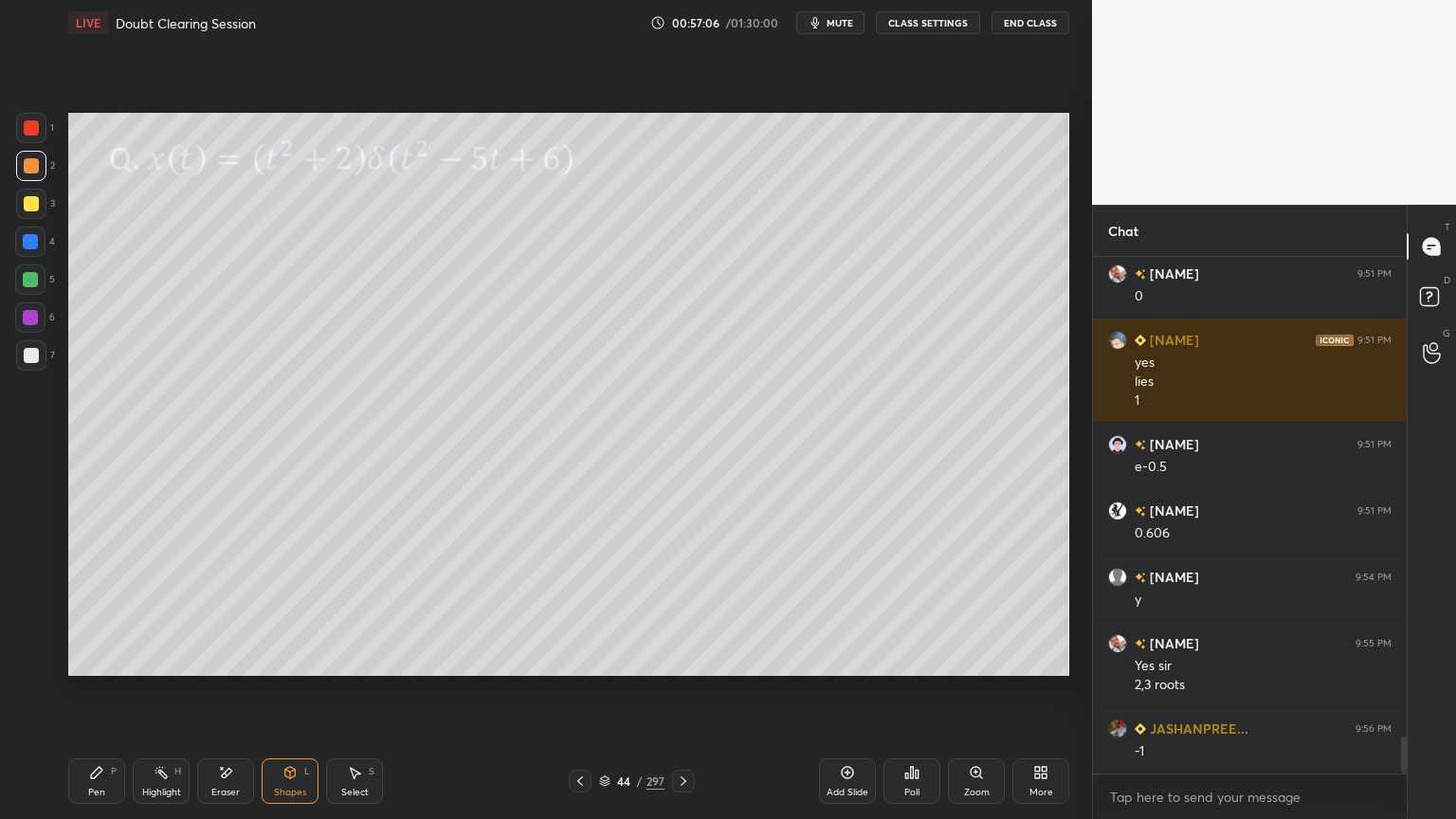click on "Pen P" at bounding box center [97, 781] 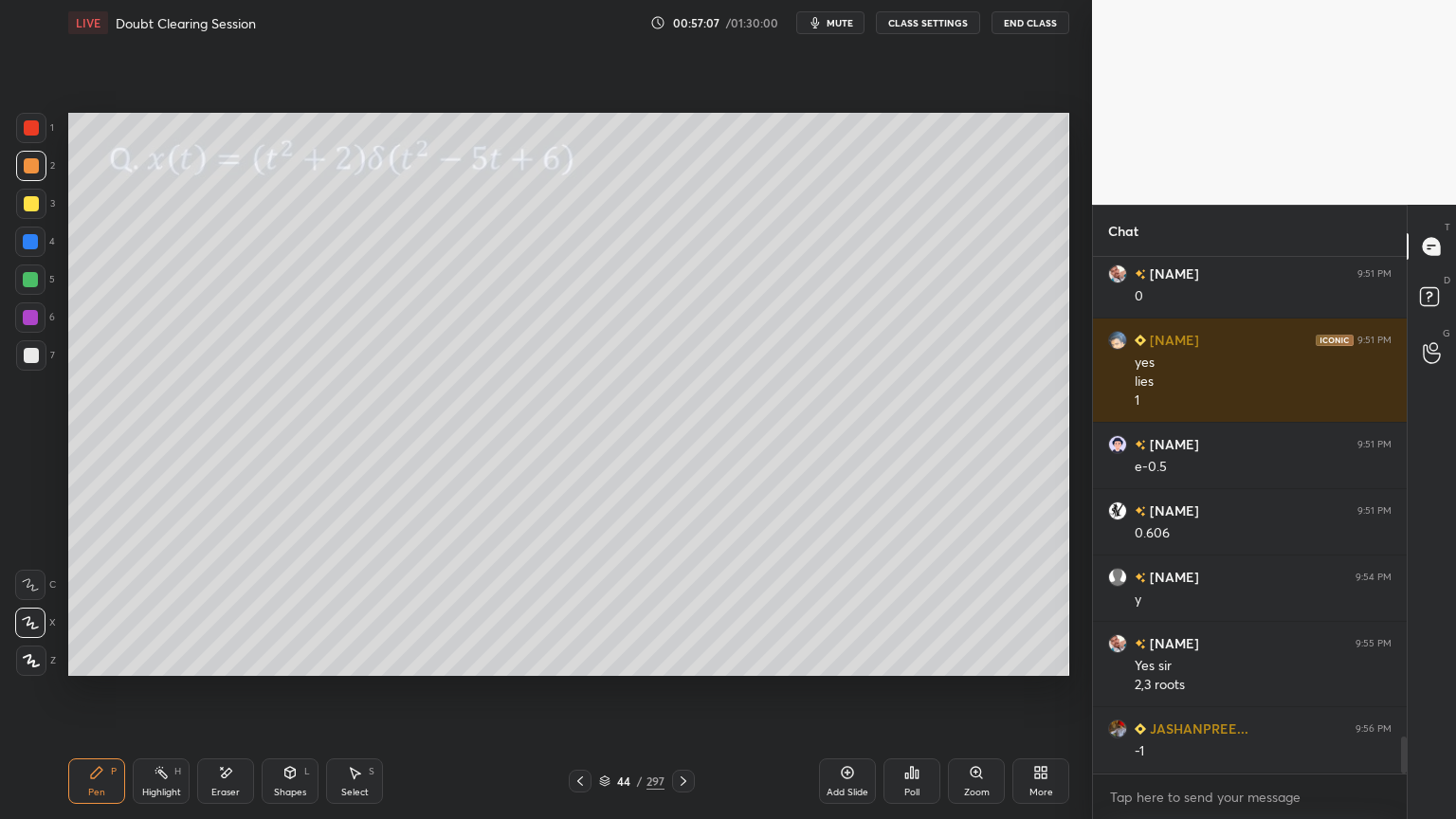 click at bounding box center (31, 355) 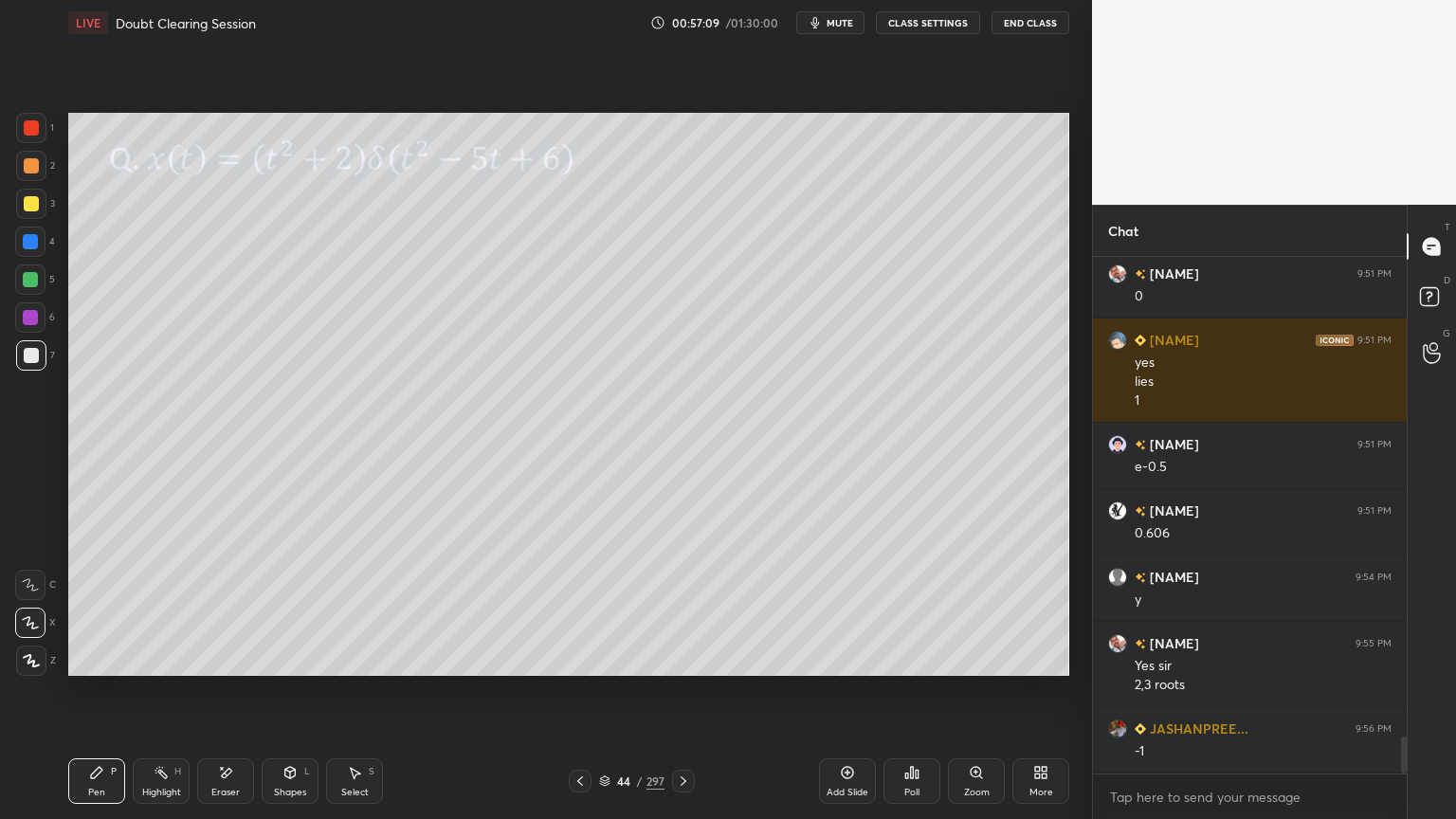 click at bounding box center (31, 166) 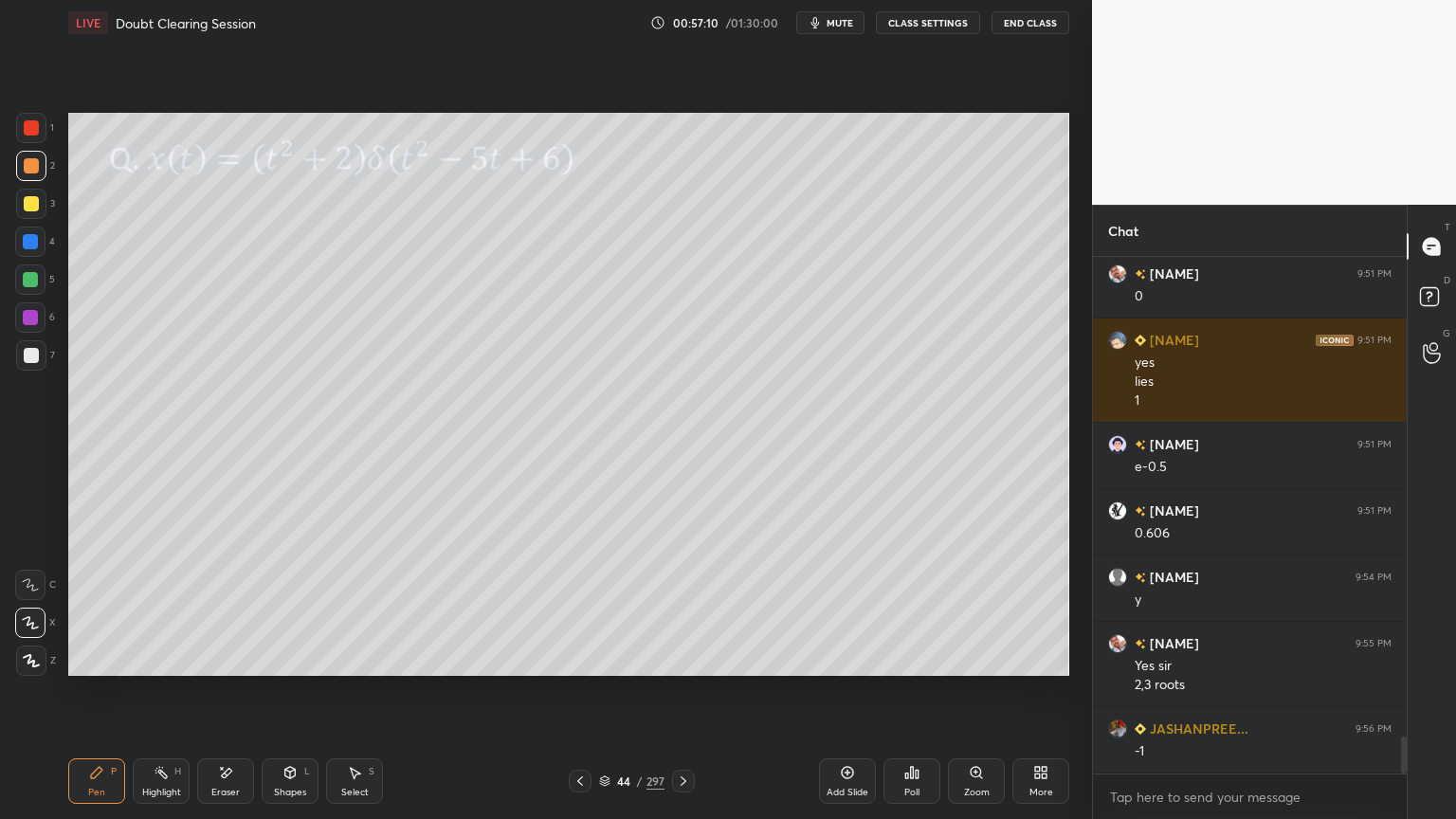 click at bounding box center (31, 204) 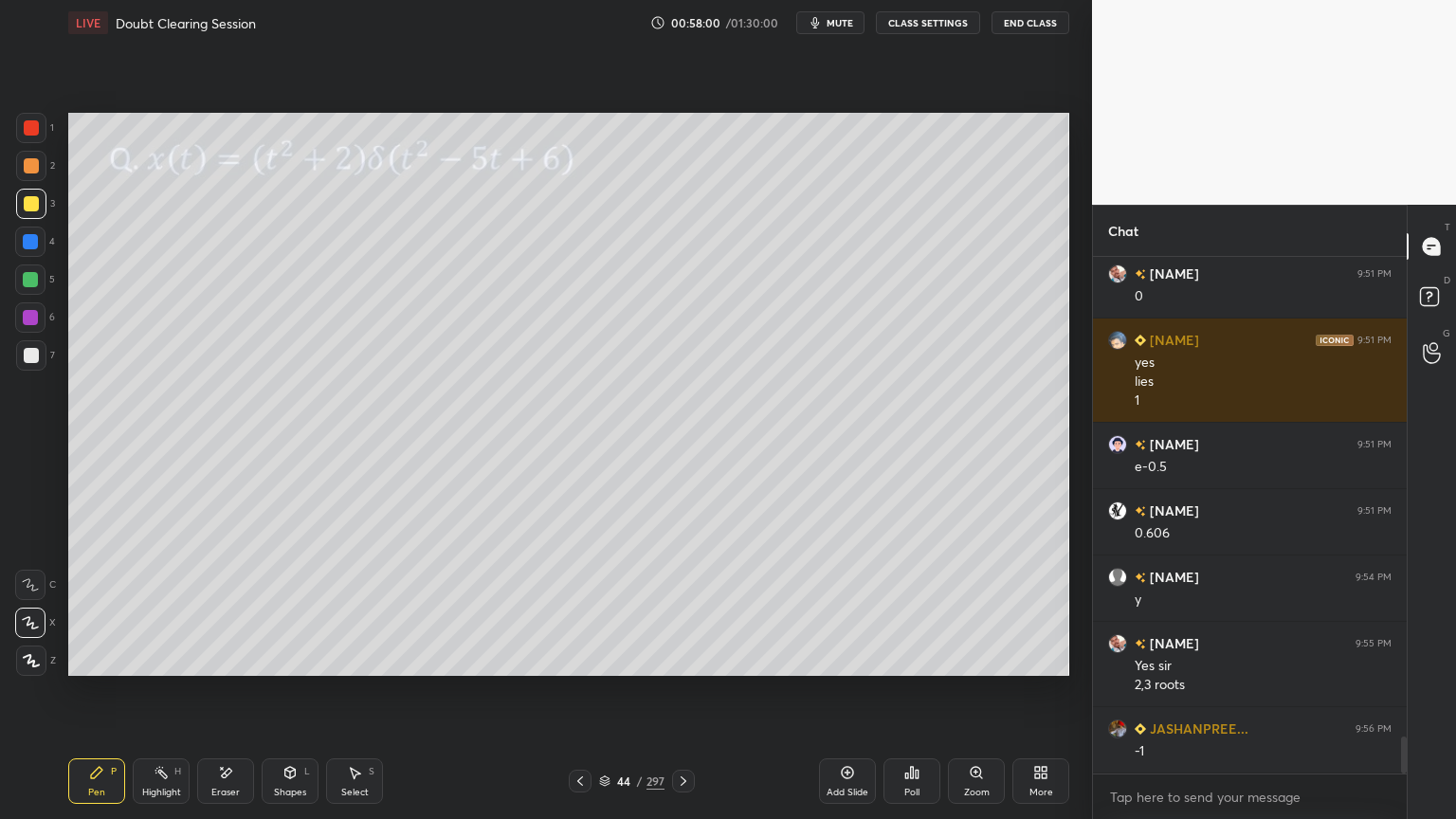click at bounding box center [31, 166] 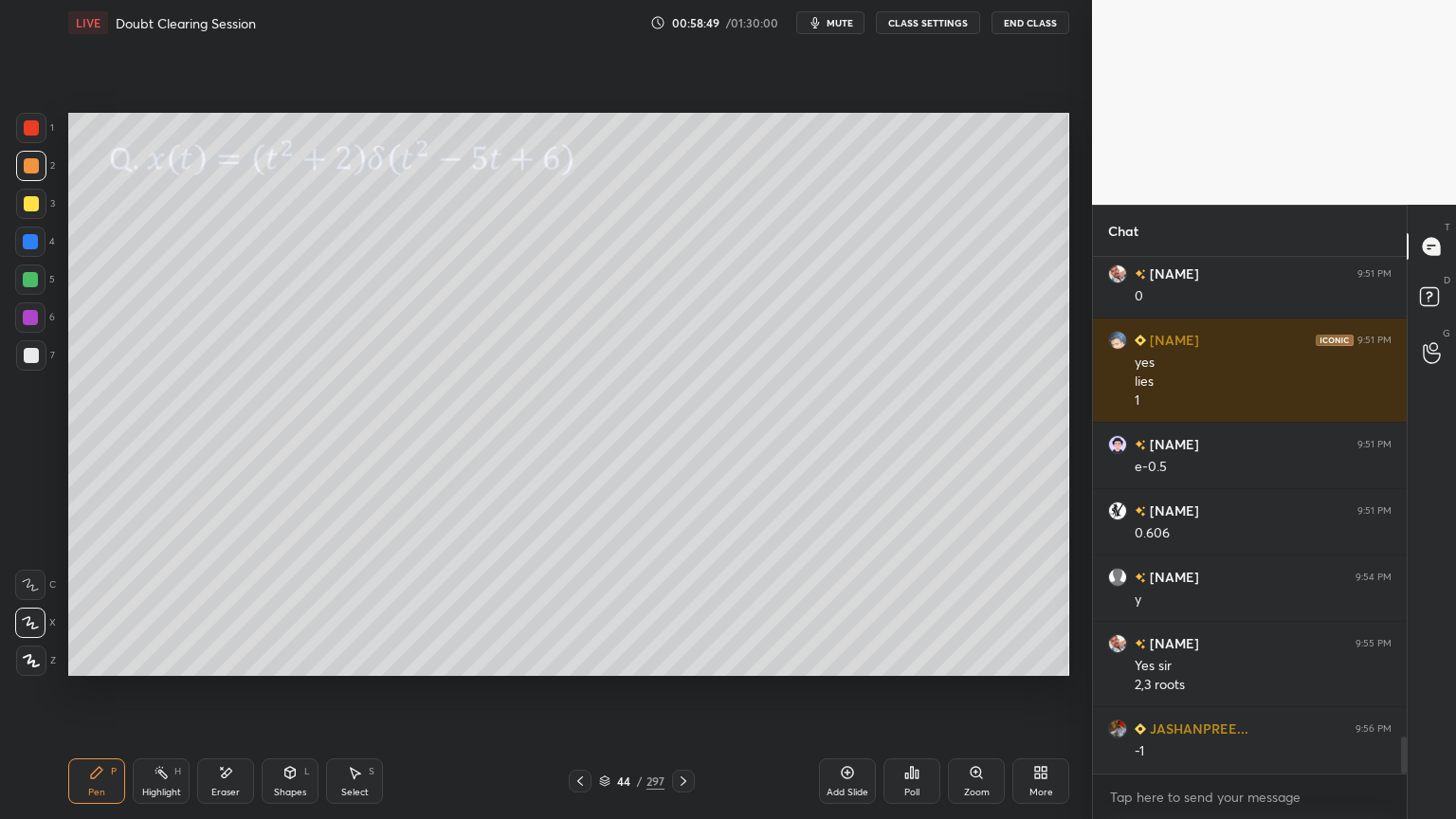 click at bounding box center [31, 204] 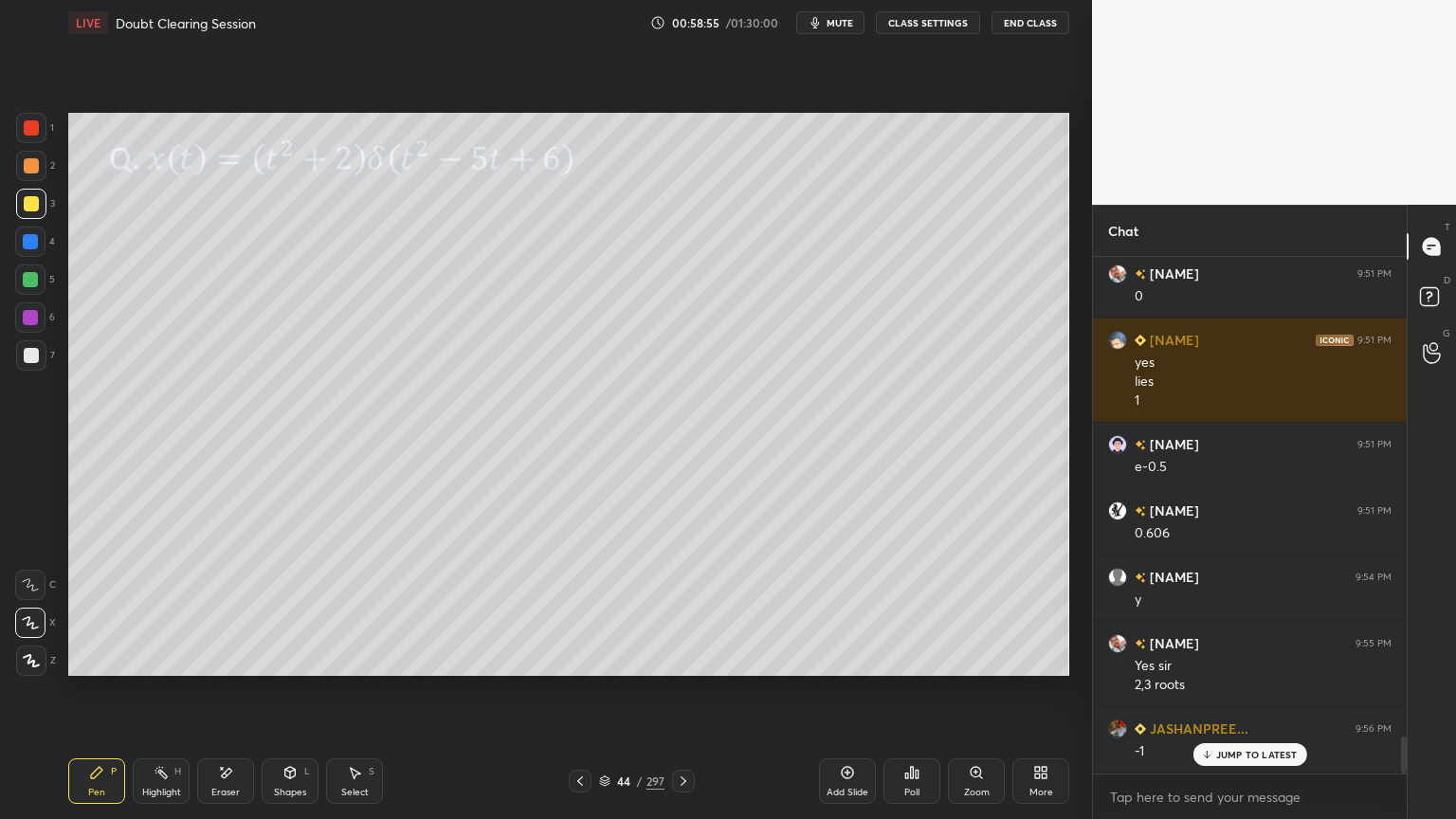 scroll, scrollTop: 6749, scrollLeft: 0, axis: vertical 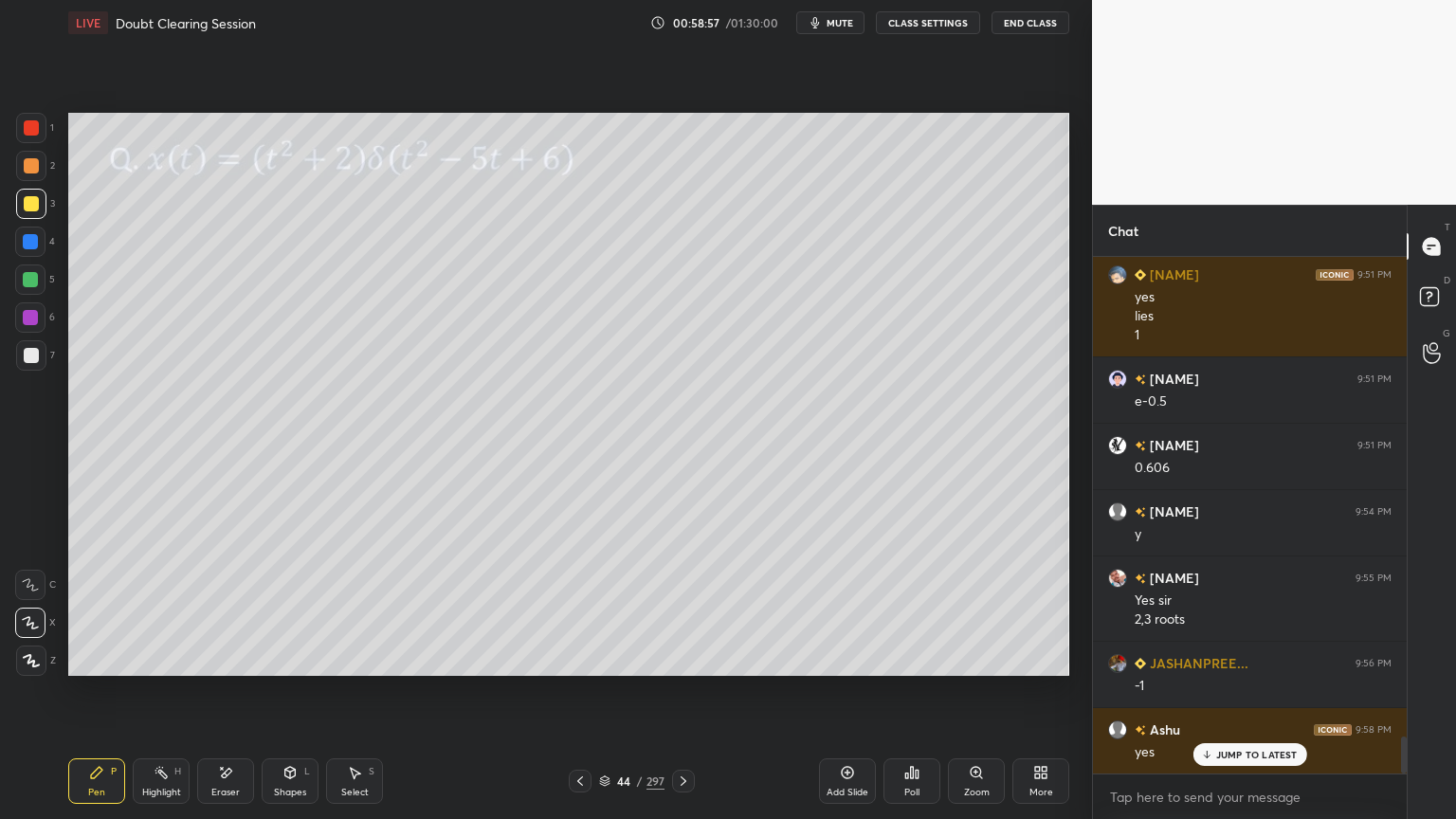 click on "Highlight" at bounding box center [161, 792] 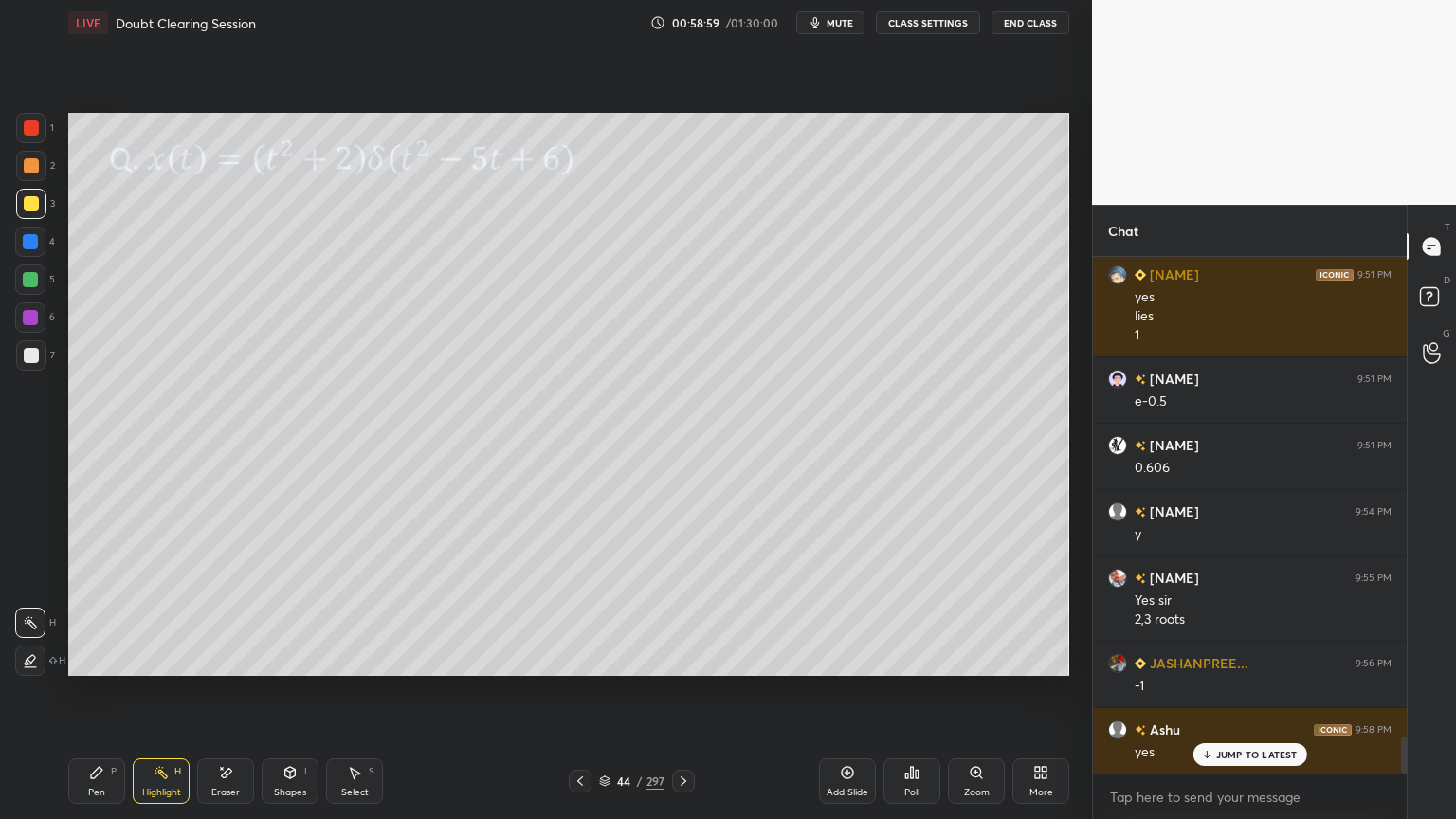 click on "Pen P" at bounding box center (97, 781) 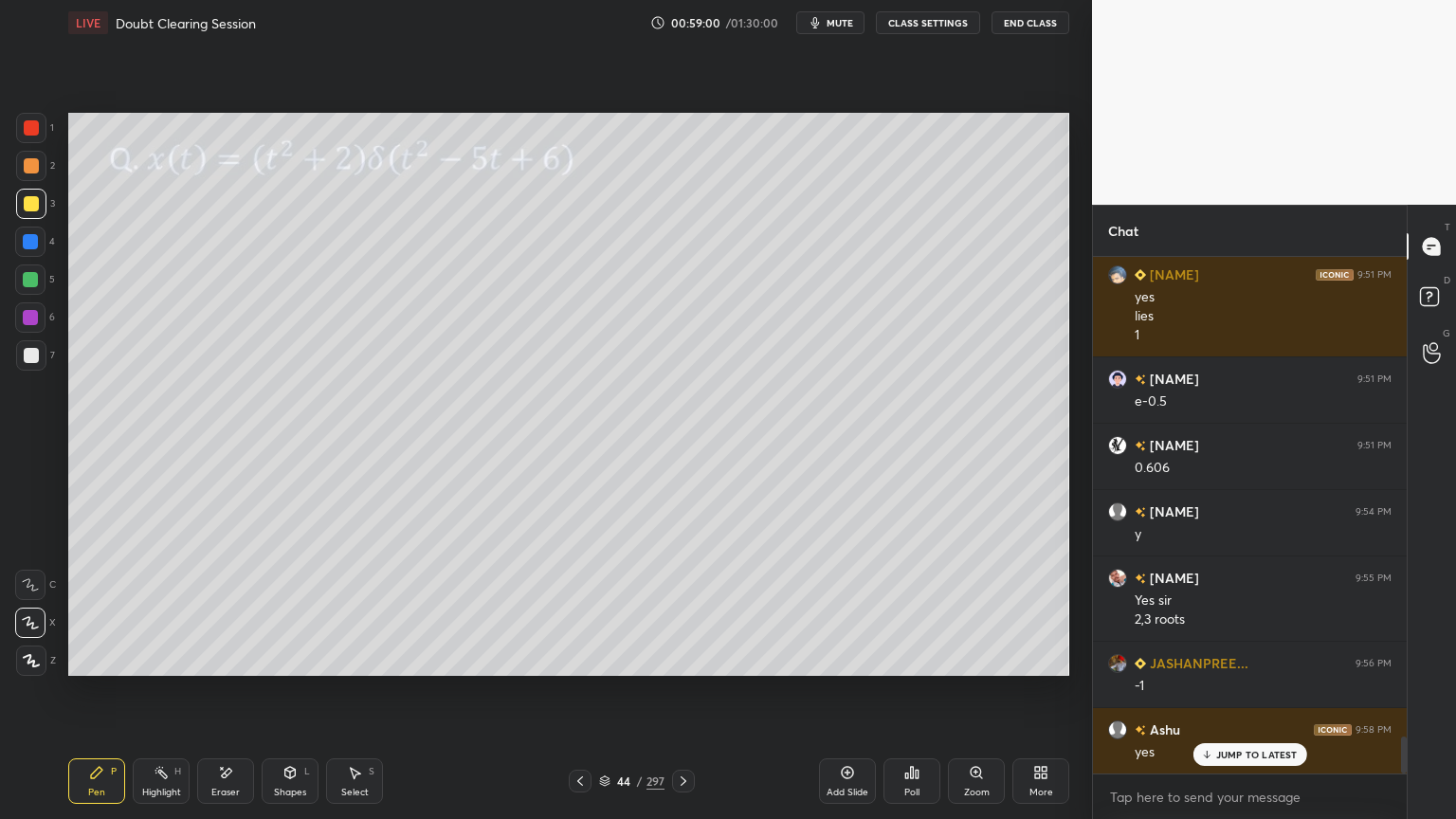 click at bounding box center [30, 242] 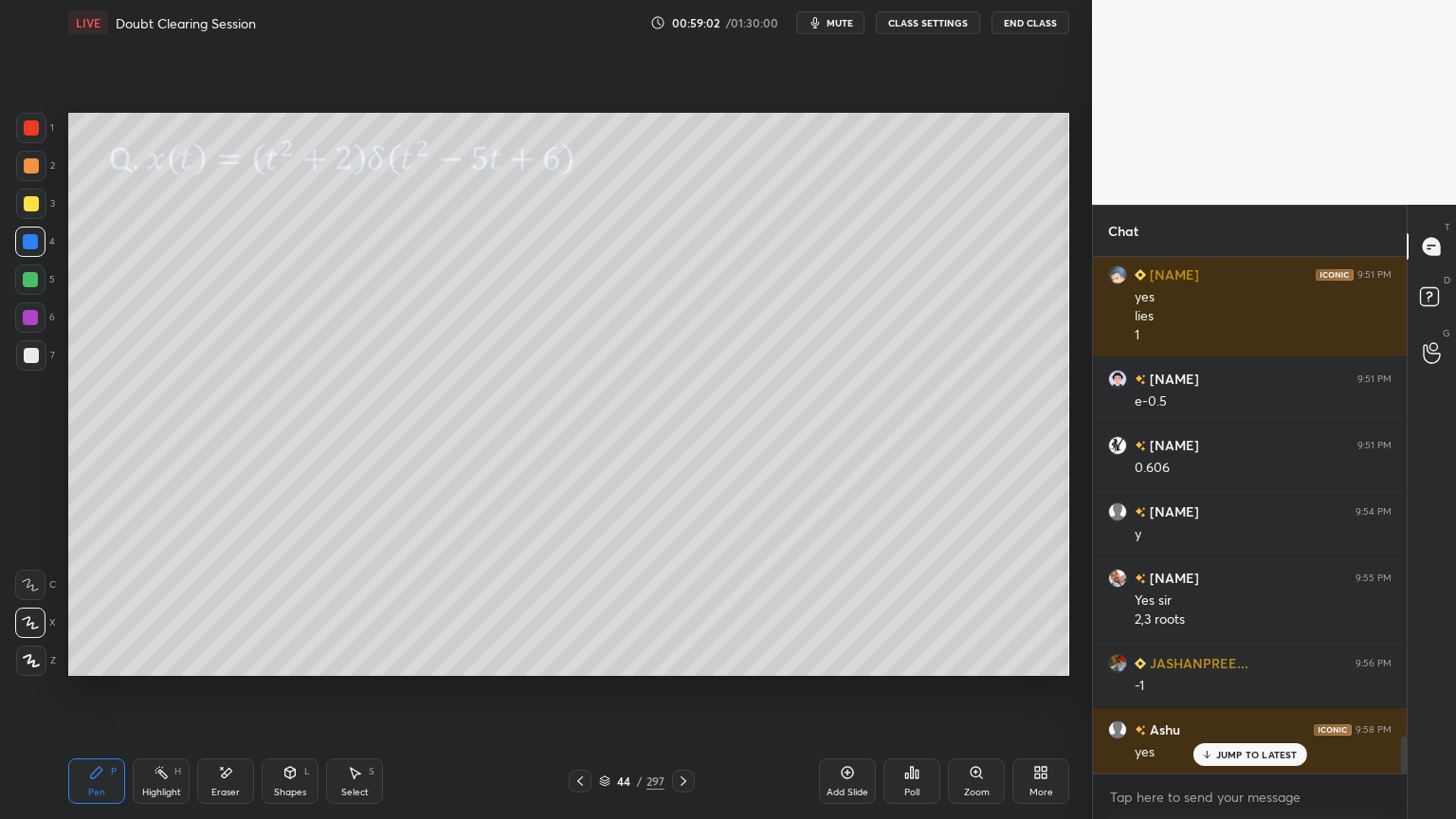 click at bounding box center (30, 318) 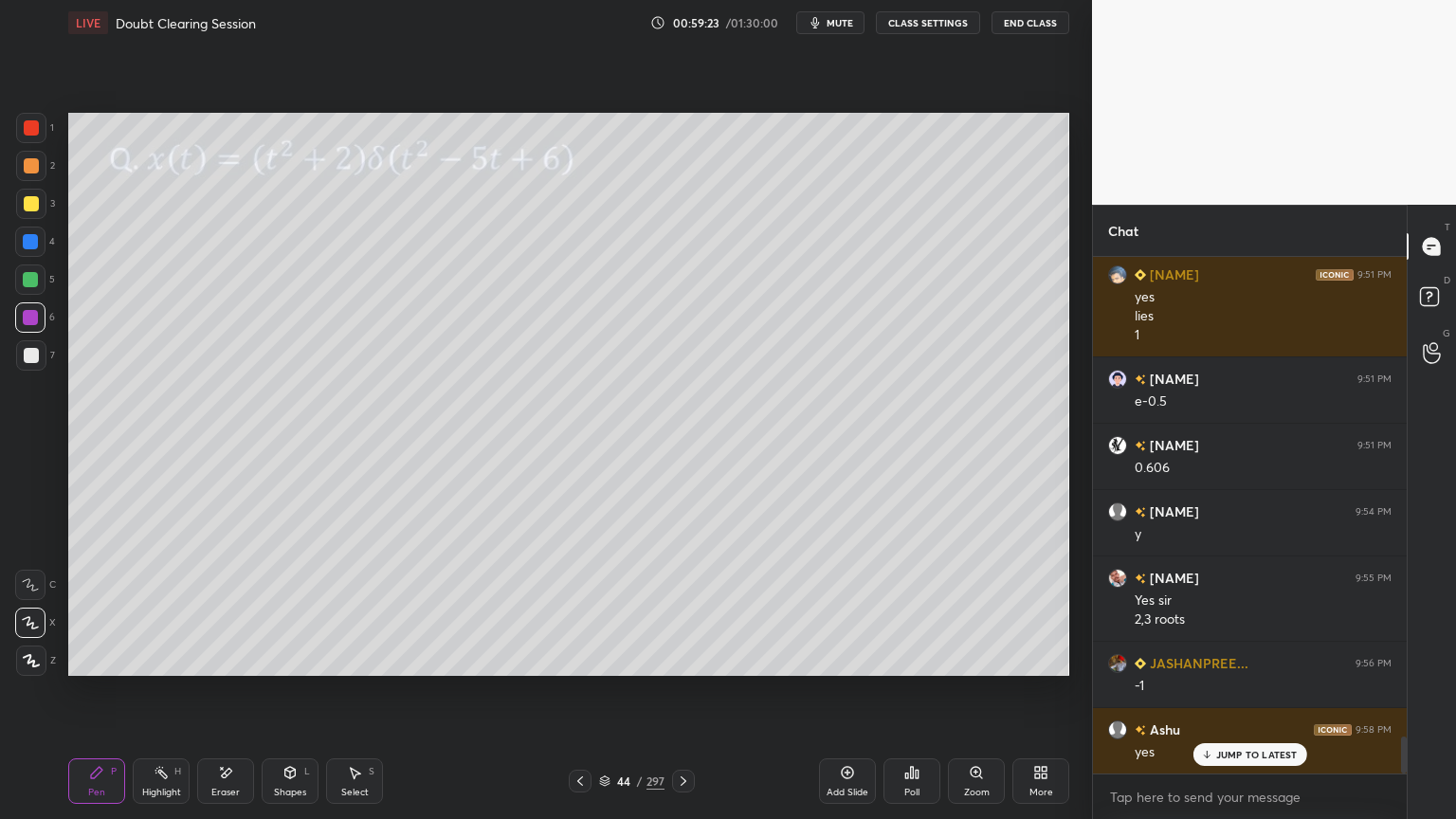 click at bounding box center [30, 280] 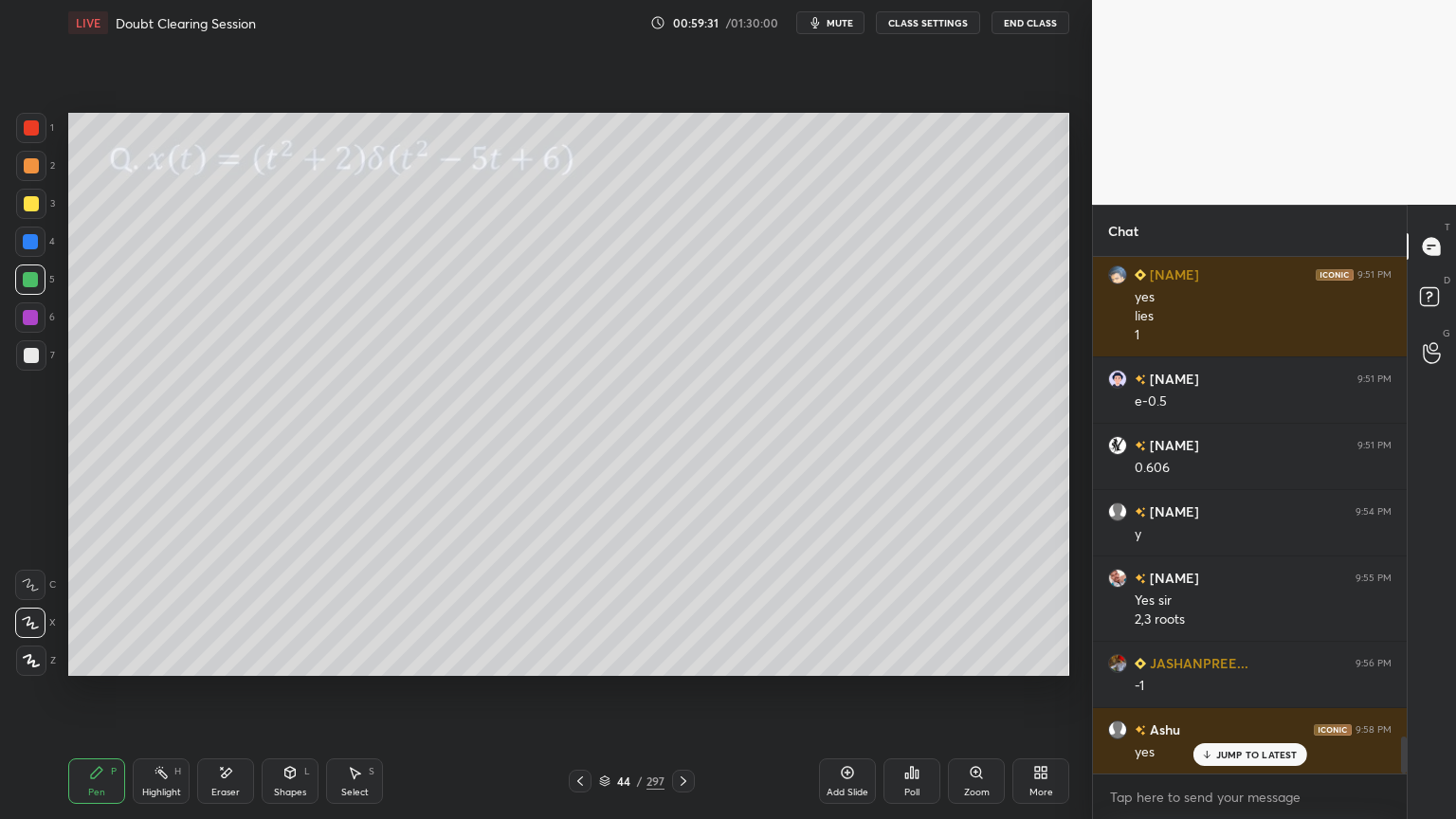 click 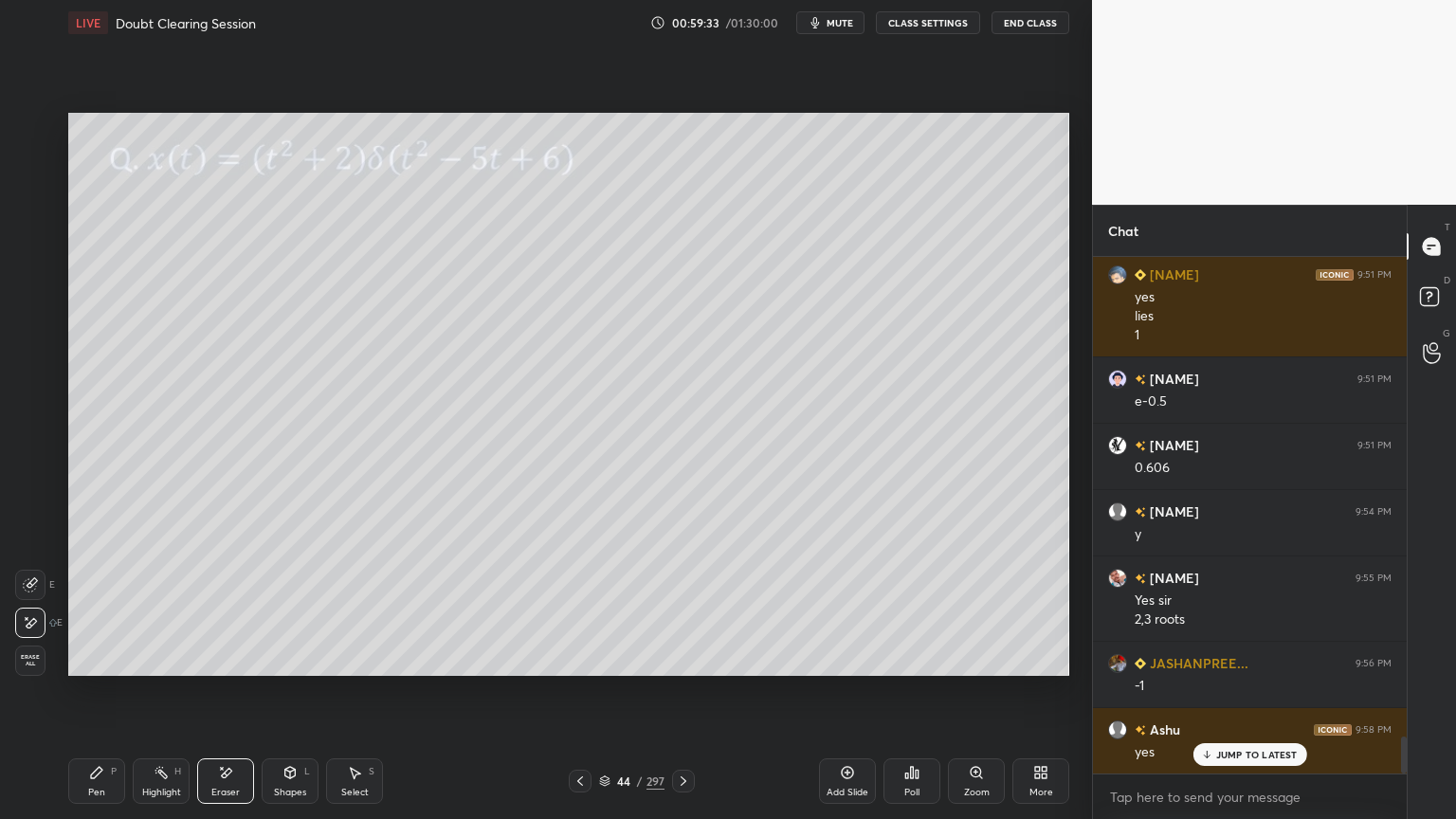 click on "Pen P" at bounding box center [97, 781] 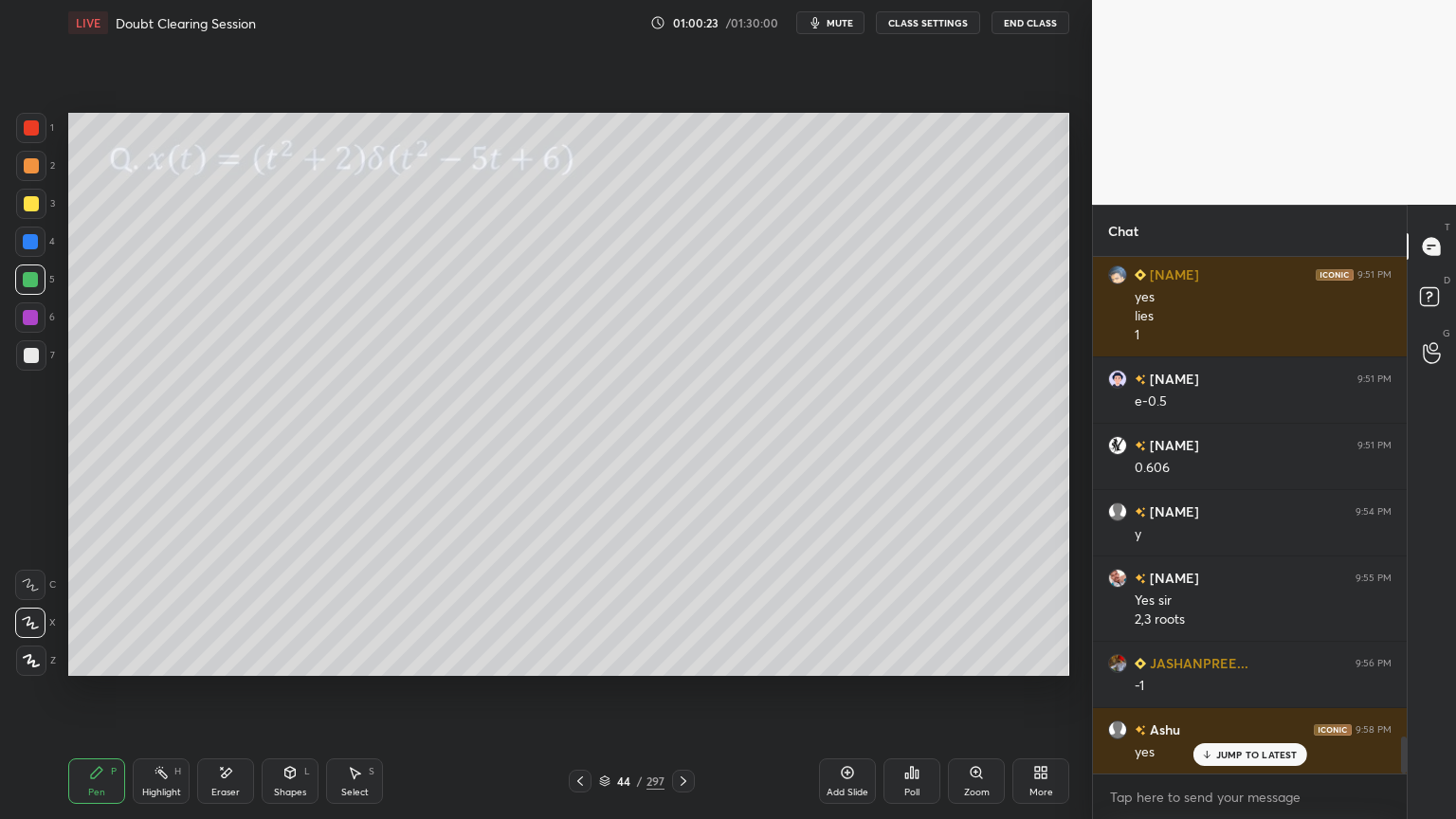 click on "Select S" at bounding box center [355, 781] 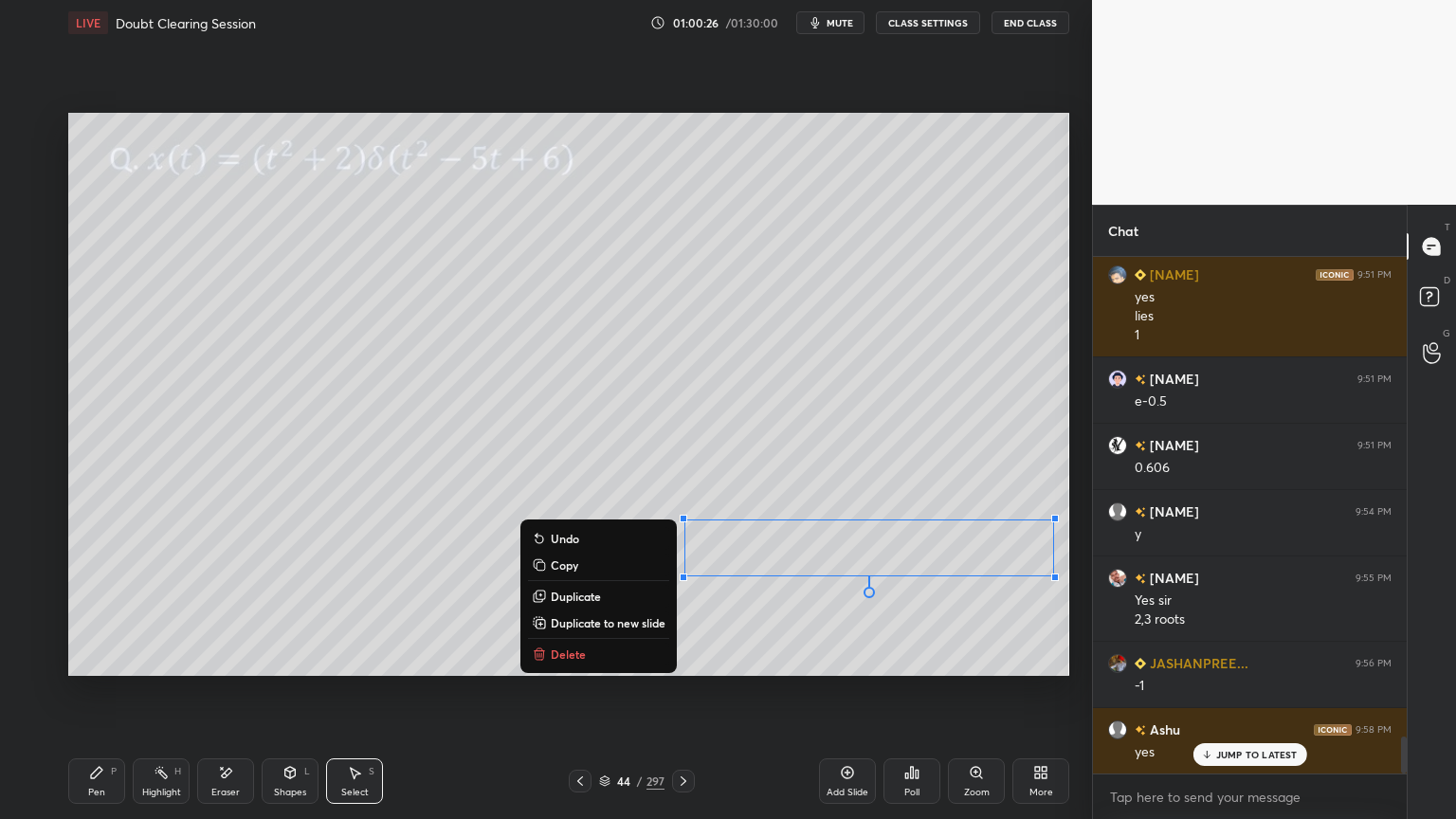 click on "Duplicate to new slide" at bounding box center [608, 623] 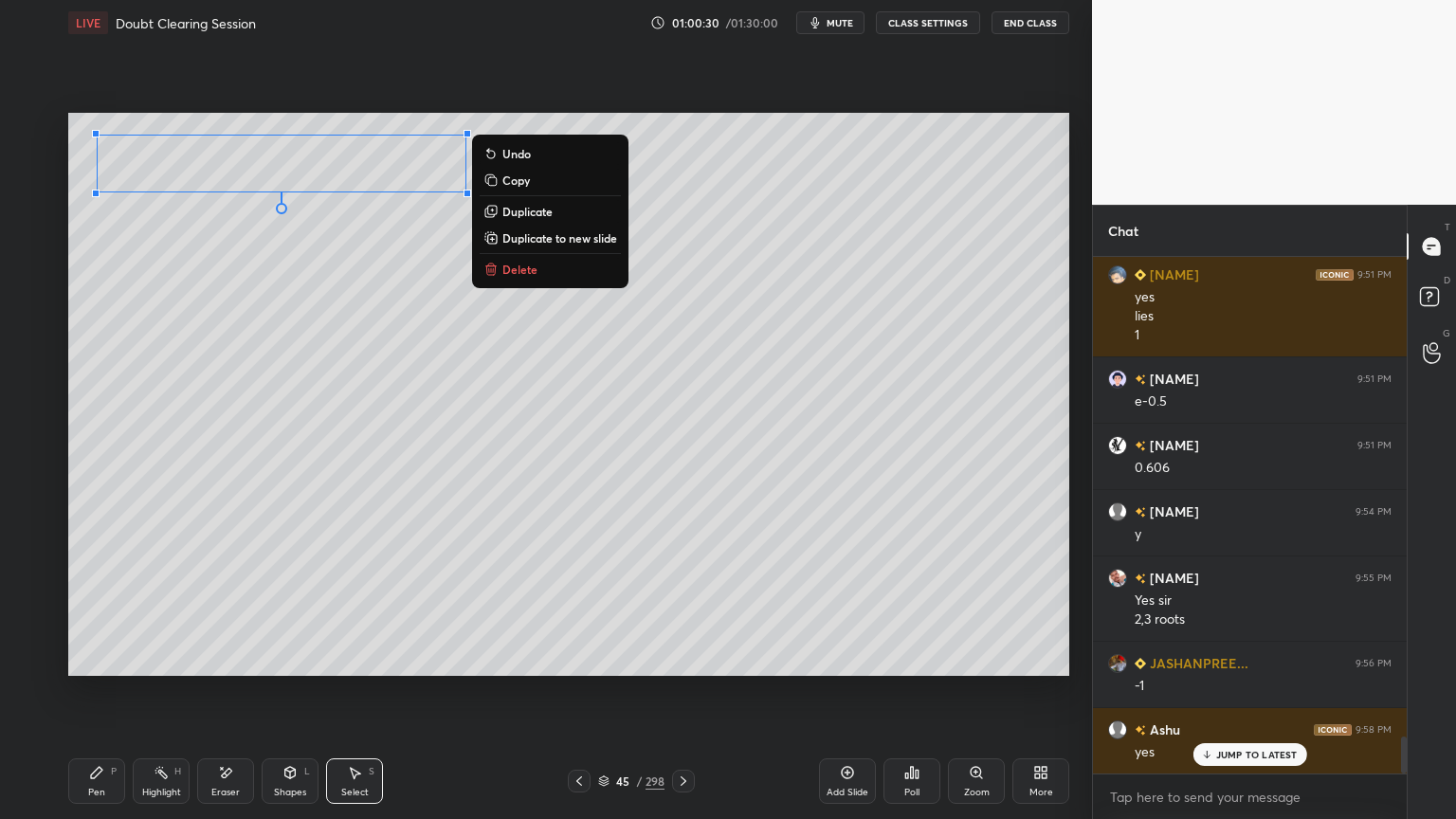 click on "Pen" at bounding box center (97, 792) 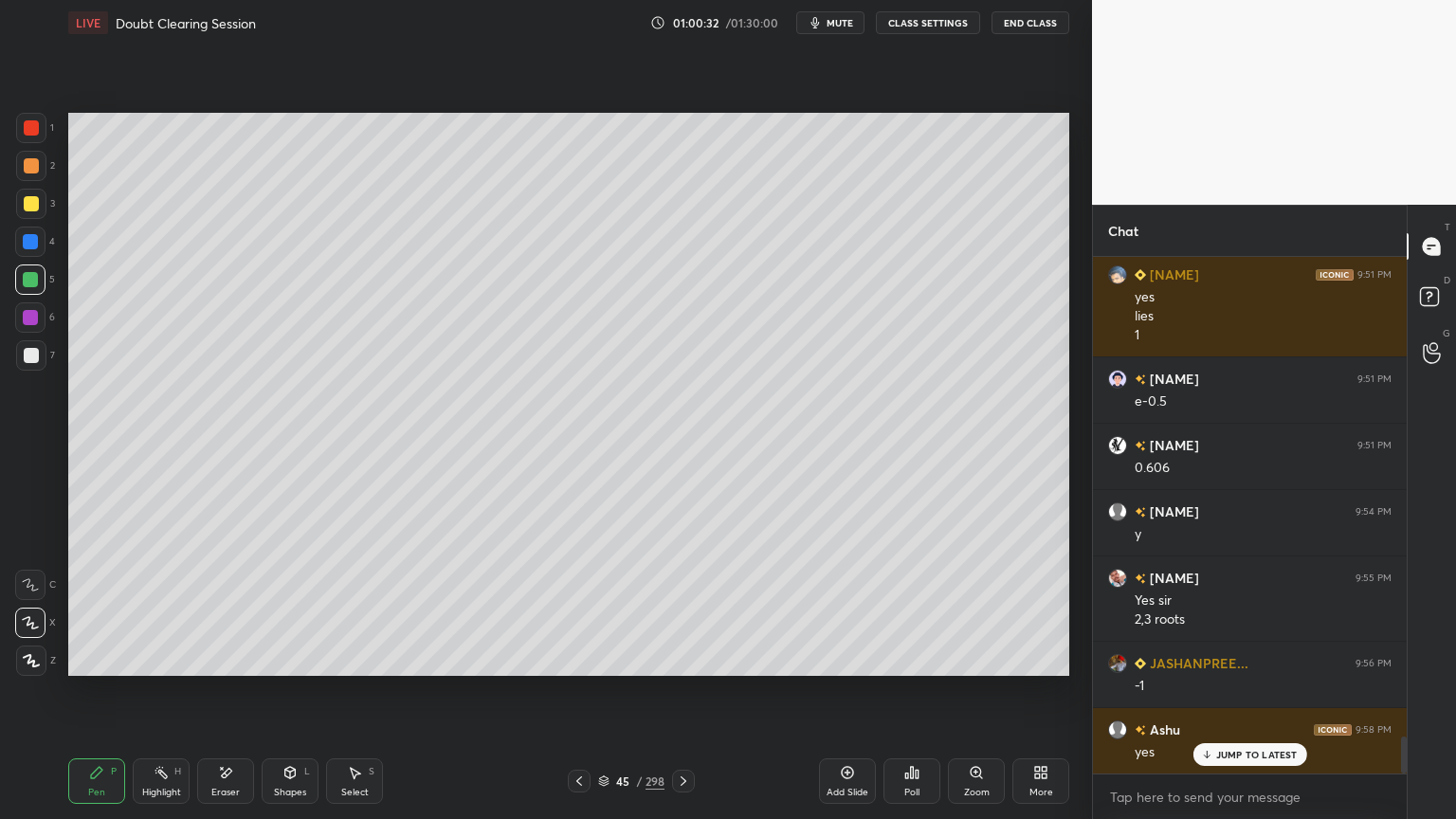 click at bounding box center [30, 318] 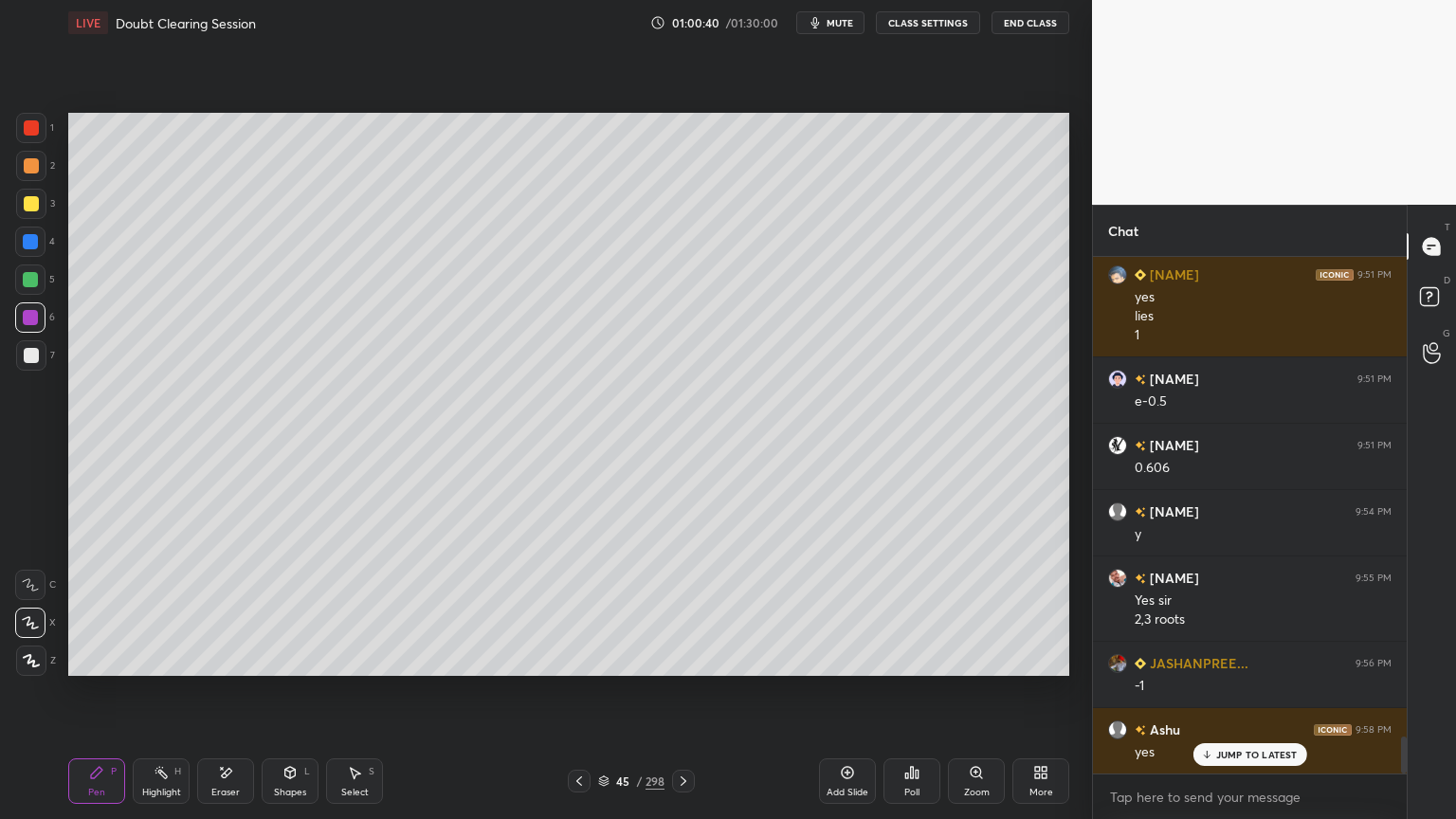 click at bounding box center (31, 204) 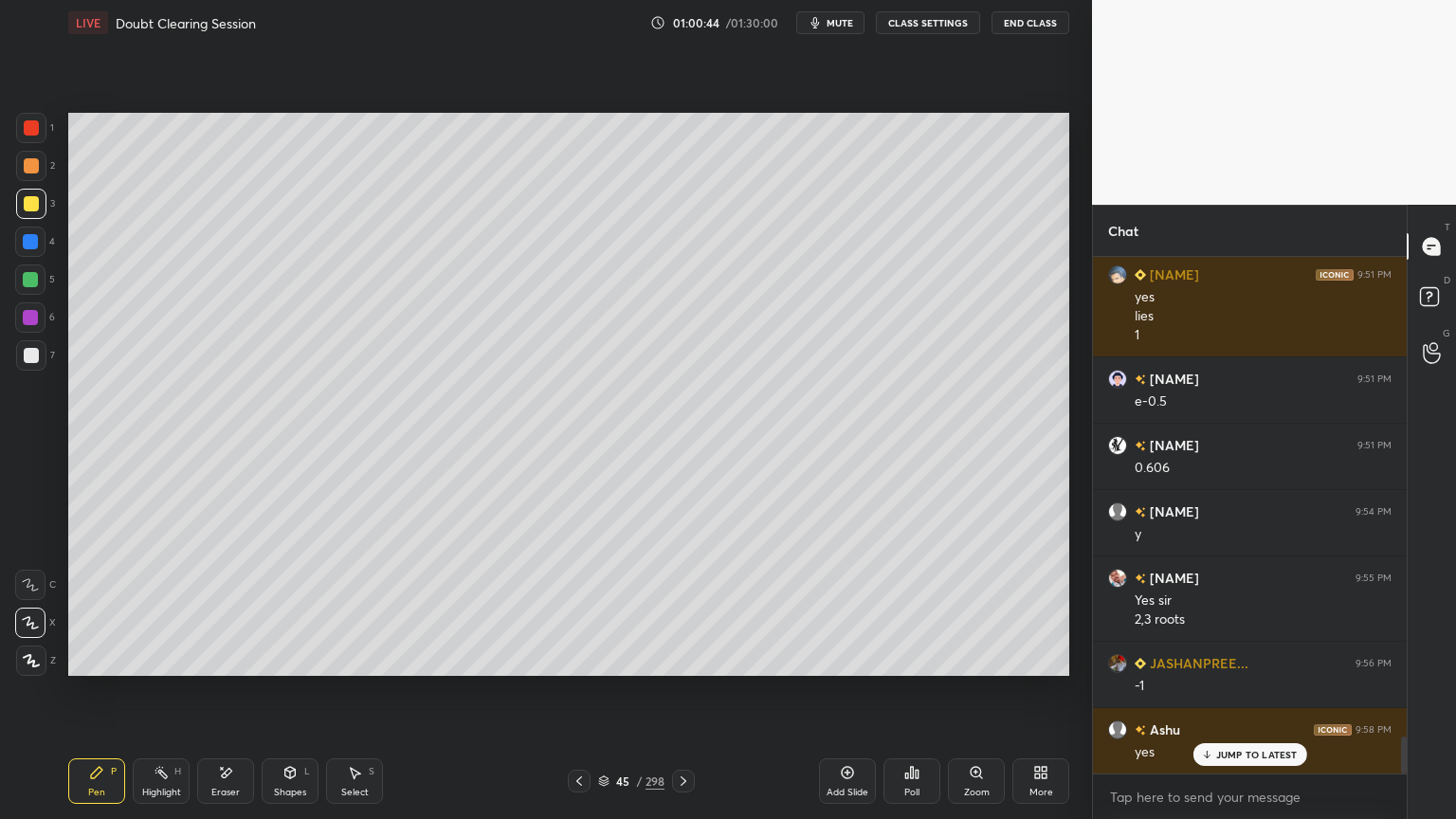 scroll, scrollTop: 6795, scrollLeft: 0, axis: vertical 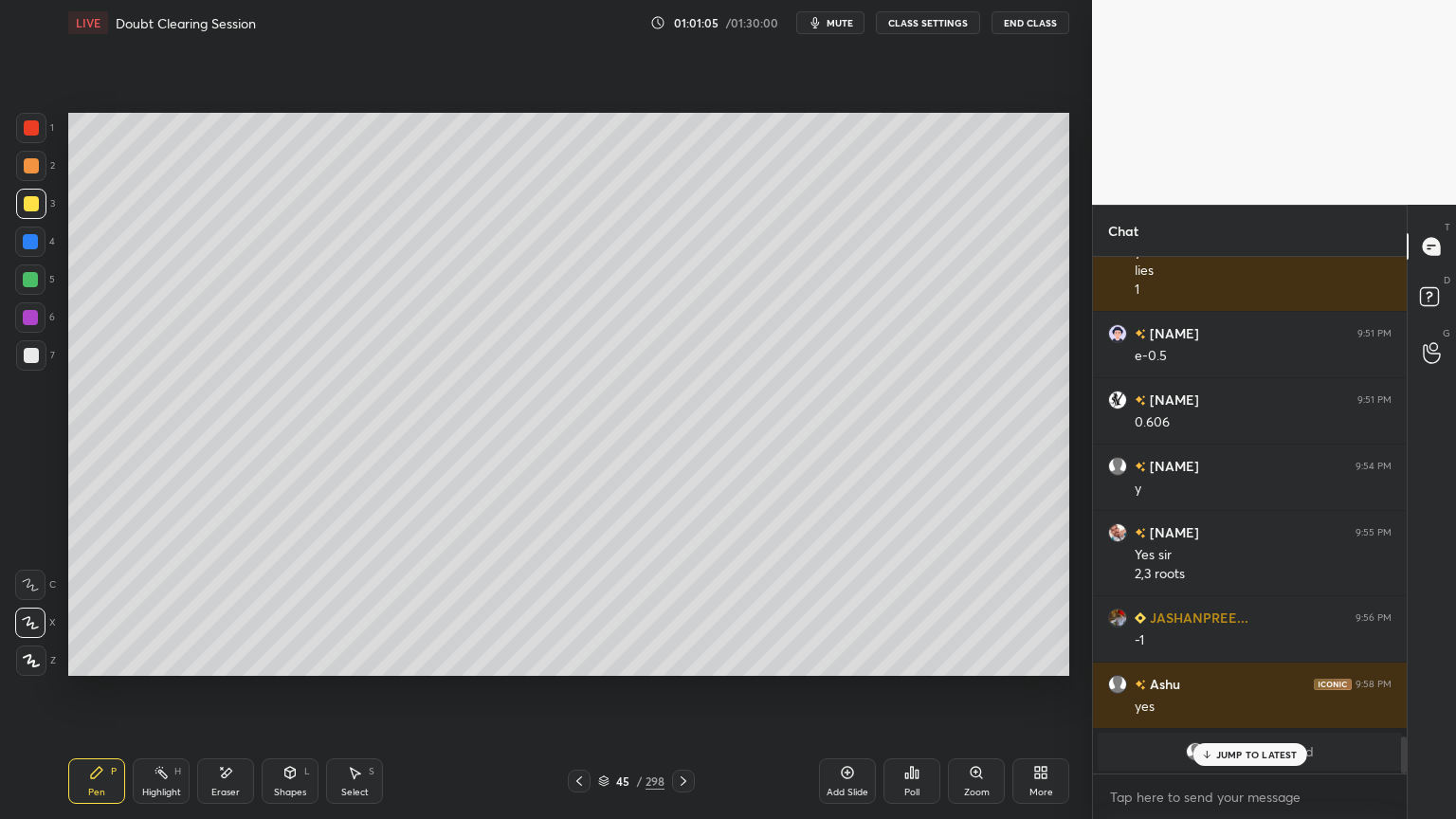 click 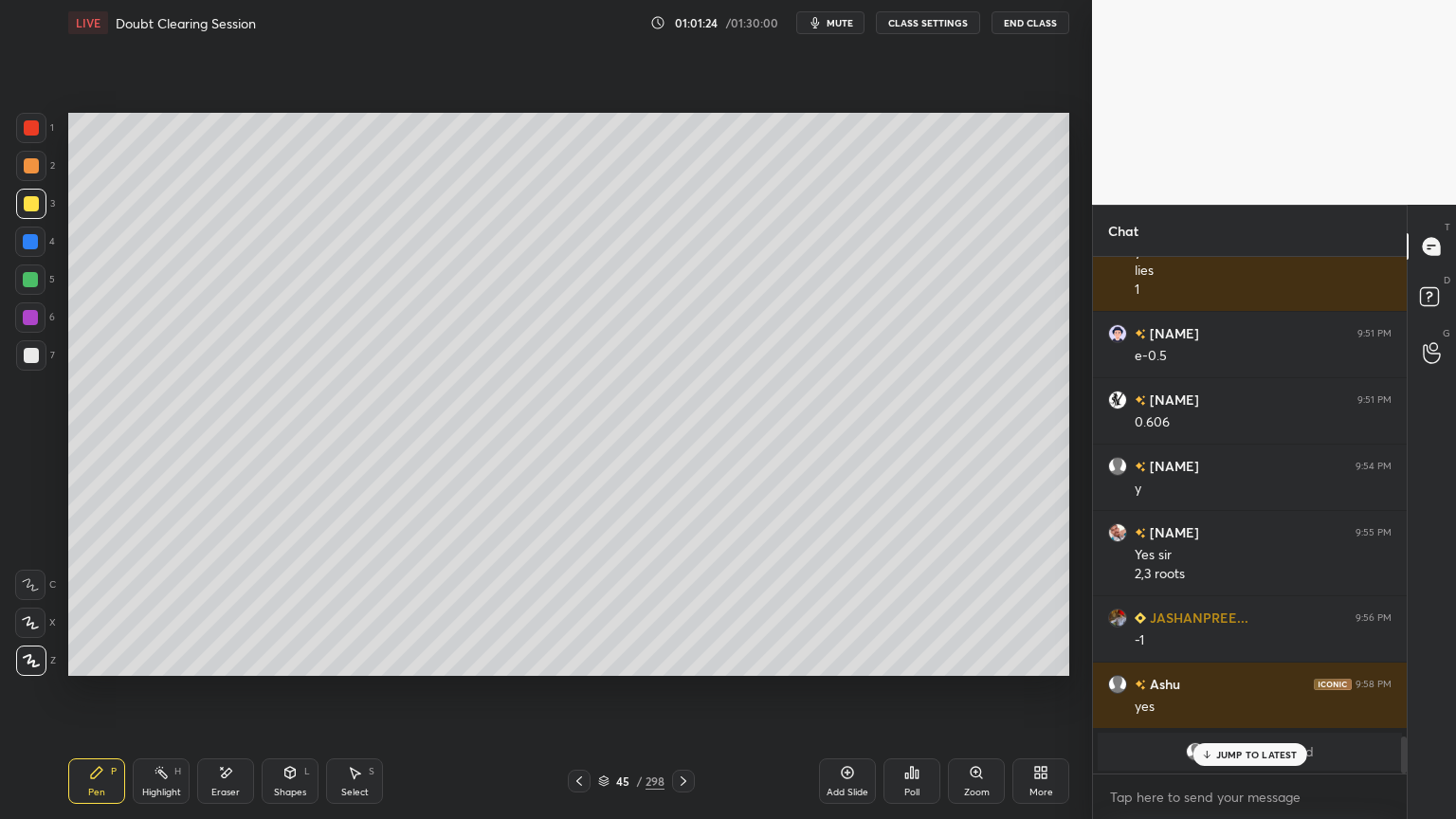 click on "Shapes" at bounding box center (290, 792) 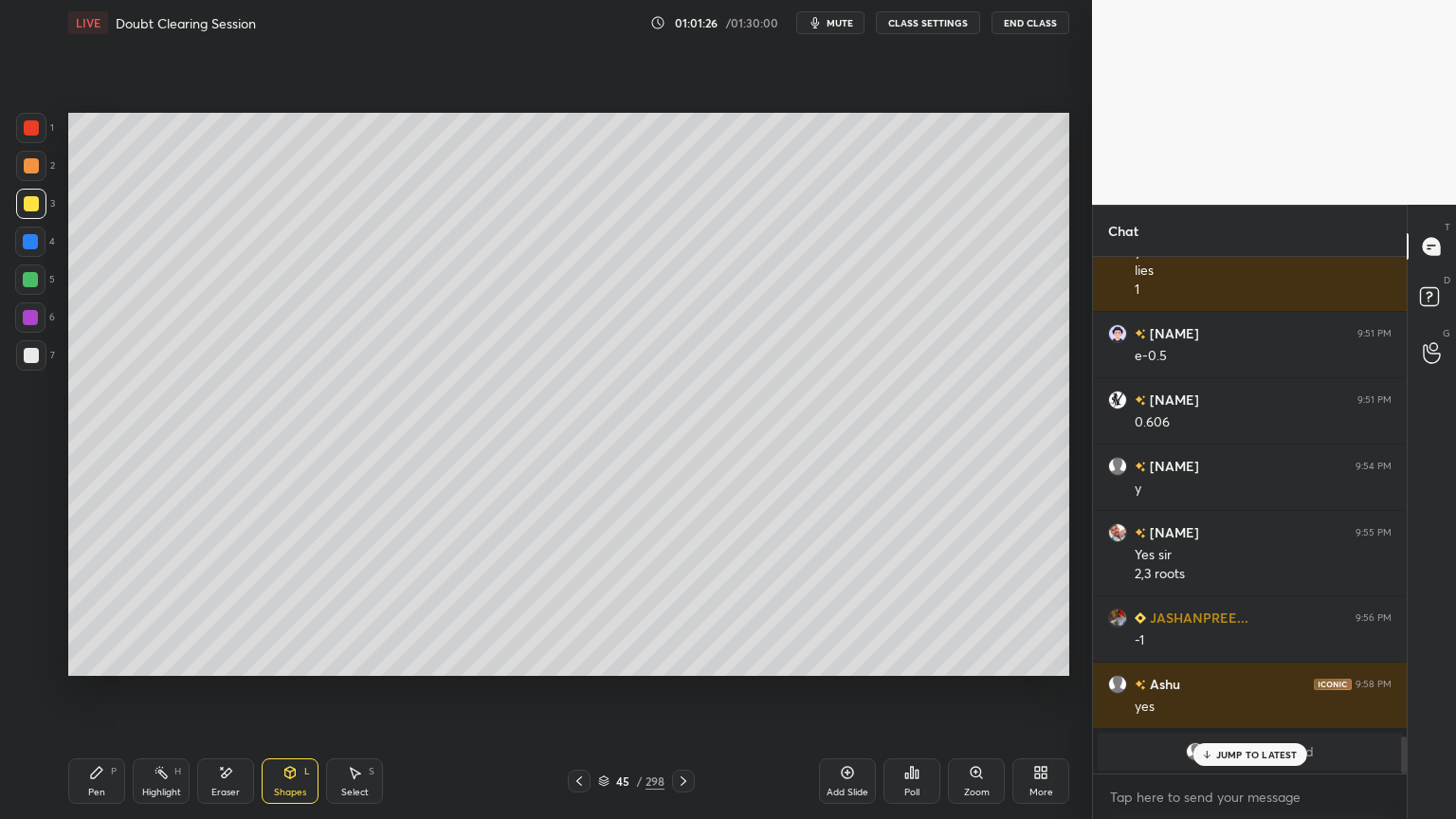 click 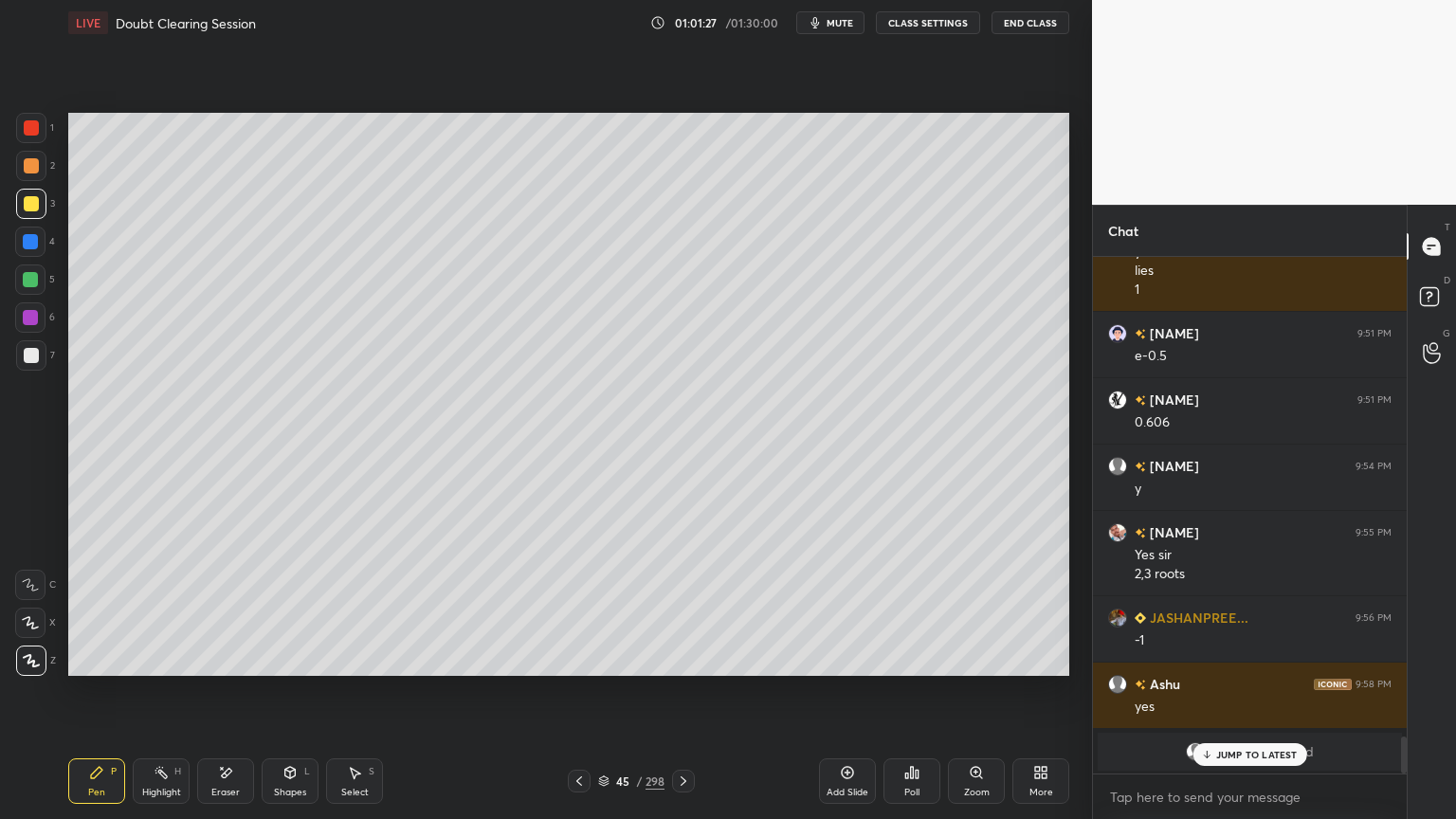 click on "JUMP TO LATEST" at bounding box center [1257, 755] 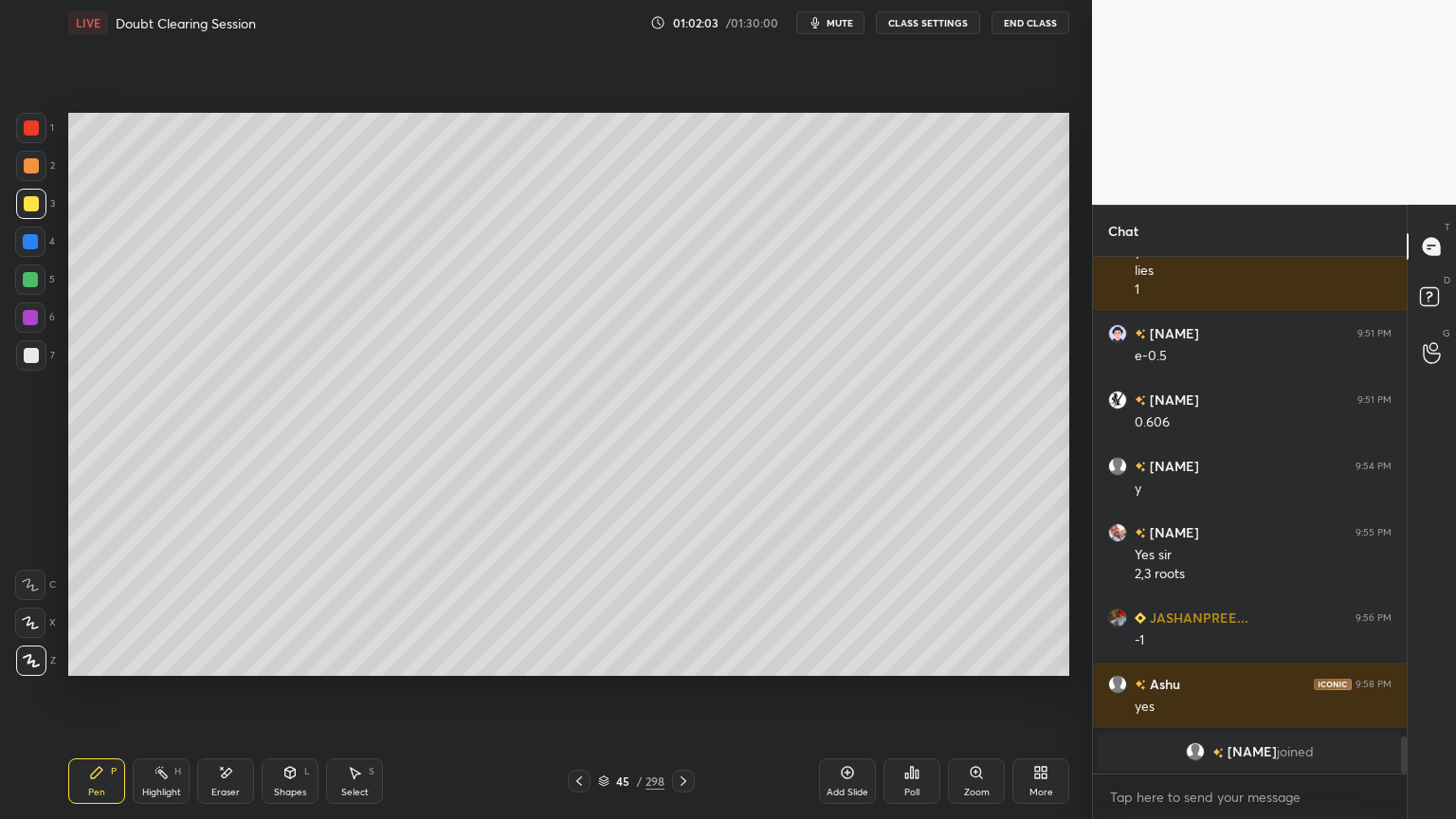 click 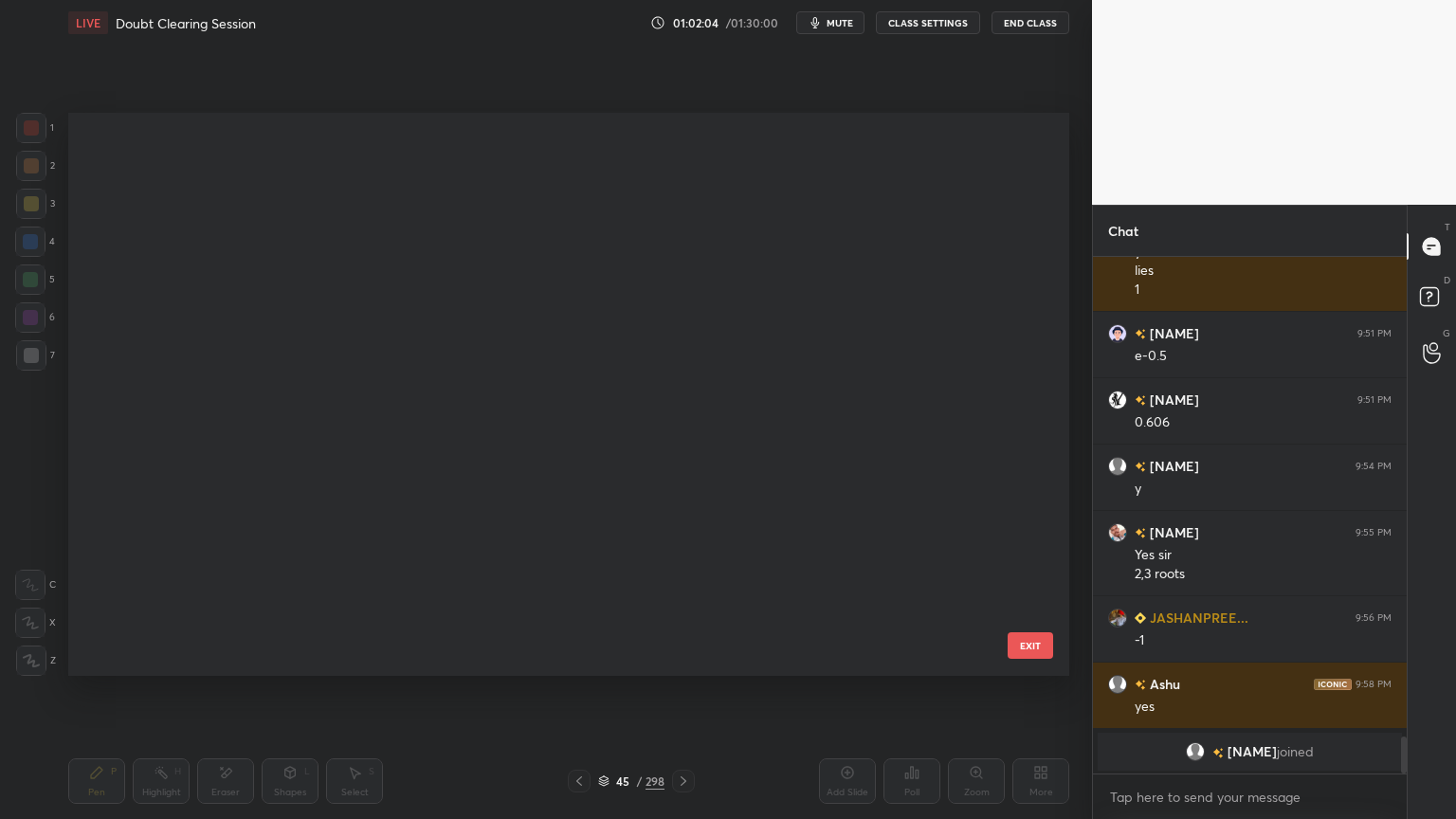 scroll, scrollTop: 2039, scrollLeft: 0, axis: vertical 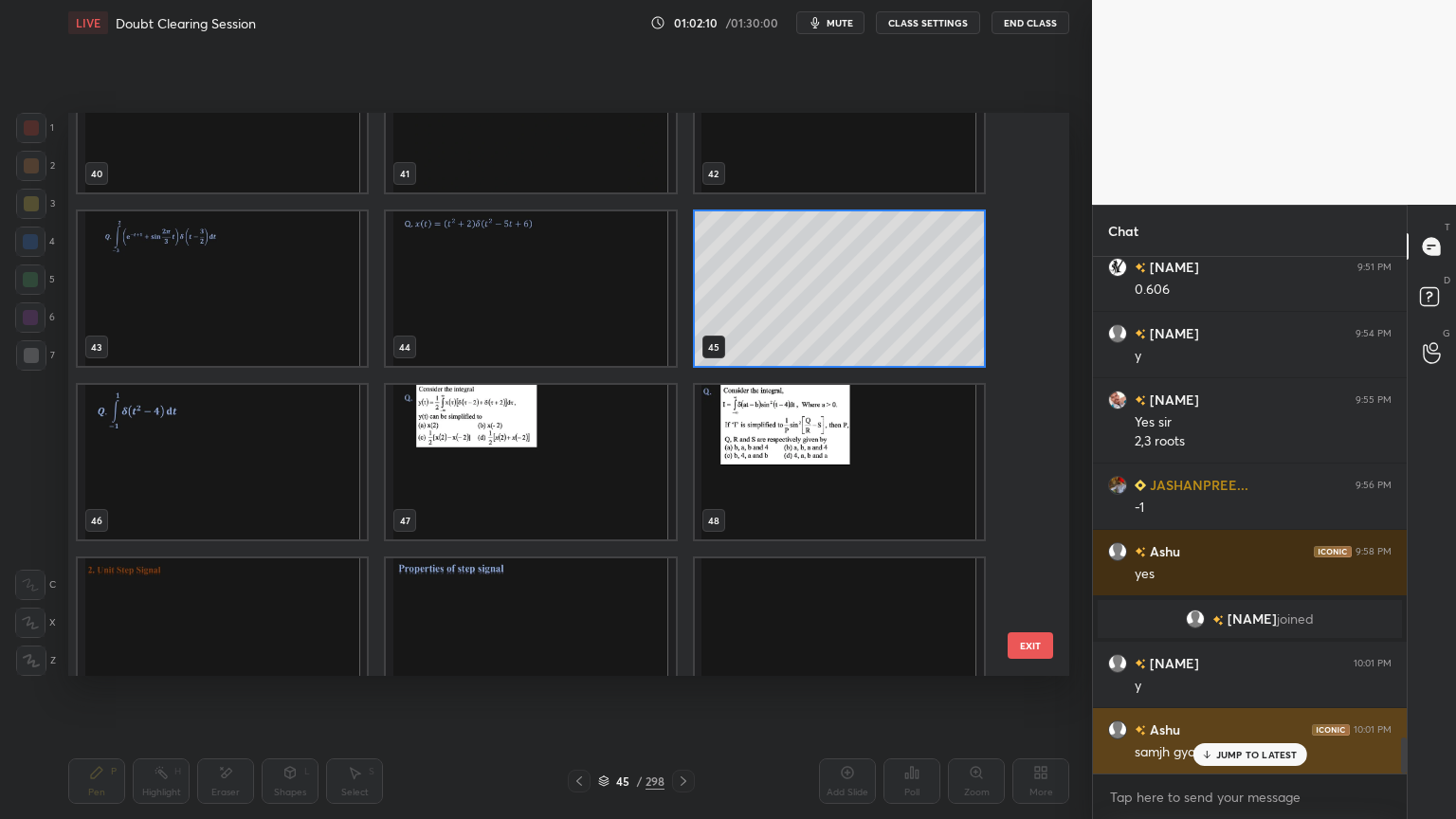 click on "JUMP TO LATEST" at bounding box center [1257, 755] 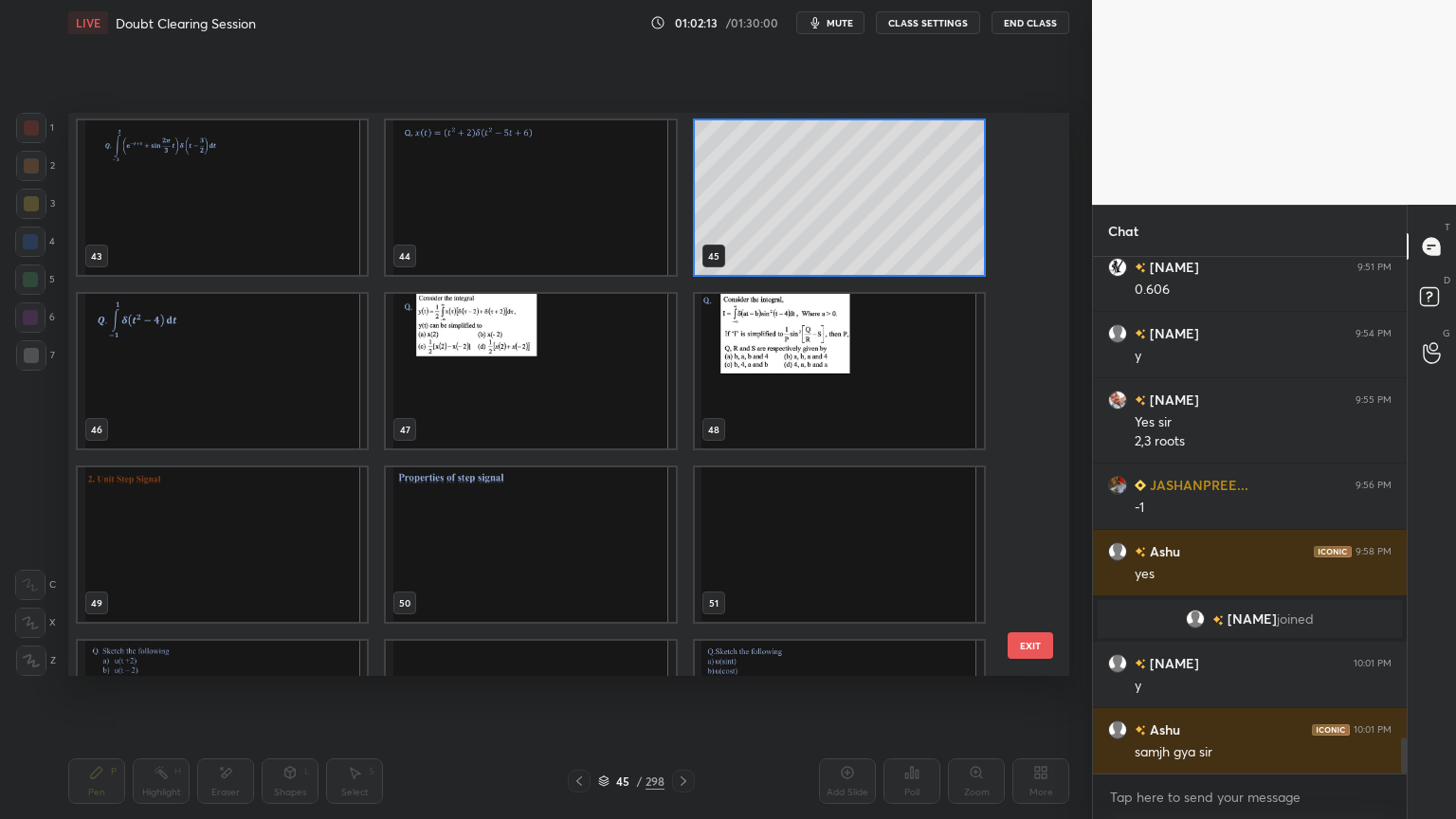 scroll, scrollTop: 2430, scrollLeft: 0, axis: vertical 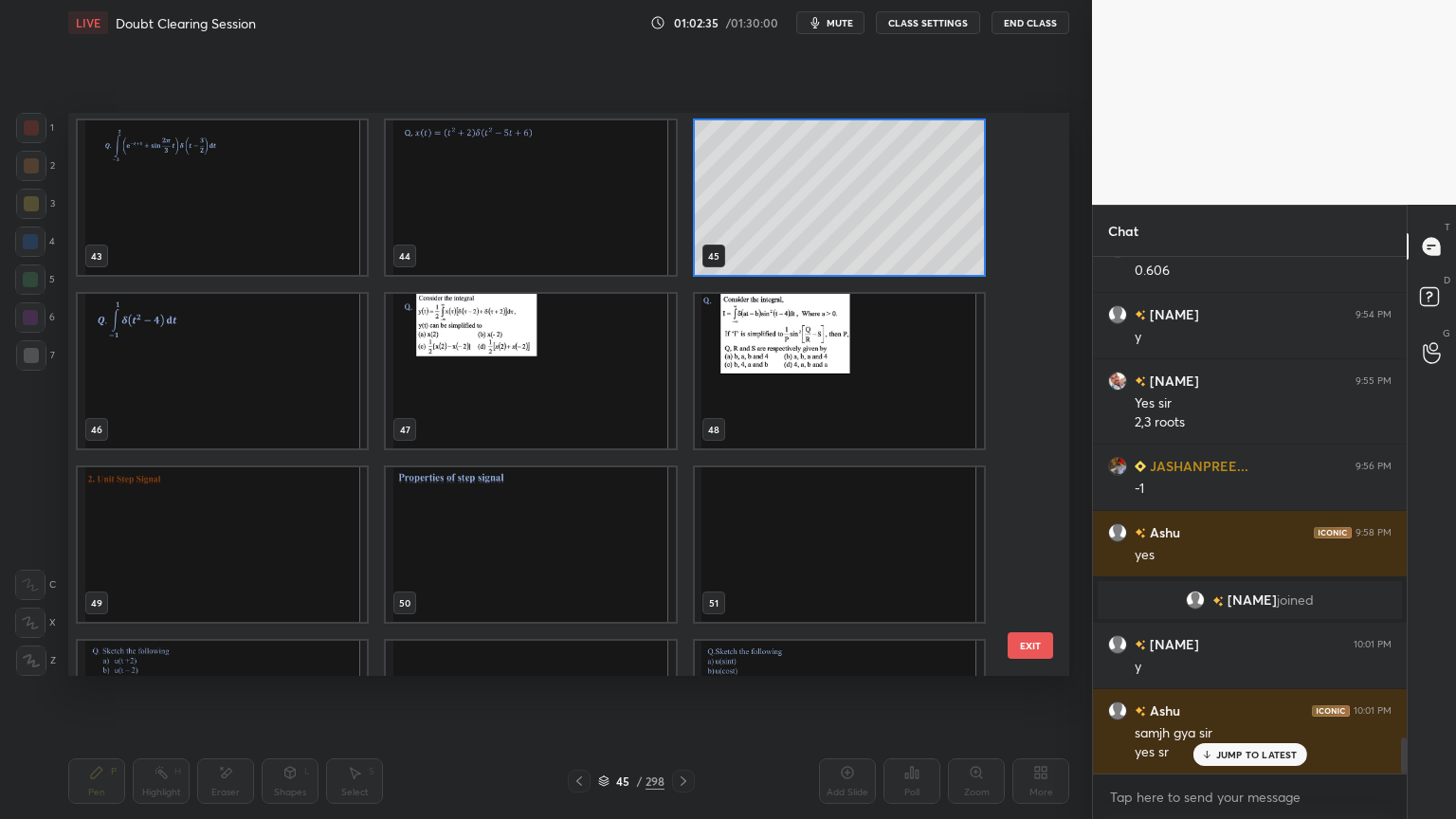 click at bounding box center (222, 544) 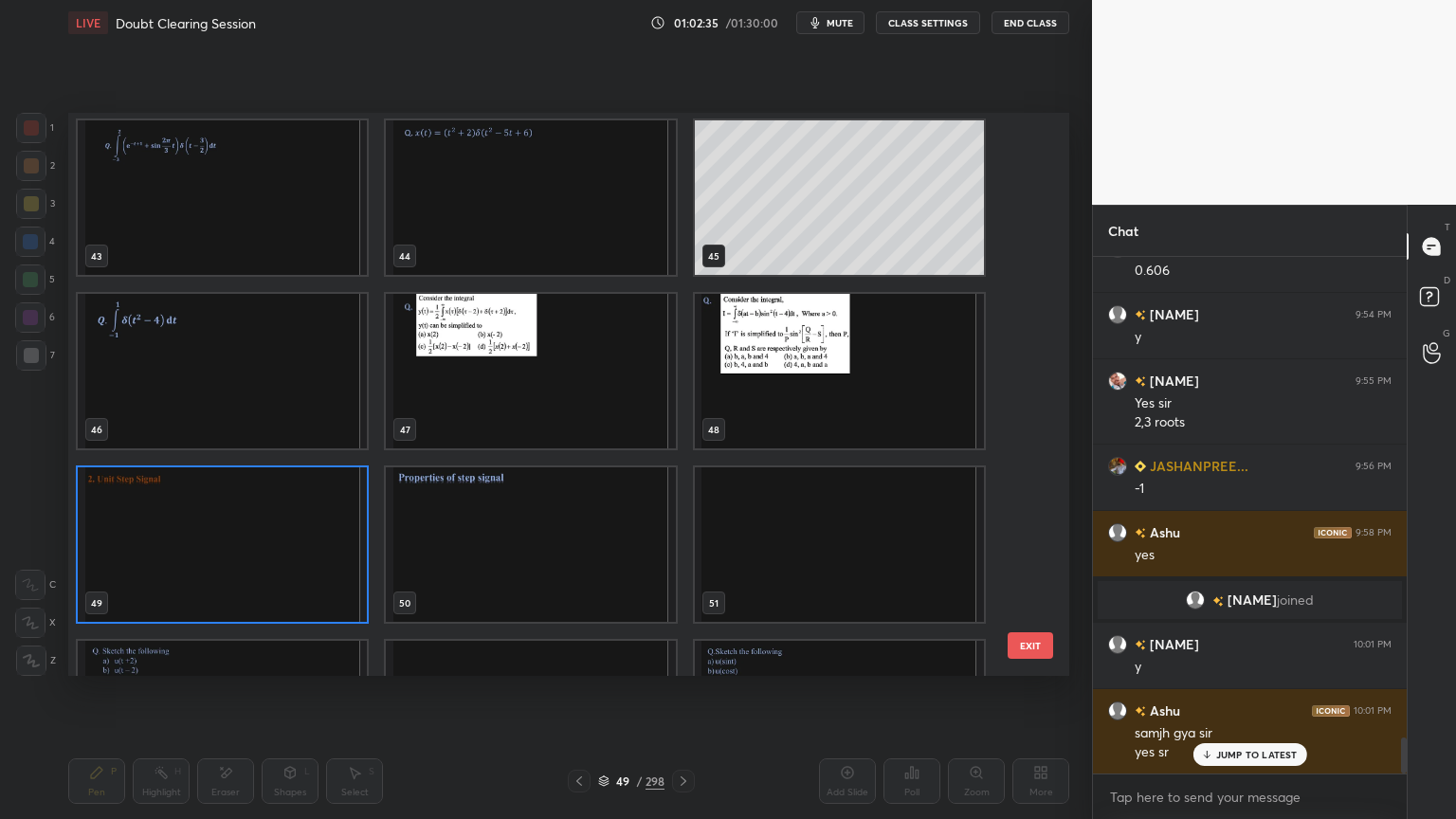 click at bounding box center [222, 544] 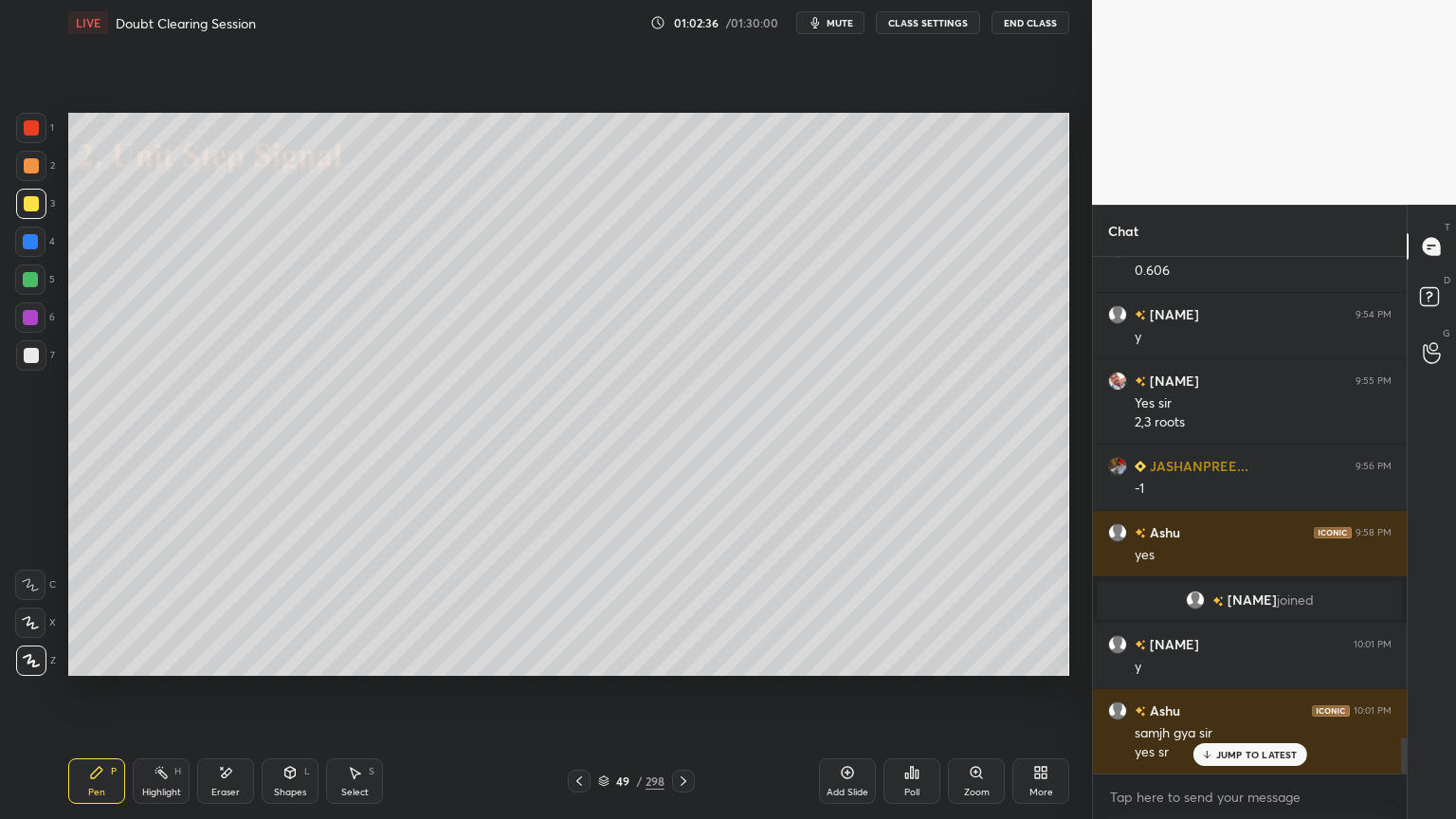 click at bounding box center [31, 166] 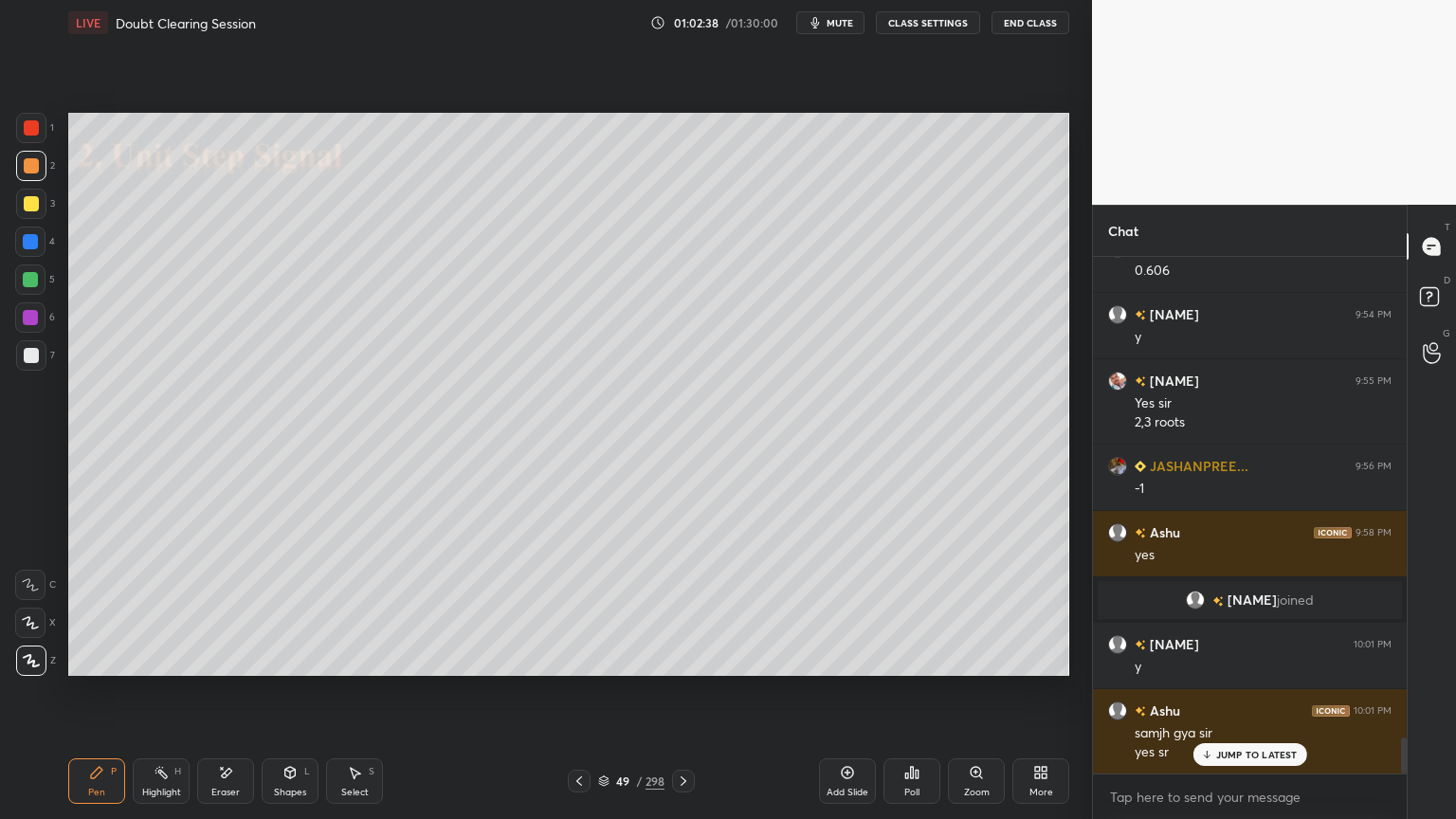 click on "JUMP TO LATEST" at bounding box center [1257, 755] 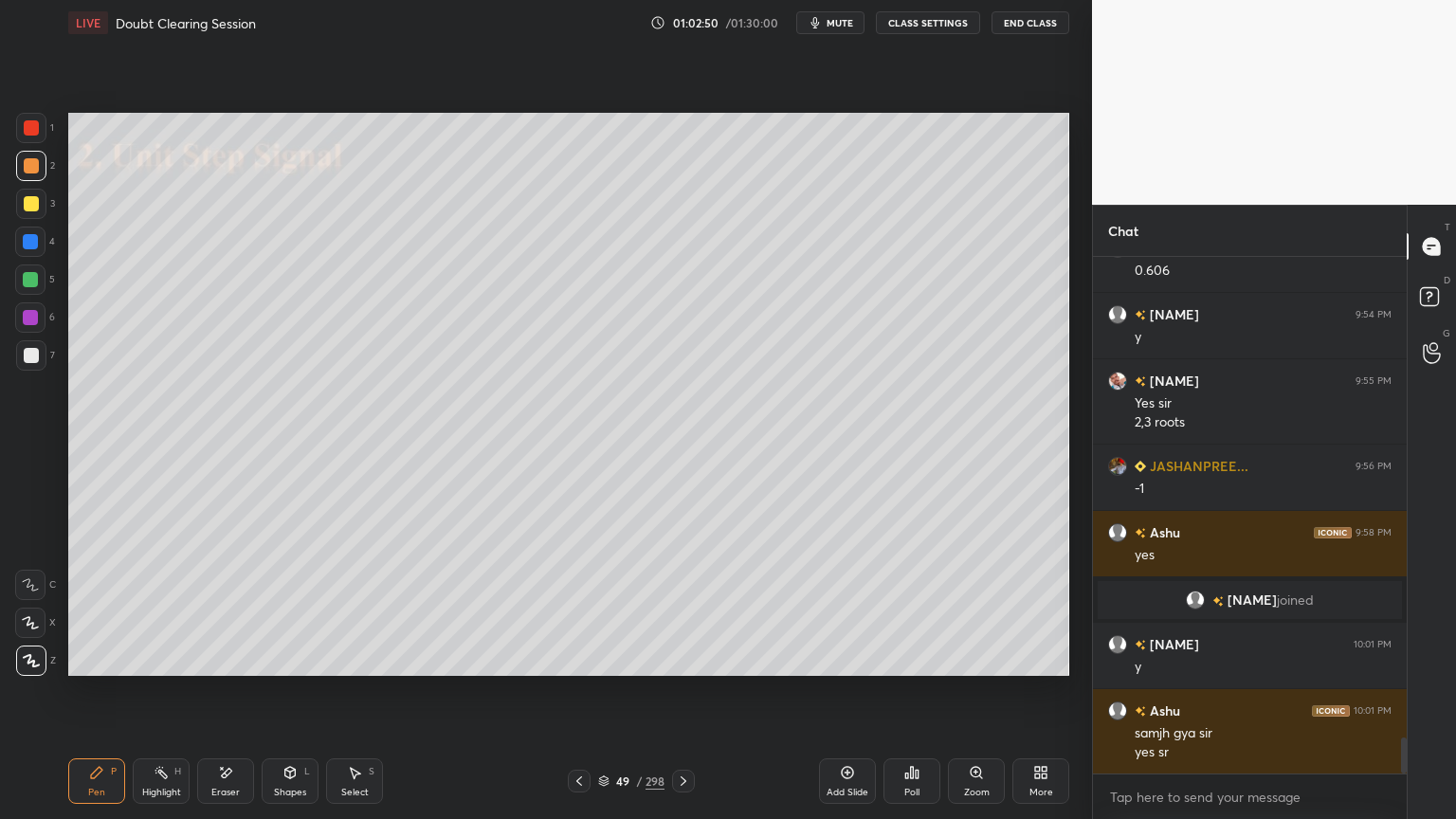 click at bounding box center [31, 204] 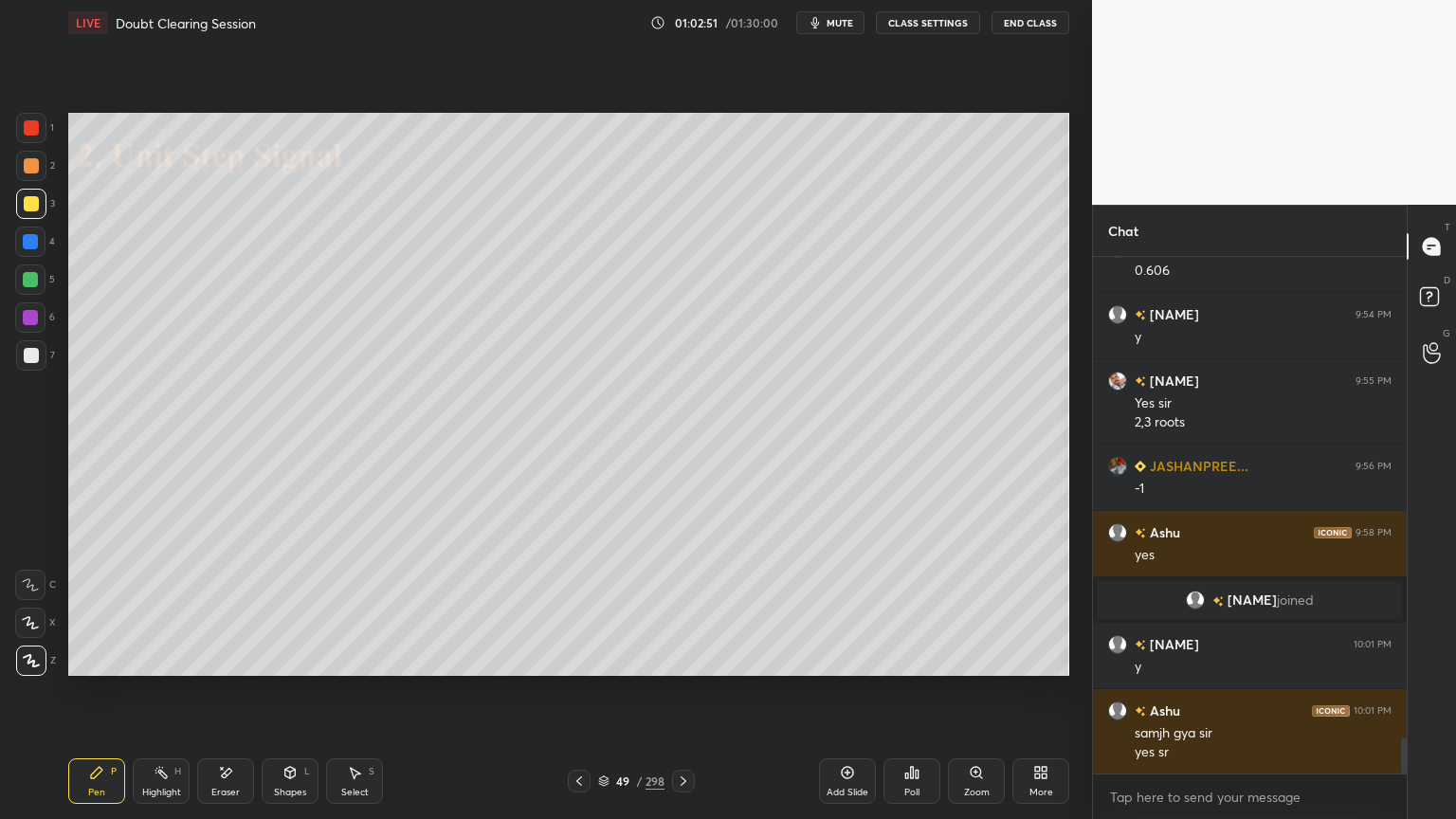 click 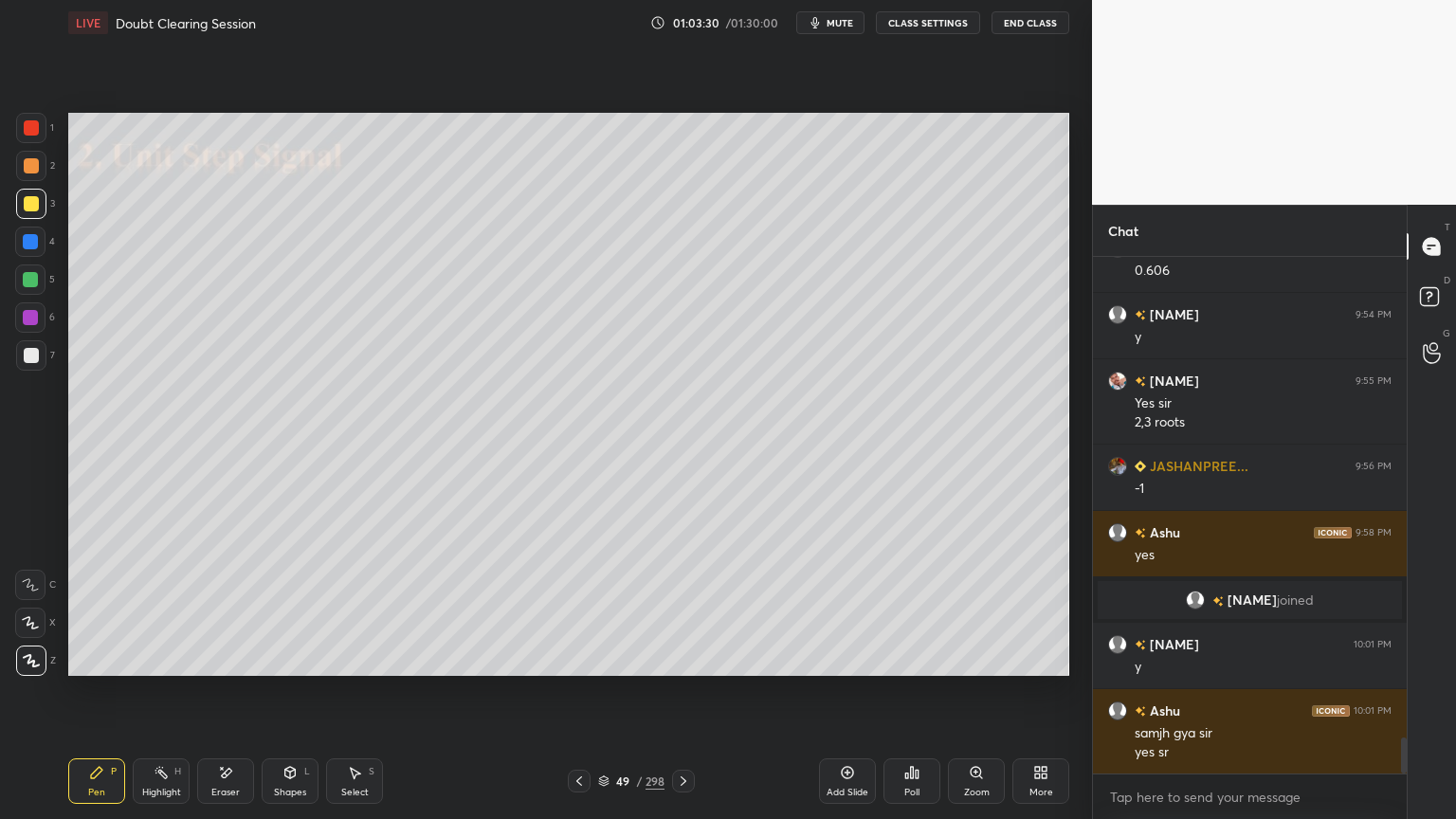 click on "Shapes L" at bounding box center [290, 781] 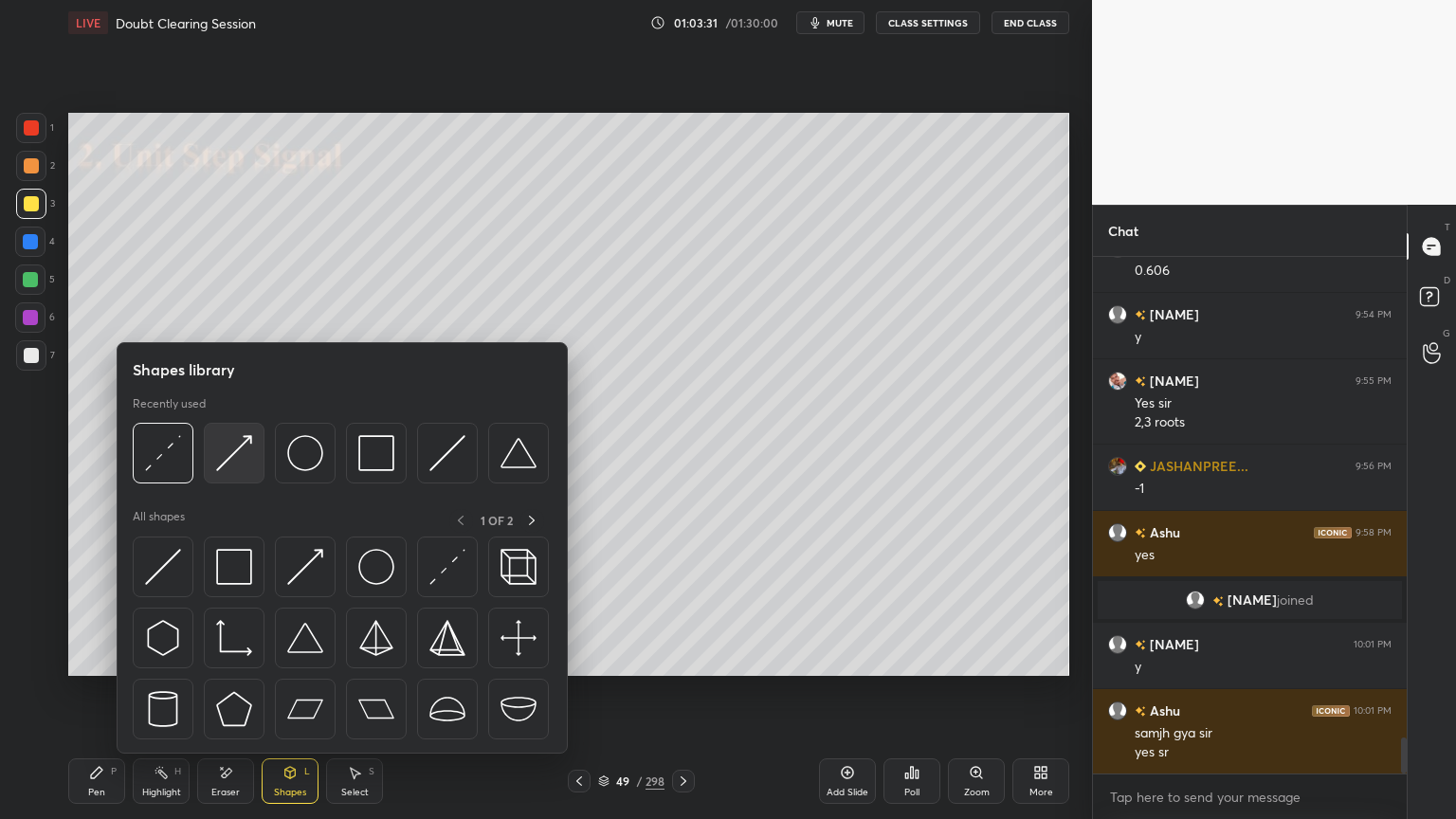 click at bounding box center (234, 453) 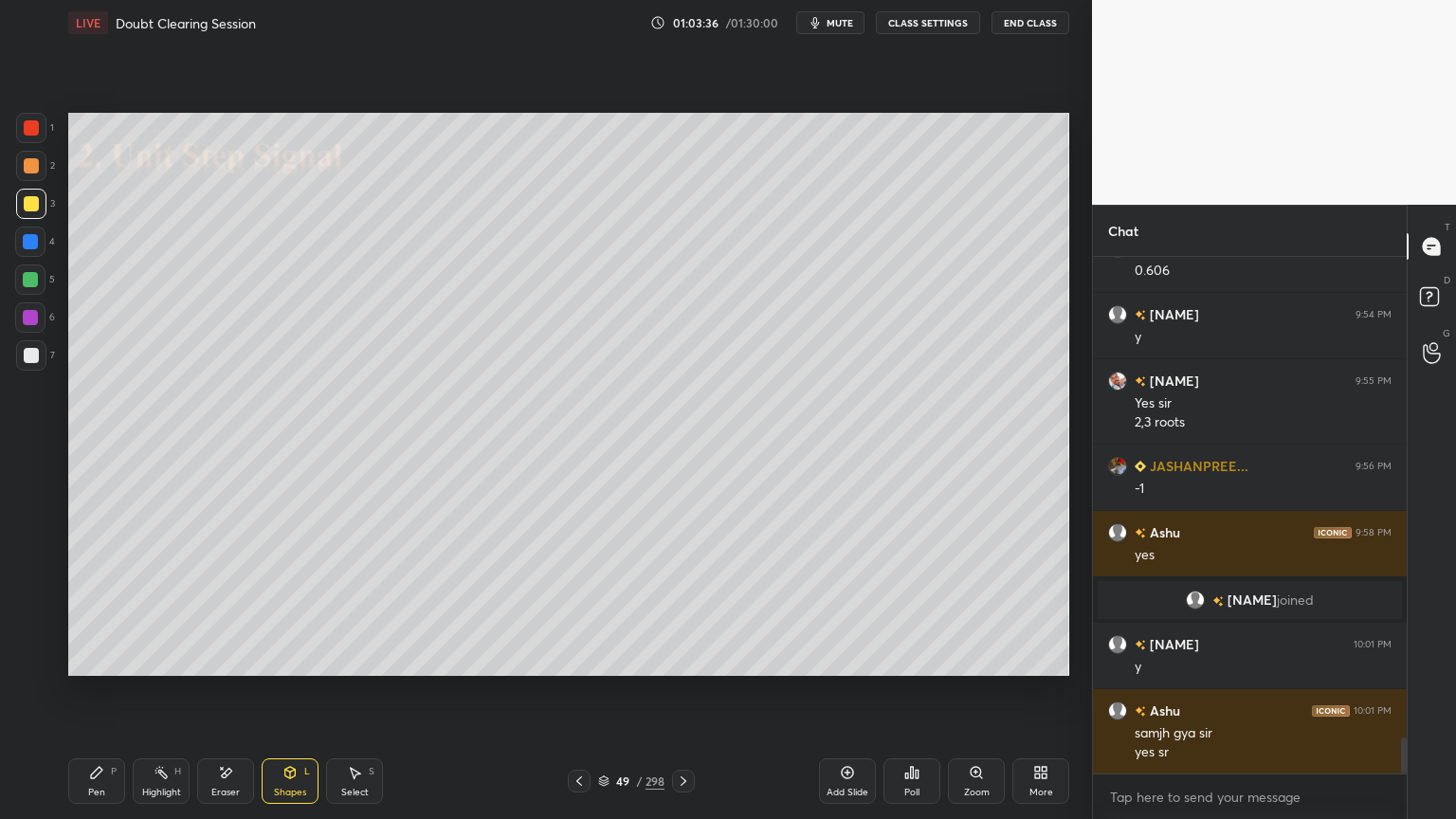 click at bounding box center (31, 166) 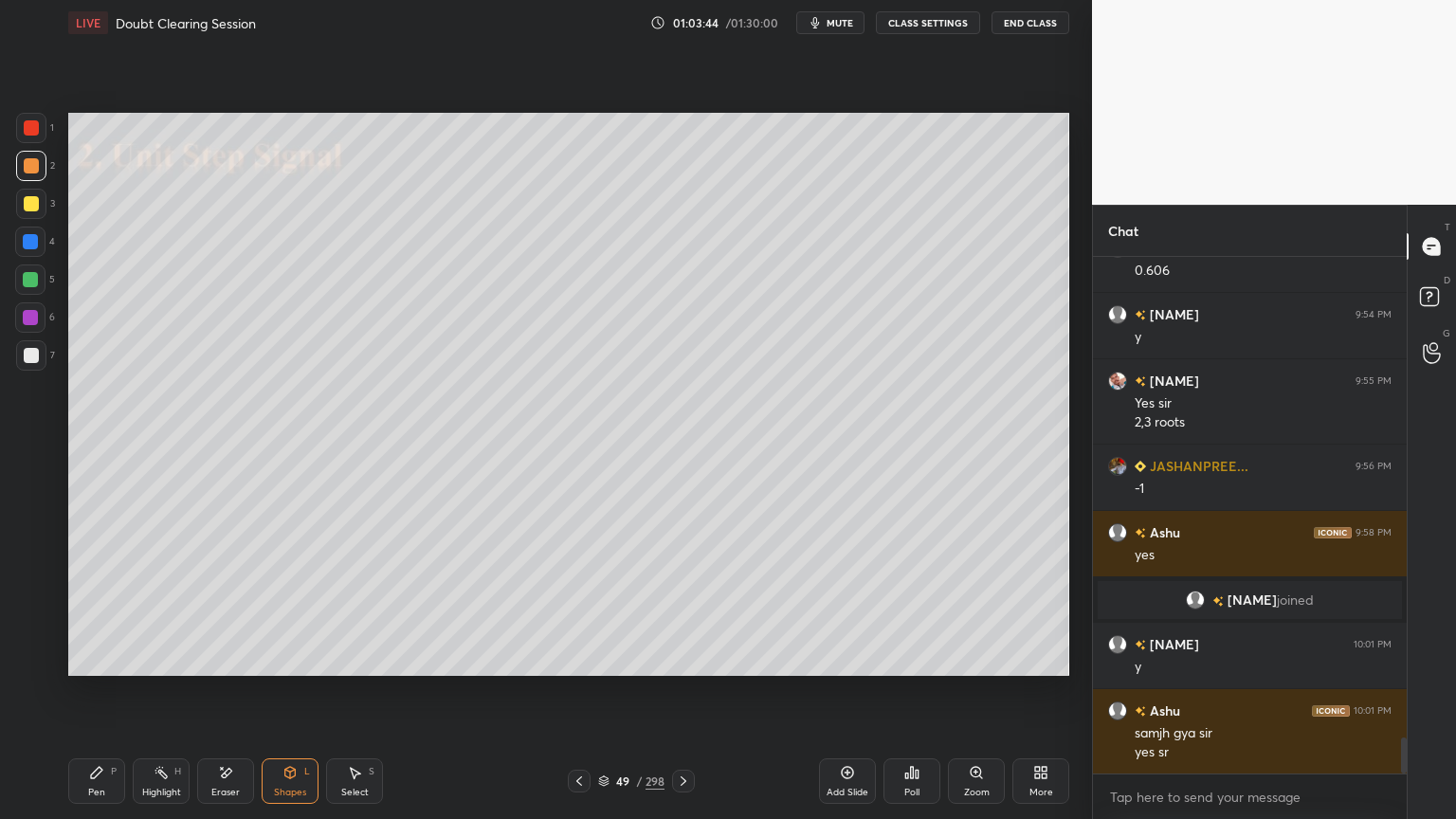 click on "Pen" at bounding box center [97, 792] 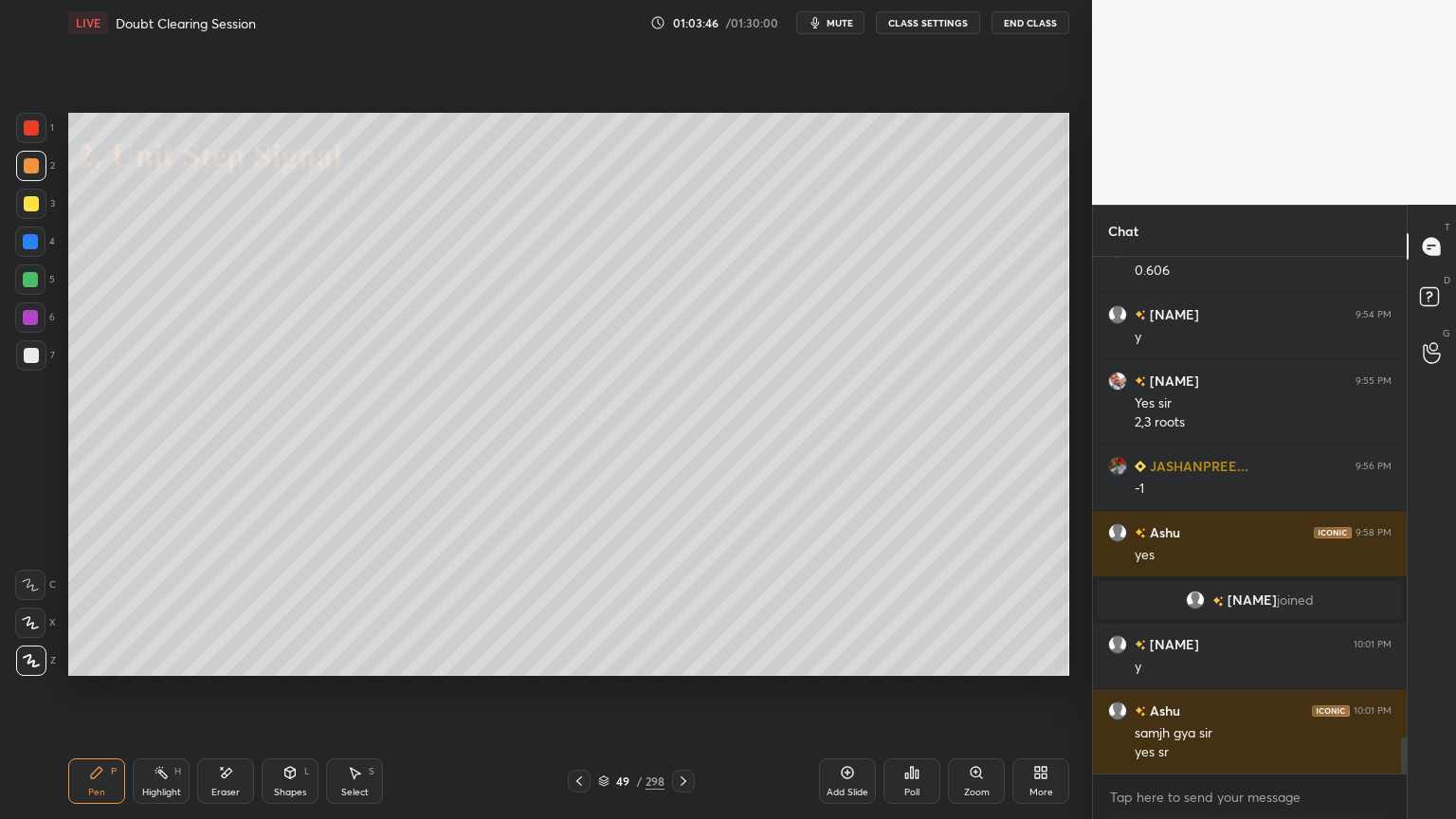 click at bounding box center [31, 204] 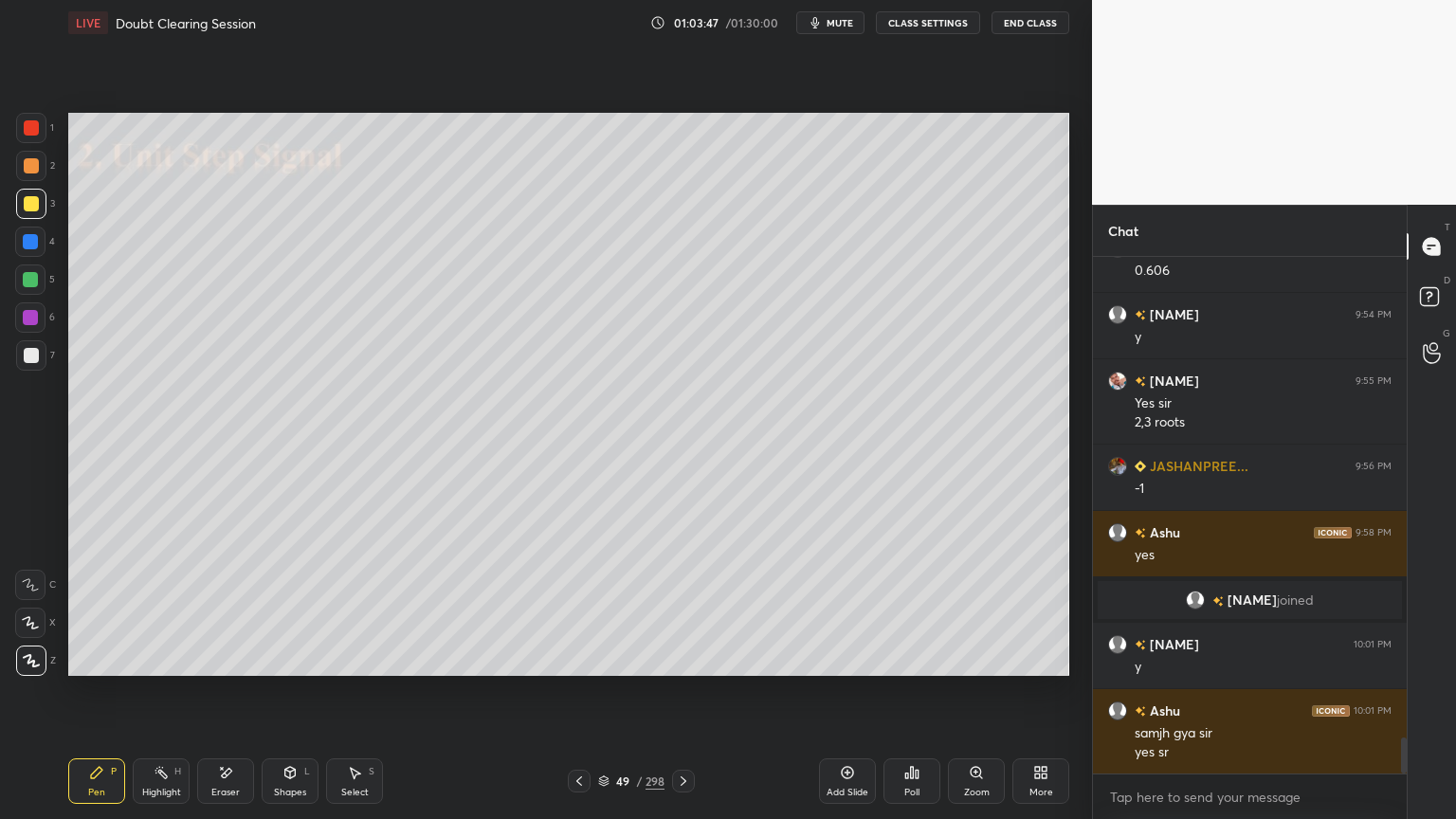 click on "Shapes L" at bounding box center [290, 781] 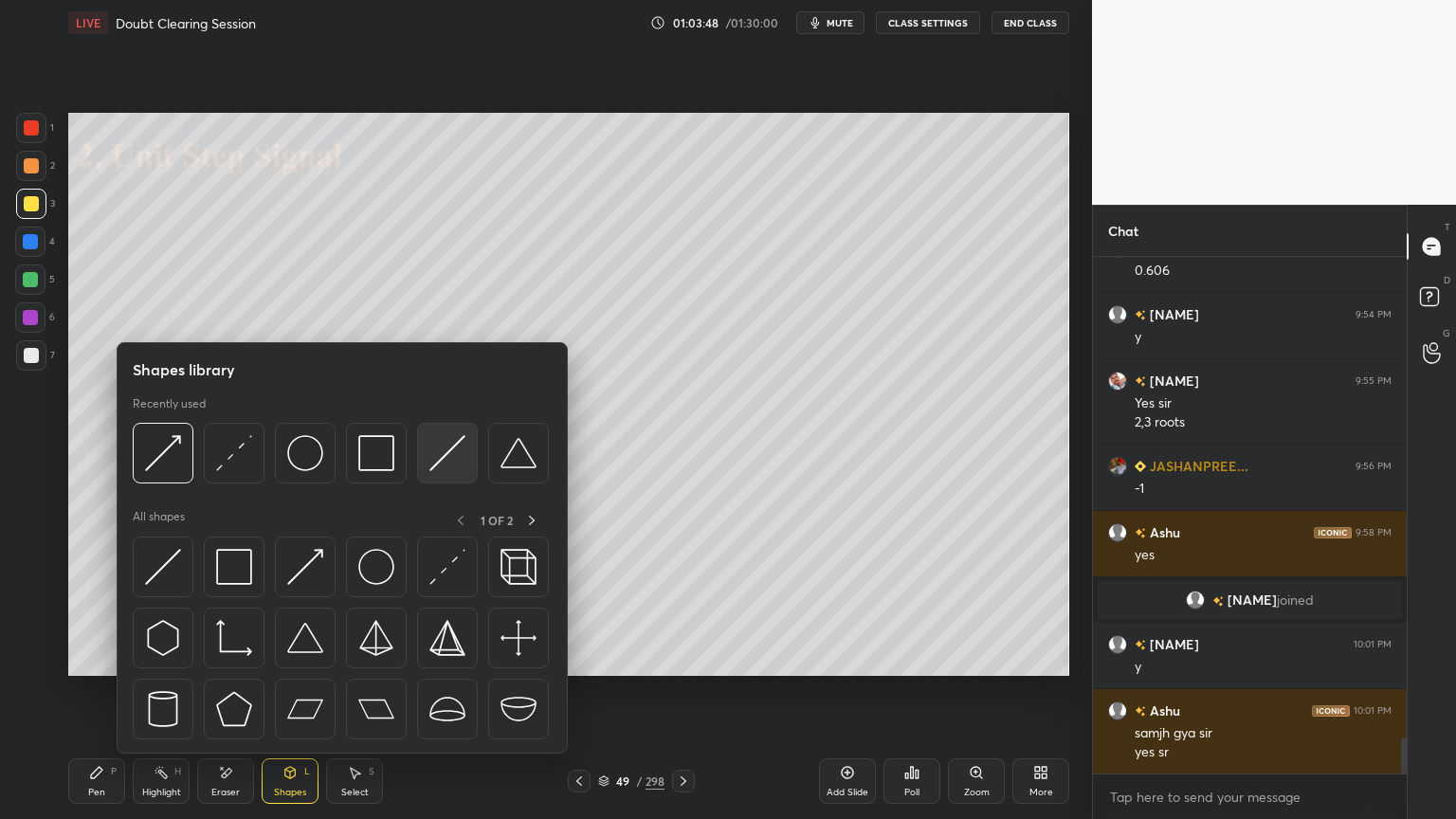 click at bounding box center (447, 453) 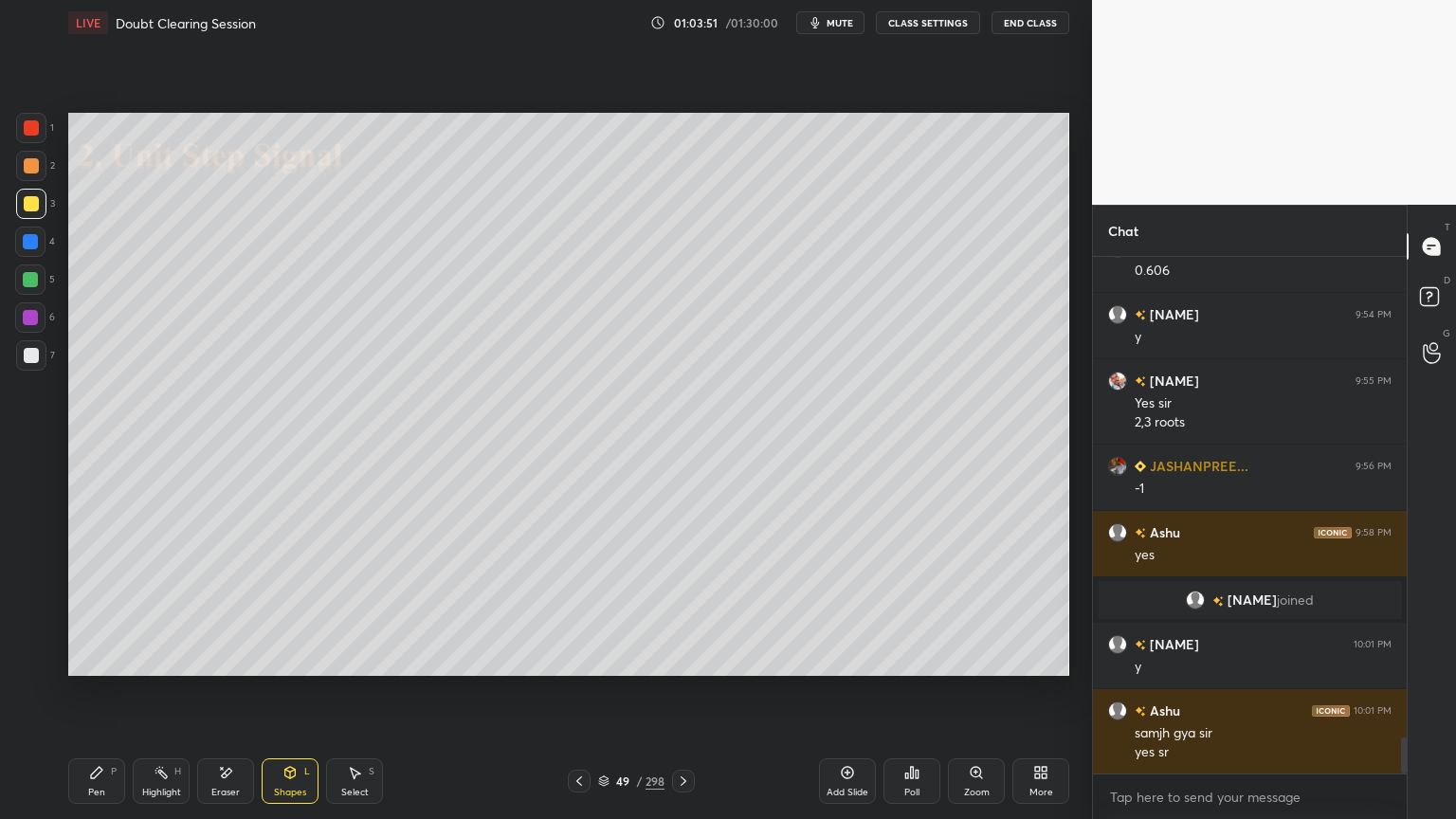 click on "Pen P" at bounding box center [97, 781] 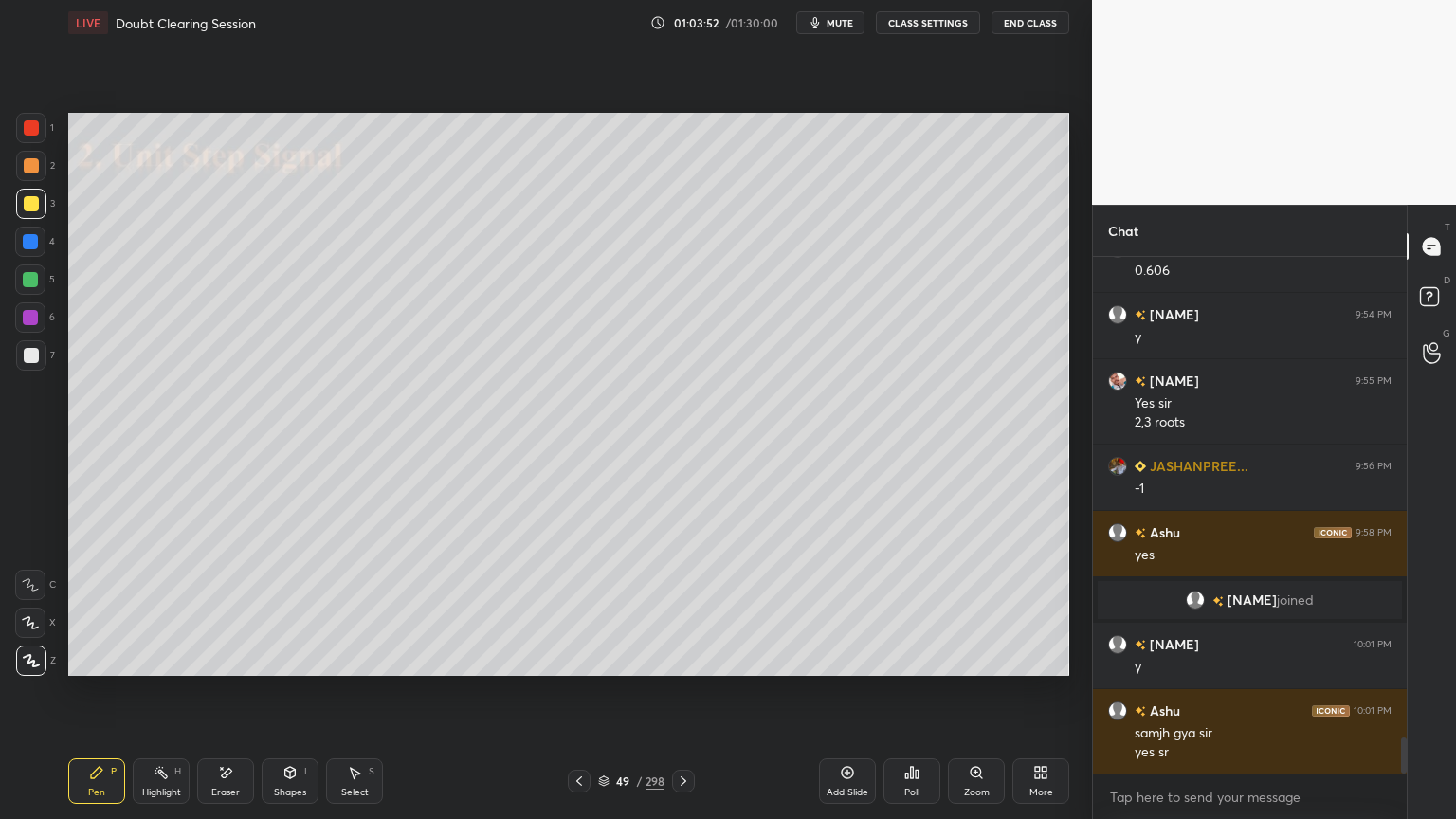 click at bounding box center [31, 166] 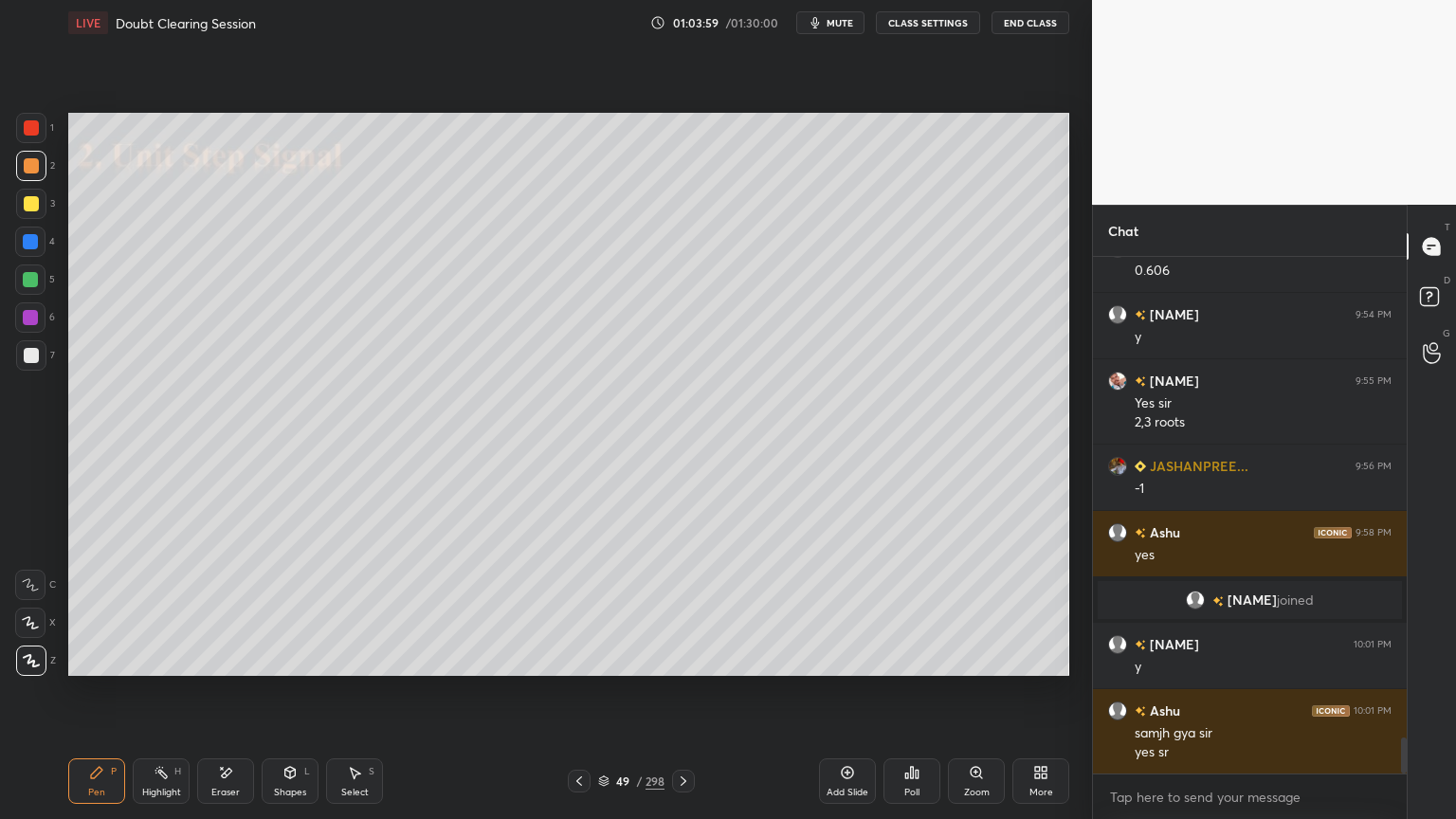 click on "Shapes L" at bounding box center [290, 781] 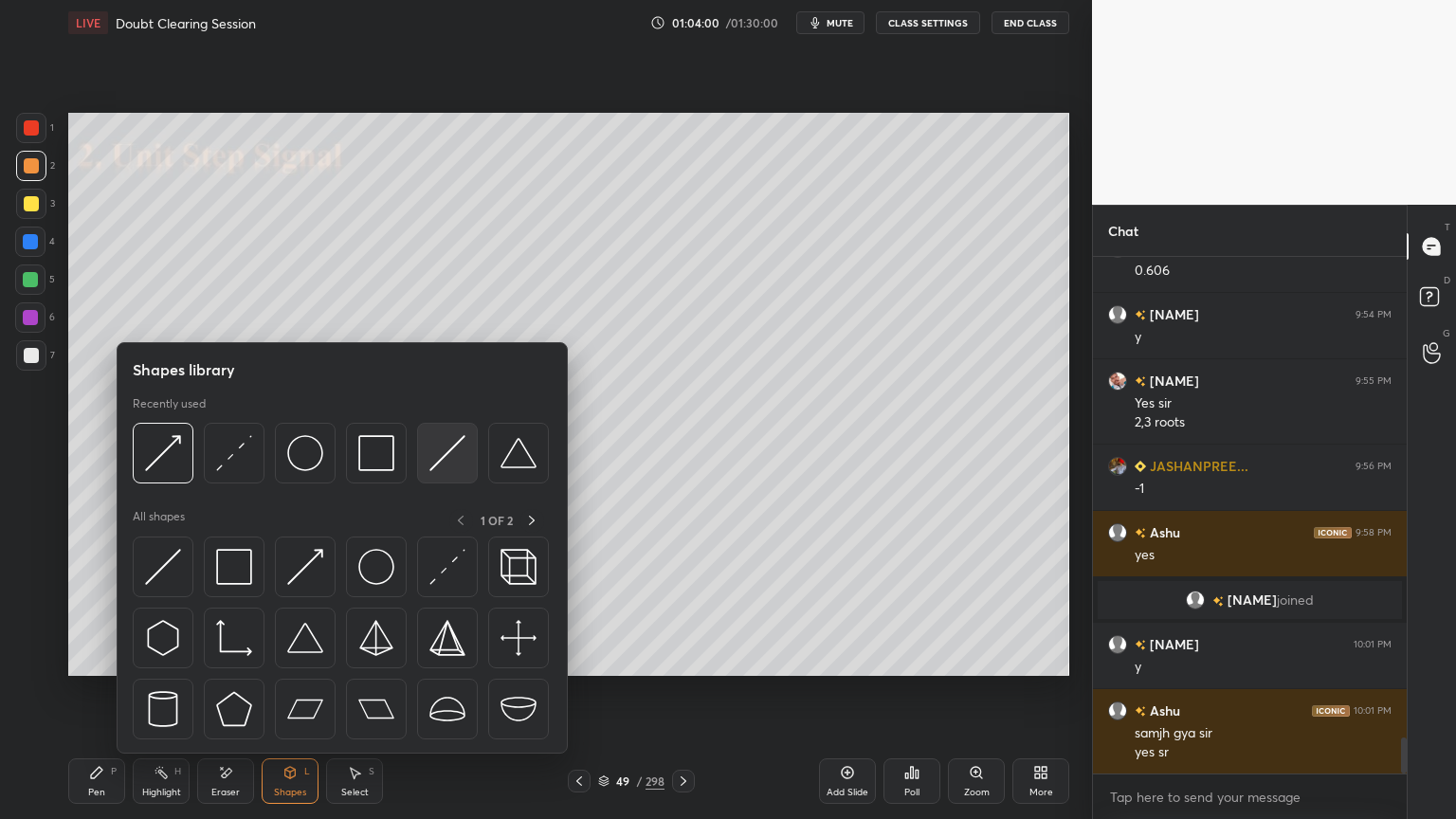 click at bounding box center [447, 453] 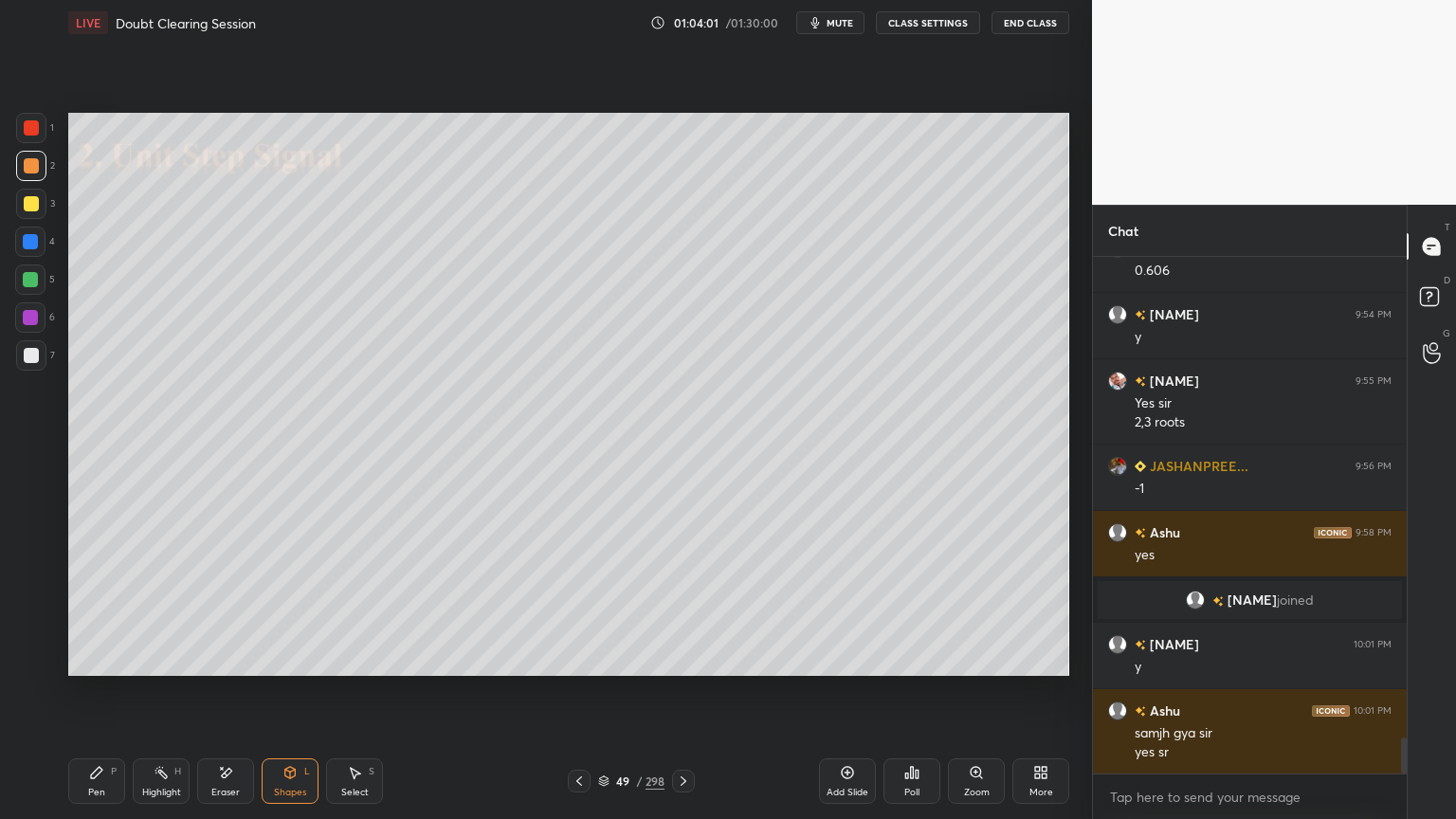 click at bounding box center (31, 204) 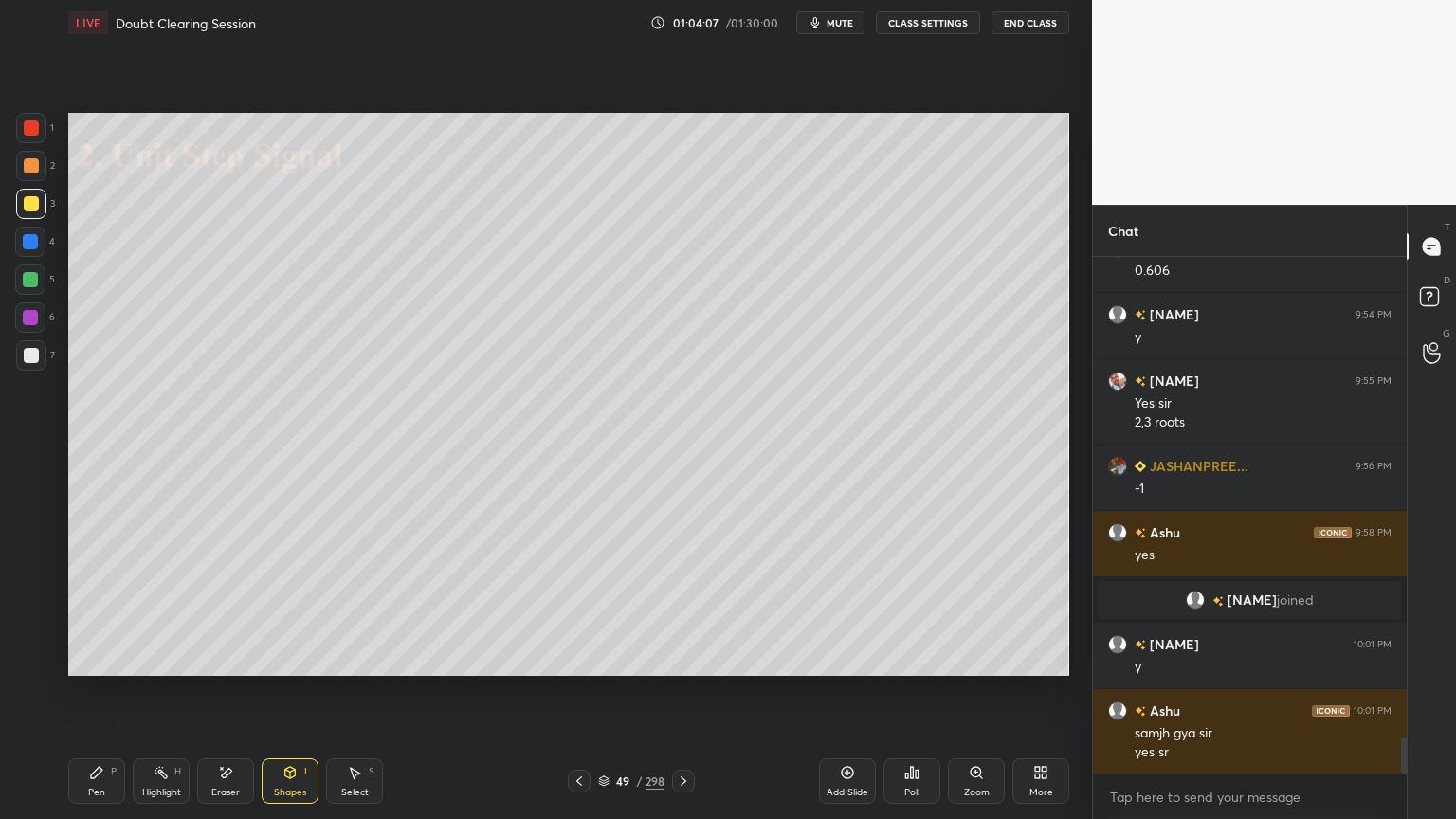 click on "Pen" at bounding box center [97, 792] 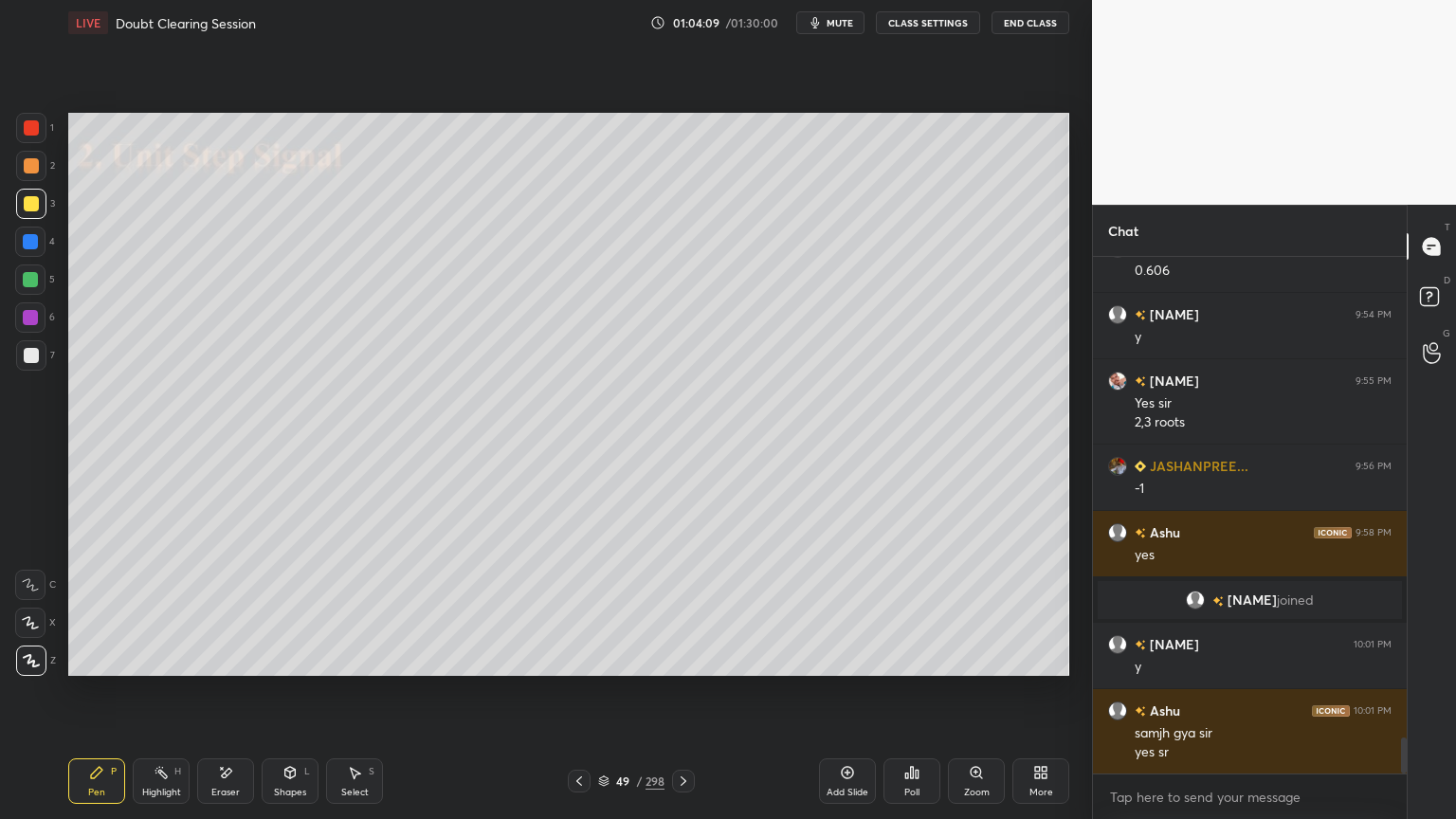 click at bounding box center [31, 204] 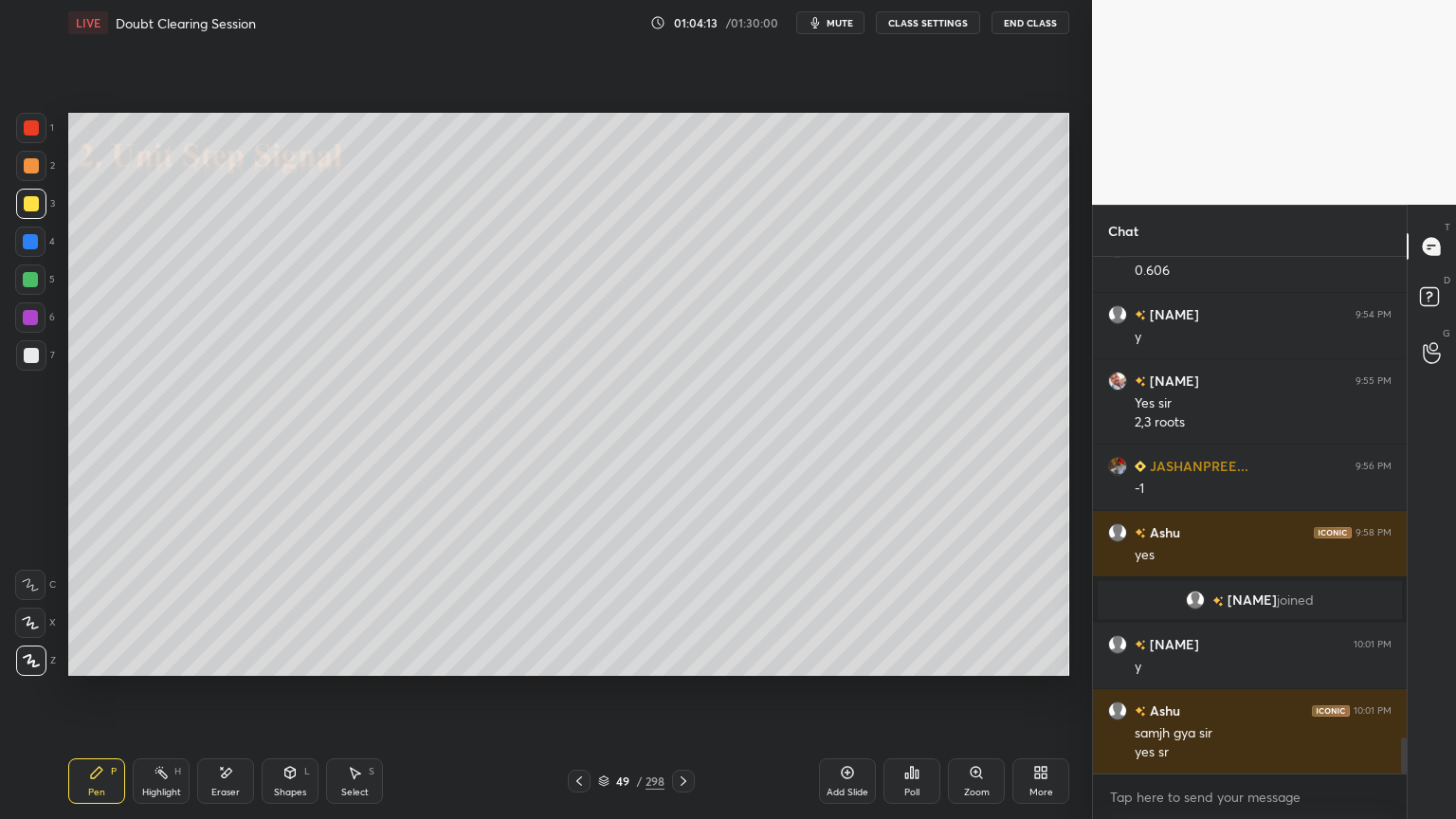 click on "Shapes L" at bounding box center [290, 781] 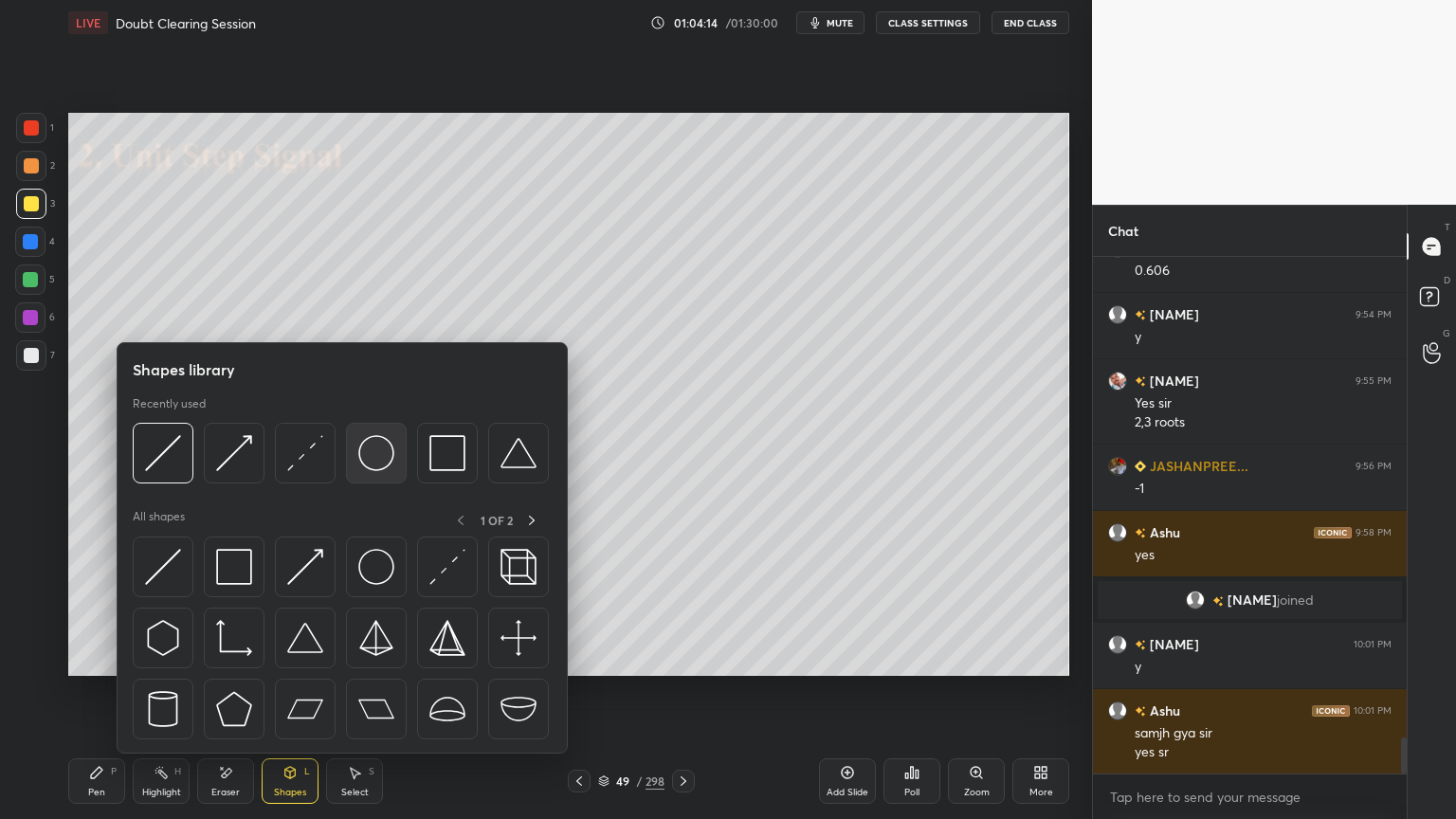 click at bounding box center (376, 453) 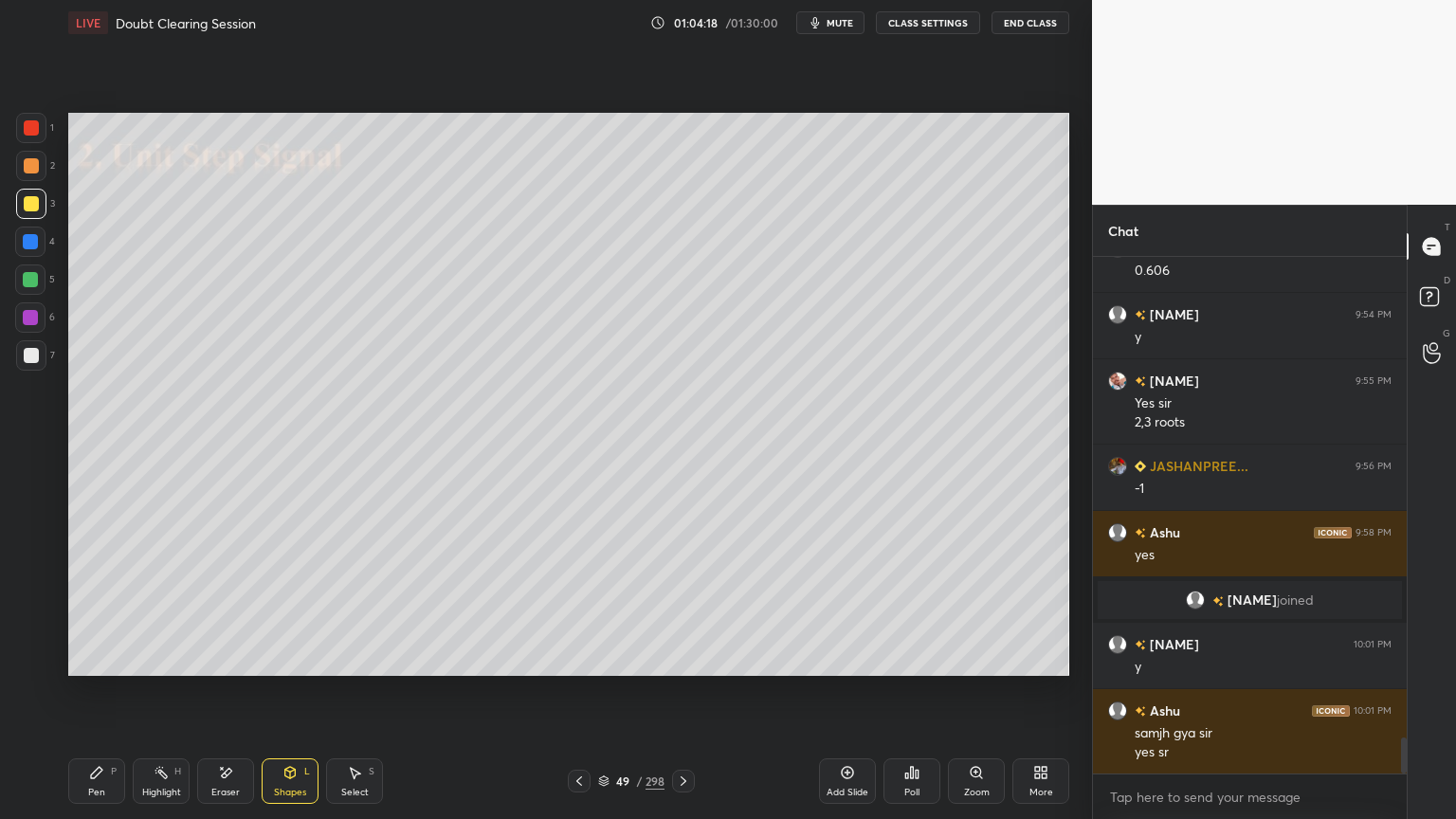 click on "Pen P" at bounding box center (97, 781) 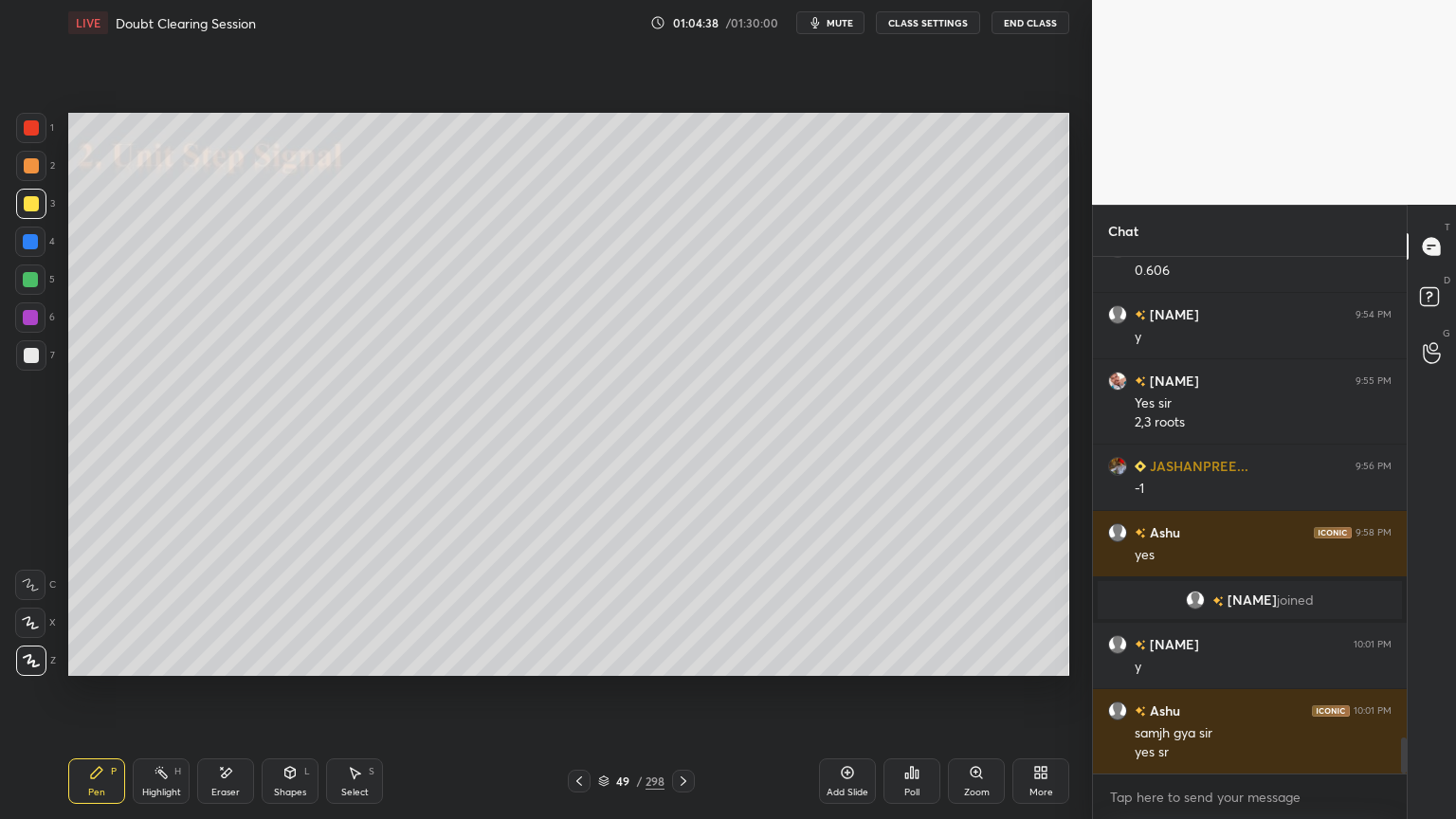 click on "Shapes L" at bounding box center [290, 781] 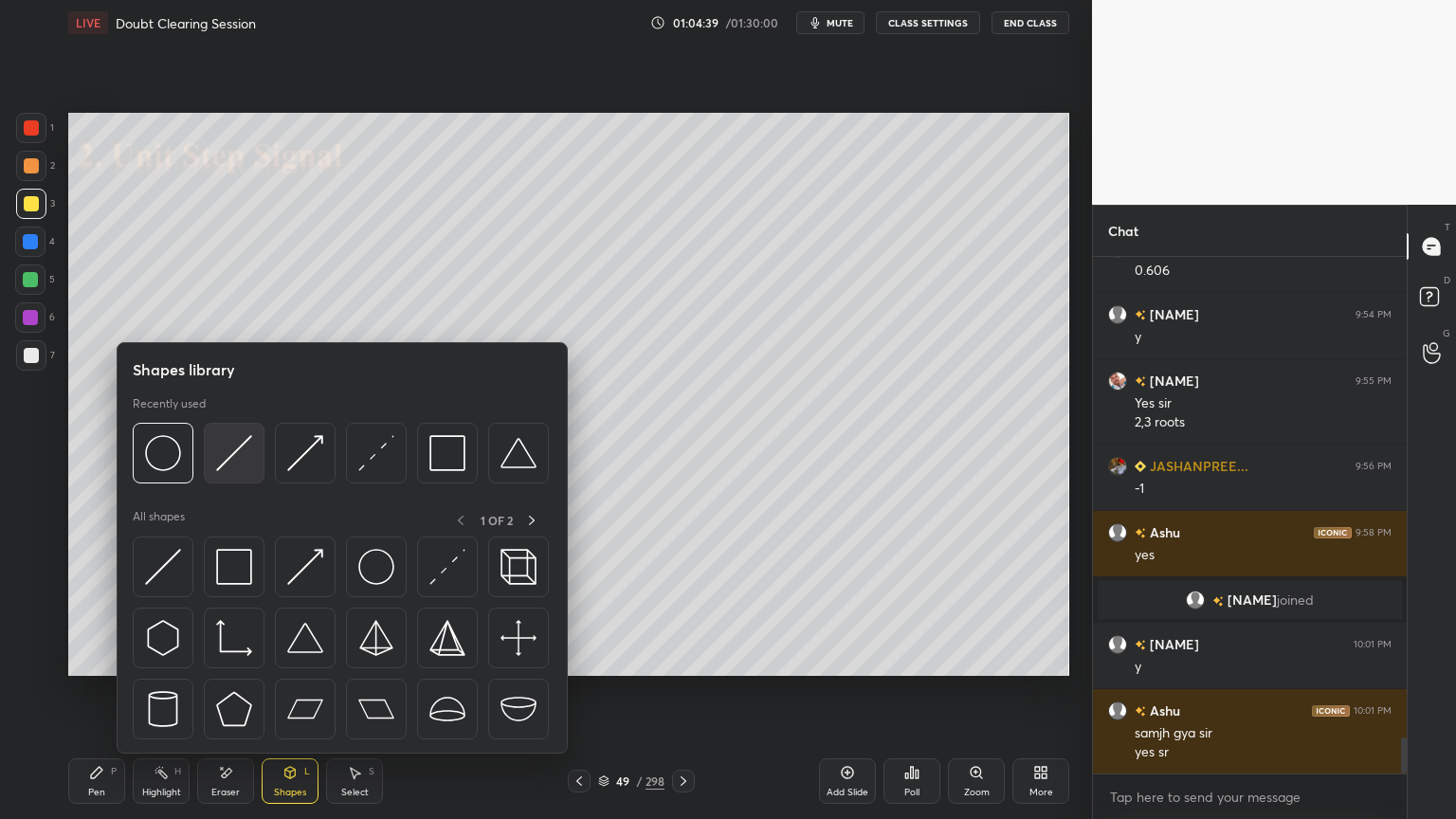 click at bounding box center [234, 453] 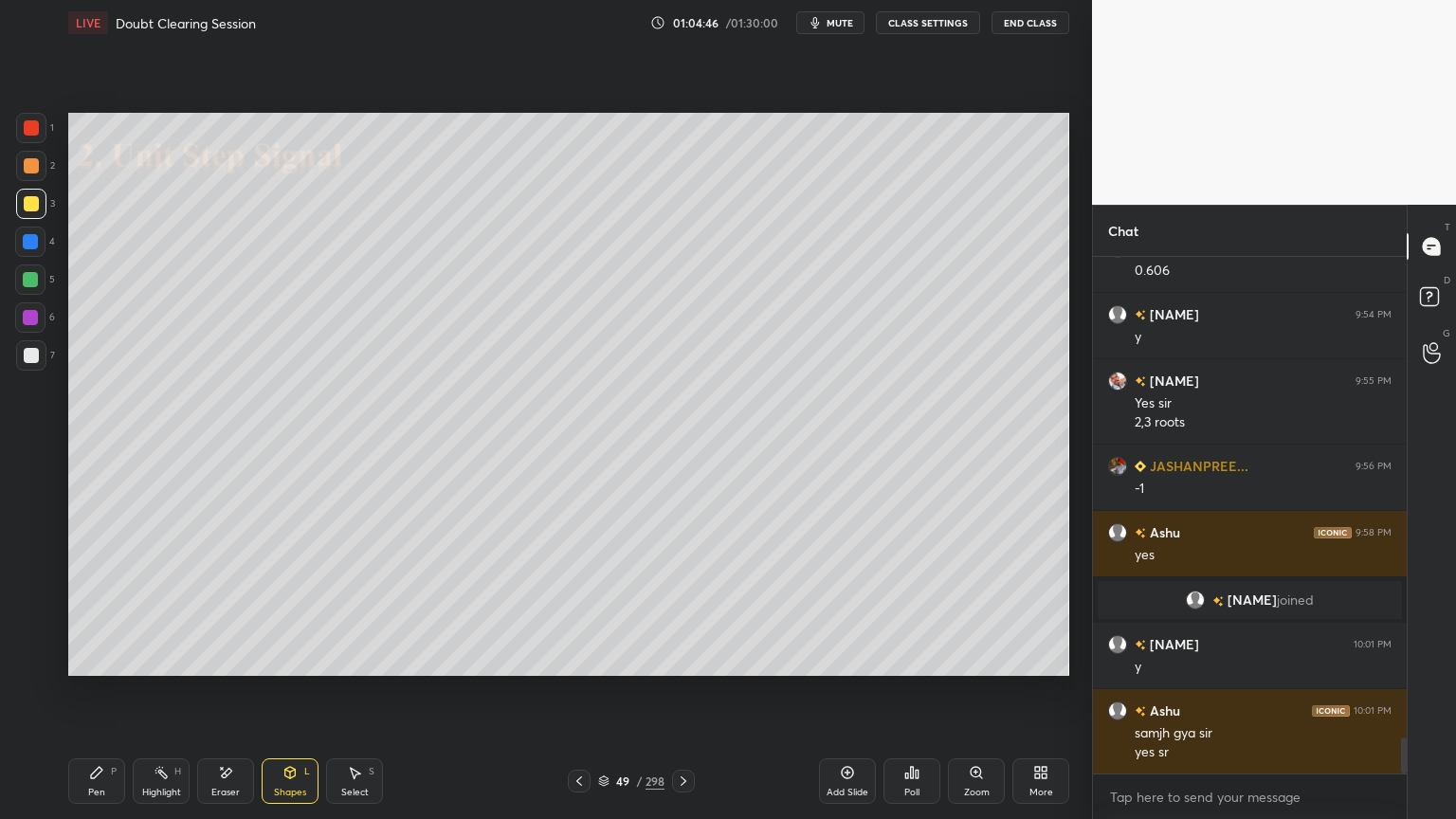 click on "Pen P" at bounding box center [97, 781] 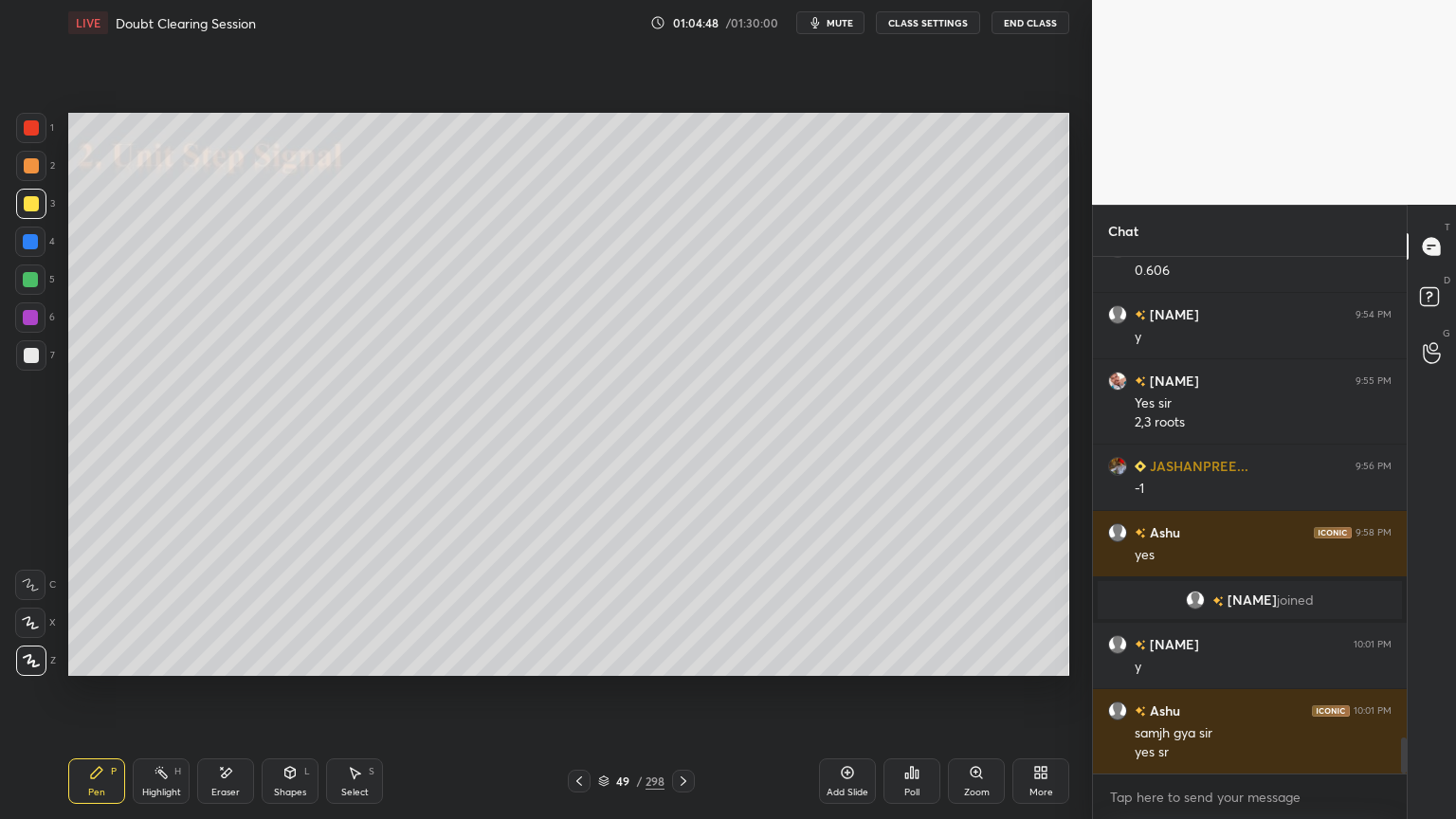 click 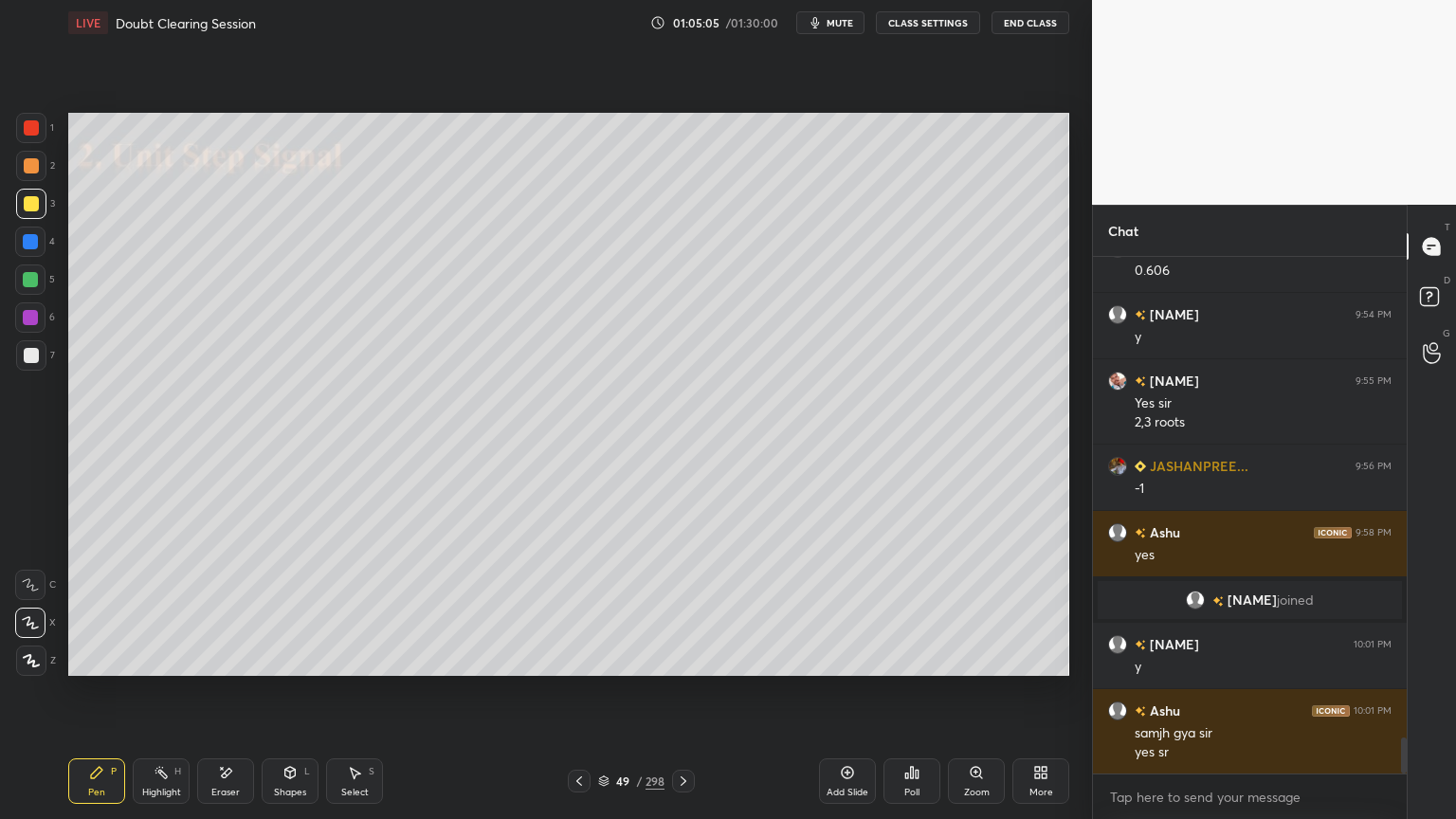 click 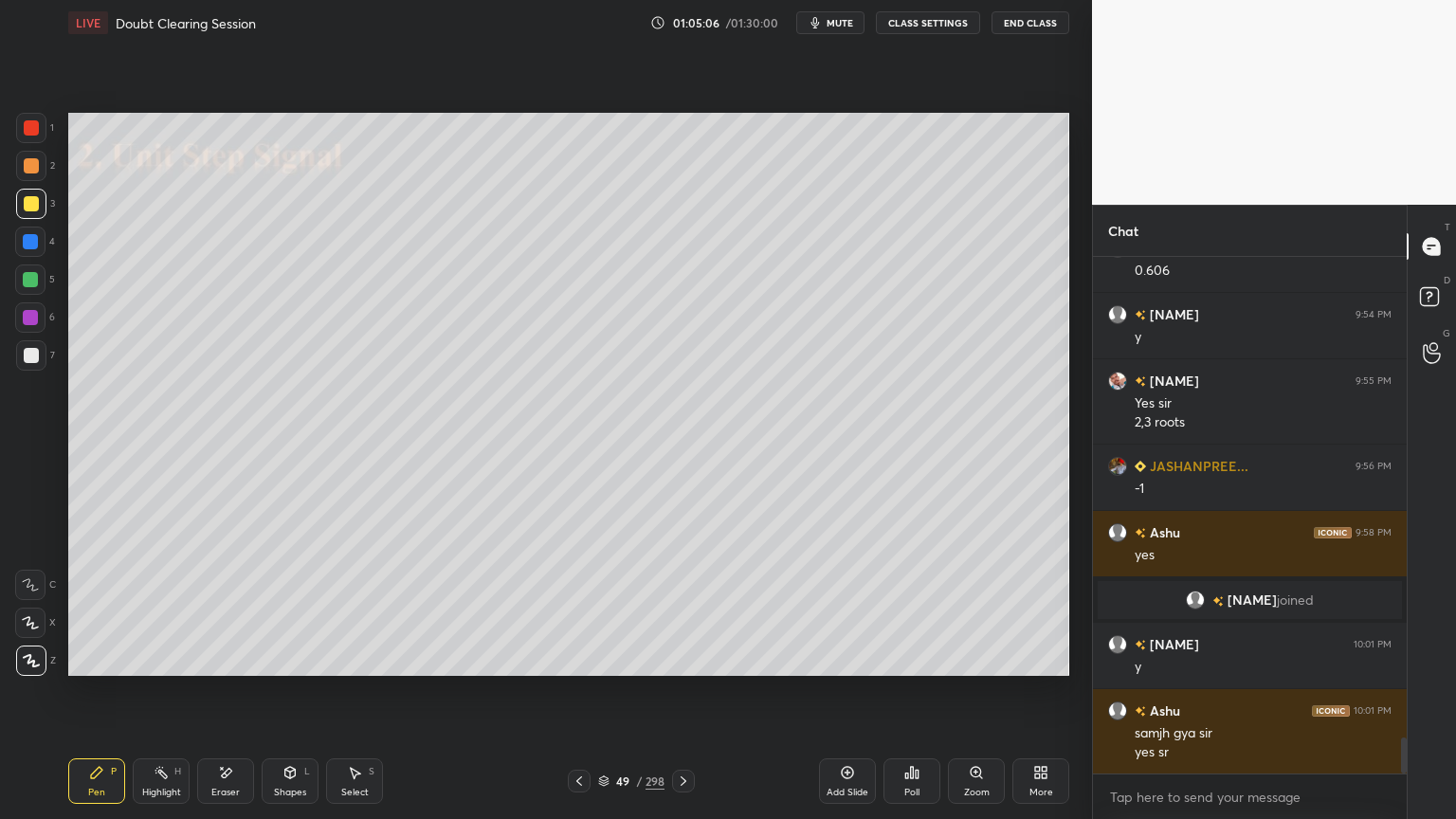 click at bounding box center [31, 355] 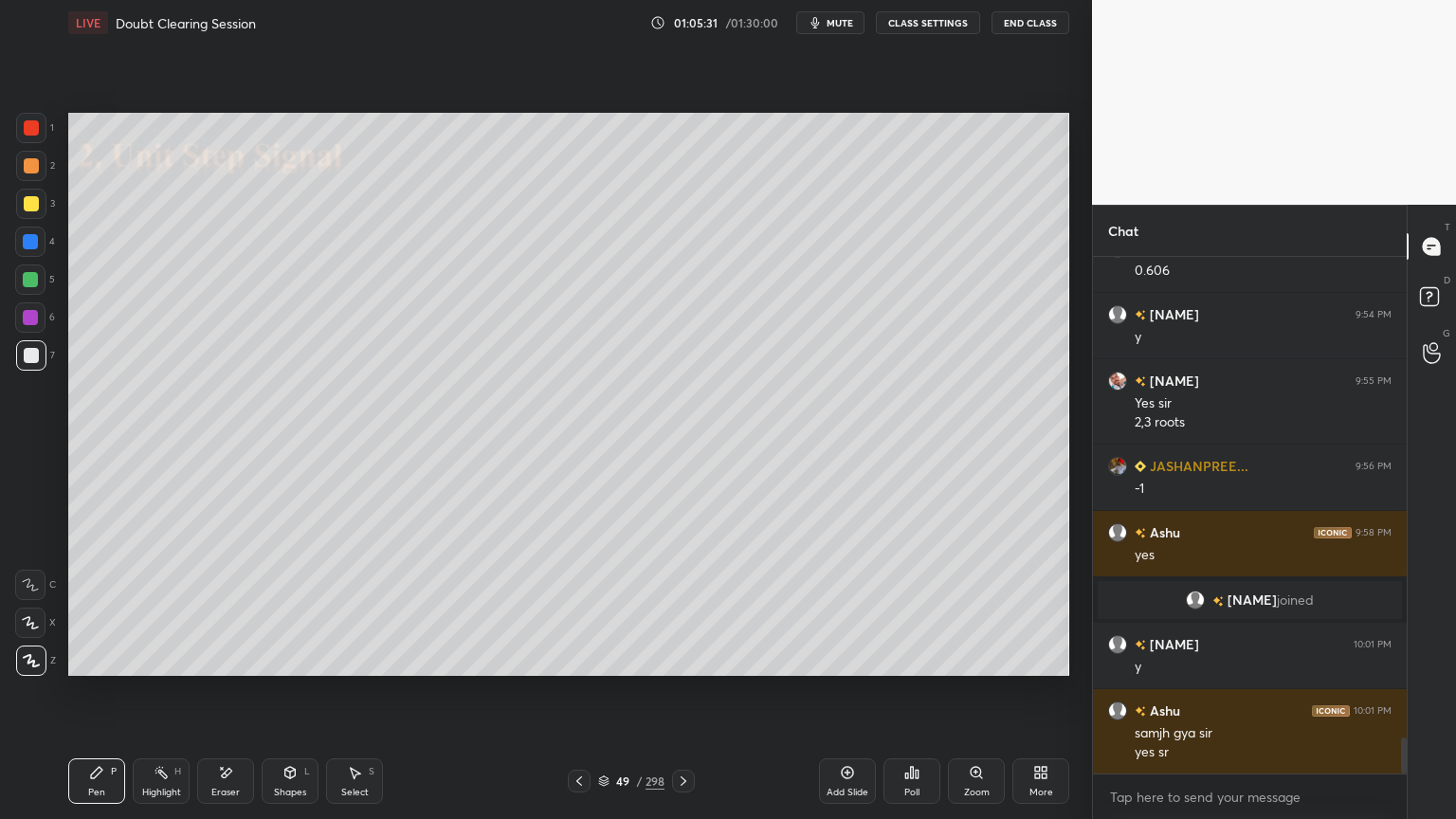 click on "Select" at bounding box center (355, 792) 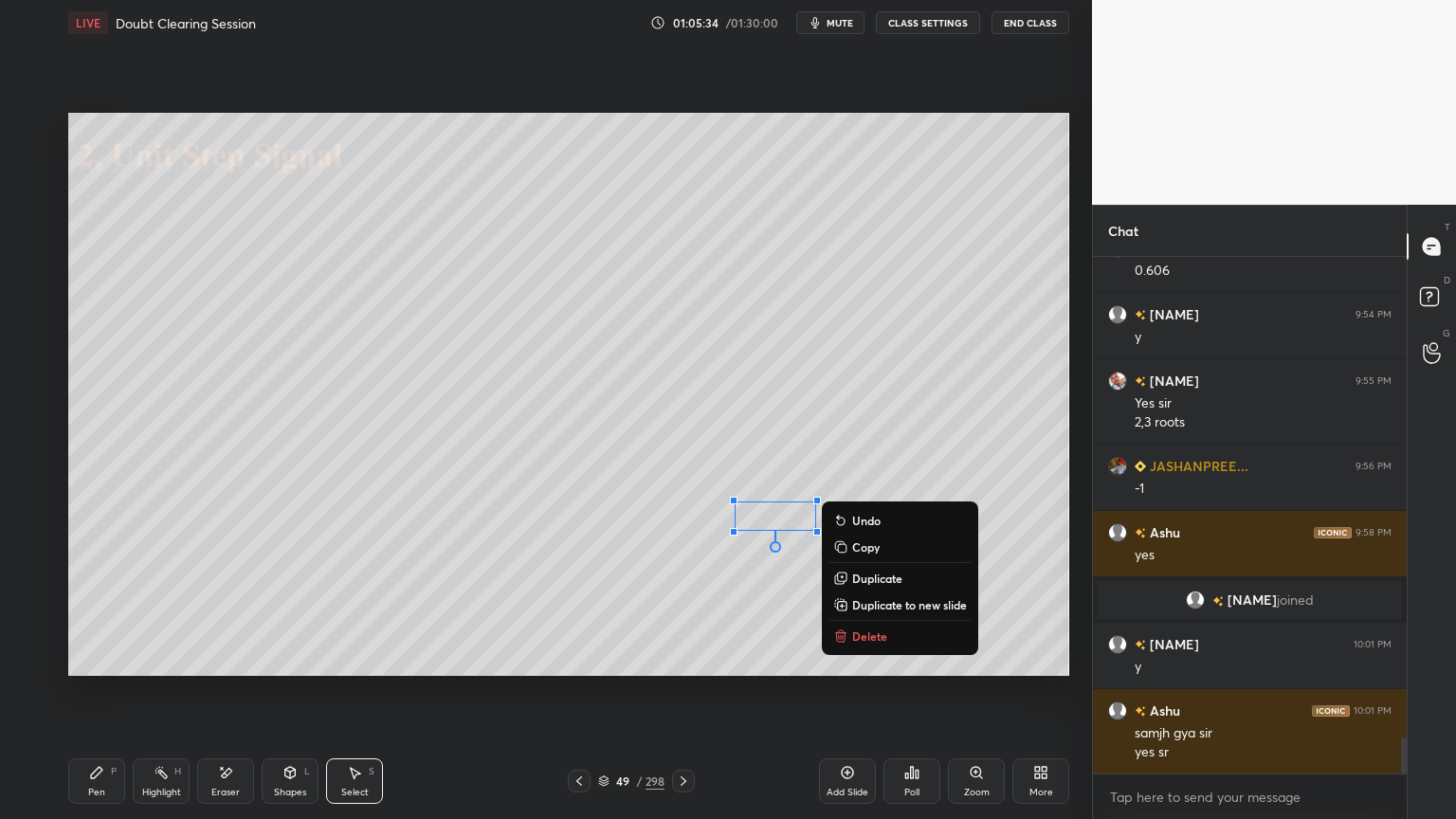 click on "0 ° Undo Copy Duplicate Duplicate to new slide Delete" at bounding box center (569, 394) 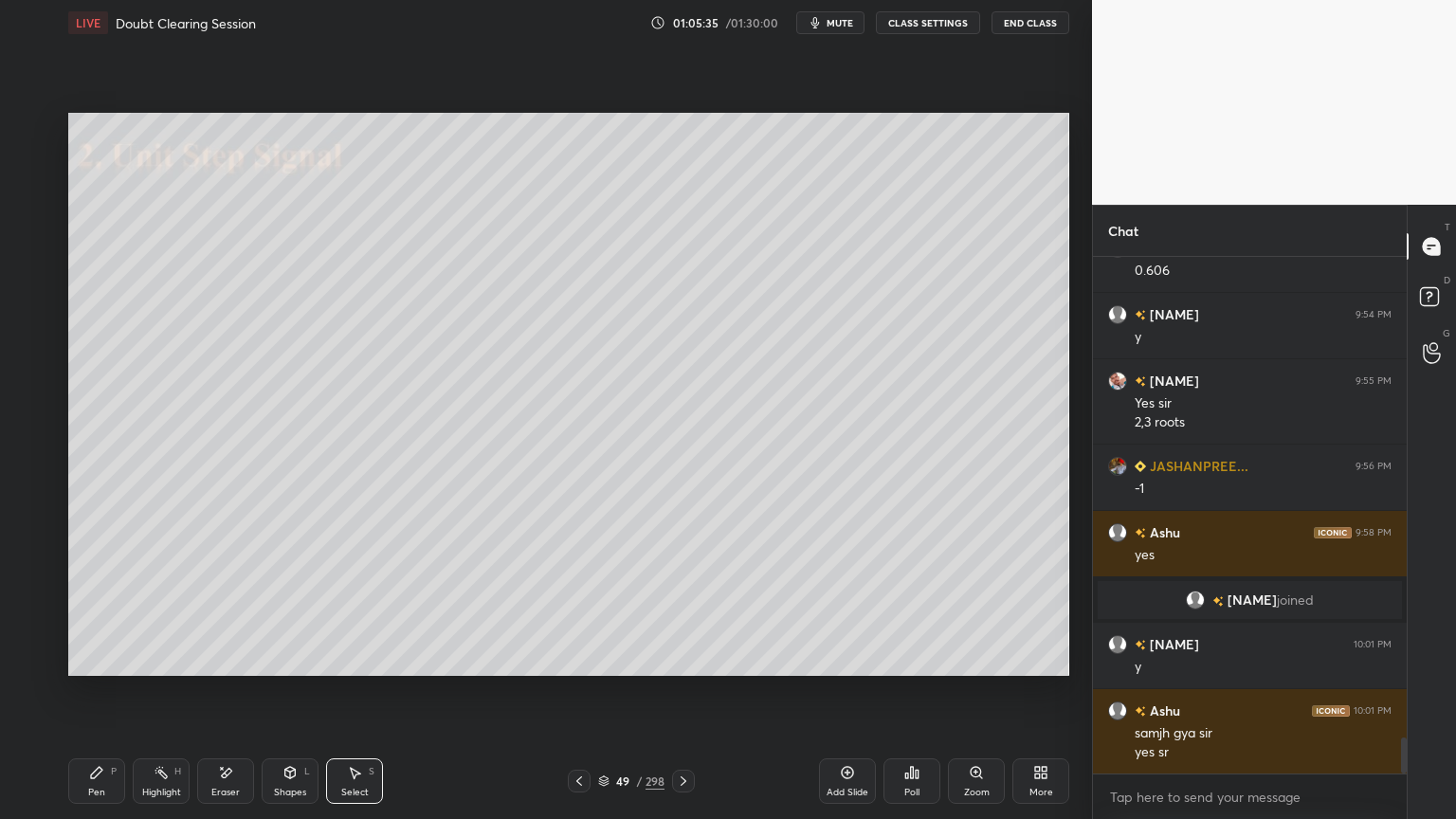 click on "Pen P" at bounding box center [97, 781] 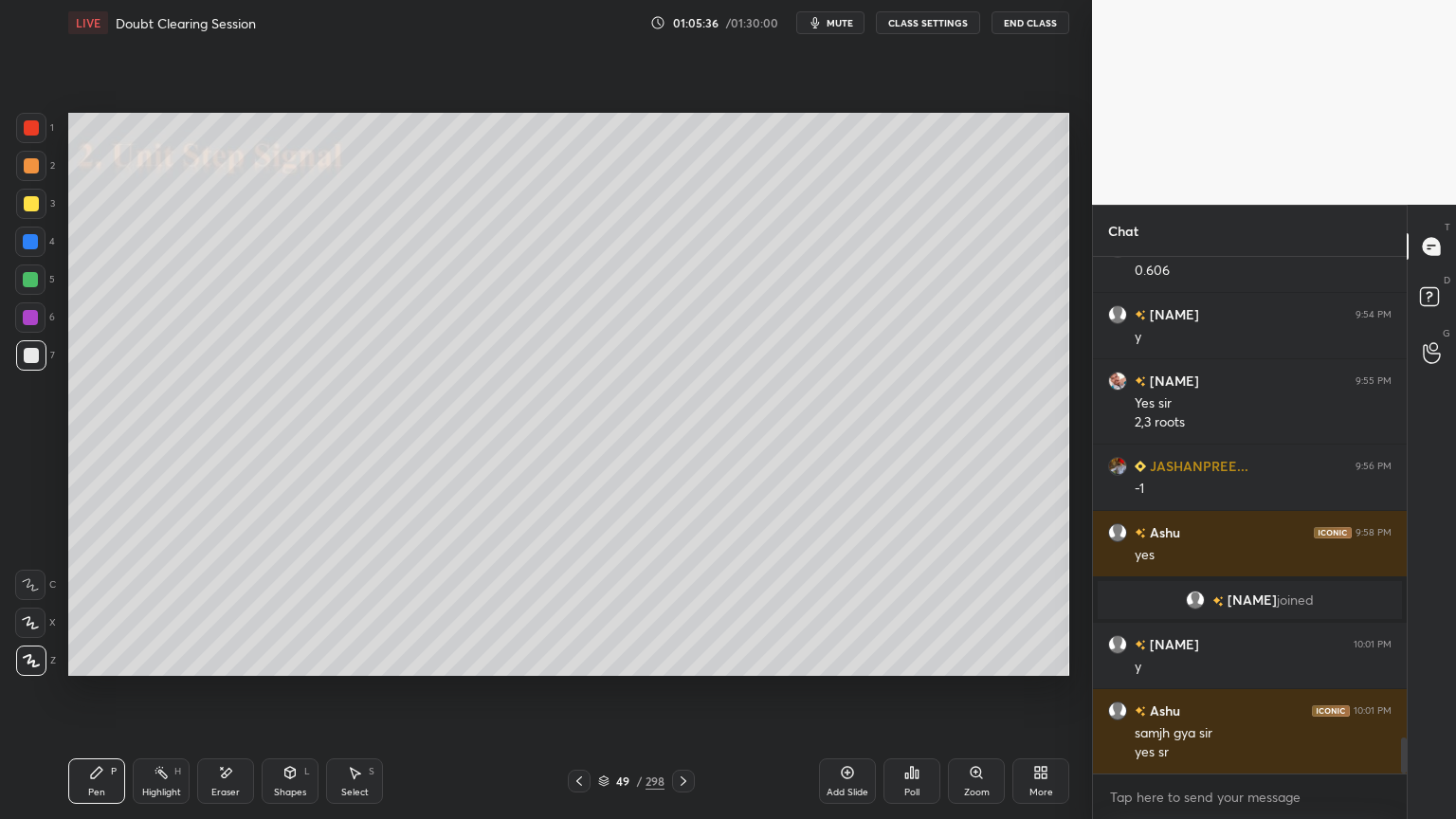 click 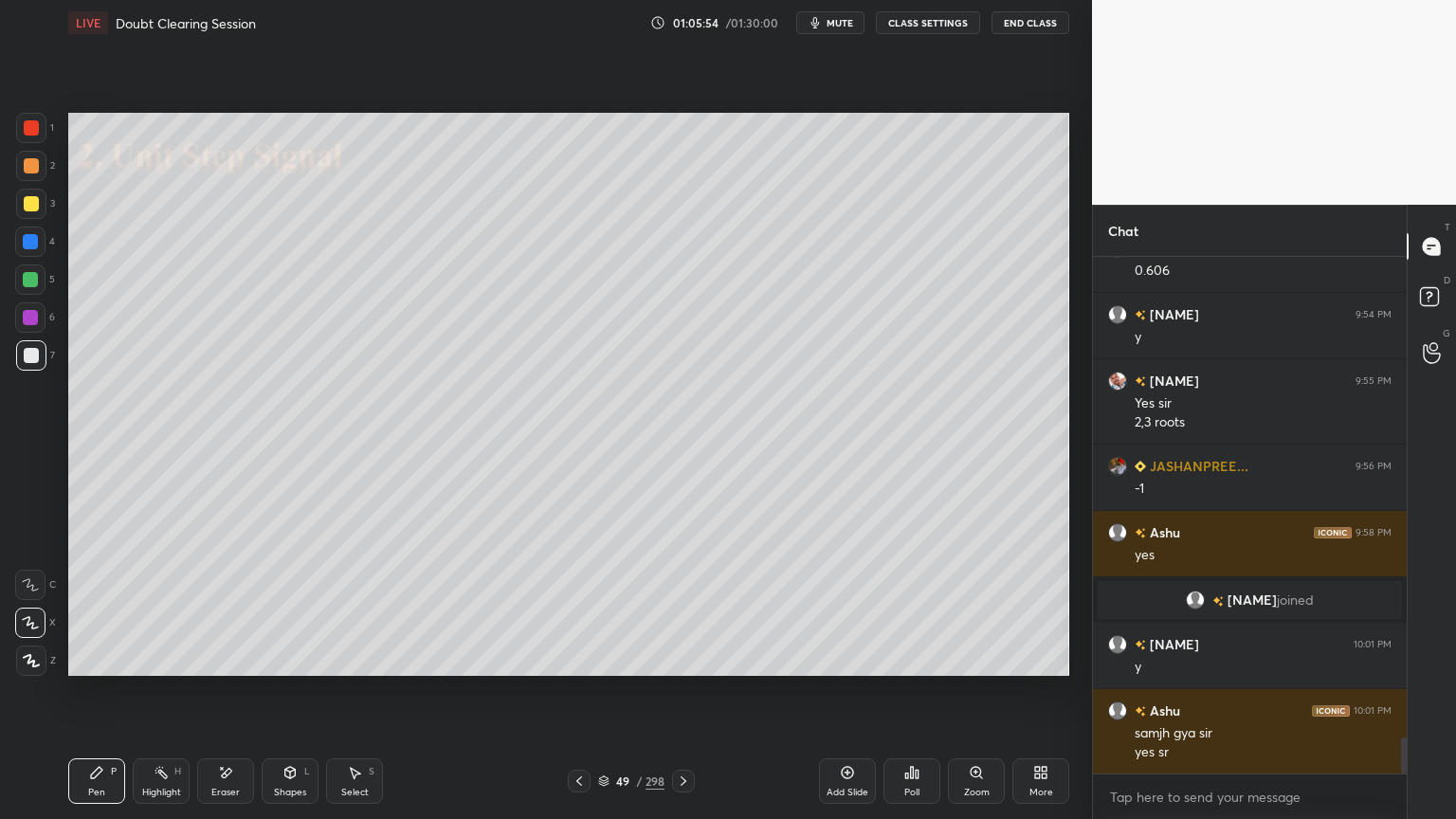 click at bounding box center [31, 204] 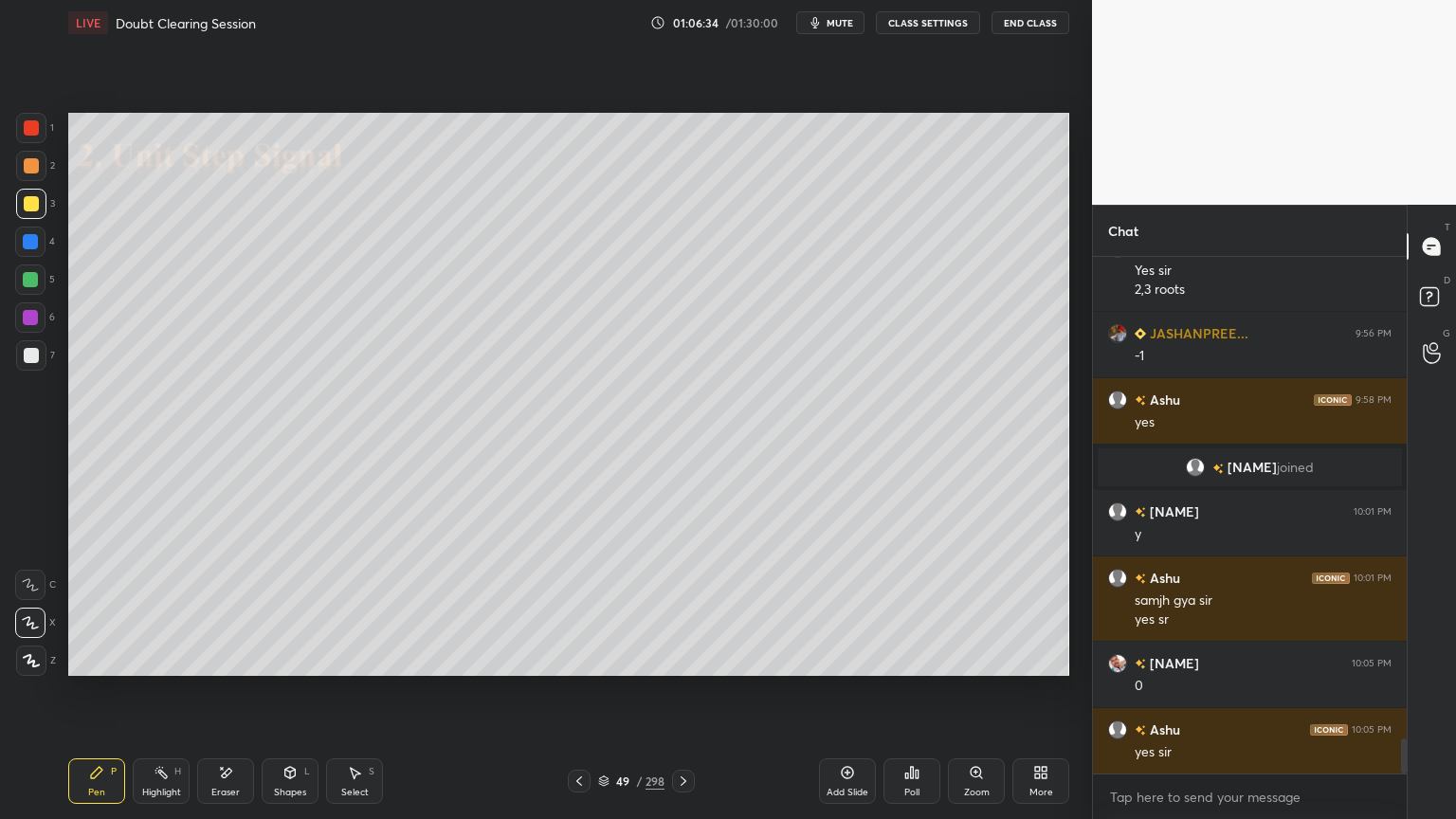 scroll, scrollTop: 7146, scrollLeft: 0, axis: vertical 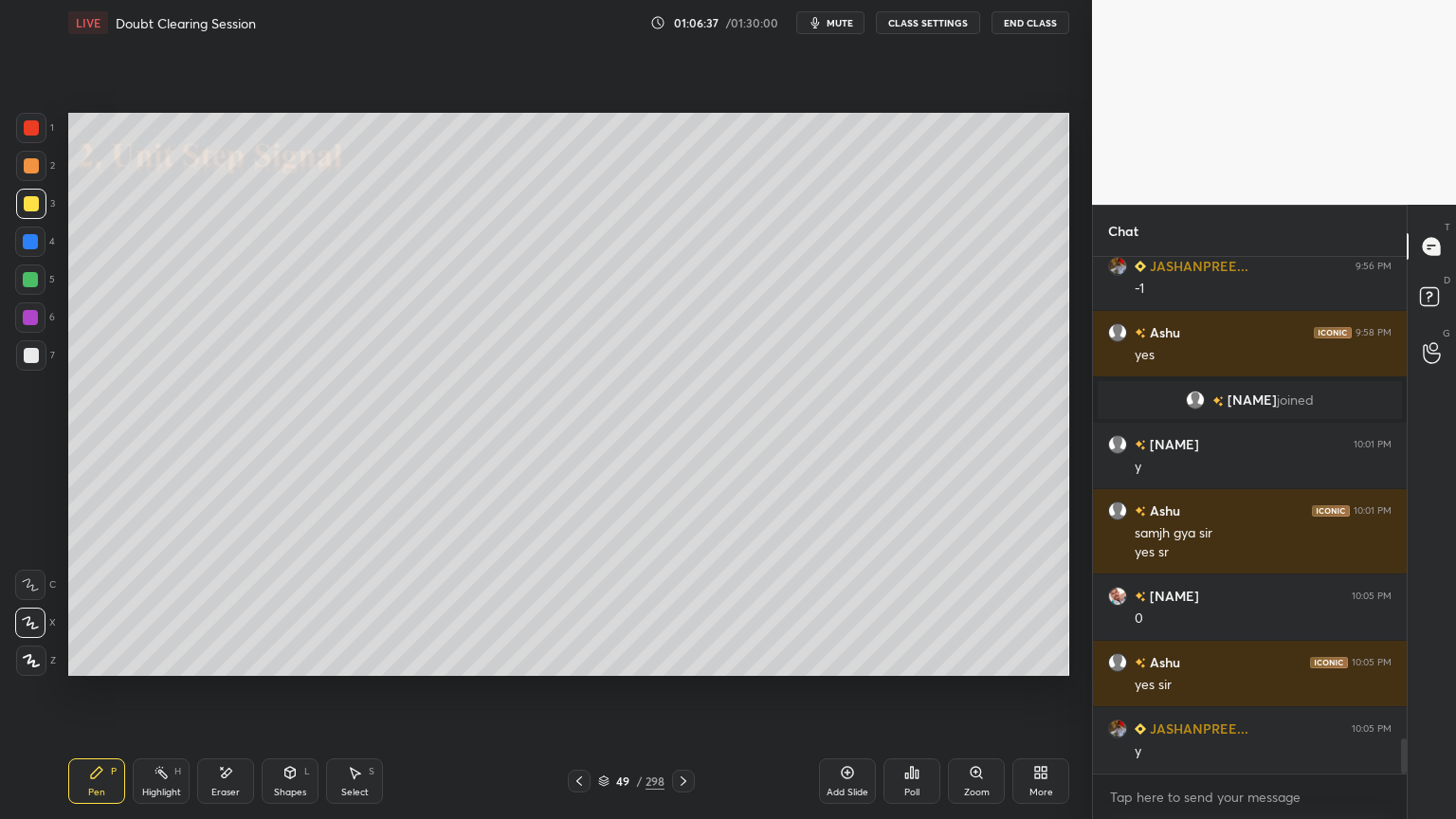 click at bounding box center (30, 280) 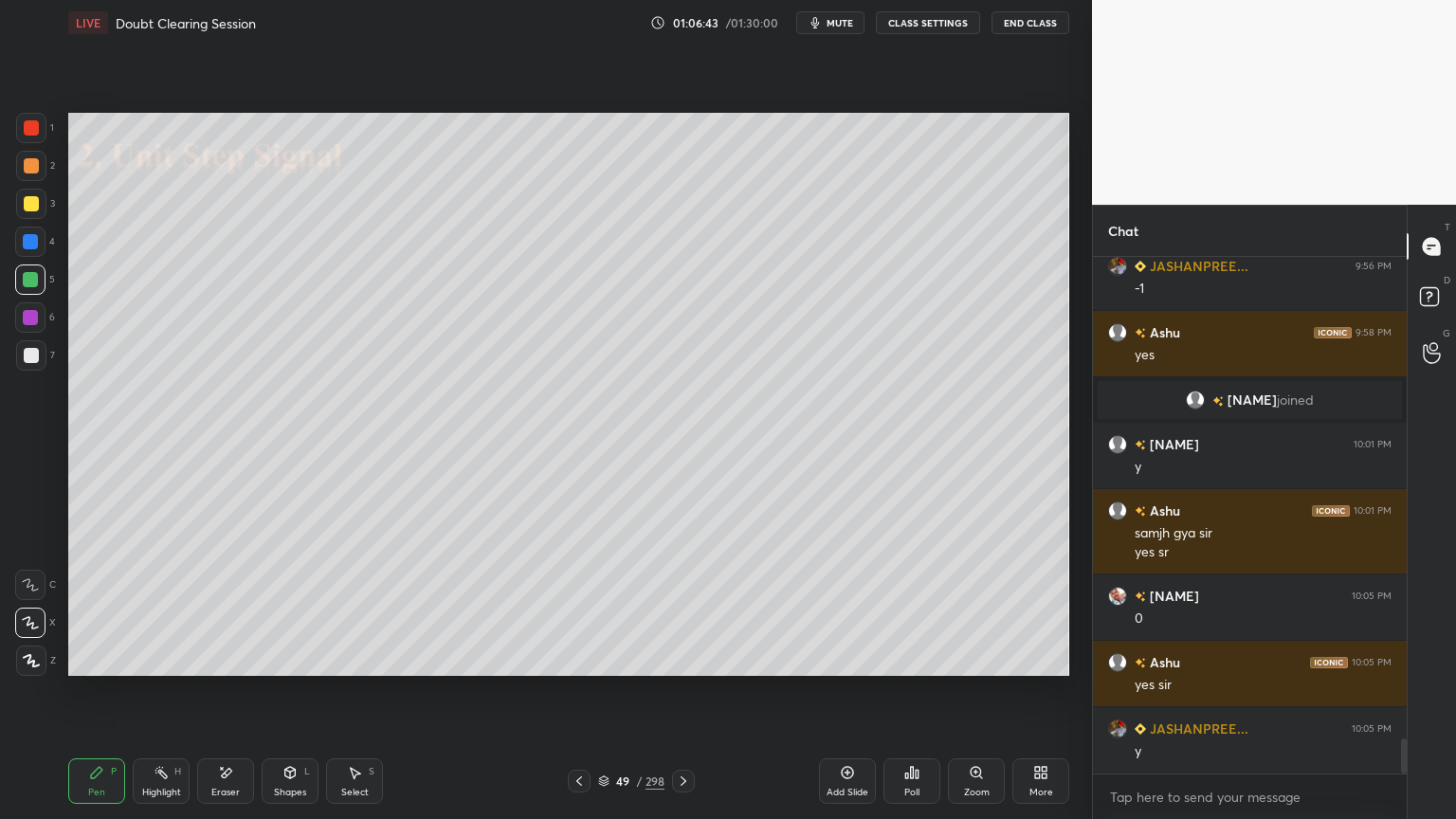 click at bounding box center [31, 166] 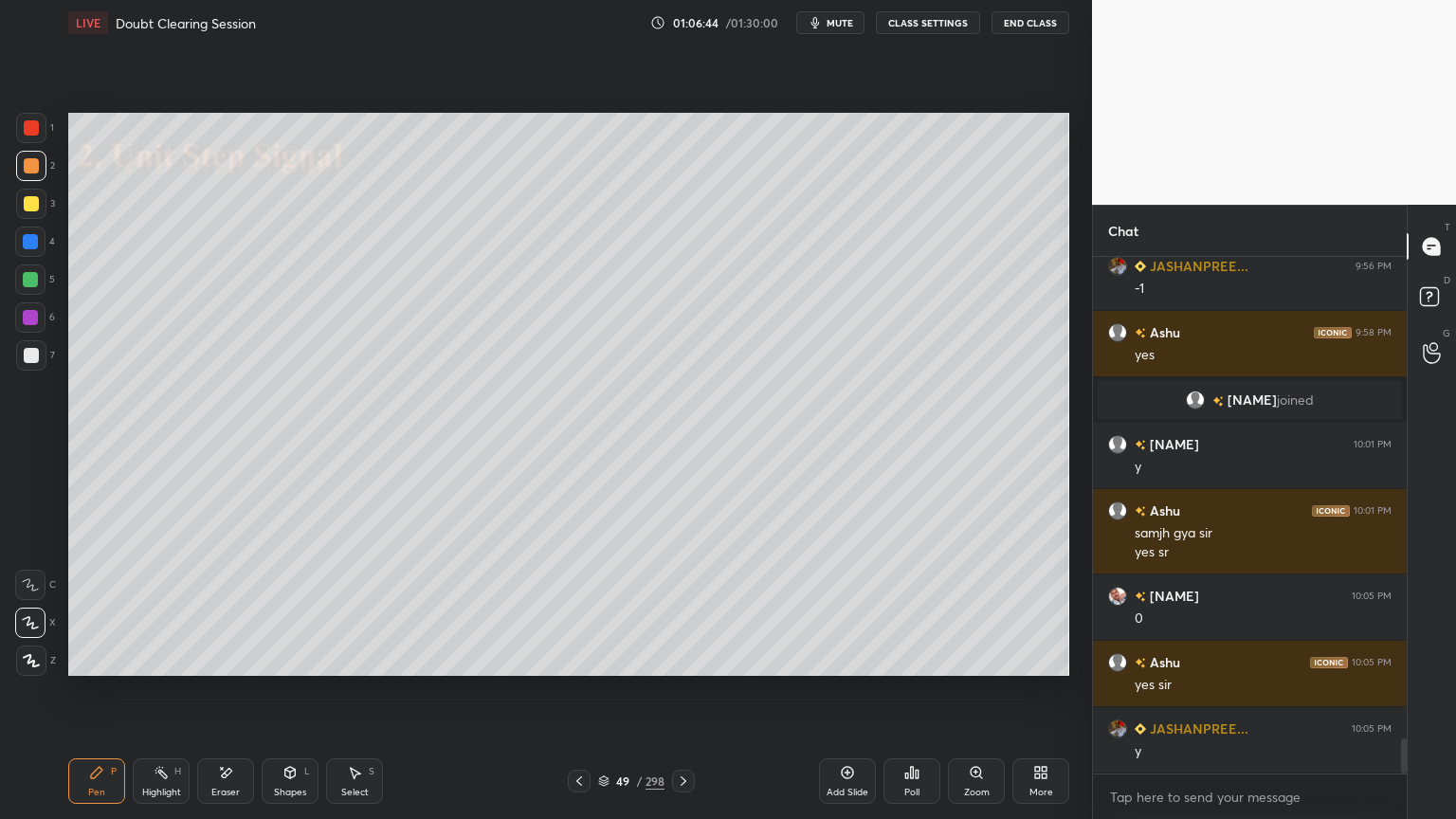 click 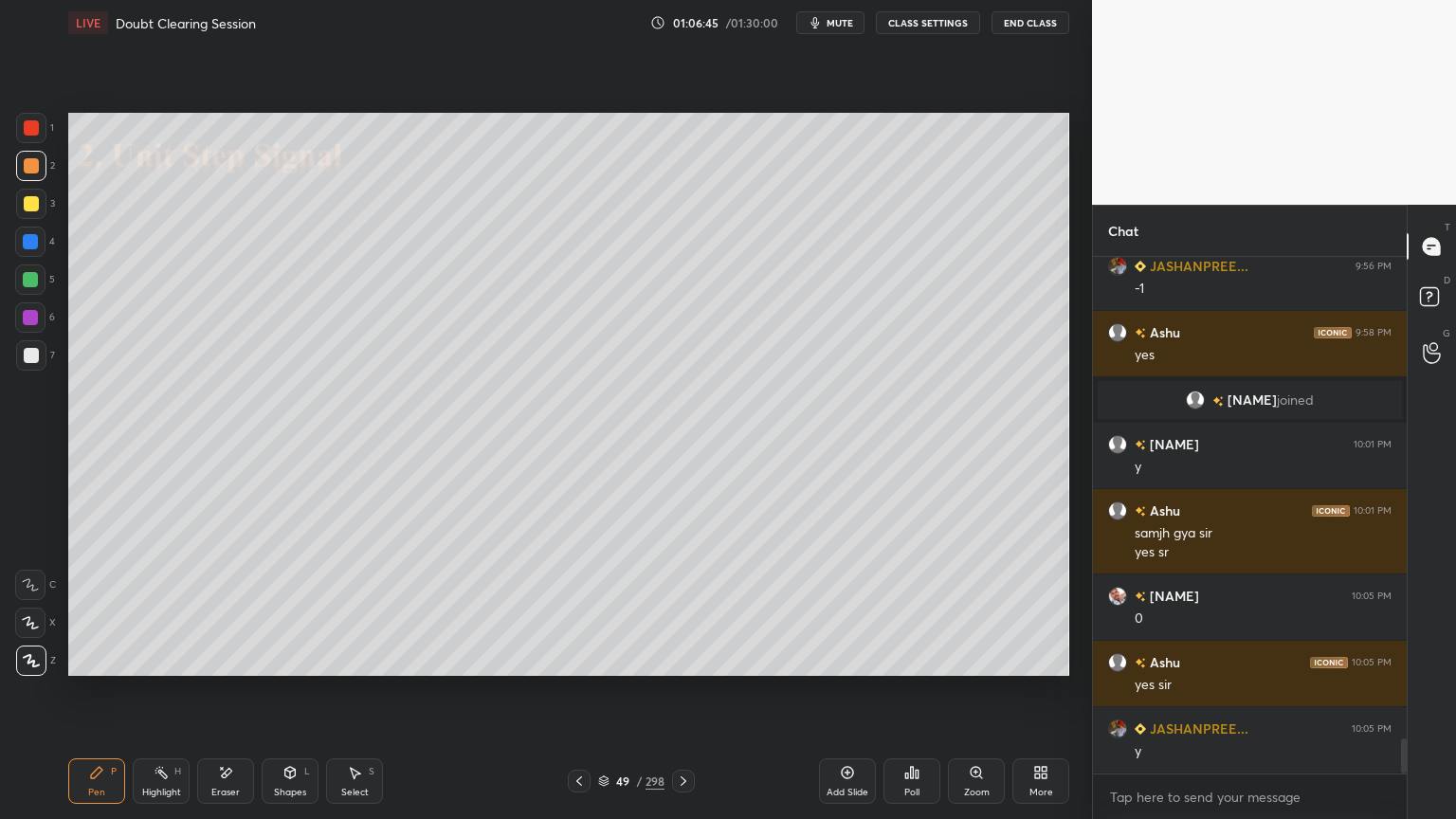 click at bounding box center [30, 280] 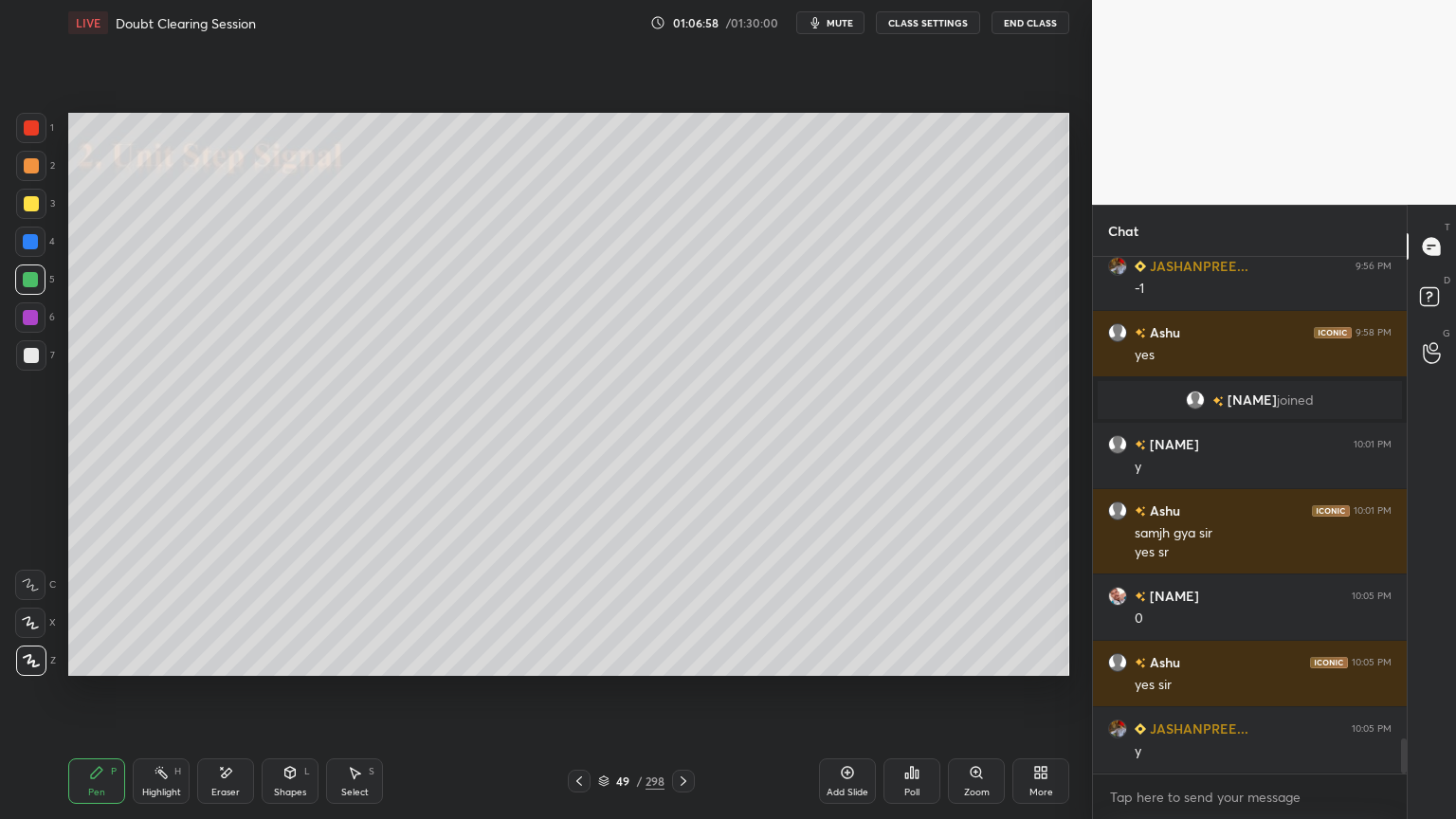 click on "Highlight H" at bounding box center [161, 781] 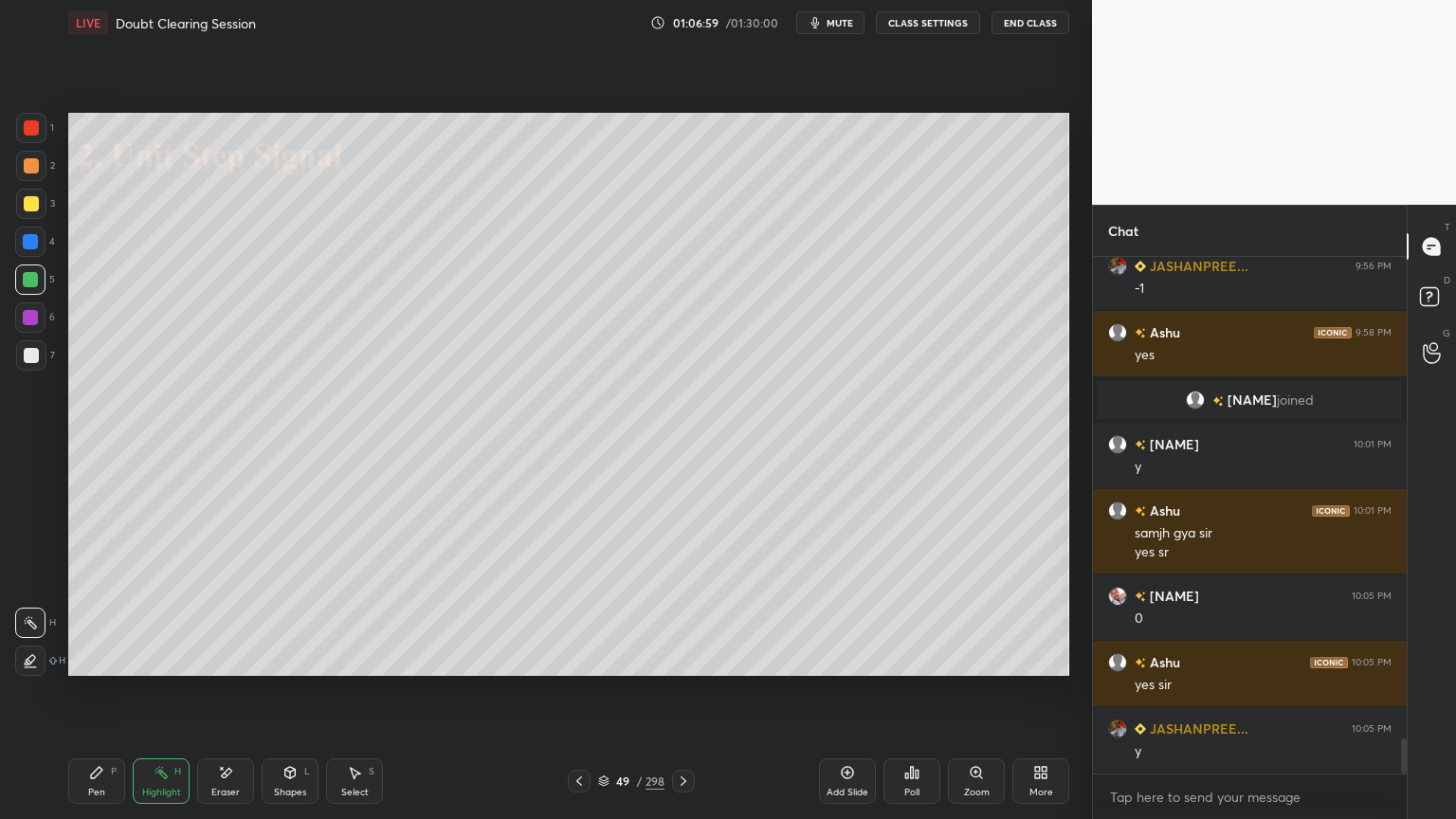 scroll, scrollTop: 7212, scrollLeft: 0, axis: vertical 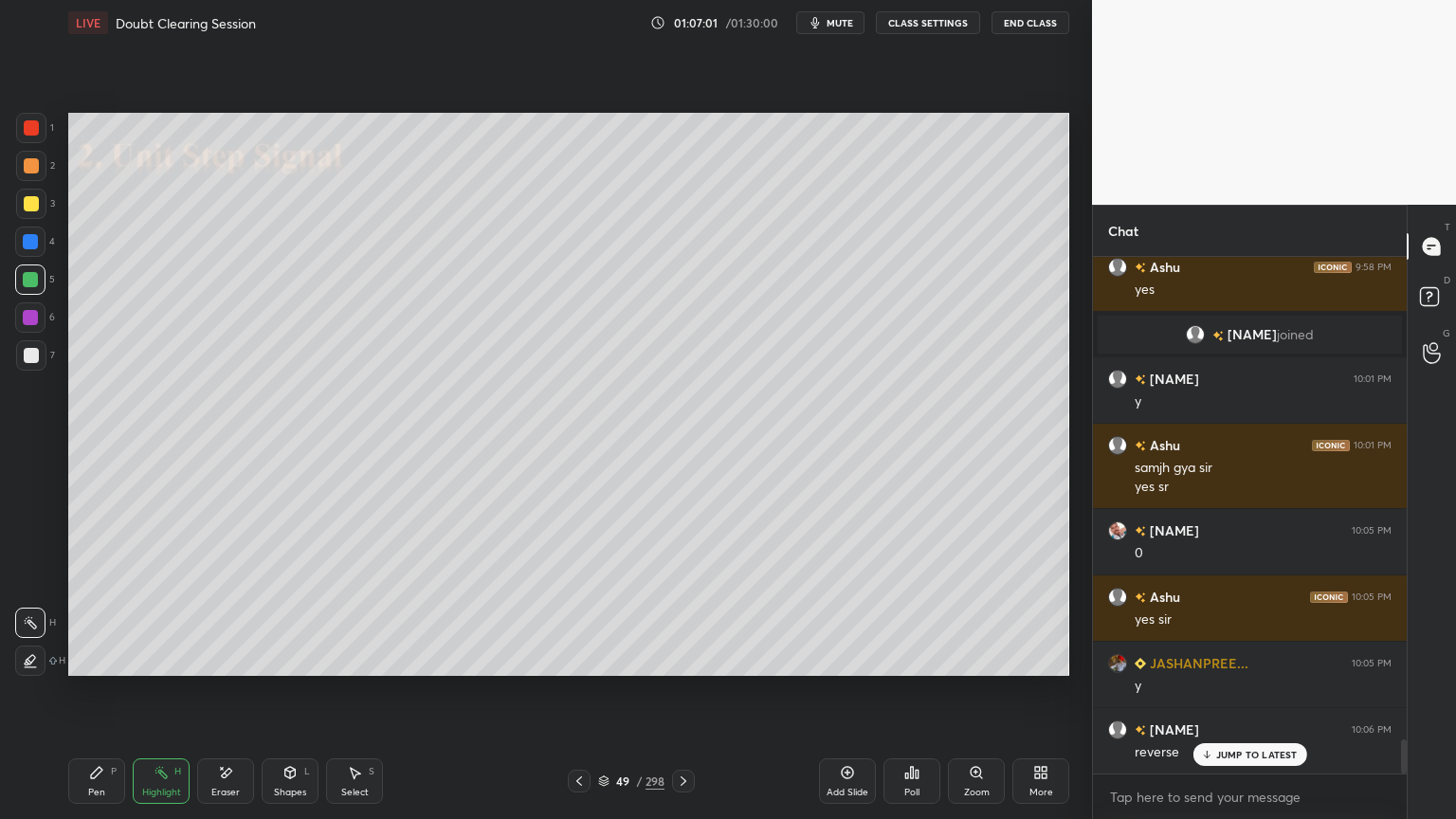 click on "Pen P" at bounding box center [97, 781] 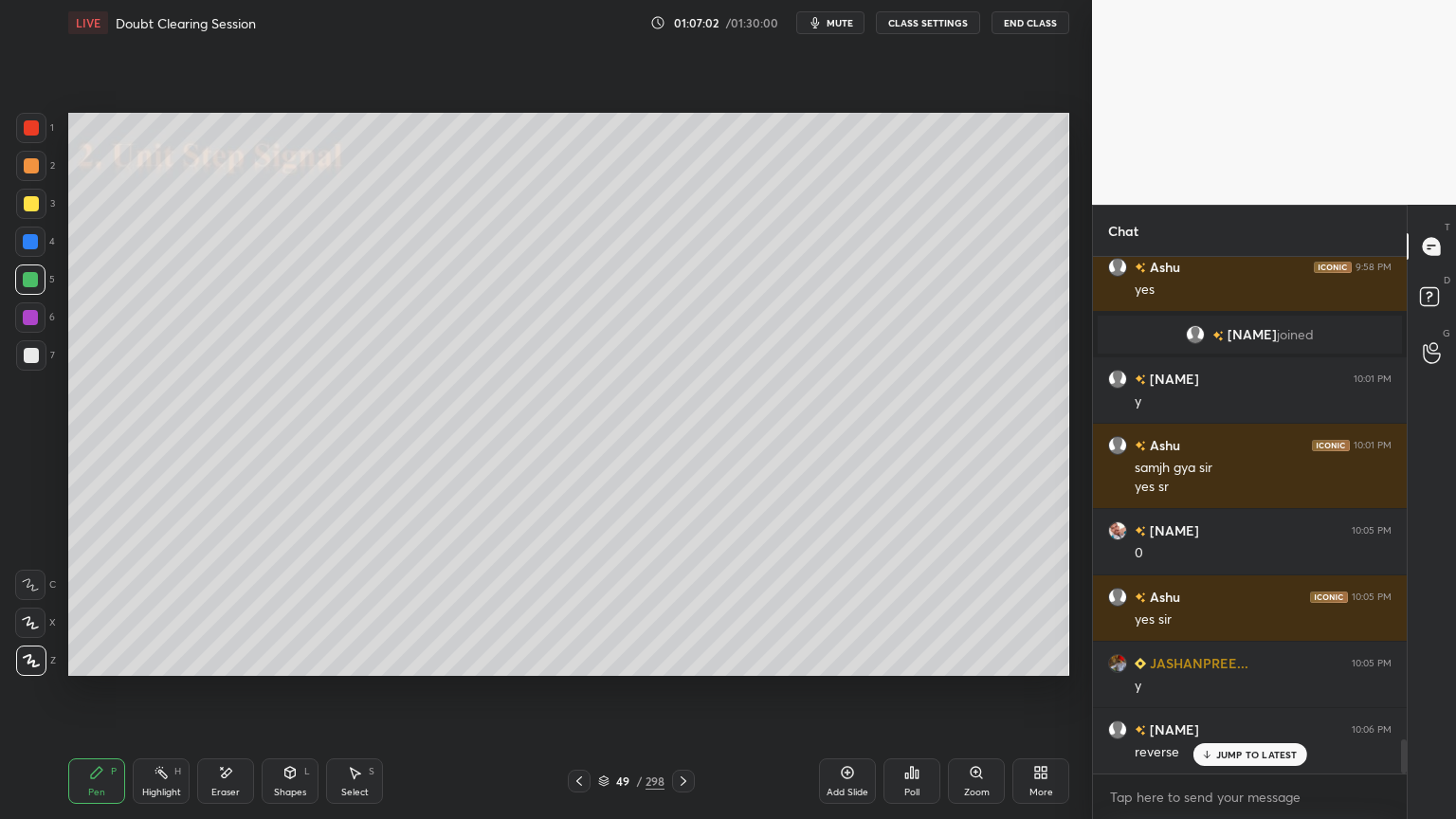 click at bounding box center [30, 623] 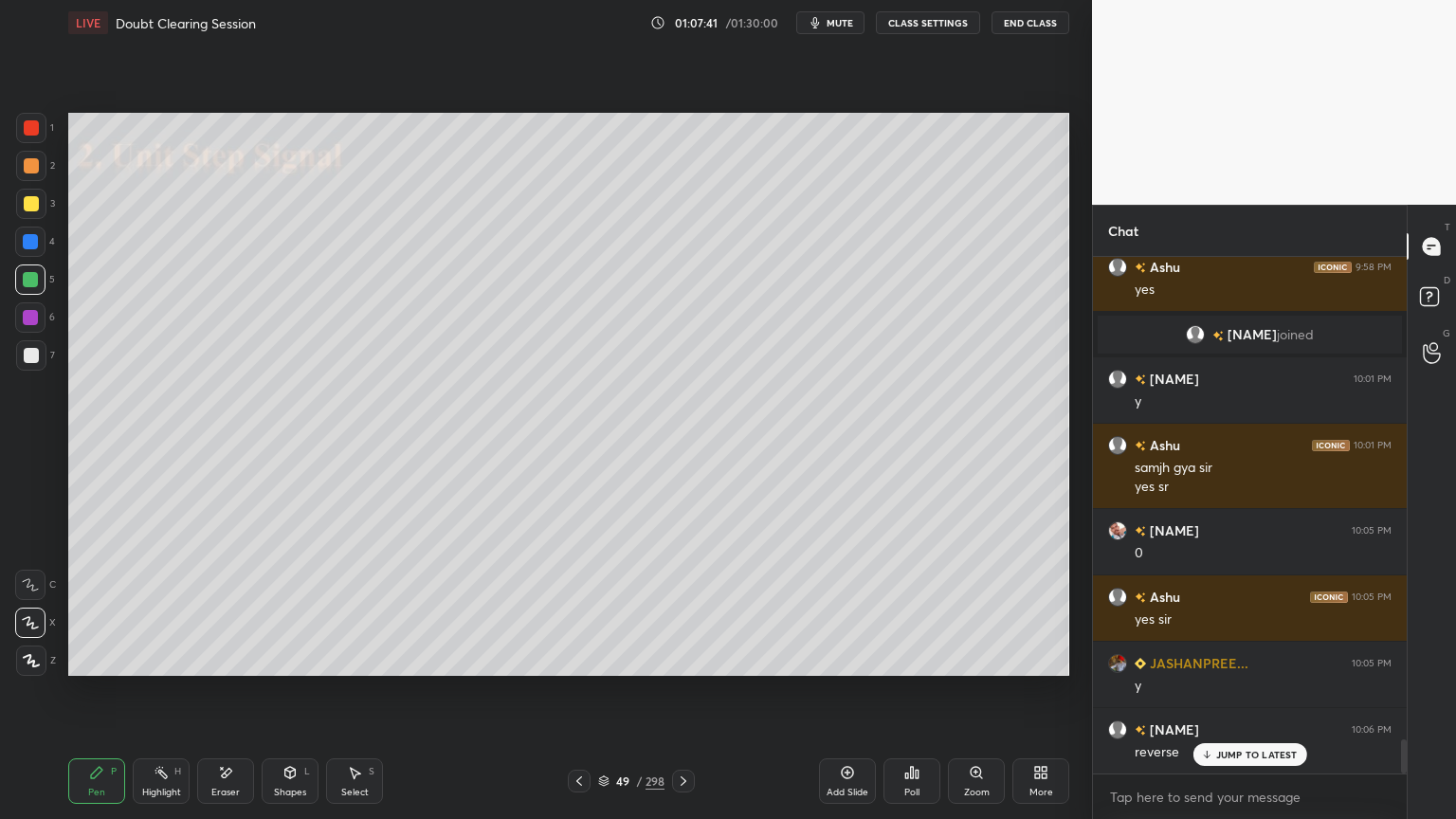 click at bounding box center (31, 204) 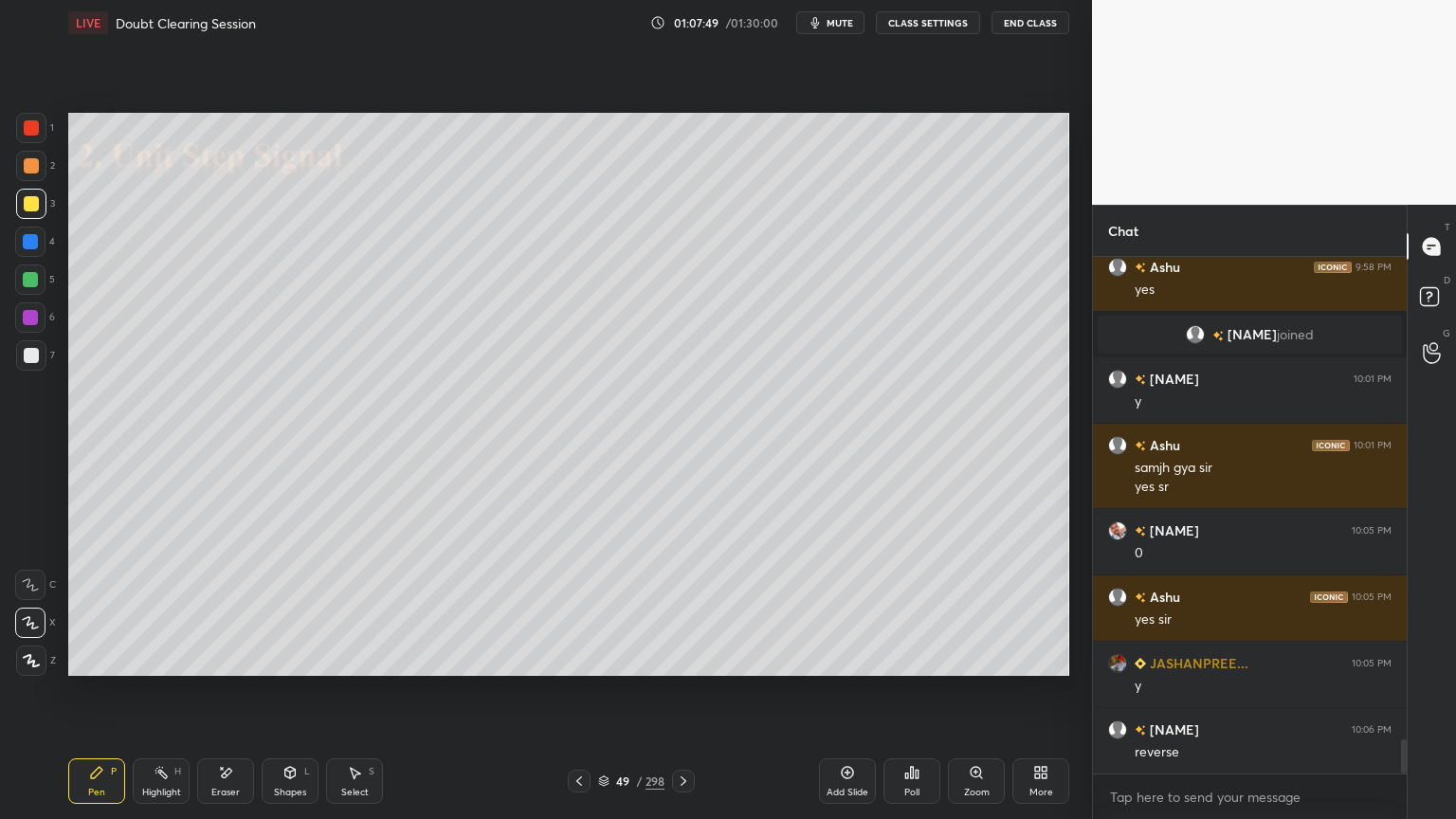 scroll, scrollTop: 7279, scrollLeft: 0, axis: vertical 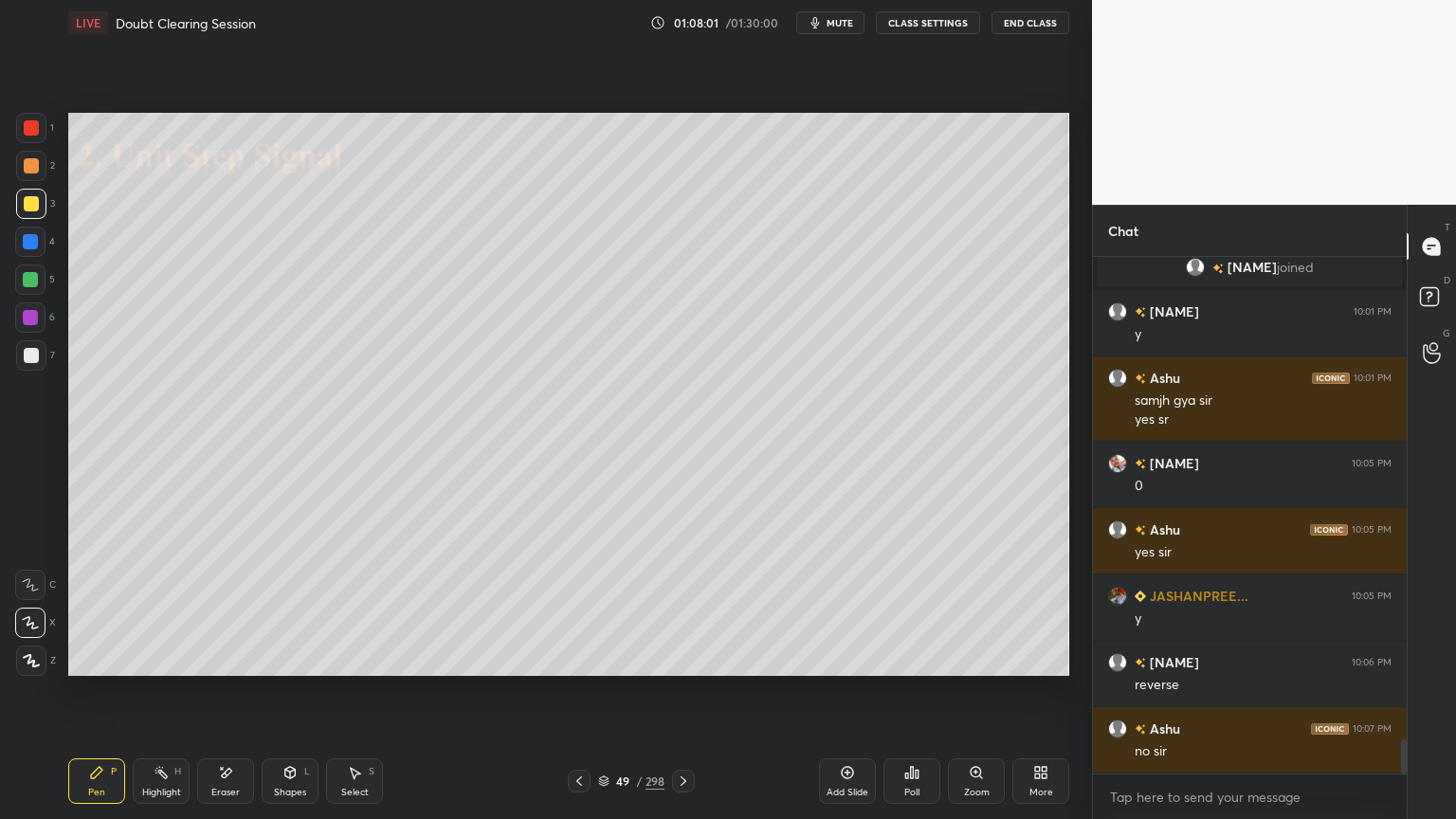 click on "Highlight" at bounding box center (161, 792) 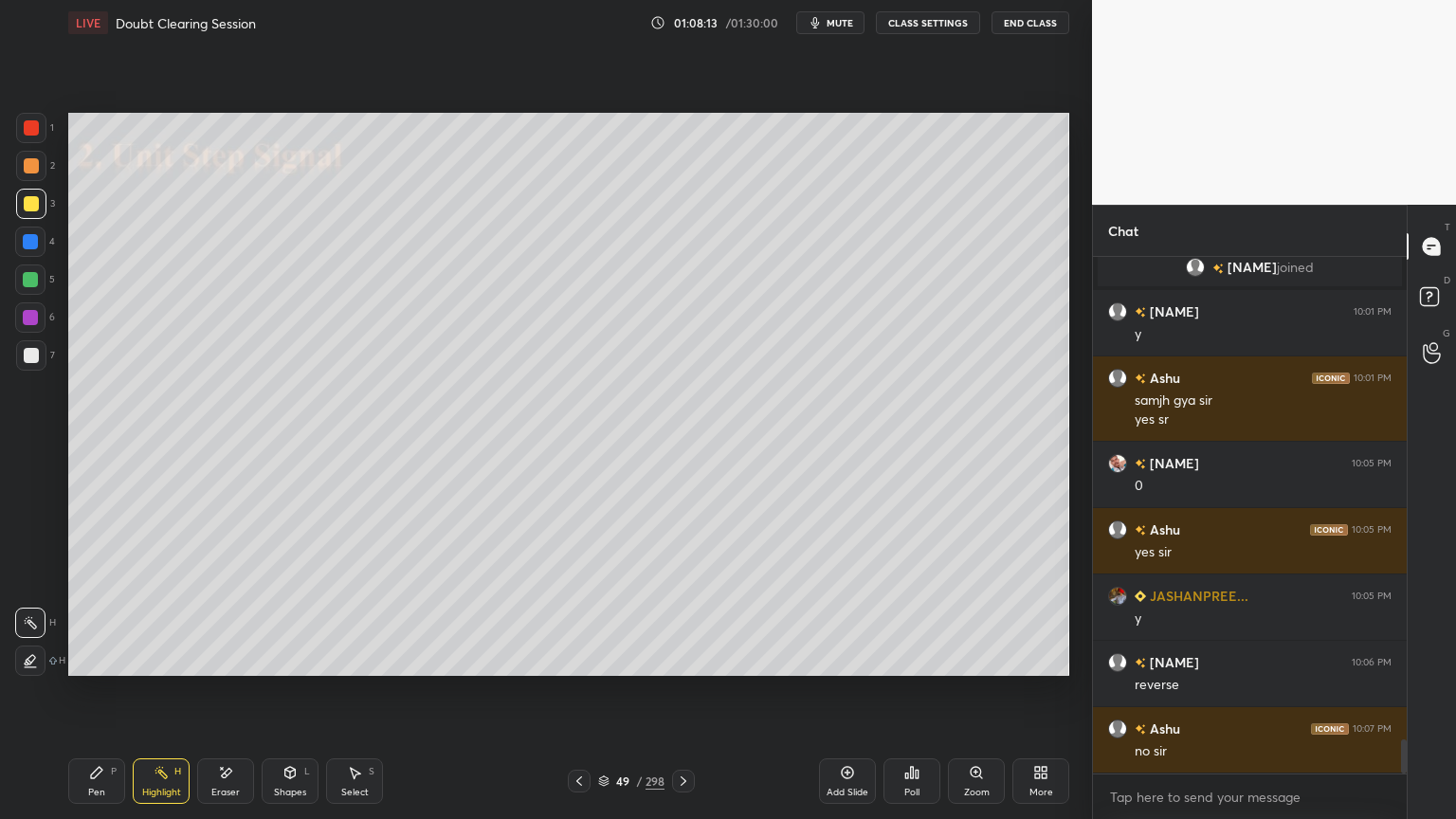 click on "Shapes" at bounding box center (290, 792) 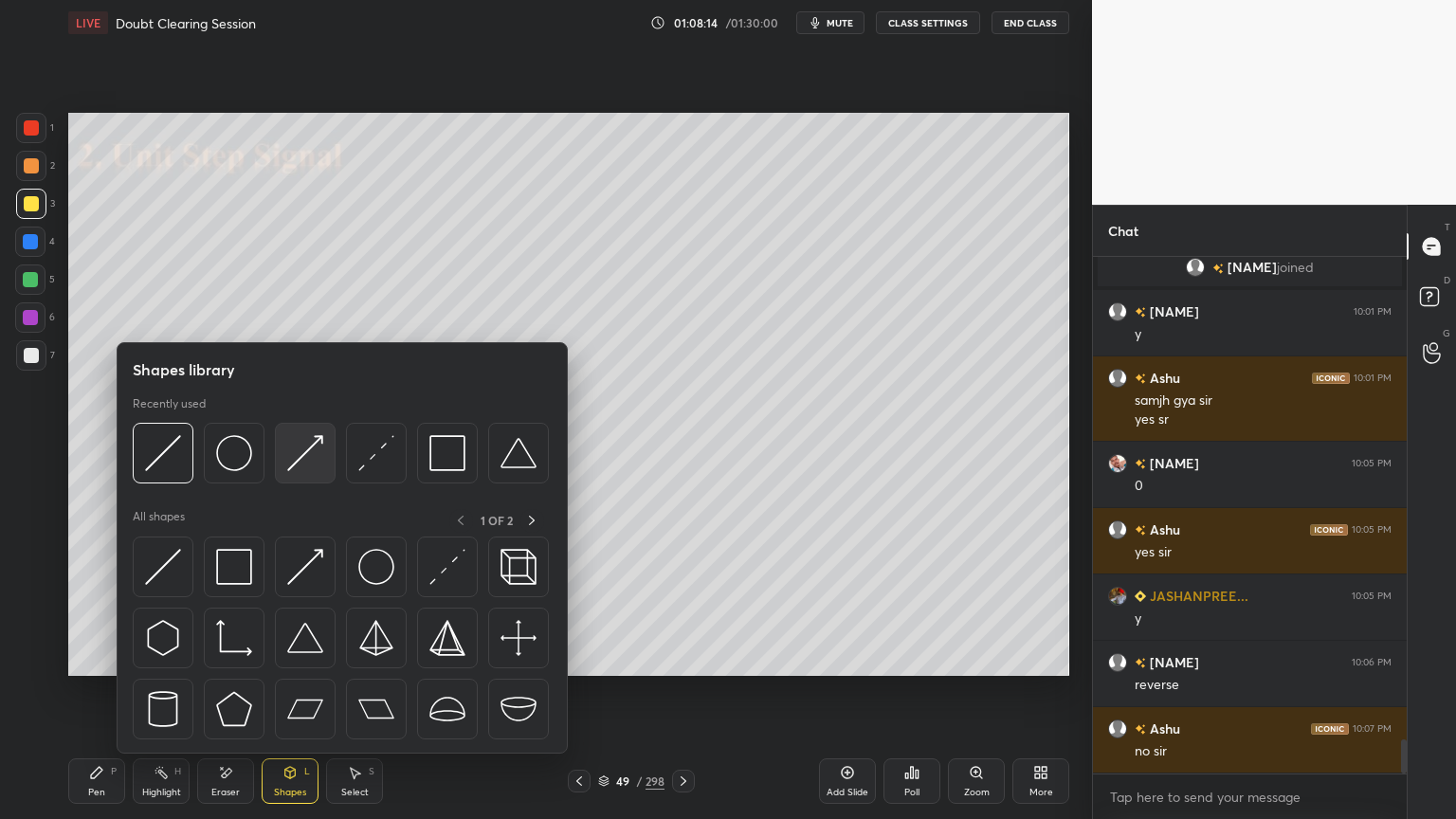 click at bounding box center (305, 453) 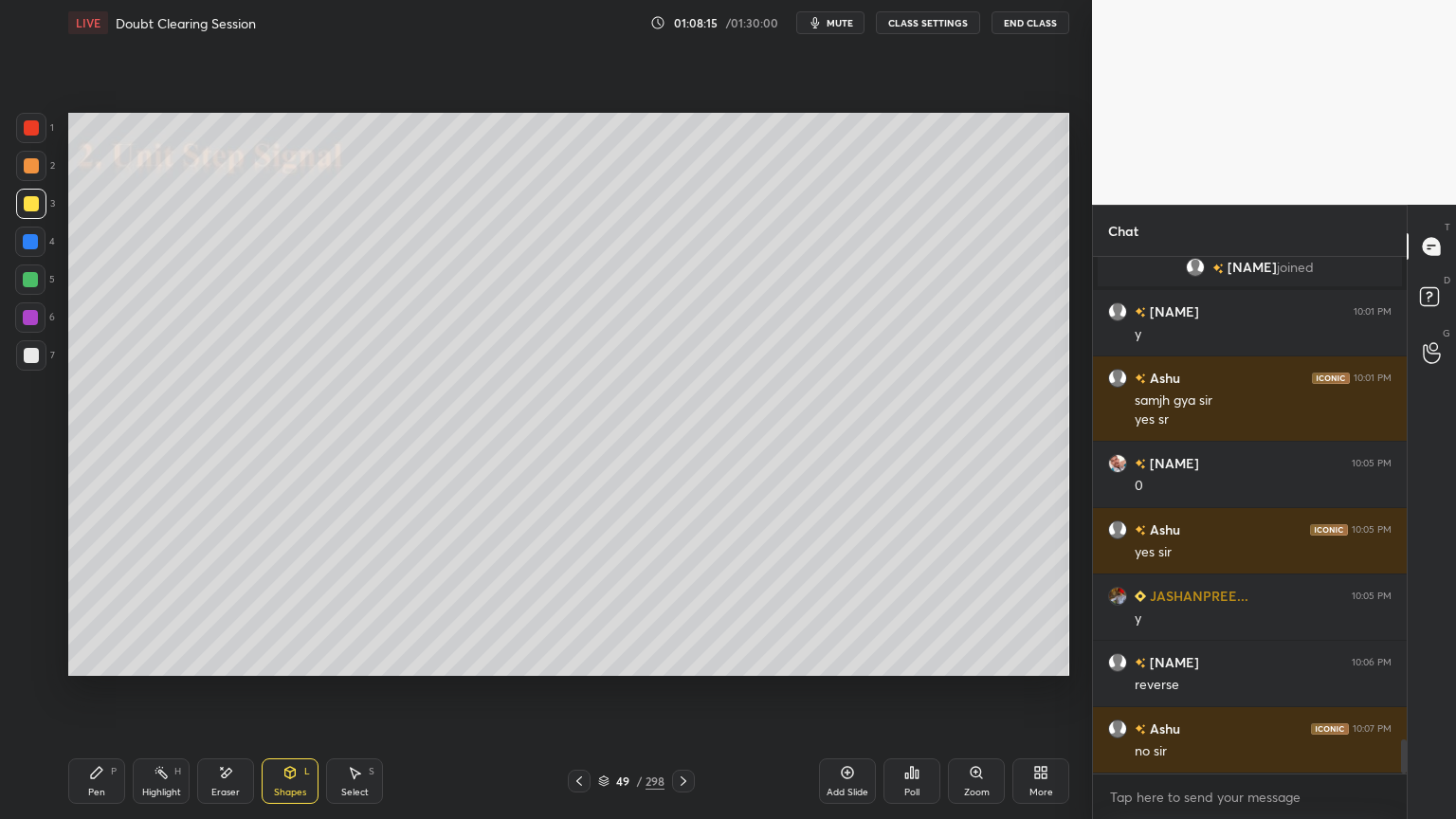 click at bounding box center [31, 166] 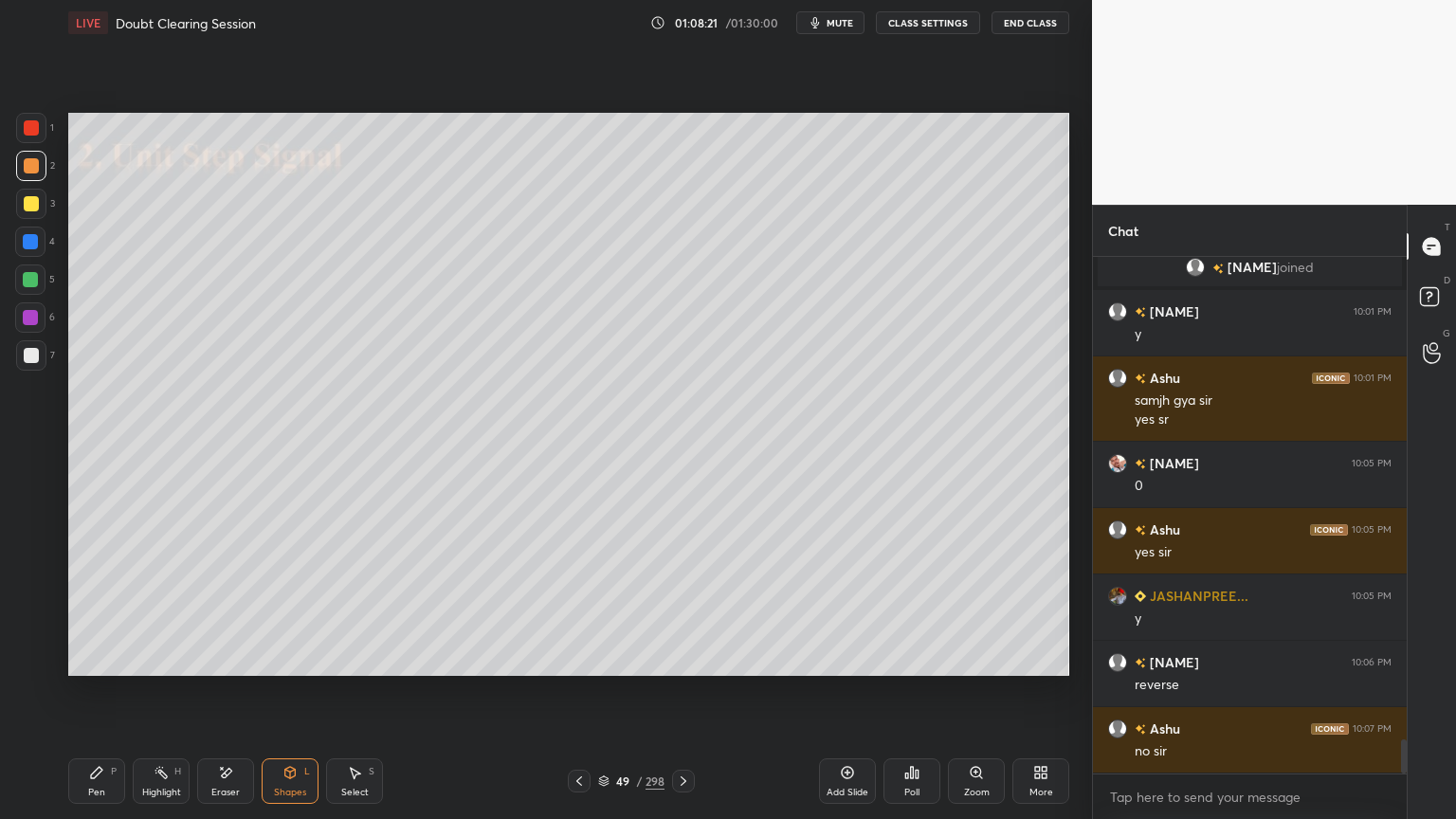click on "Pen P" at bounding box center (97, 781) 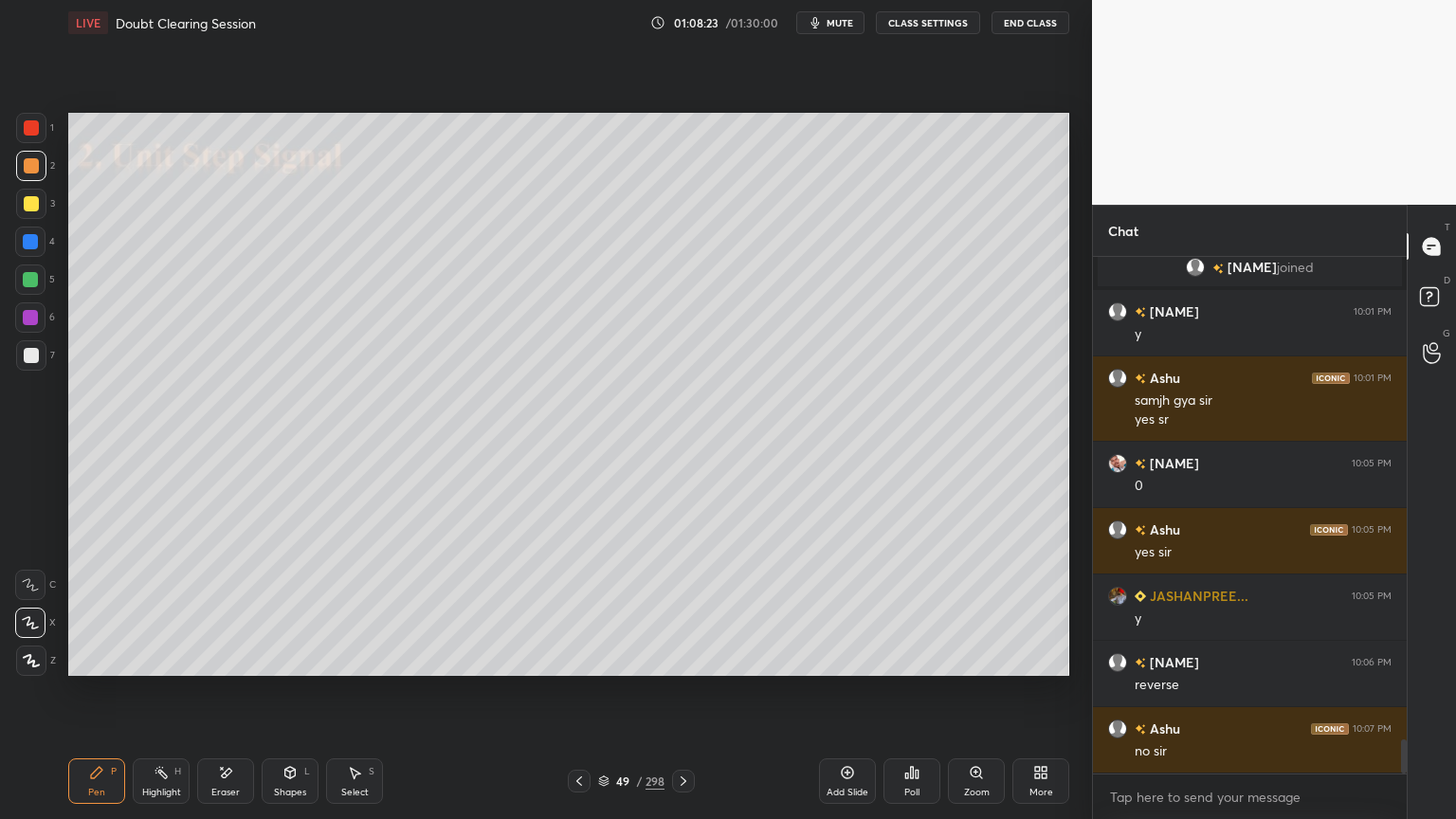 click 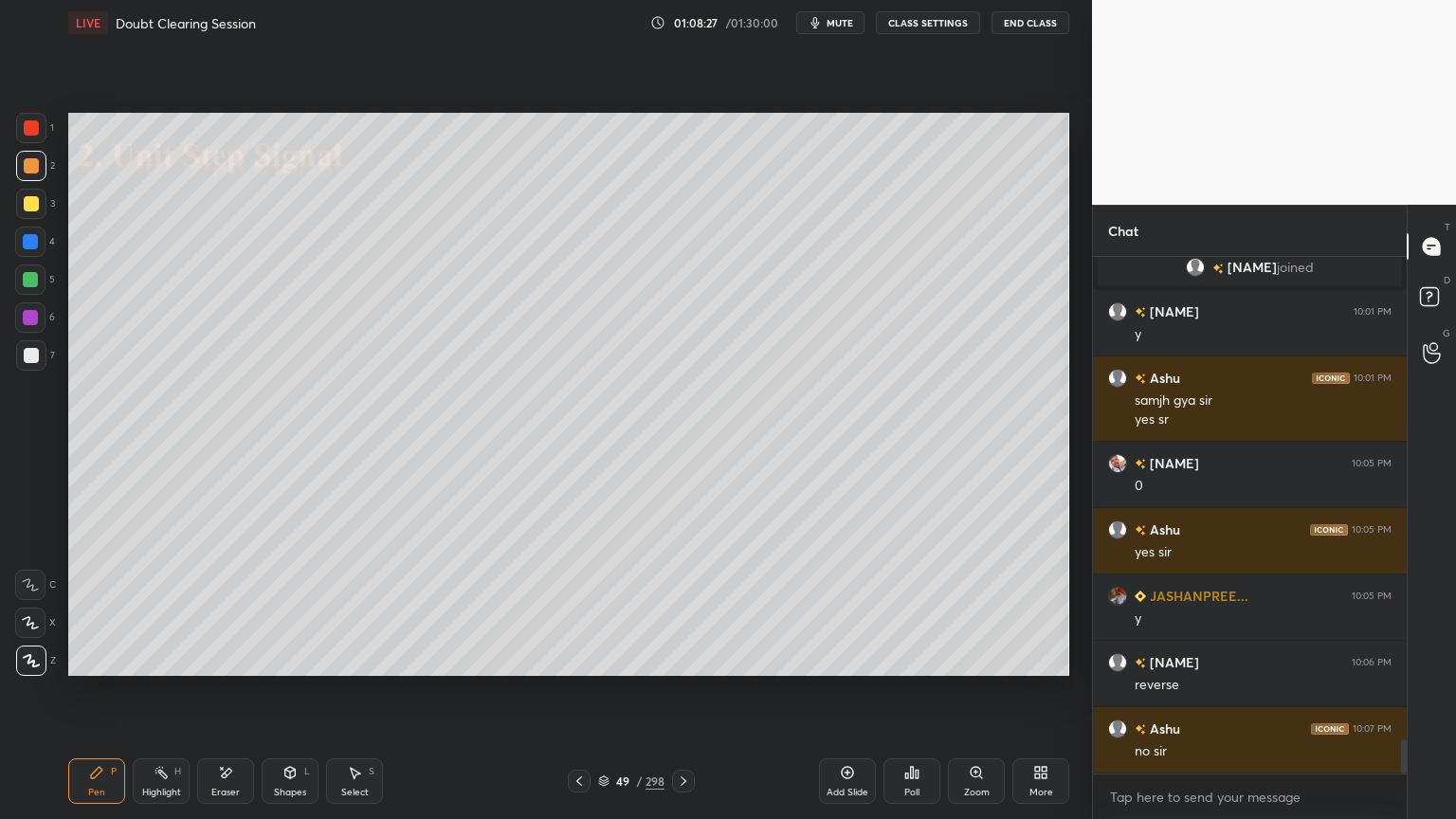 scroll, scrollTop: 7344, scrollLeft: 0, axis: vertical 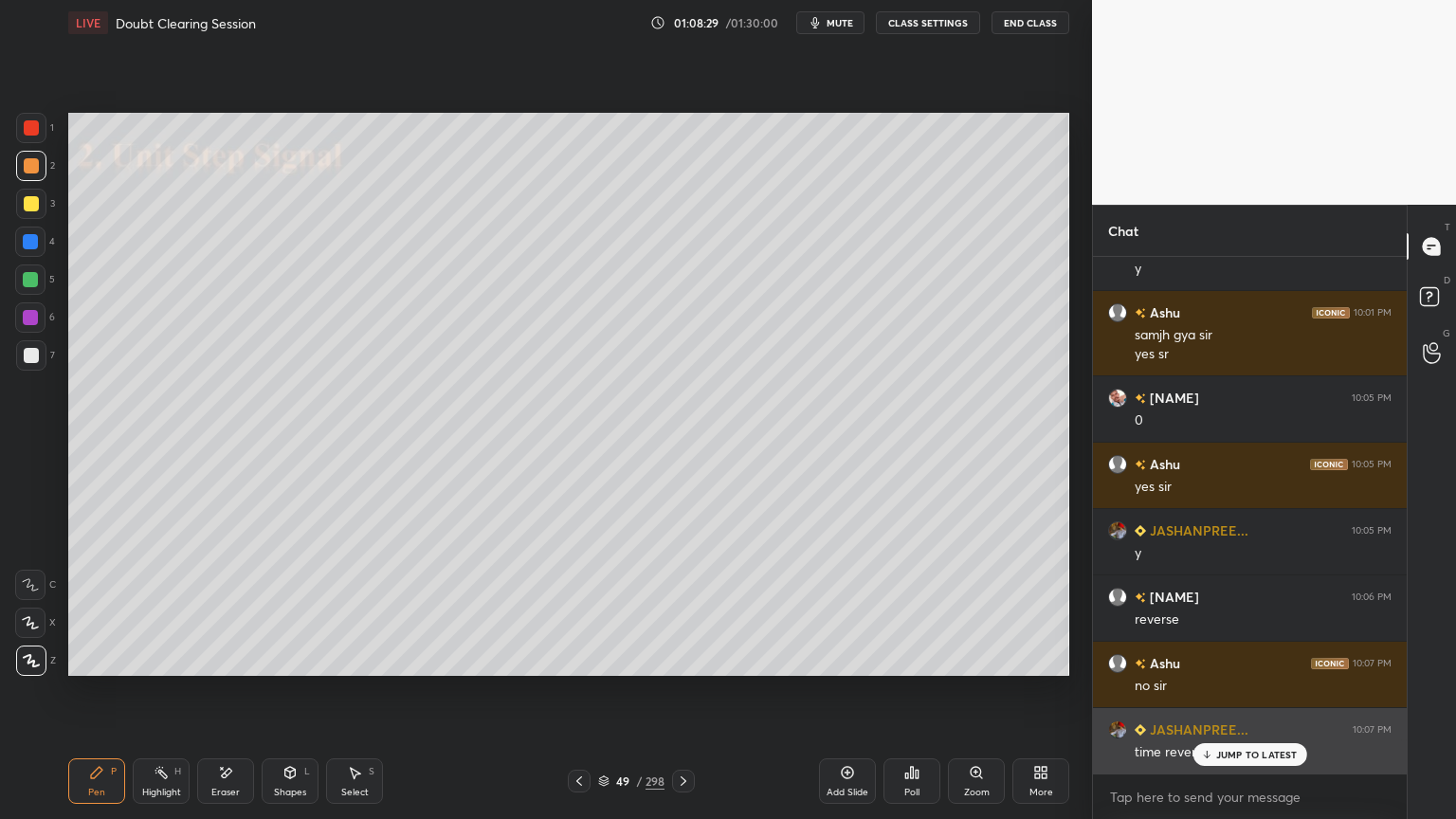 click on "JUMP TO LATEST" at bounding box center (1249, 755) 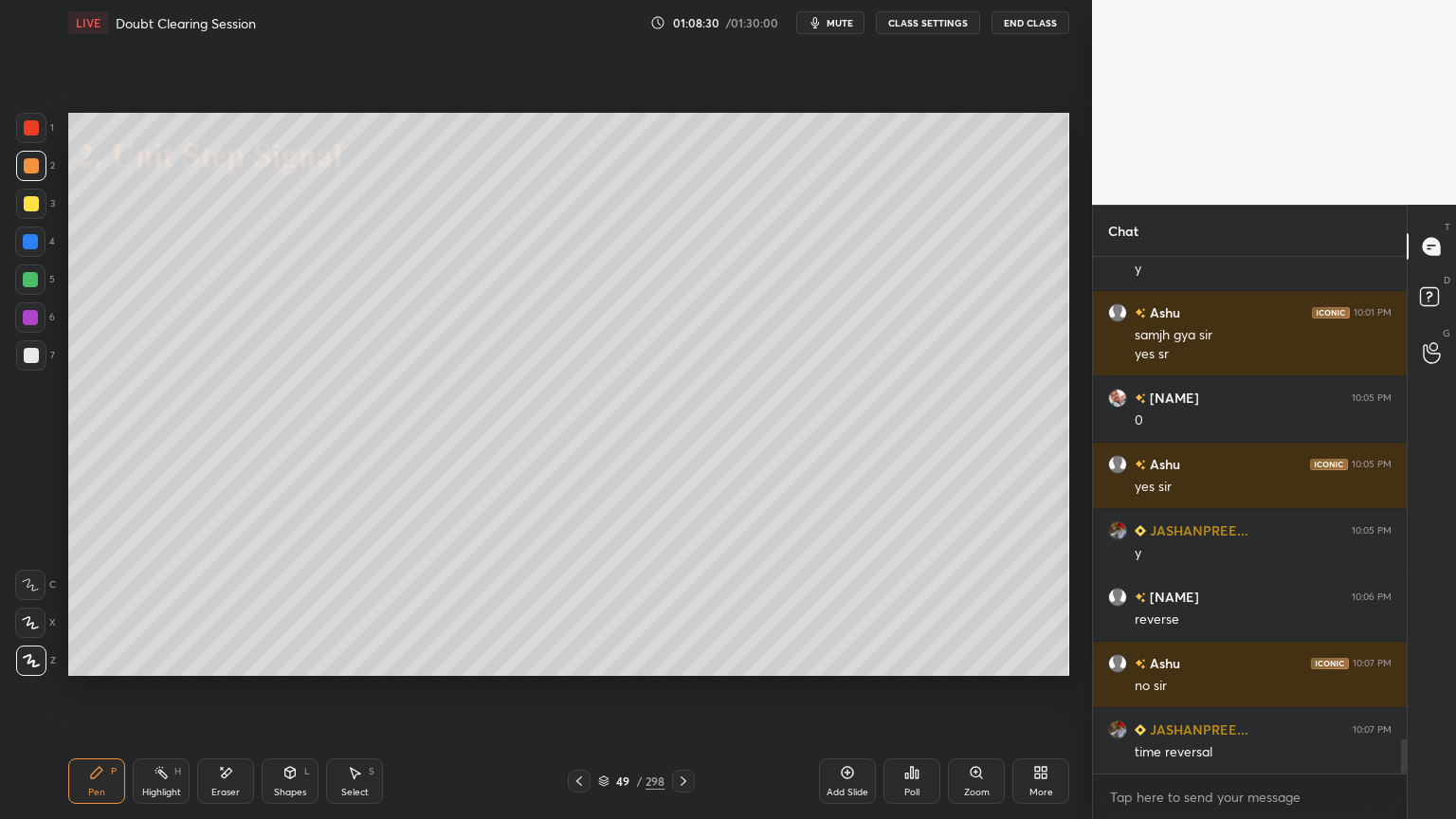 click on "Shapes L" at bounding box center (290, 781) 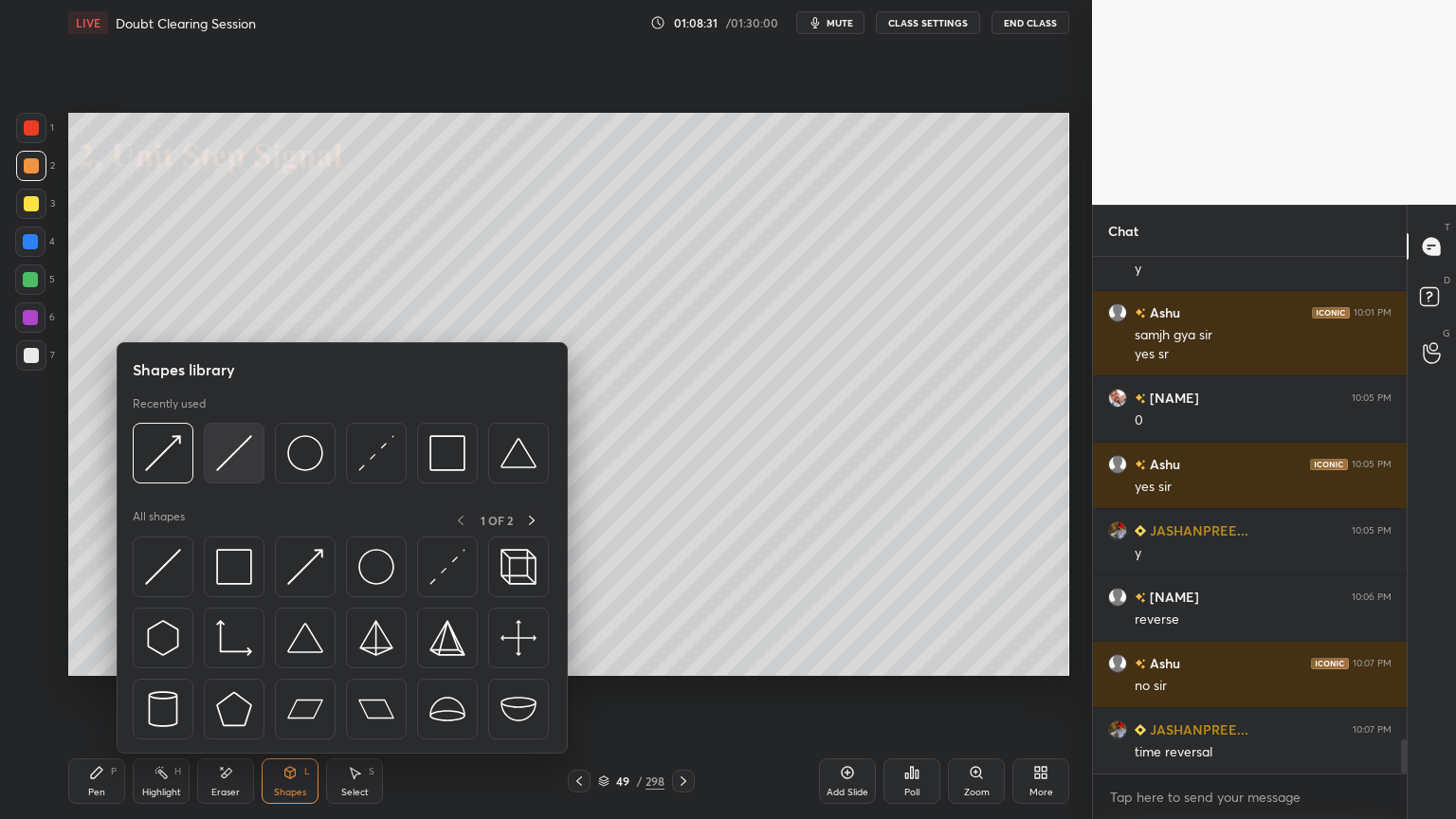 click at bounding box center [234, 453] 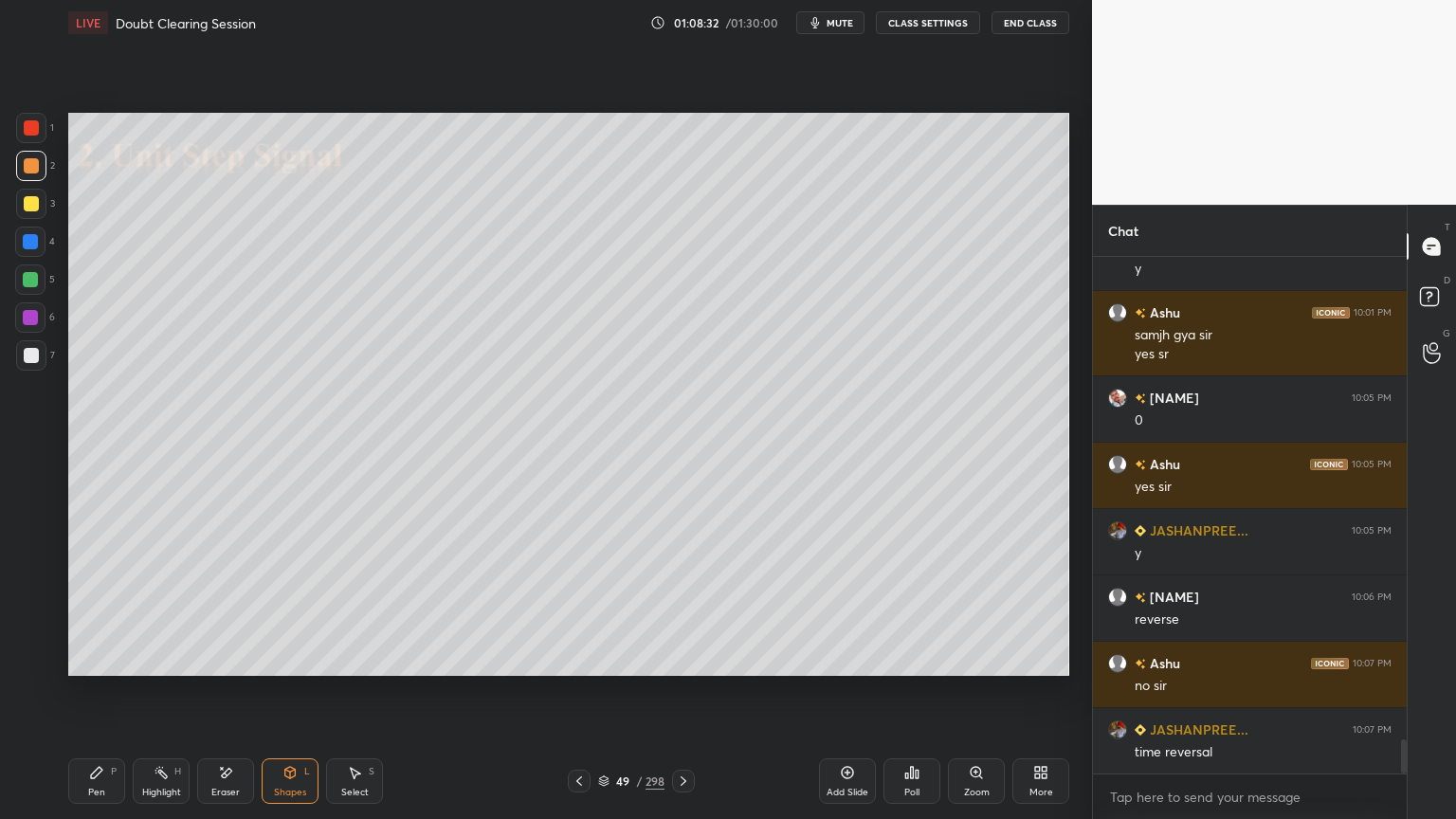 click at bounding box center (31, 355) 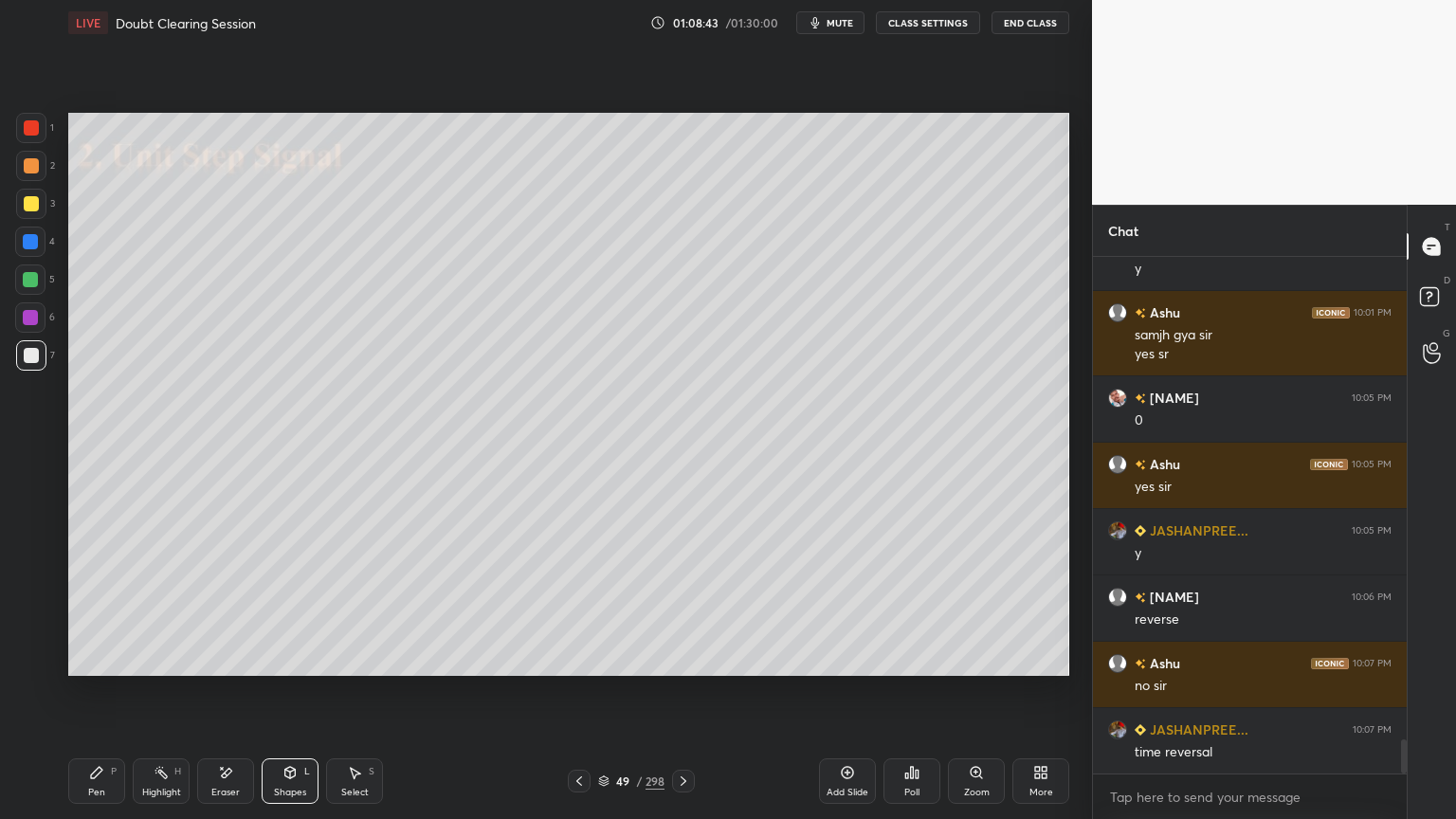 click 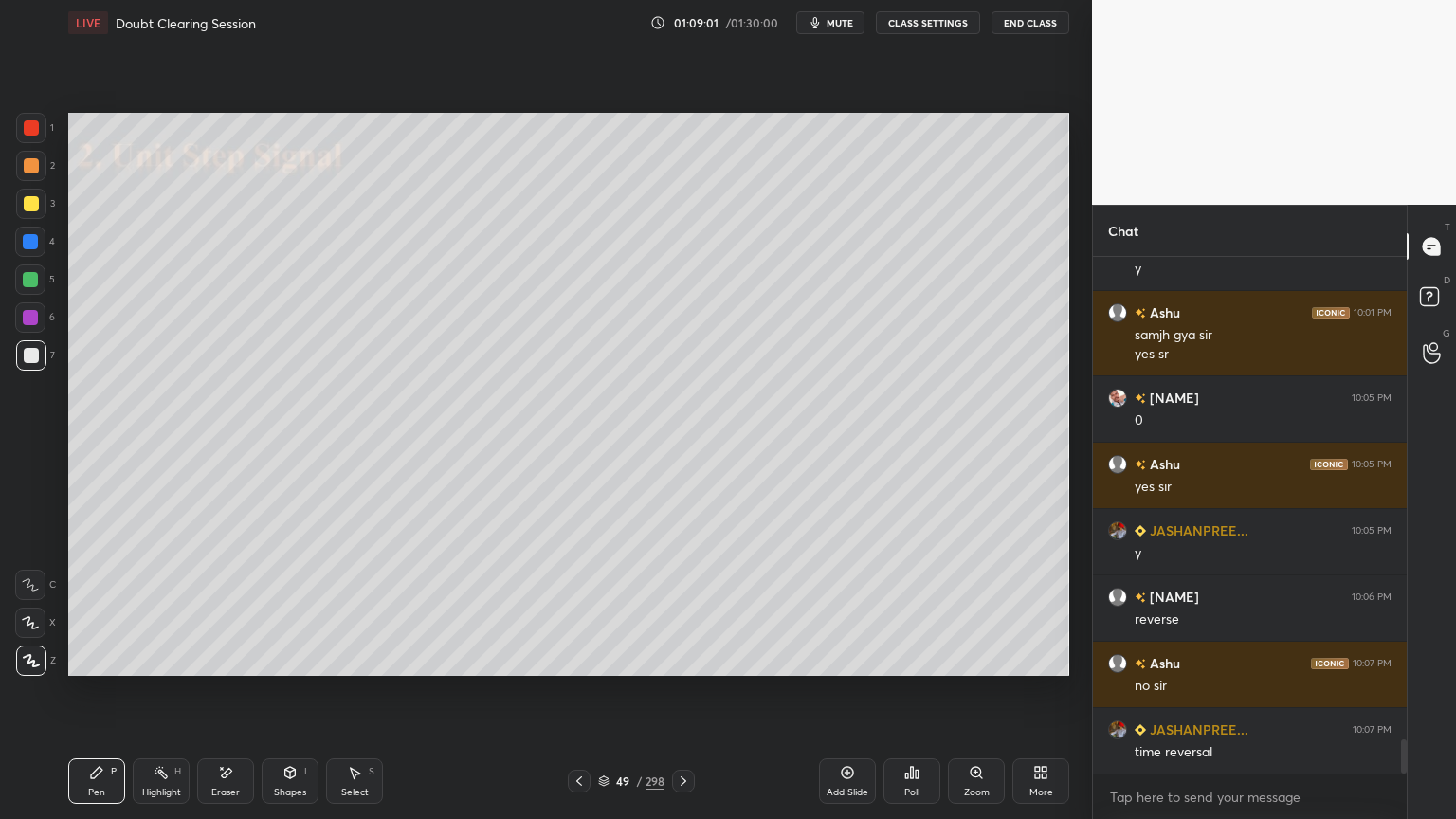 scroll, scrollTop: 7412, scrollLeft: 0, axis: vertical 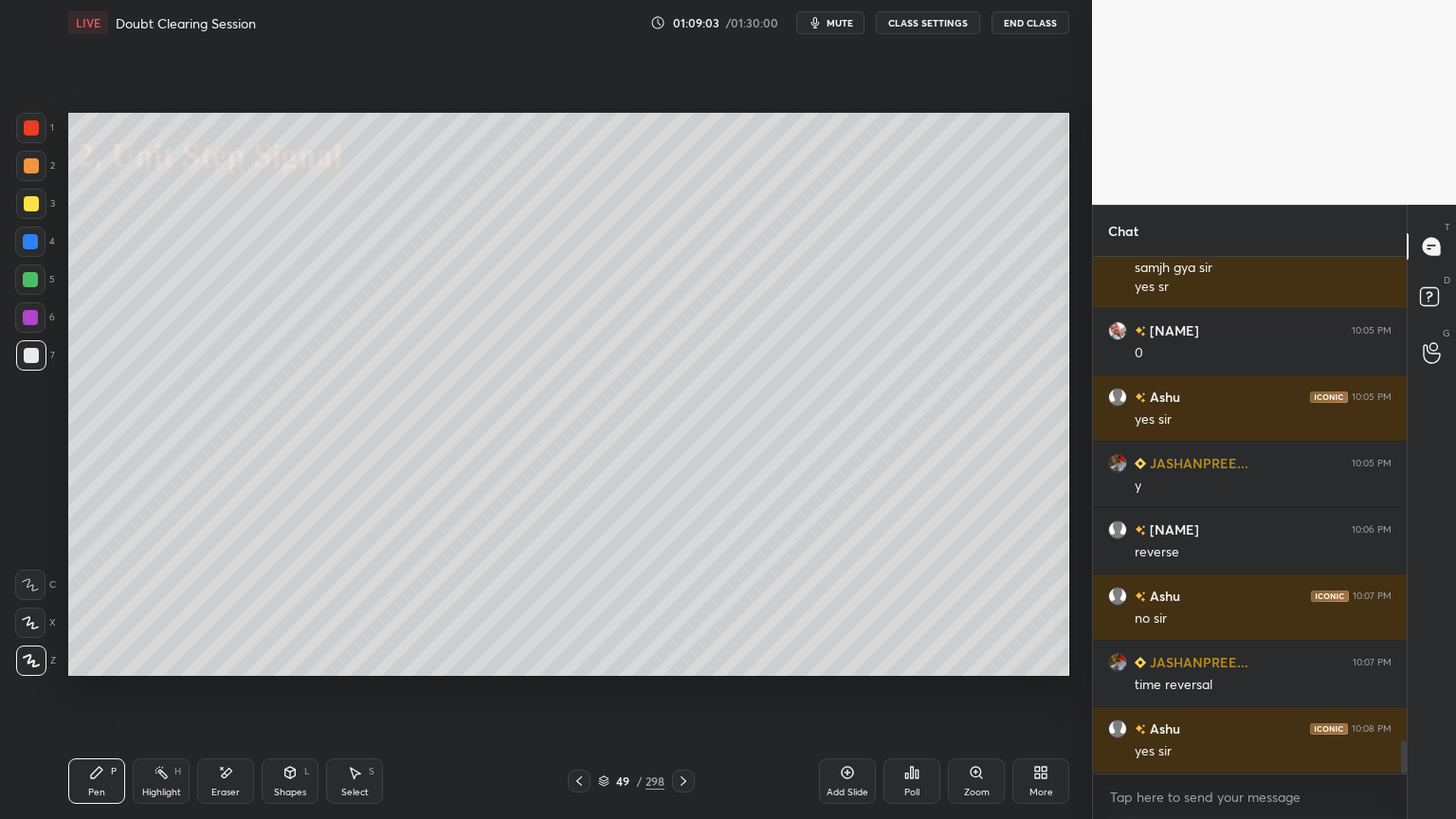click 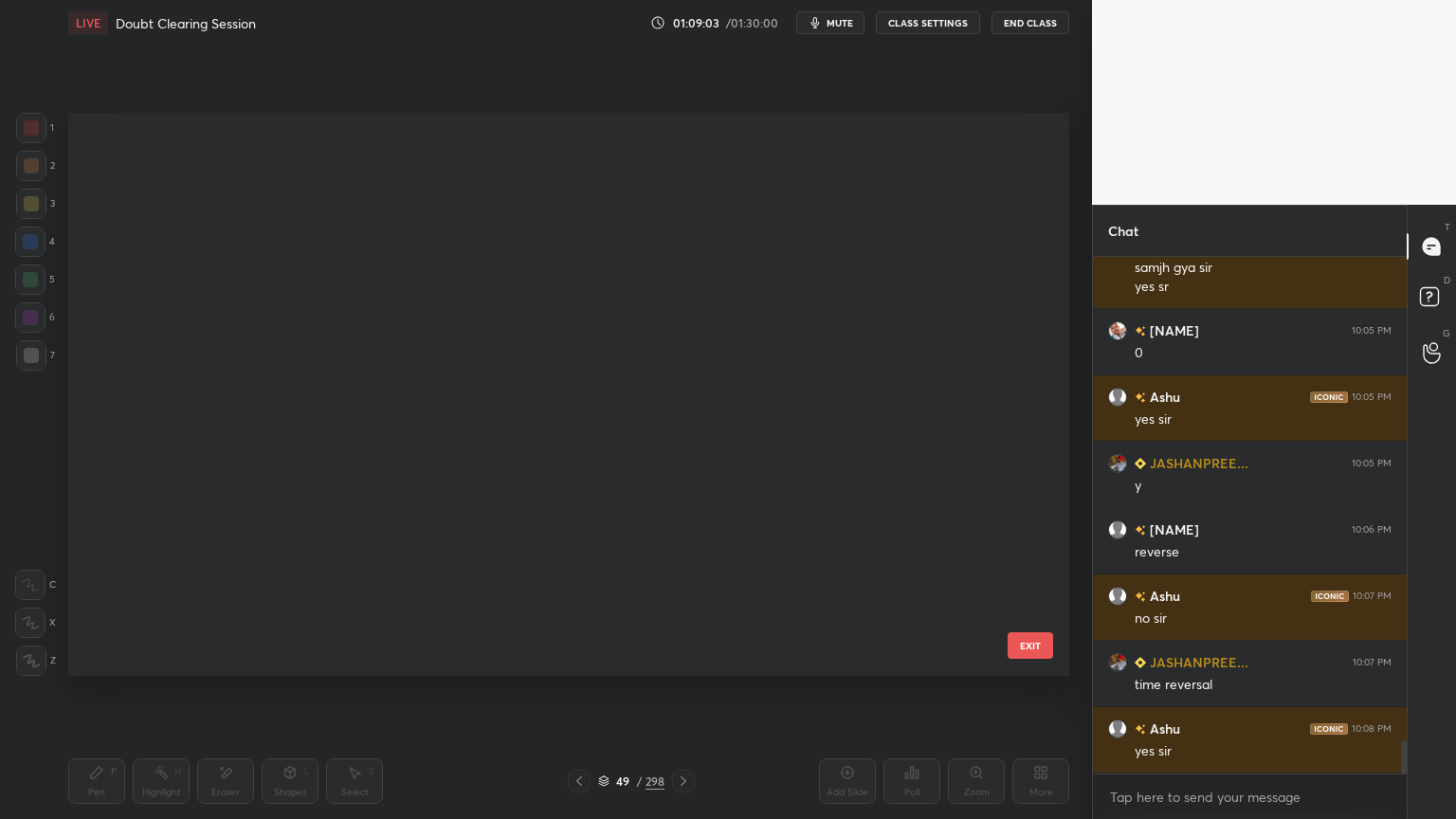 scroll, scrollTop: 2385, scrollLeft: 0, axis: vertical 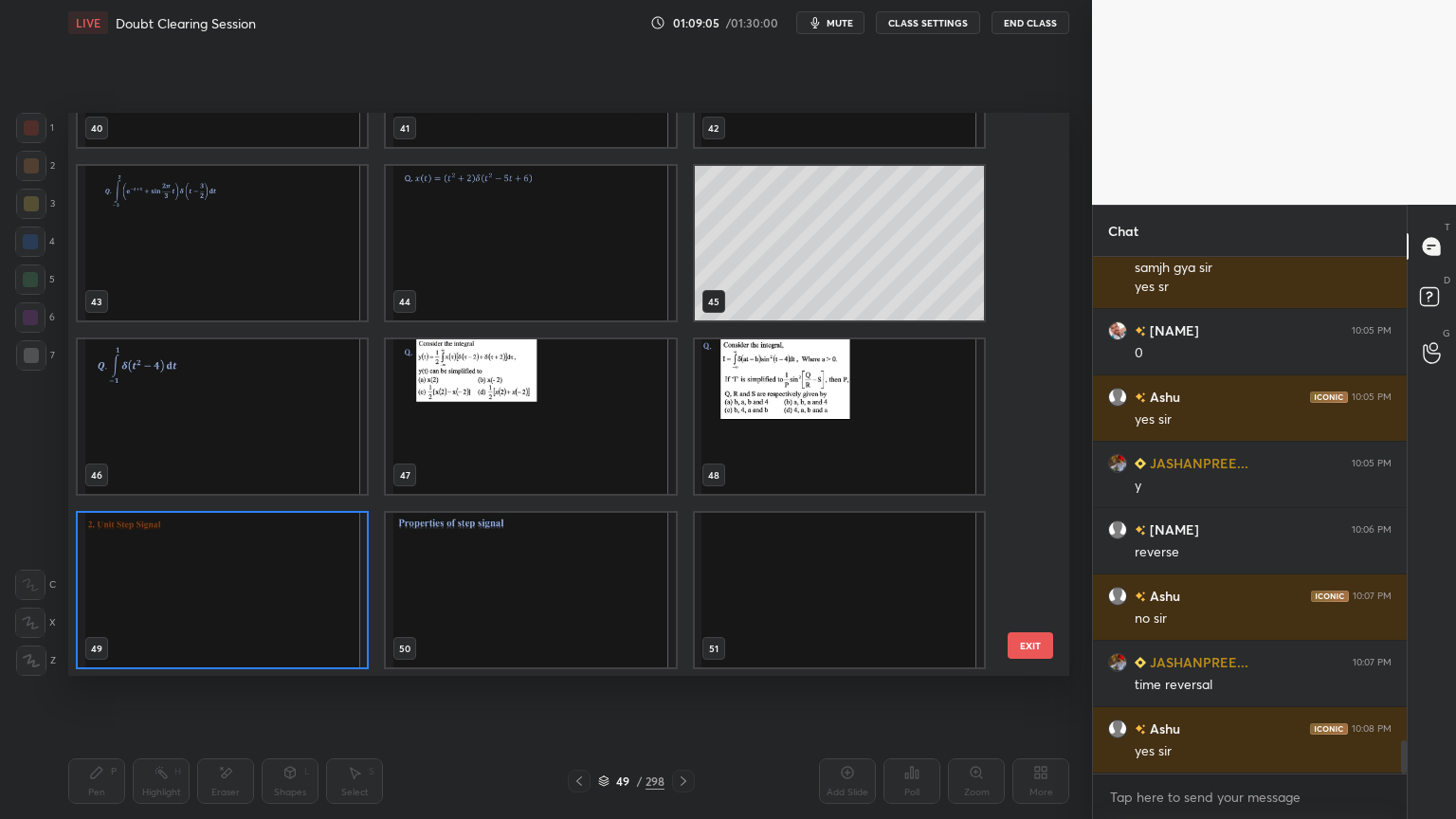 click at bounding box center [222, 590] 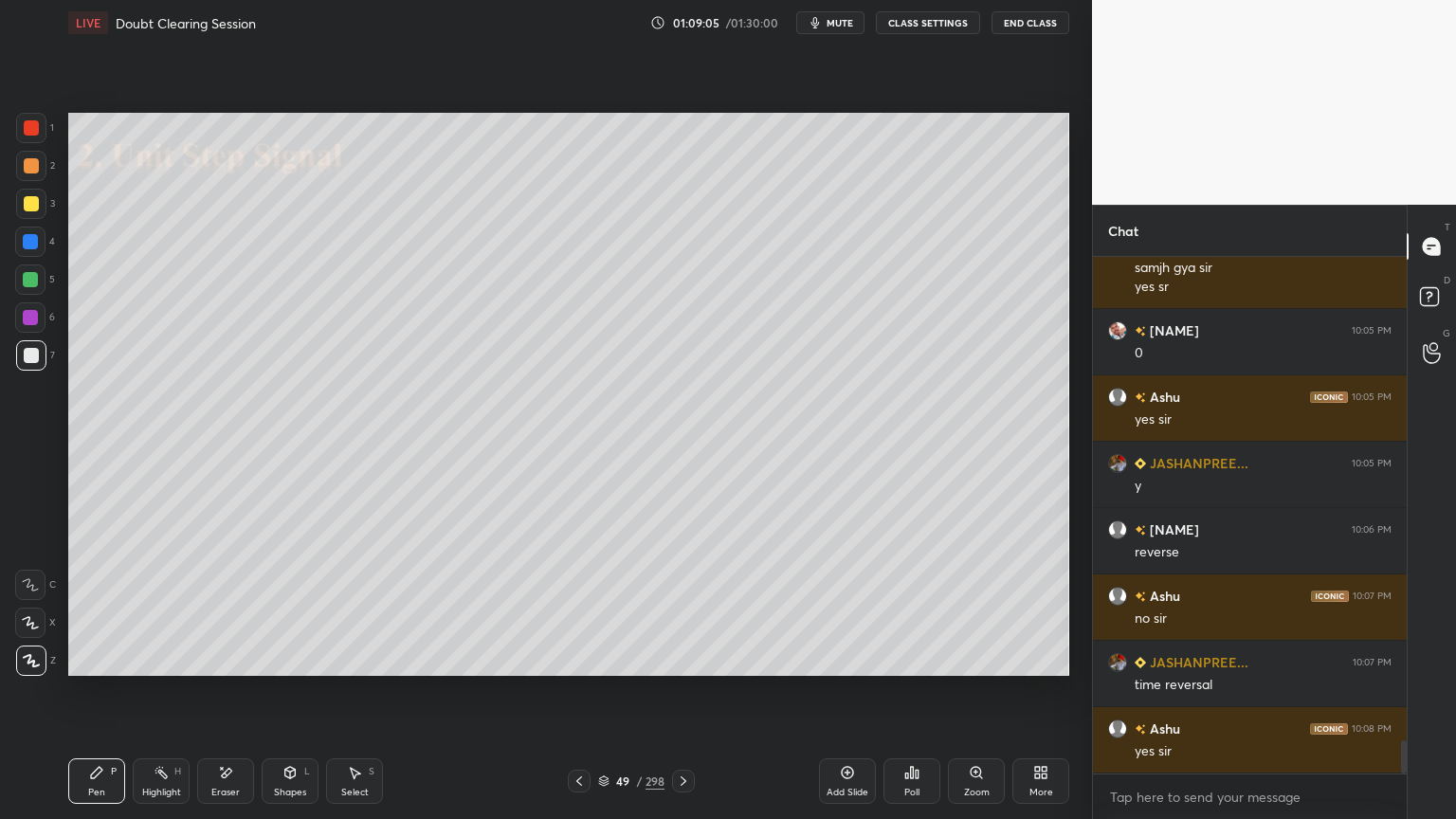 click at bounding box center [222, 590] 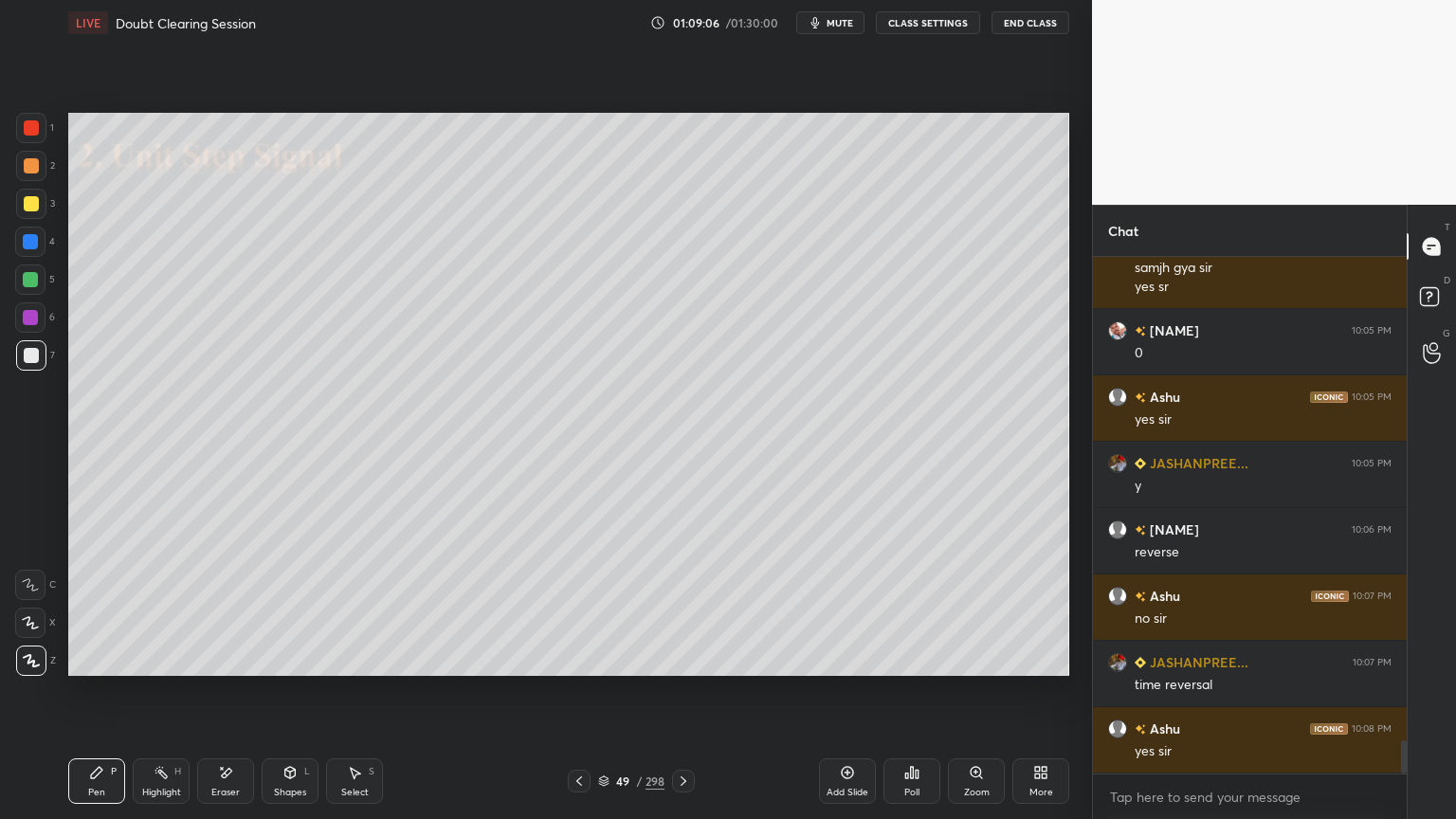 click 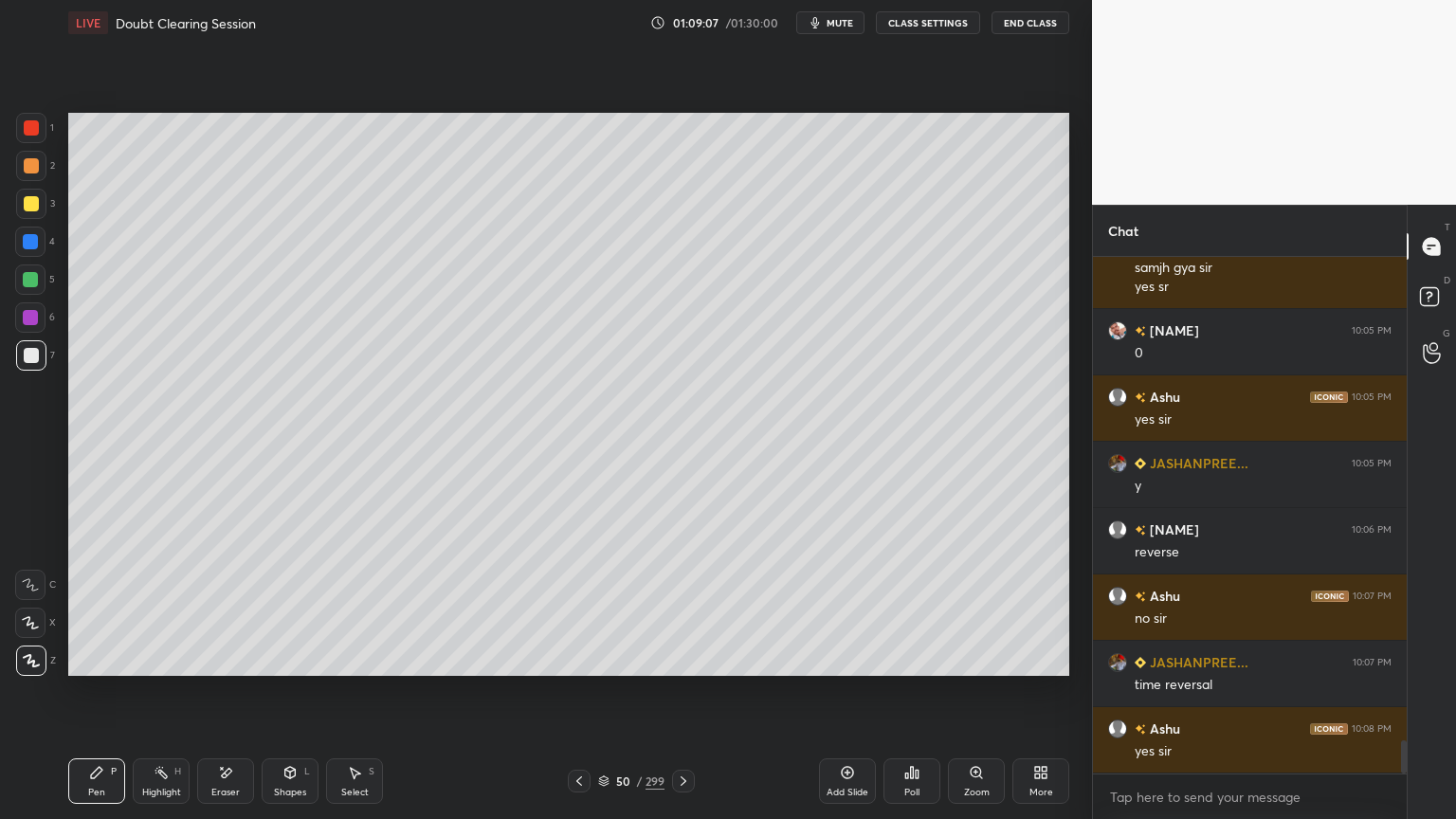 scroll, scrollTop: 7477, scrollLeft: 0, axis: vertical 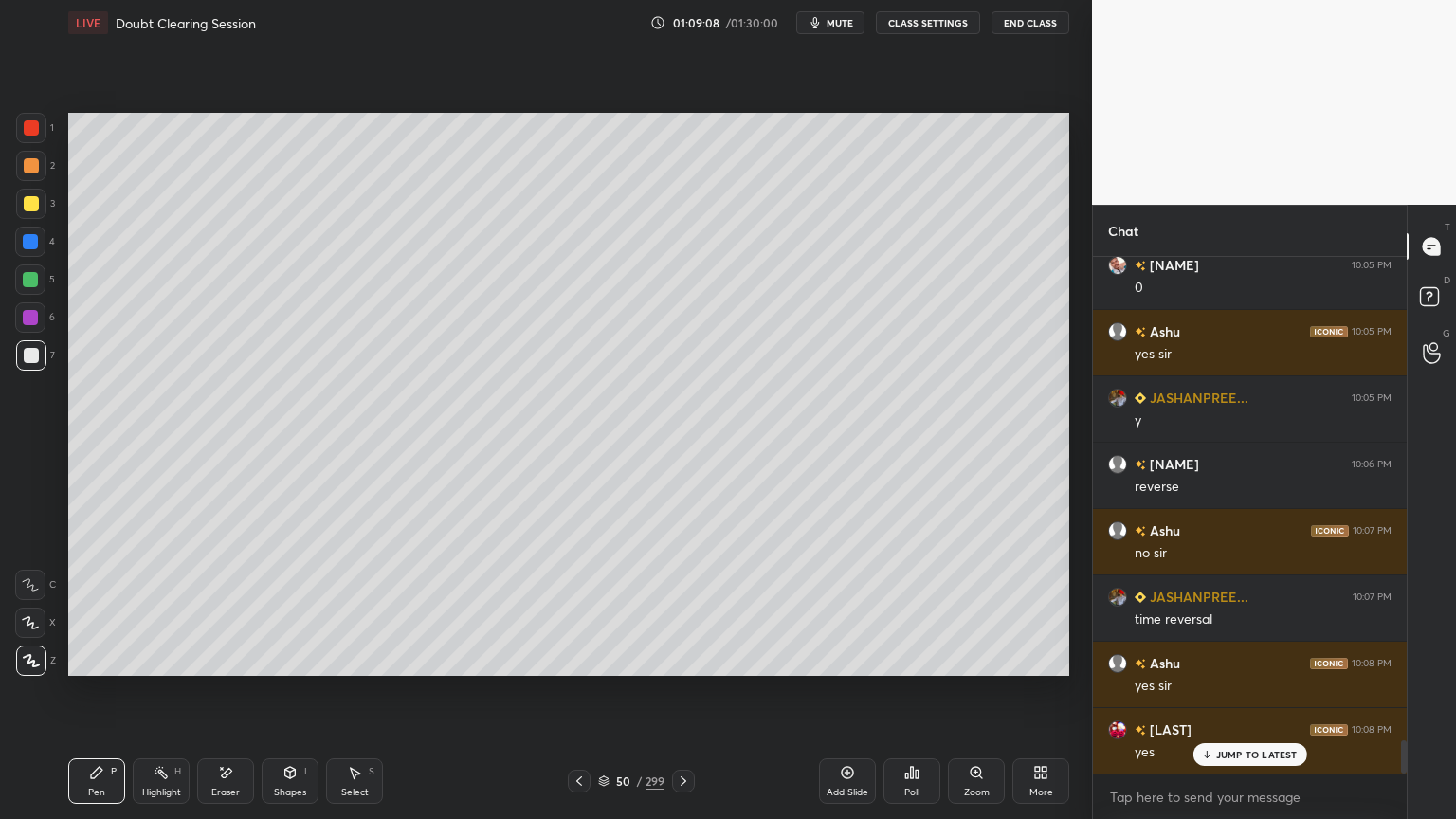 click at bounding box center (31, 166) 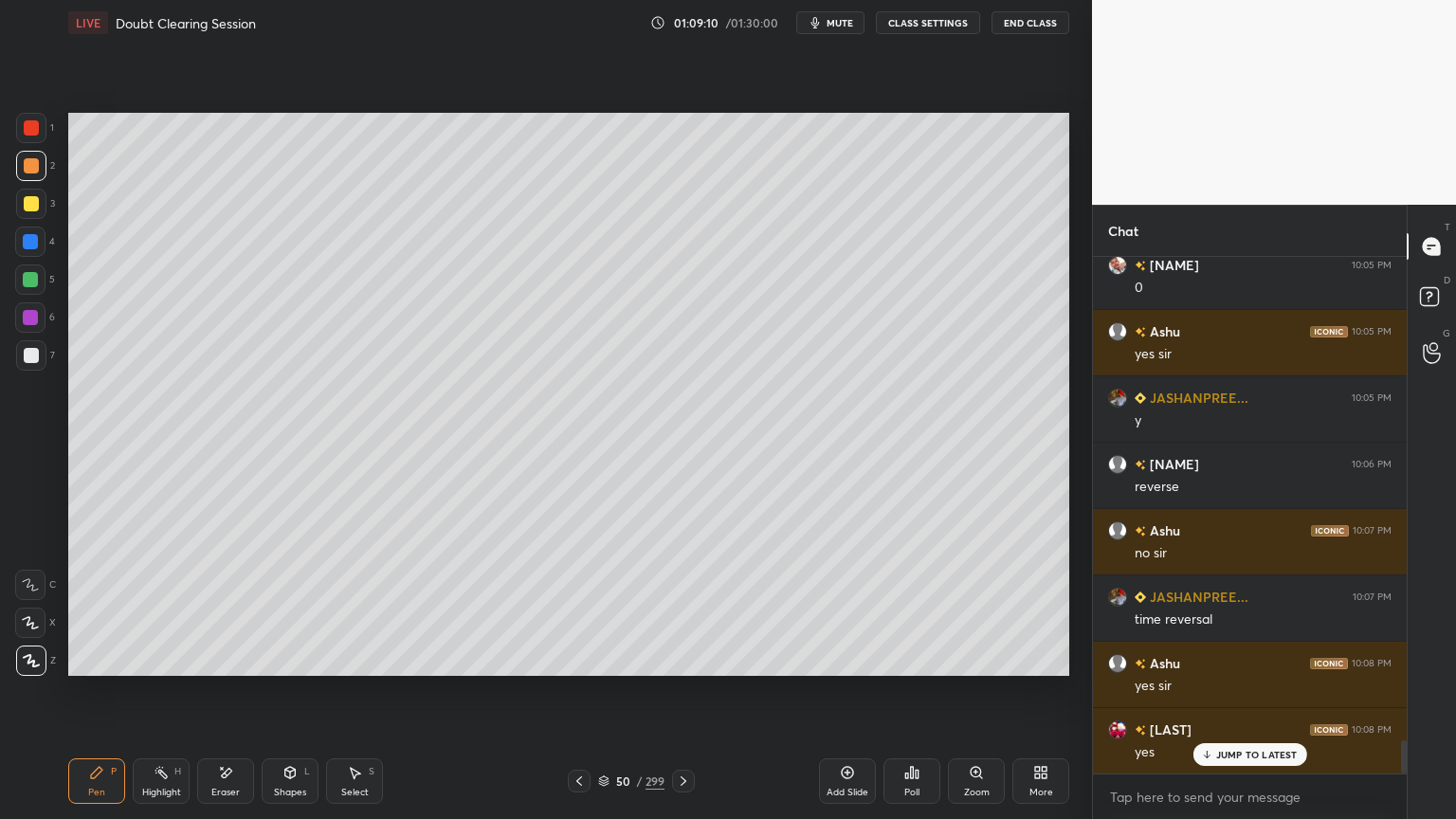 click at bounding box center (31, 204) 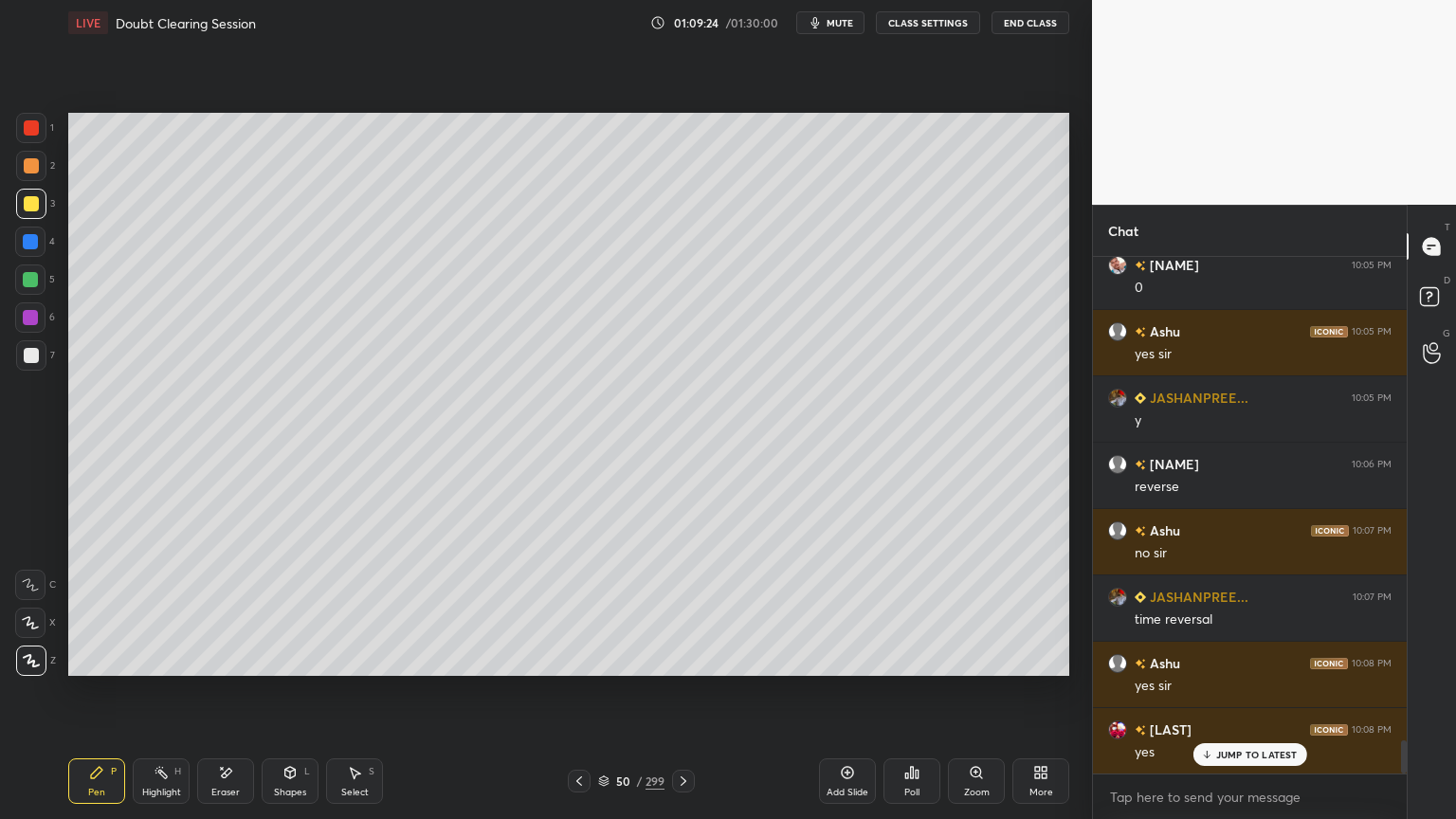 click on "Shapes" at bounding box center (290, 792) 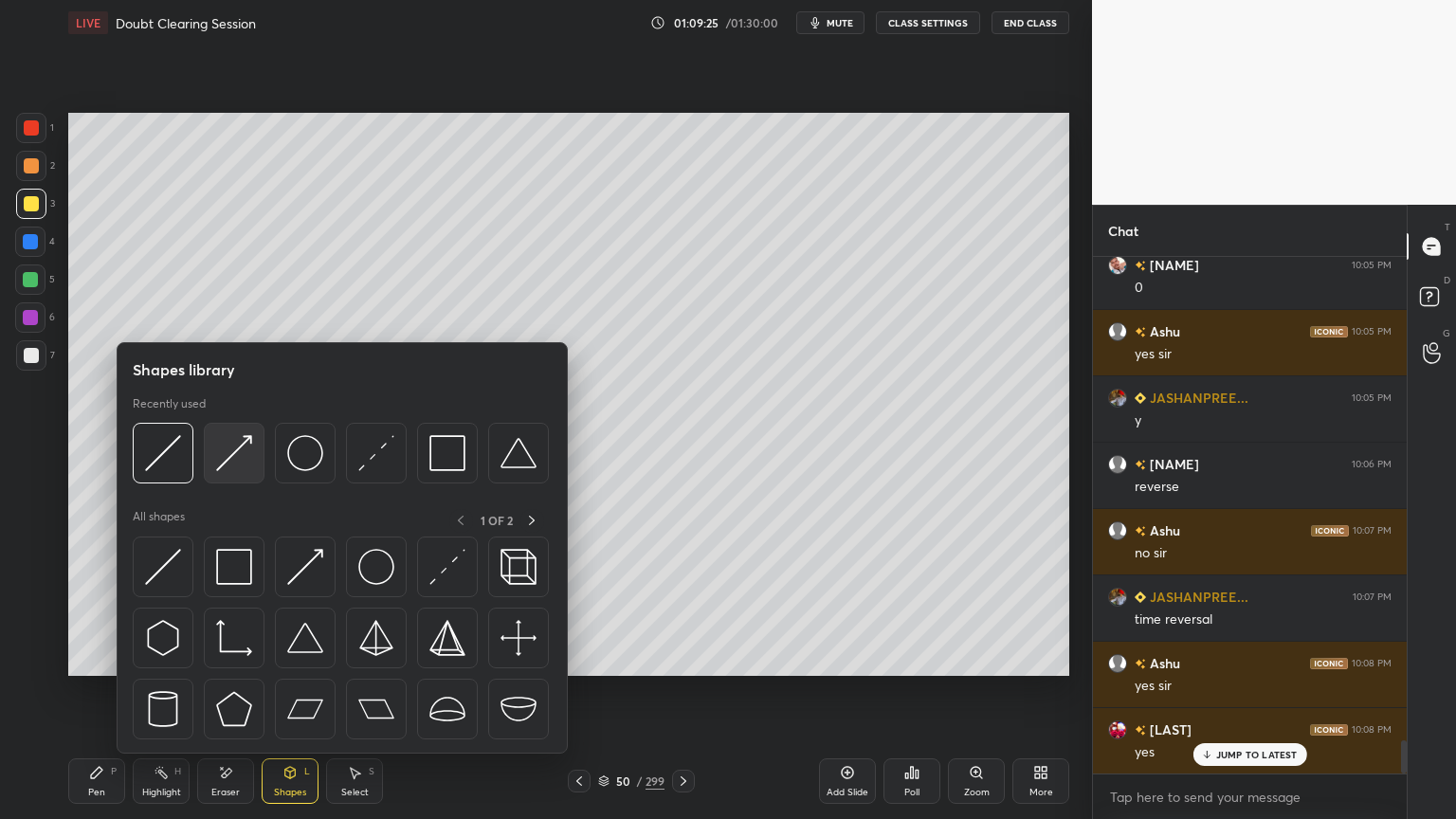 click at bounding box center (234, 453) 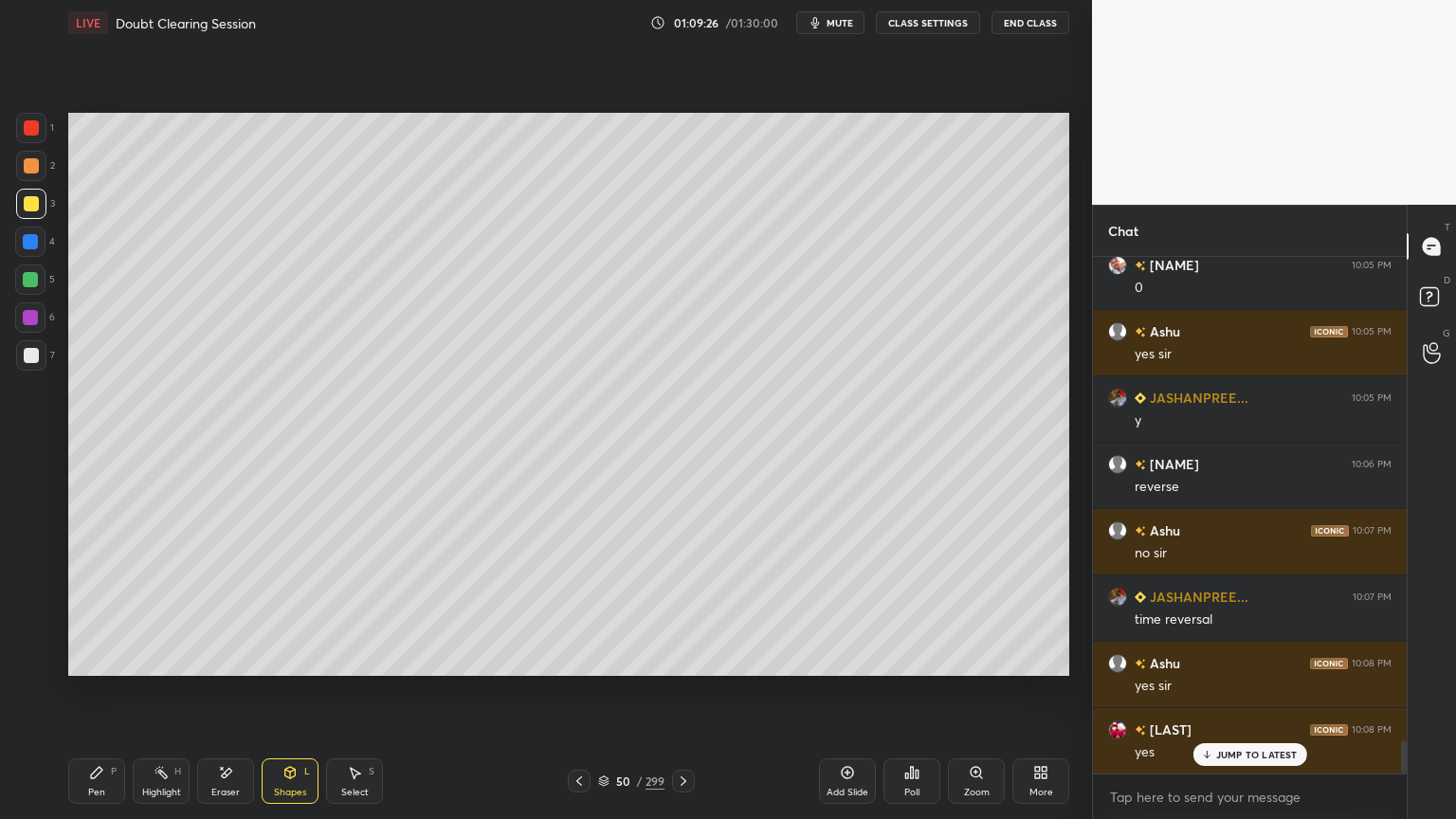 click at bounding box center (31, 166) 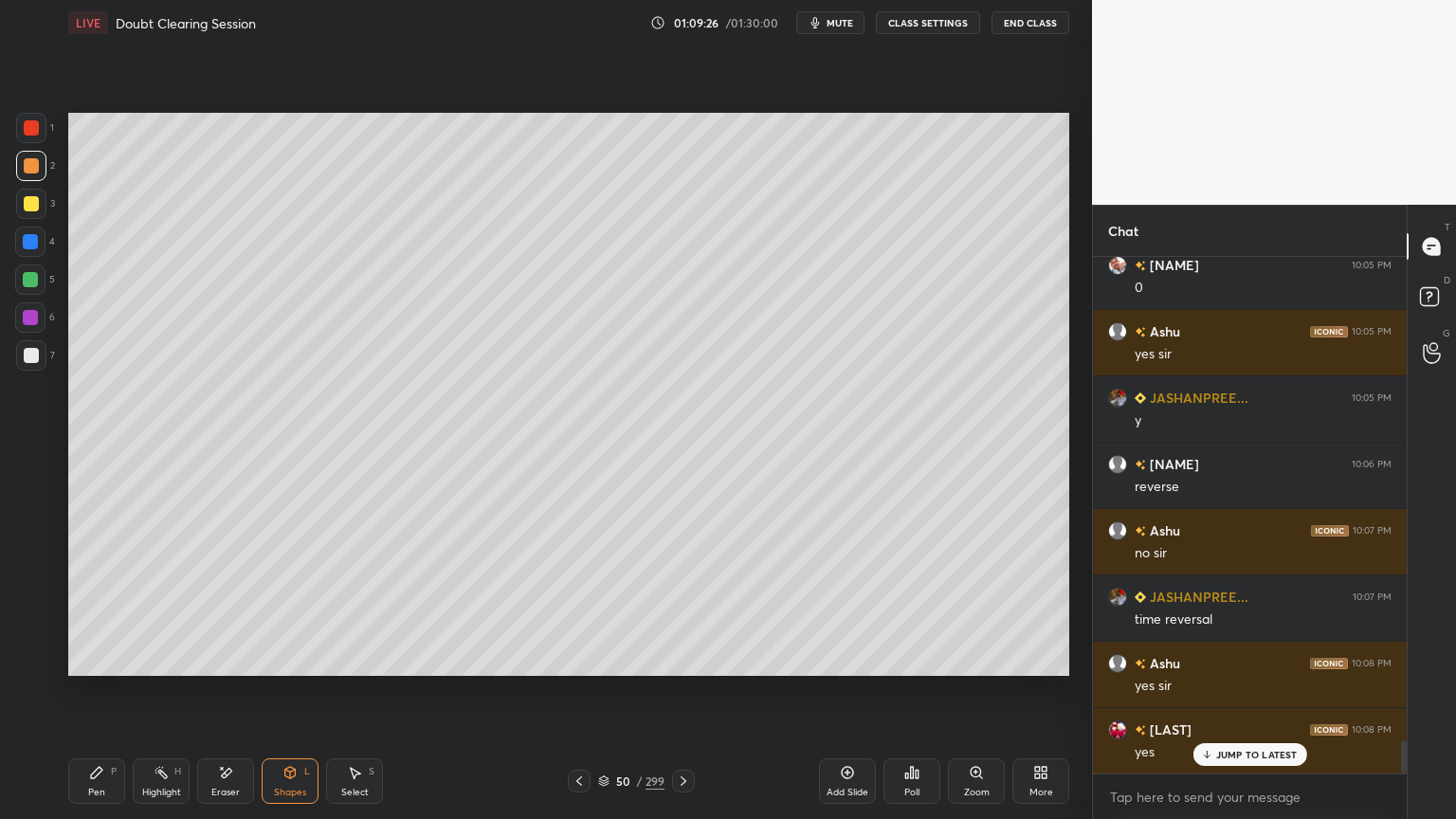 click on "Pen P" at bounding box center [97, 781] 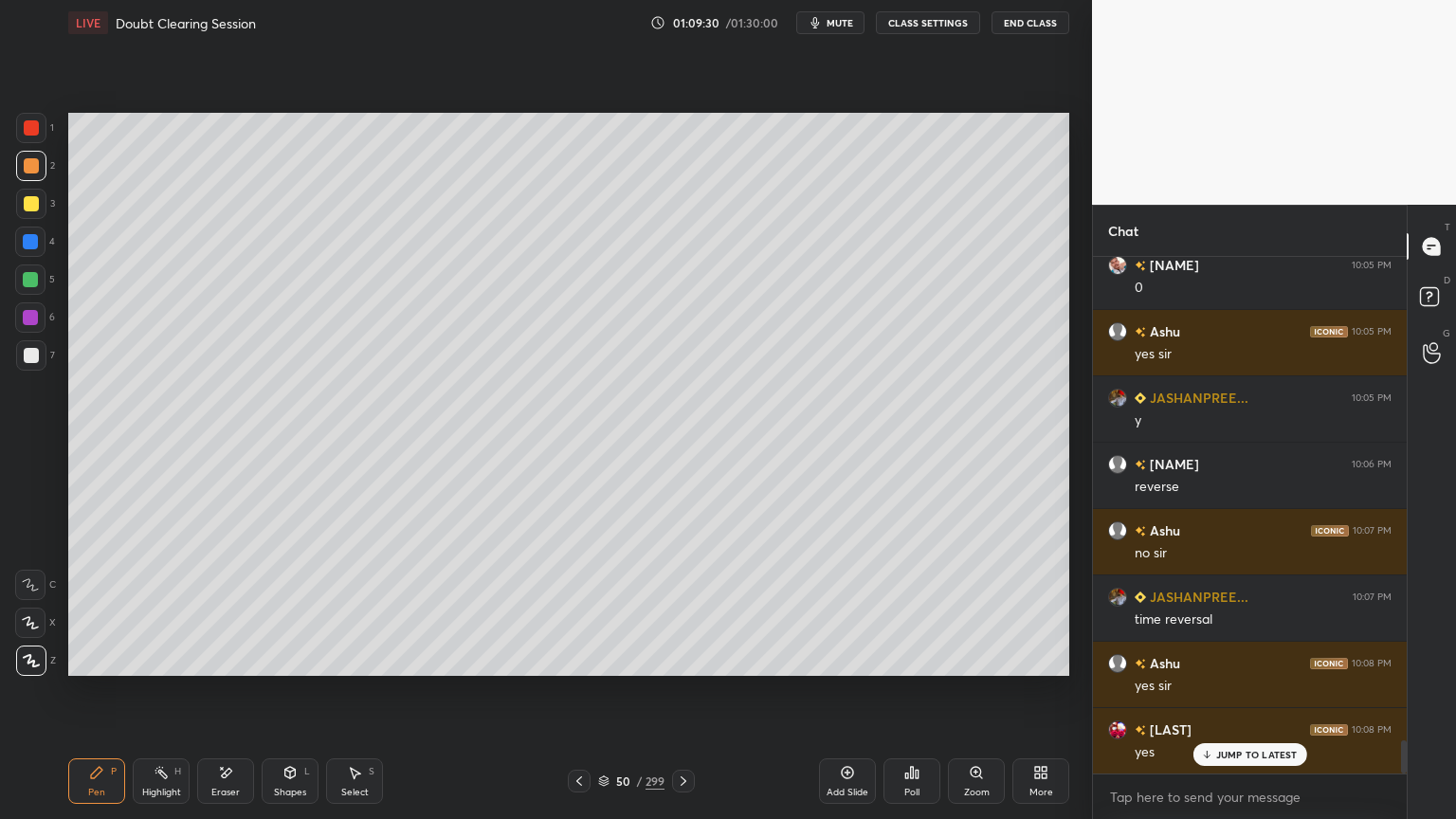 click at bounding box center [31, 355] 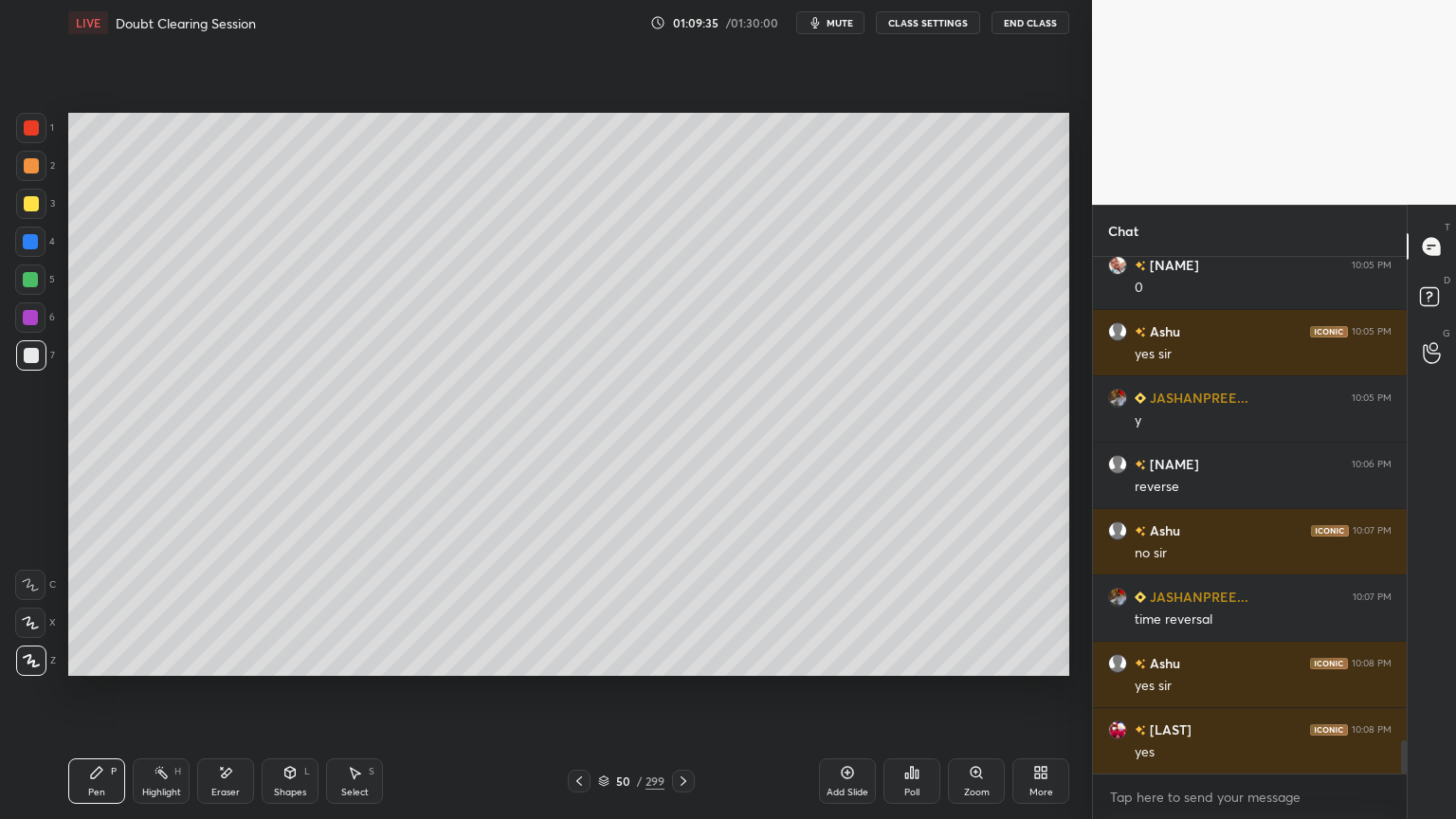 scroll, scrollTop: 7544, scrollLeft: 0, axis: vertical 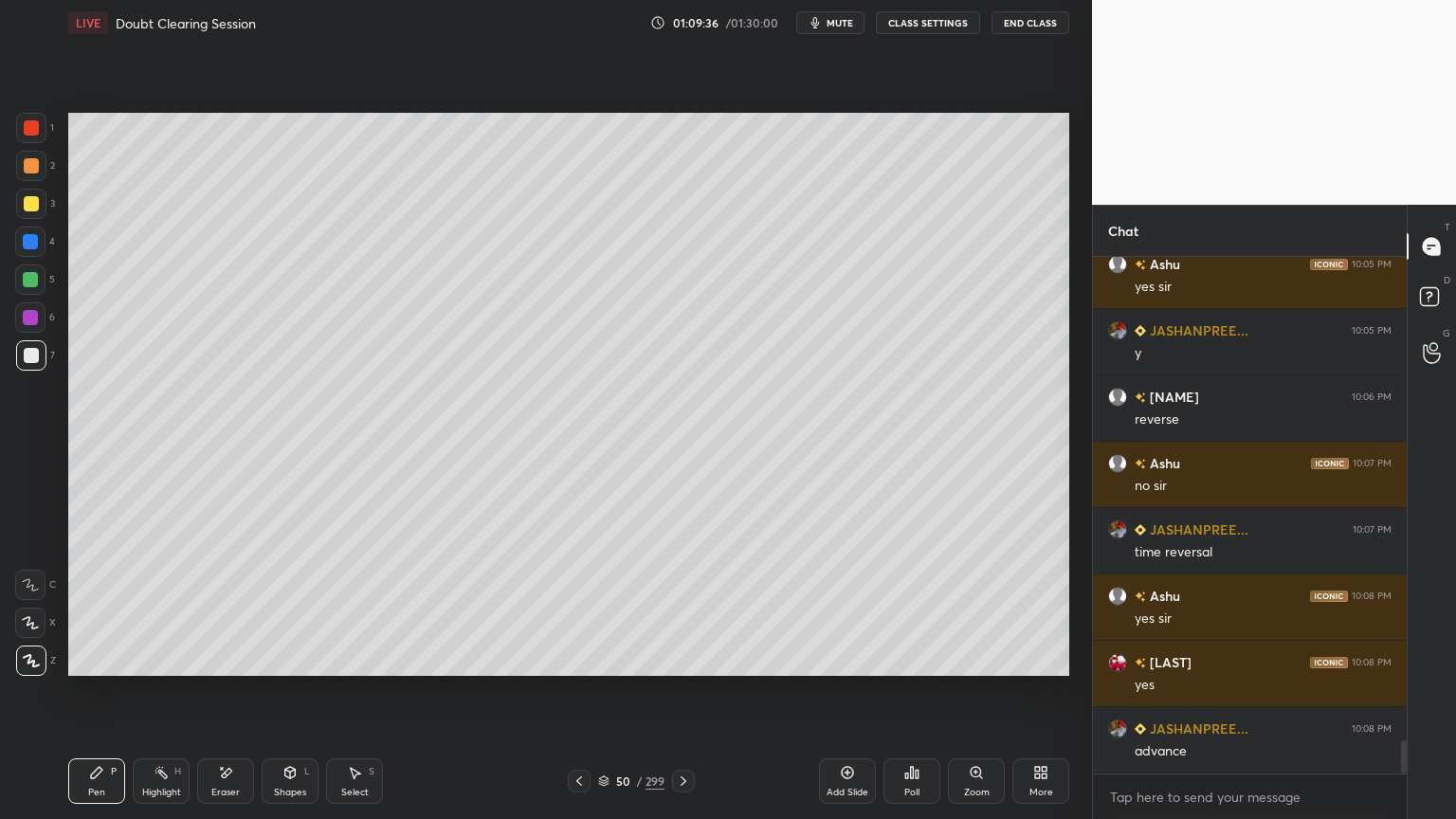 click at bounding box center (31, 355) 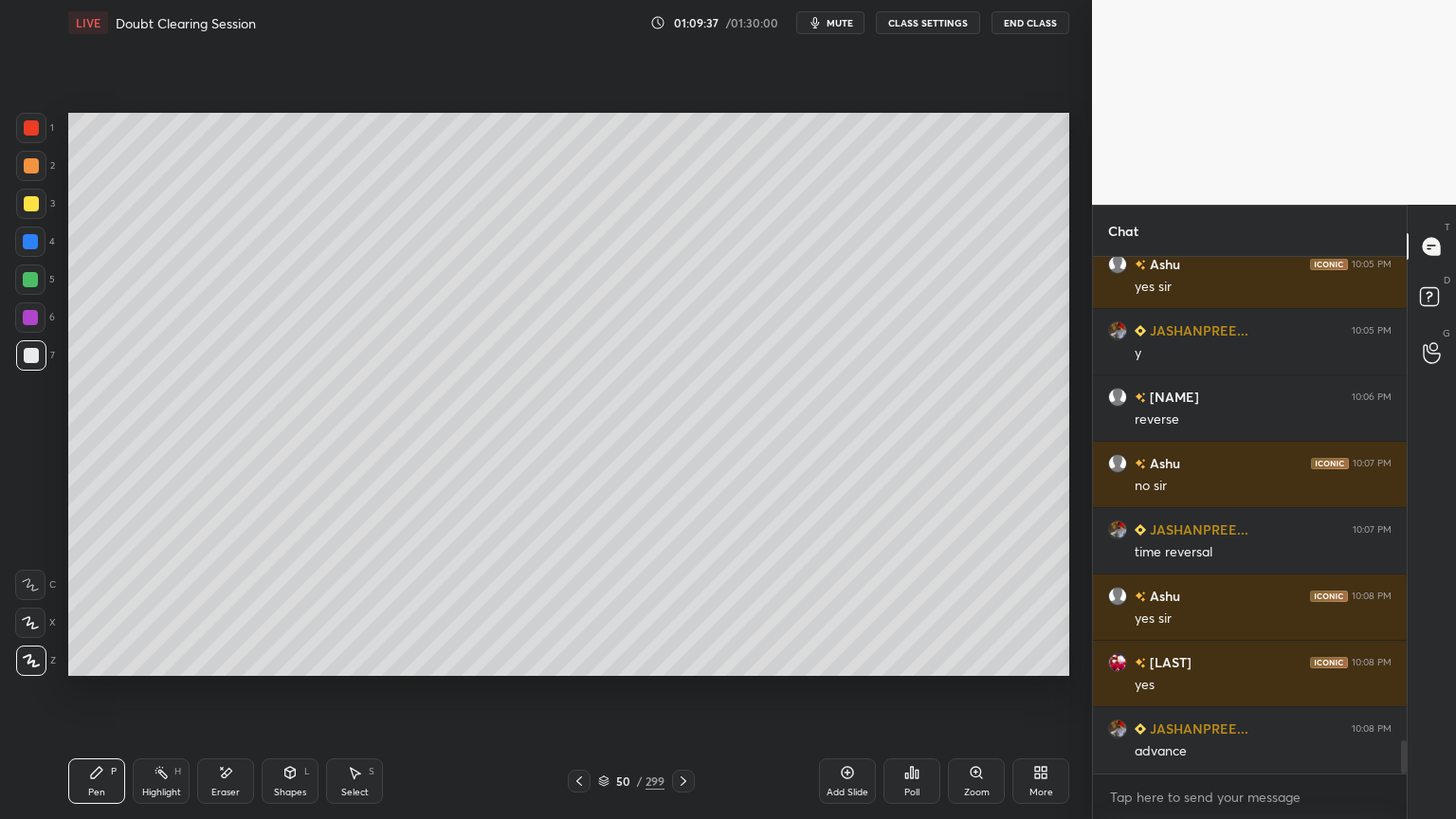 click 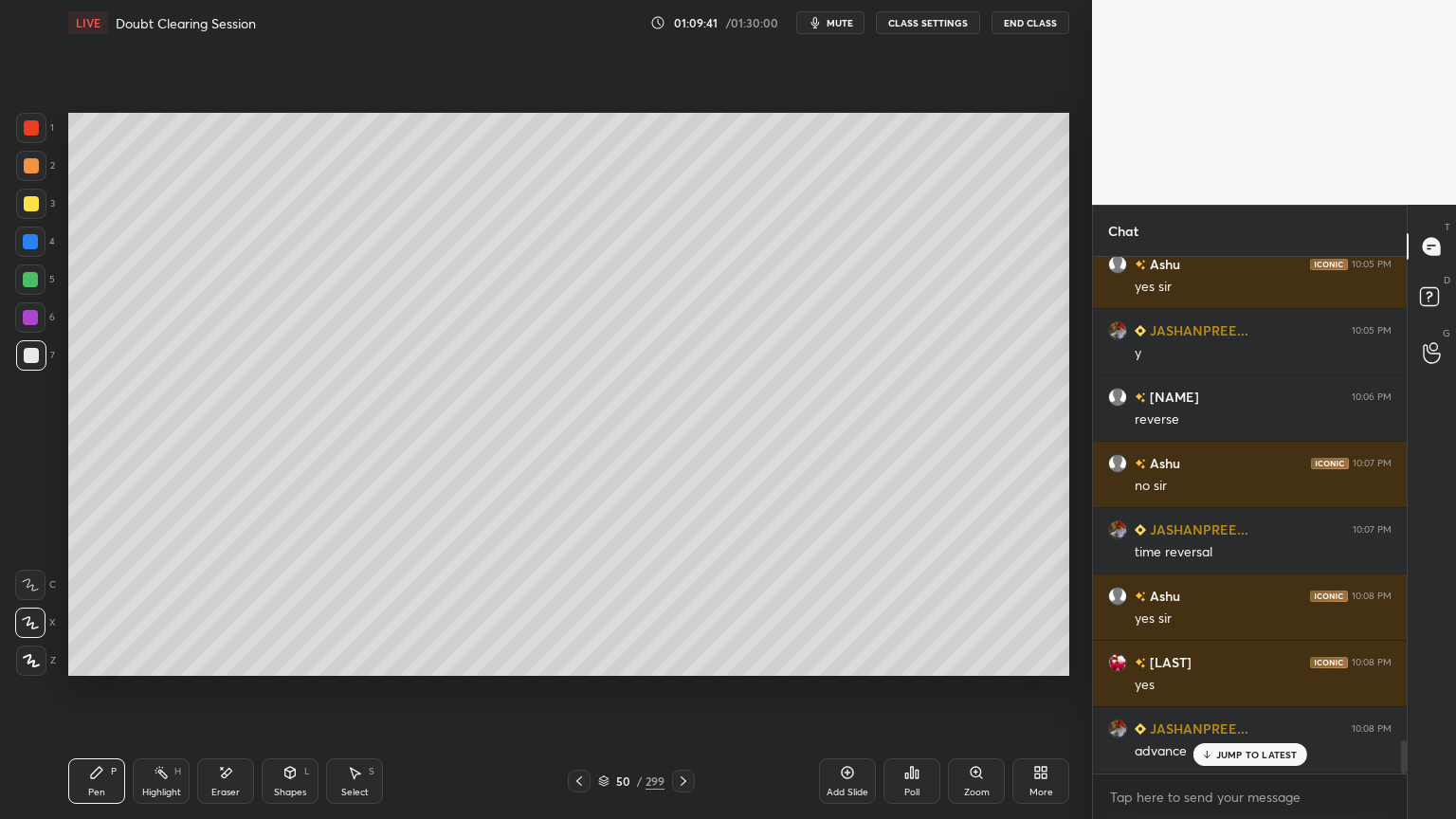 scroll, scrollTop: 7610, scrollLeft: 0, axis: vertical 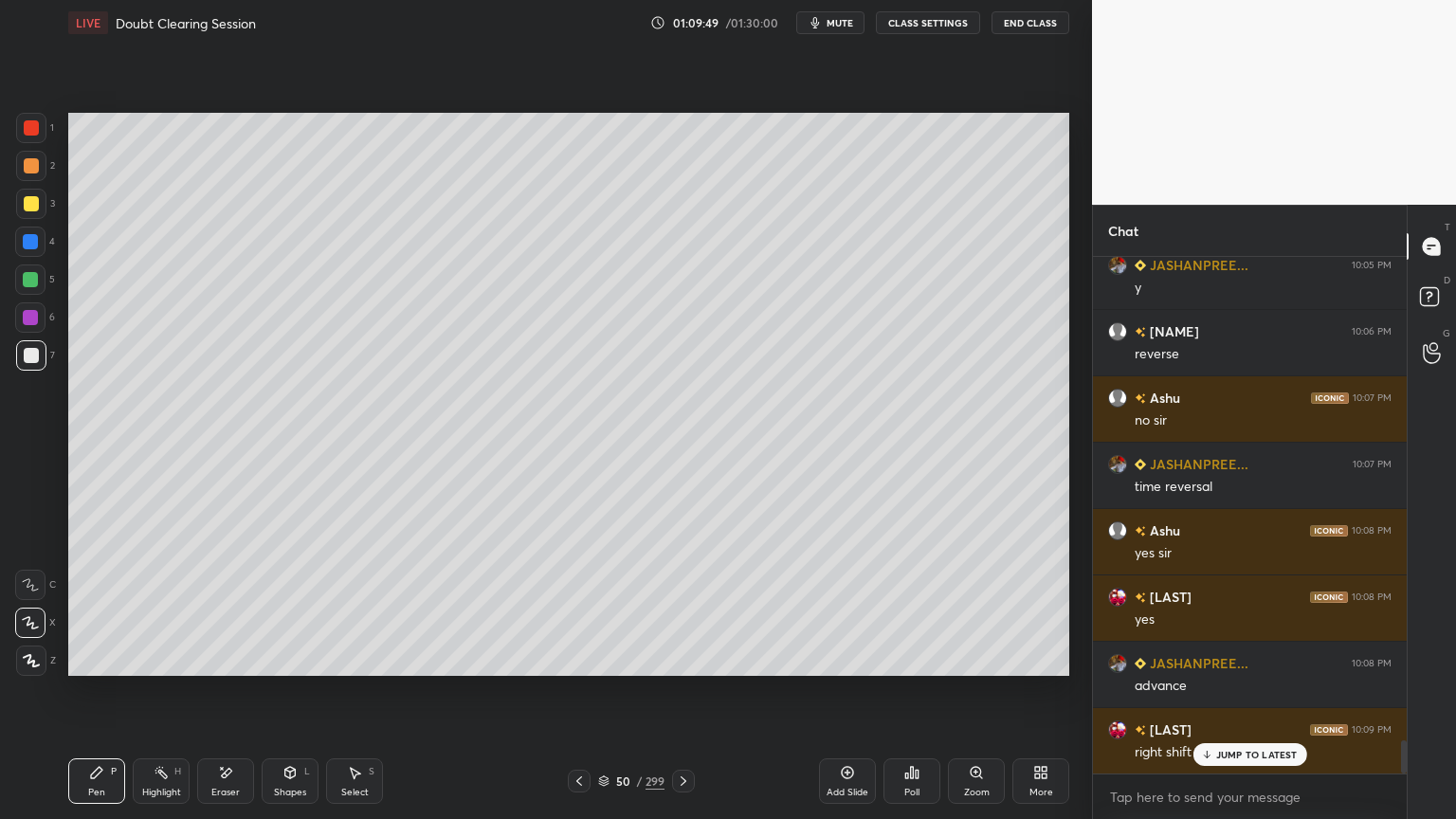 click on "Shapes" at bounding box center [290, 792] 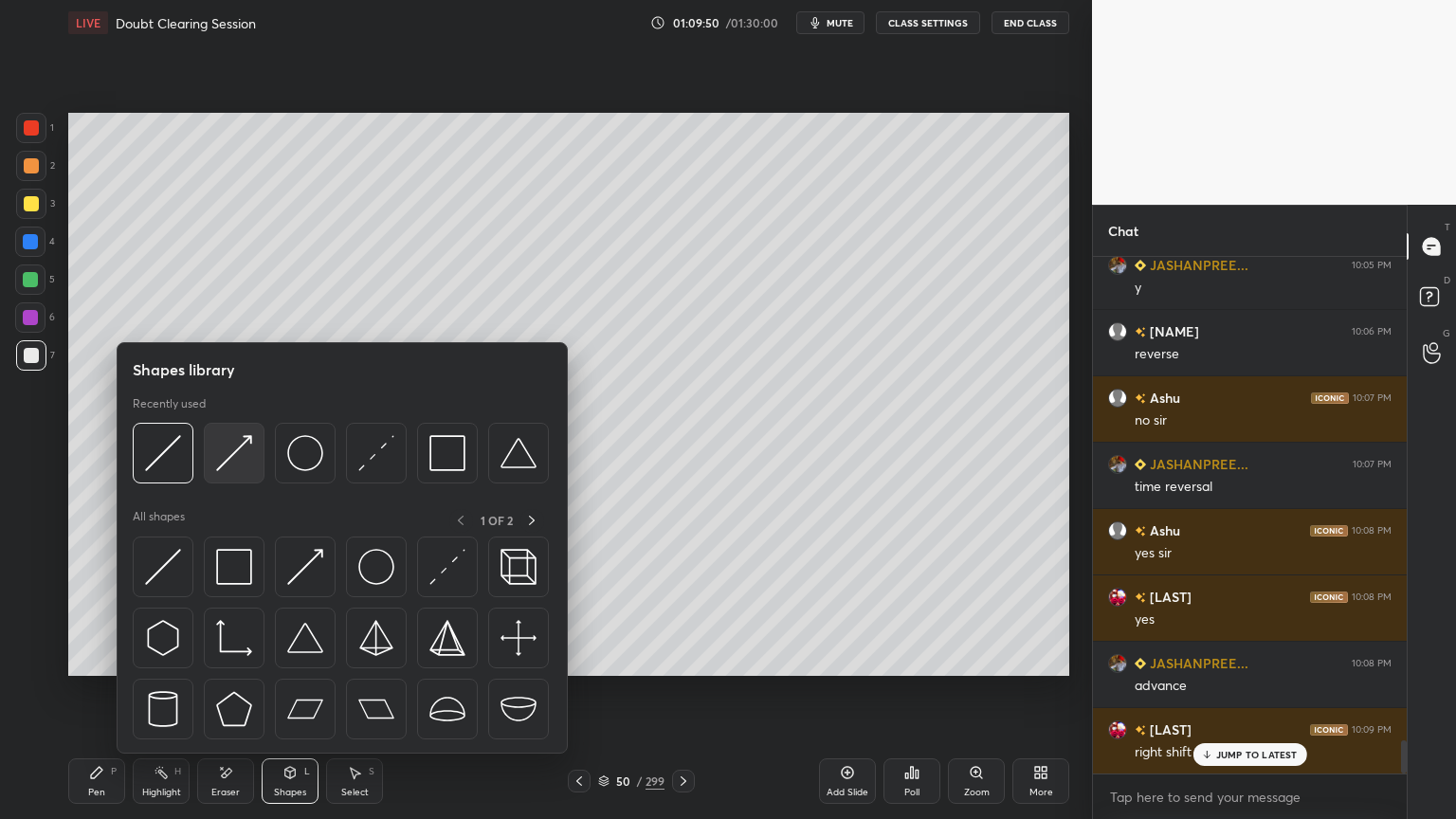 click at bounding box center (234, 453) 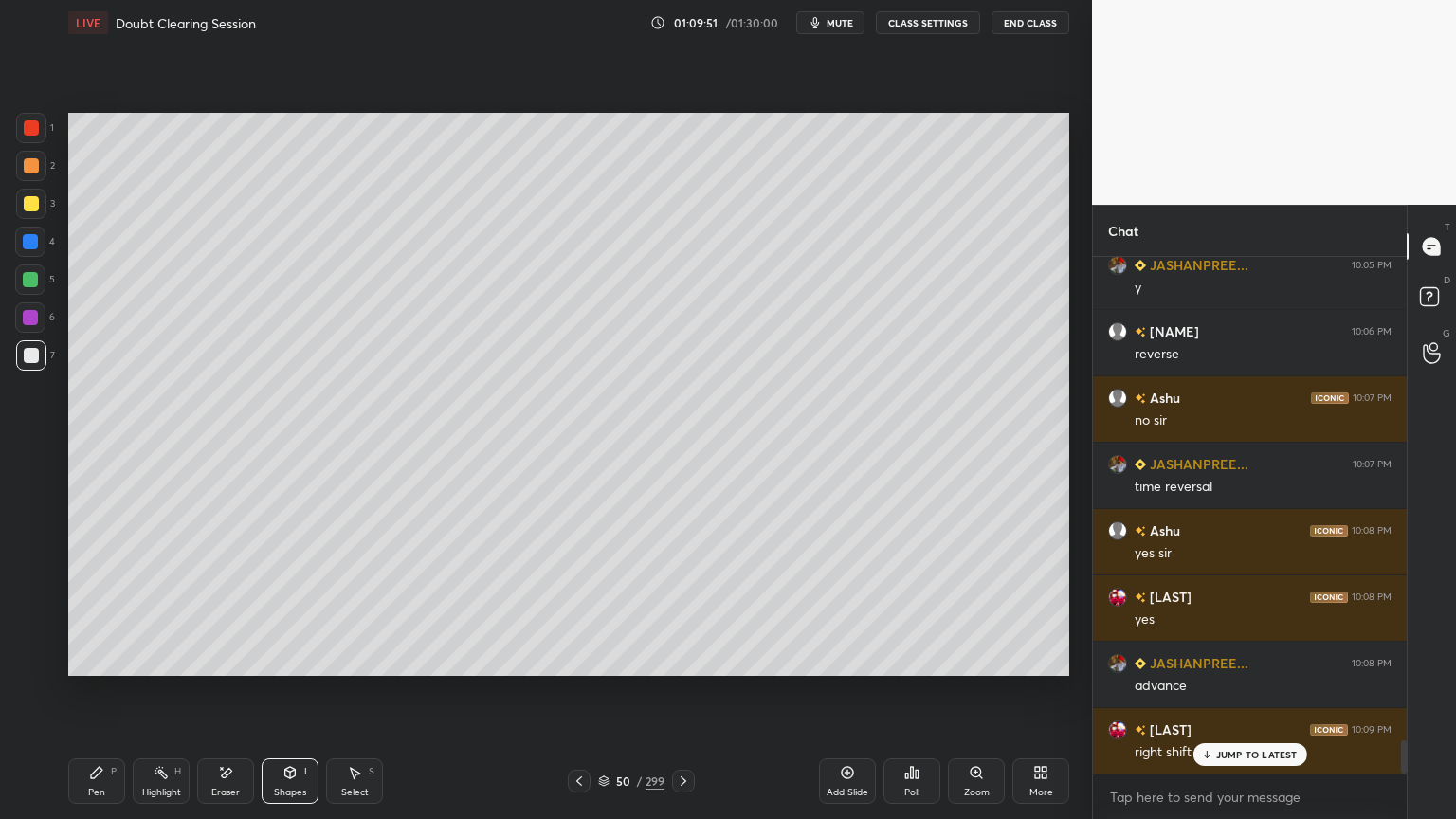 click at bounding box center (31, 166) 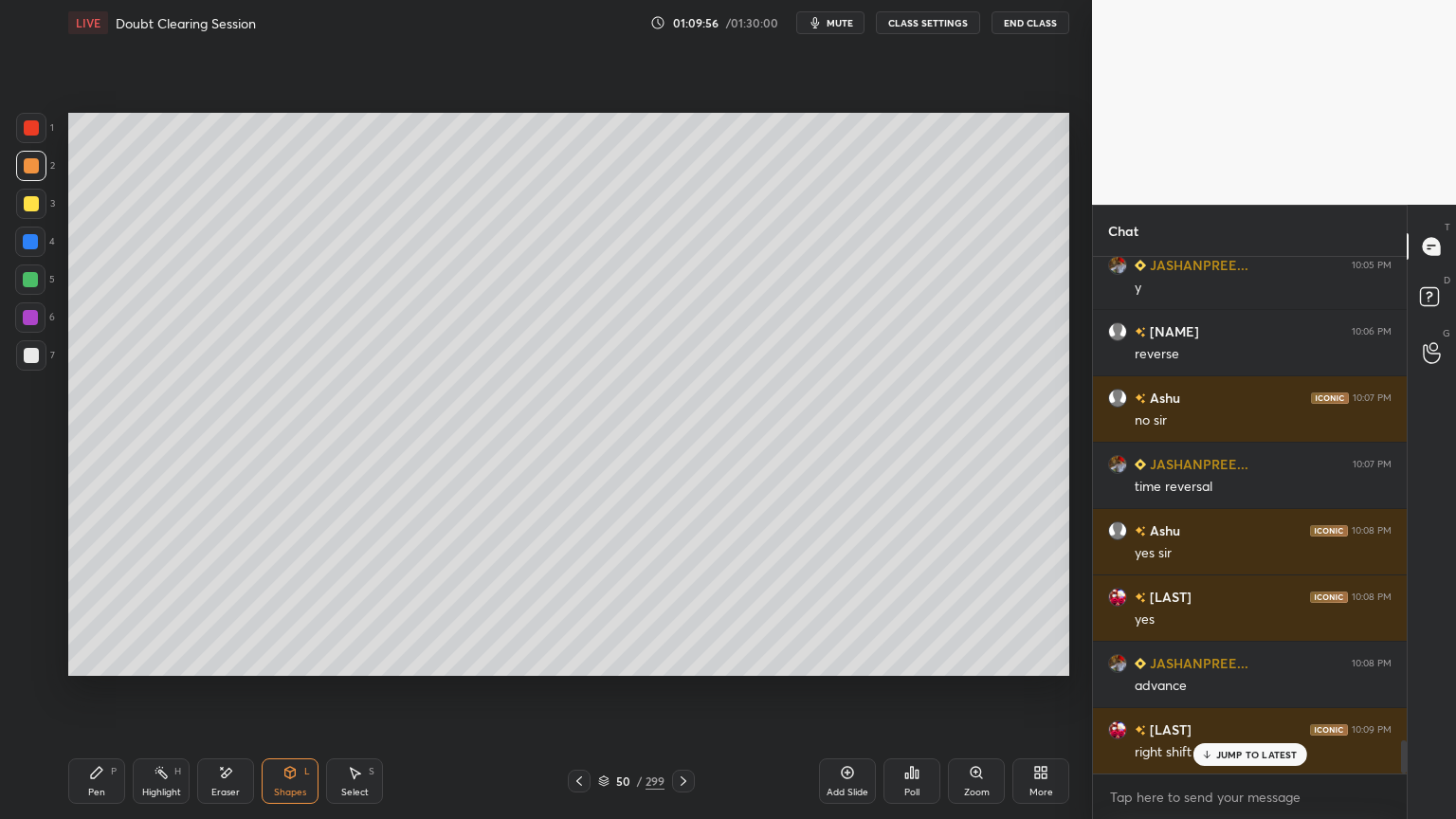 click 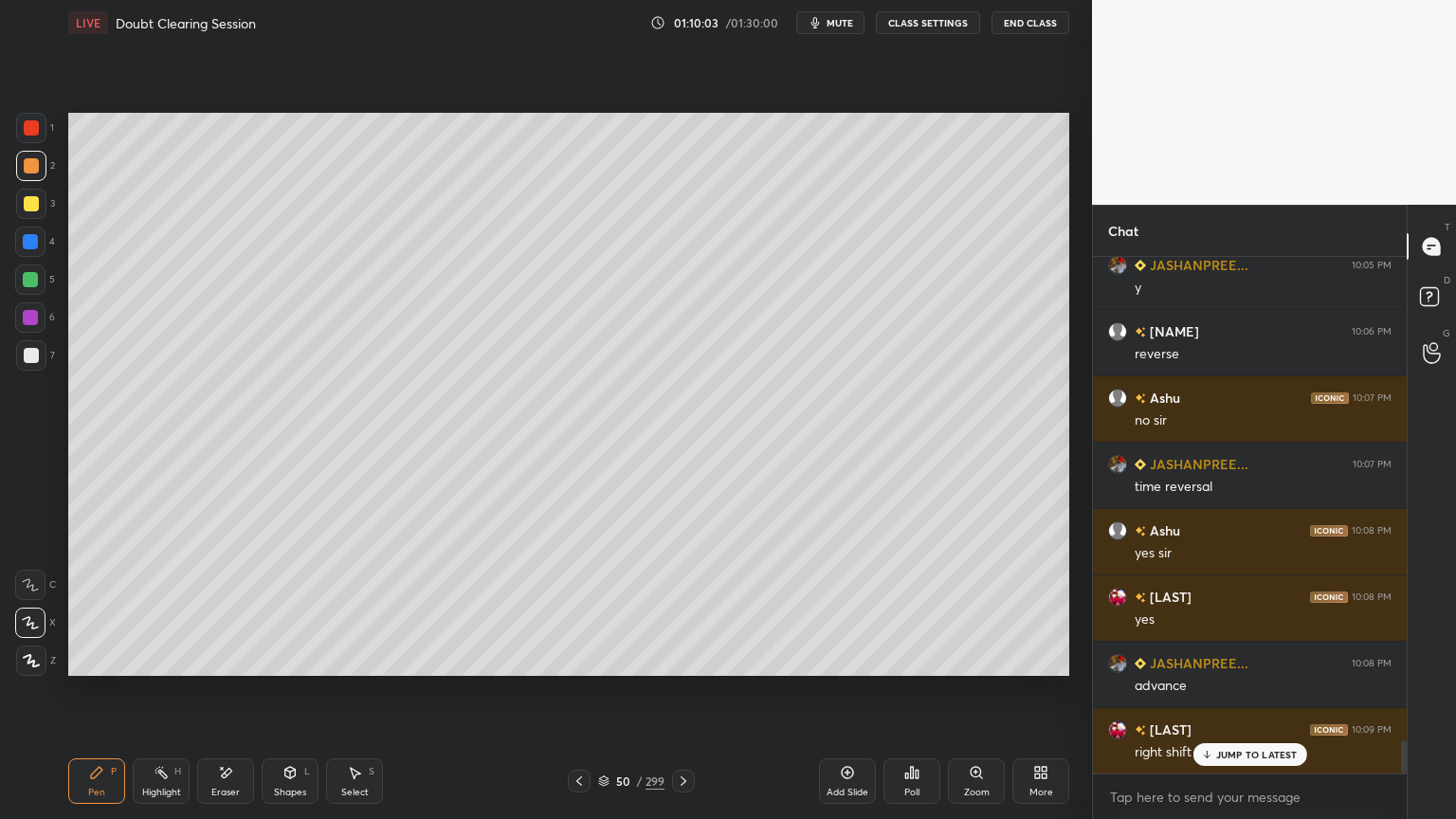 click at bounding box center [31, 355] 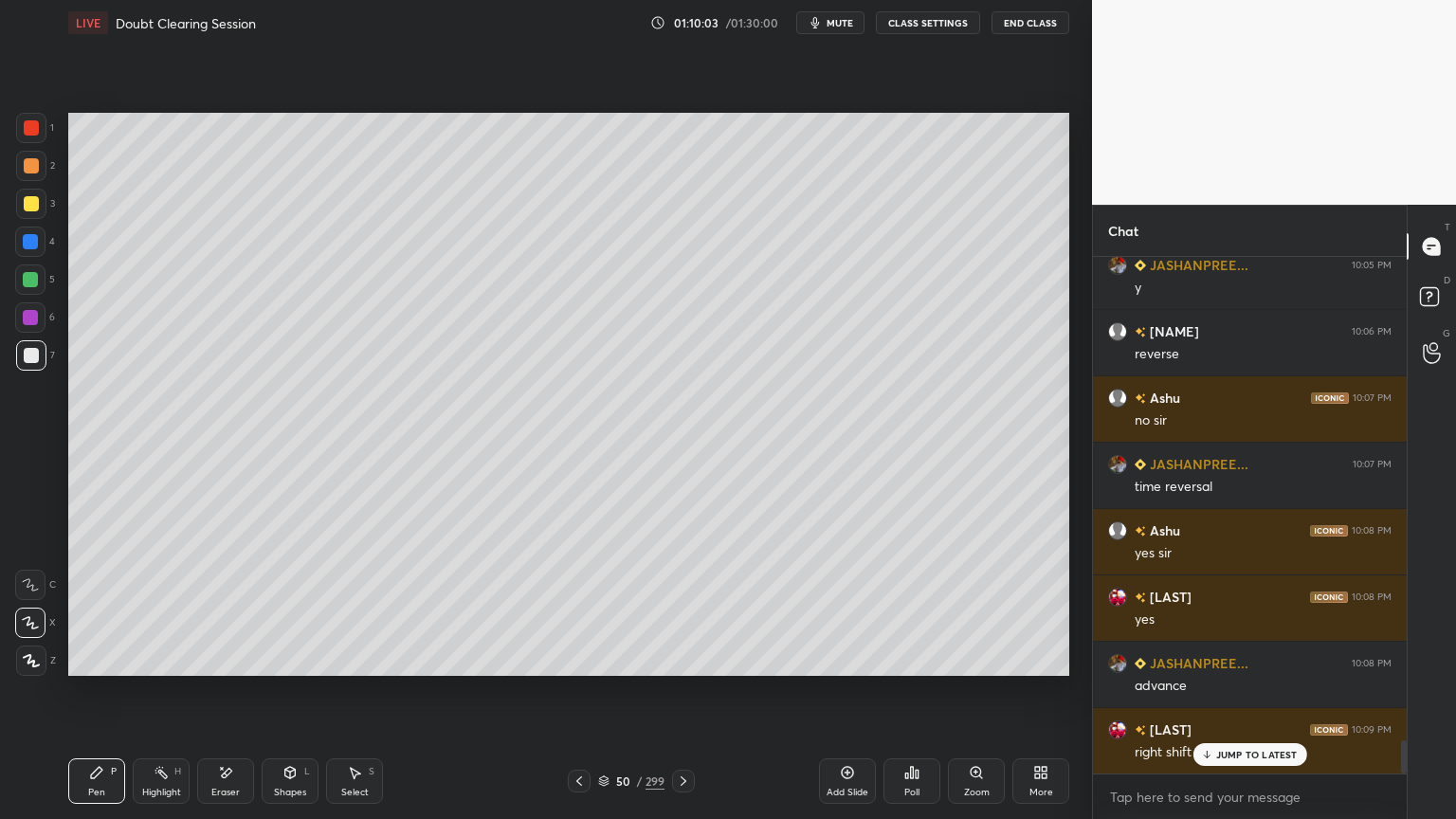 click 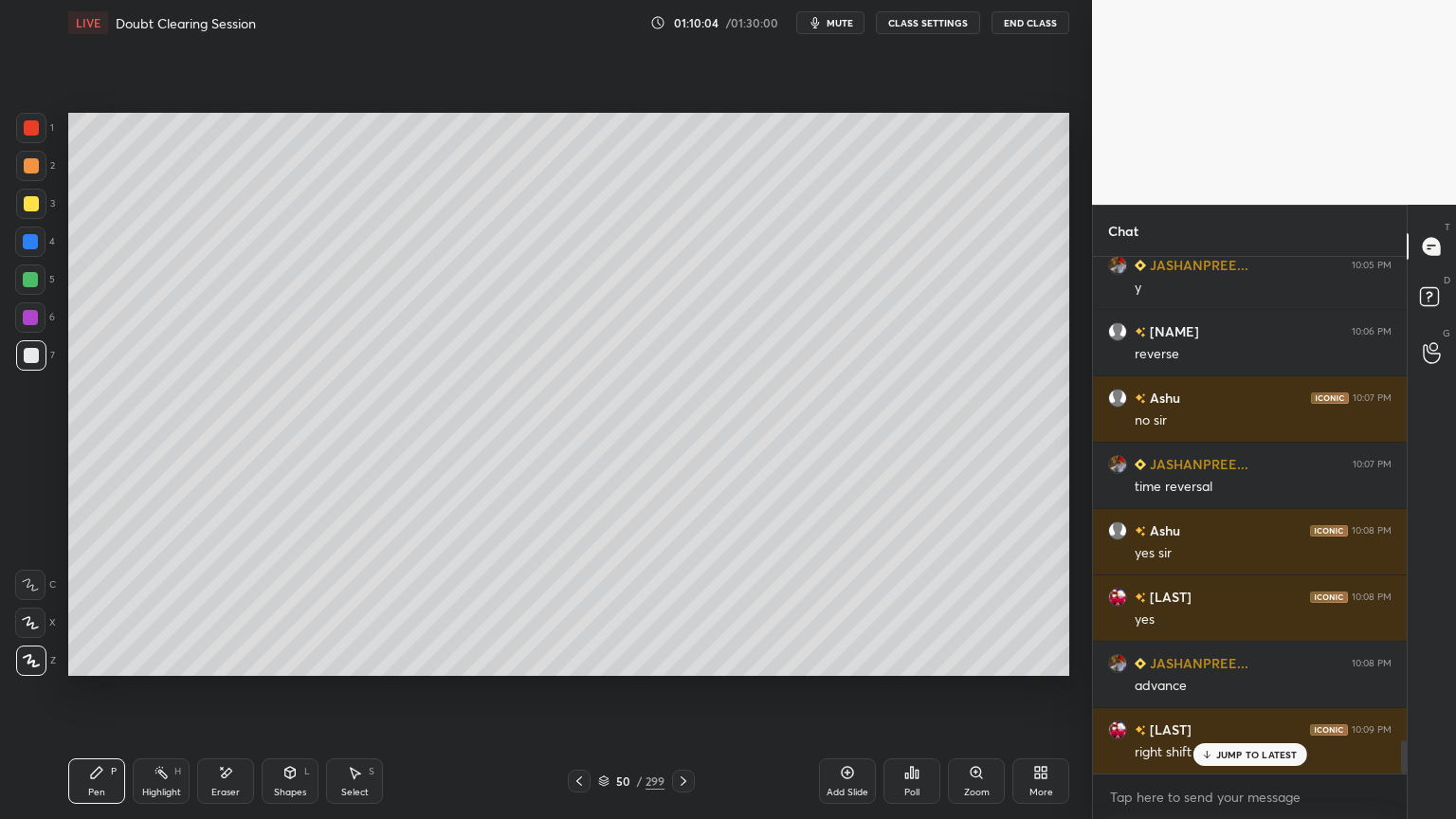 click on "Shapes" at bounding box center [290, 792] 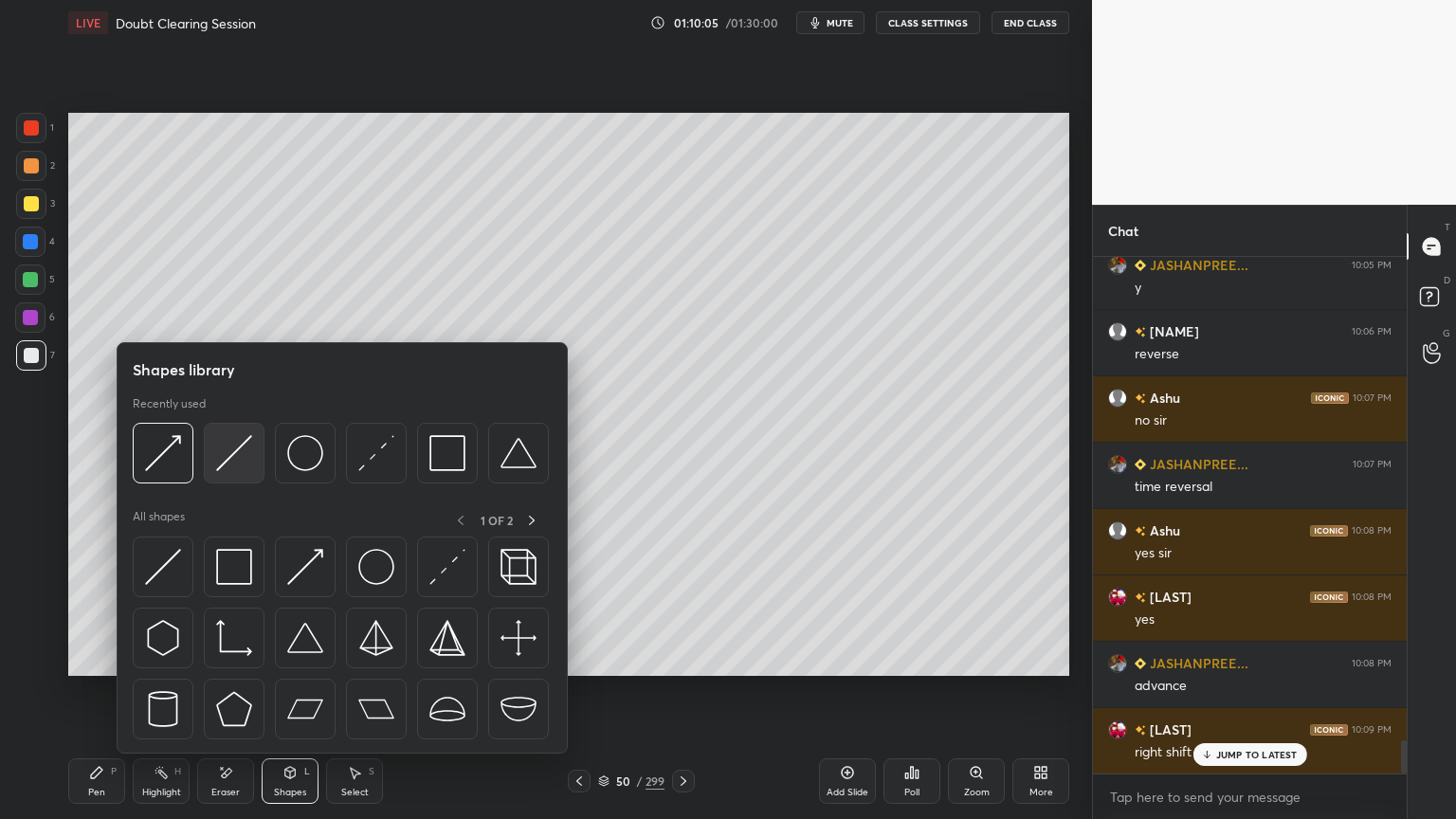 click at bounding box center (234, 453) 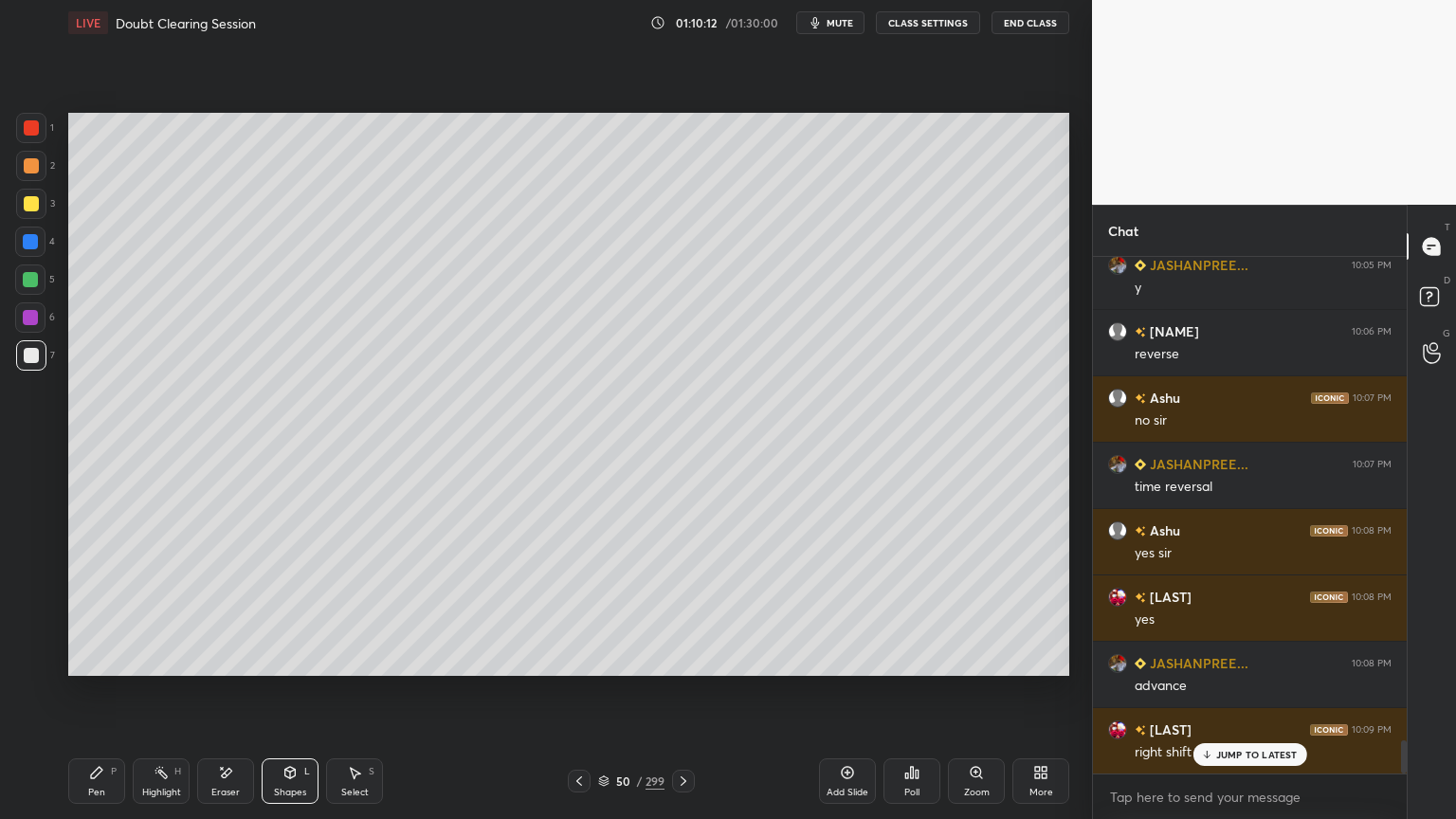 click 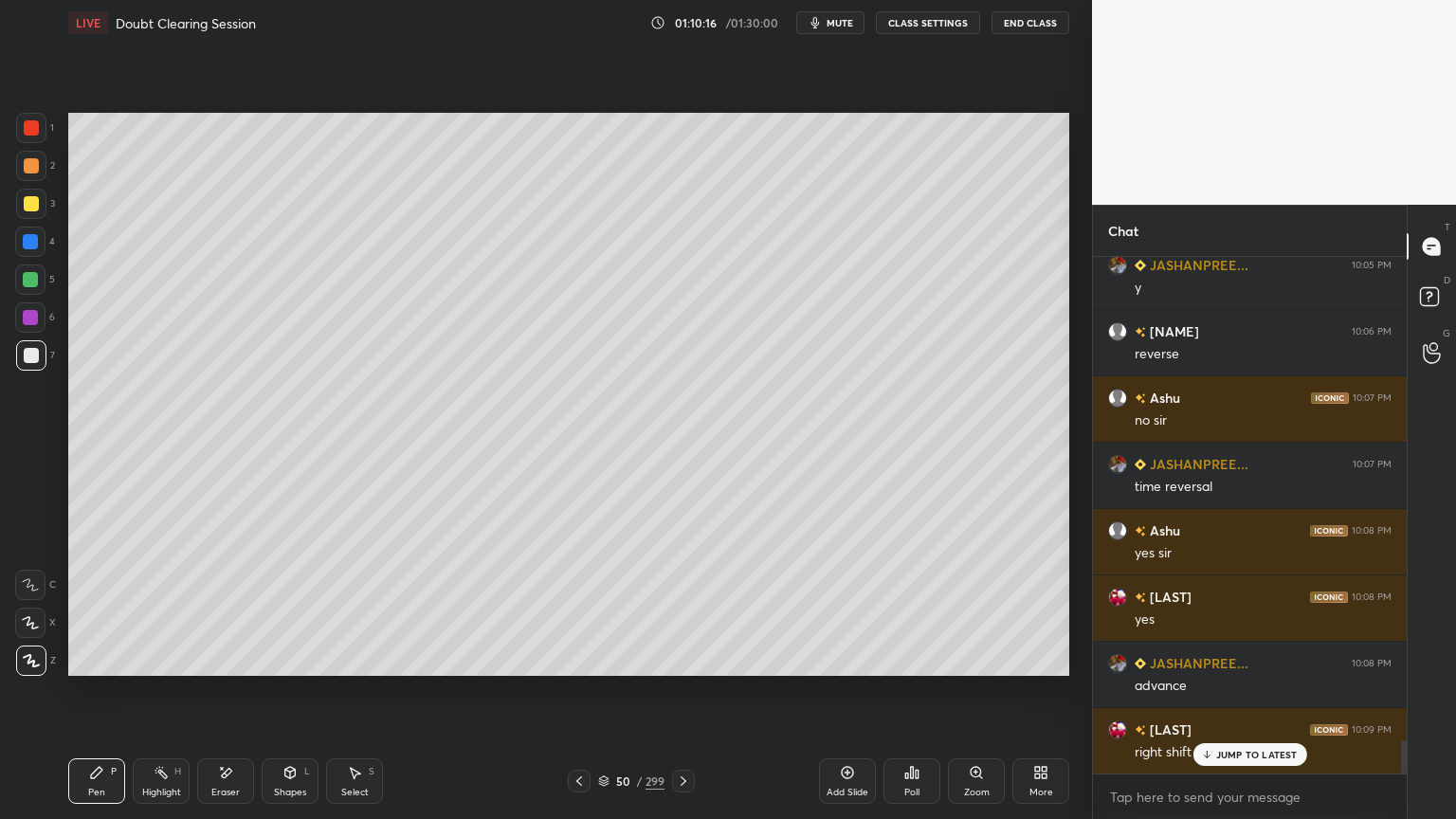 click 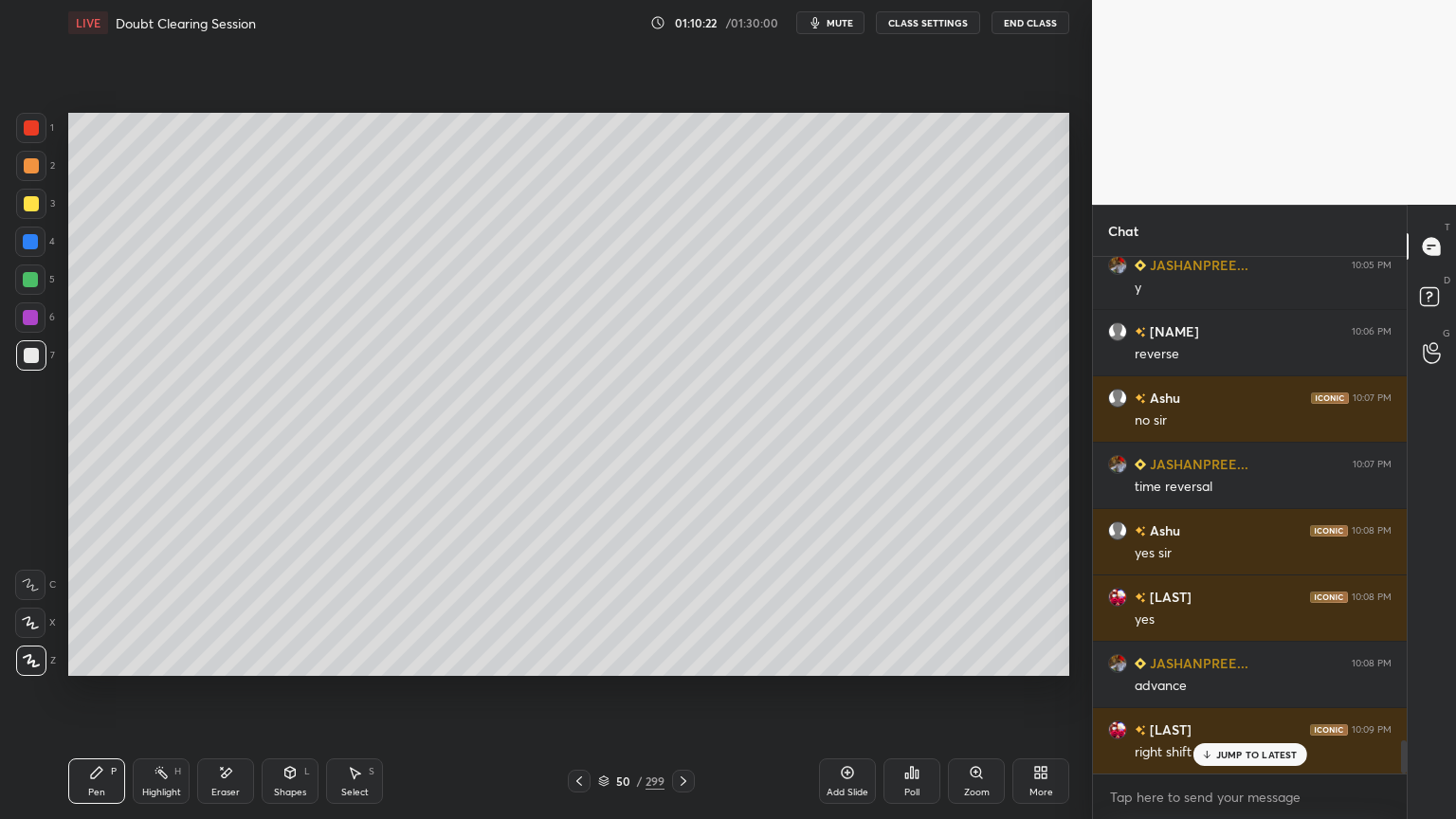 click at bounding box center [31, 166] 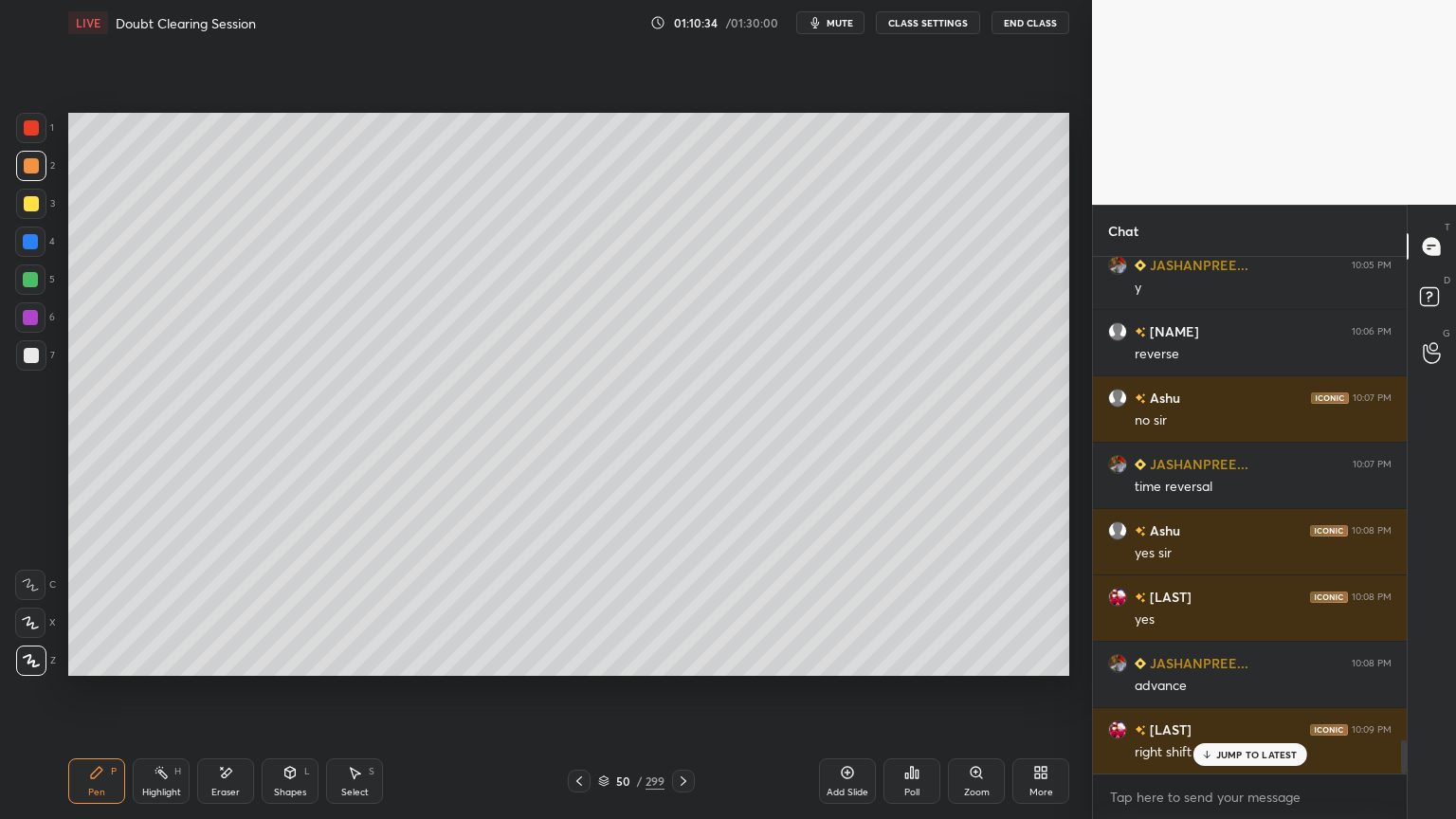 click at bounding box center [31, 204] 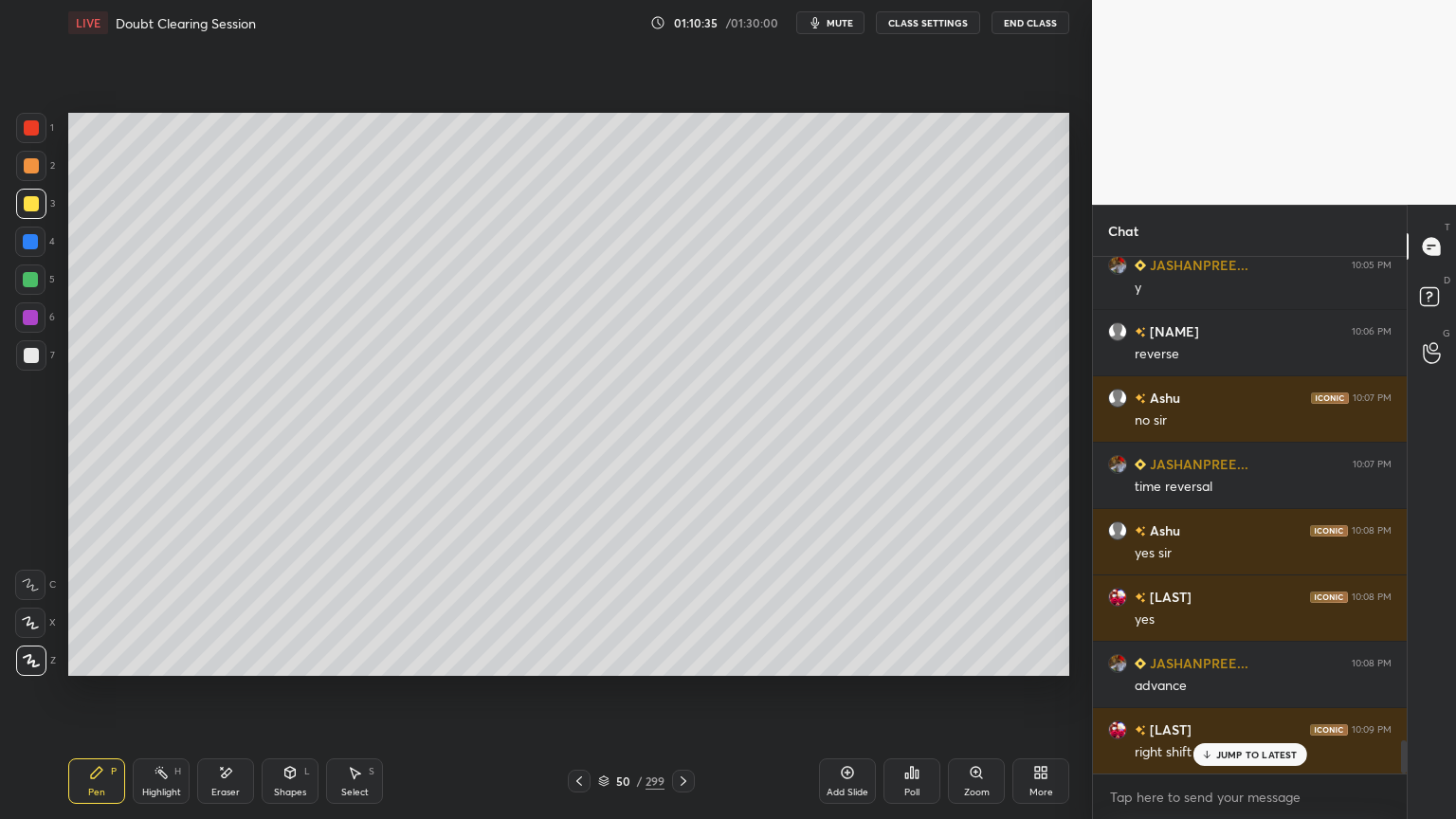 click on "Shapes" at bounding box center [290, 792] 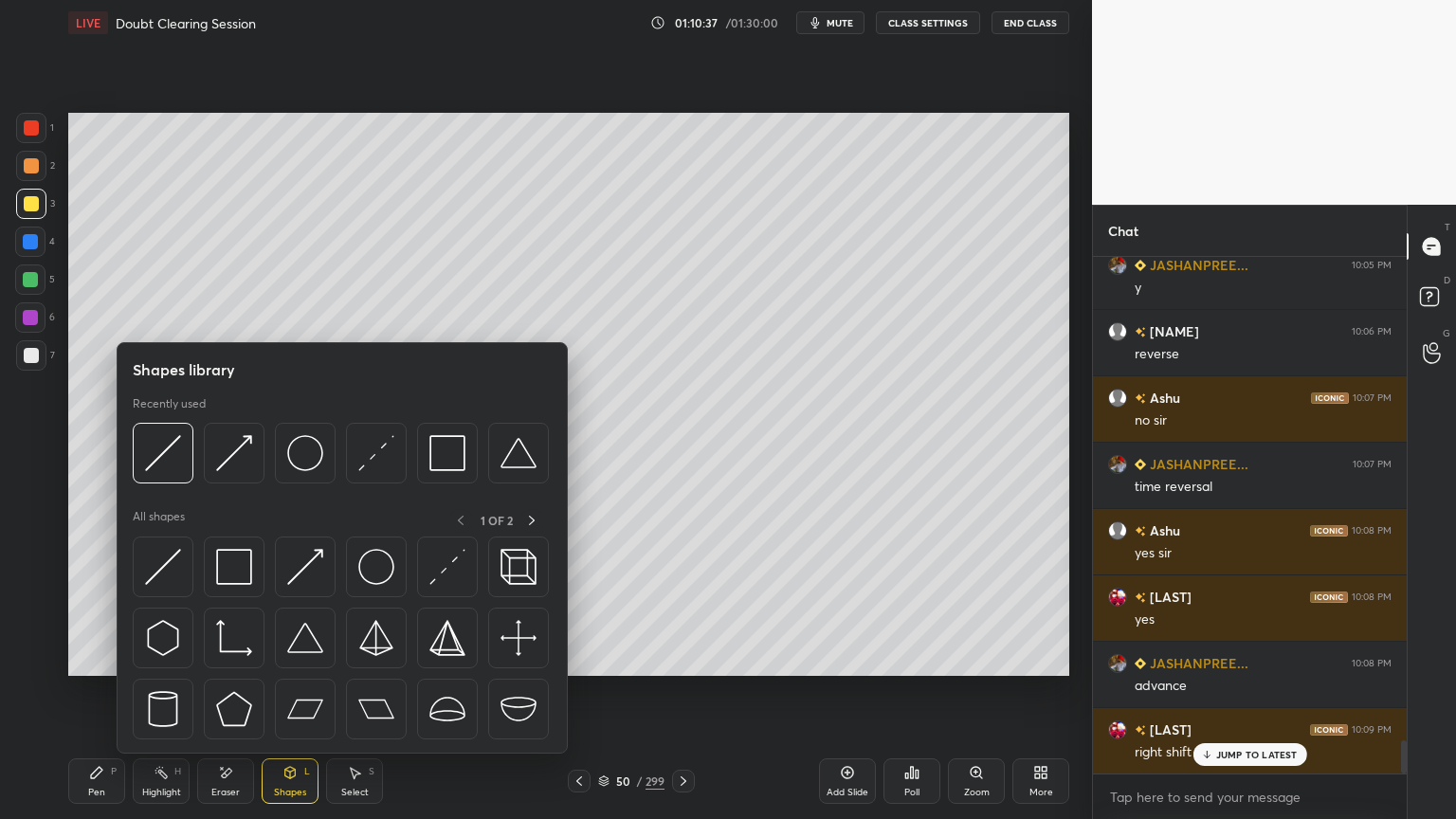 click 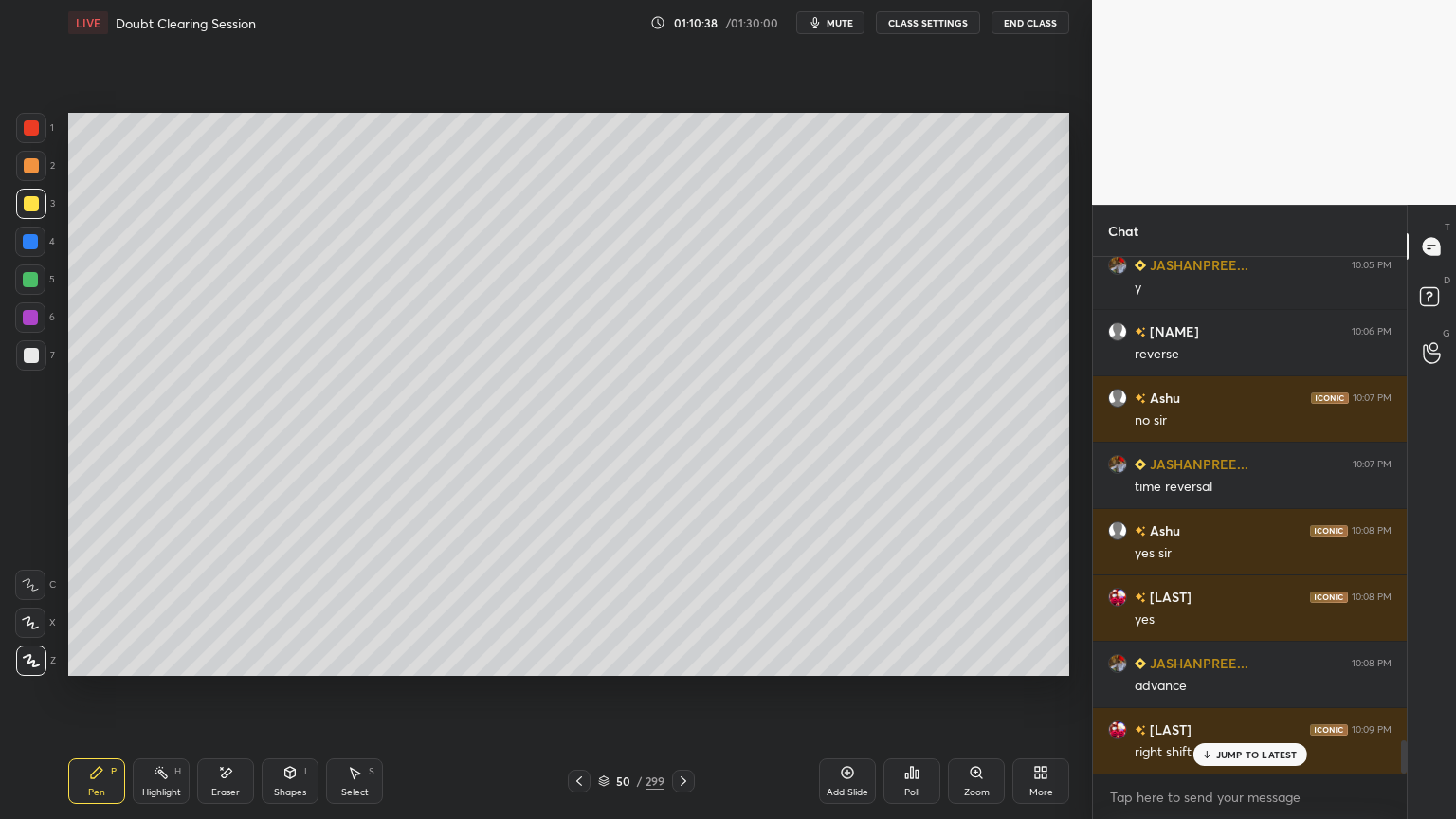 click at bounding box center [31, 166] 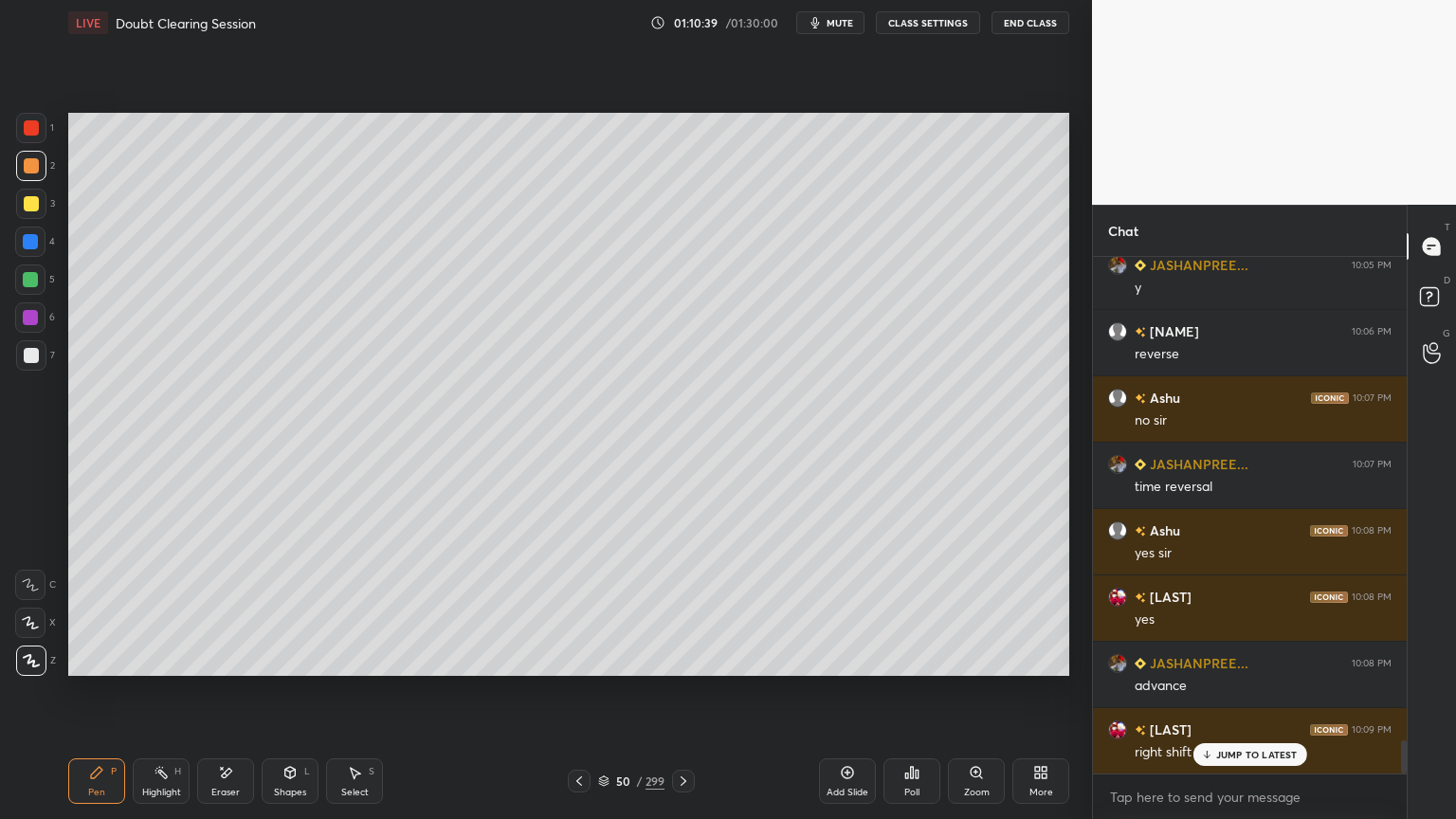 click 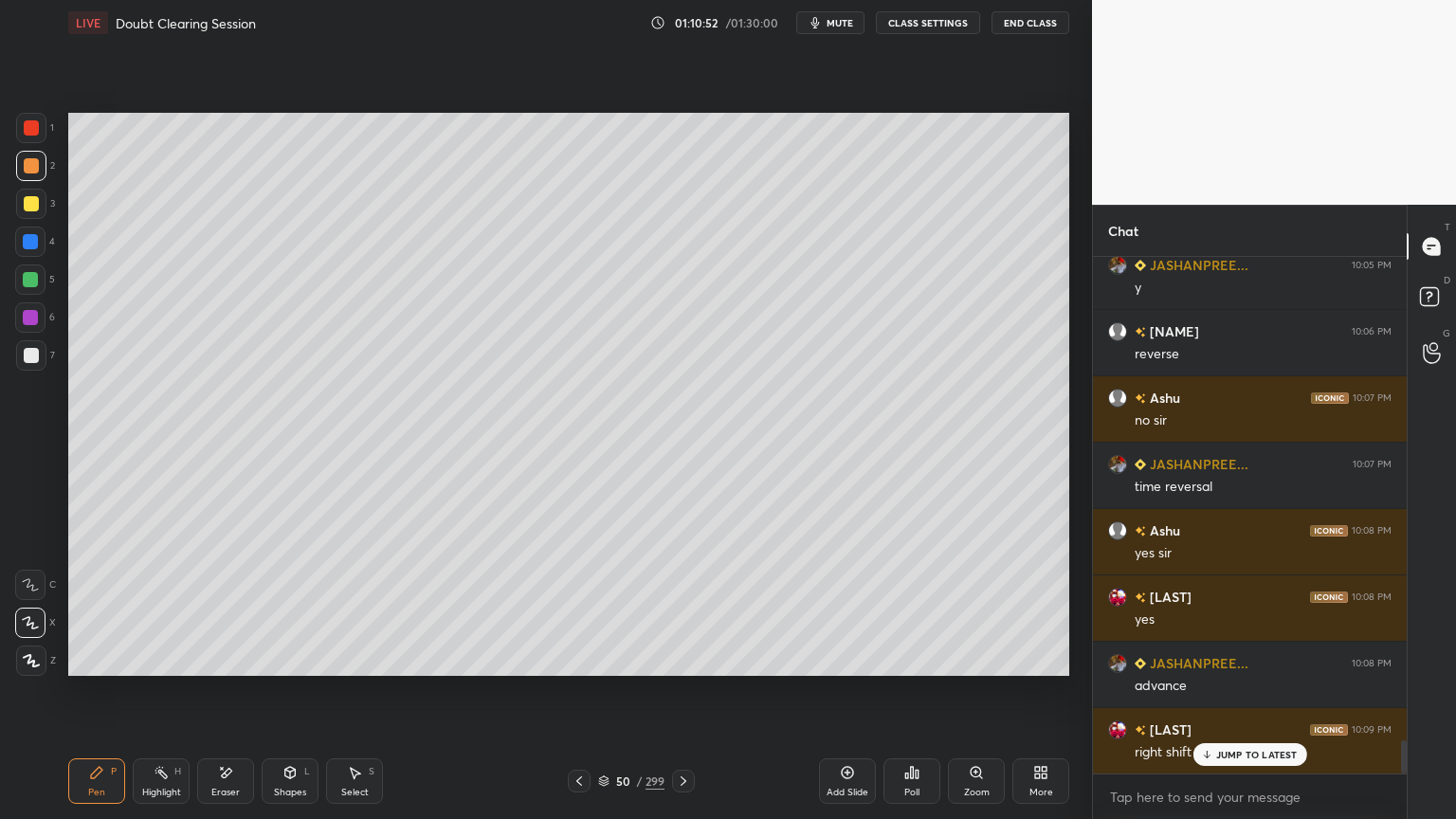 click on "Shapes" at bounding box center [290, 792] 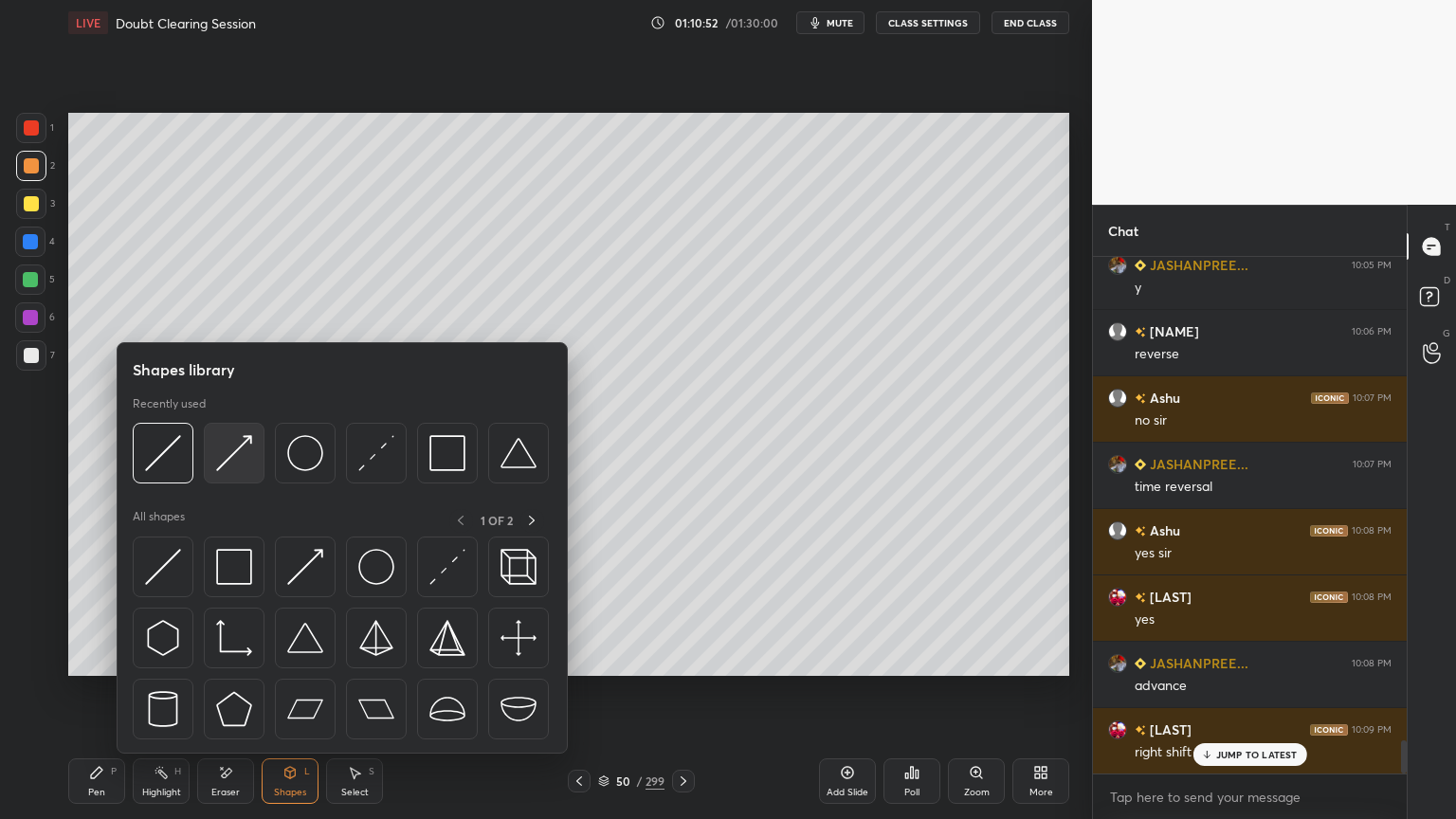 click at bounding box center [234, 453] 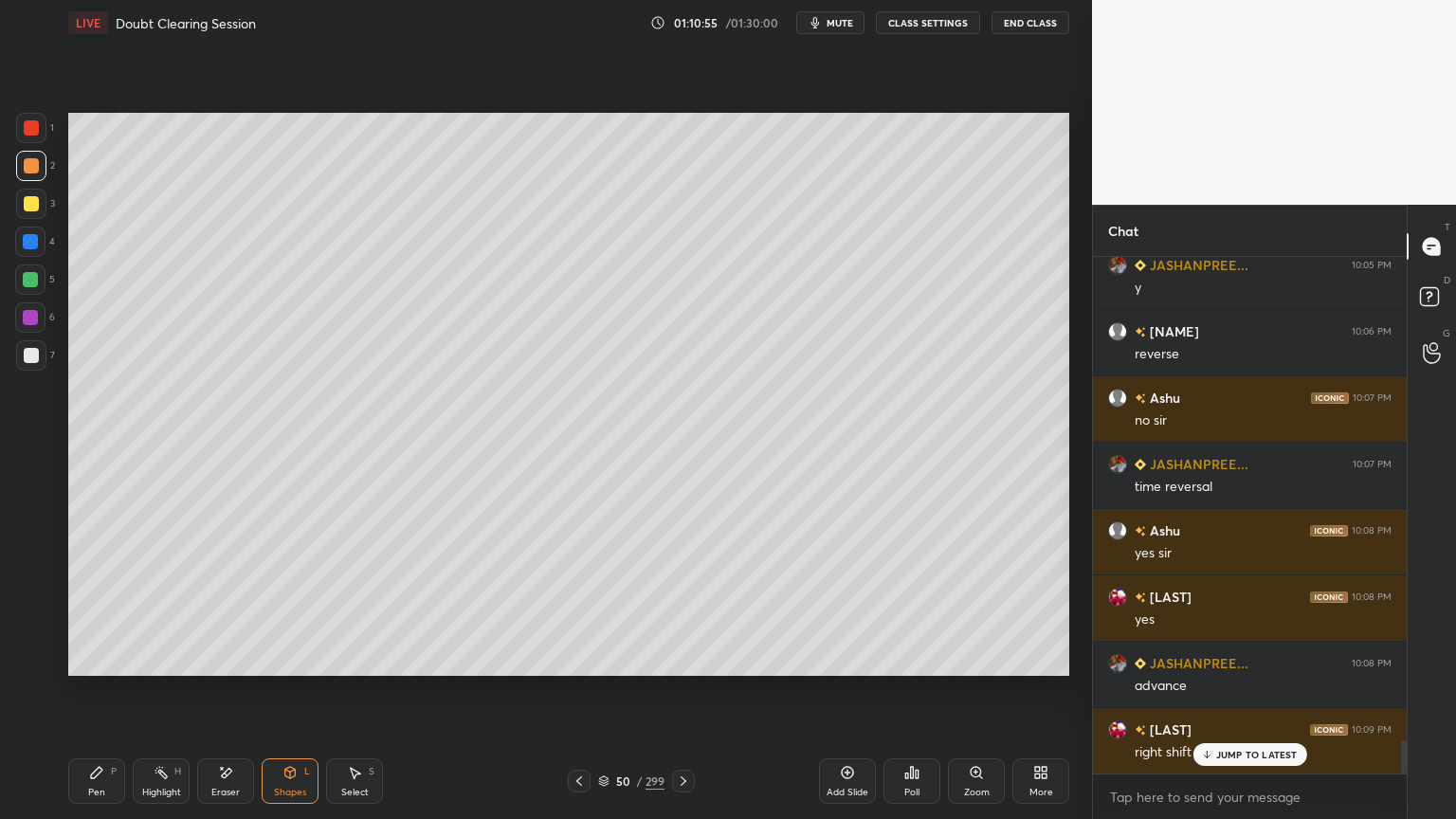 click at bounding box center (31, 355) 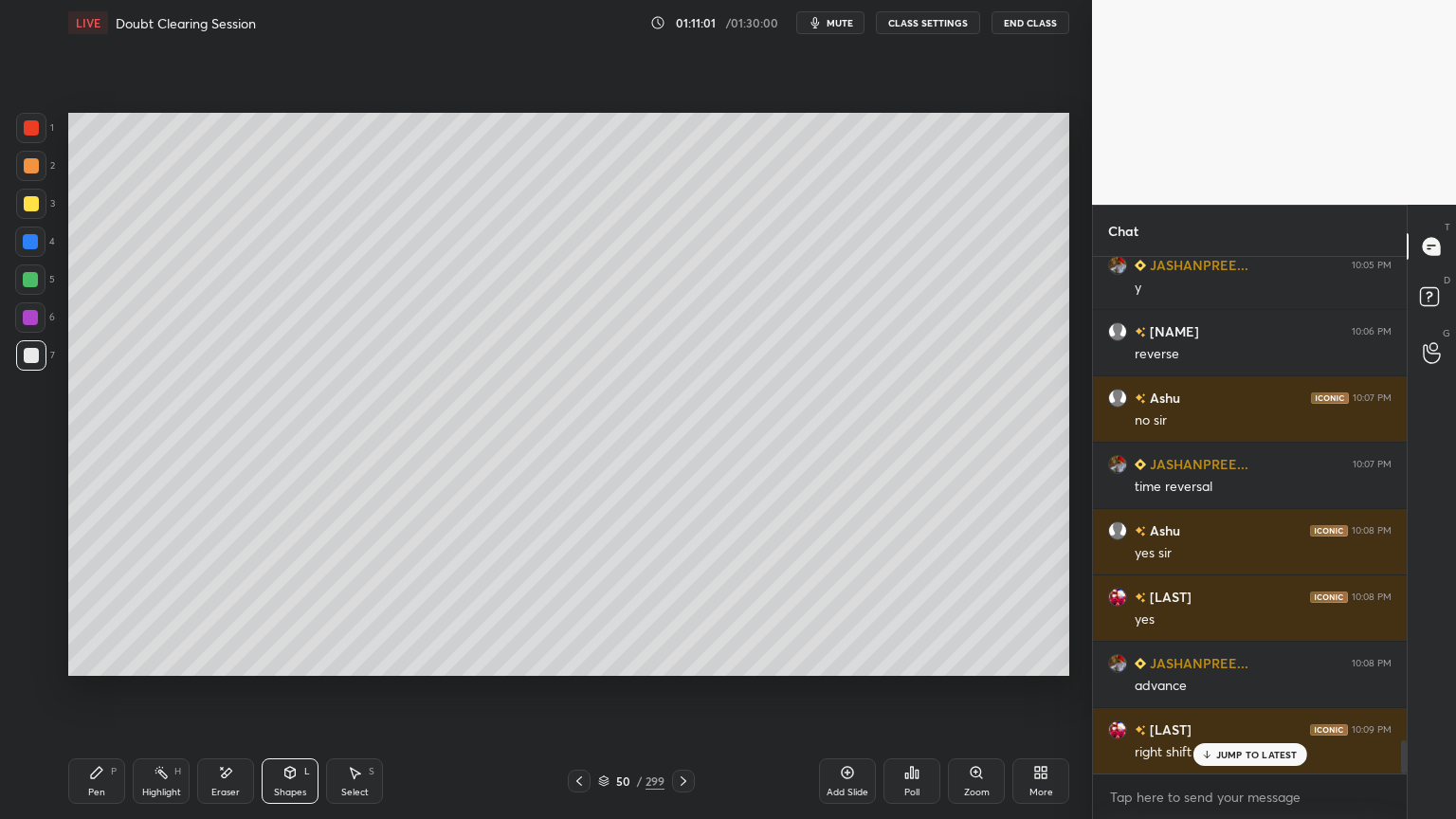 click 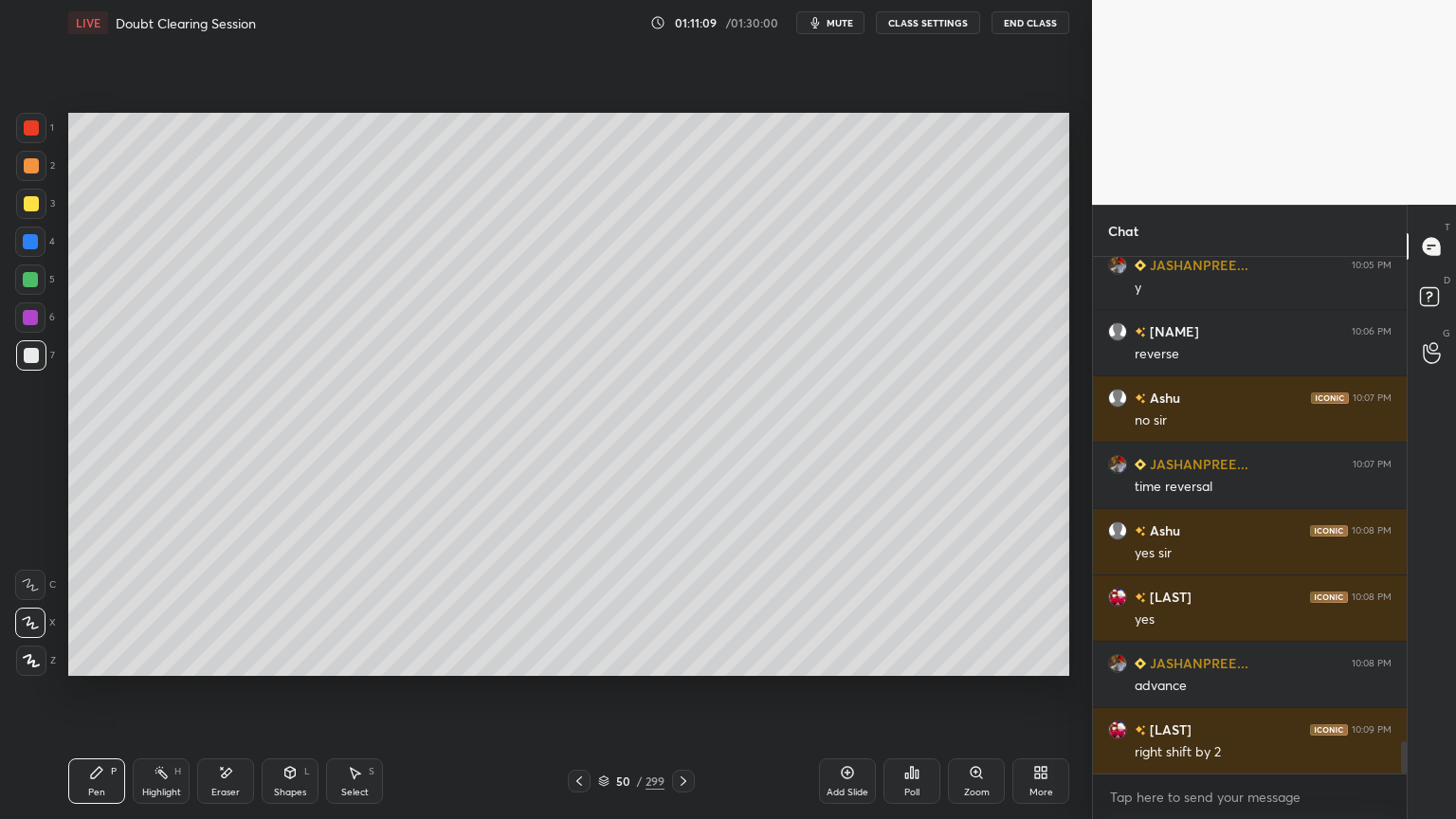 scroll, scrollTop: 7677, scrollLeft: 0, axis: vertical 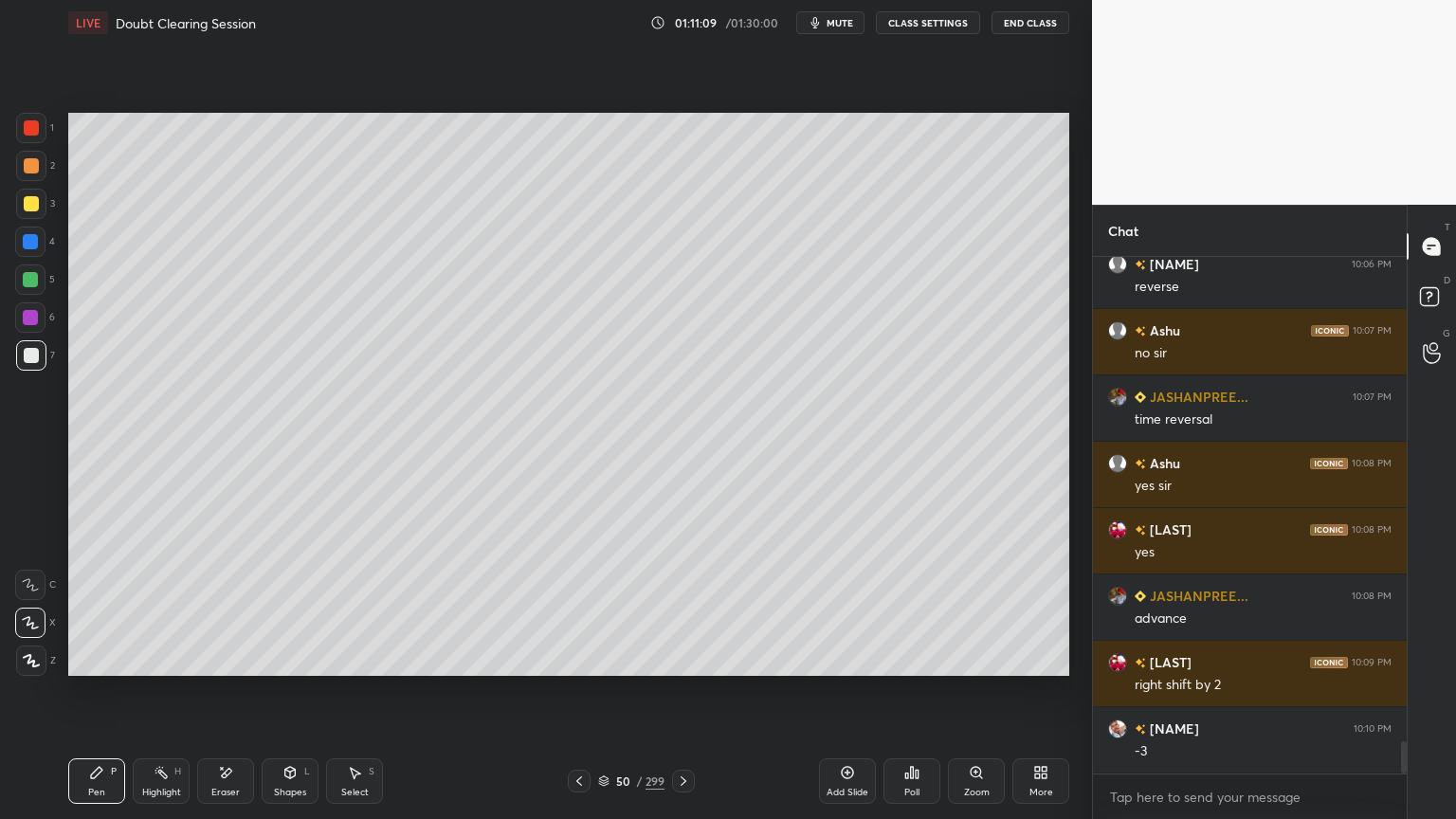 click at bounding box center (31, 204) 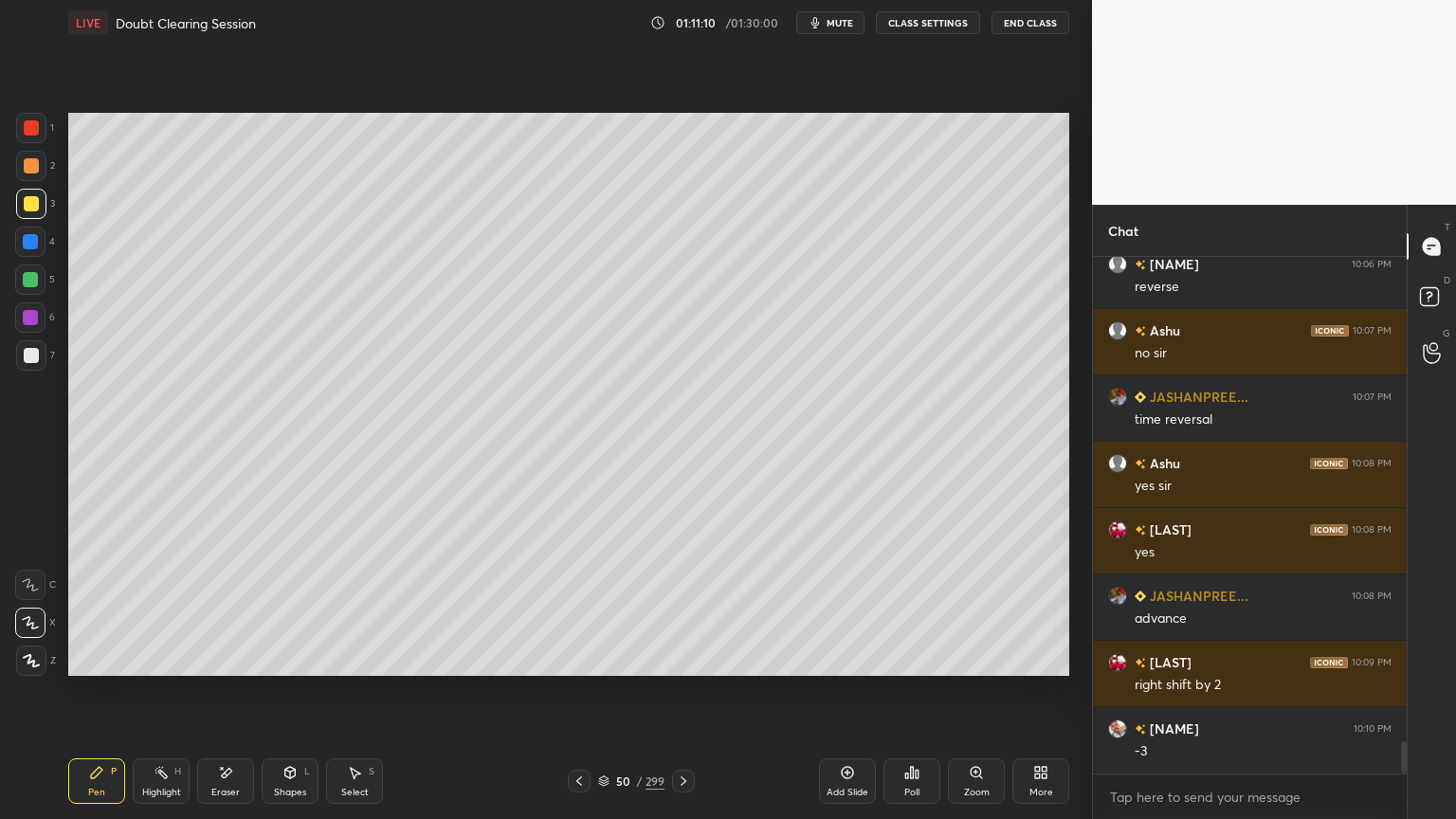 scroll, scrollTop: 7743, scrollLeft: 0, axis: vertical 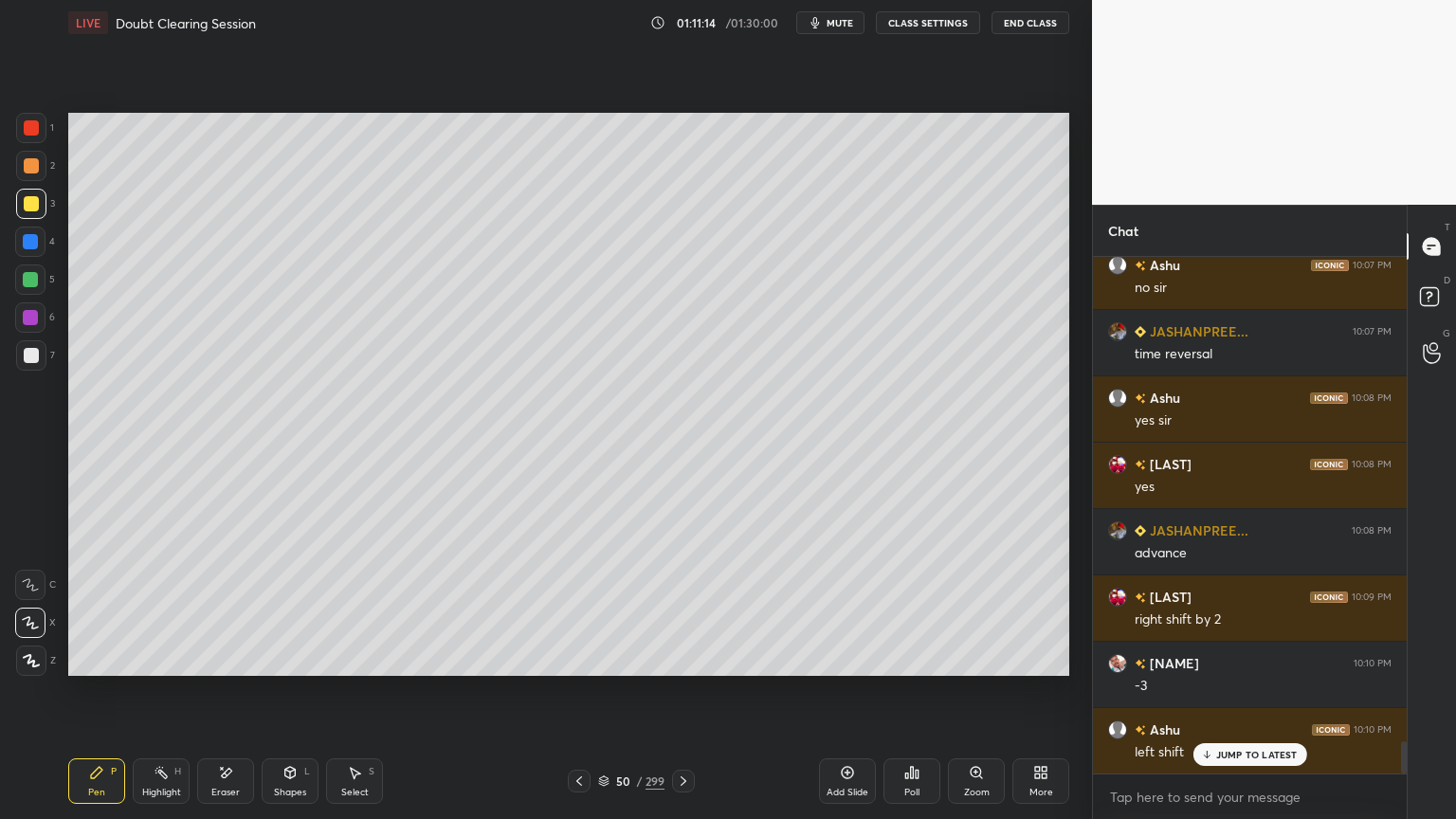 click on "Shapes L" at bounding box center [290, 781] 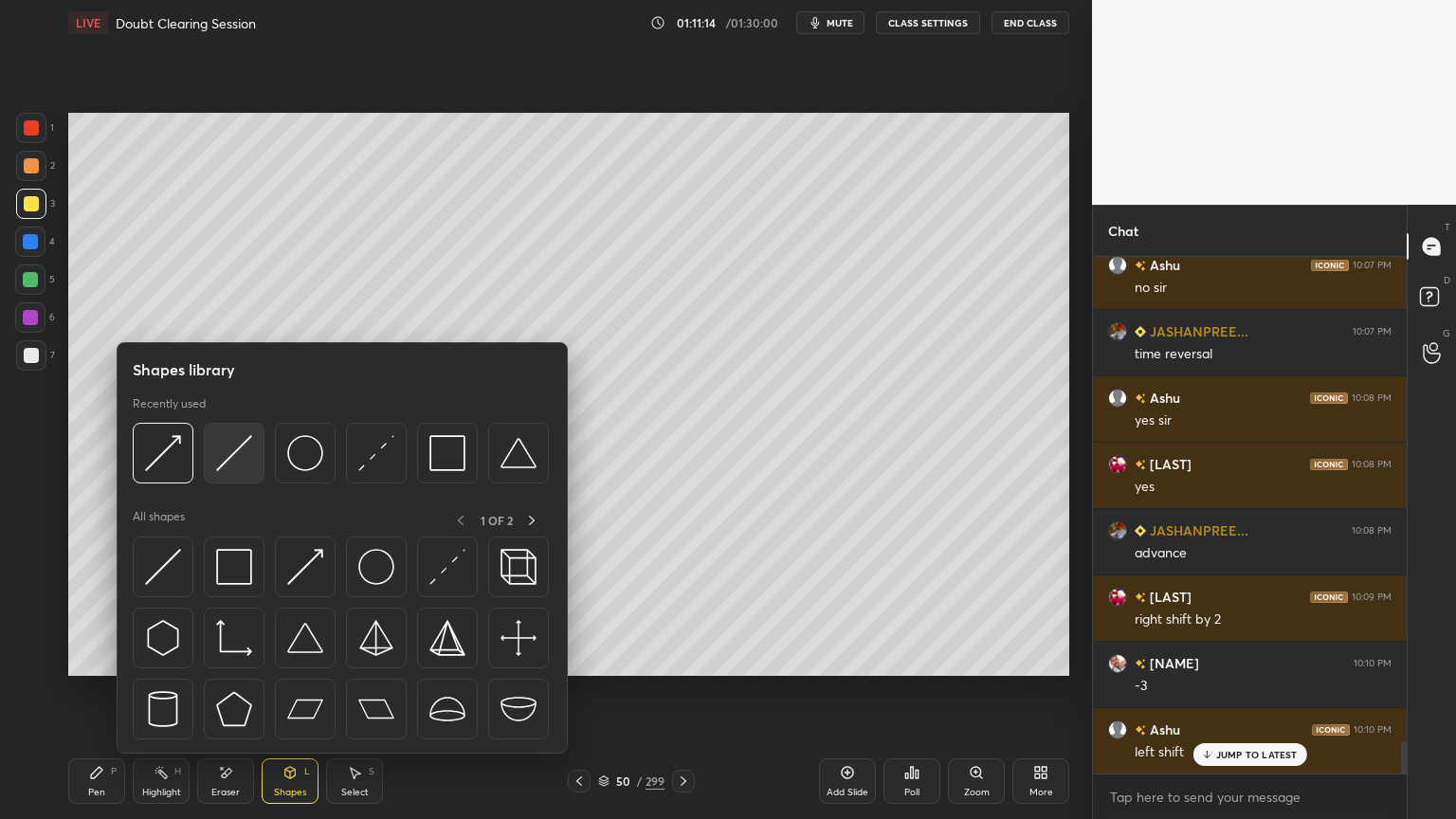 click at bounding box center (234, 453) 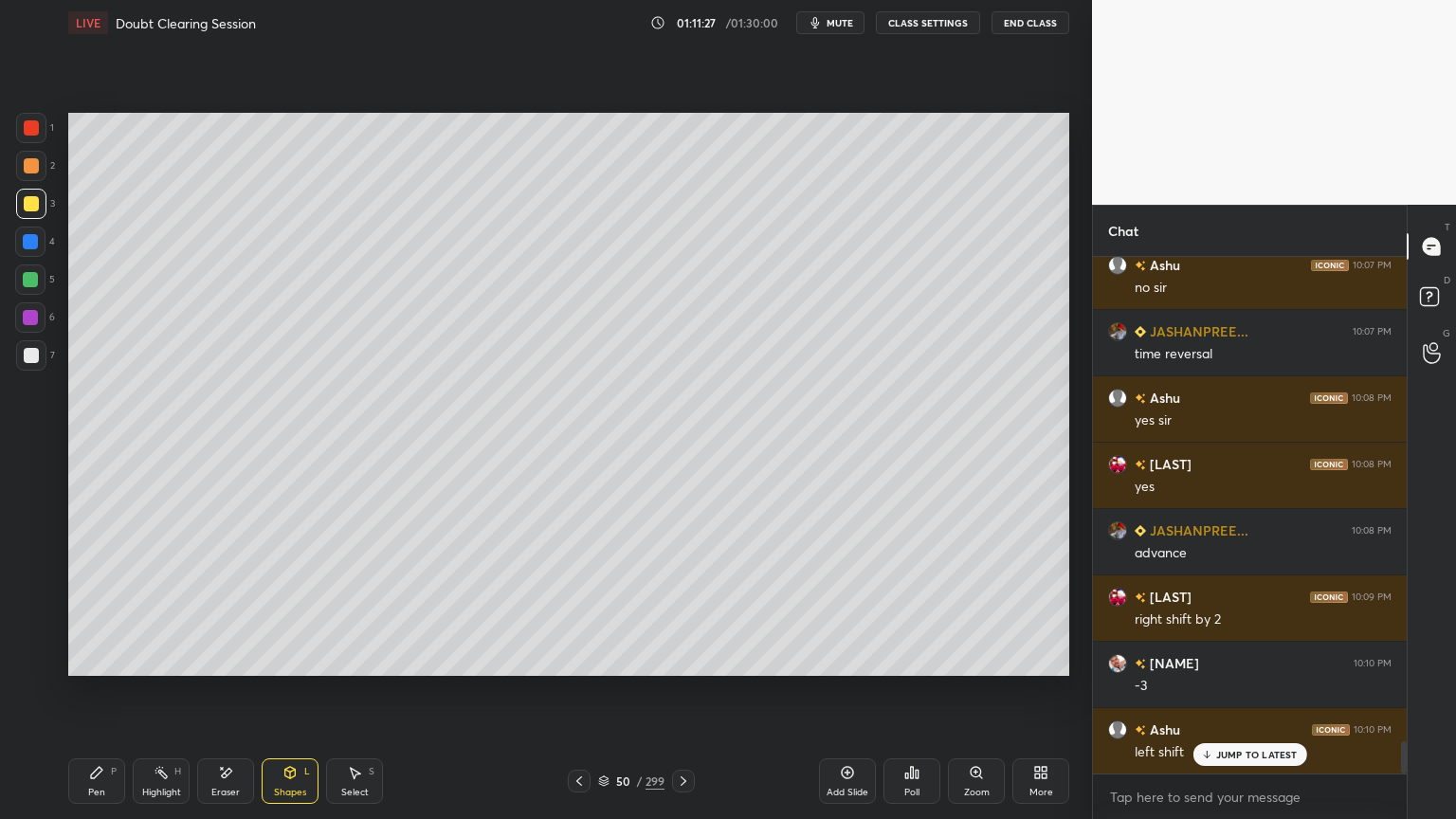 click on "Highlight H" at bounding box center [161, 781] 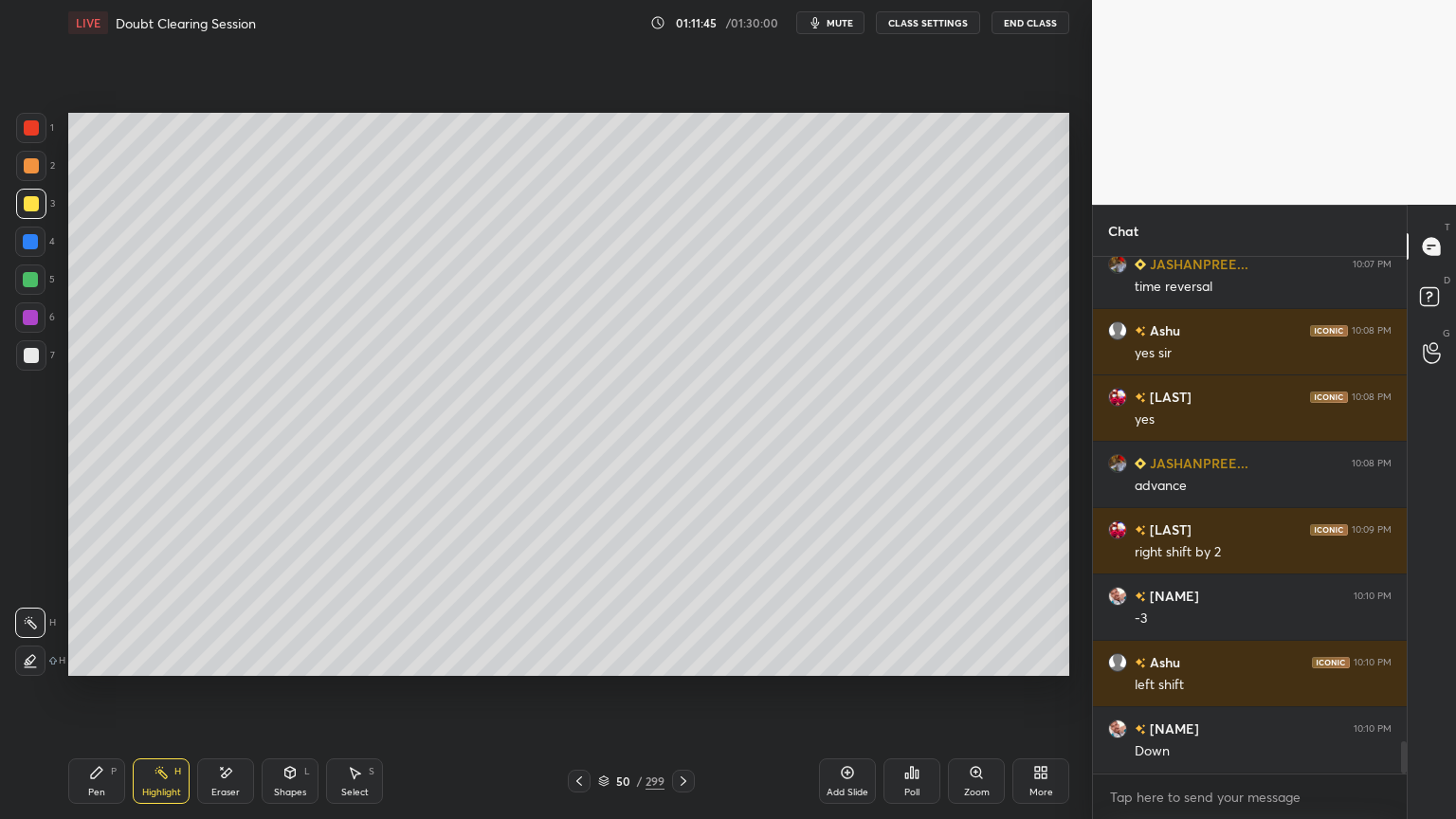 scroll, scrollTop: 7875, scrollLeft: 0, axis: vertical 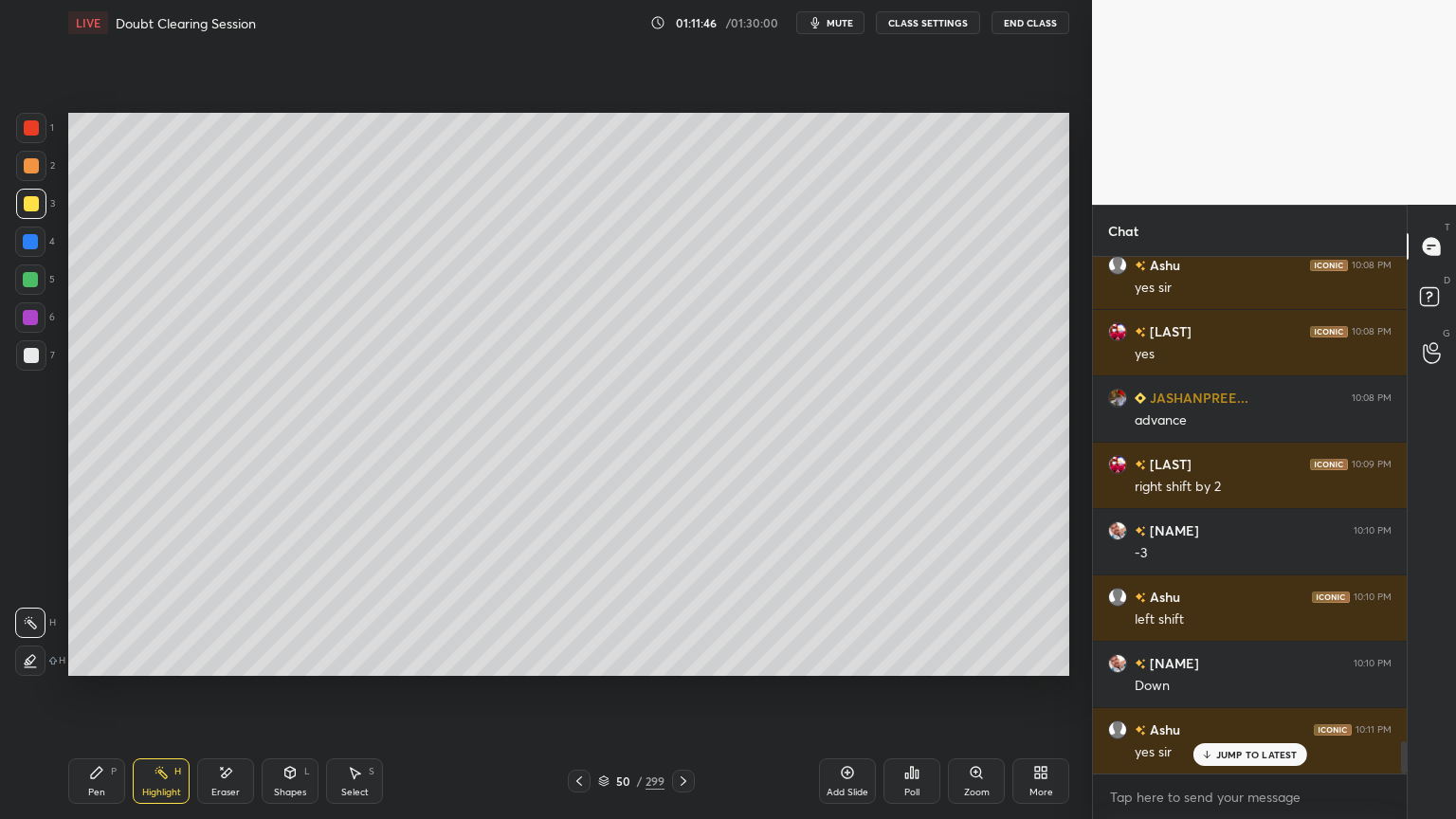 click at bounding box center [31, 166] 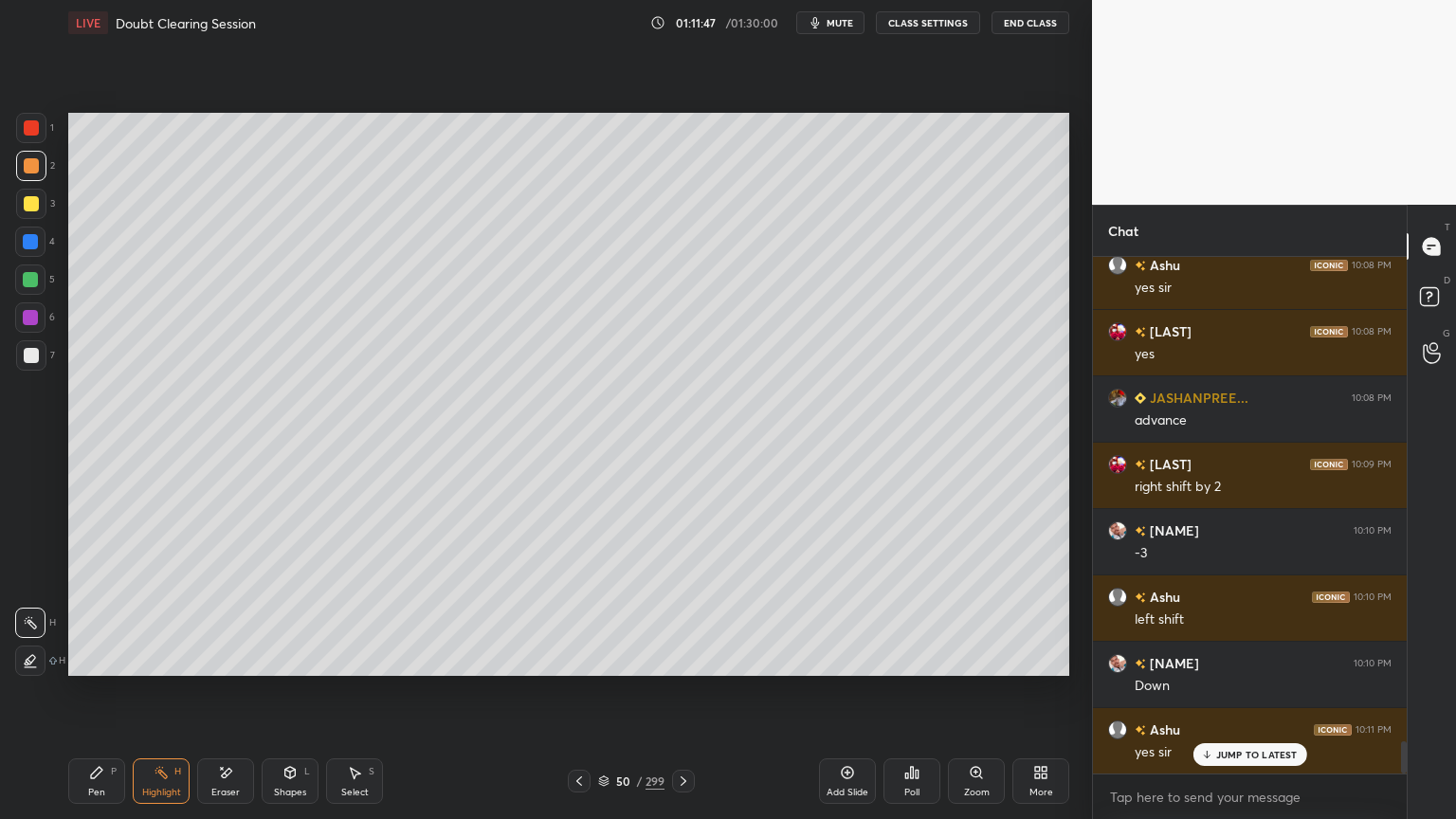 click on "JUMP TO LATEST" at bounding box center [1257, 755] 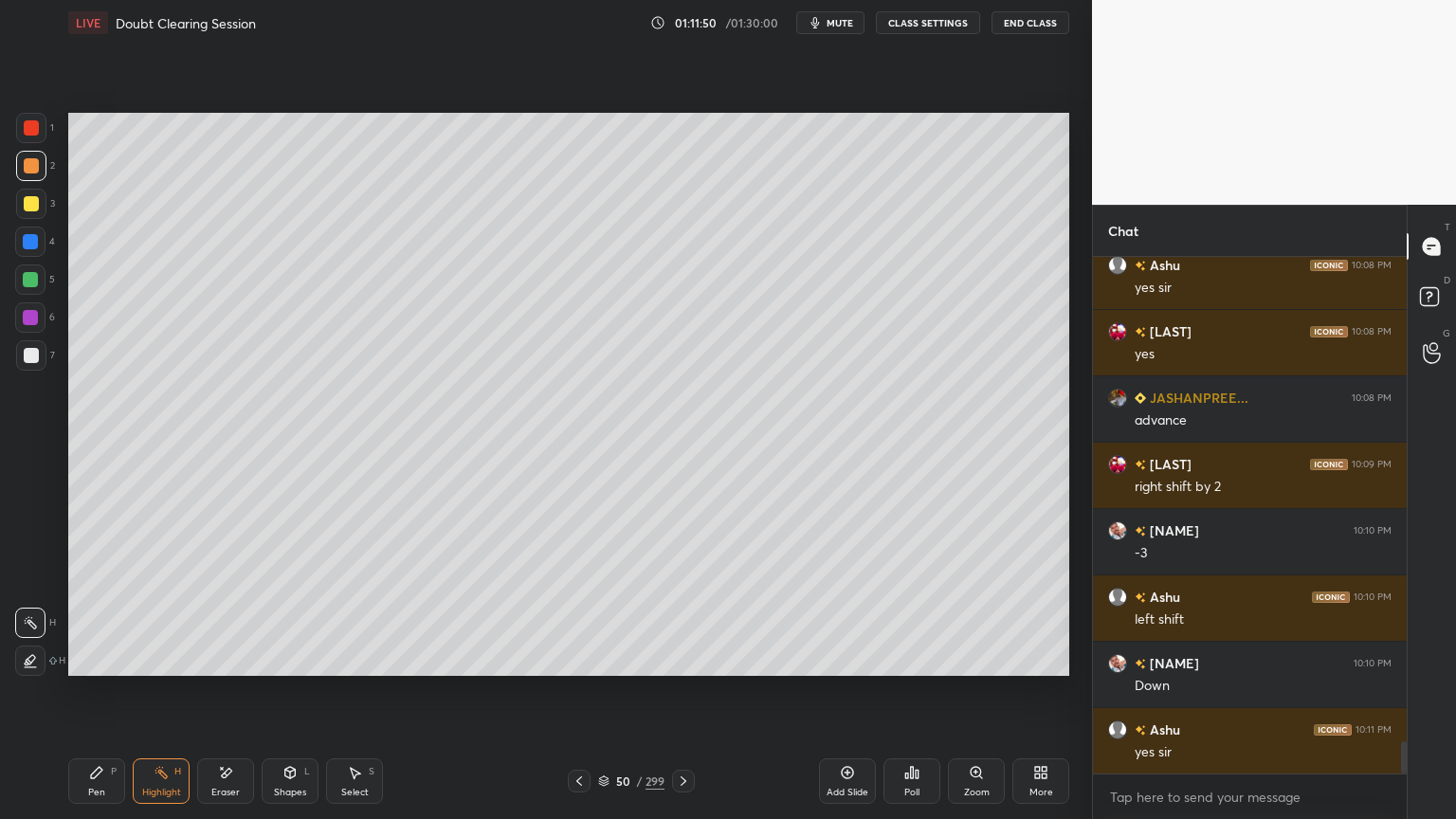 click on "Pen P" at bounding box center (97, 781) 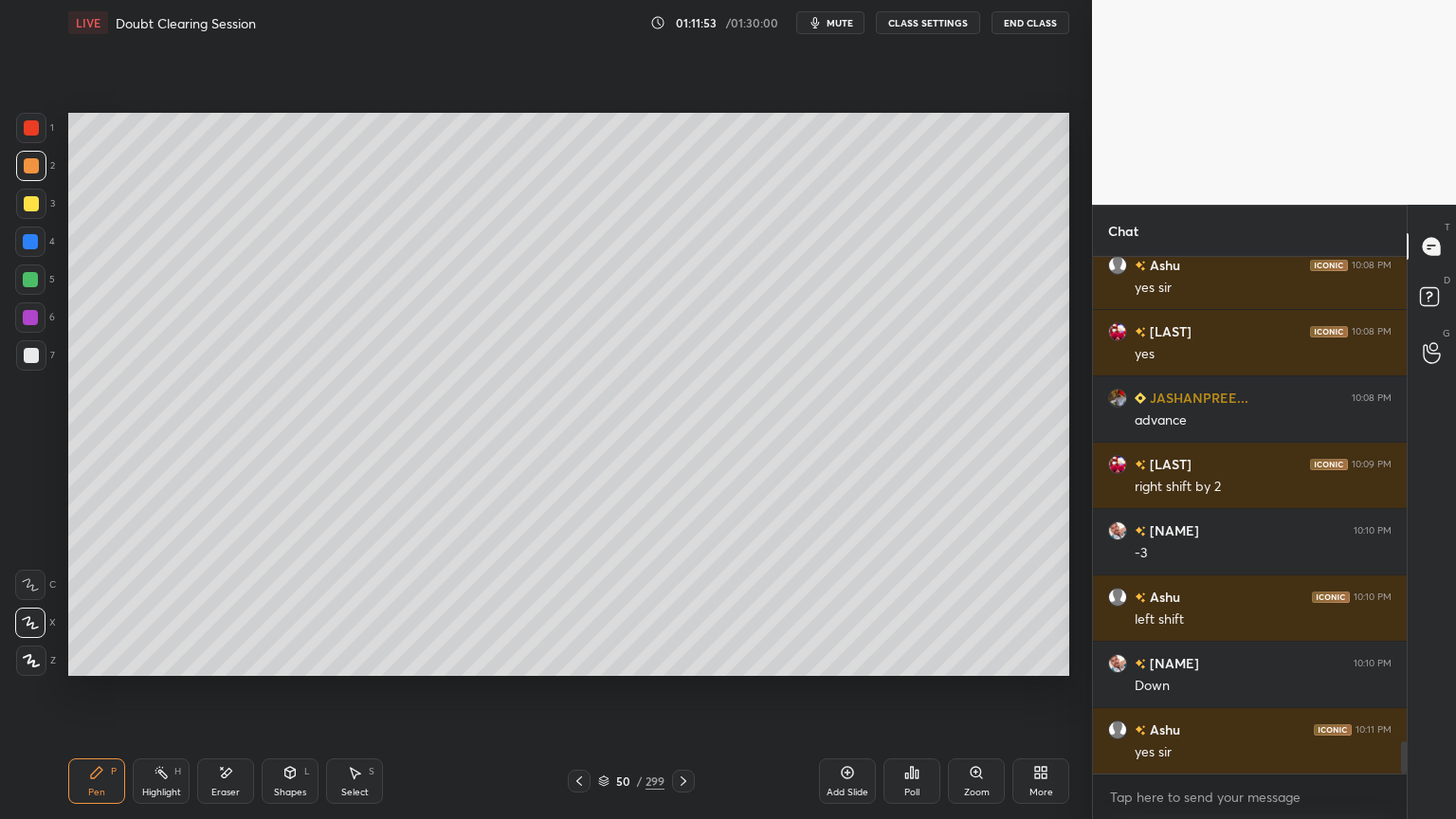 scroll, scrollTop: 7943, scrollLeft: 0, axis: vertical 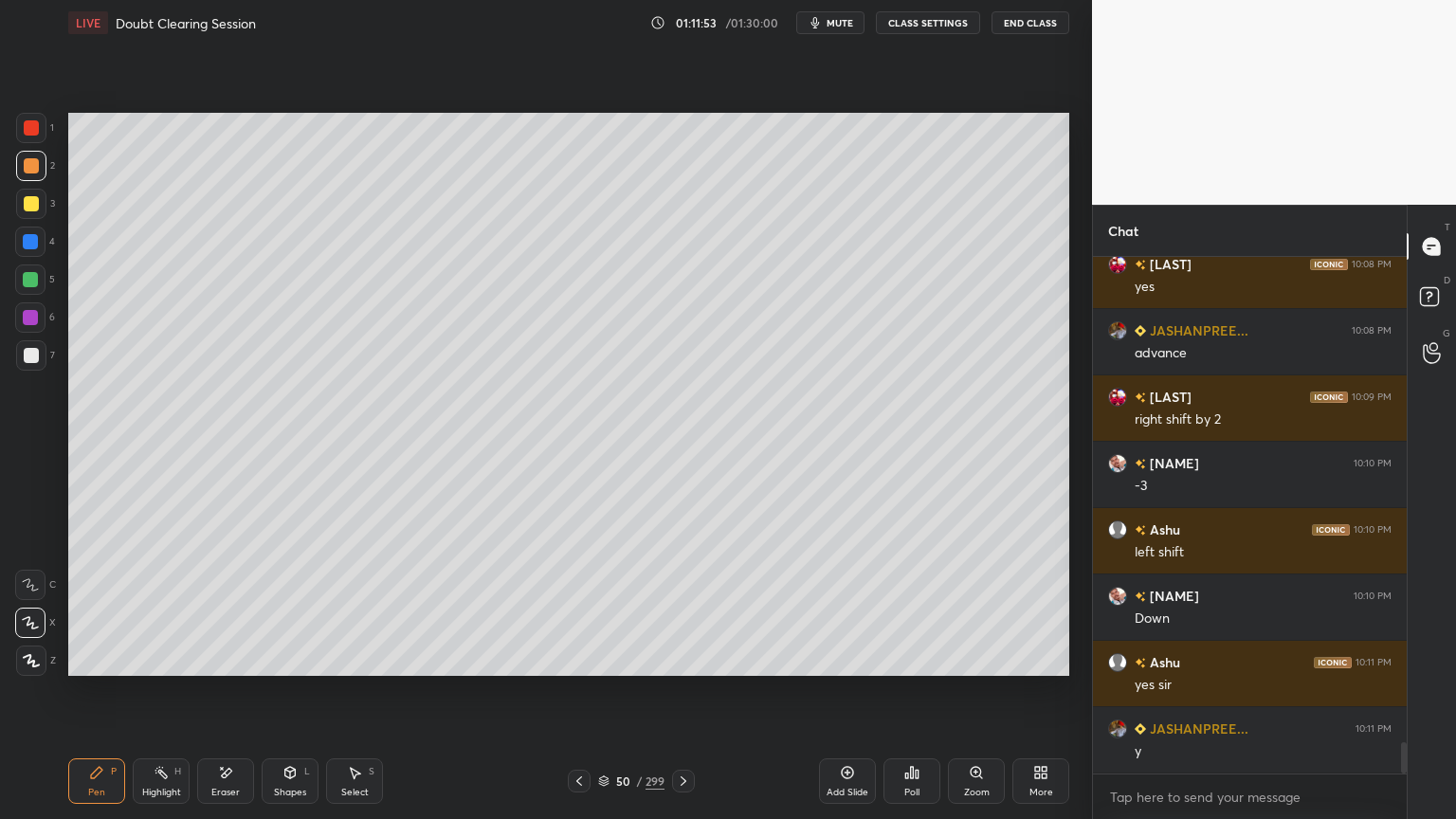 click 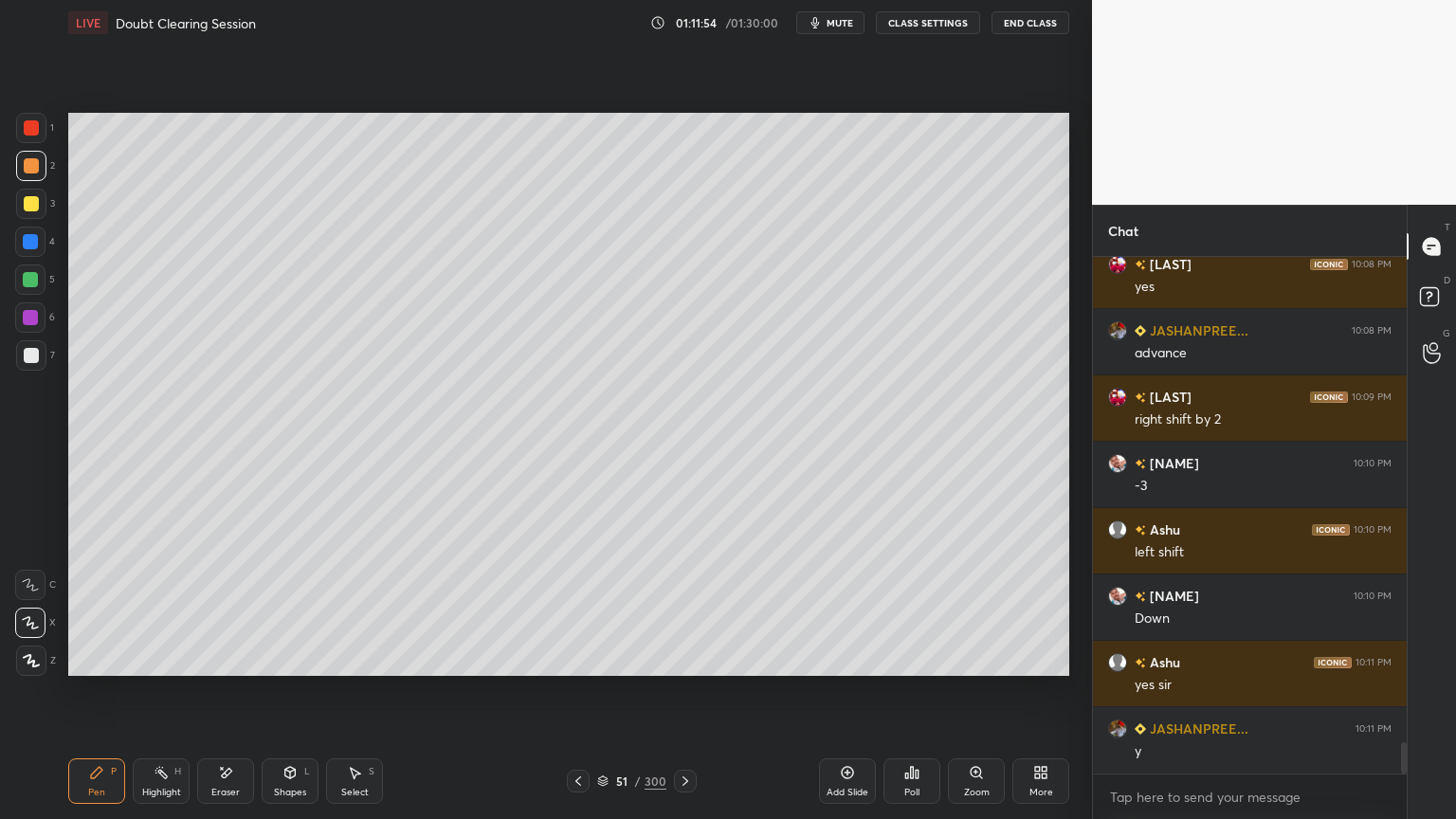 click at bounding box center [31, 204] 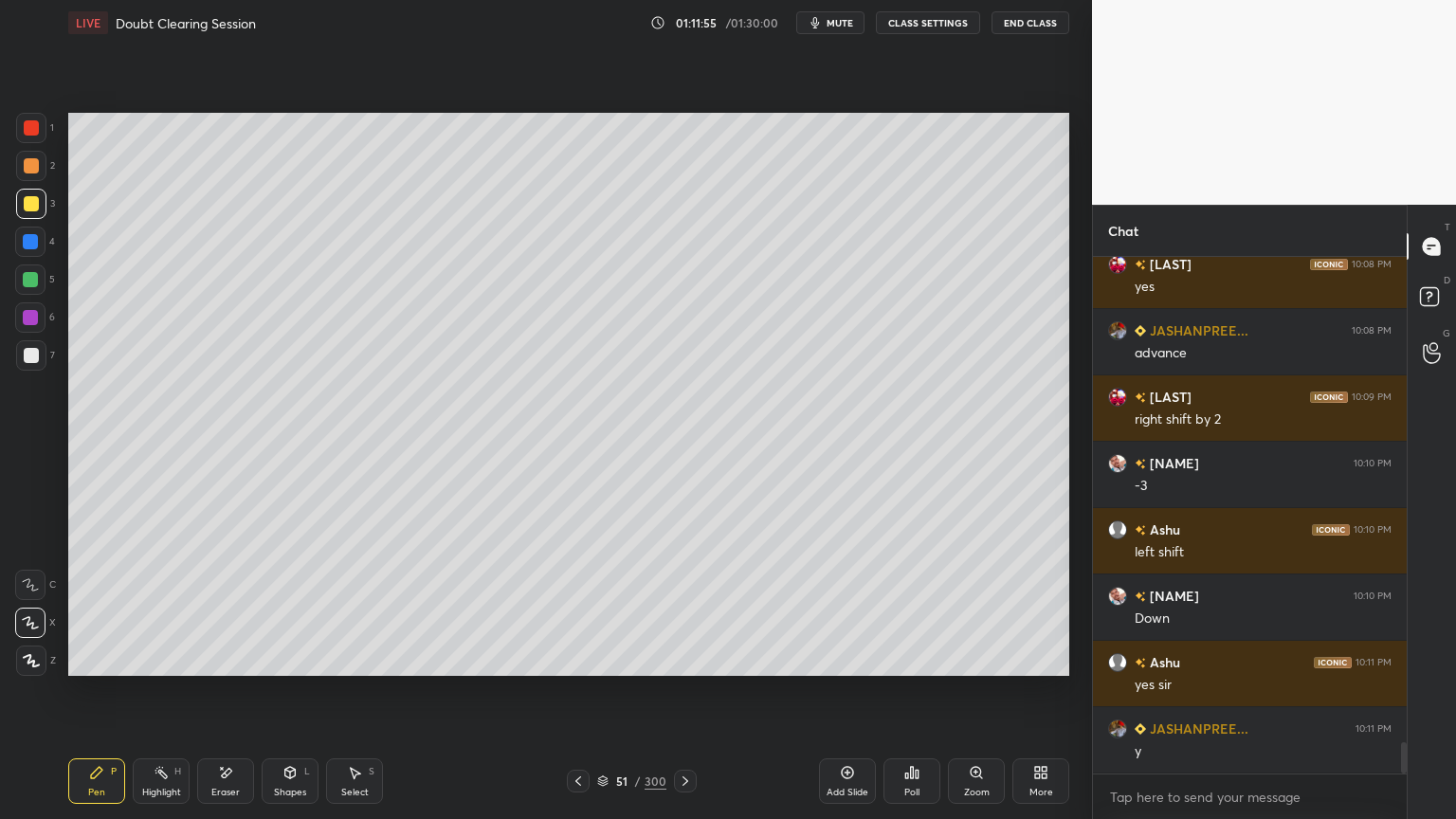 click at bounding box center (31, 661) 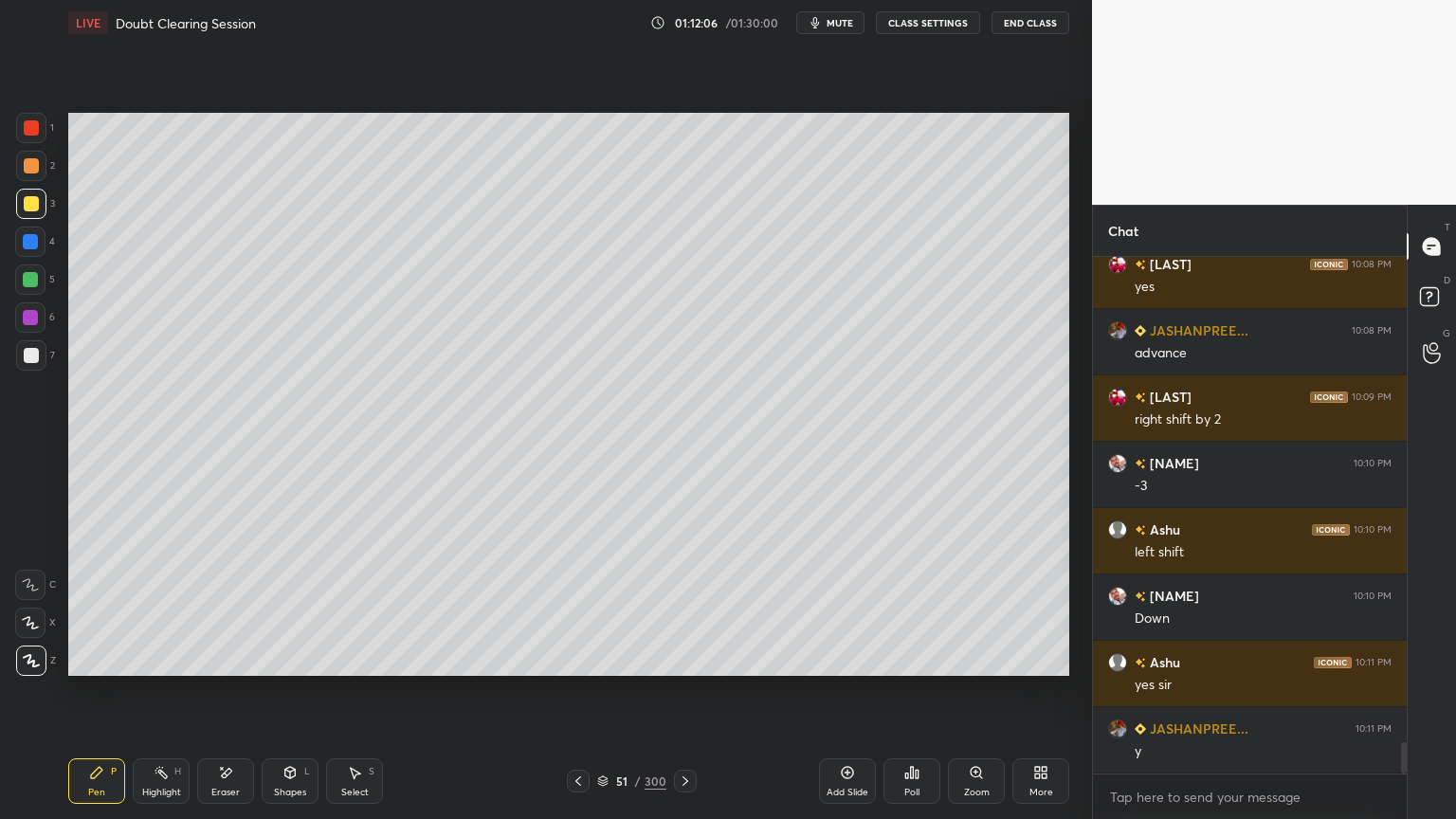 click at bounding box center (31, 166) 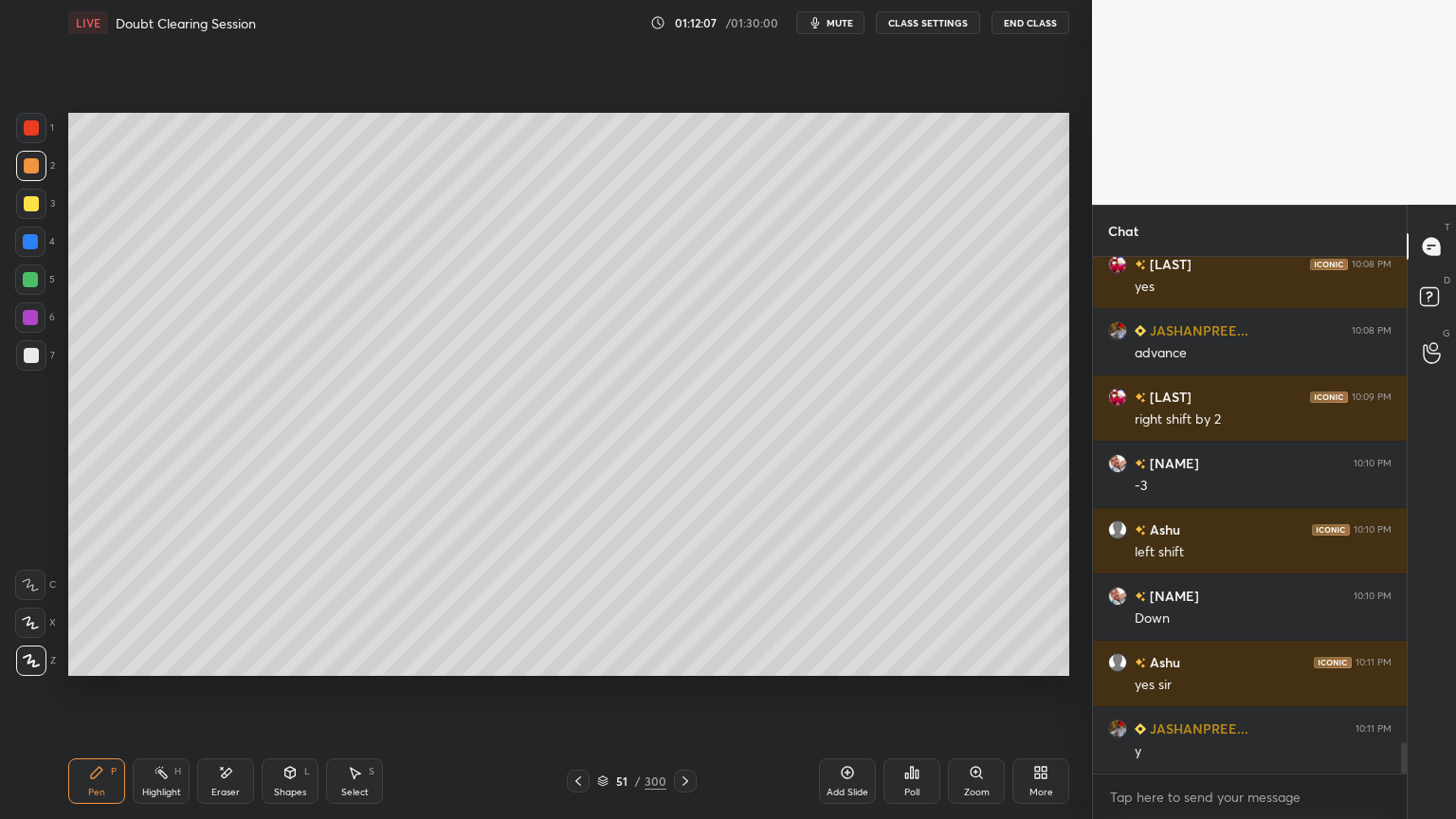 click at bounding box center [30, 623] 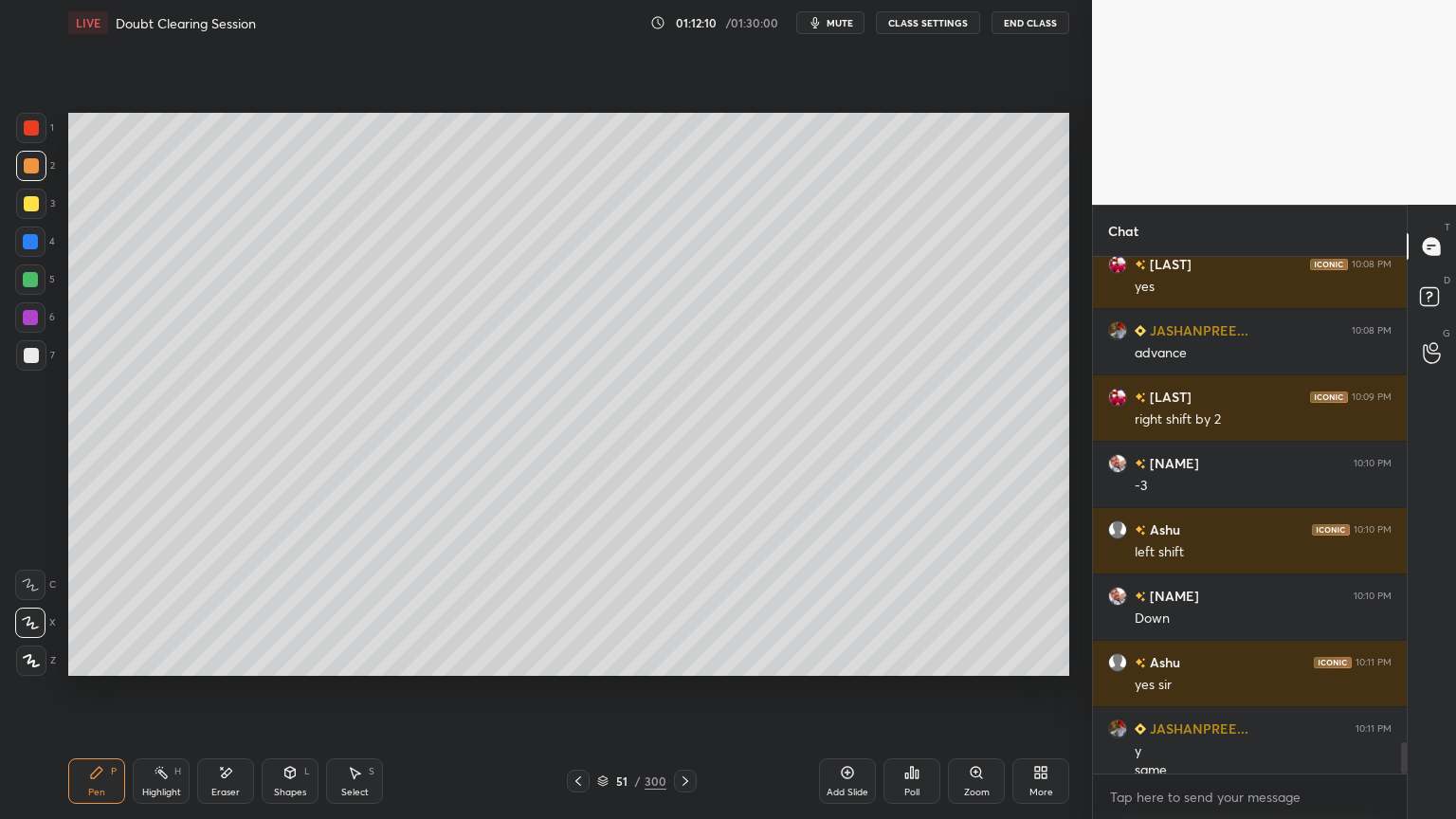 scroll, scrollTop: 7962, scrollLeft: 0, axis: vertical 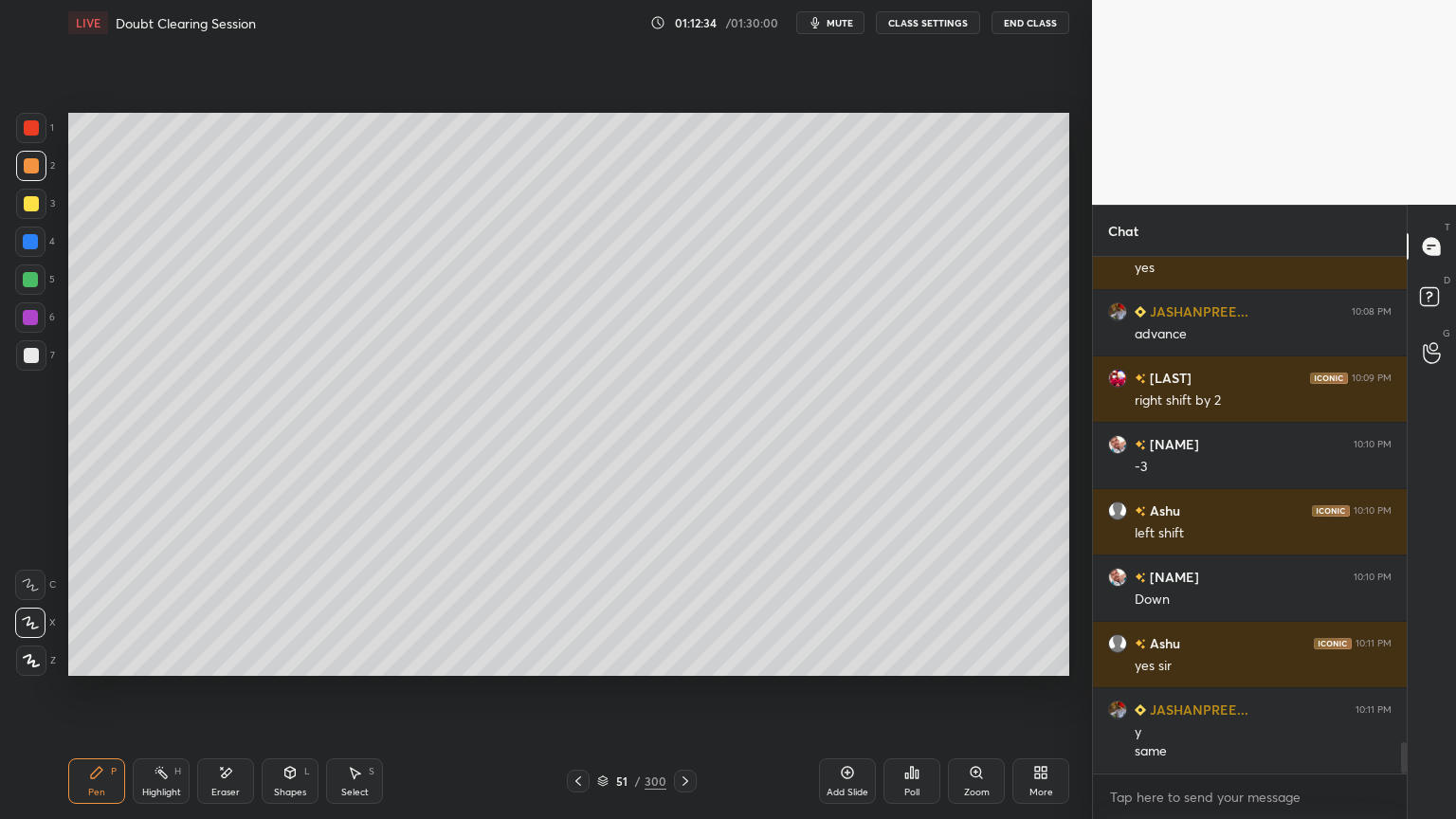 click on "Shapes L" at bounding box center (290, 781) 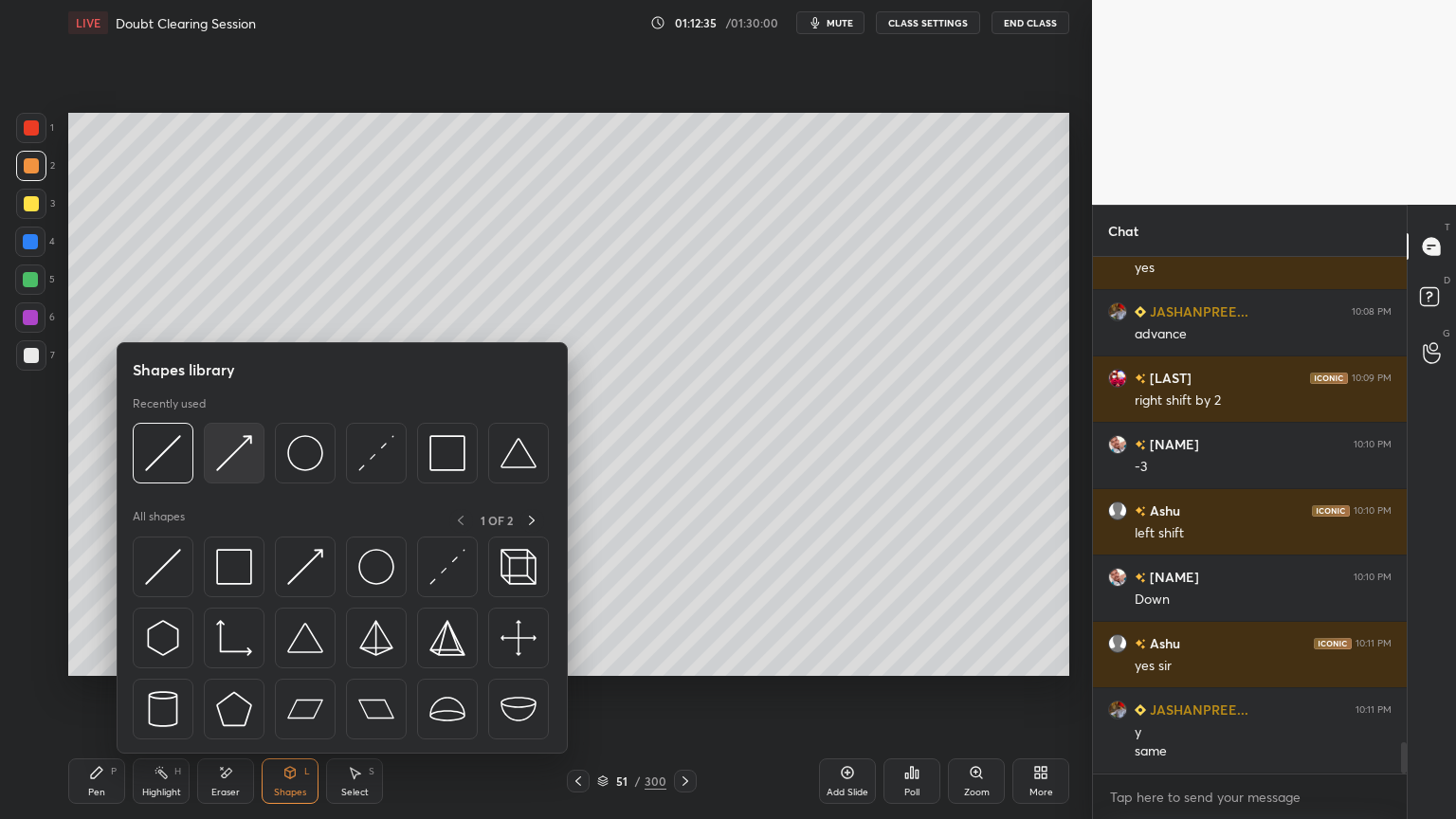 click at bounding box center [234, 453] 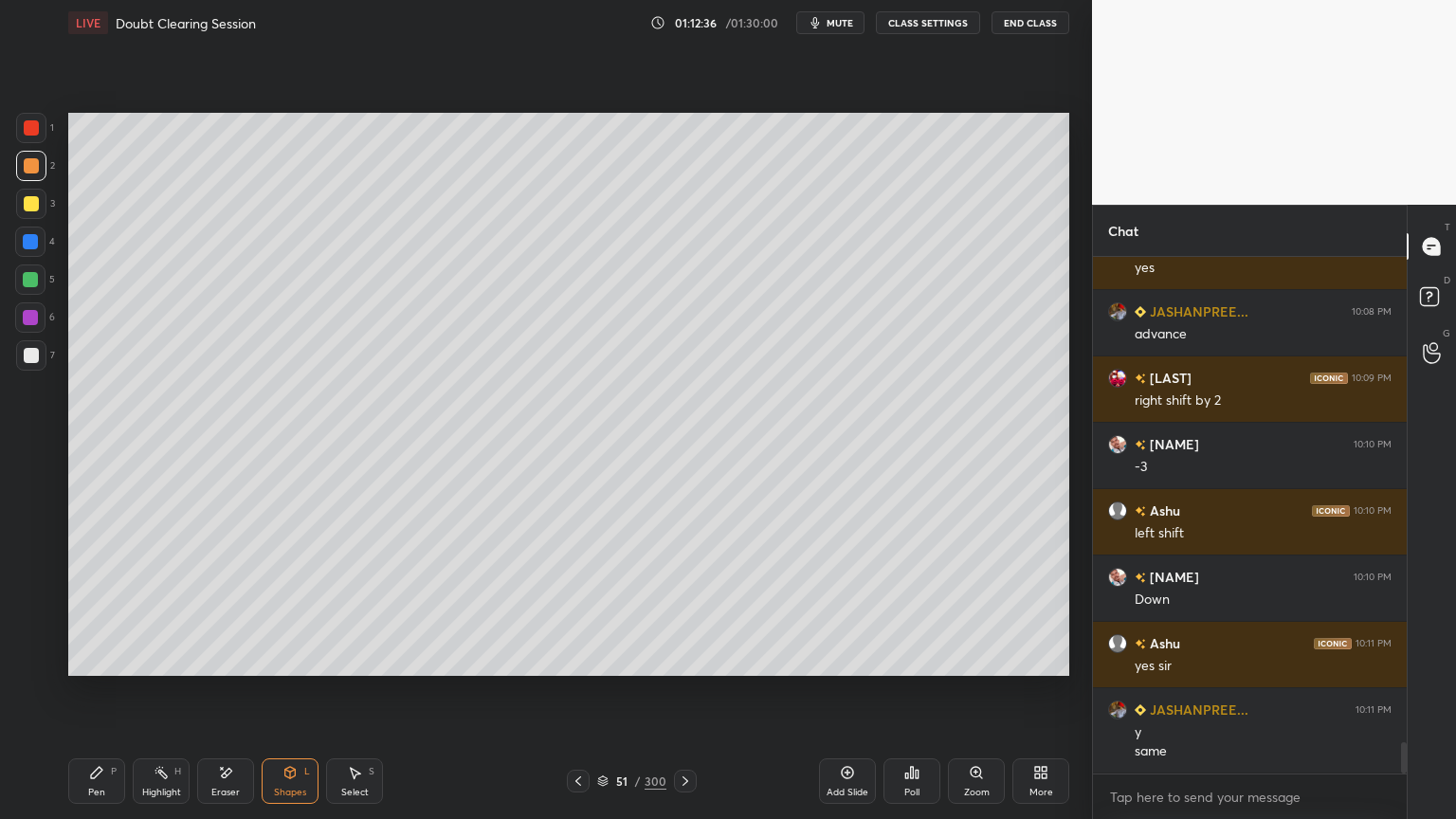 click at bounding box center [30, 318] 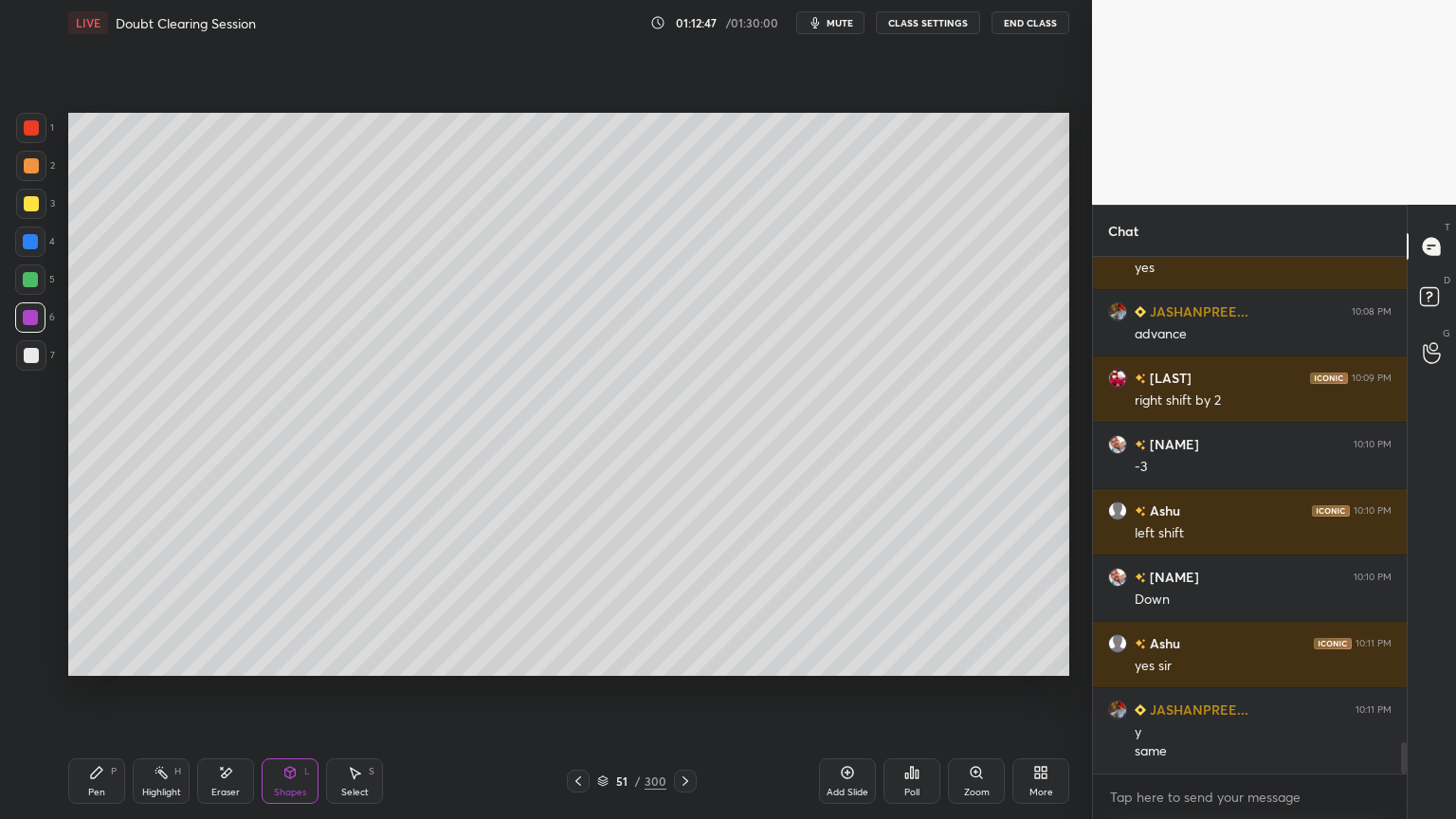 click on "Pen" at bounding box center [97, 792] 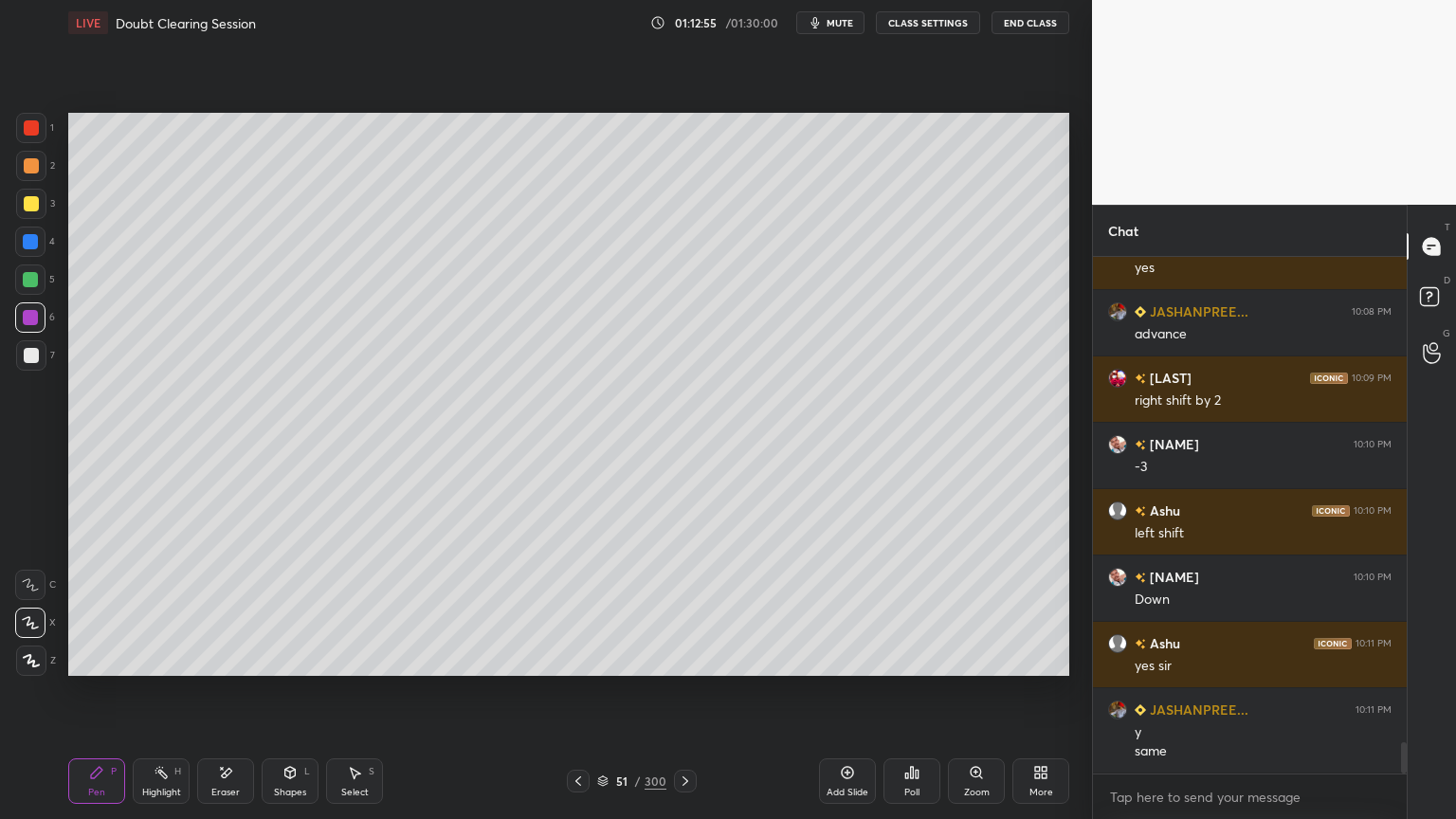 click at bounding box center (31, 204) 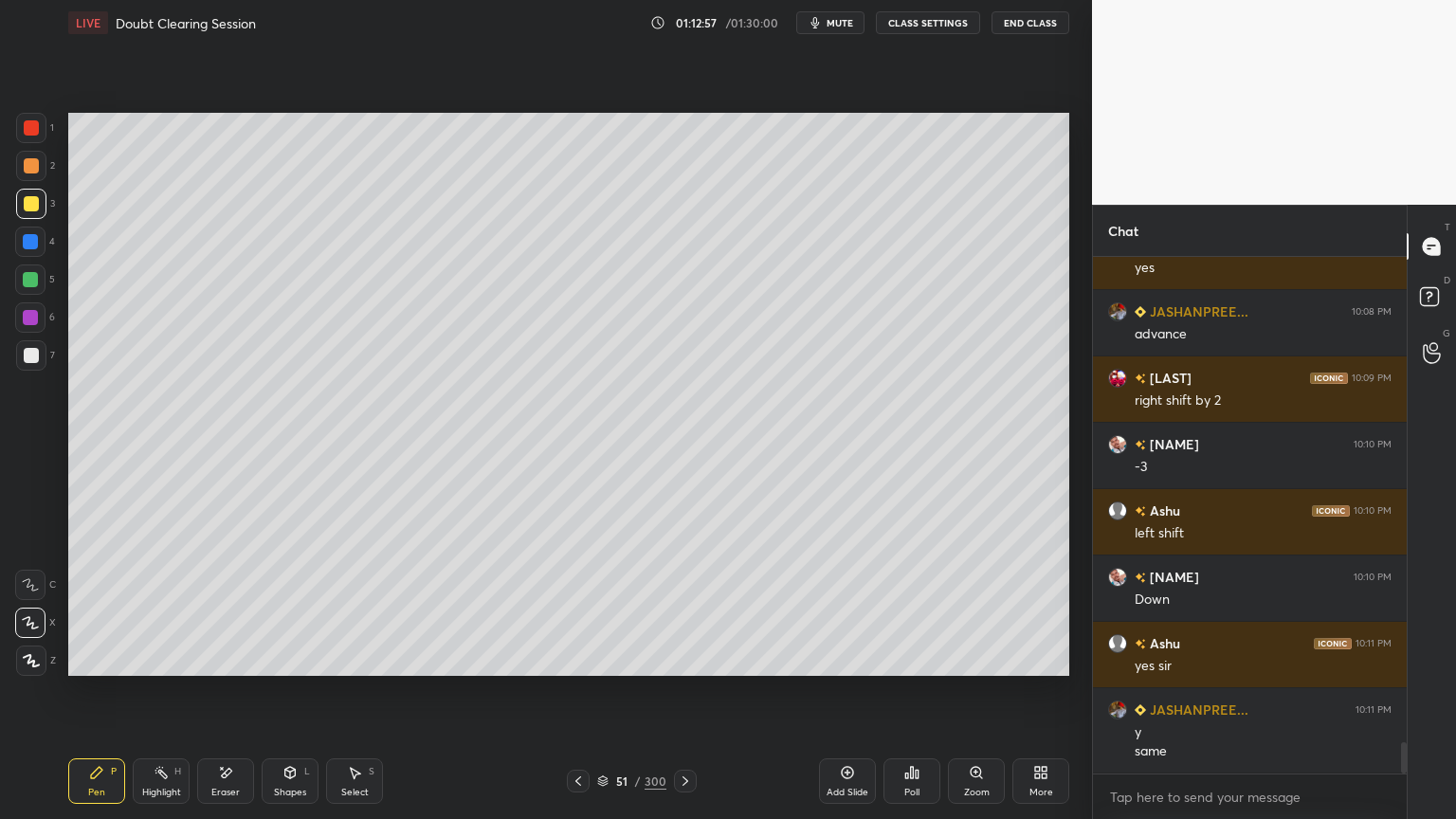 click at bounding box center (31, 661) 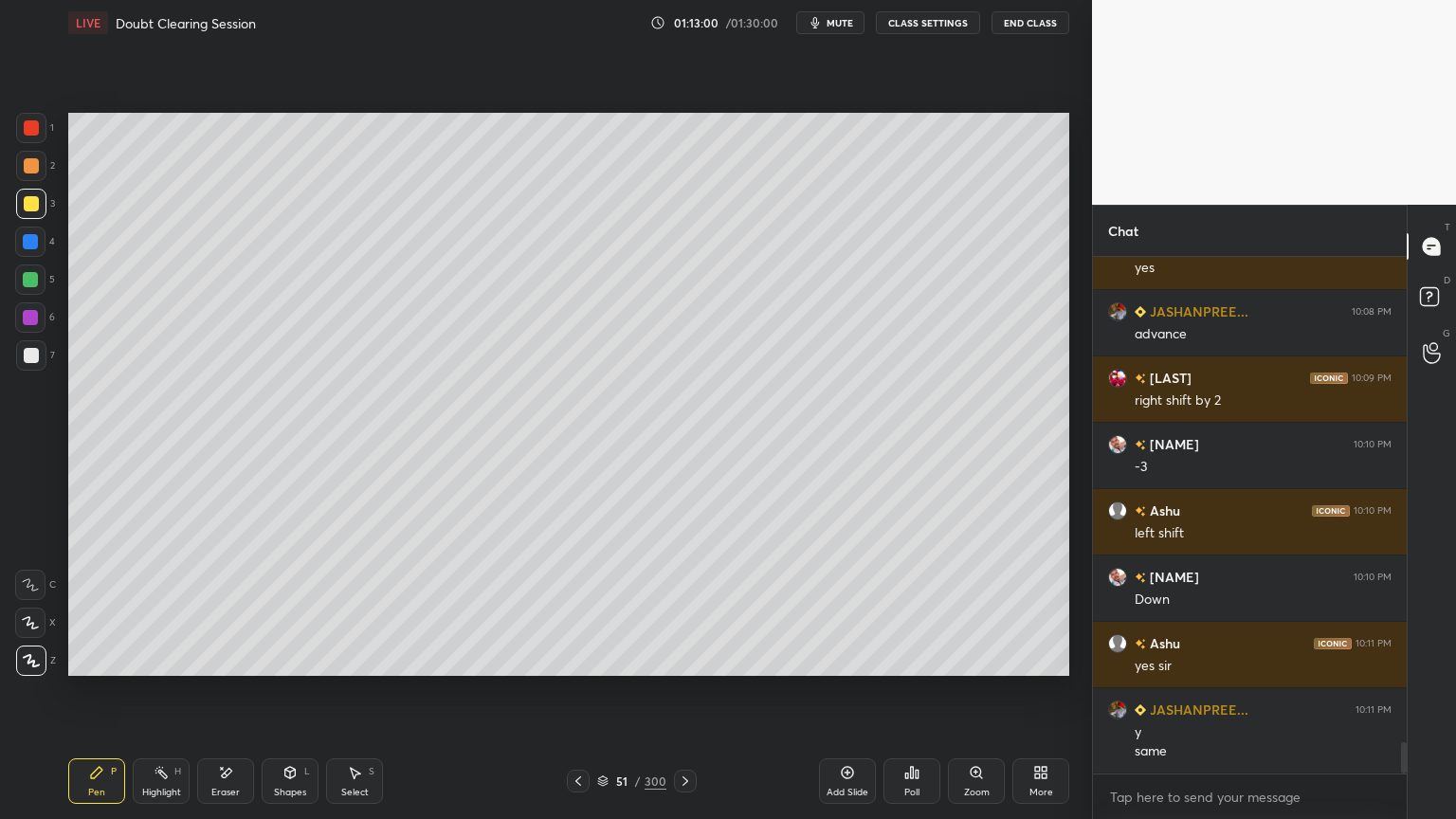 click on "Shapes" at bounding box center (290, 792) 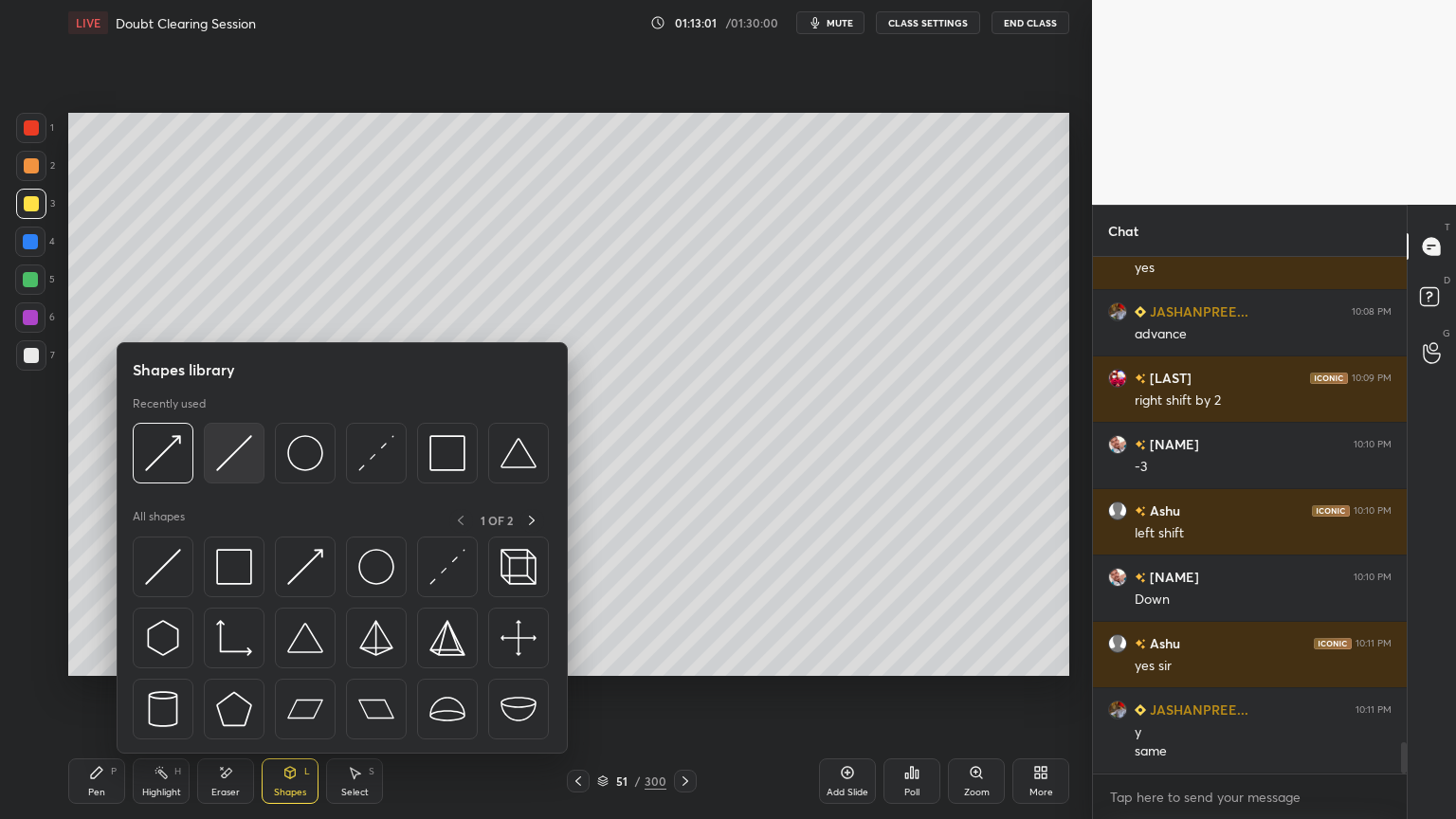 click at bounding box center [234, 453] 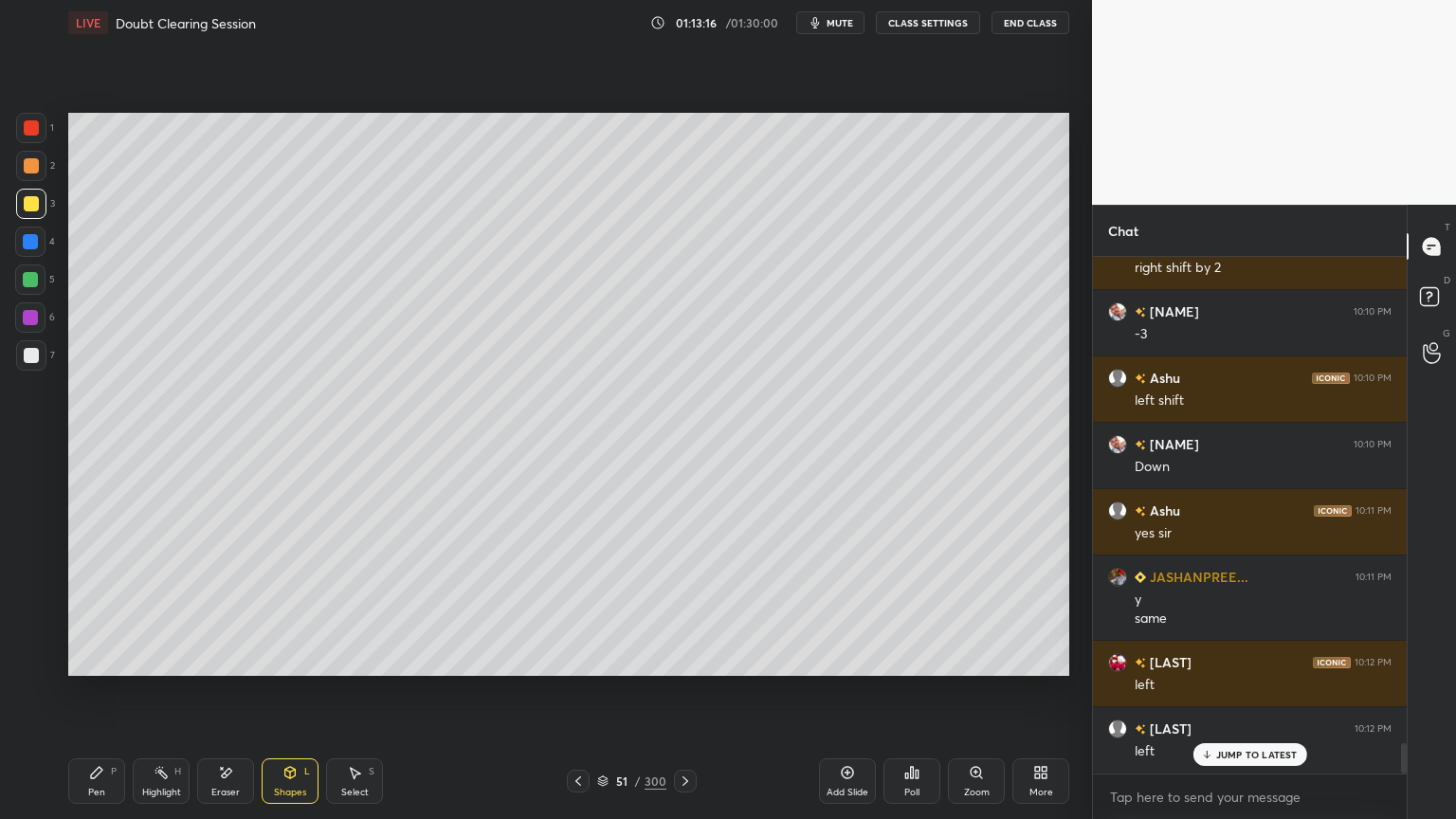 scroll, scrollTop: 8160, scrollLeft: 0, axis: vertical 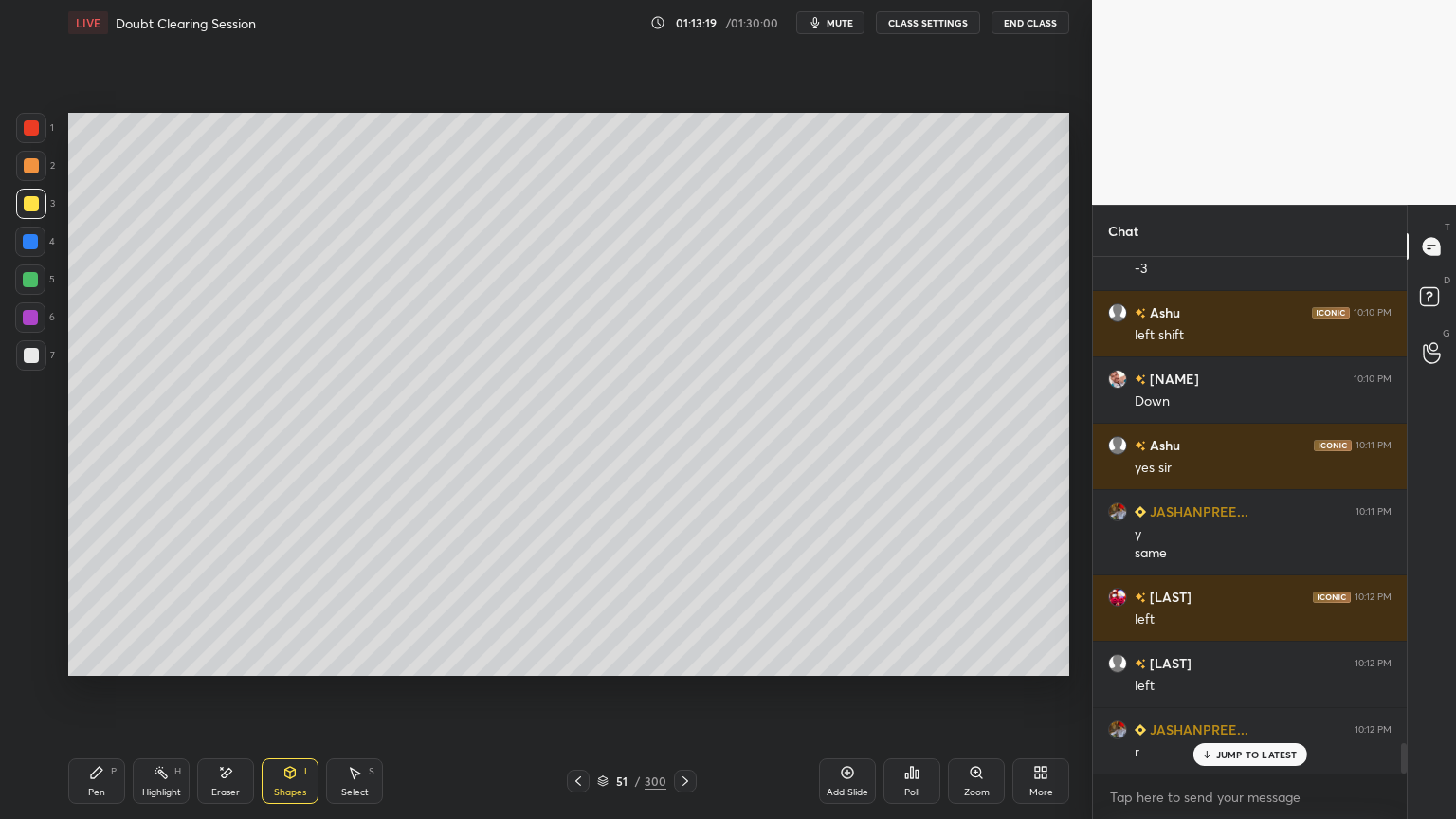 click on "Pen" at bounding box center [97, 792] 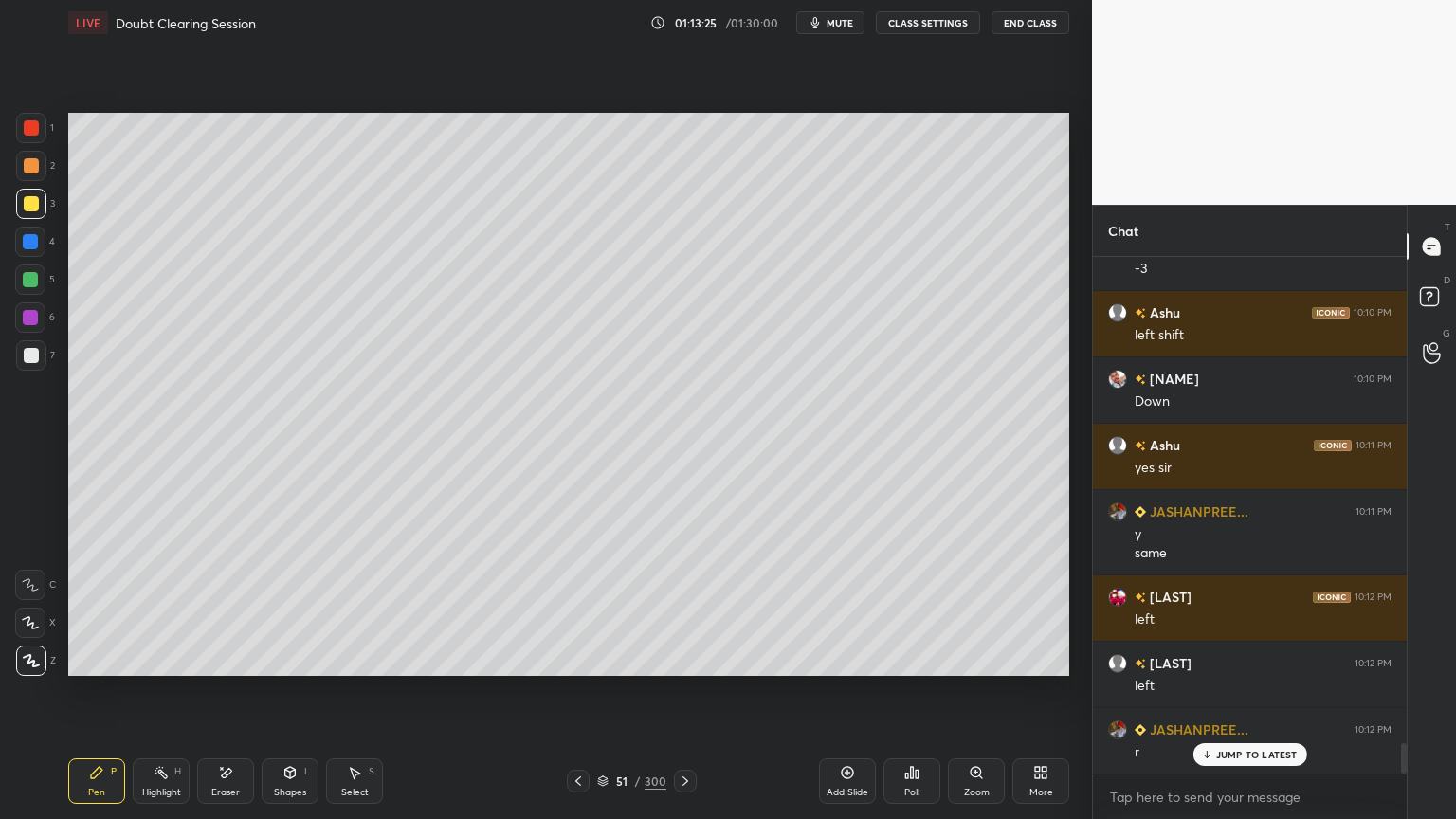 click on "Shapes" at bounding box center (290, 792) 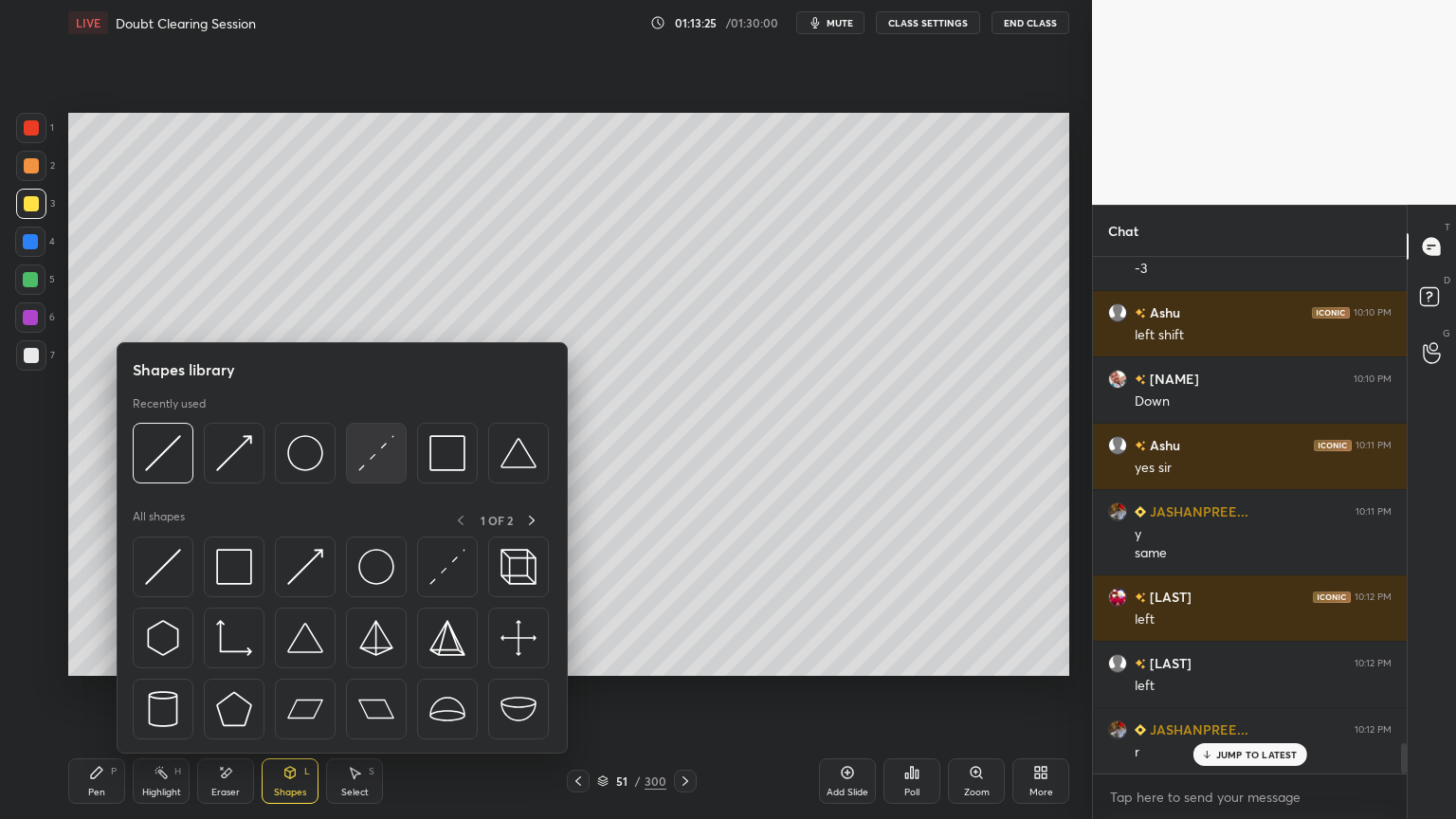 click at bounding box center [376, 453] 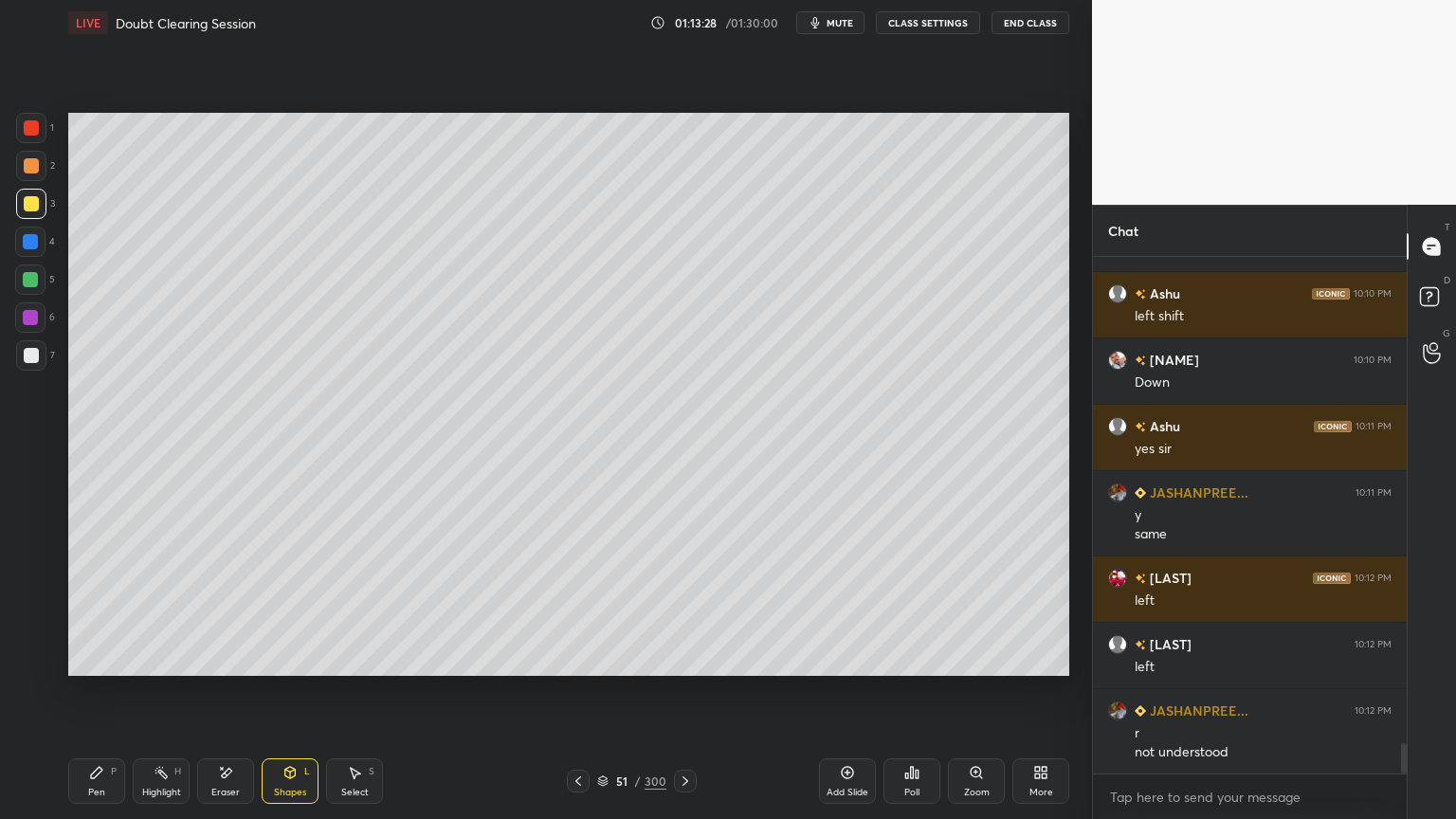 scroll, scrollTop: 8246, scrollLeft: 0, axis: vertical 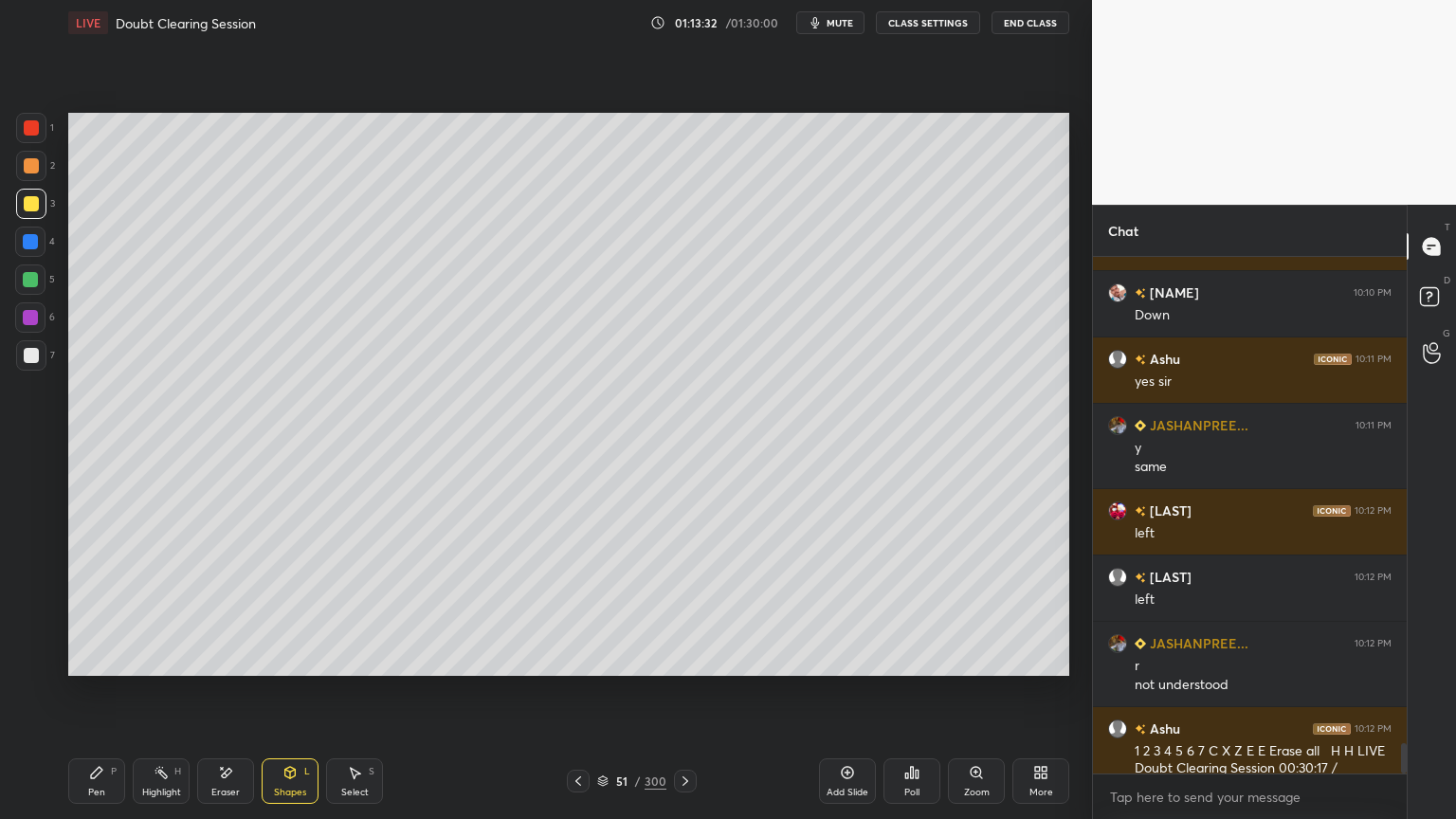 click on "P" at bounding box center (114, 772) 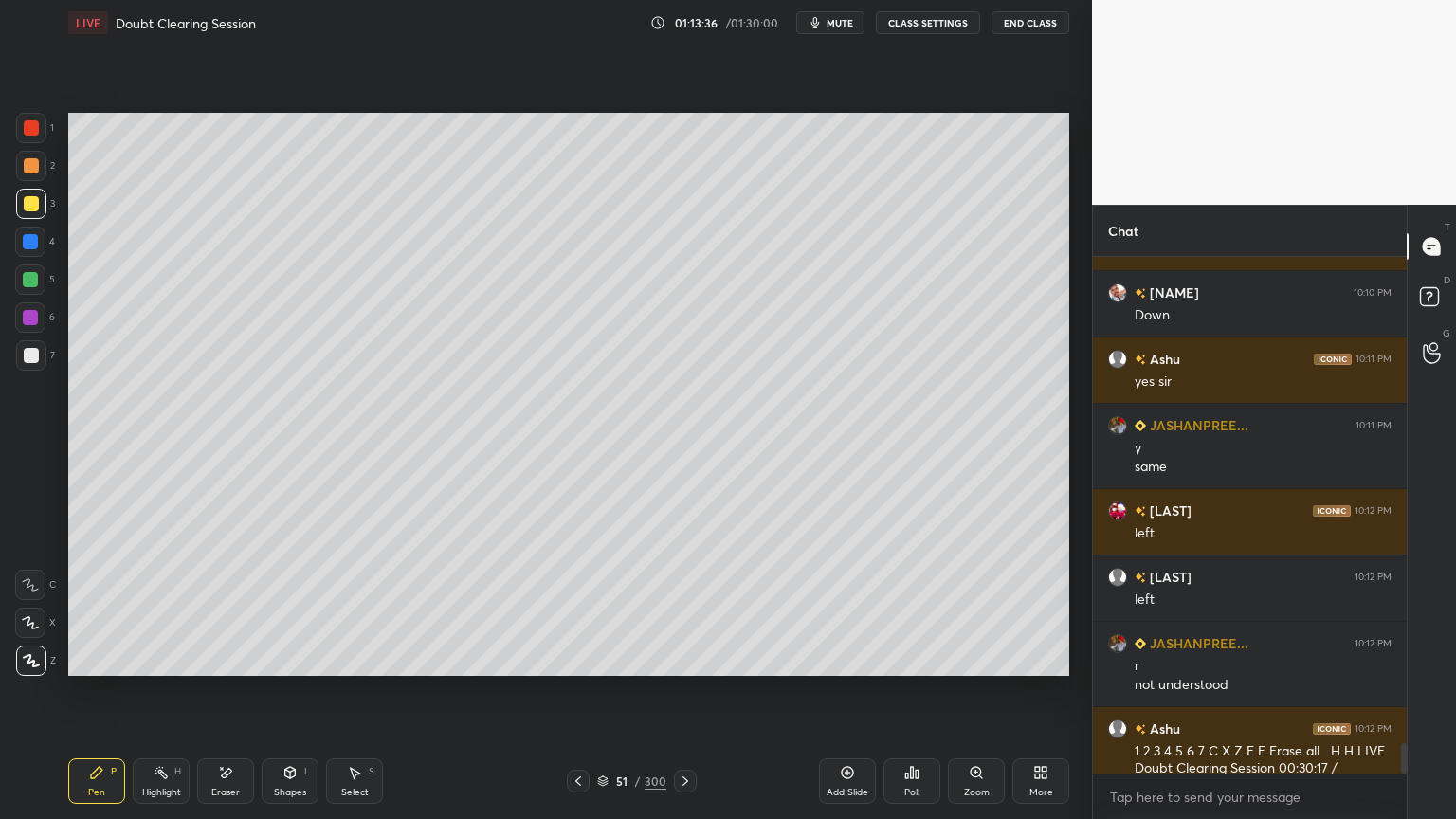 click on "Highlight H" at bounding box center (161, 781) 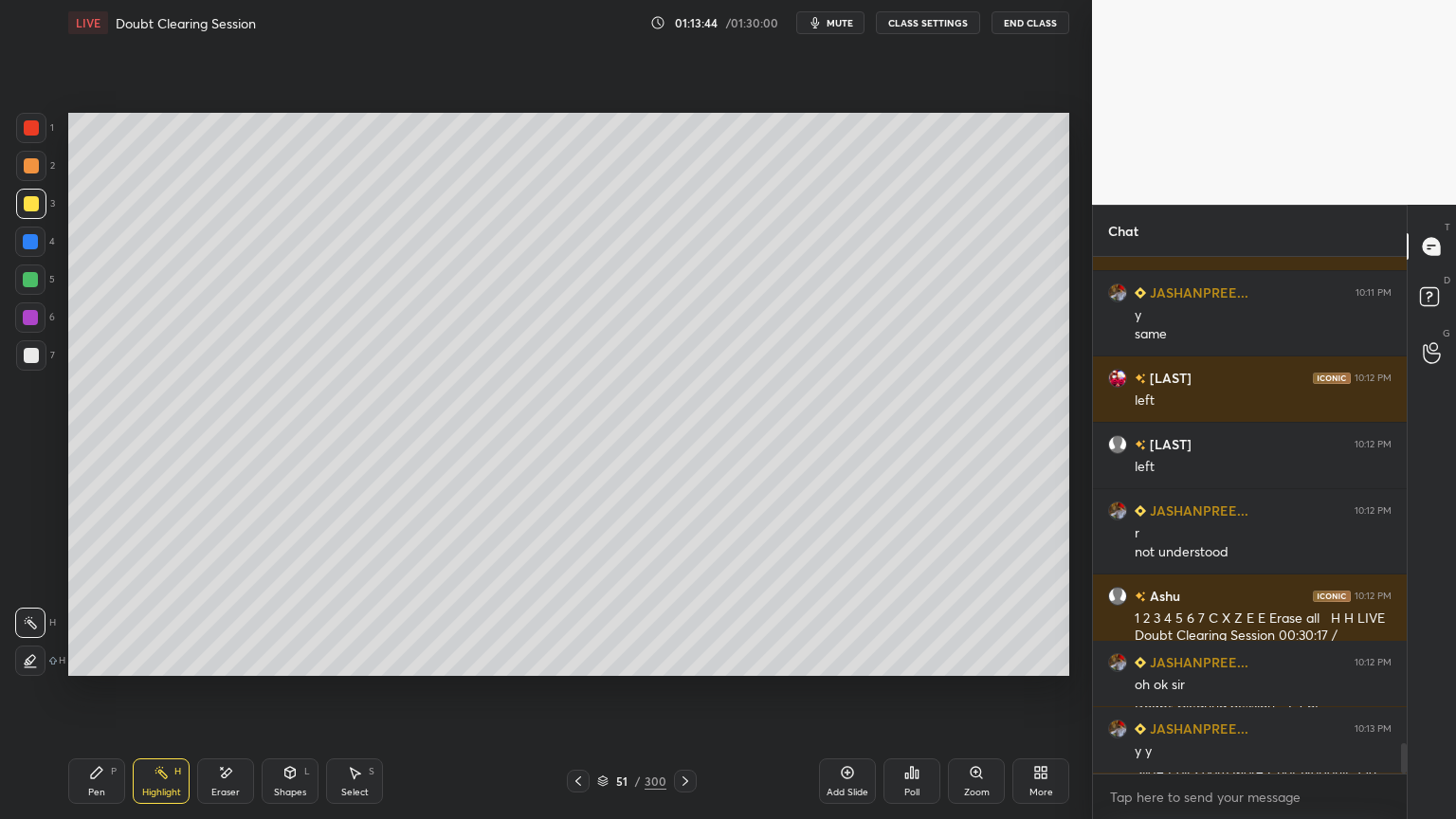 scroll, scrollTop: 8398, scrollLeft: 0, axis: vertical 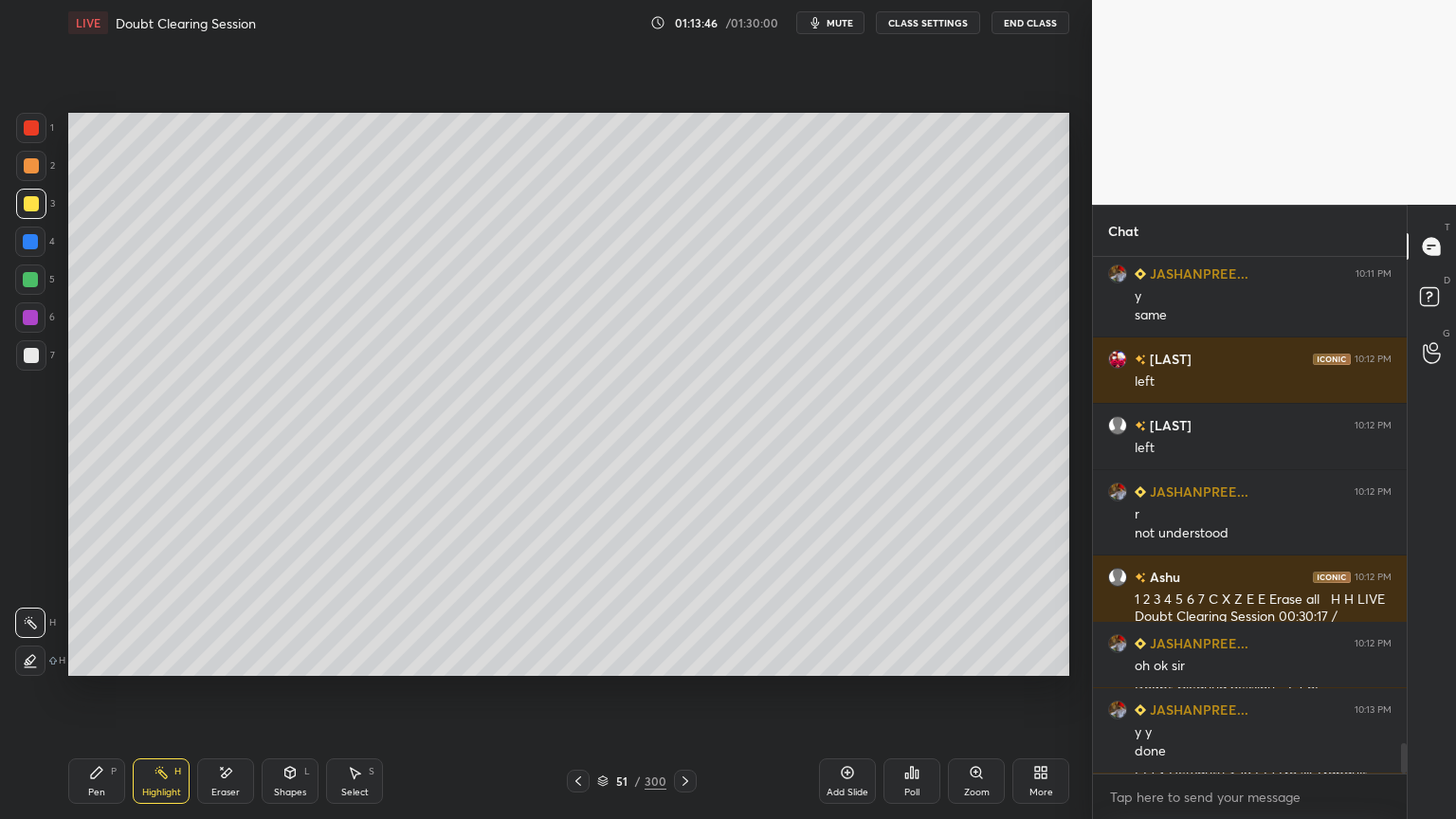 click at bounding box center [31, 166] 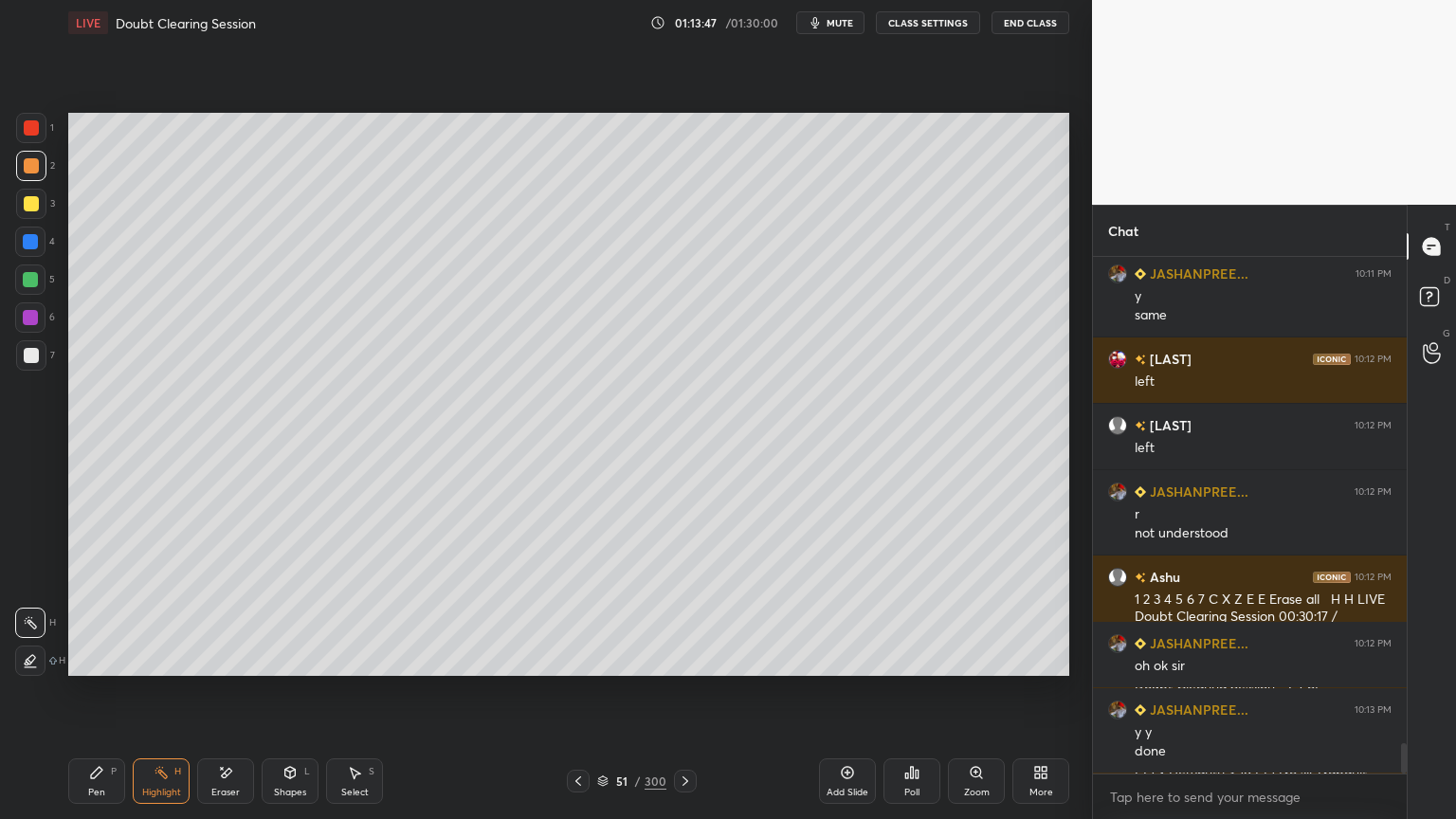 click at bounding box center [31, 166] 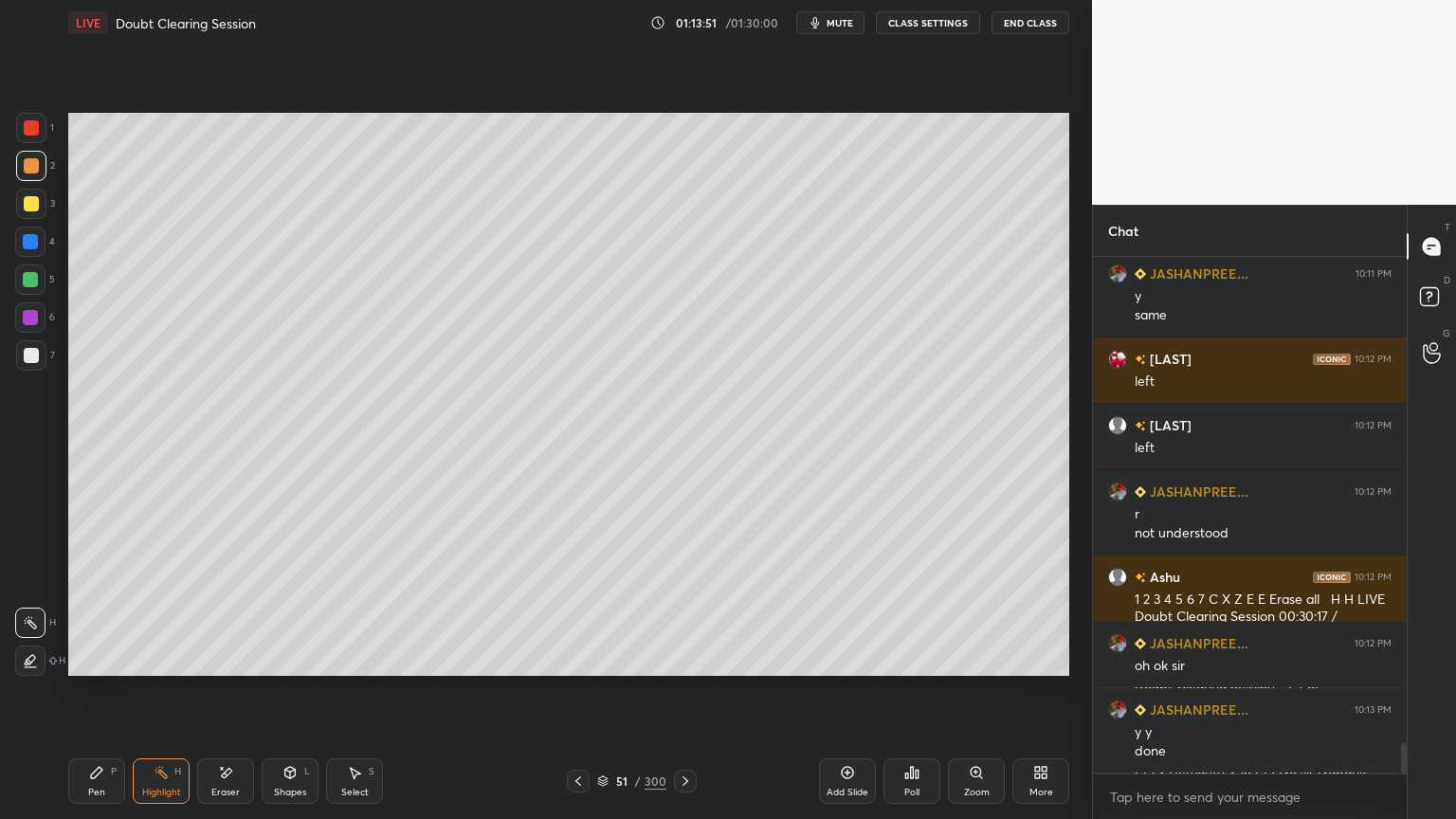click on "Pen P" at bounding box center [97, 781] 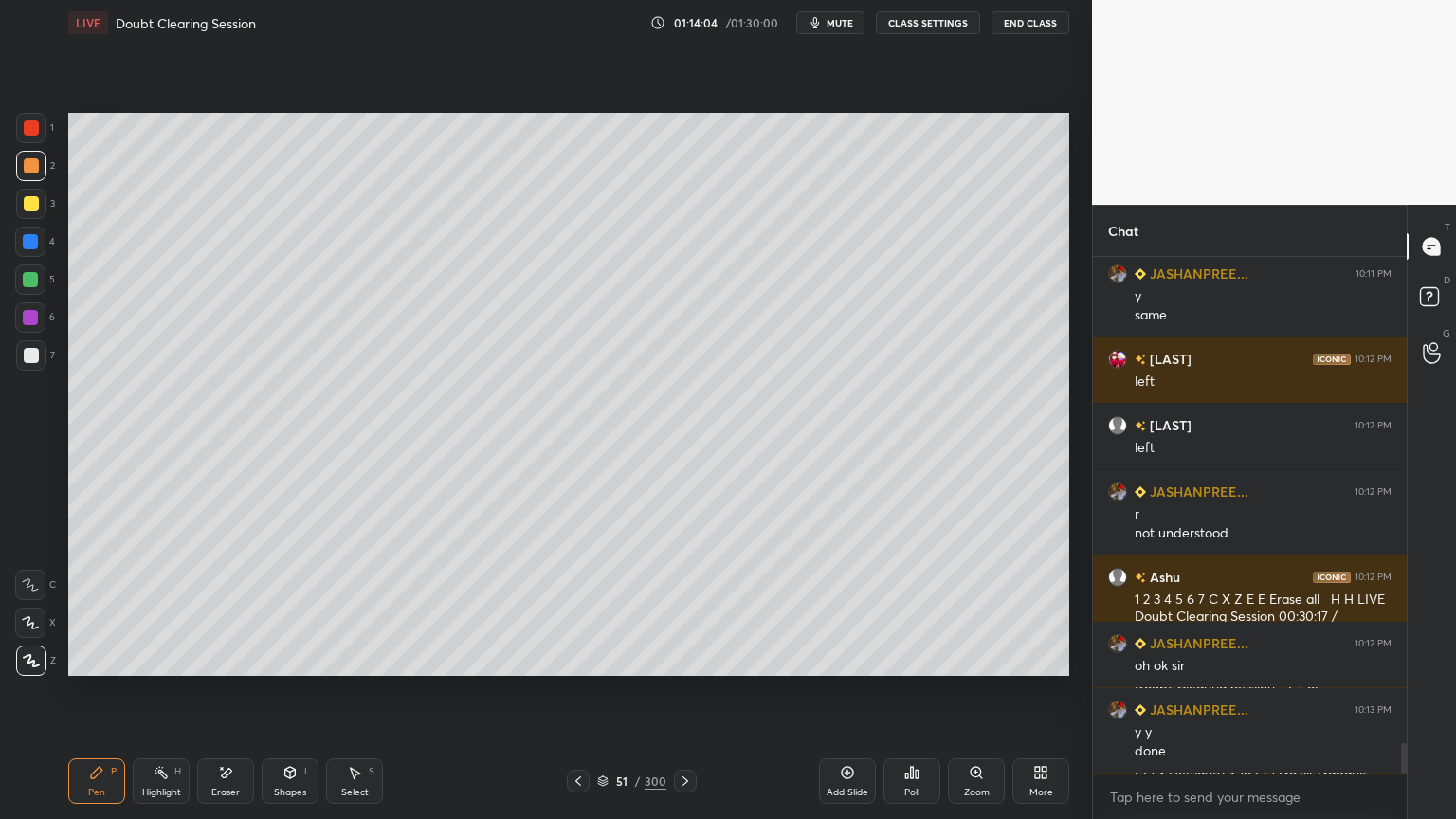 click at bounding box center [31, 355] 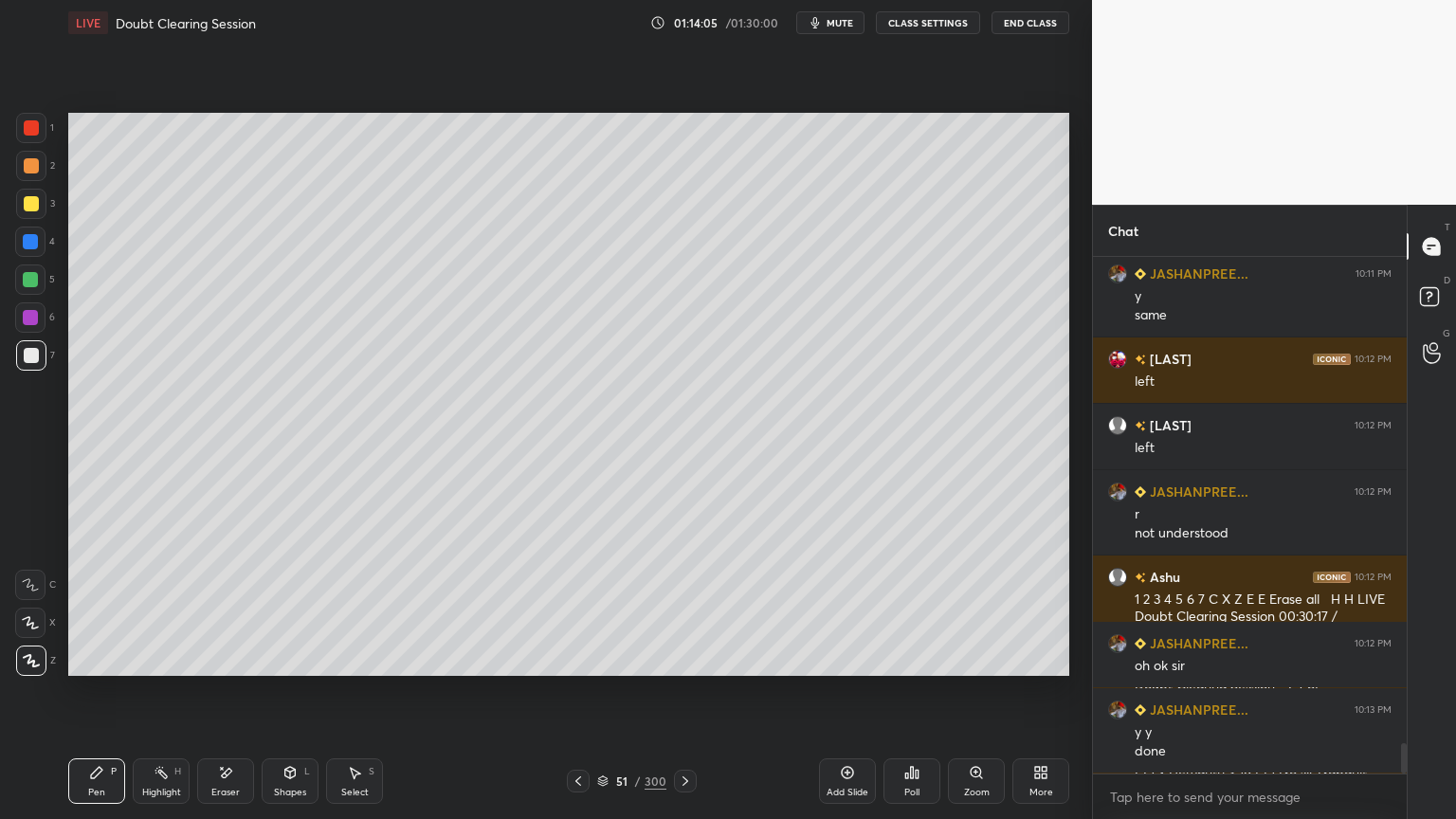 click at bounding box center (31, 204) 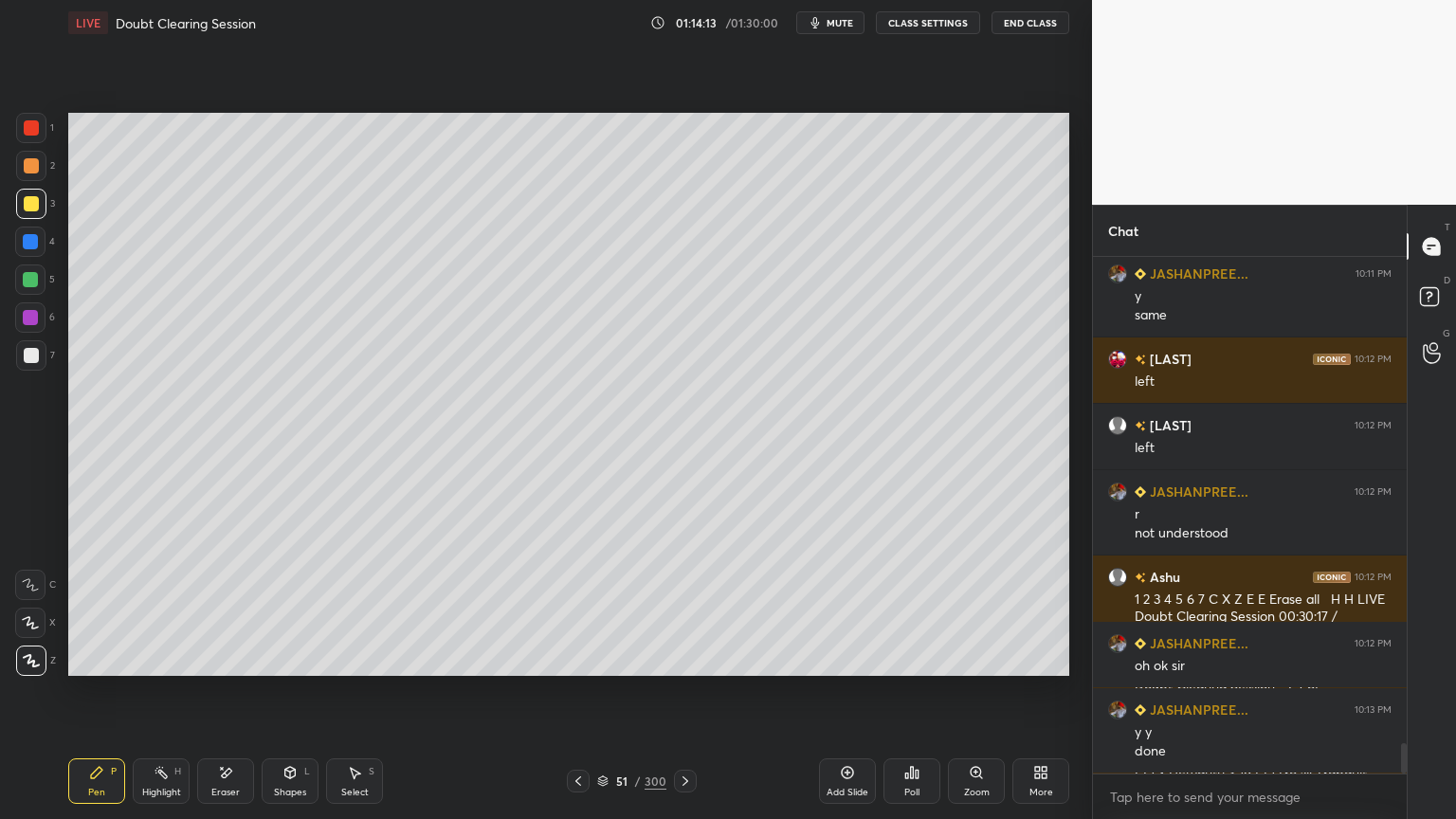 scroll, scrollTop: 8433, scrollLeft: 0, axis: vertical 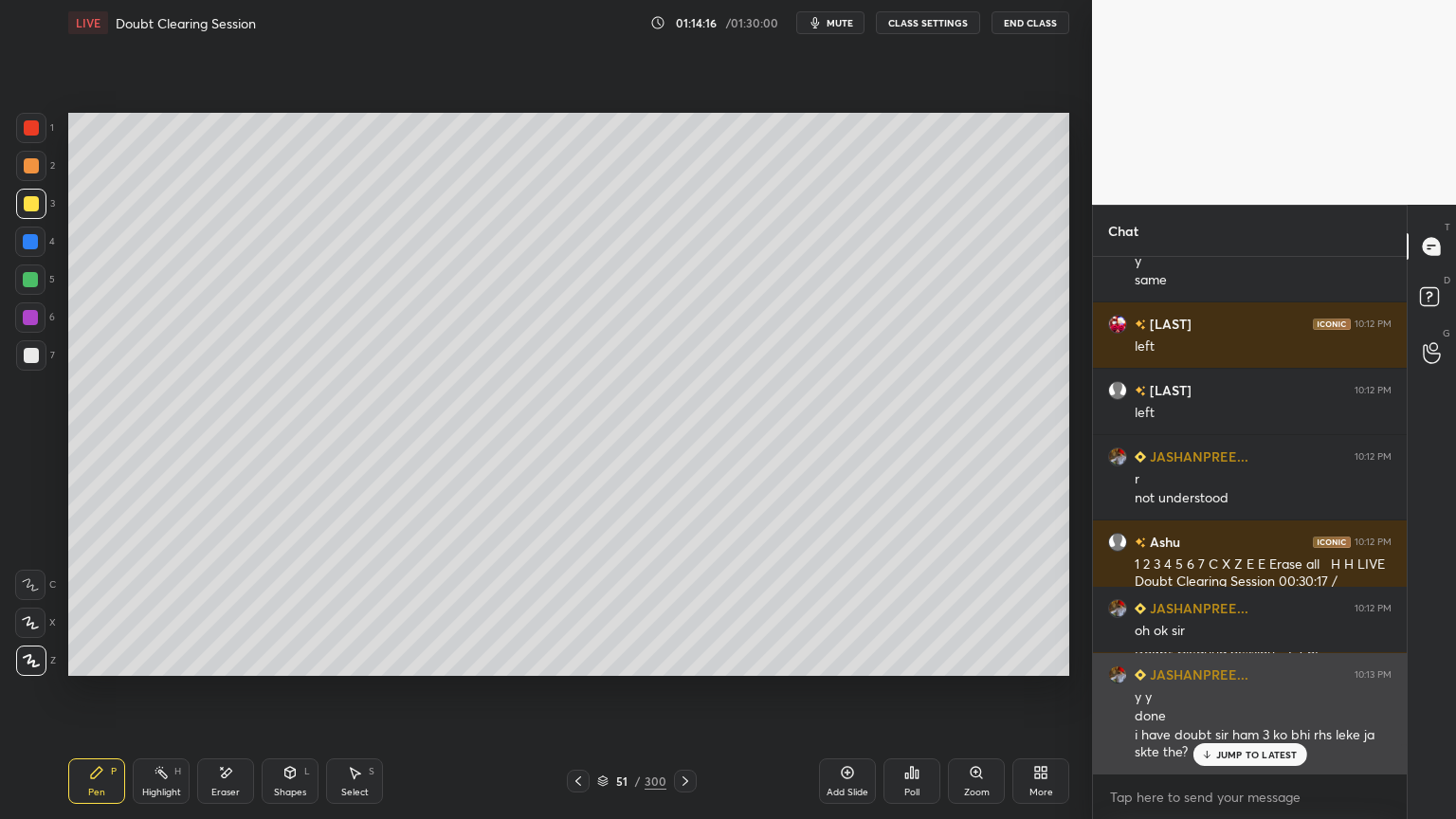 click on "JUMP TO LATEST" at bounding box center (1257, 755) 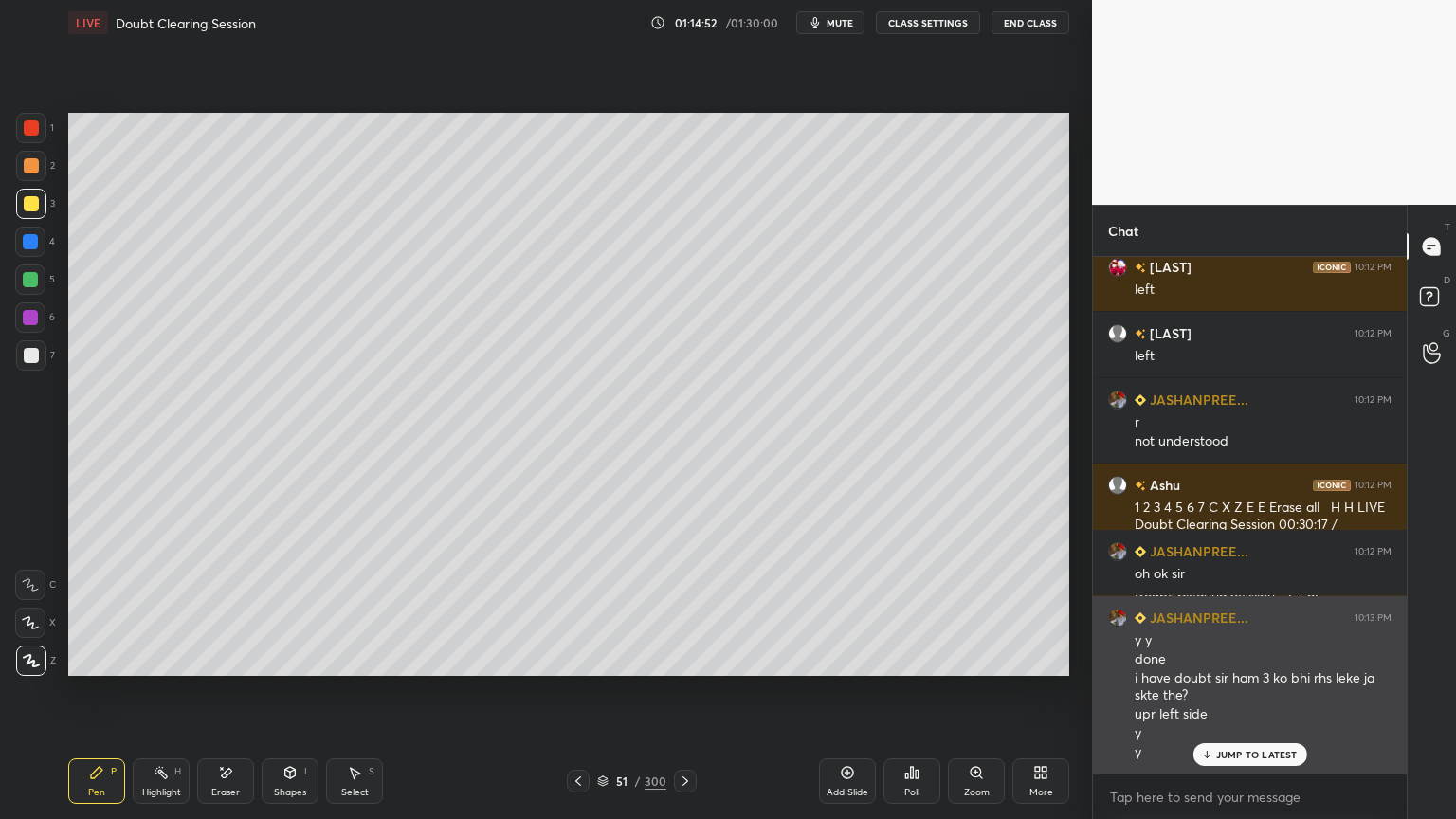 scroll, scrollTop: 8557, scrollLeft: 0, axis: vertical 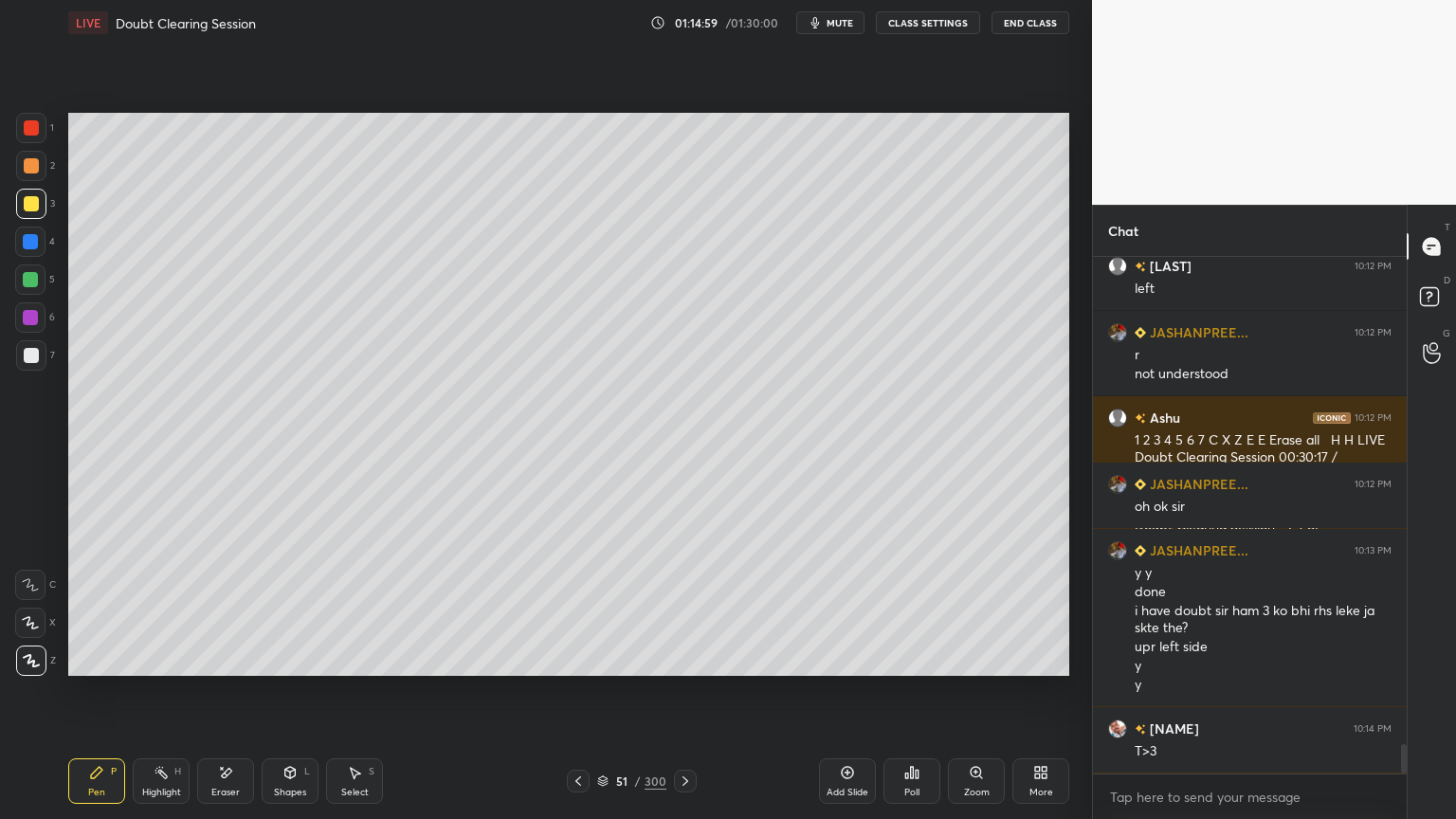 click 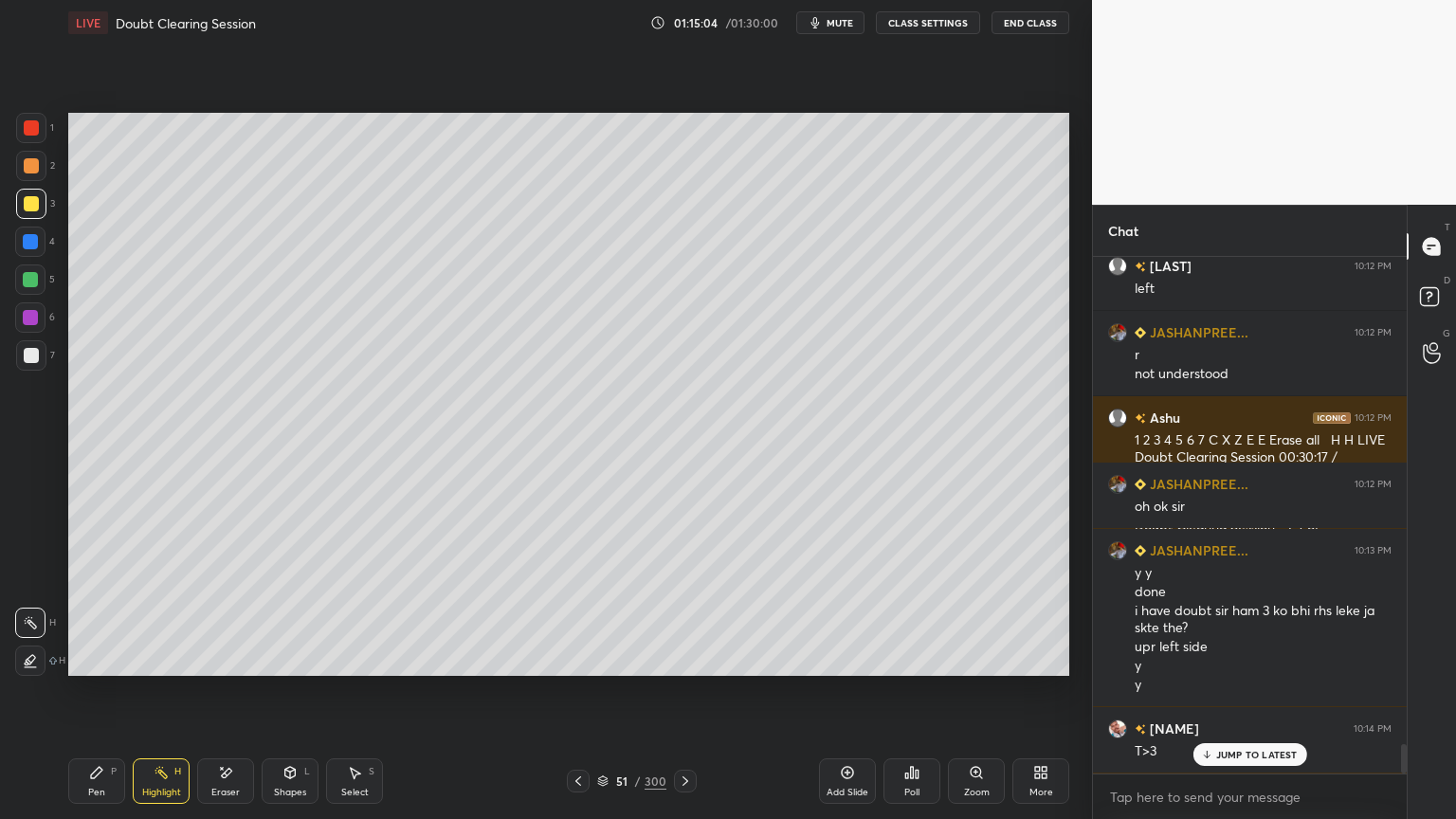 scroll, scrollTop: 8622, scrollLeft: 0, axis: vertical 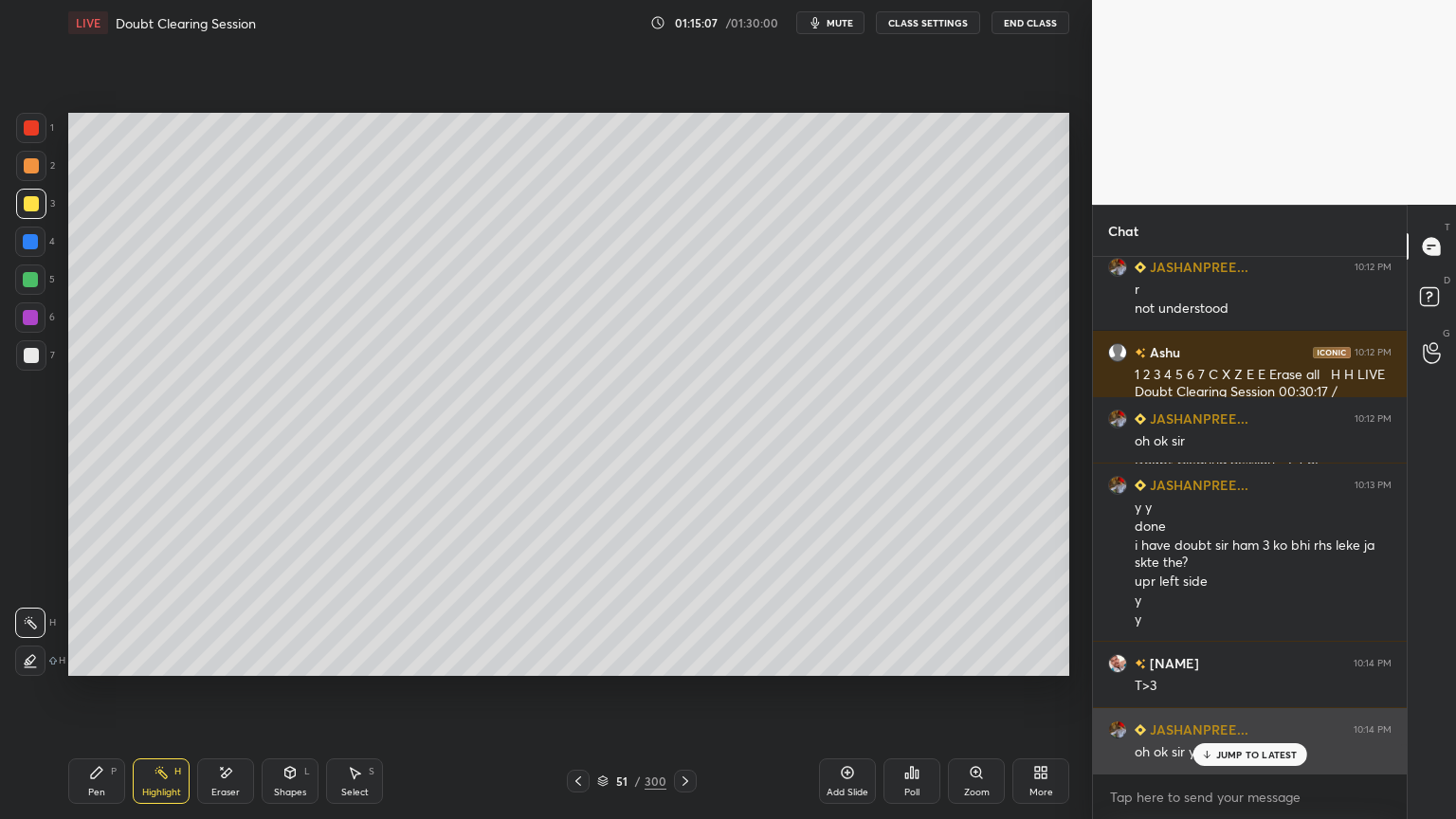 click on "JUMP TO LATEST" at bounding box center (1257, 755) 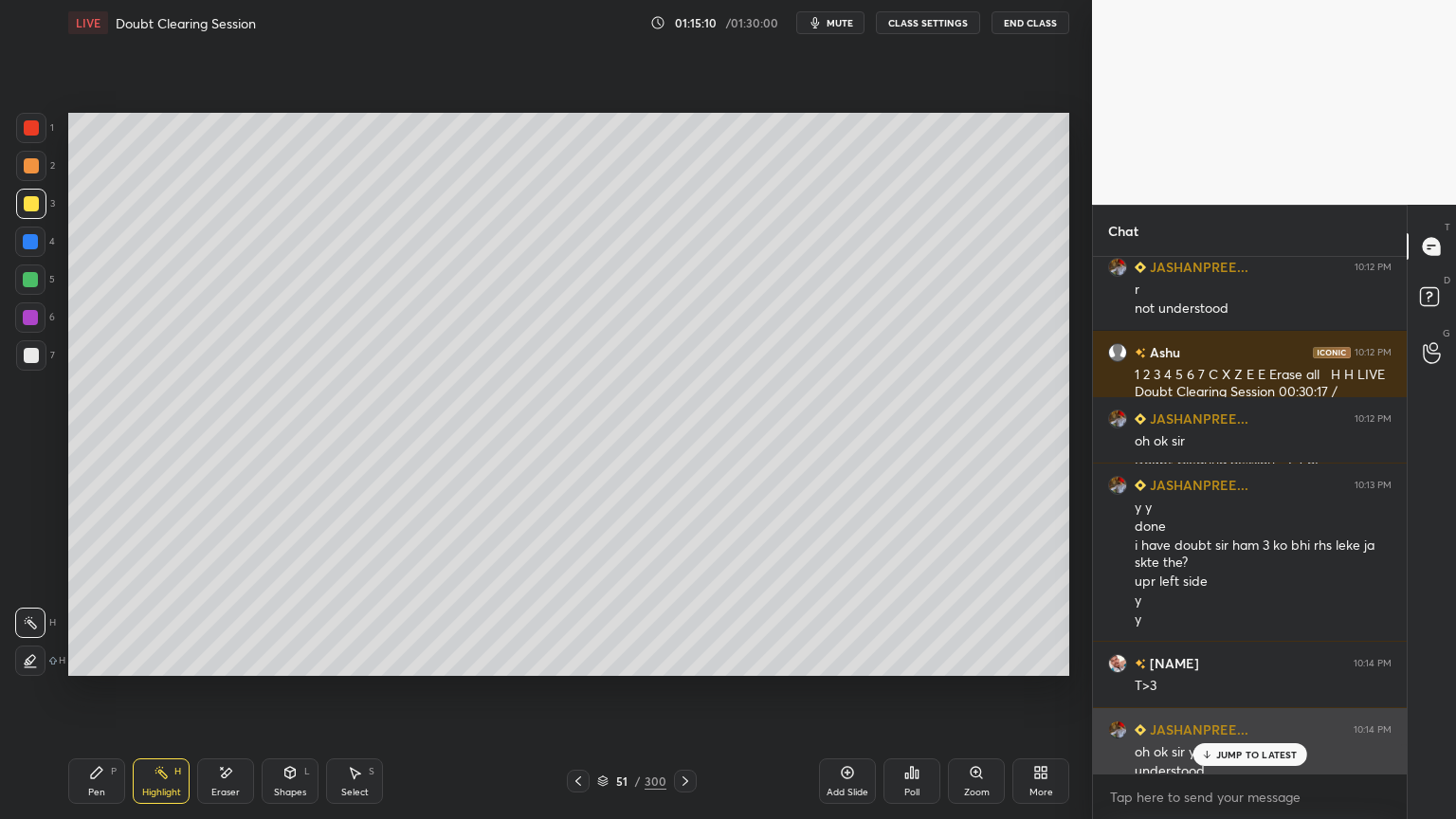scroll, scrollTop: 8641, scrollLeft: 0, axis: vertical 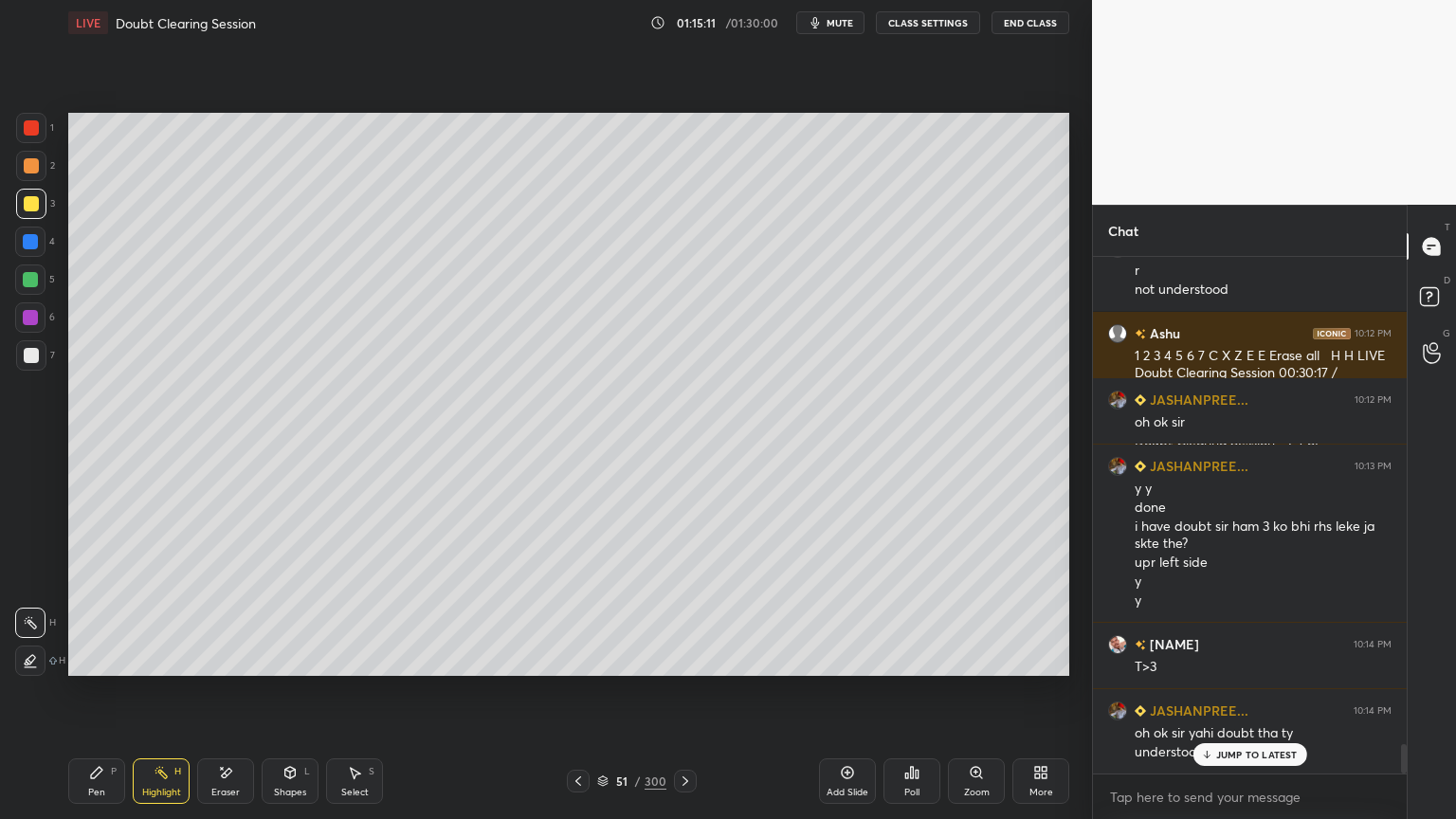 click on "JUMP TO LATEST" at bounding box center (1257, 755) 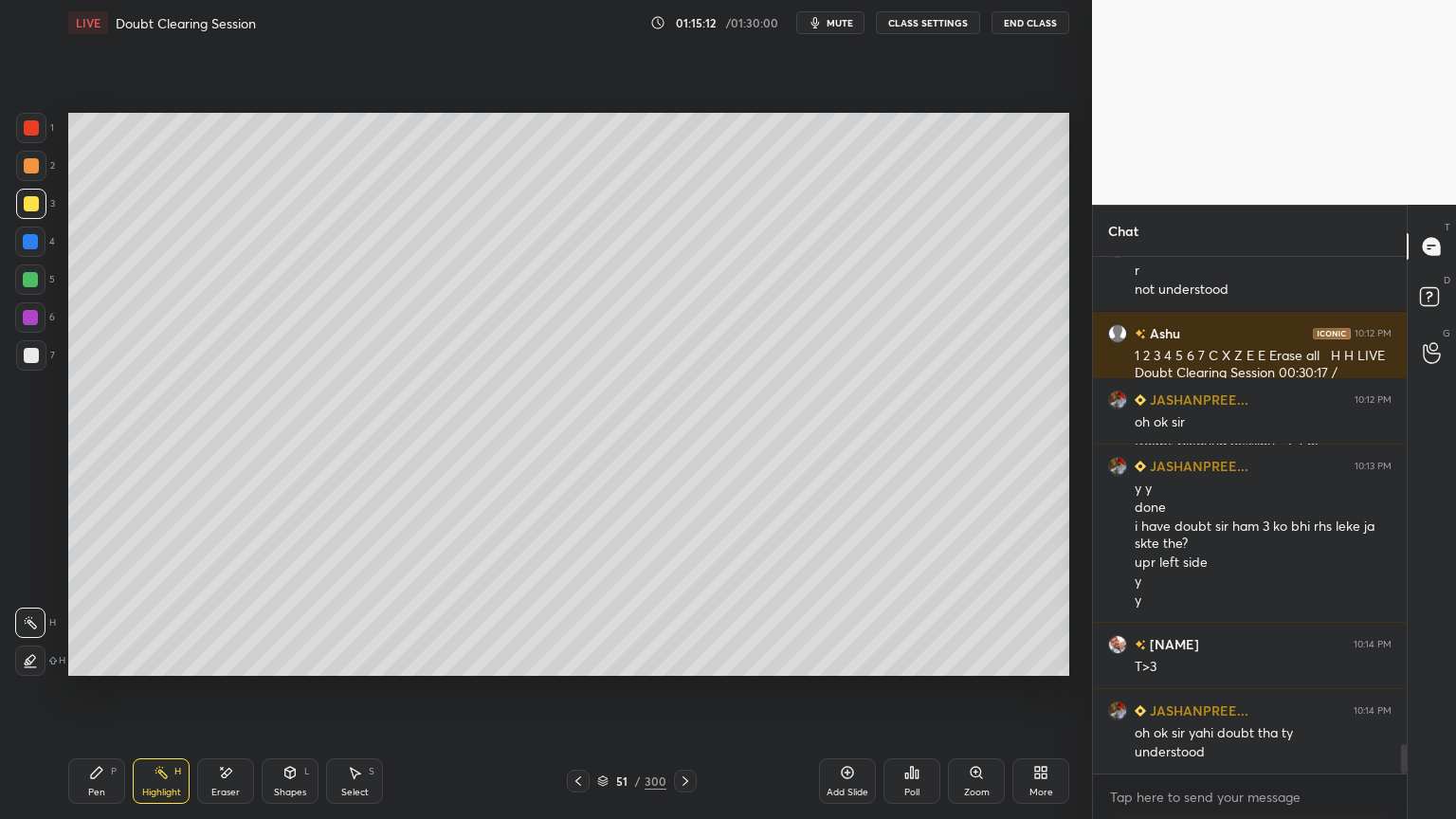 click 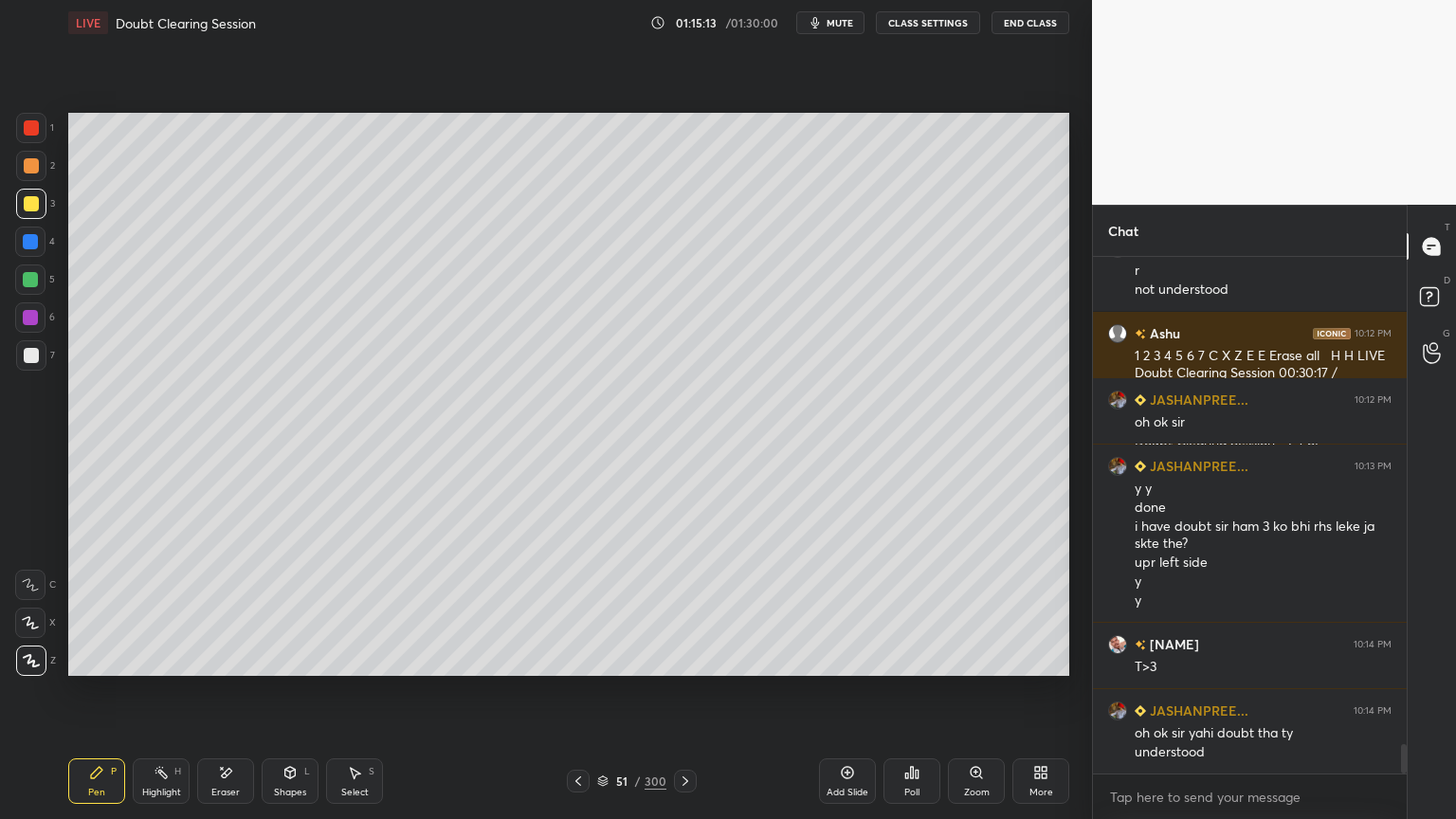 click at bounding box center (31, 204) 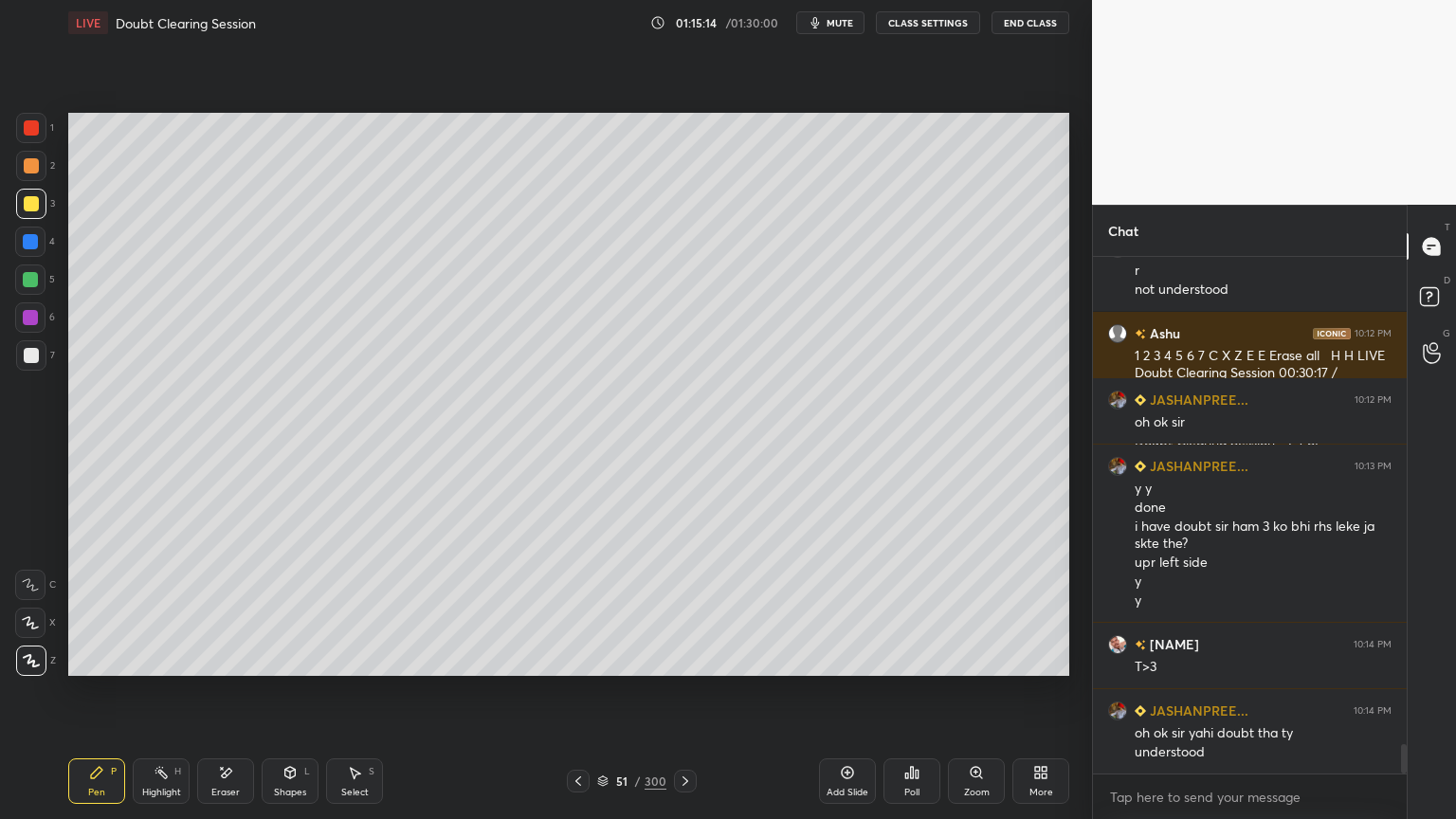 click at bounding box center [30, 623] 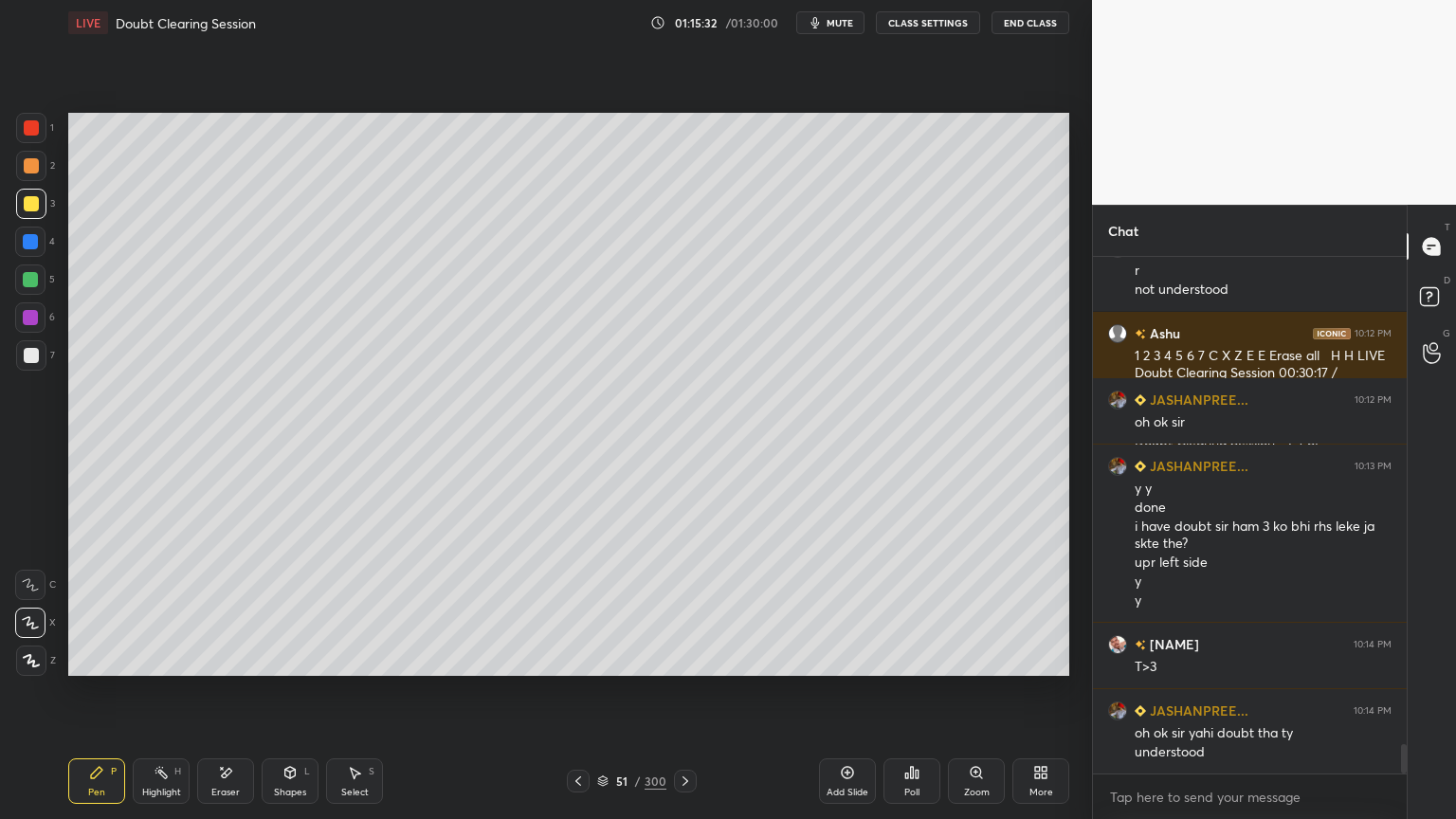 click on "Shapes" at bounding box center [290, 792] 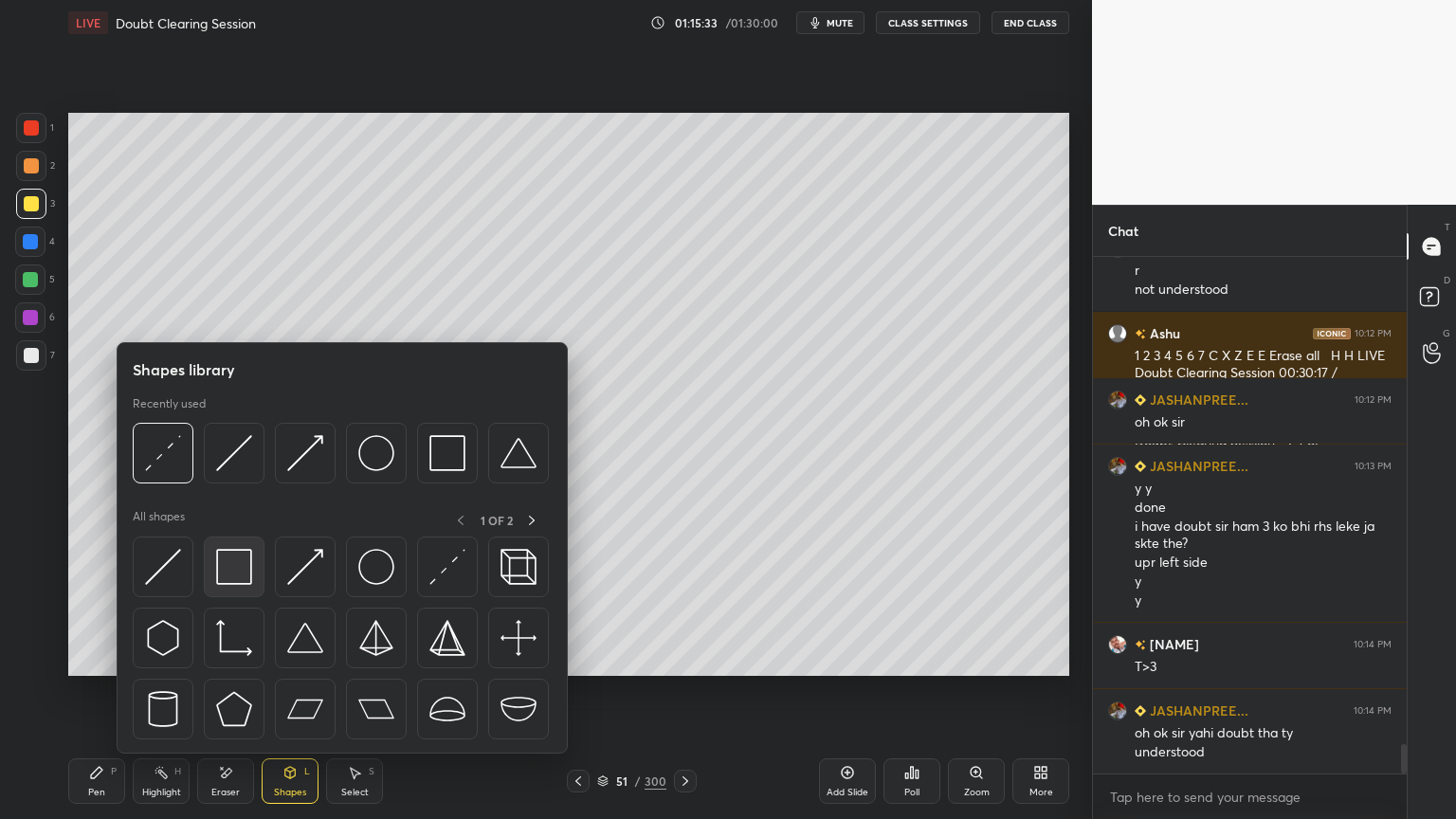 click at bounding box center (234, 567) 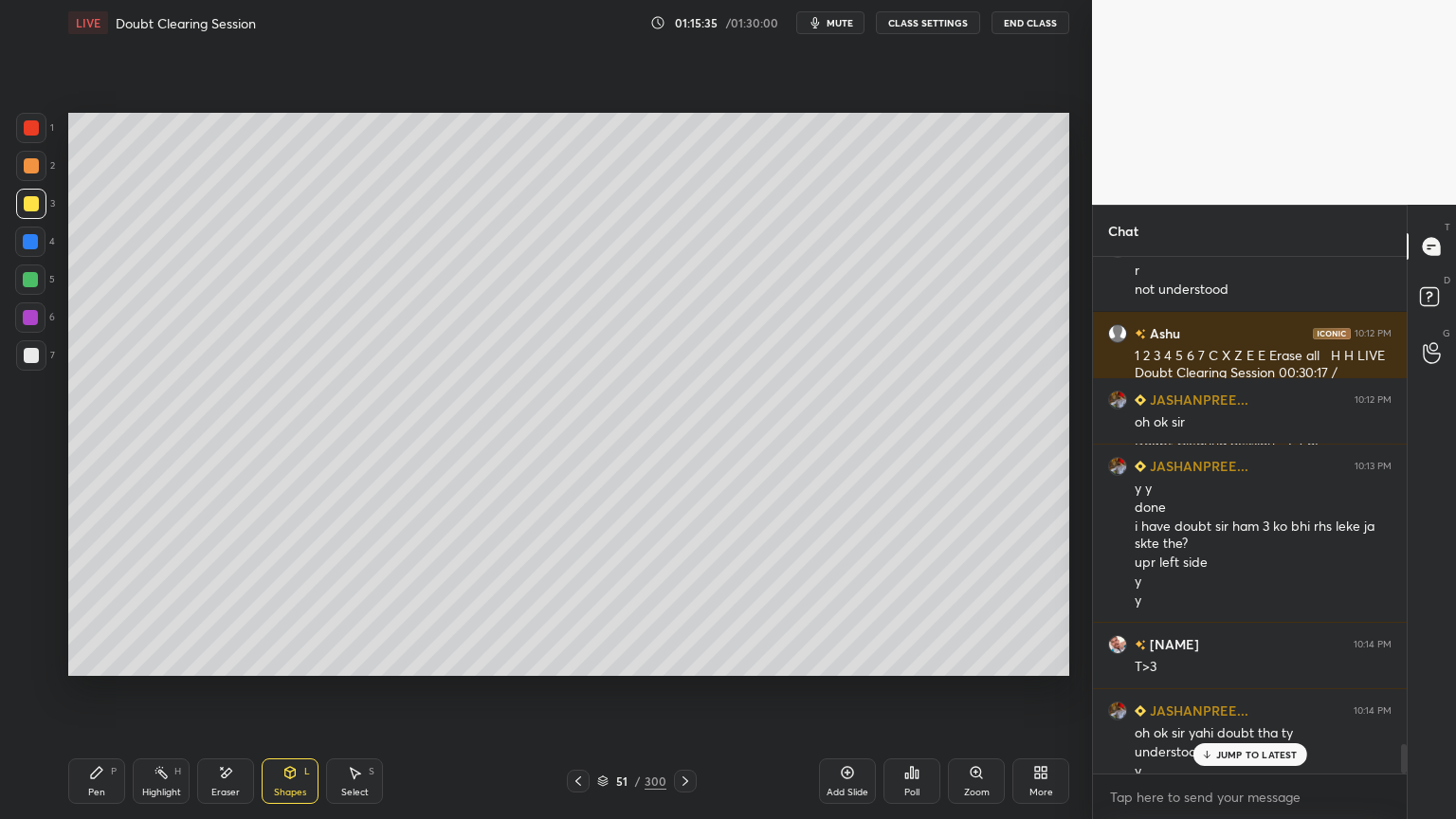 scroll, scrollTop: 8660, scrollLeft: 0, axis: vertical 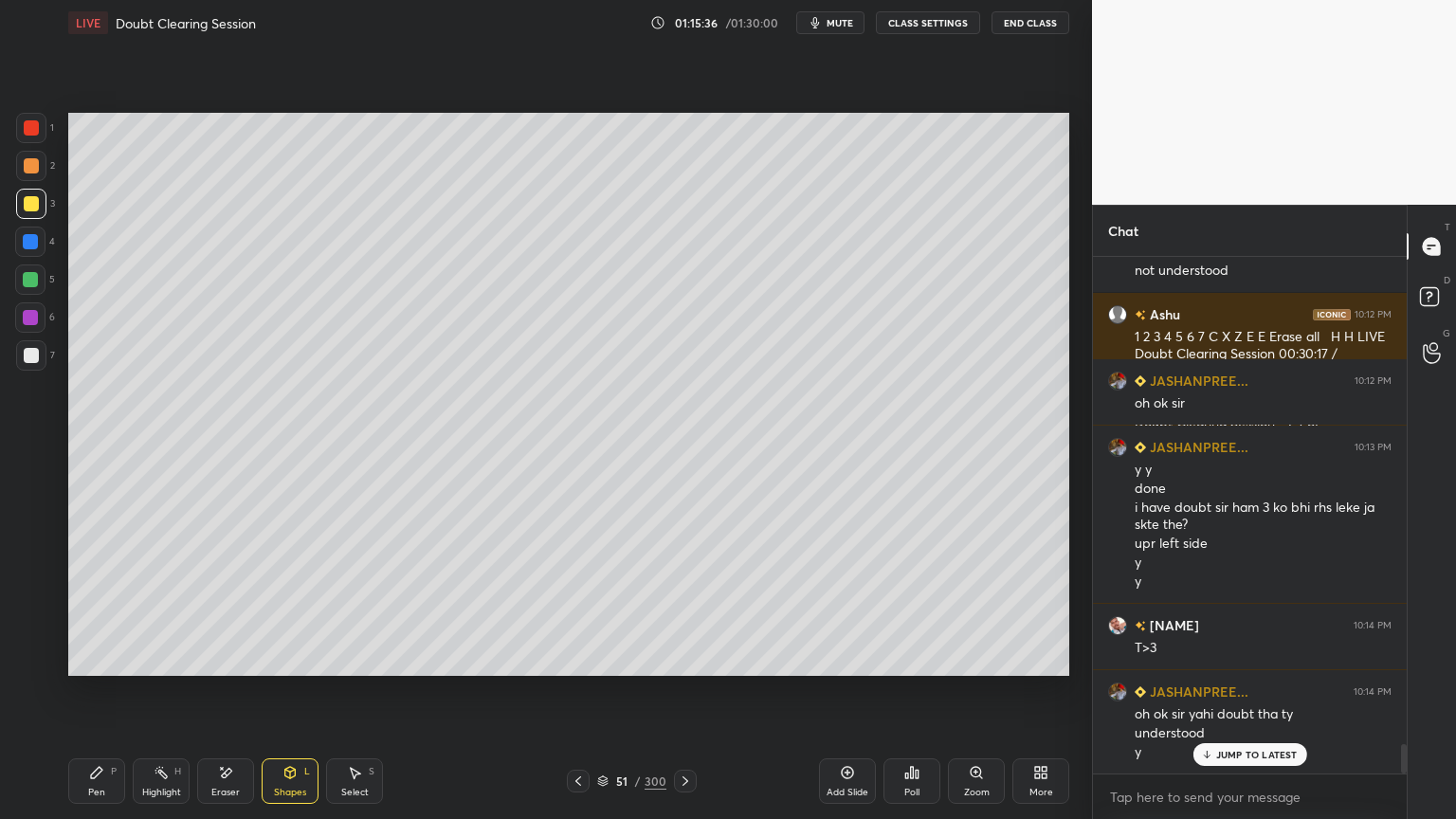 click on "Shapes L" at bounding box center [290, 781] 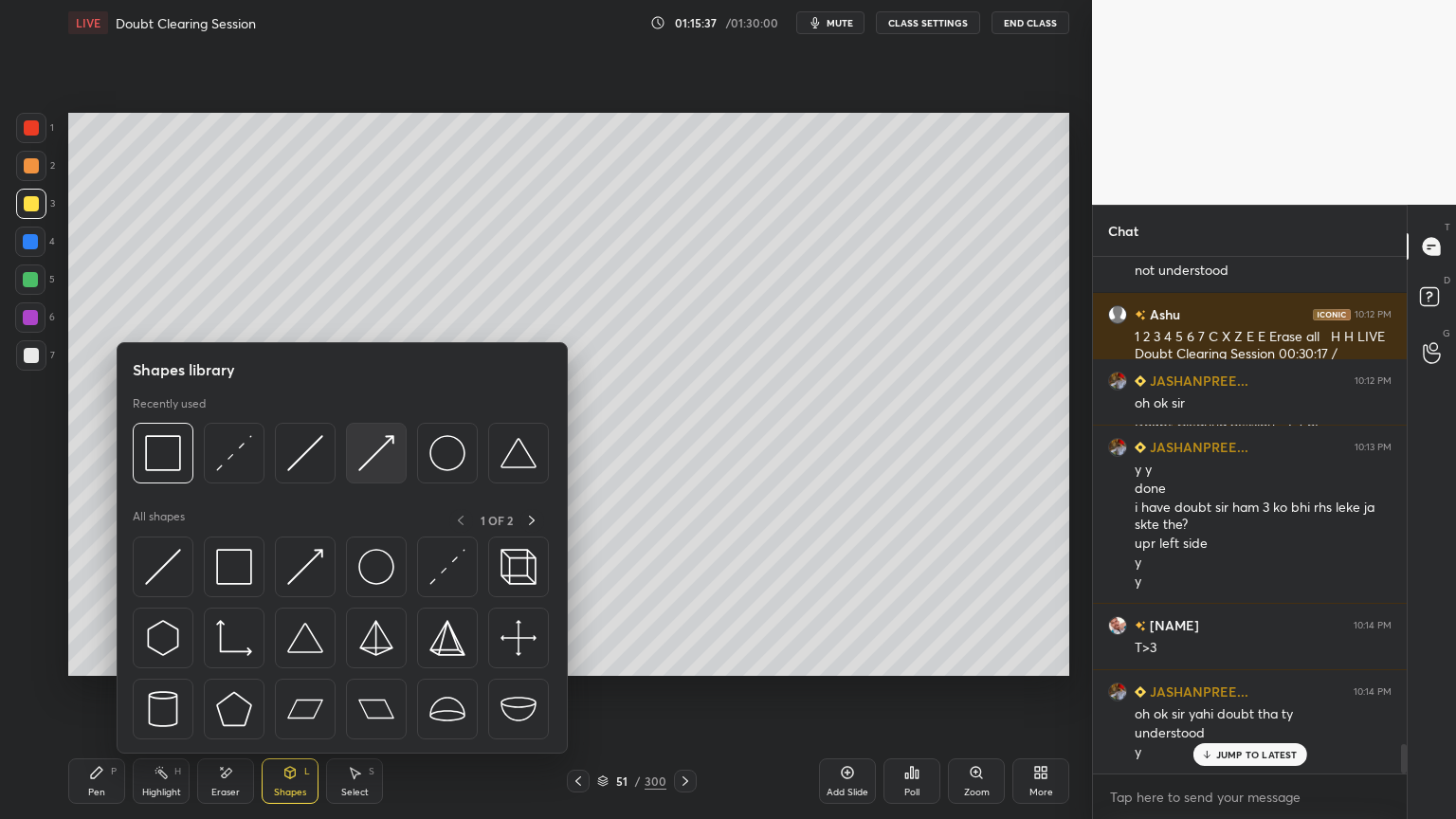 click at bounding box center (376, 453) 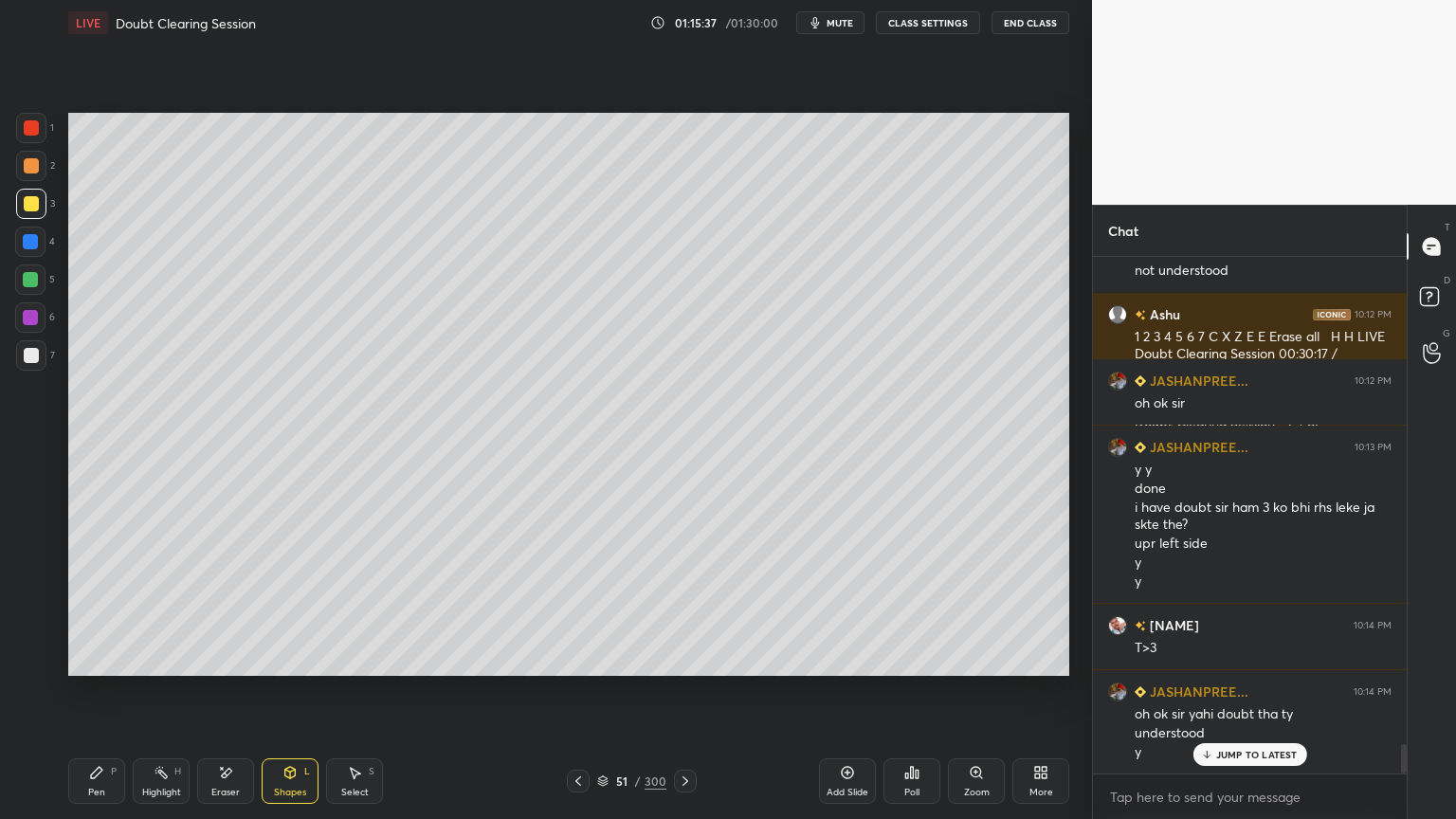 click at bounding box center [31, 166] 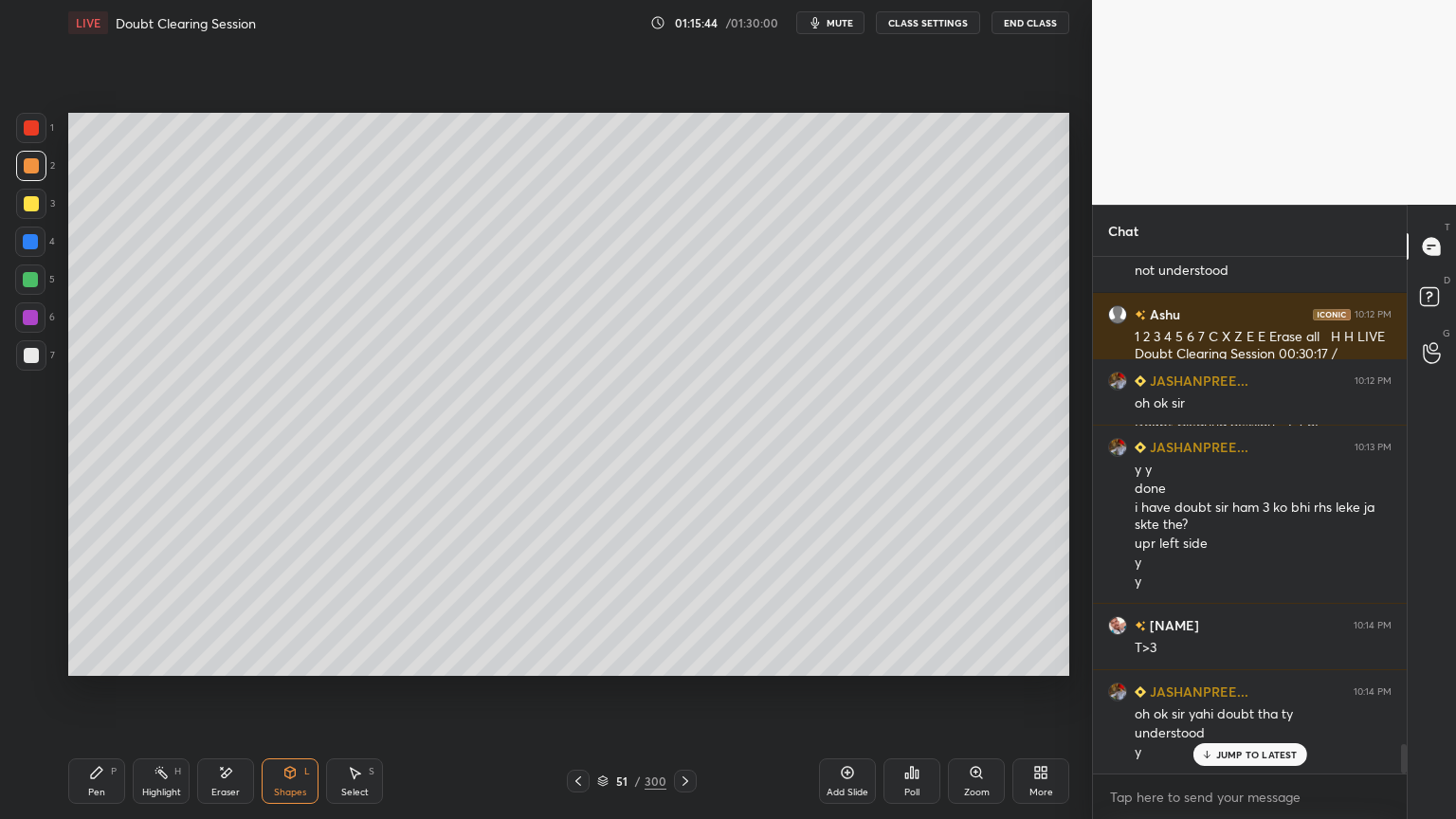click on "Pen P" at bounding box center [97, 781] 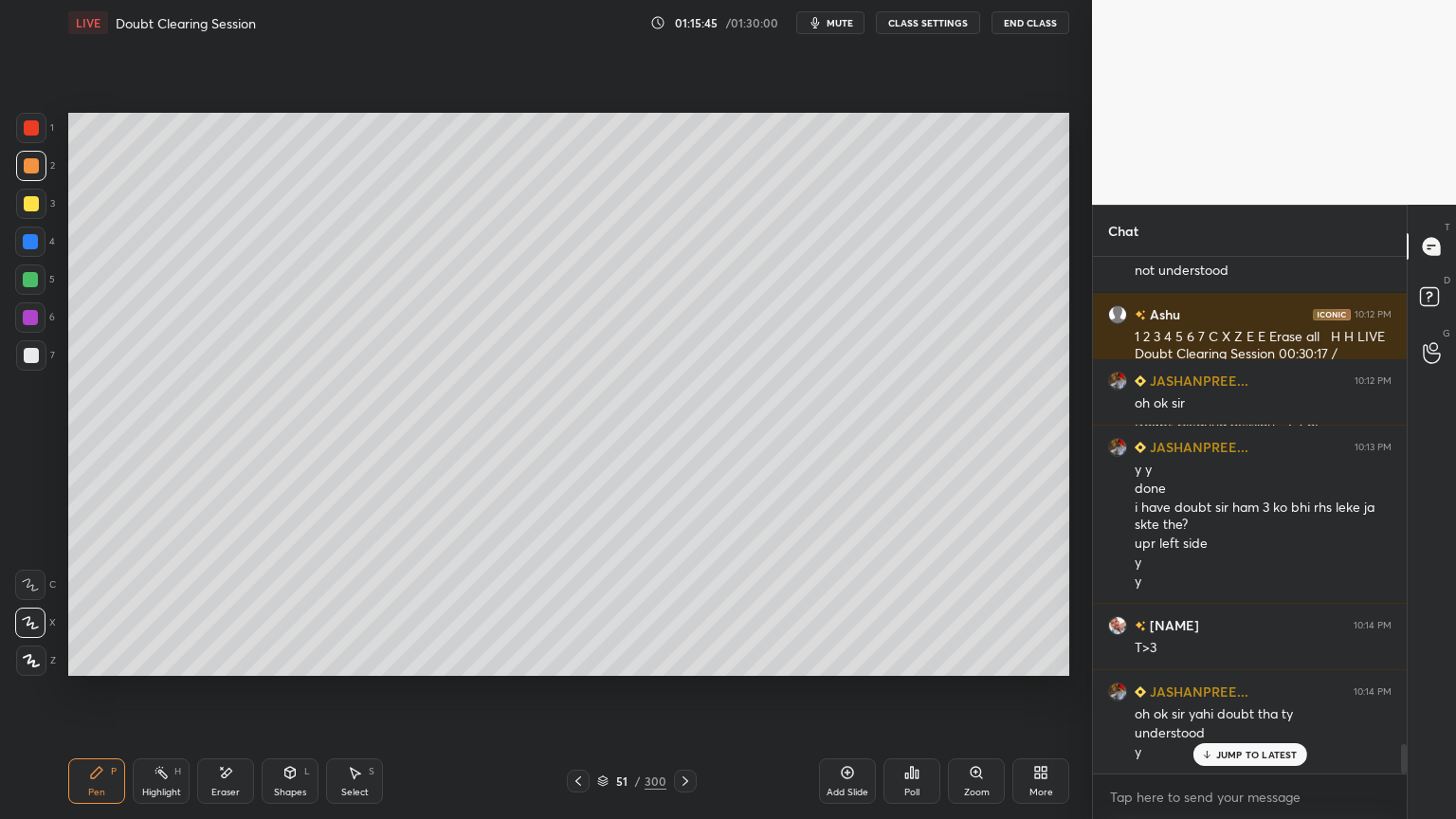 click 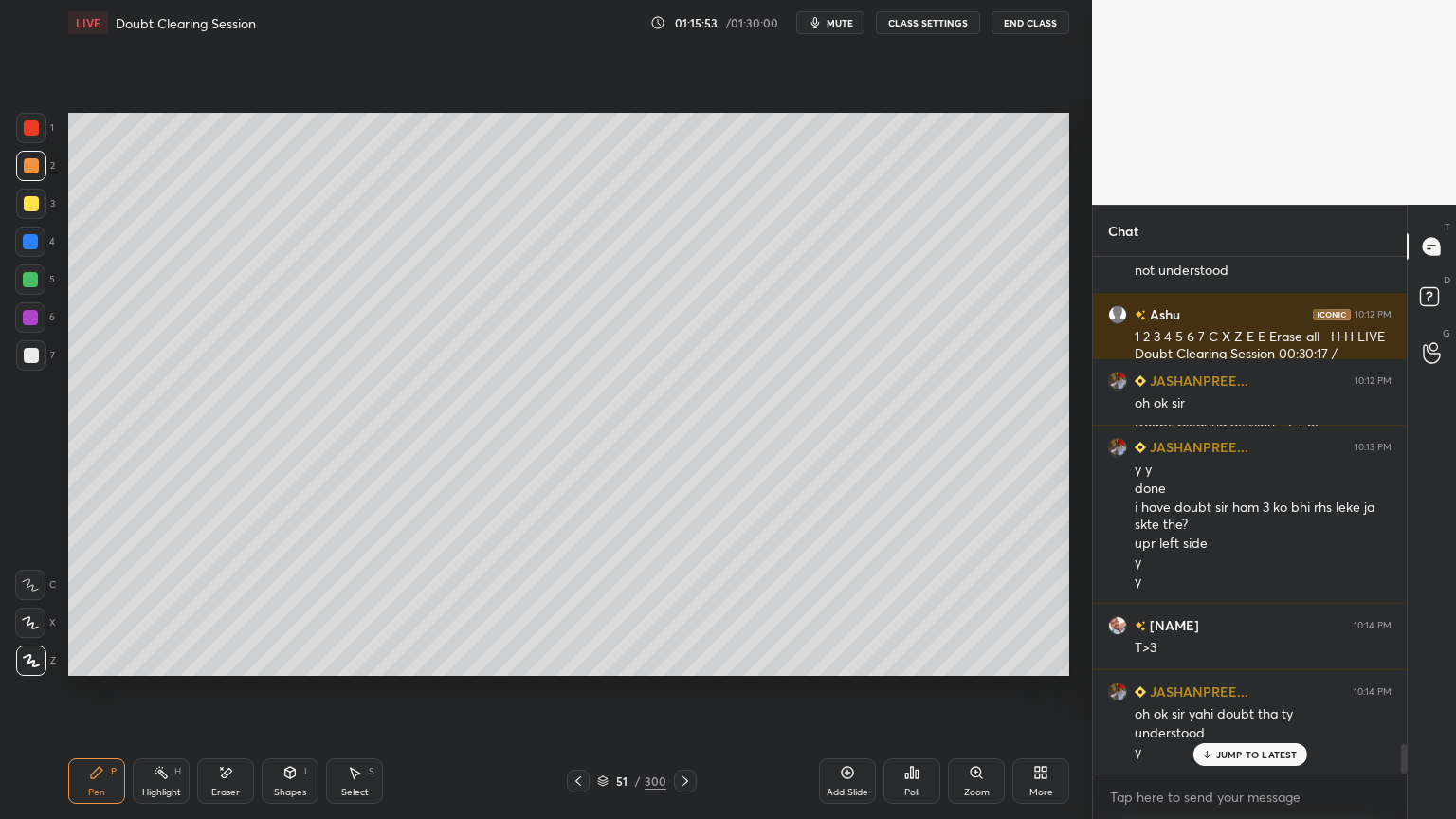 click at bounding box center [31, 355] 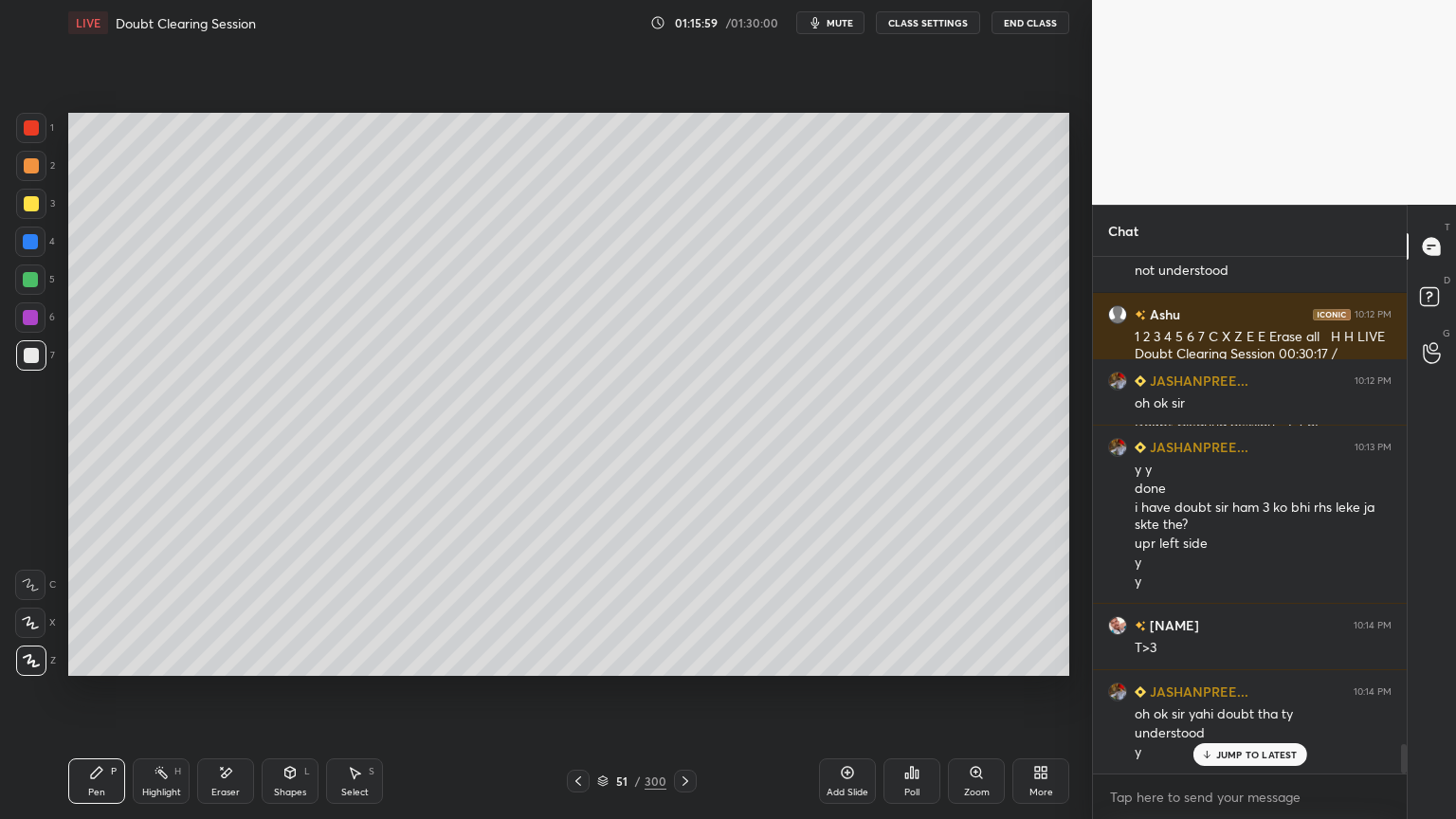 click on "Shapes" at bounding box center [290, 792] 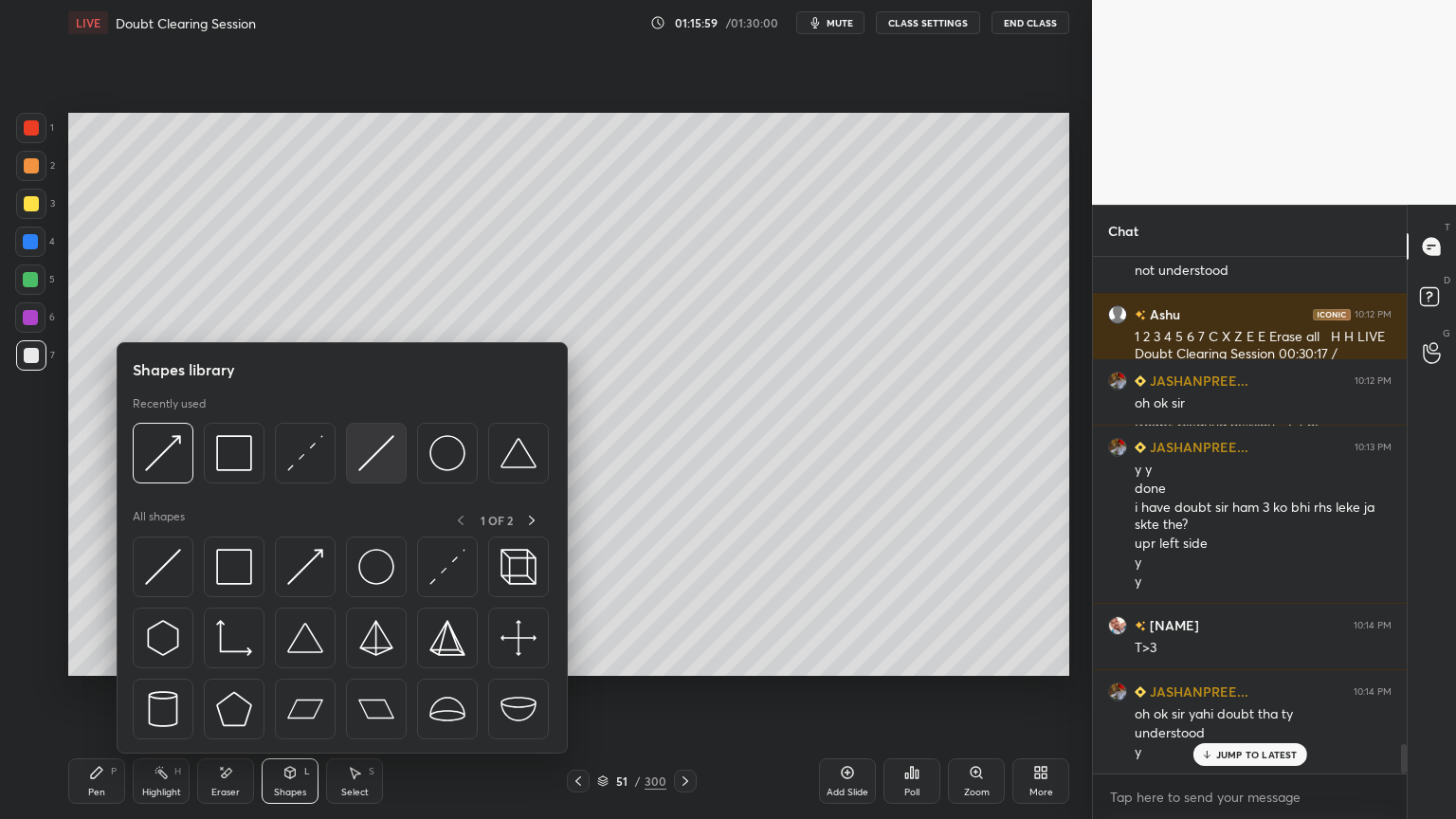 scroll, scrollTop: 8727, scrollLeft: 0, axis: vertical 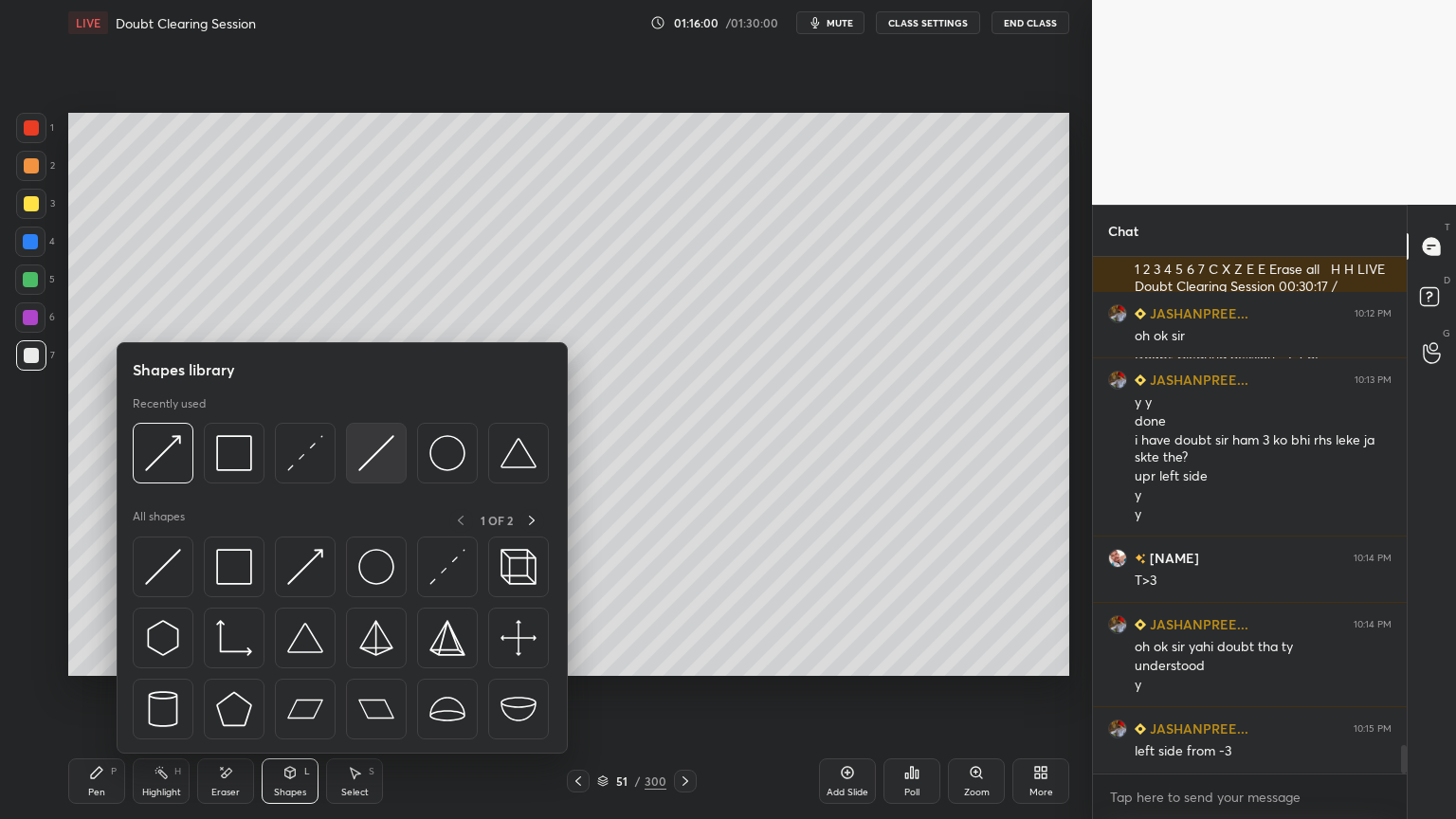 click at bounding box center (376, 453) 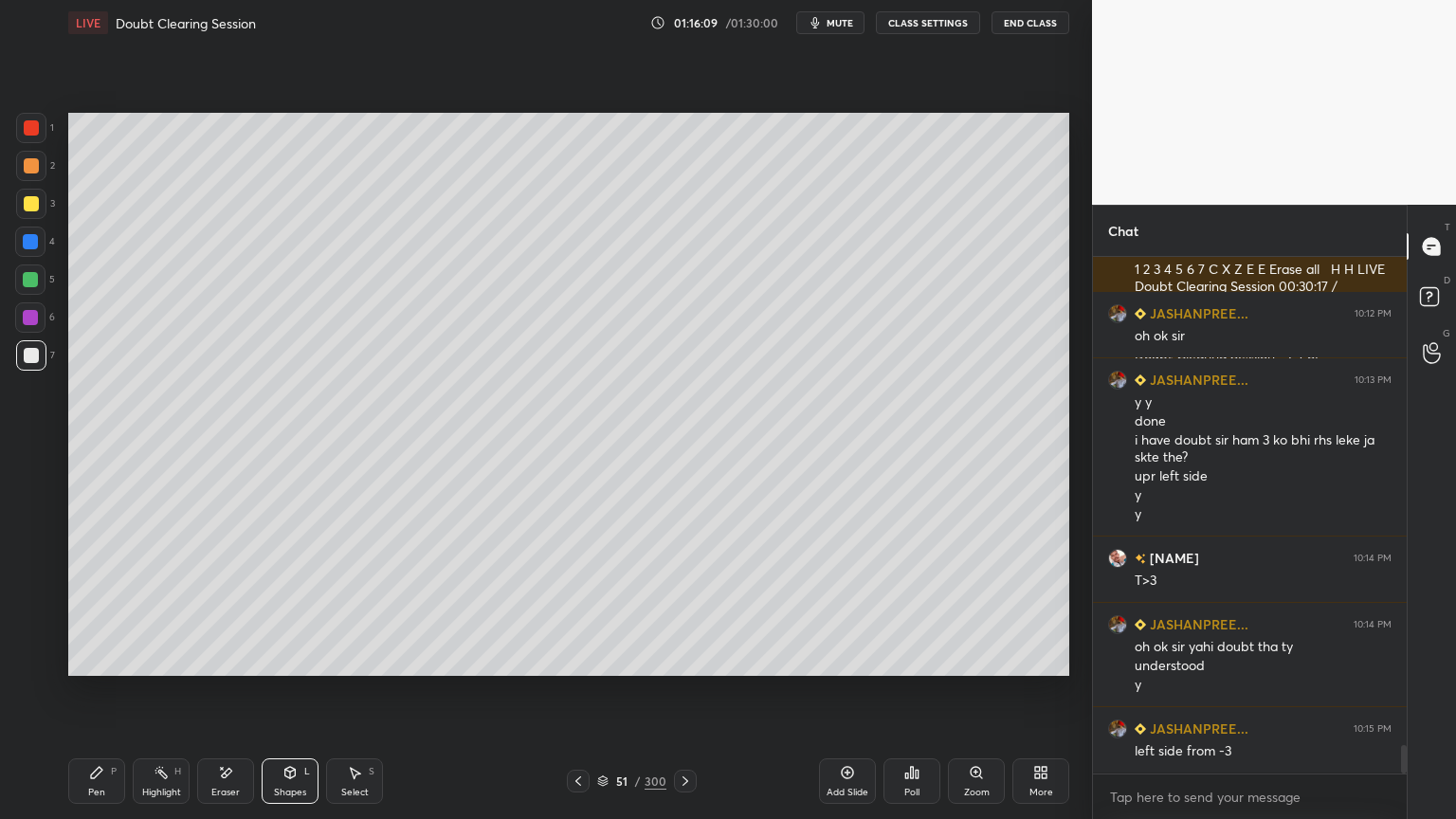scroll, scrollTop: 8793, scrollLeft: 0, axis: vertical 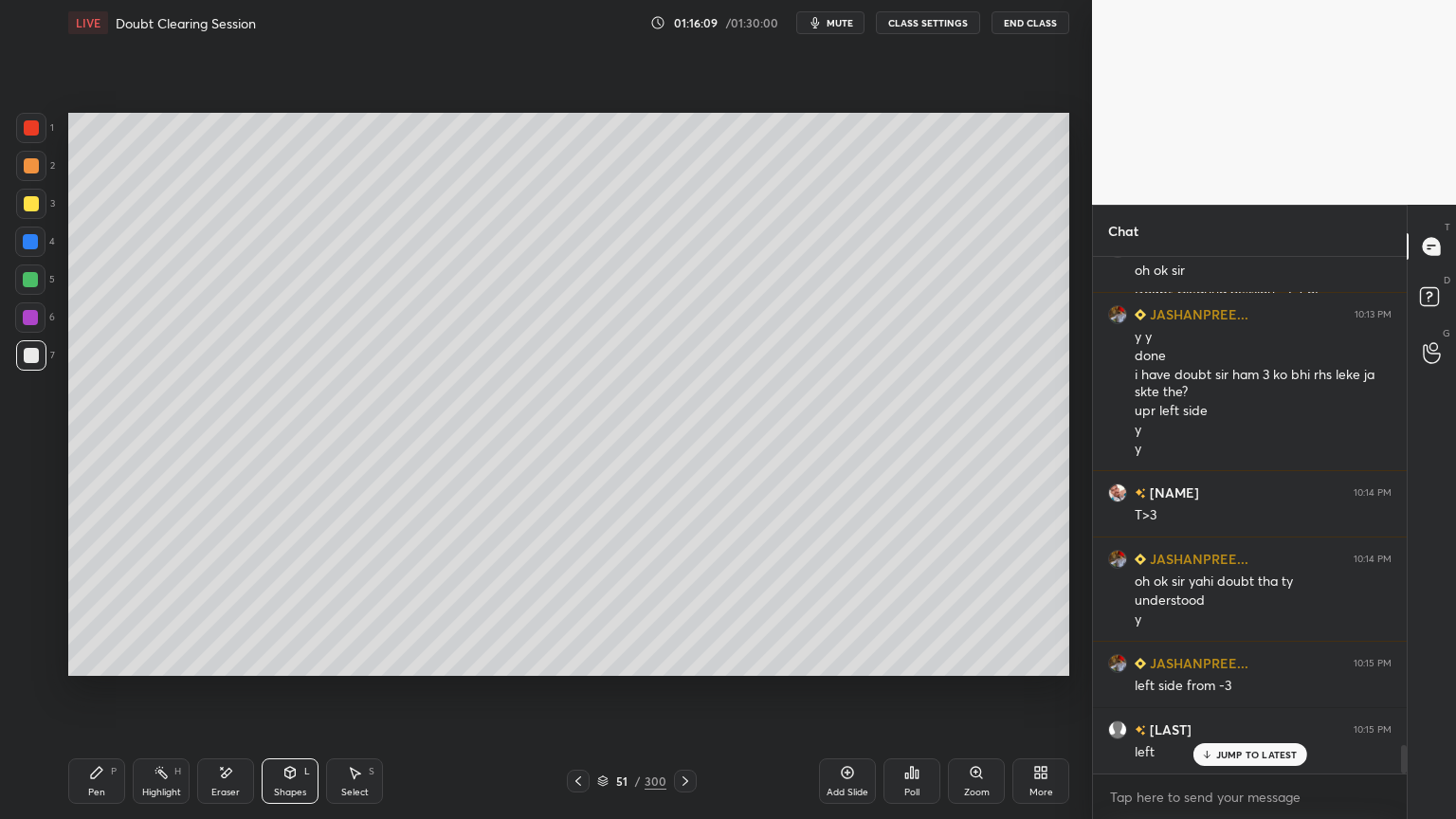 click on "Pen P" at bounding box center (97, 781) 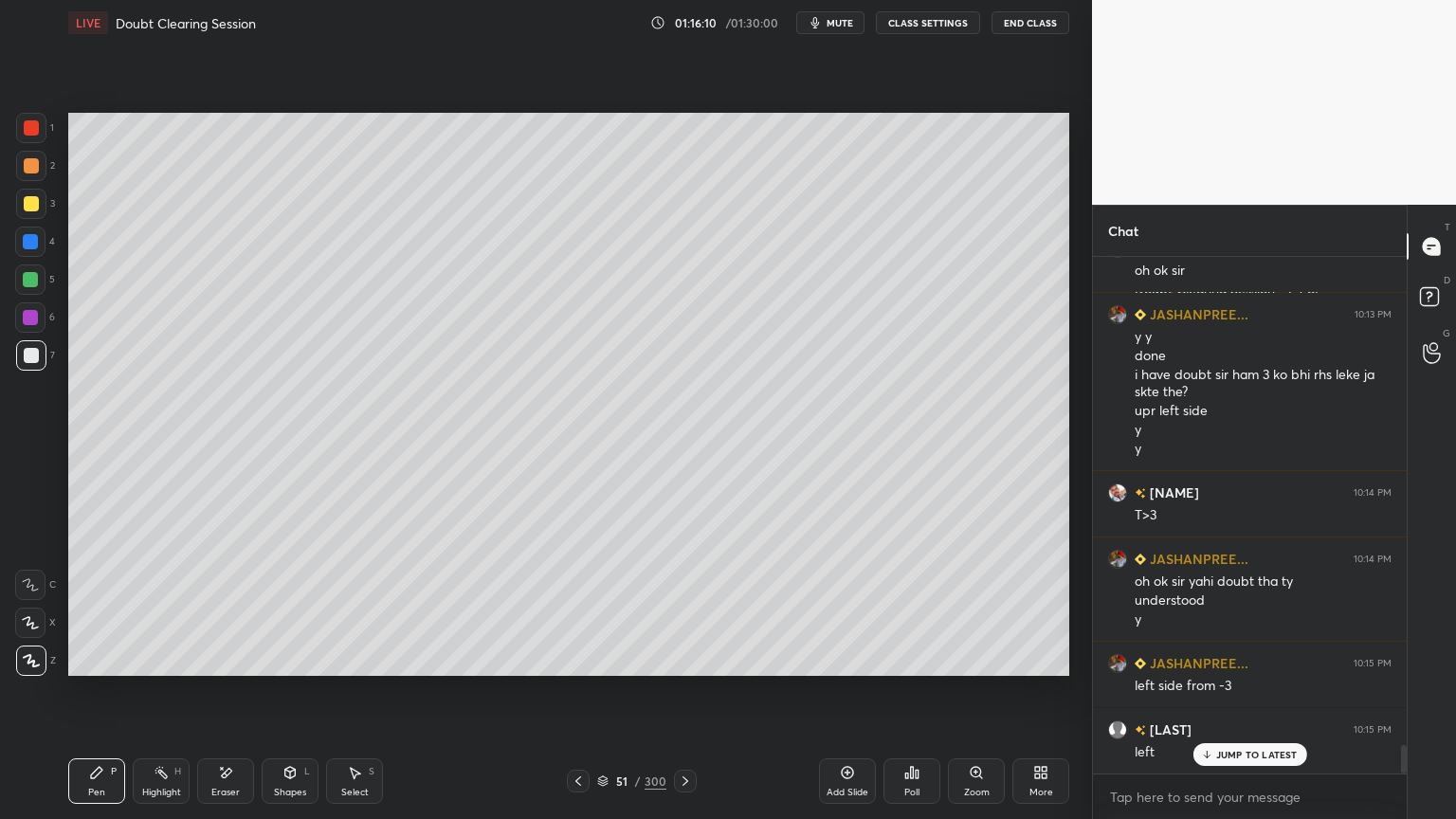 click on "JUMP TO LATEST" at bounding box center (1257, 755) 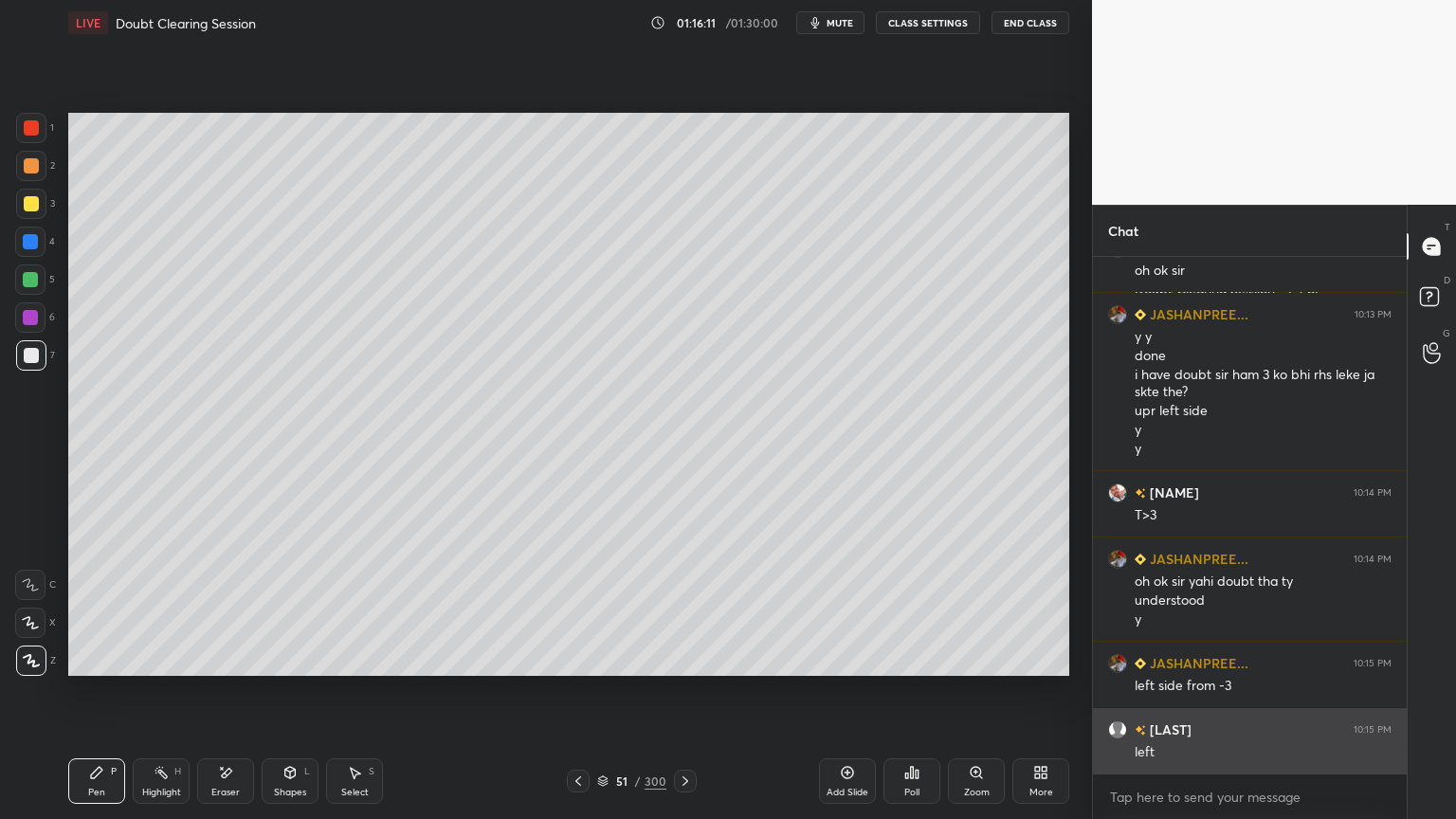 scroll, scrollTop: 8860, scrollLeft: 0, axis: vertical 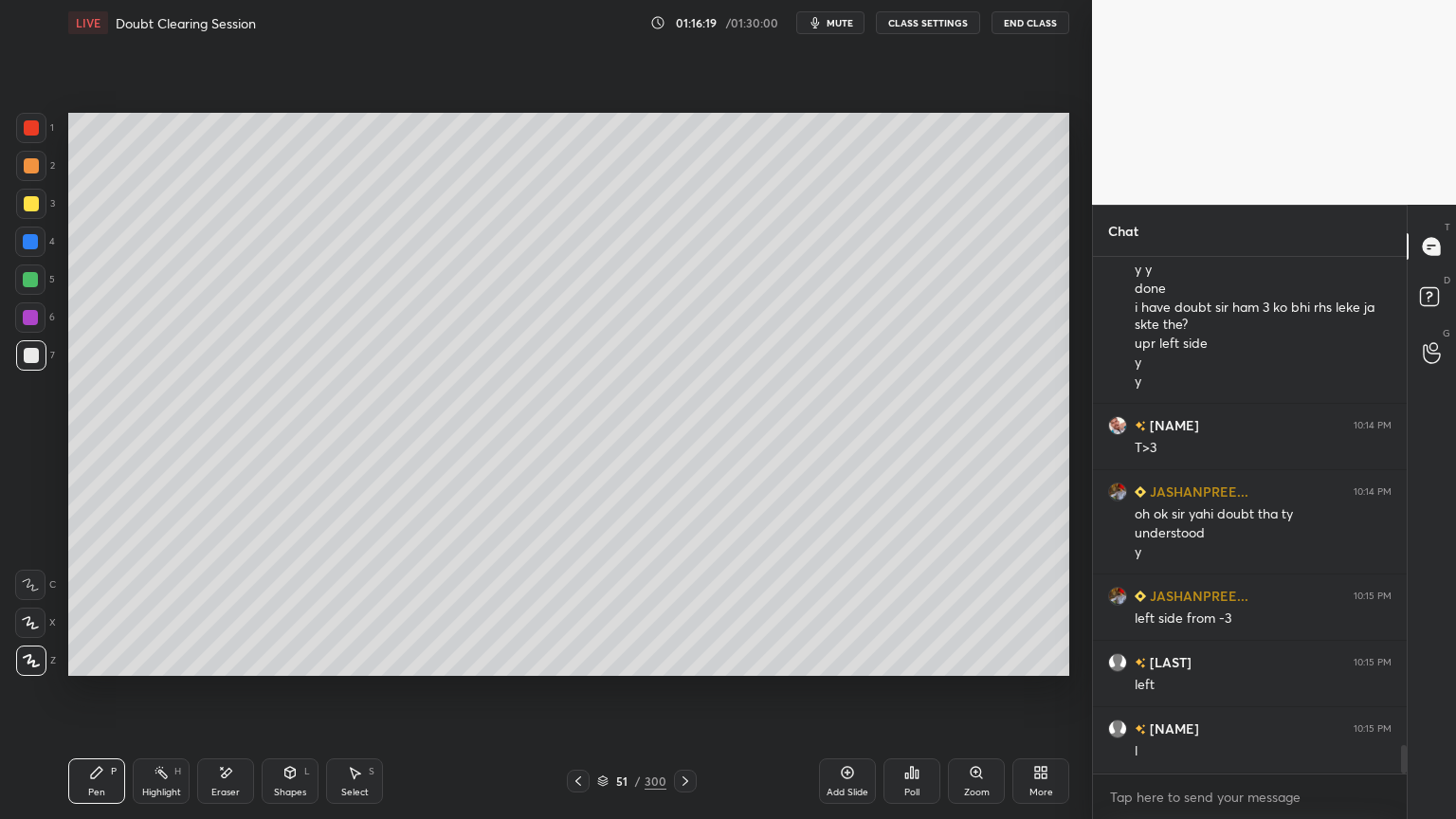 click 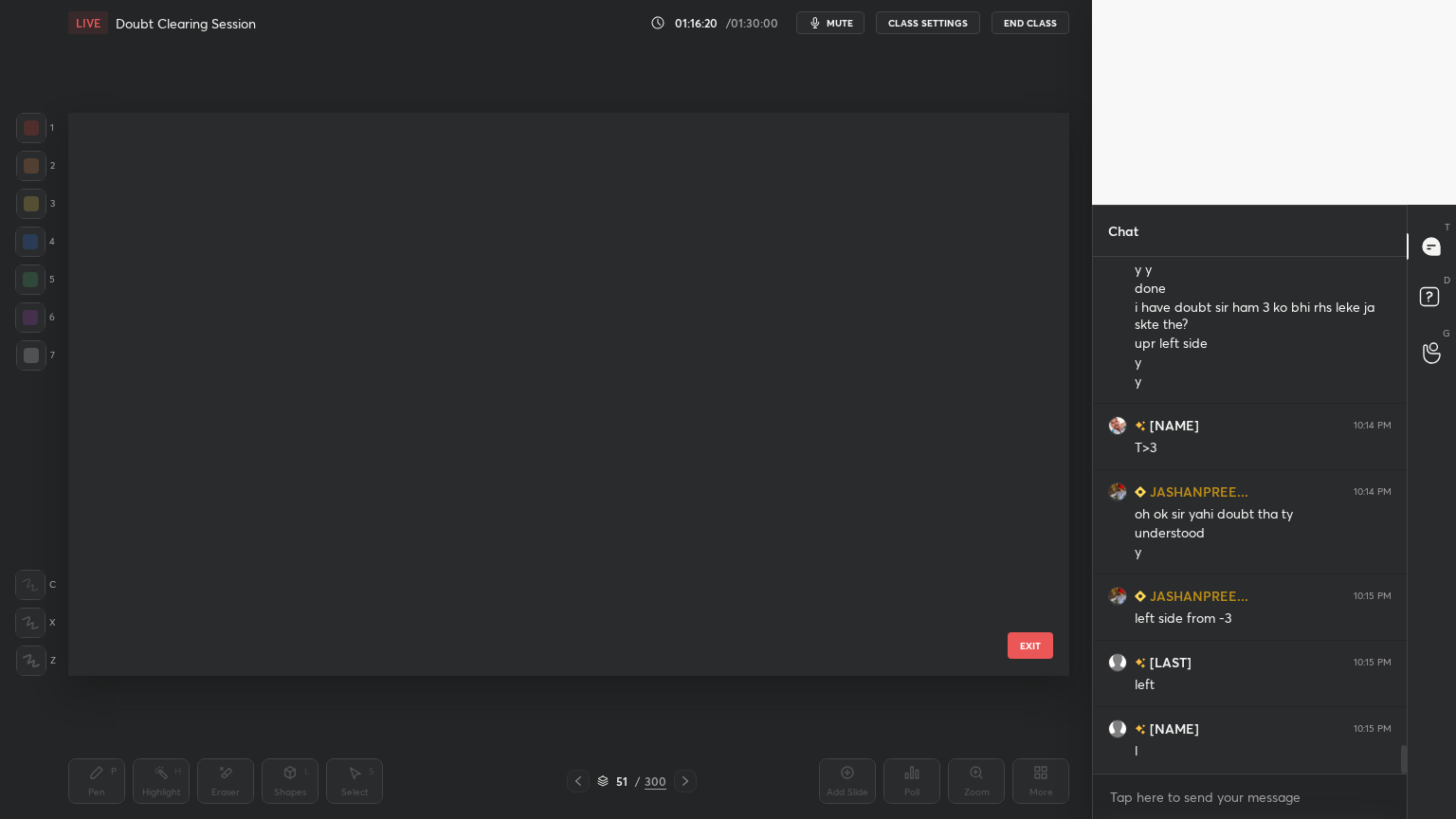 scroll, scrollTop: 2385, scrollLeft: 0, axis: vertical 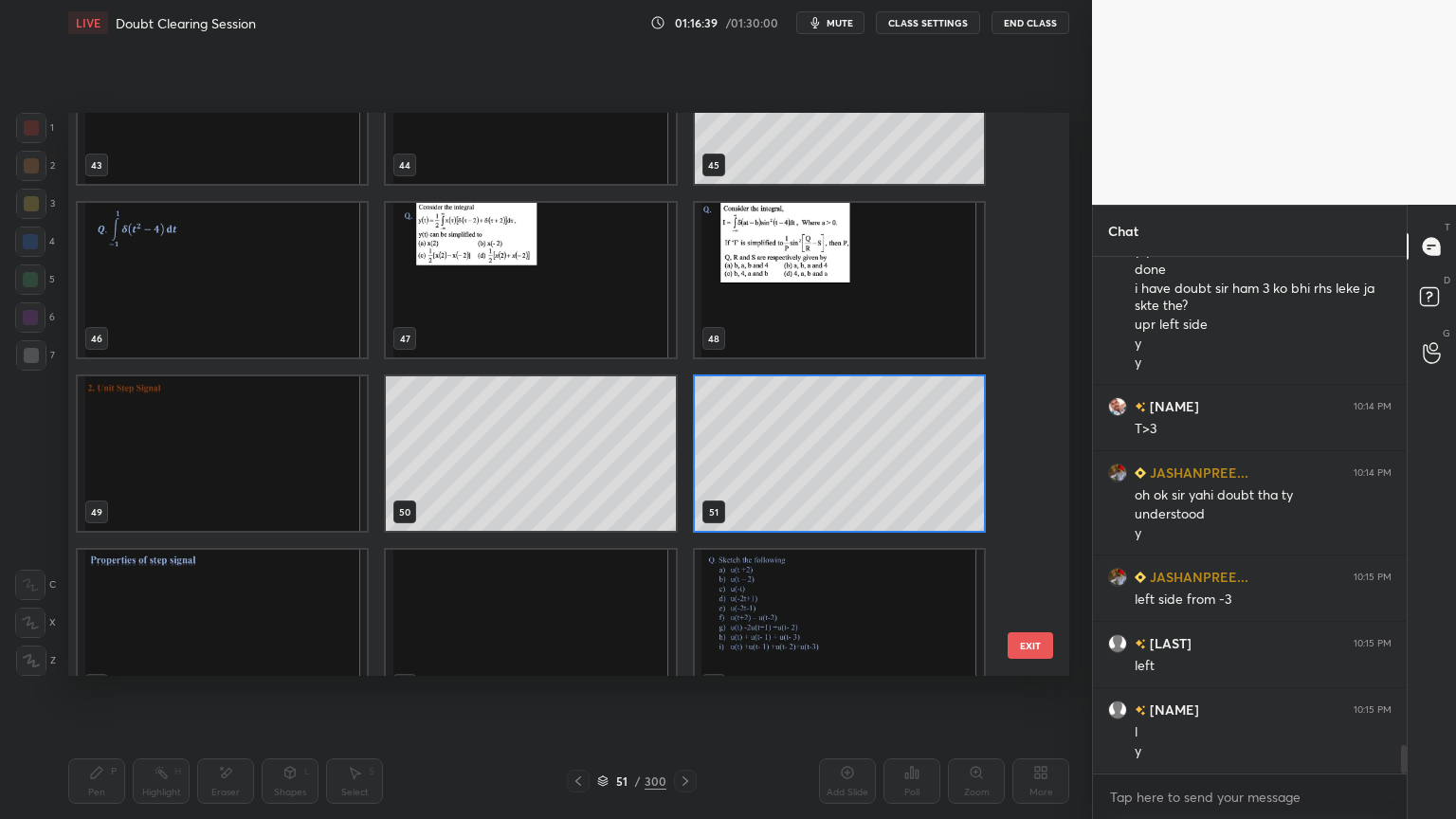 click at bounding box center (222, 627) 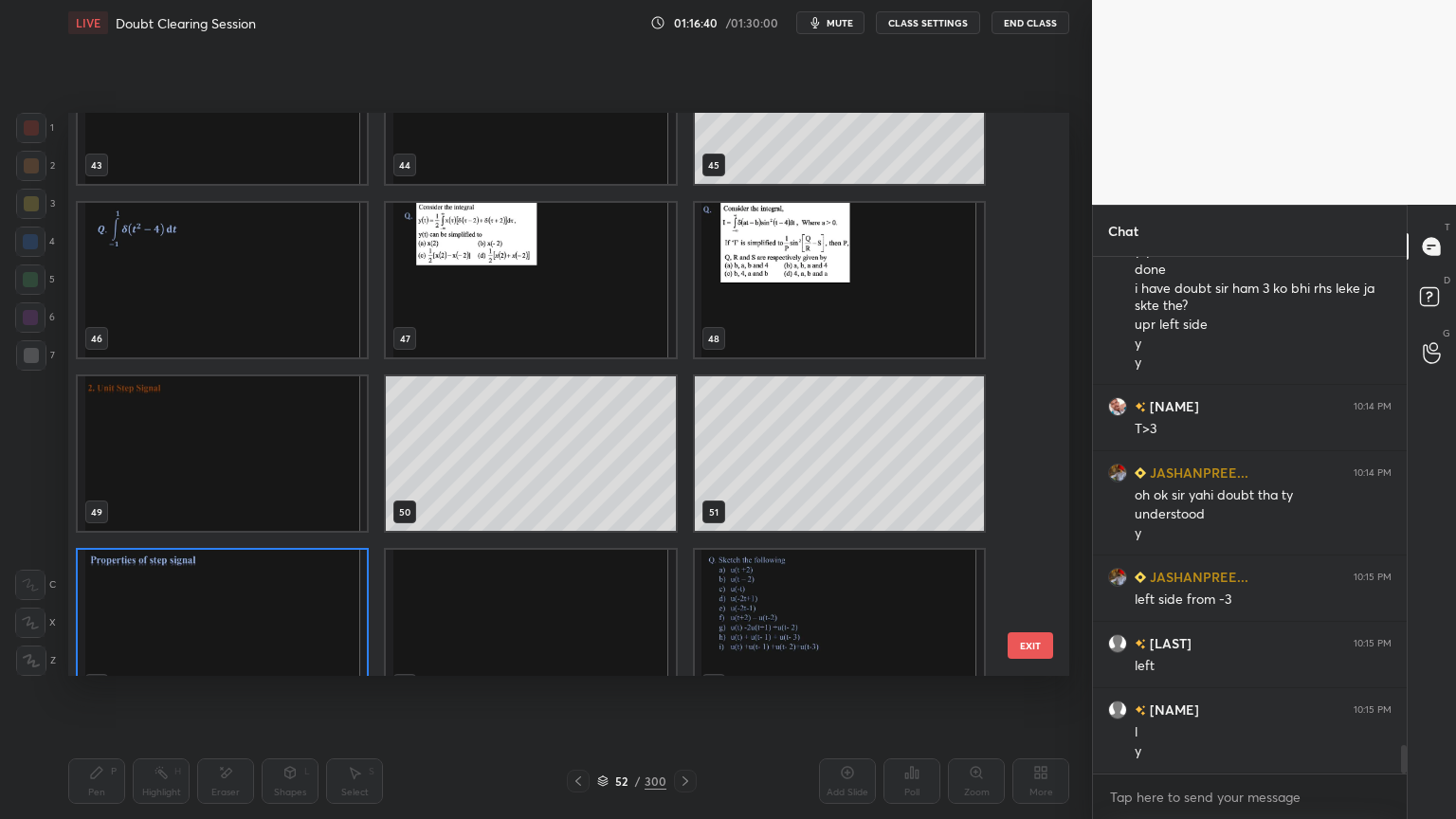 scroll, scrollTop: 2559, scrollLeft: 0, axis: vertical 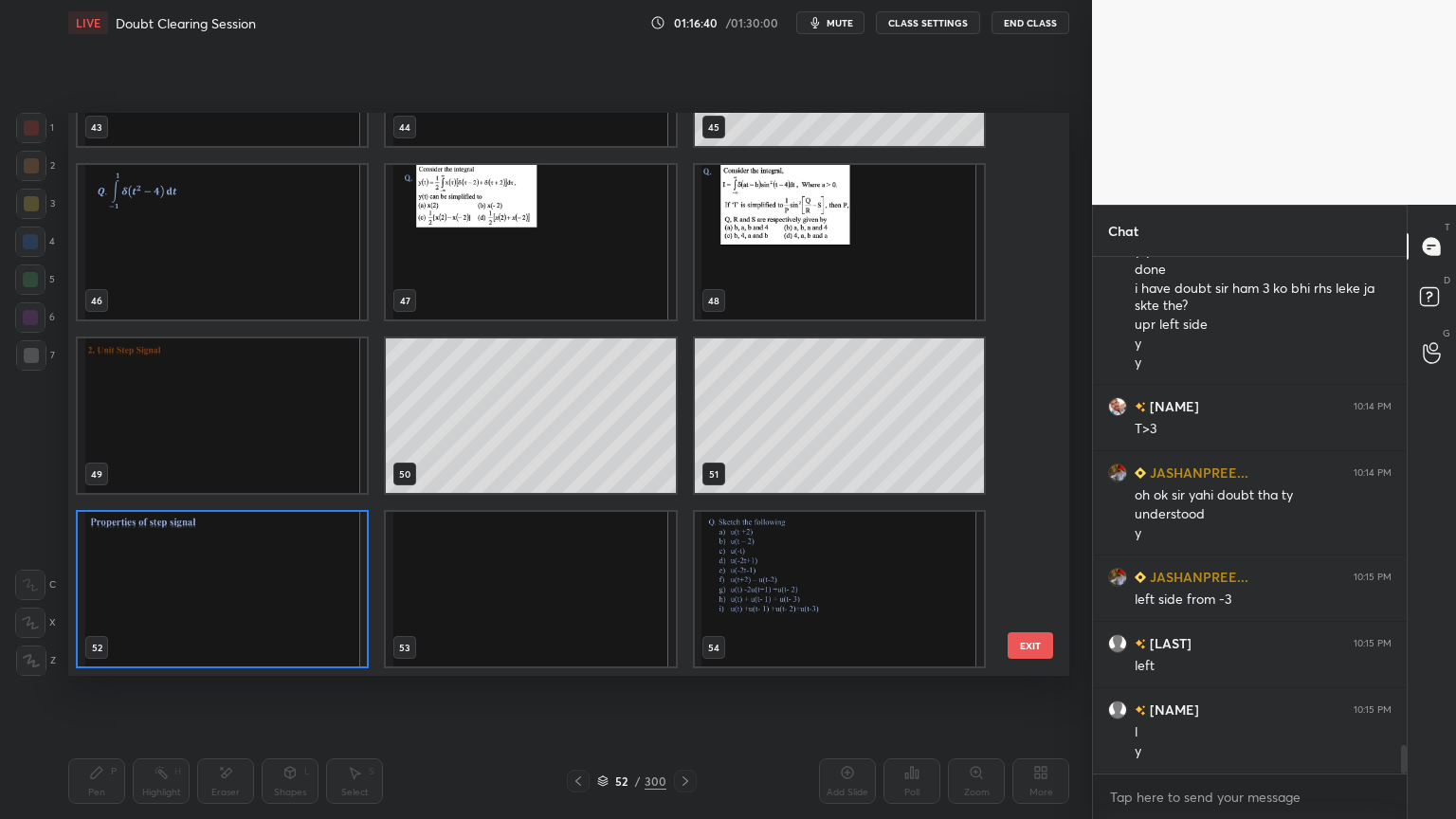 click at bounding box center [222, 589] 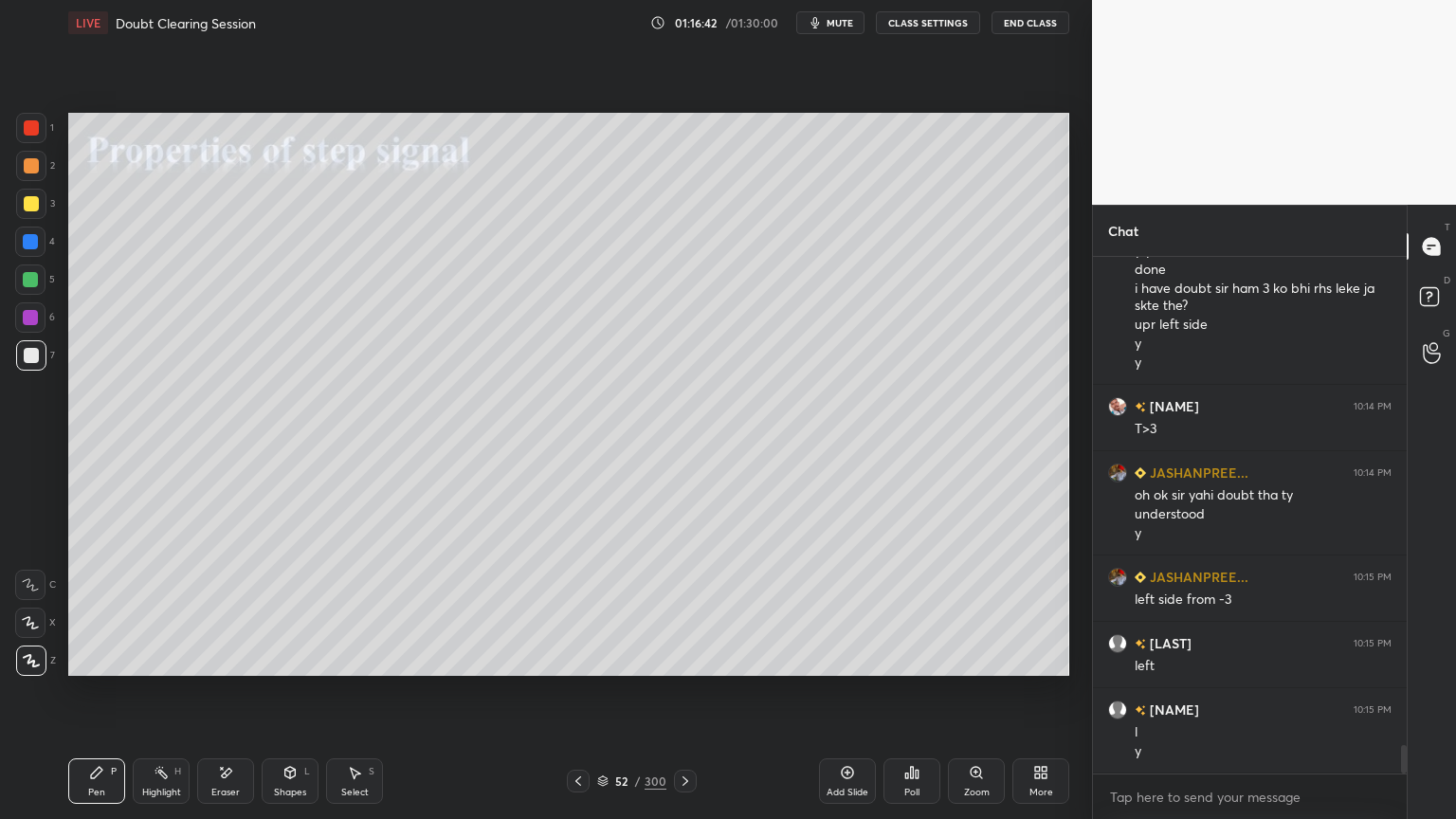 click at bounding box center [31, 204] 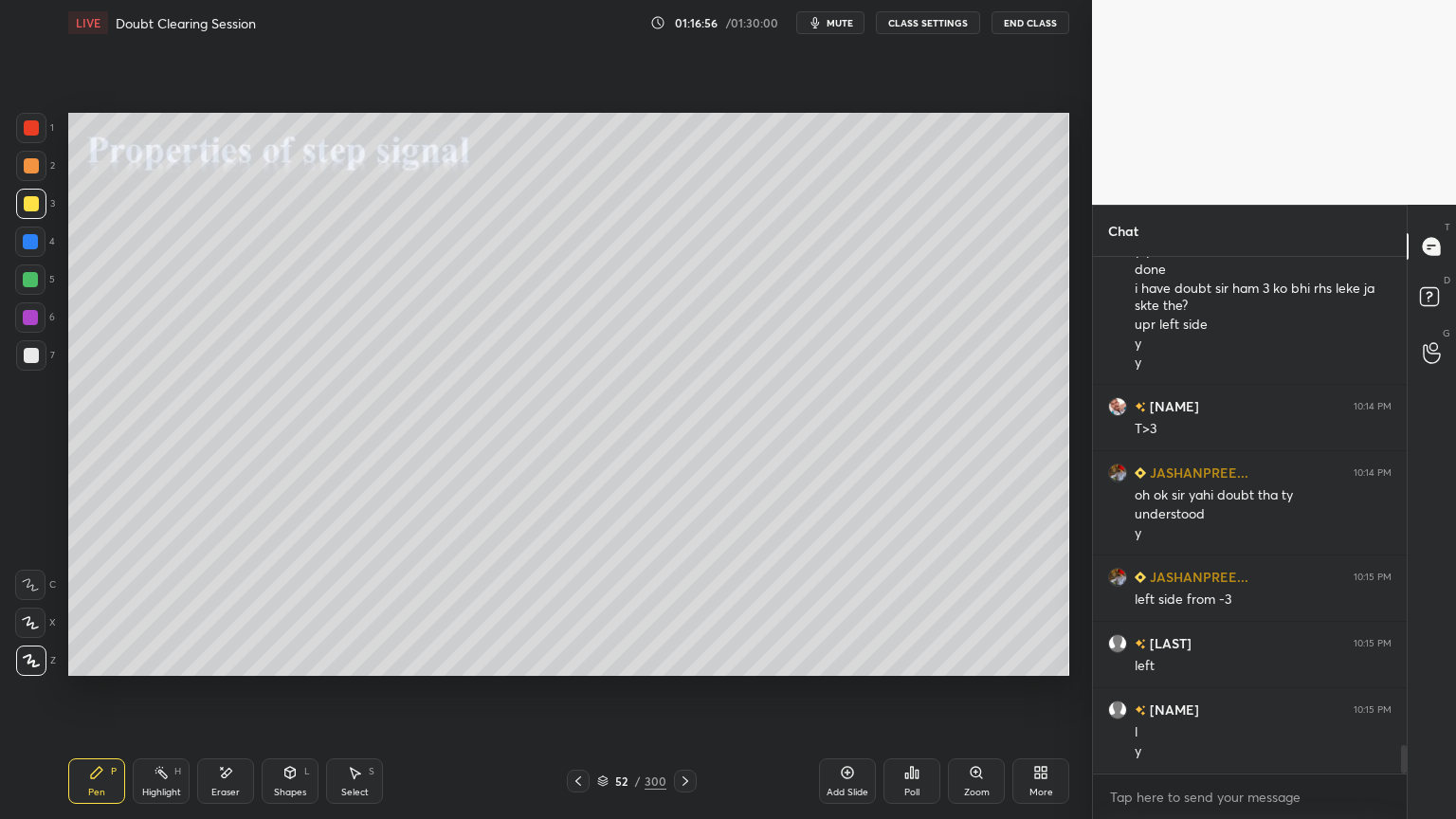 click at bounding box center (31, 166) 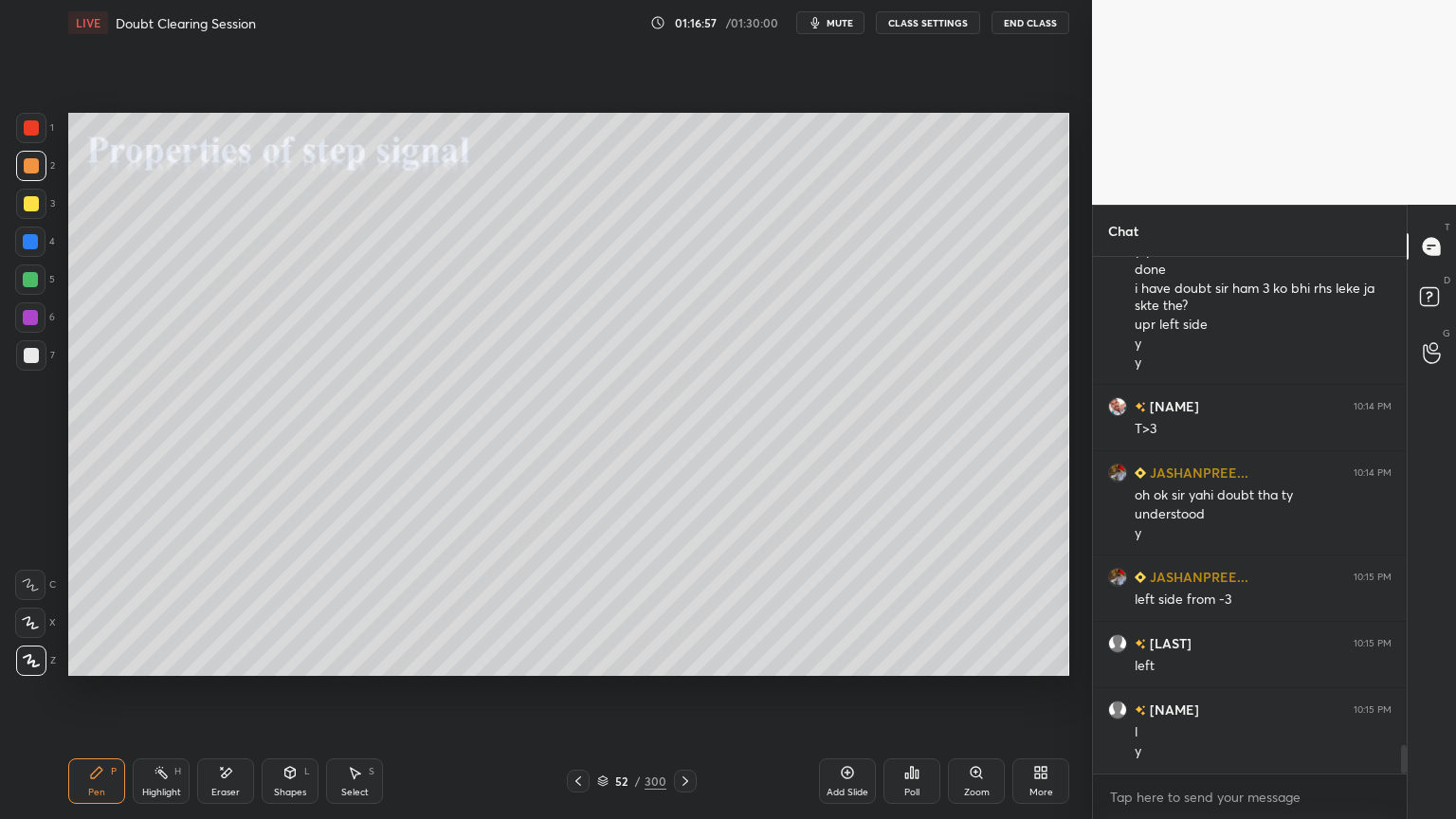 click 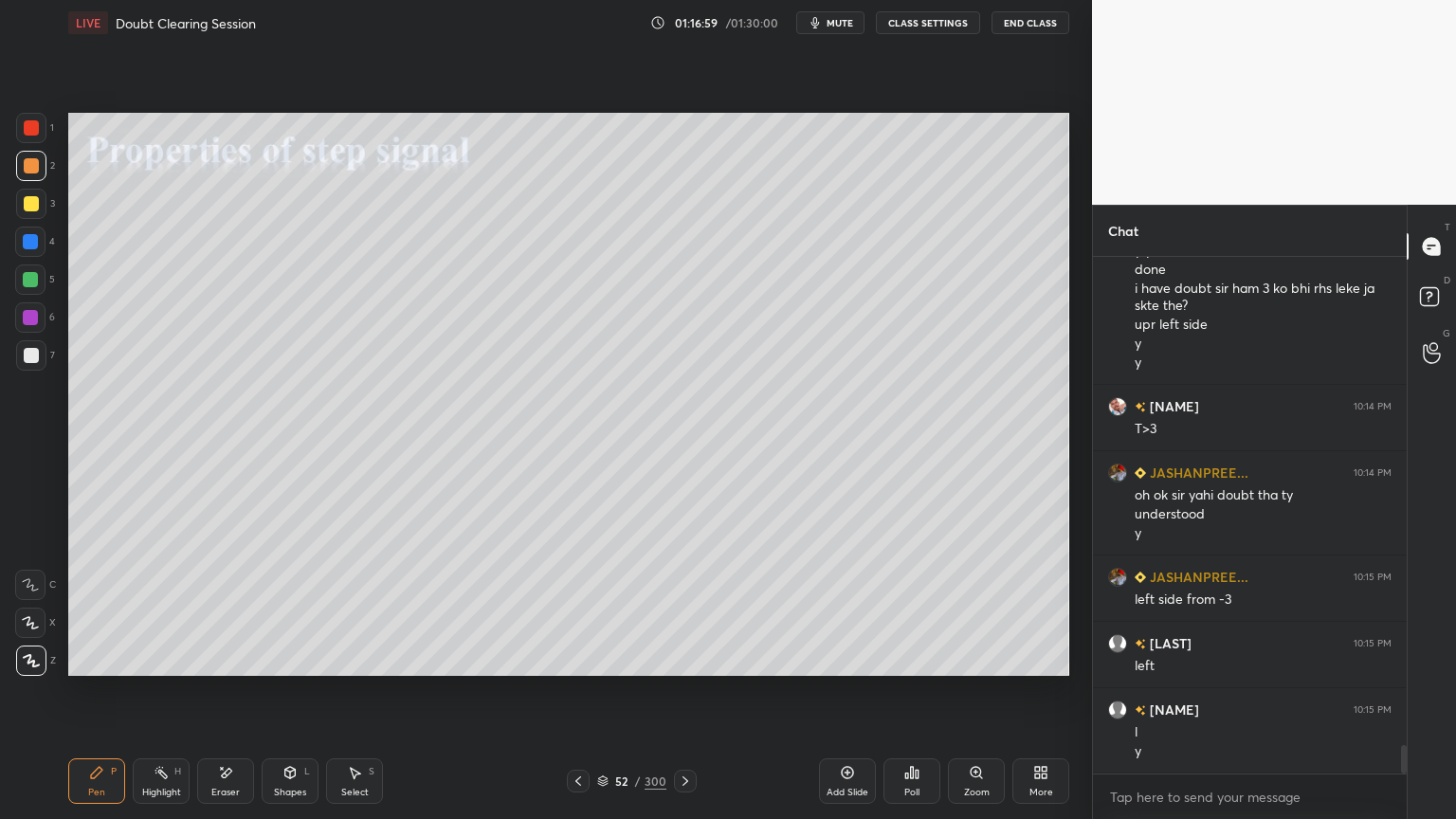 click at bounding box center (31, 204) 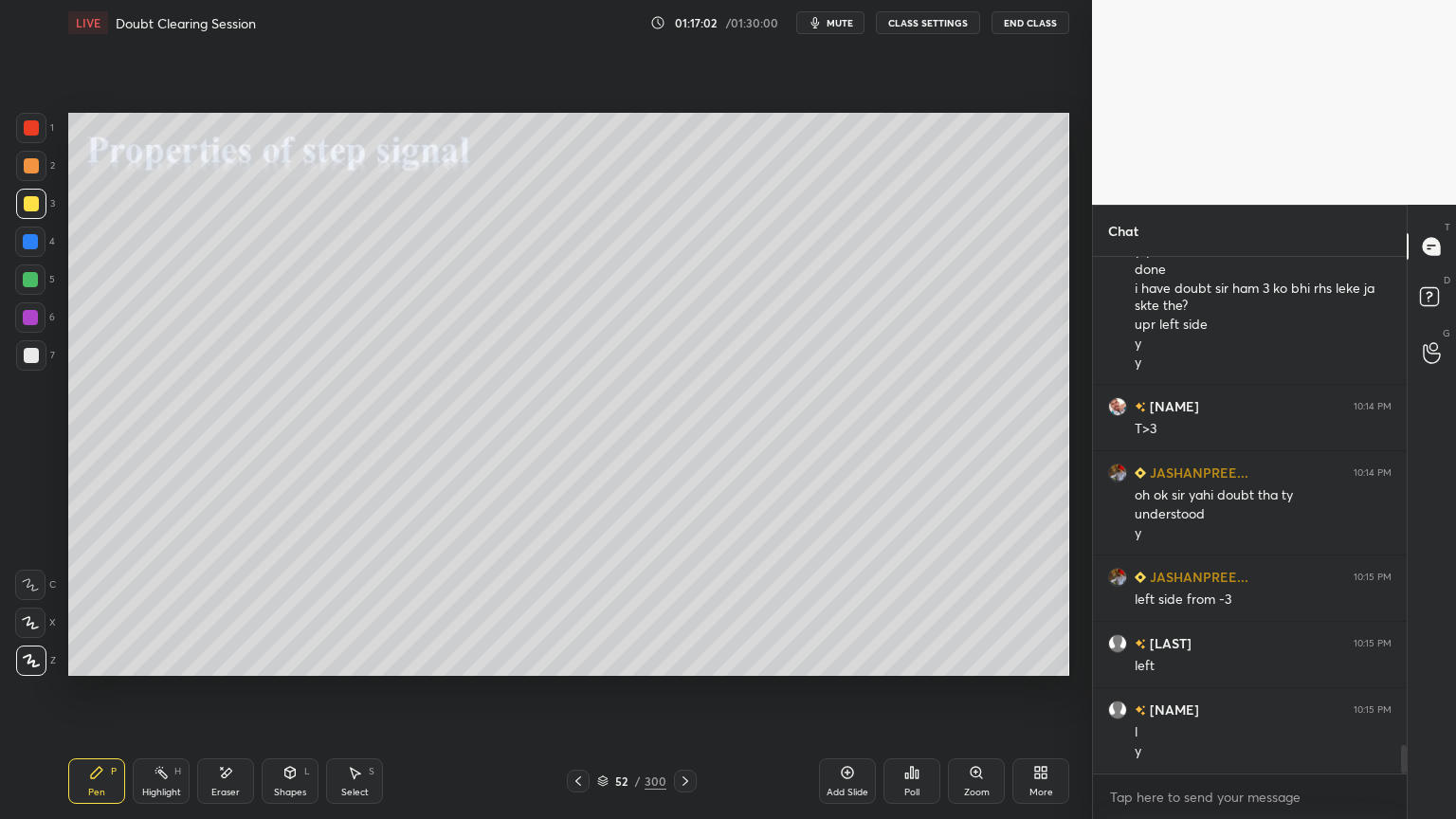 click 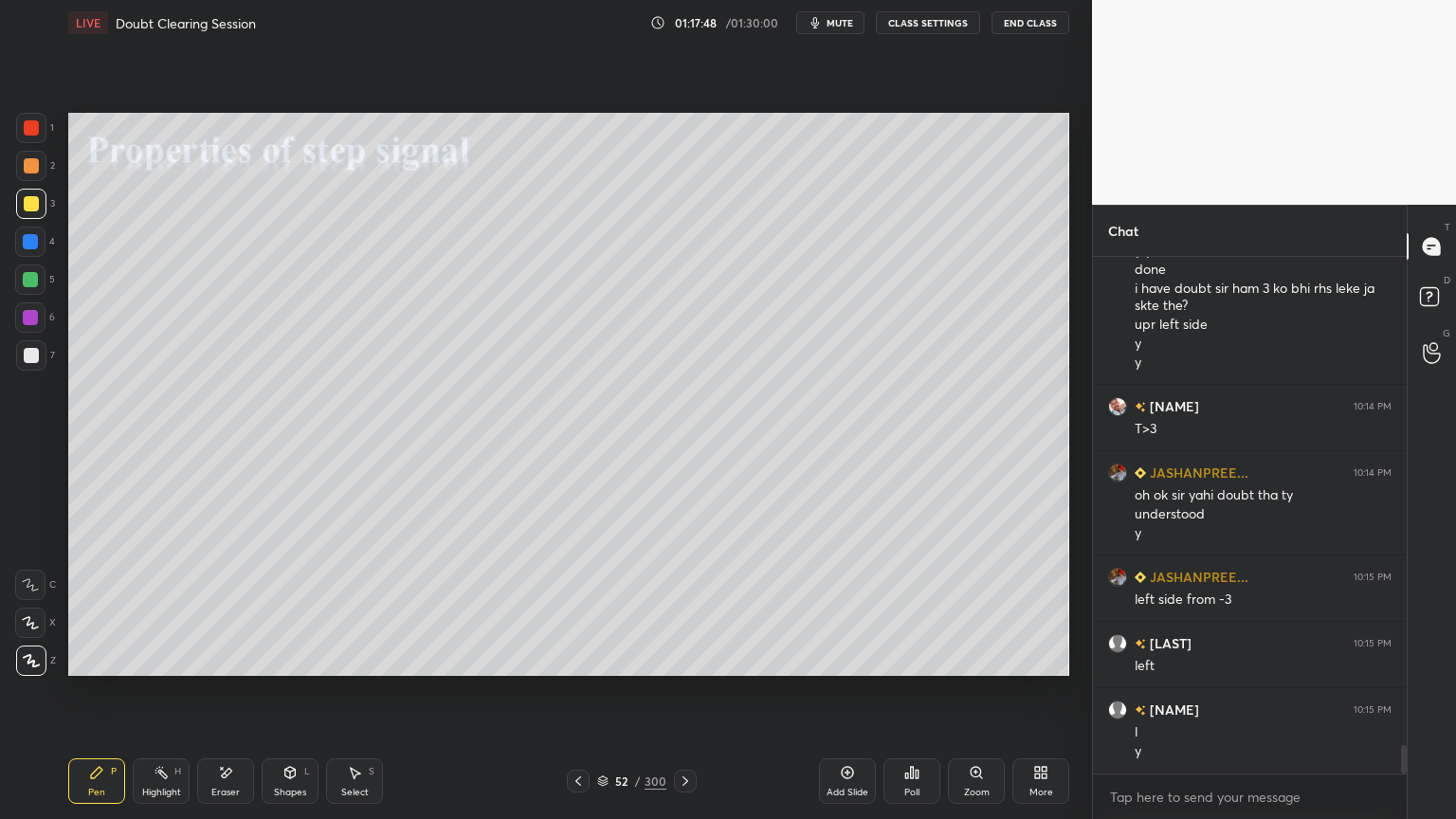 click on "Shapes" at bounding box center [290, 792] 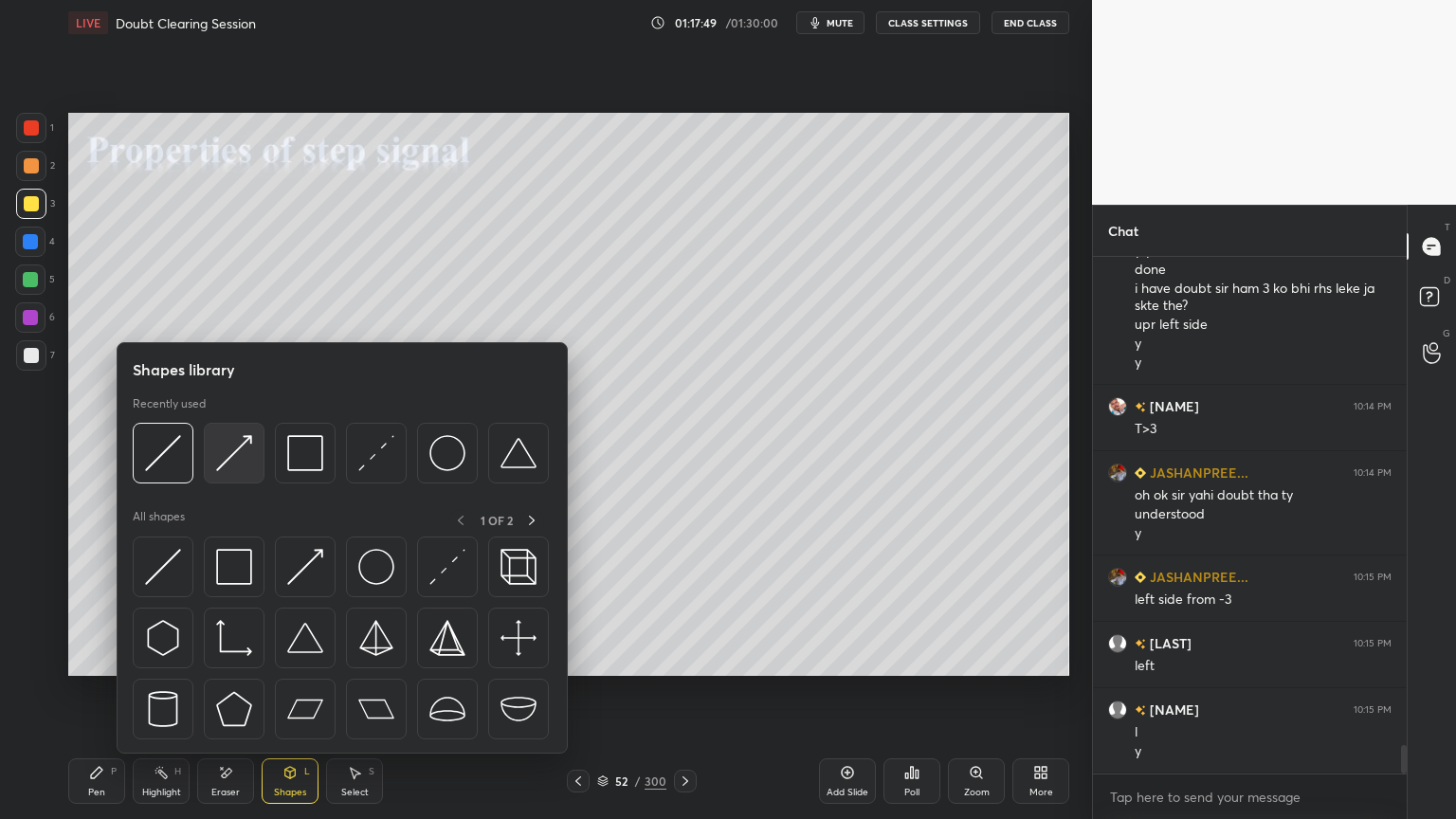click at bounding box center [234, 453] 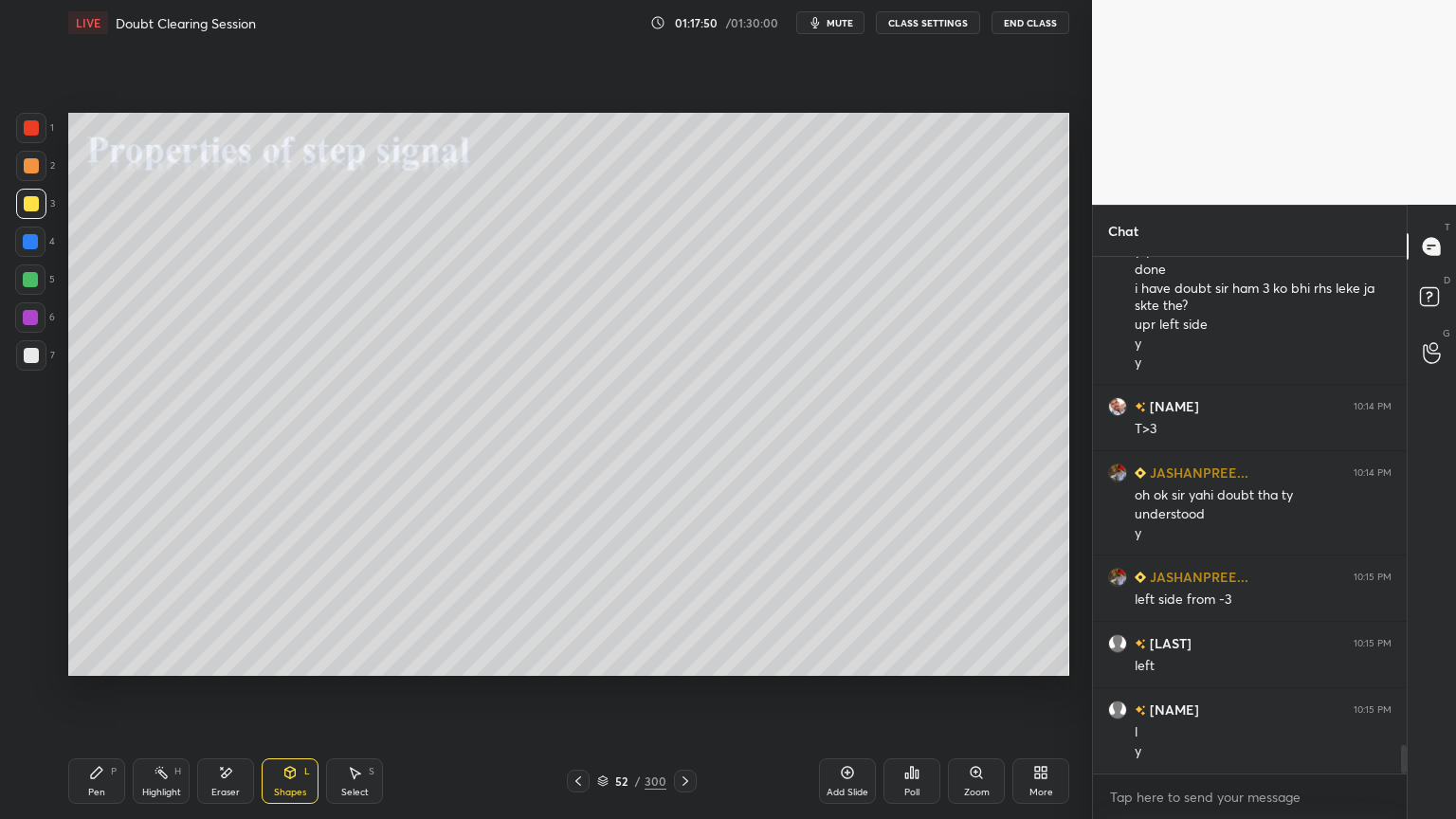 click at bounding box center [31, 166] 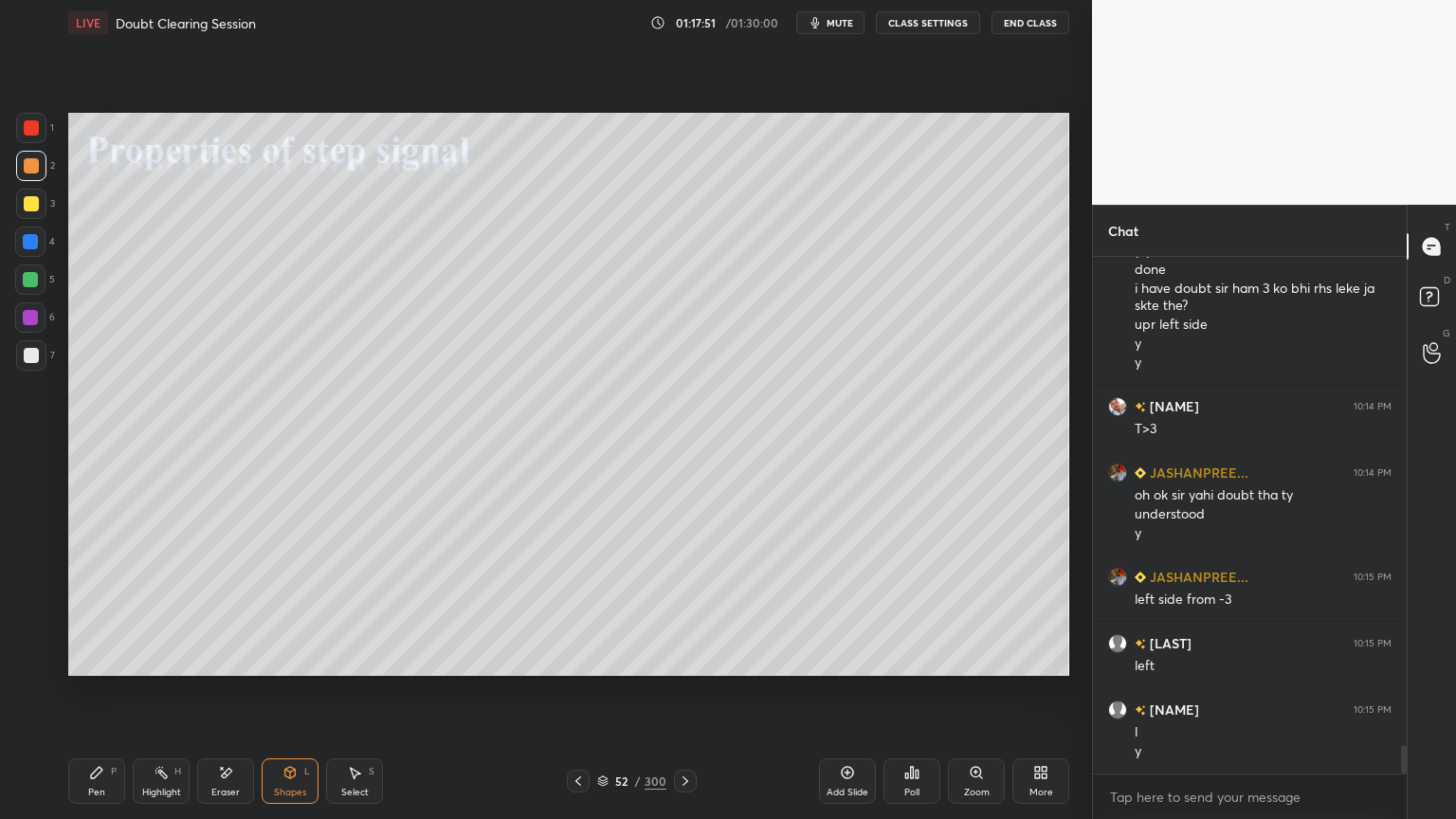 scroll, scrollTop: 6, scrollLeft: 6, axis: both 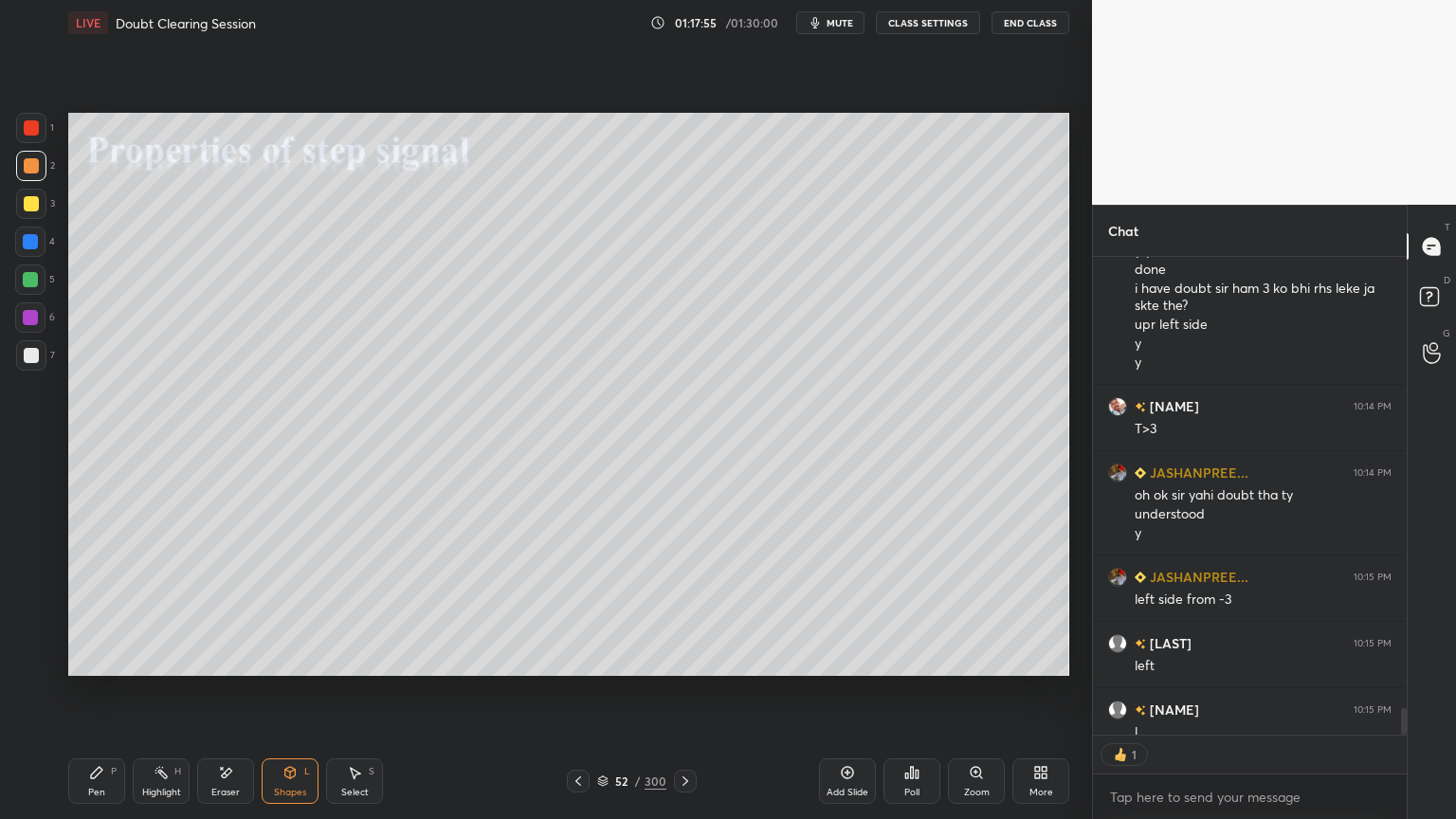 click on "Pen P" at bounding box center (97, 781) 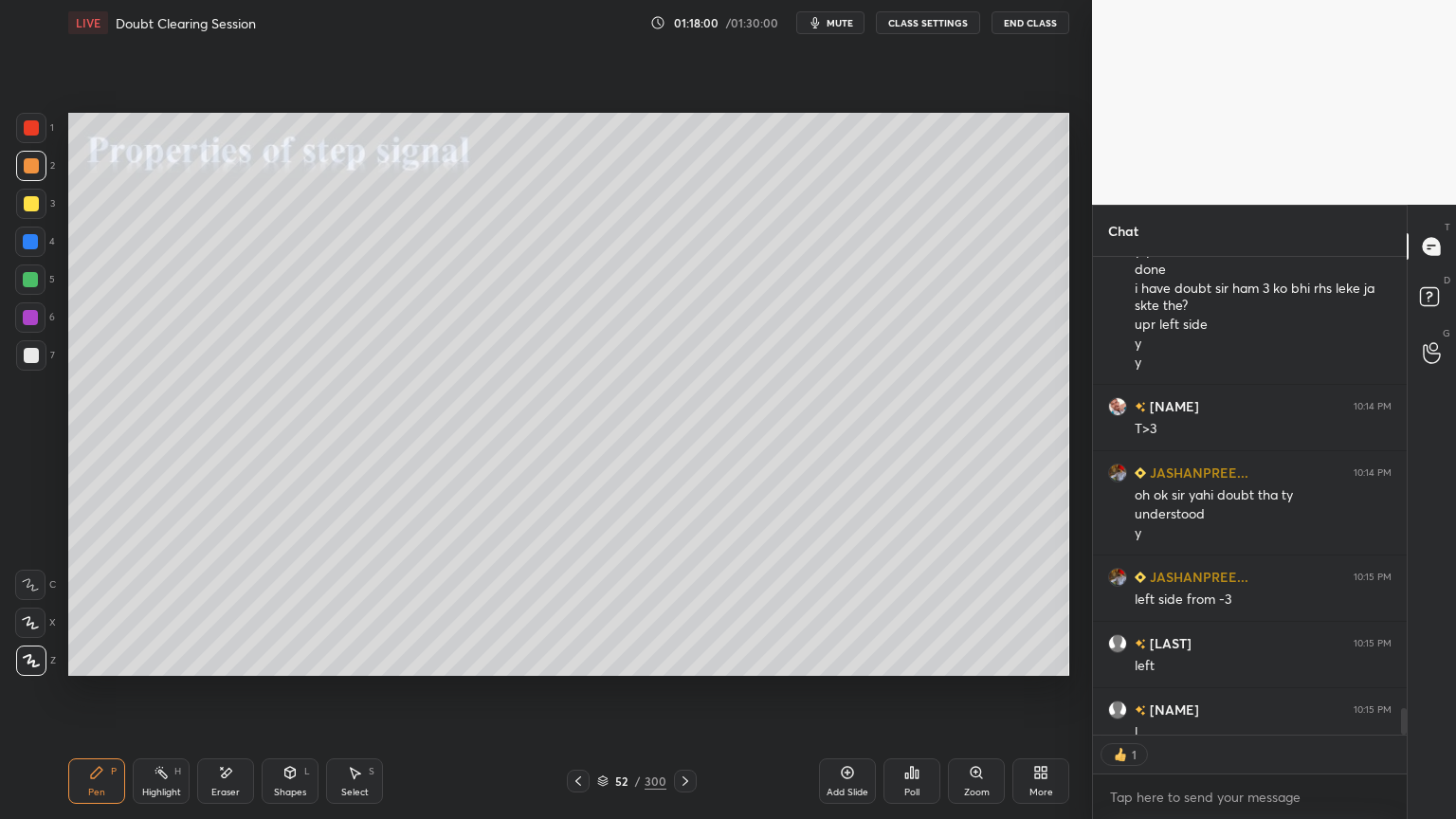 click at bounding box center (31, 355) 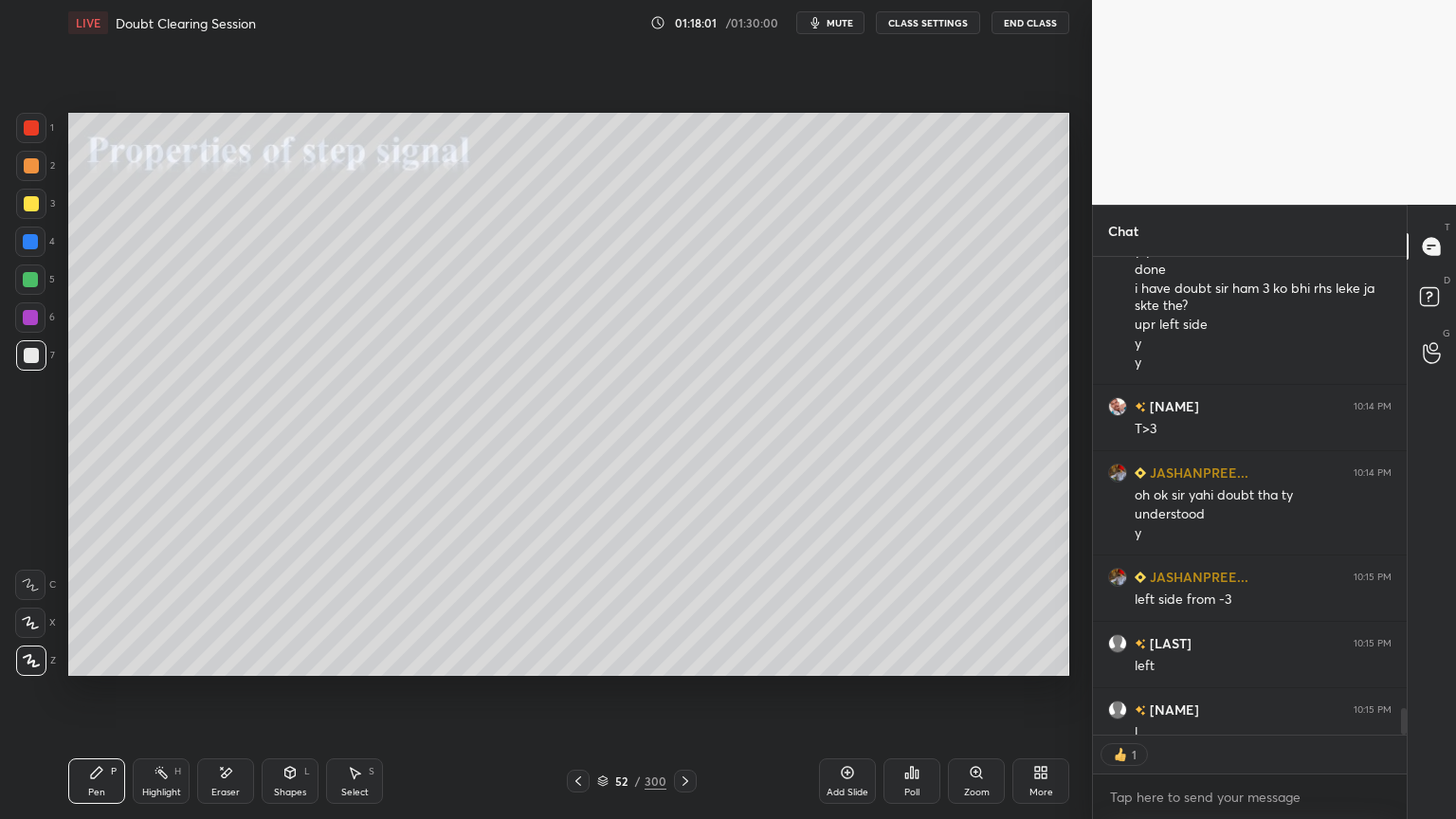 scroll, scrollTop: 7, scrollLeft: 6, axis: both 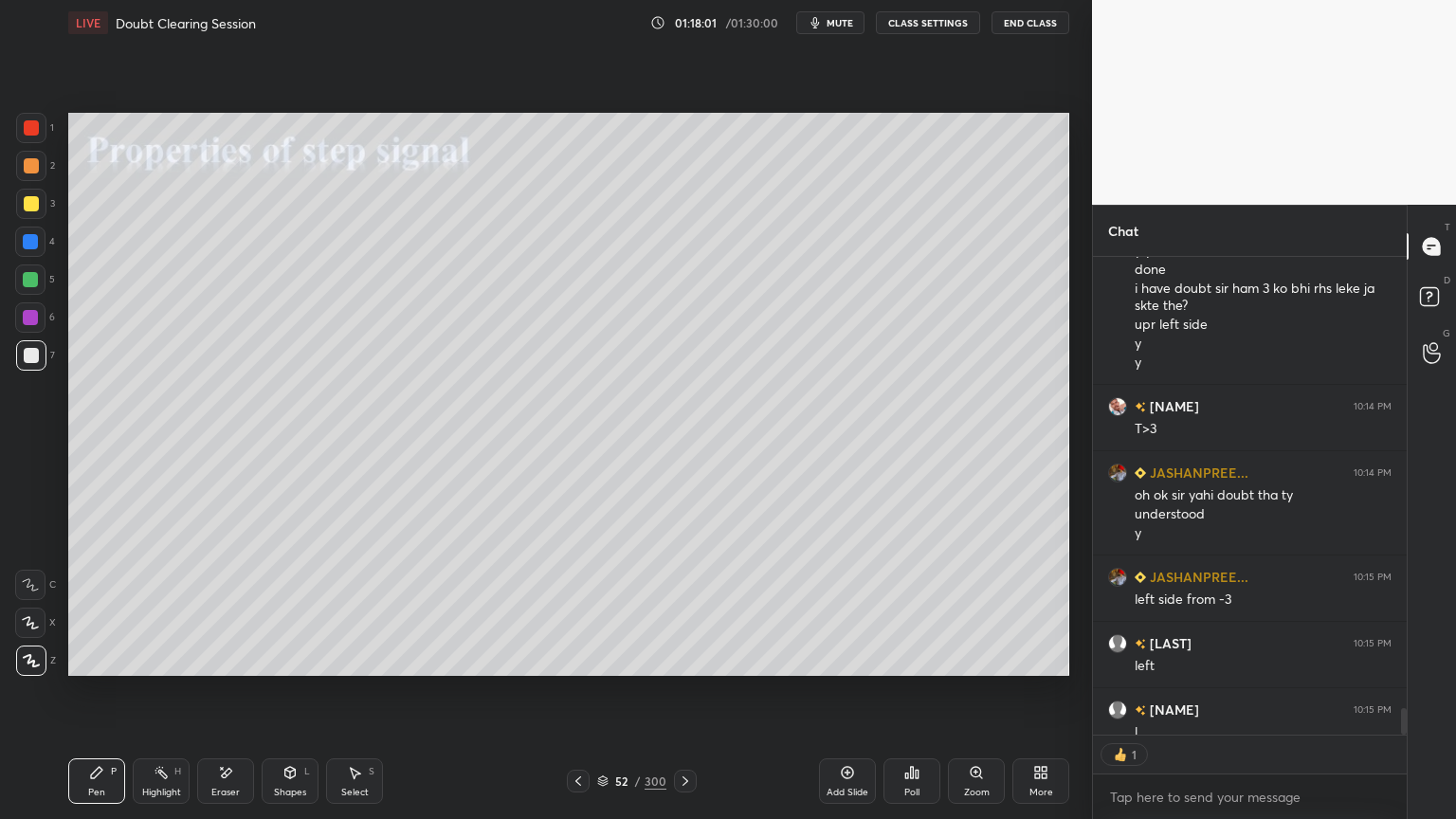 click 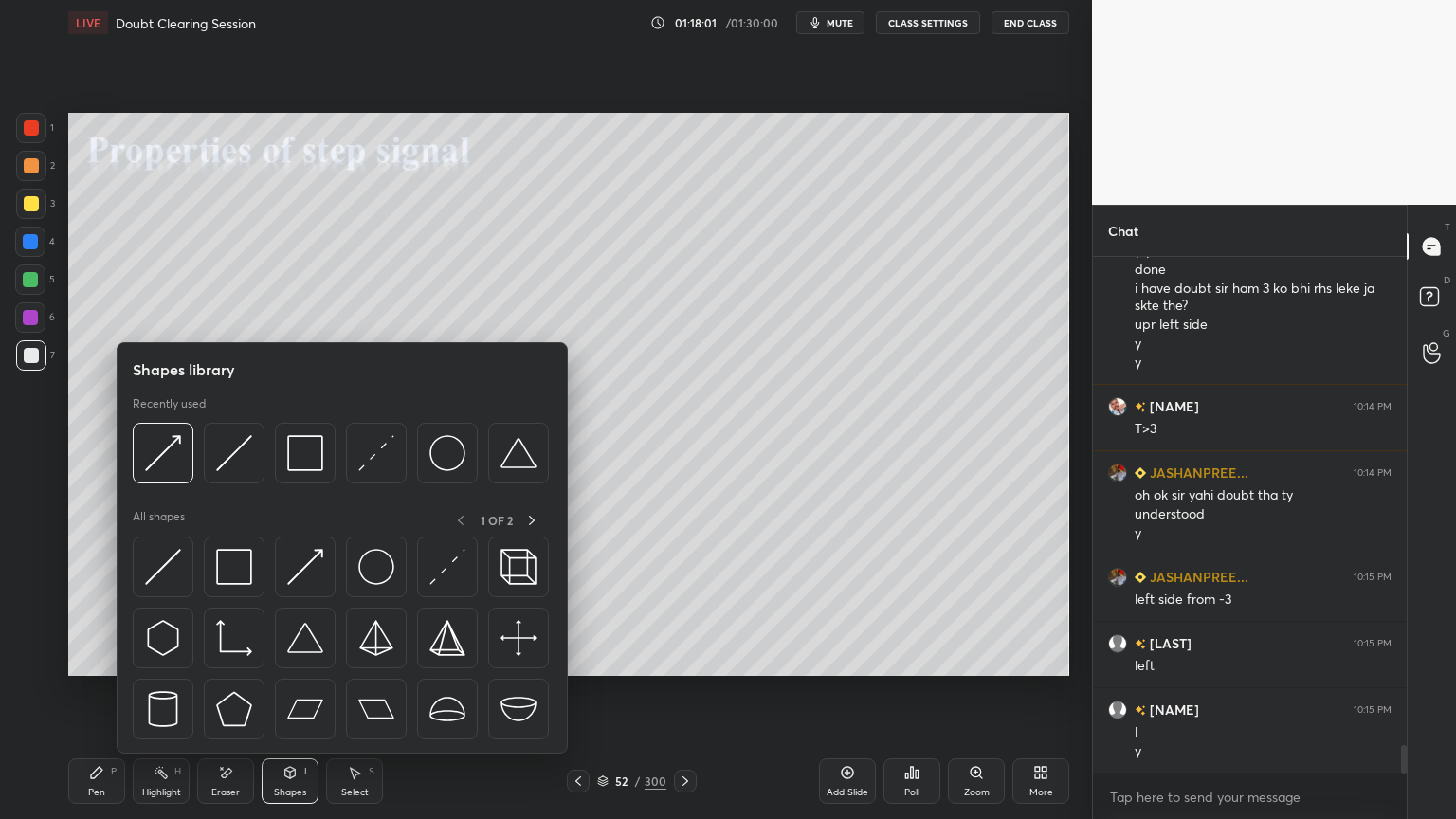 scroll, scrollTop: 8879, scrollLeft: 0, axis: vertical 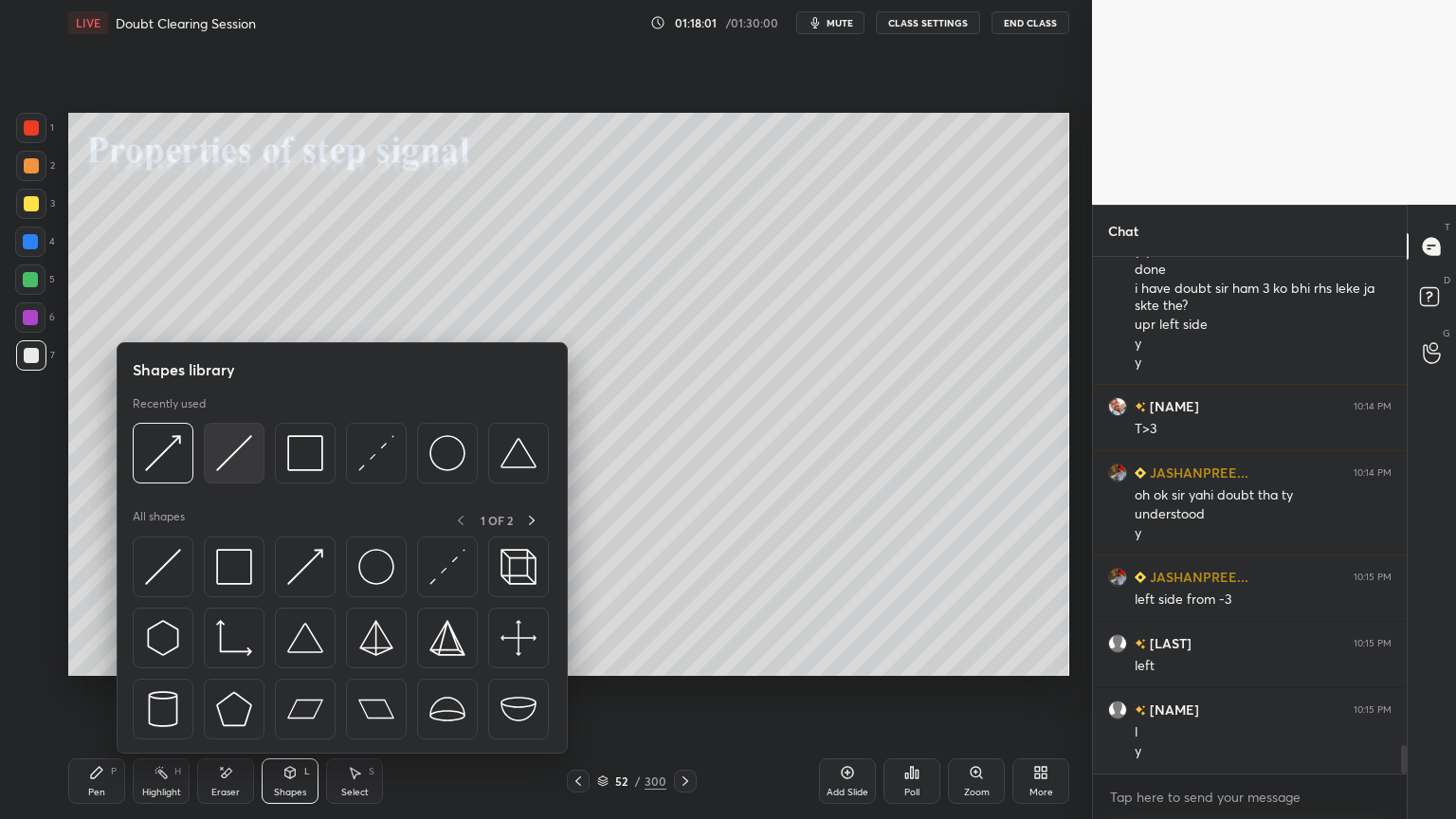 click at bounding box center [234, 453] 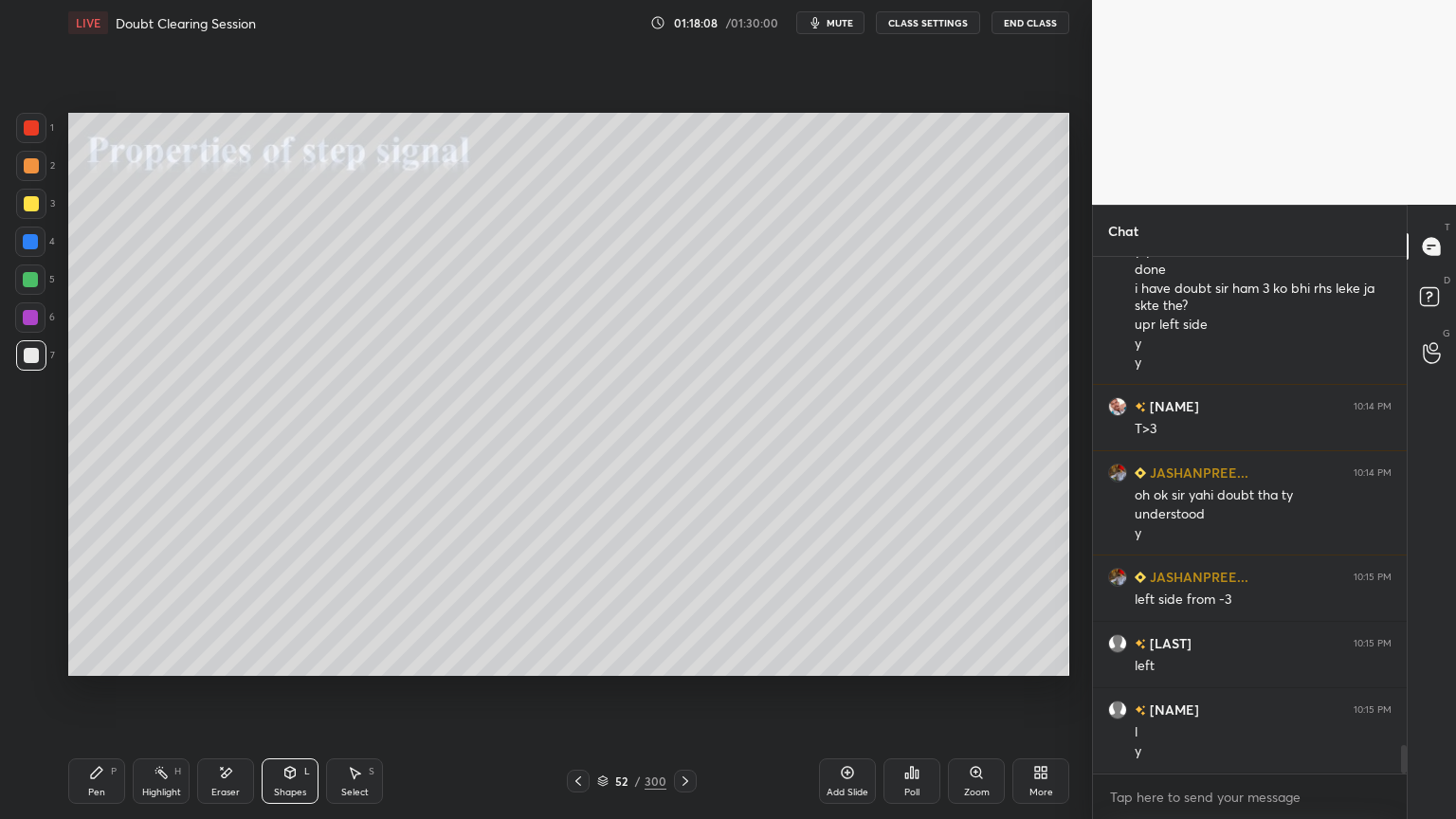 click 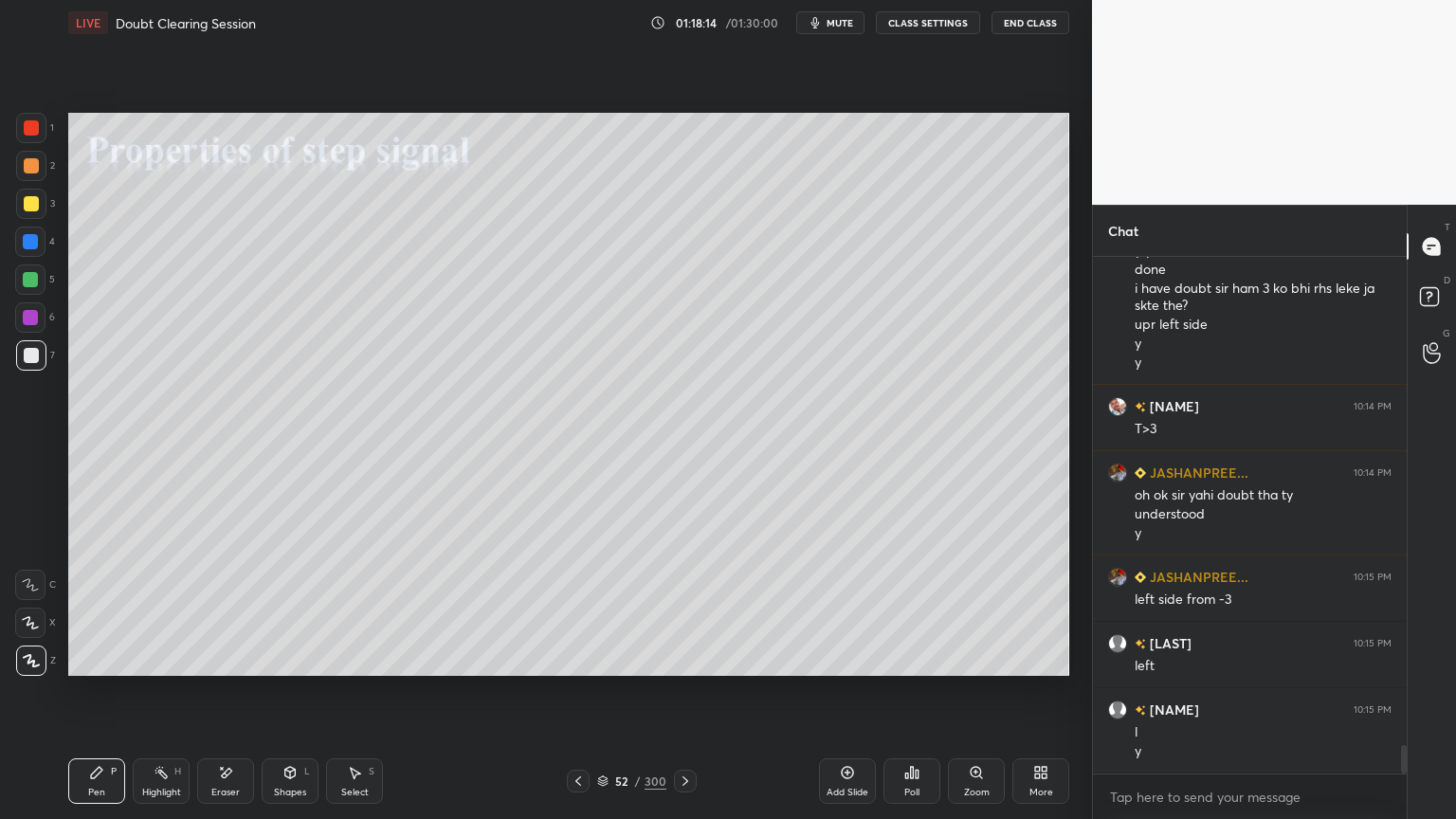 click 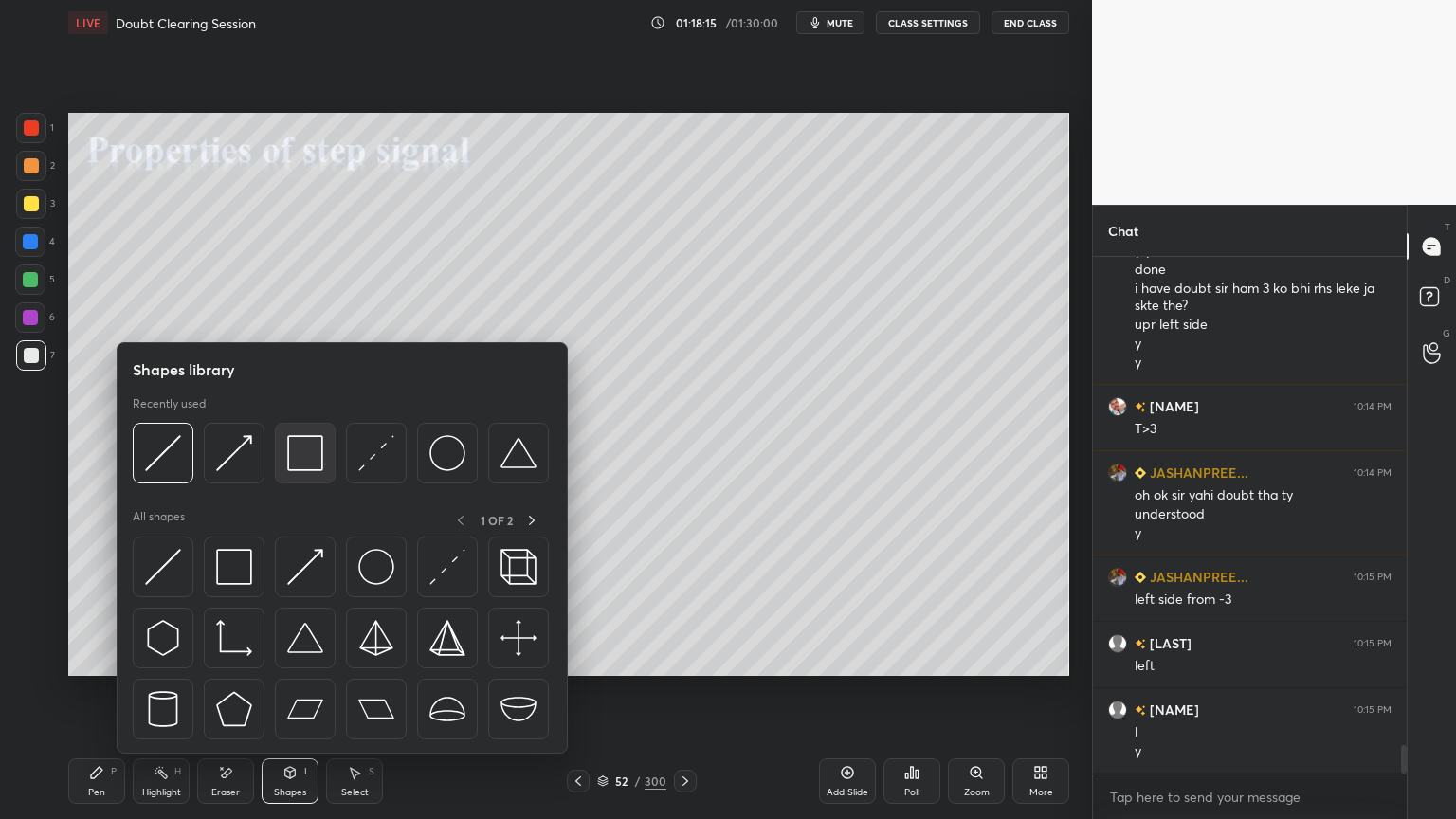 click at bounding box center (305, 453) 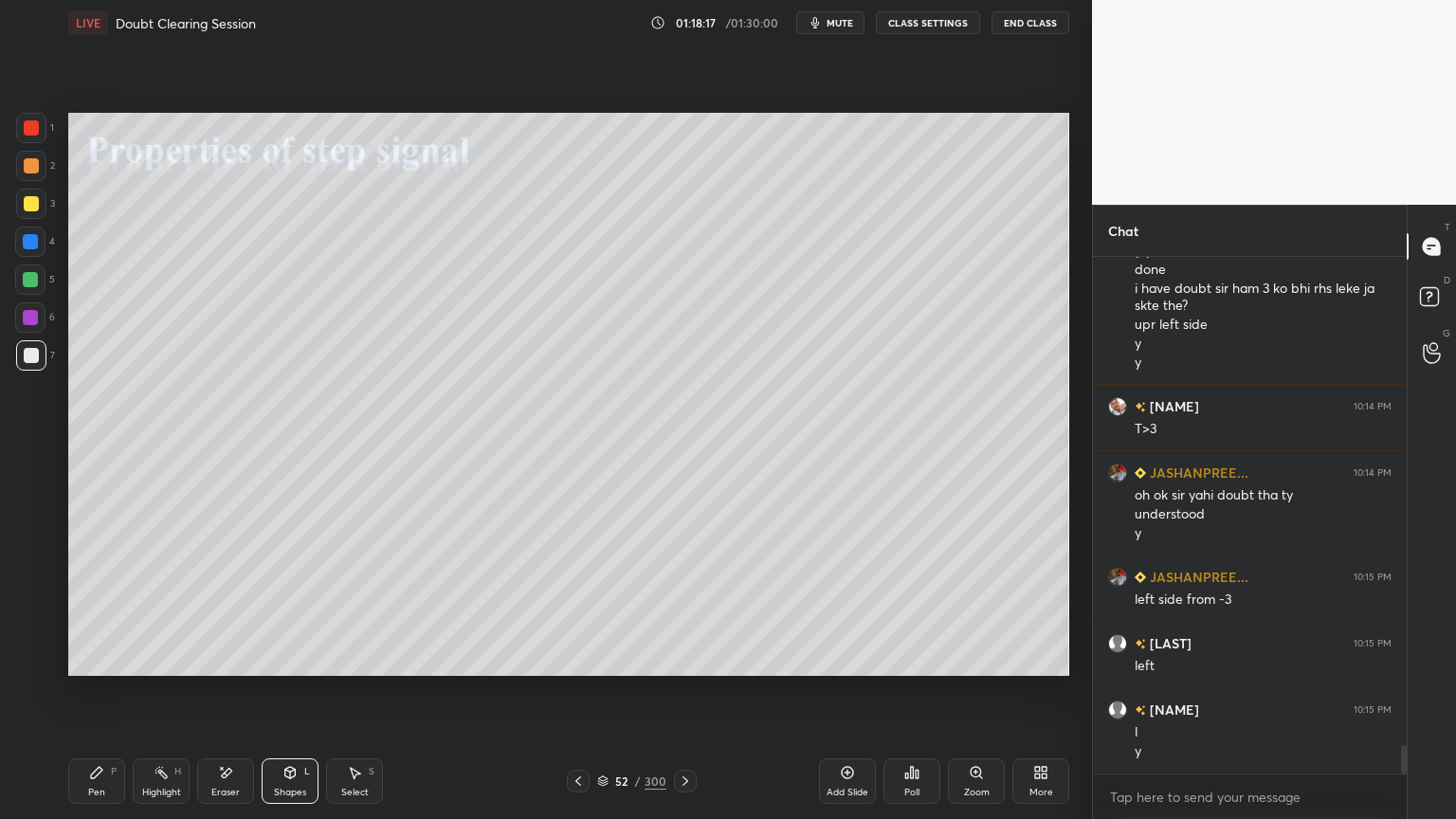 click at bounding box center (31, 128) 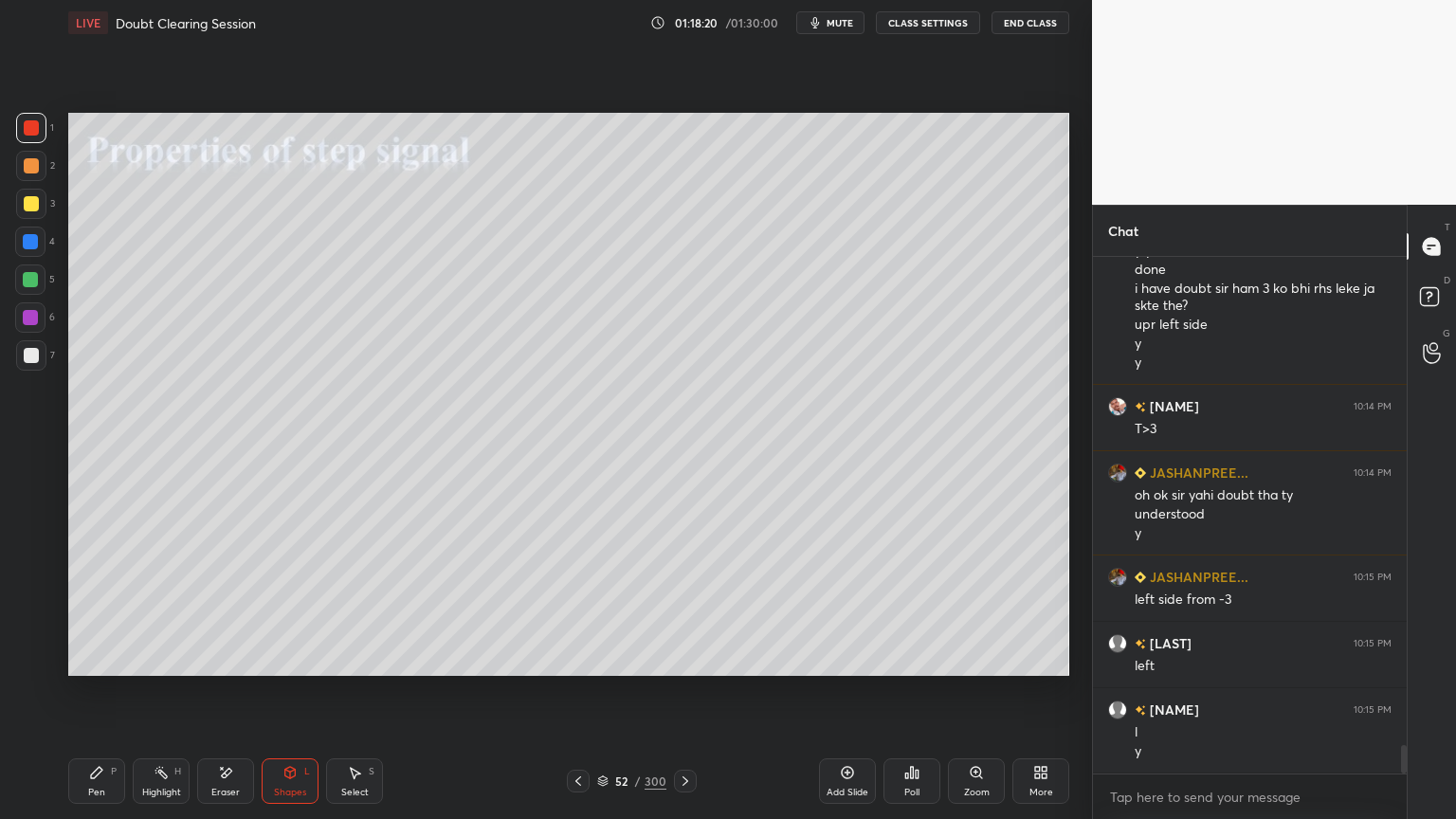click on "Pen P" at bounding box center (97, 781) 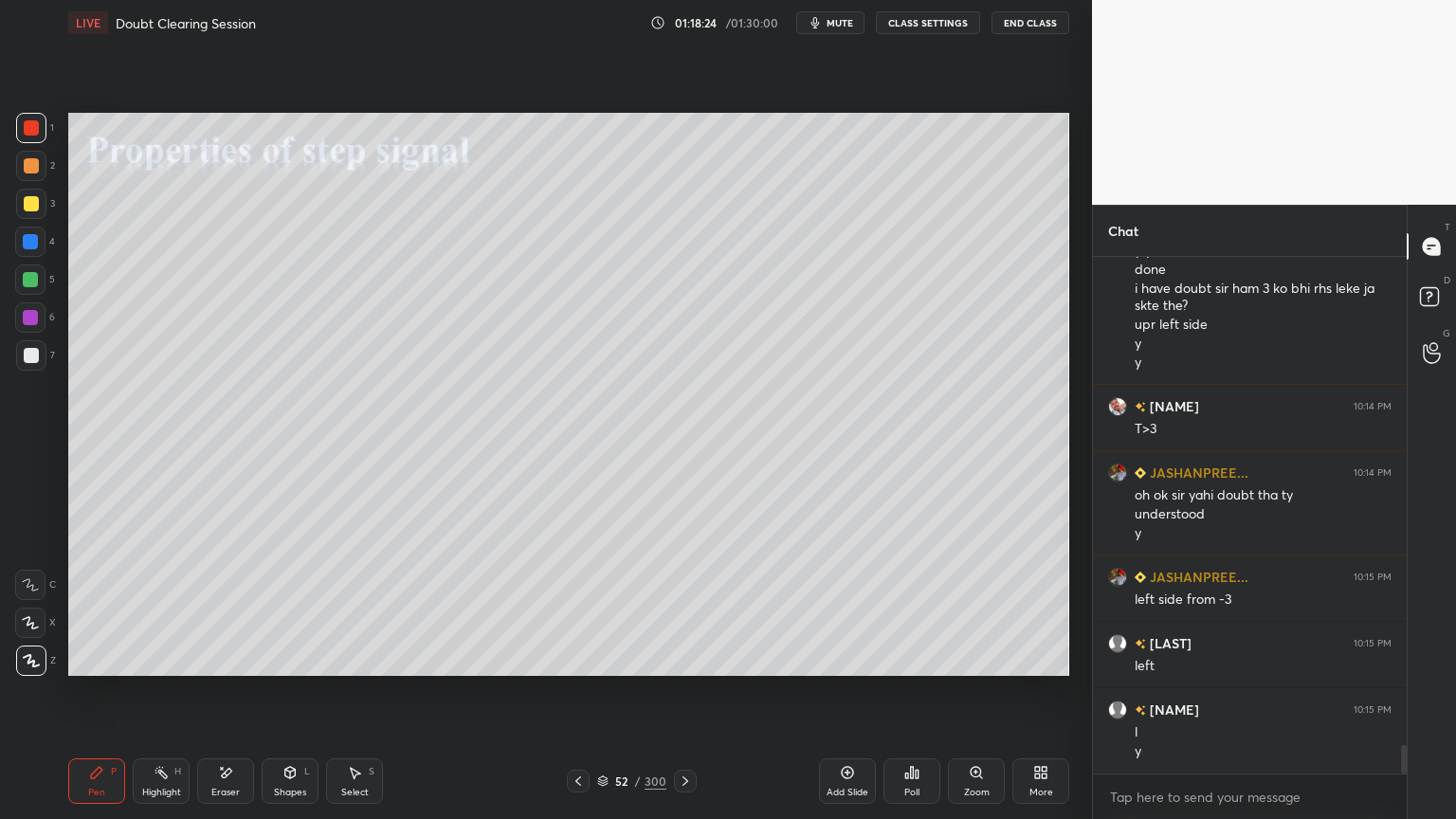 click at bounding box center (31, 355) 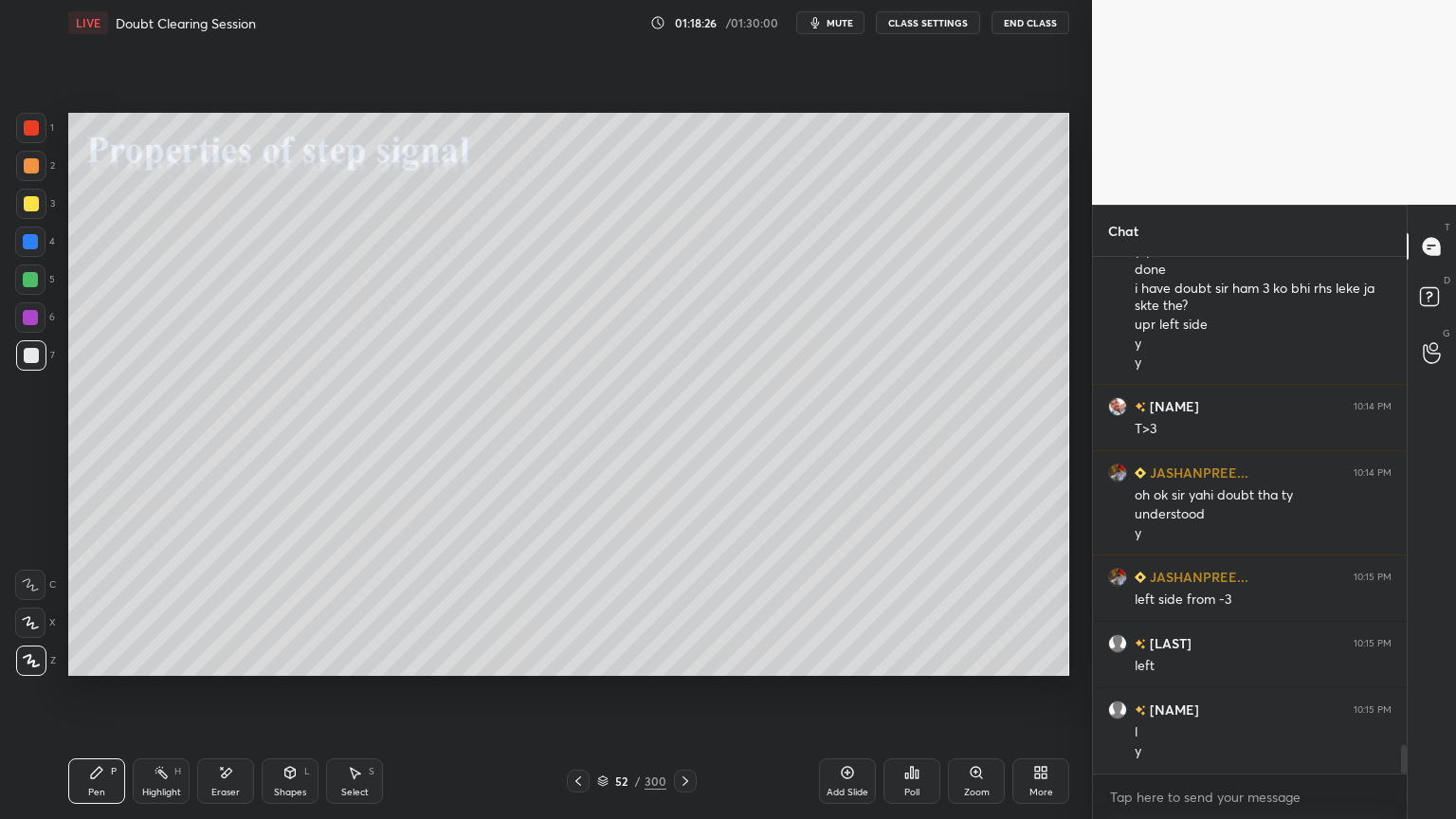 click at bounding box center (30, 280) 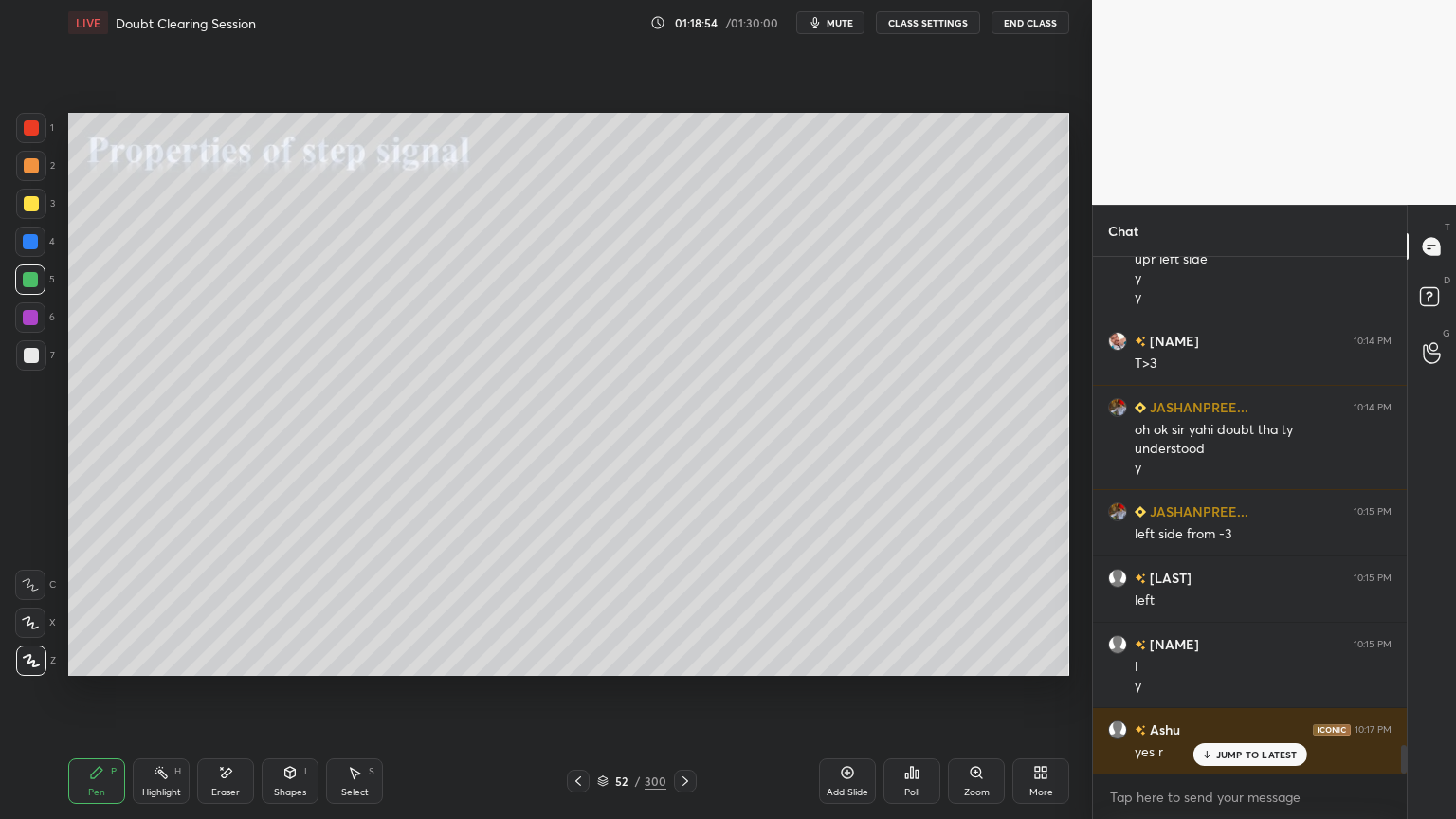 scroll, scrollTop: 9012, scrollLeft: 0, axis: vertical 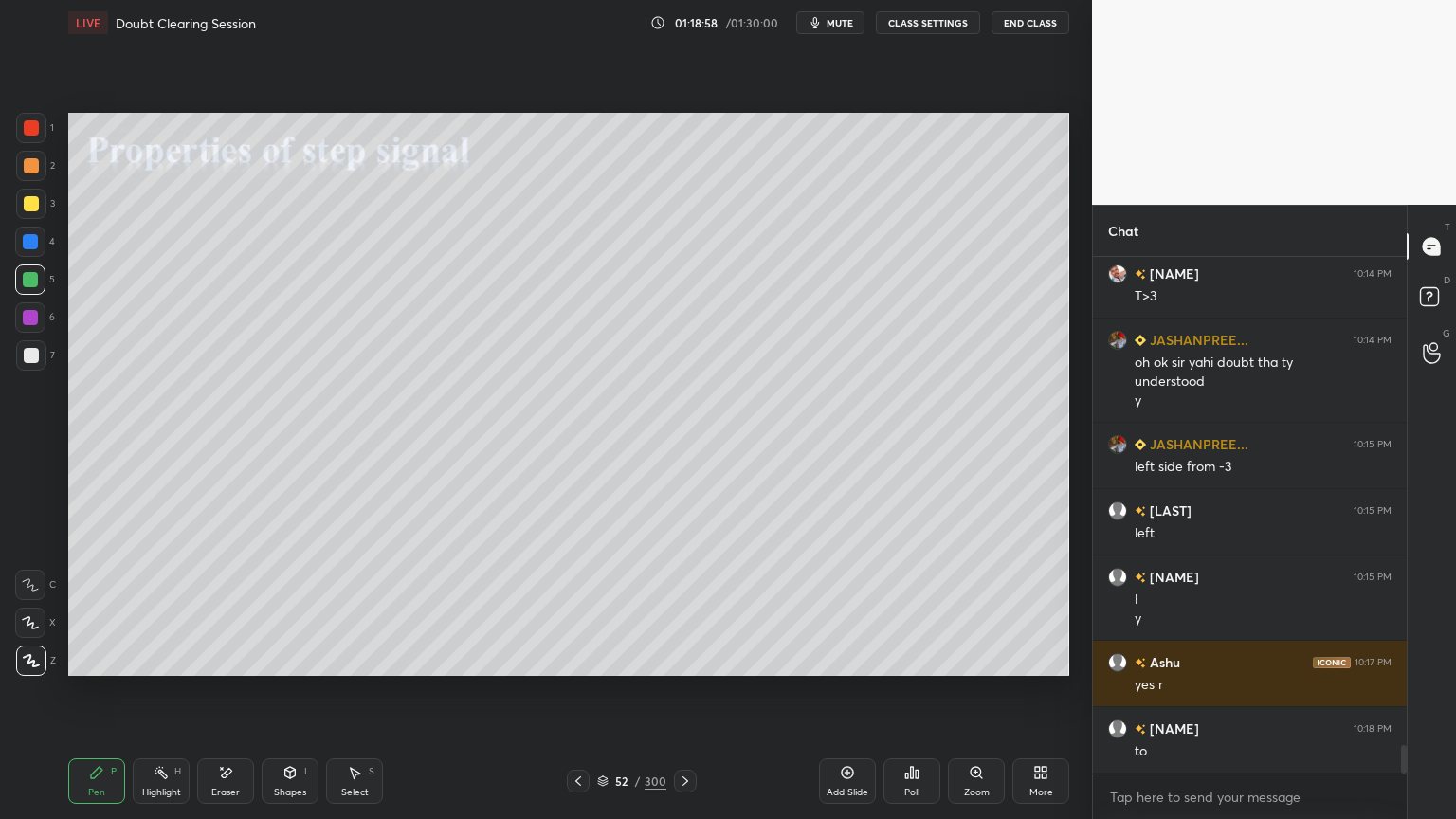 click at bounding box center (31, 204) 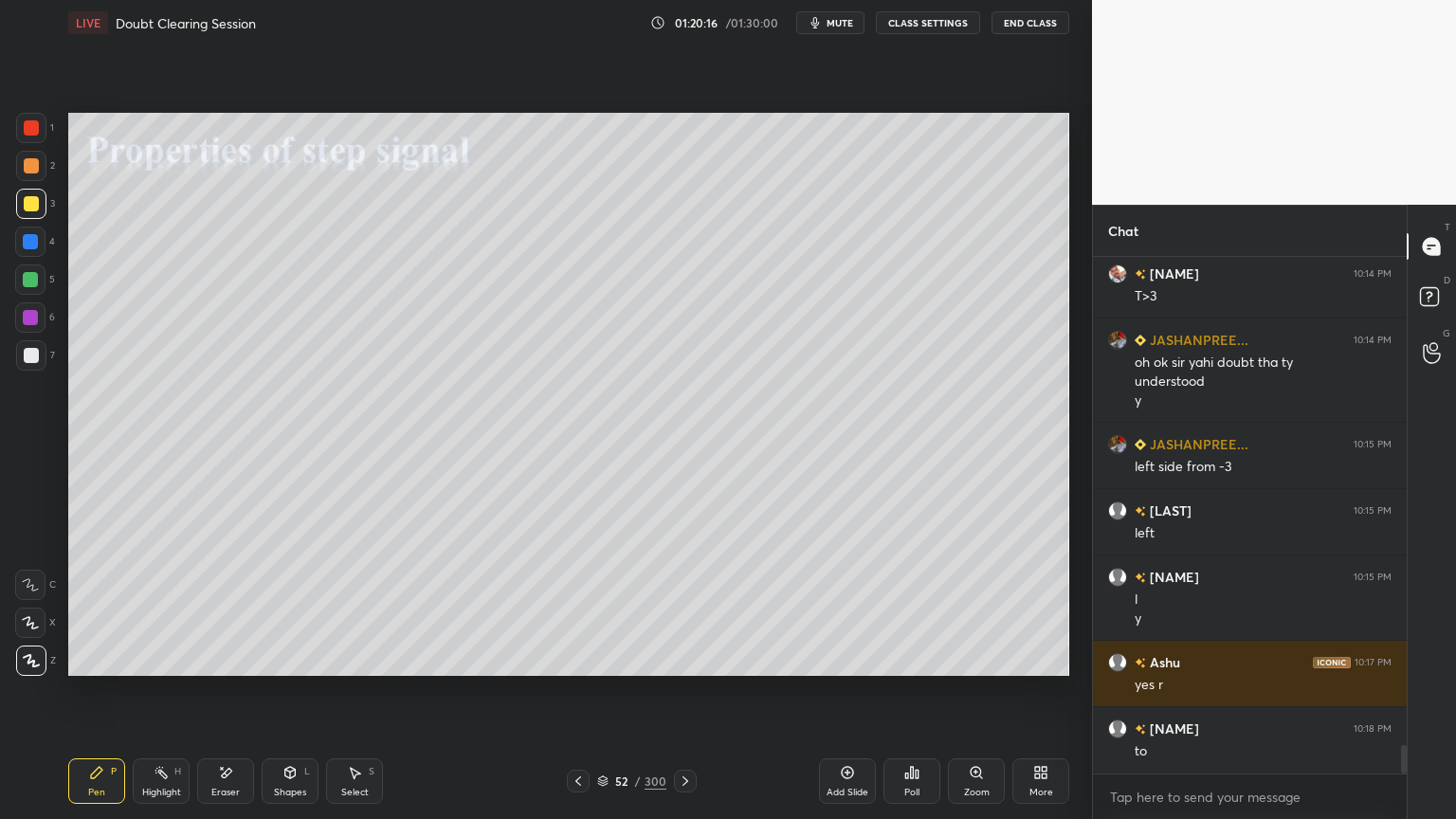 click 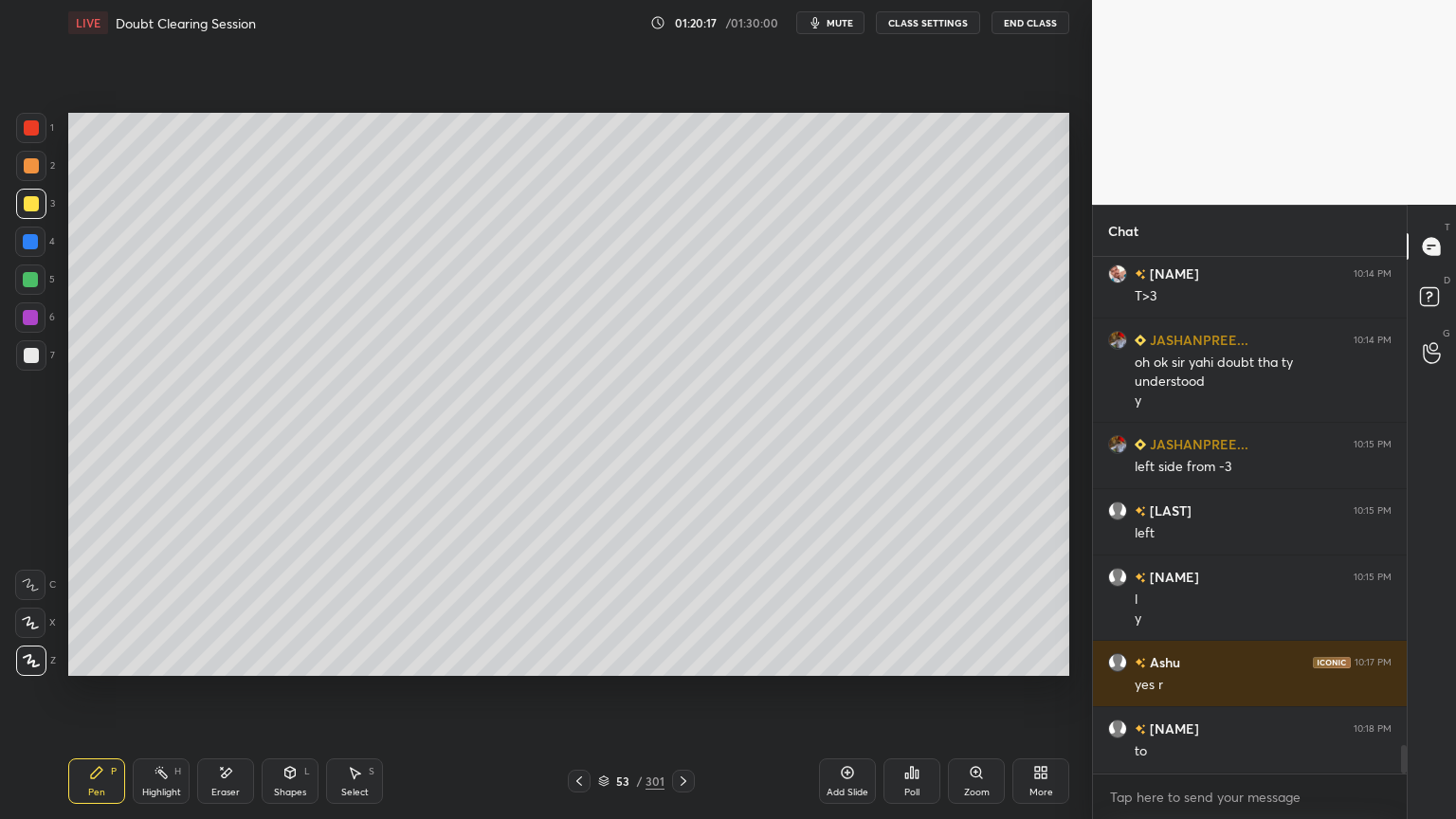 click at bounding box center [31, 166] 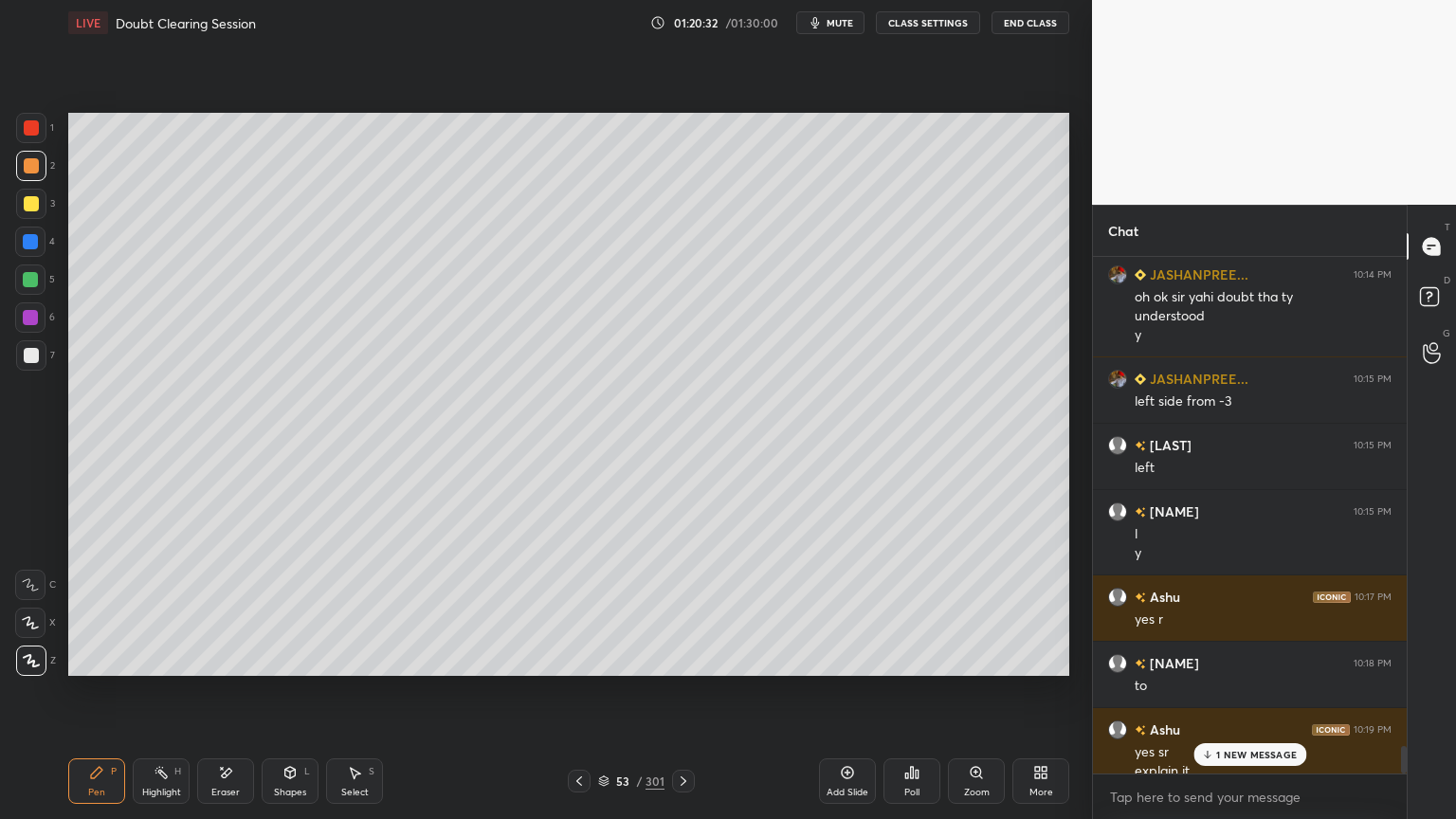 scroll, scrollTop: 9096, scrollLeft: 0, axis: vertical 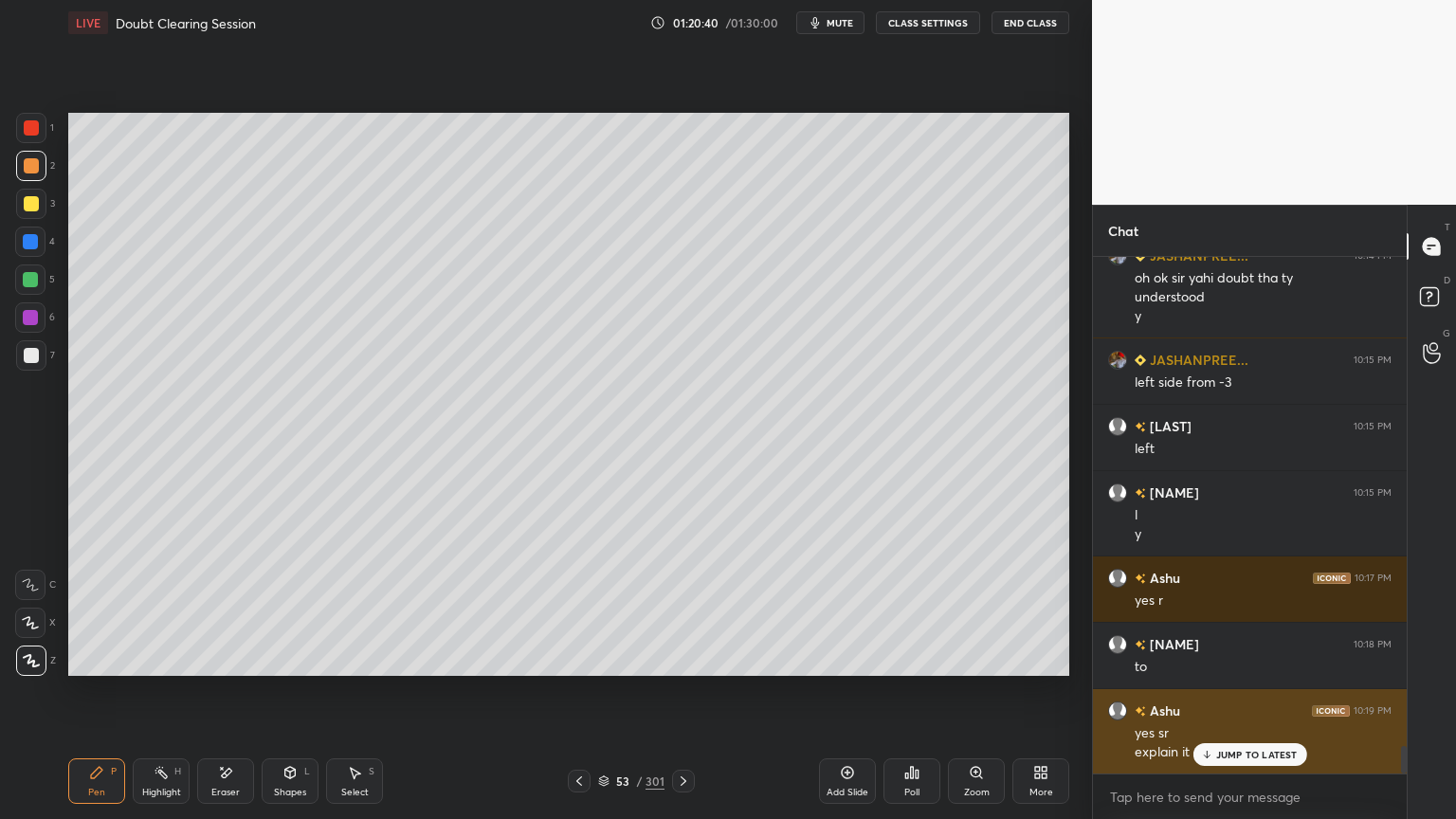 click on "JUMP TO LATEST" at bounding box center (1257, 755) 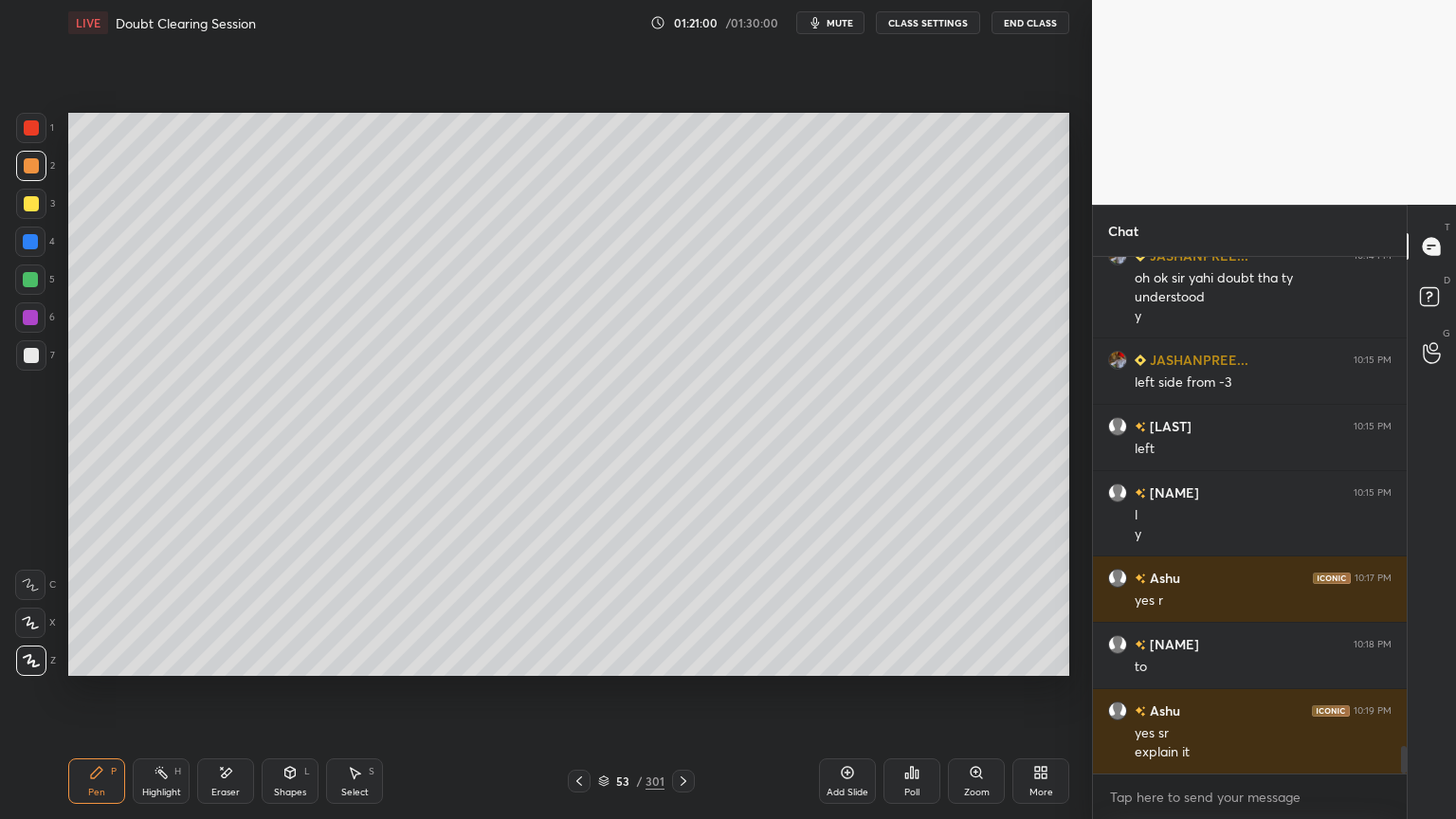 click at bounding box center (31, 355) 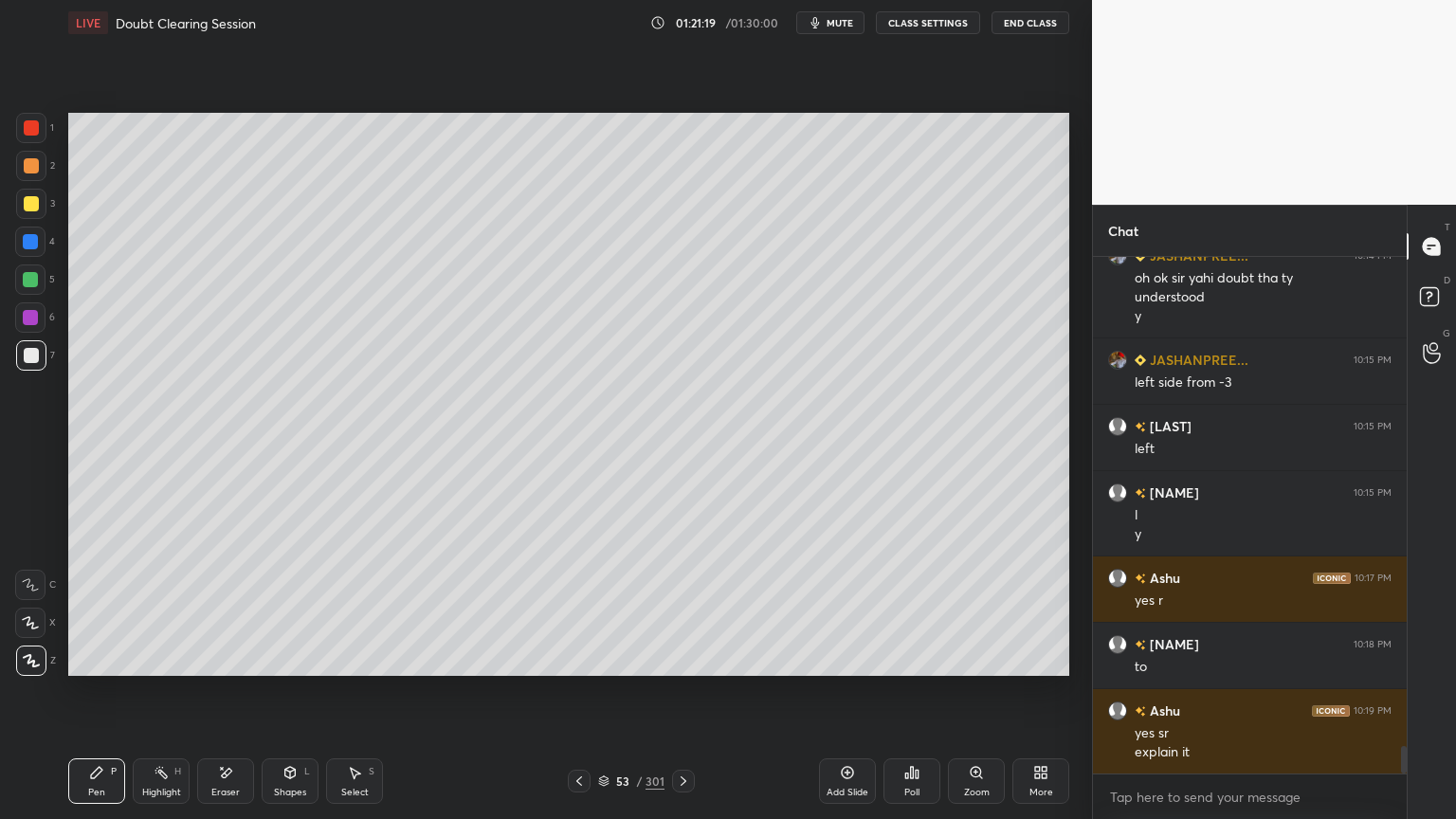 click on "Shapes L" at bounding box center (290, 781) 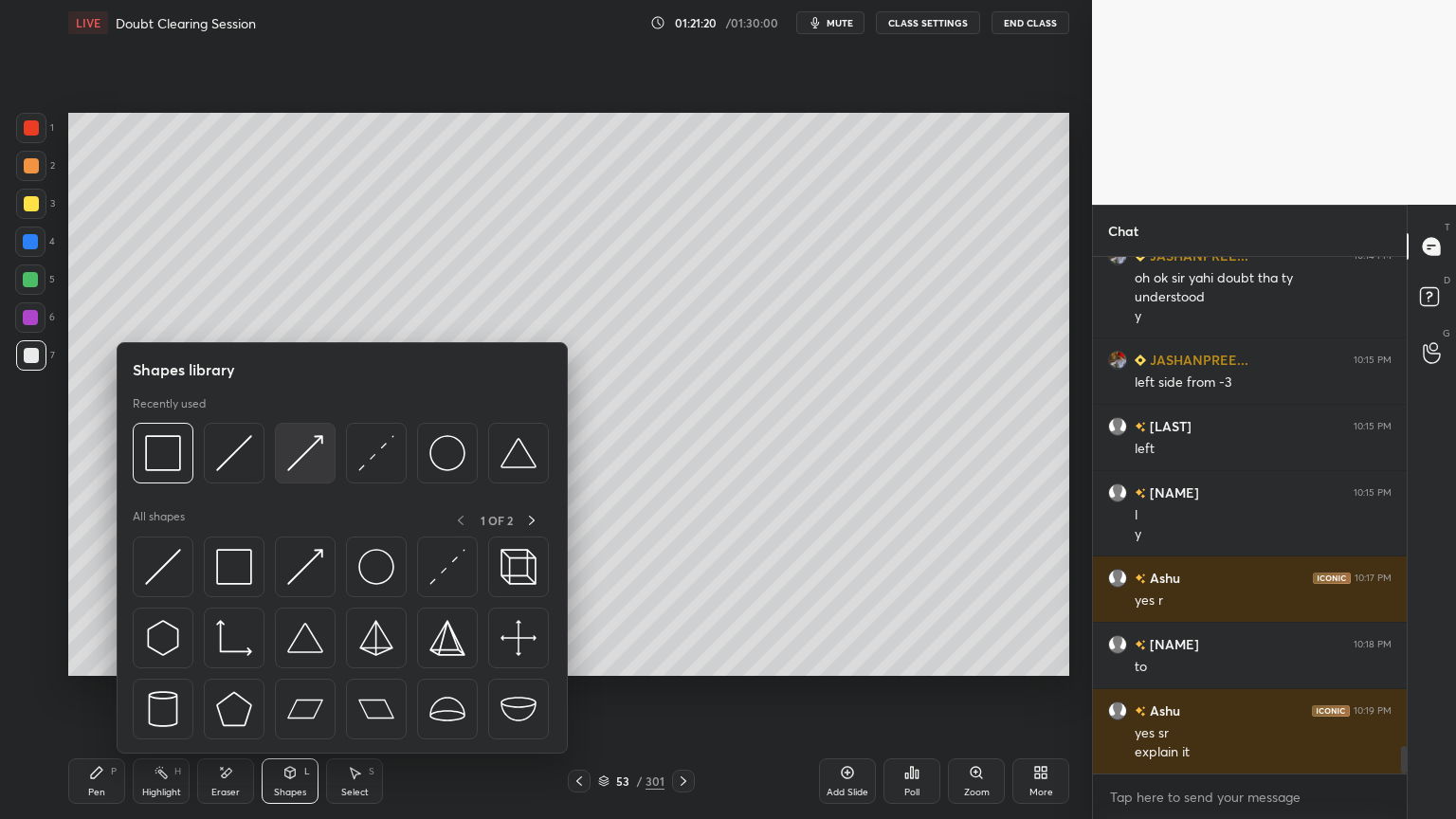 click at bounding box center [305, 453] 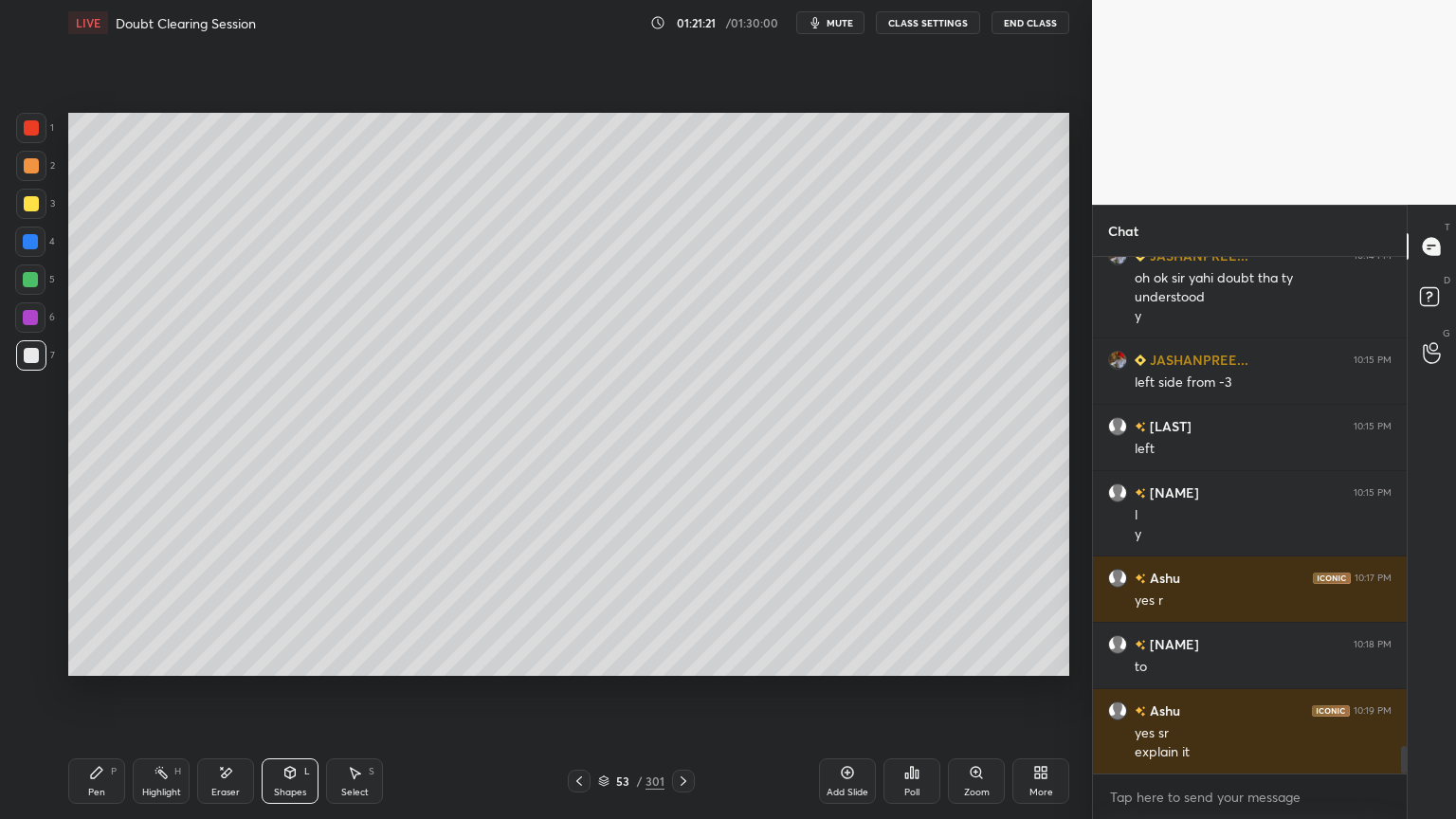 click at bounding box center (31, 166) 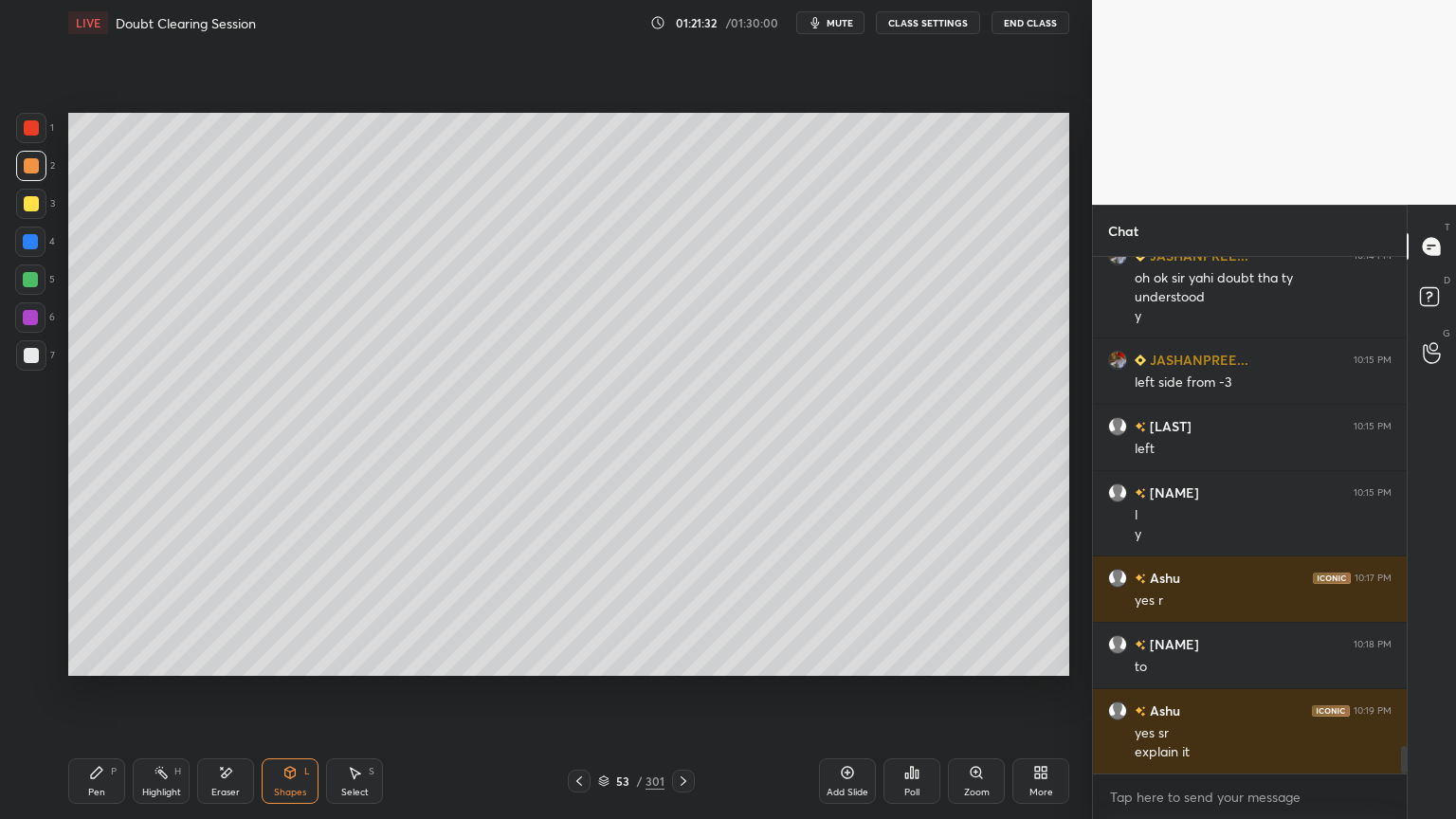 click on "Pen P" at bounding box center [97, 781] 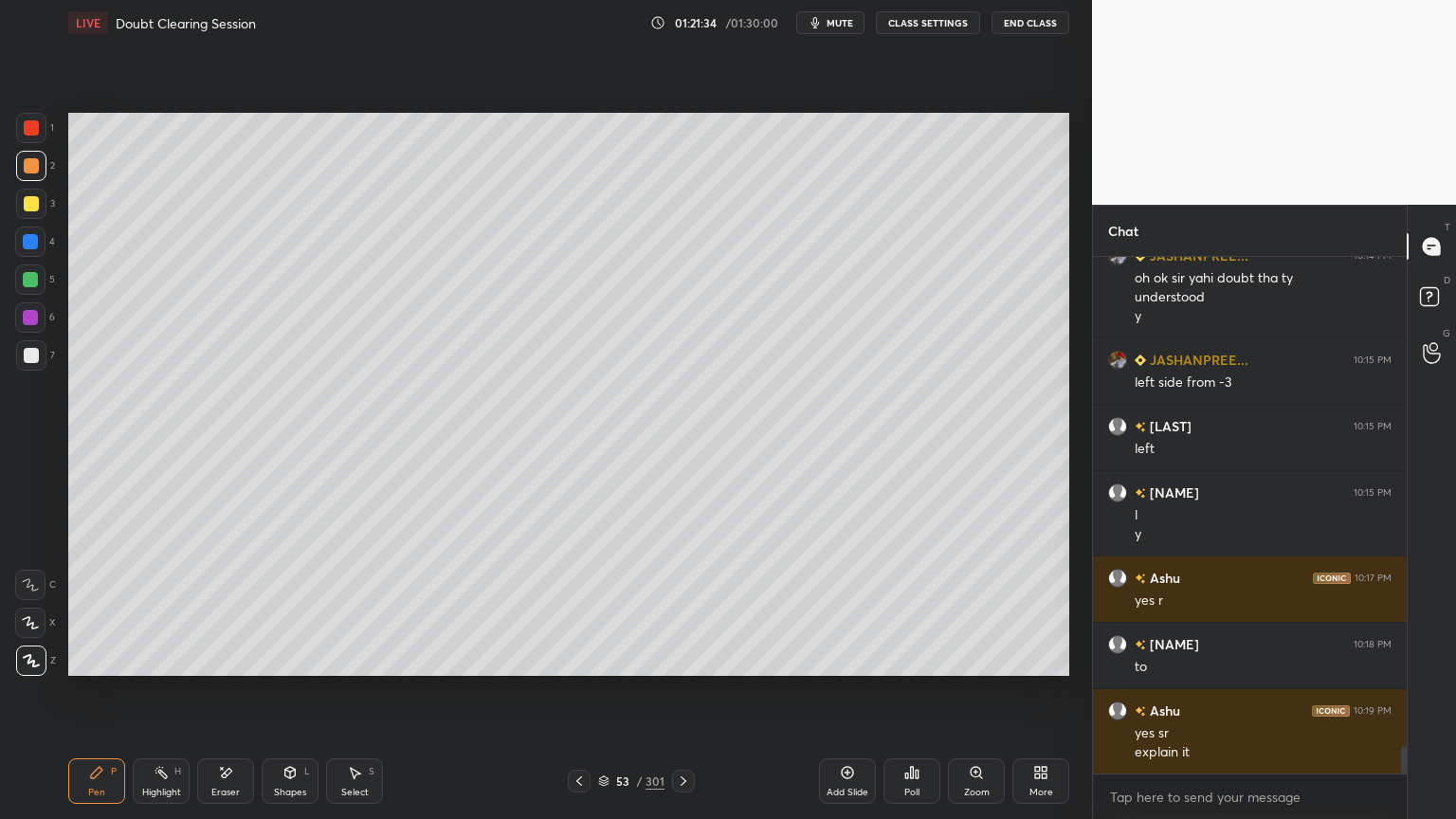 click at bounding box center [31, 204] 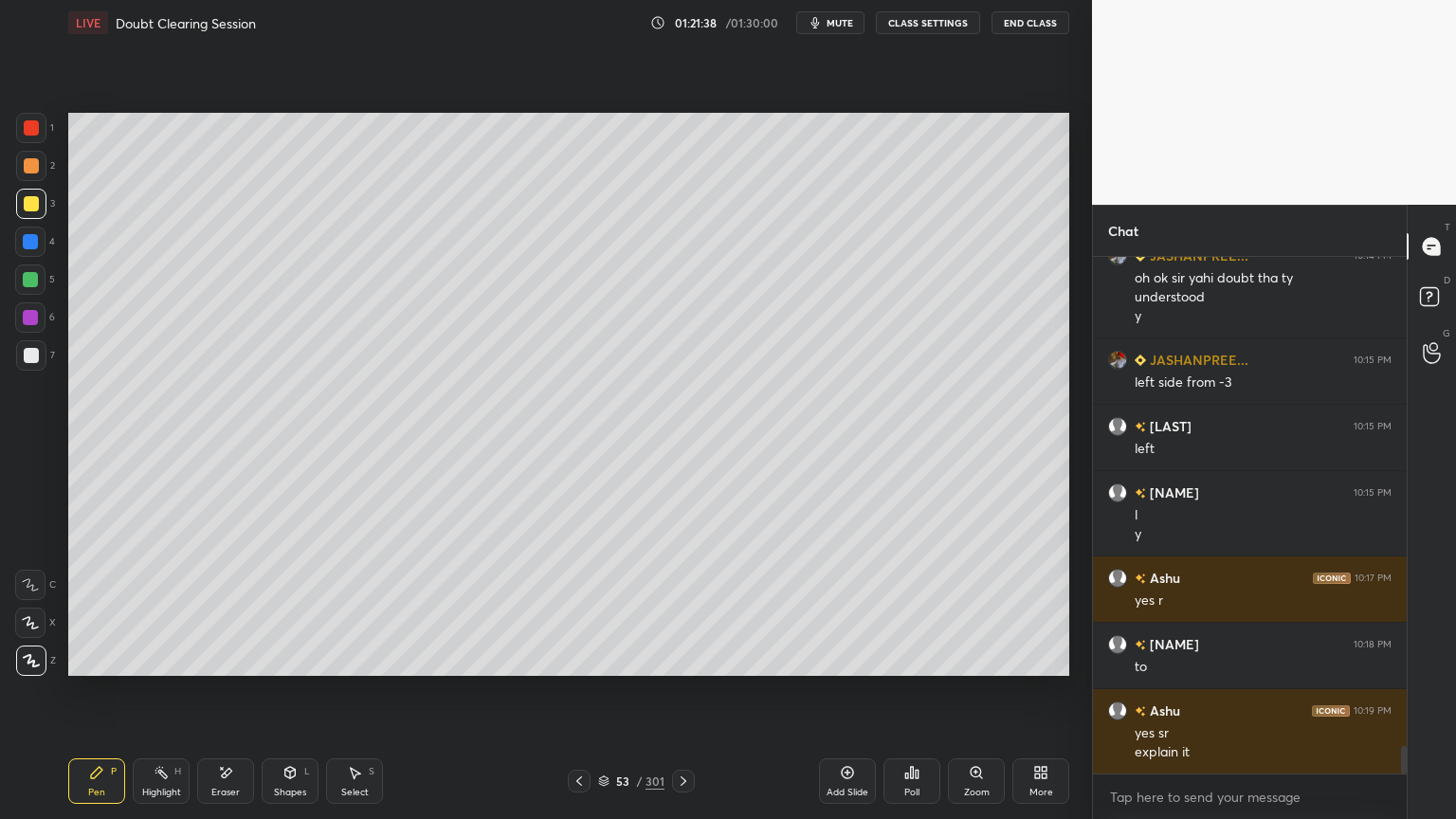 scroll, scrollTop: 9142, scrollLeft: 0, axis: vertical 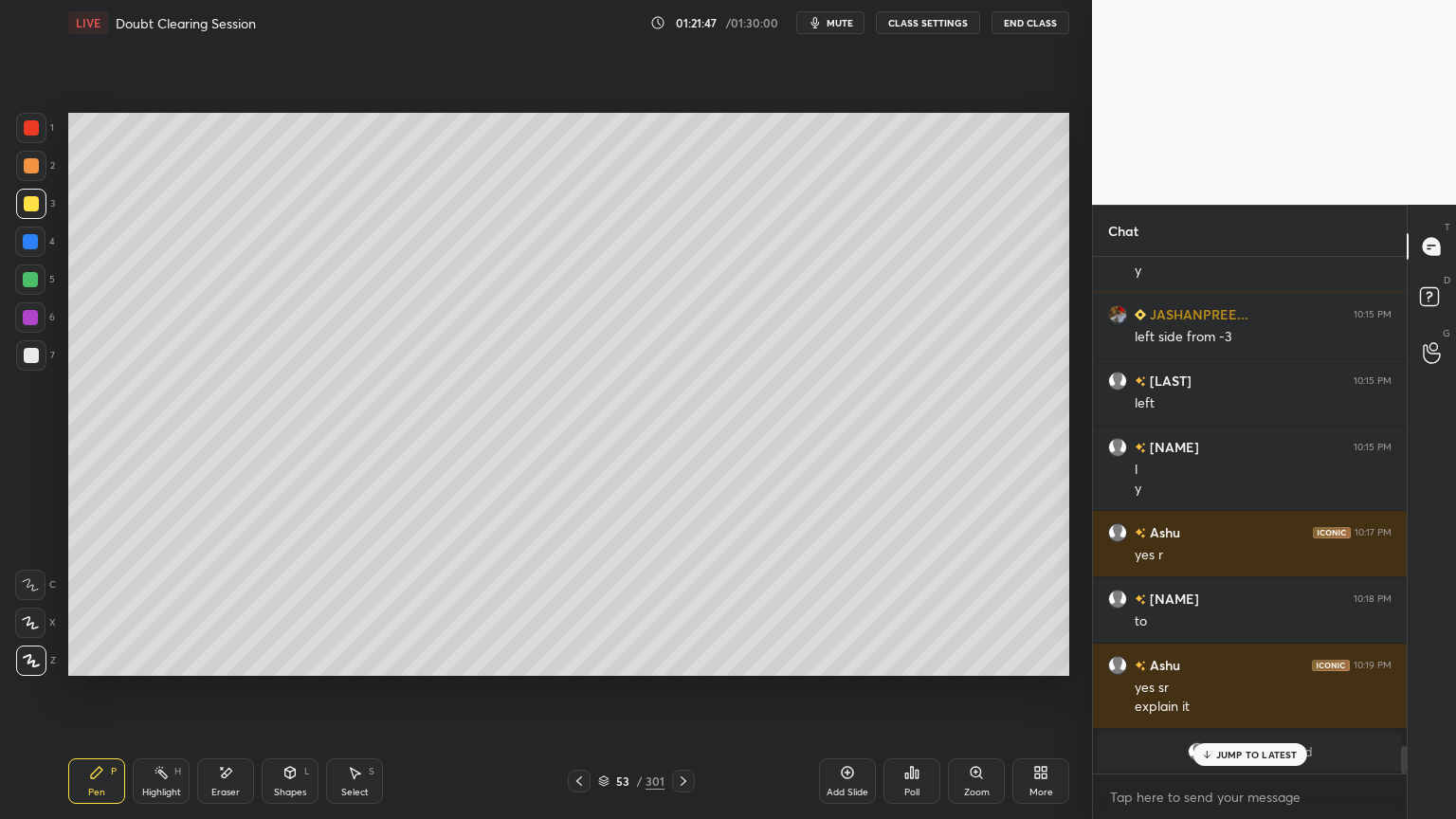 click on "Shapes L" at bounding box center [290, 781] 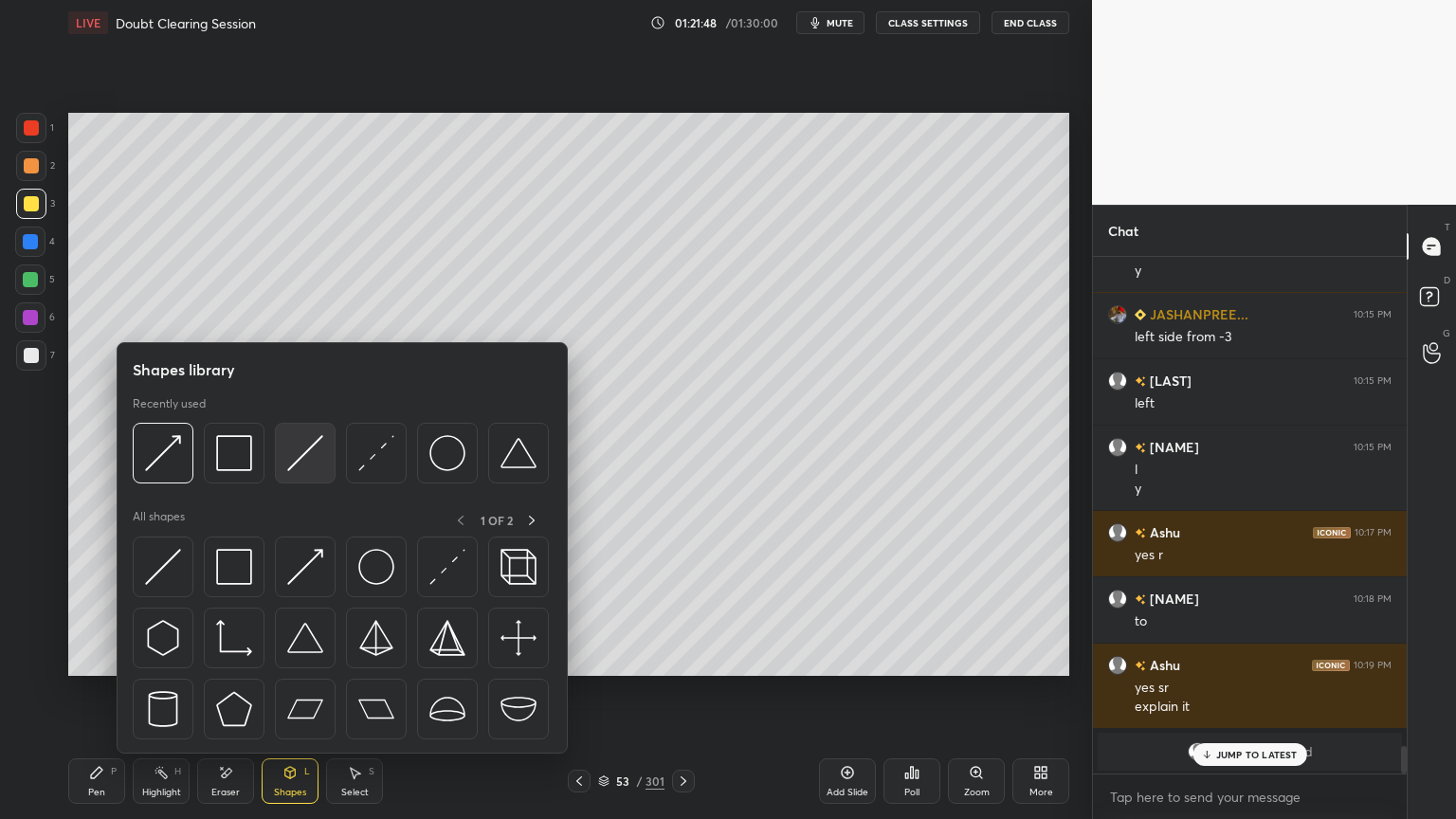 click at bounding box center (305, 453) 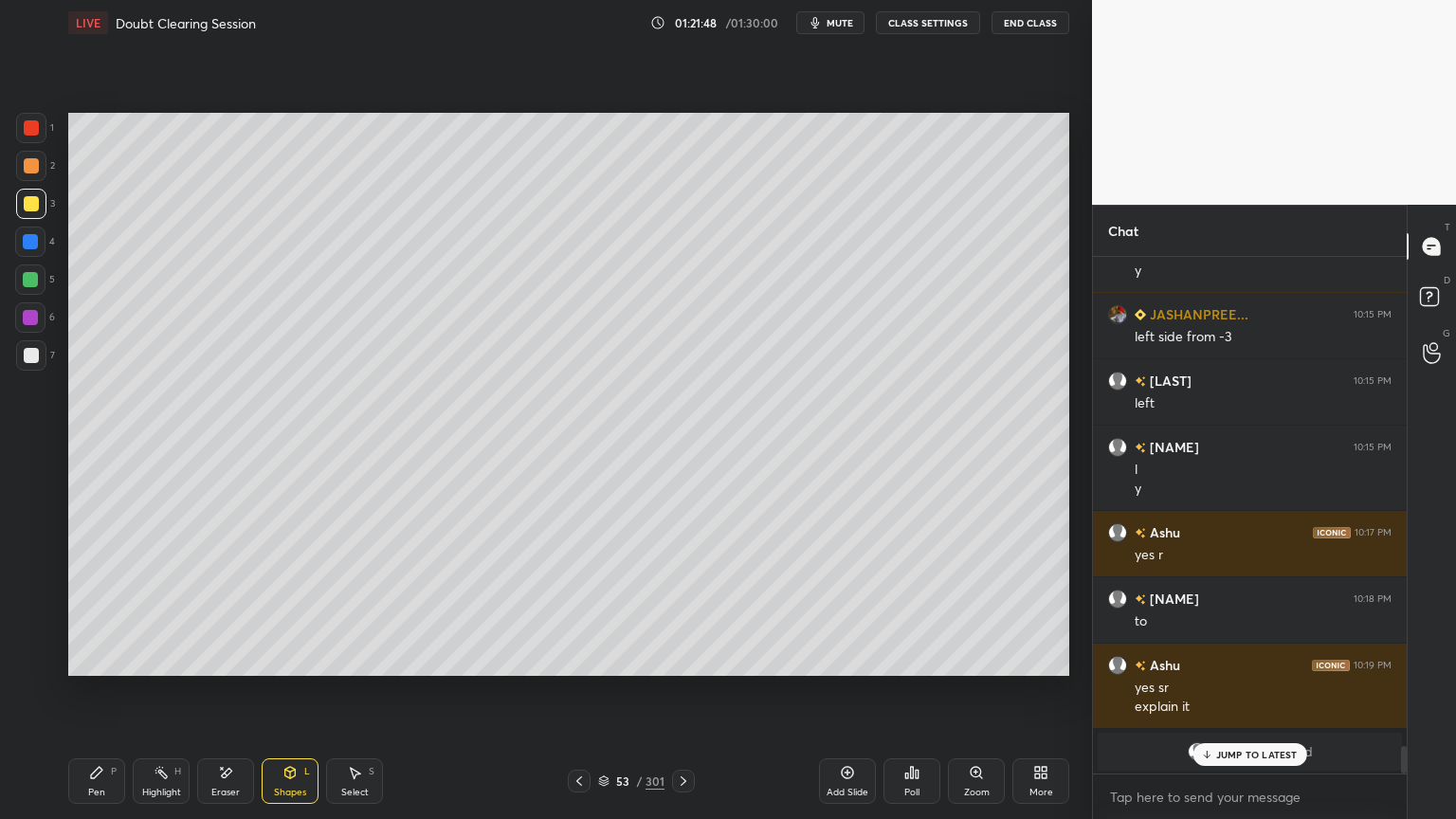 click at bounding box center [31, 355] 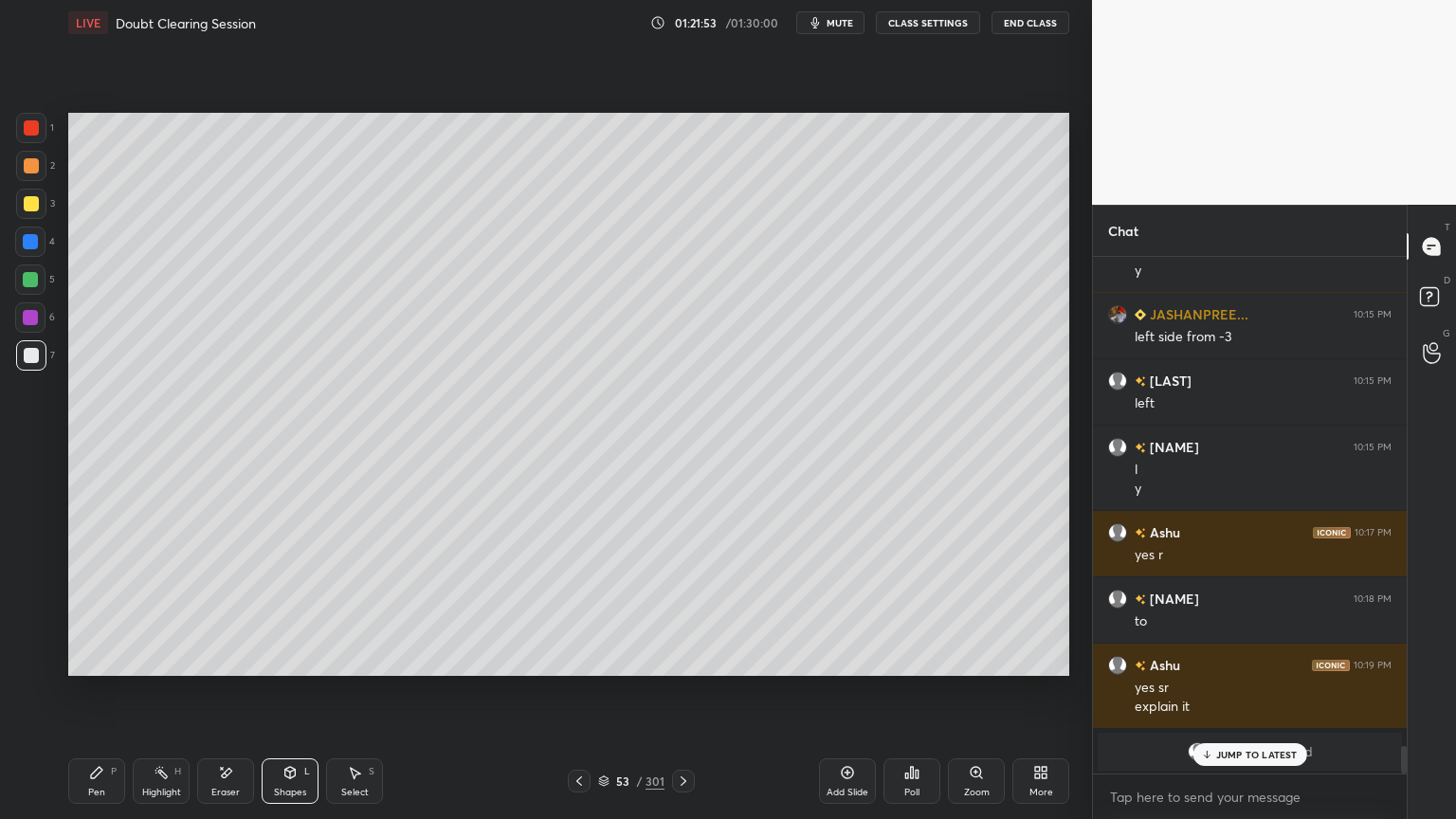 click 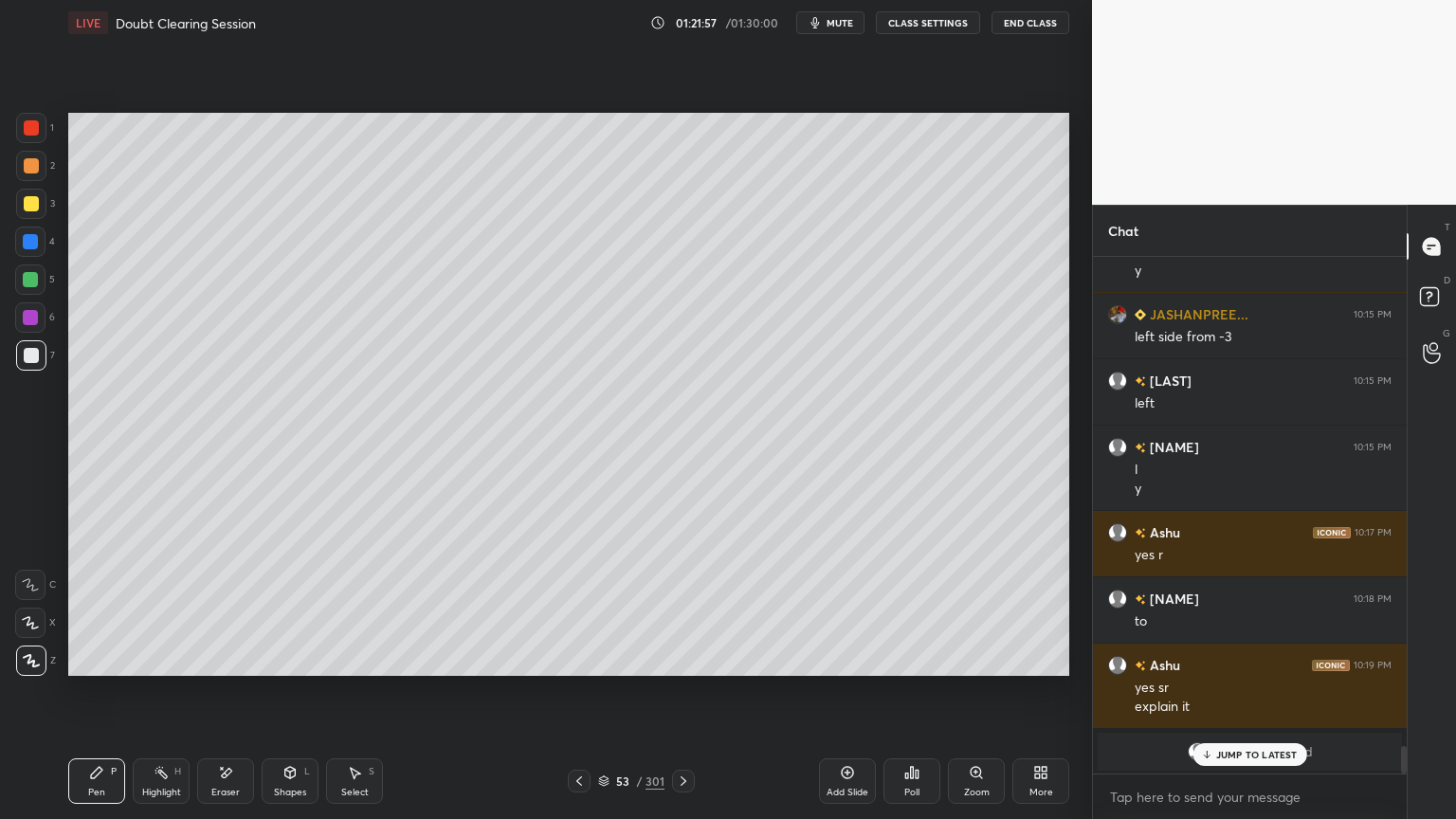 click on "JUMP TO LATEST" at bounding box center (1257, 755) 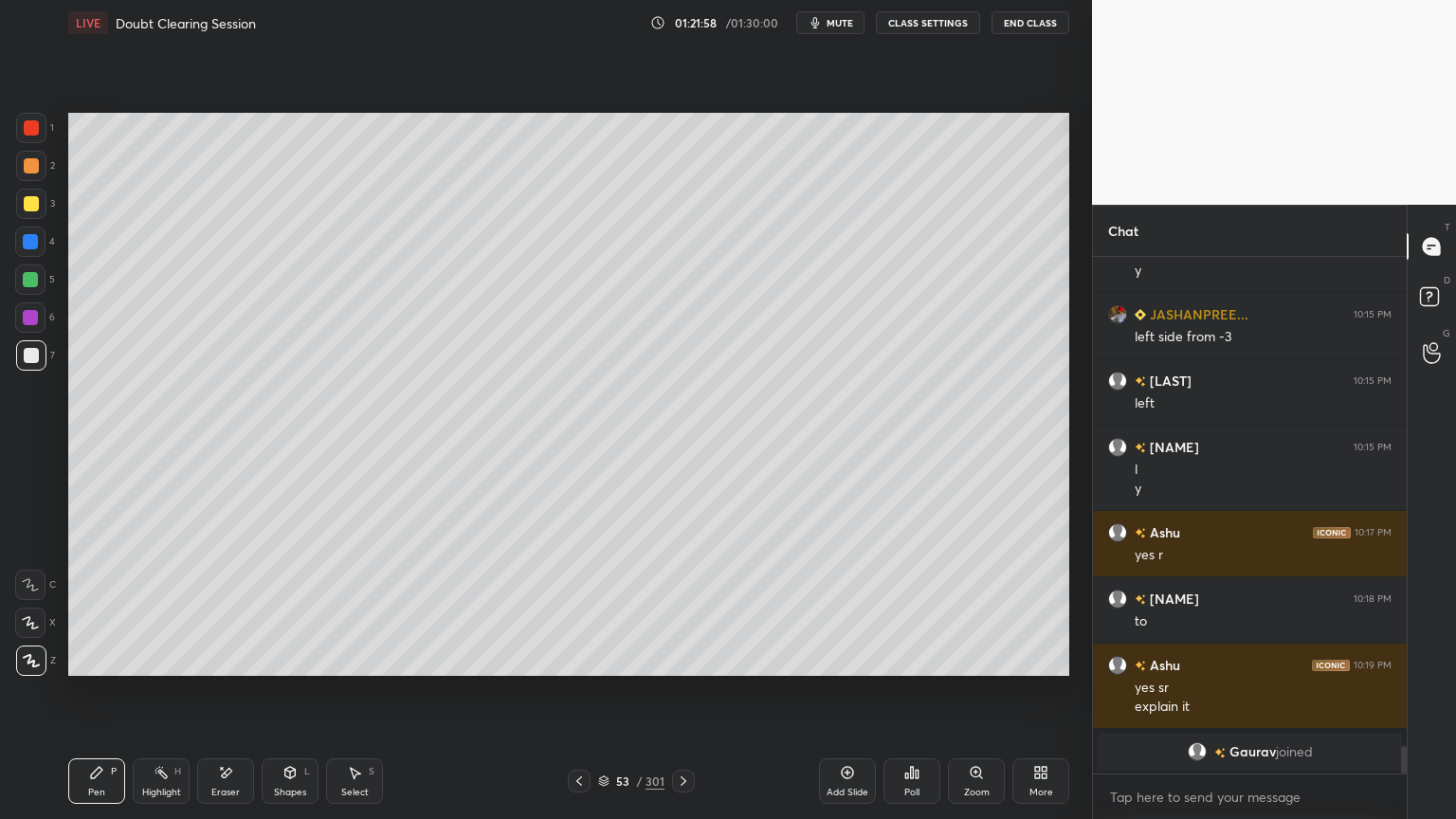 click on "Shapes L" at bounding box center (290, 781) 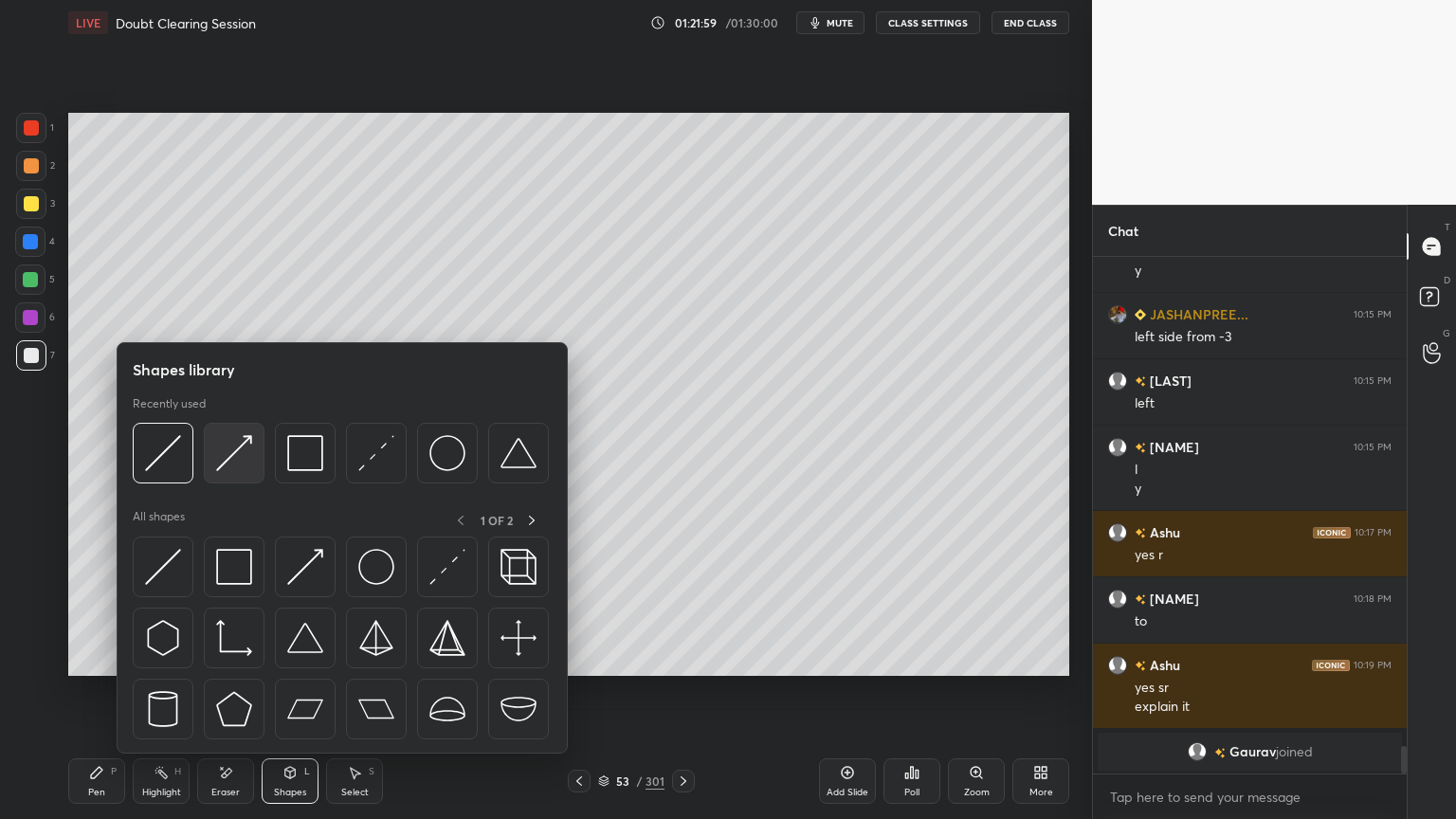 click at bounding box center (234, 453) 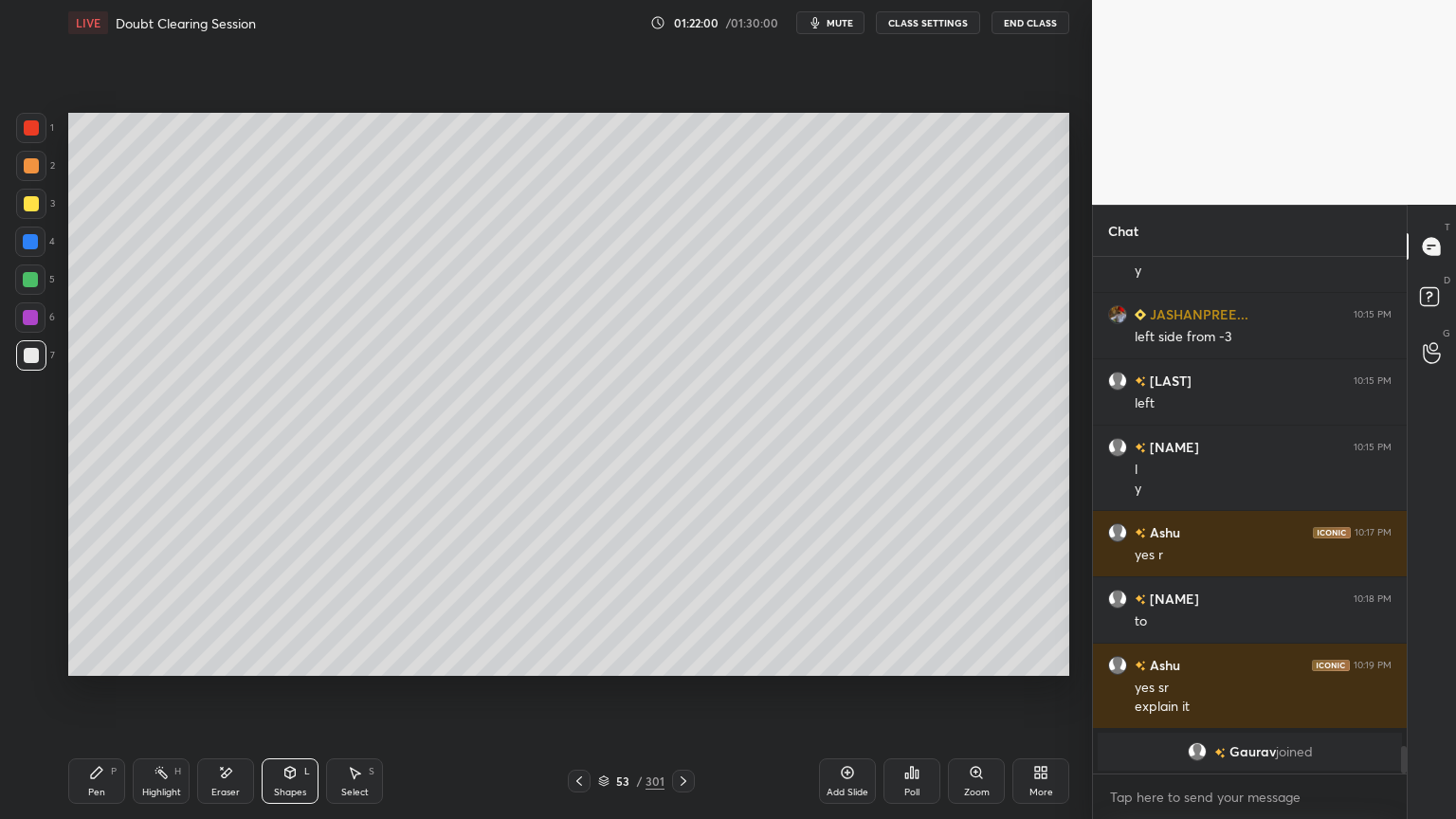 click at bounding box center [31, 166] 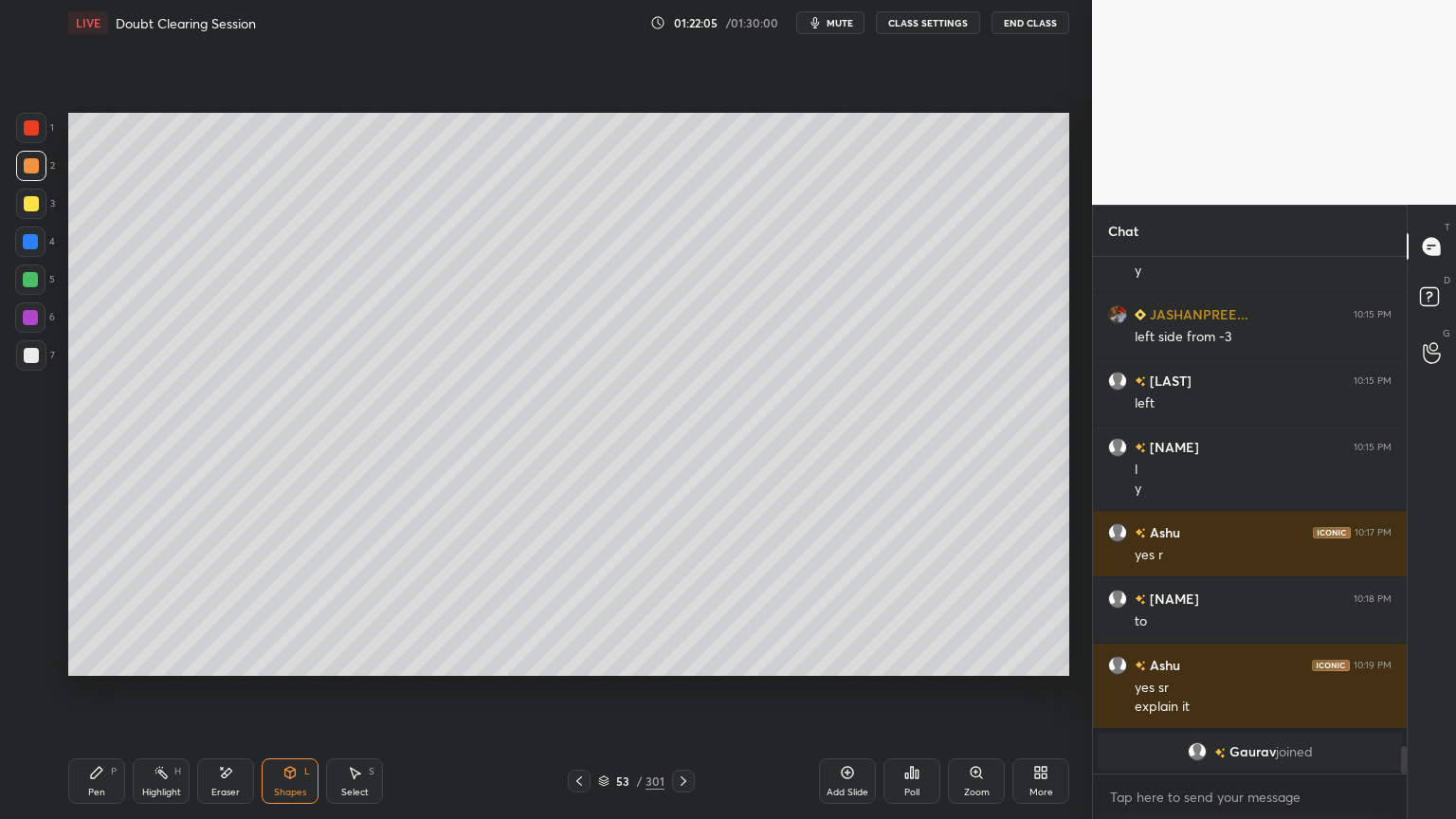 click on "Pen" at bounding box center [97, 792] 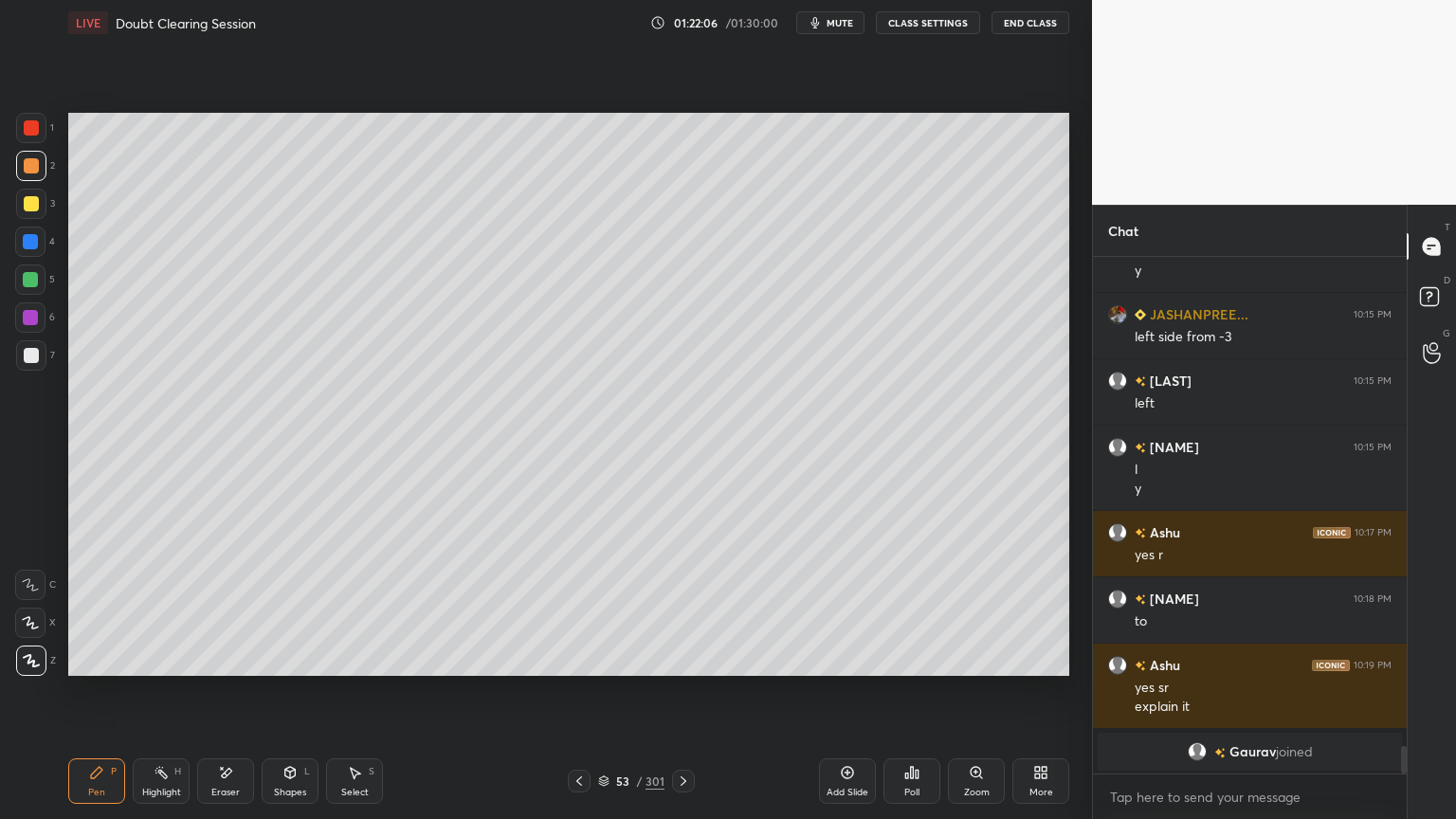 click at bounding box center [30, 280] 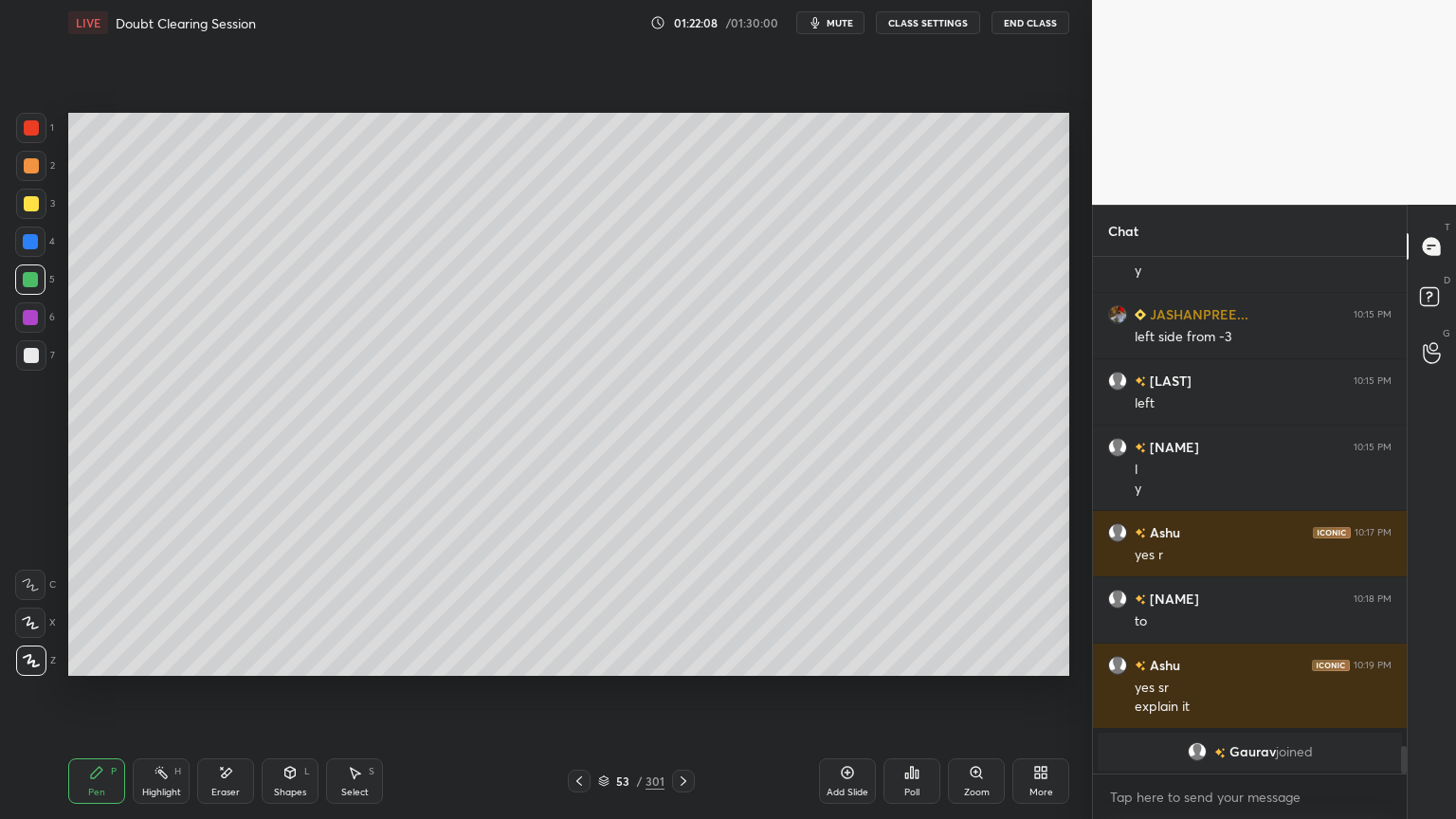 click on "Highlight" at bounding box center [161, 792] 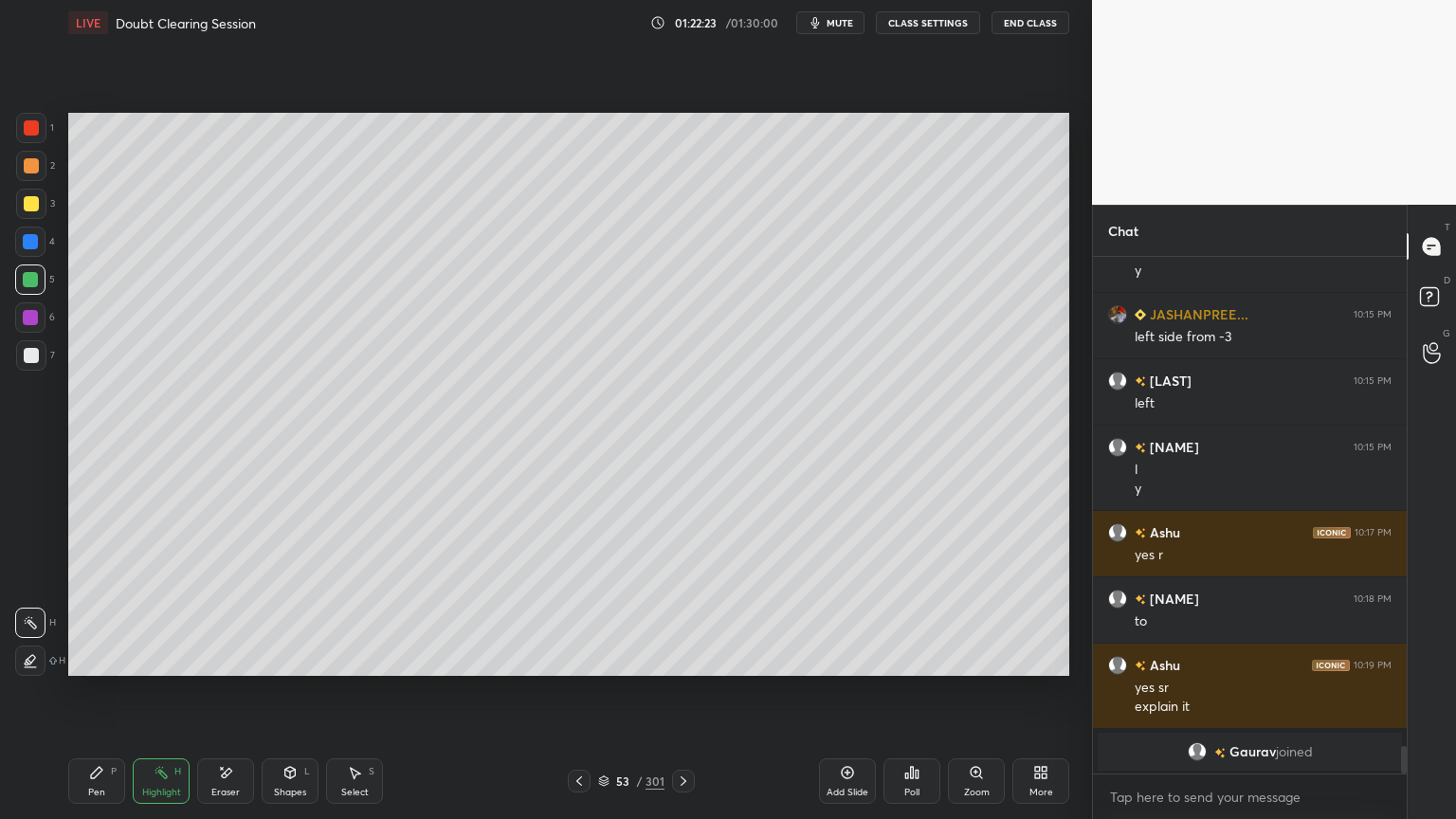 click on "Shapes L" at bounding box center [290, 781] 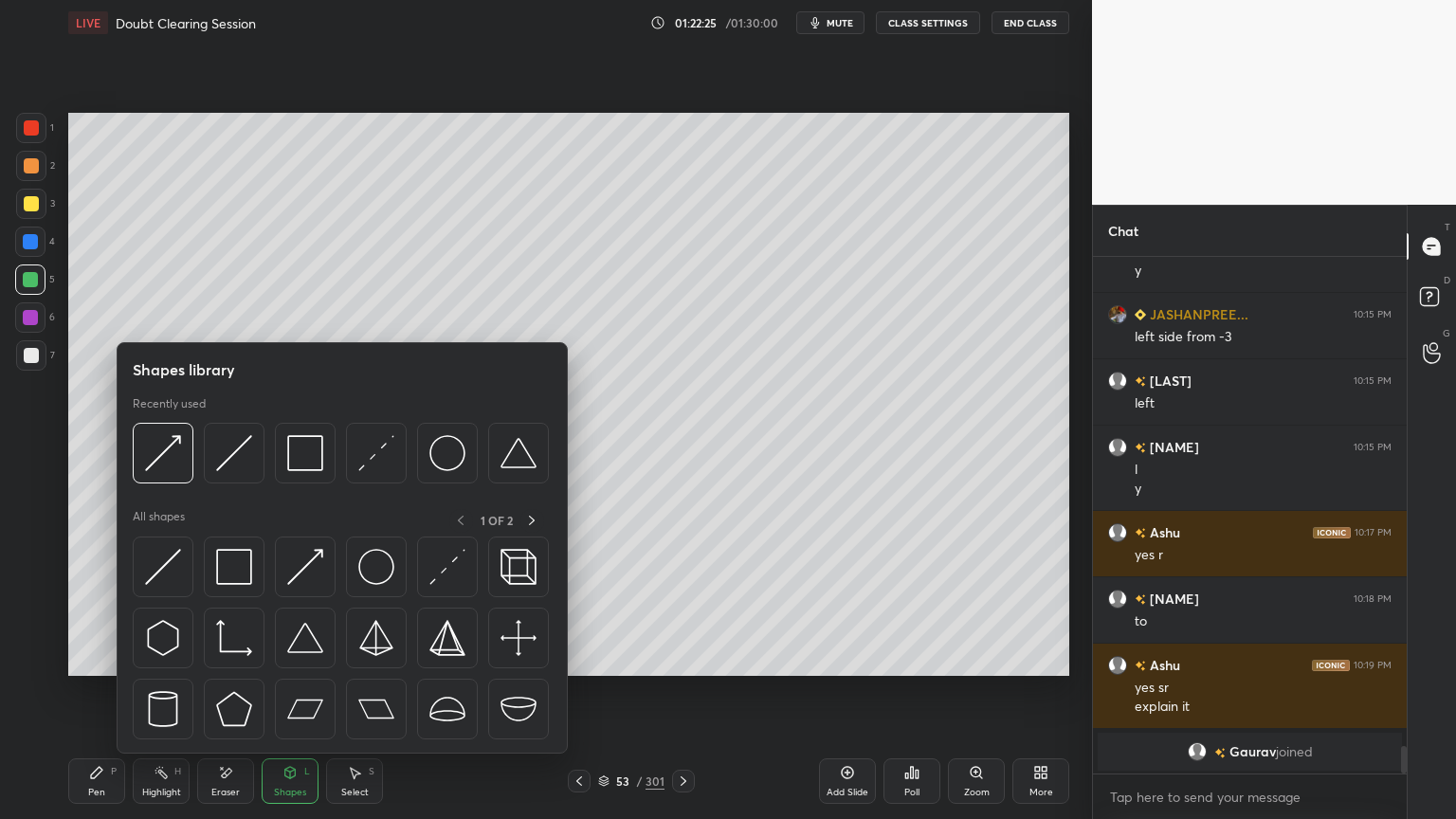 click on "Pen P" at bounding box center (97, 781) 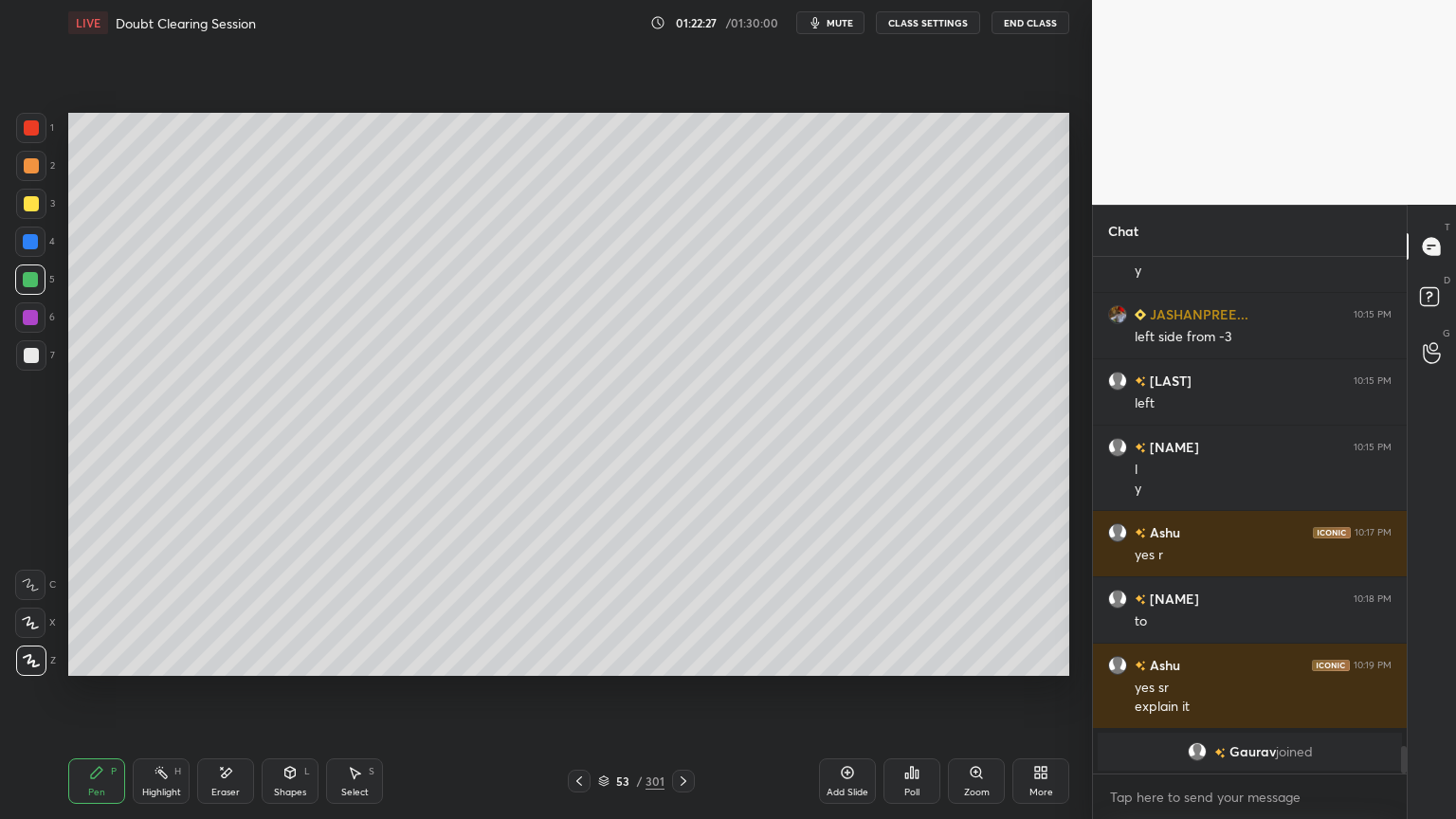 click at bounding box center (31, 204) 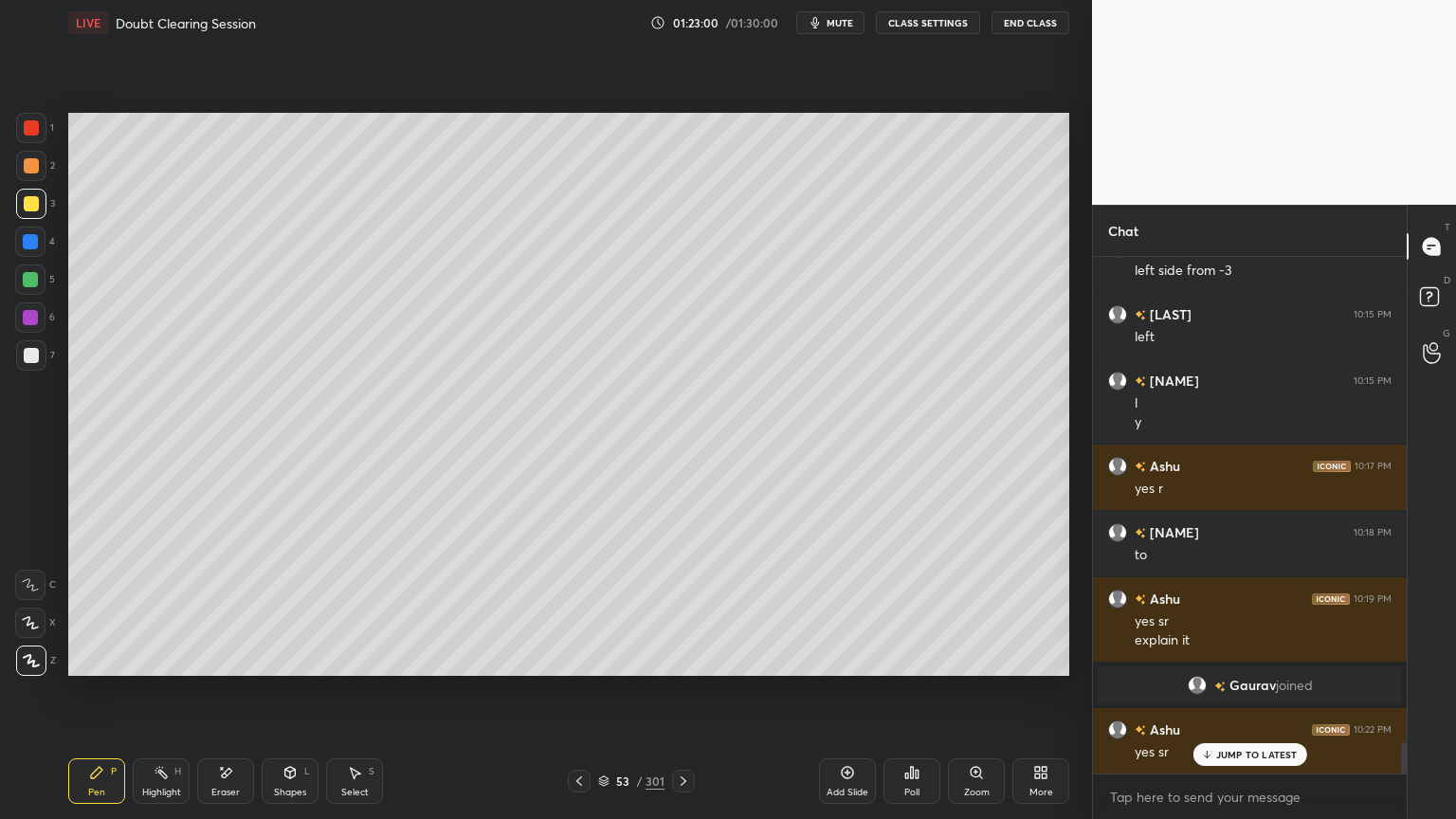 scroll, scrollTop: 8030, scrollLeft: 0, axis: vertical 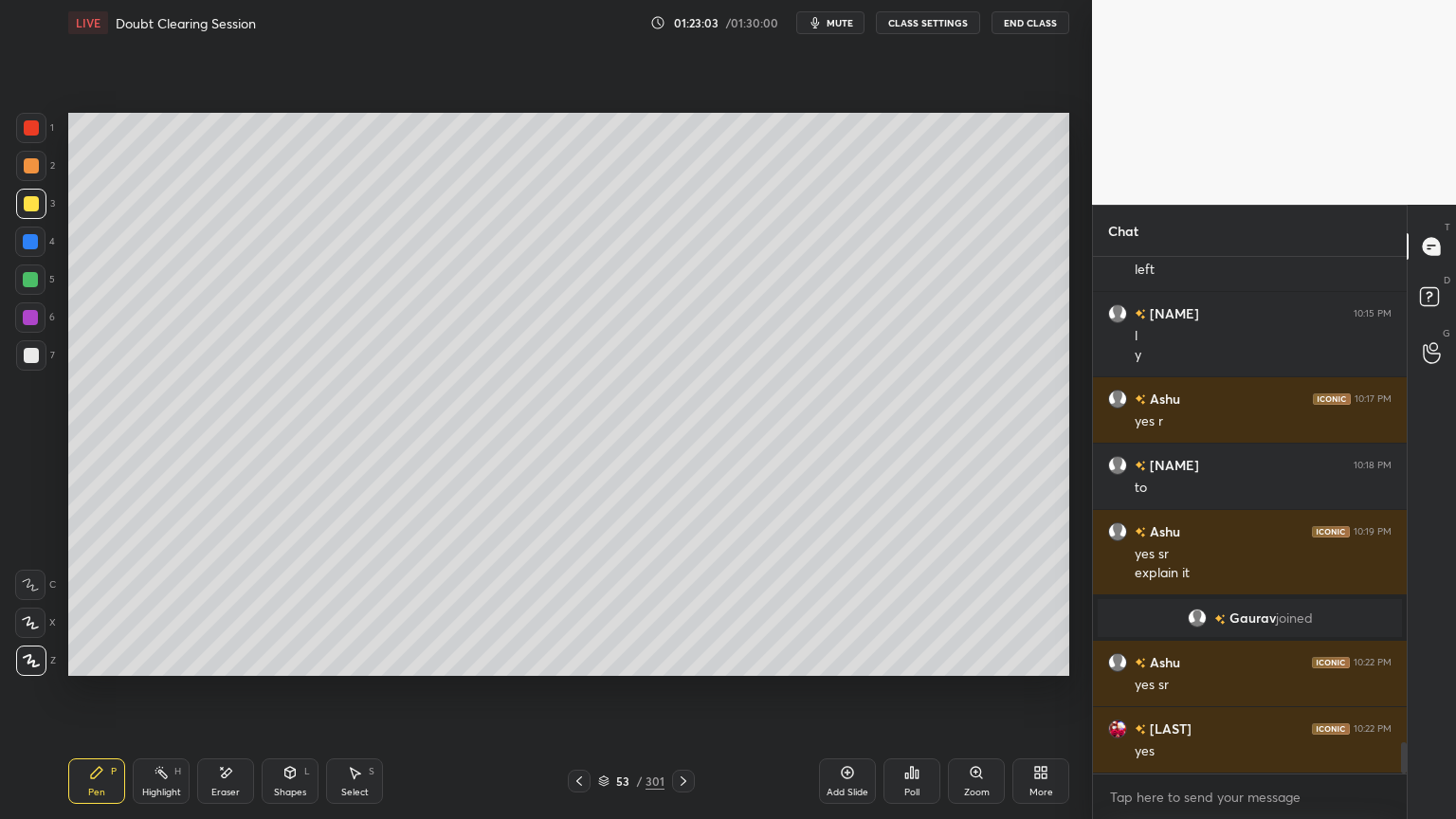 click at bounding box center (31, 355) 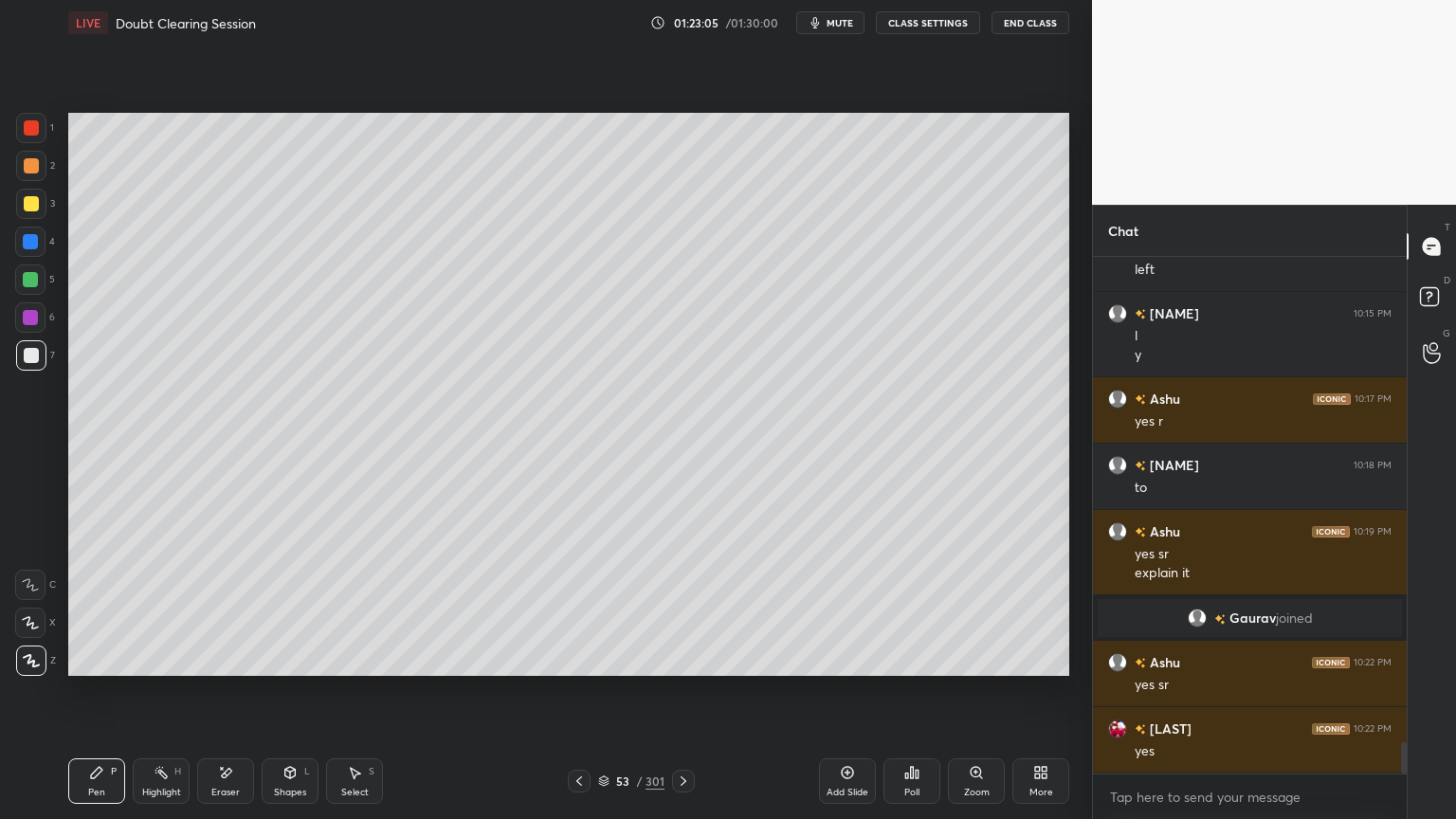 click at bounding box center [31, 204] 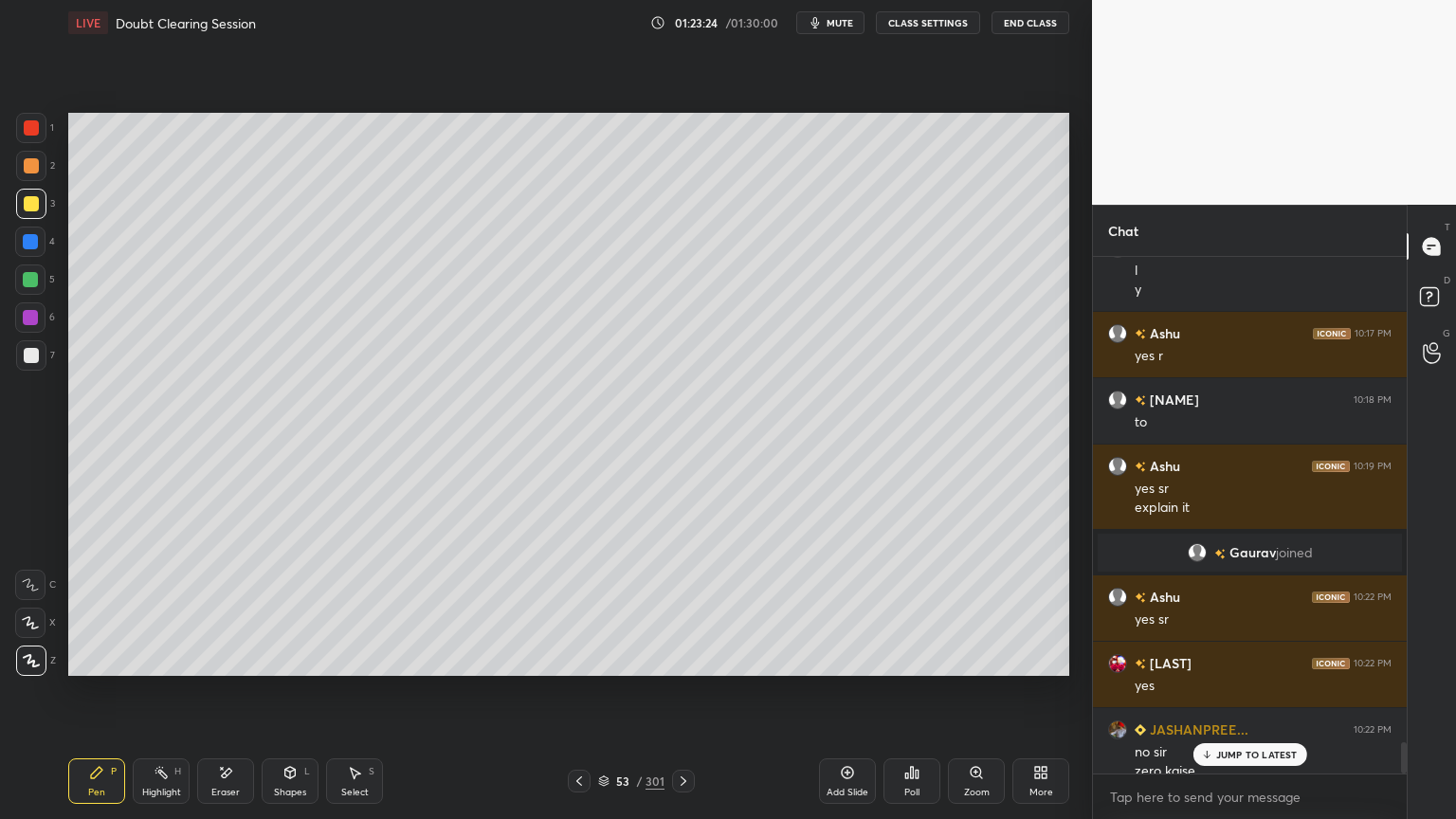 scroll, scrollTop: 8114, scrollLeft: 0, axis: vertical 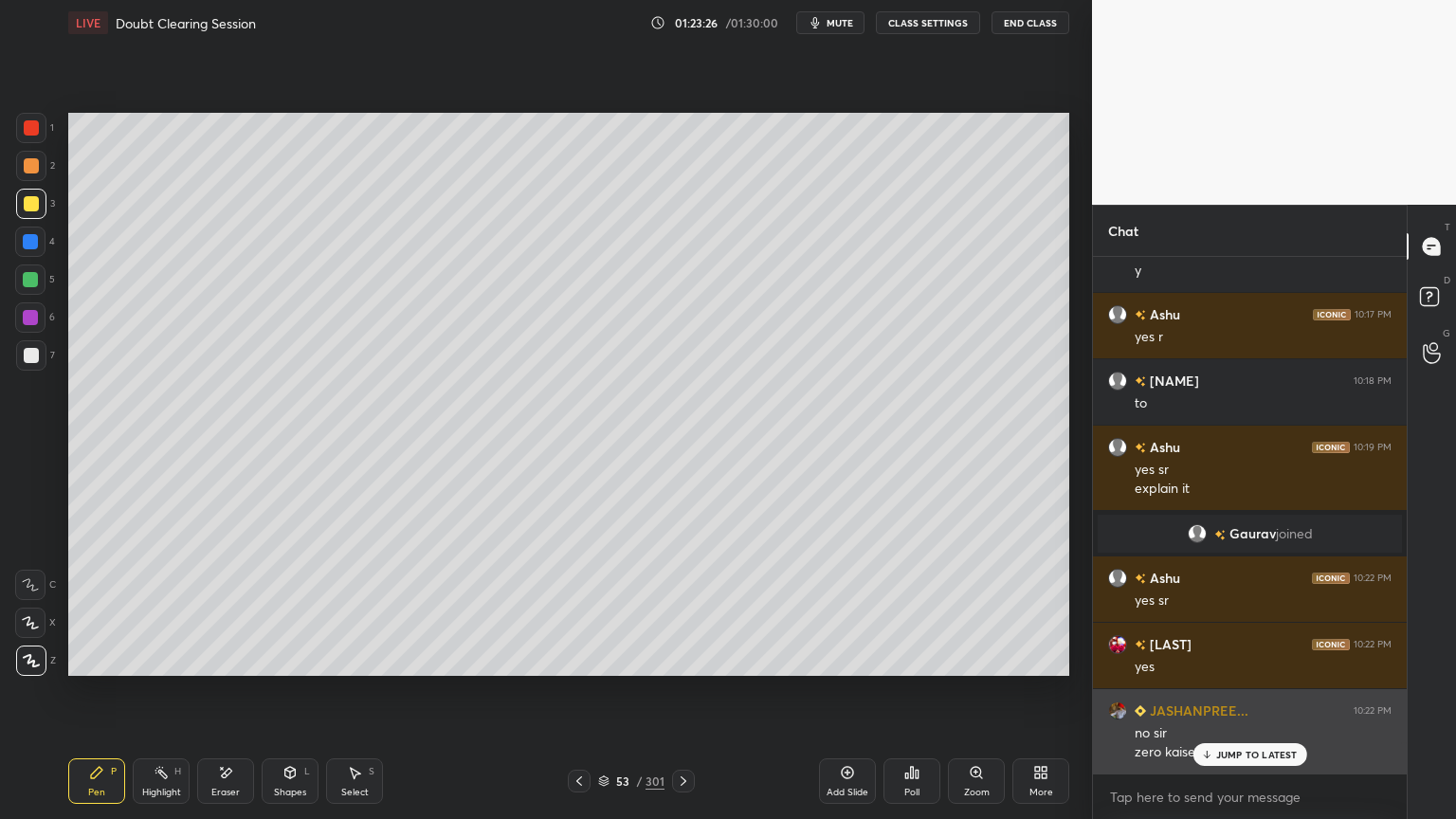 click on "JUMP TO LATEST" at bounding box center (1249, 755) 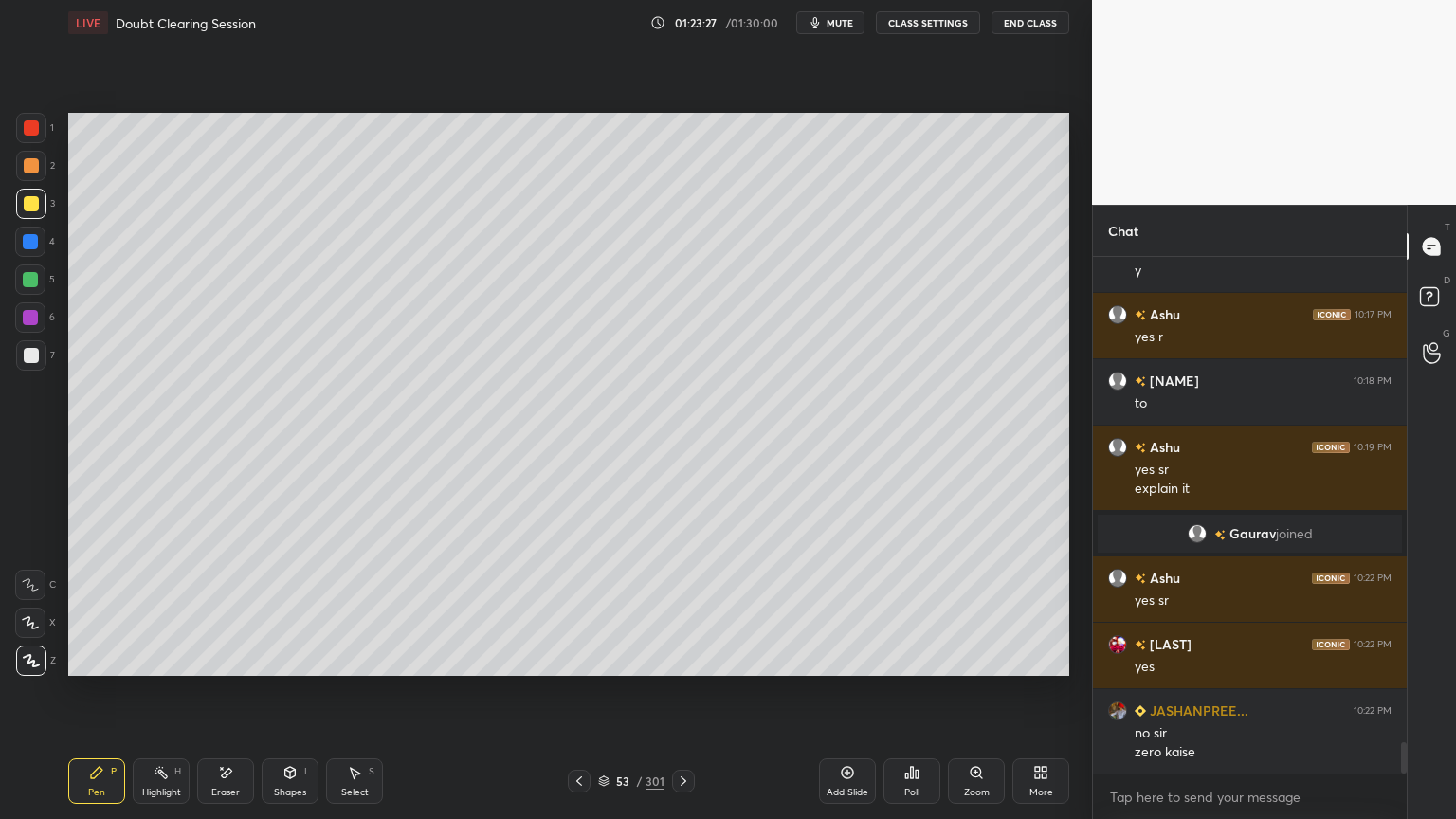 click on "Highlight H" at bounding box center [161, 781] 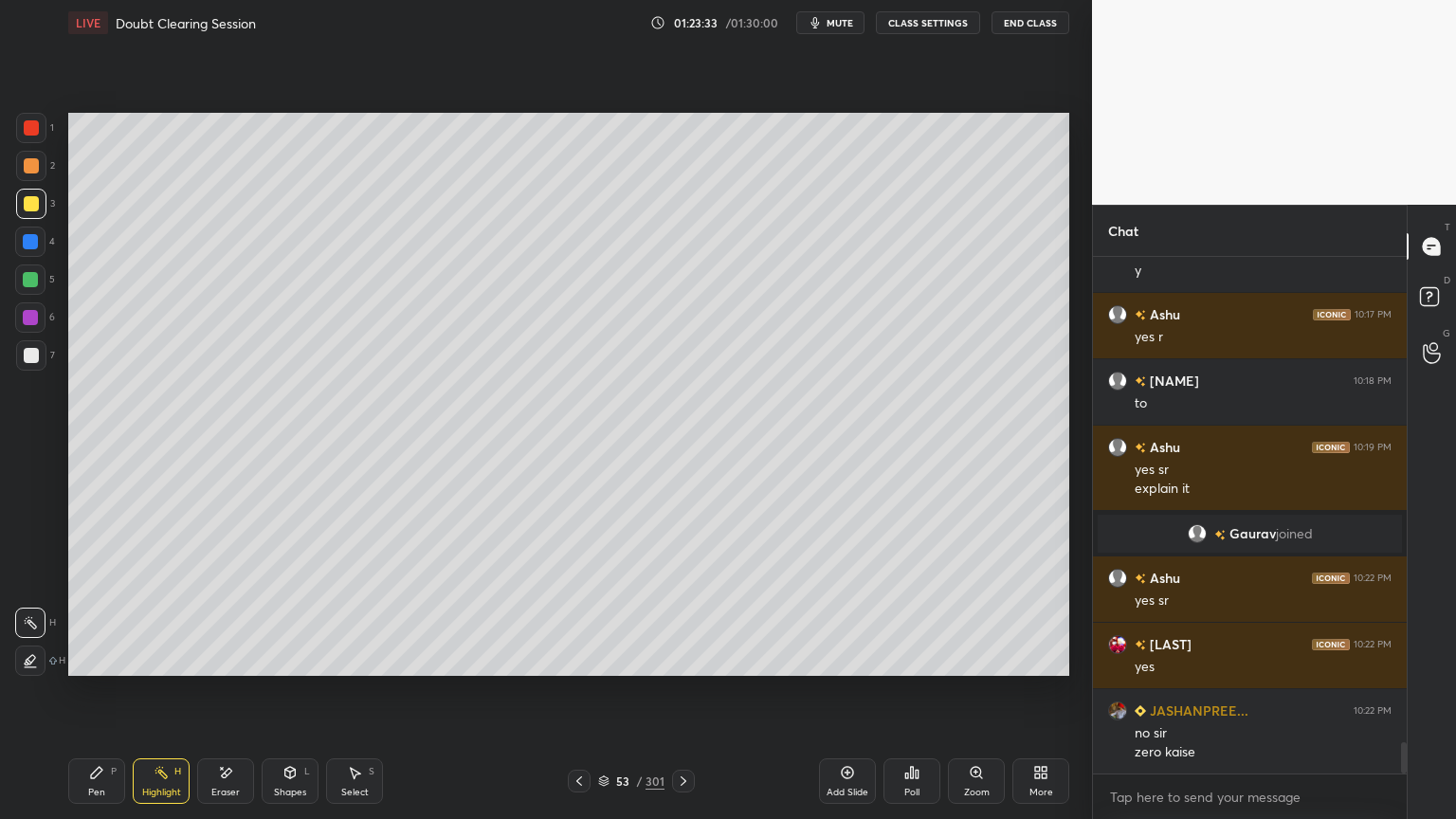 click on "Pen P" at bounding box center (97, 781) 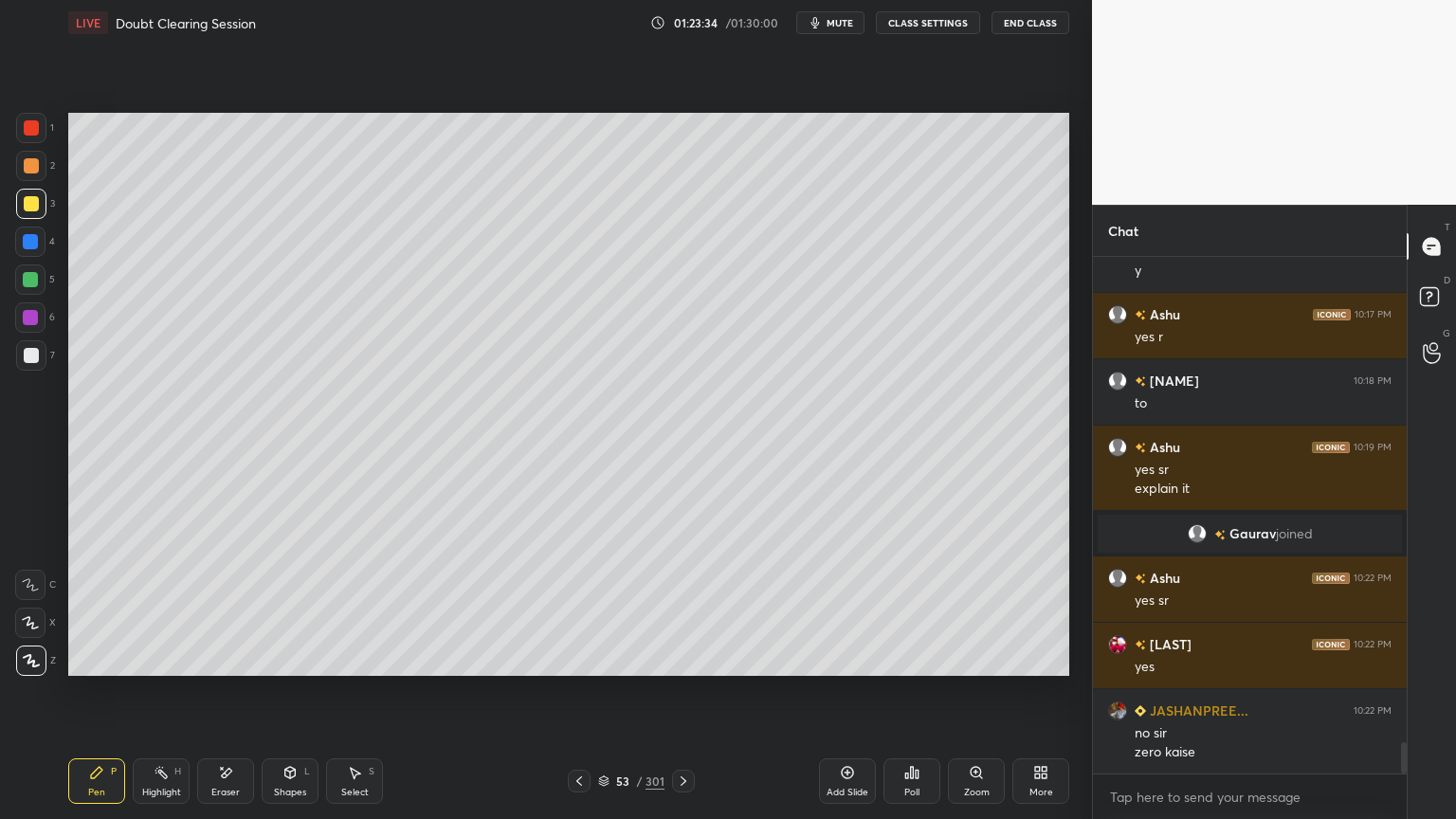 click at bounding box center [31, 355] 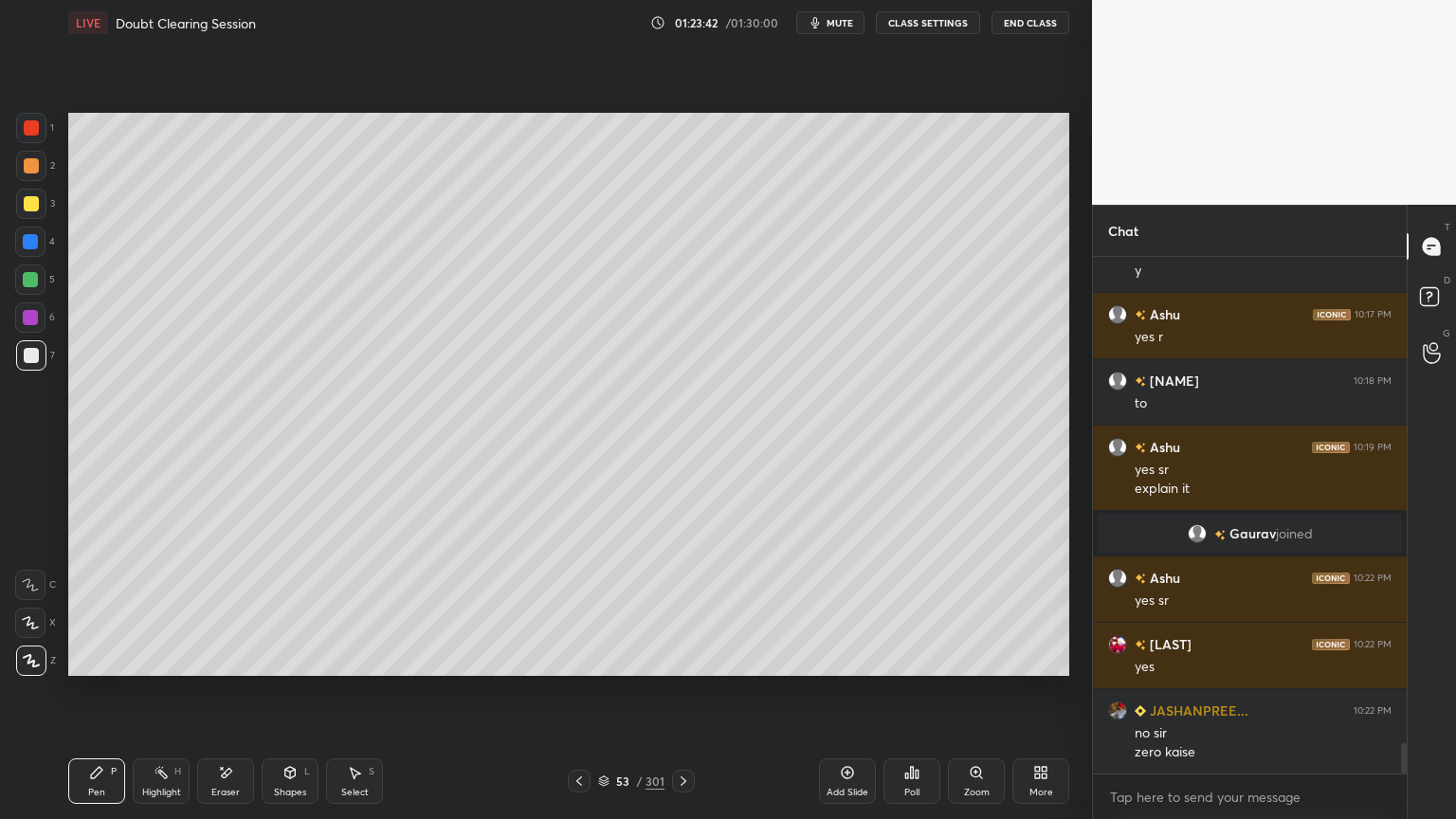 scroll, scrollTop: 8181, scrollLeft: 0, axis: vertical 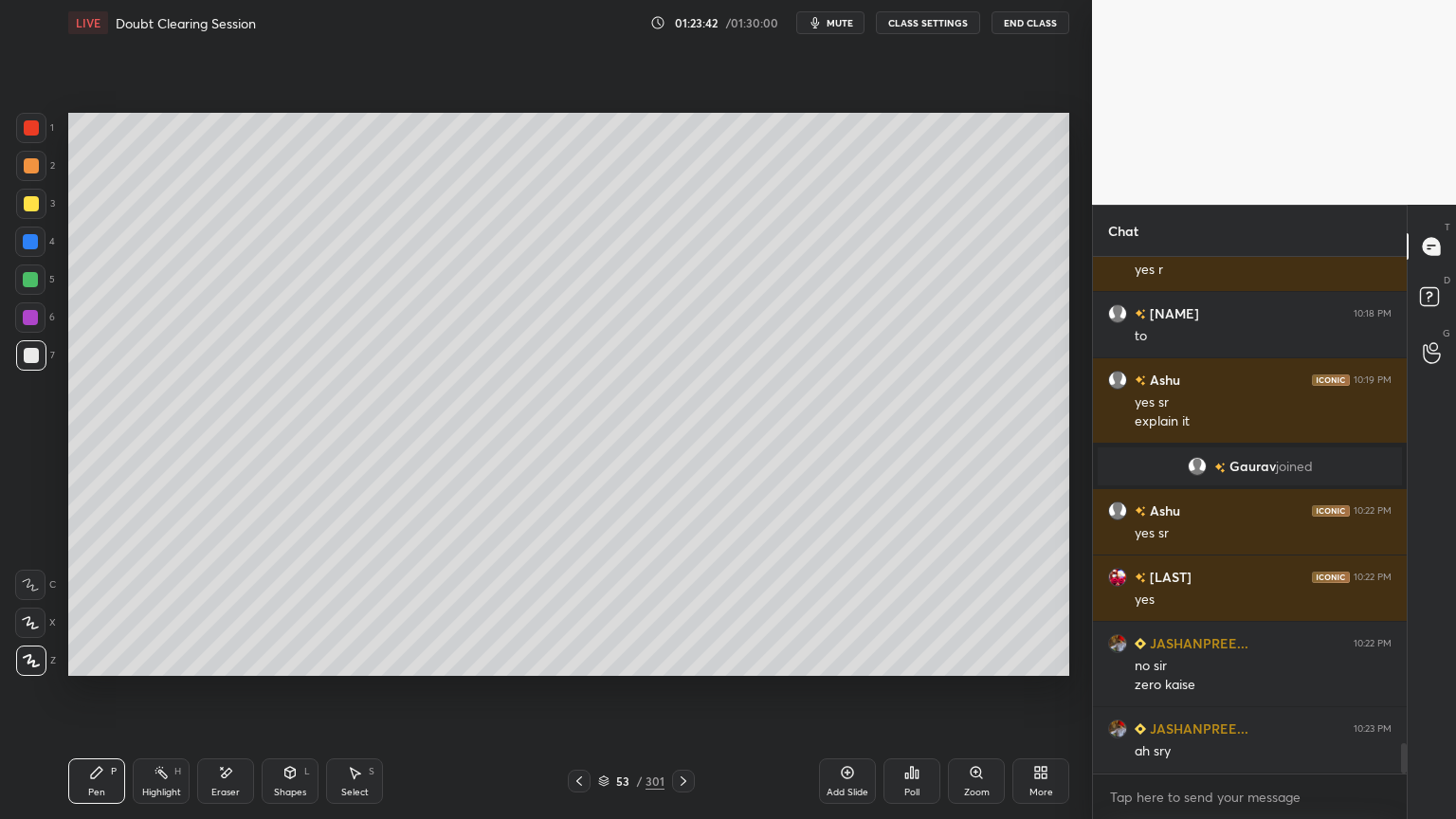 click on "Highlight H" at bounding box center (161, 781) 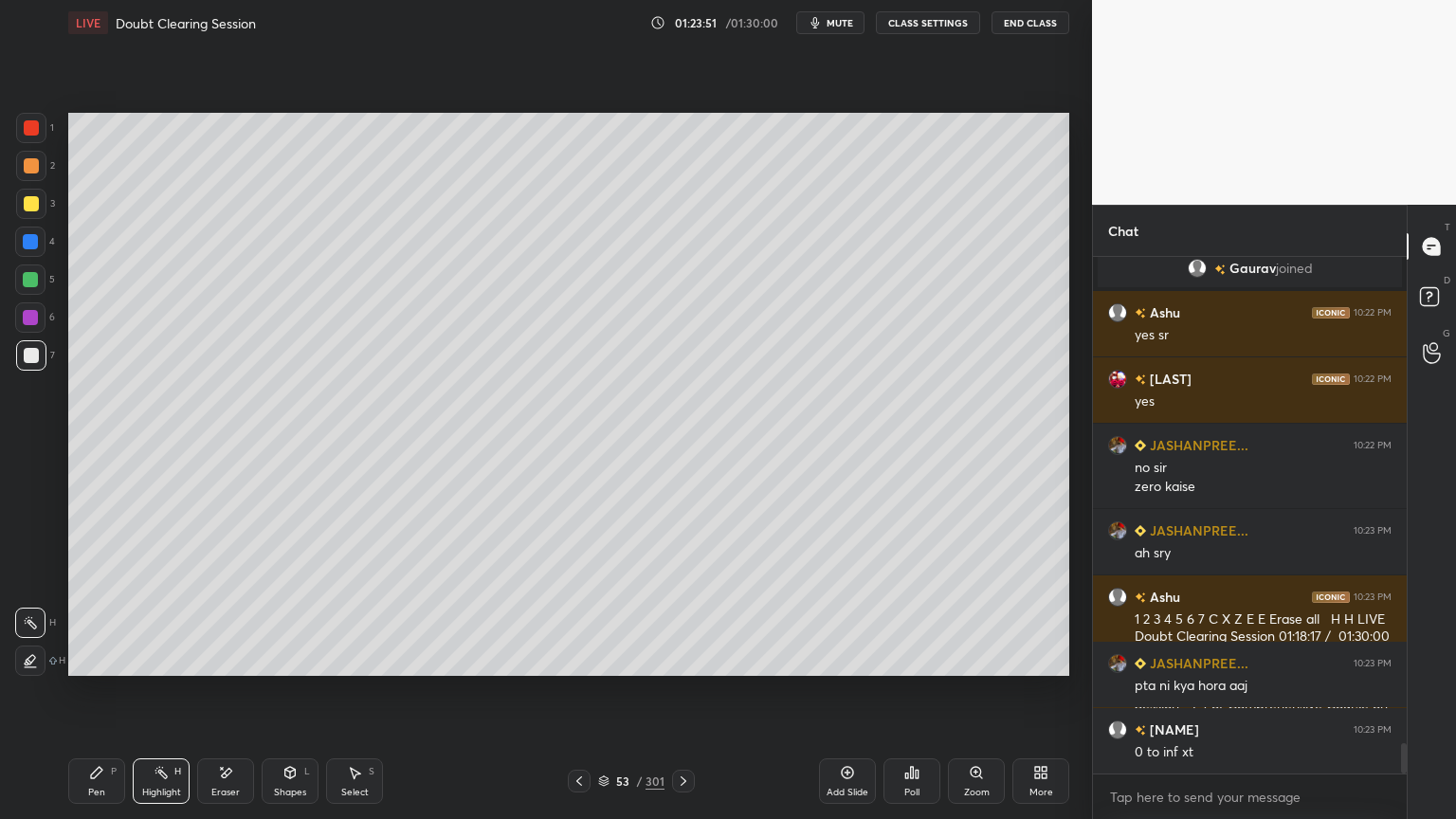 scroll, scrollTop: 8447, scrollLeft: 0, axis: vertical 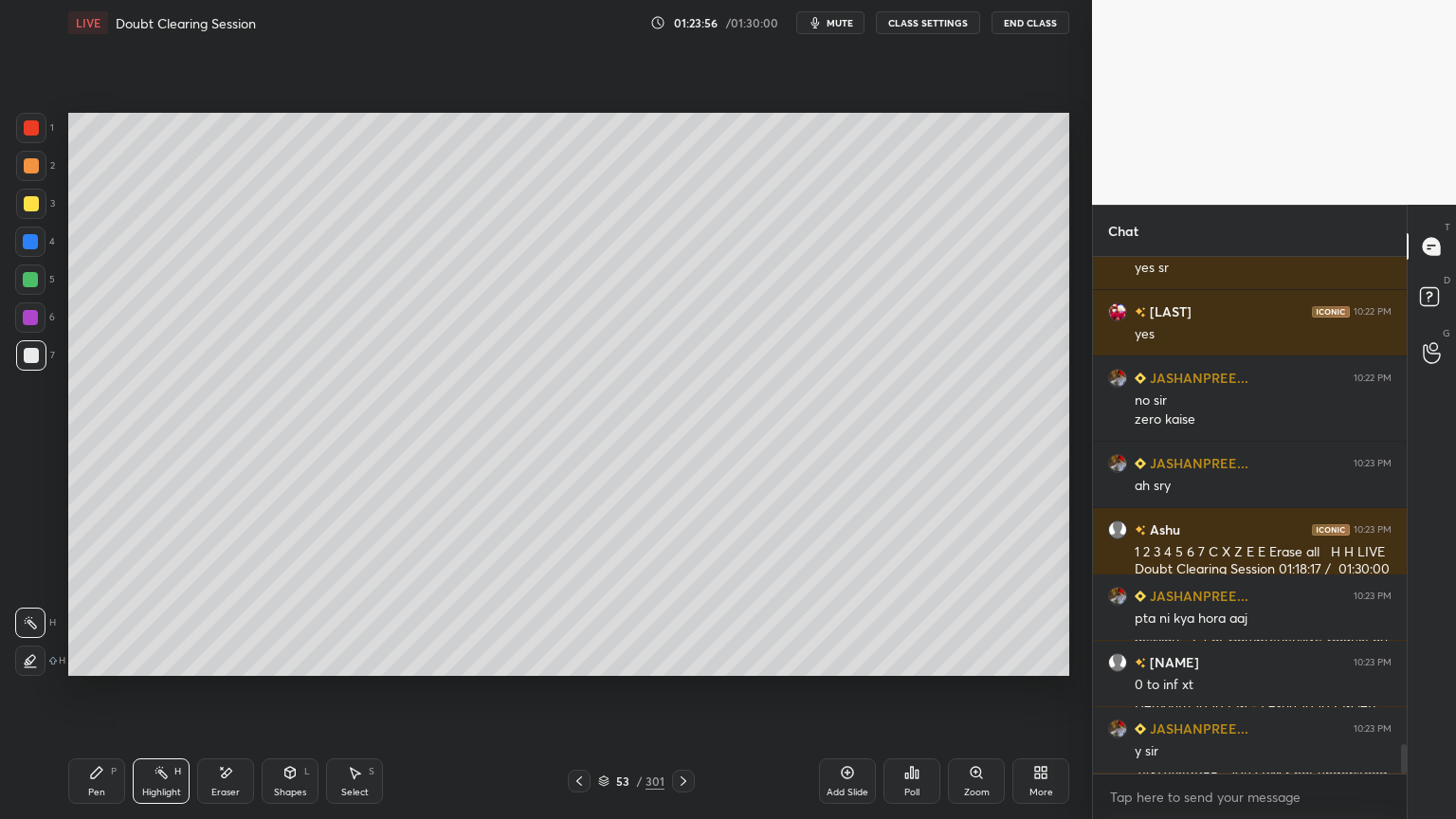 click on "Pen" at bounding box center (97, 792) 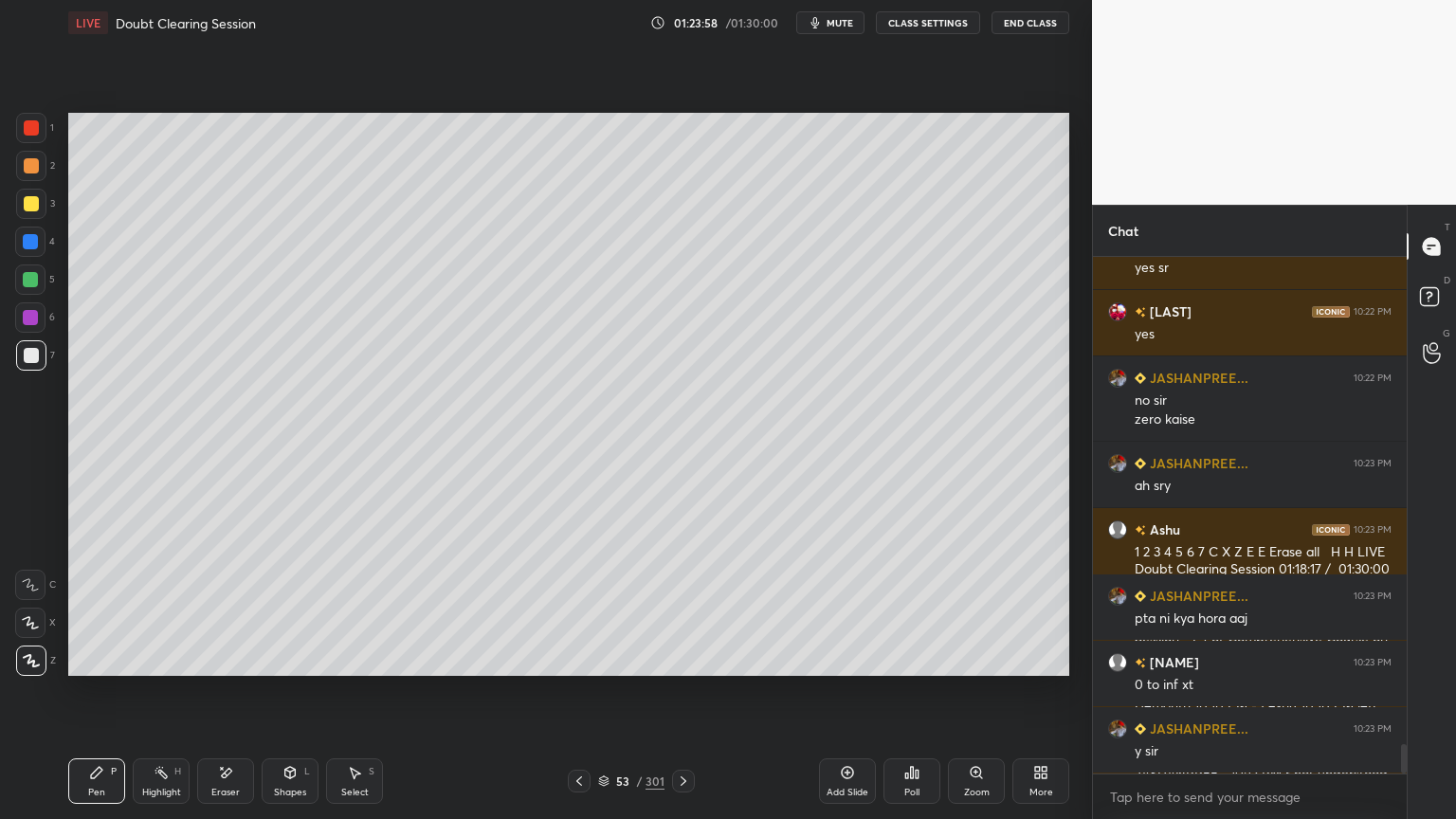 click at bounding box center [31, 204] 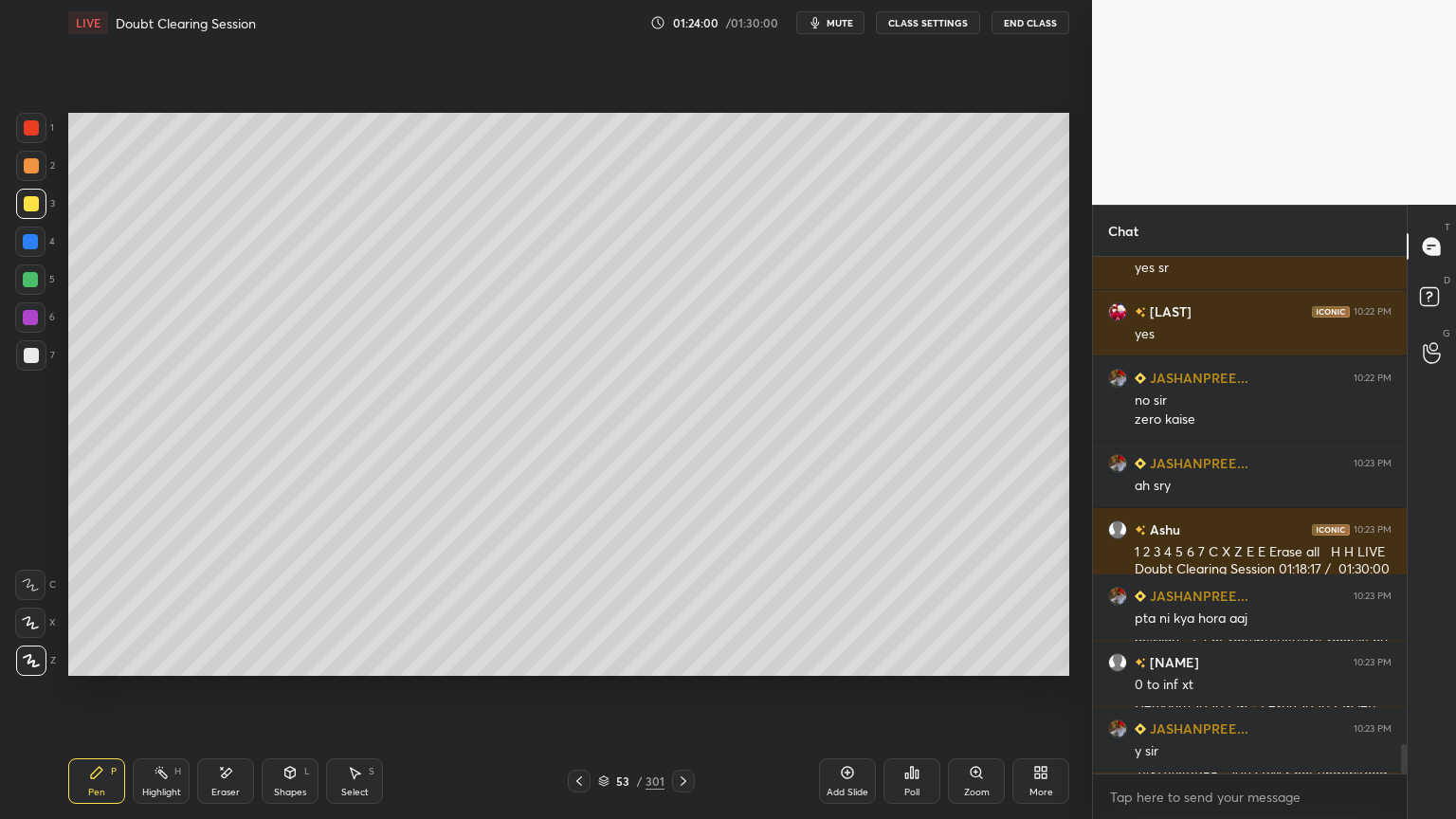 click 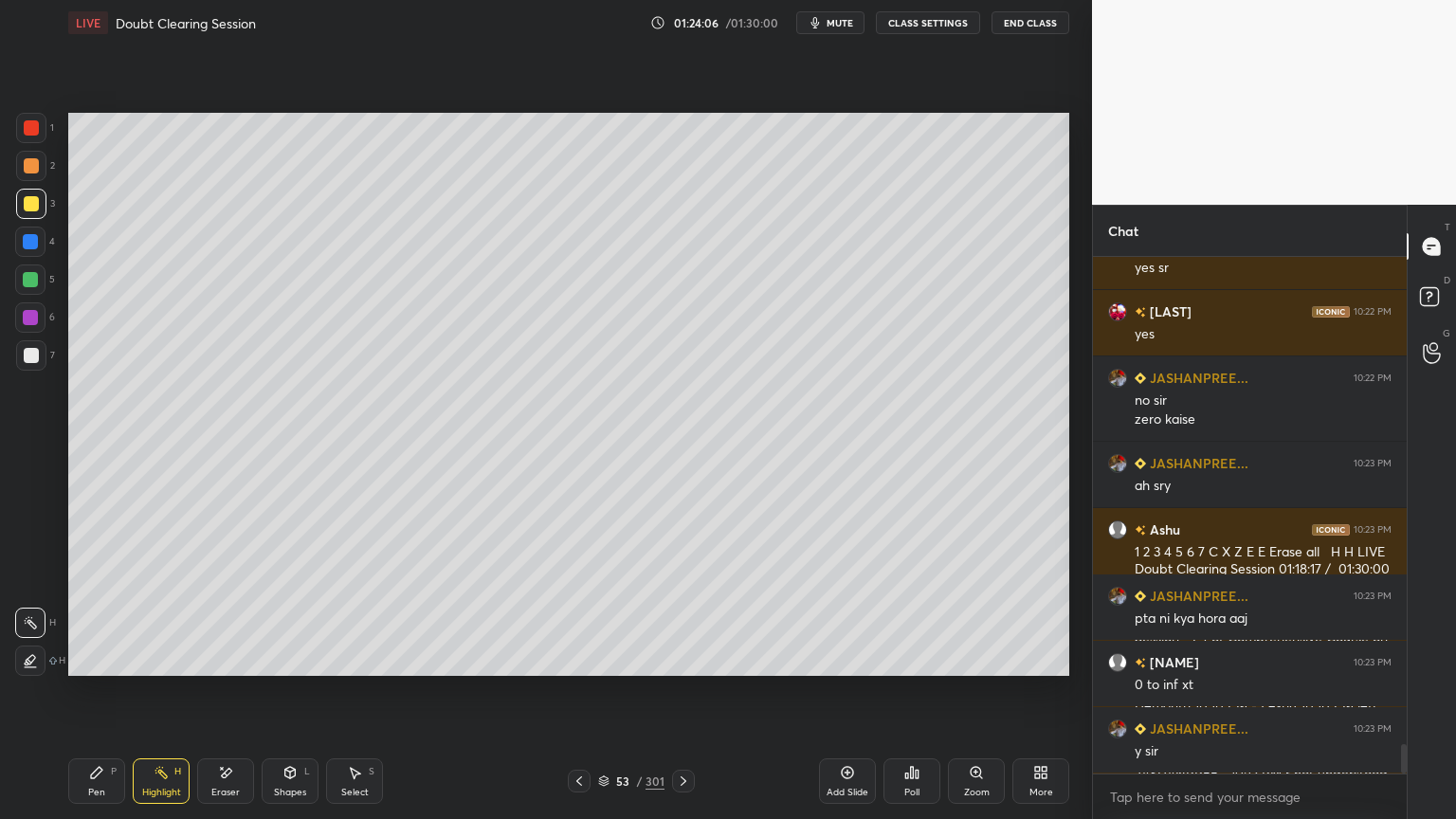 click on "Pen" at bounding box center [97, 792] 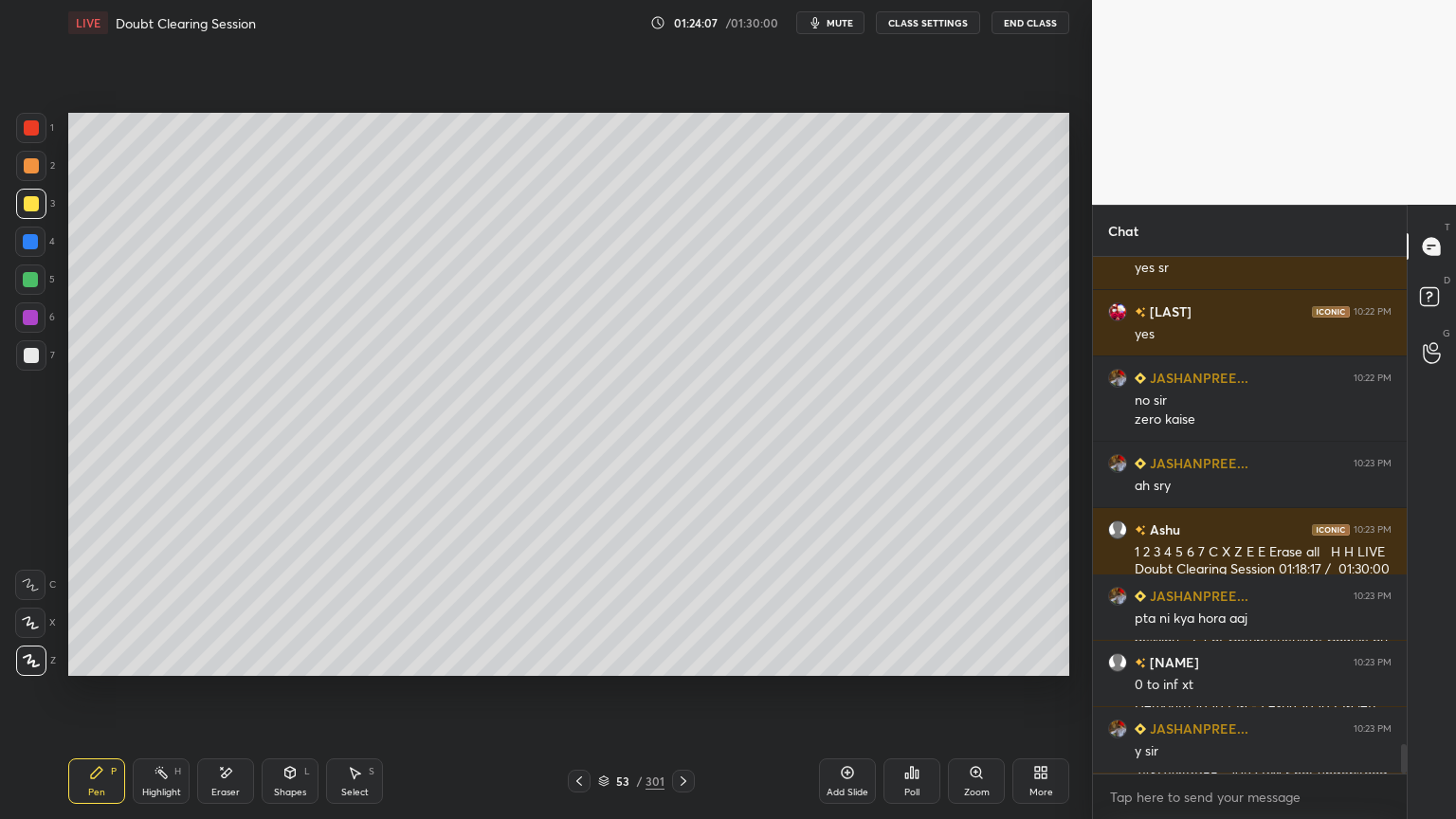 click at bounding box center (31, 355) 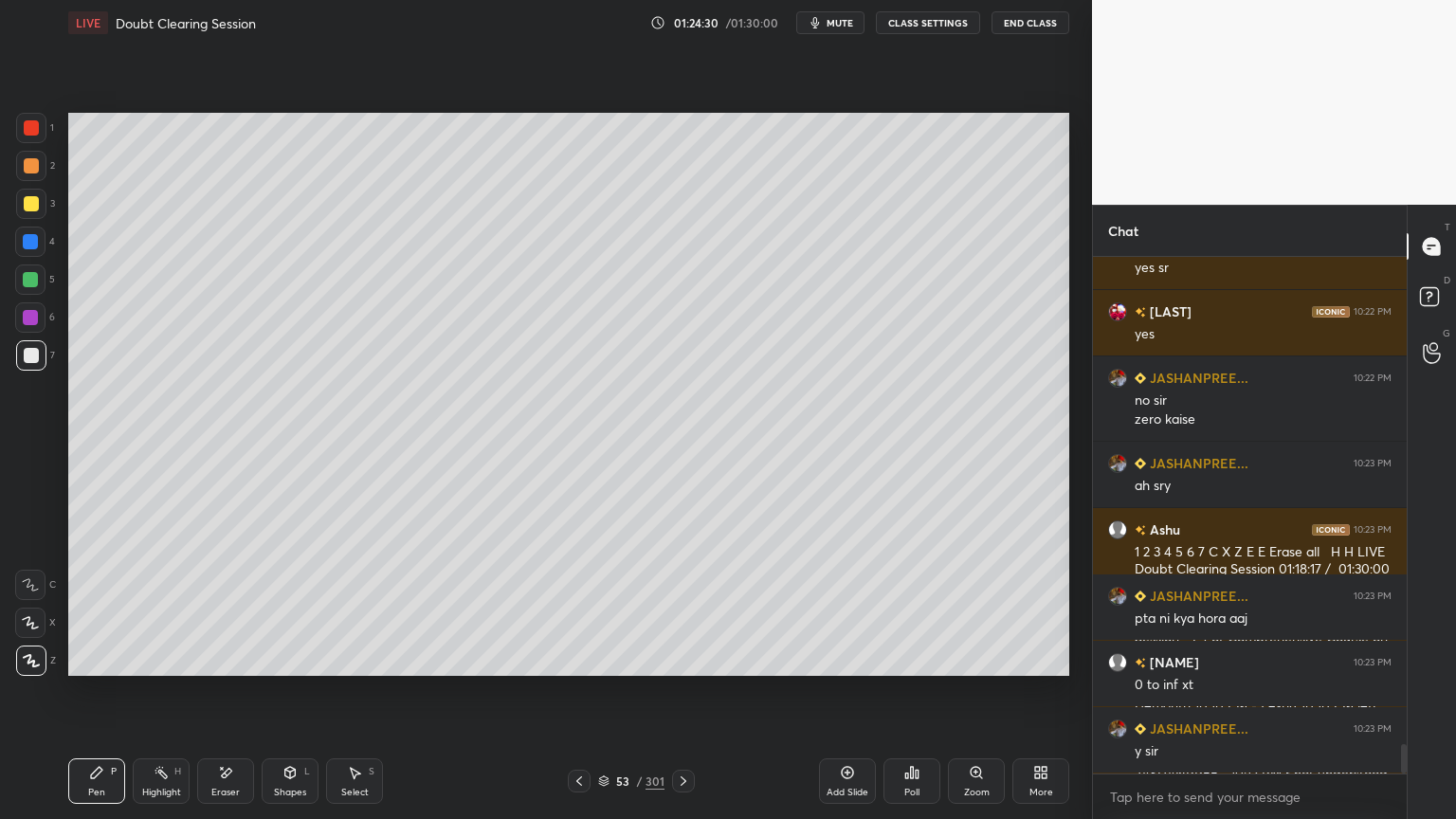click at bounding box center [31, 166] 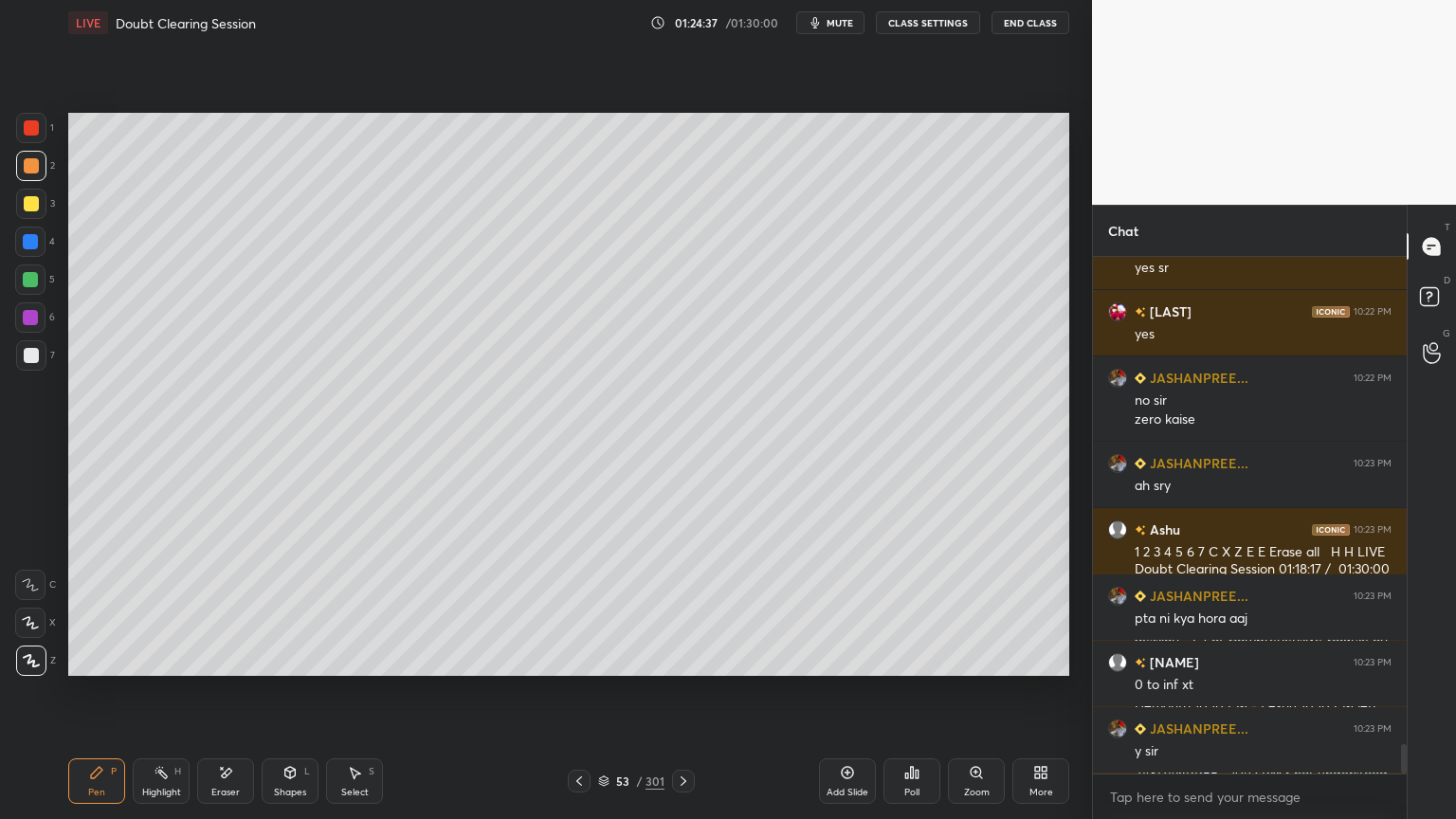 click at bounding box center (31, 355) 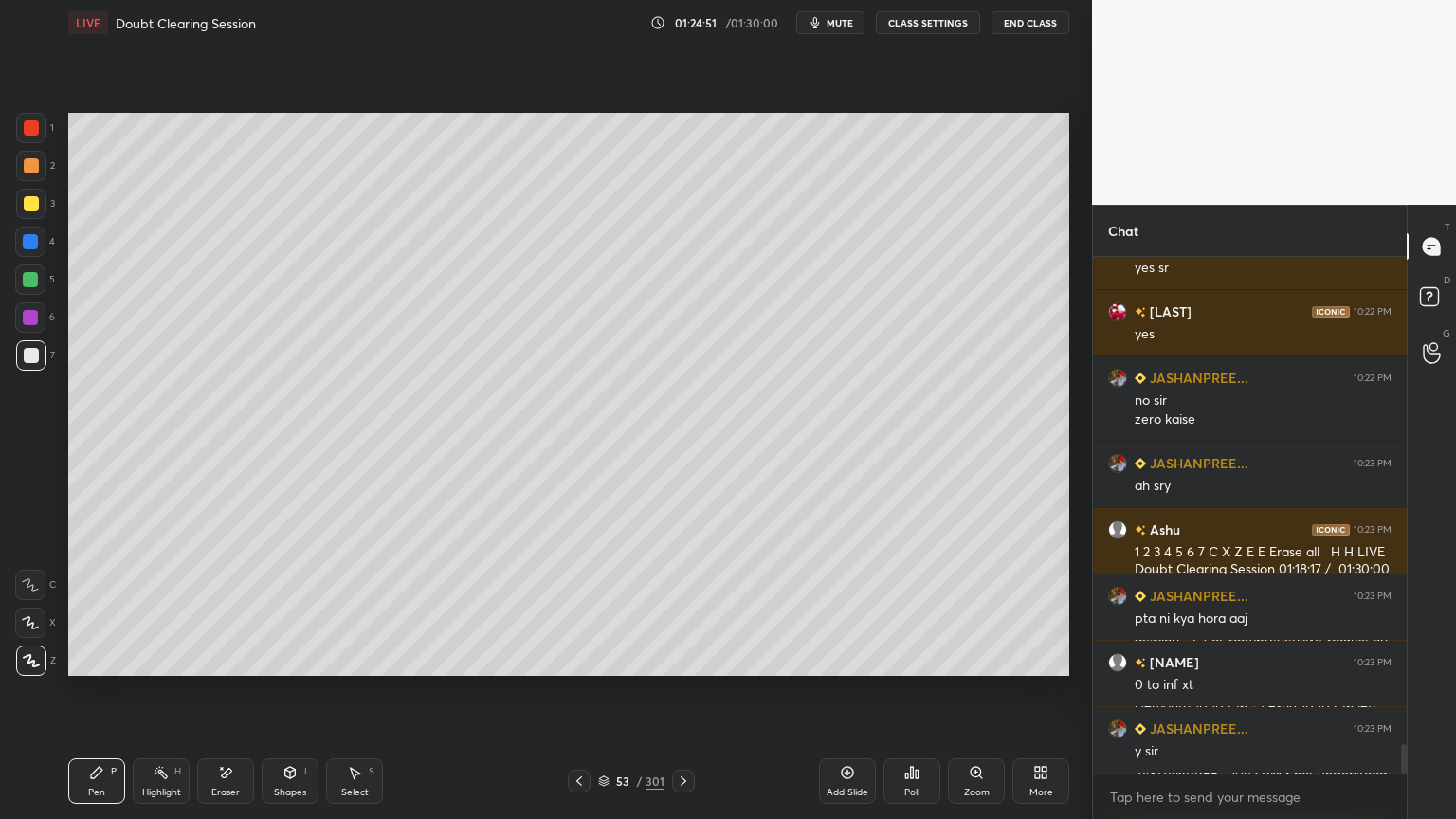 click on "Highlight" at bounding box center [161, 792] 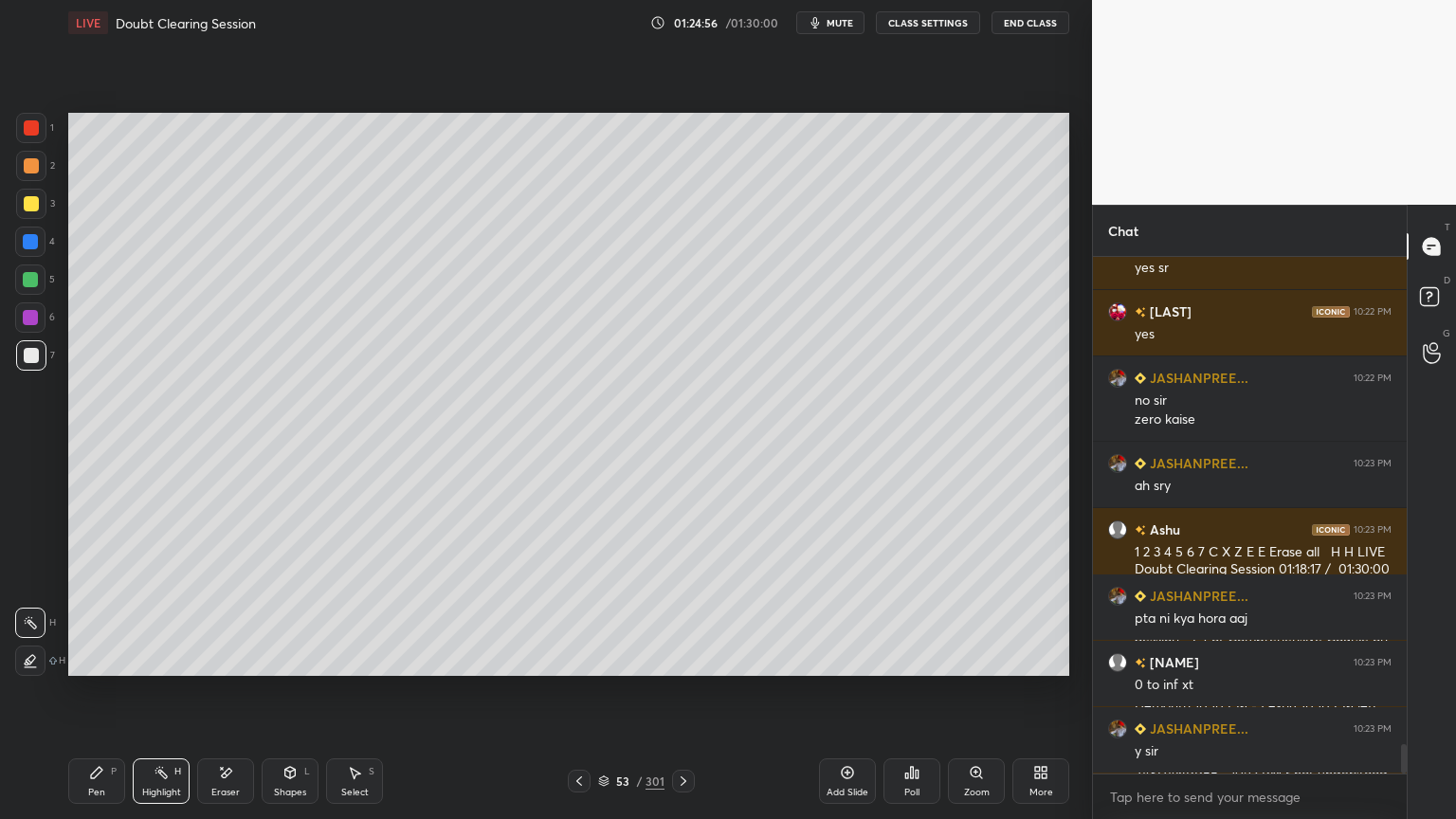 scroll, scrollTop: 8512, scrollLeft: 0, axis: vertical 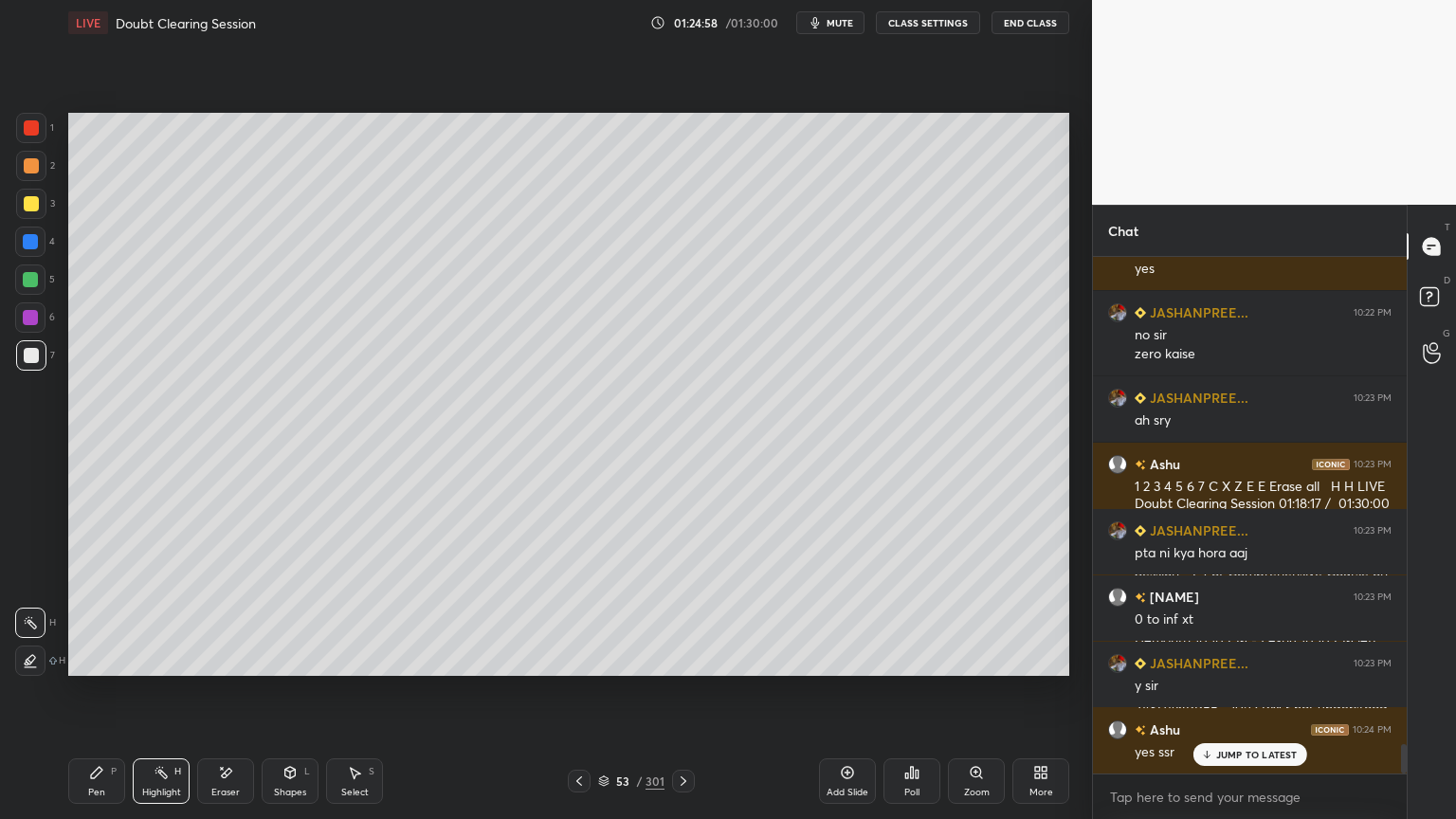 click on "Highlight" at bounding box center (161, 792) 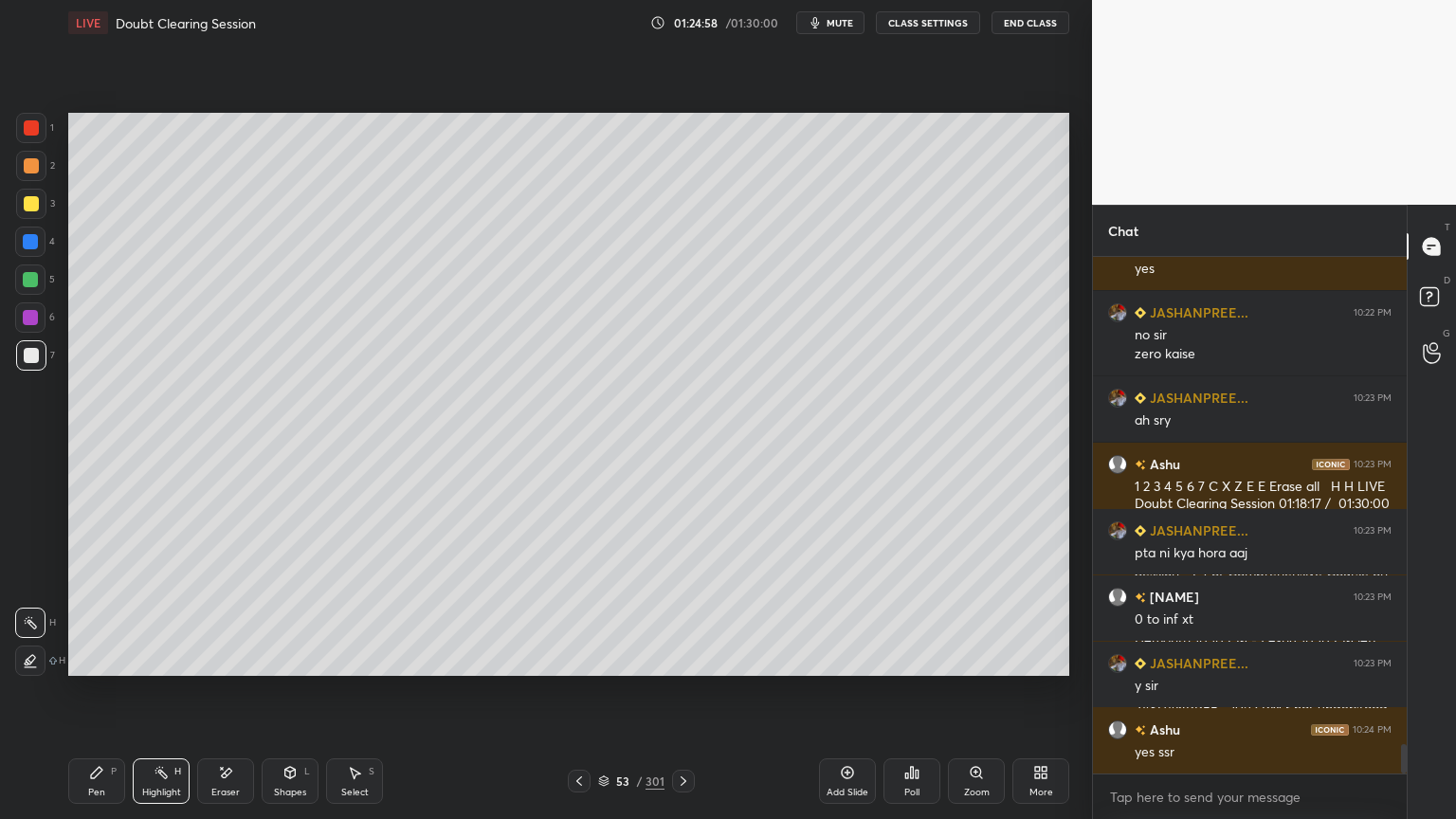 scroll, scrollTop: 8580, scrollLeft: 0, axis: vertical 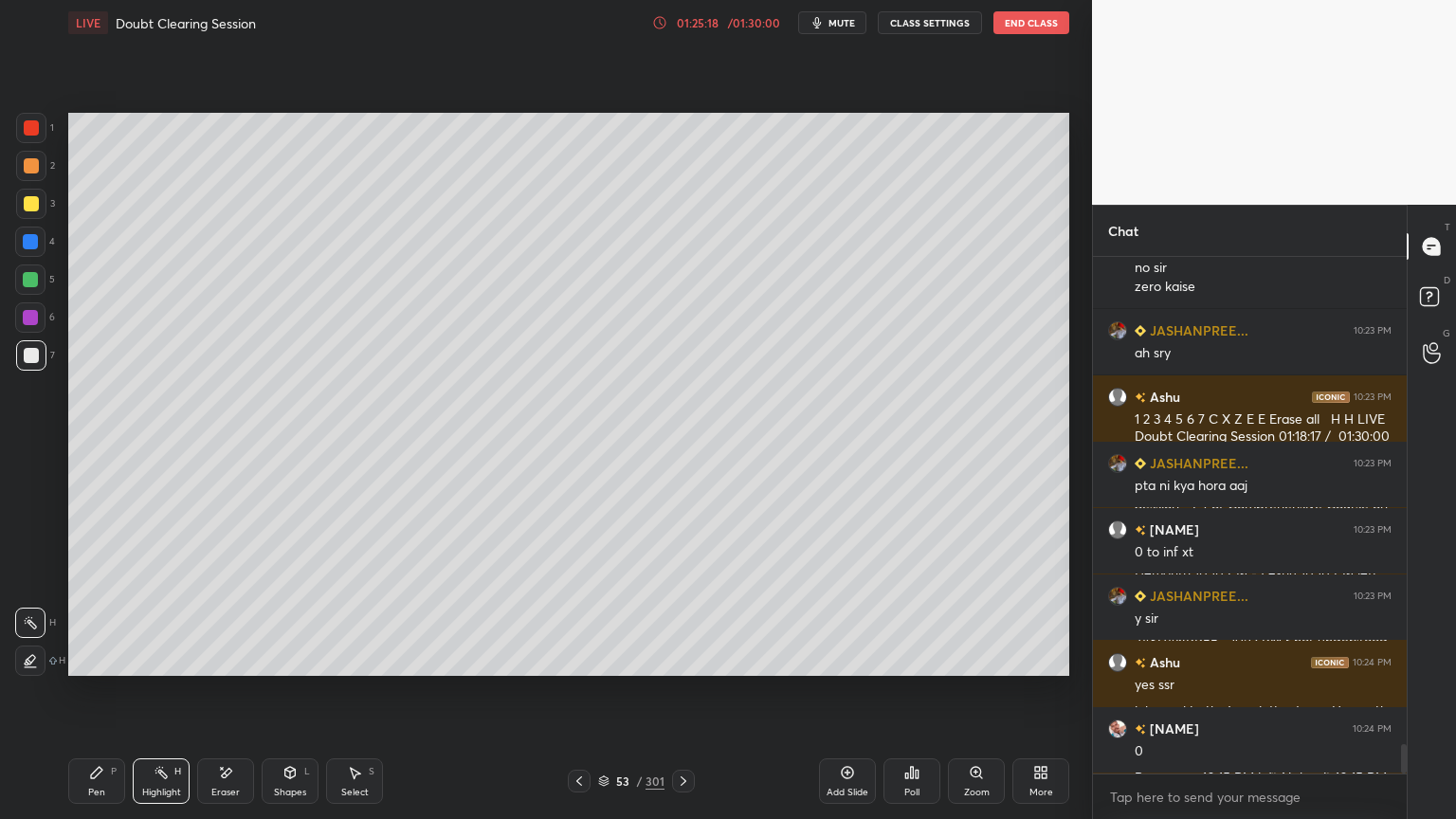 click on "Pen P" at bounding box center (97, 781) 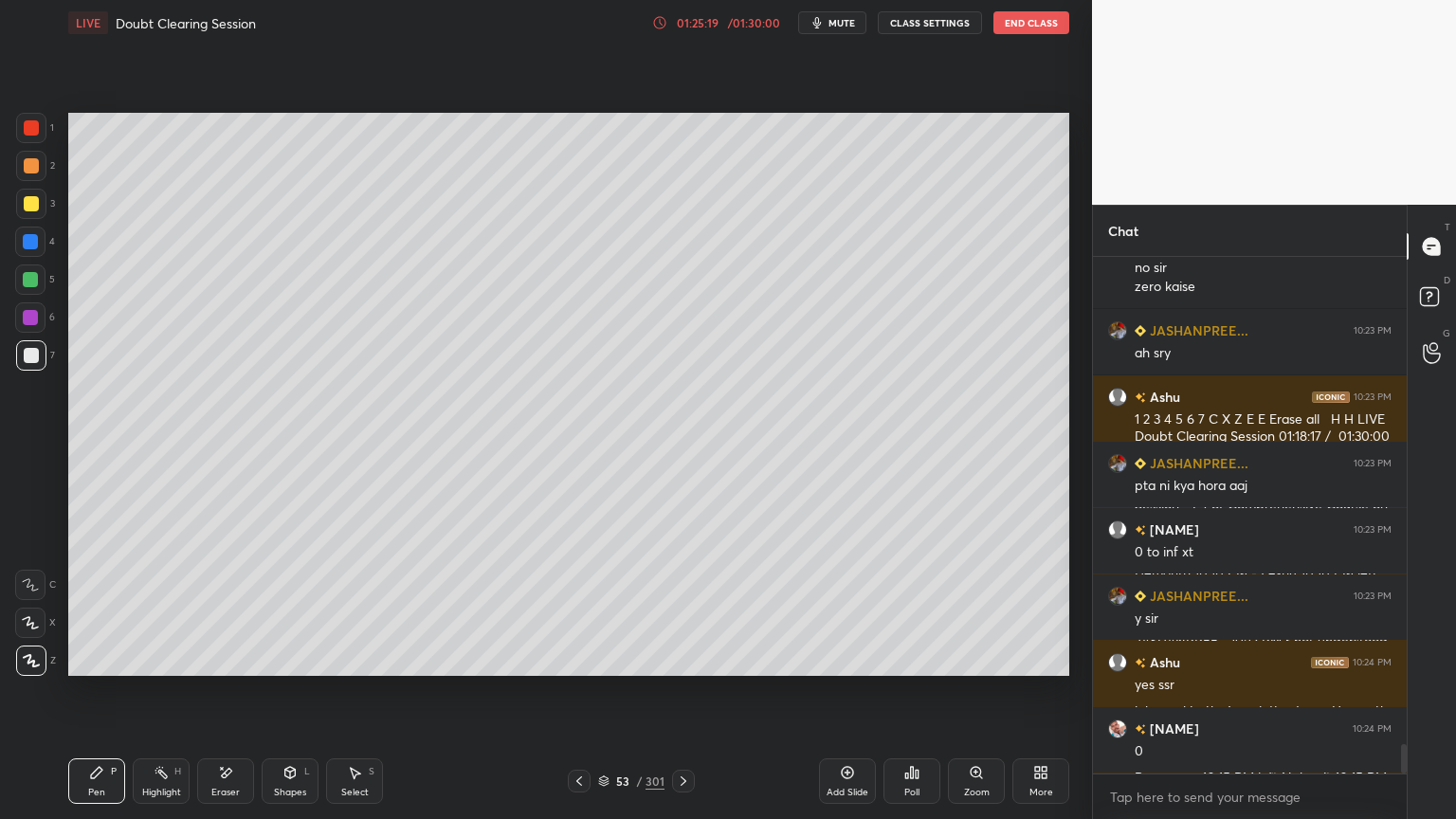 click at bounding box center [31, 204] 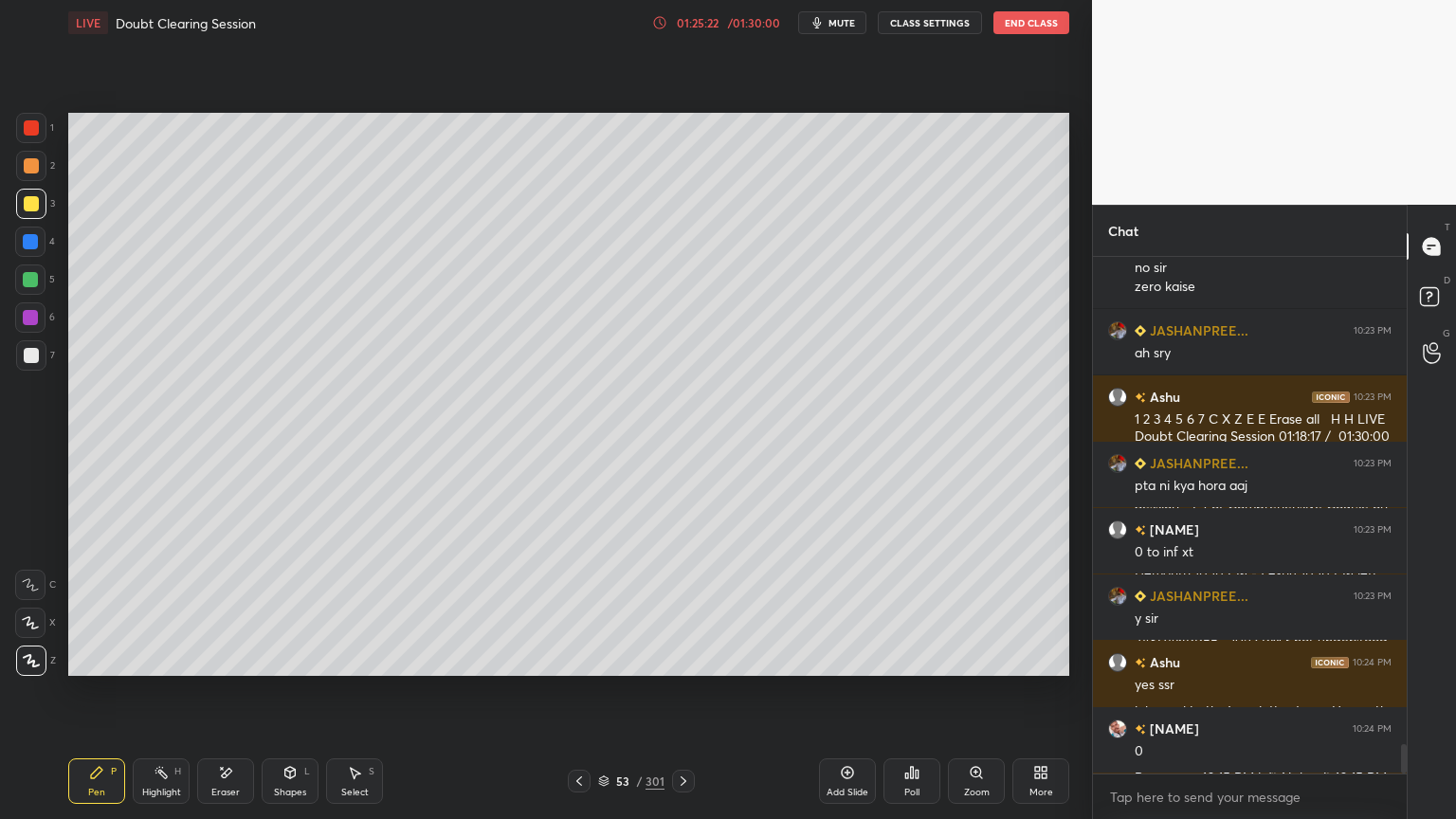 click 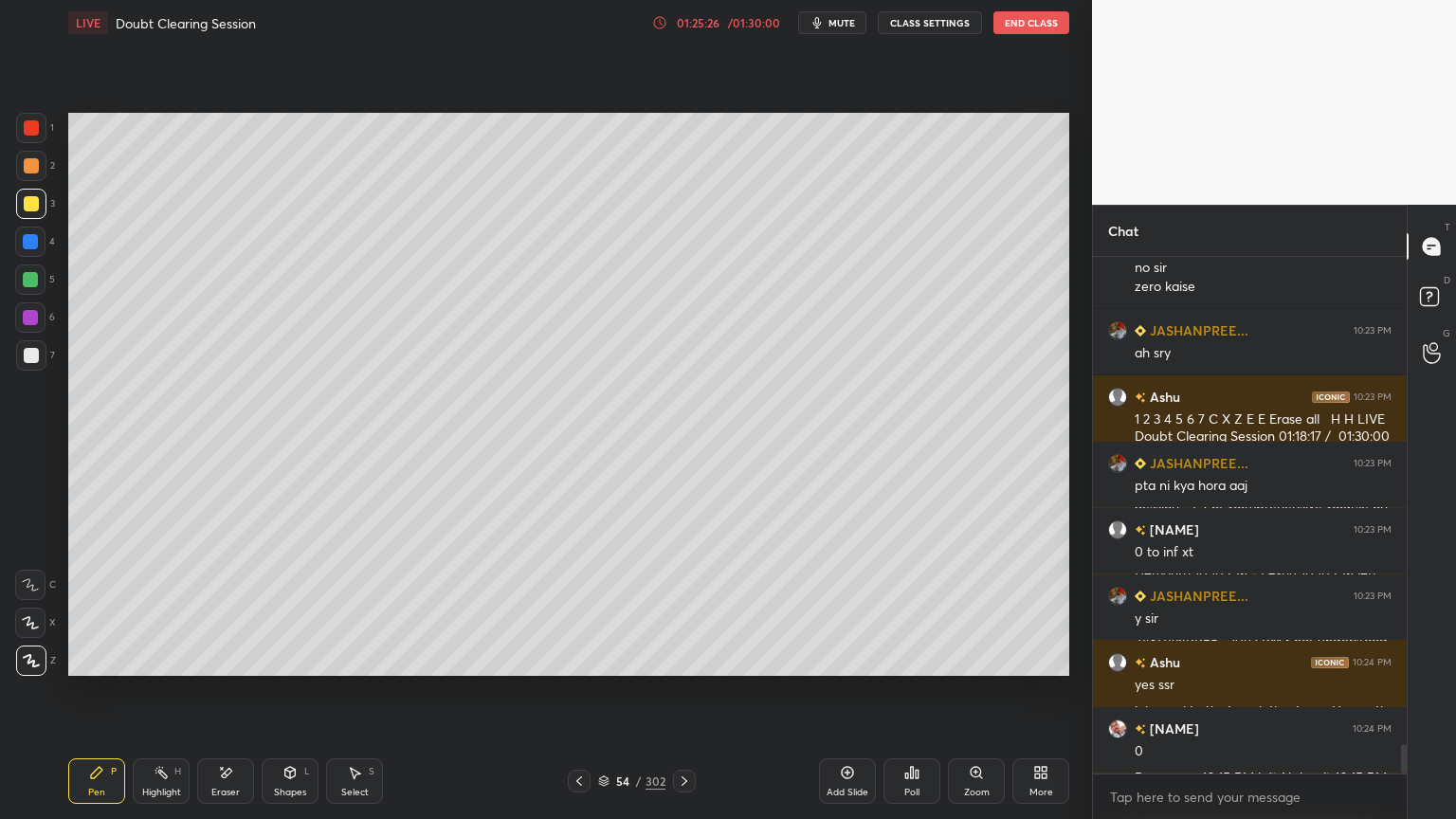 scroll, scrollTop: 8645, scrollLeft: 0, axis: vertical 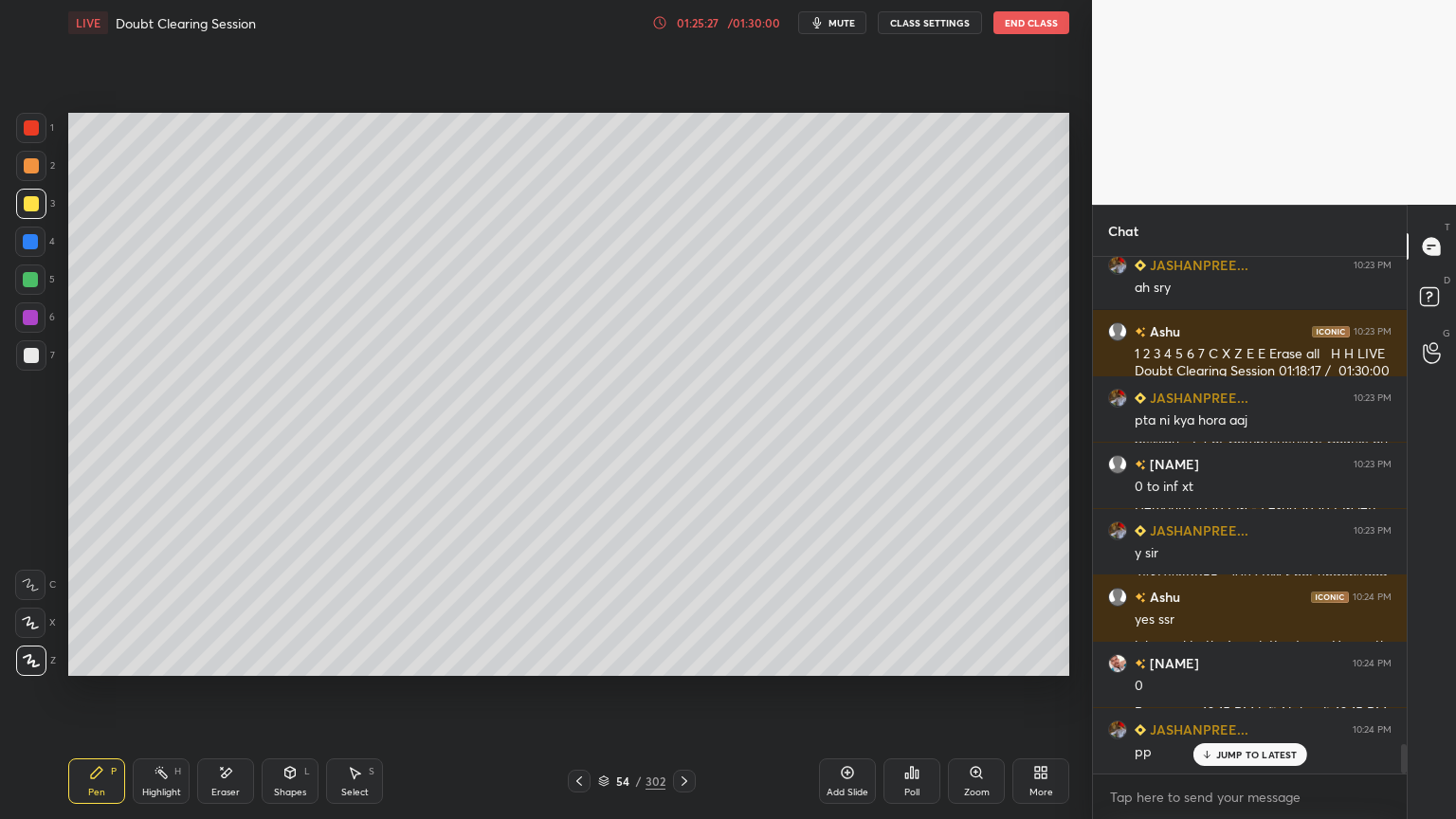 click at bounding box center [31, 166] 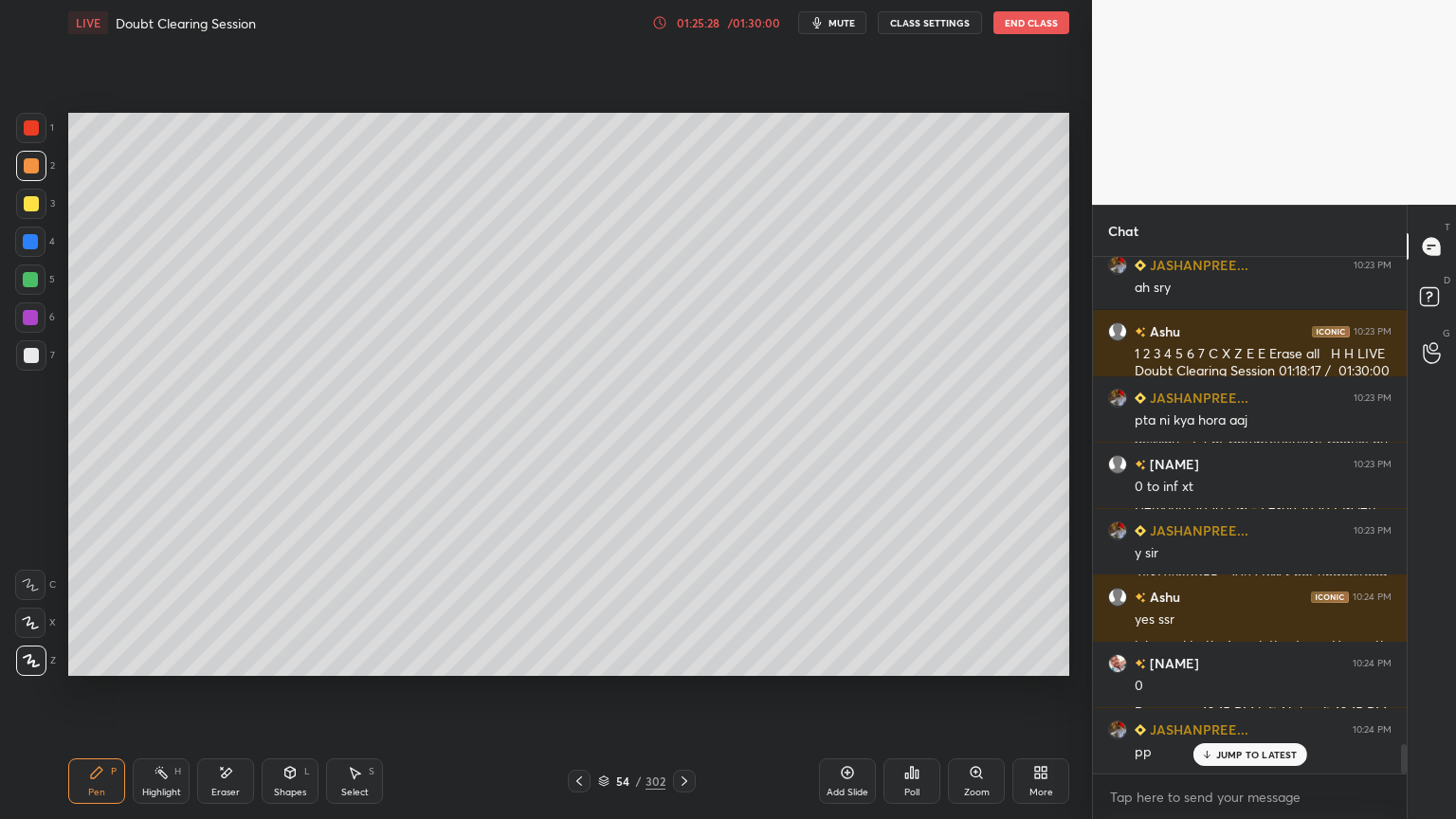 click 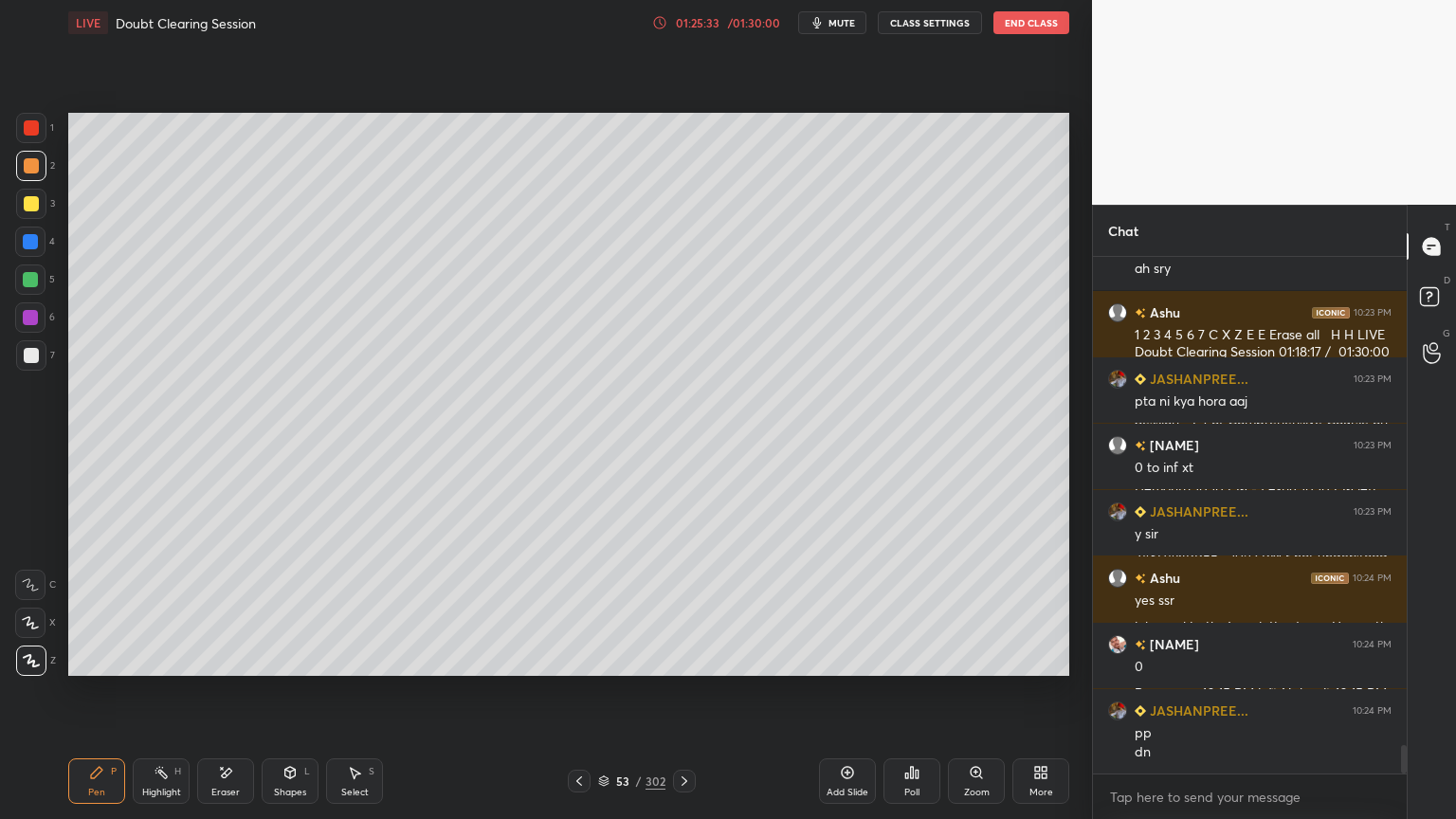 scroll, scrollTop: 8731, scrollLeft: 0, axis: vertical 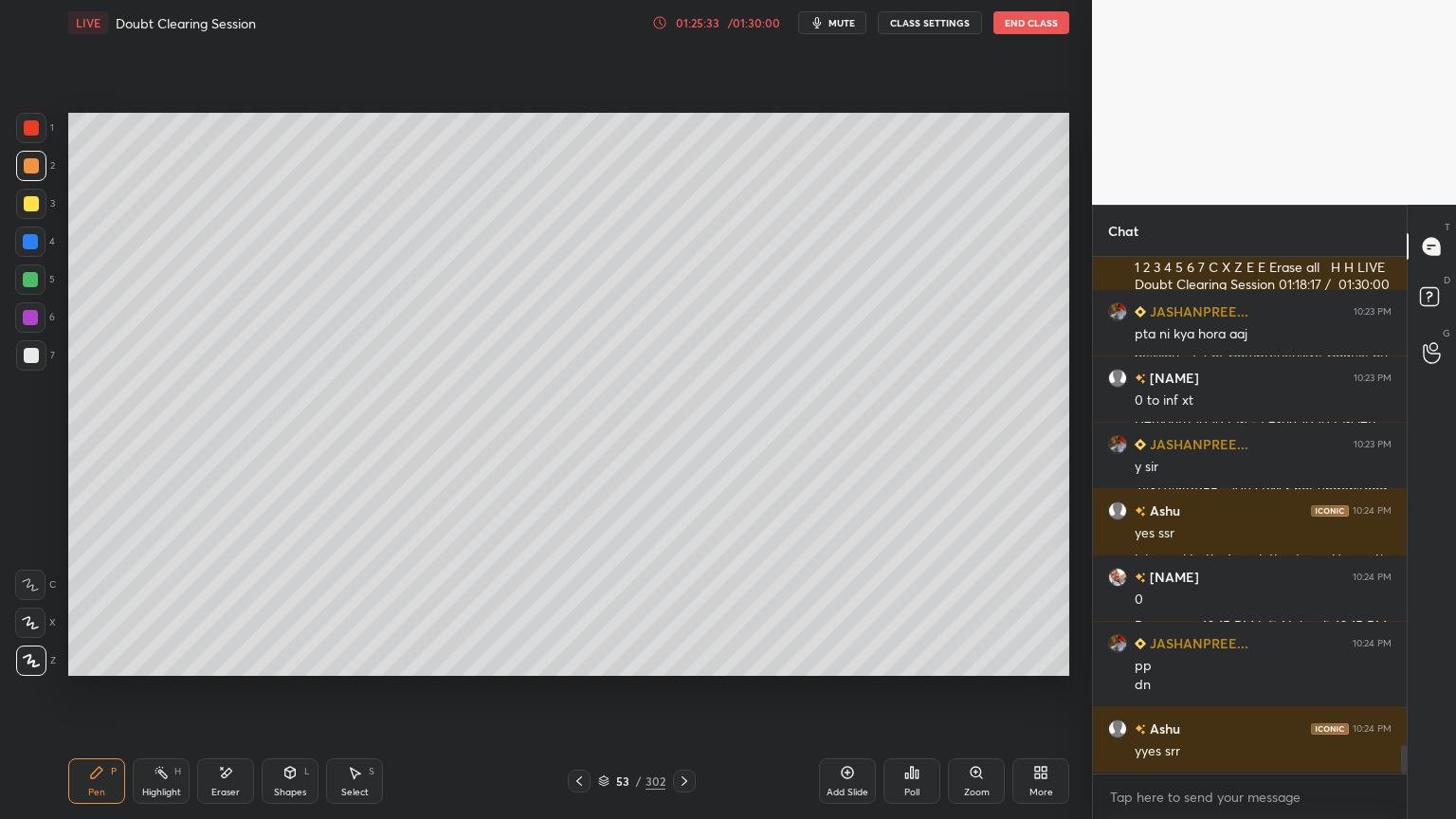 click 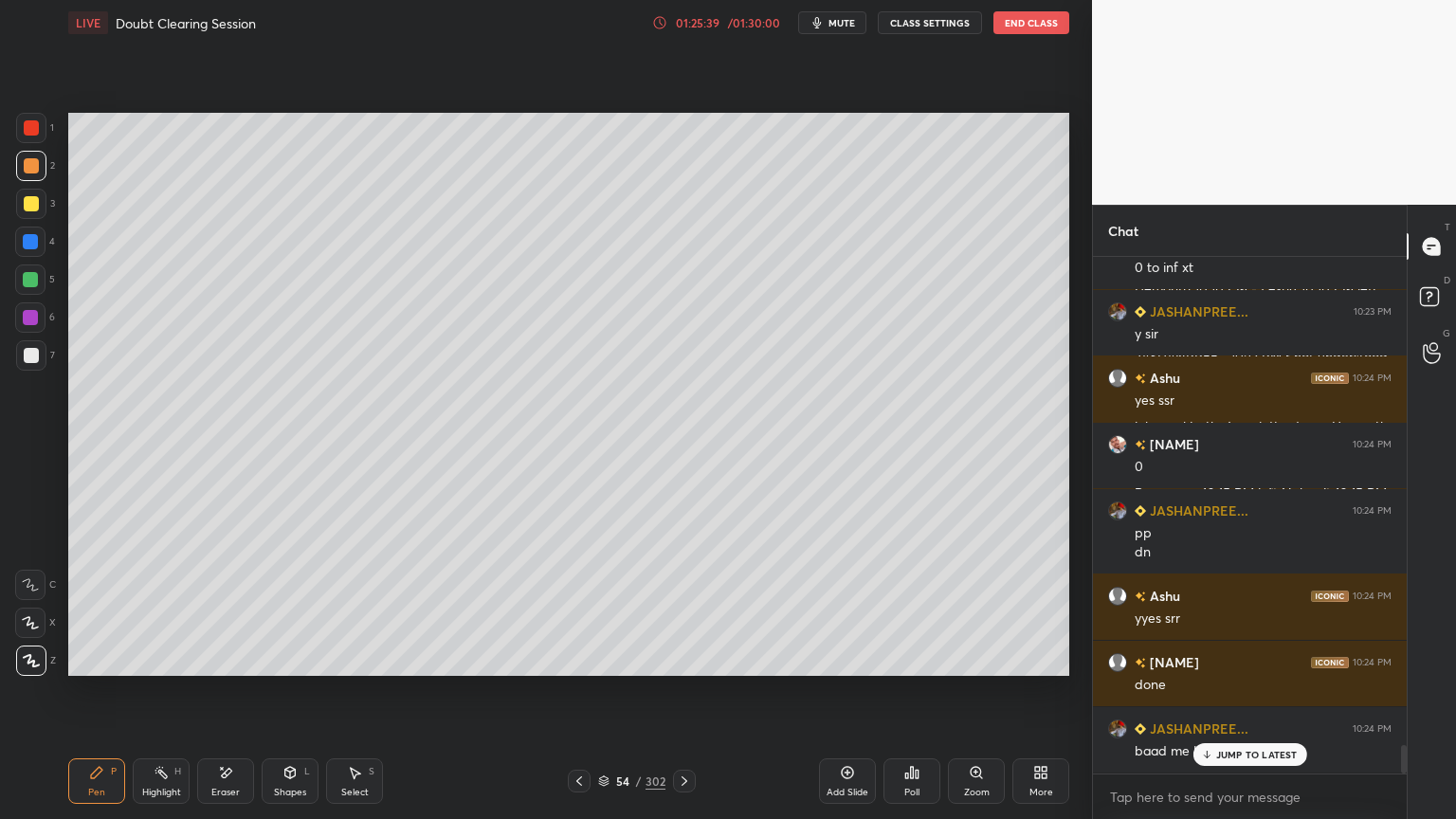 scroll, scrollTop: 8929, scrollLeft: 0, axis: vertical 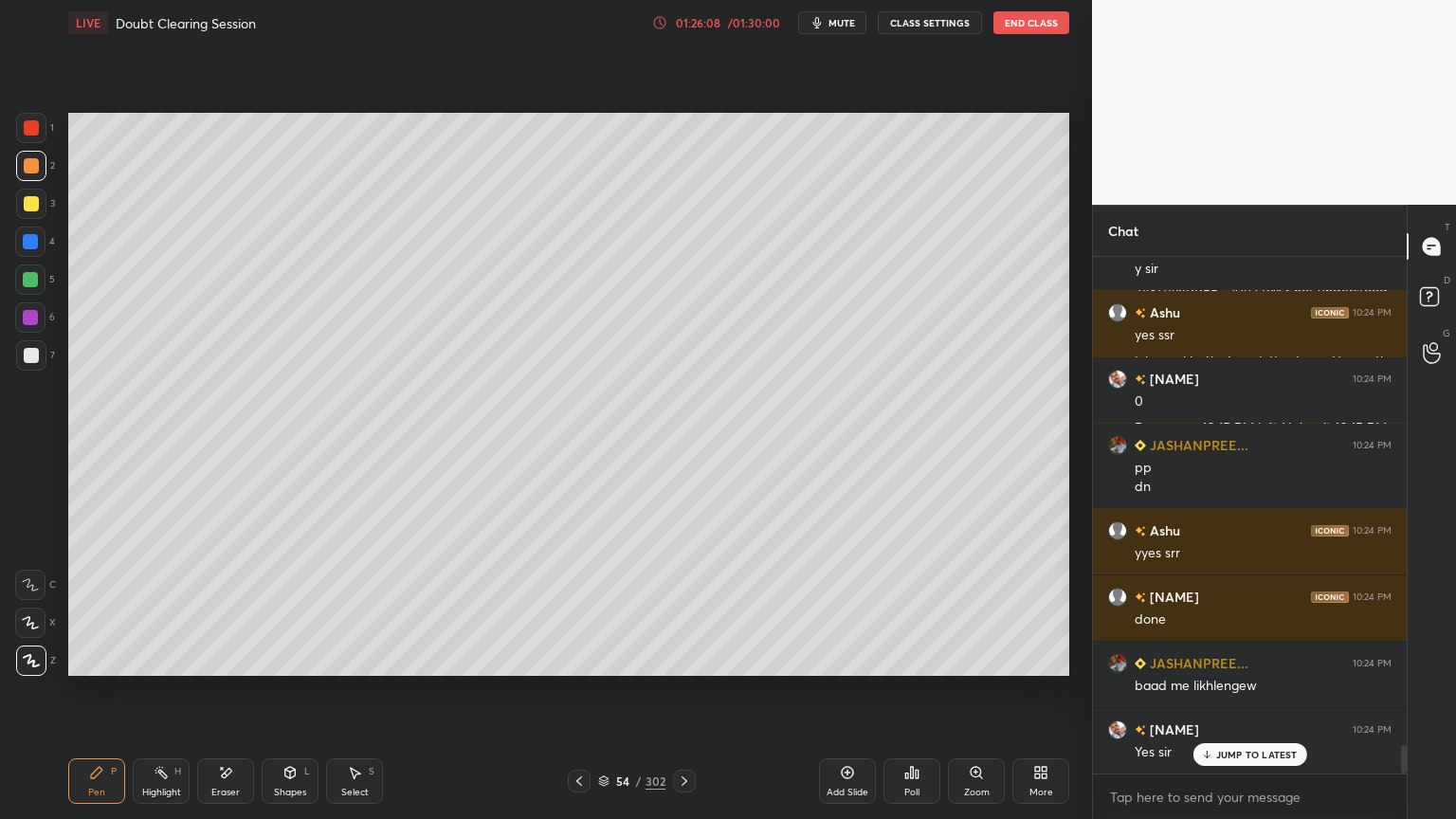 click at bounding box center (31, 204) 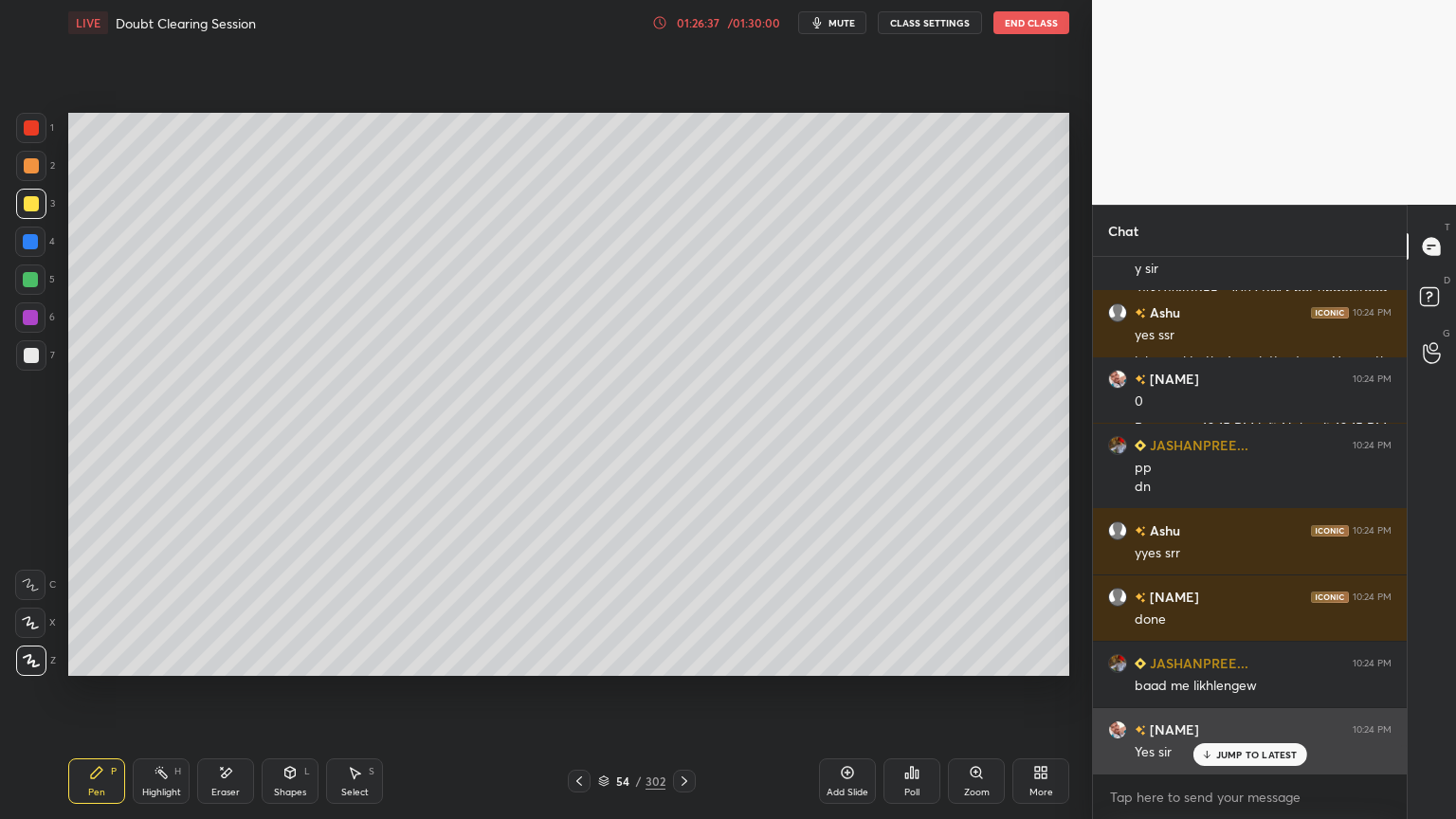 click on "JUMP TO LATEST" at bounding box center (1257, 755) 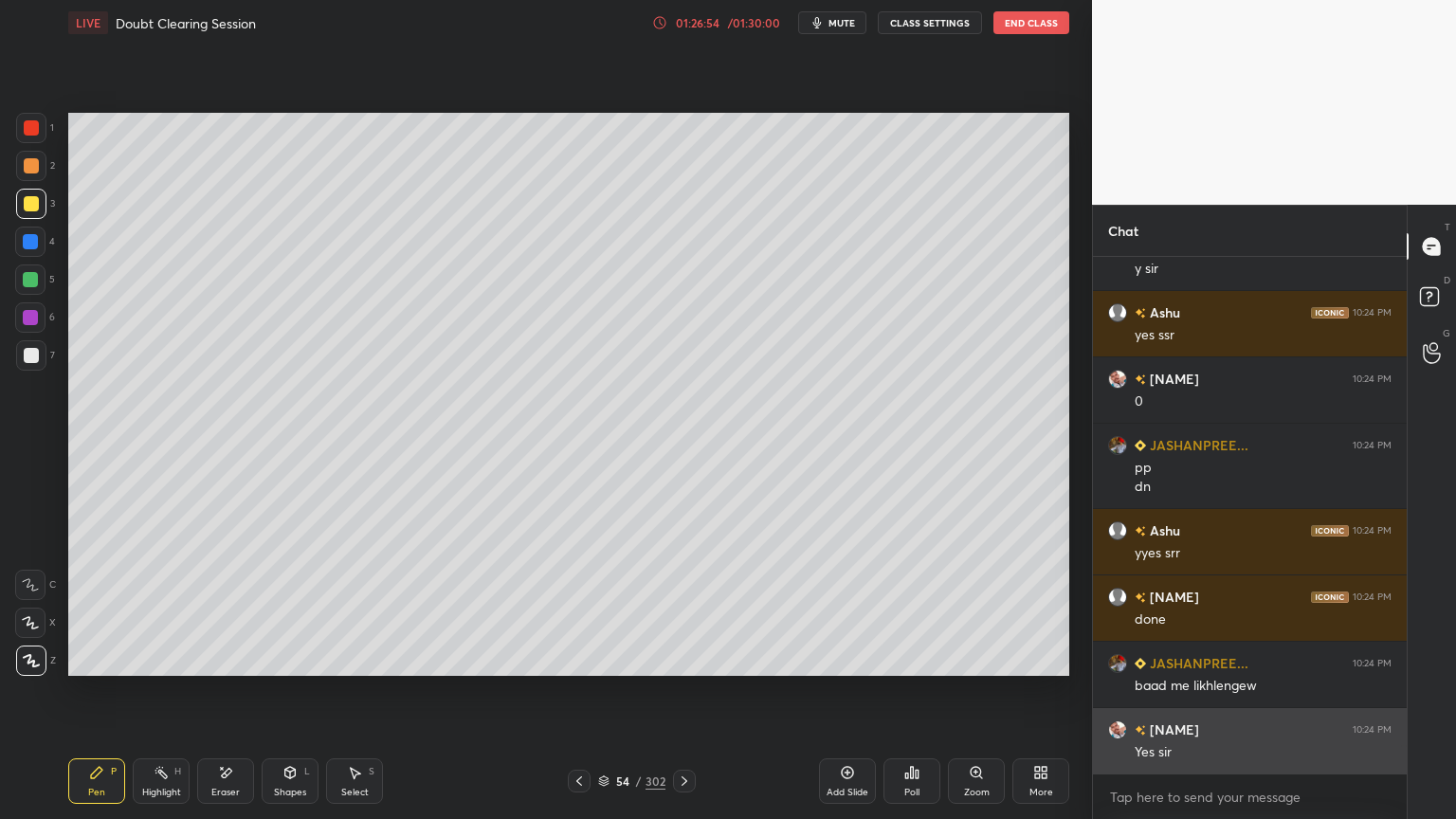 scroll, scrollTop: 473, scrollLeft: 308, axis: both 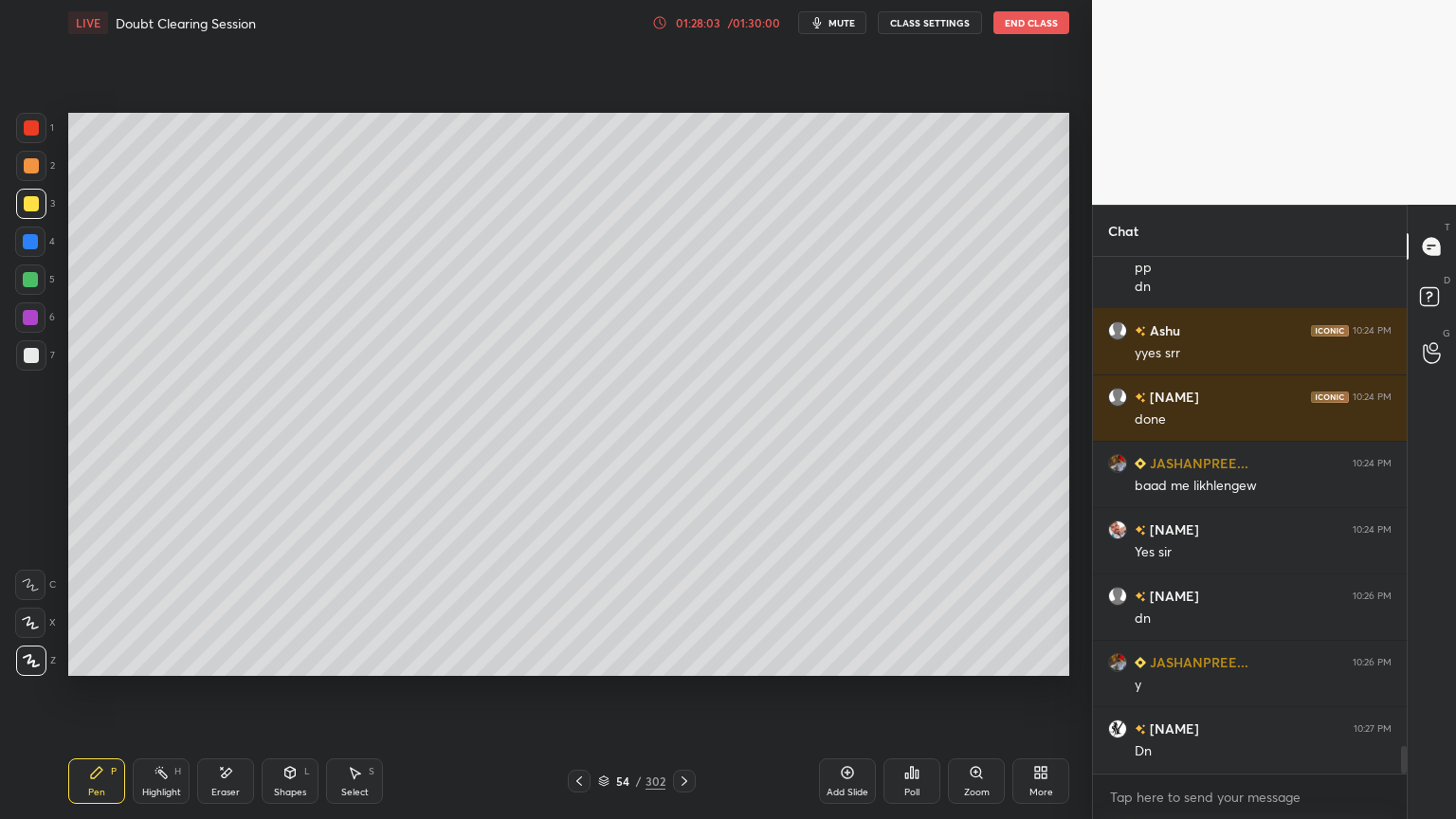 click at bounding box center [31, 166] 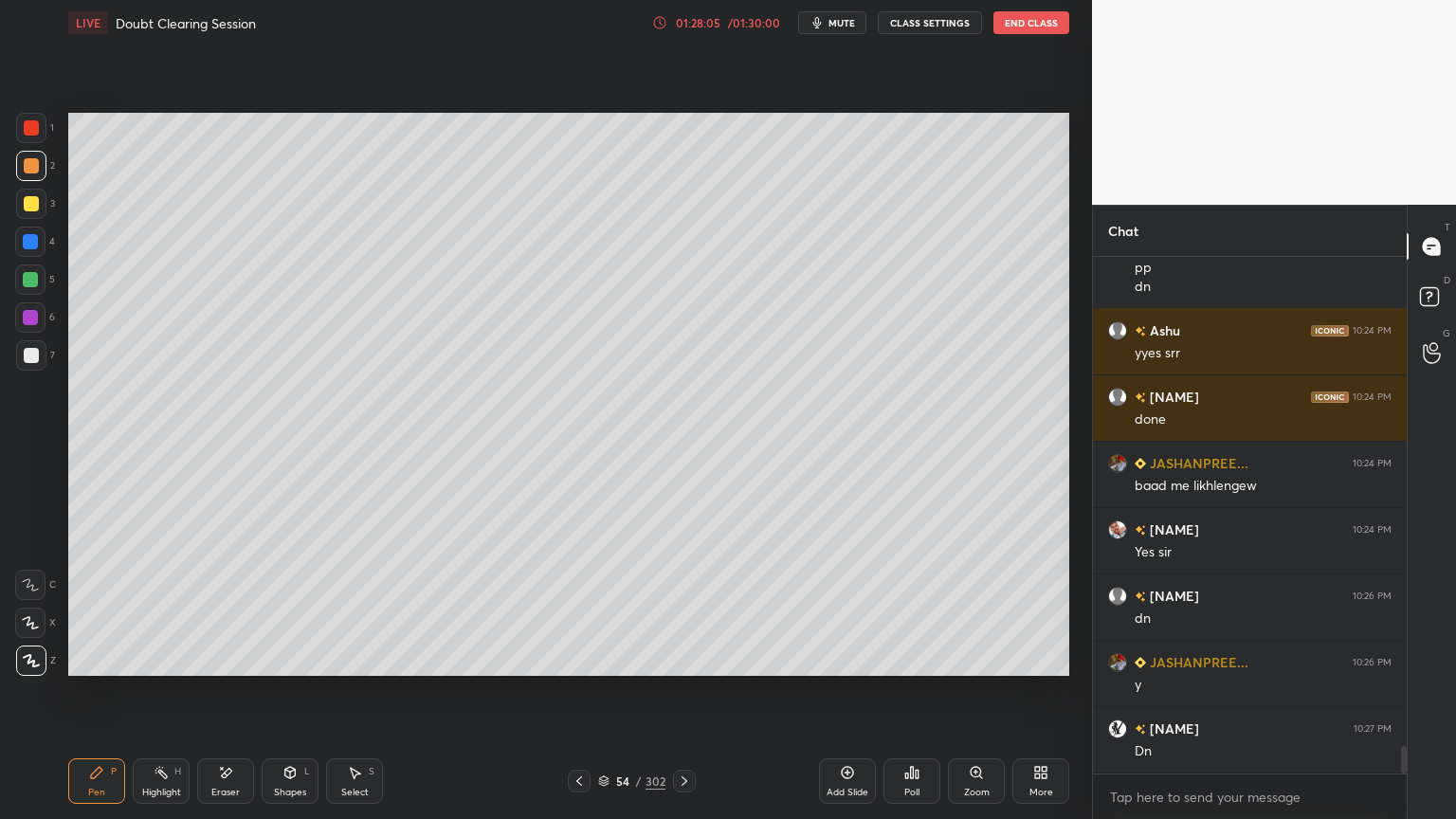 click 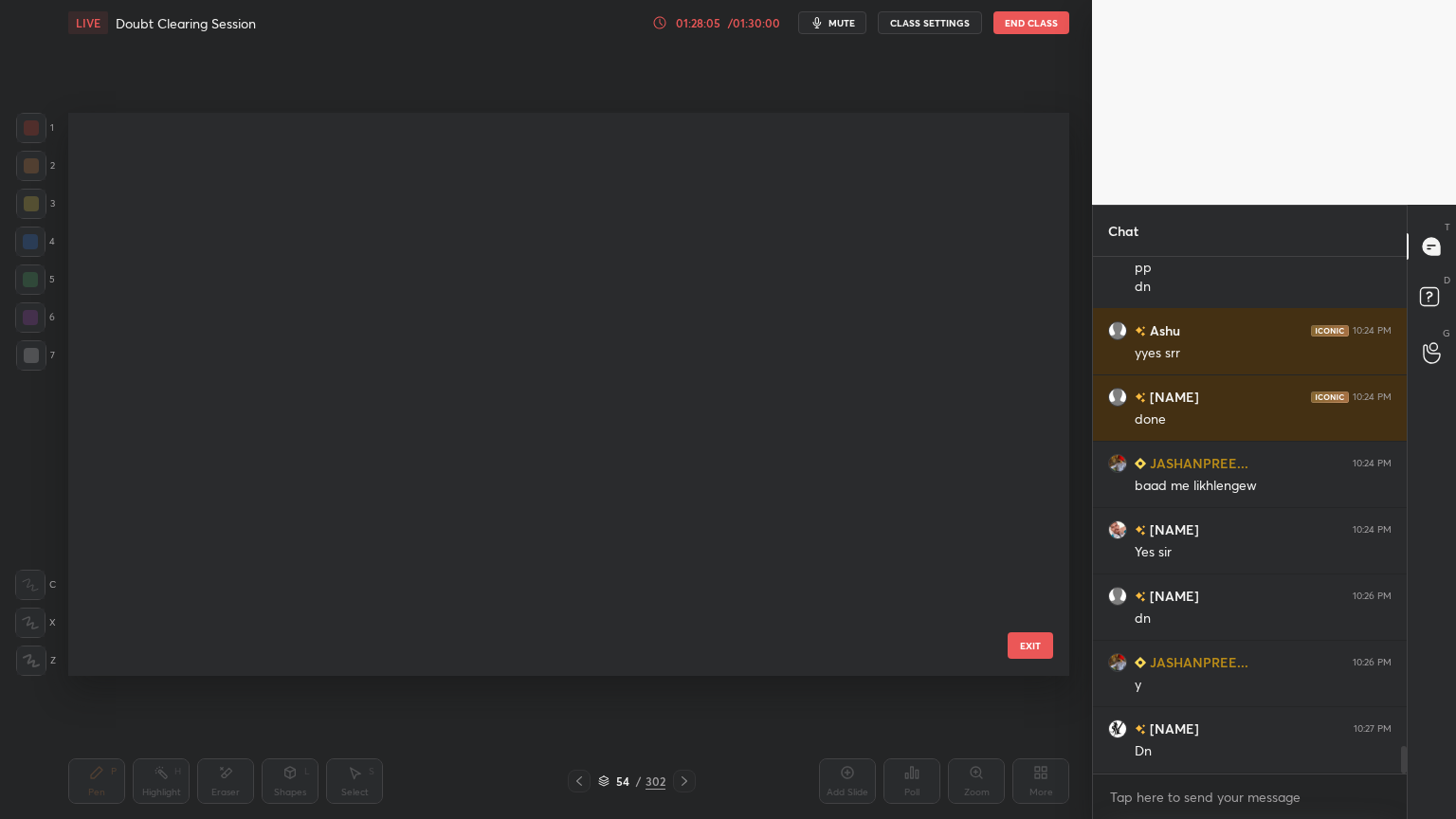 scroll, scrollTop: 2559, scrollLeft: 0, axis: vertical 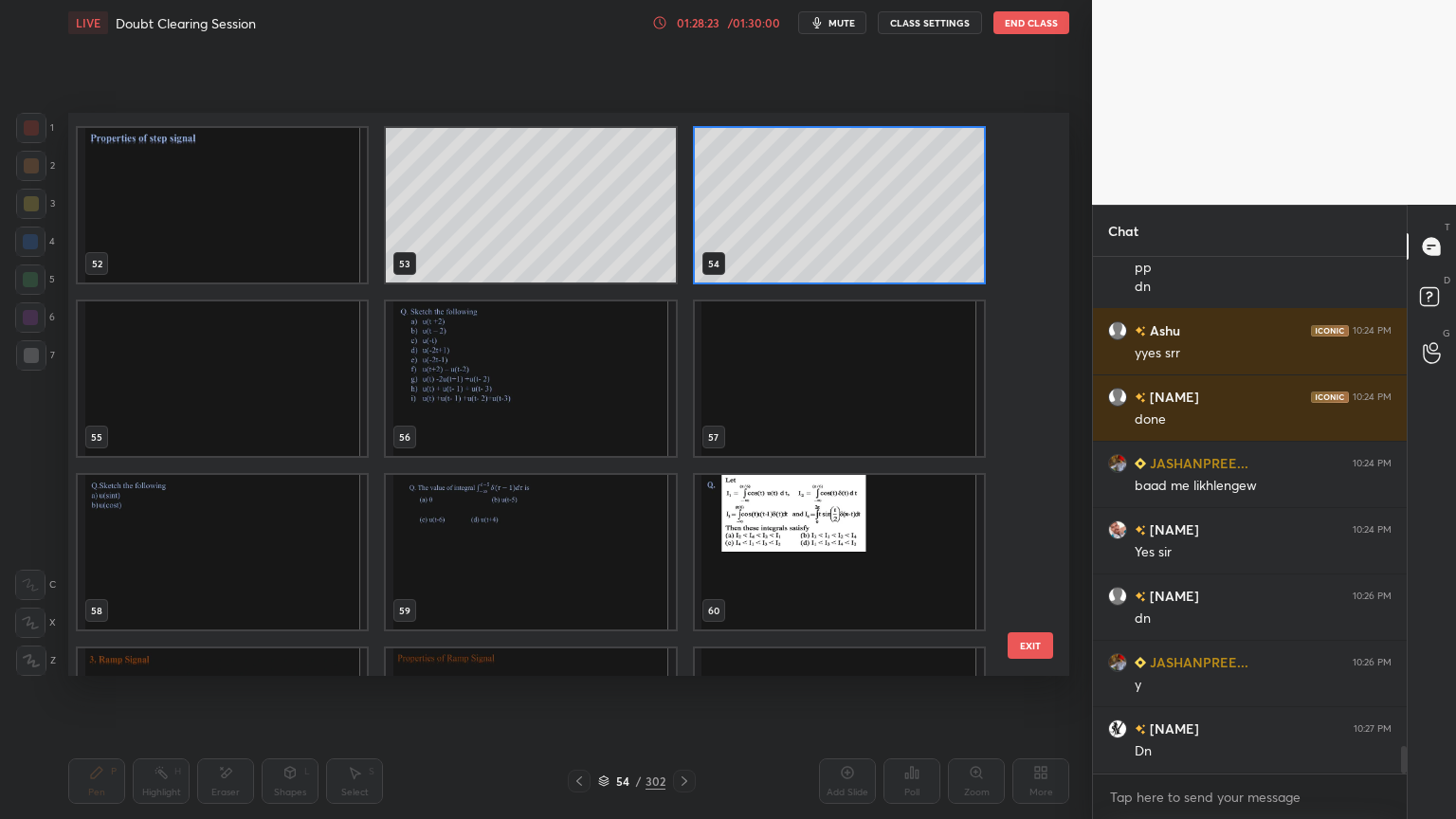 click at bounding box center (530, 378) 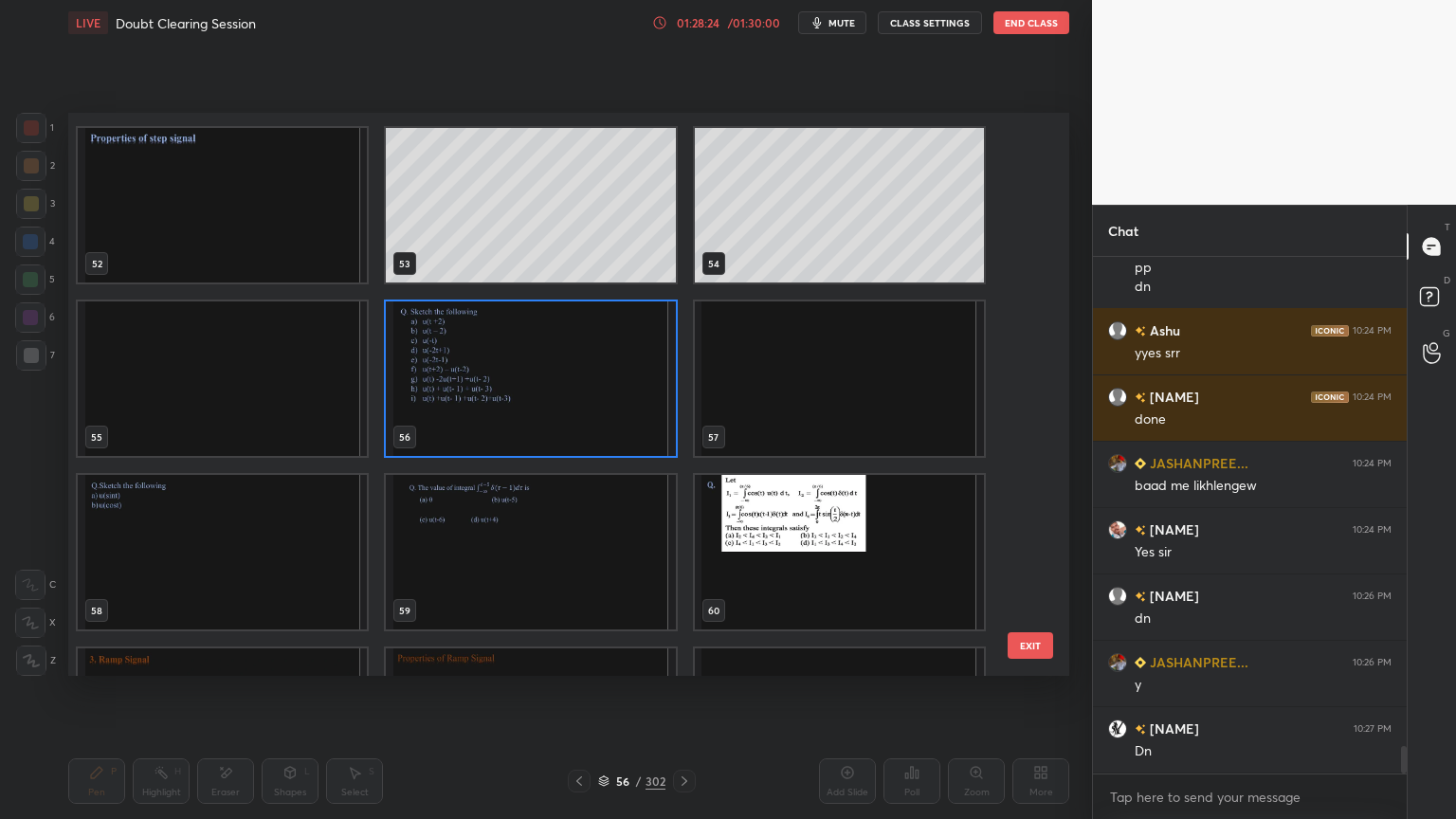 click at bounding box center (530, 378) 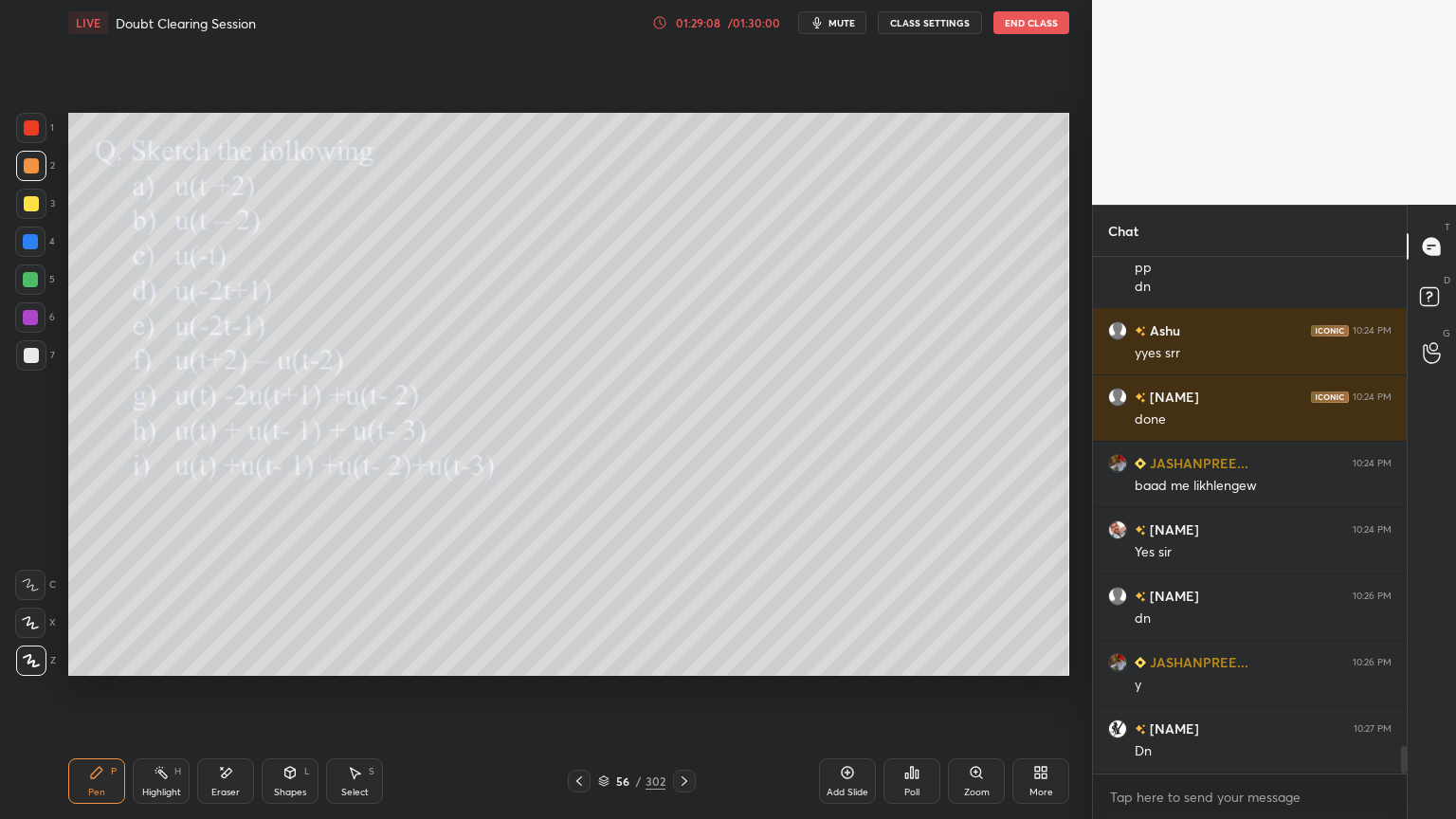 click at bounding box center (31, 204) 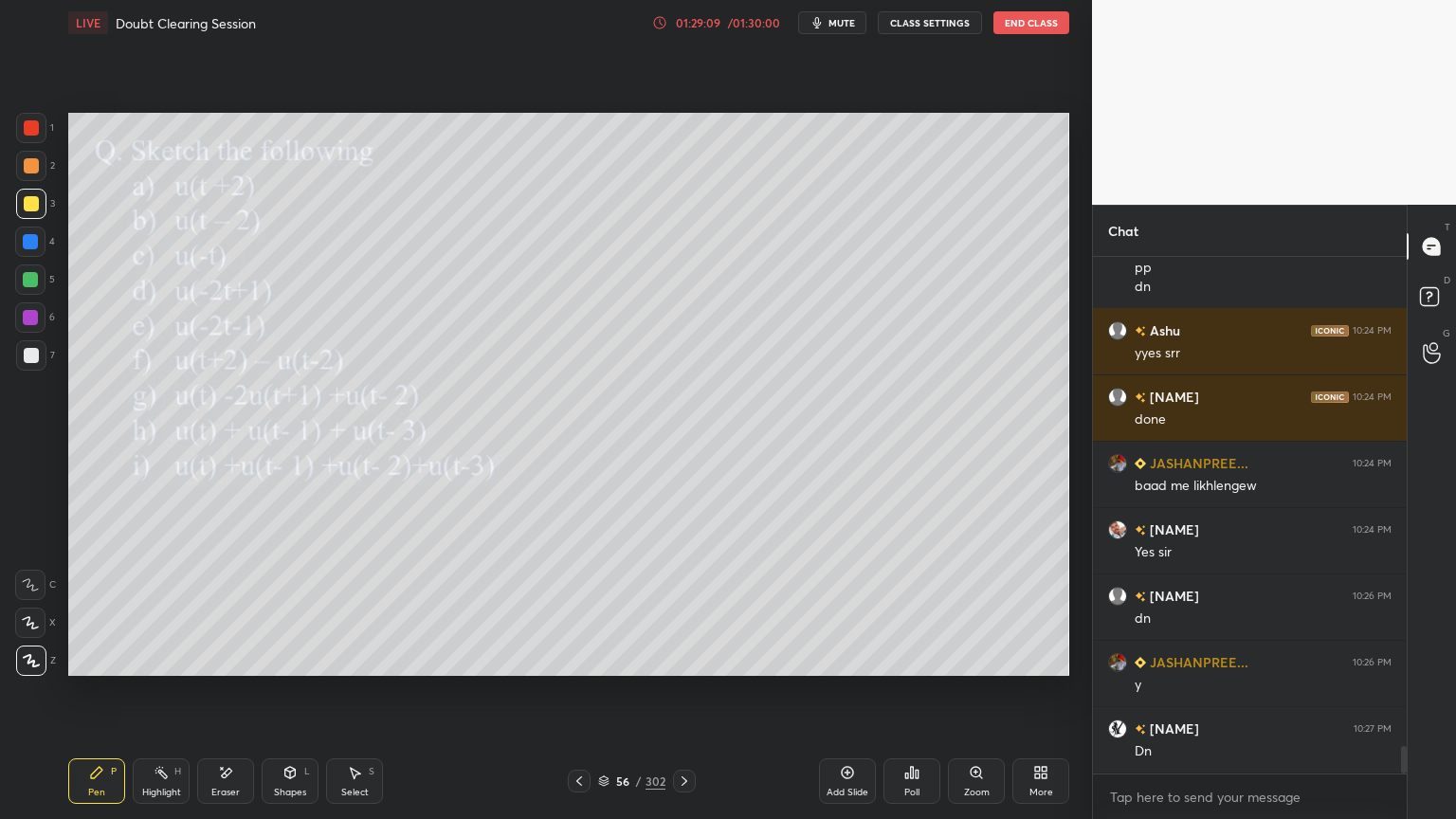 click 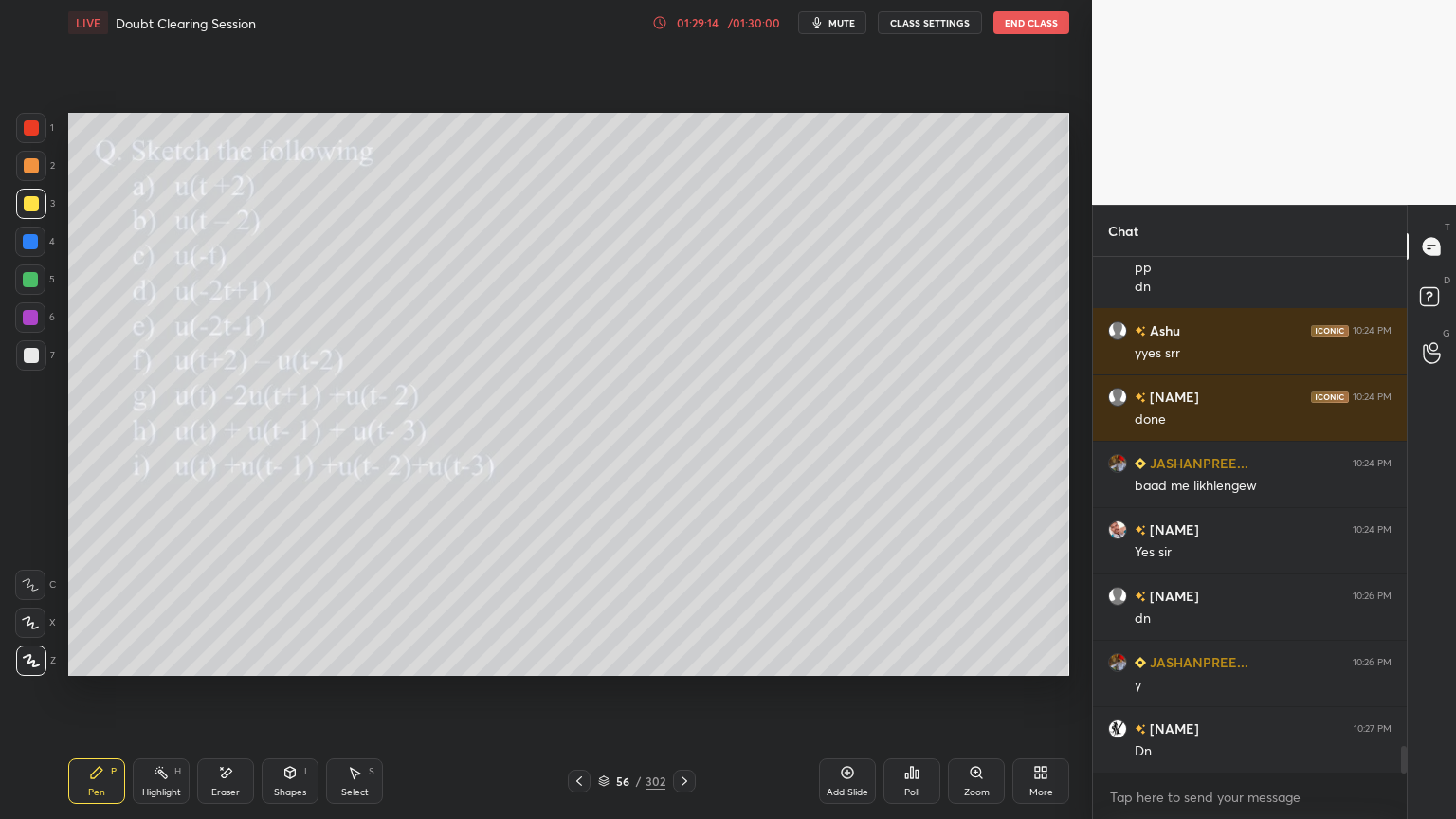 click at bounding box center (31, 355) 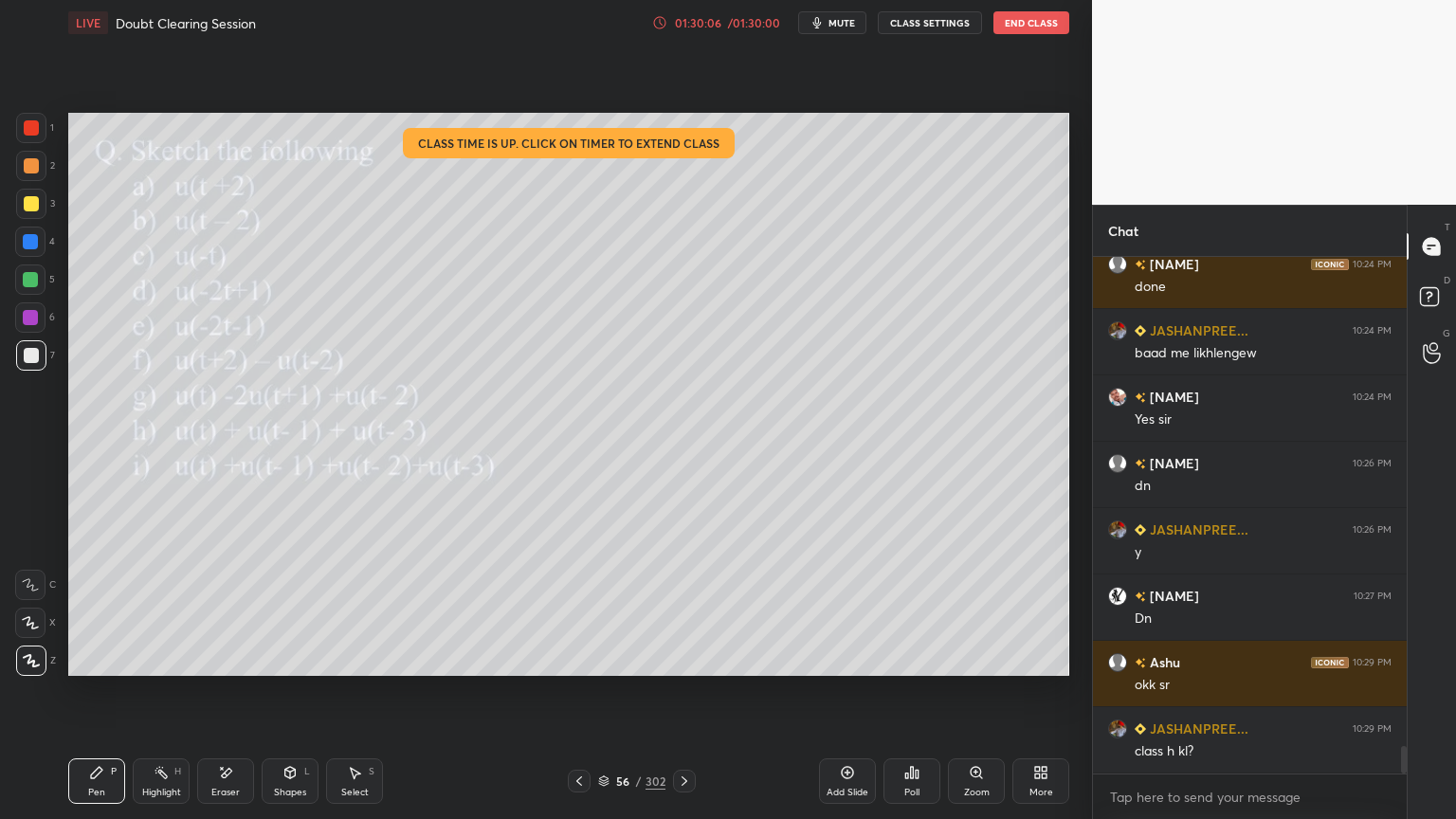 scroll, scrollTop: 9328, scrollLeft: 0, axis: vertical 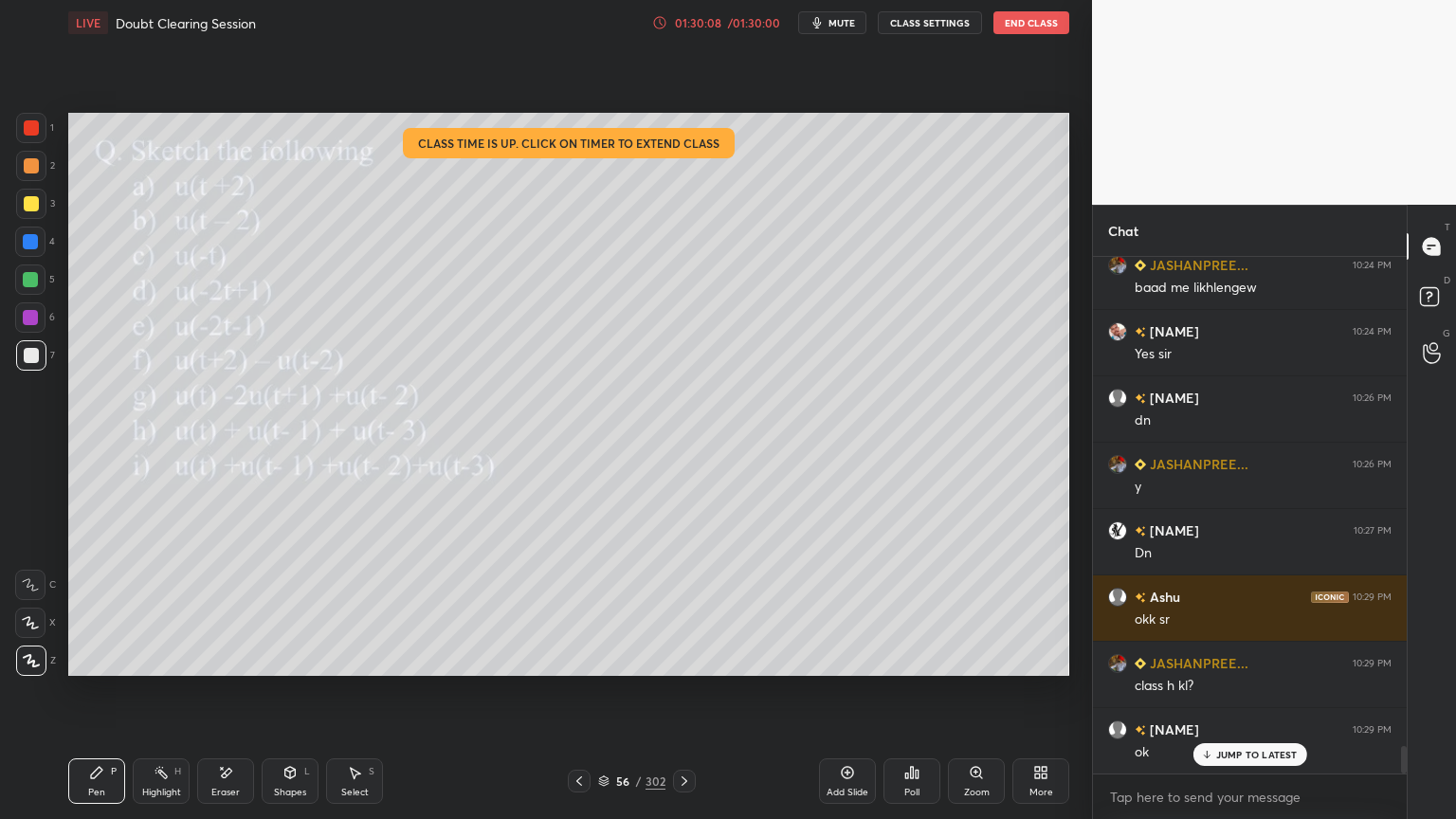 click on "JUMP TO LATEST" at bounding box center (1257, 755) 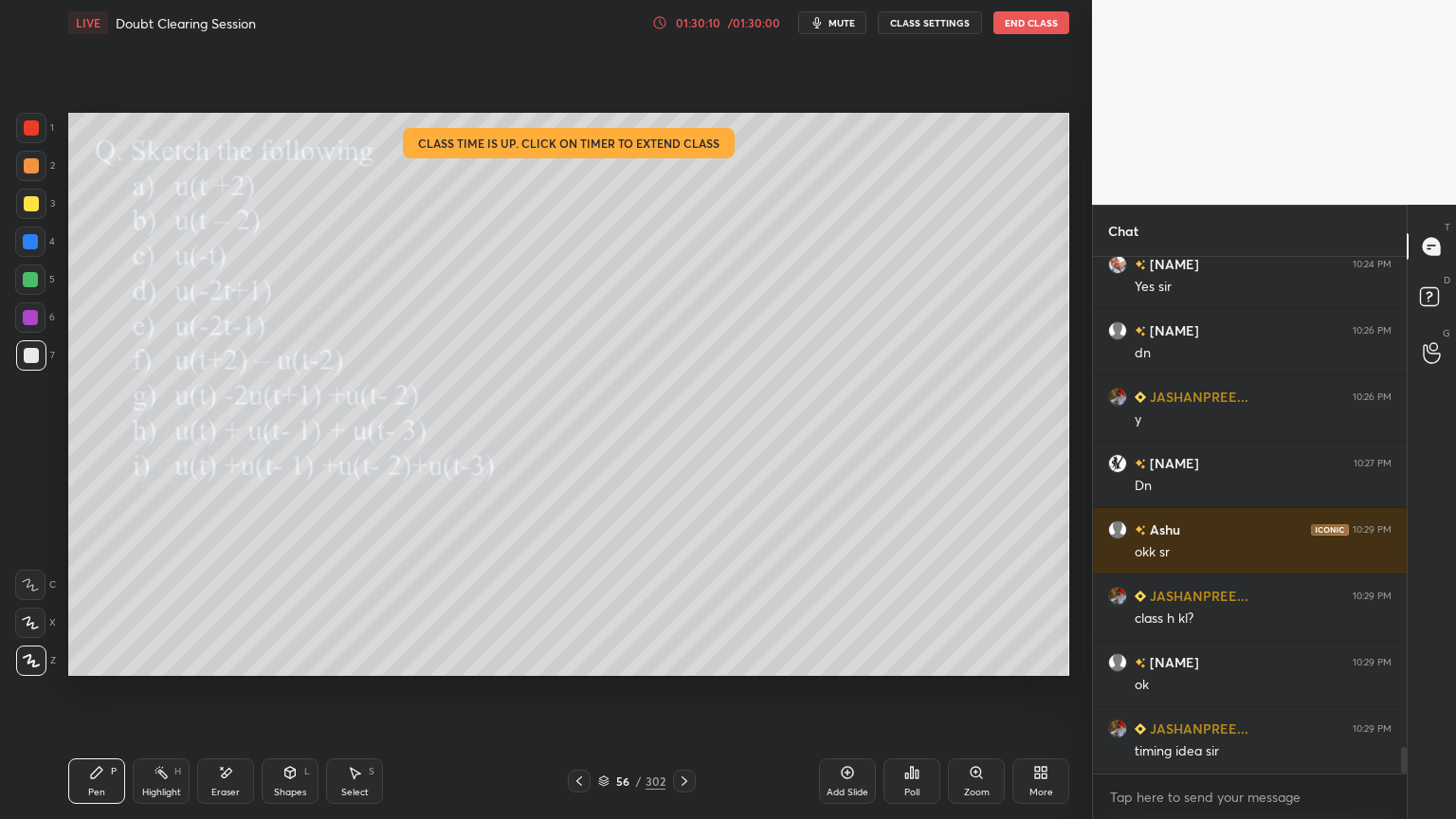 scroll, scrollTop: 9414, scrollLeft: 0, axis: vertical 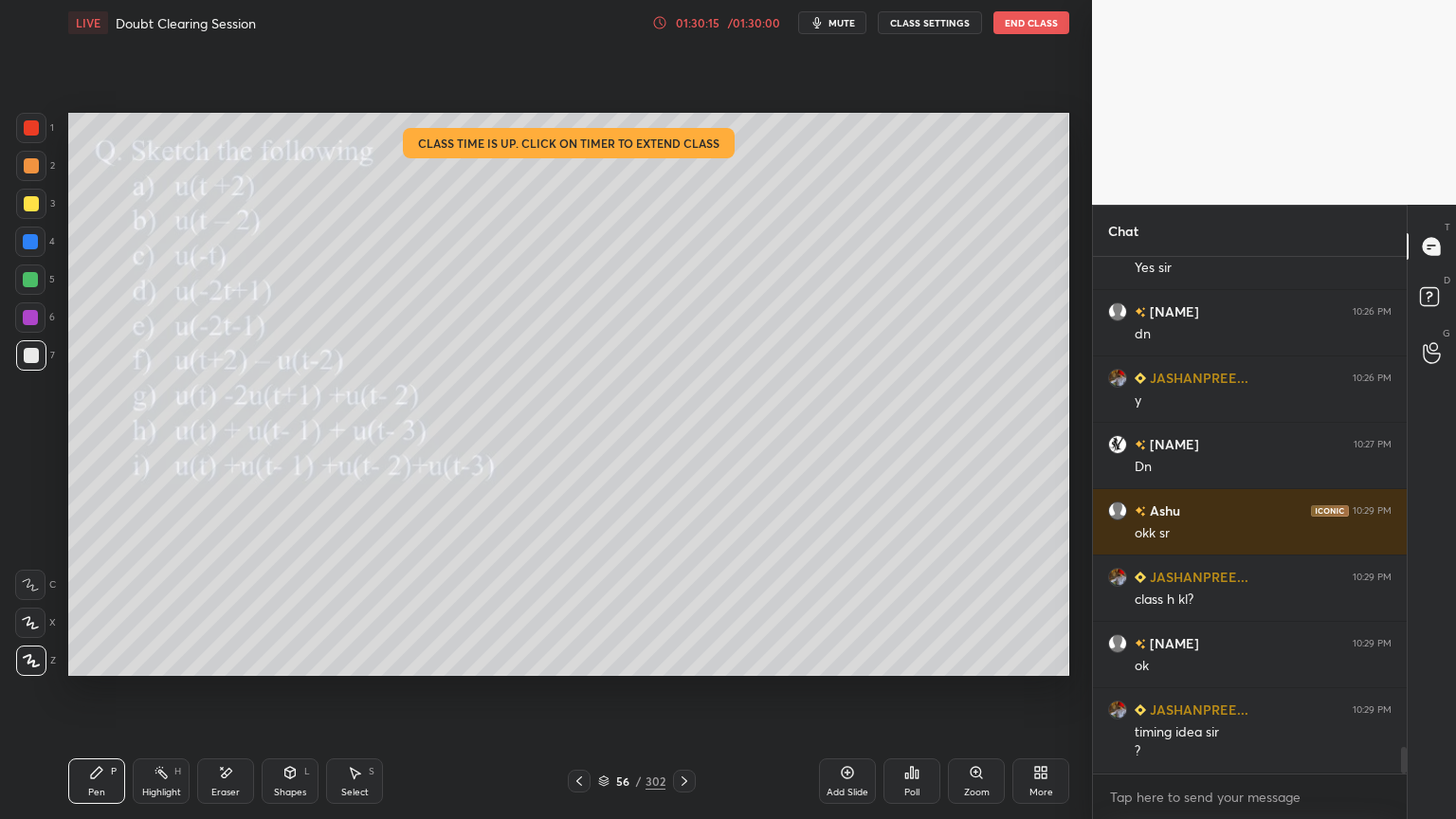 click on "End Class" at bounding box center [1031, 23] 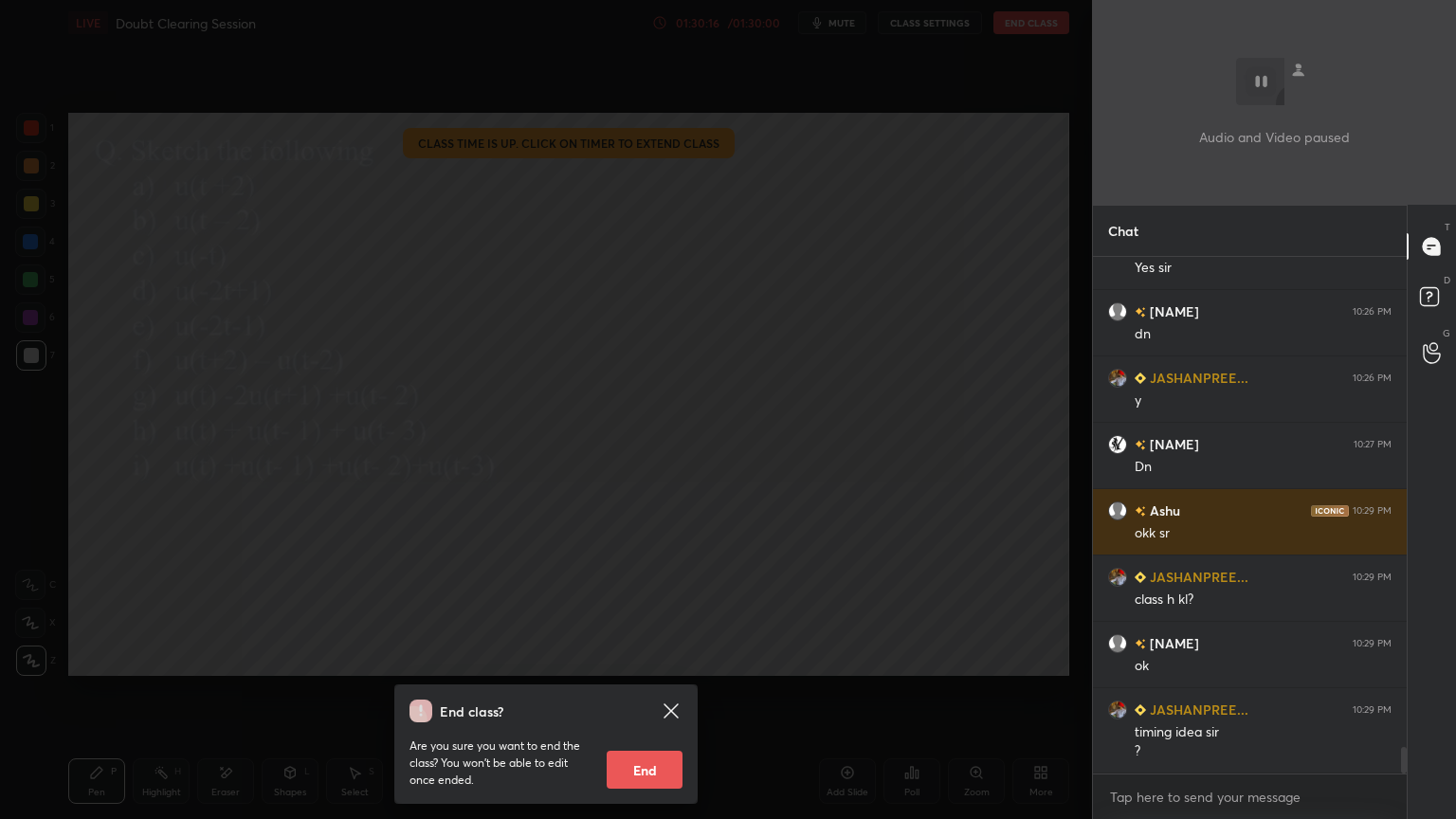 click on "End" at bounding box center (645, 770) 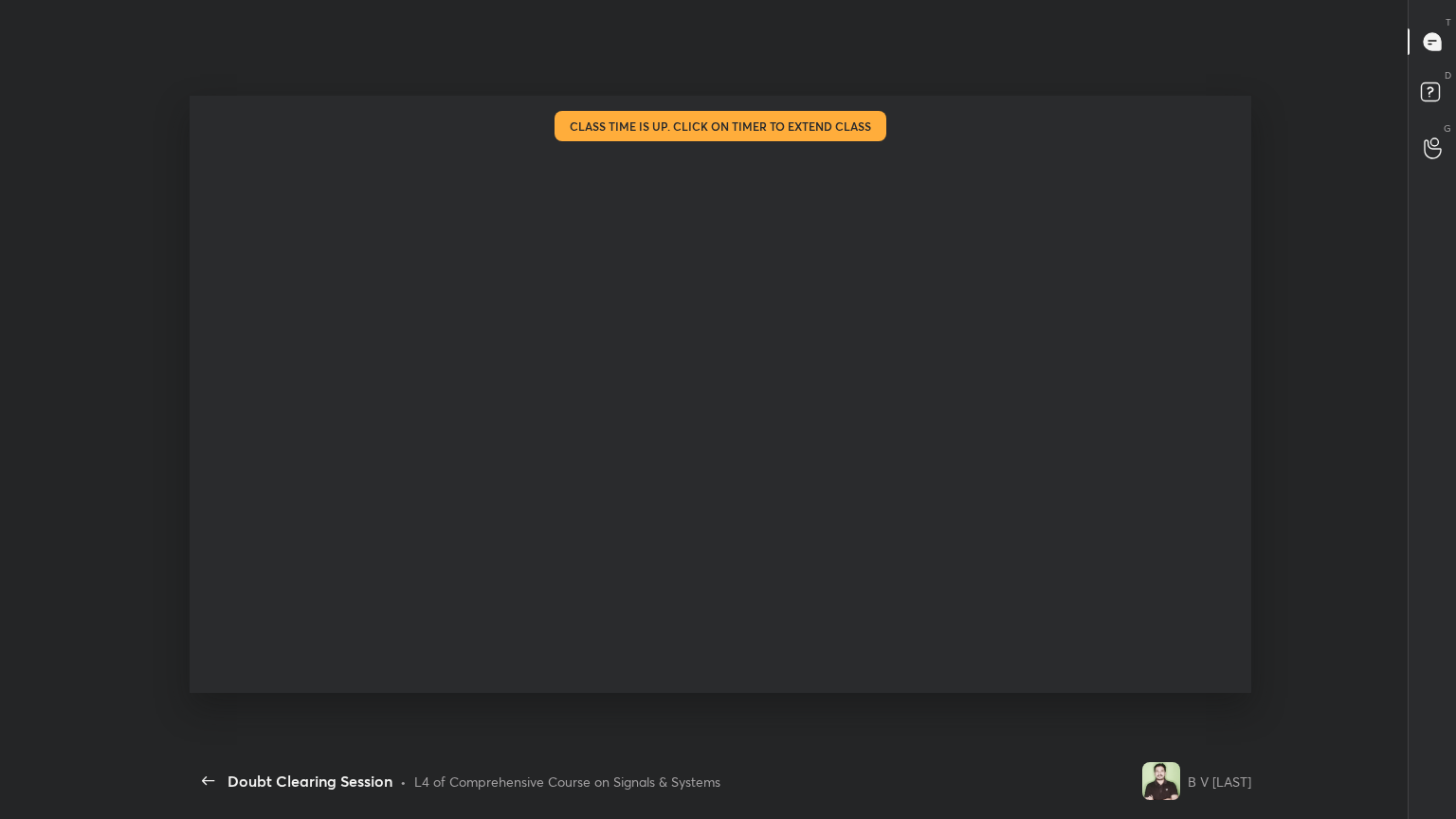 scroll, scrollTop: 94094, scrollLeft: 93707, axis: both 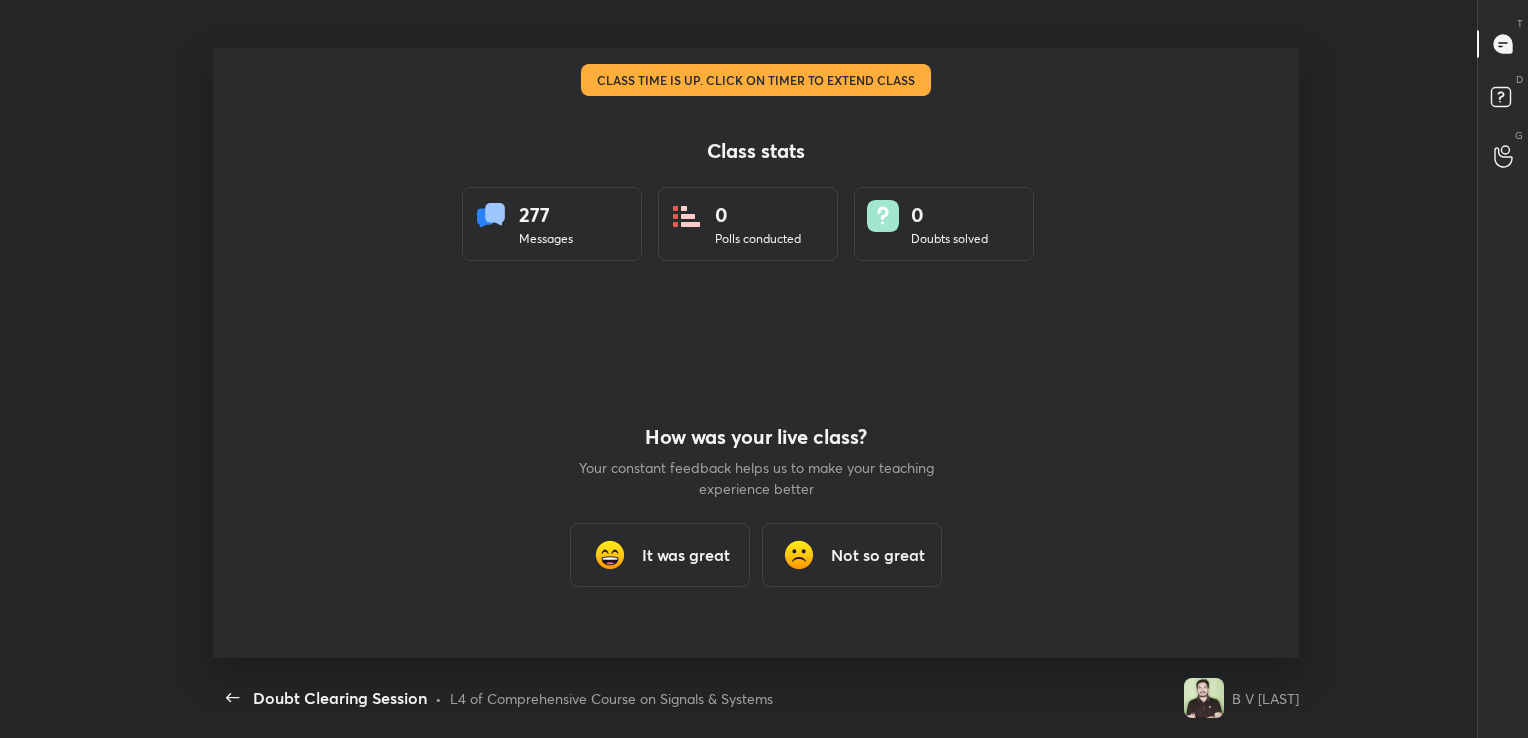 type on "x" 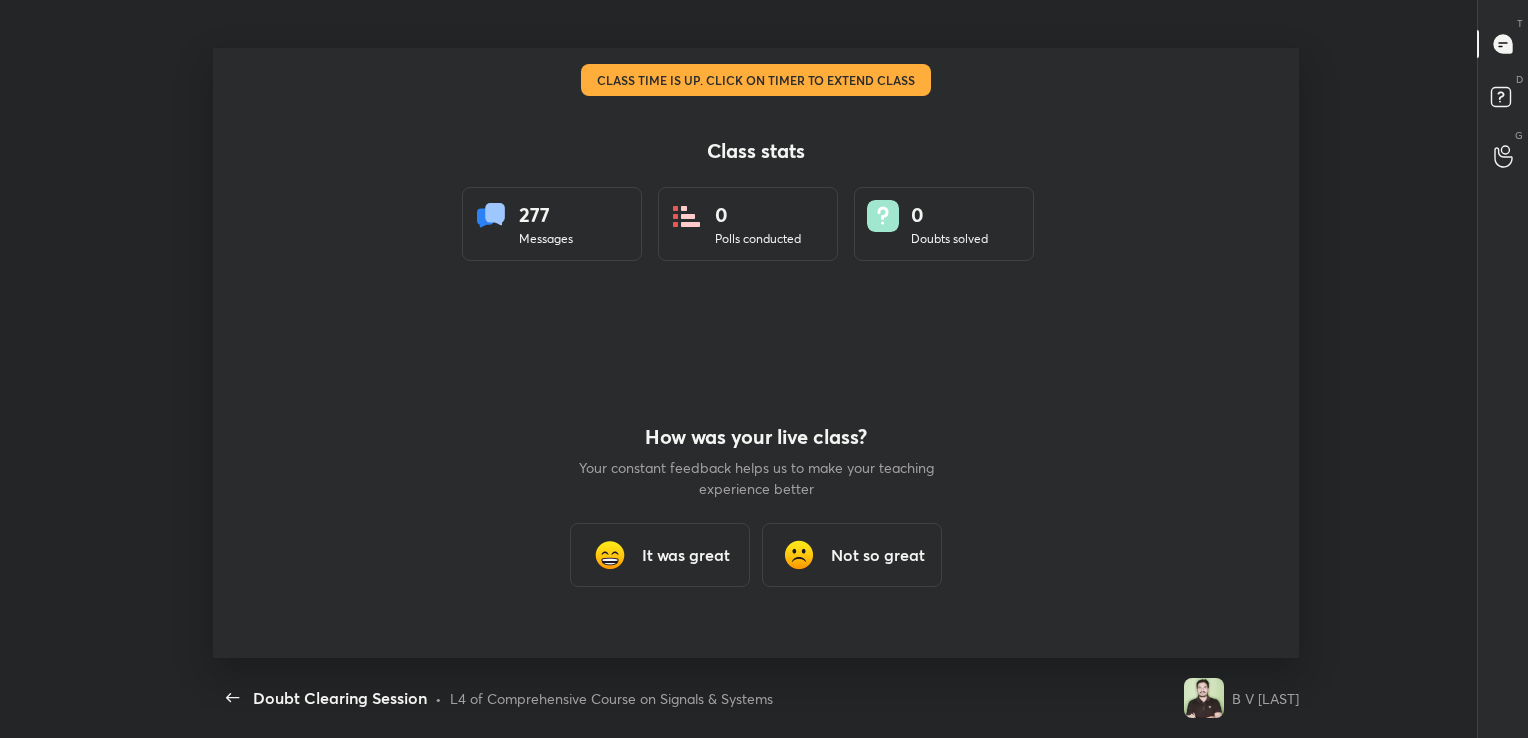 click on "It was great" at bounding box center (660, 555) 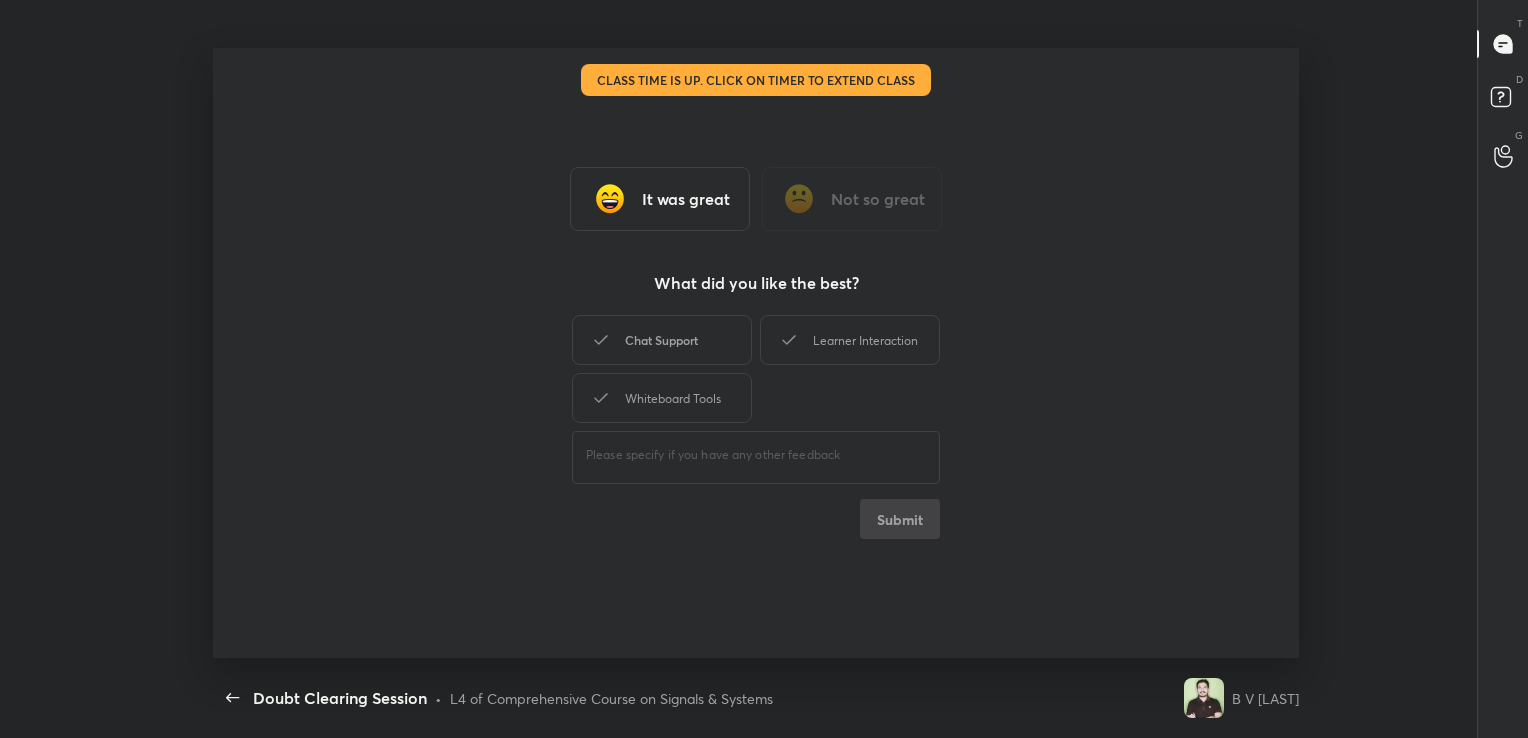 click on "Chat Support" at bounding box center (662, 340) 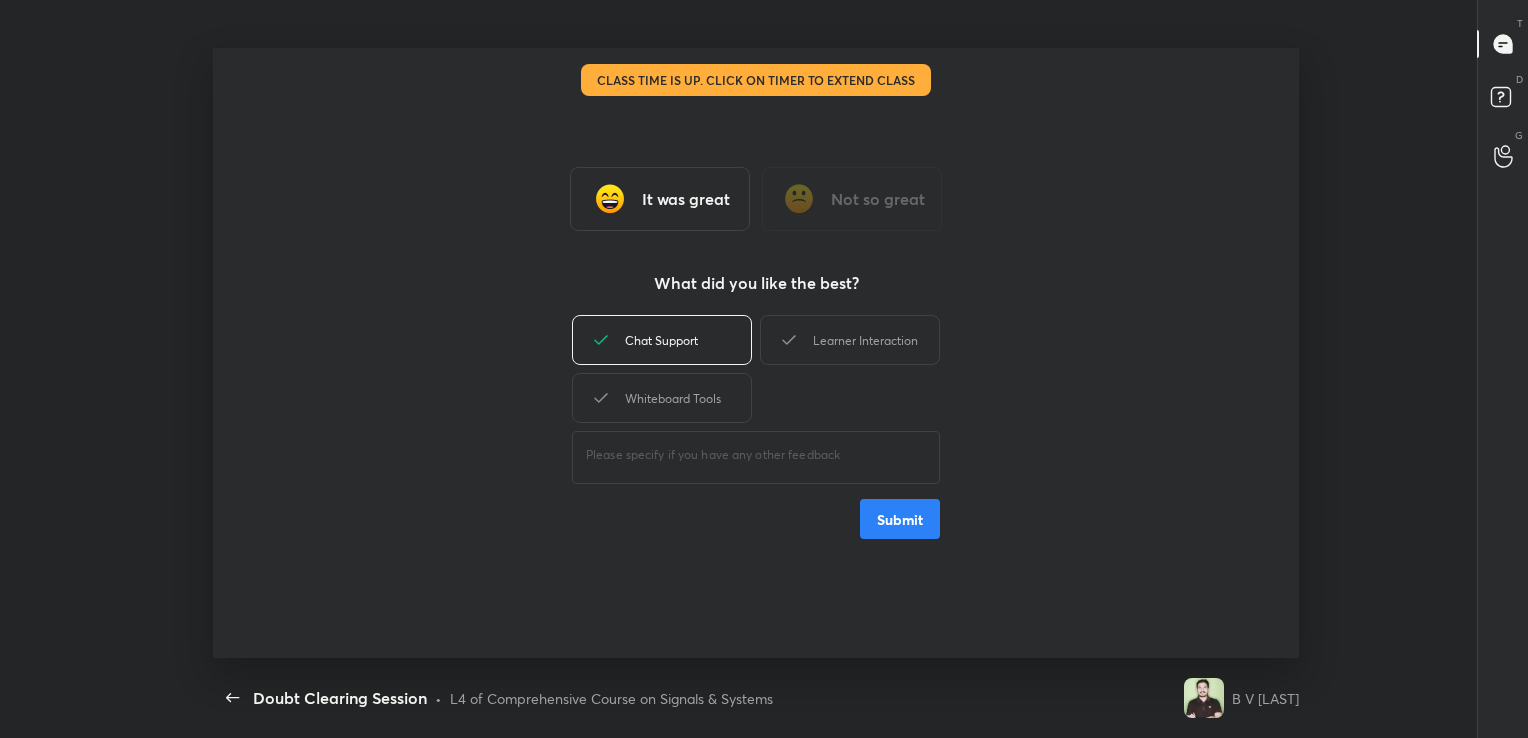 click on "Submit" at bounding box center [900, 519] 